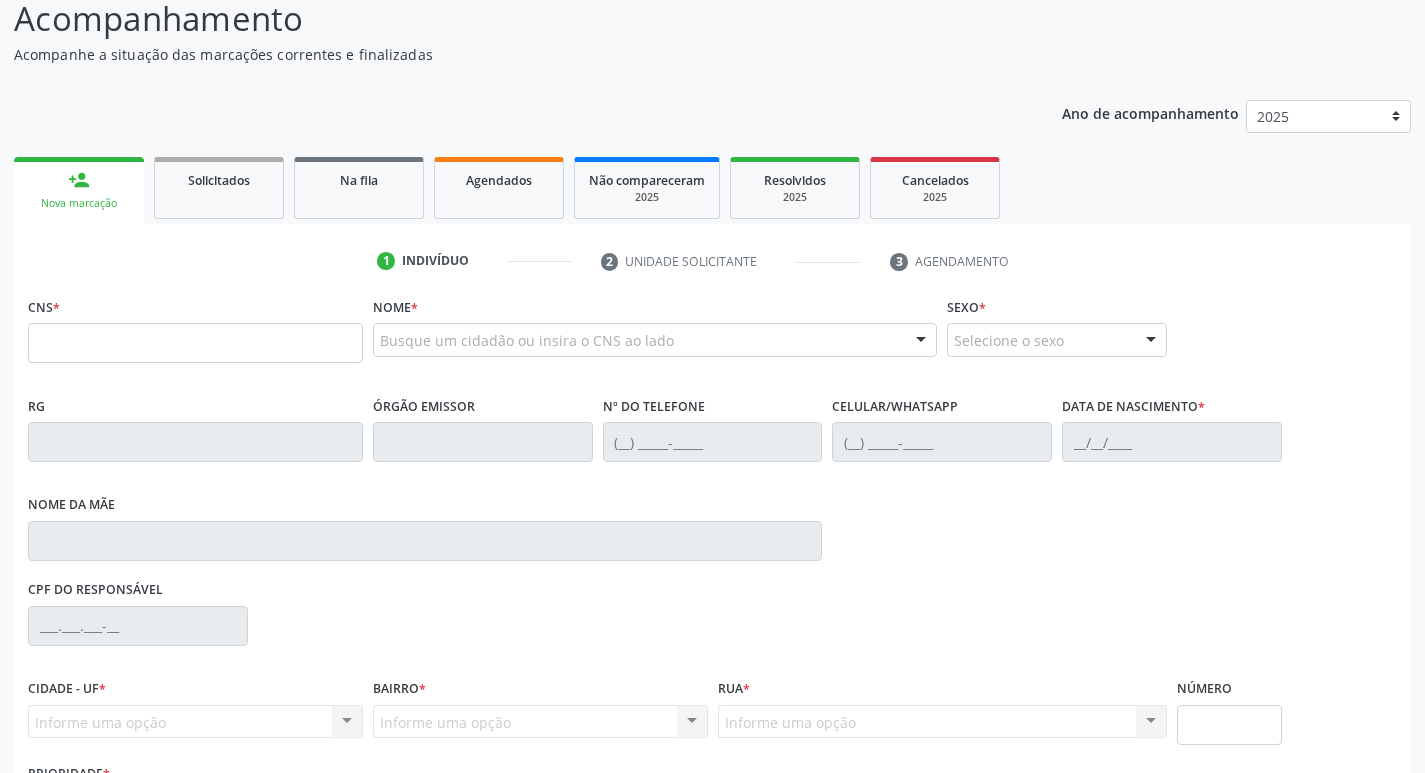 scroll, scrollTop: 297, scrollLeft: 0, axis: vertical 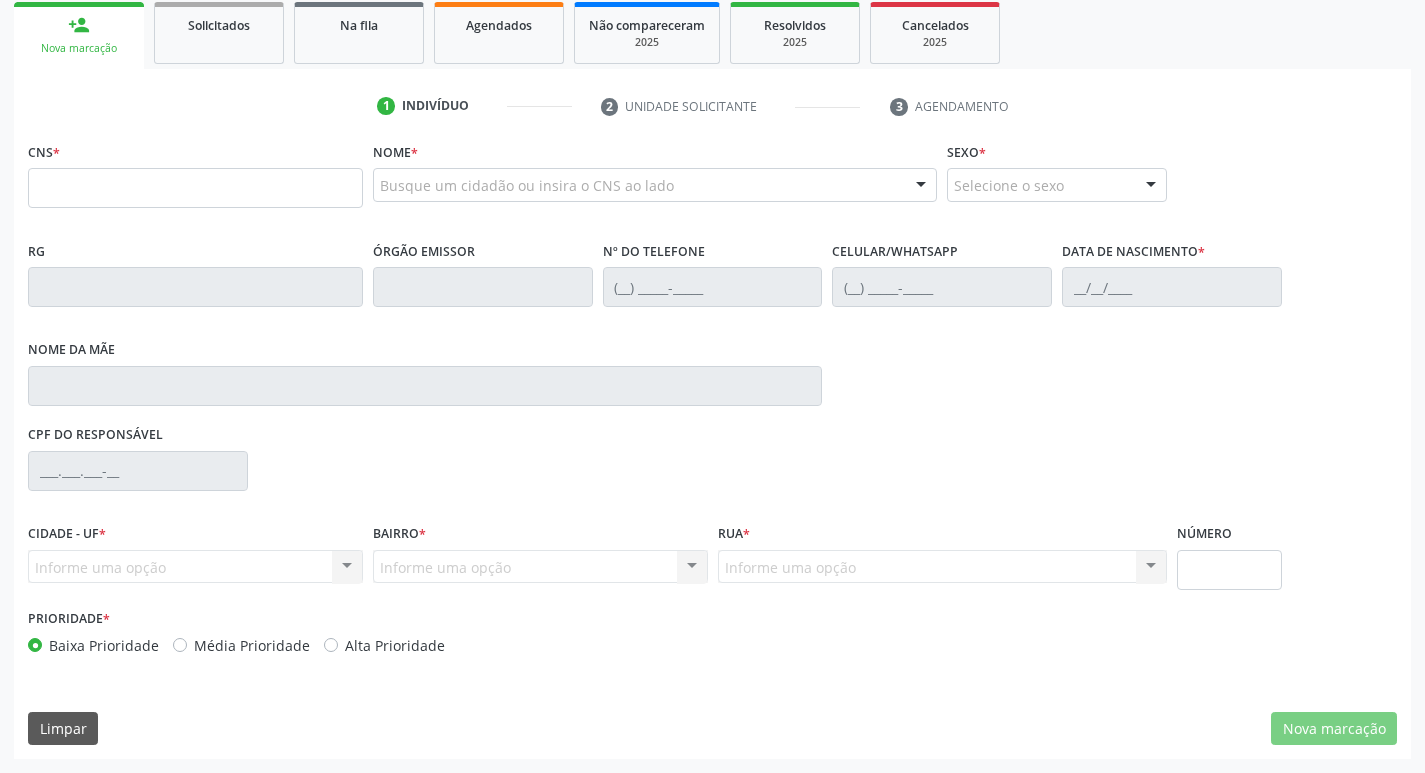 click at bounding box center [195, 188] 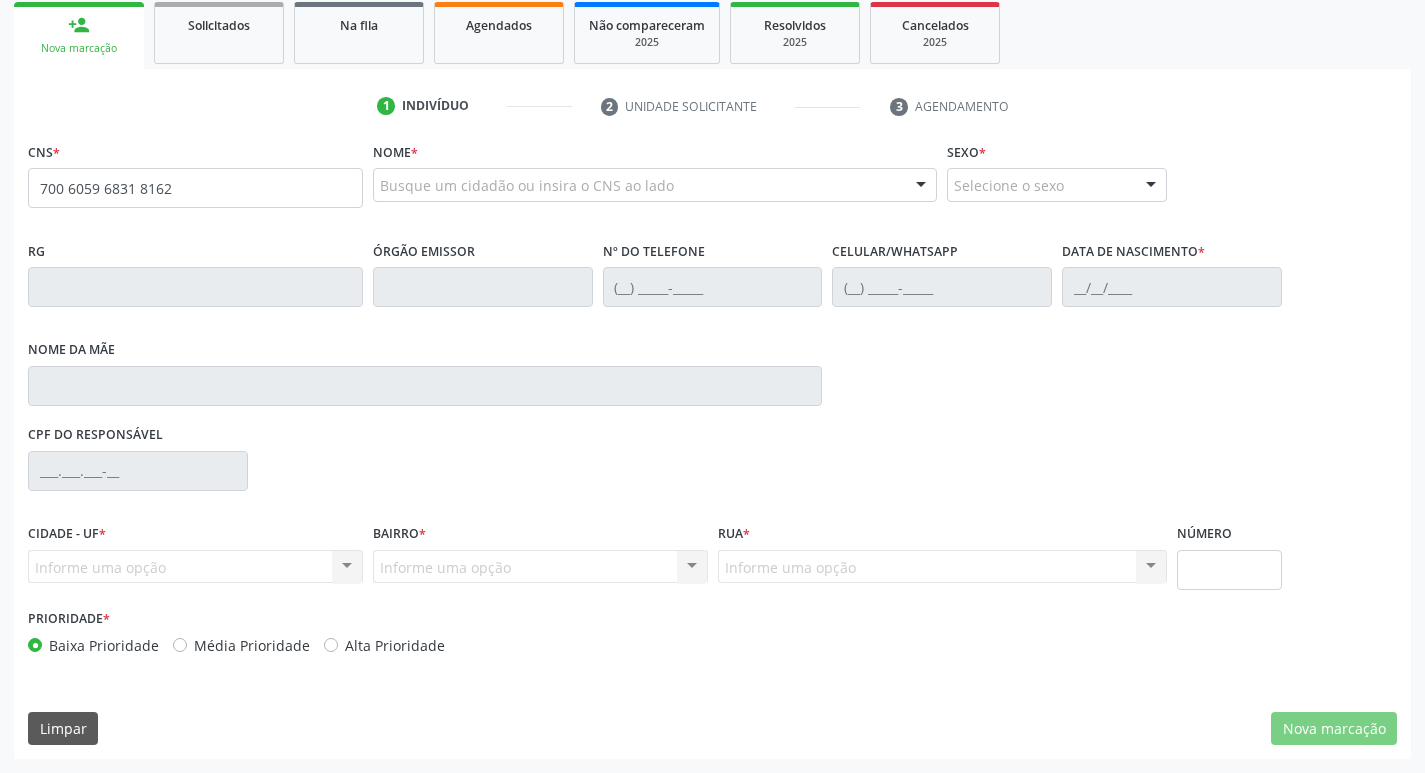 type on "700 6059 6831 8162" 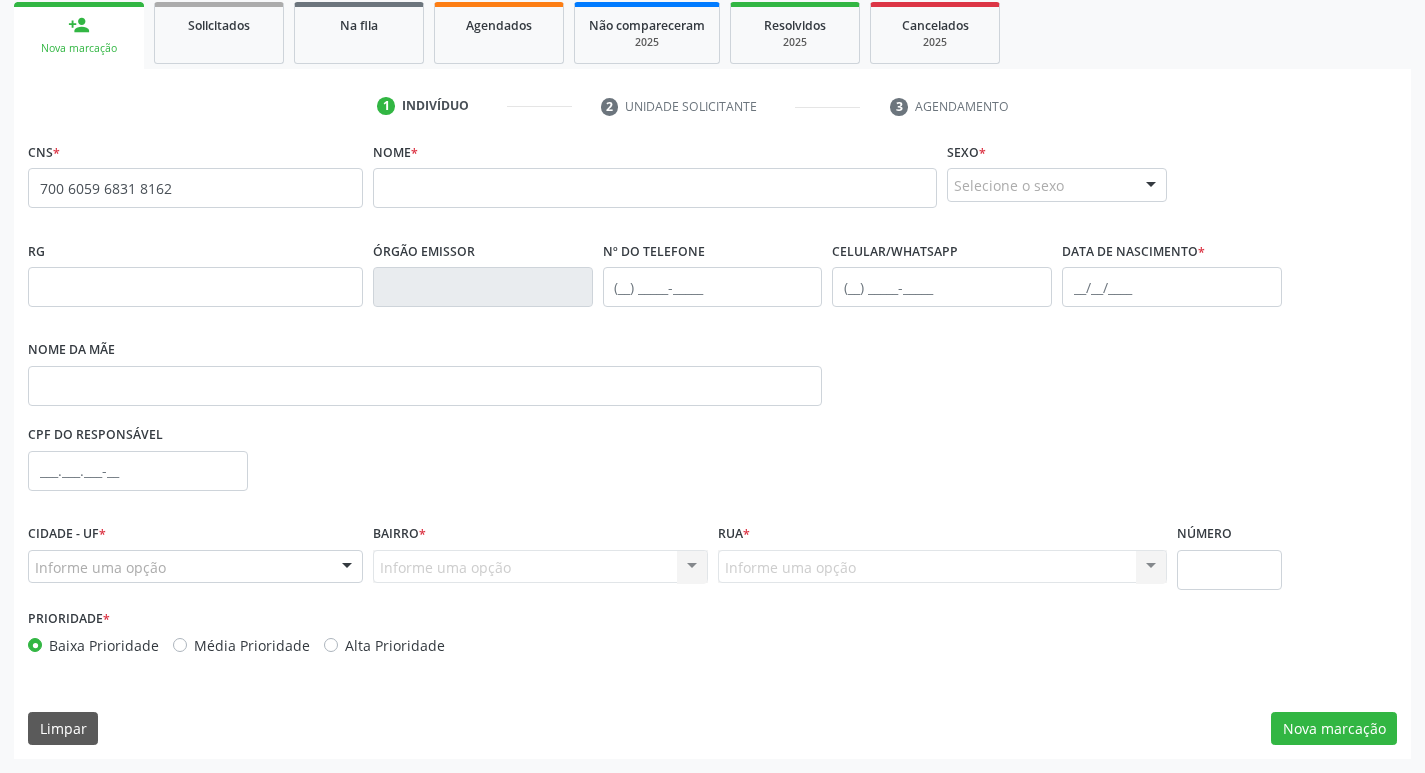 click on "CNS
*
700 6059 6831 8162       none
Nome
*
Sexo
*
Selecione o sexo
Masculino   Feminino
Nenhum resultado encontrado para: "   "
Não há nenhuma opção para ser exibida.
RG
Órgão emissor
Nº do Telefone
Celular/WhatsApp
Data de nascimento
*
Nome da mãe
CPF do responsável
Cidade - UF
*
Informe uma opção
Serra Talhada - PE
Nenhum resultado encontrado para: "   "
Nenhuma opção encontrada
Bairro
*
Informe uma opção
Nenhum resultado encontrado para: "   "
Nenhuma opção encontrada. Digite para adicionar.
Rua
*" at bounding box center (712, 448) 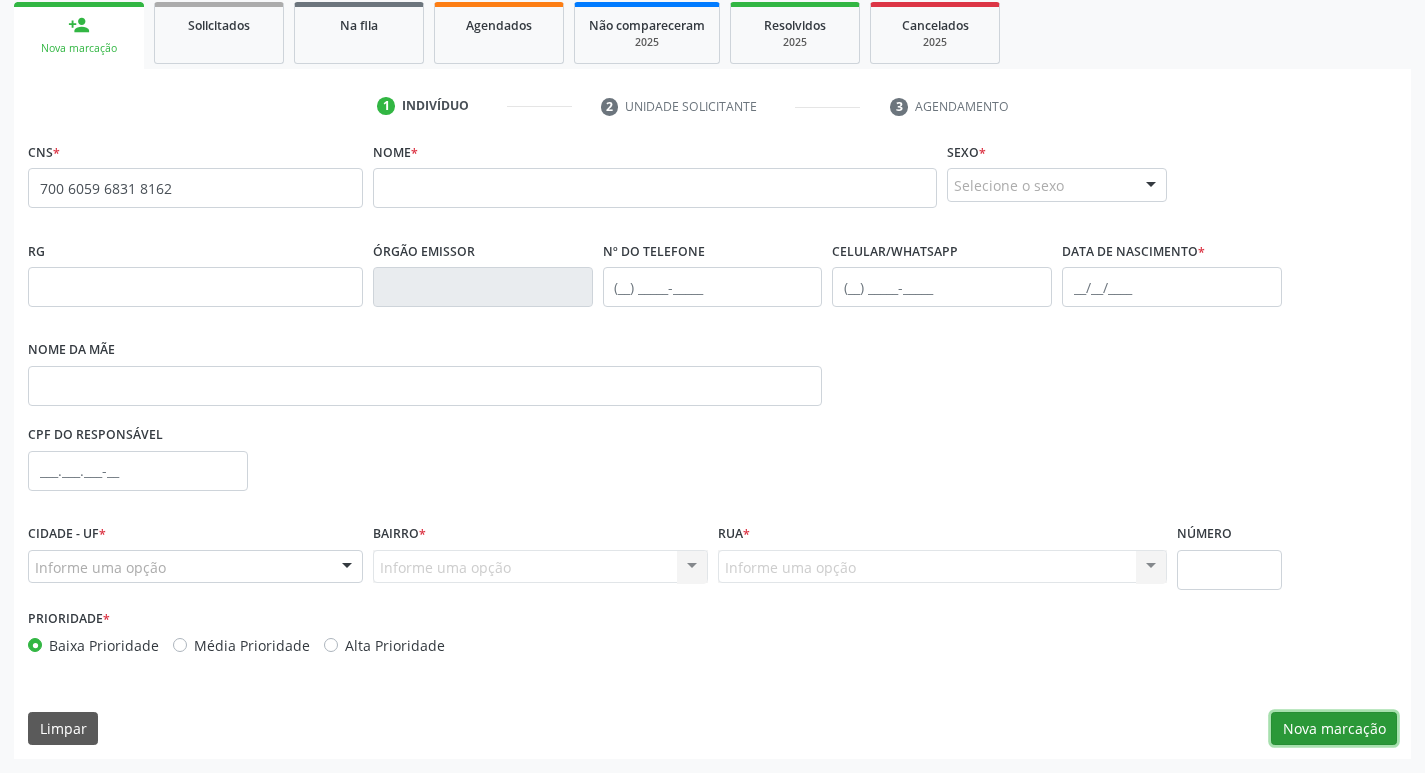 click on "Nova marcação" at bounding box center [1334, 729] 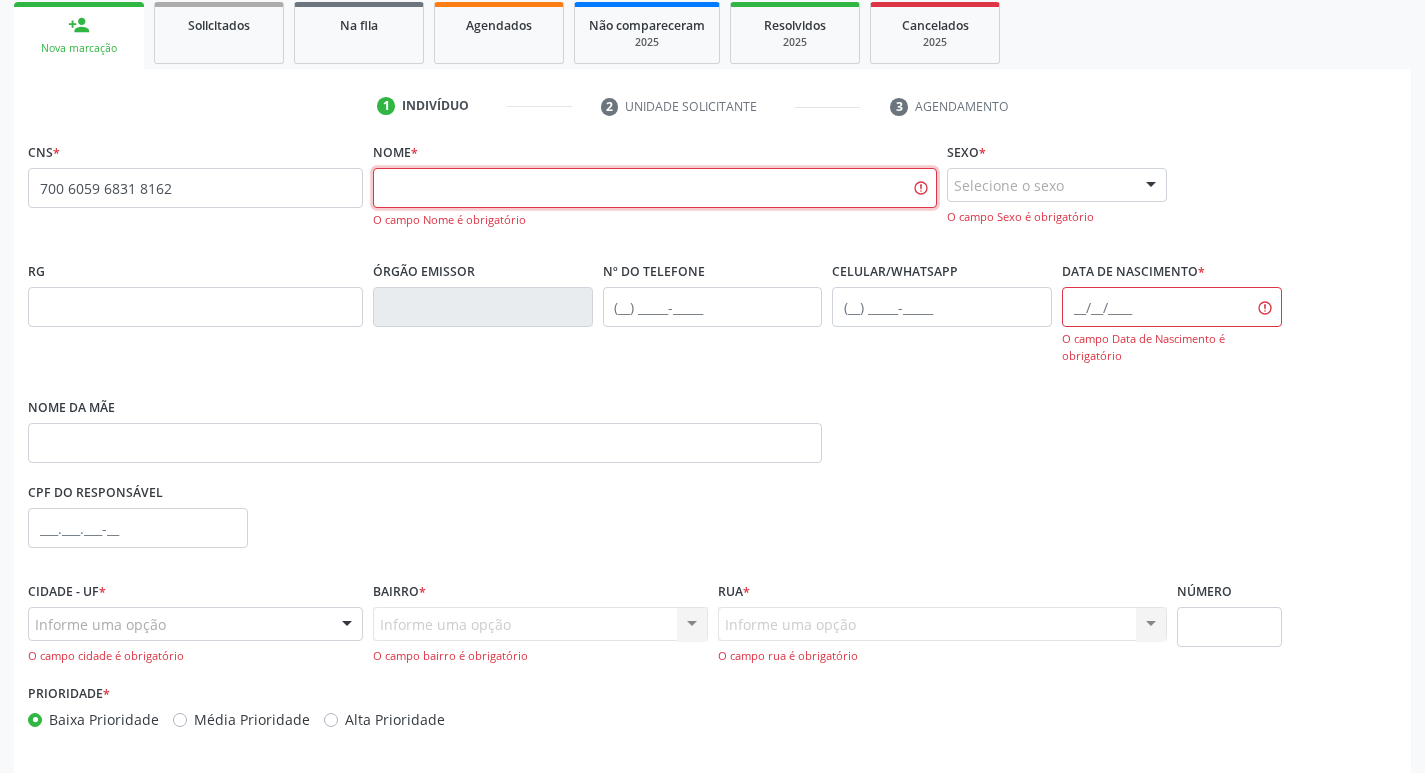 click at bounding box center [655, 188] 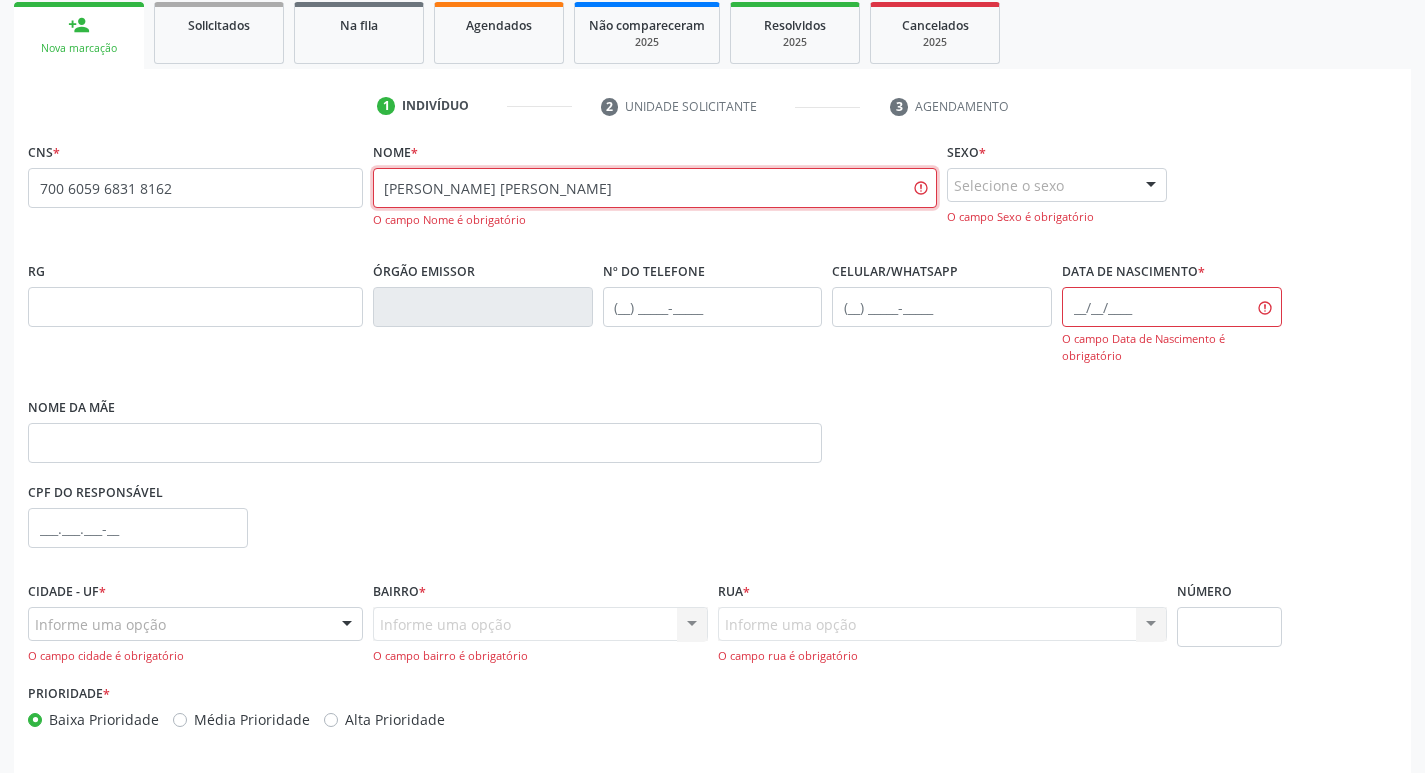 type on "joana graciely cordeiro da silva" 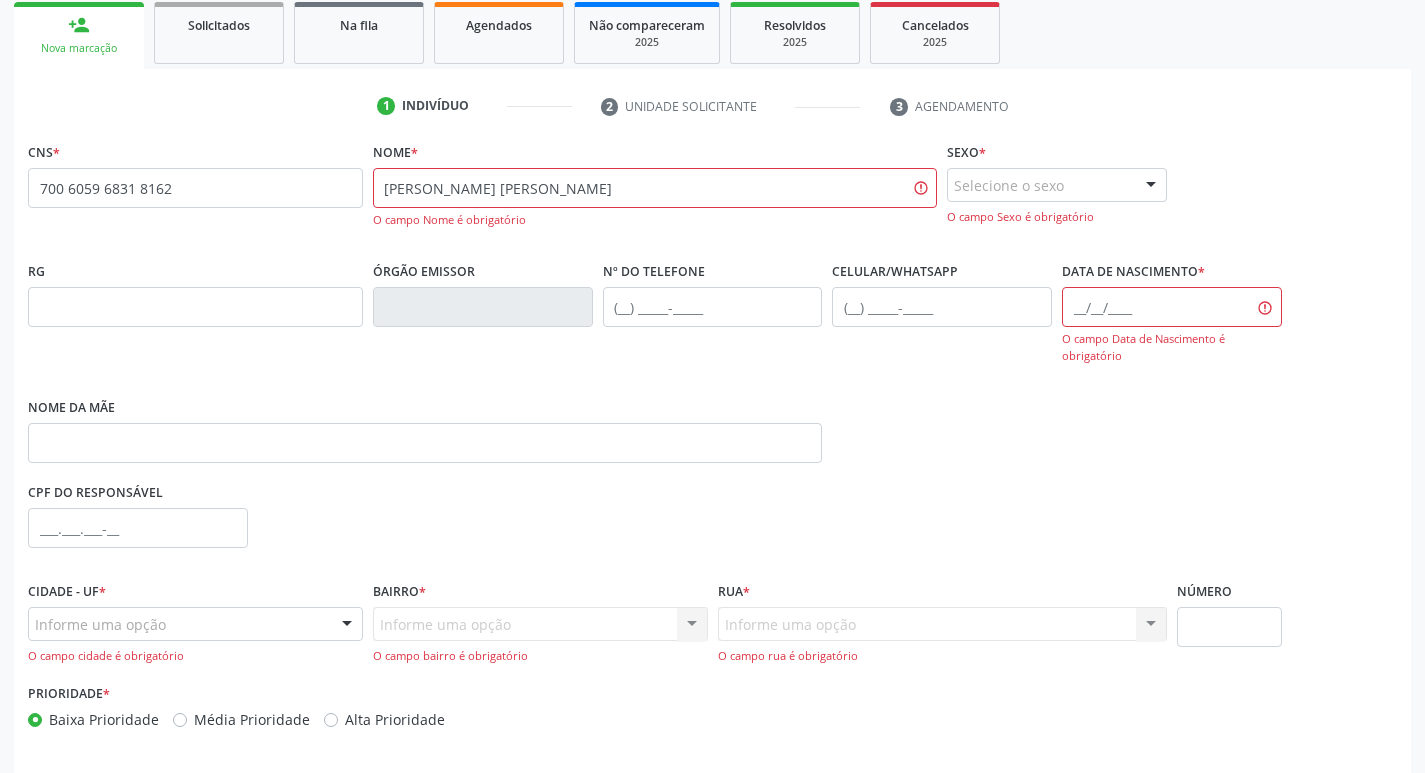 click on "Selecione o sexo" at bounding box center (1057, 185) 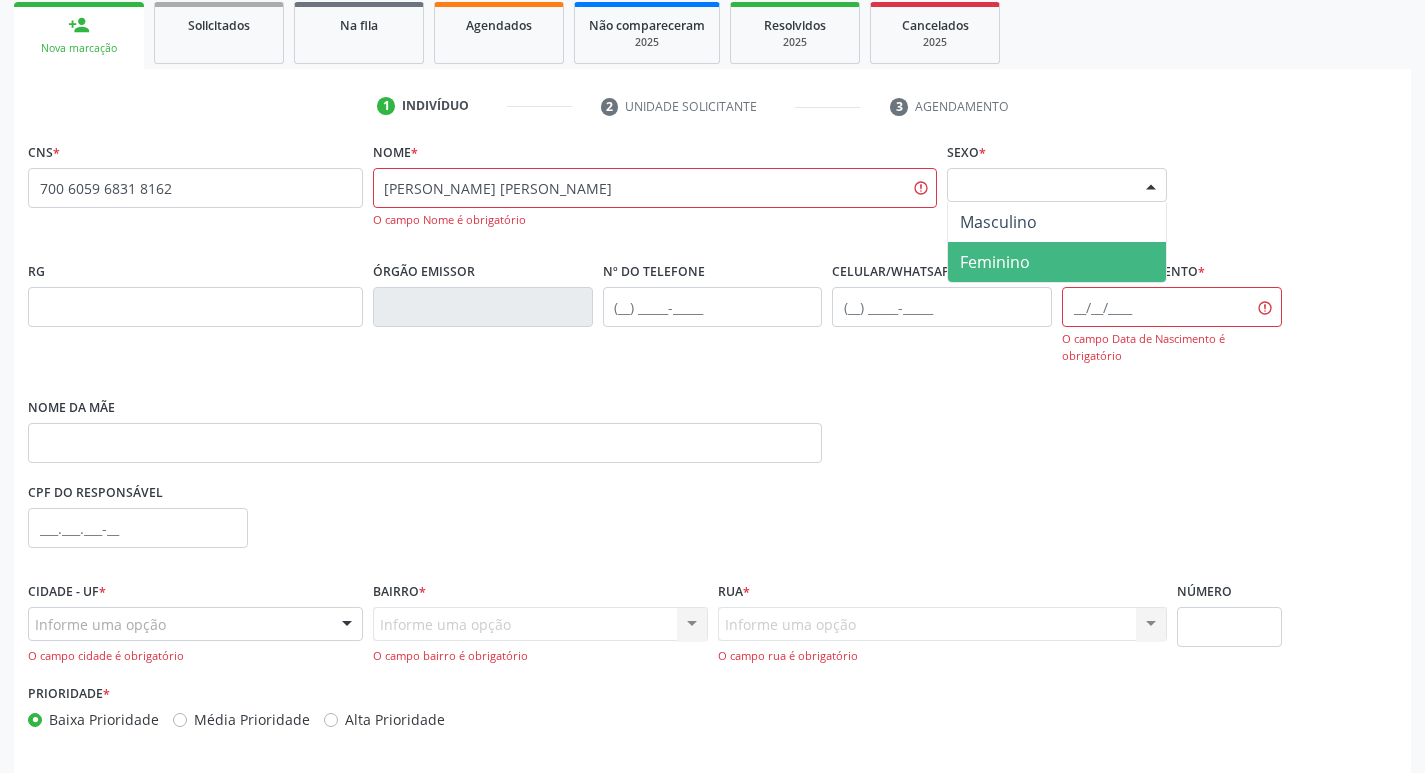 click on "Feminino" at bounding box center [1057, 262] 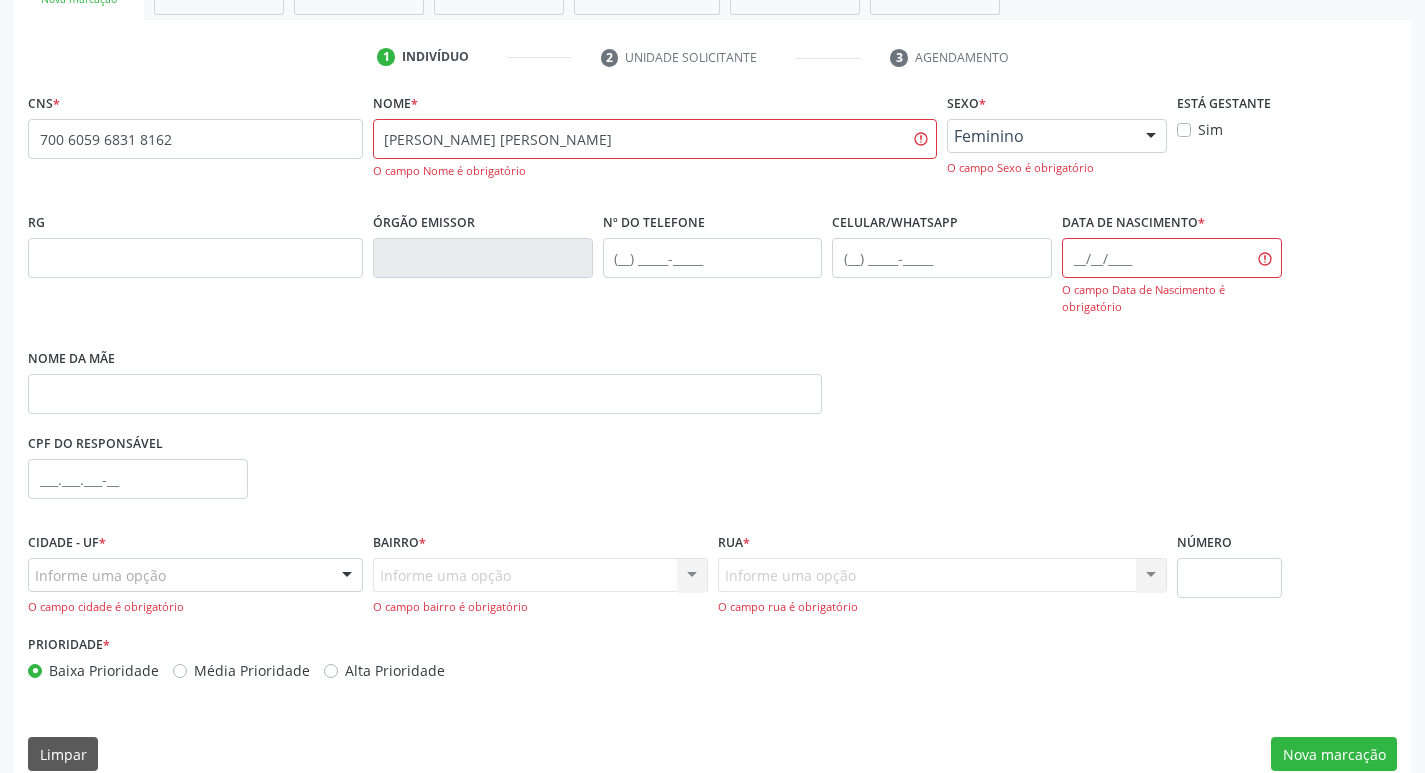 scroll, scrollTop: 372, scrollLeft: 0, axis: vertical 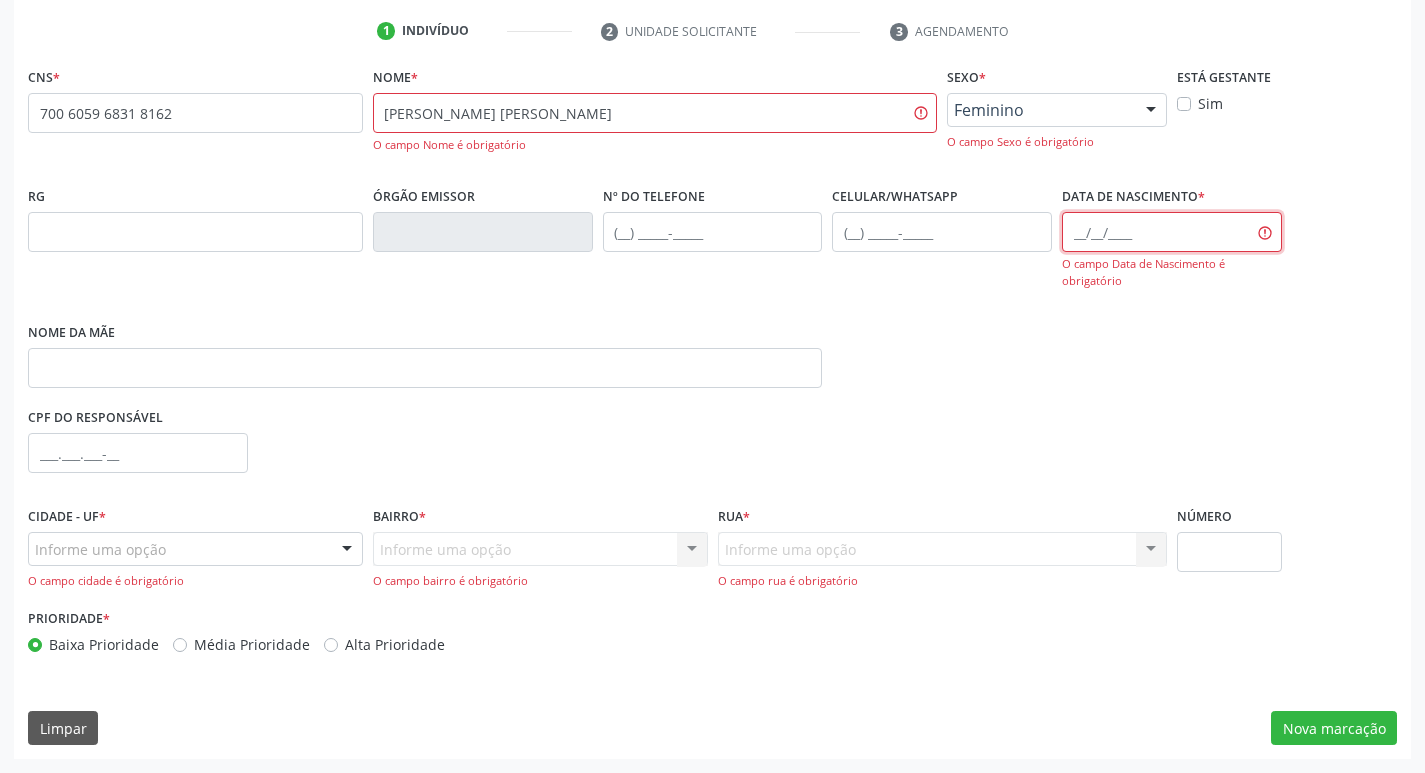 click at bounding box center [1172, 232] 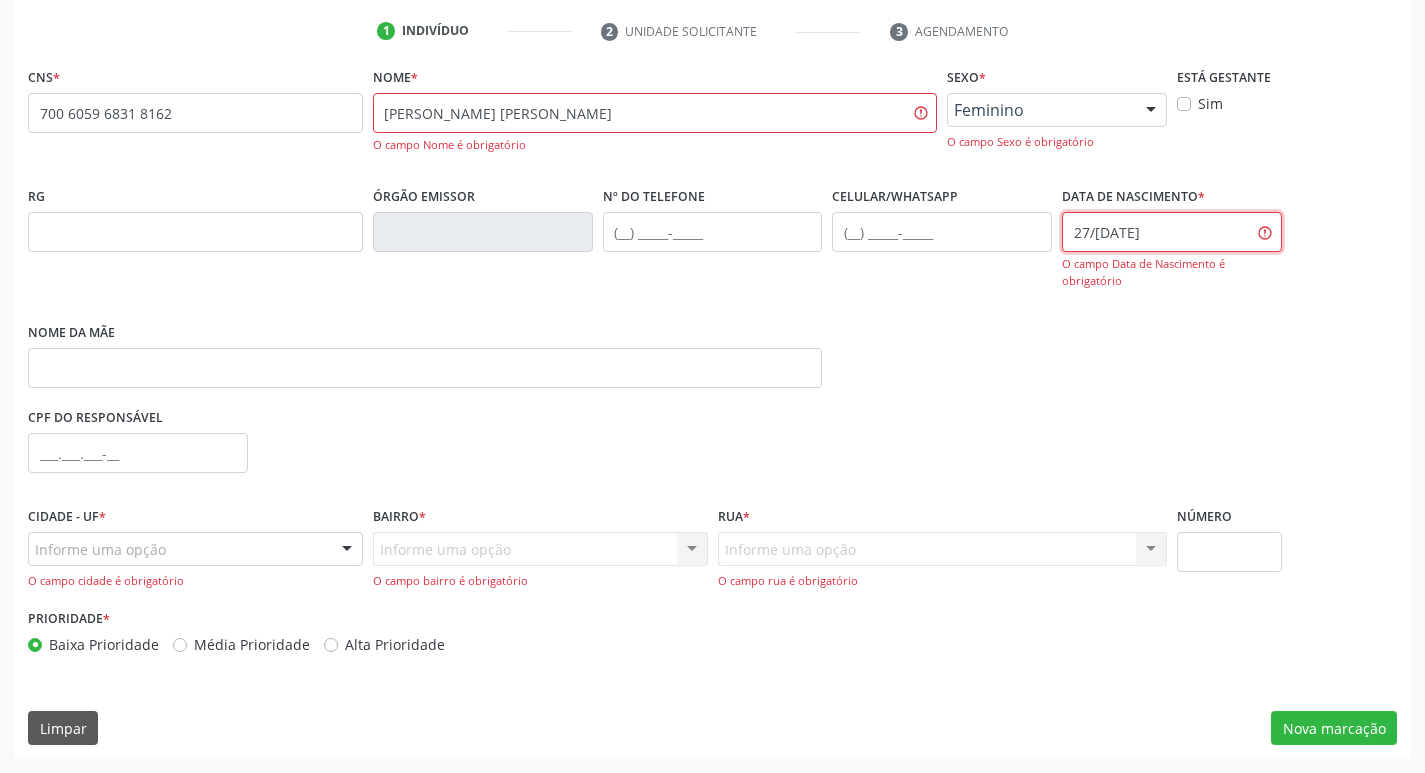 type on "27/03/2007" 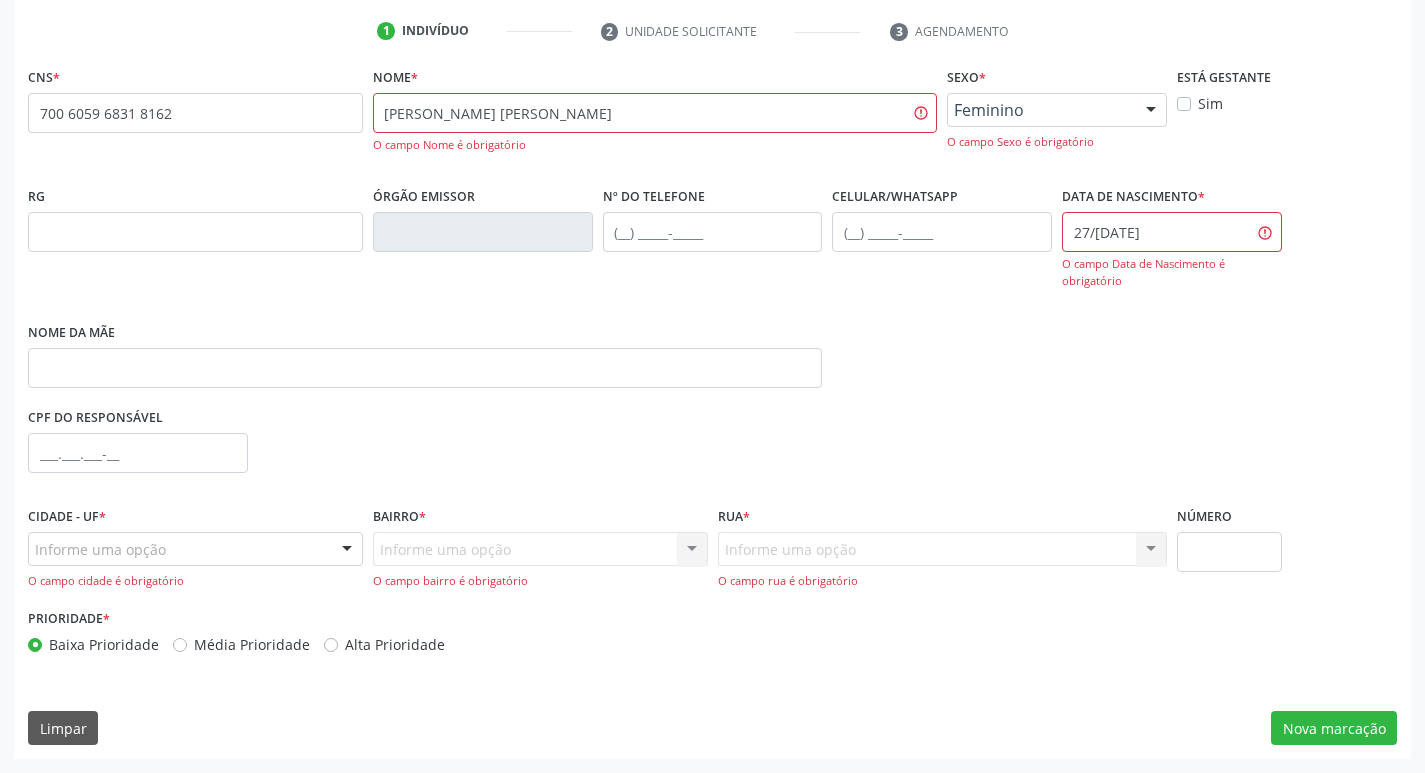 click on "Informe uma opção" at bounding box center (195, 549) 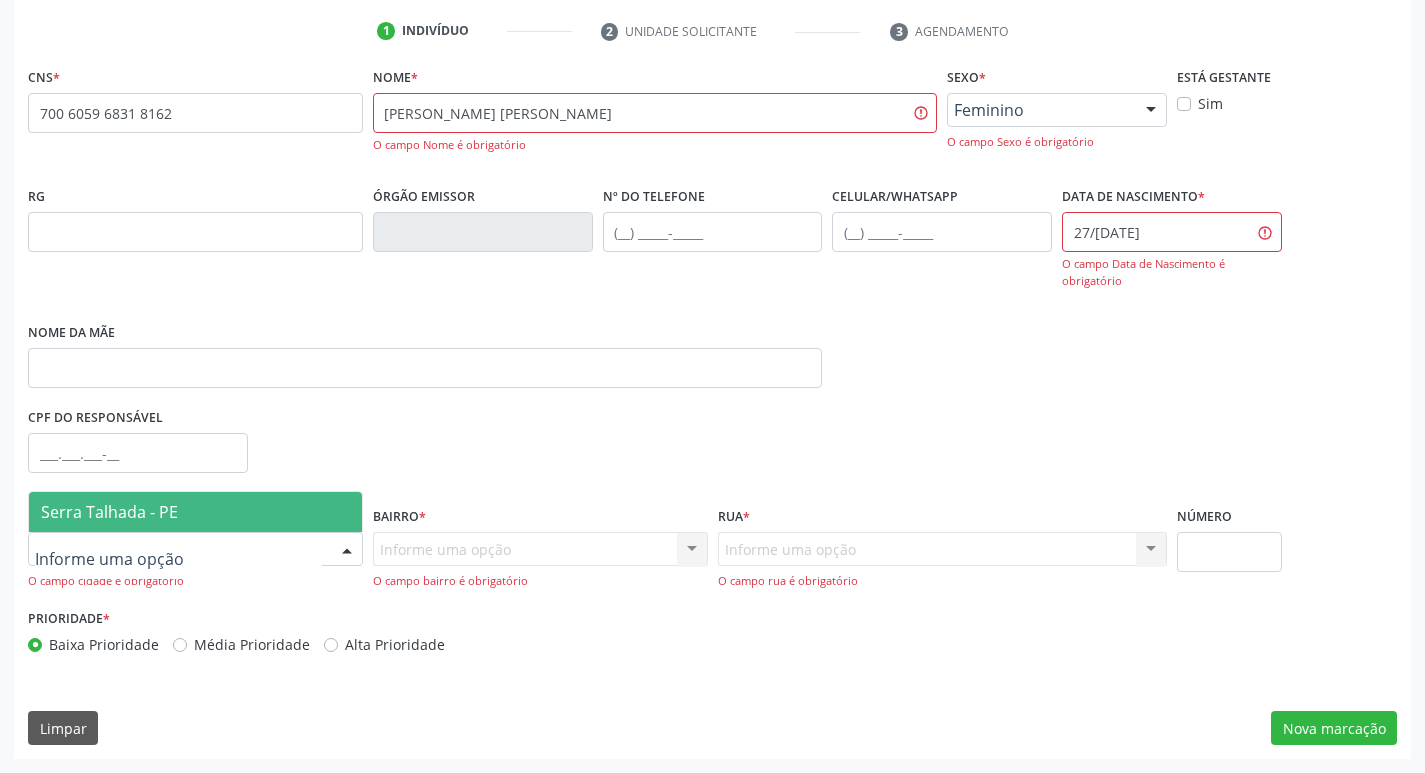 click on "Serra Talhada - PE" at bounding box center [195, 512] 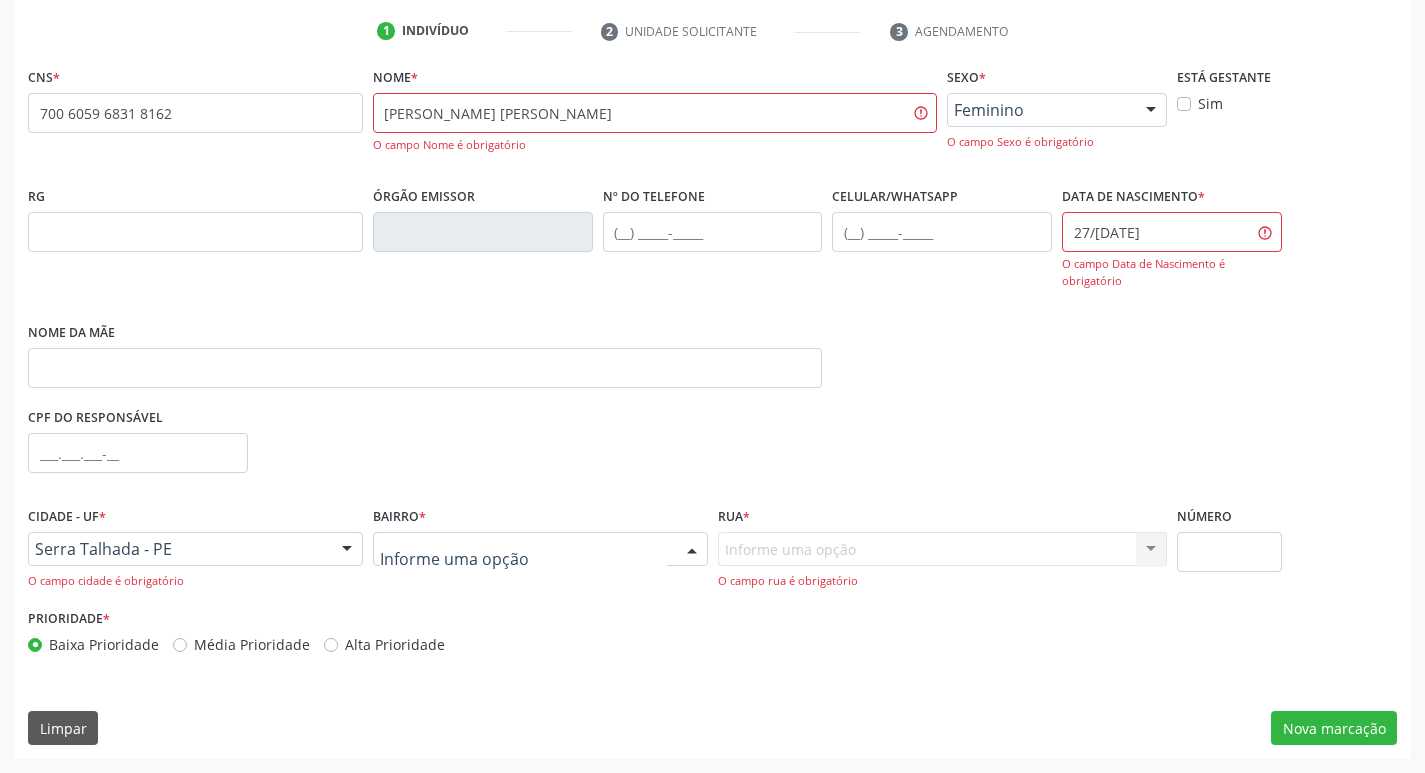 click at bounding box center [540, 549] 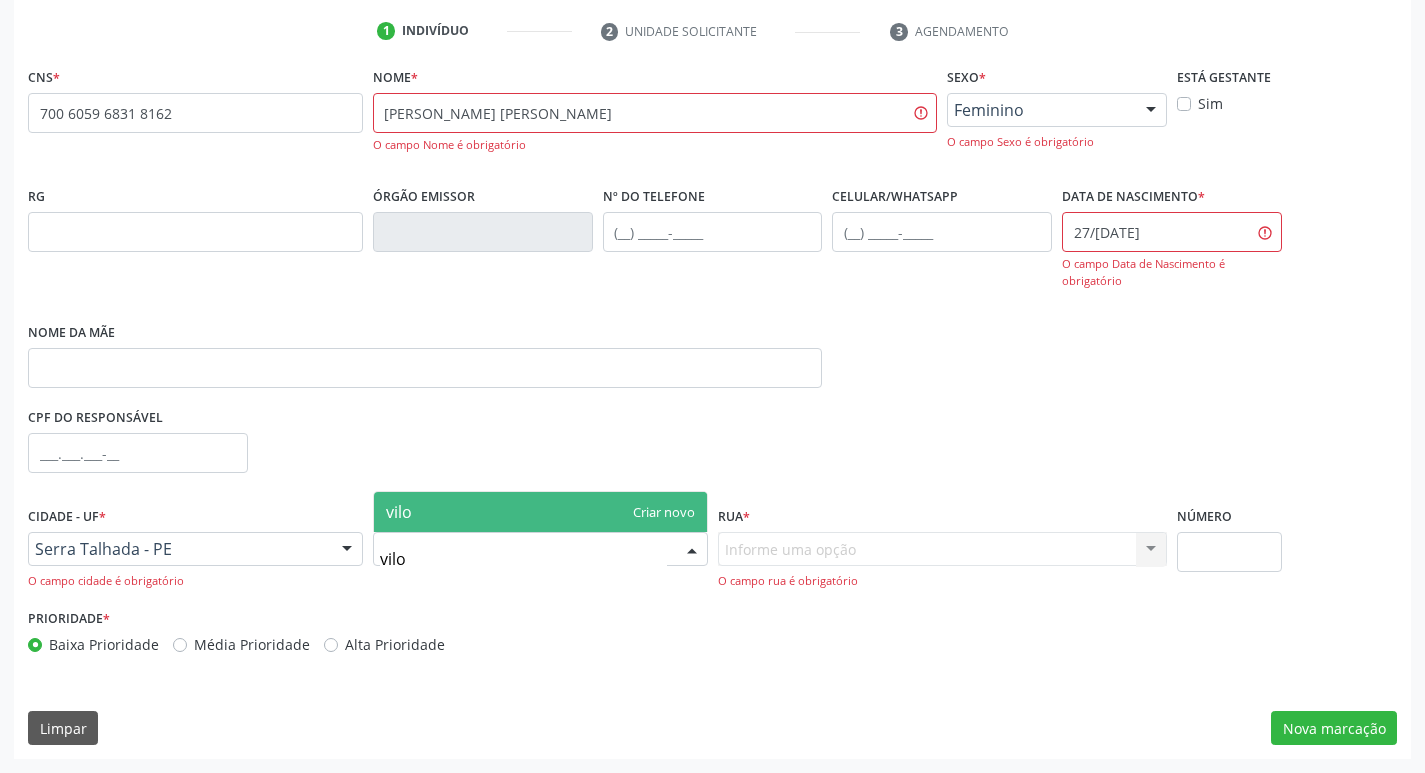 type on "vil" 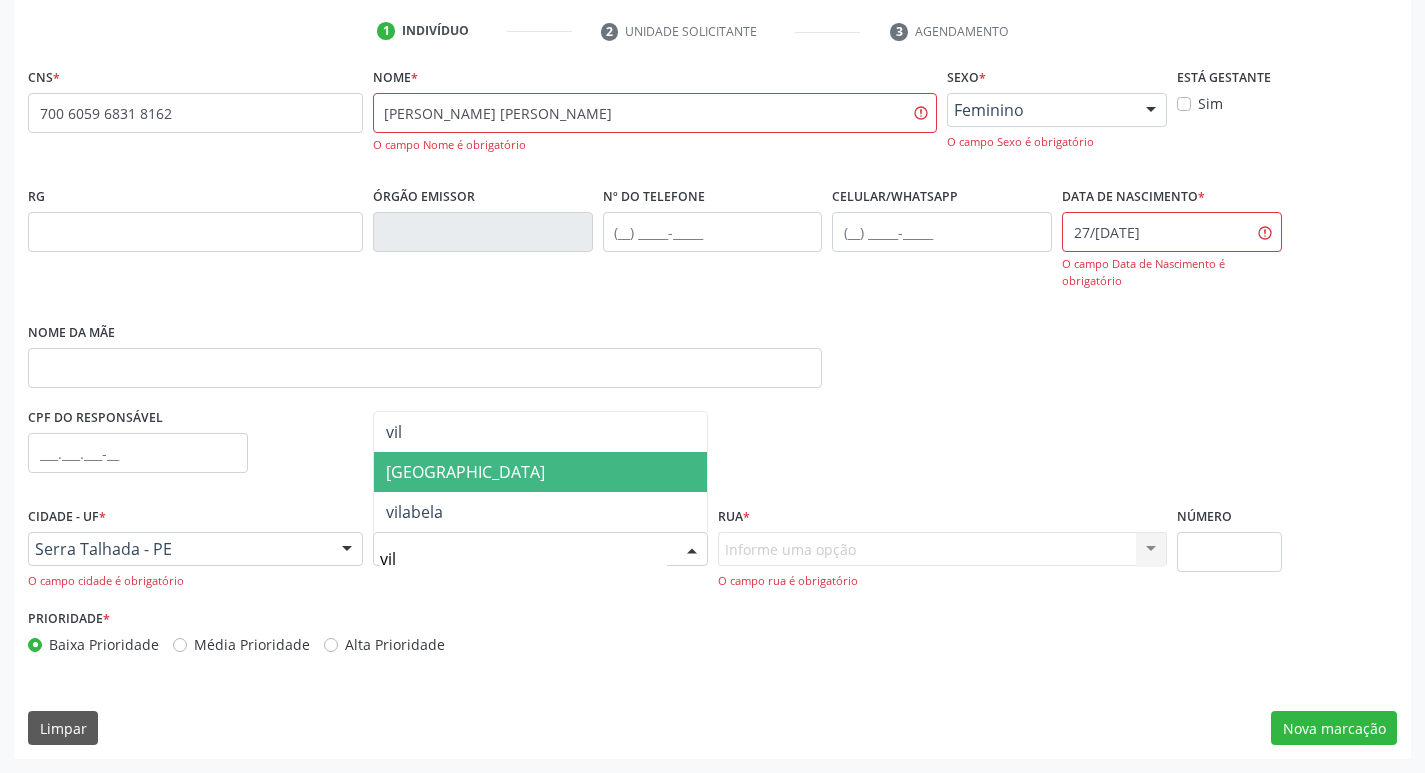 click on "[GEOGRAPHIC_DATA]" at bounding box center (540, 472) 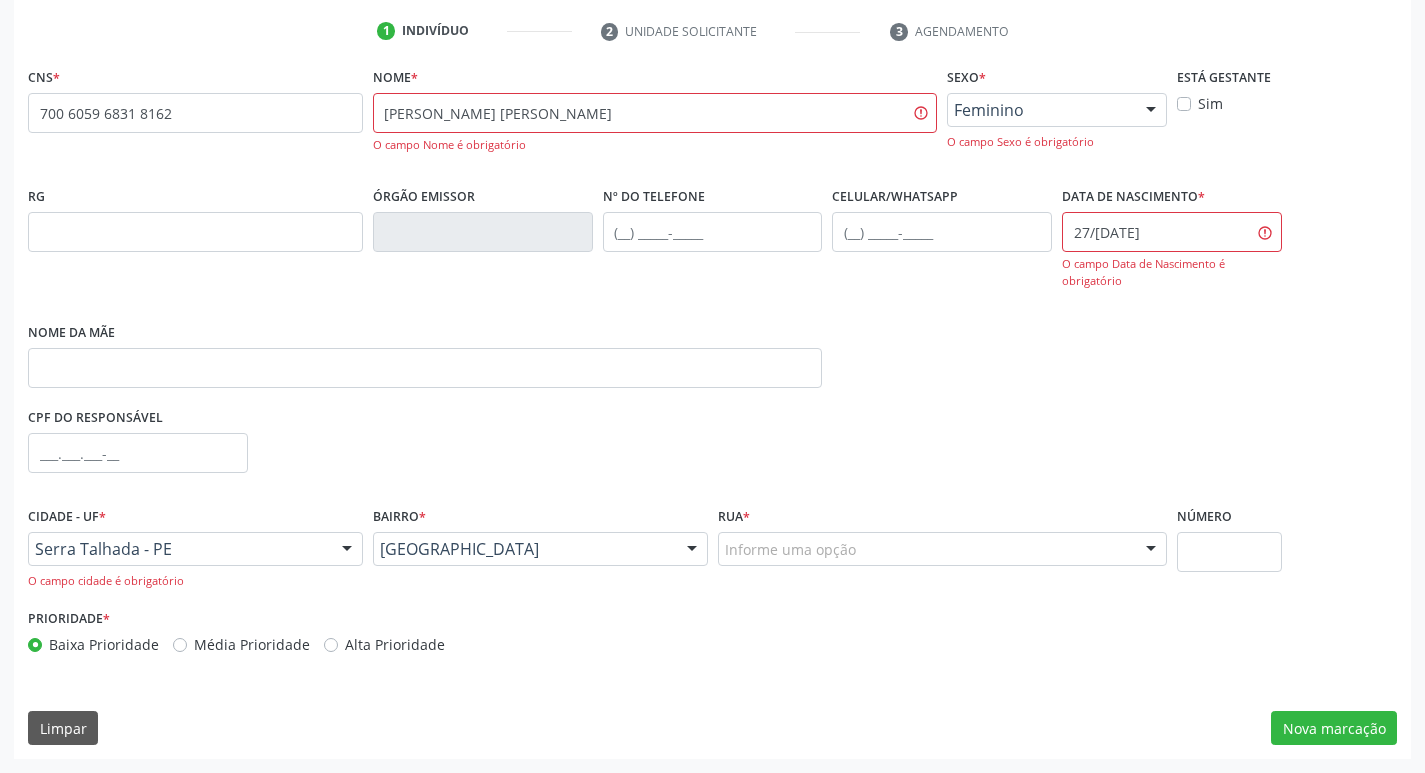 click on "Informe uma opção" at bounding box center (943, 549) 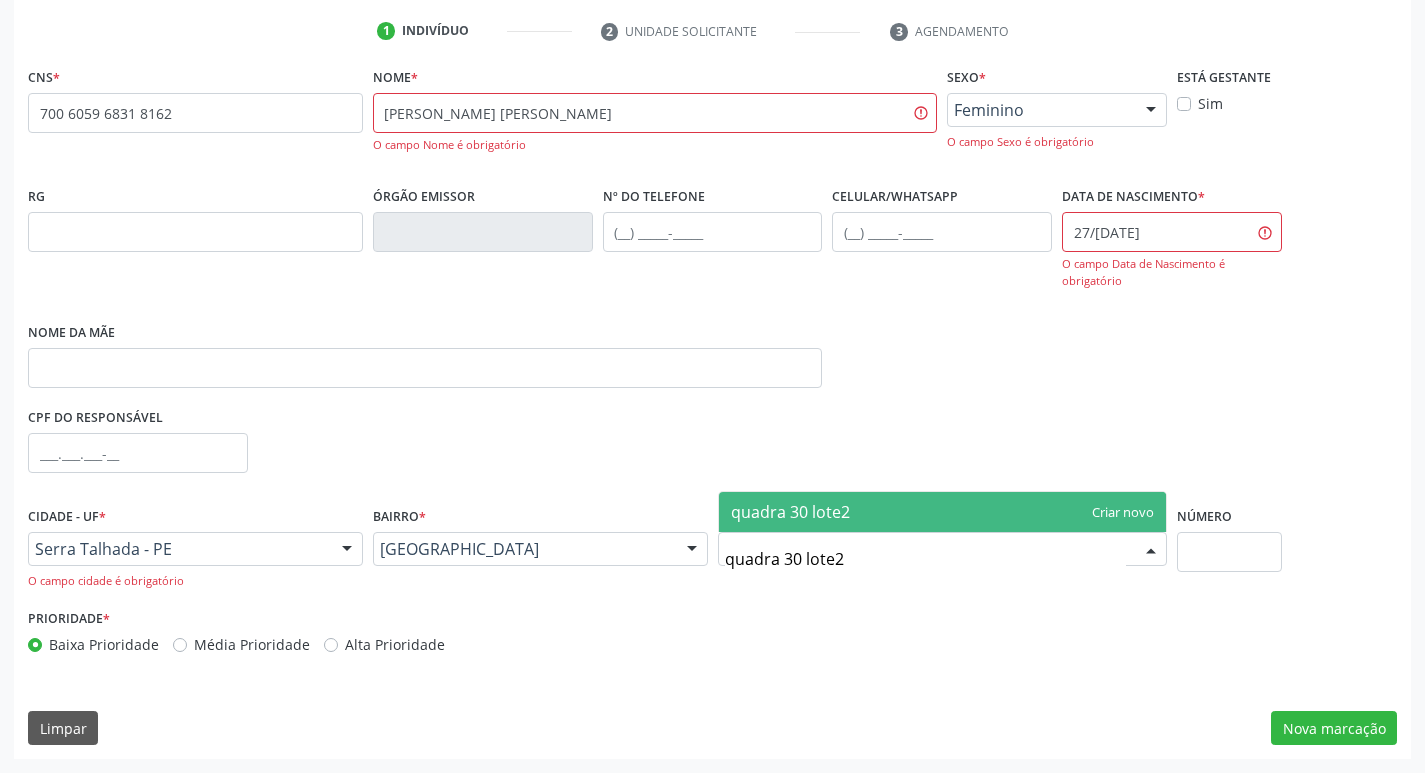 type on "quadra 30 lote26" 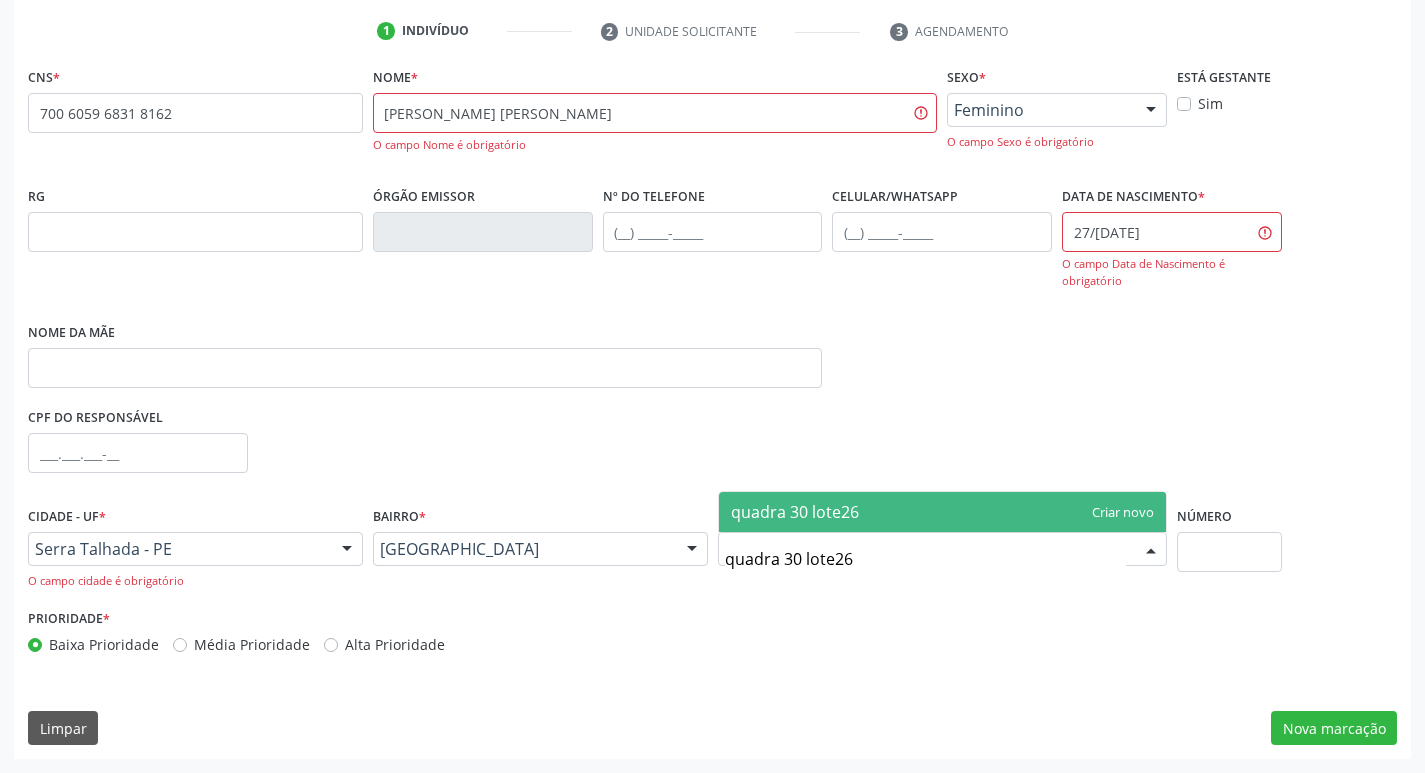 click on "quadra 30 lote26" at bounding box center [943, 512] 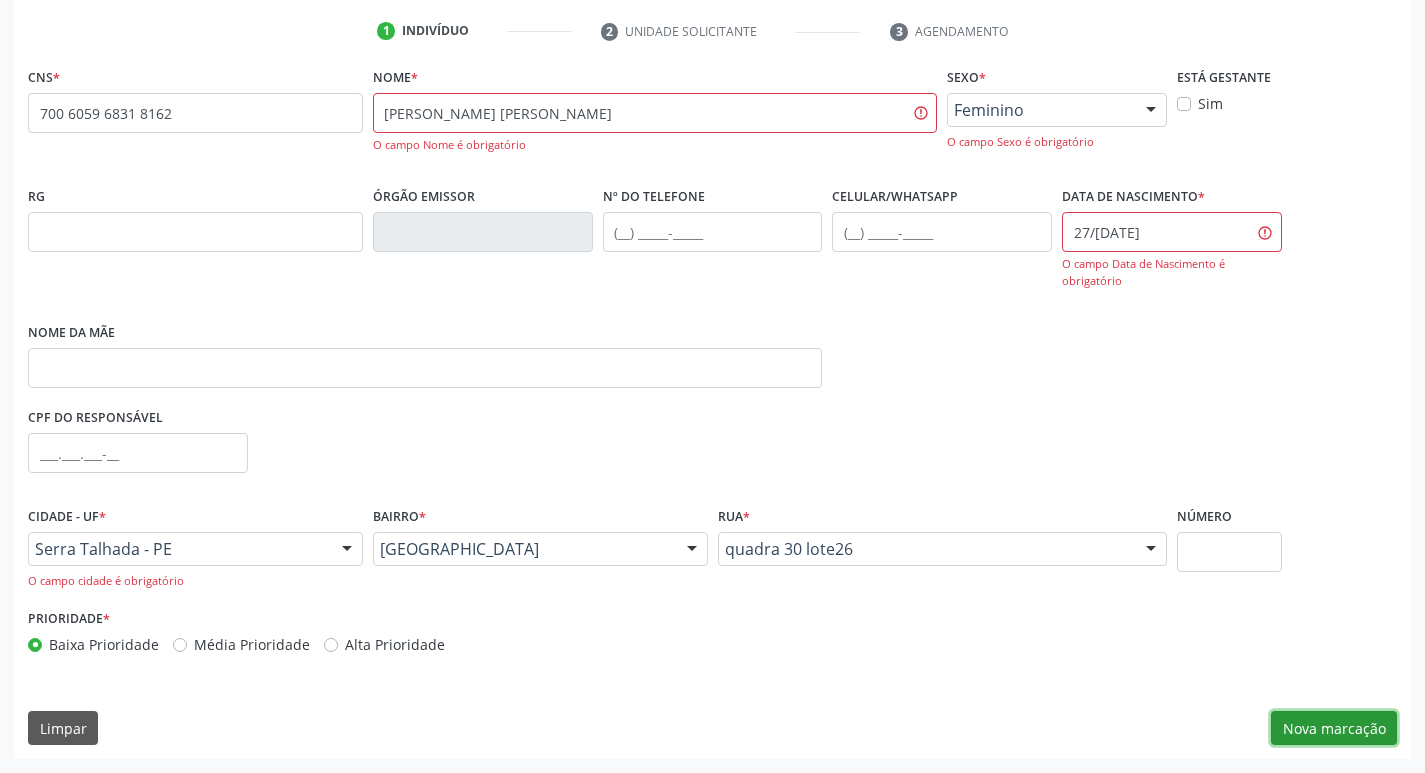 click on "Nova marcação" at bounding box center (1334, 728) 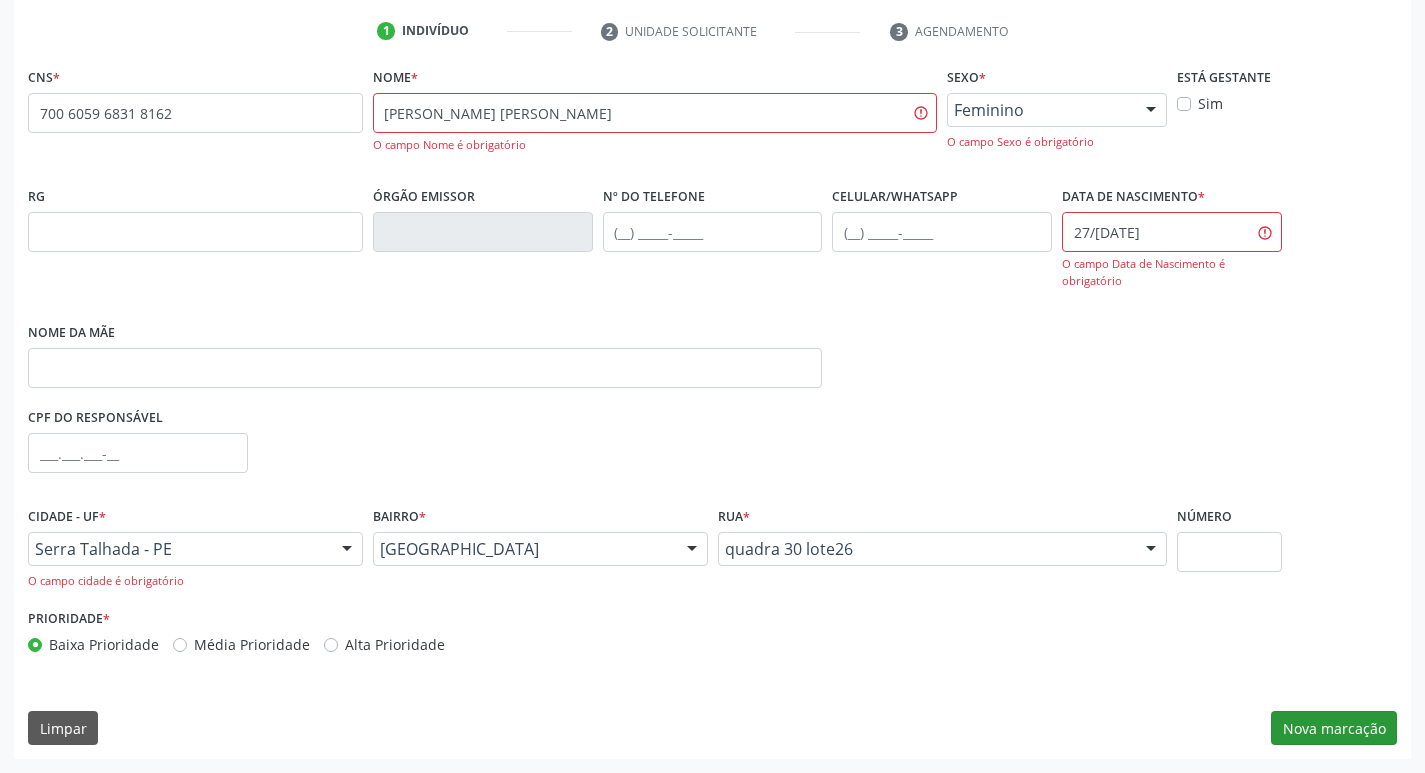 scroll, scrollTop: 133, scrollLeft: 0, axis: vertical 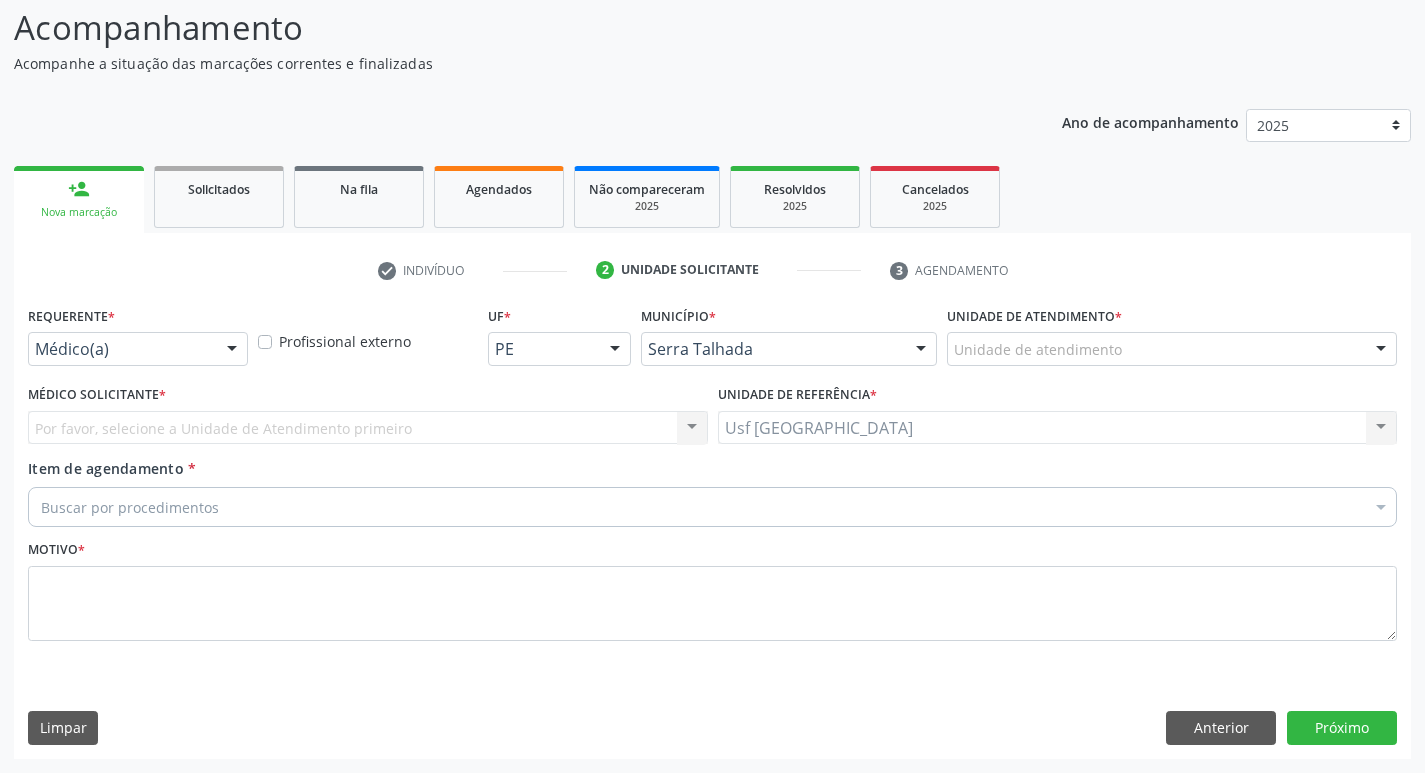 click on "Médico(a)" at bounding box center [138, 349] 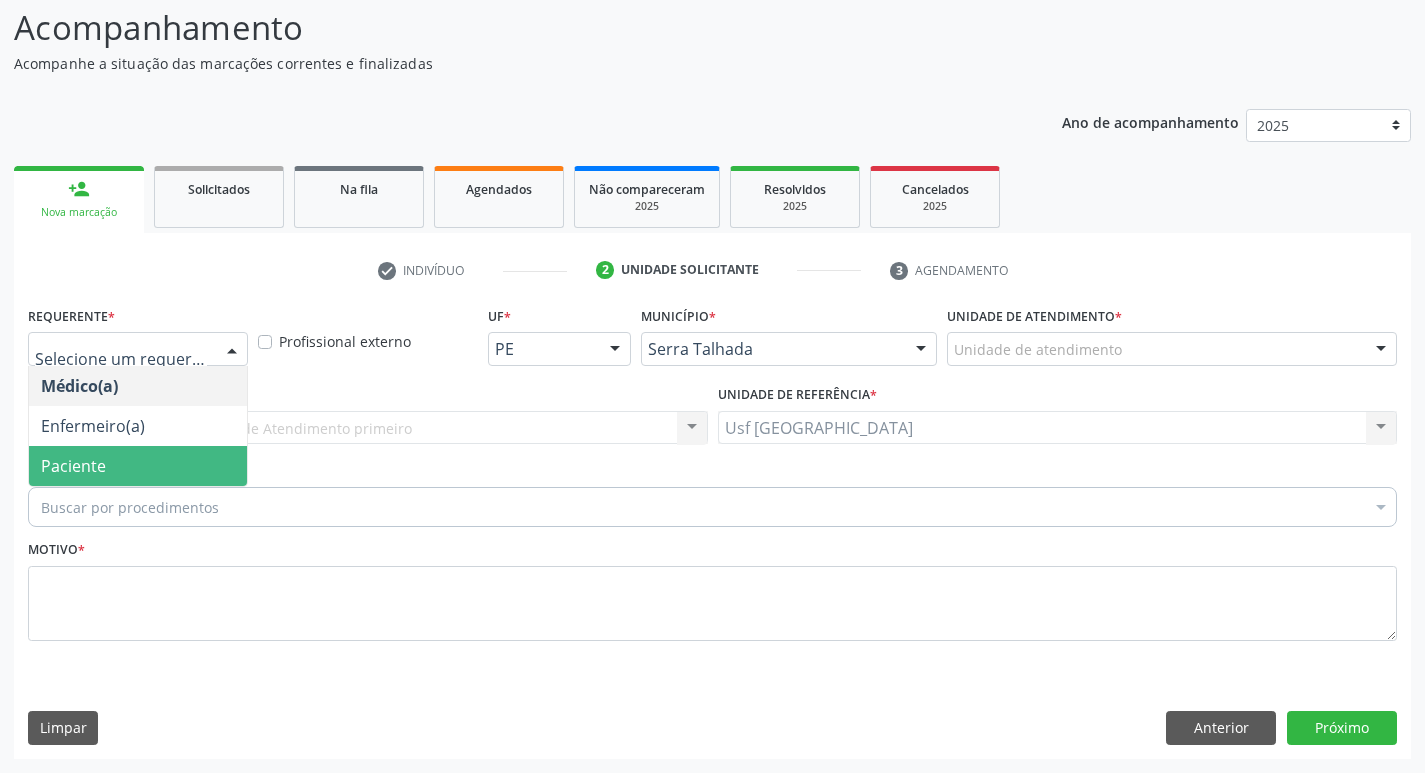 click on "Buscar por procedimentos" at bounding box center (712, 507) 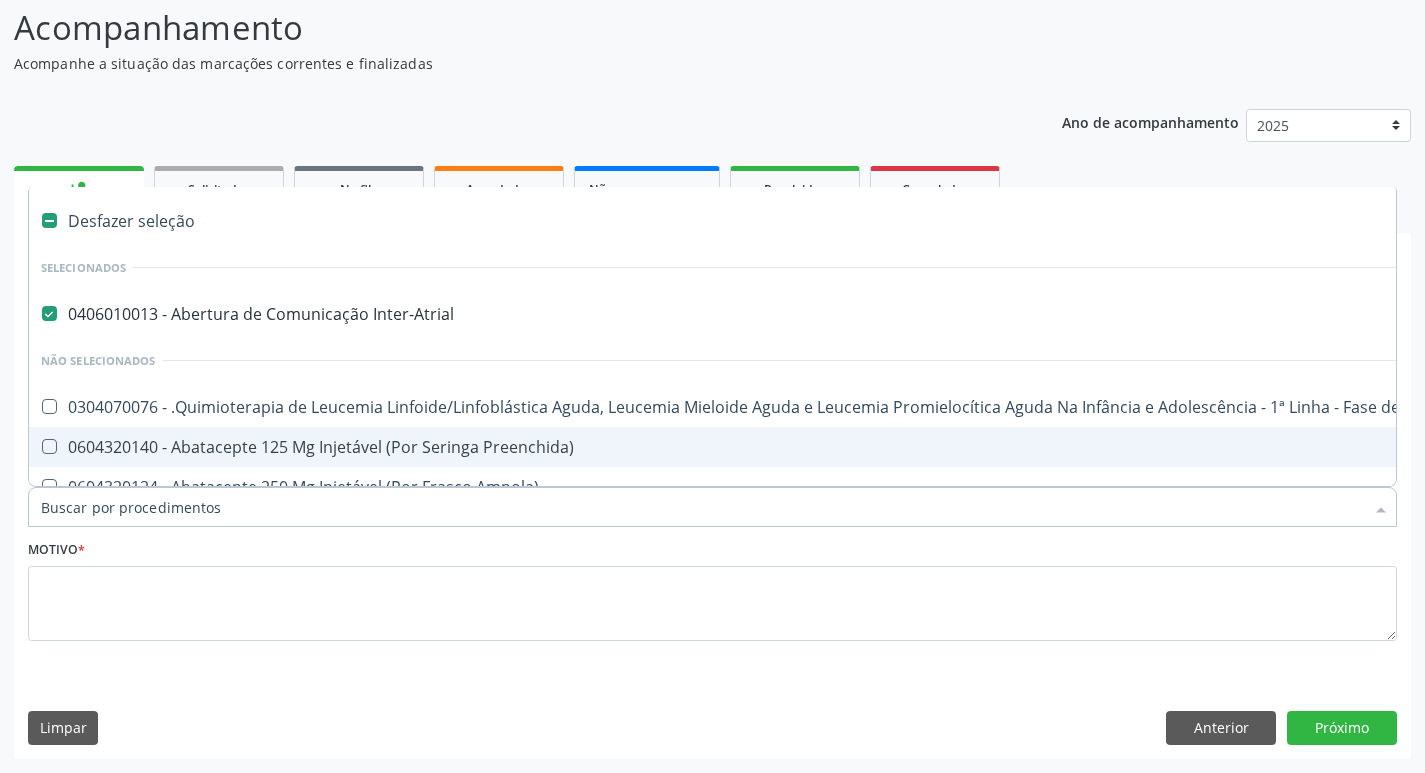 click on "0604320140 - Abatacepte 125 Mg Injetável (Por Seringa Preenchida)" at bounding box center (819, 447) 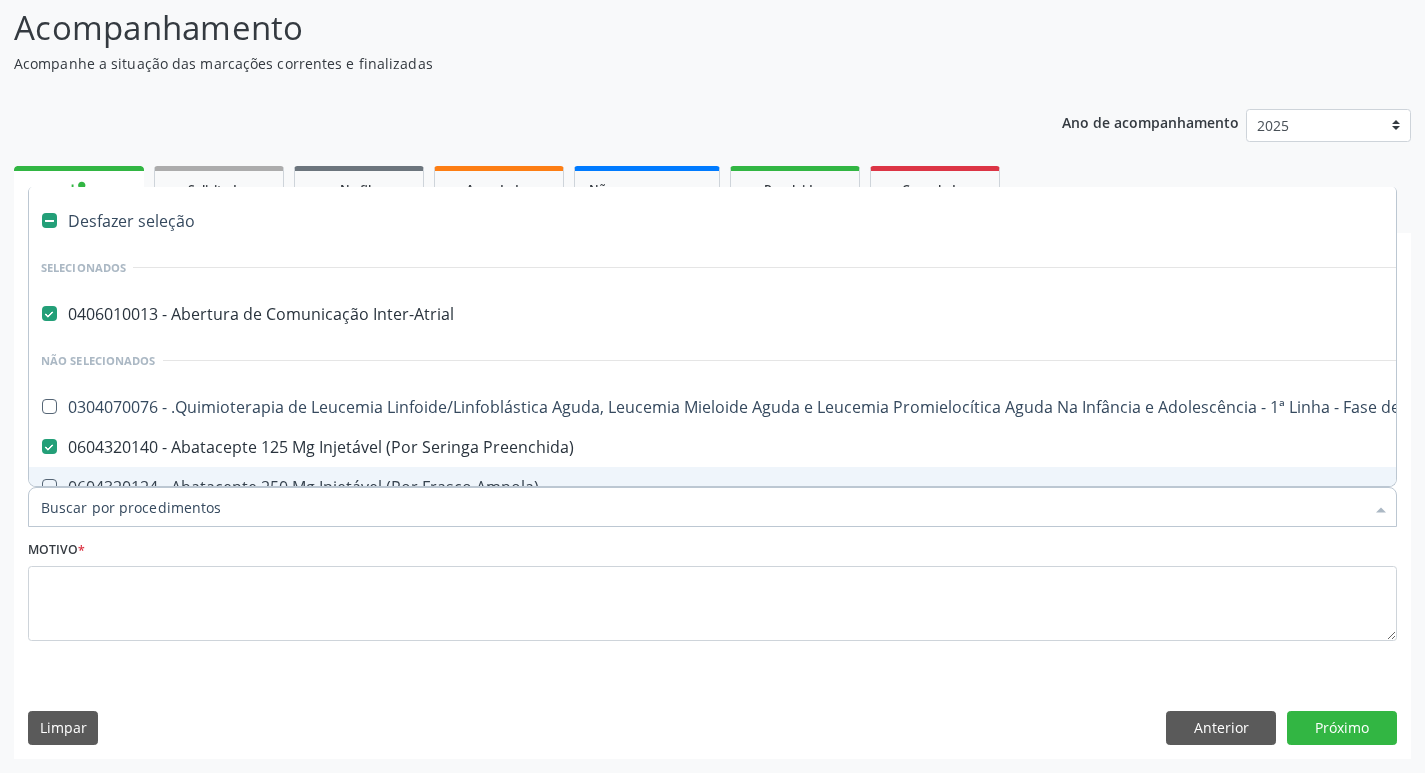 click on "Item de agendamento
*" at bounding box center [702, 507] 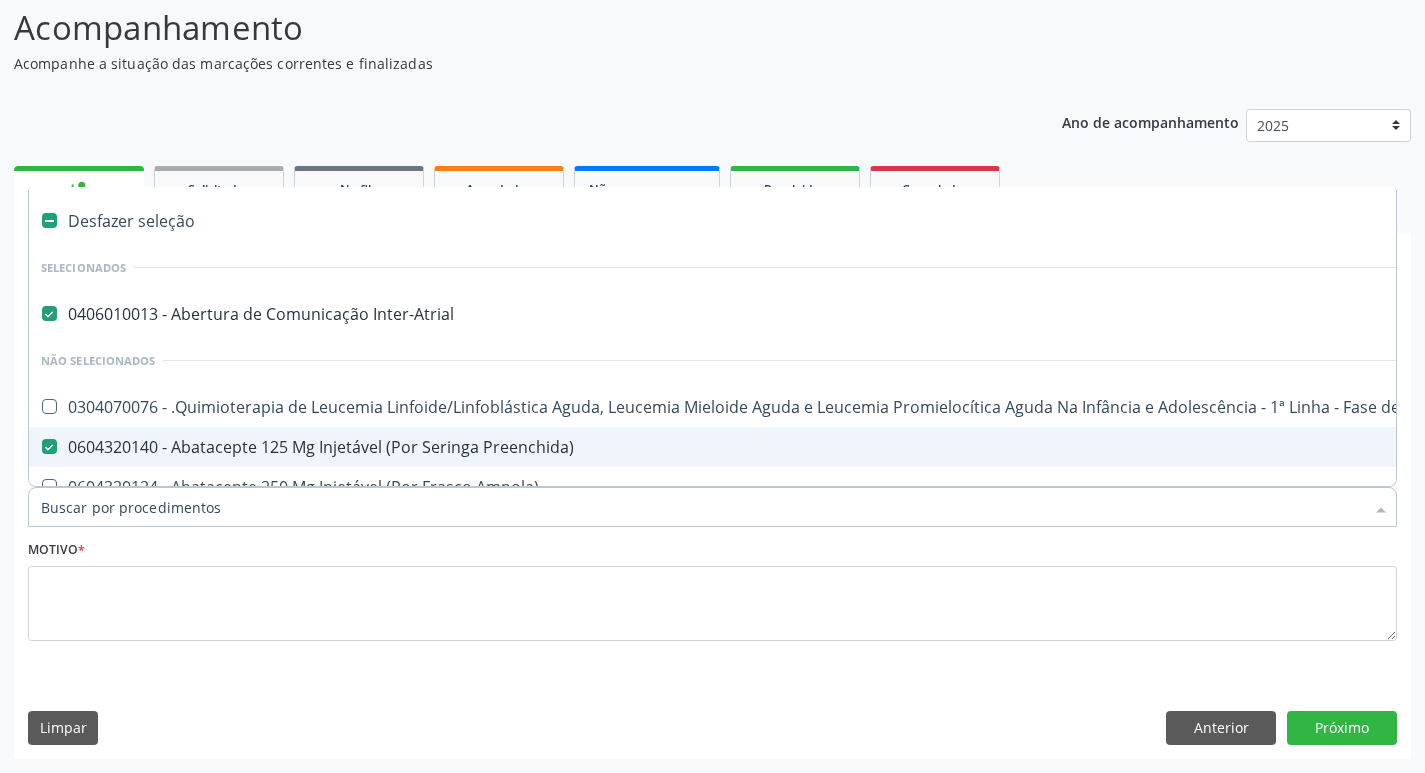 click on "0604320140 - Abatacepte 125 Mg Injetável (Por Seringa Preenchida)" at bounding box center (819, 447) 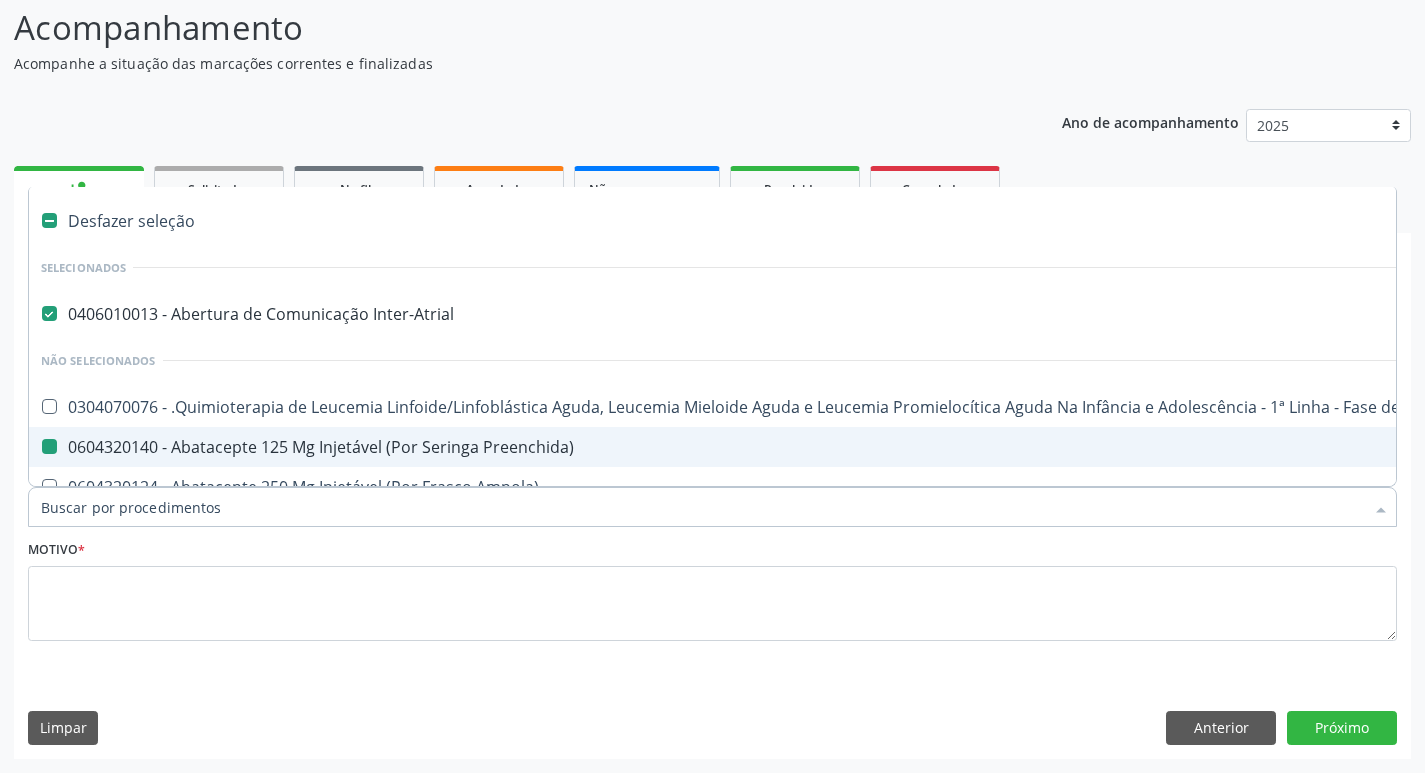 checkbox on "false" 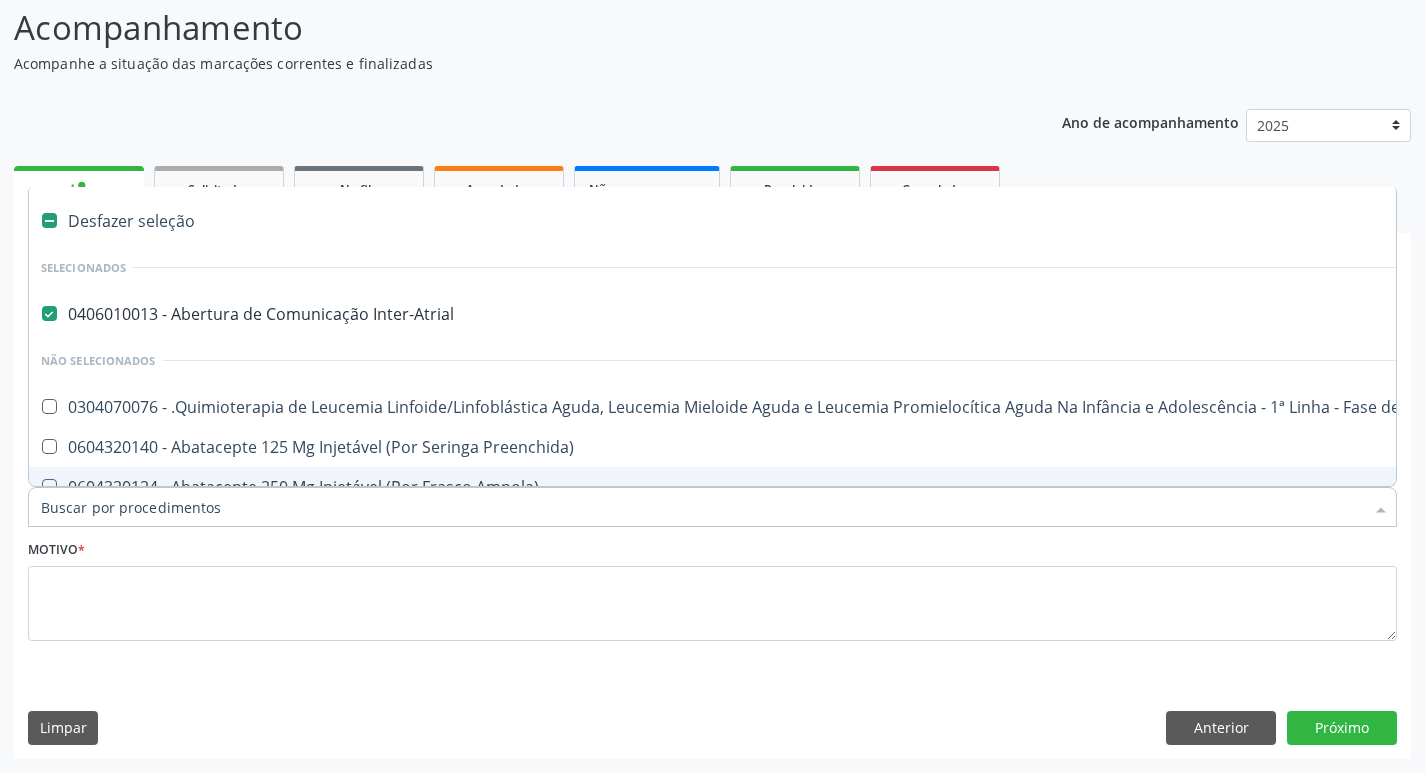 click on "Motivo
*" at bounding box center (56, 550) 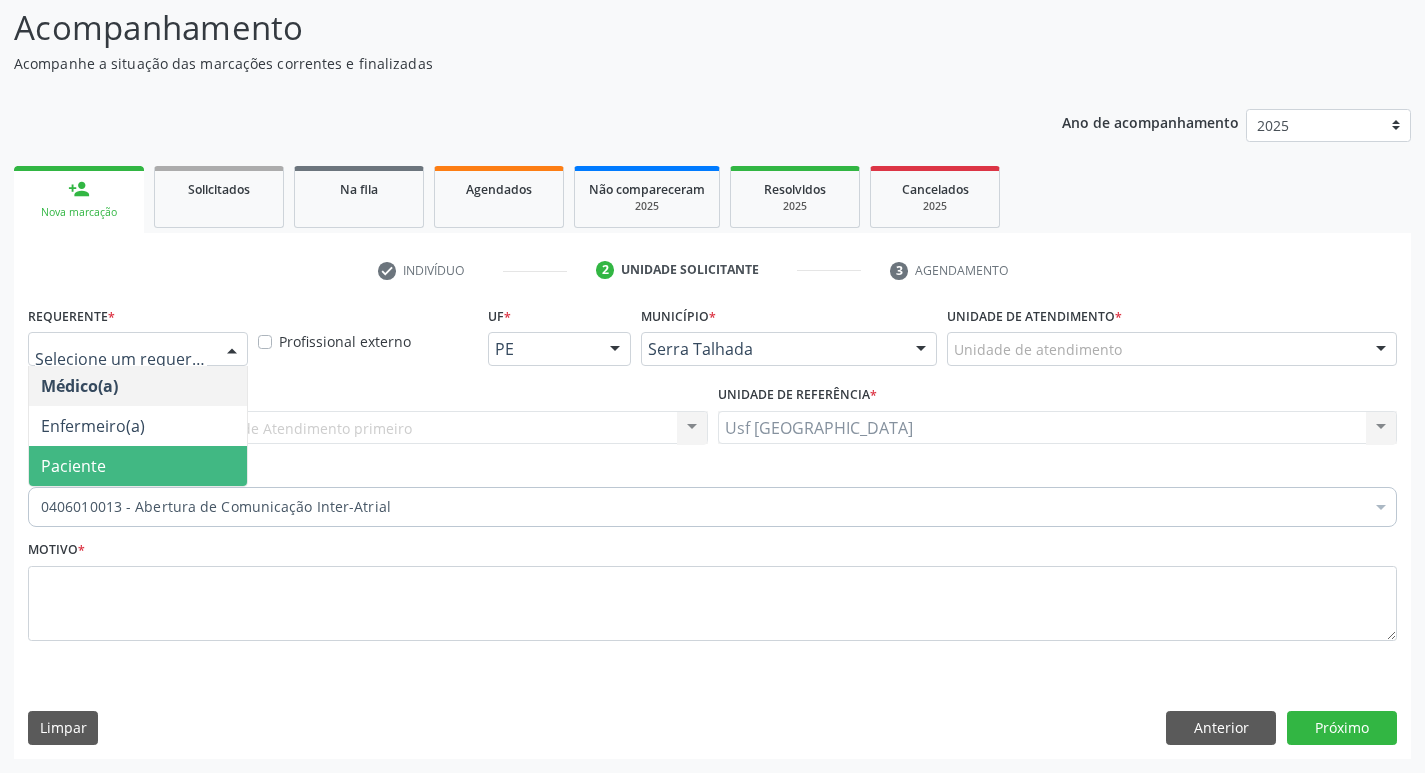 click on "Paciente" at bounding box center (138, 466) 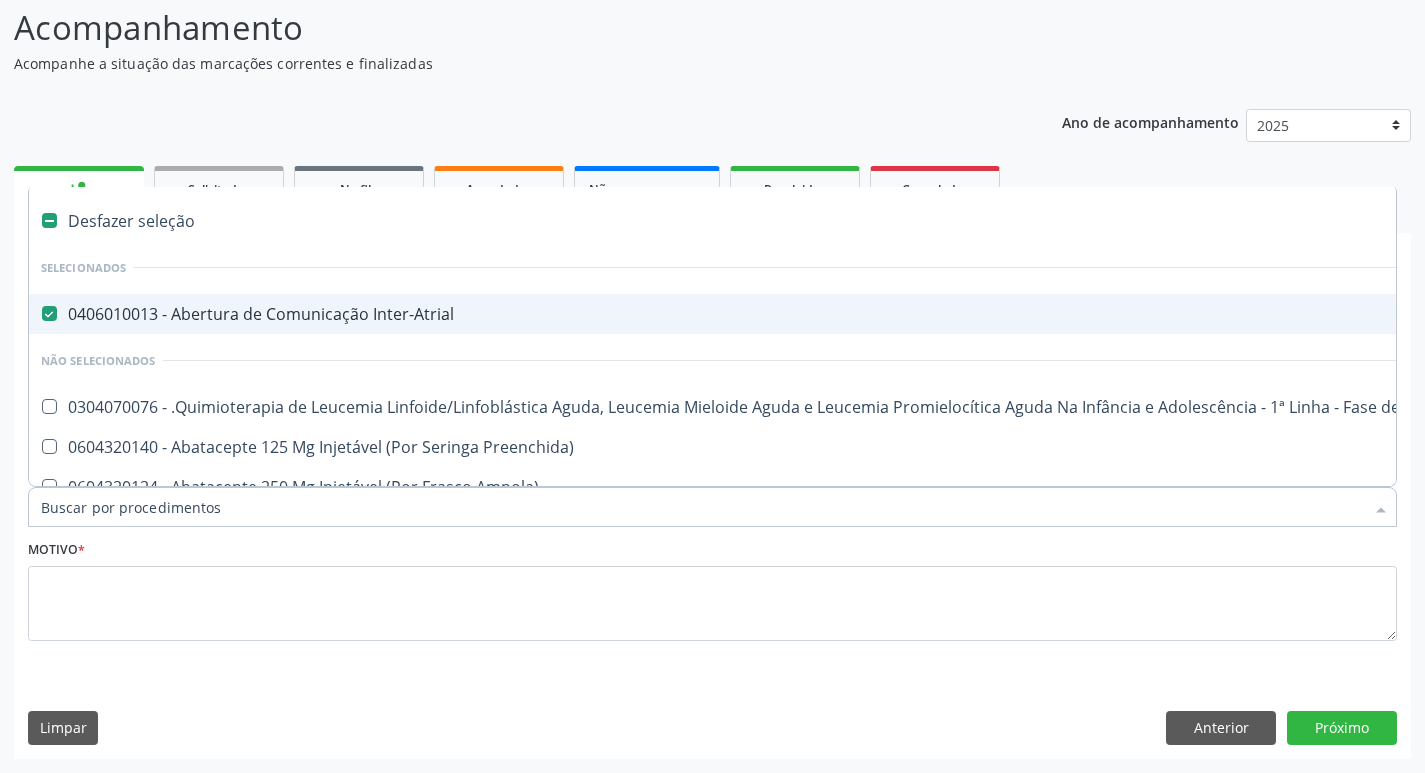 click on "0406010013 - Abertura de Comunicação Inter-Atrial" at bounding box center (819, 314) 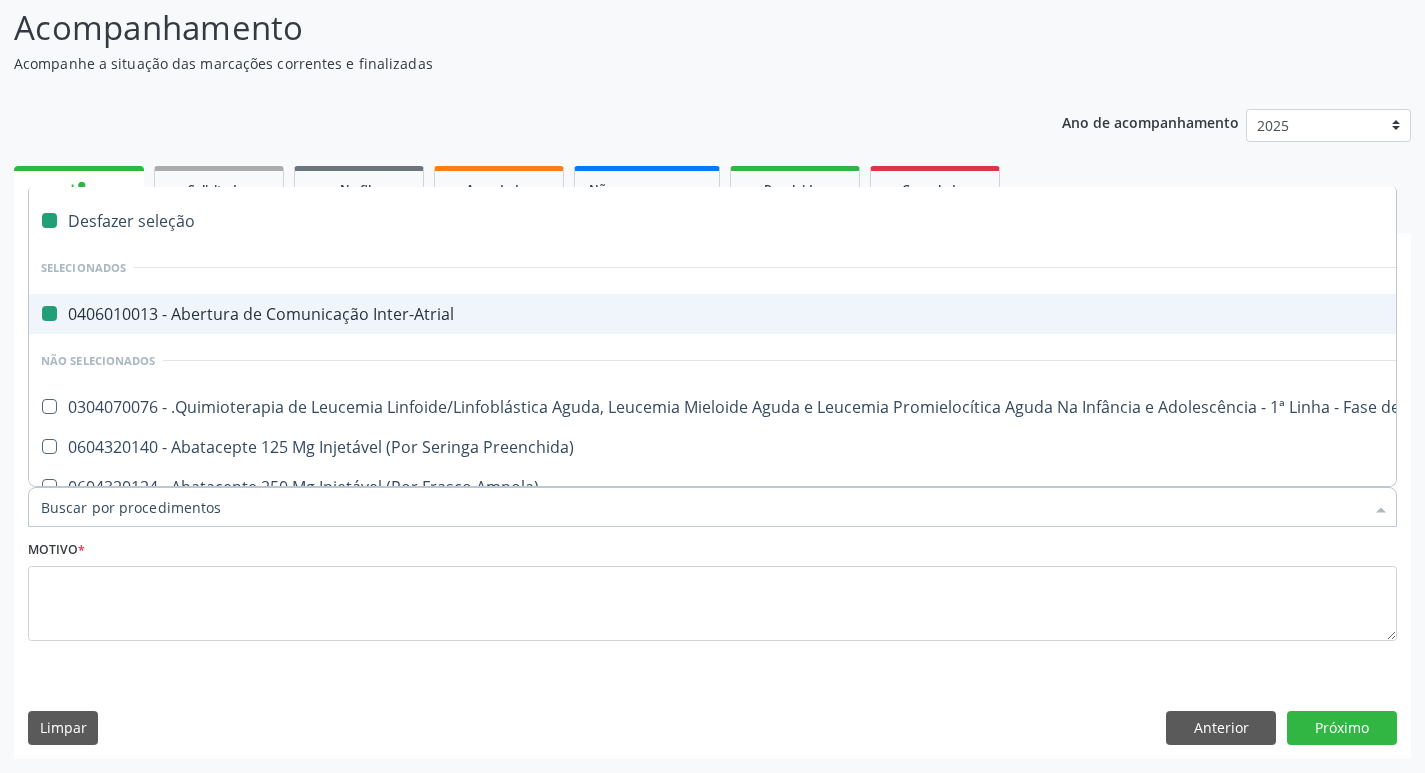 checkbox on "false" 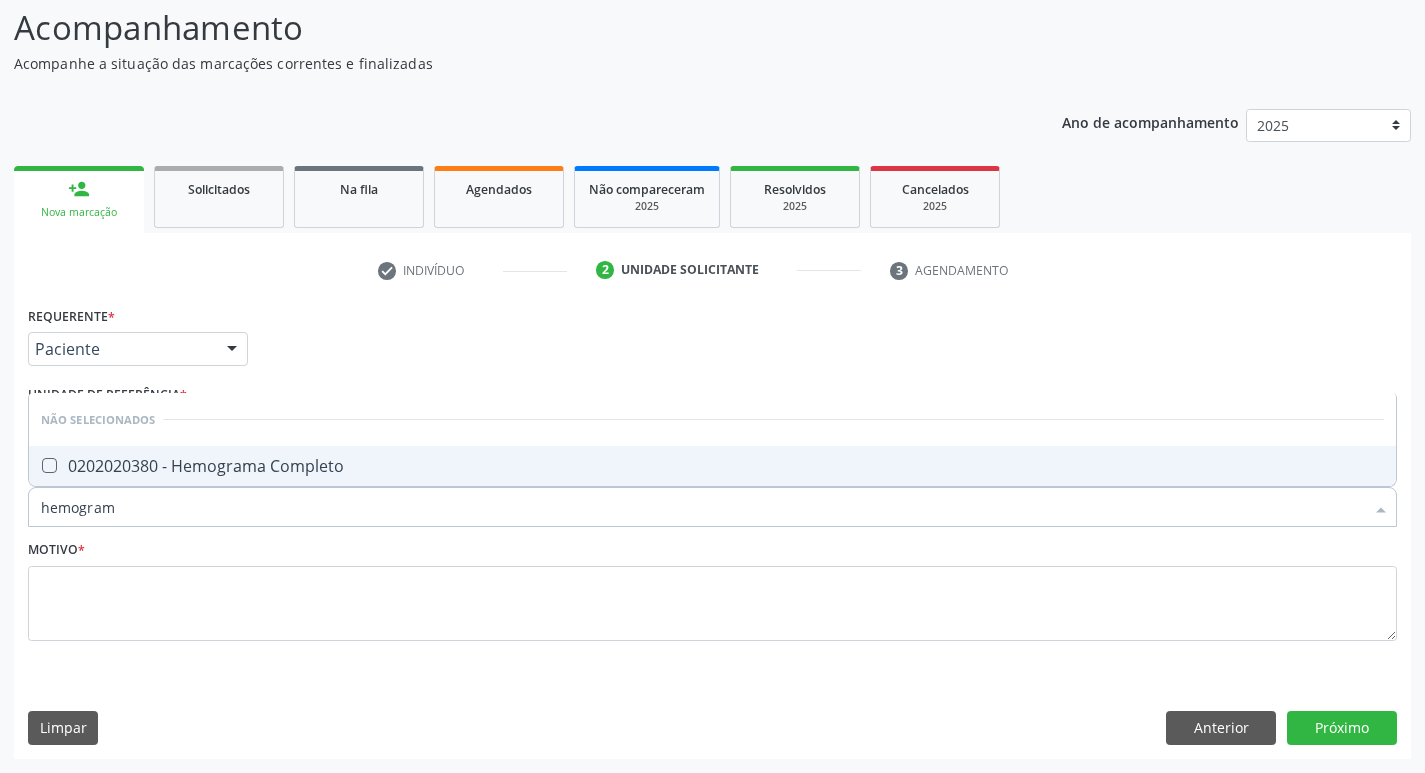 type on "hemograma" 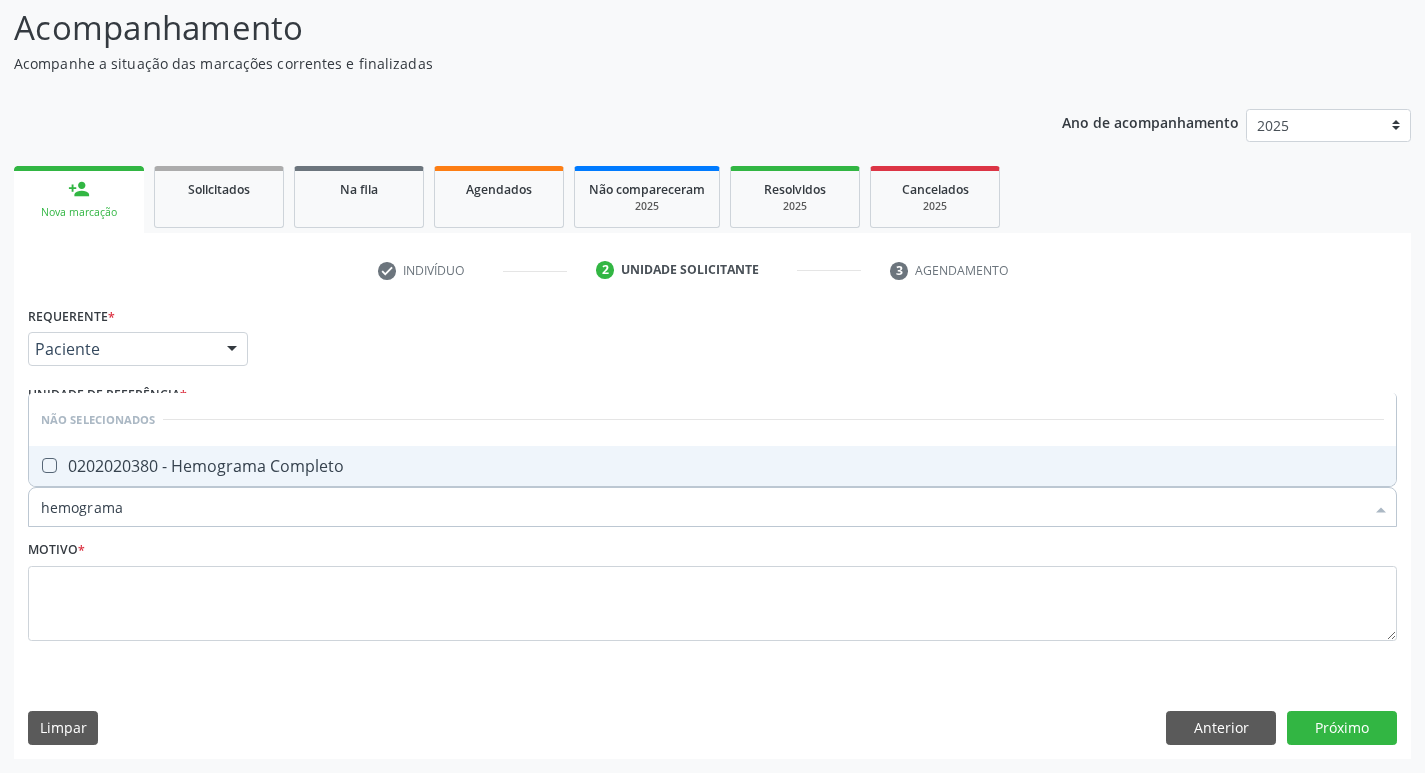click on "0202020380 - Hemograma Completo" at bounding box center (712, 466) 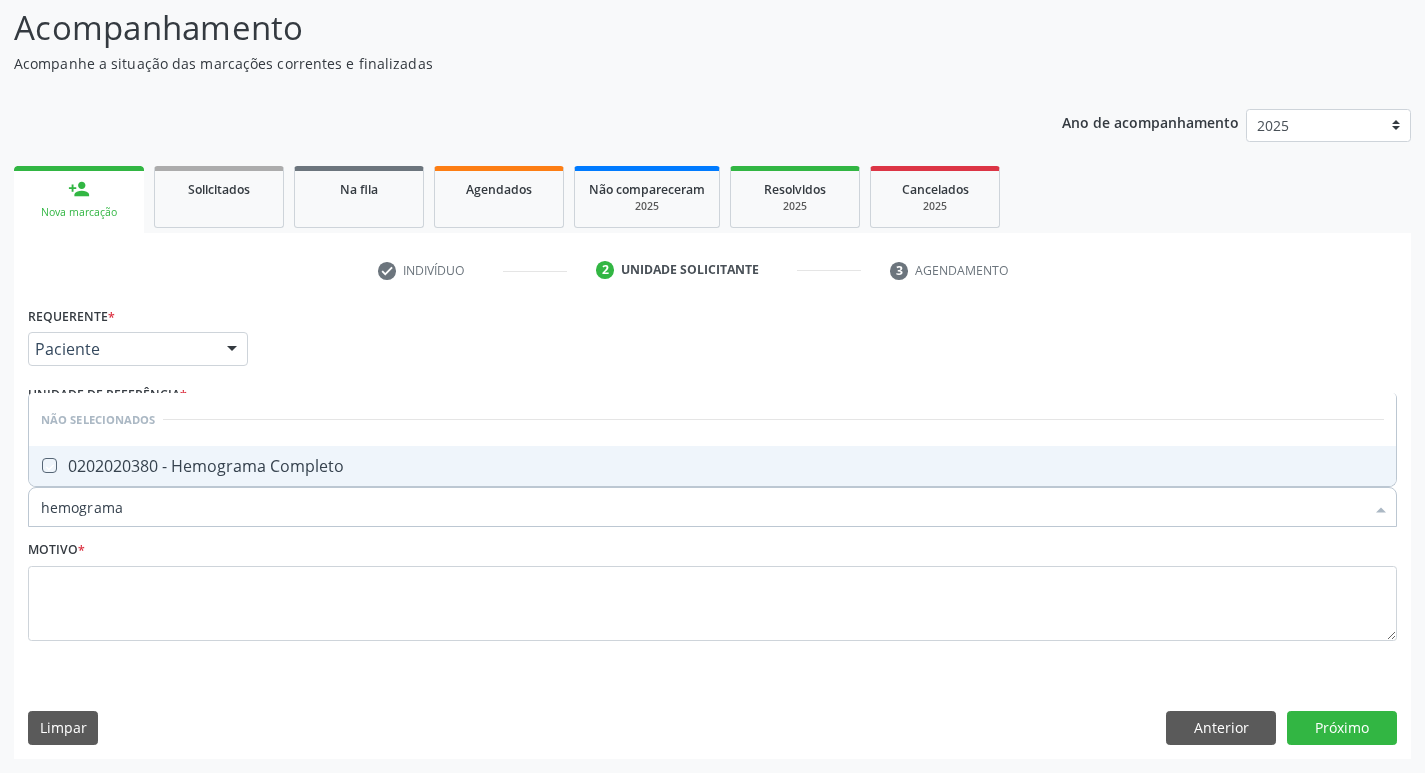 checkbox on "true" 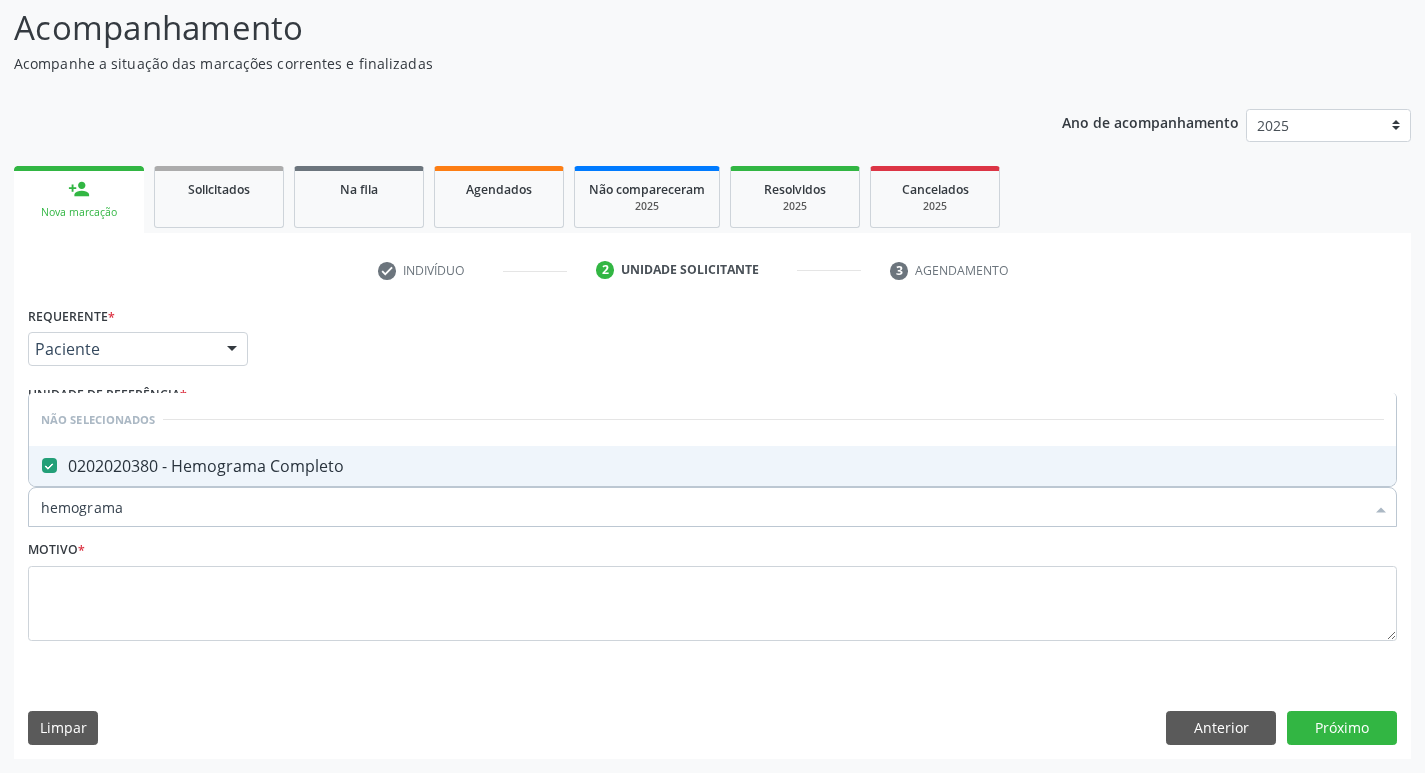 type on "hemograma" 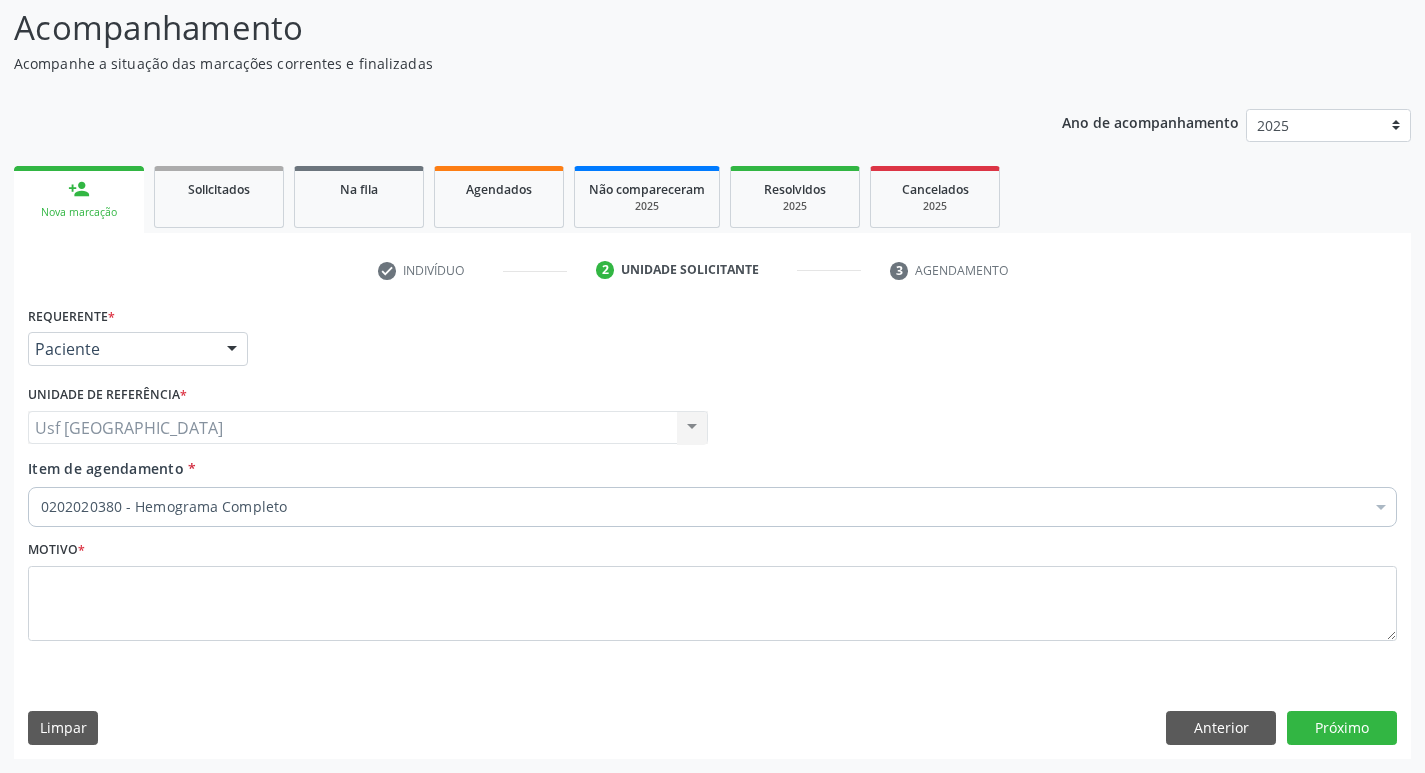 click on "0202020380 - Hemograma Completo" at bounding box center [712, 507] 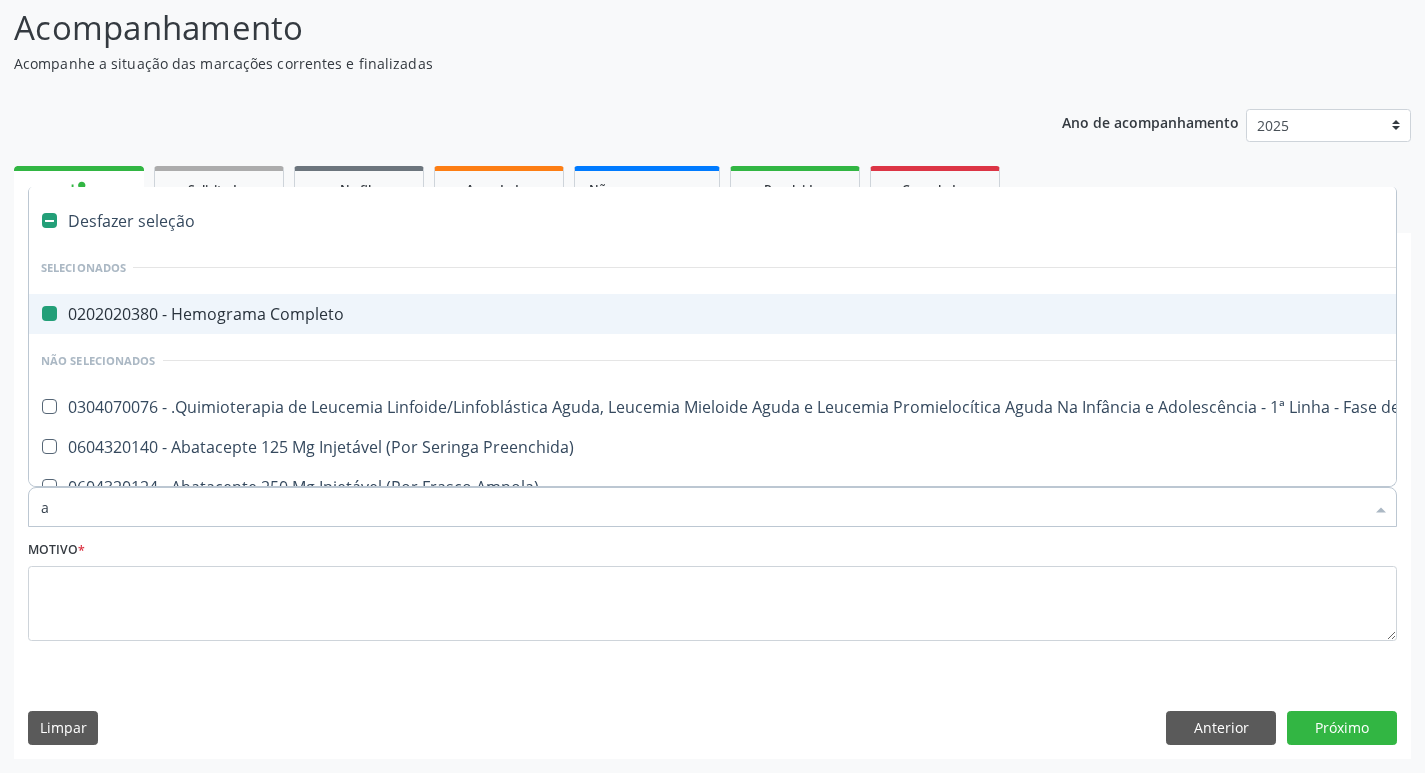 type on "an" 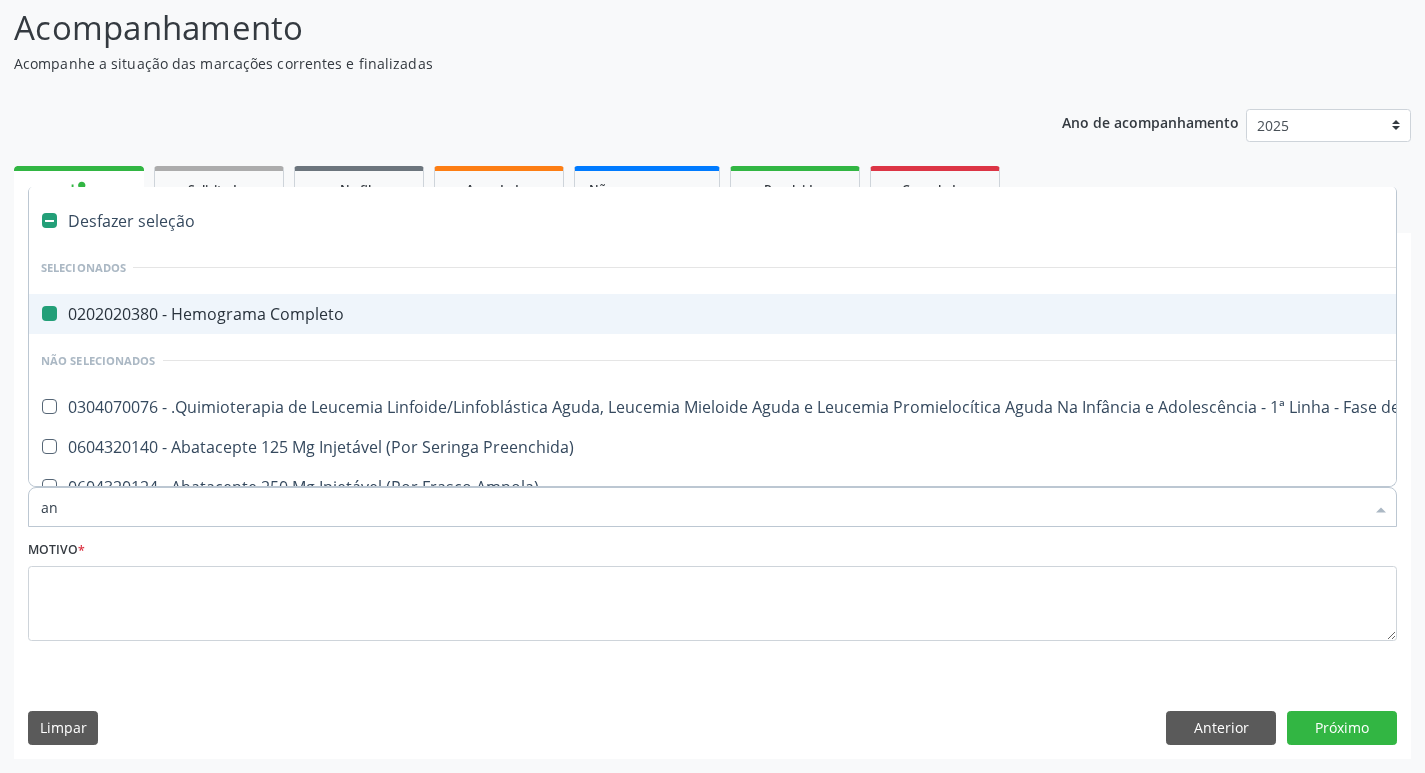 checkbox on "false" 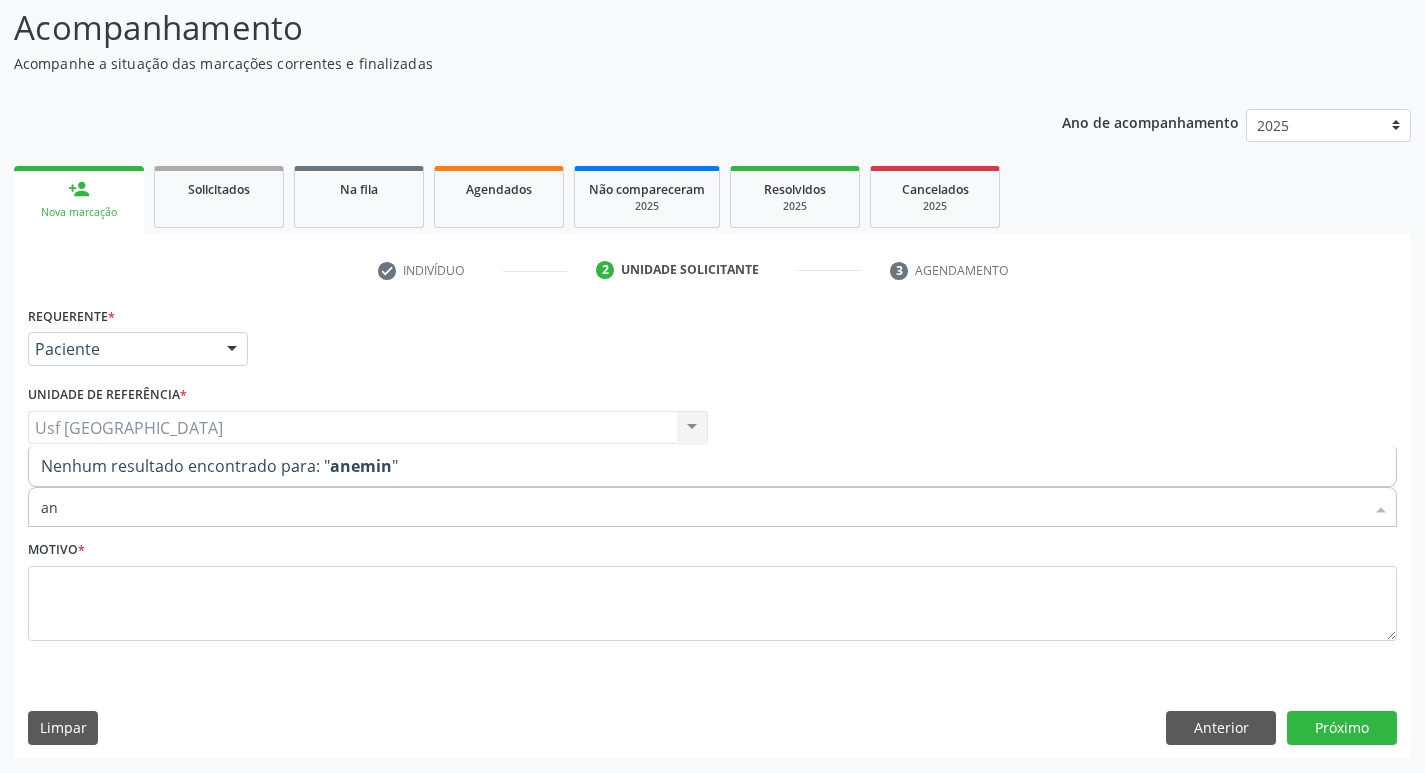 type on "a" 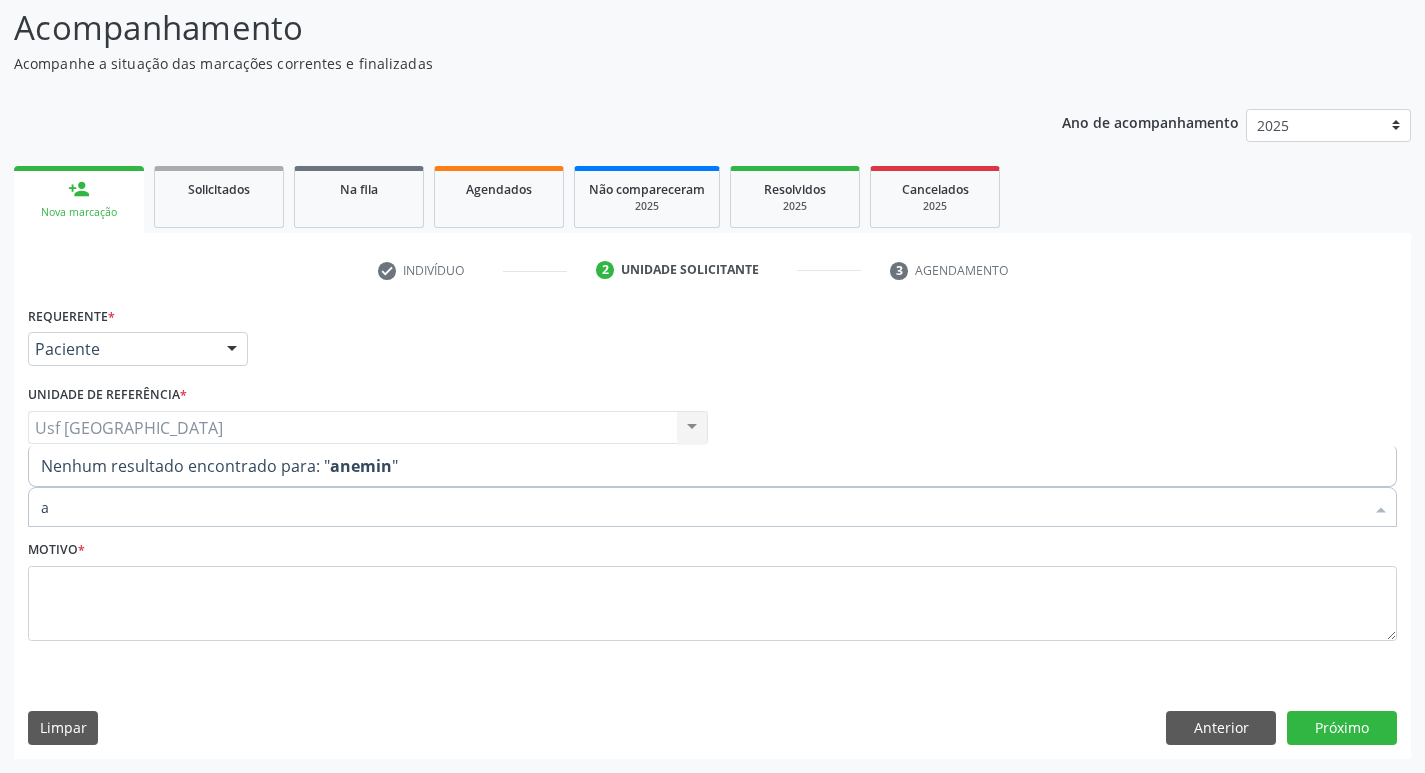 type 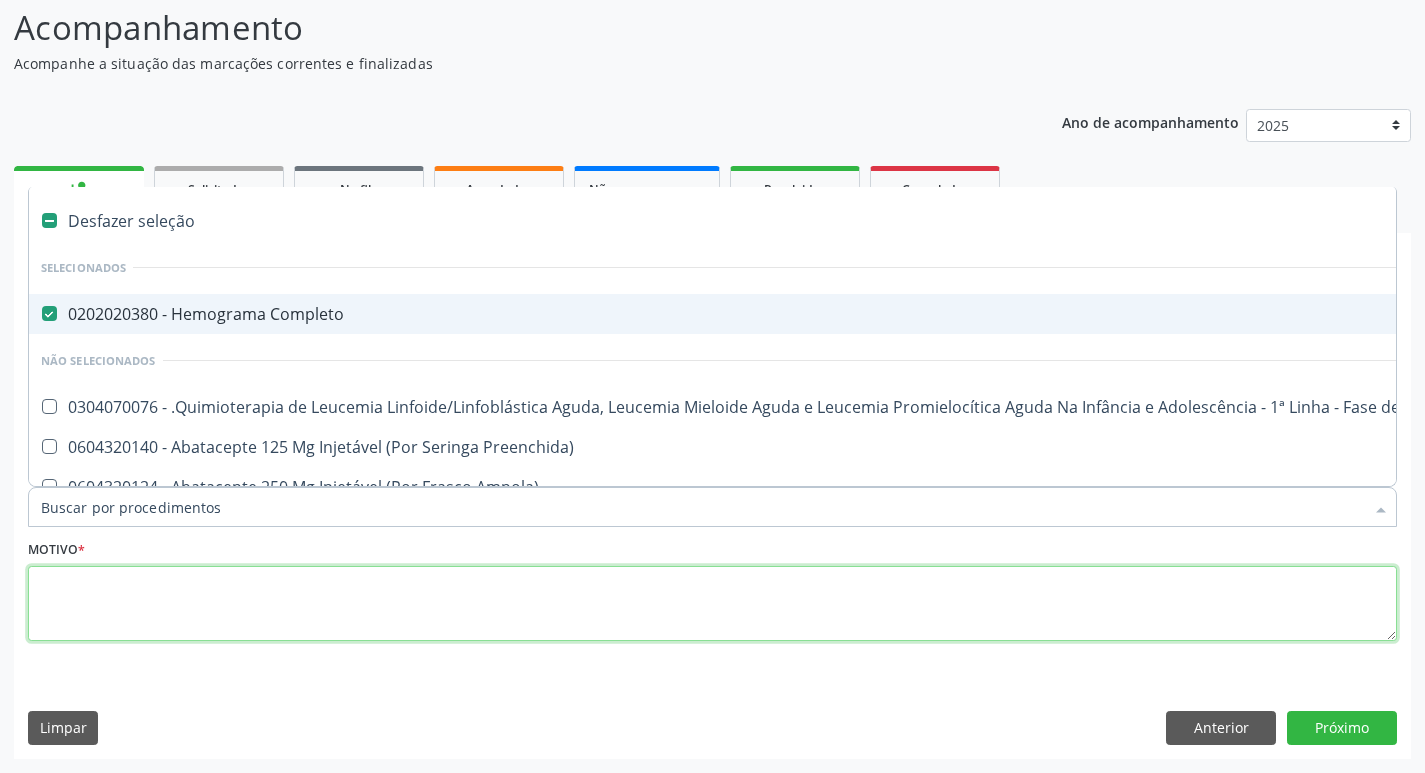 click at bounding box center [712, 604] 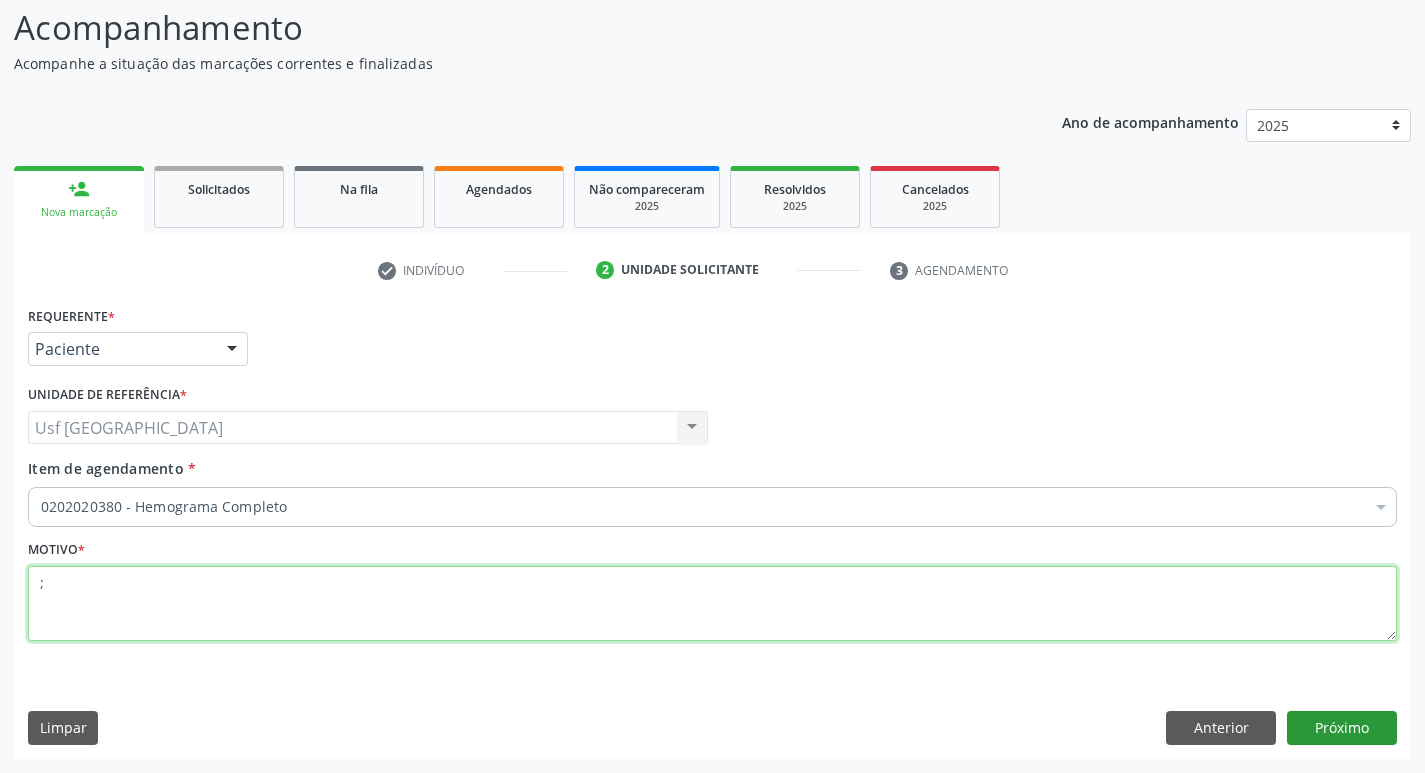 type on ";" 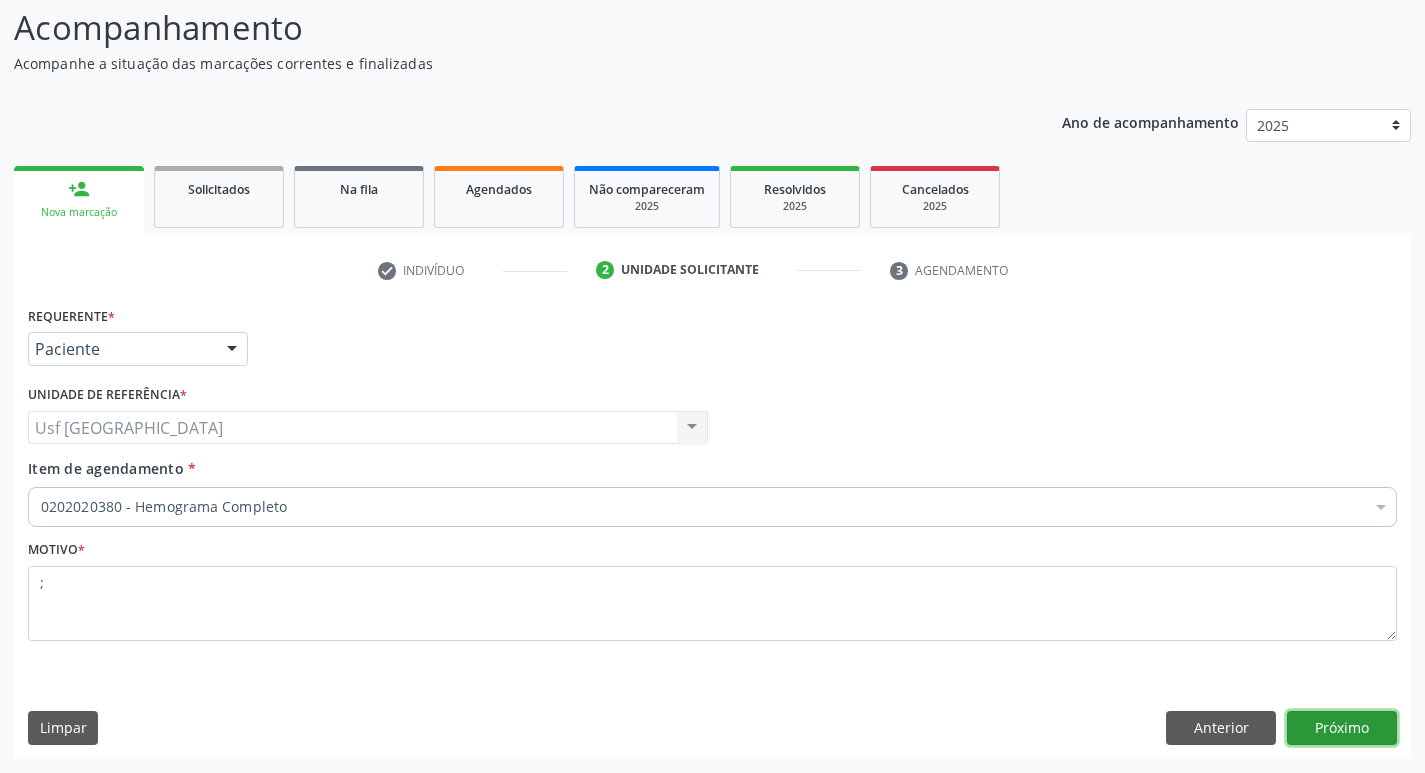 click on "Próximo" at bounding box center (1342, 728) 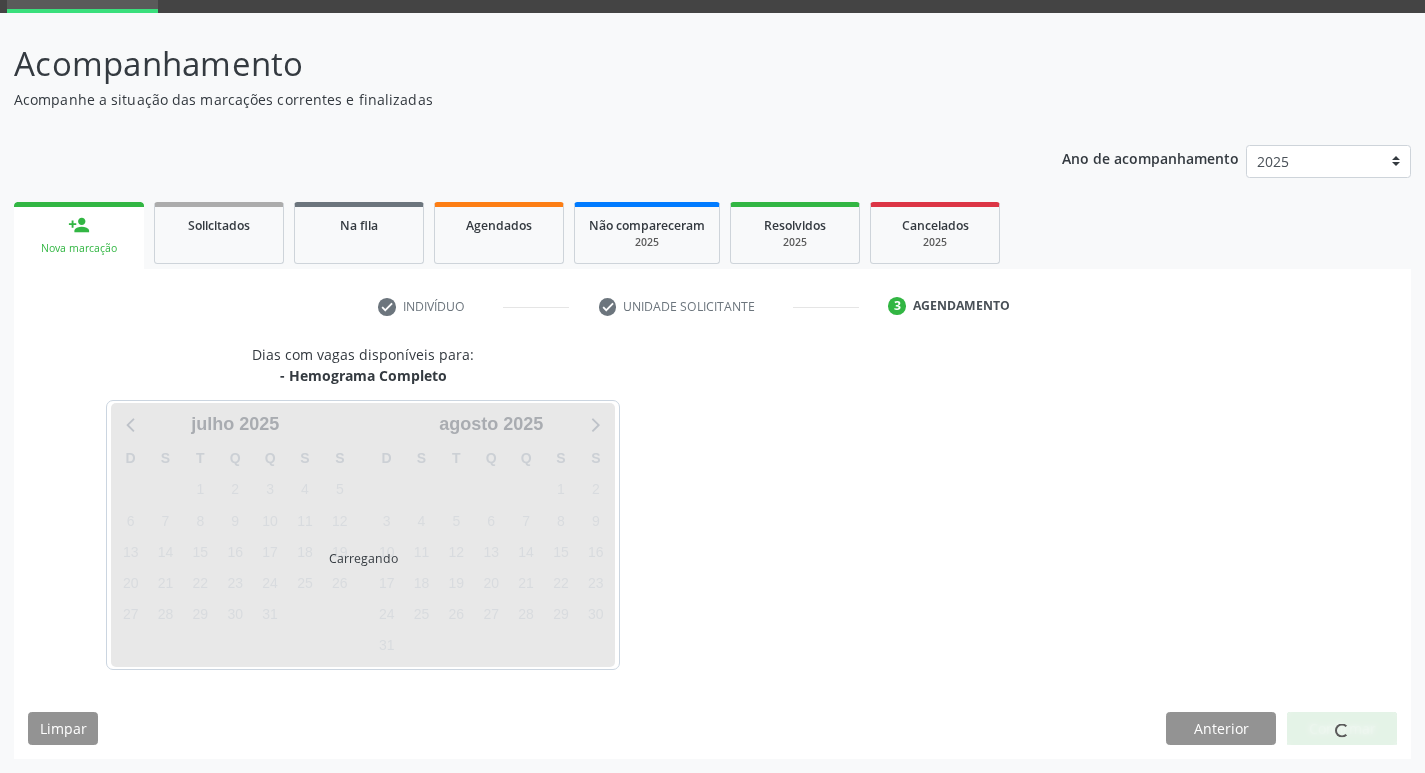 scroll, scrollTop: 97, scrollLeft: 0, axis: vertical 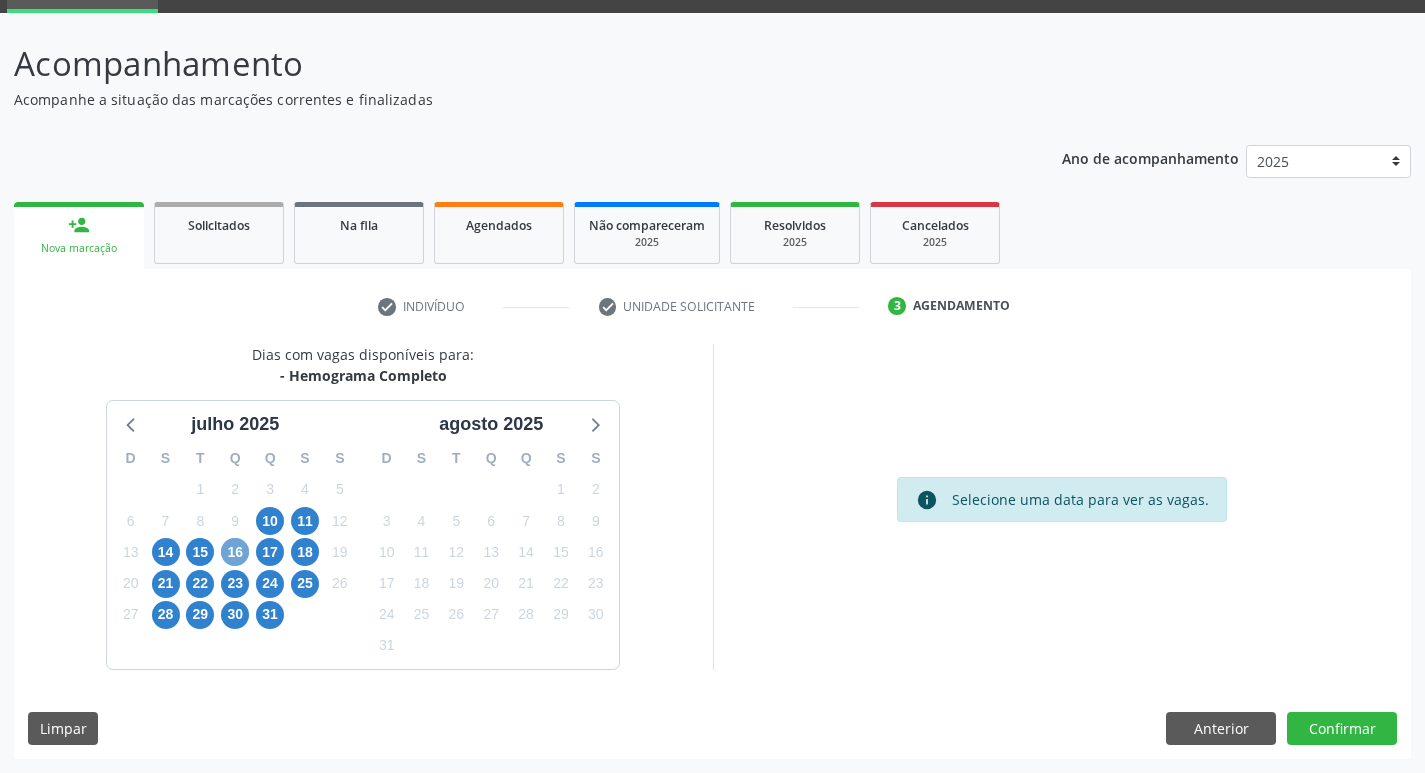 click on "16" at bounding box center [235, 552] 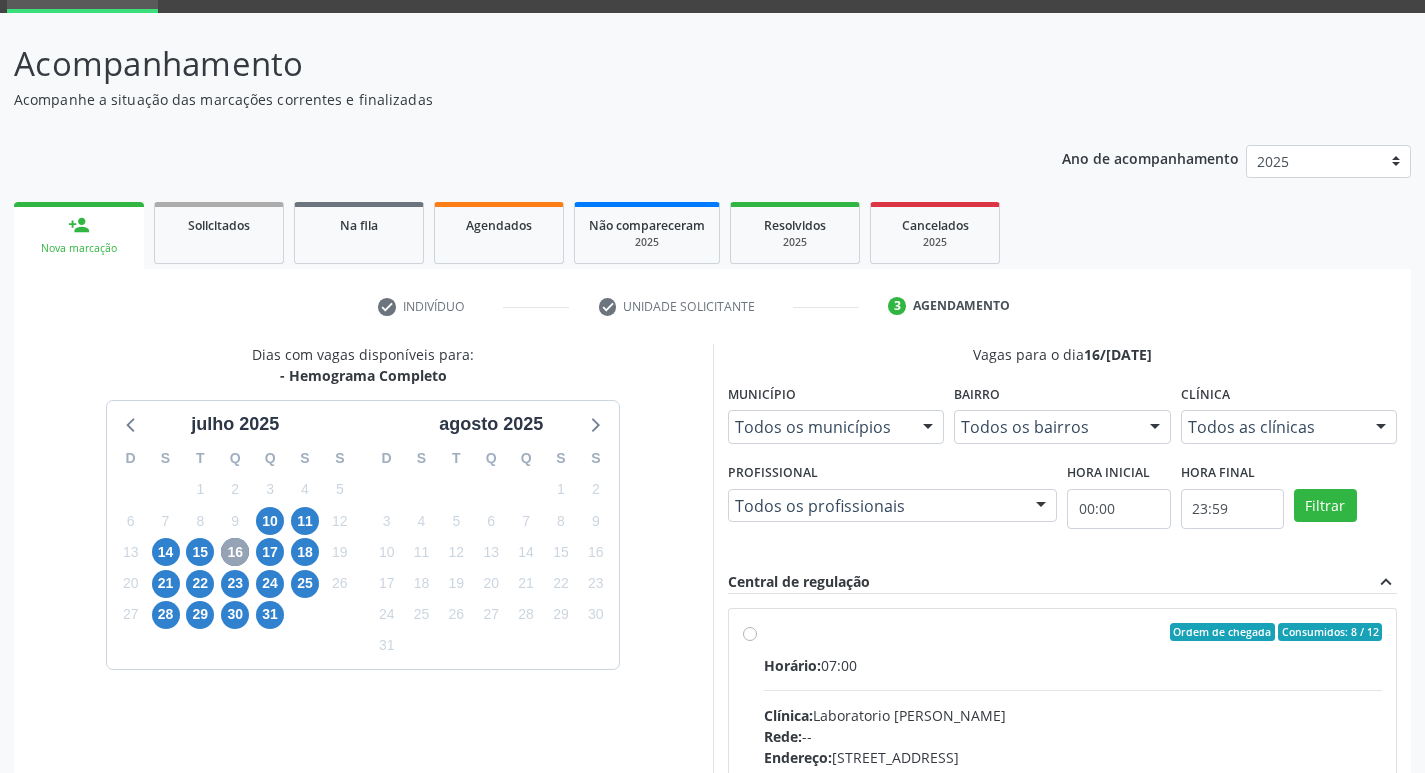 scroll, scrollTop: 297, scrollLeft: 0, axis: vertical 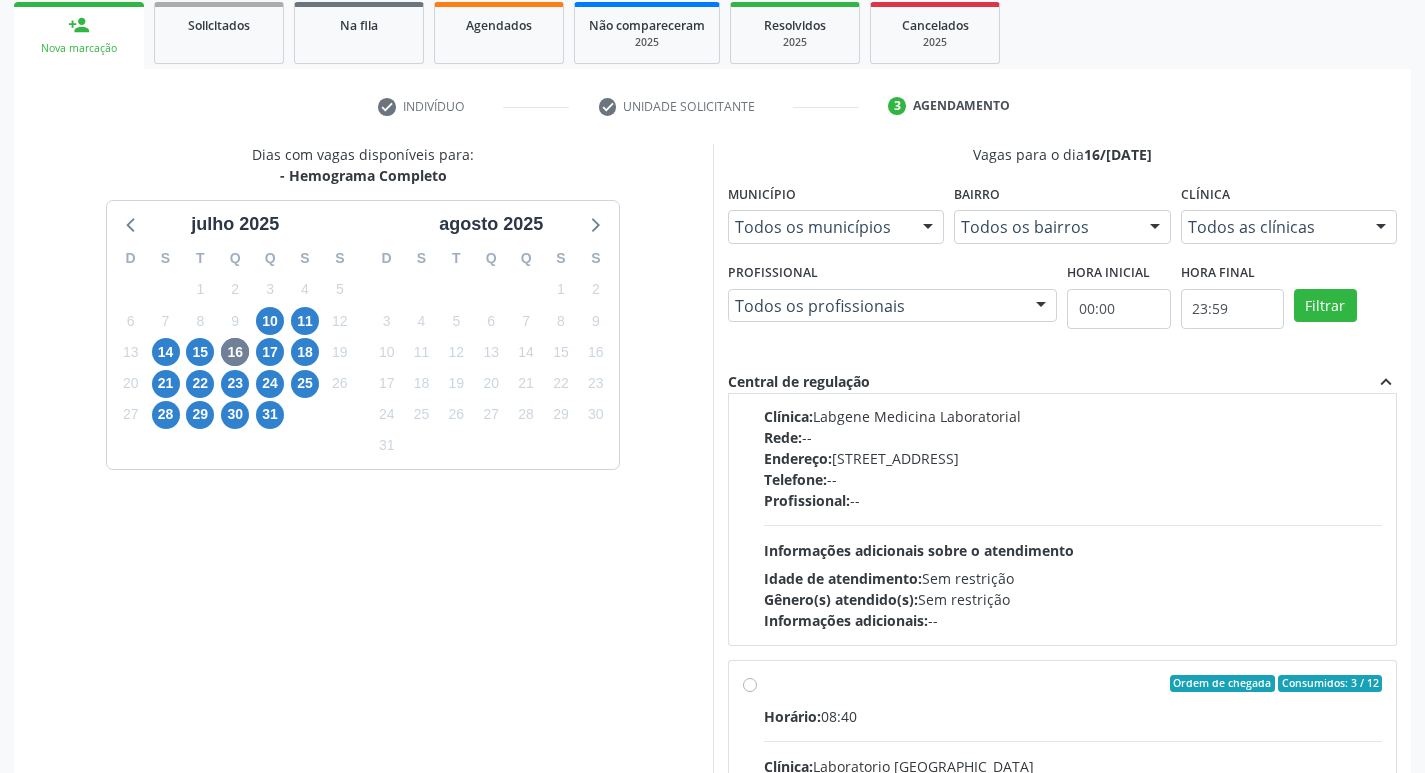 click on "Informações adicionais sobre o atendimento" at bounding box center (919, 550) 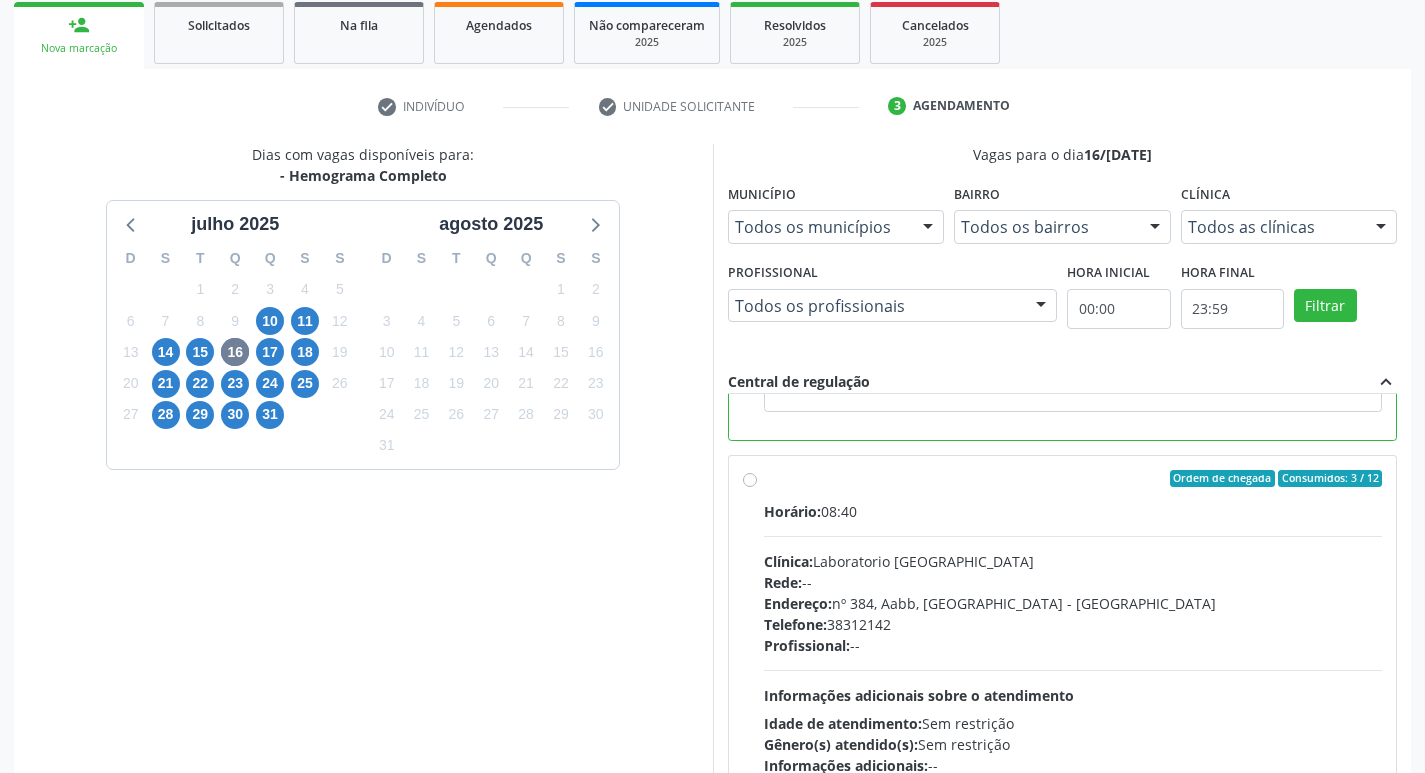 scroll, scrollTop: 1151, scrollLeft: 0, axis: vertical 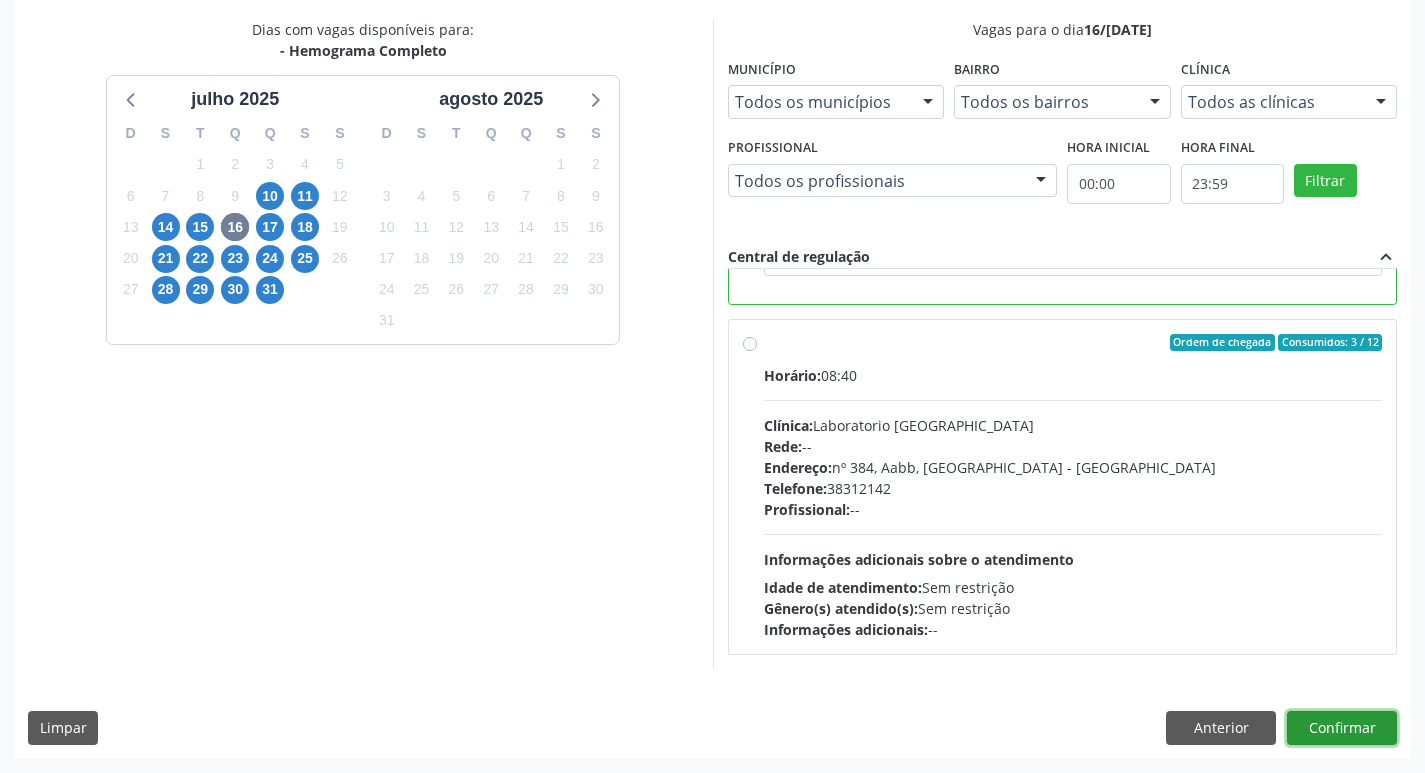 click on "Confirmar" at bounding box center (1342, 728) 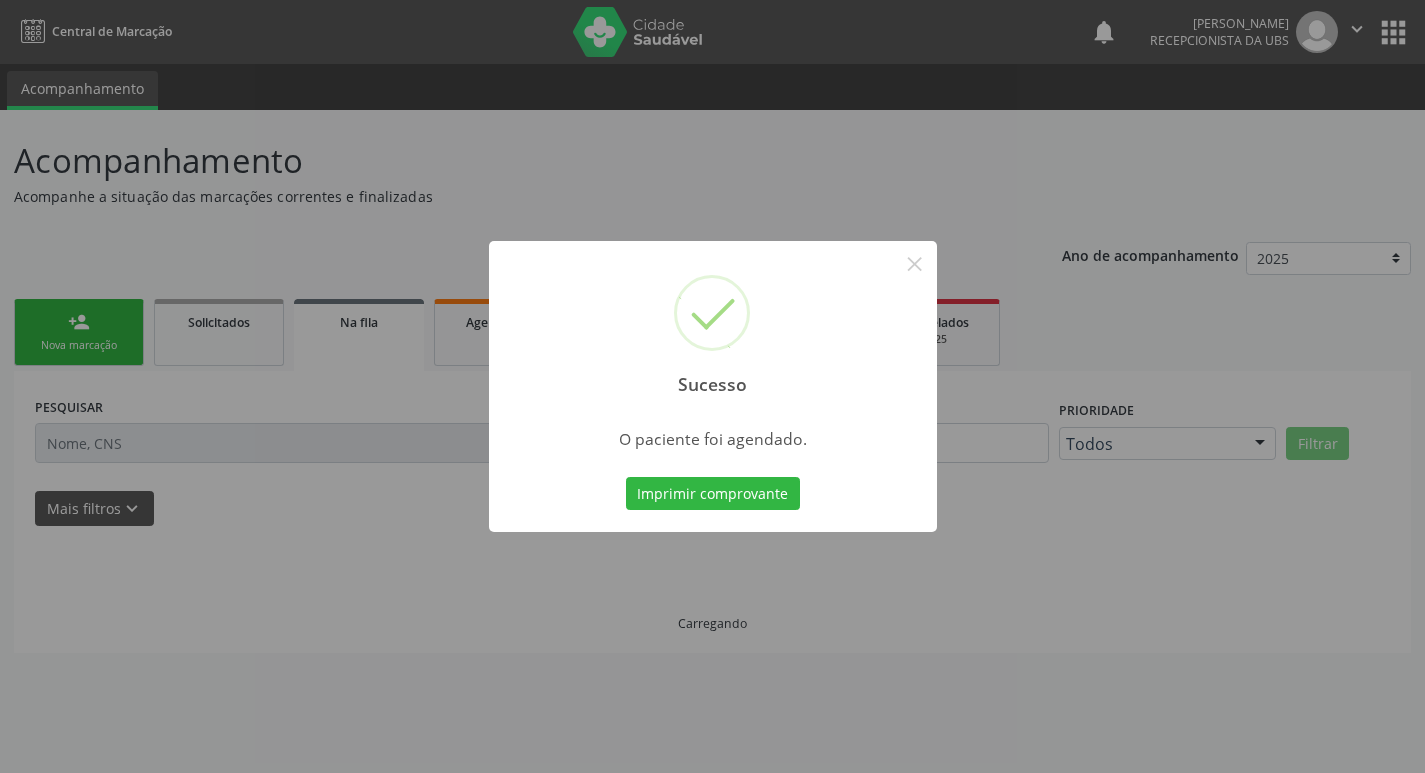 scroll, scrollTop: 0, scrollLeft: 0, axis: both 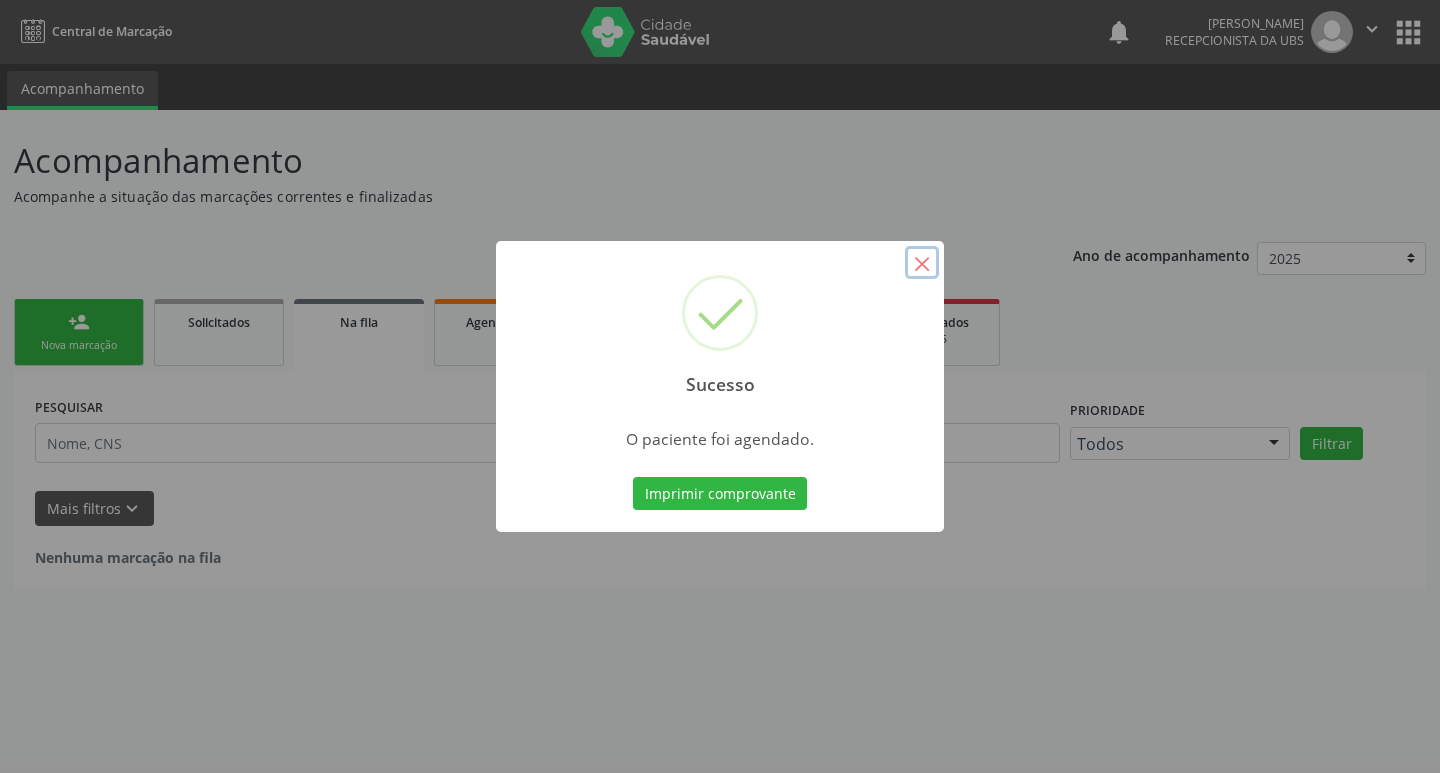 click on "×" at bounding box center (922, 263) 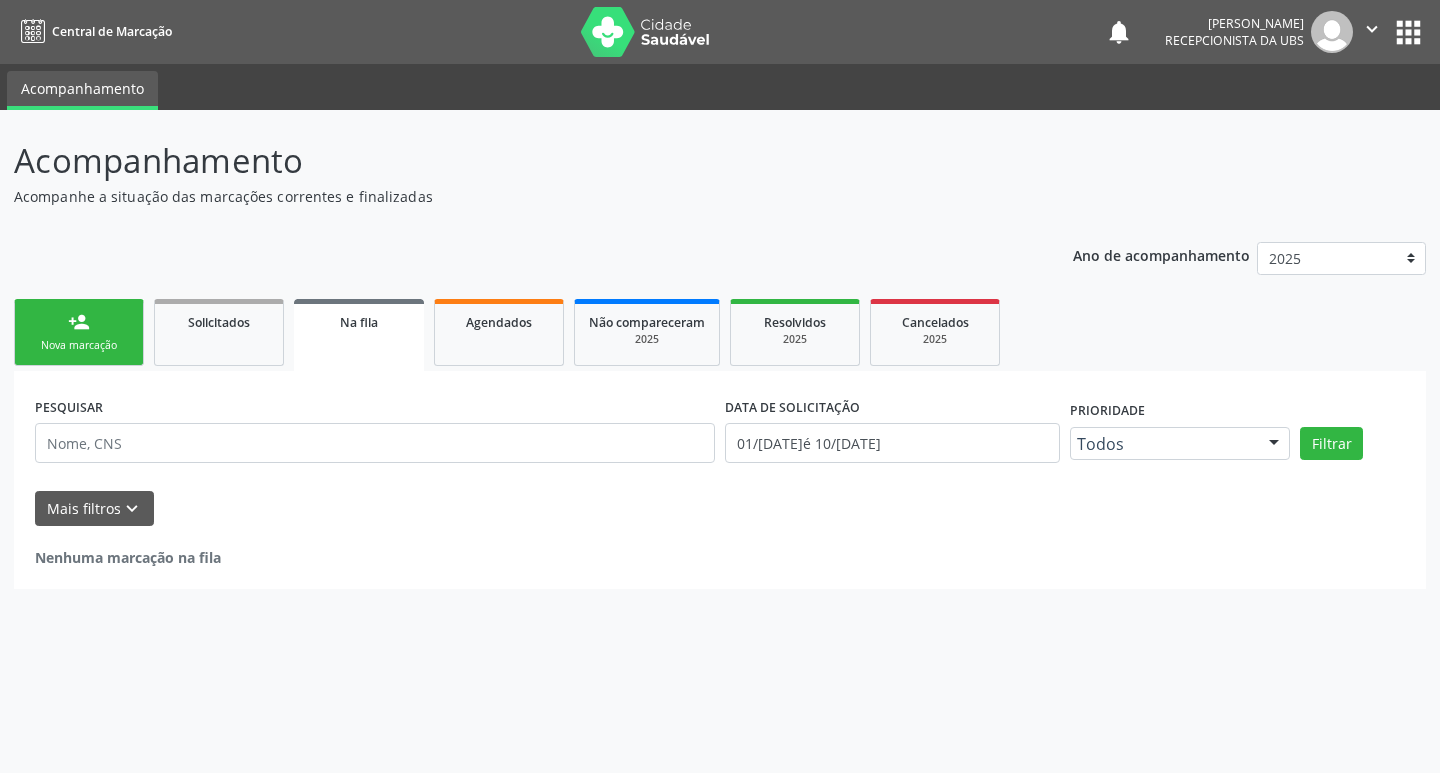 click on "Nova marcação" at bounding box center (79, 345) 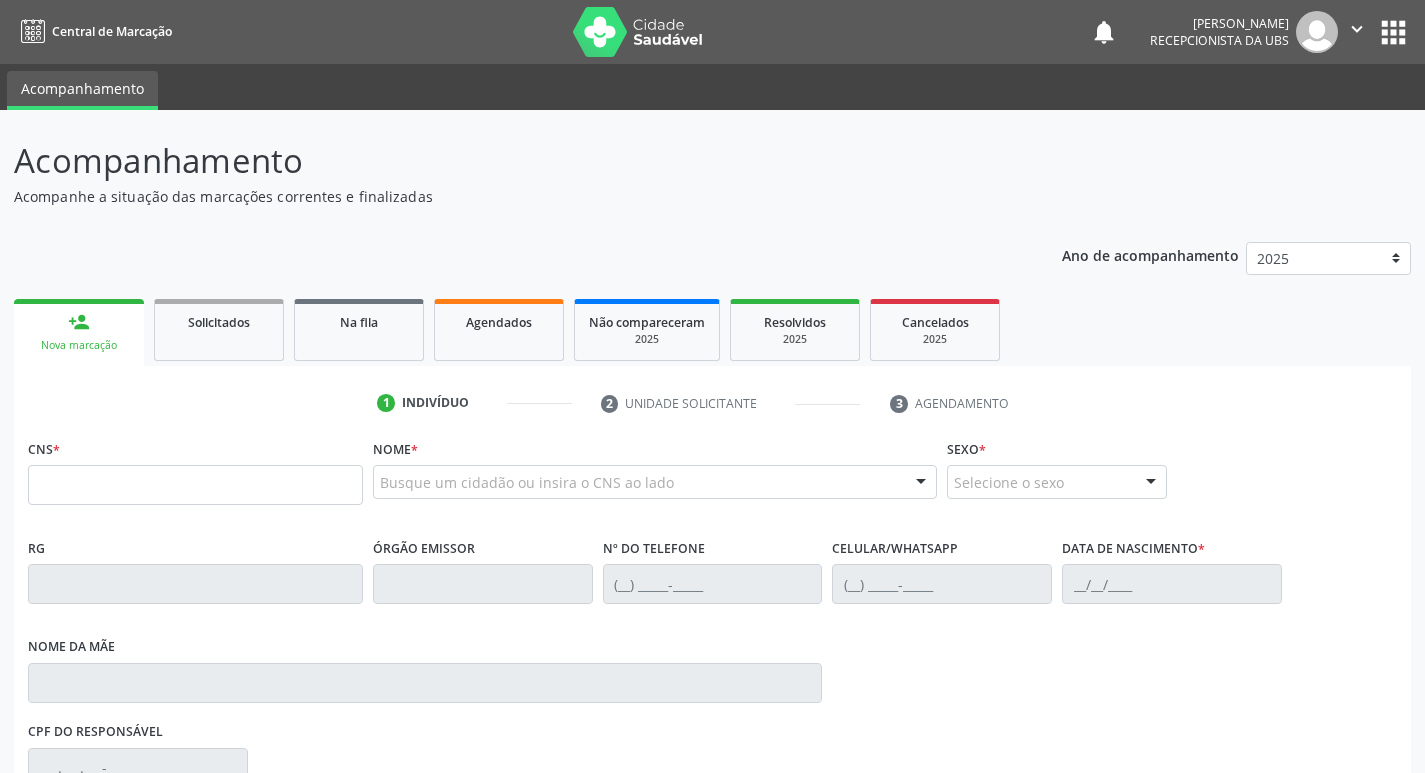 click on "Nova marcação" at bounding box center [79, 345] 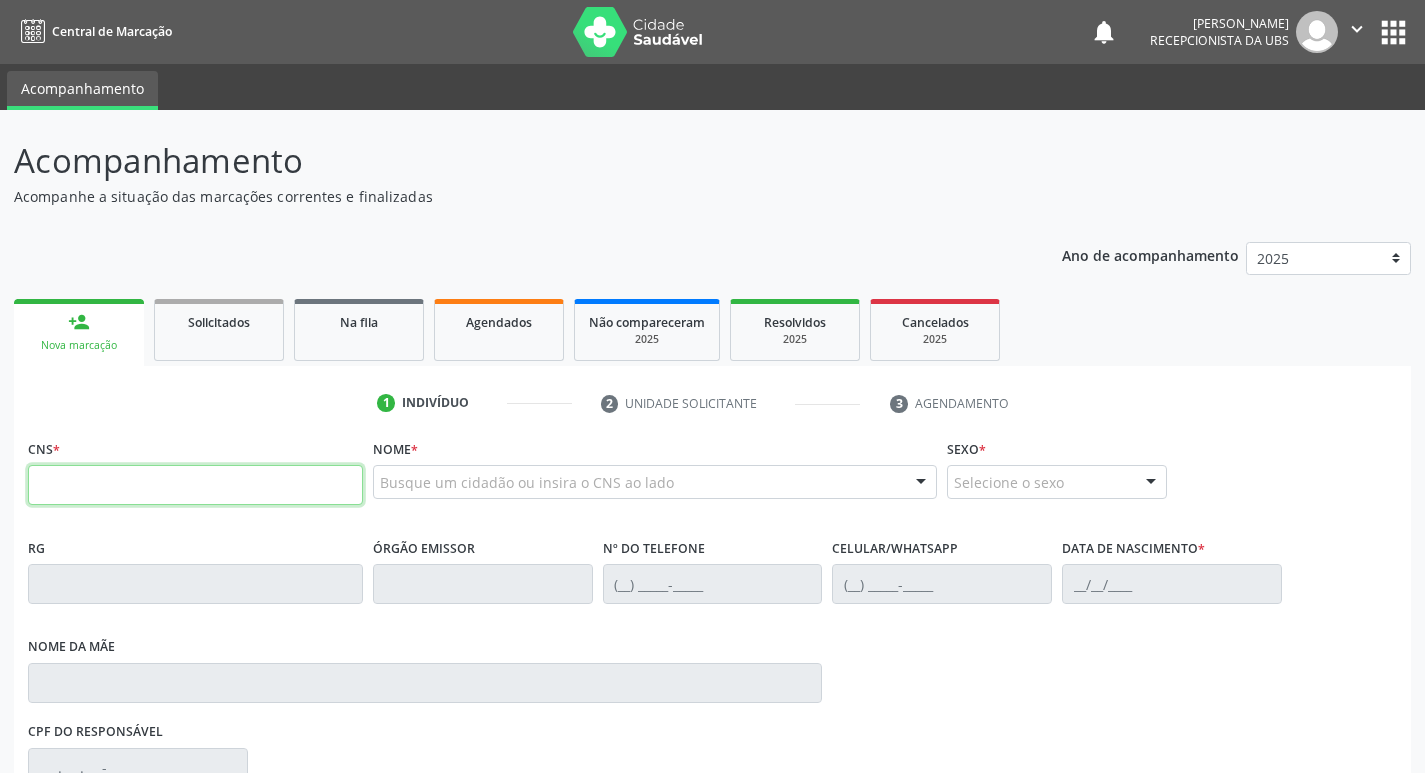 click at bounding box center [195, 485] 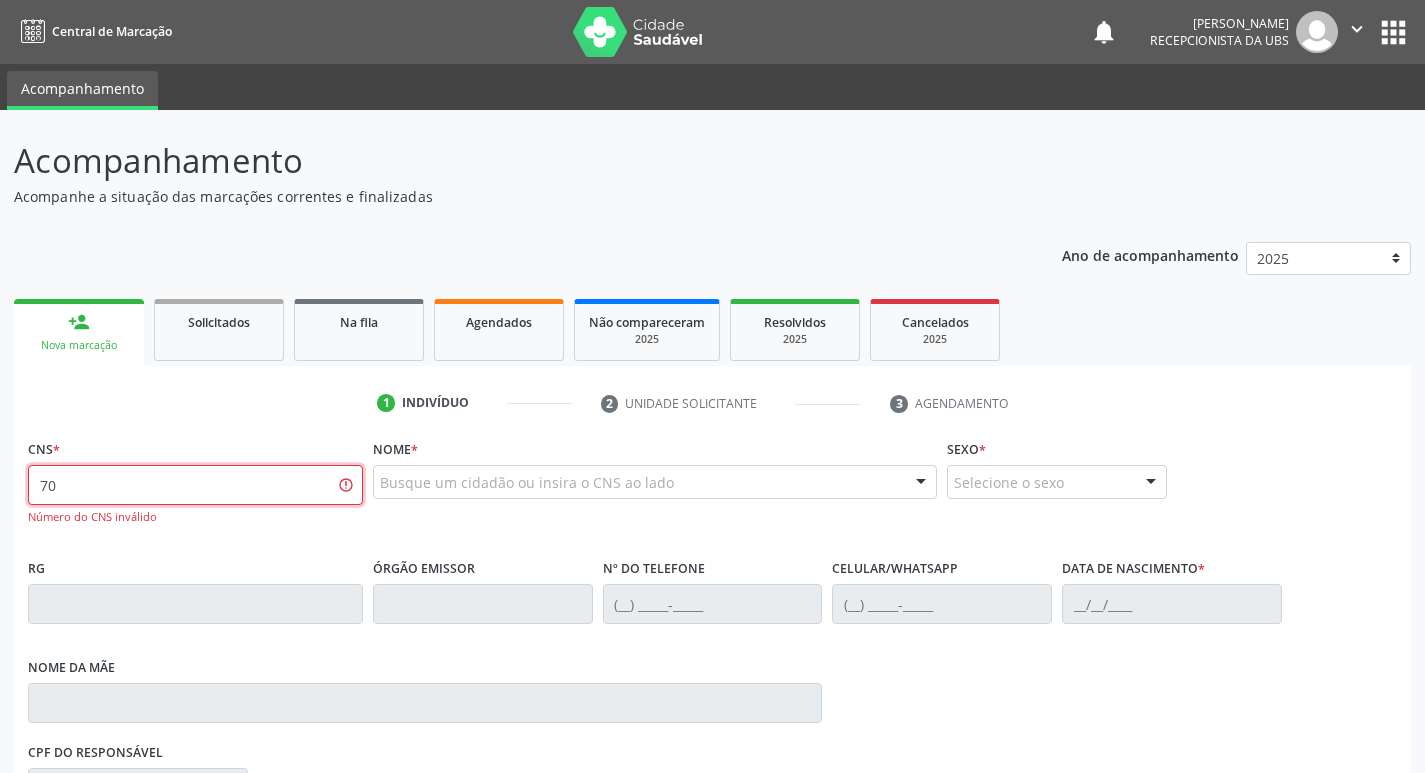 type on "7" 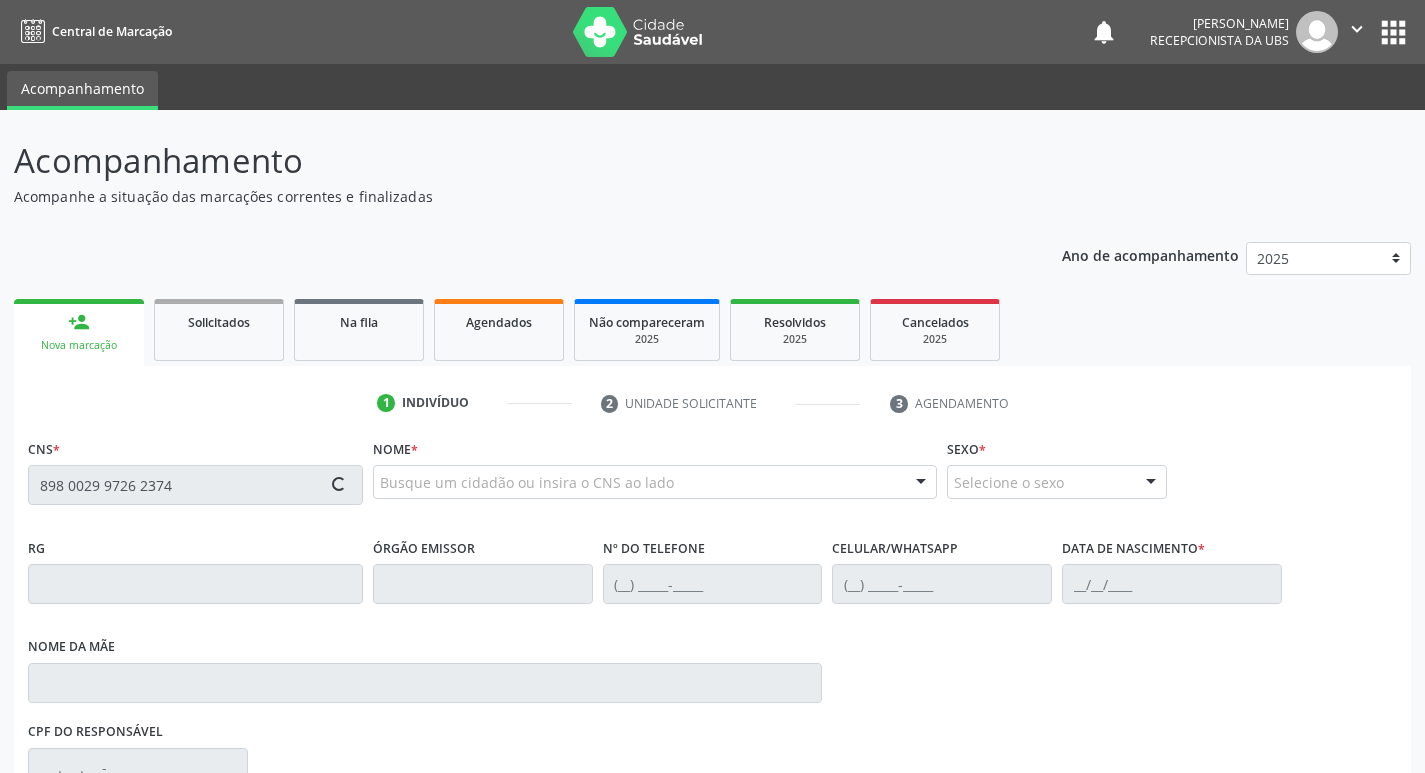 type on "898 0029 9726 2374" 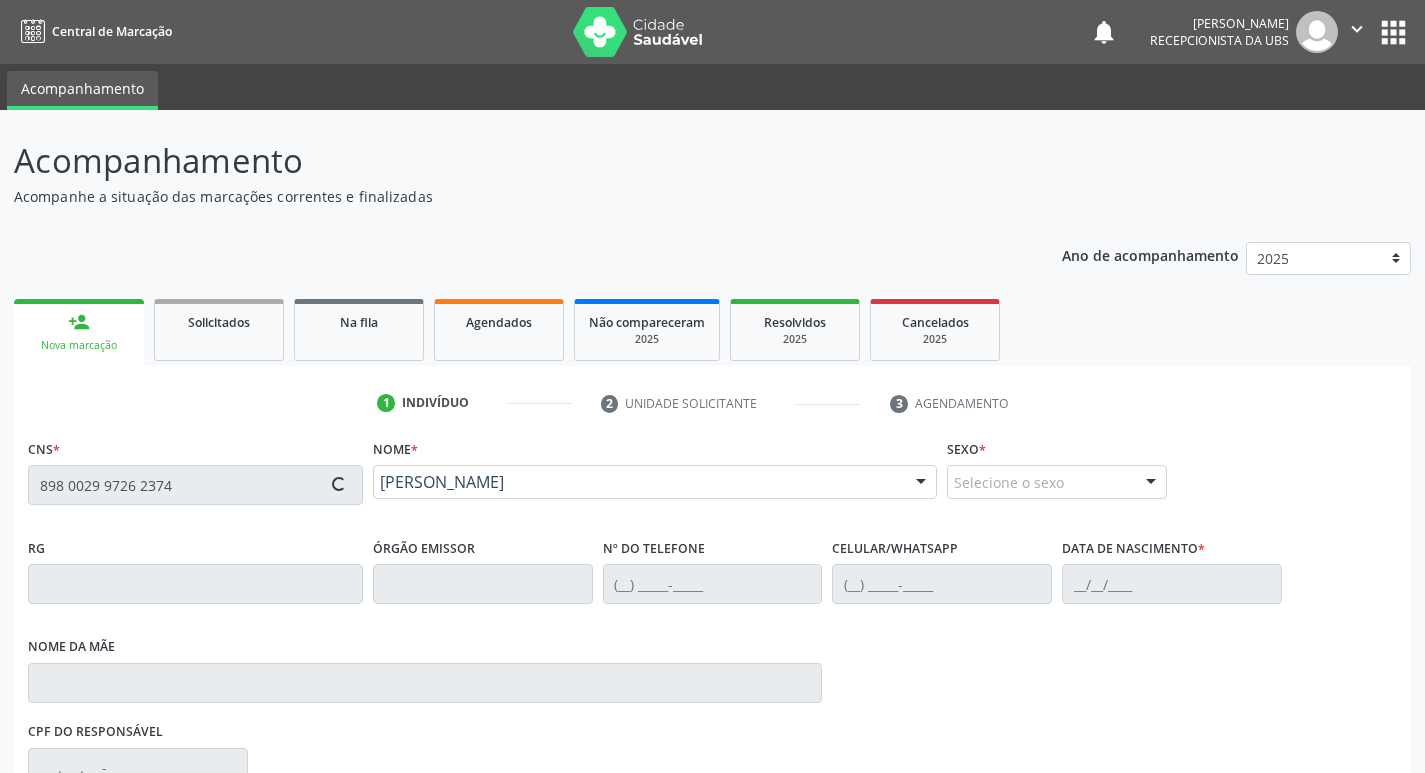 type on "(87) 99807-1430" 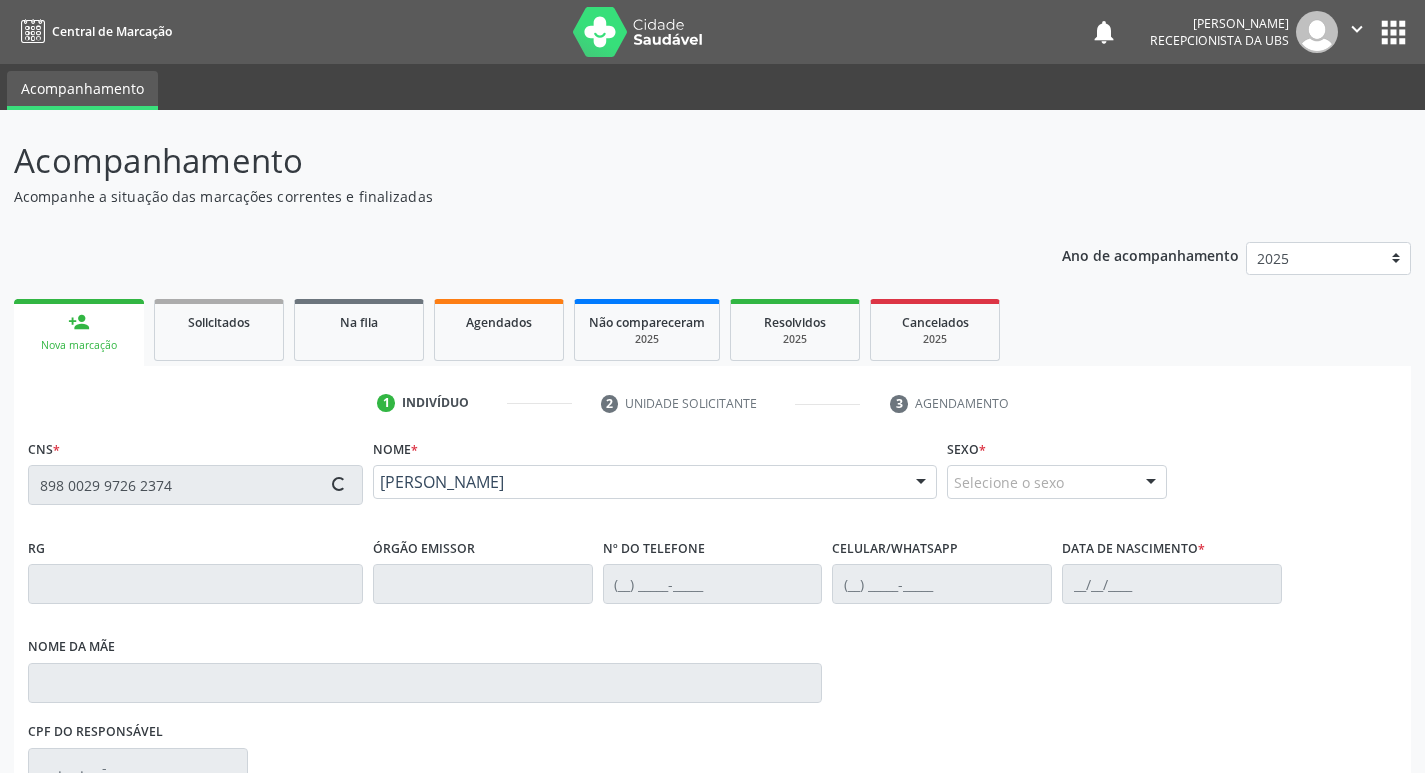 type on "01/01/2011" 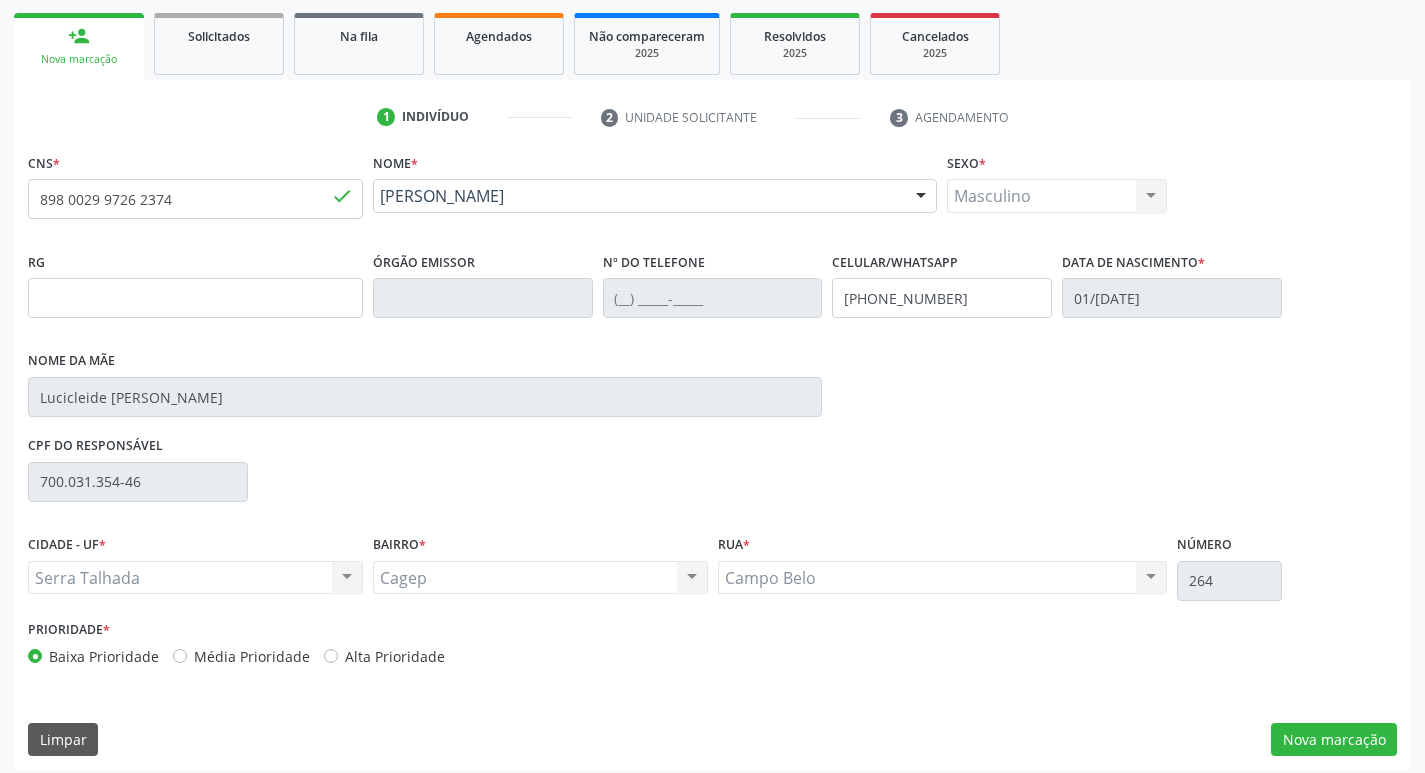 scroll, scrollTop: 297, scrollLeft: 0, axis: vertical 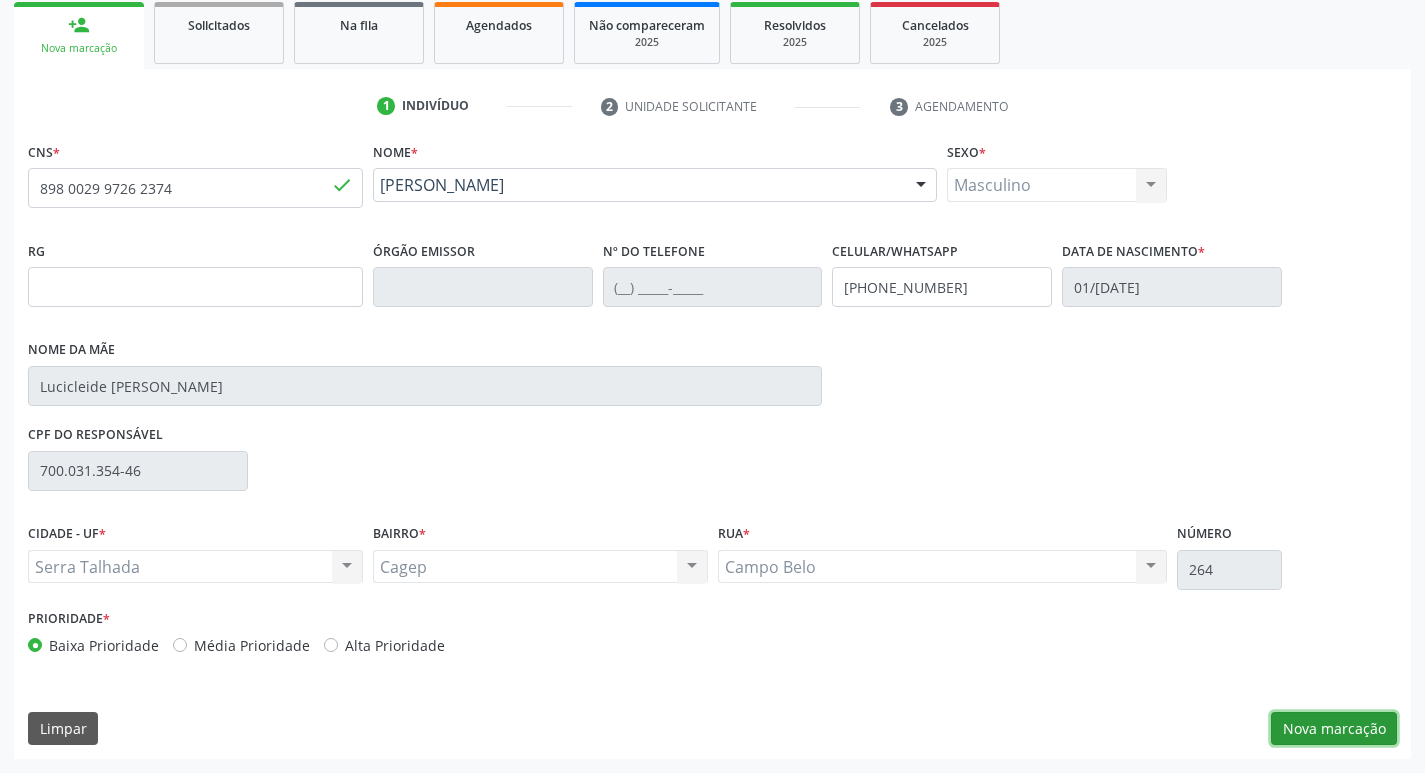 click on "Nova marcação" at bounding box center [1334, 729] 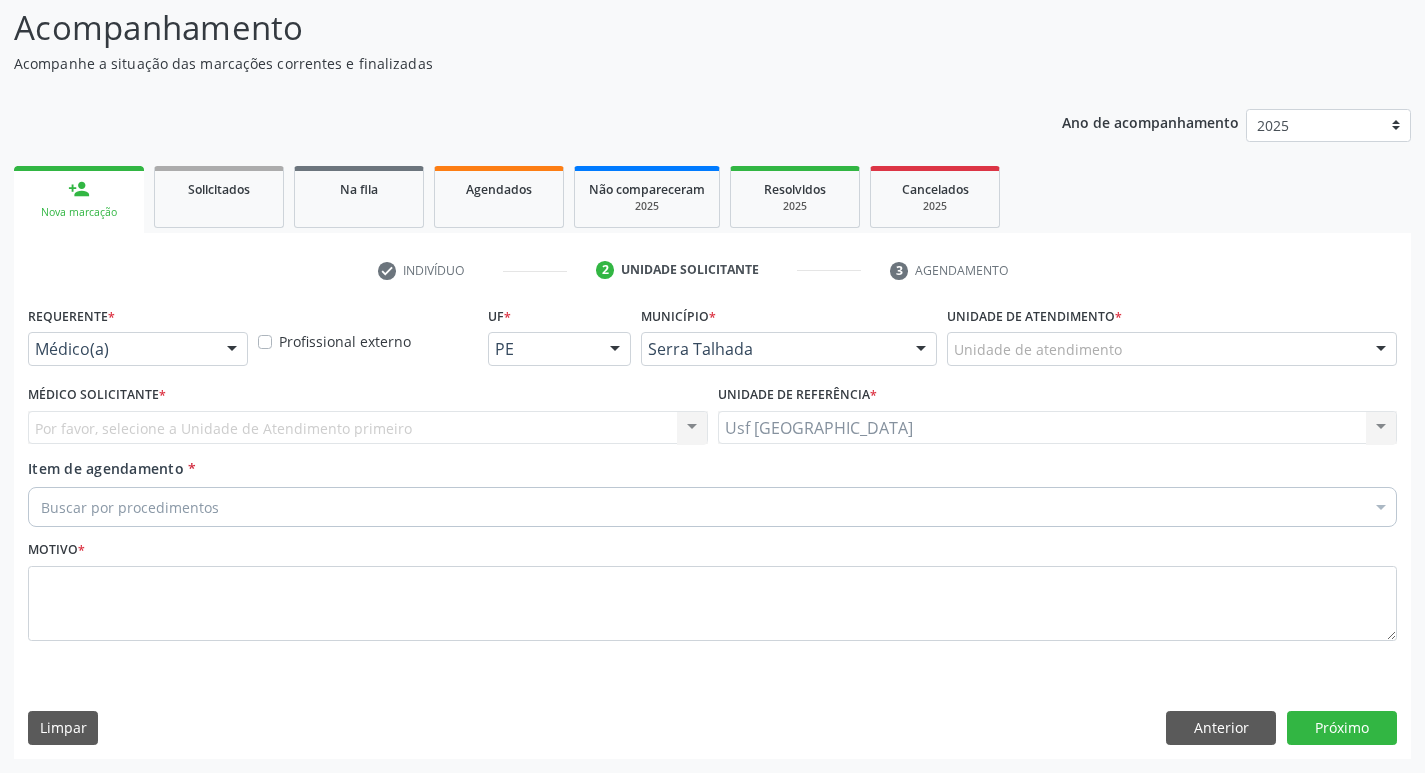 scroll, scrollTop: 133, scrollLeft: 0, axis: vertical 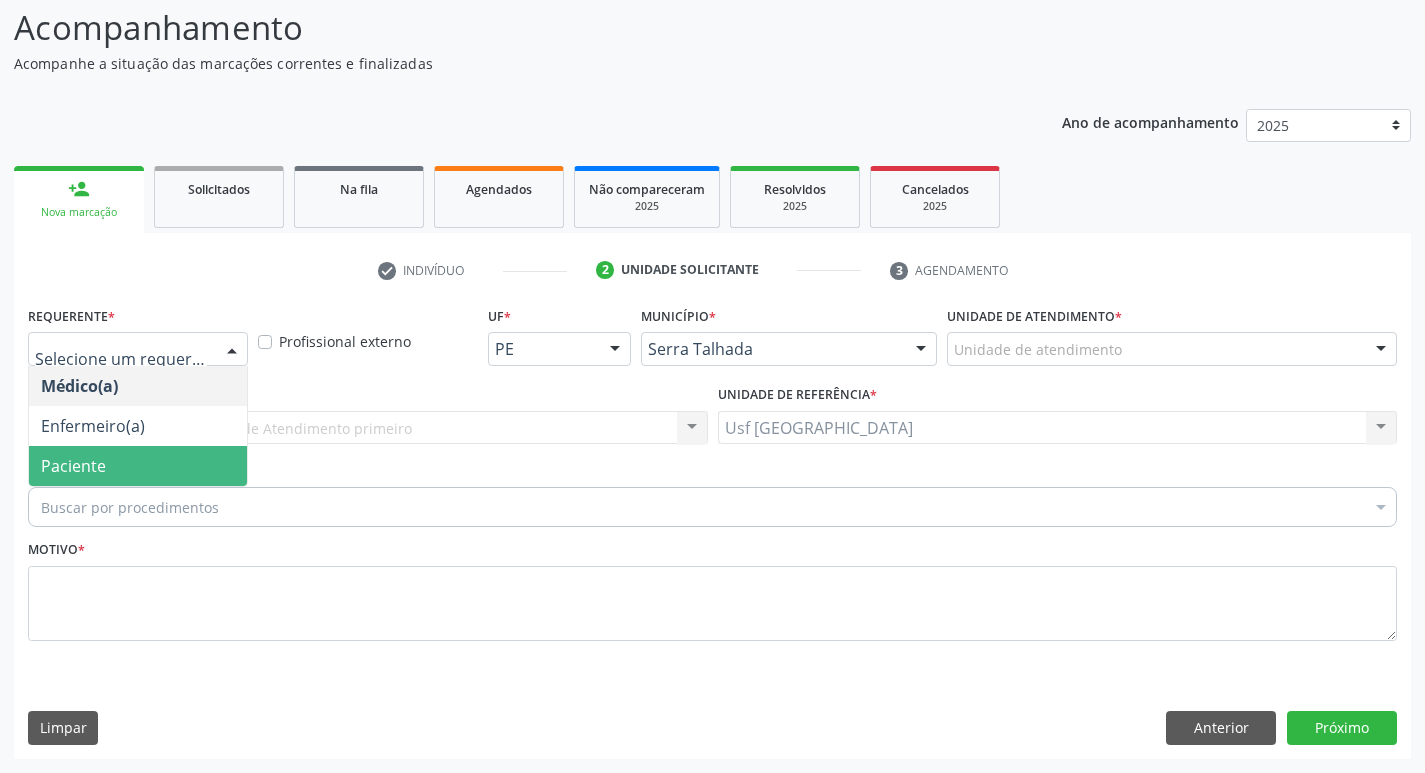 click on "Paciente" at bounding box center (138, 466) 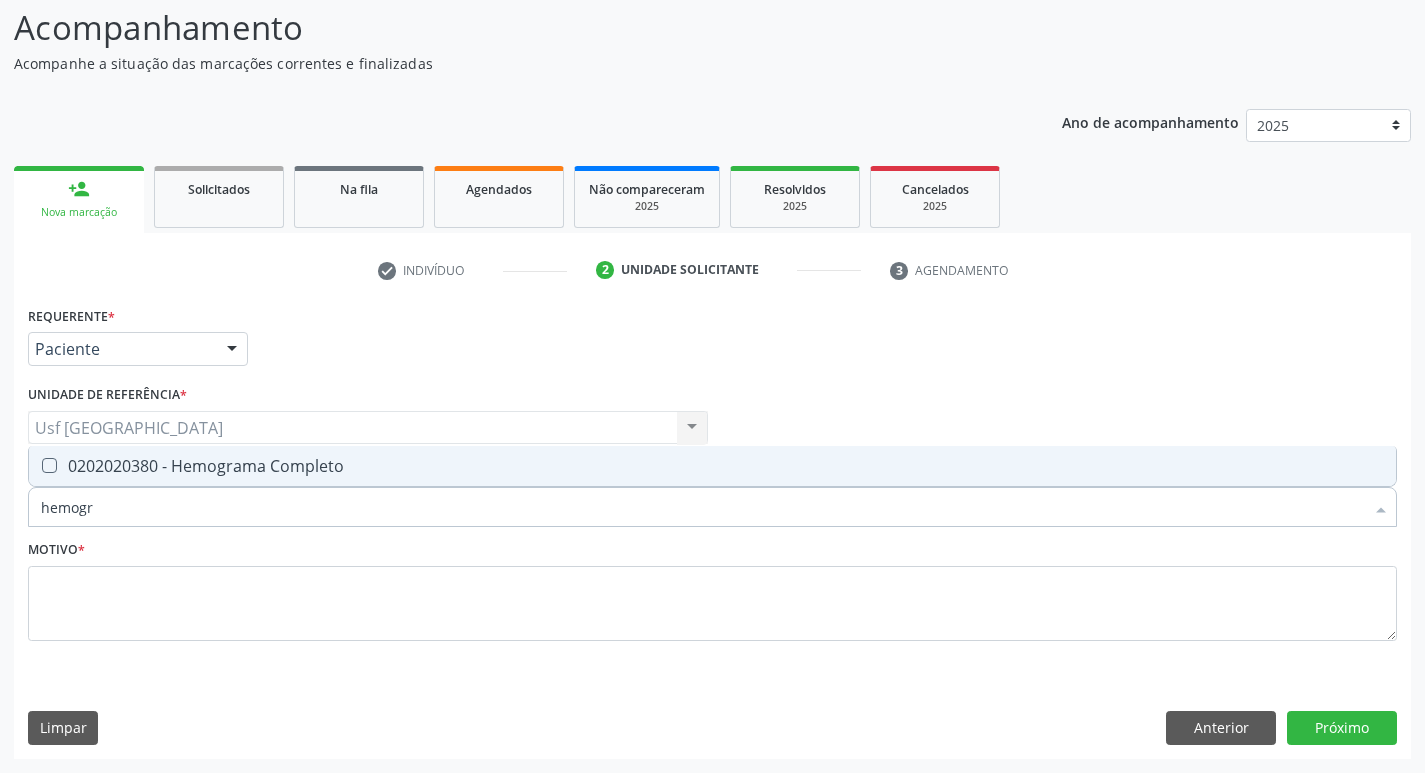 type on "hemogra" 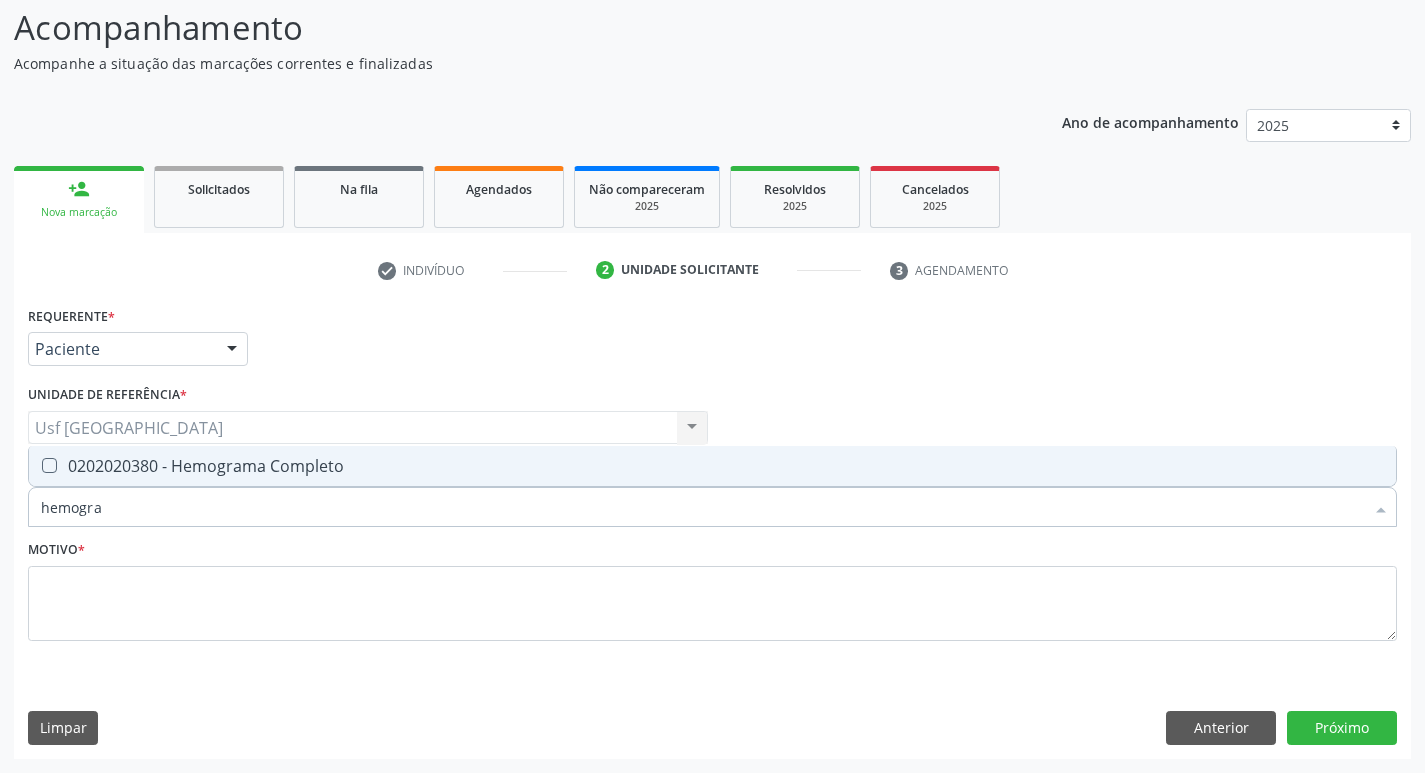 click on "0202020380 - Hemograma Completo" at bounding box center [712, 466] 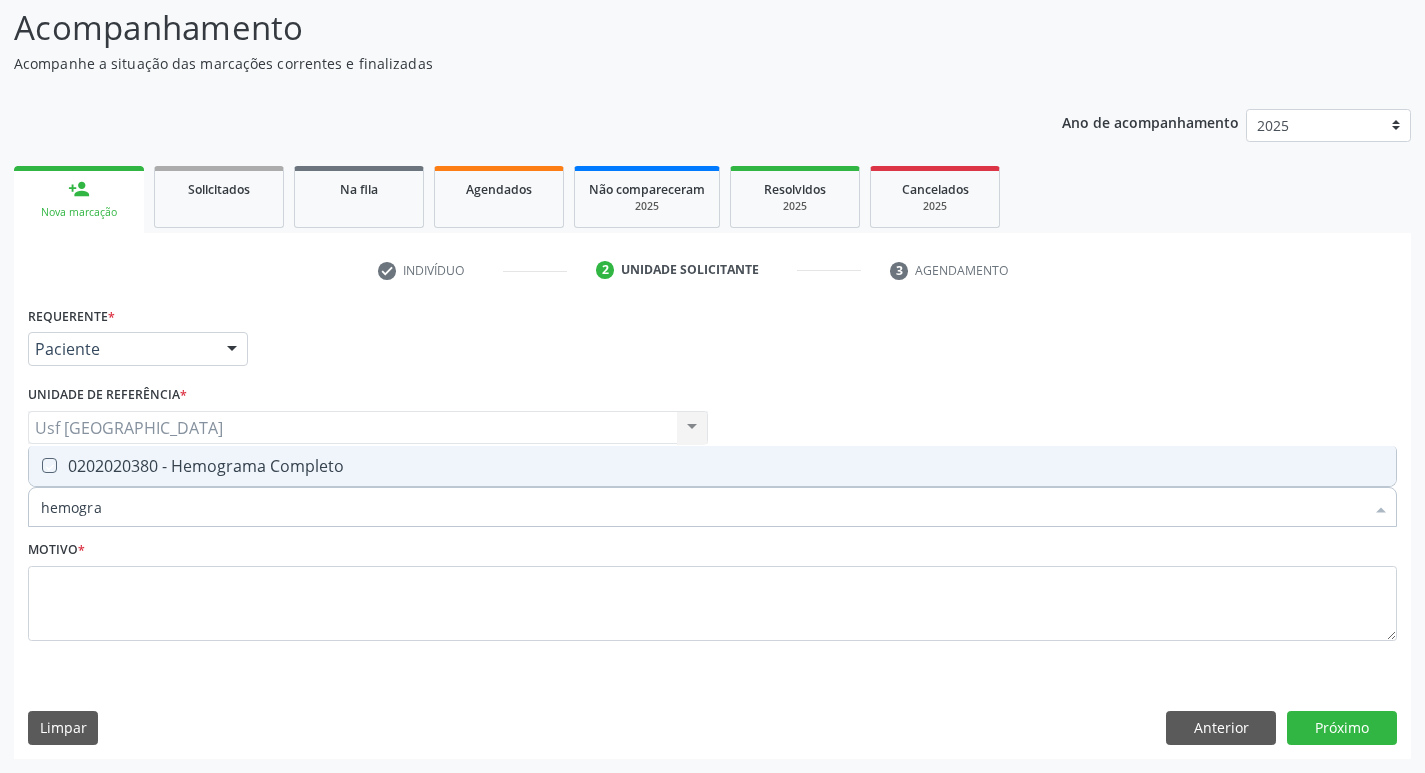 checkbox on "true" 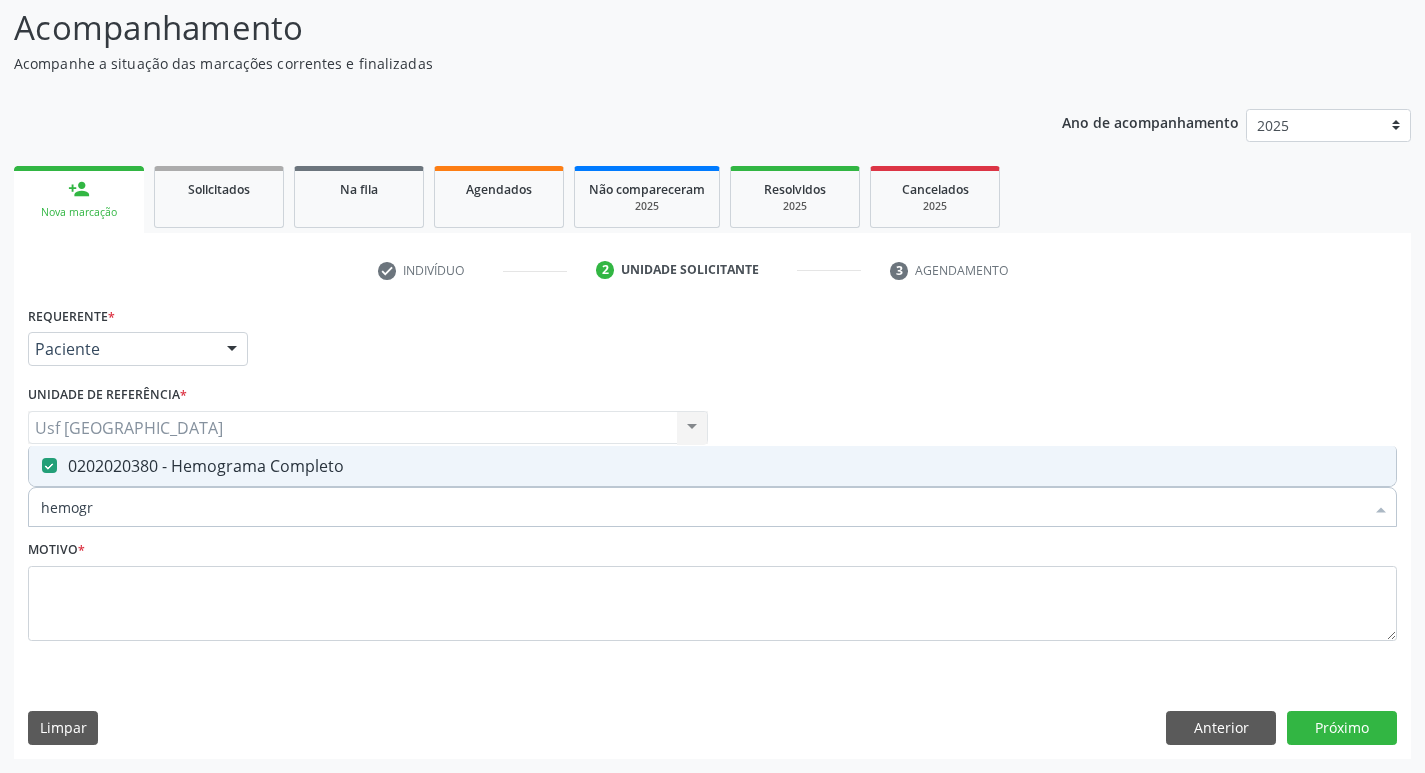 type on "hemog" 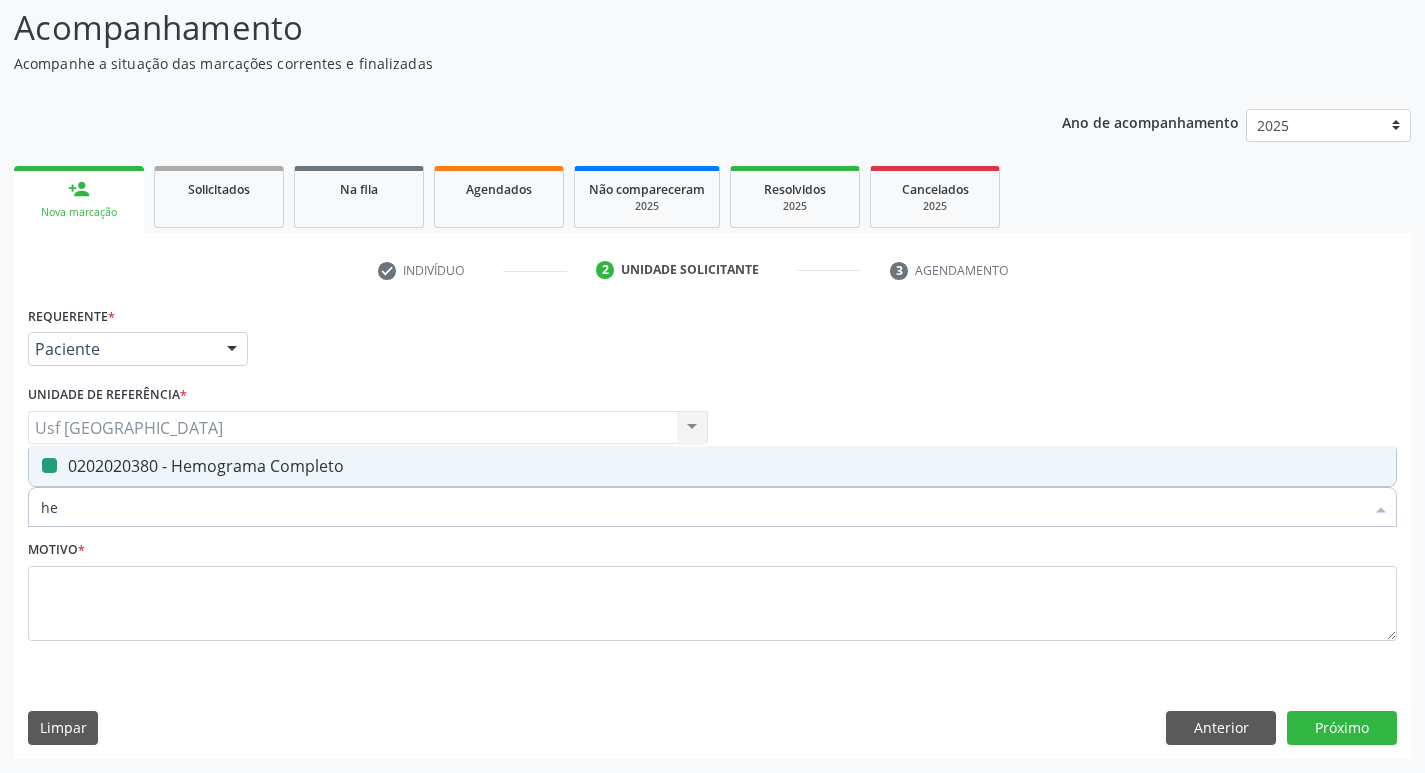 type on "h" 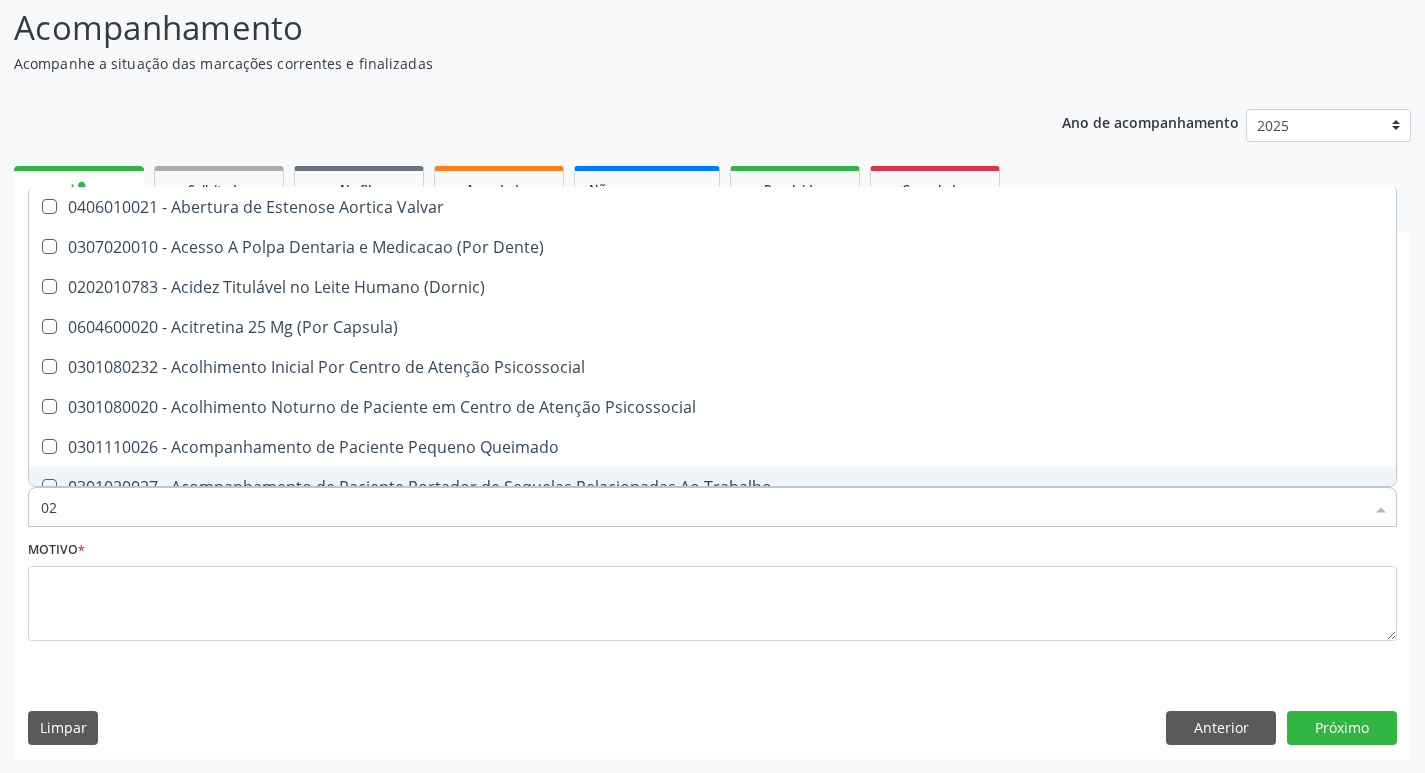 type on "020" 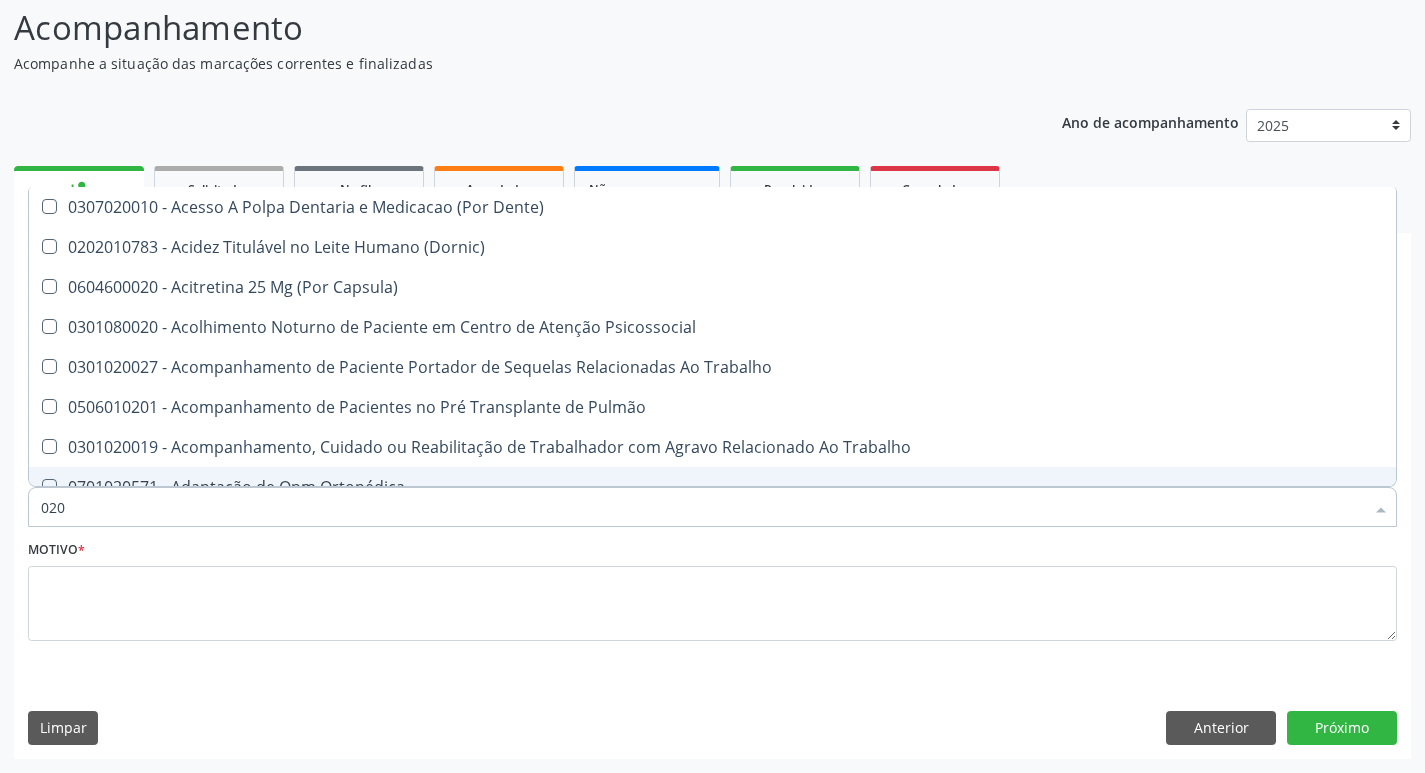 type on "0202" 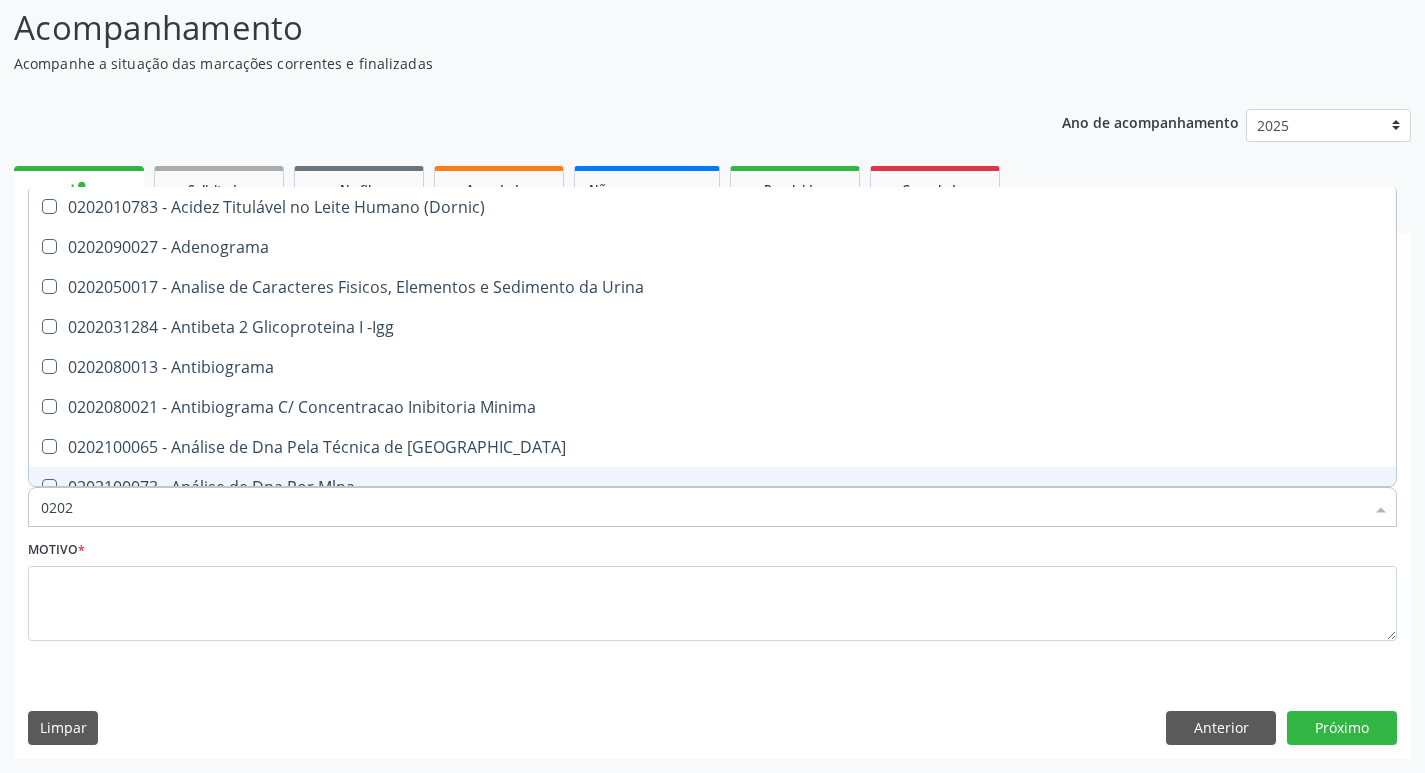 type on "02020" 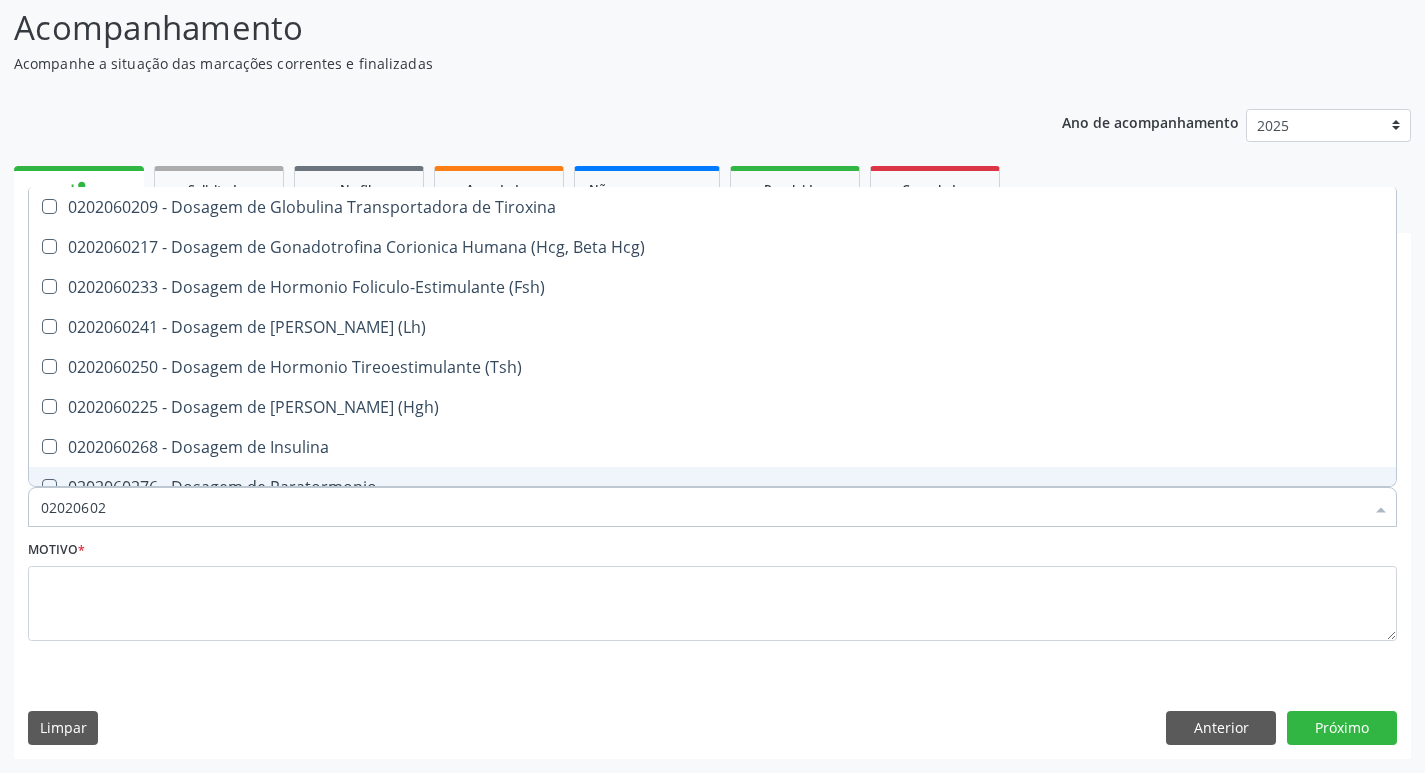 type on "020206025" 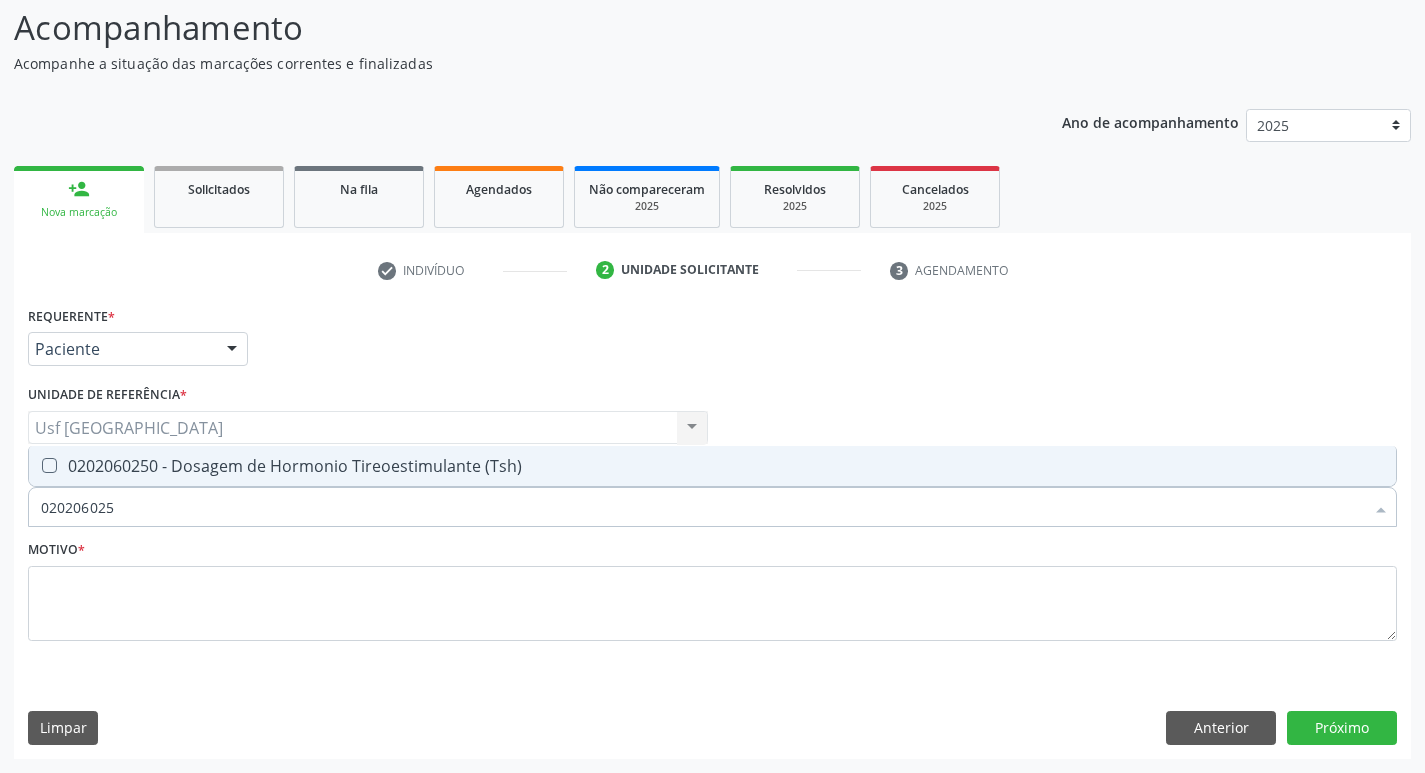 click on "0202060250 - Dosagem de Hormonio Tireoestimulante (Tsh)" at bounding box center [712, 466] 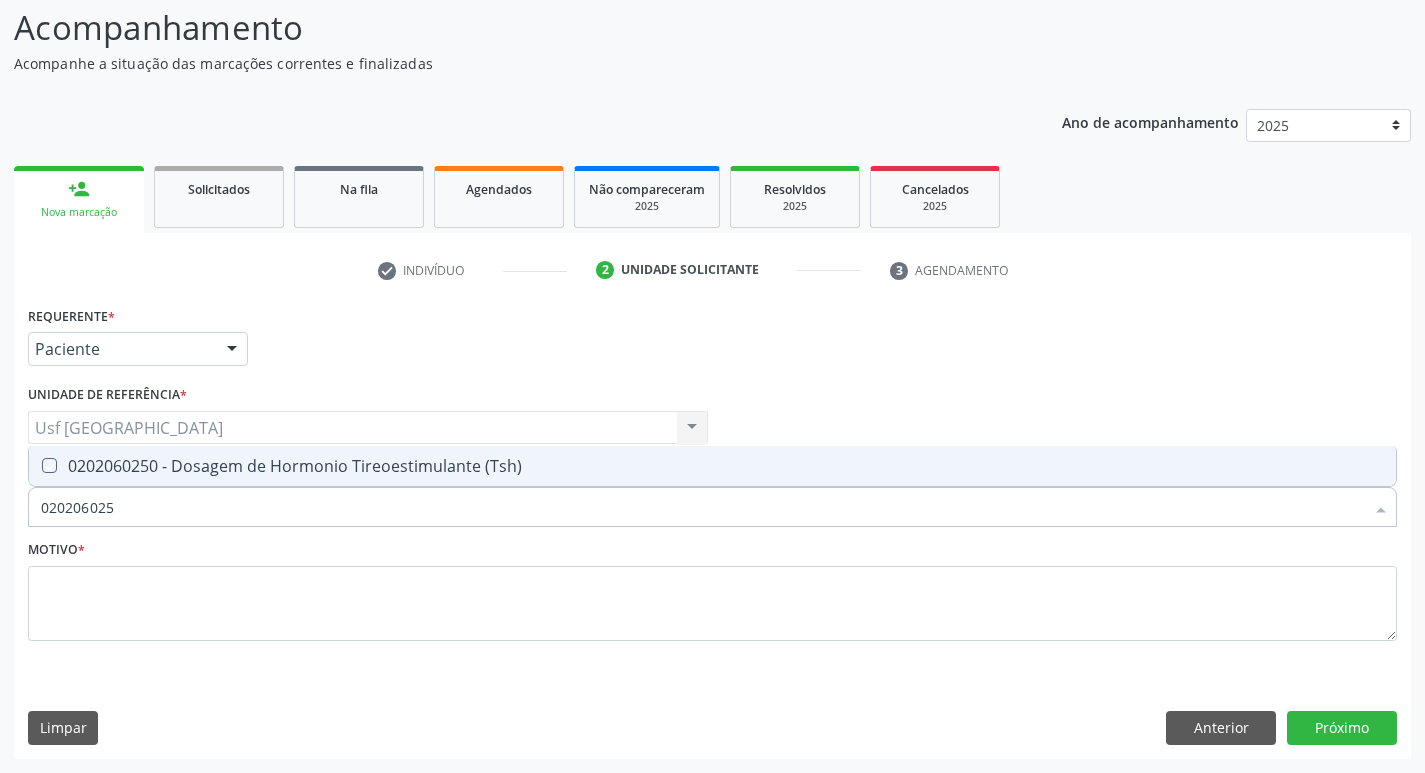 checkbox on "true" 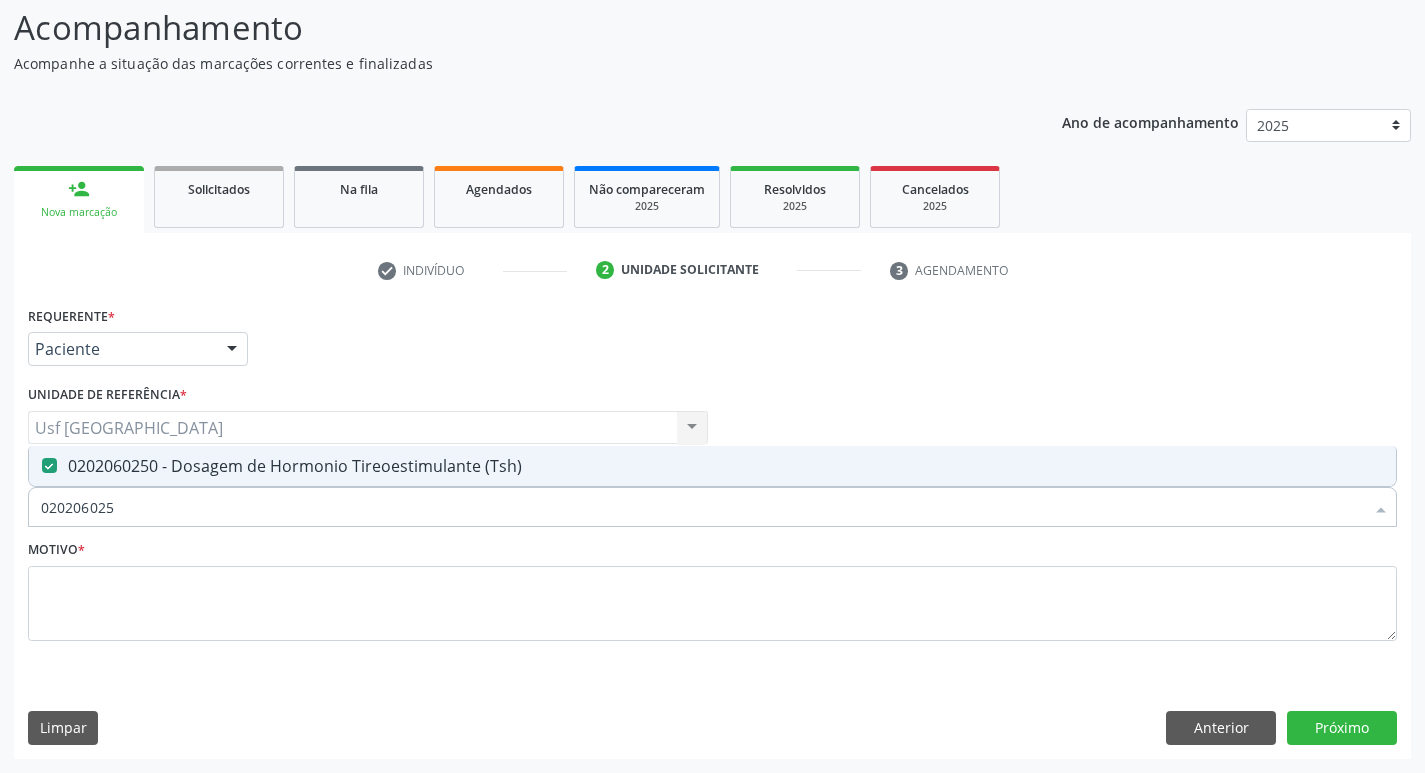 type on "02020602" 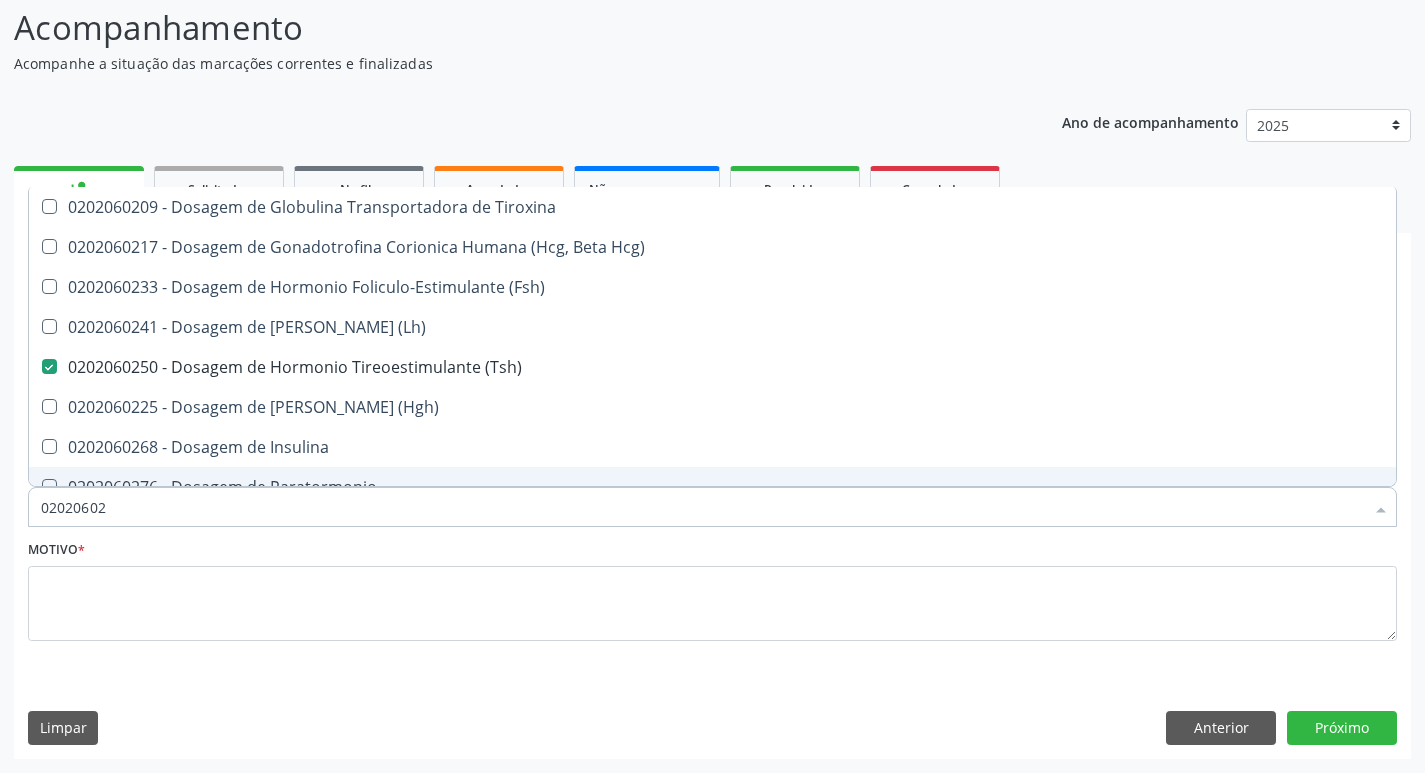 type on "0202060" 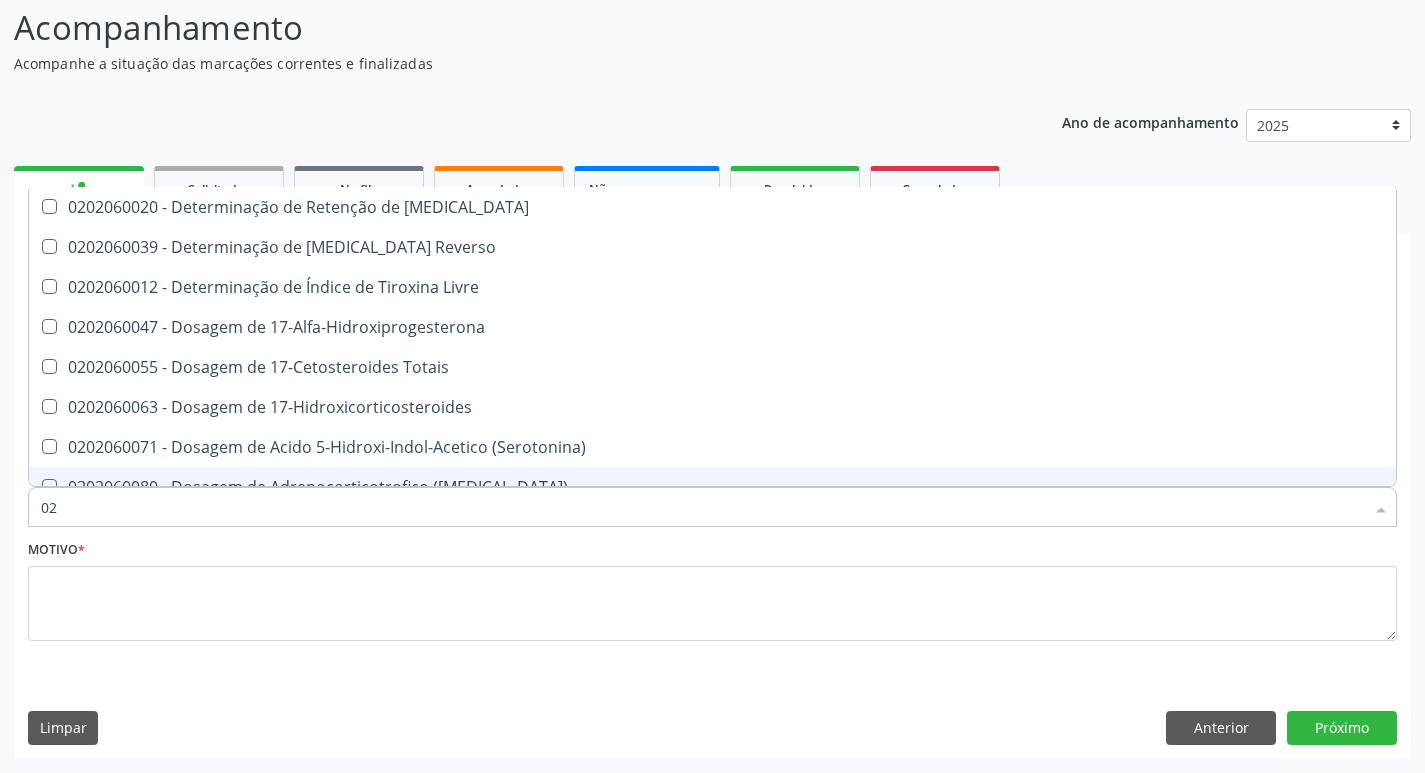 type on "0" 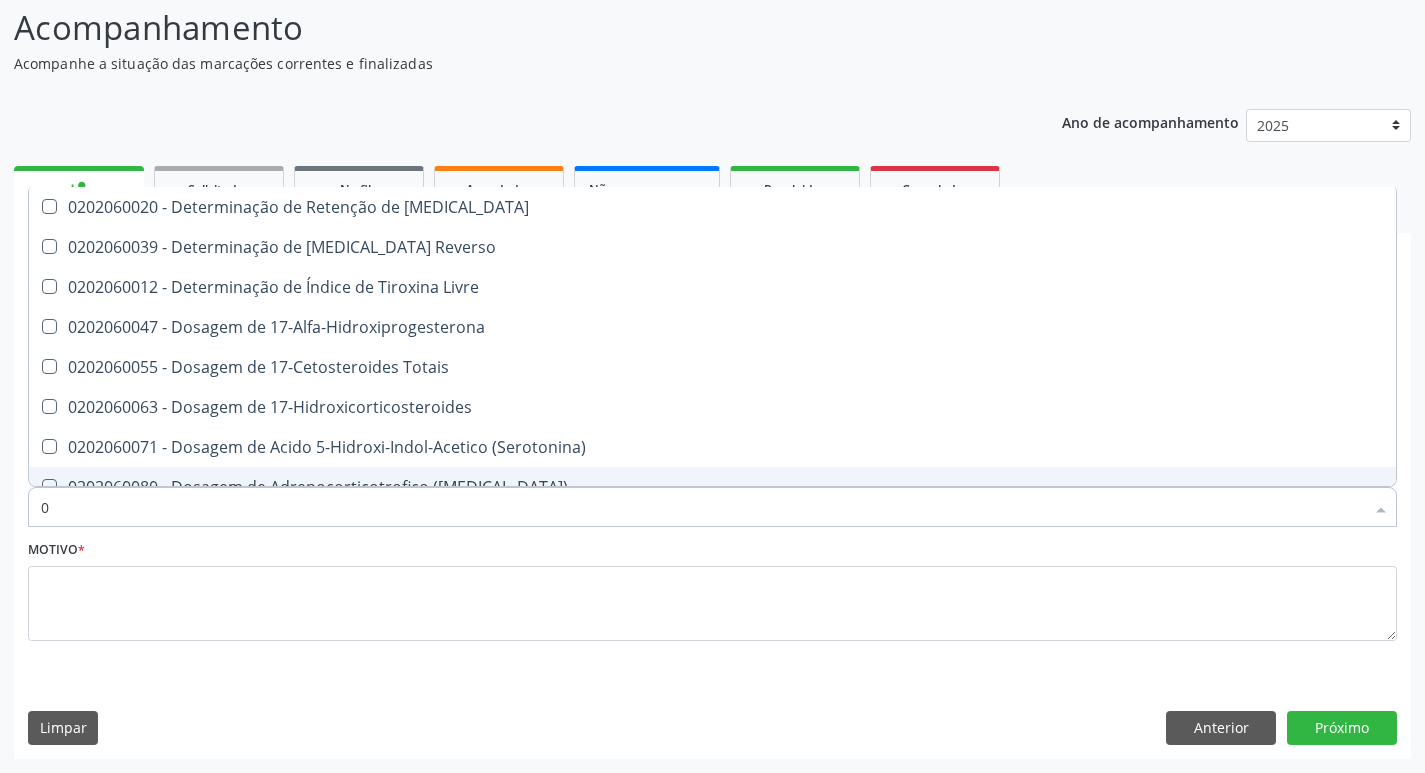 type 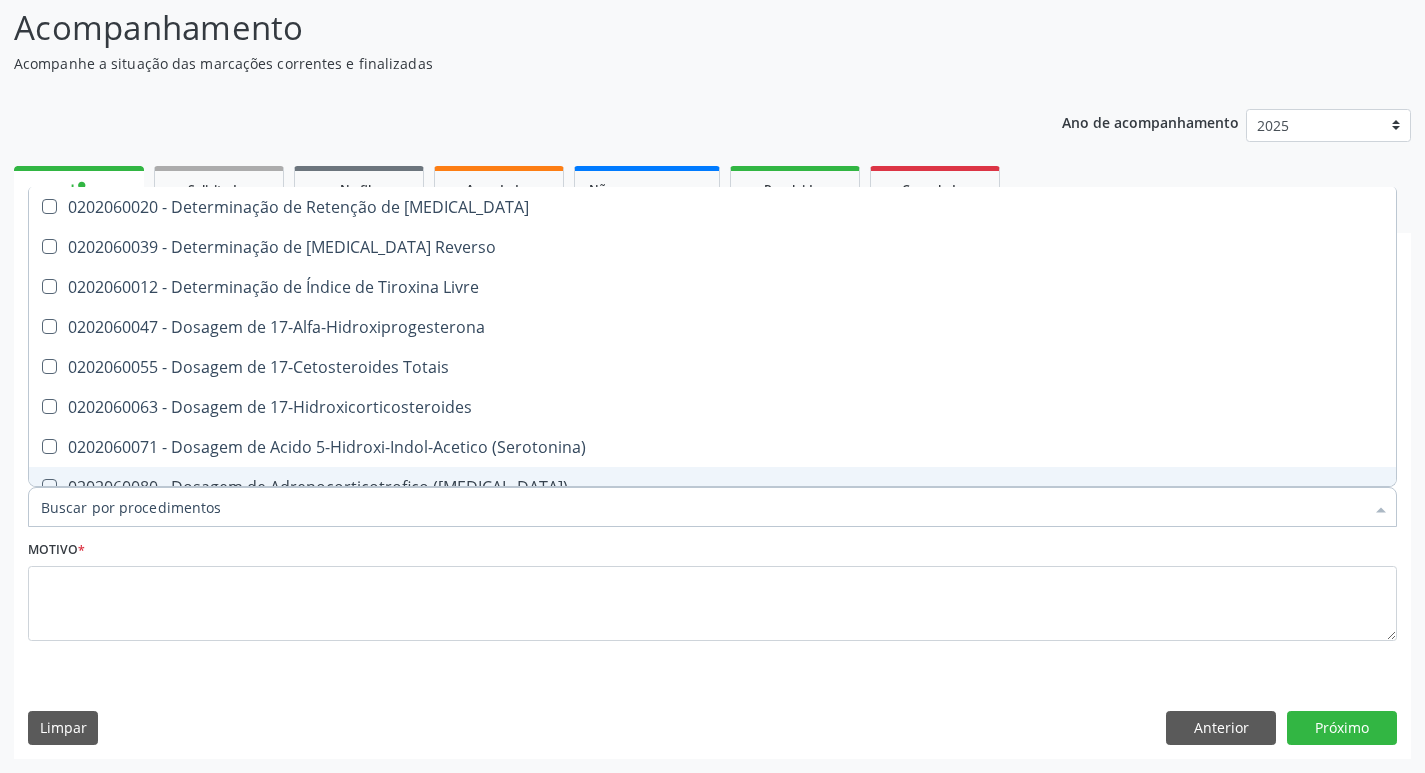 checkbox on "false" 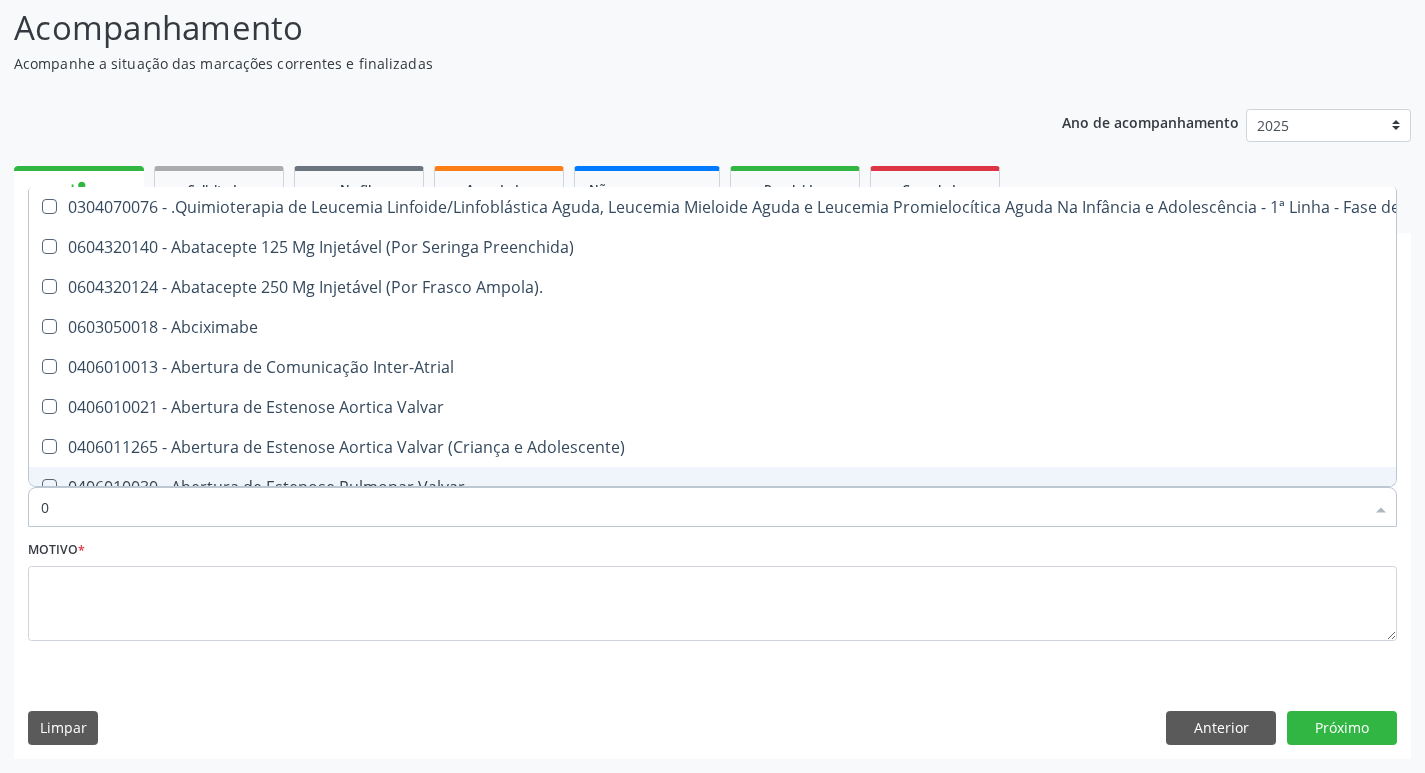 type on "02" 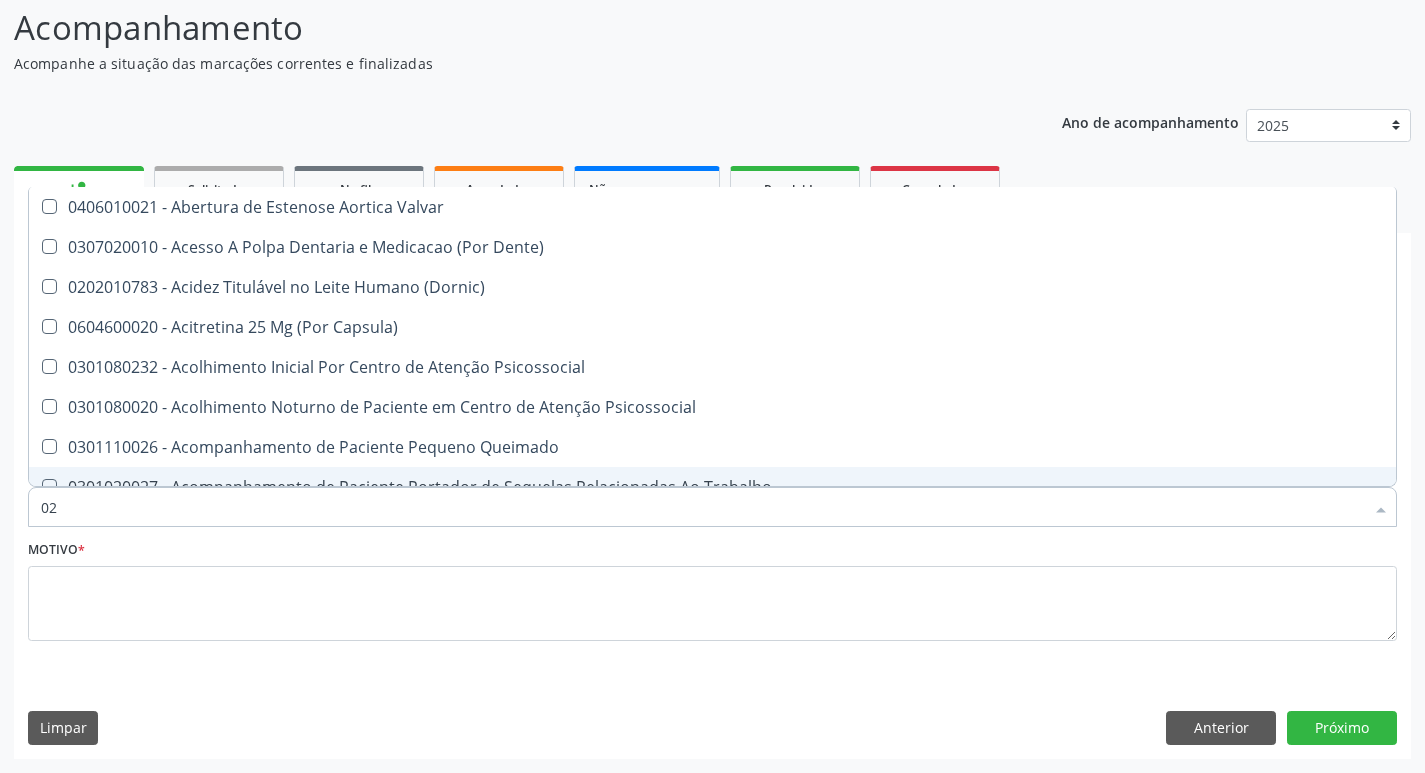 type on "020" 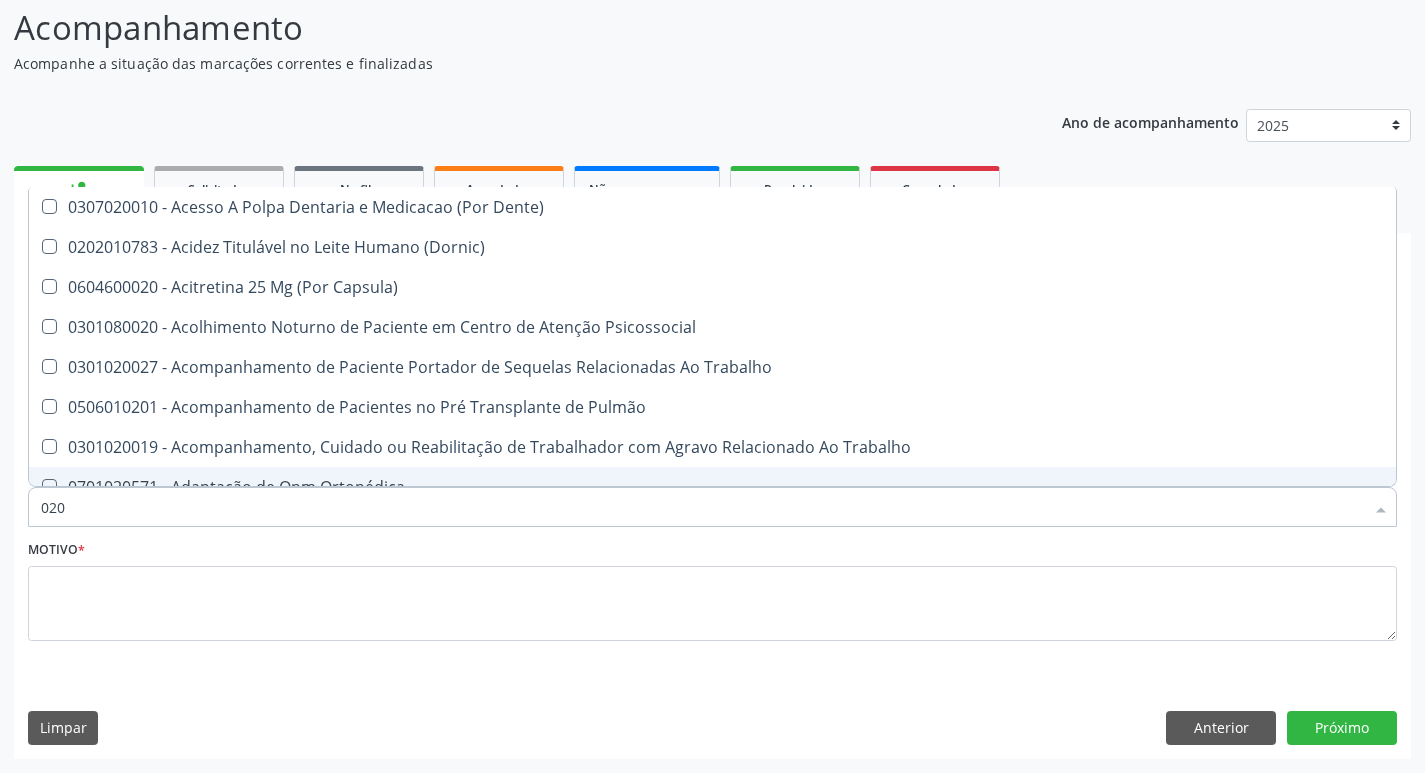 type on "0202" 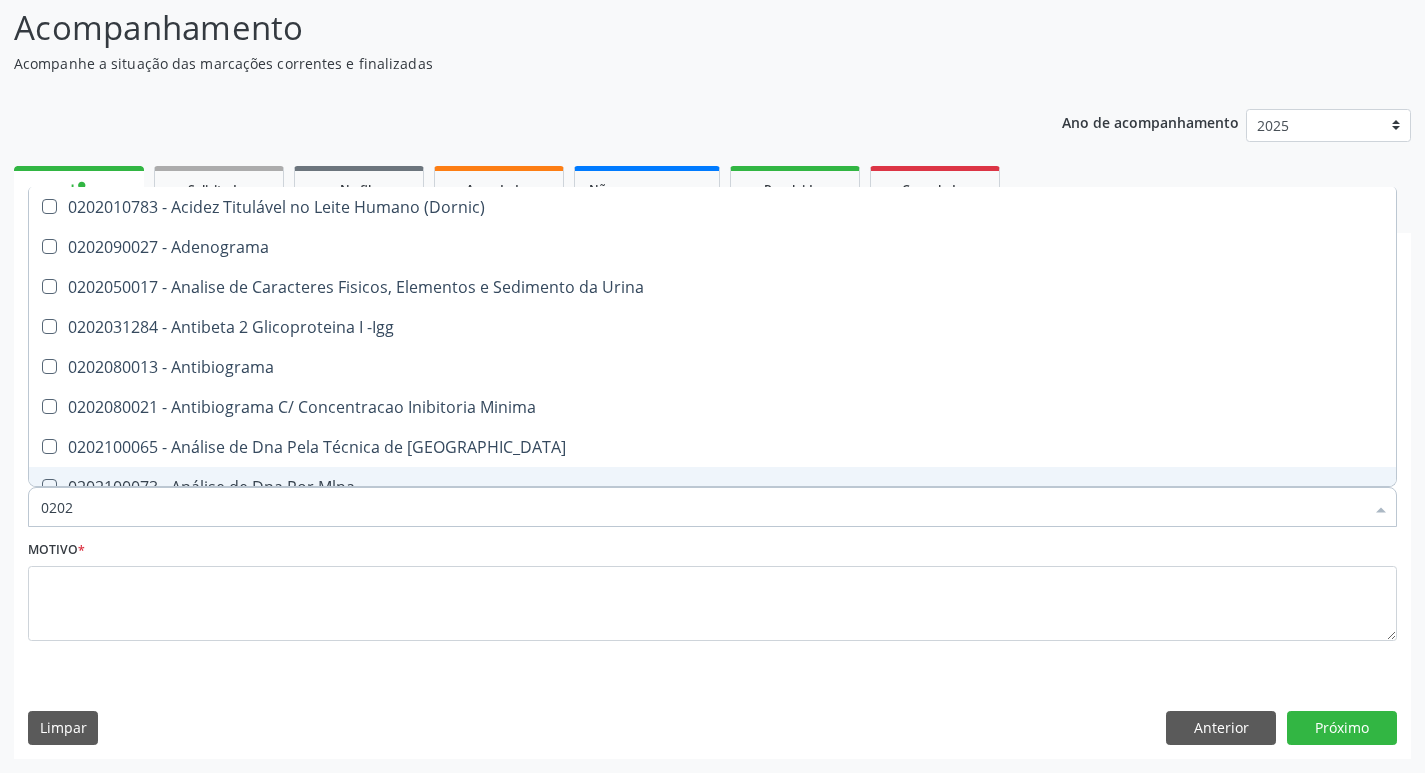 type on "02020" 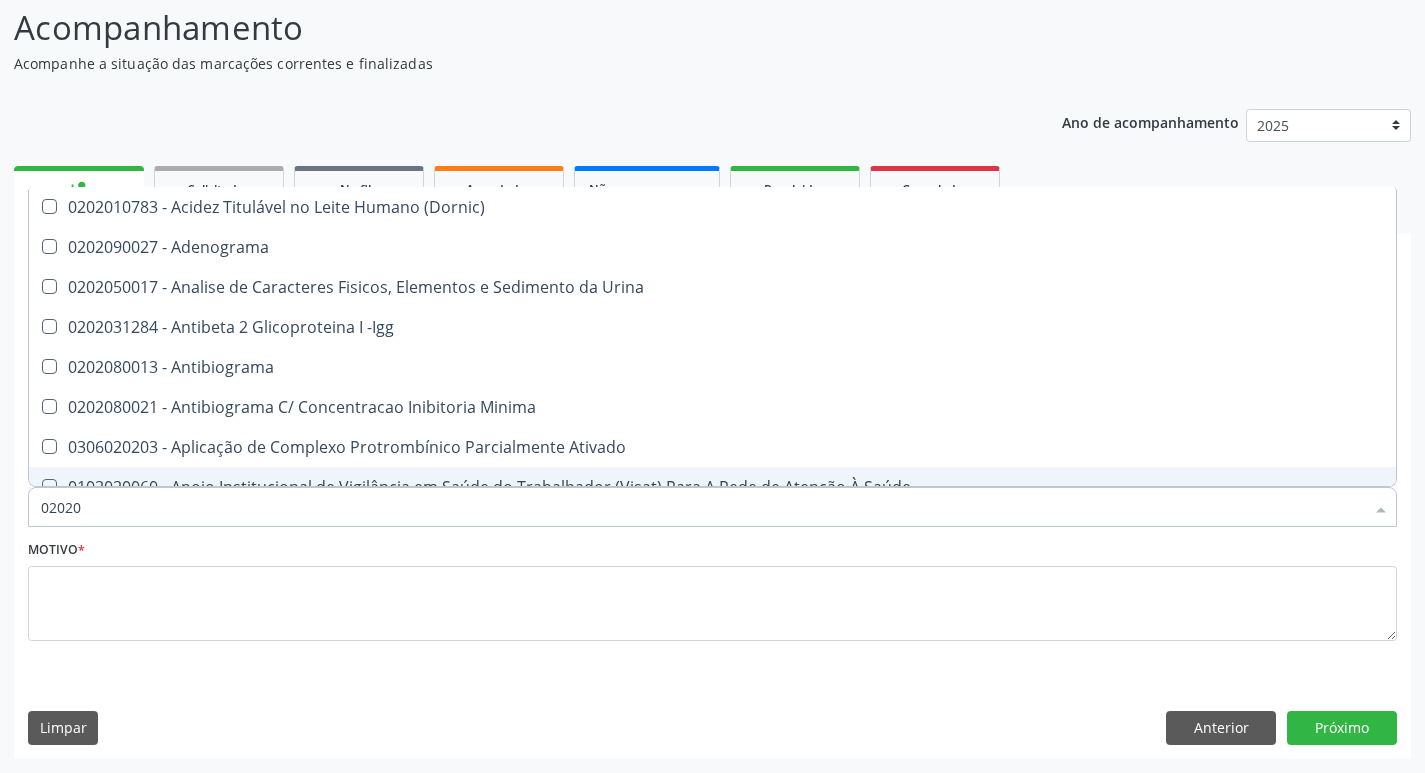 type on "020206" 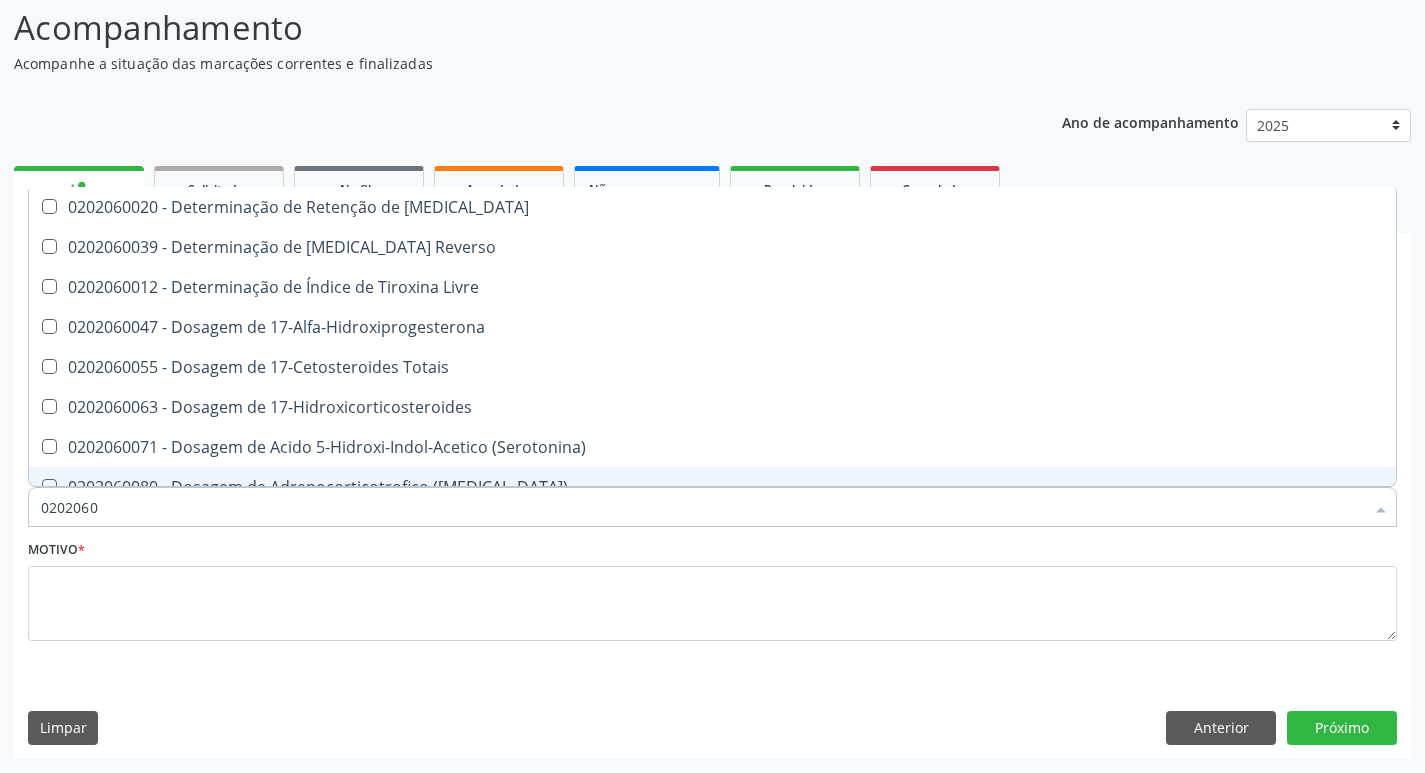 type on "02020602" 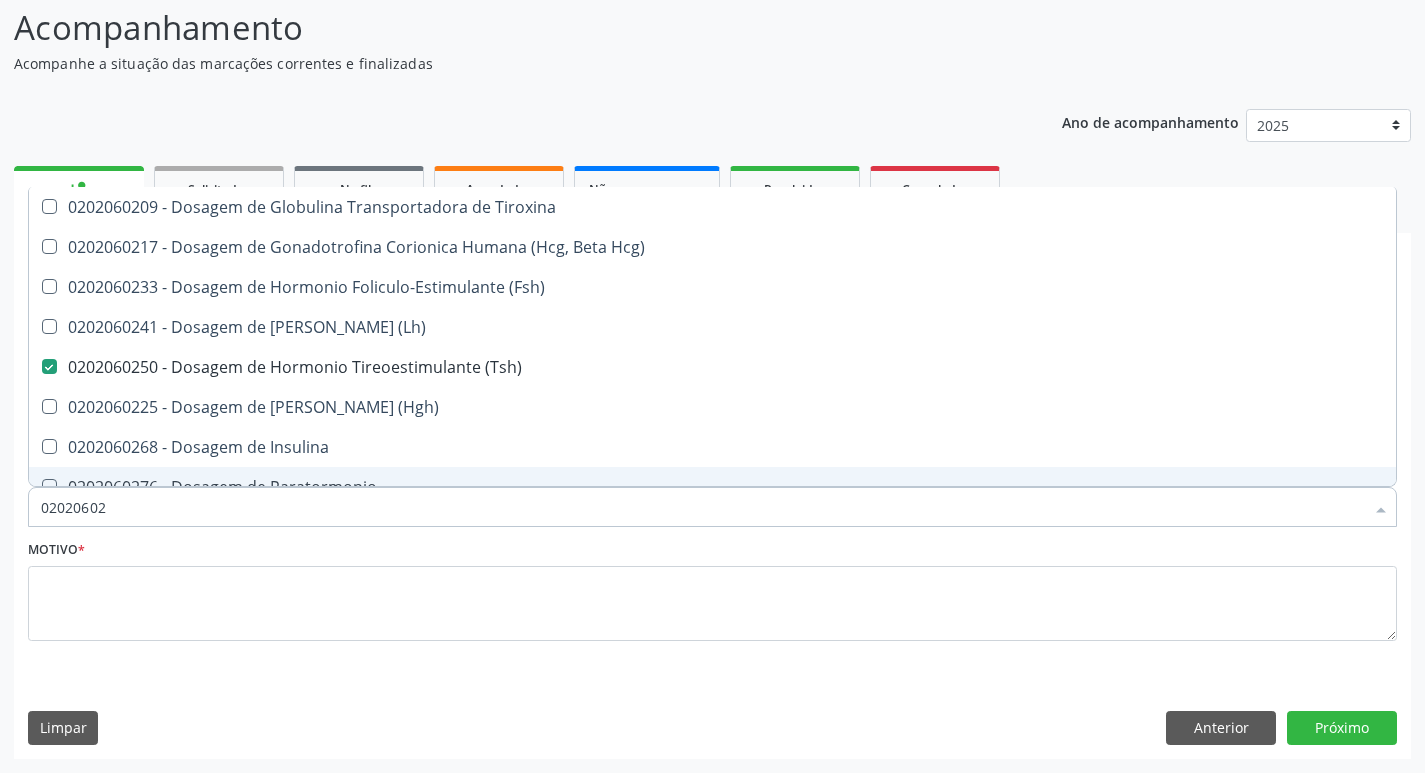 type on "0202060" 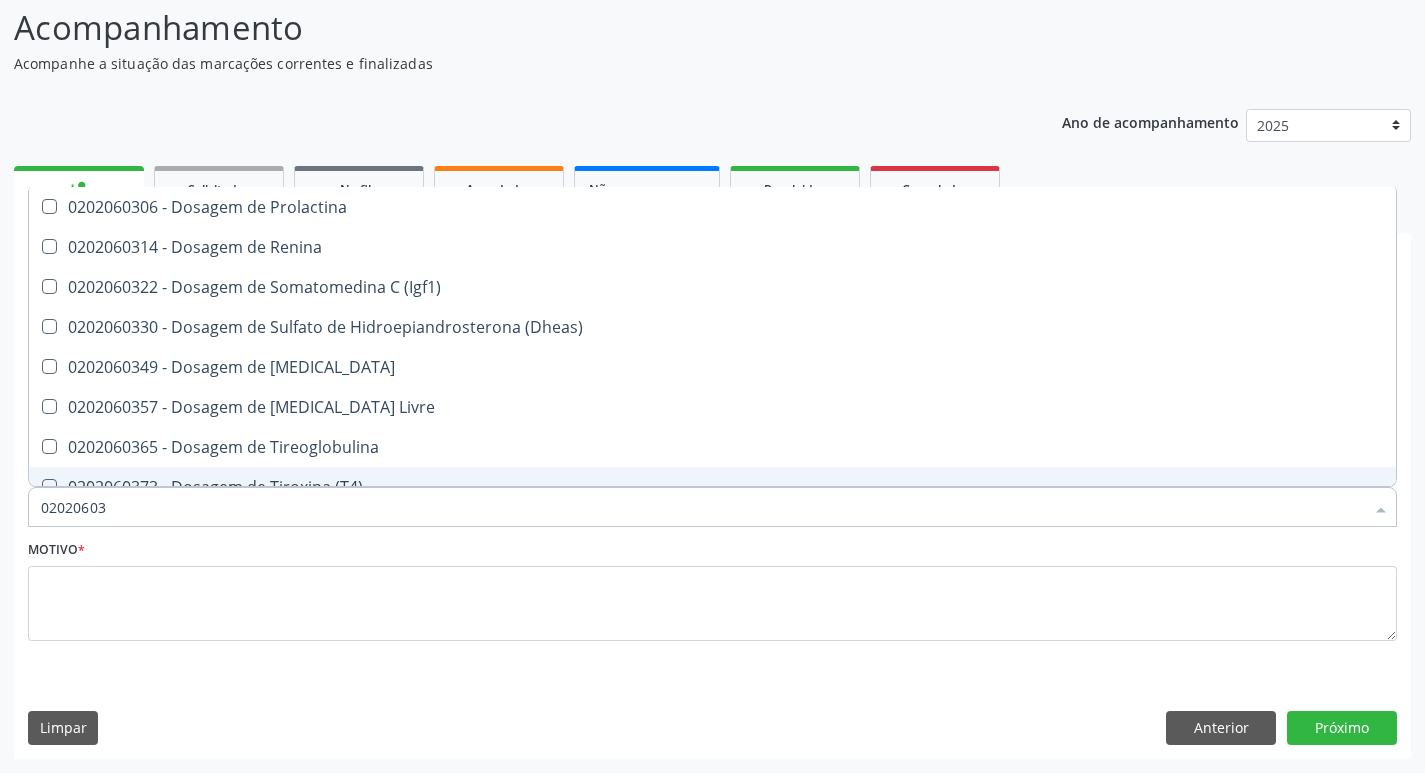 type on "020206038" 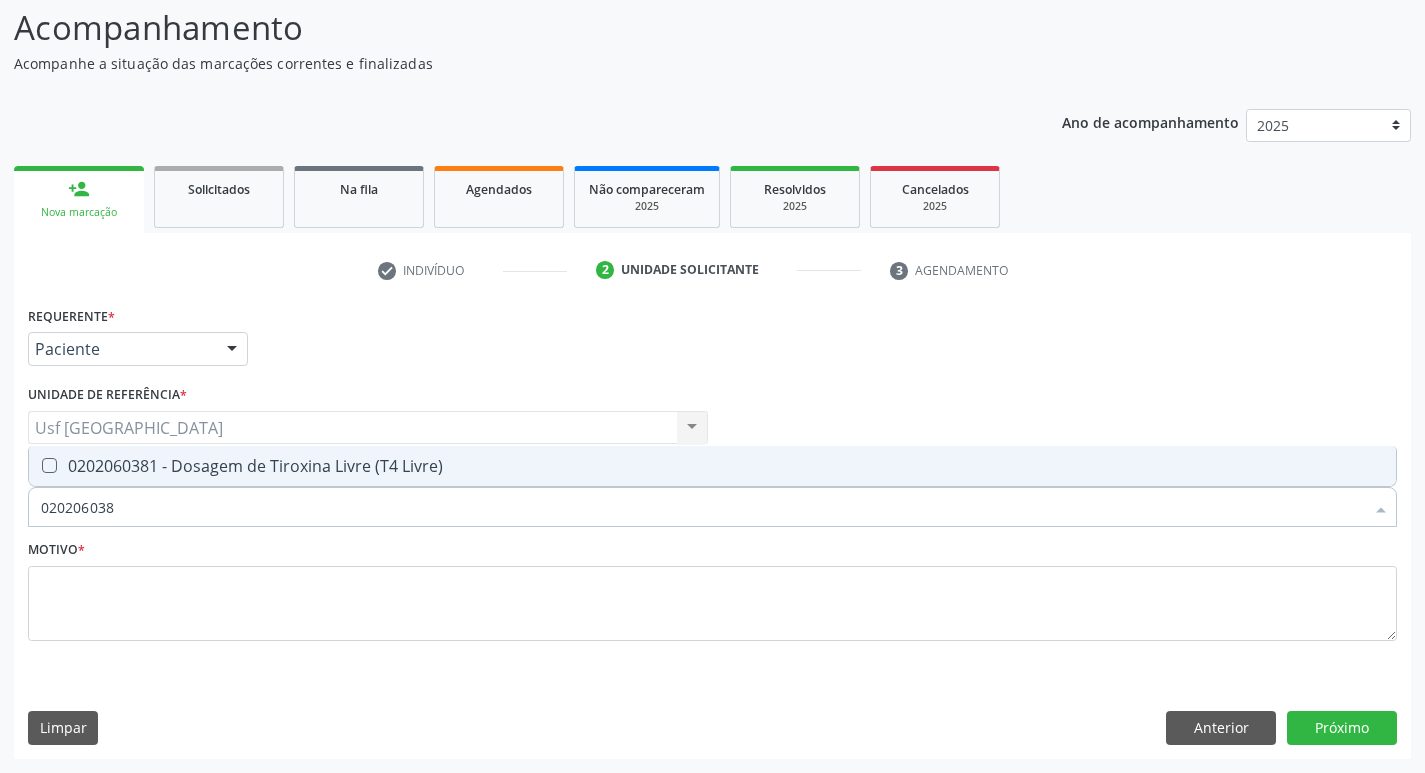 click on "0202060381 - Dosagem de Tiroxina Livre (T4 Livre)" at bounding box center [712, 466] 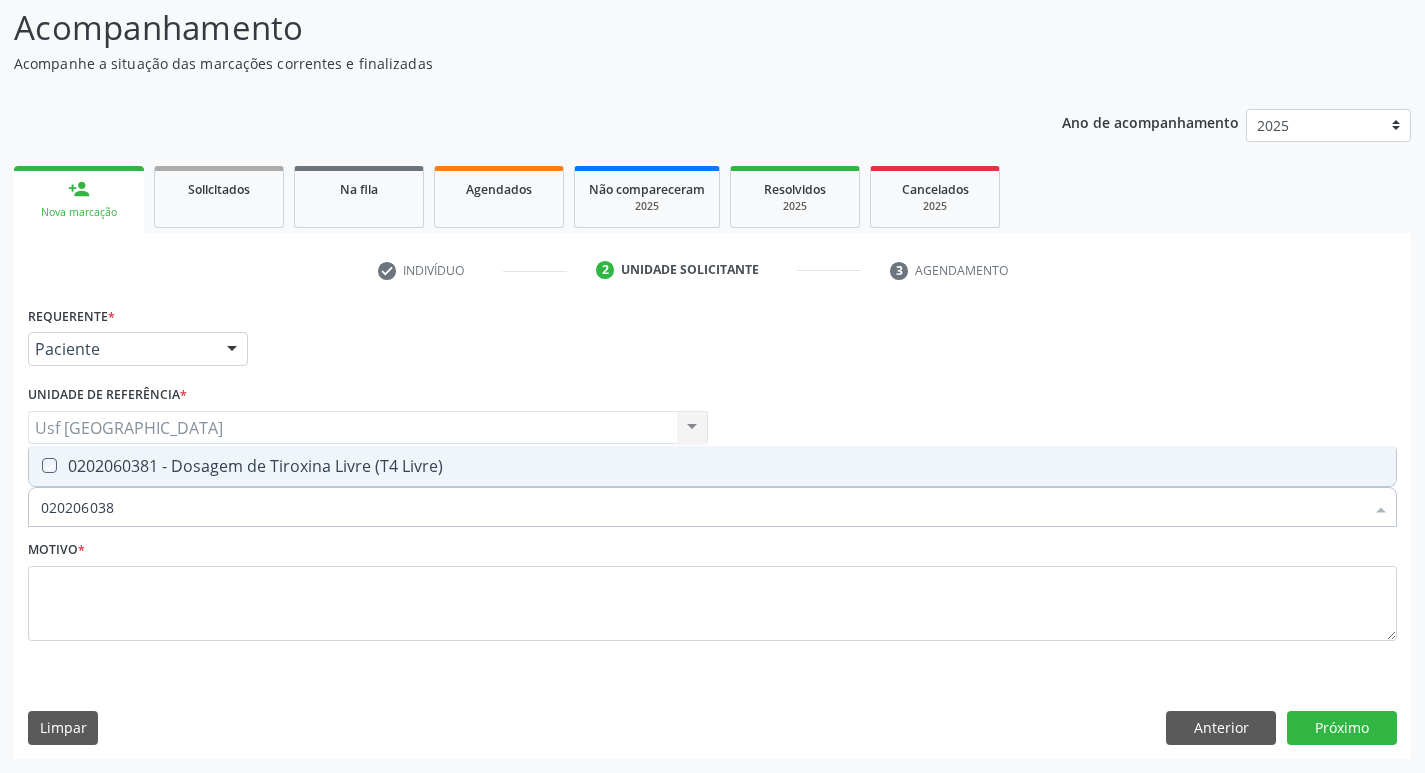 checkbox on "true" 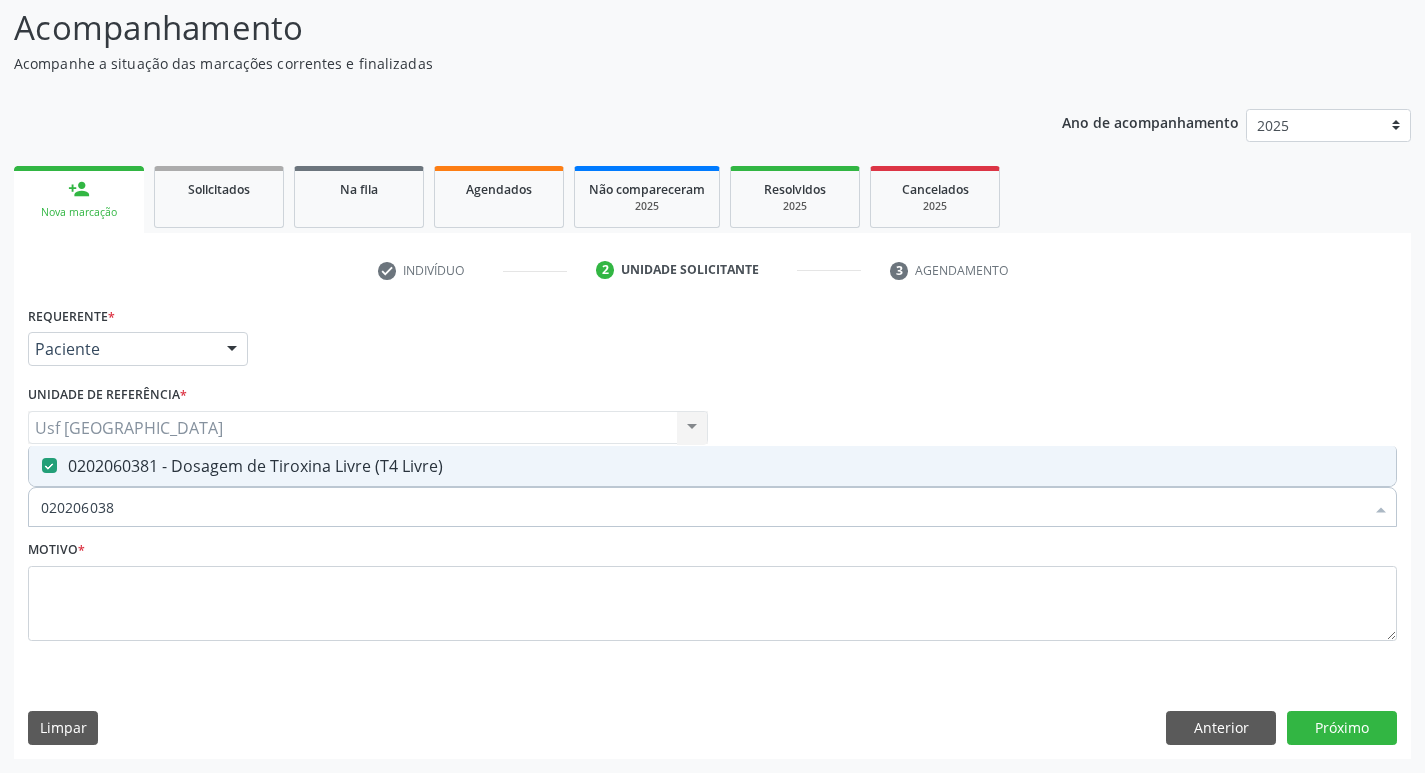 type on "02020603" 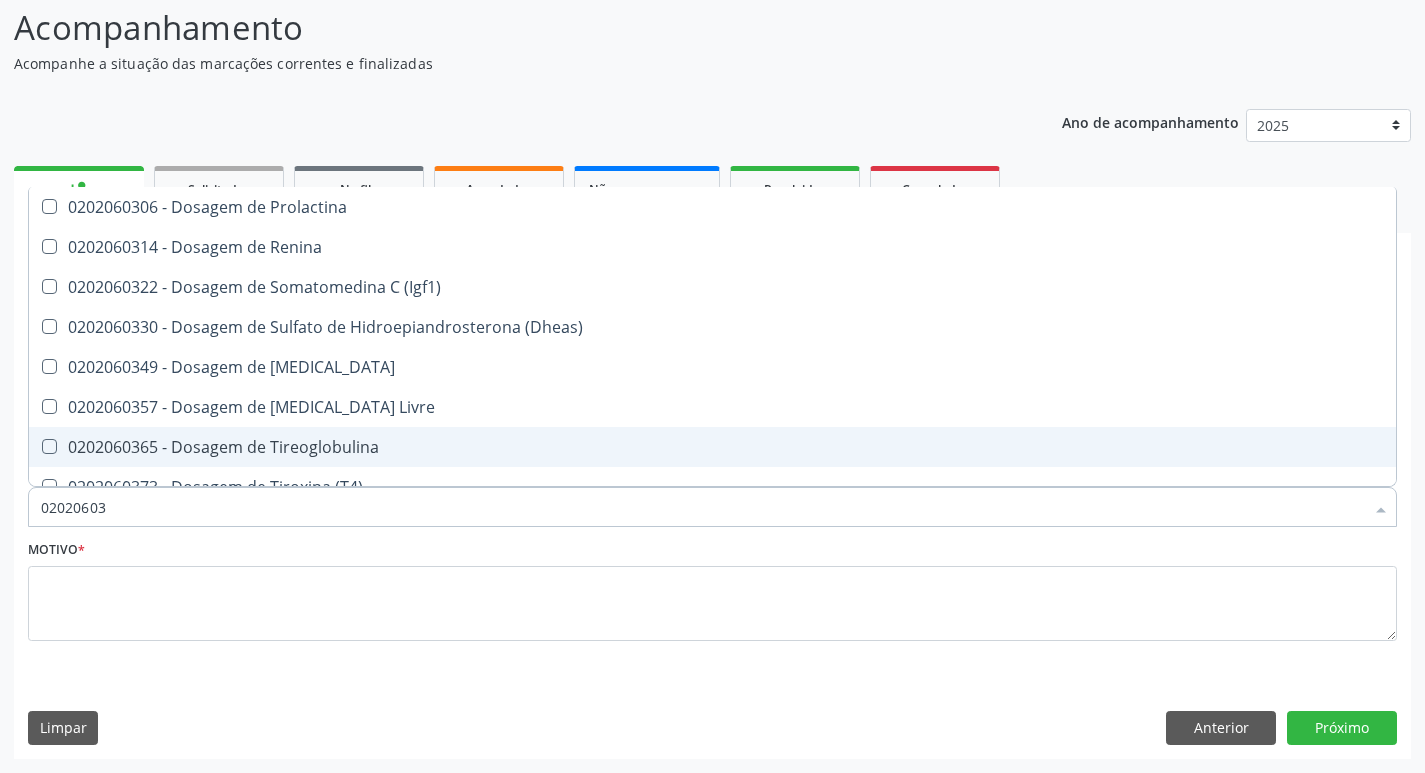 type on "0202060" 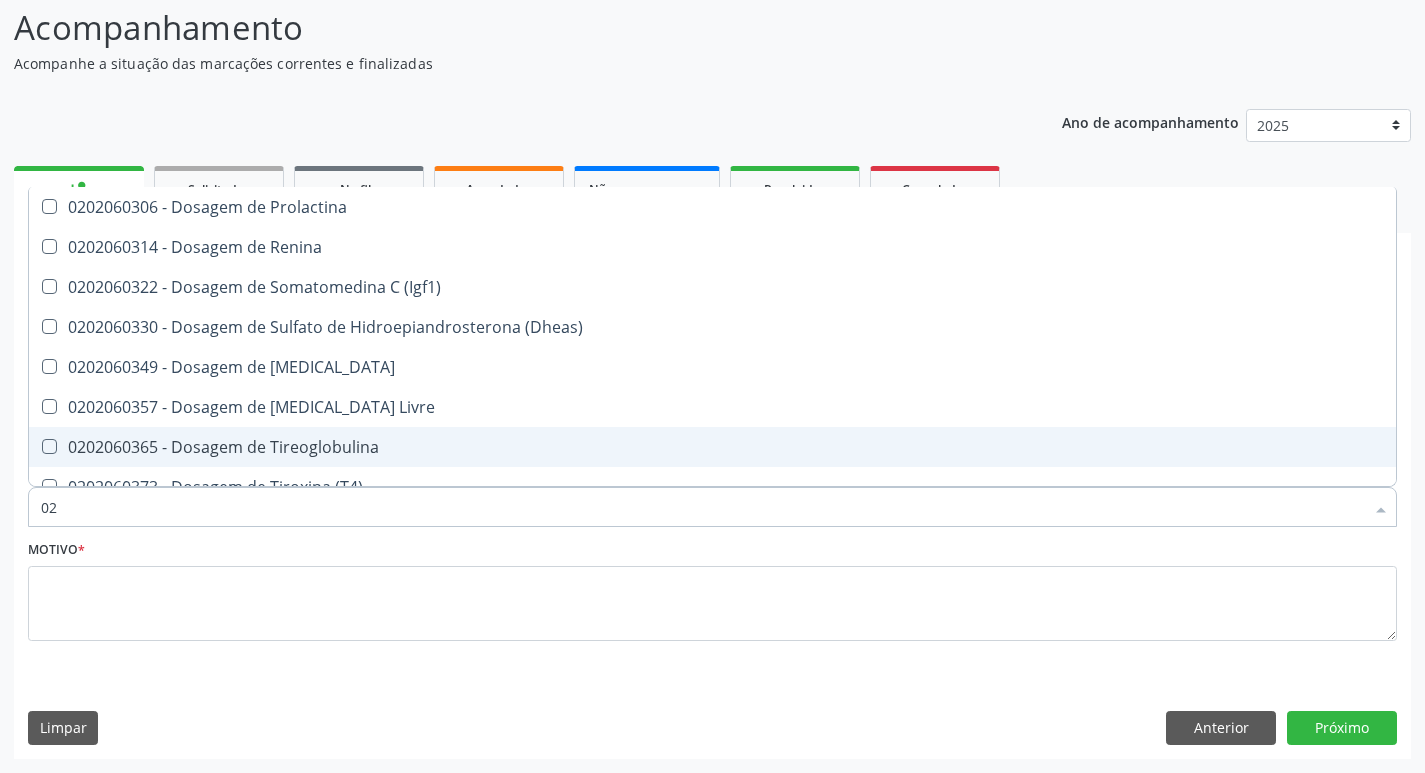 type on "0" 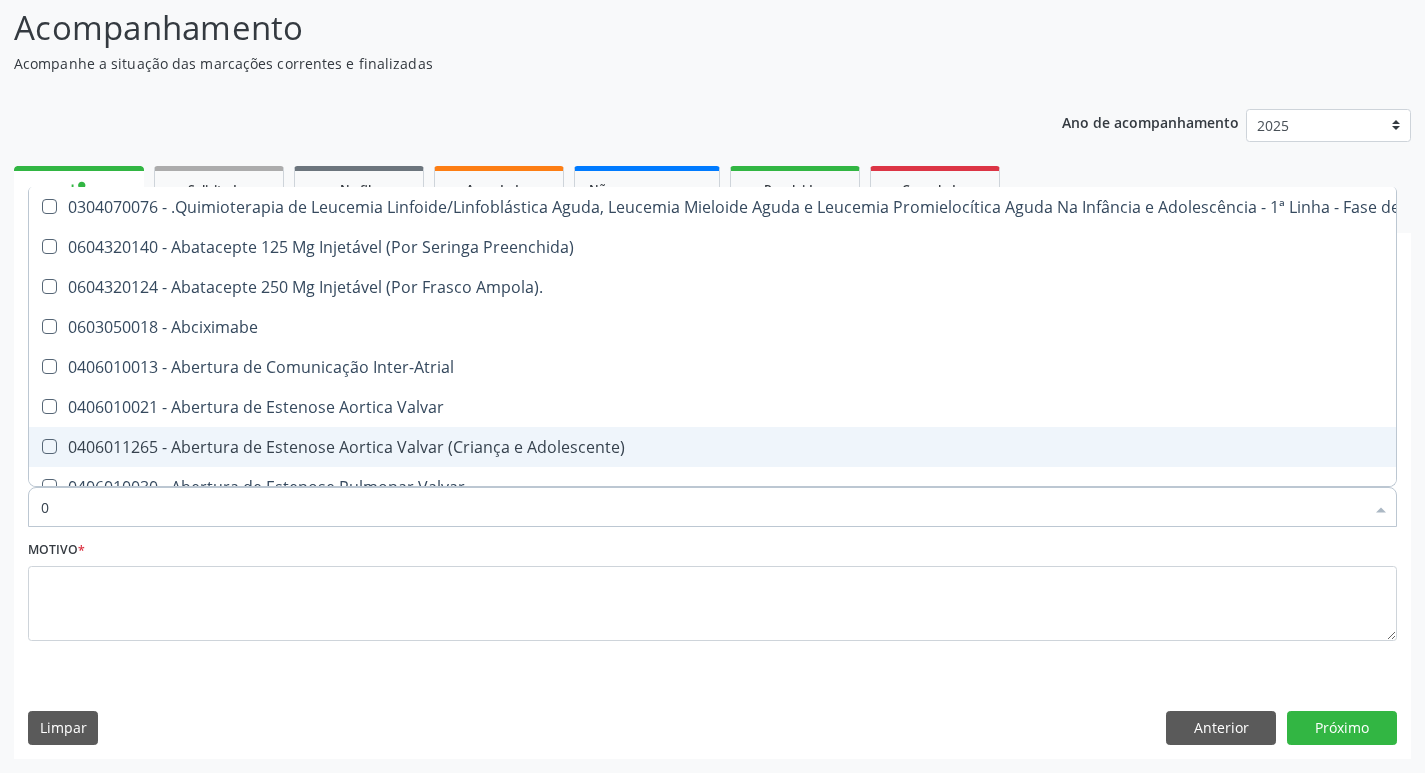 type on "02" 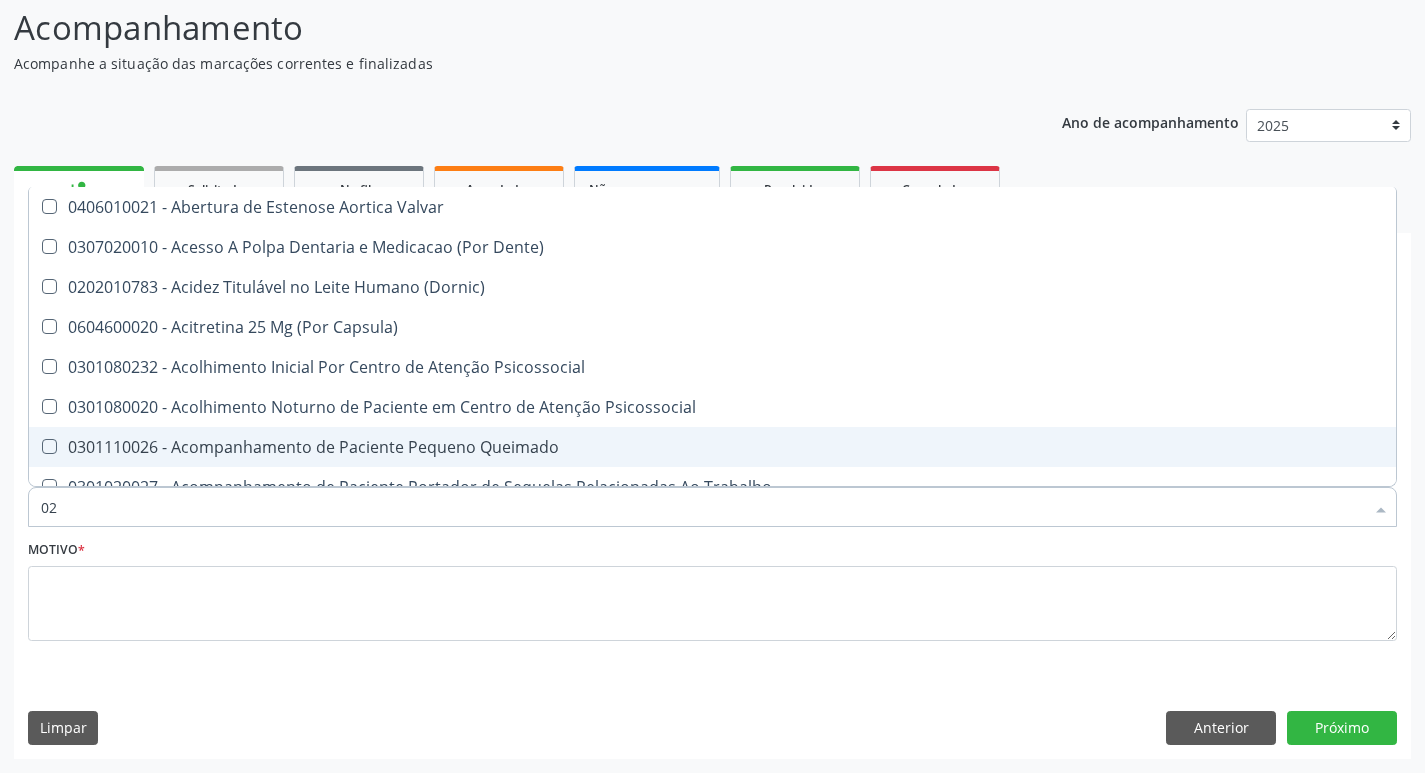 type on "020" 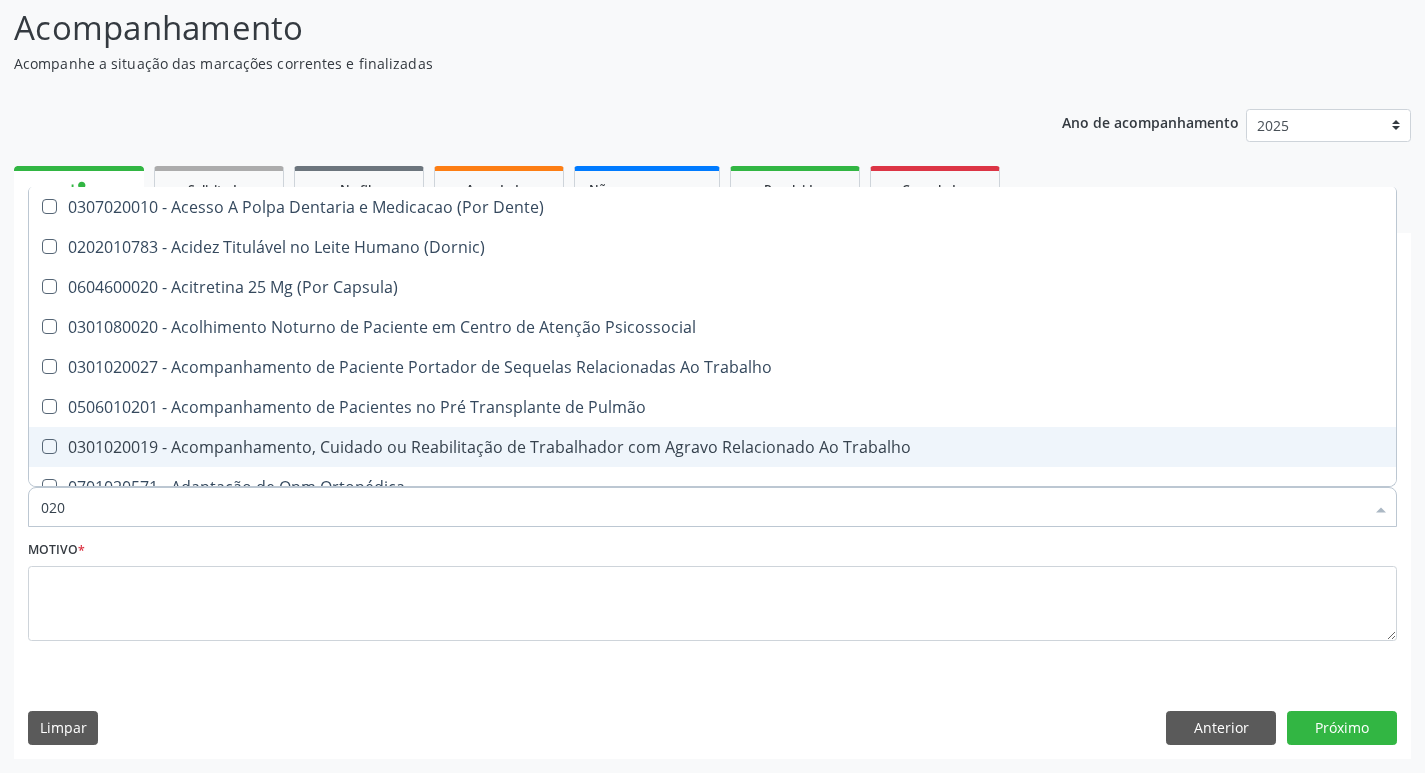 type on "0202" 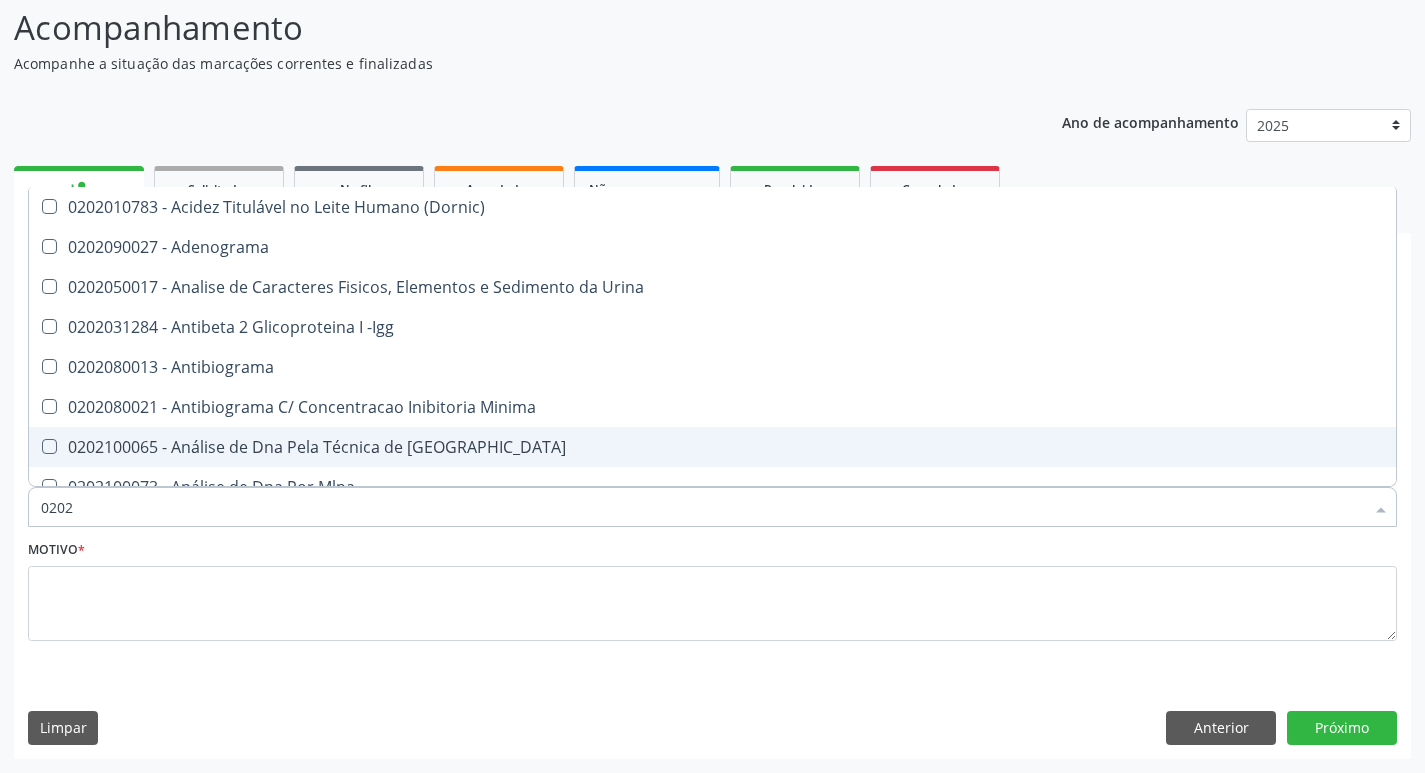 type on "02020" 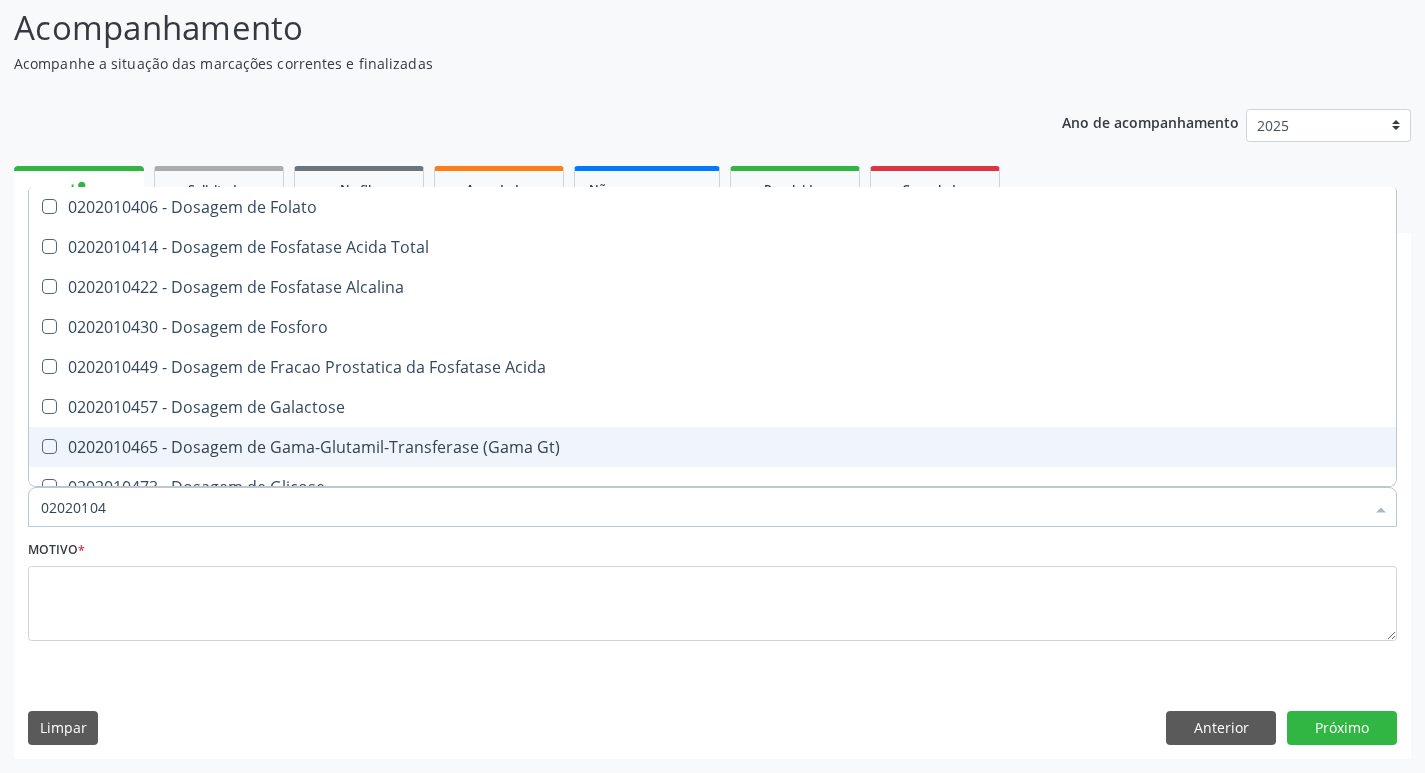 type on "020201047" 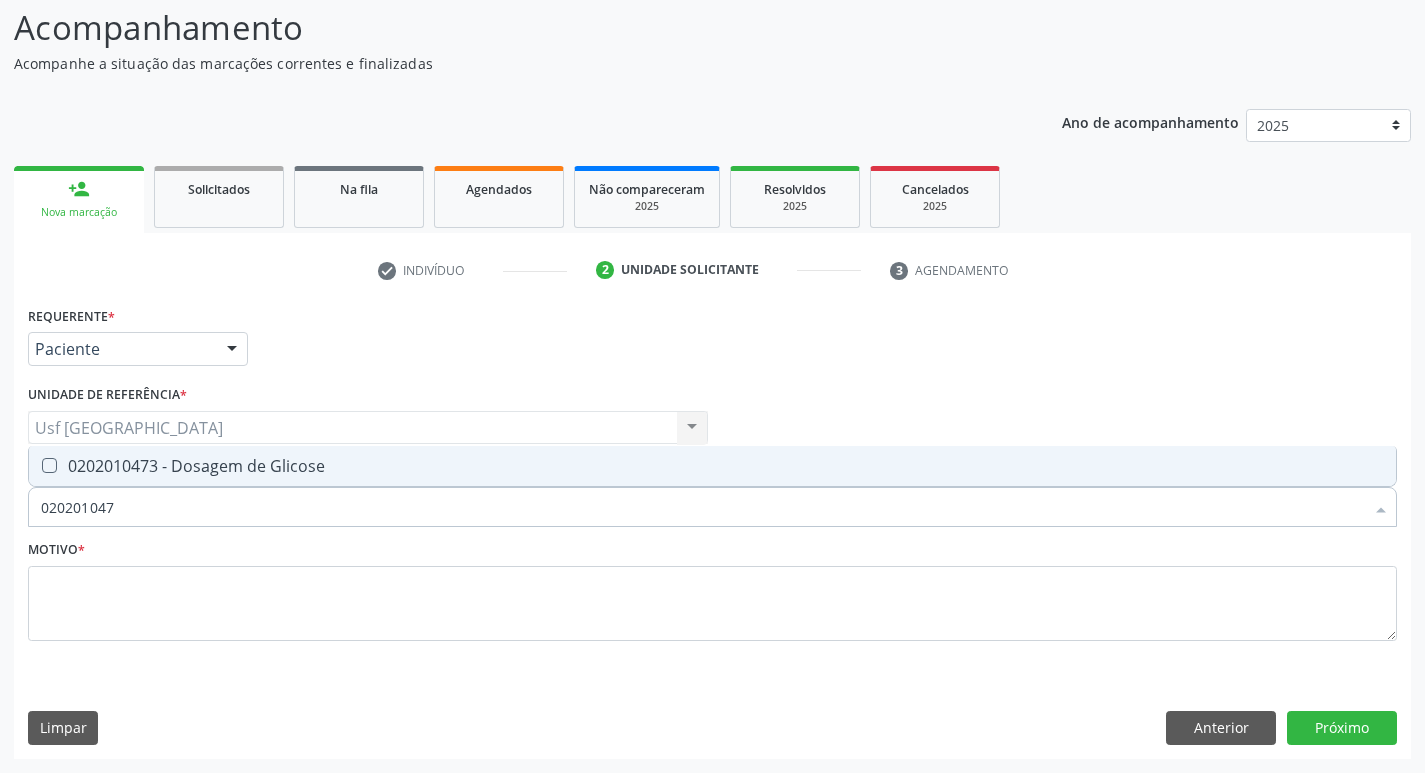 click on "0202010473 - Dosagem de Glicose" at bounding box center (712, 466) 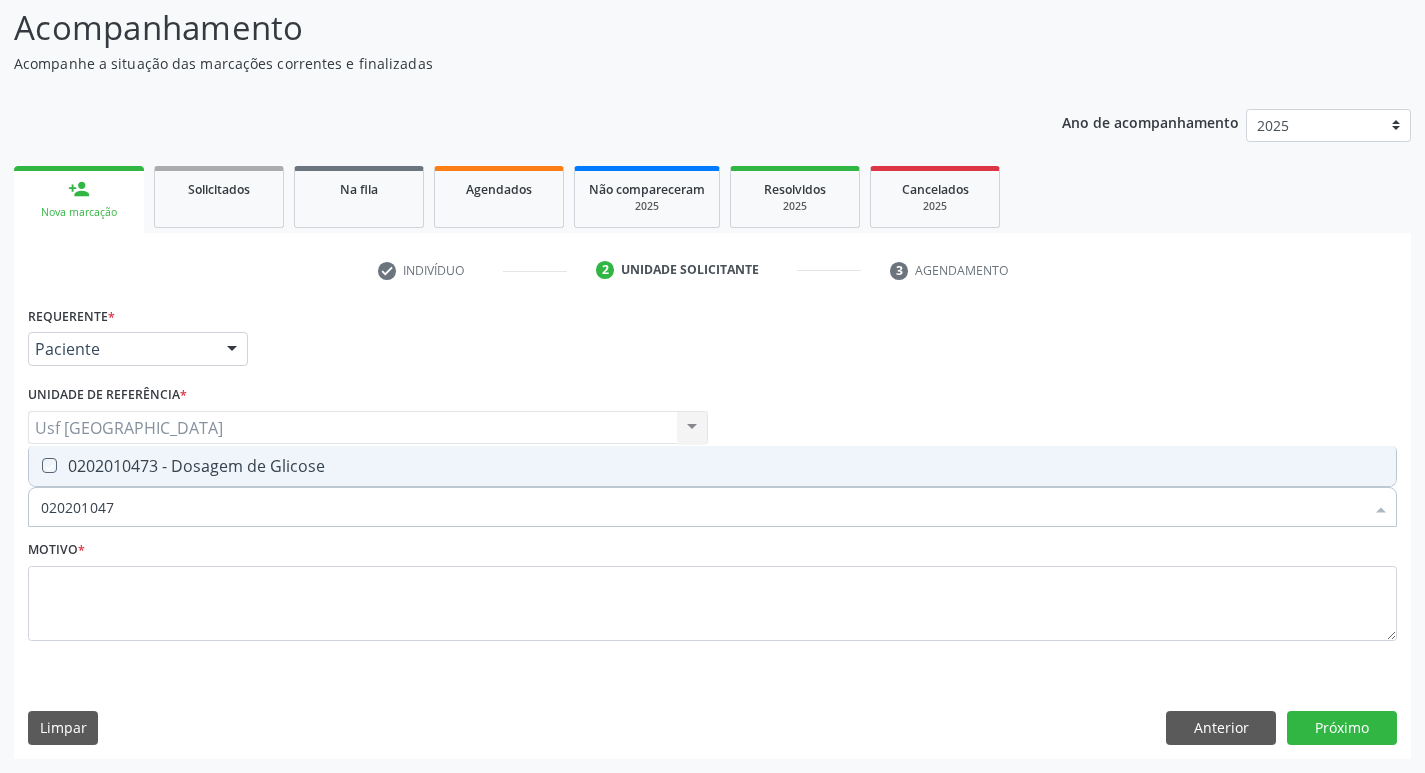 checkbox on "true" 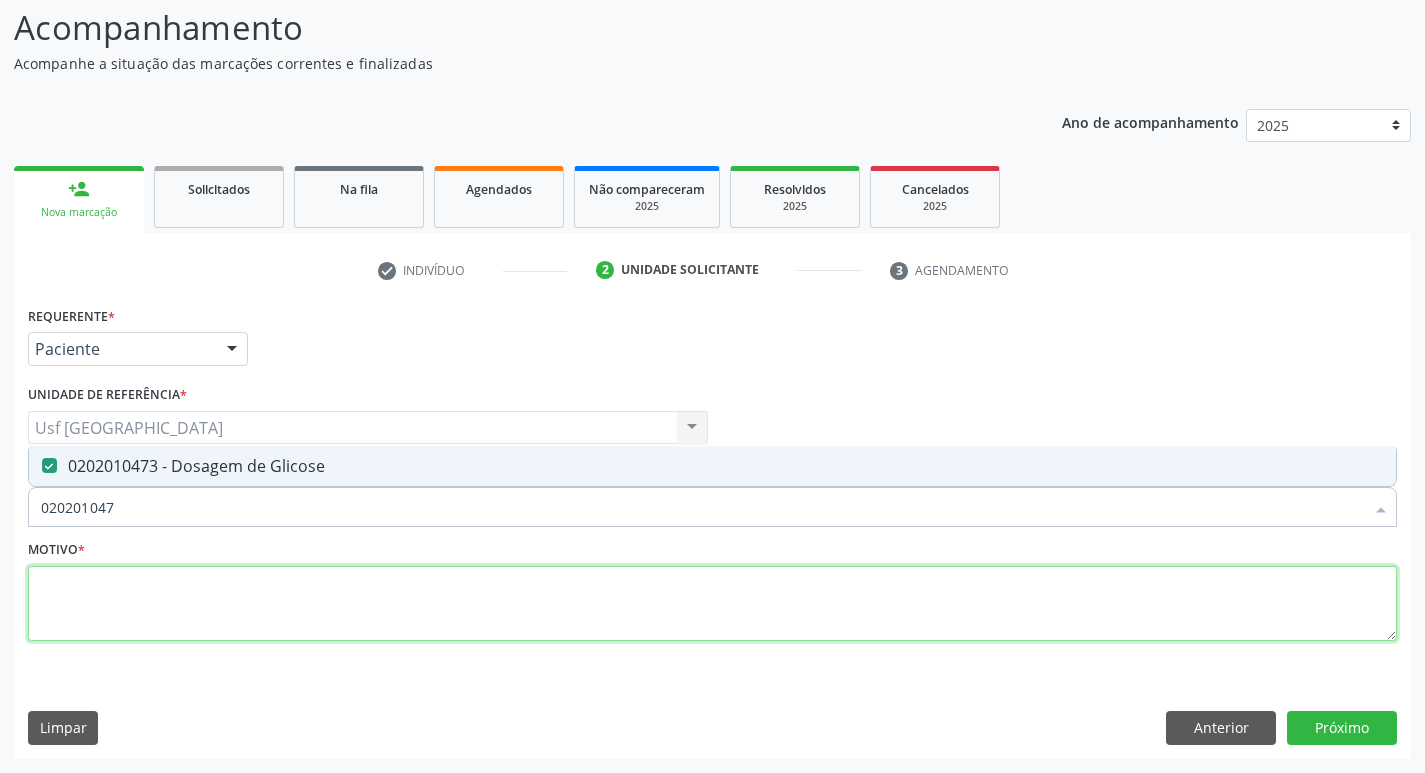 click at bounding box center [712, 604] 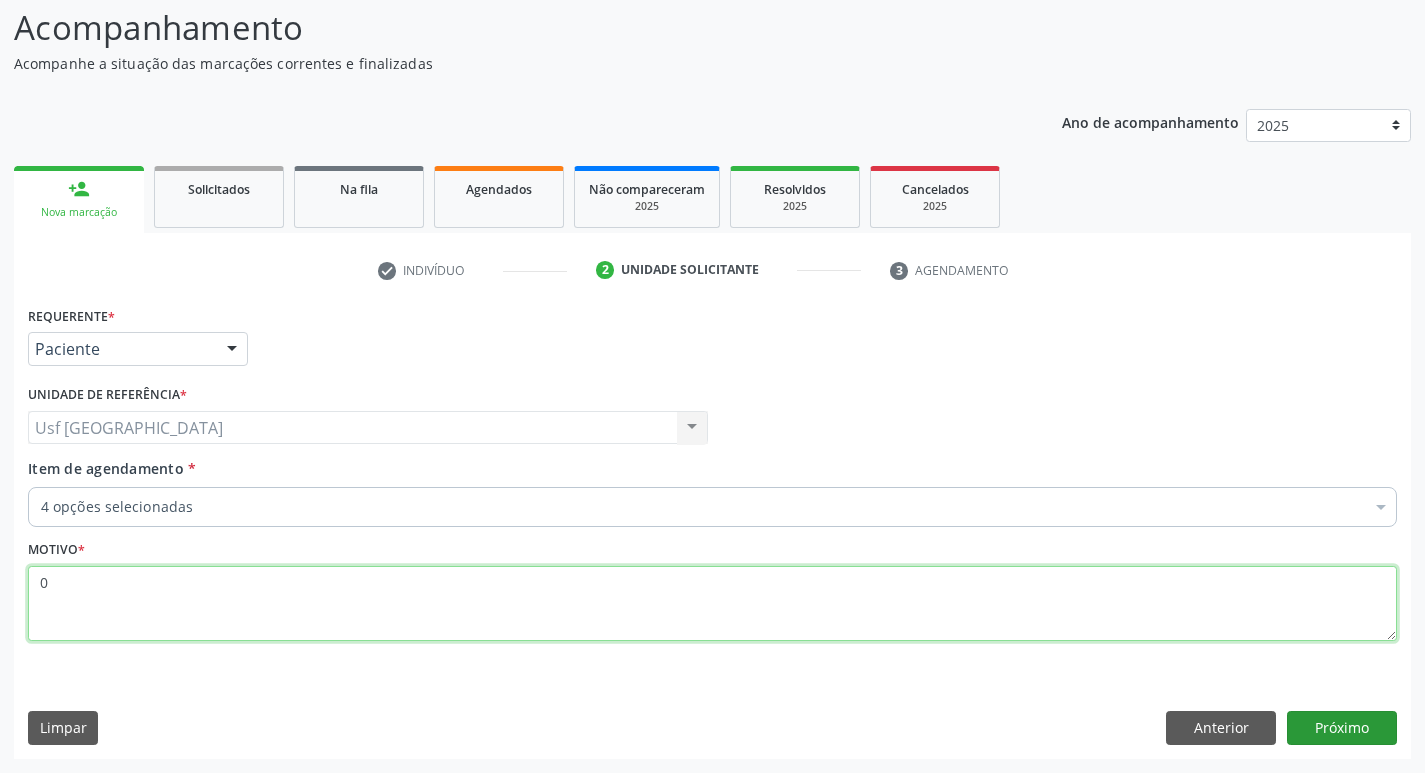 type on "0" 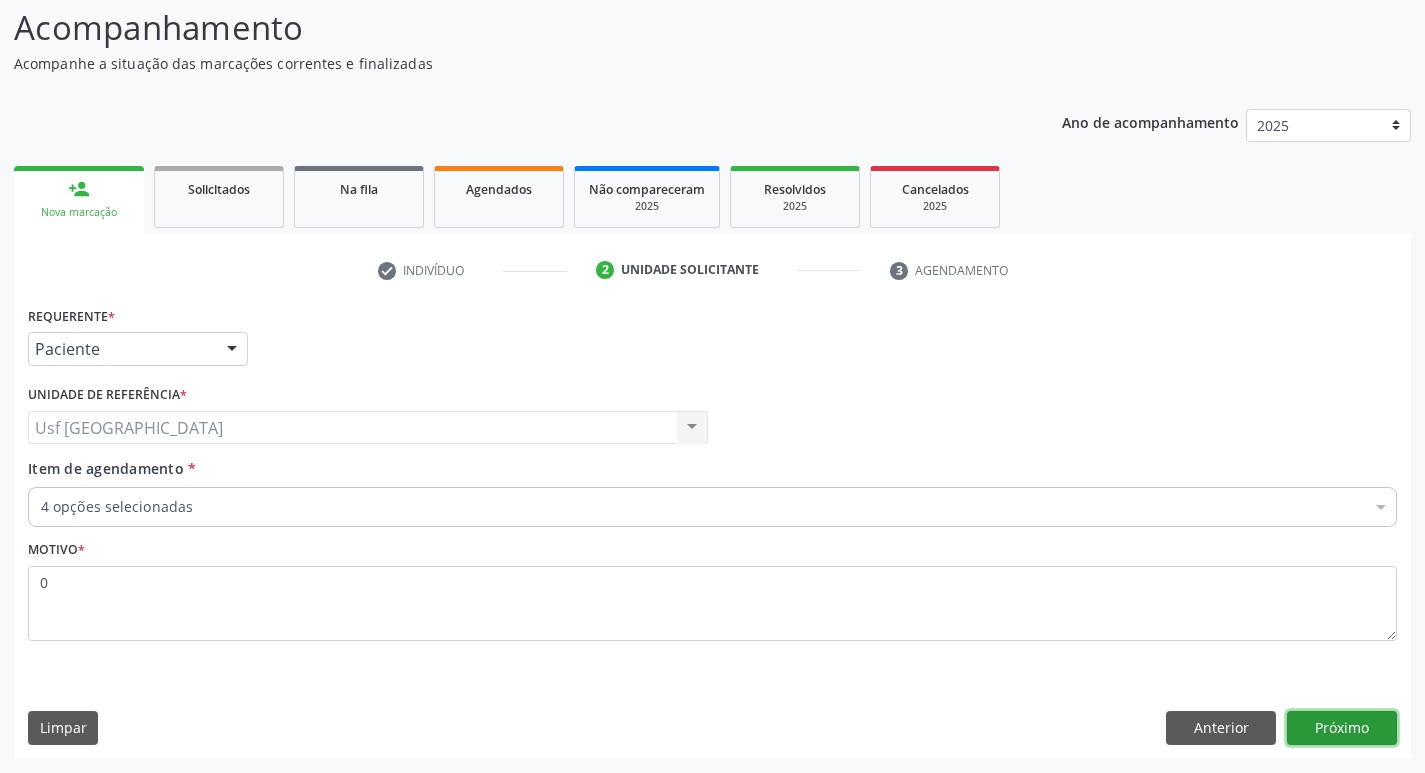 click on "Próximo" at bounding box center (1342, 728) 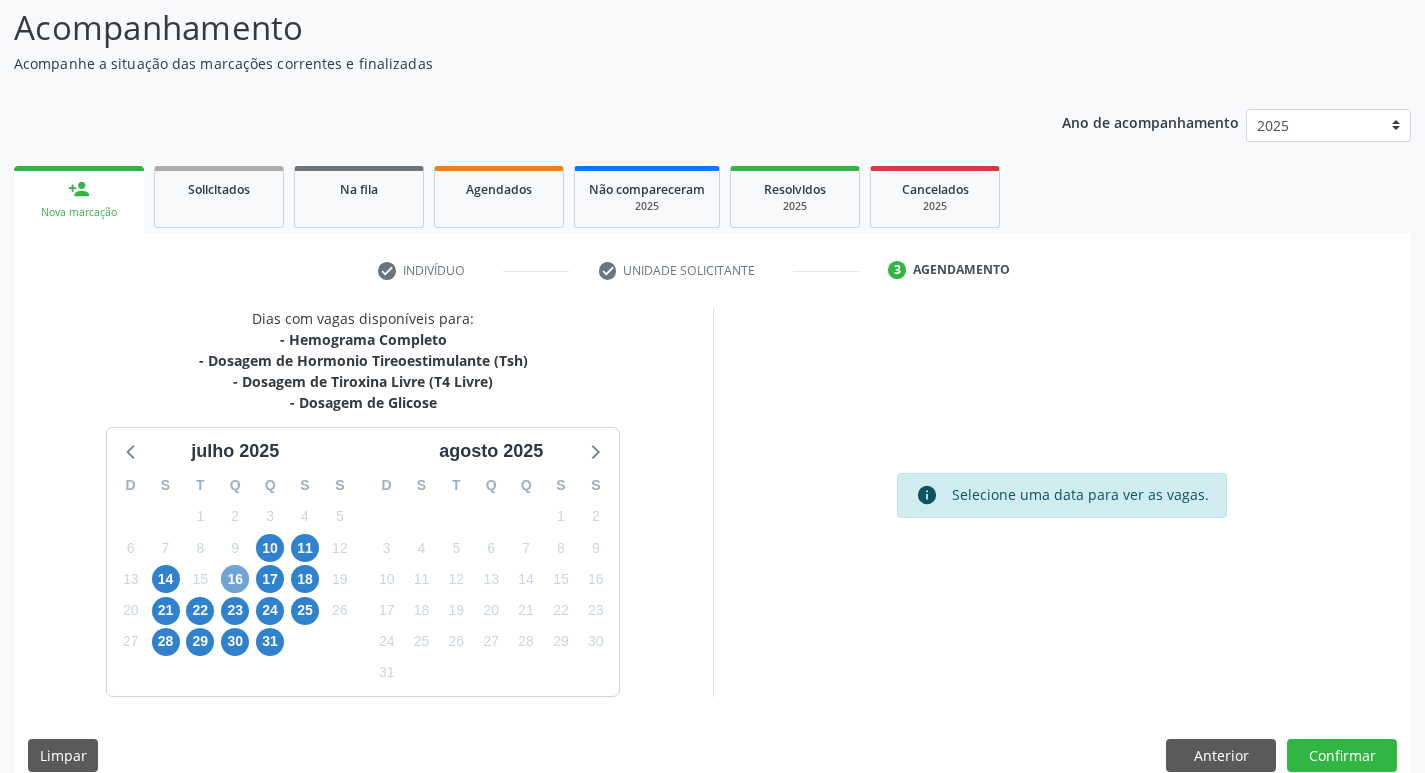click on "16" at bounding box center (235, 579) 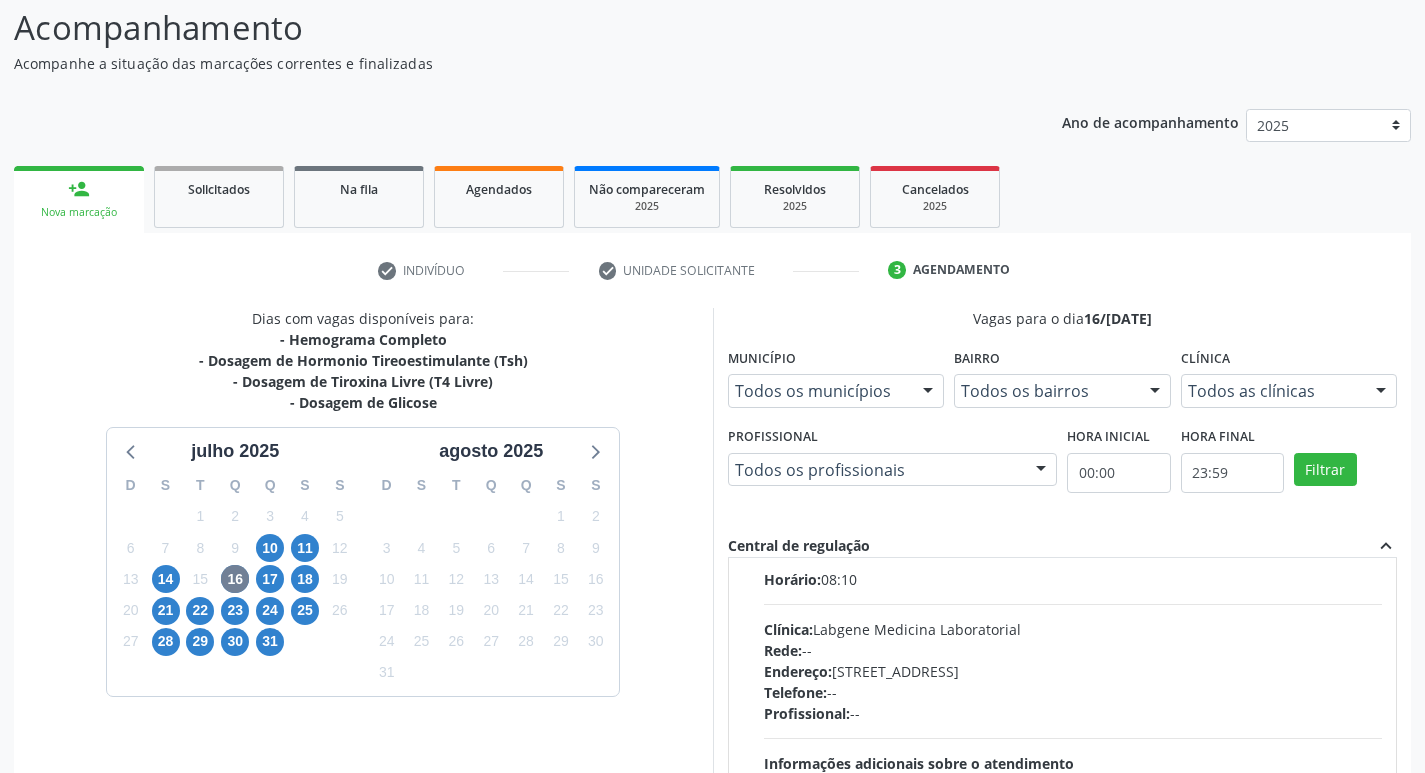 click on "Endereço:   nº 531, Nossa Senhora da Pen, Serra Talhada - PE" at bounding box center (1073, 671) 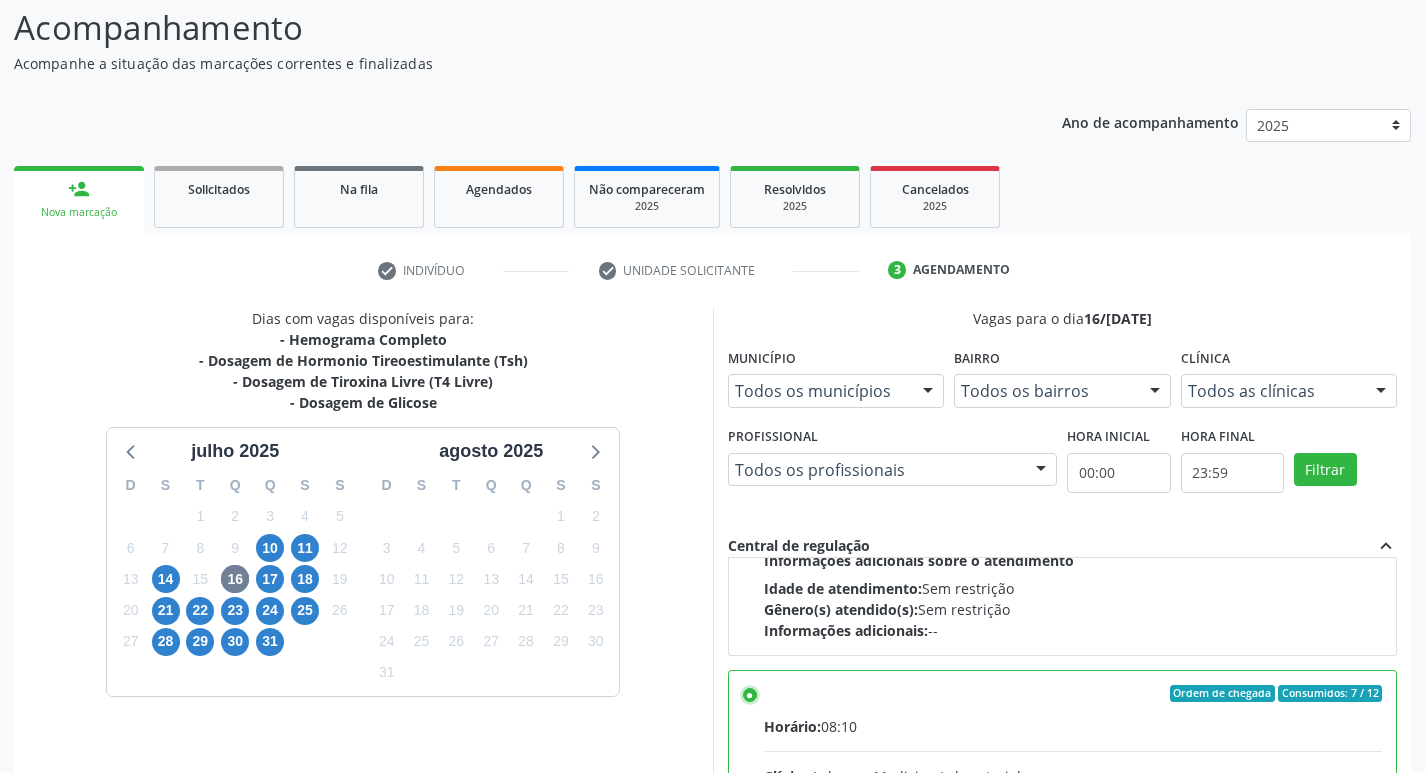 scroll, scrollTop: 288, scrollLeft: 0, axis: vertical 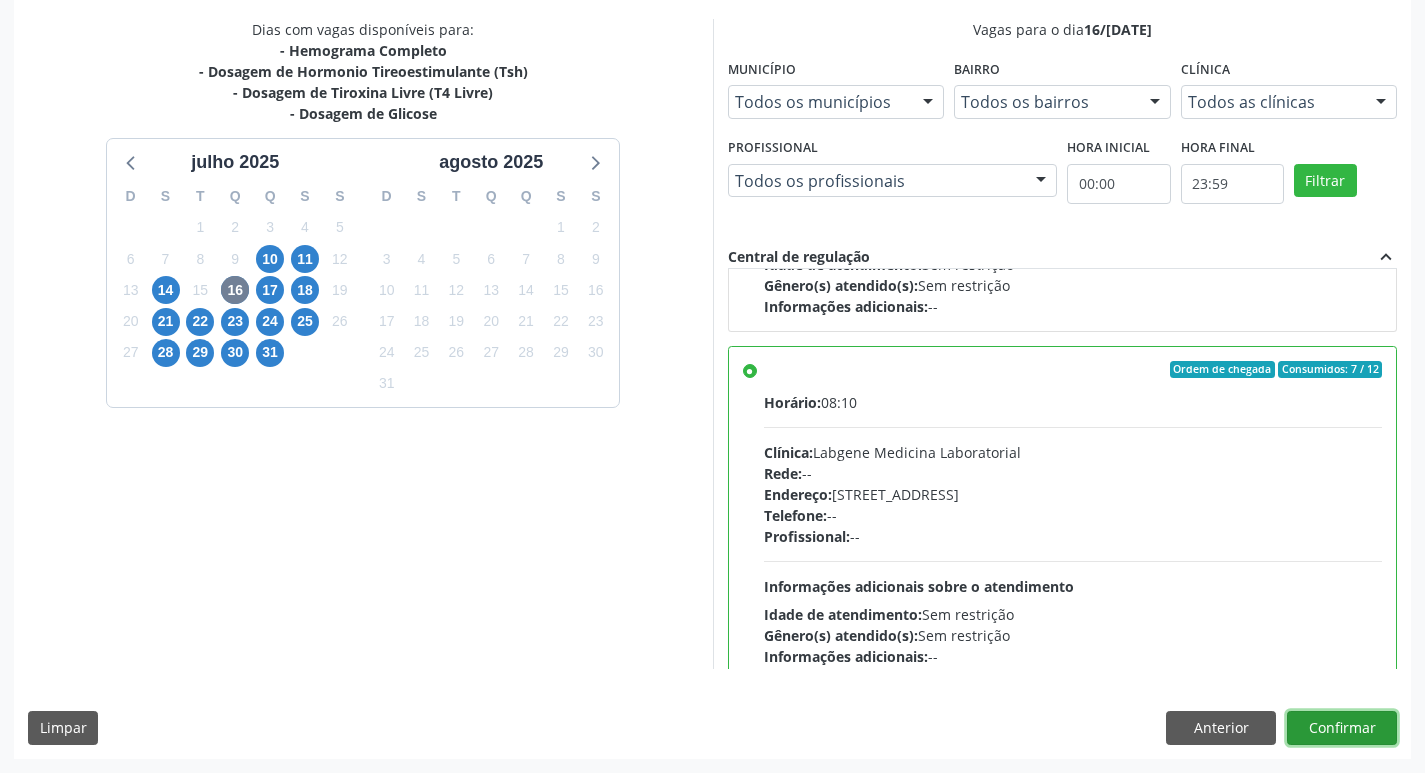 click on "Confirmar" at bounding box center [1342, 728] 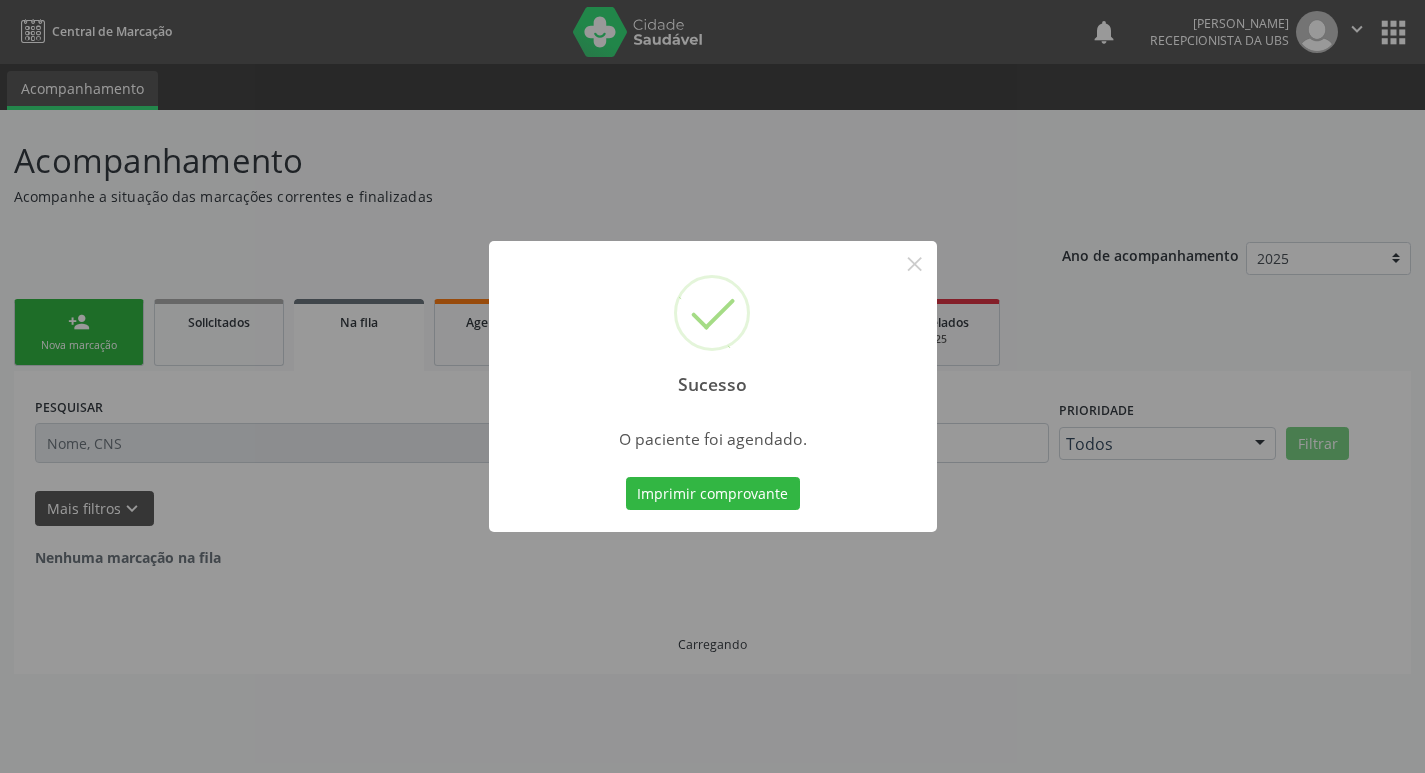 scroll, scrollTop: 0, scrollLeft: 0, axis: both 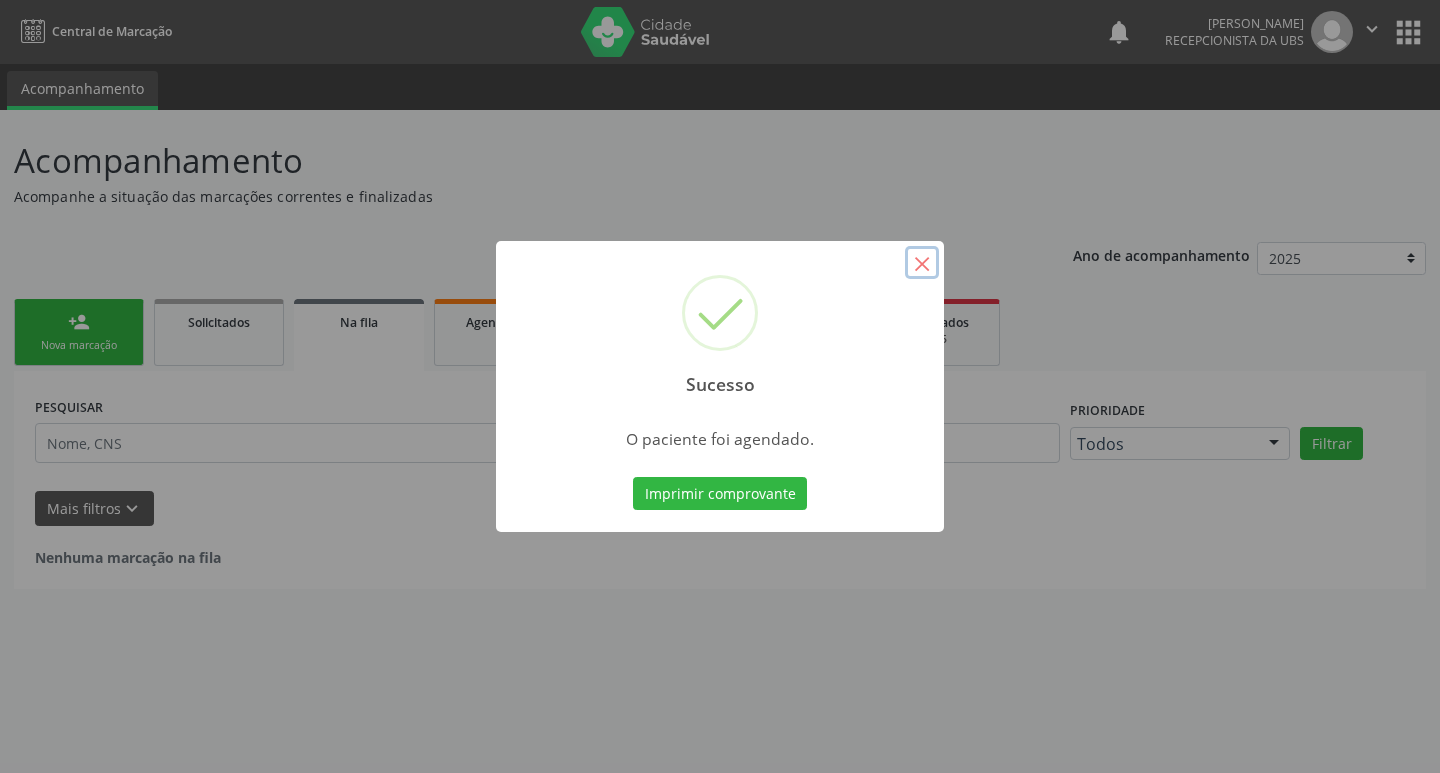 click on "×" at bounding box center (922, 263) 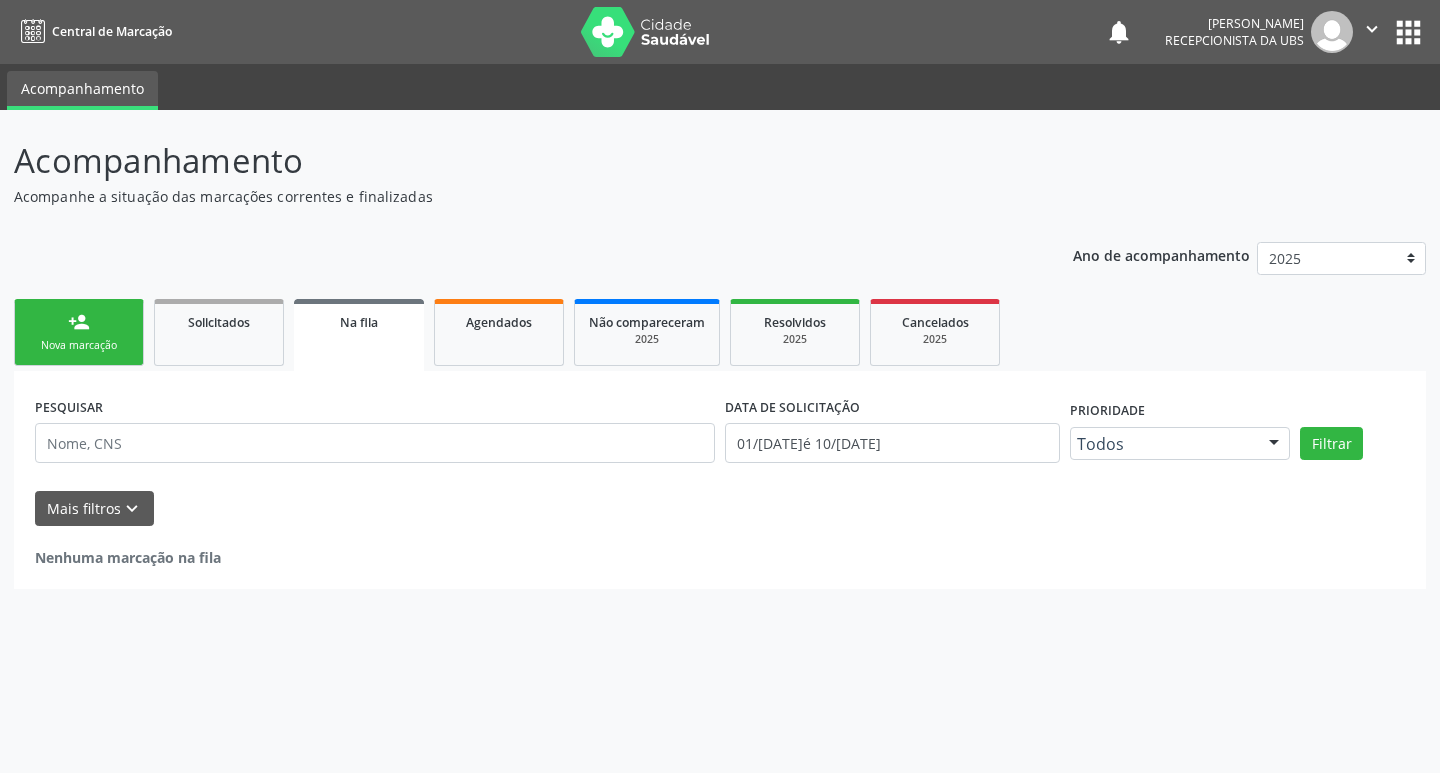 click on "person_add
Nova marcação" at bounding box center [79, 332] 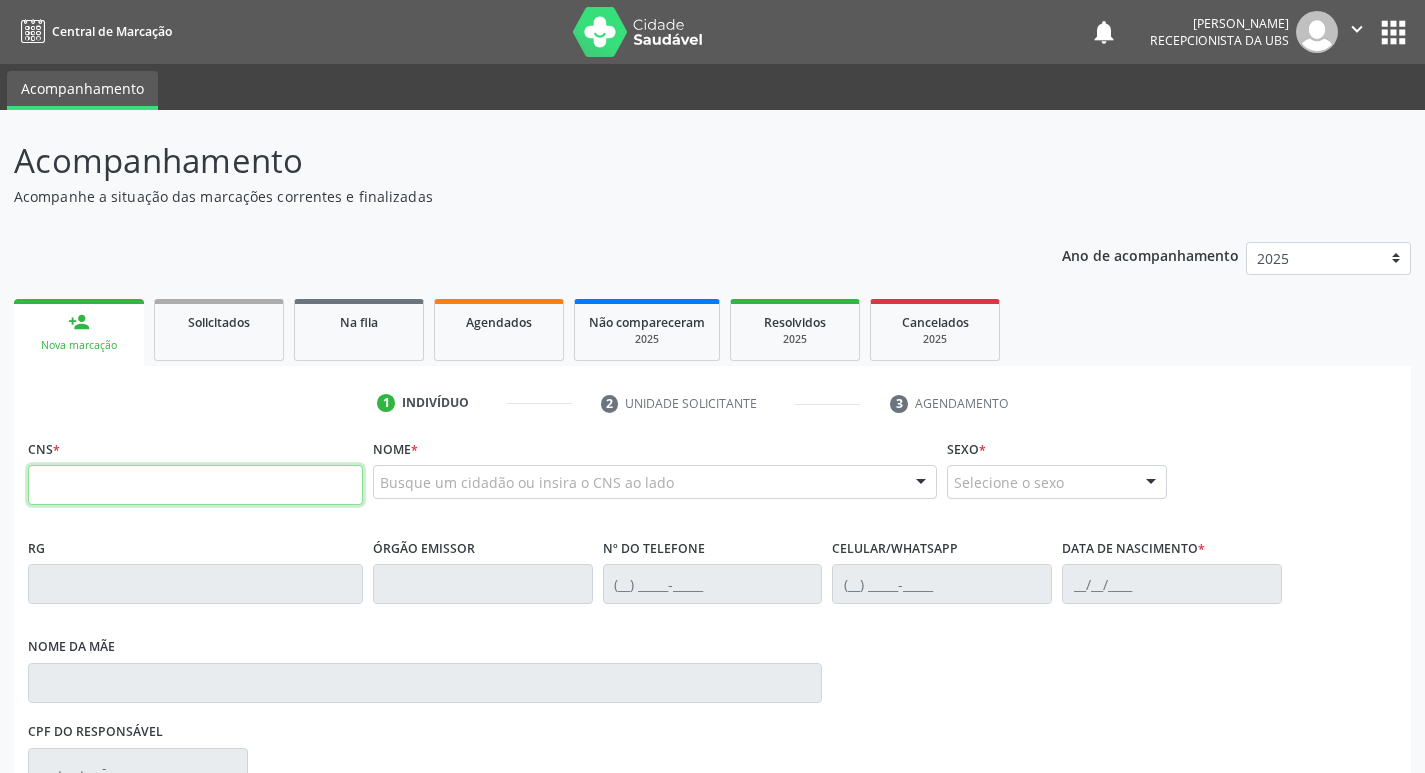 click at bounding box center (195, 485) 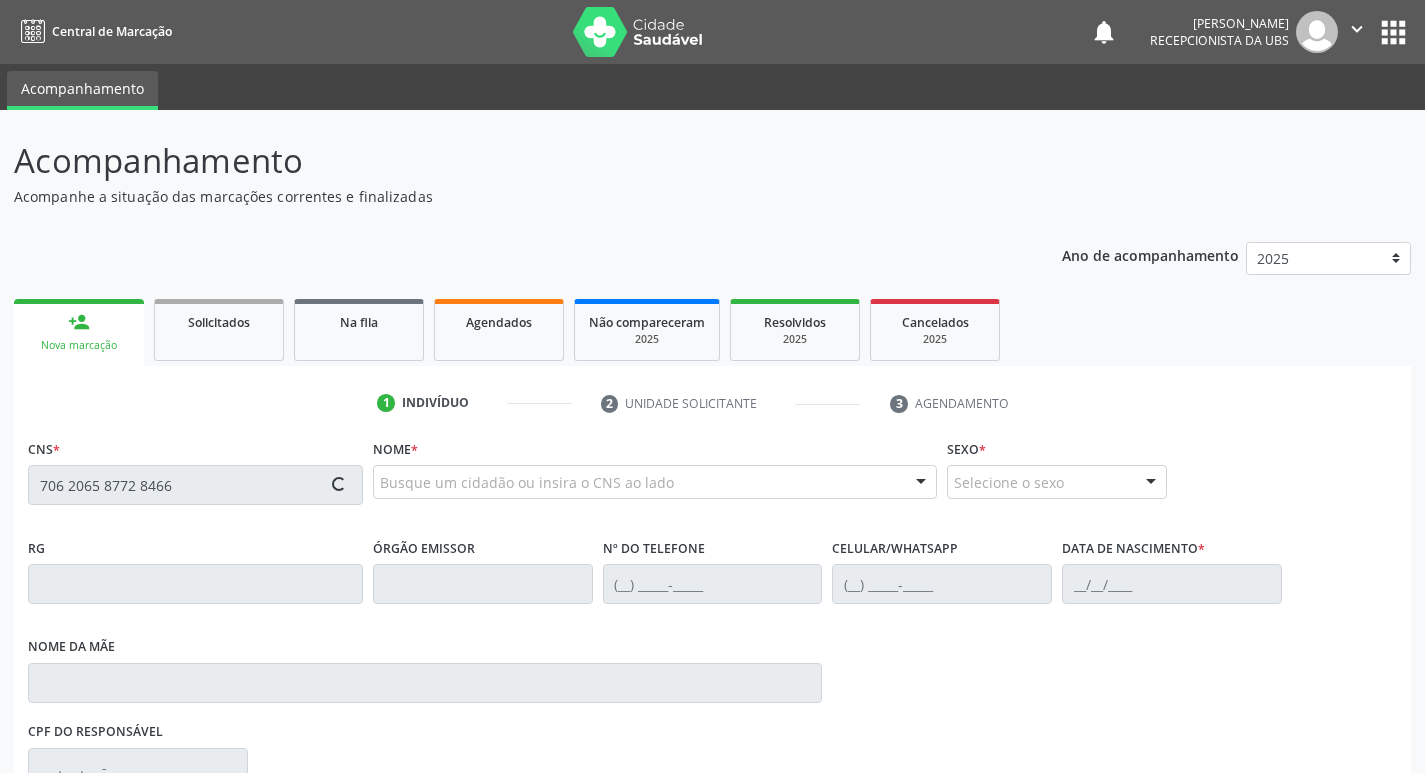 type on "706 2065 8772 8466" 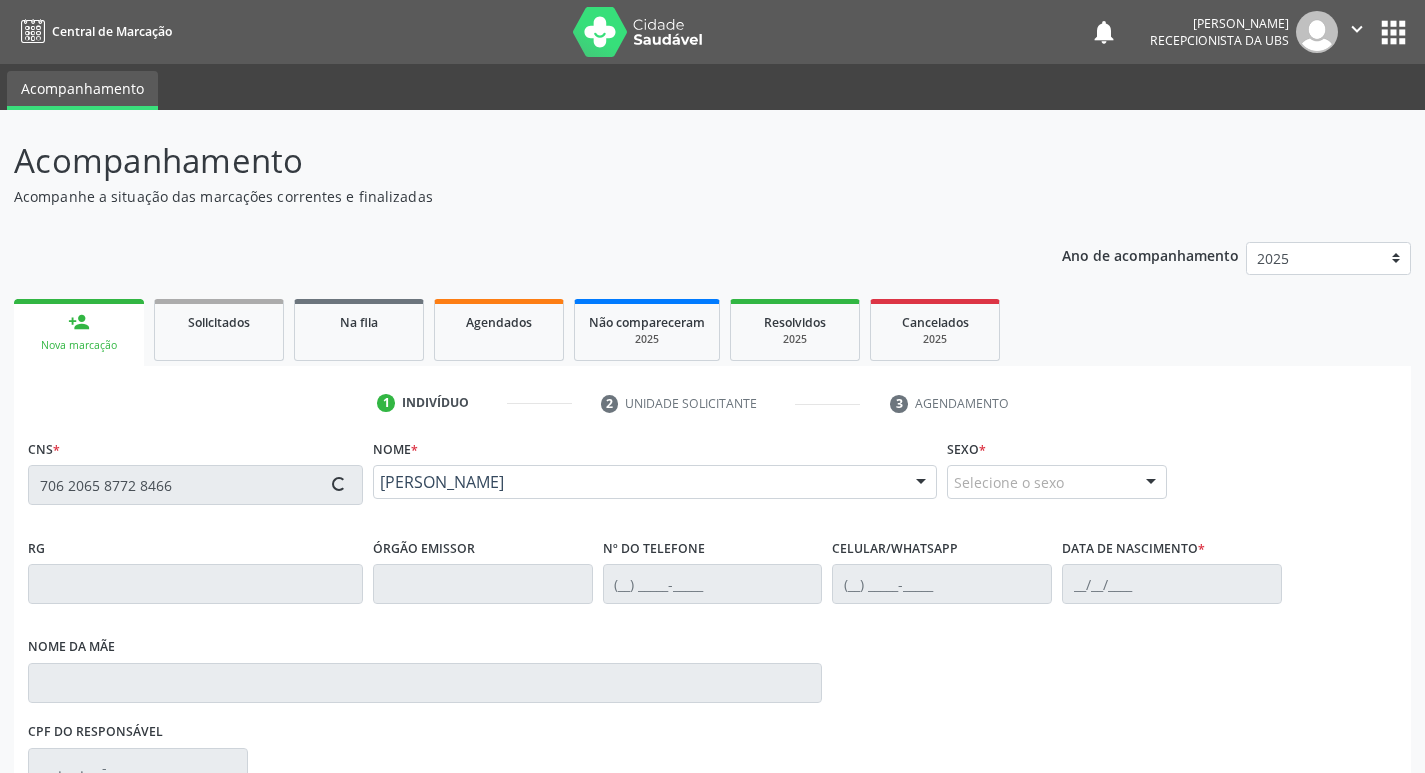type on "(87) 99996-1675" 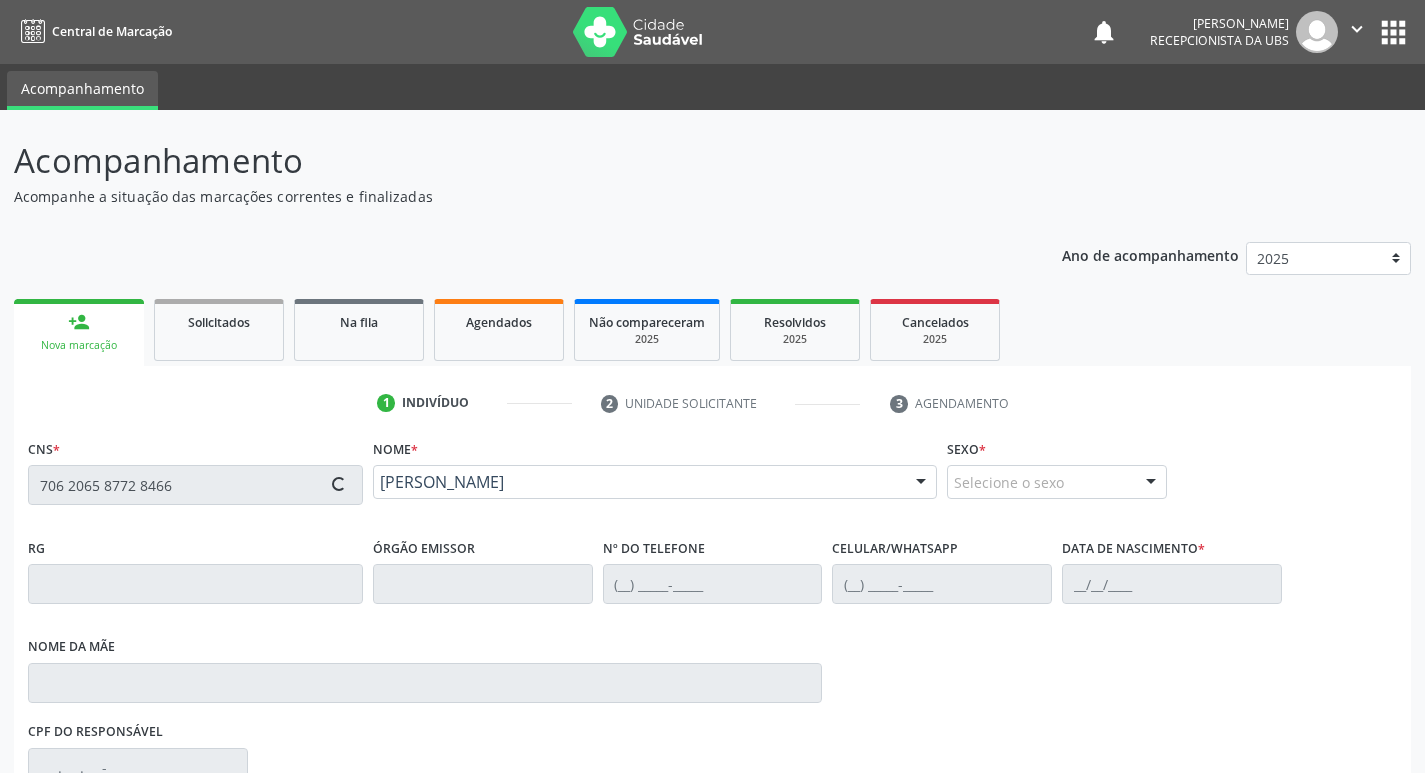 type on "22/01/2001" 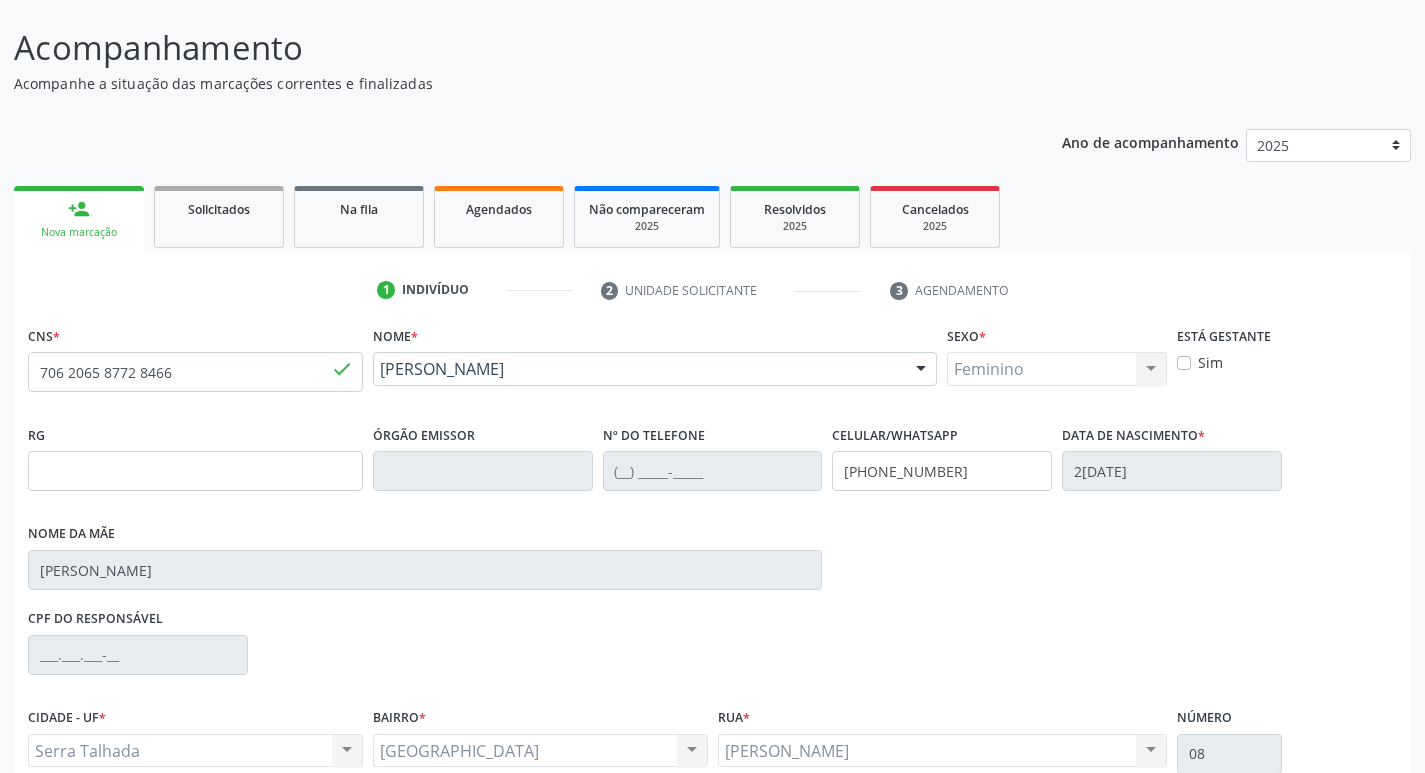 scroll, scrollTop: 297, scrollLeft: 0, axis: vertical 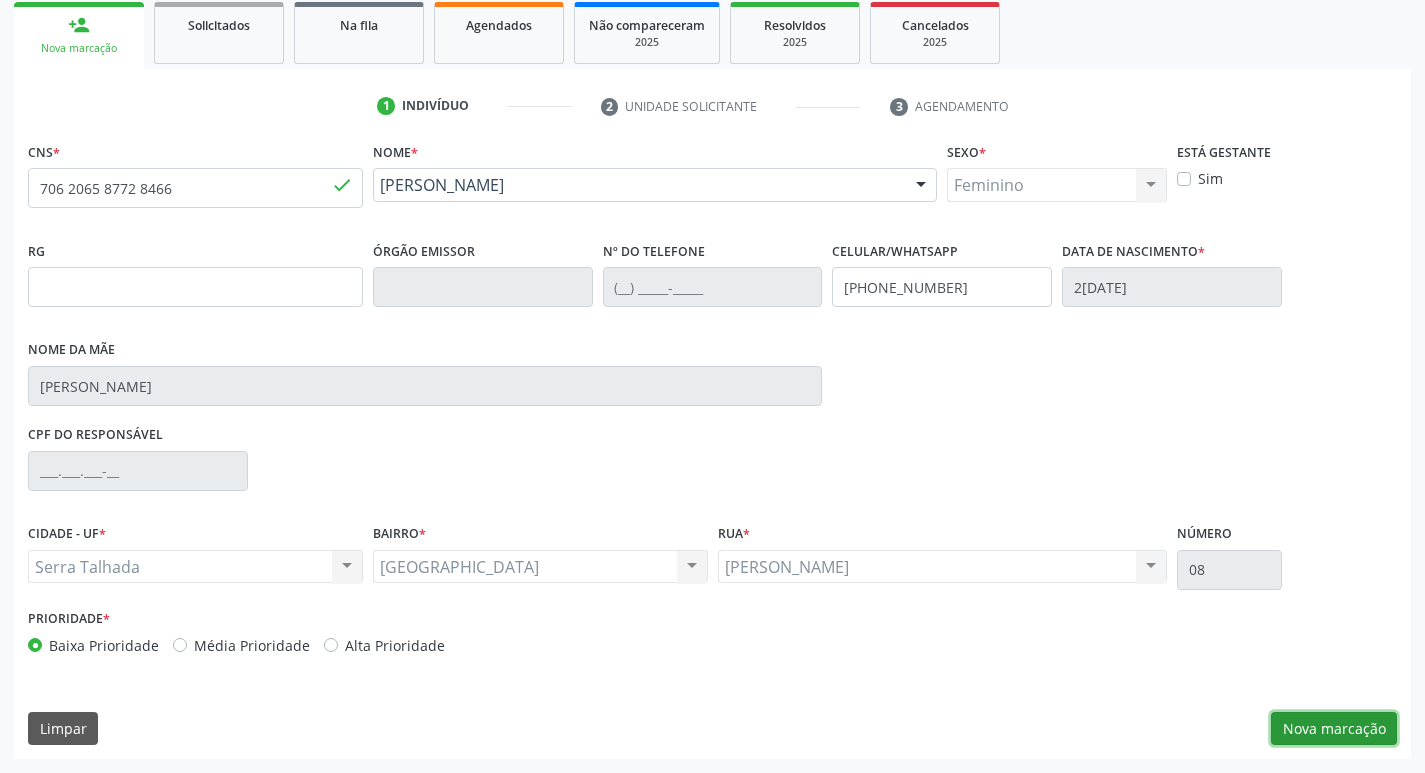 click on "Nova marcação" at bounding box center [1334, 729] 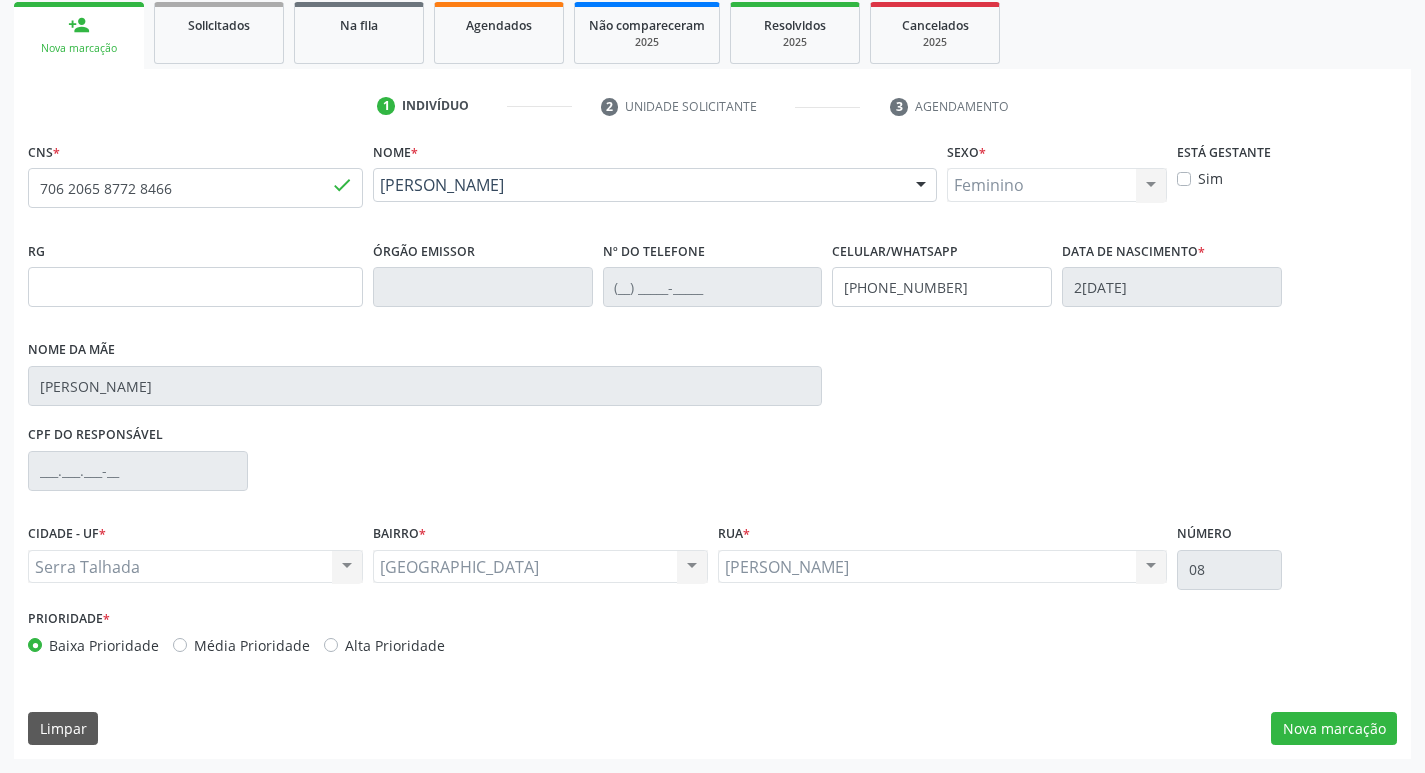 scroll, scrollTop: 133, scrollLeft: 0, axis: vertical 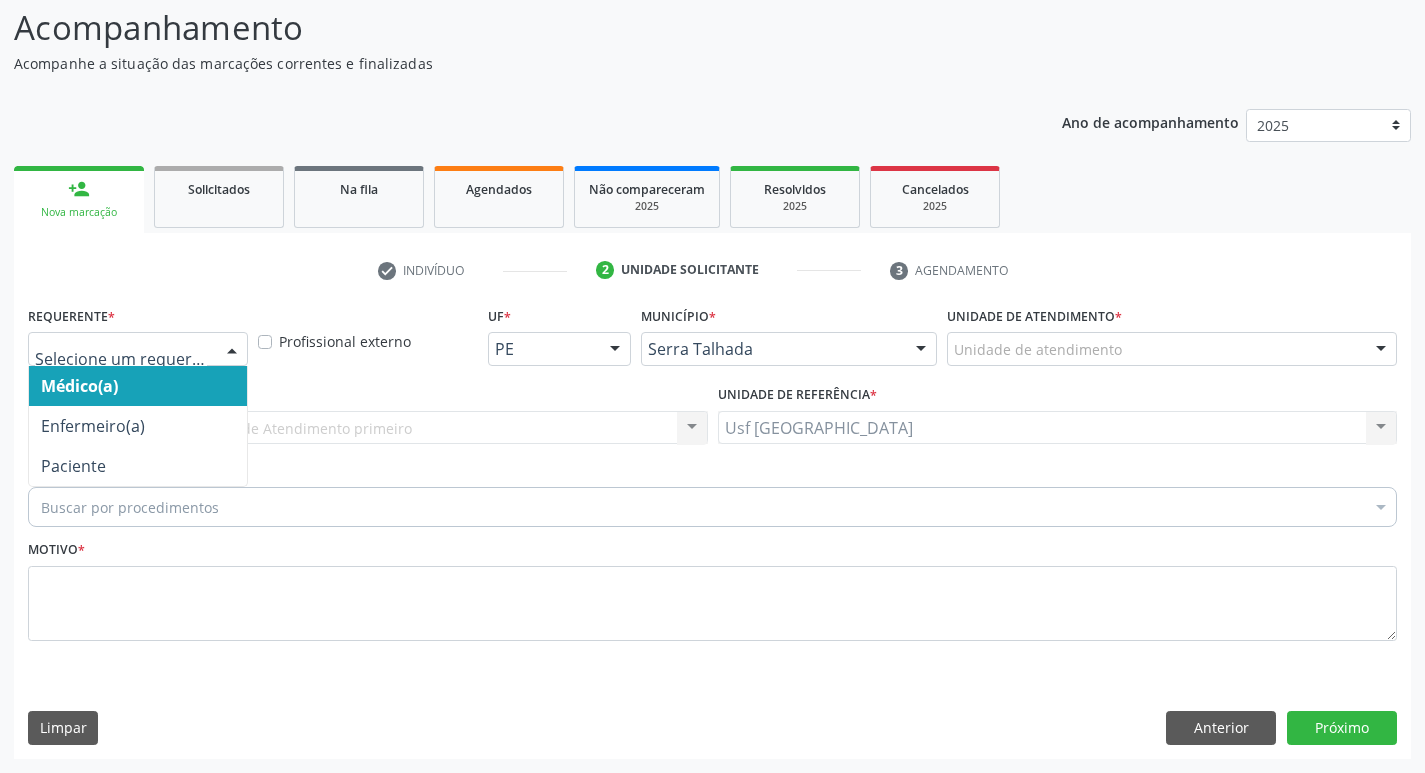 click at bounding box center [138, 349] 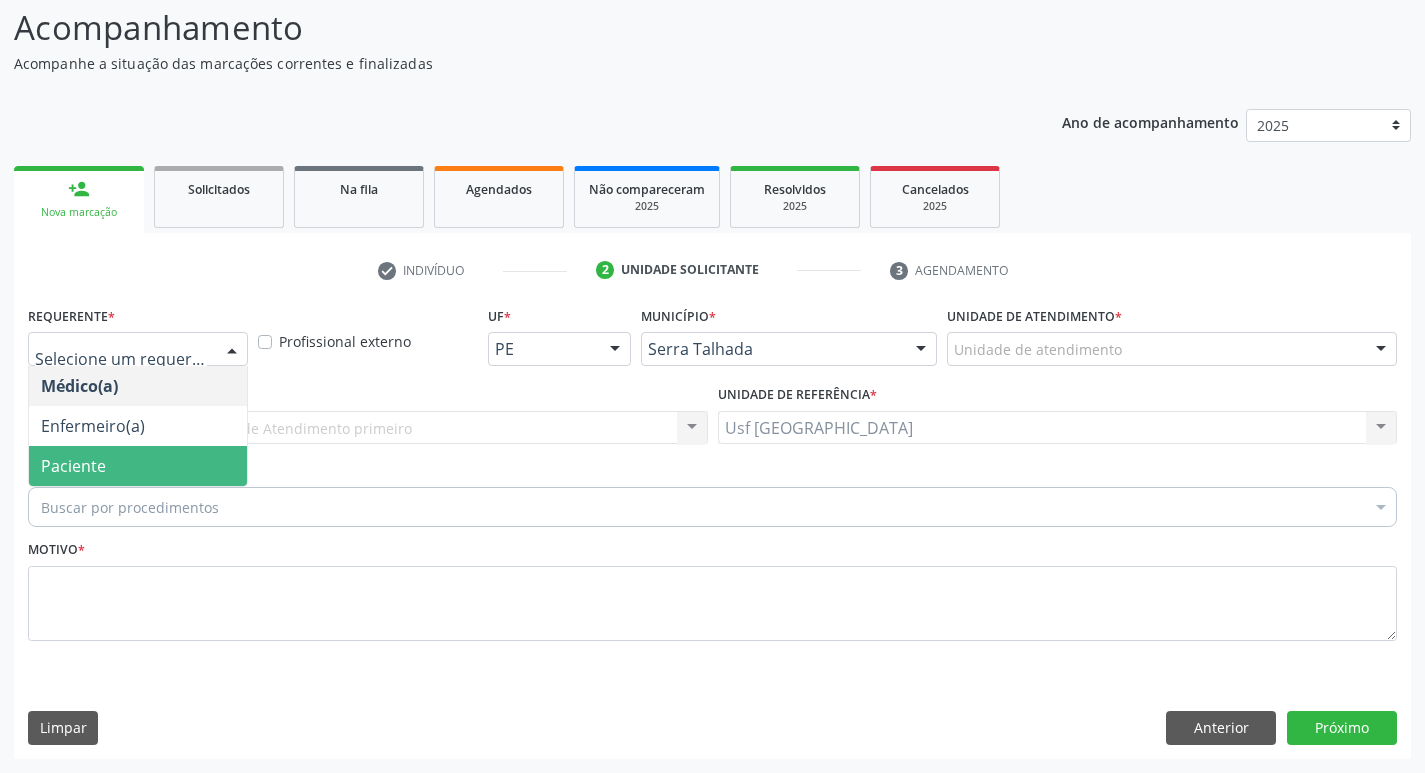 click on "Paciente" at bounding box center (138, 466) 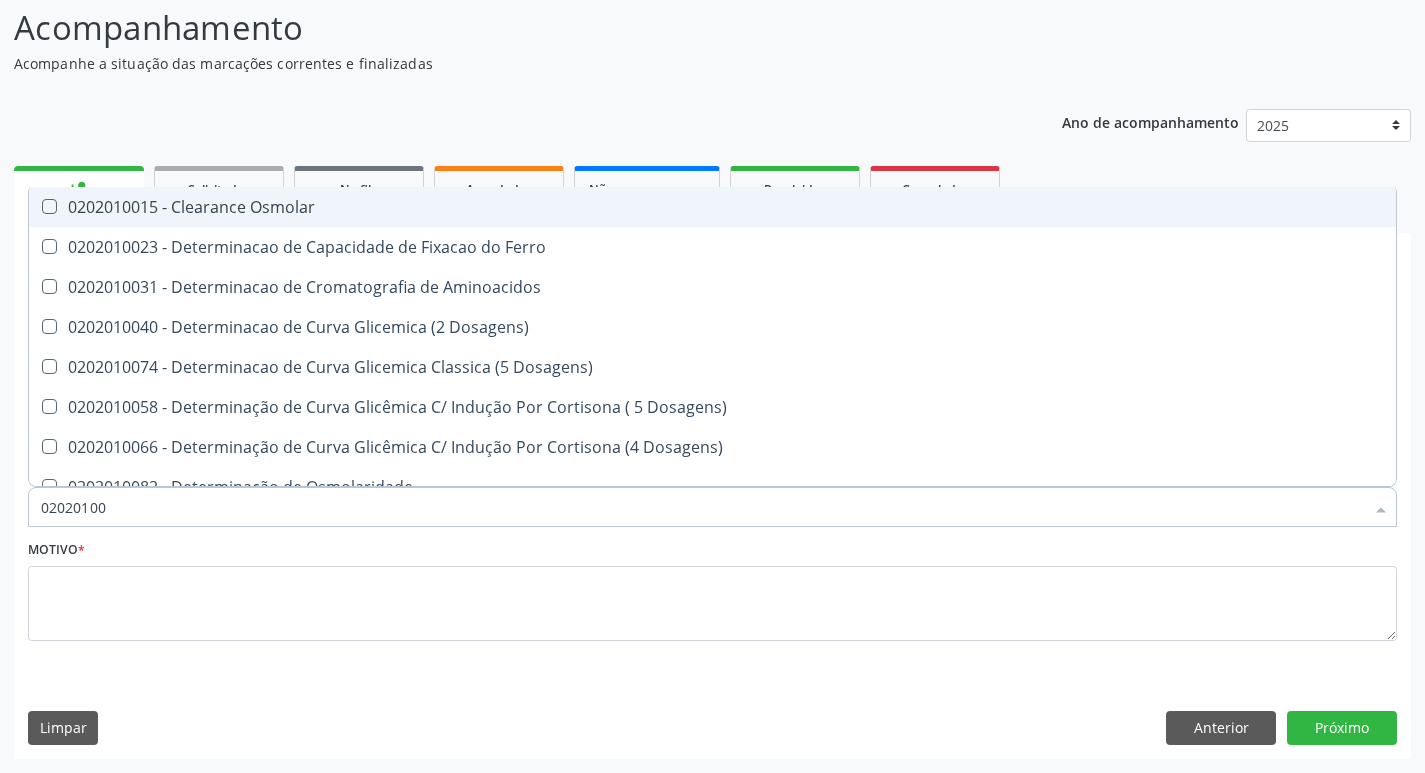 type on "020201004" 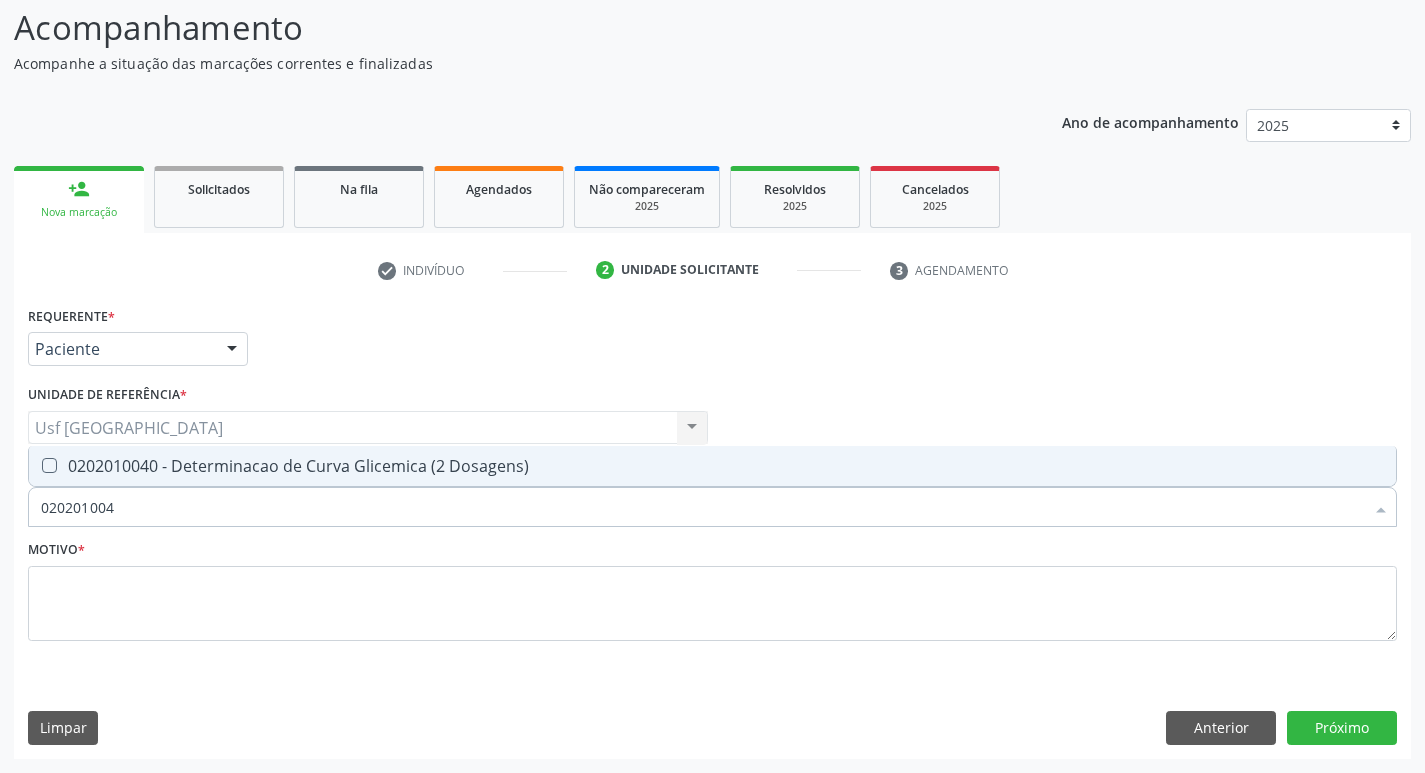 click on "0202010040 - Determinacao de Curva Glicemica (2 Dosagens)" at bounding box center [712, 466] 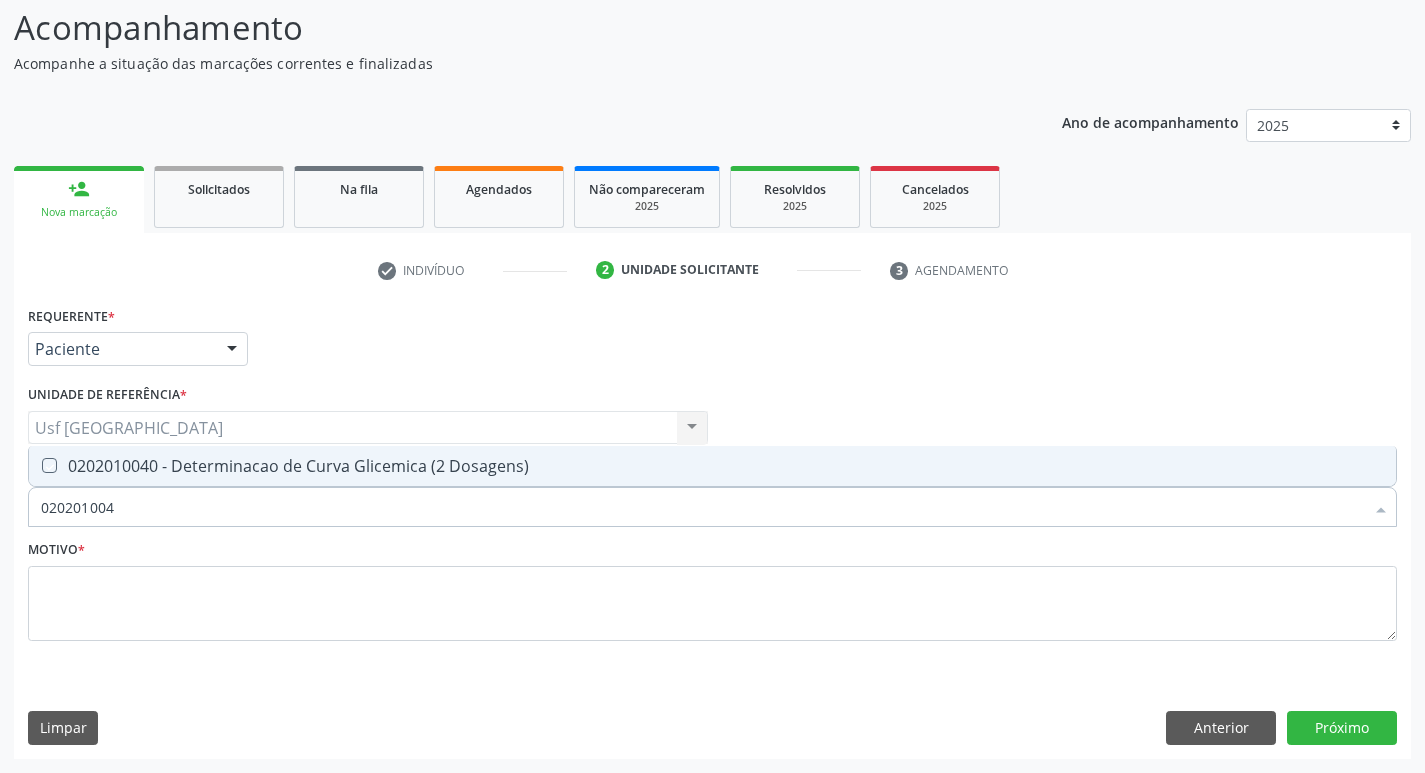 checkbox on "true" 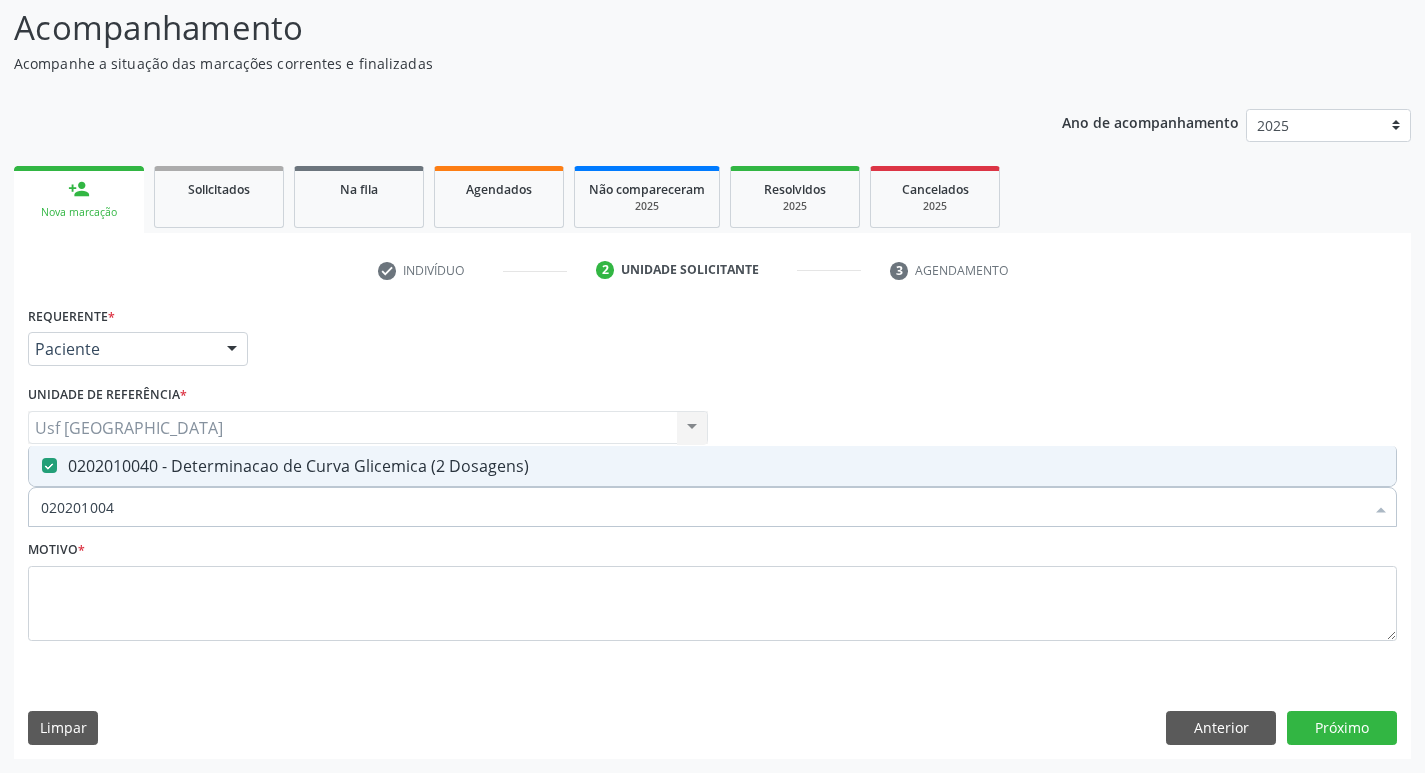 type on "02020100" 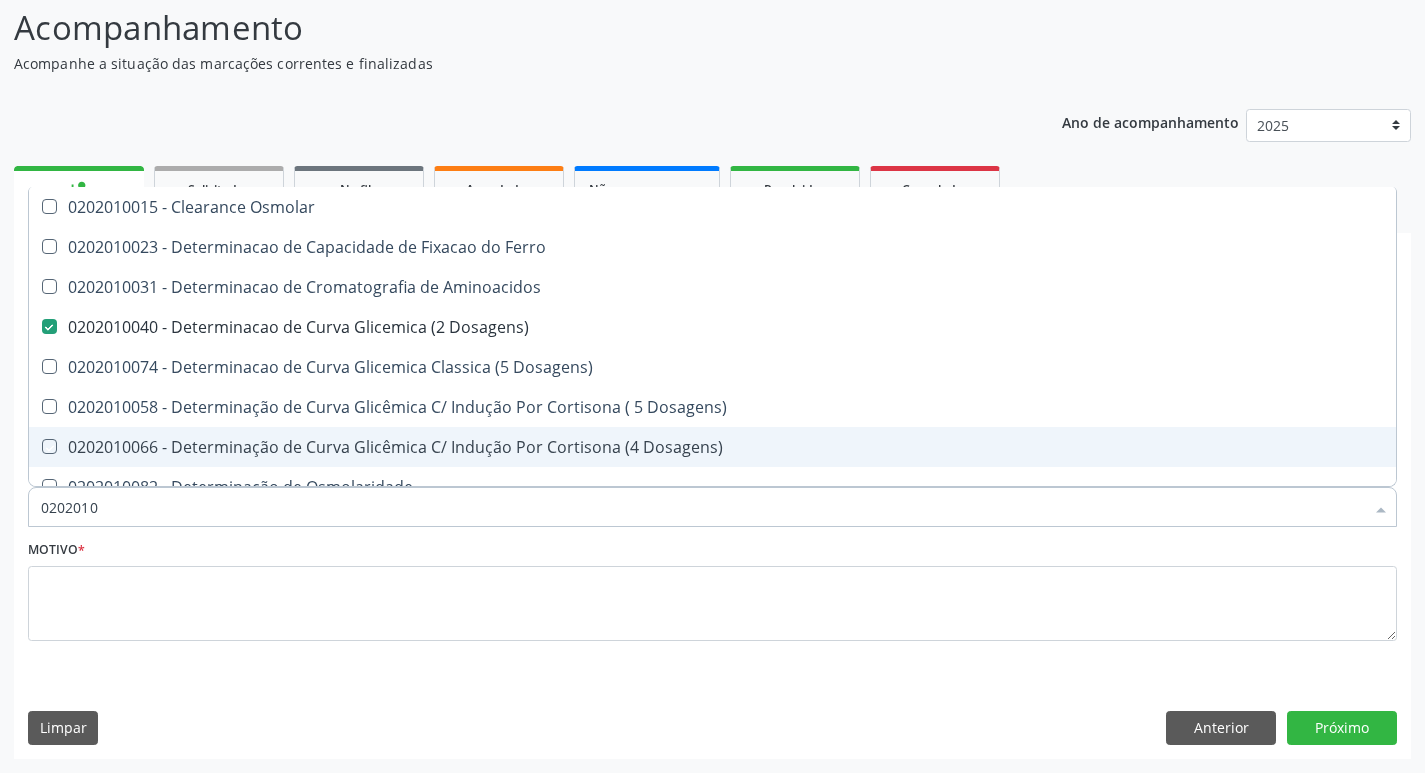 type on "020201" 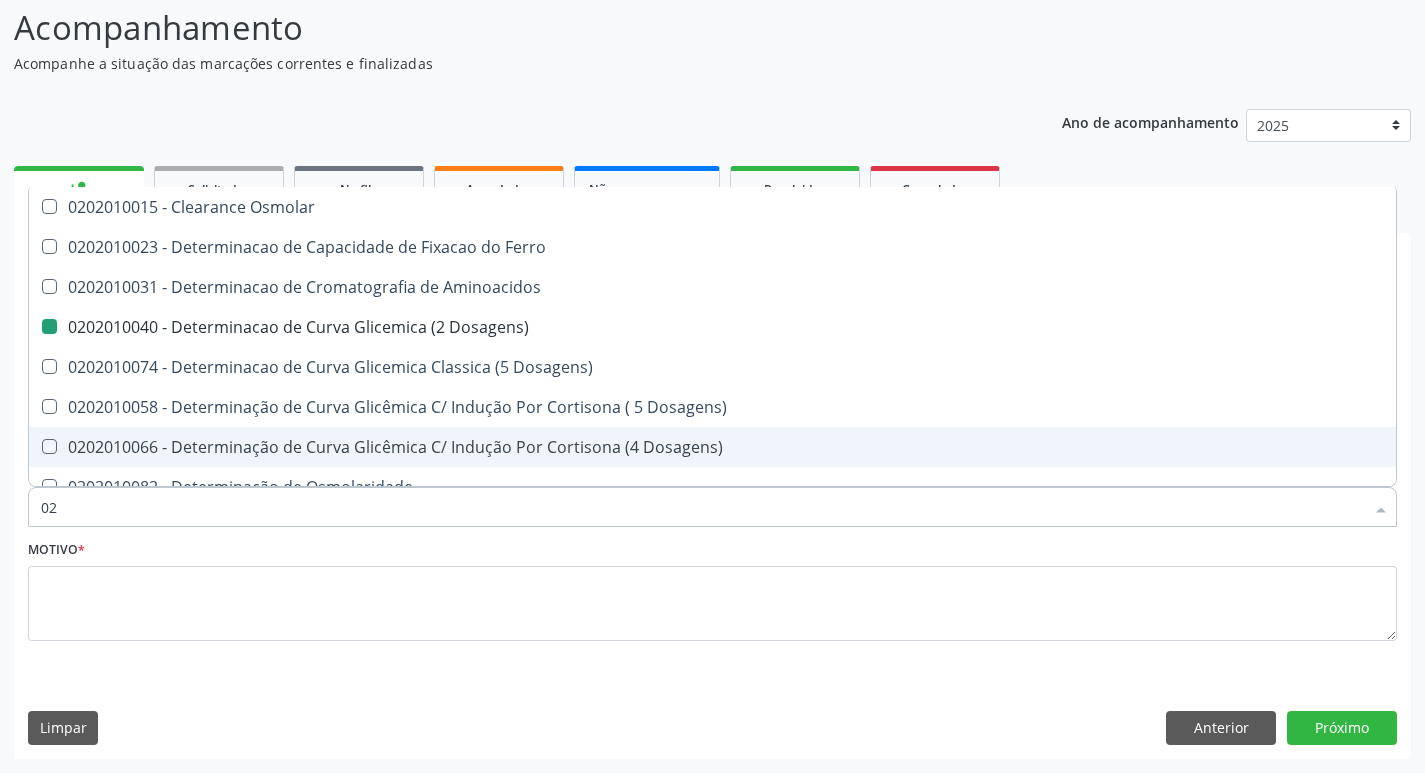 type on "0" 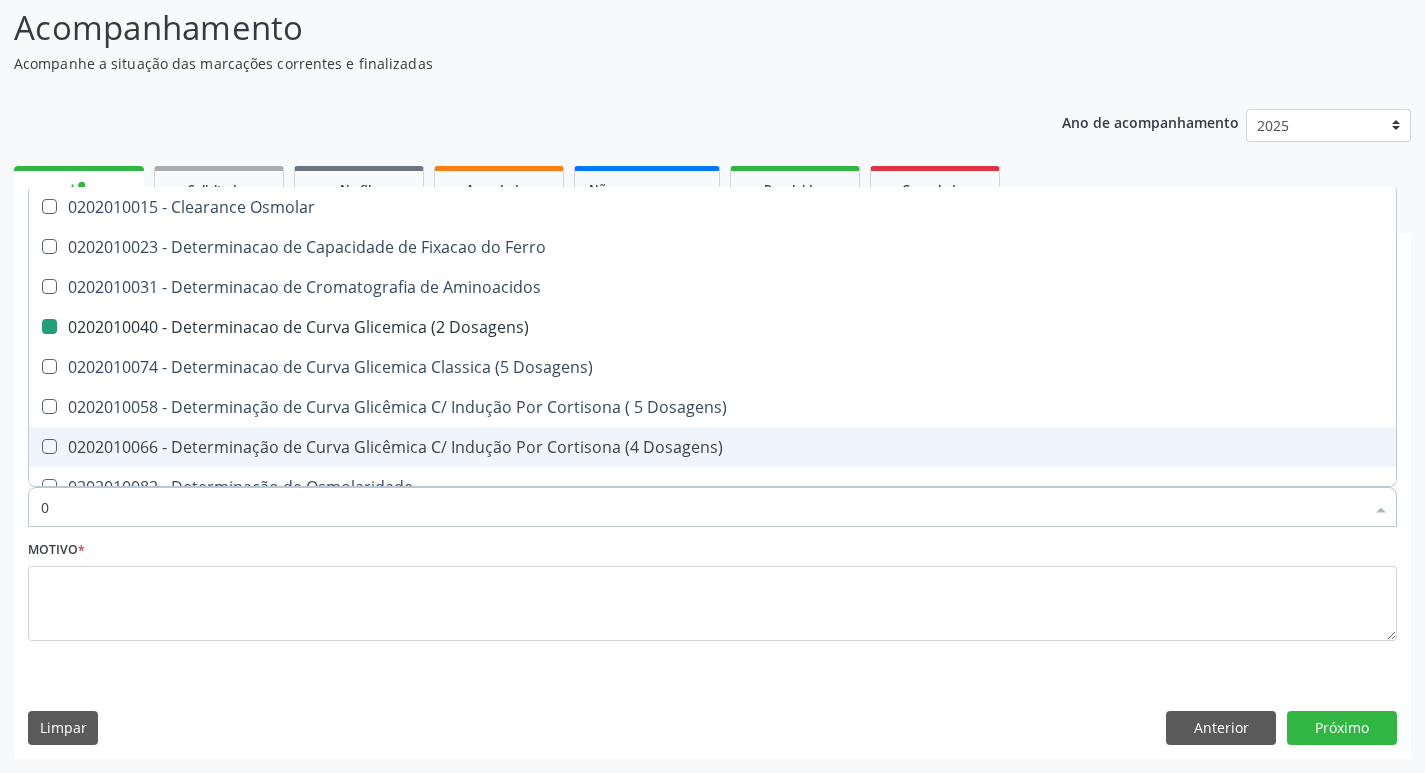 type 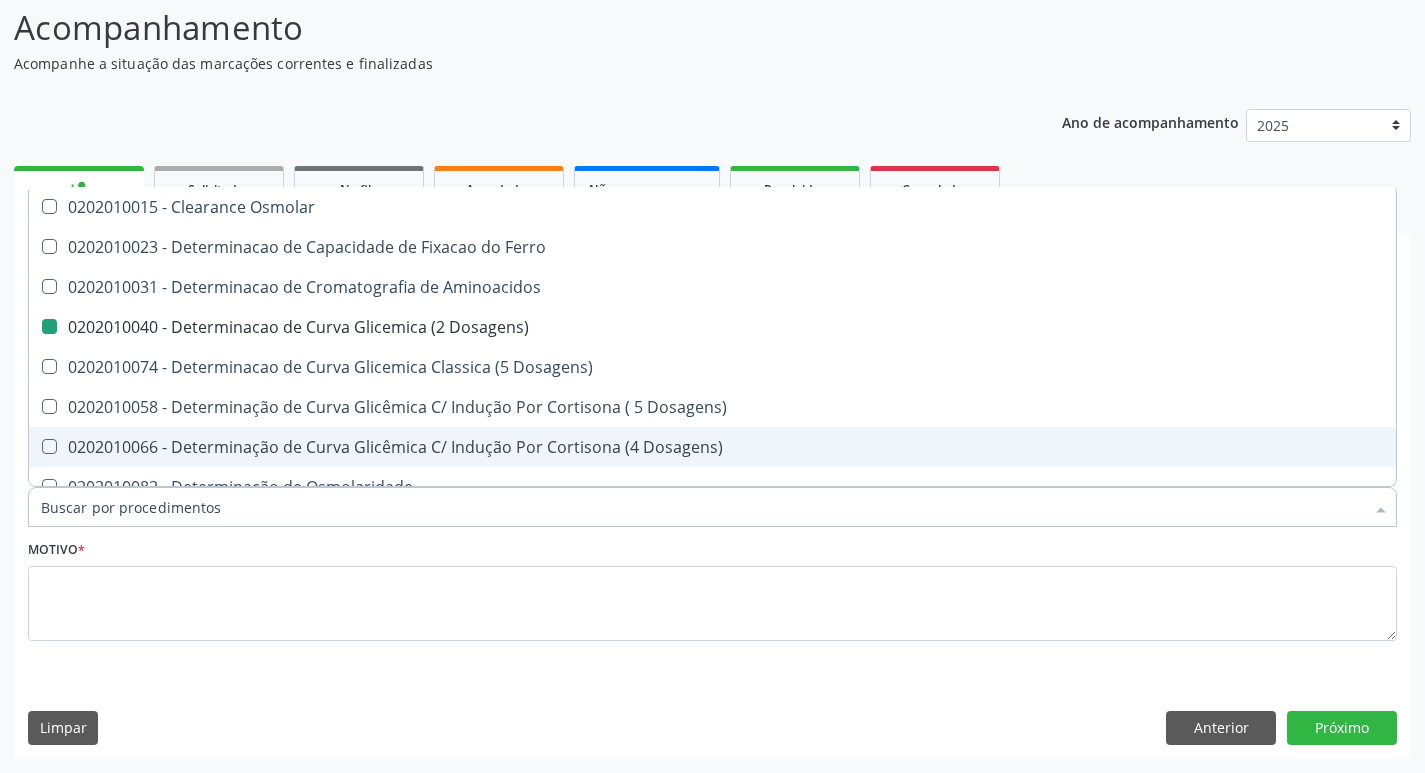 checkbox on "false" 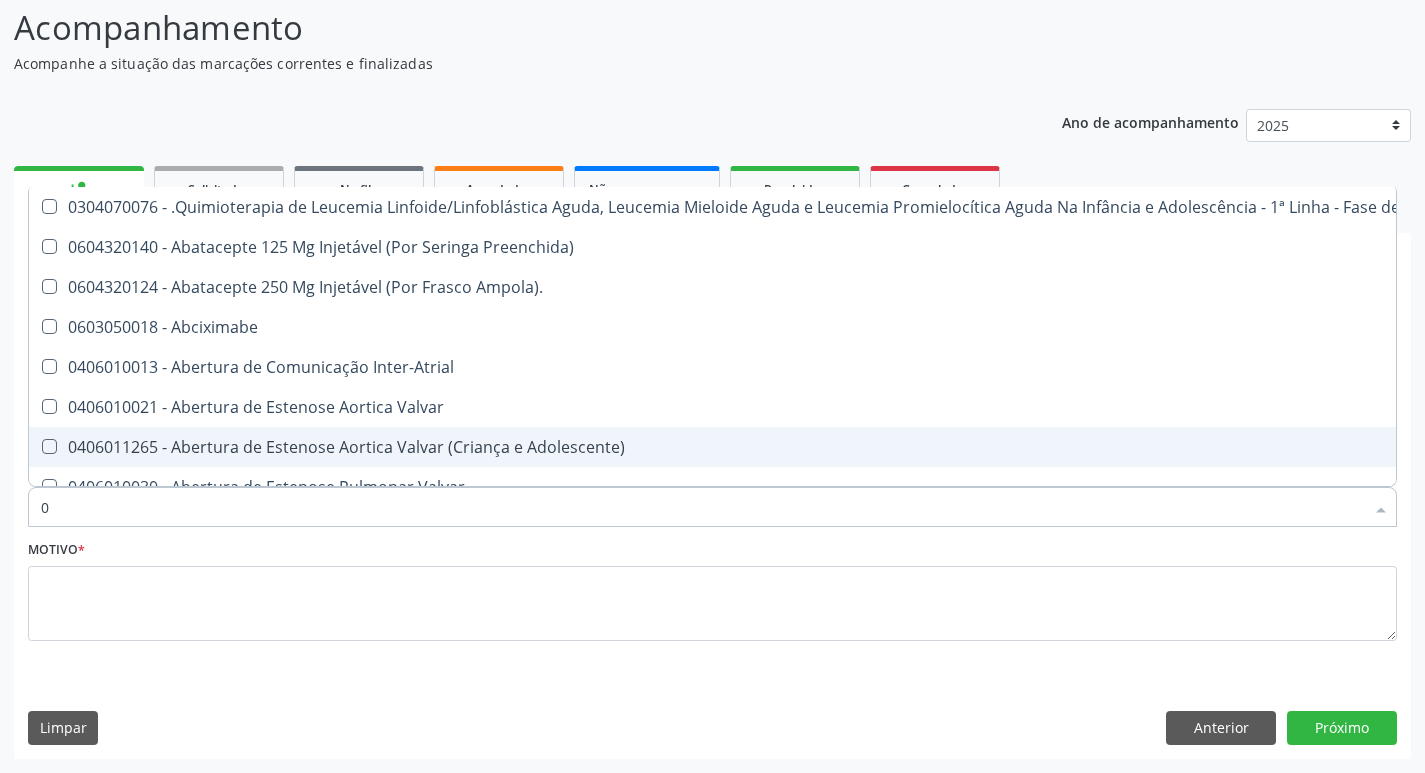 type on "02" 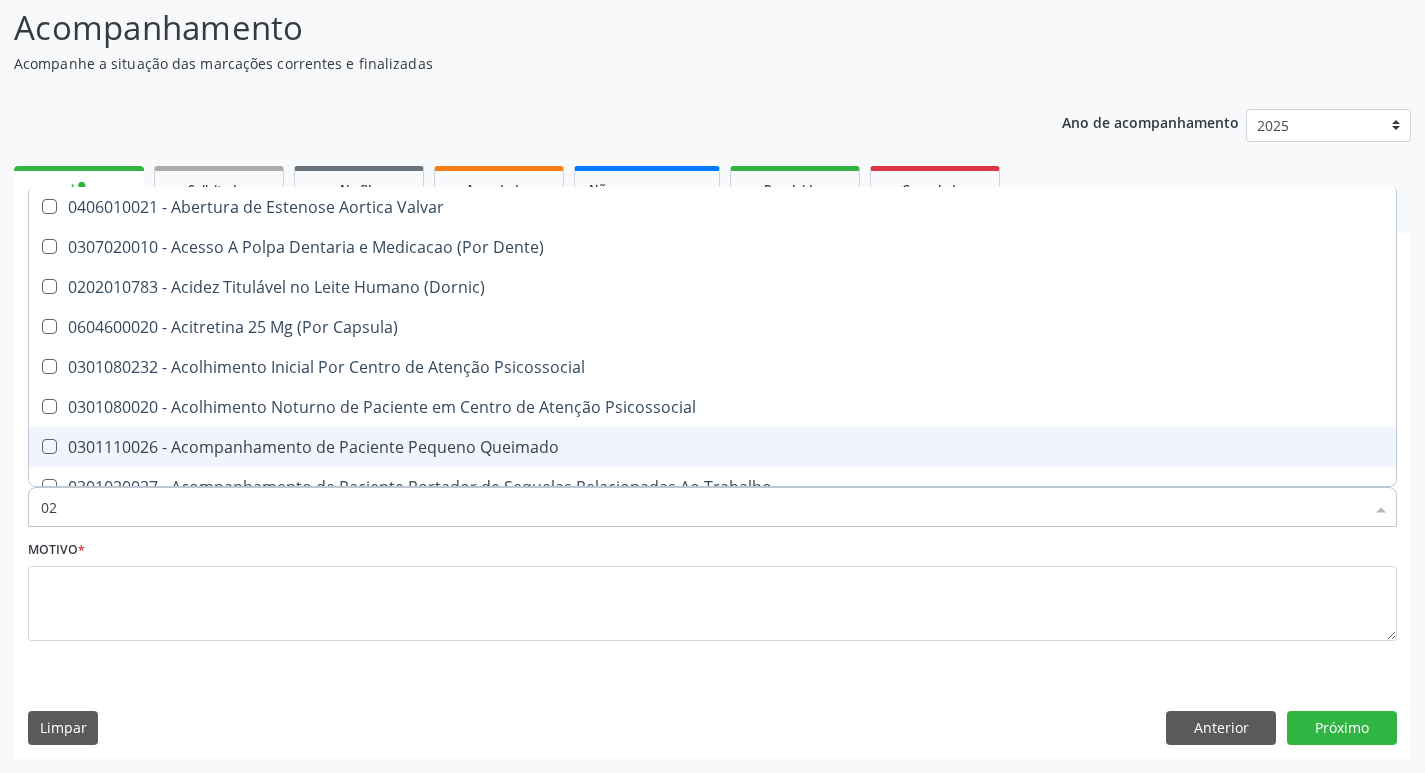 type on "020" 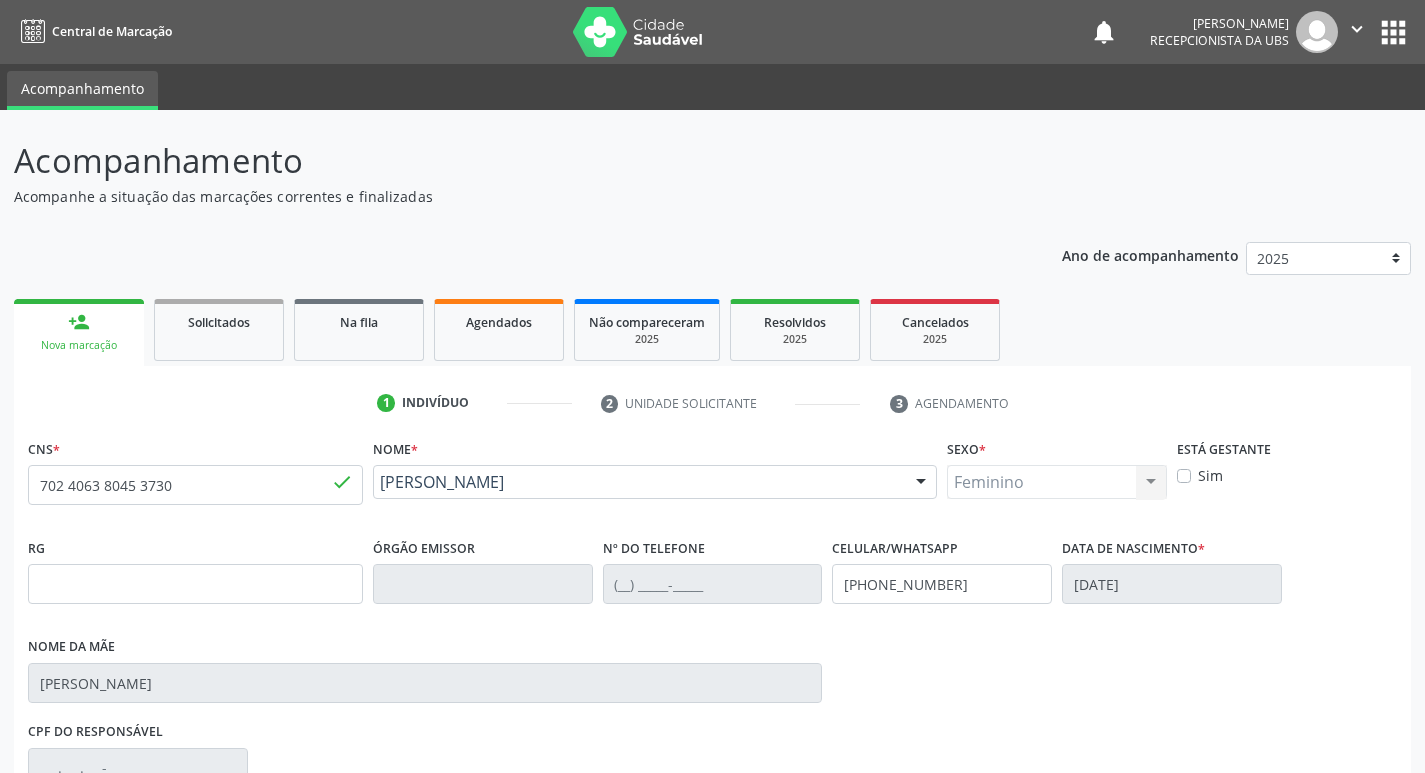 scroll, scrollTop: 297, scrollLeft: 0, axis: vertical 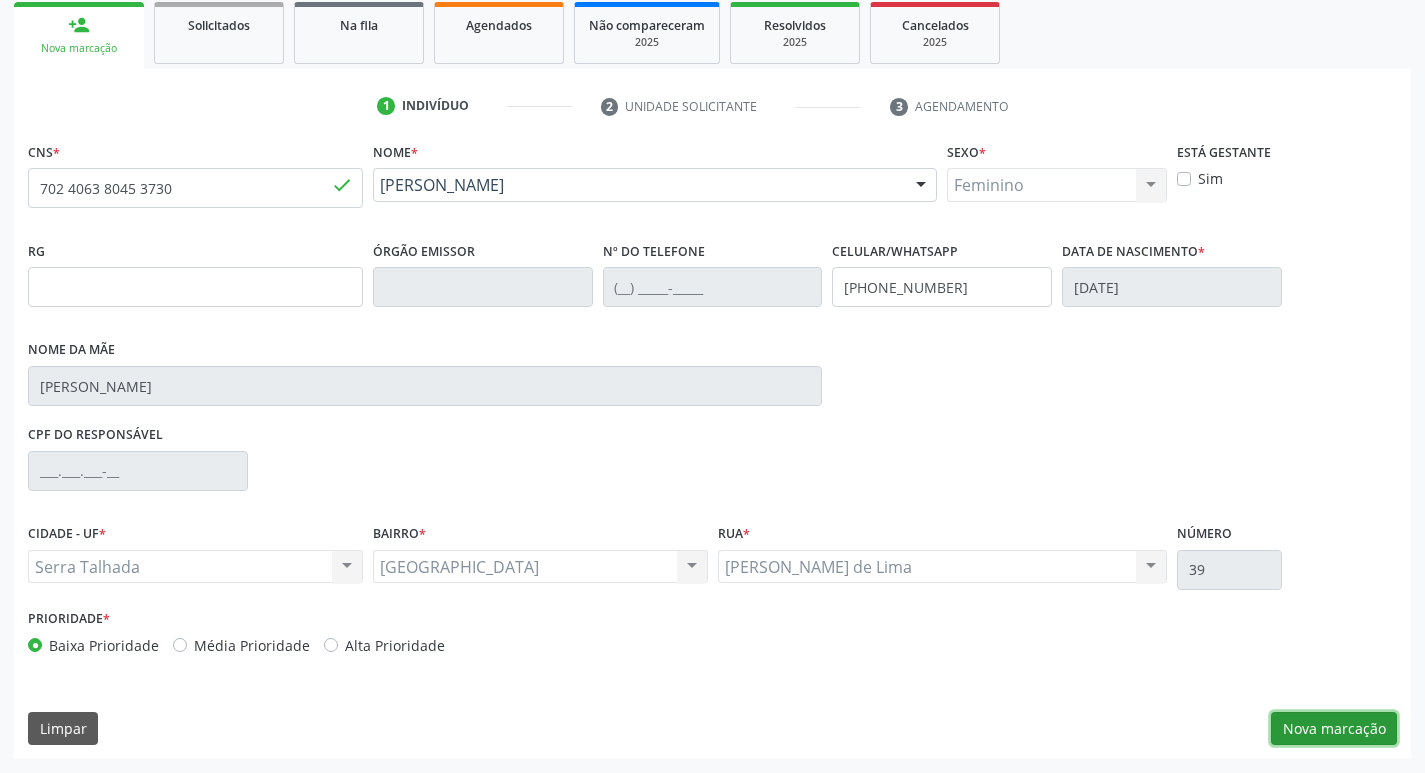 click on "Nova marcação" at bounding box center (1334, 729) 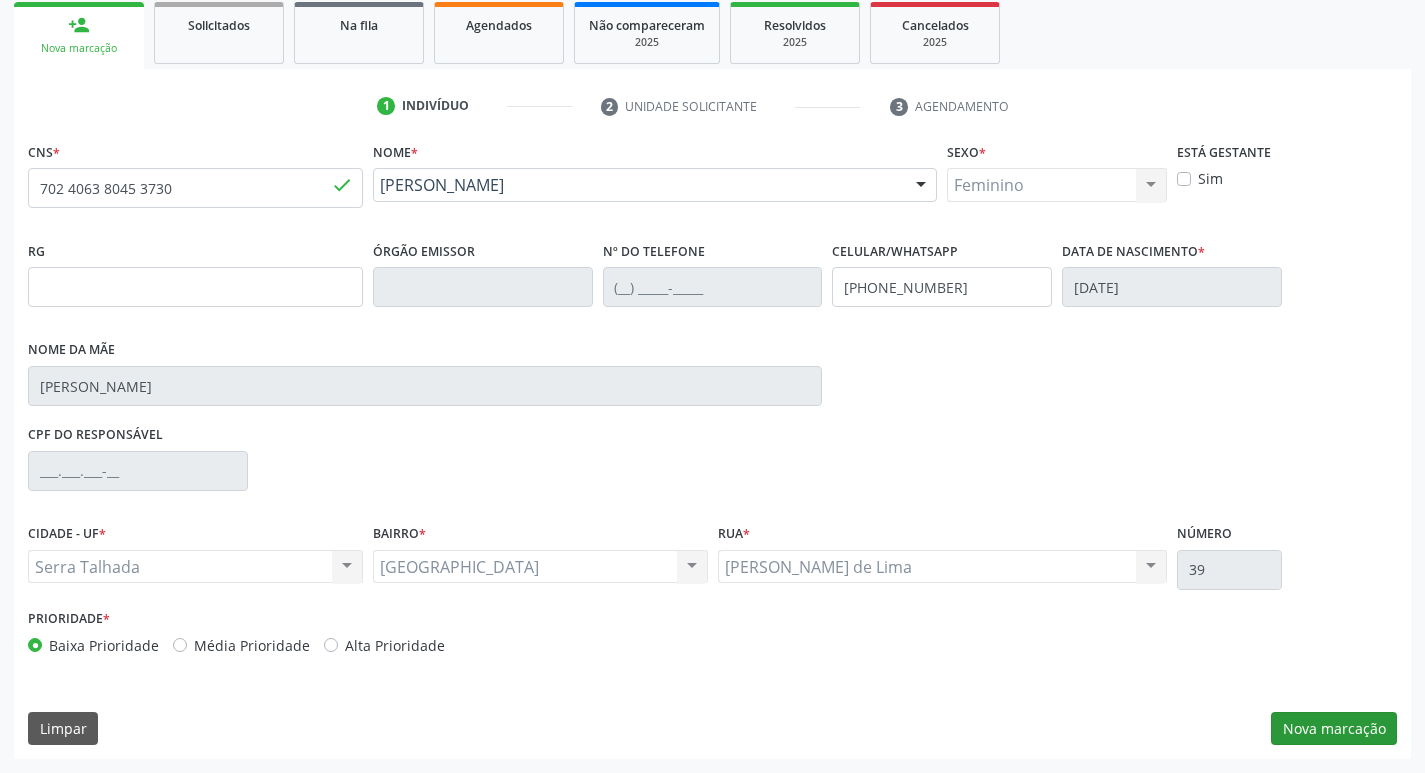 scroll, scrollTop: 133, scrollLeft: 0, axis: vertical 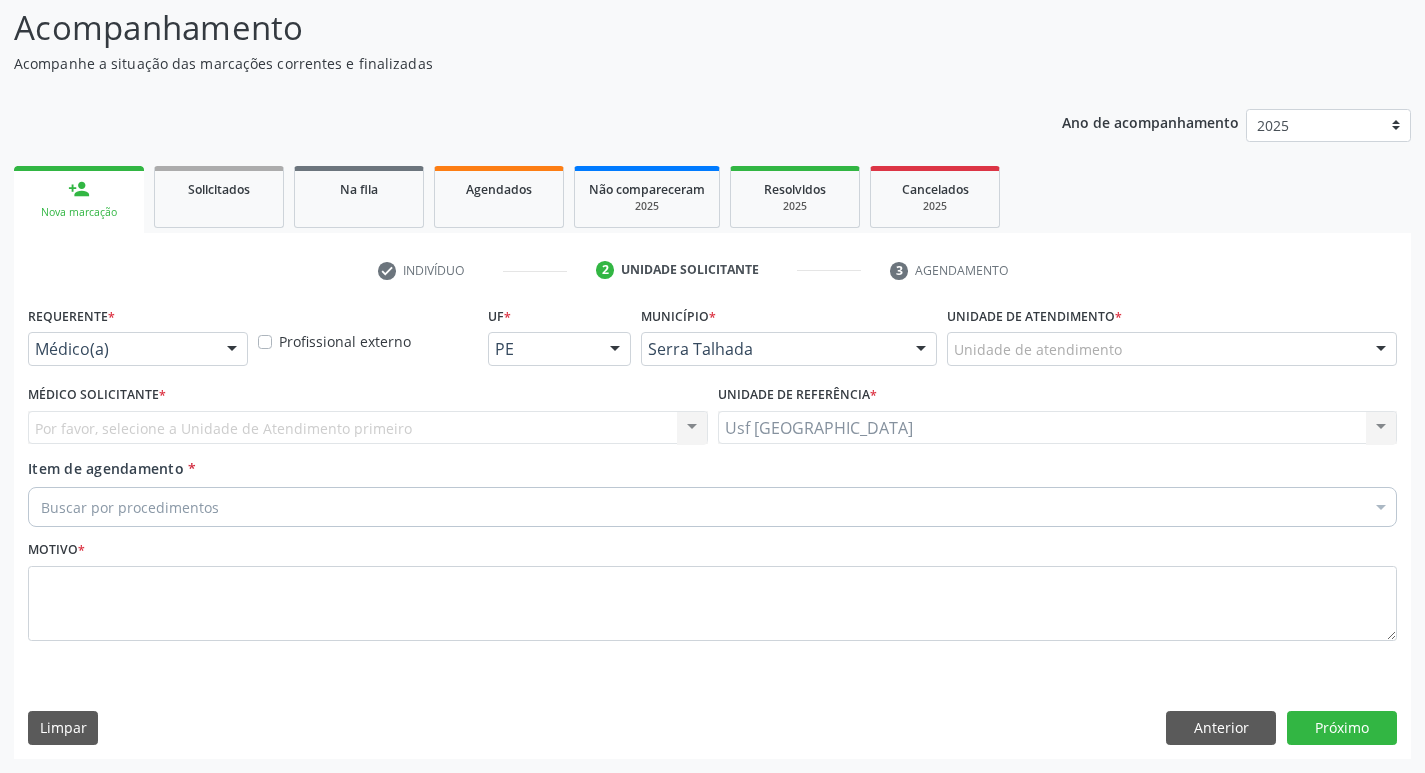 click at bounding box center (232, 350) 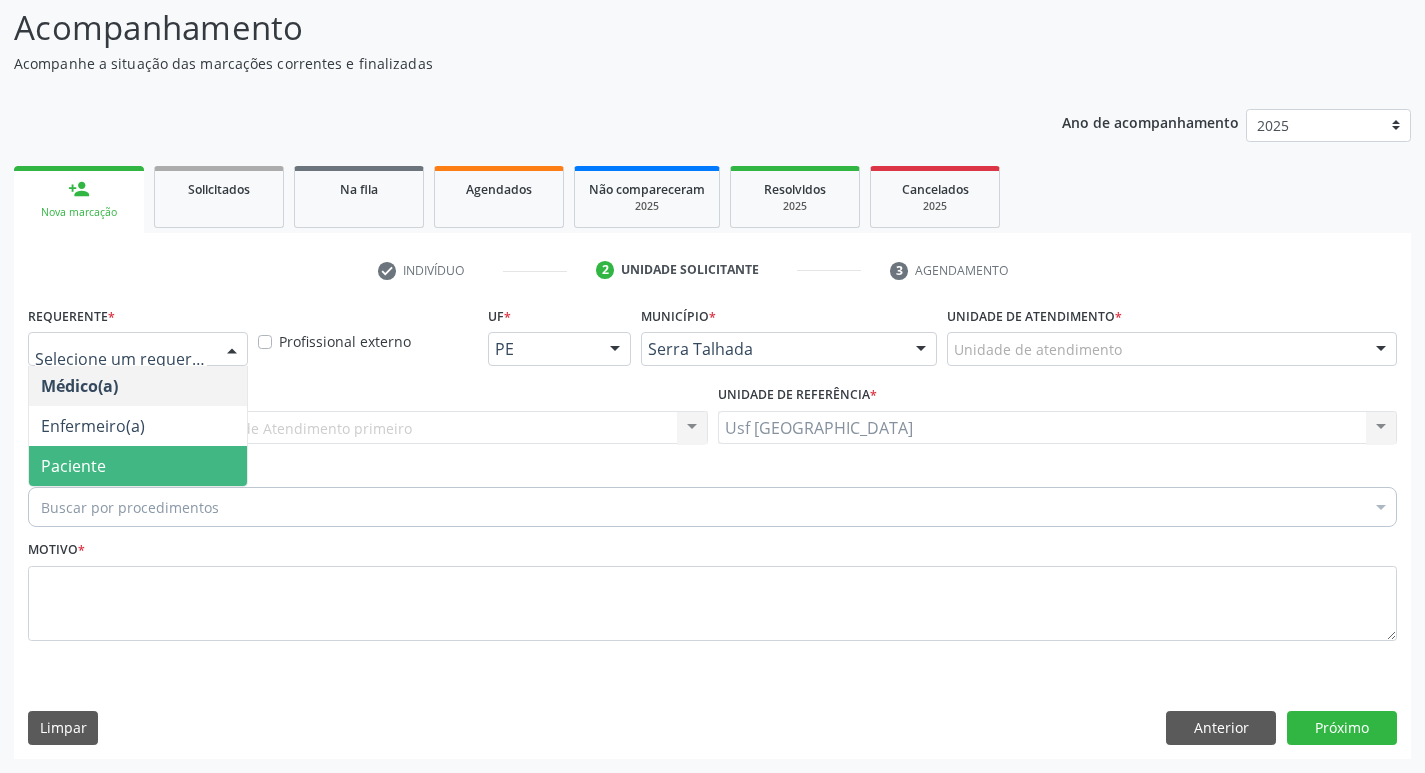 click on "Paciente" at bounding box center [138, 466] 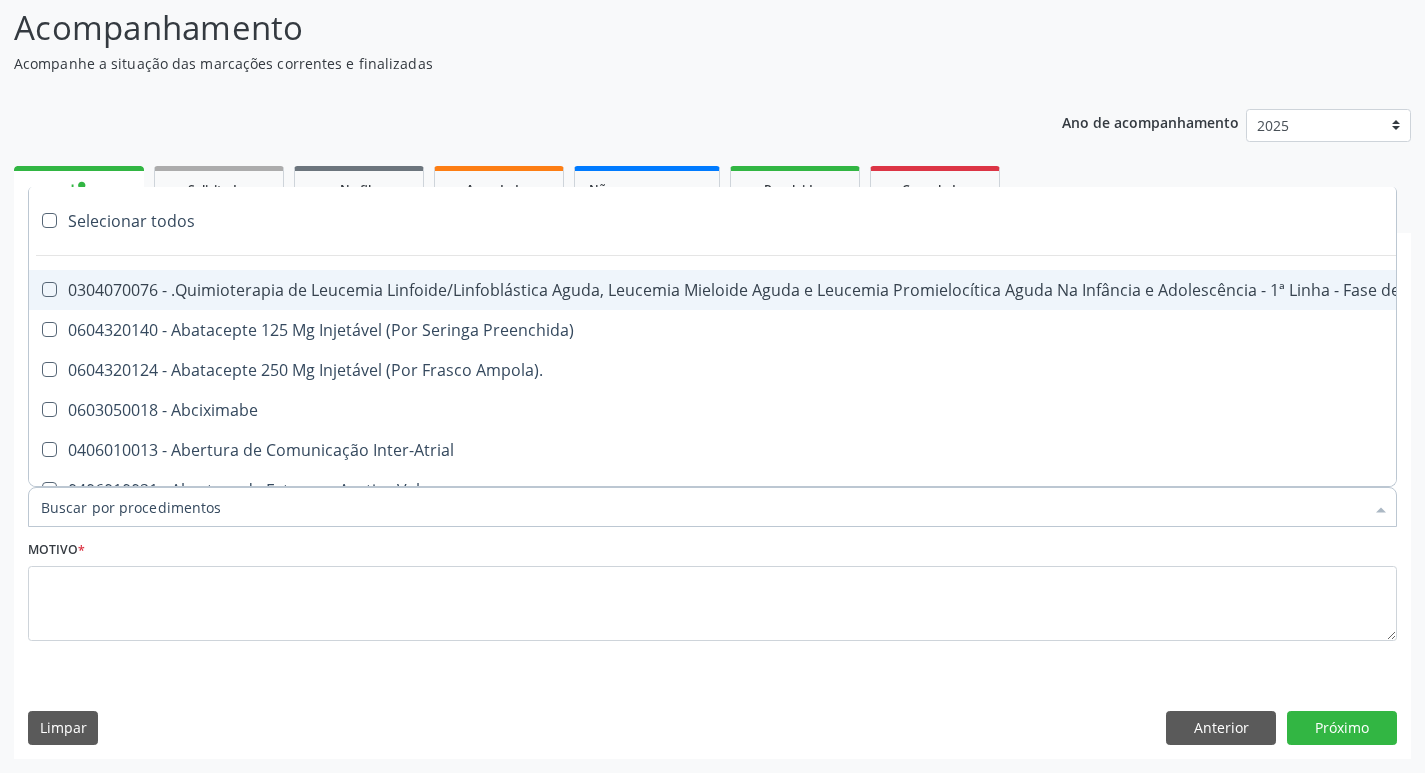 click at bounding box center [712, 507] 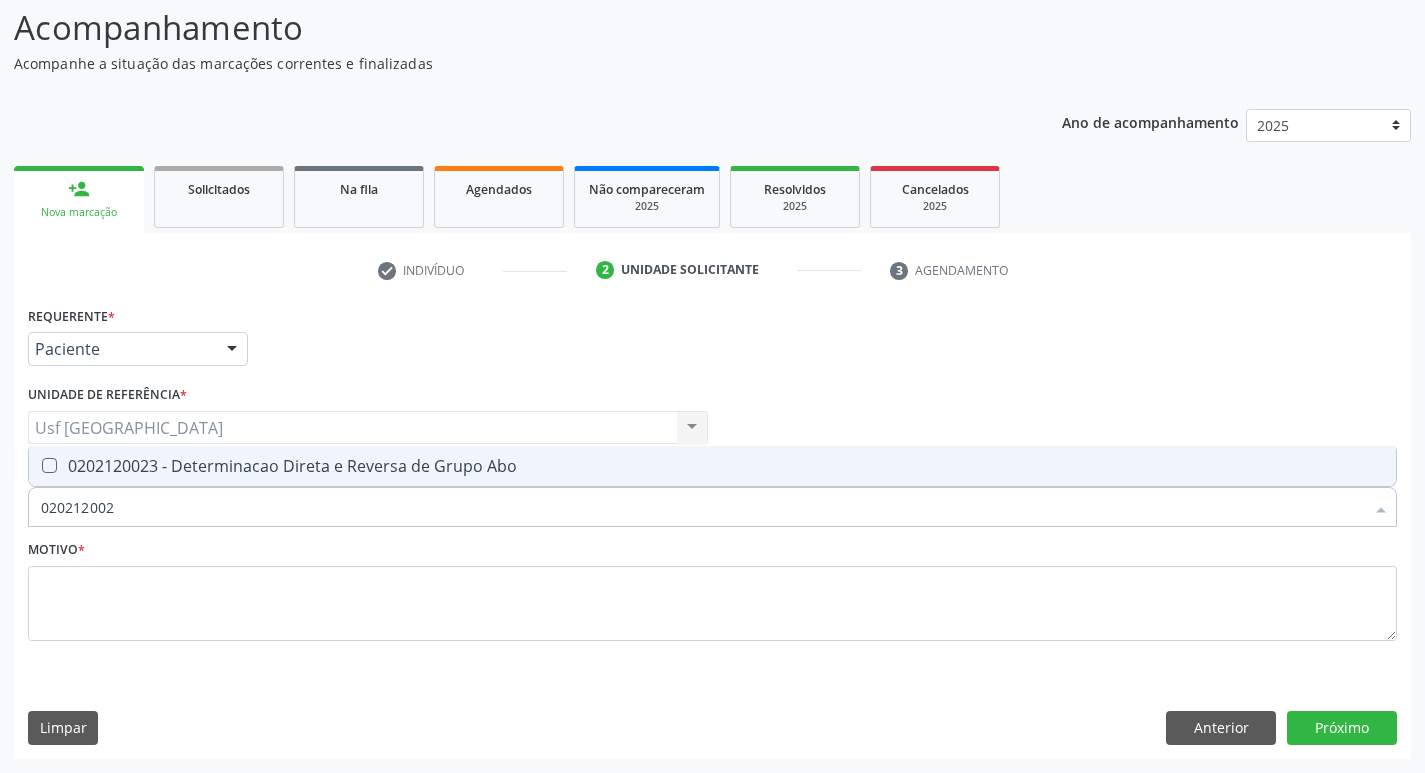 type on "0202120023" 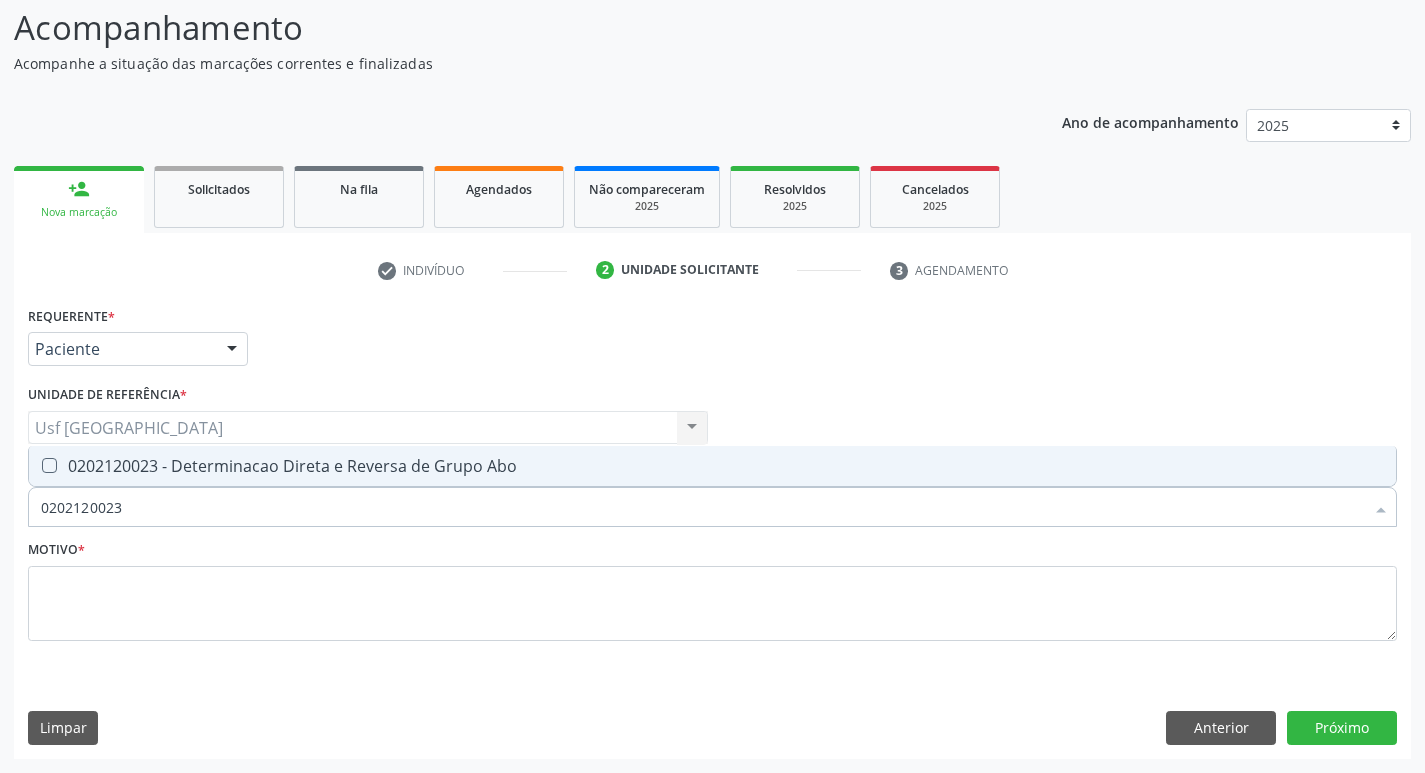 click on "0202120023 - Determinacao Direta e Reversa de Grupo Abo" at bounding box center [712, 466] 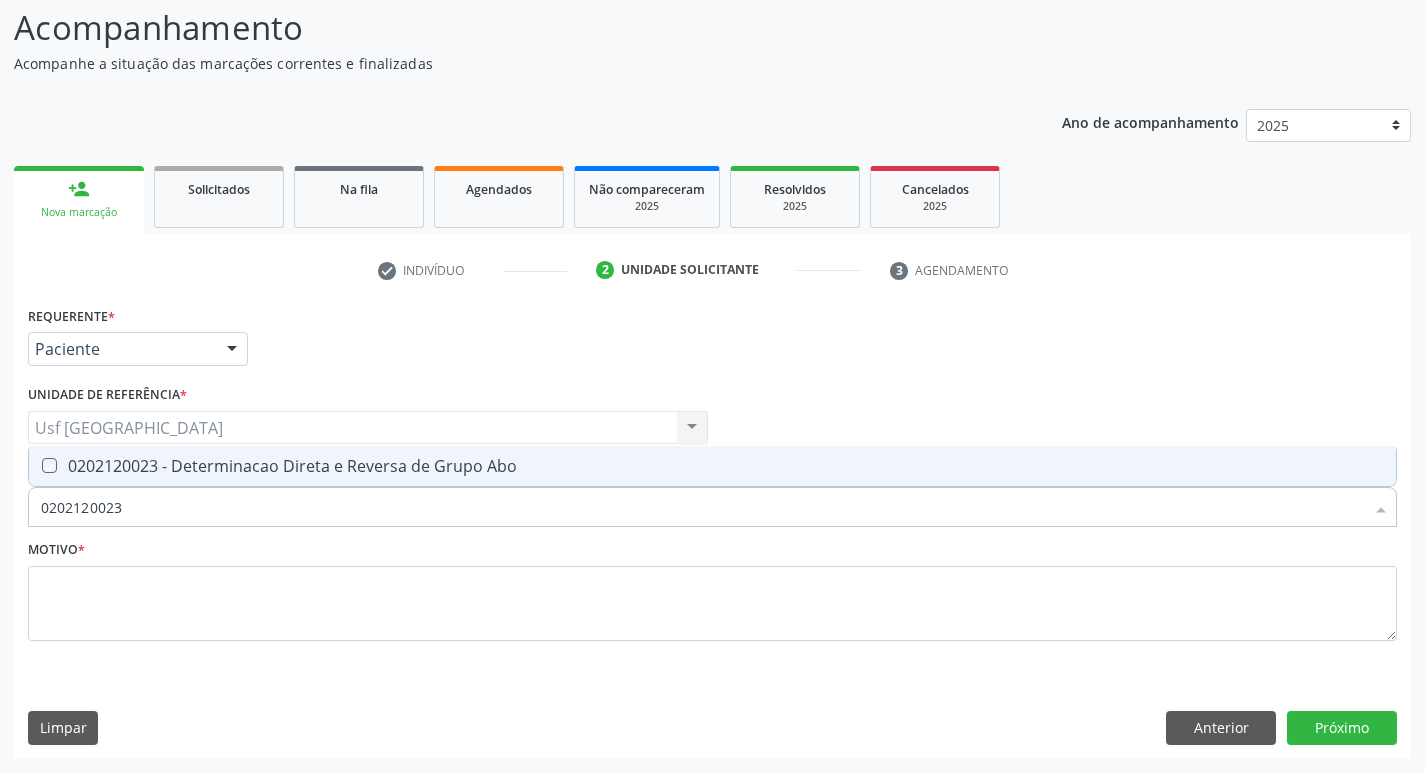 checkbox on "true" 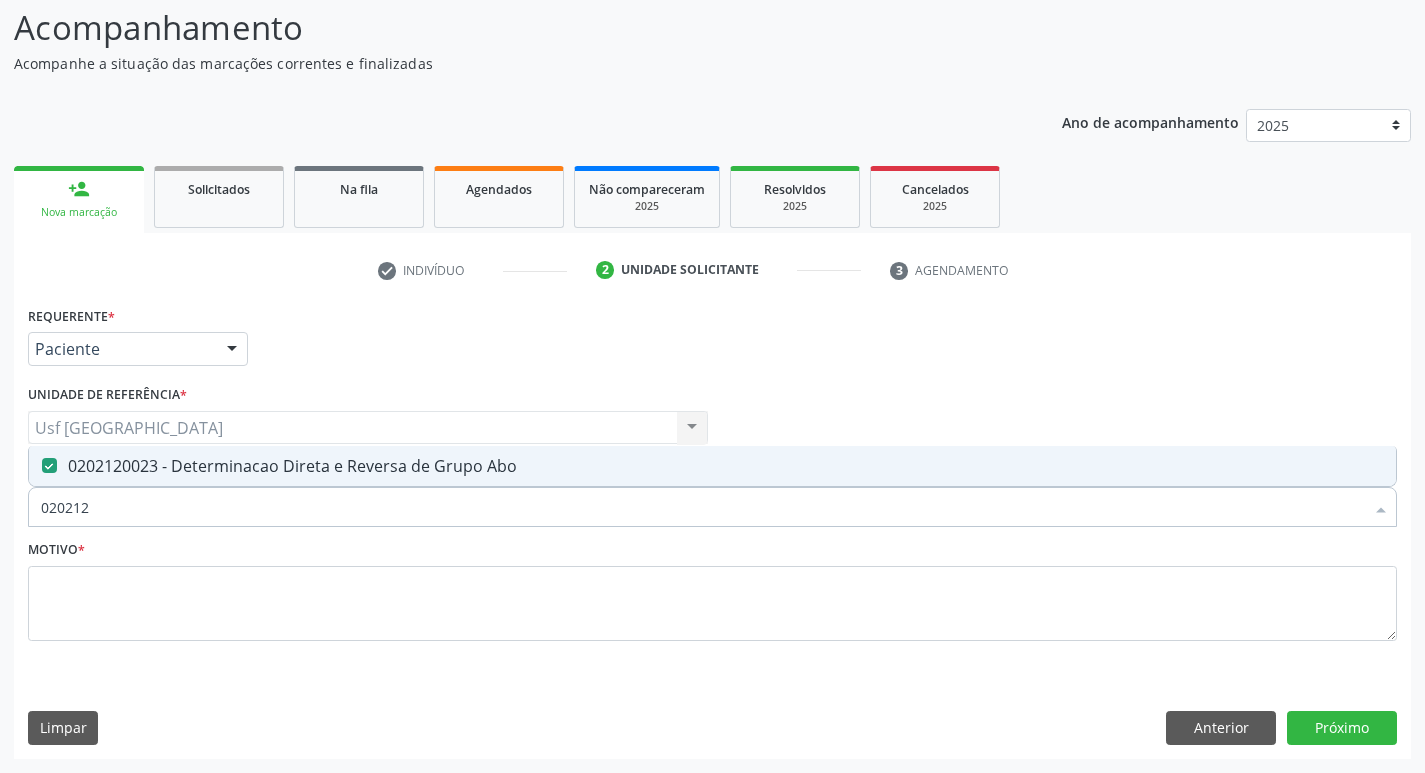 type on "02021" 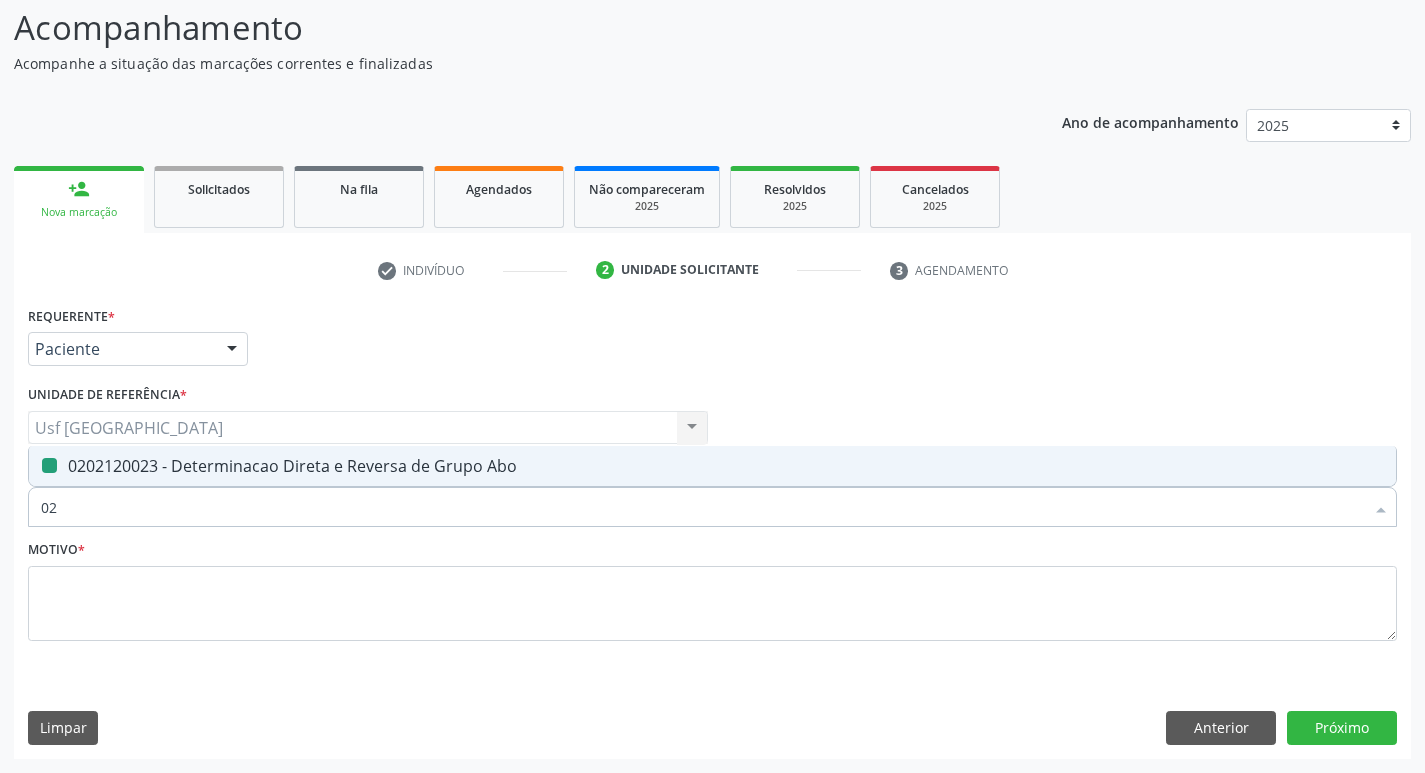 type on "0" 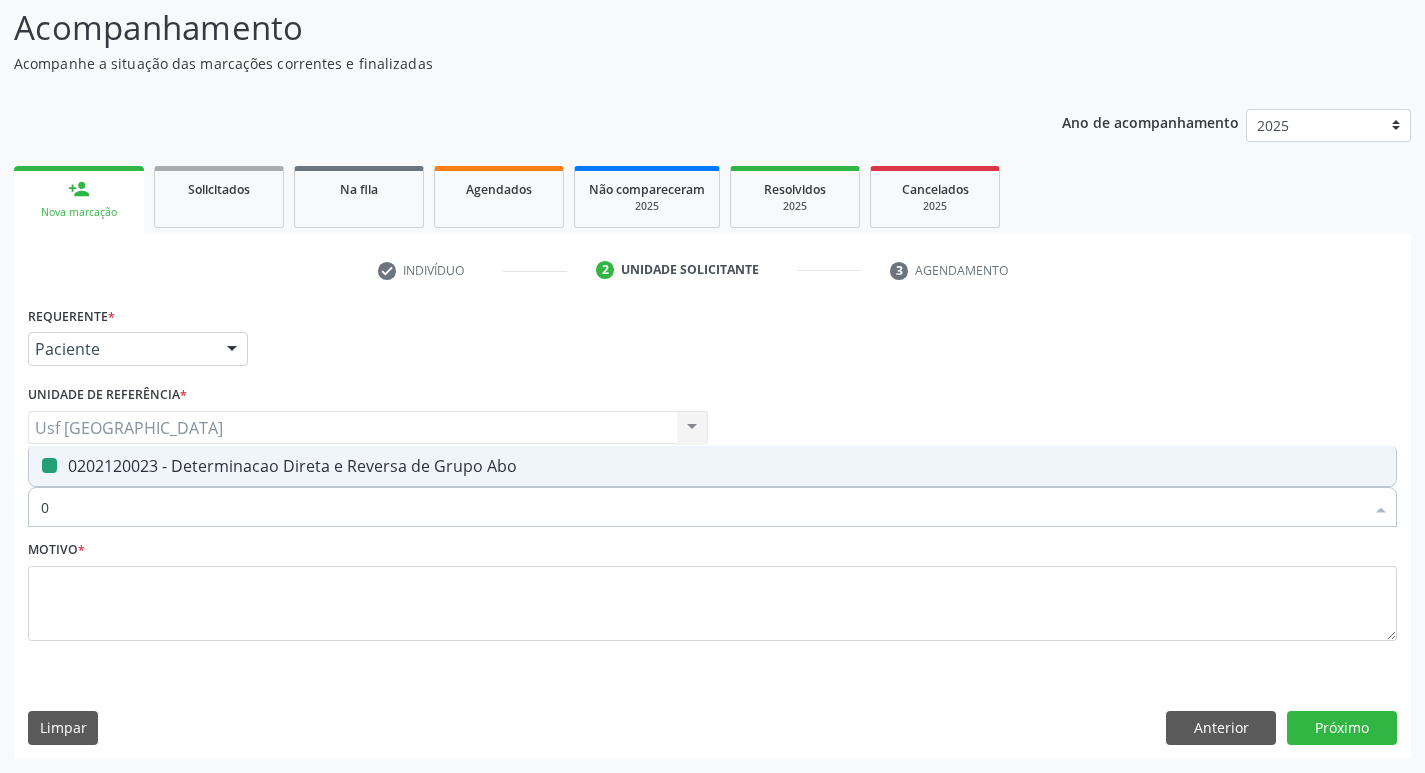 type 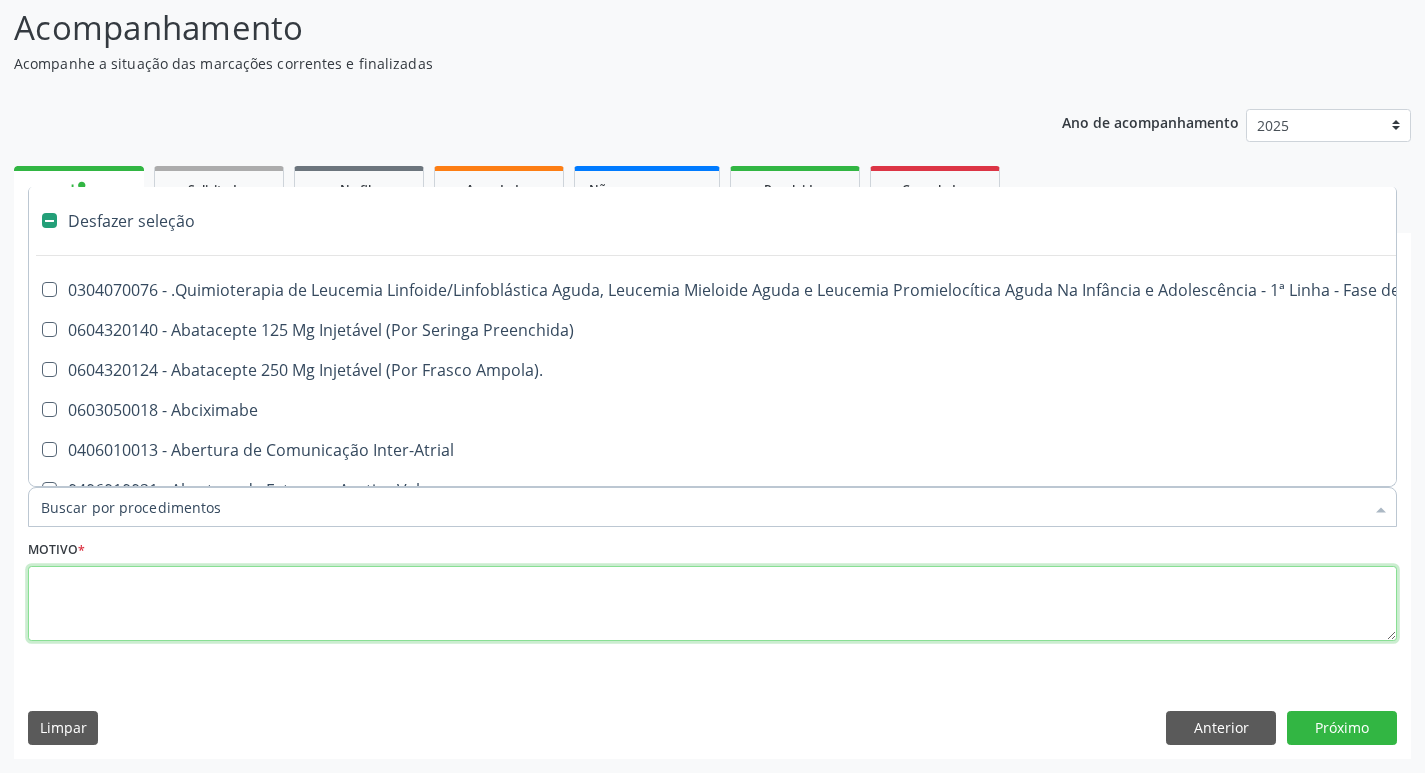 click at bounding box center (712, 604) 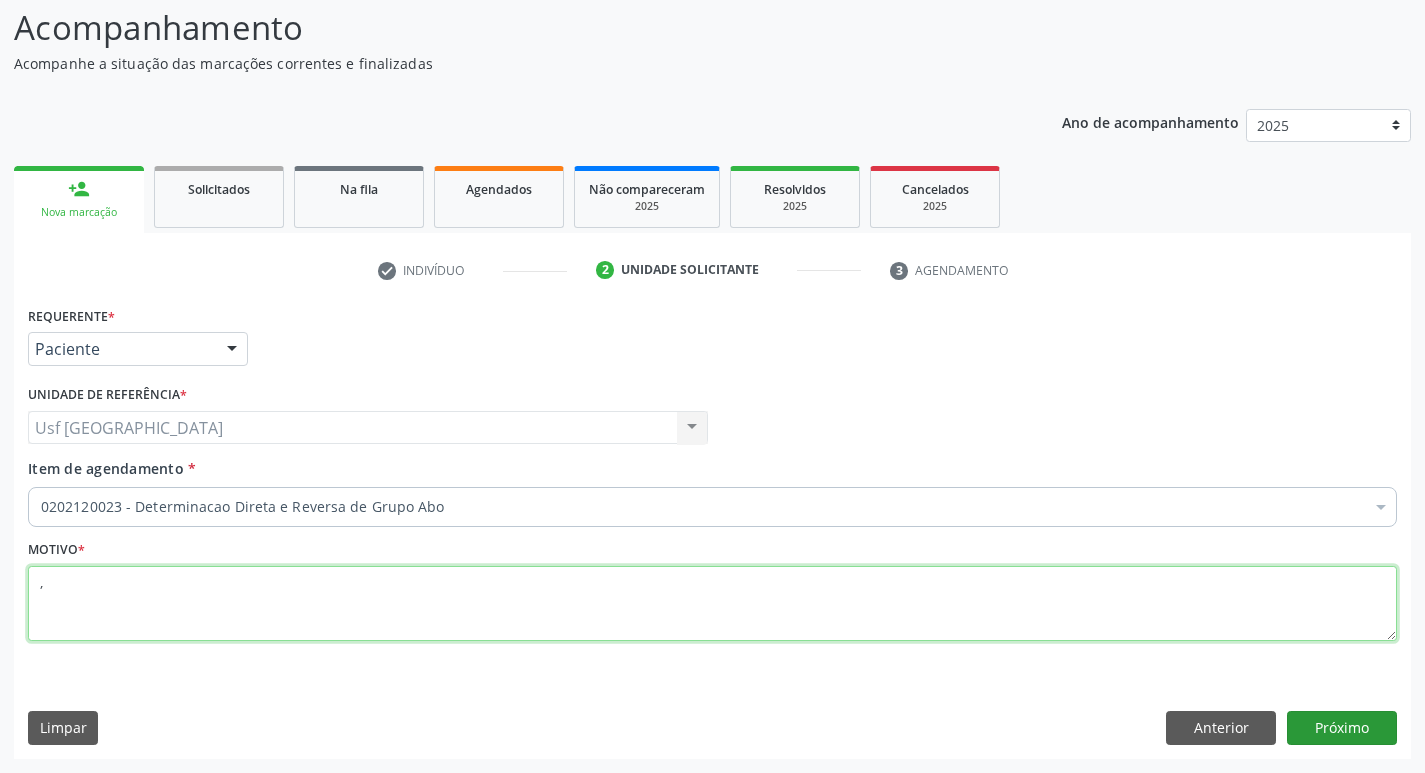type on "," 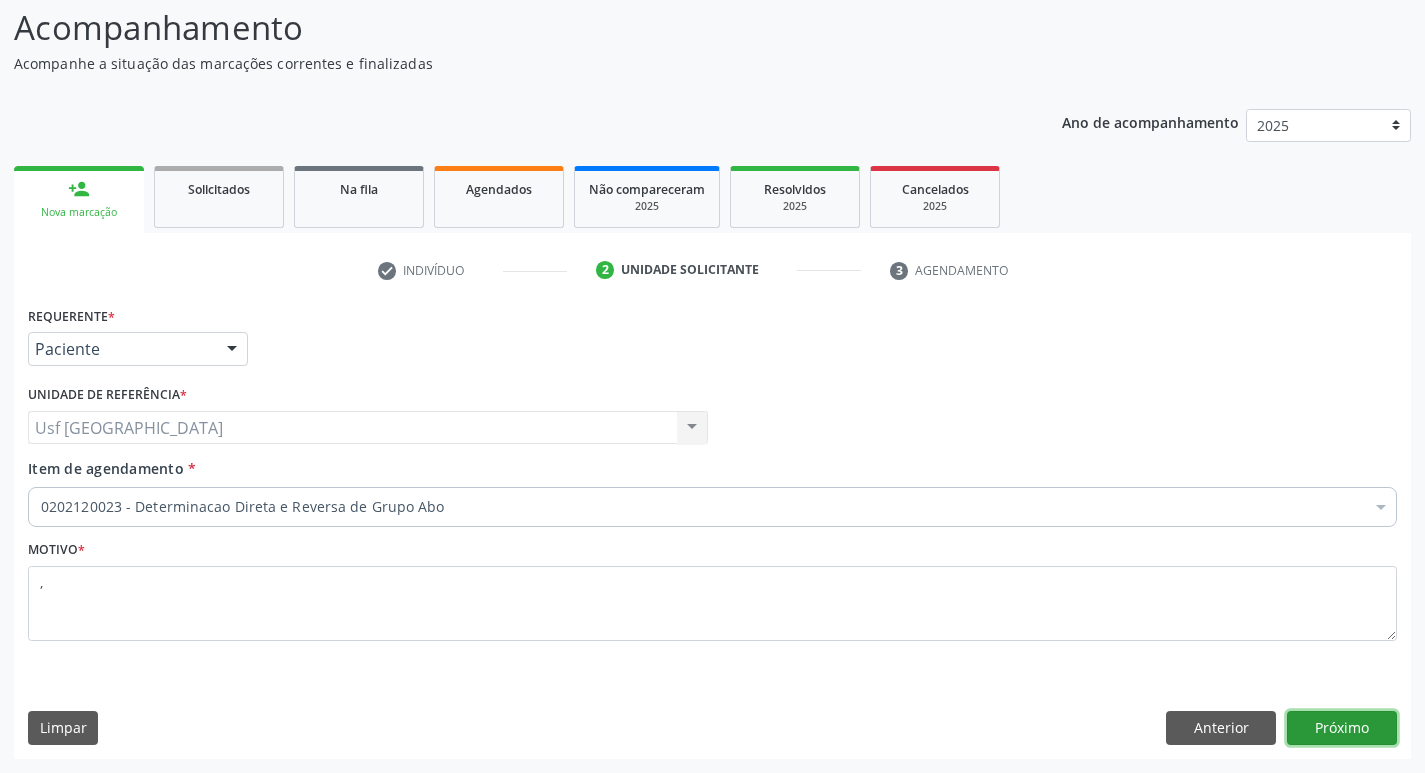 click on "Próximo" at bounding box center [1342, 728] 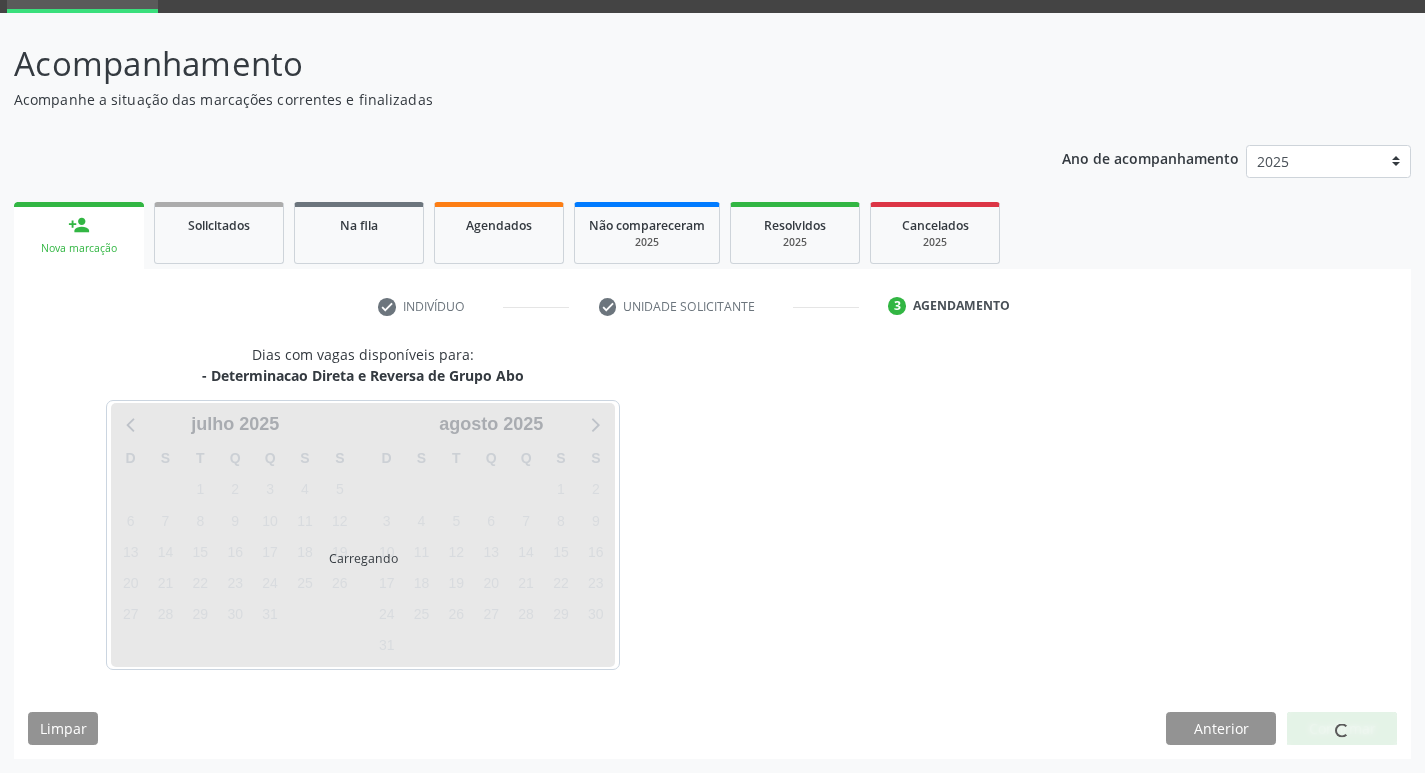 scroll, scrollTop: 97, scrollLeft: 0, axis: vertical 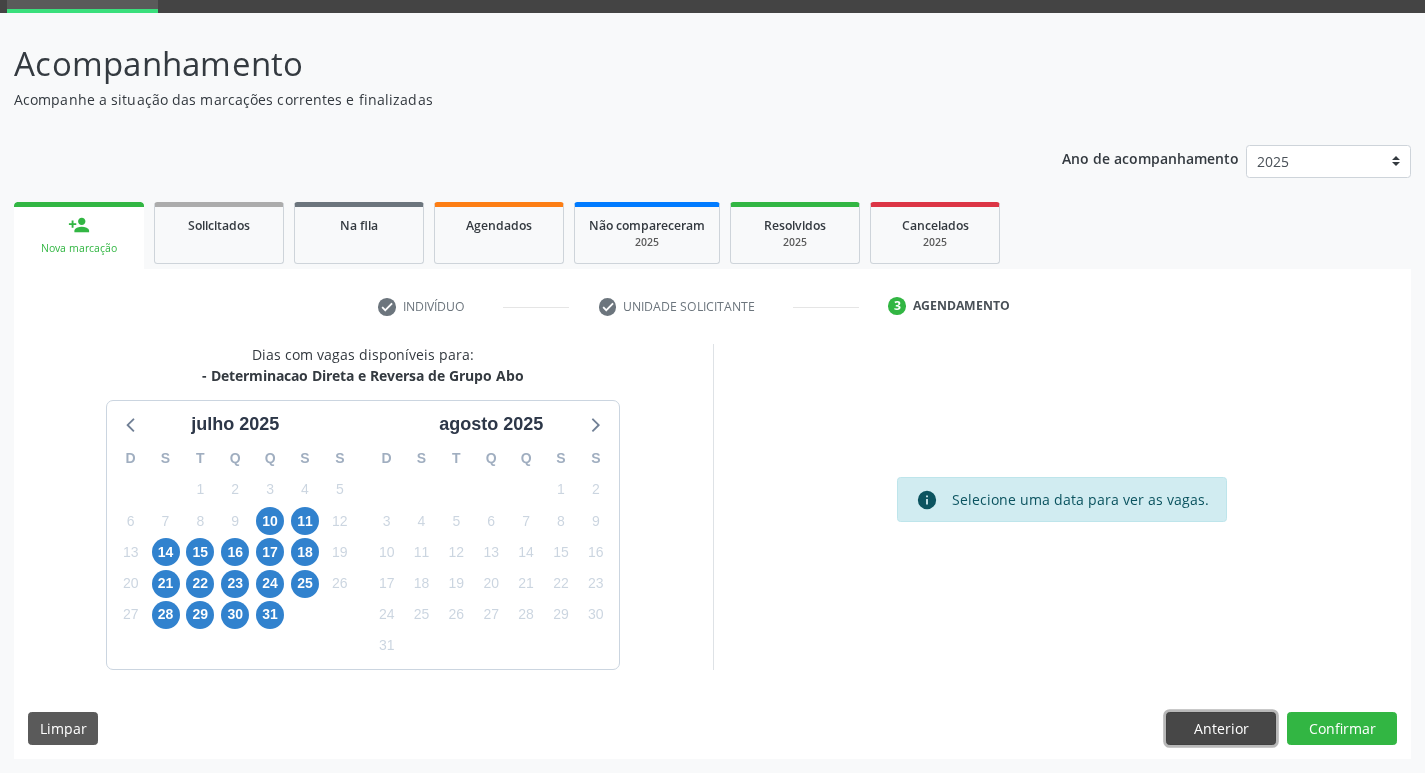 click on "Anterior" at bounding box center (1221, 729) 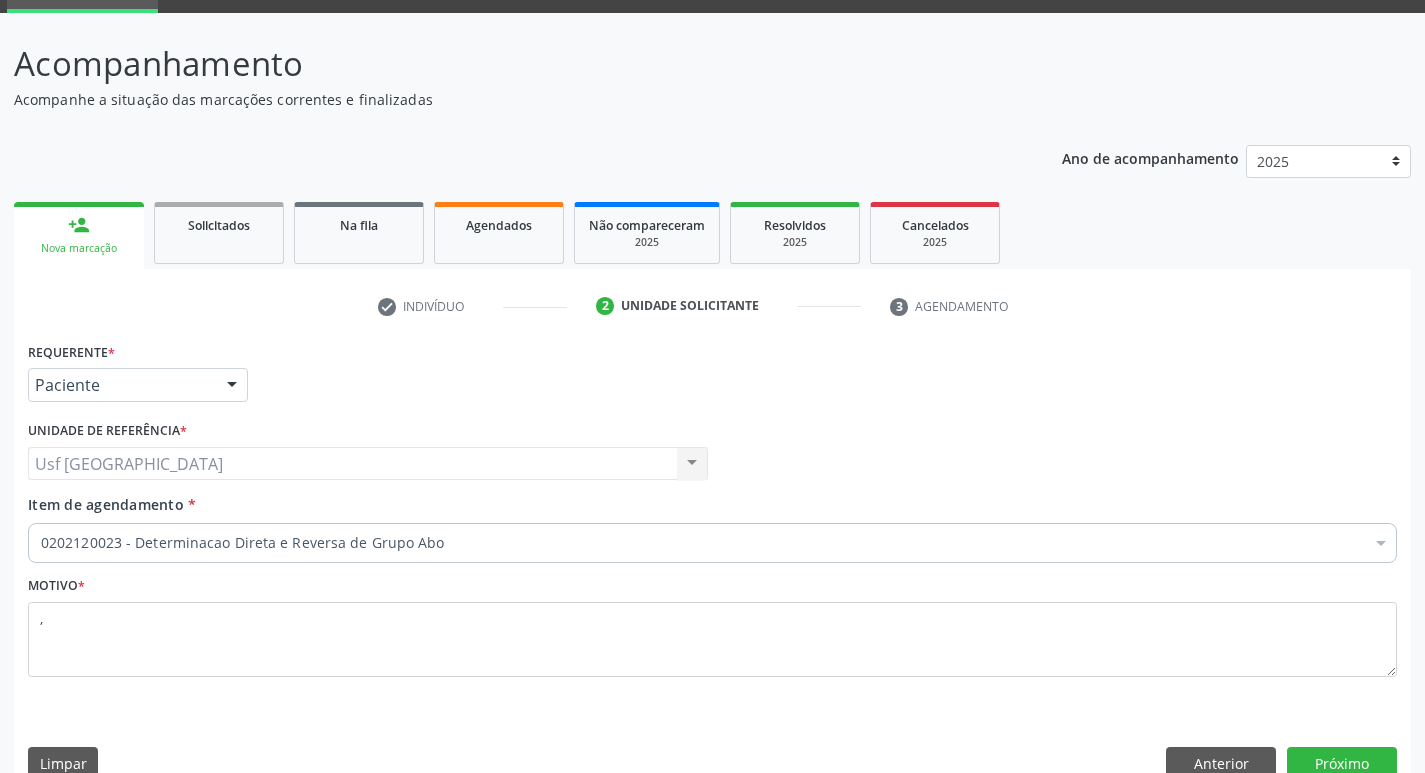 click on "0202120023 - Determinacao Direta e Reversa de Grupo Abo" at bounding box center [712, 543] 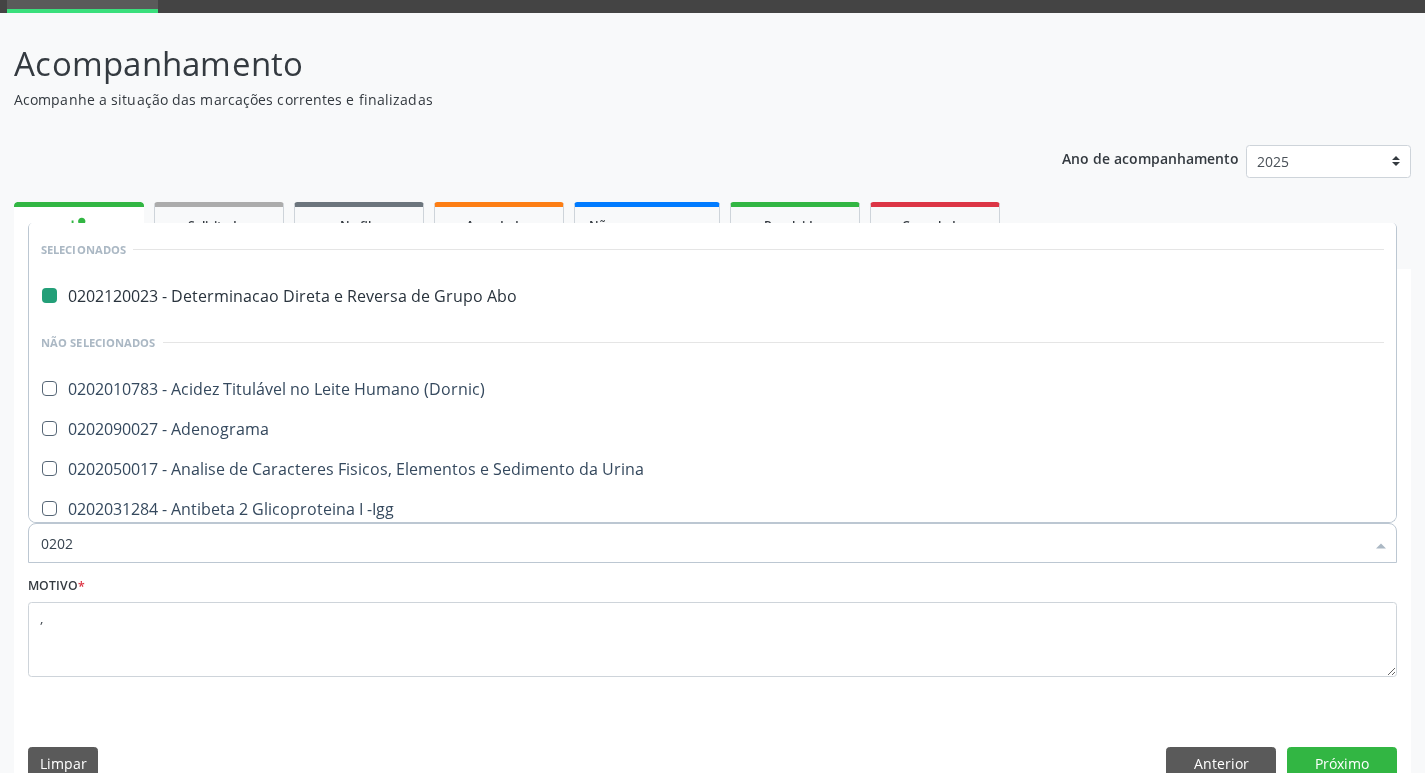 type on "02020" 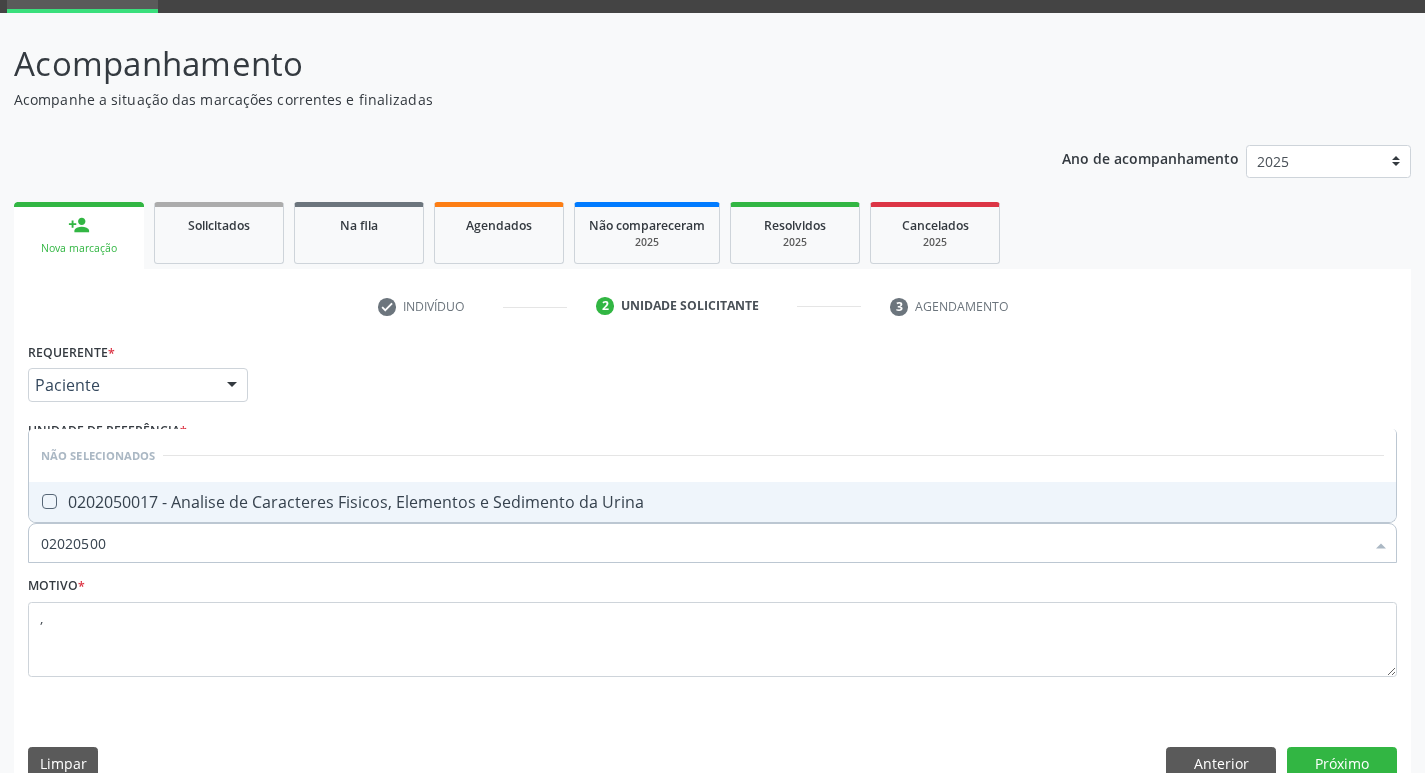 type on "020205001" 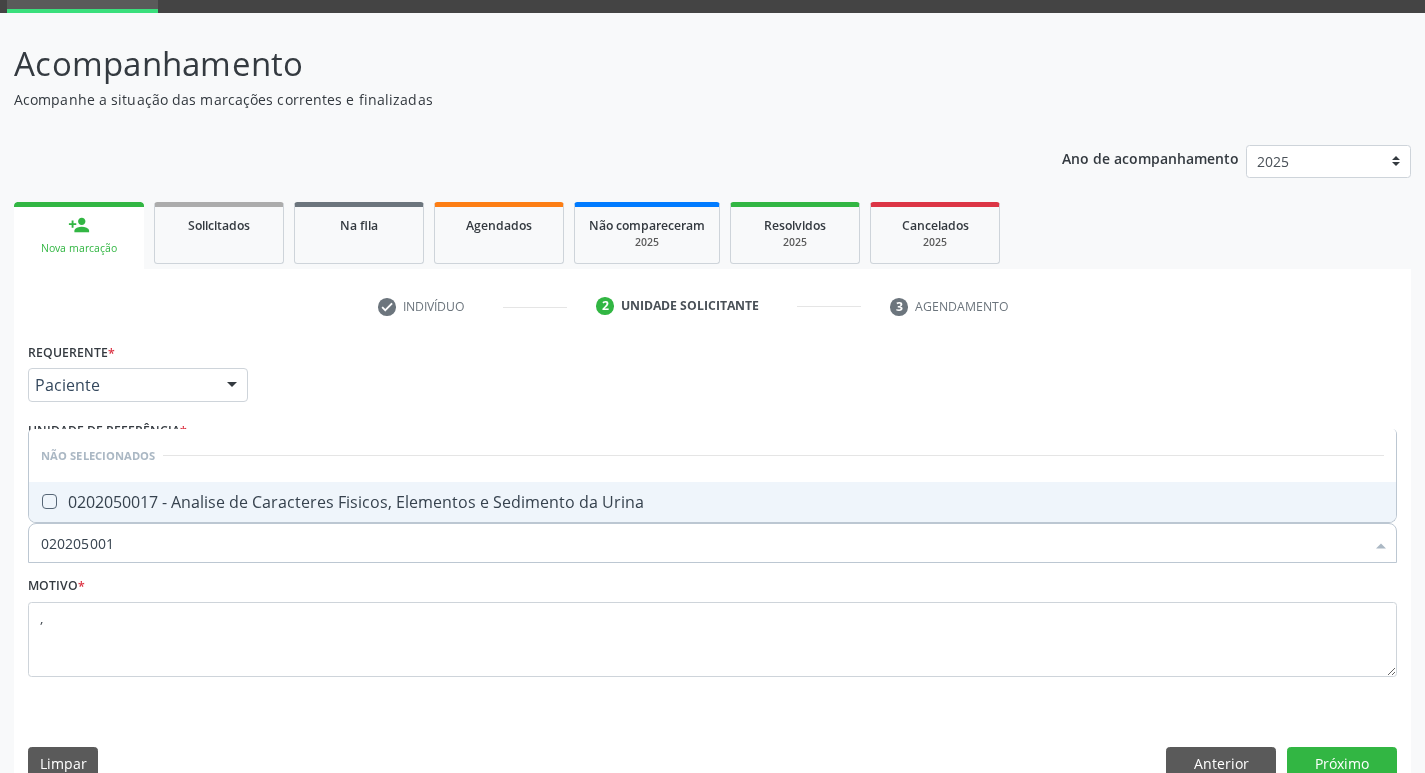 click on "0202050017 - Analise de Caracteres Fisicos, Elementos e Sedimento da Urina" at bounding box center [712, 502] 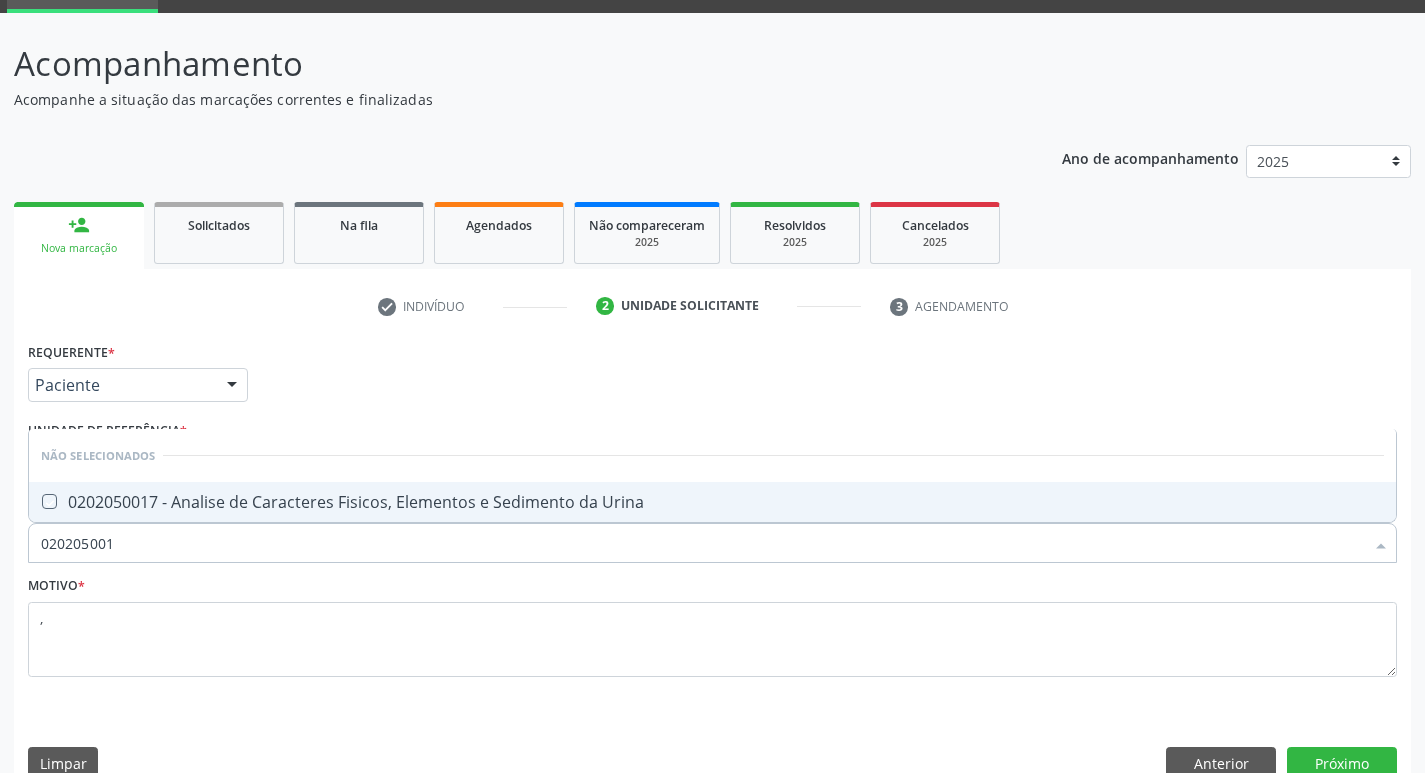 checkbox on "true" 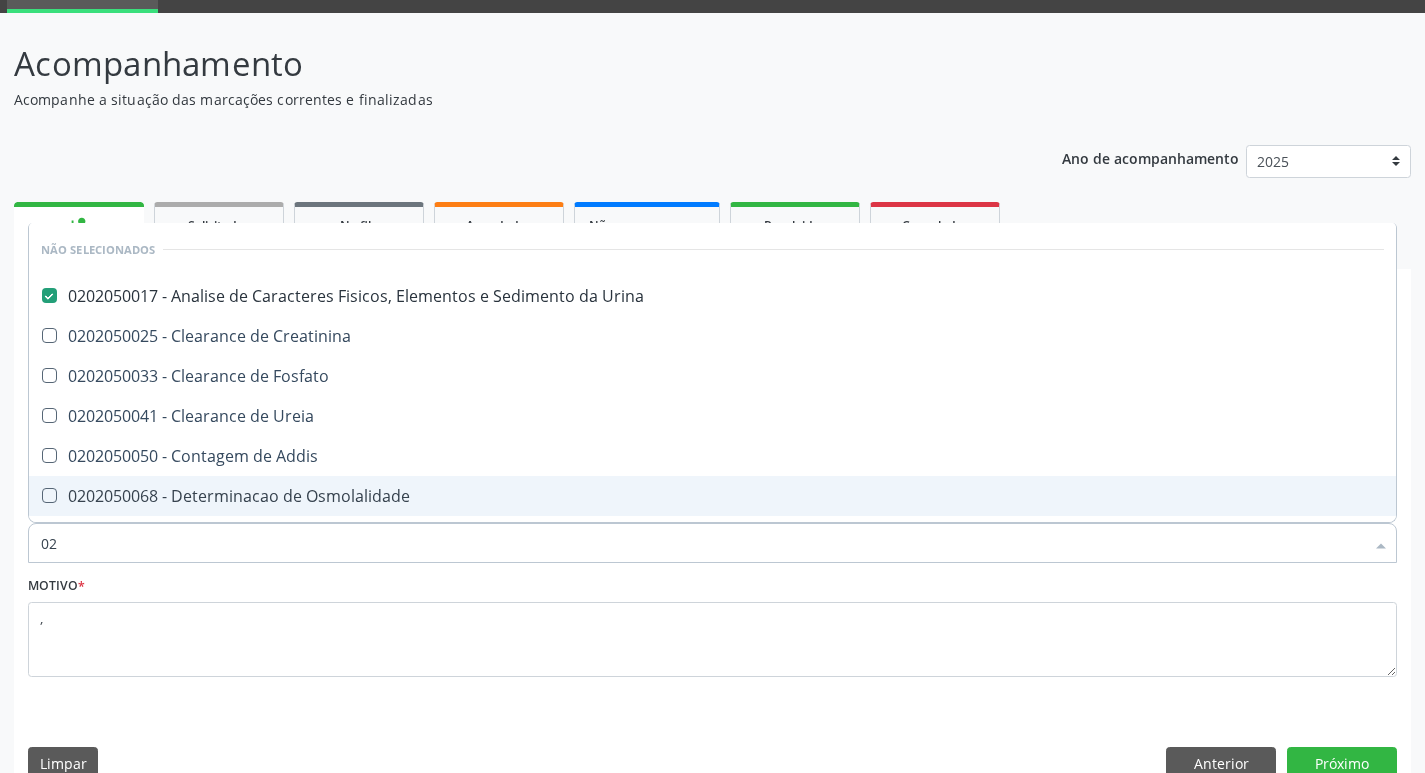 type on "0" 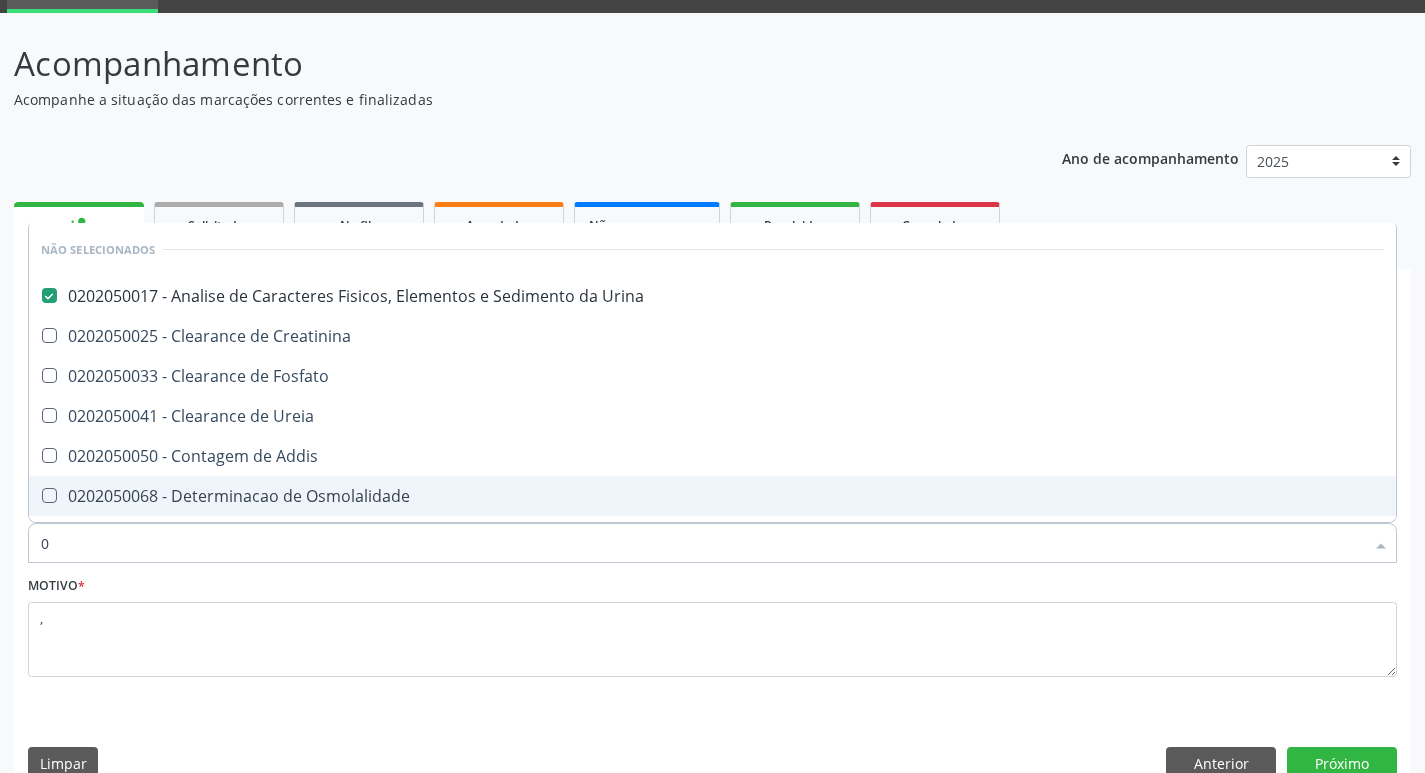 type 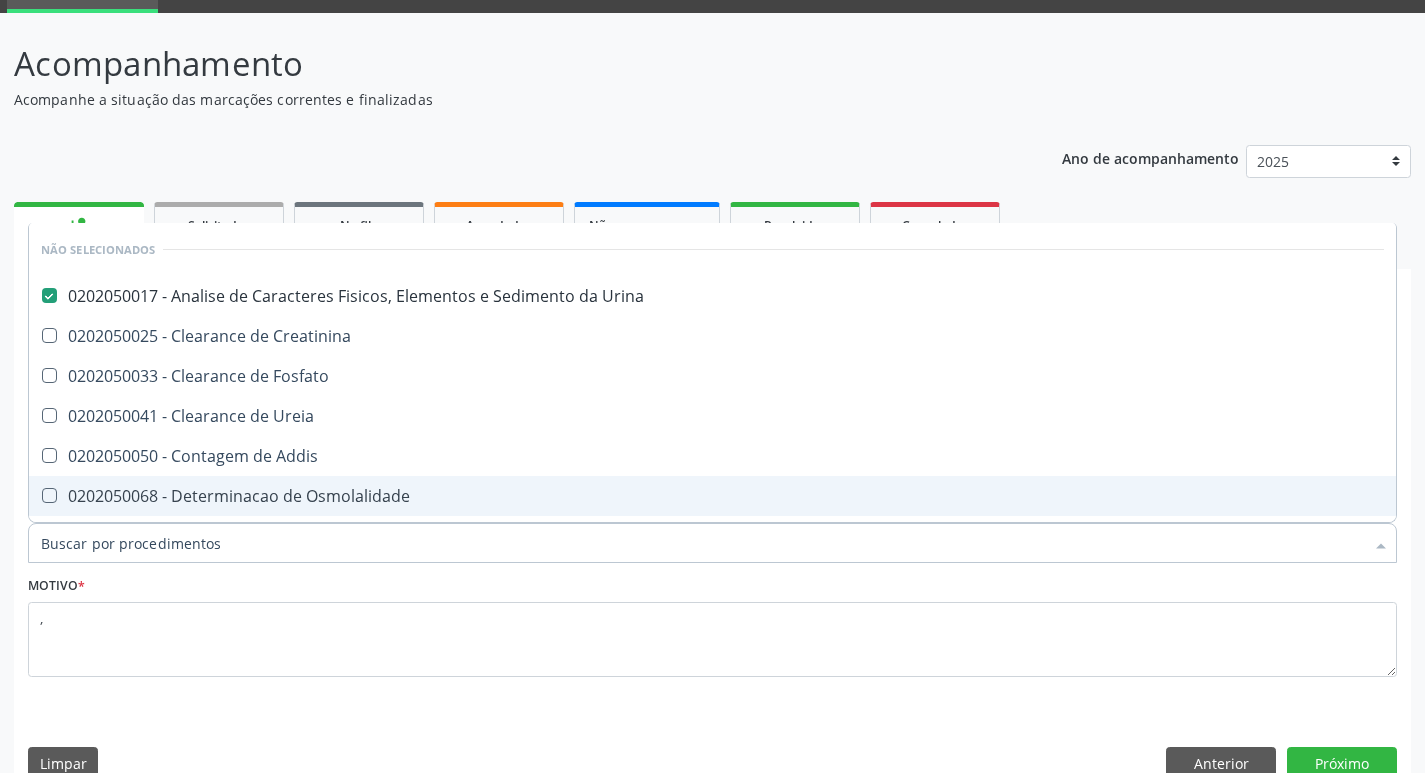 checkbox on "true" 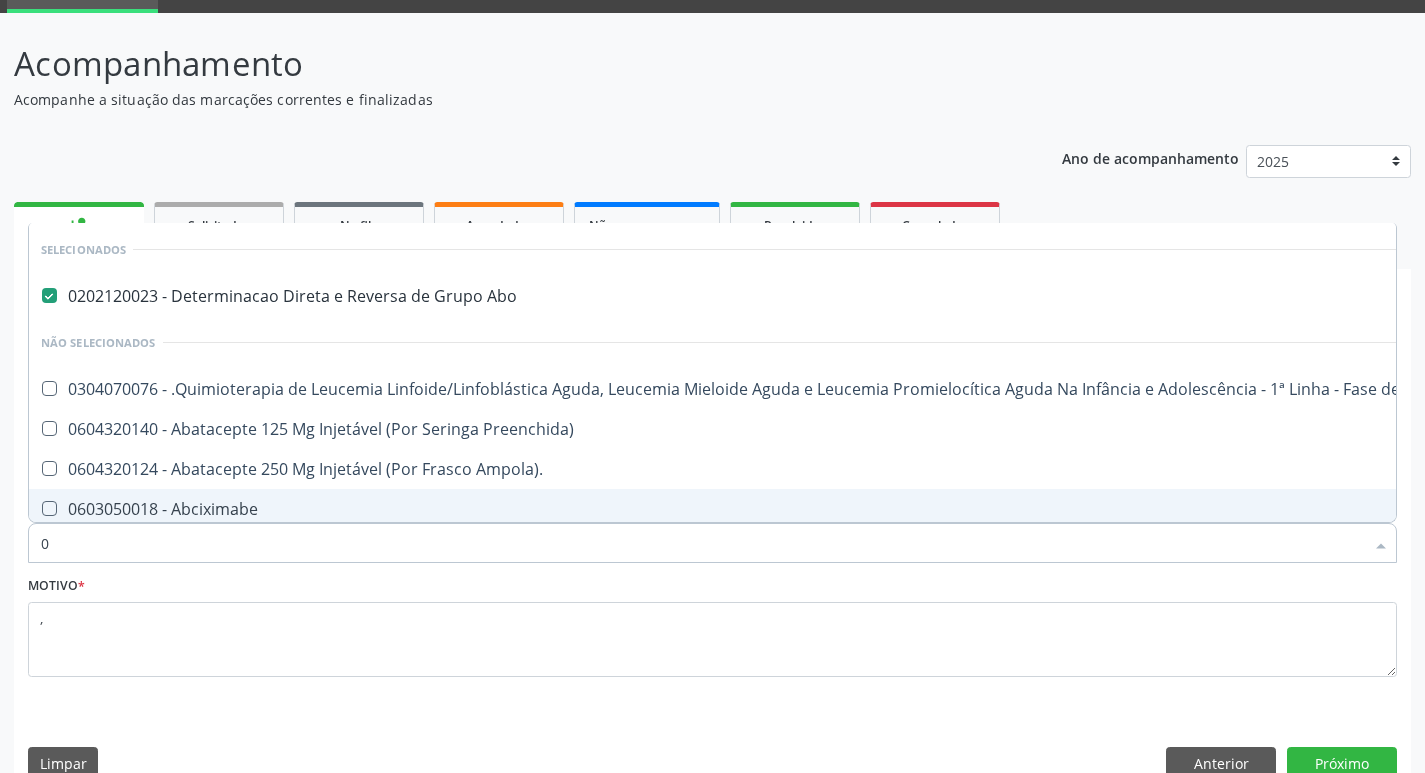 type on "02" 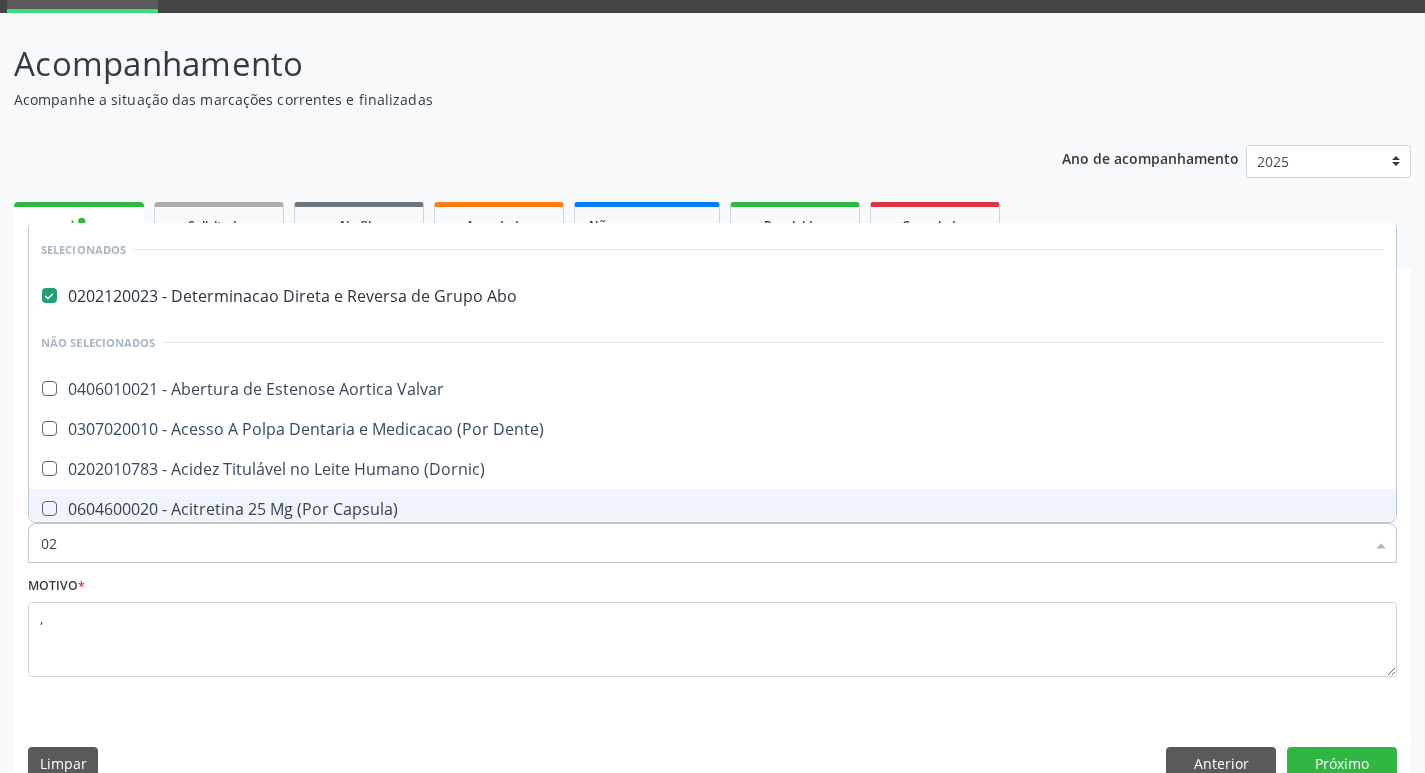 type on "020" 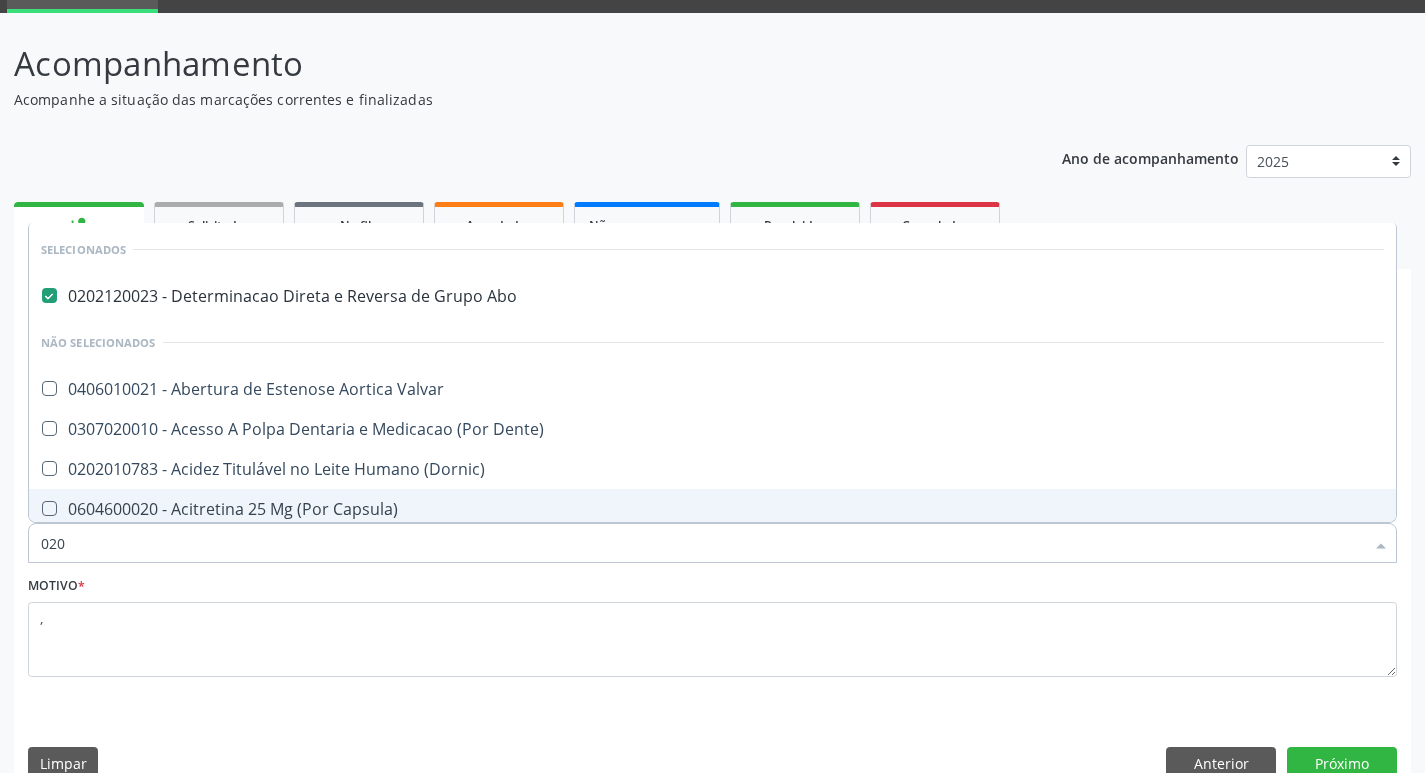 checkbox on "true" 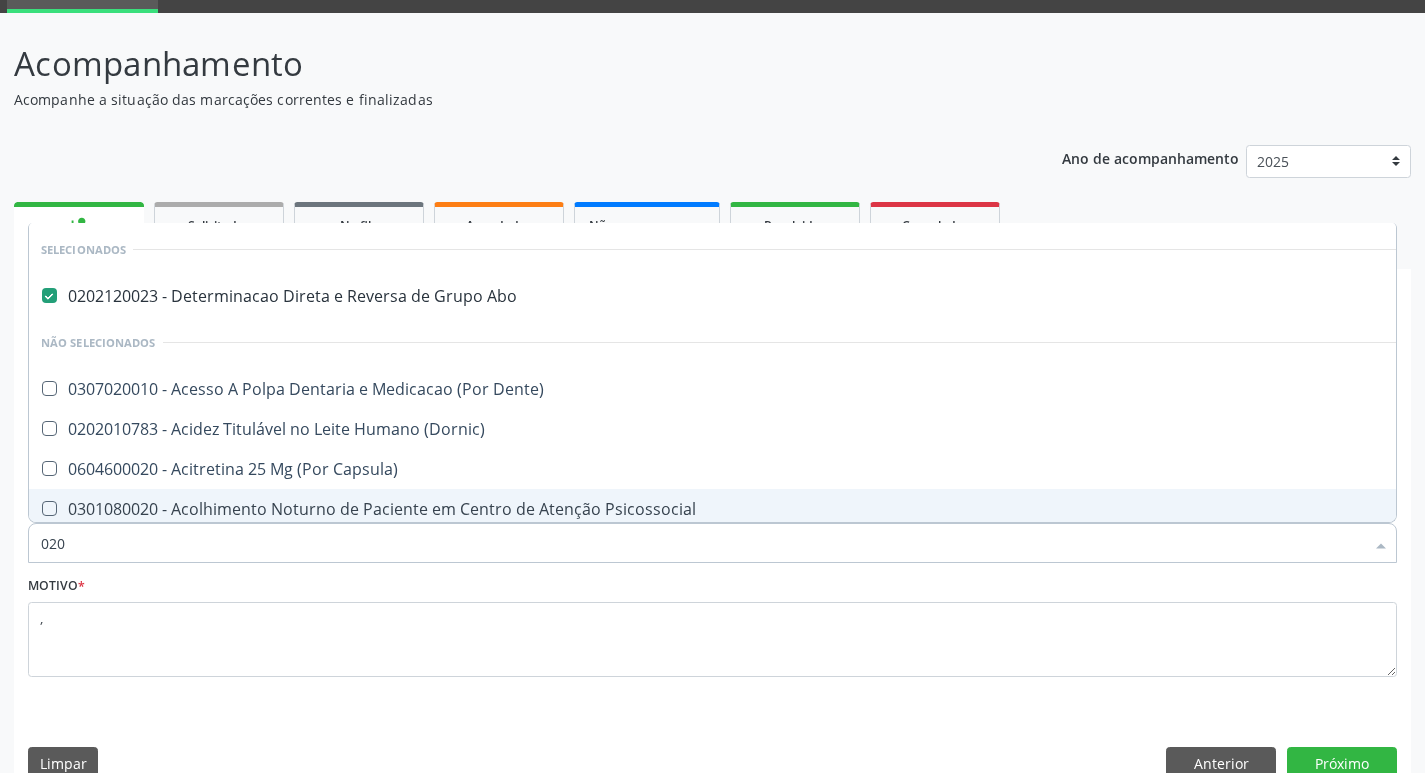 type on "0202" 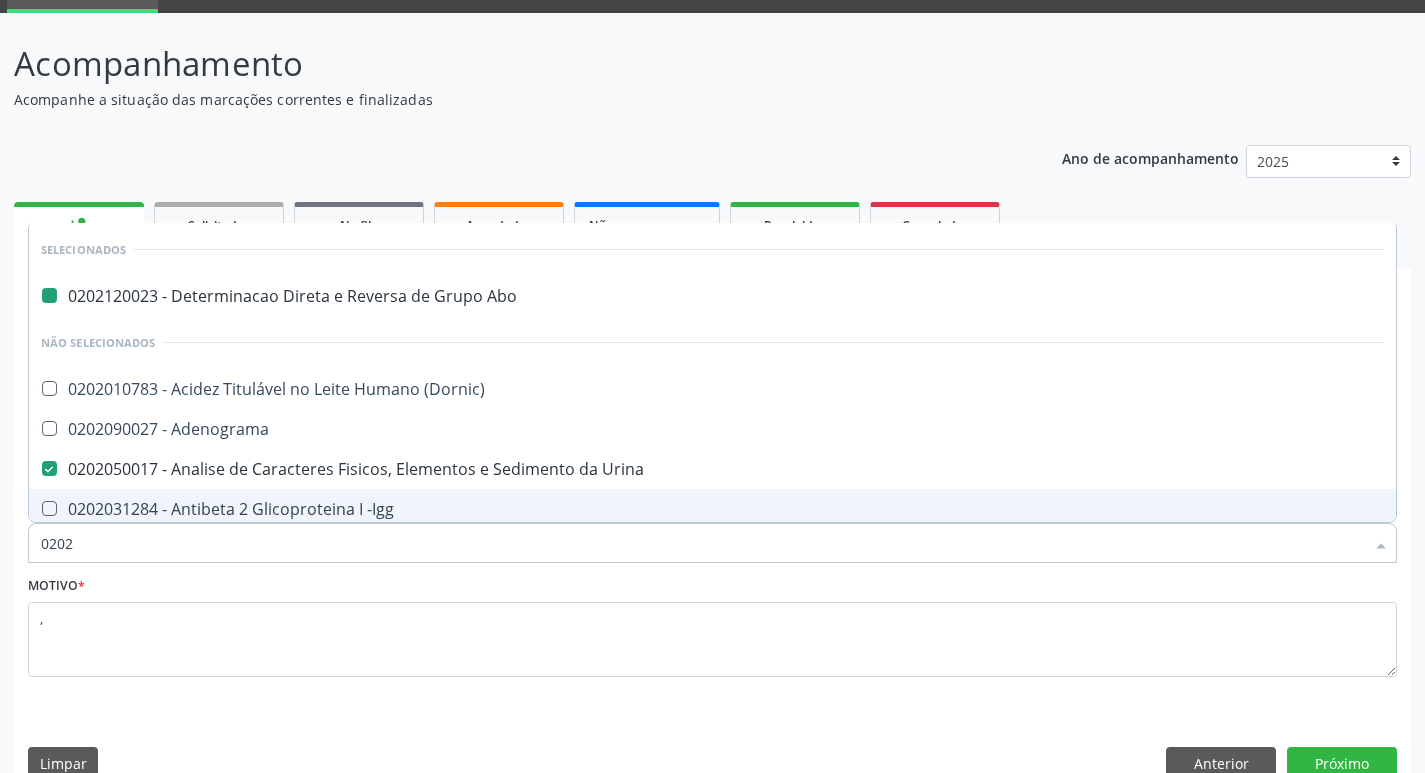 type on "02020" 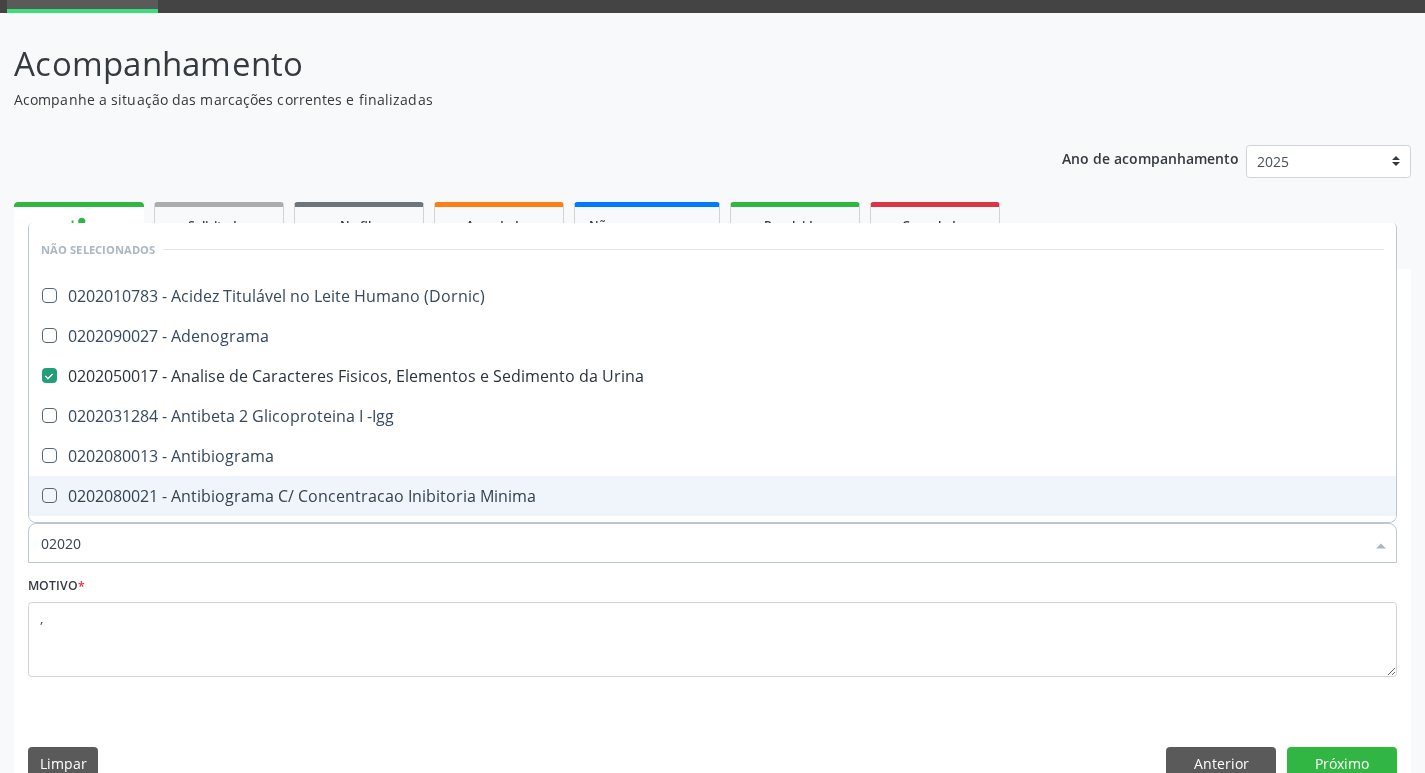 type on "020201" 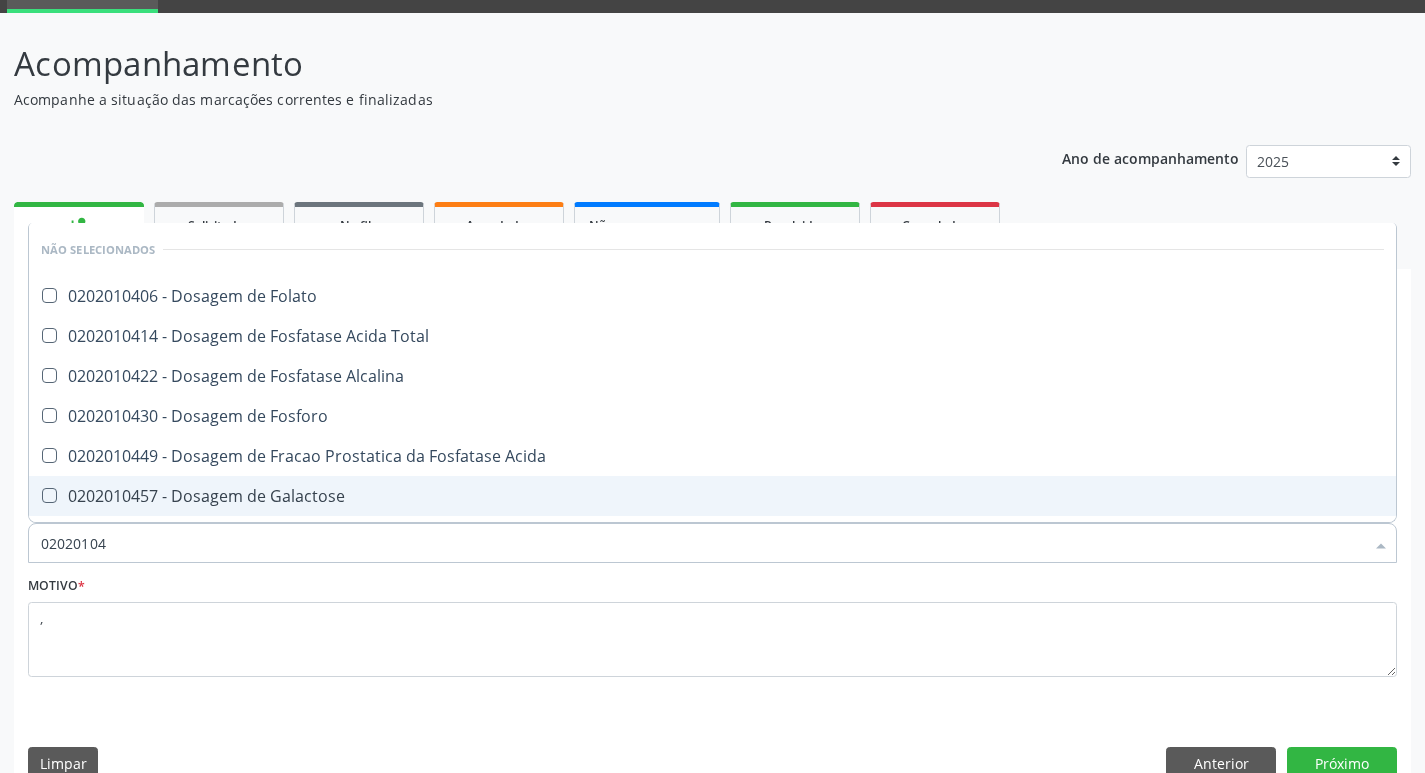 type on "020201047" 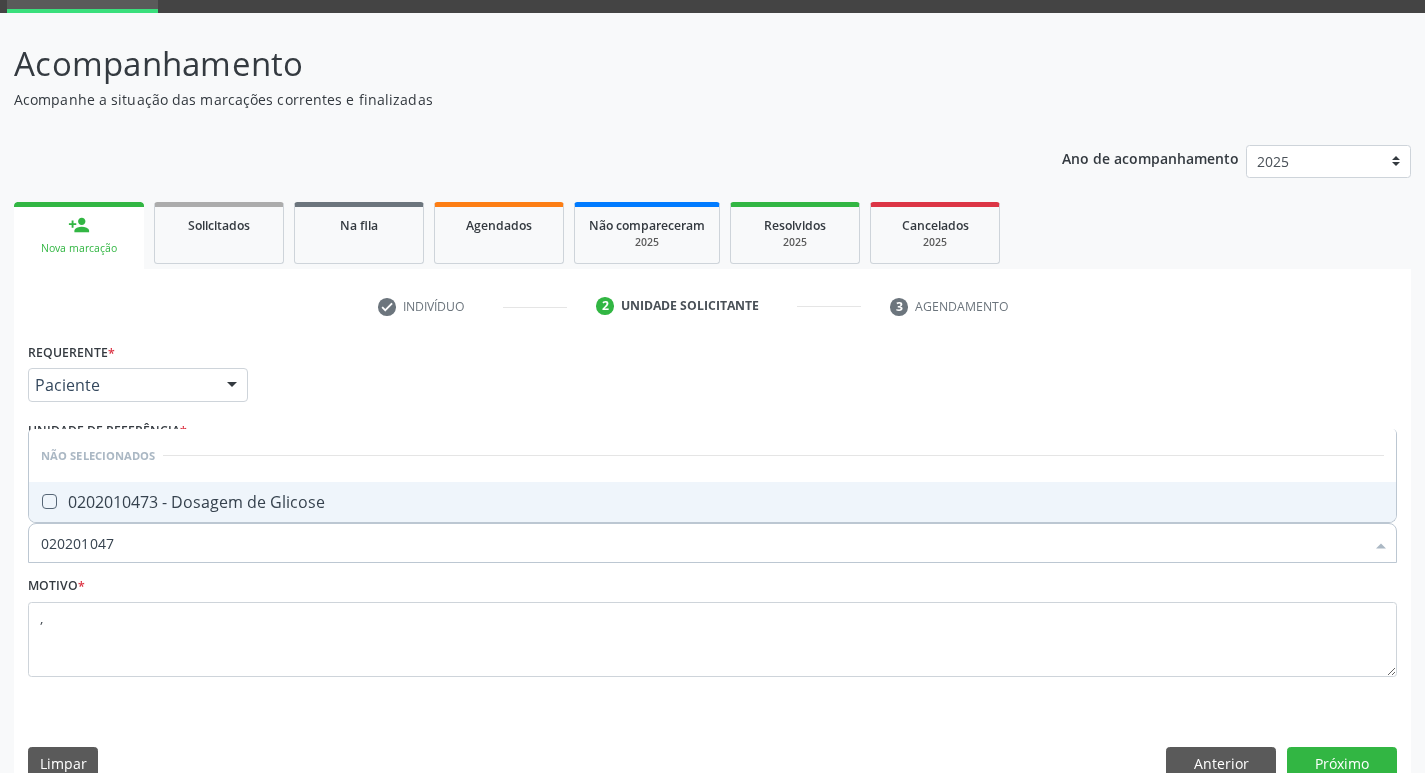 click on "0202010473 - Dosagem de Glicose" at bounding box center (712, 502) 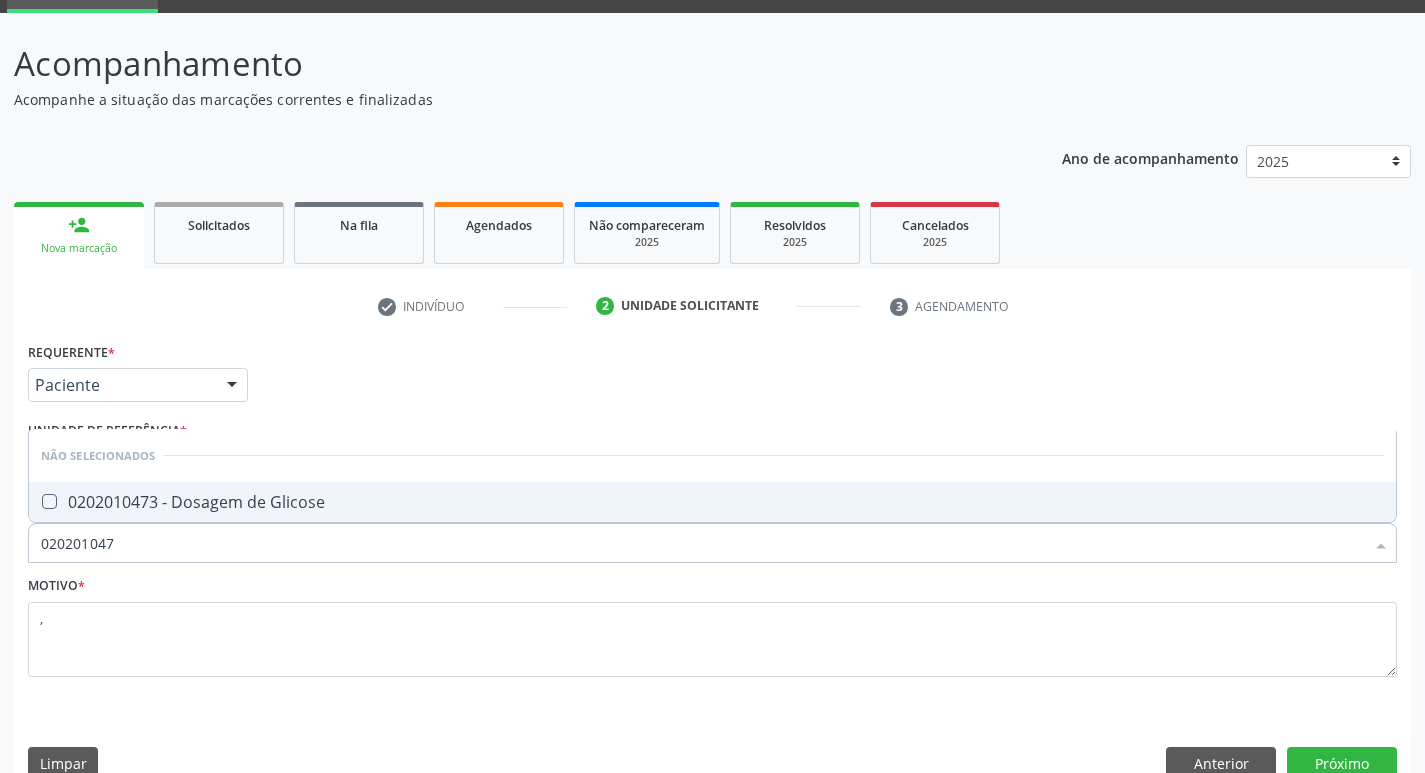 checkbox on "true" 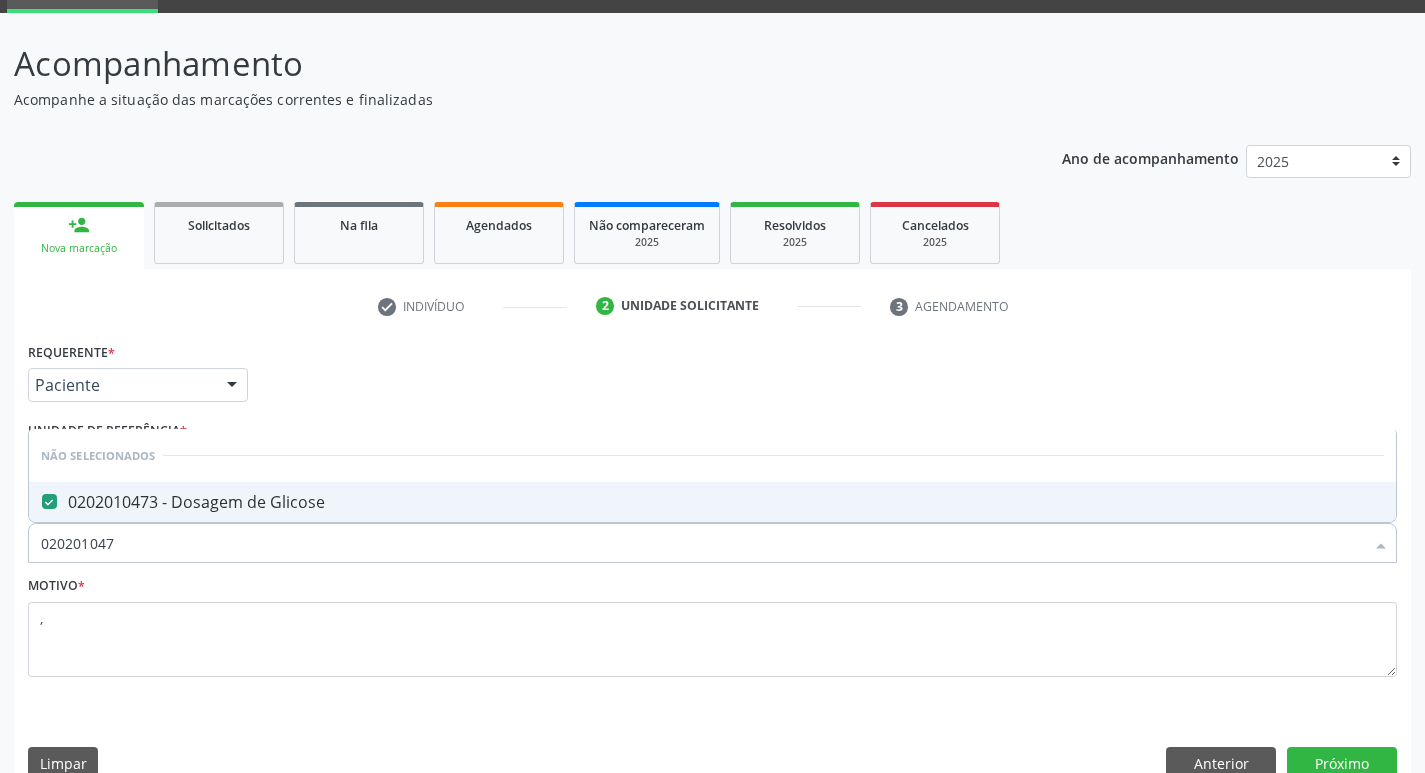 type on "02020104" 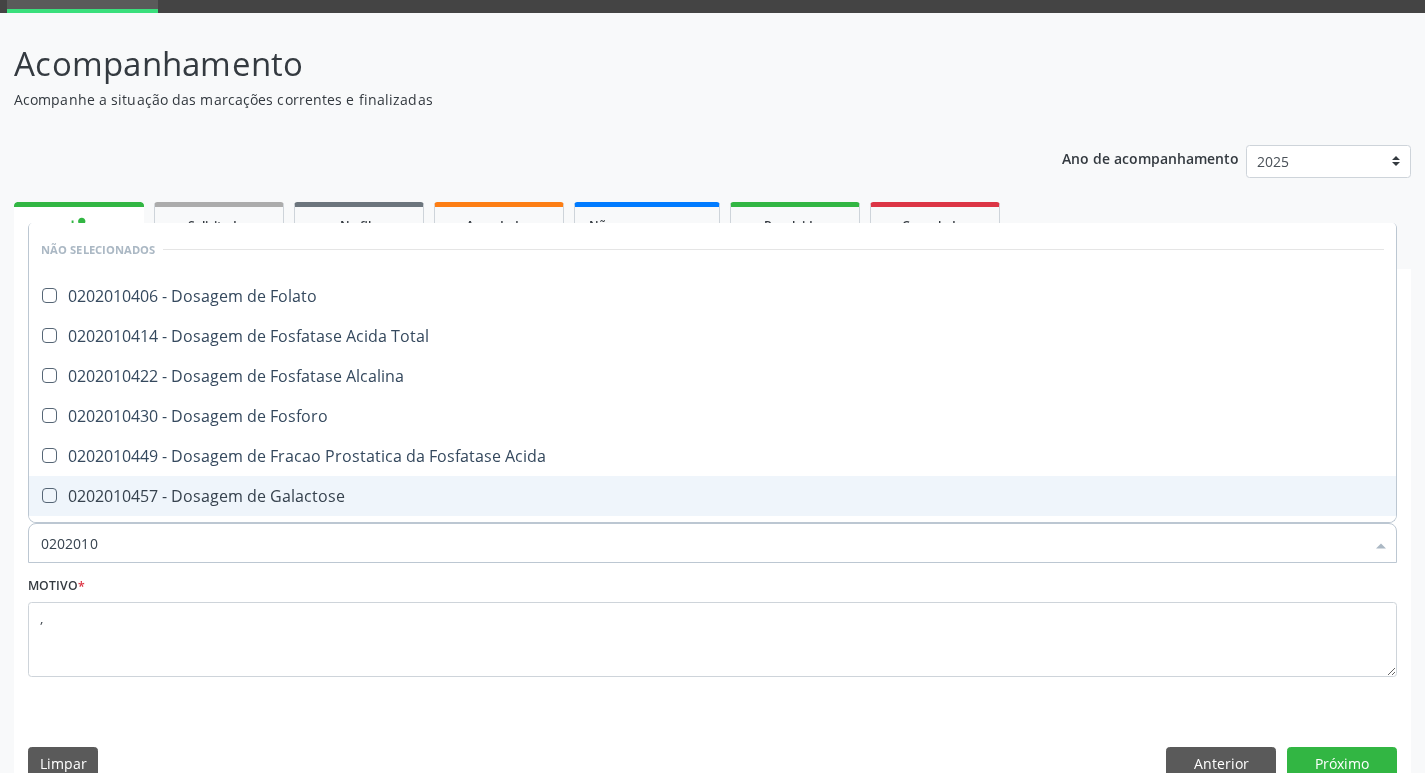 type on "020201" 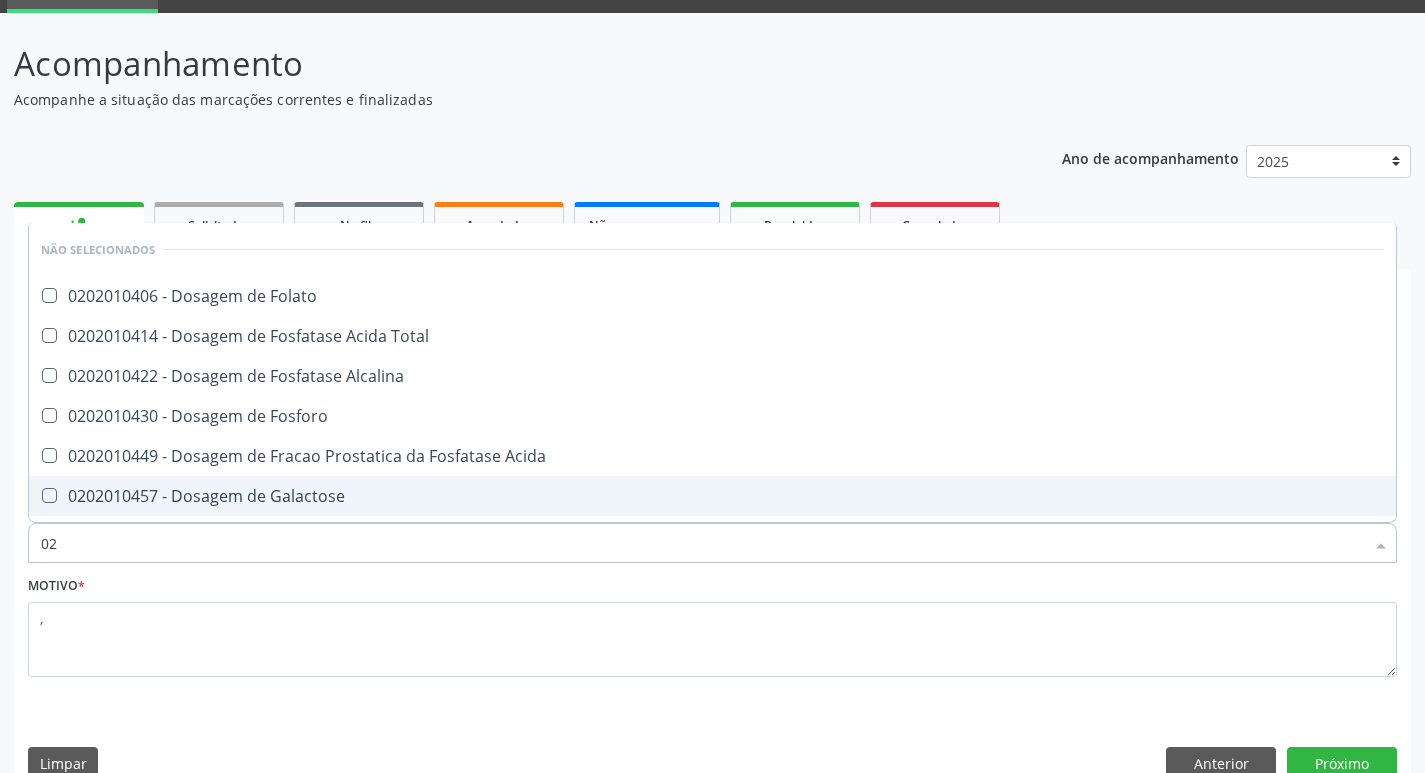 type on "0" 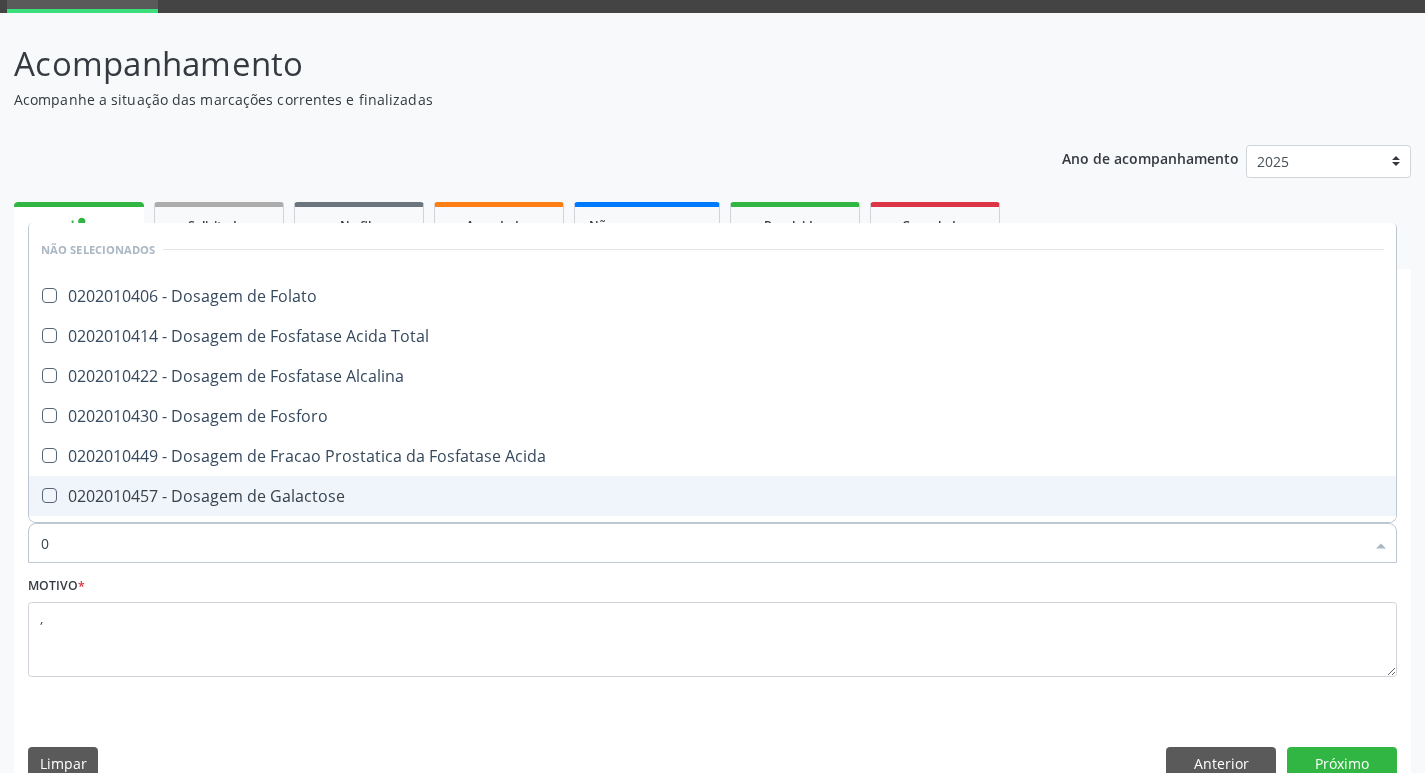 type 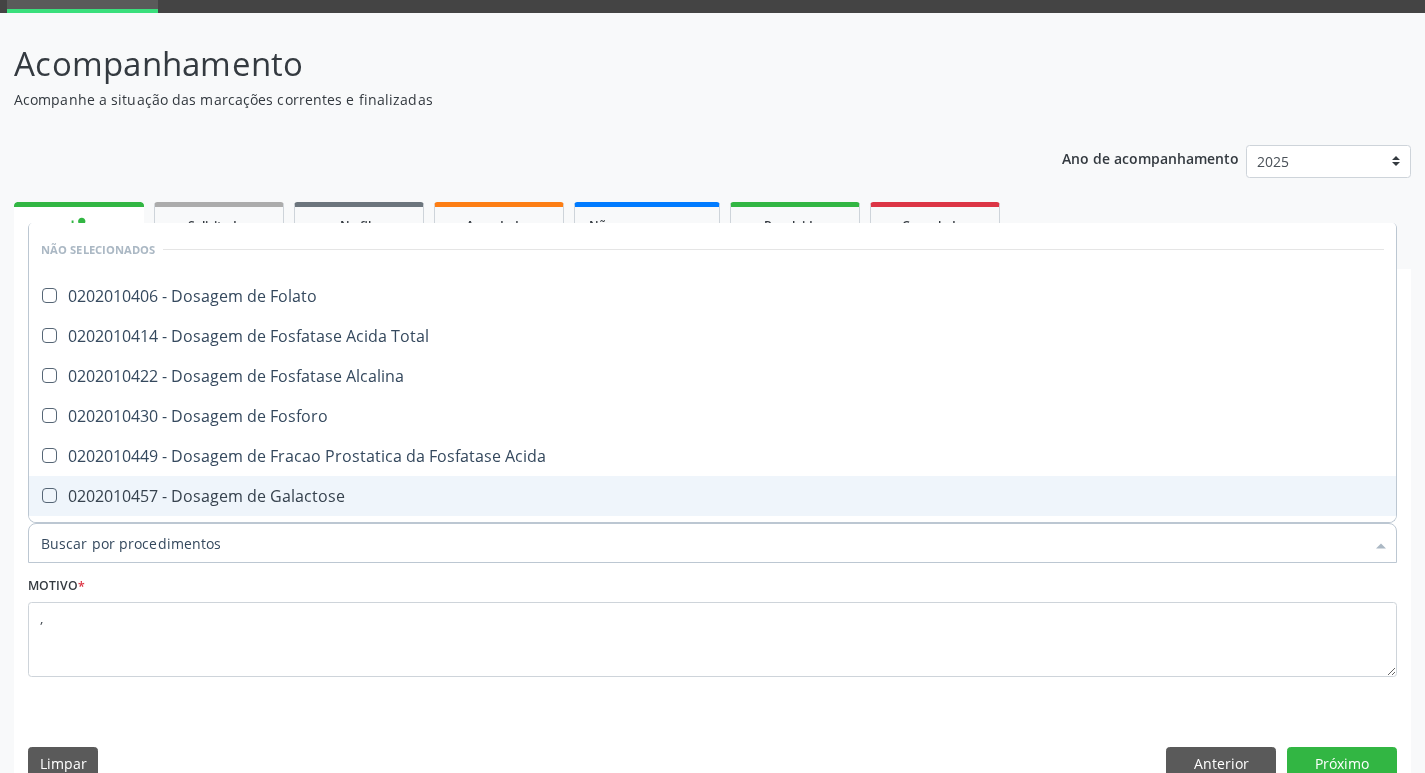 checkbox on "true" 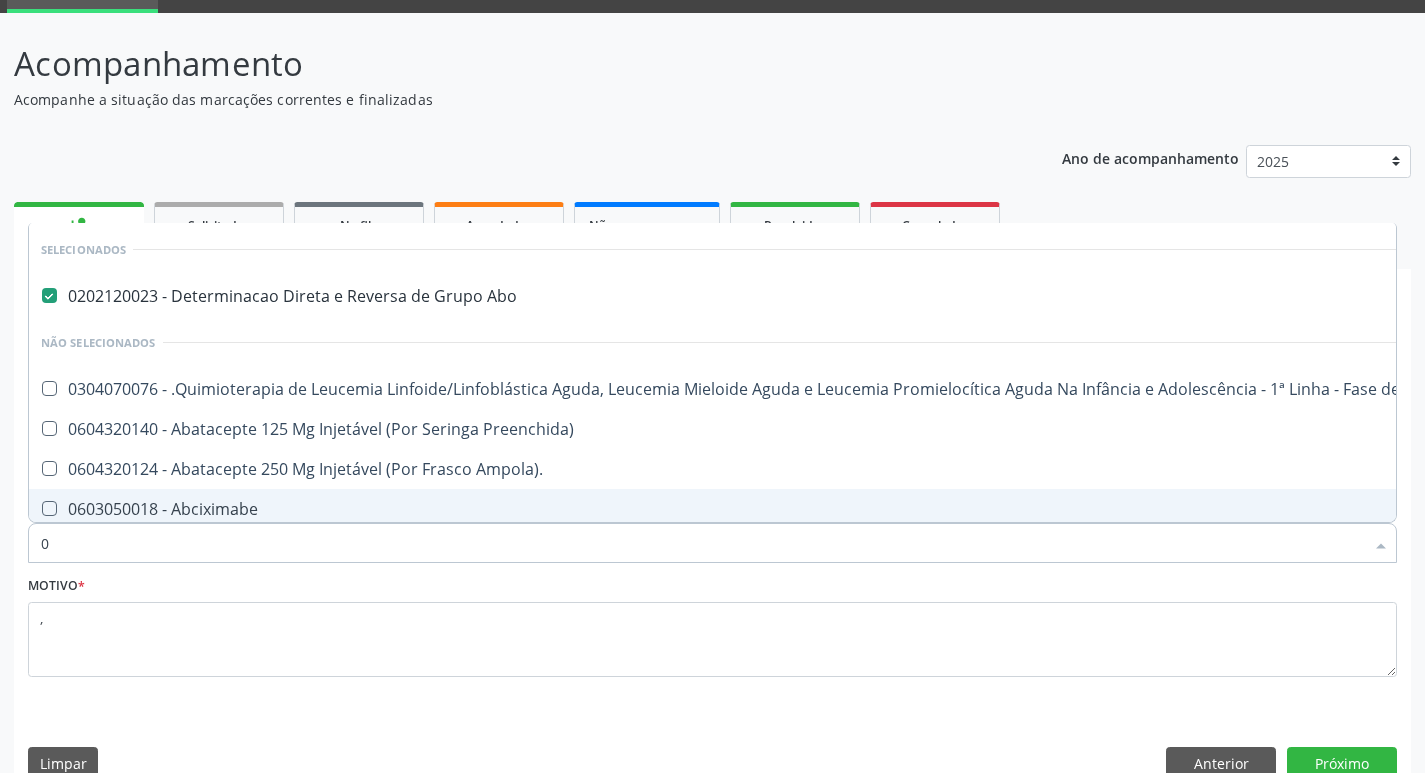 type on "02" 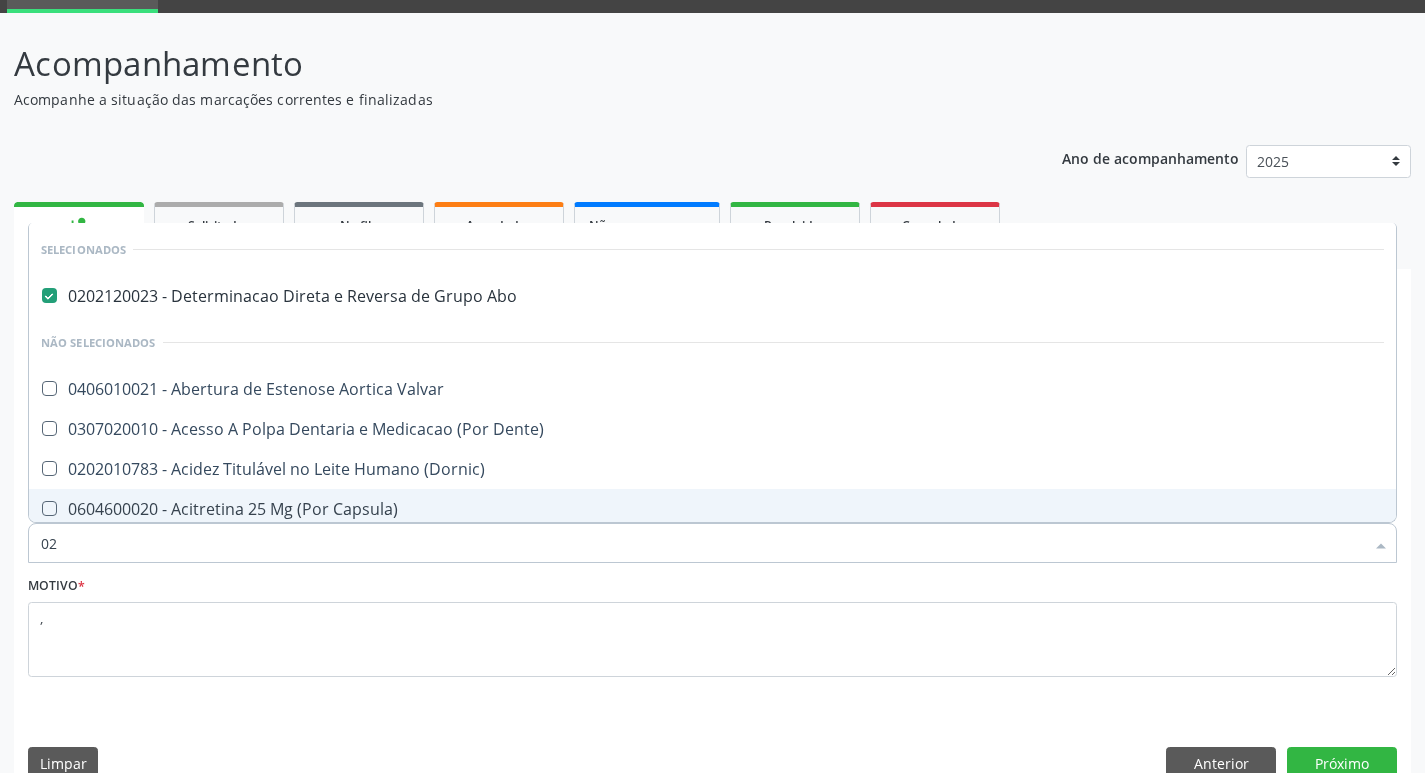 type on "020" 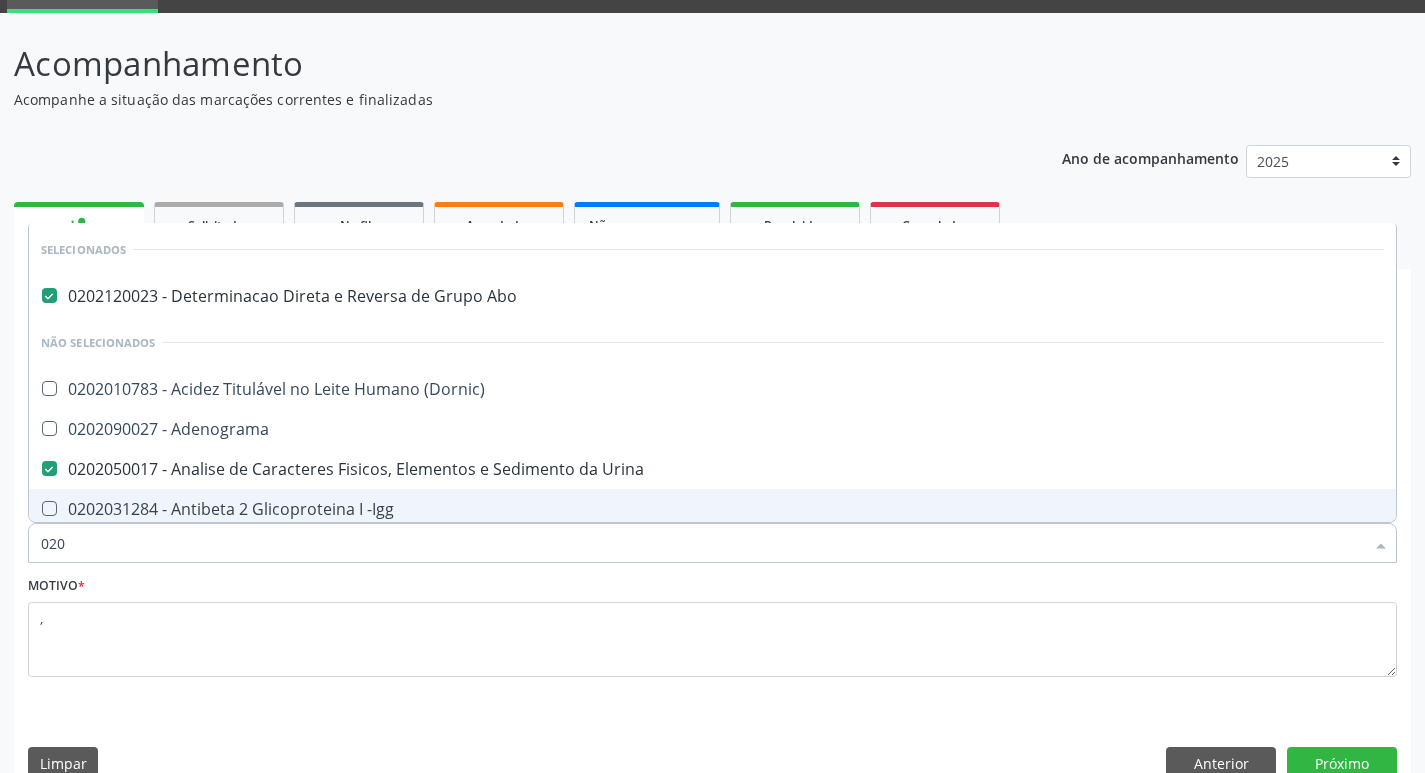 type on "0202" 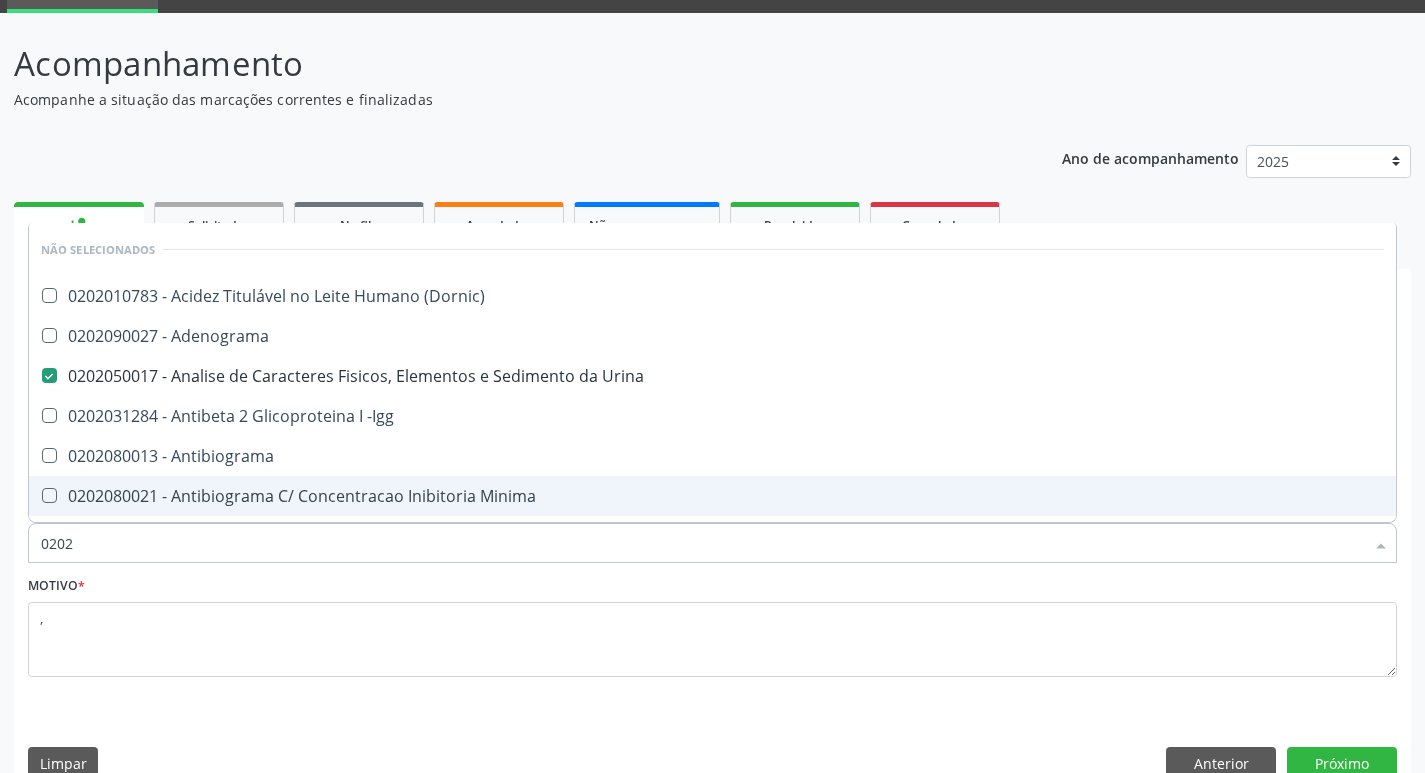 type on "02020" 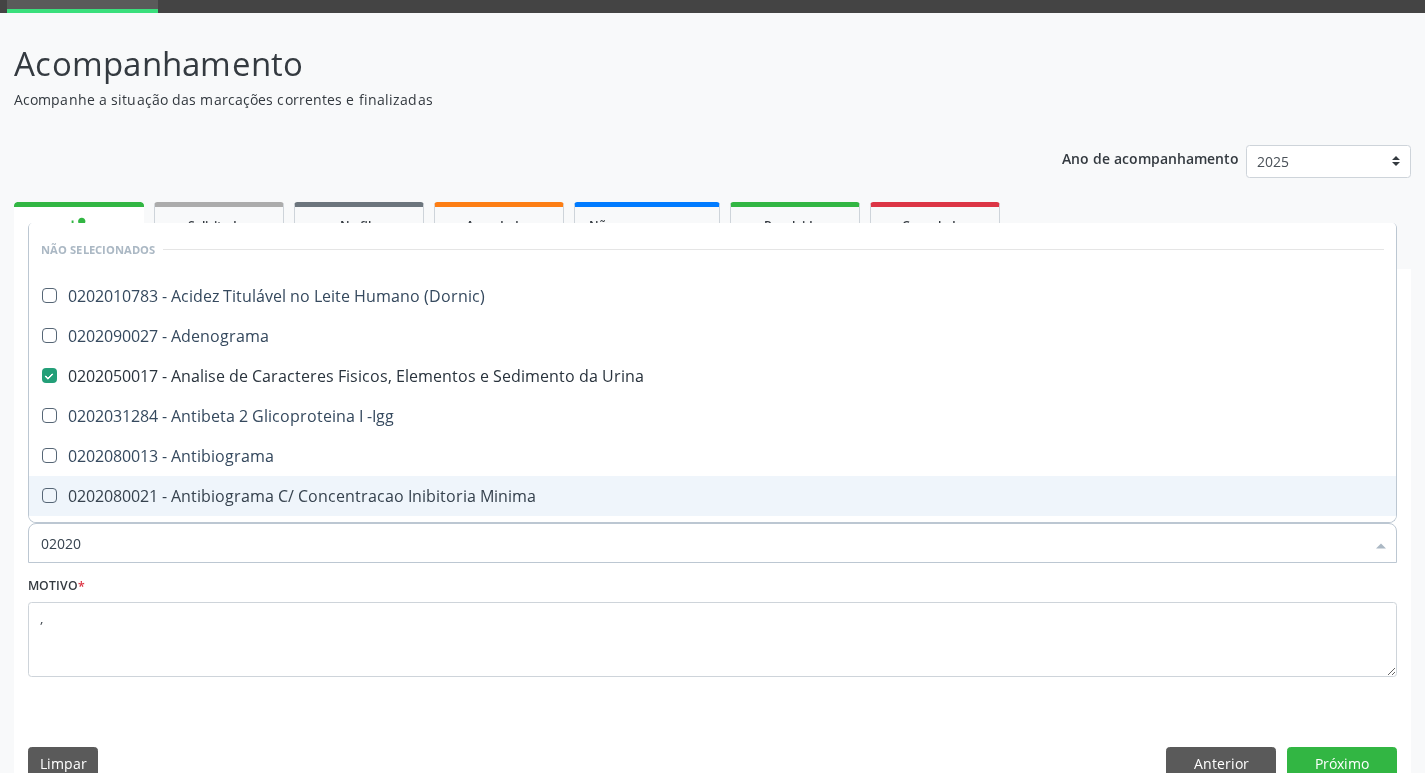 type on "020203" 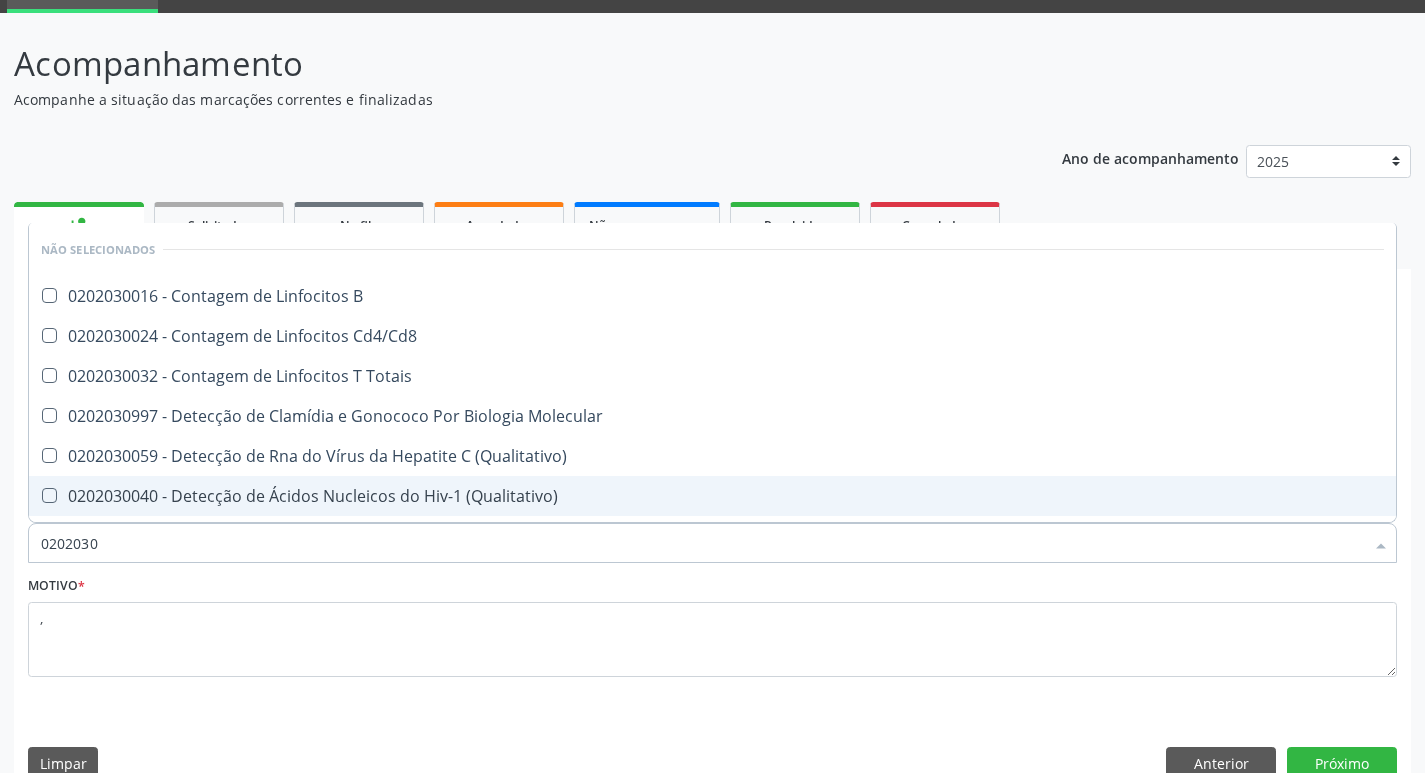 type on "02020307" 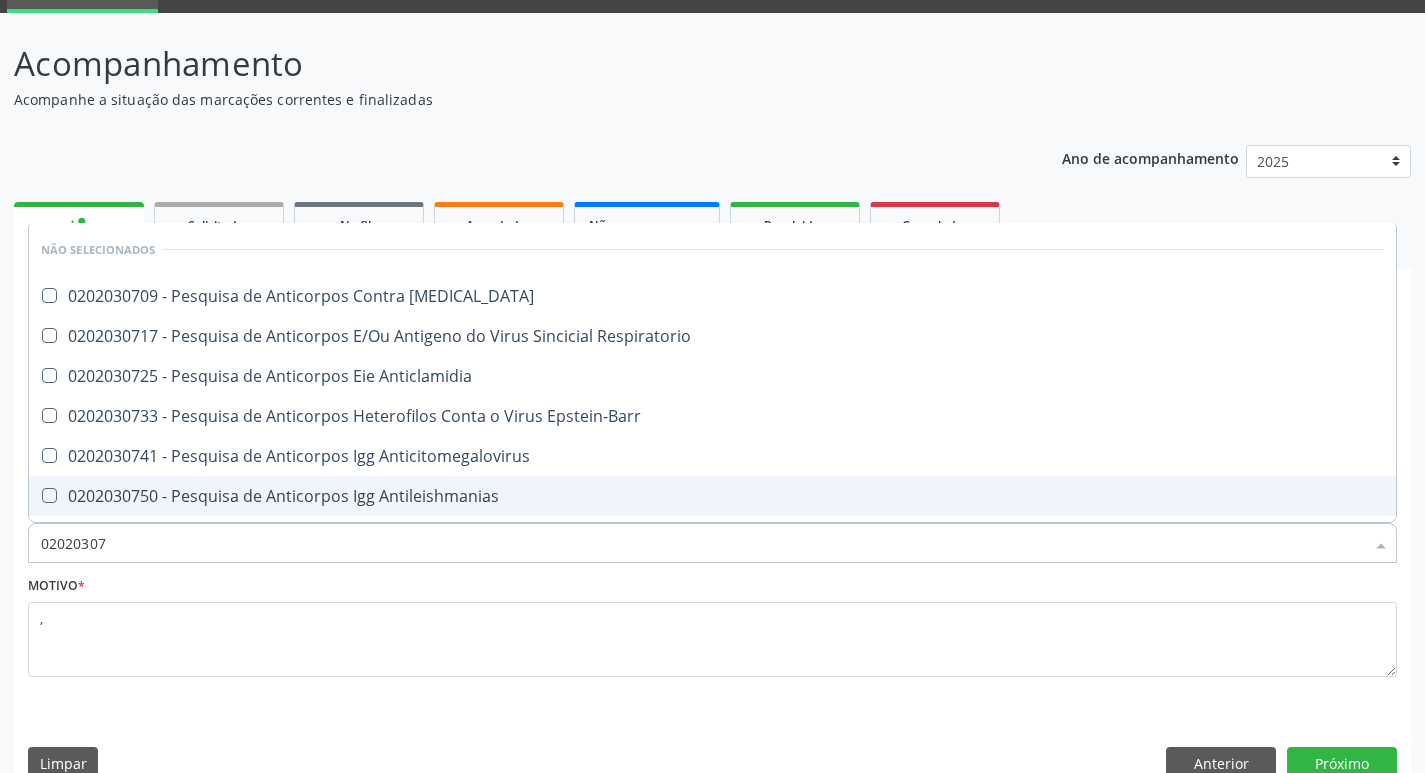 click on "0202030750 - Pesquisa de Anticorpos Igg Antileishmanias" at bounding box center (712, 496) 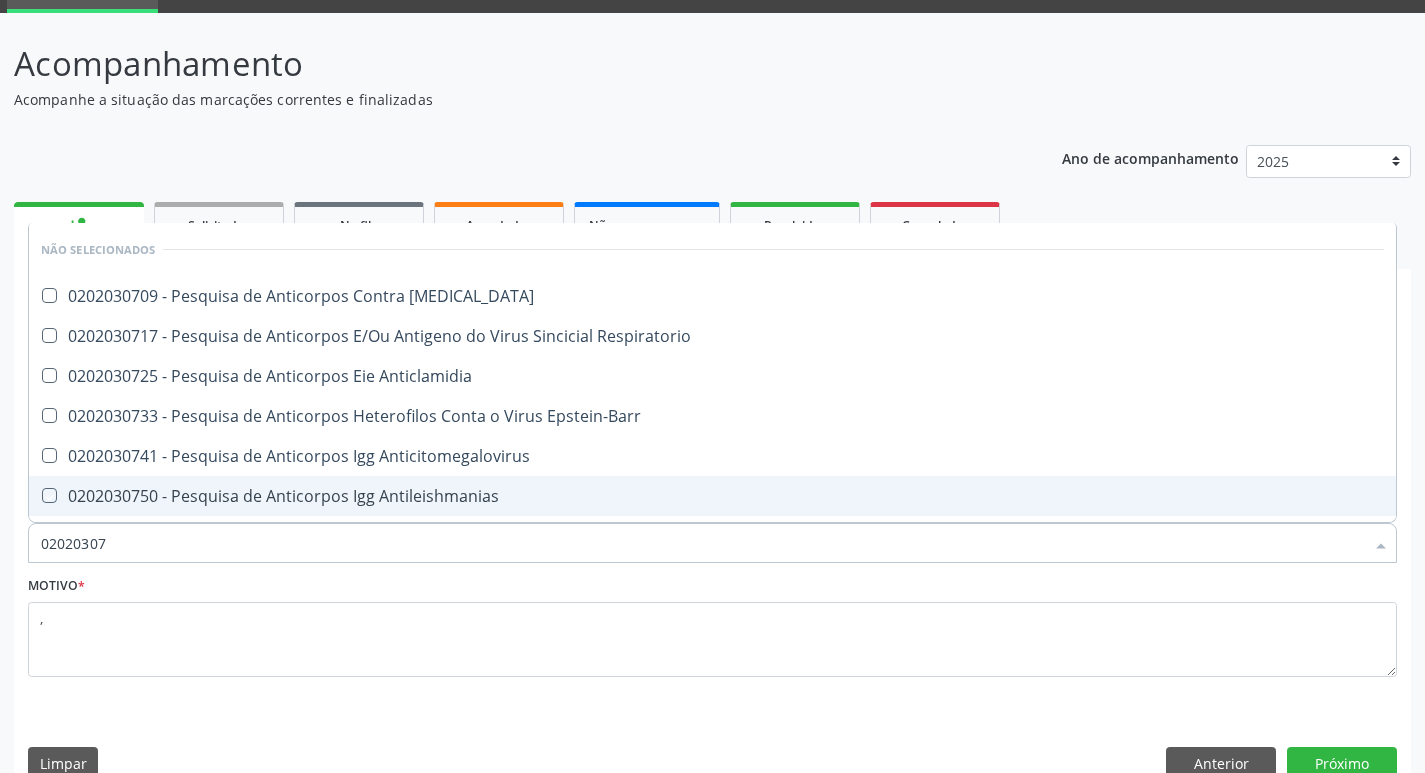 checkbox on "true" 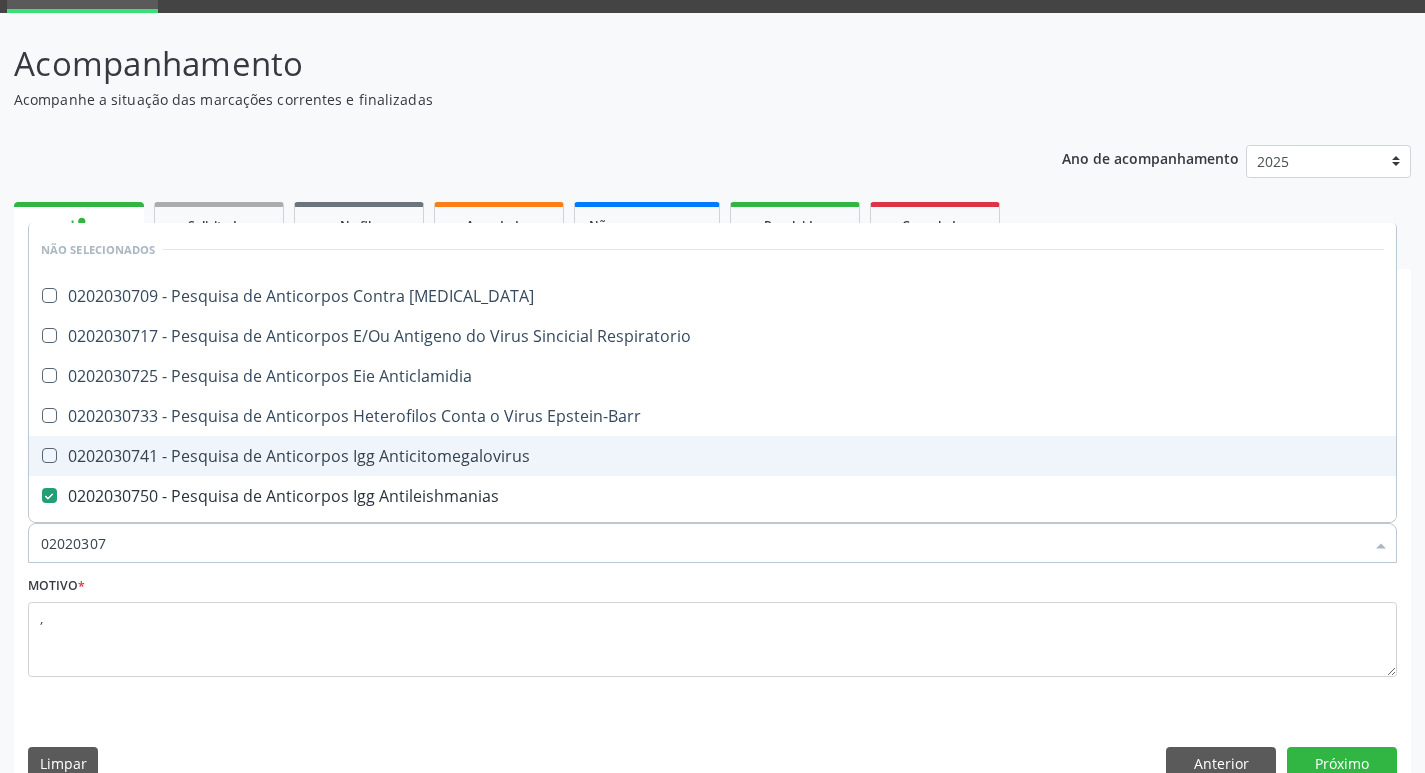 click on "0202030741 - Pesquisa de Anticorpos Igg Anticitomegalovirus" at bounding box center [712, 456] 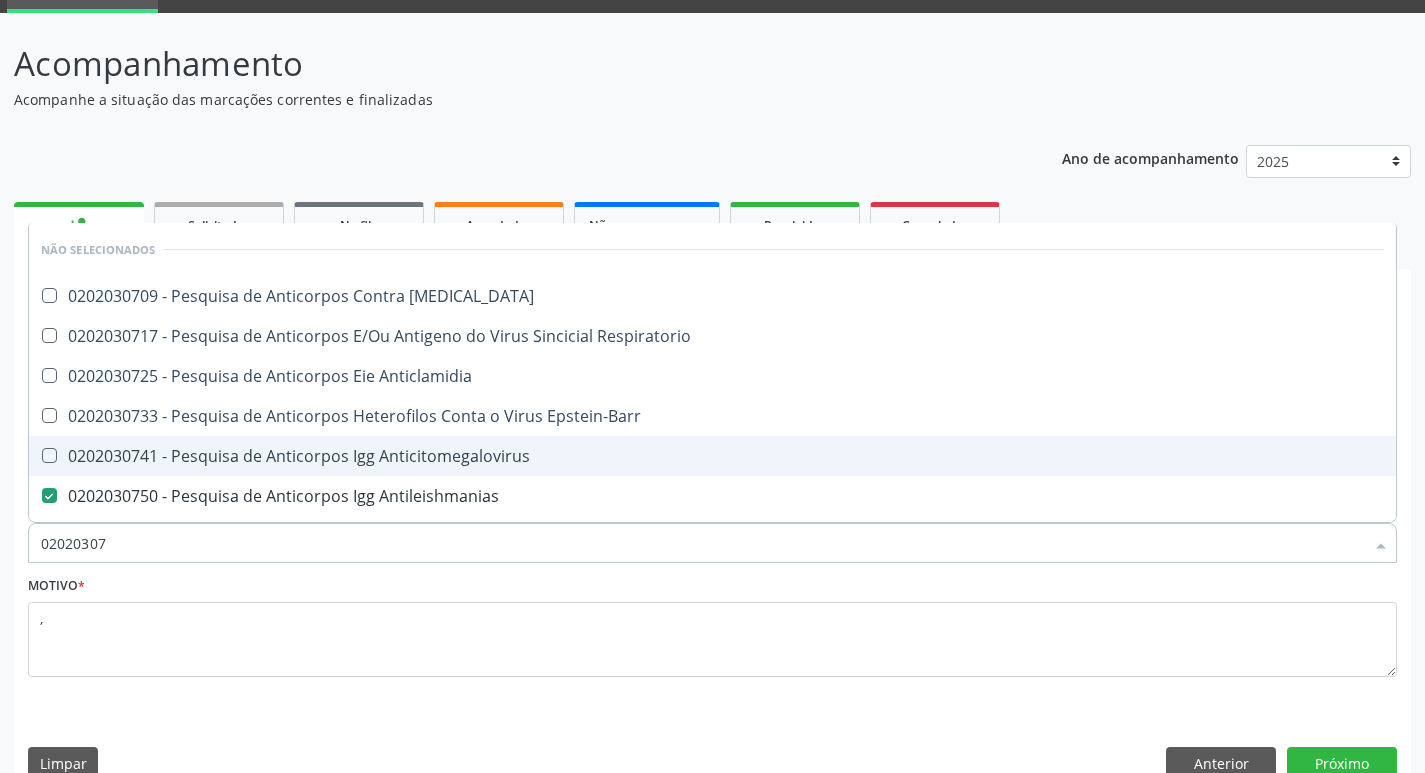 checkbox on "true" 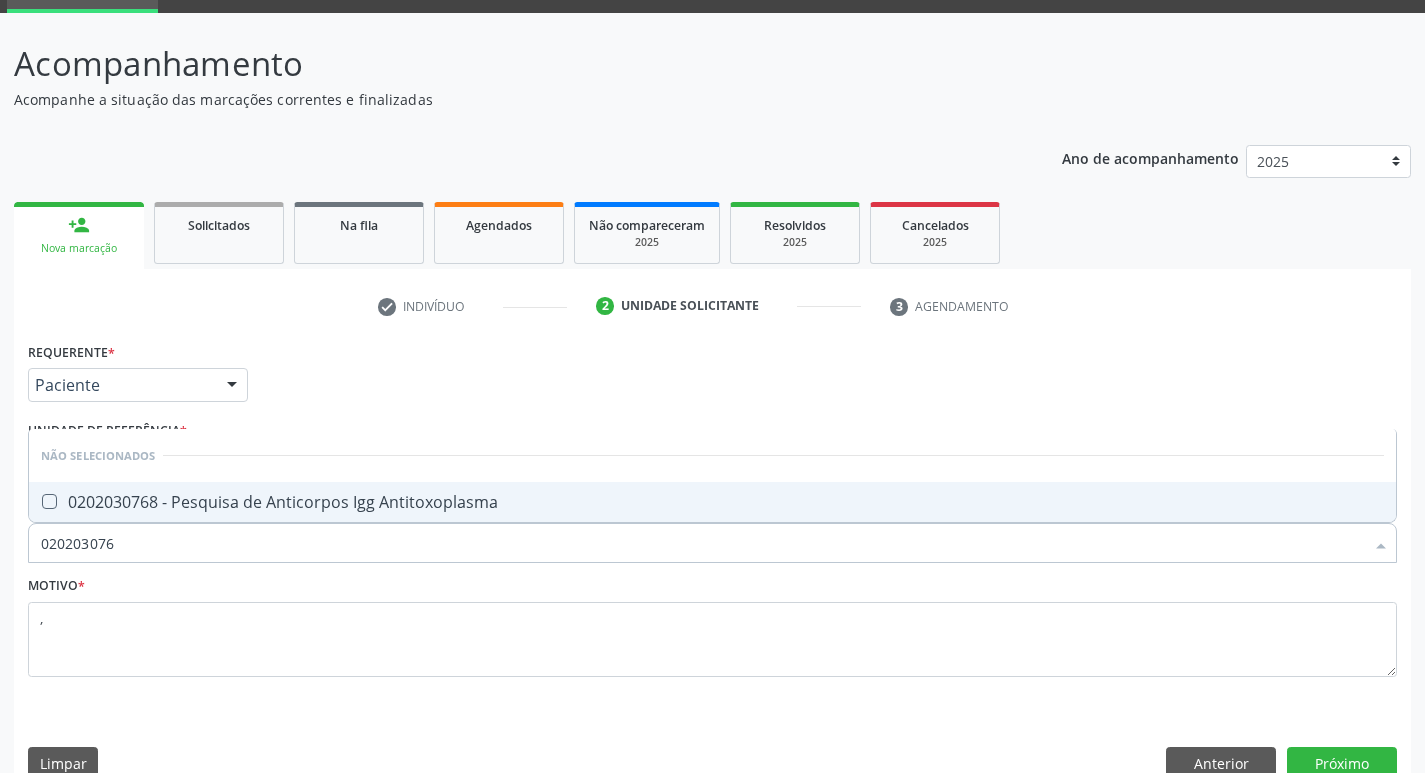 type on "0202030768" 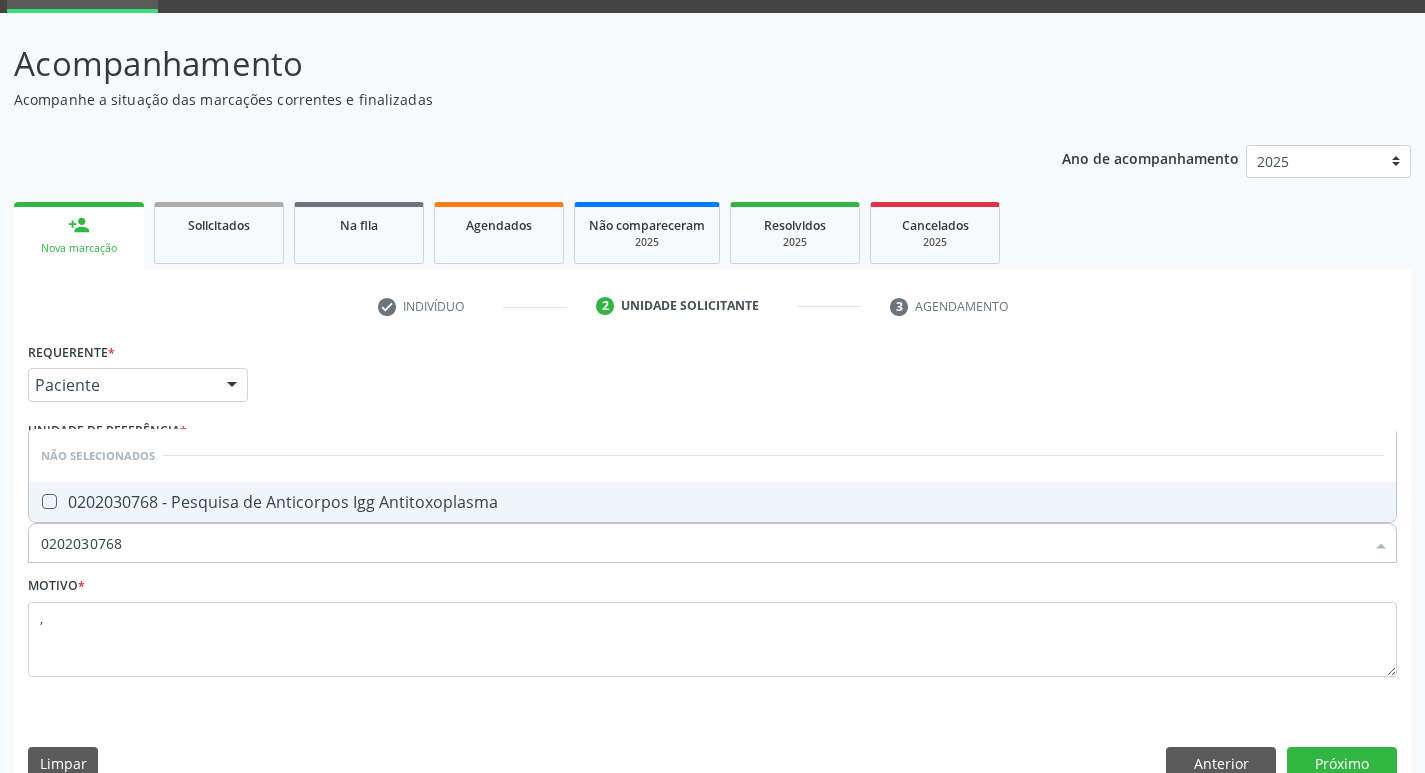click on "0202030768 - Pesquisa de Anticorpos Igg Antitoxoplasma" at bounding box center (712, 502) 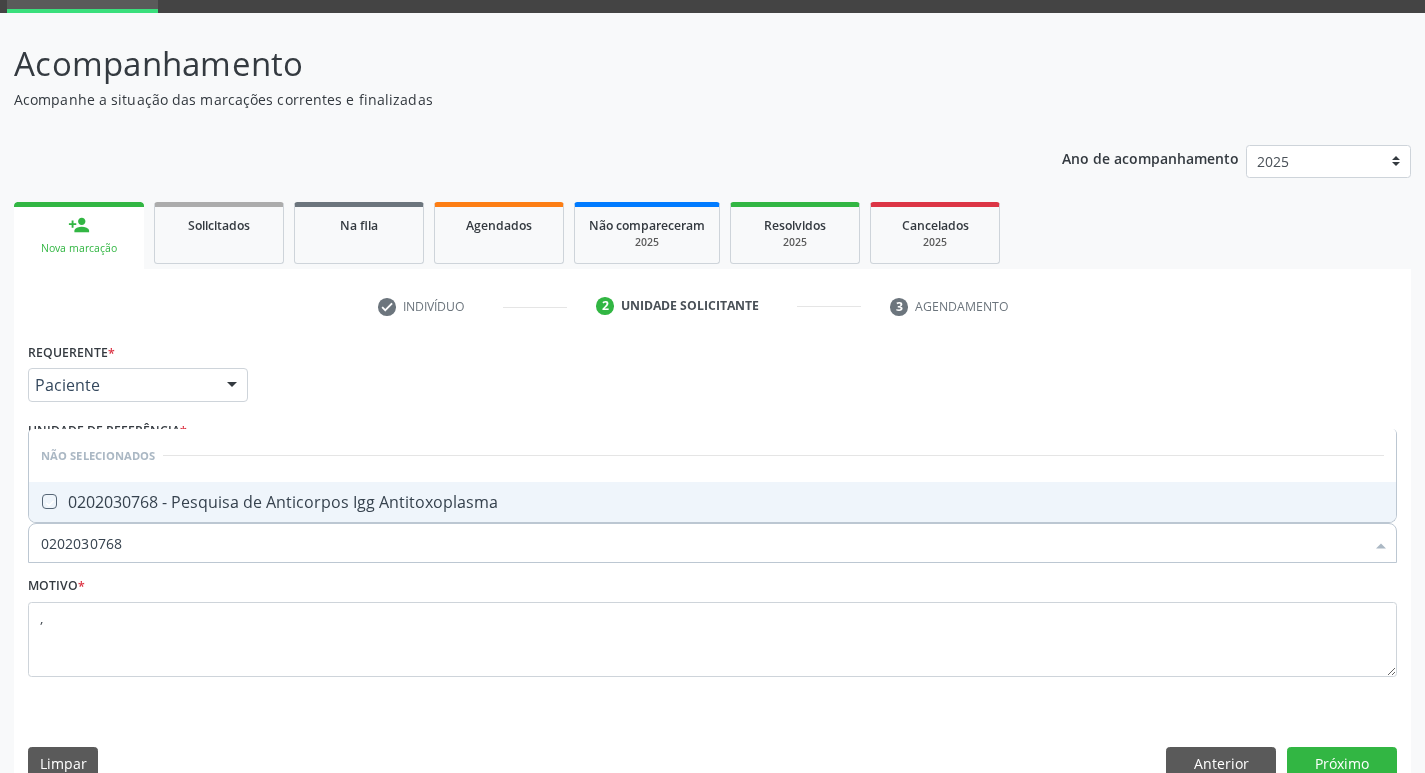 checkbox on "true" 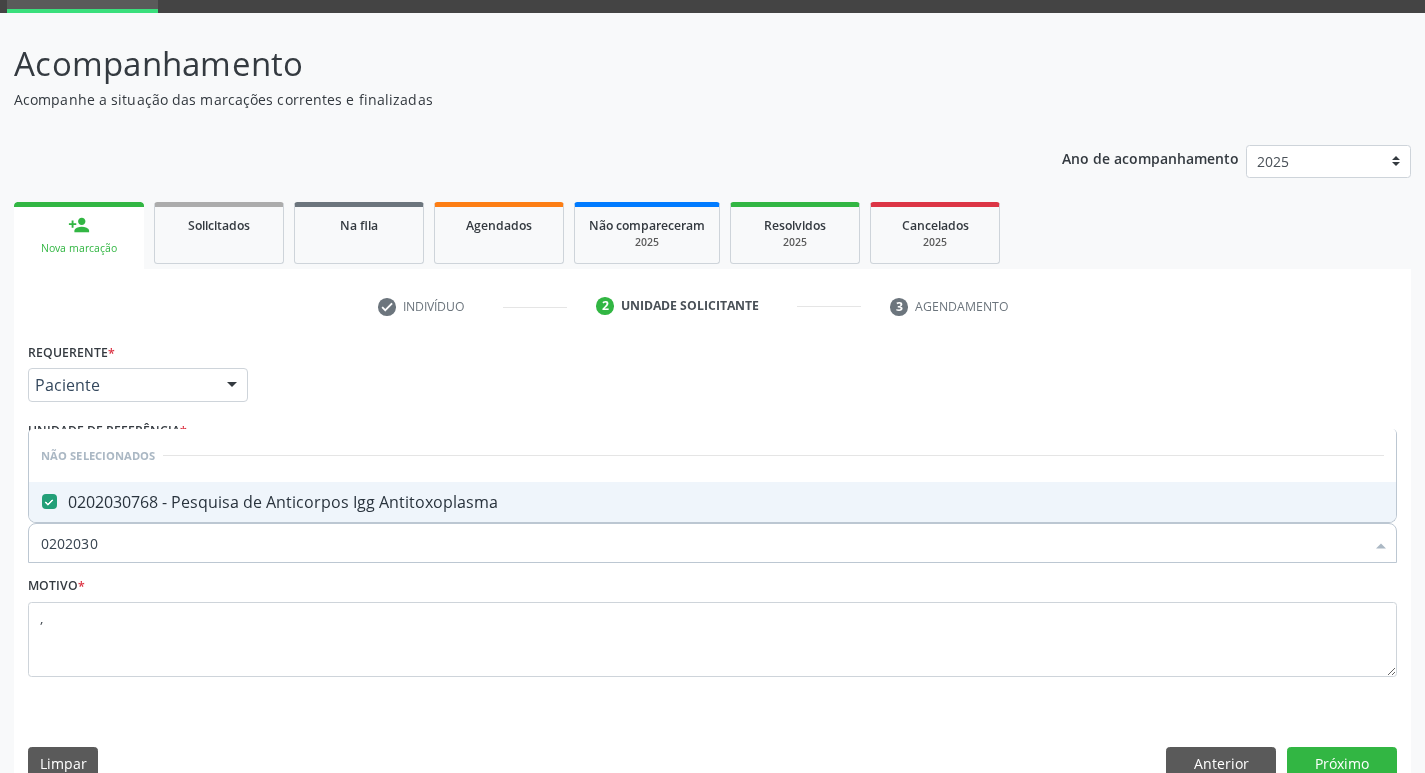 type on "020203" 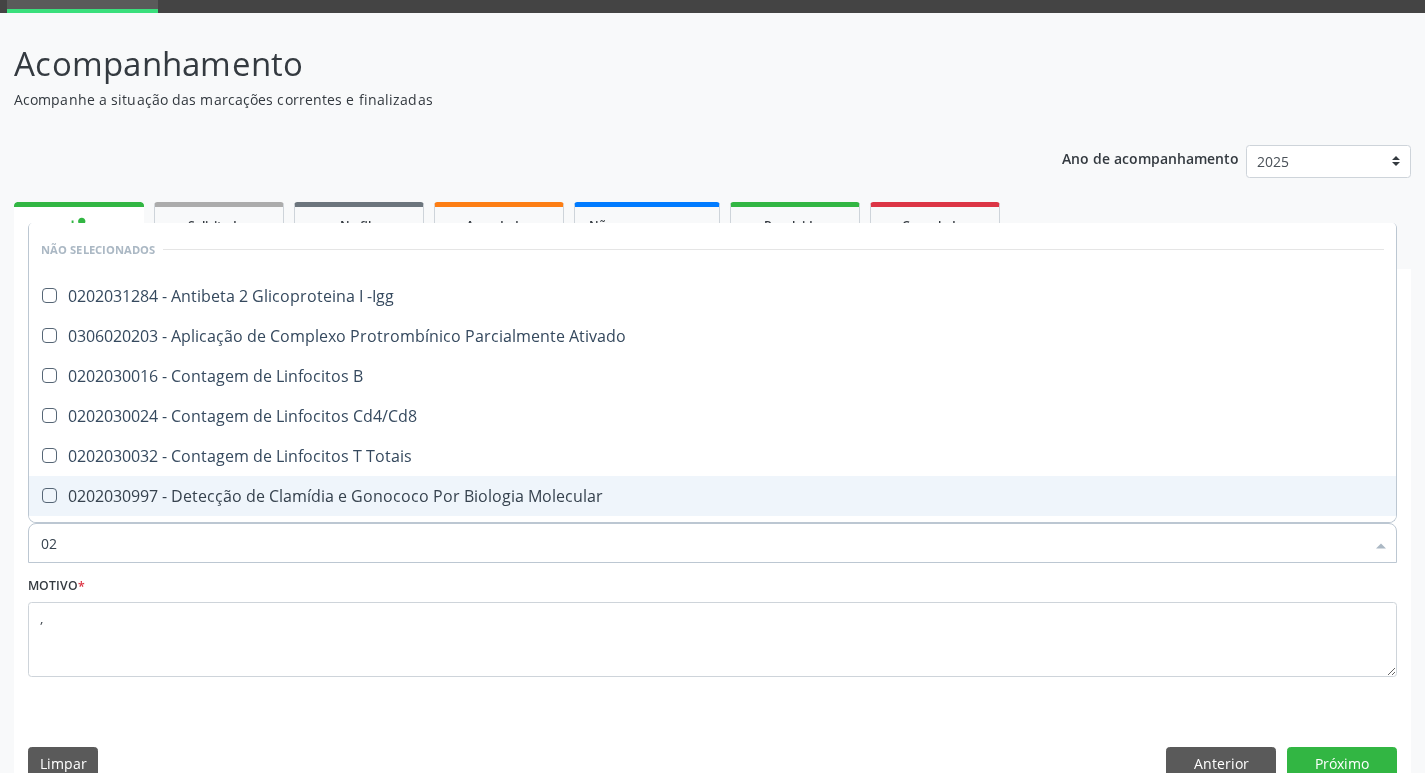 type on "0" 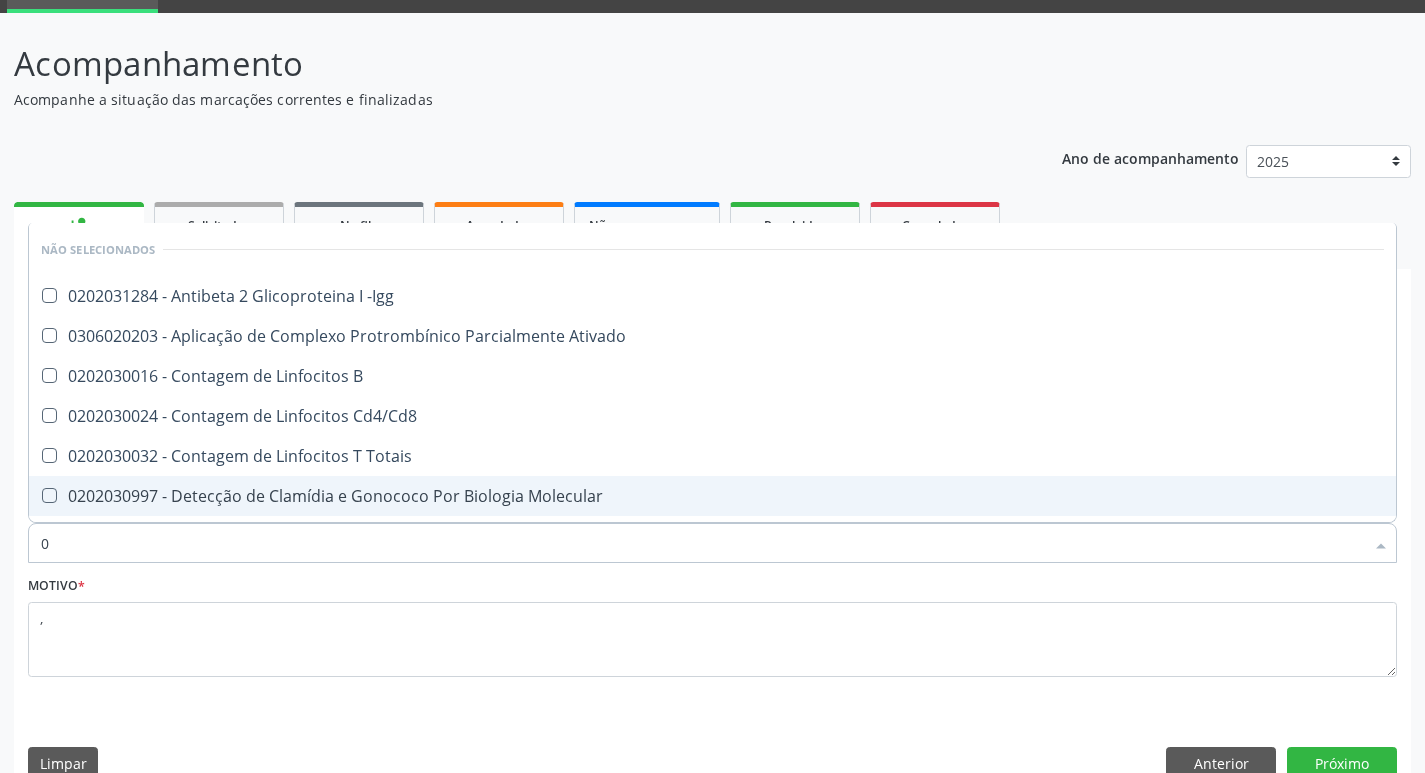 type 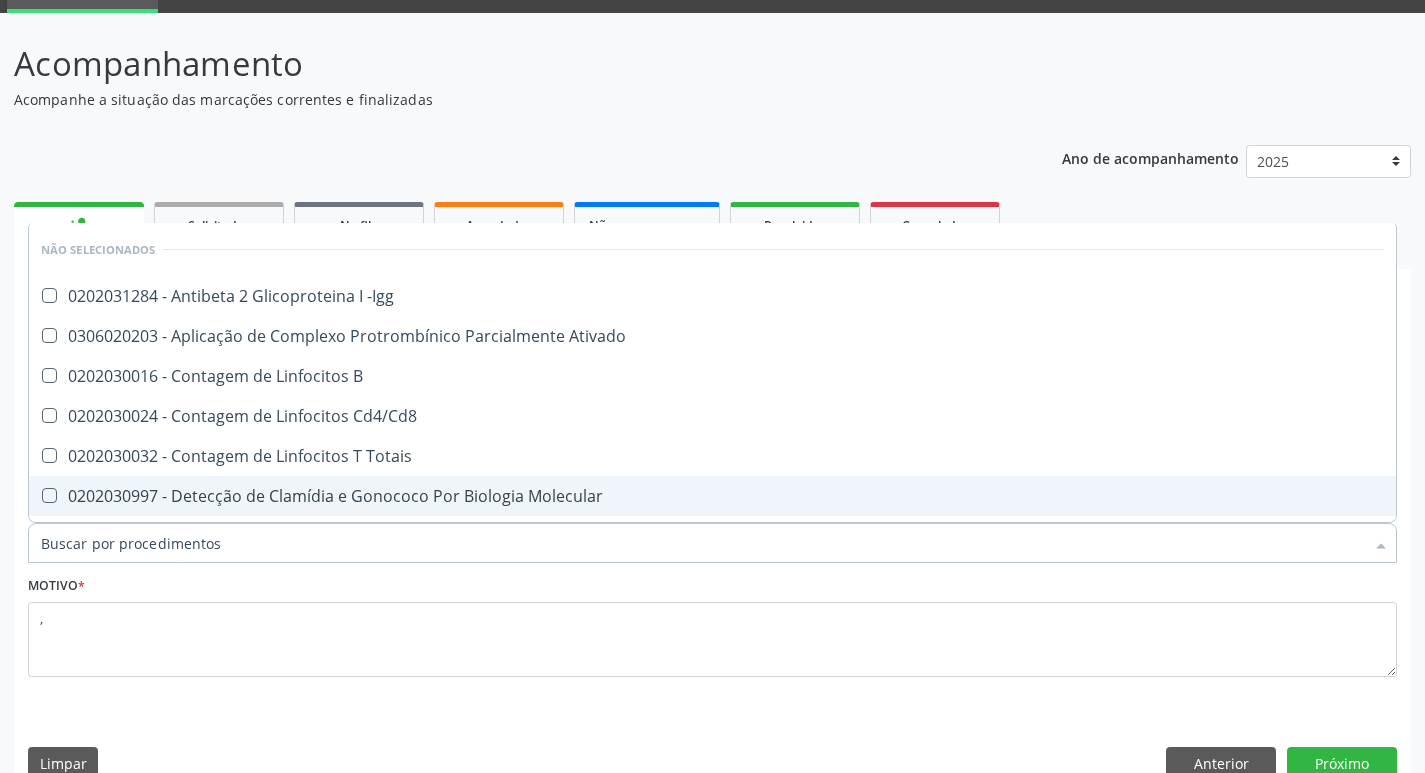 checkbox on "true" 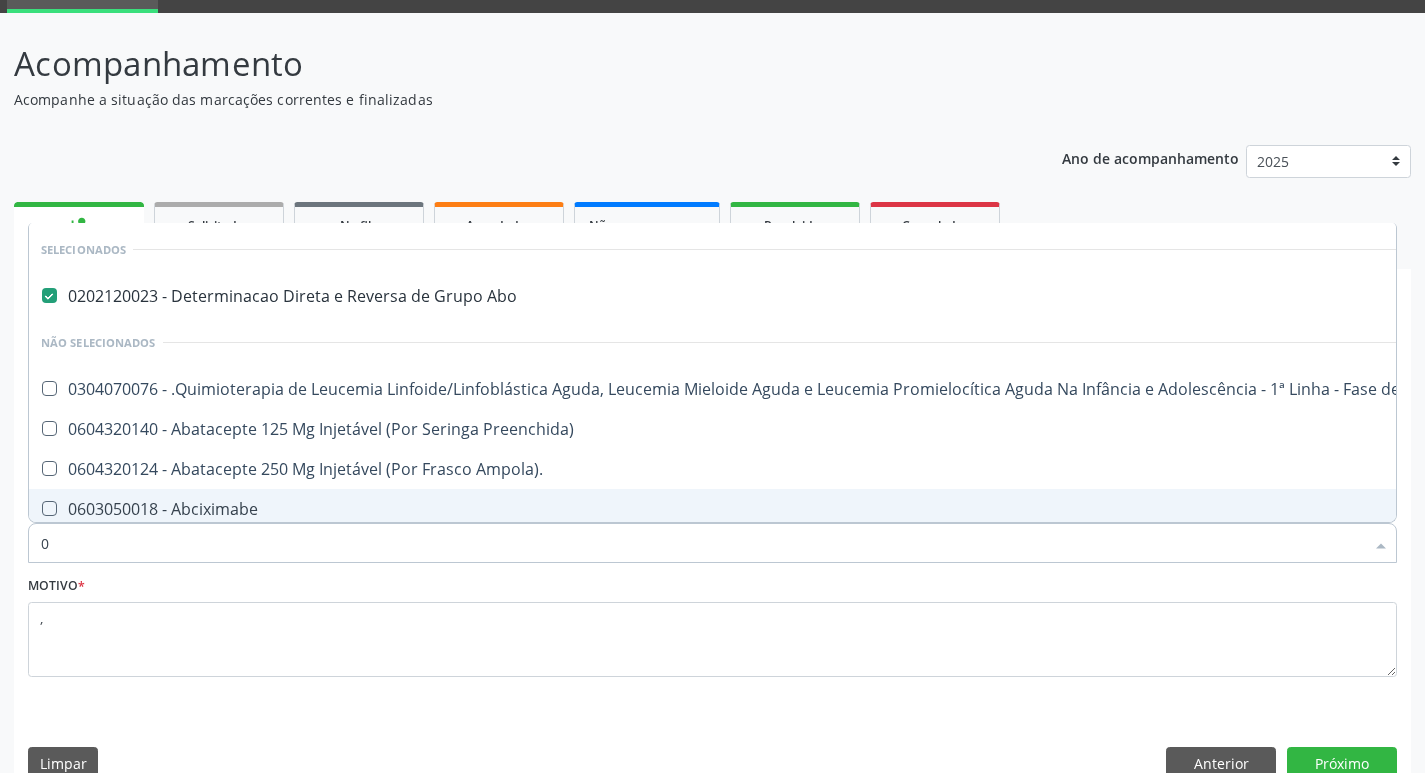 type on "02" 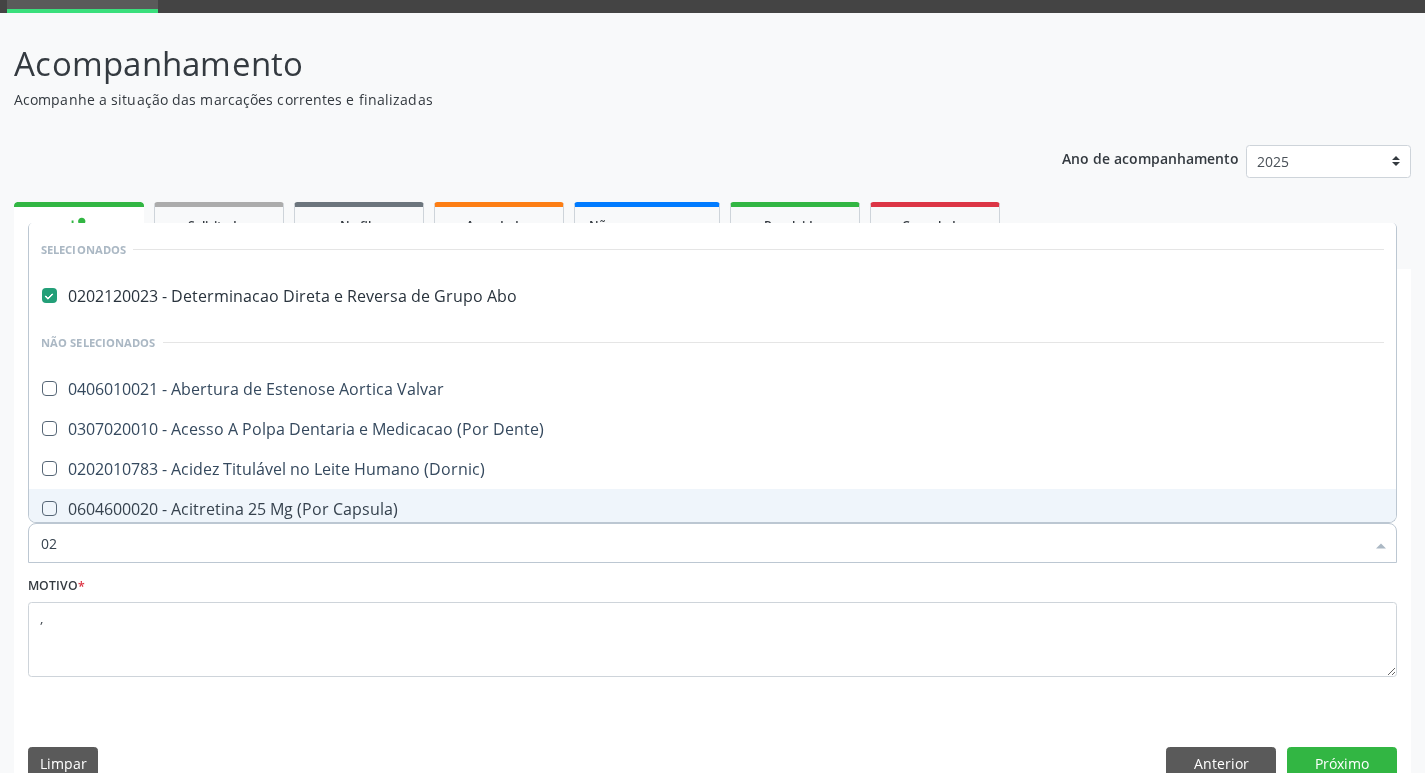 type on "020" 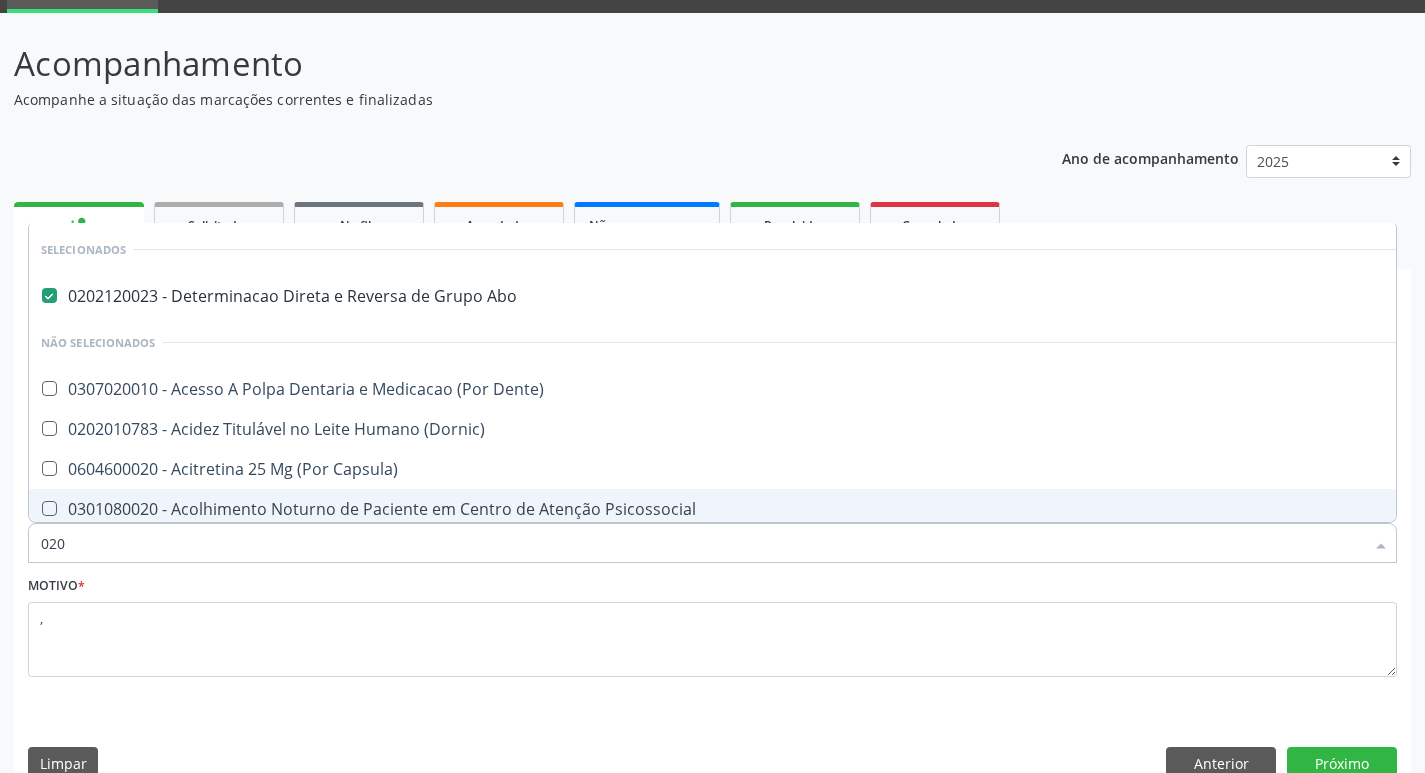 type on "0202" 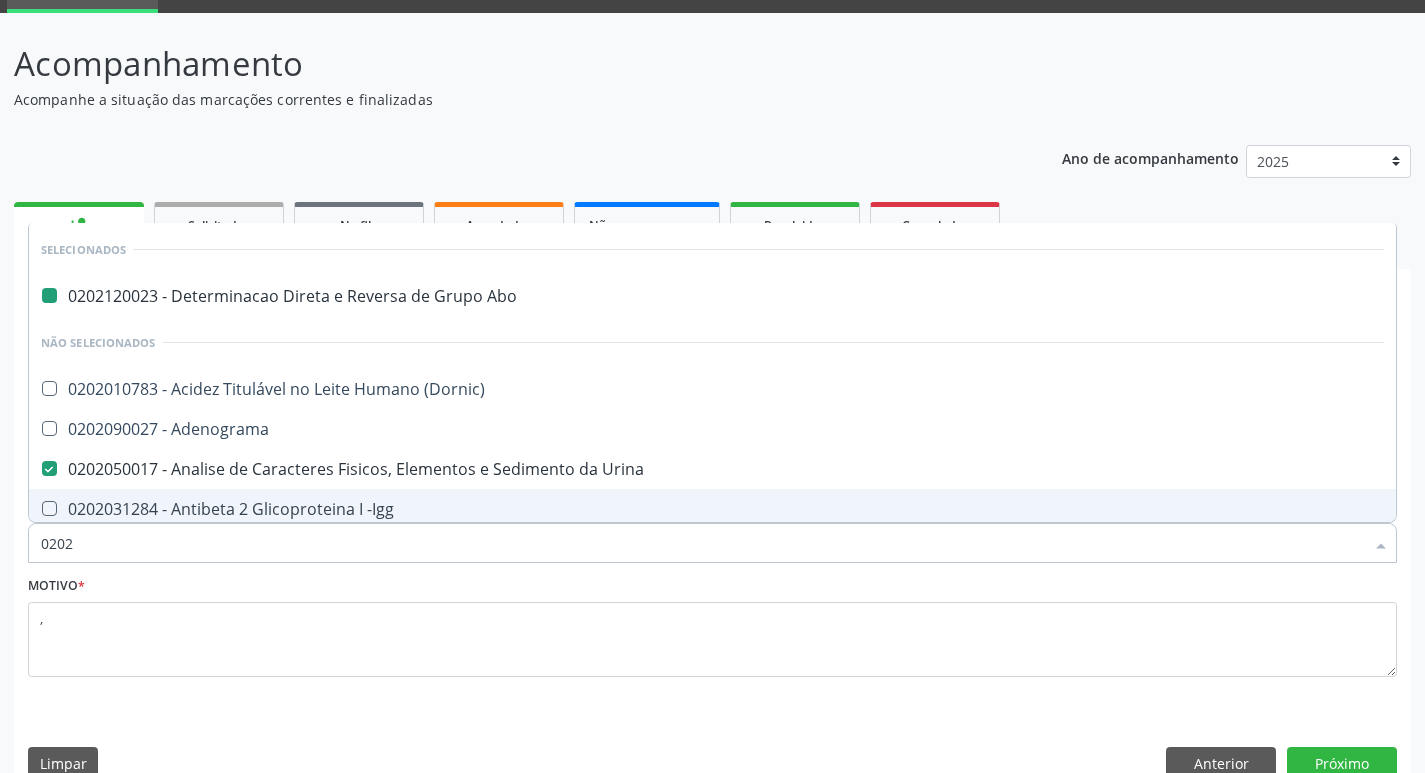 type on "02020" 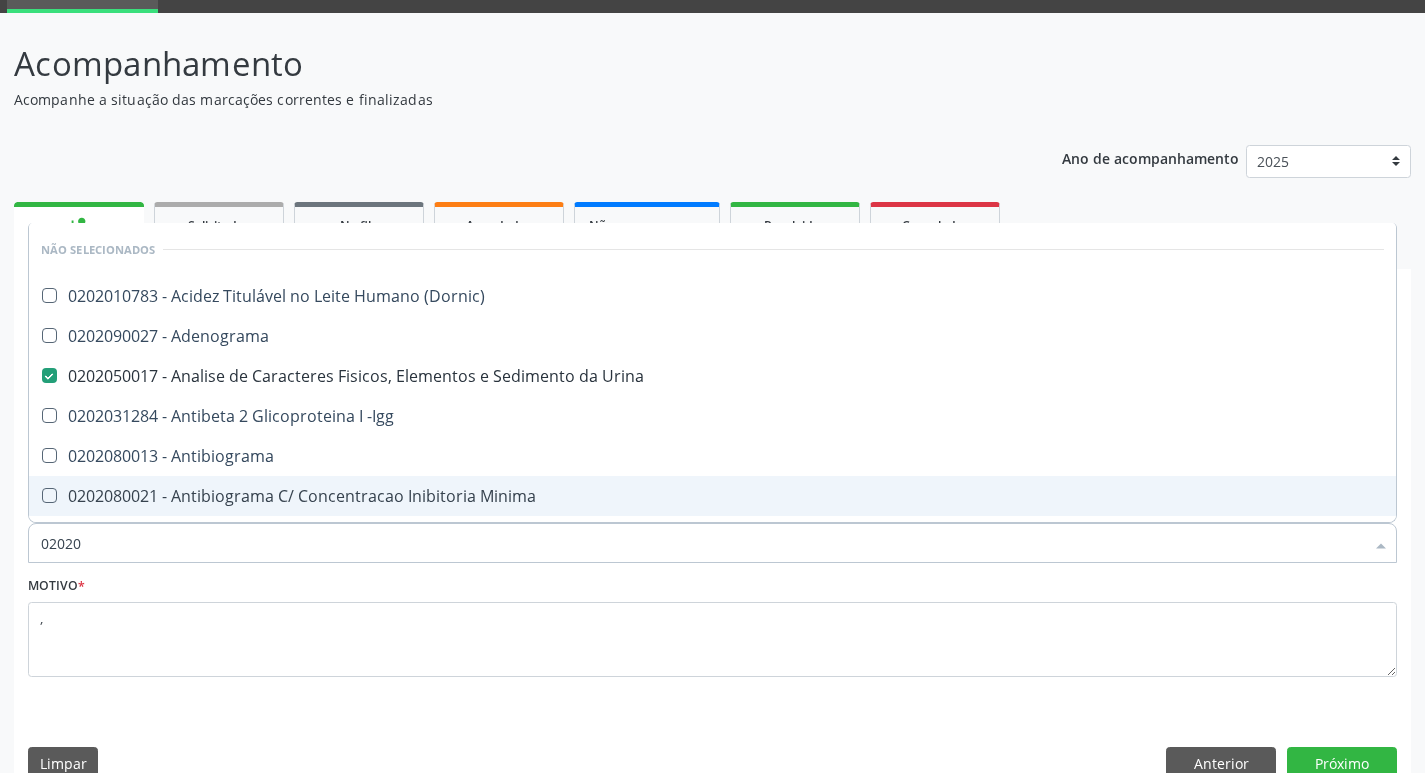type on "020203" 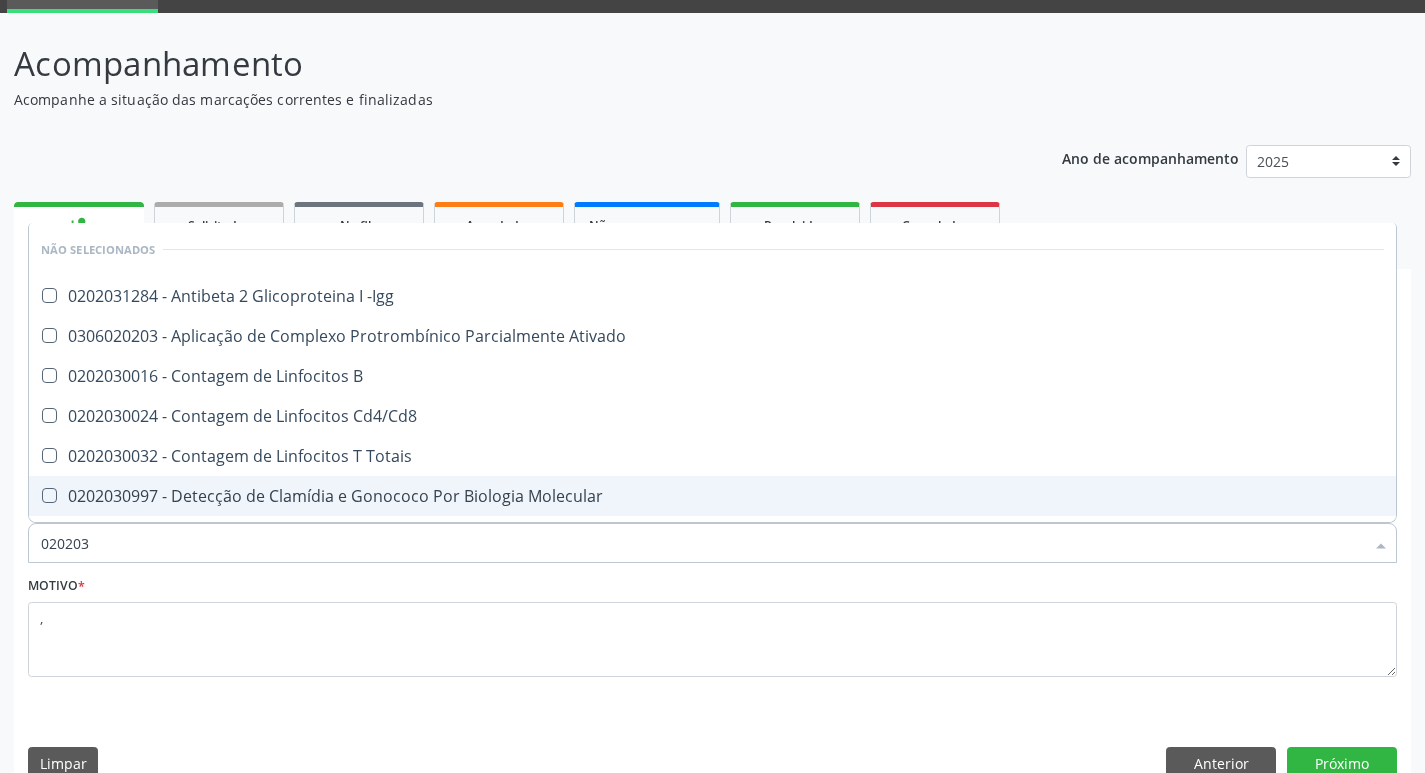 type on "0202030" 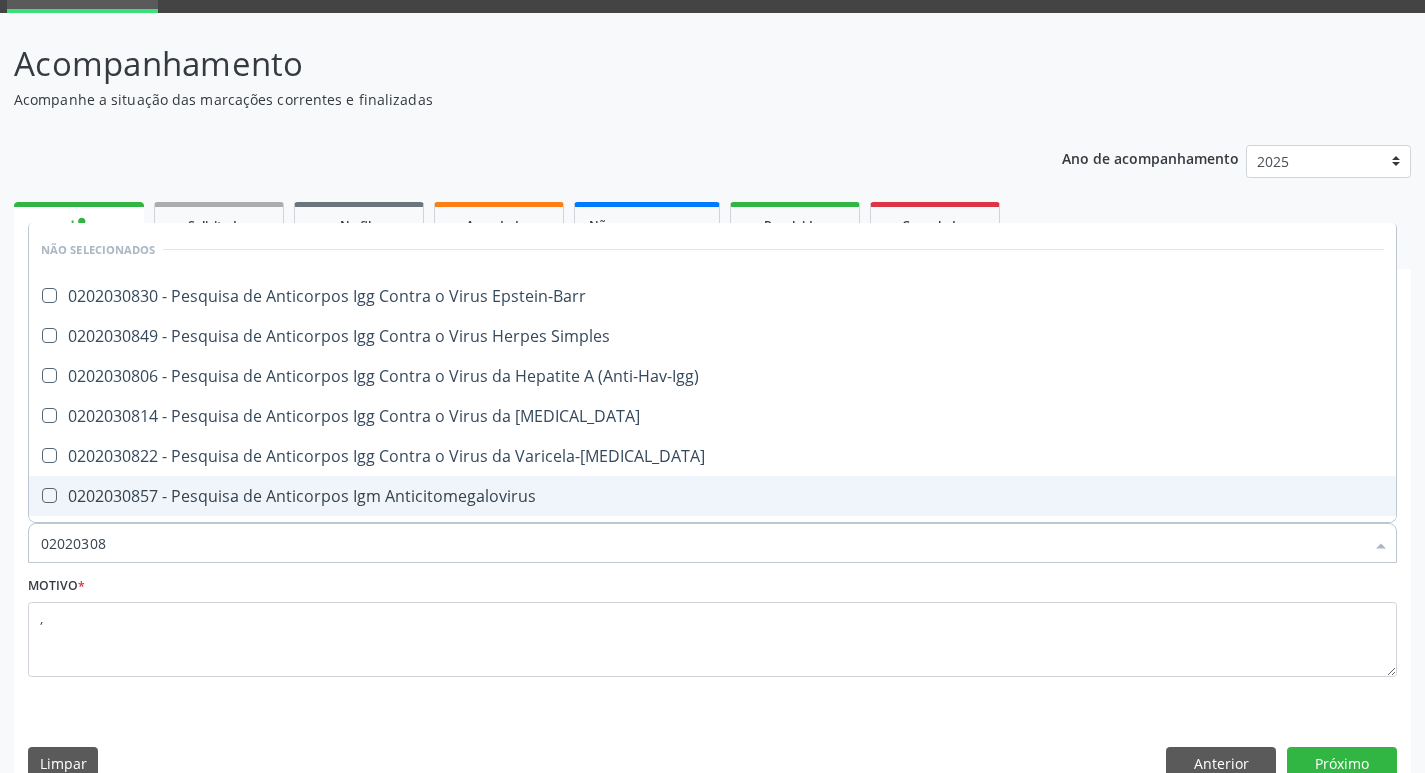 type on "020203087" 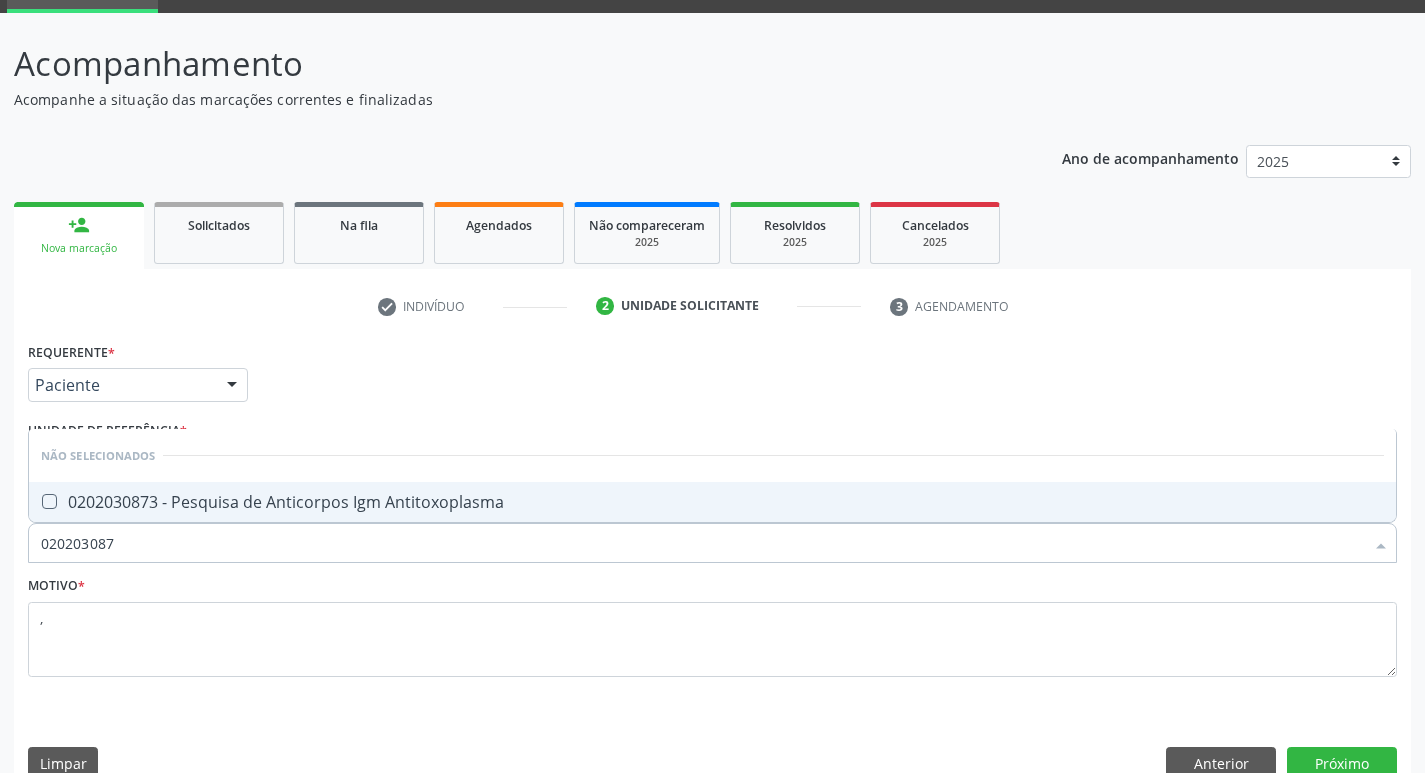 click on "0202030873 - Pesquisa de Anticorpos Igm Antitoxoplasma" at bounding box center (712, 502) 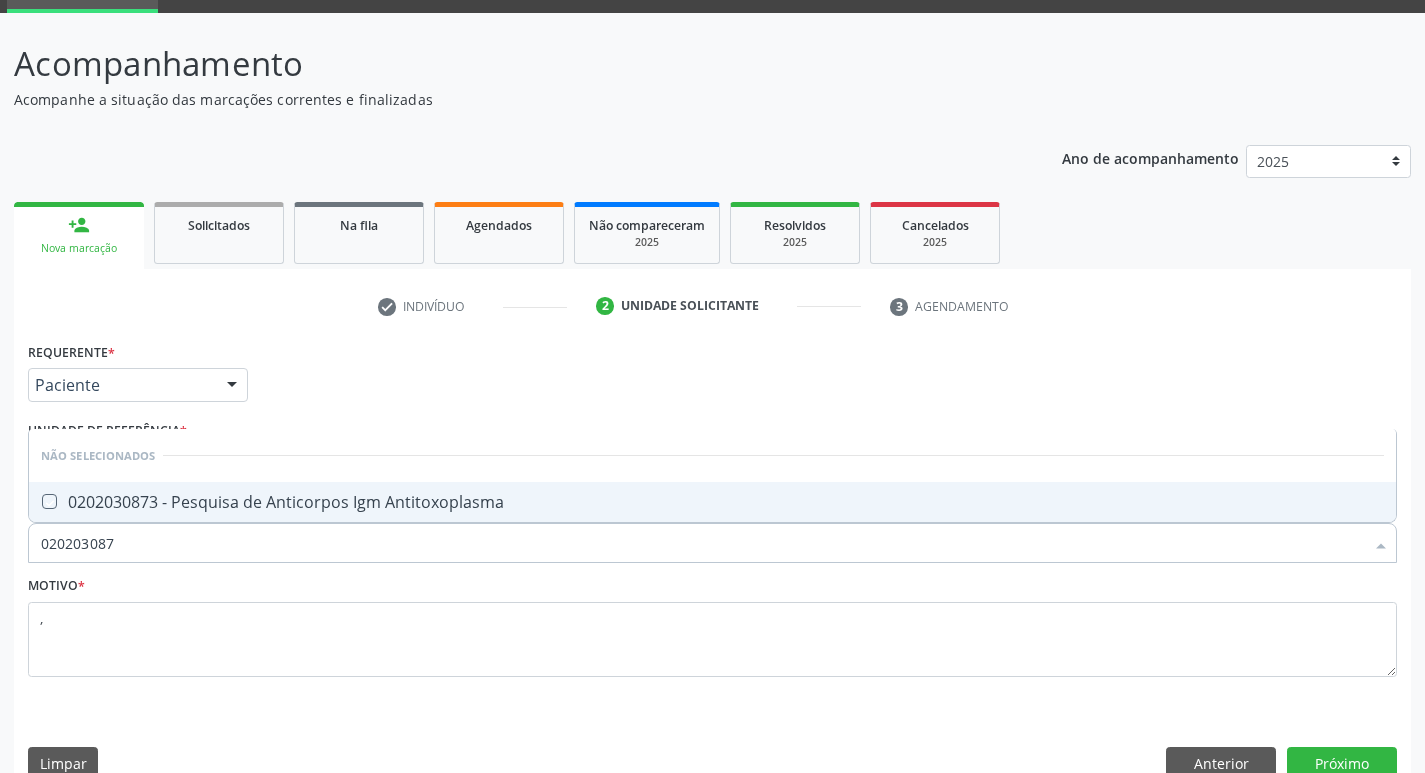 checkbox on "true" 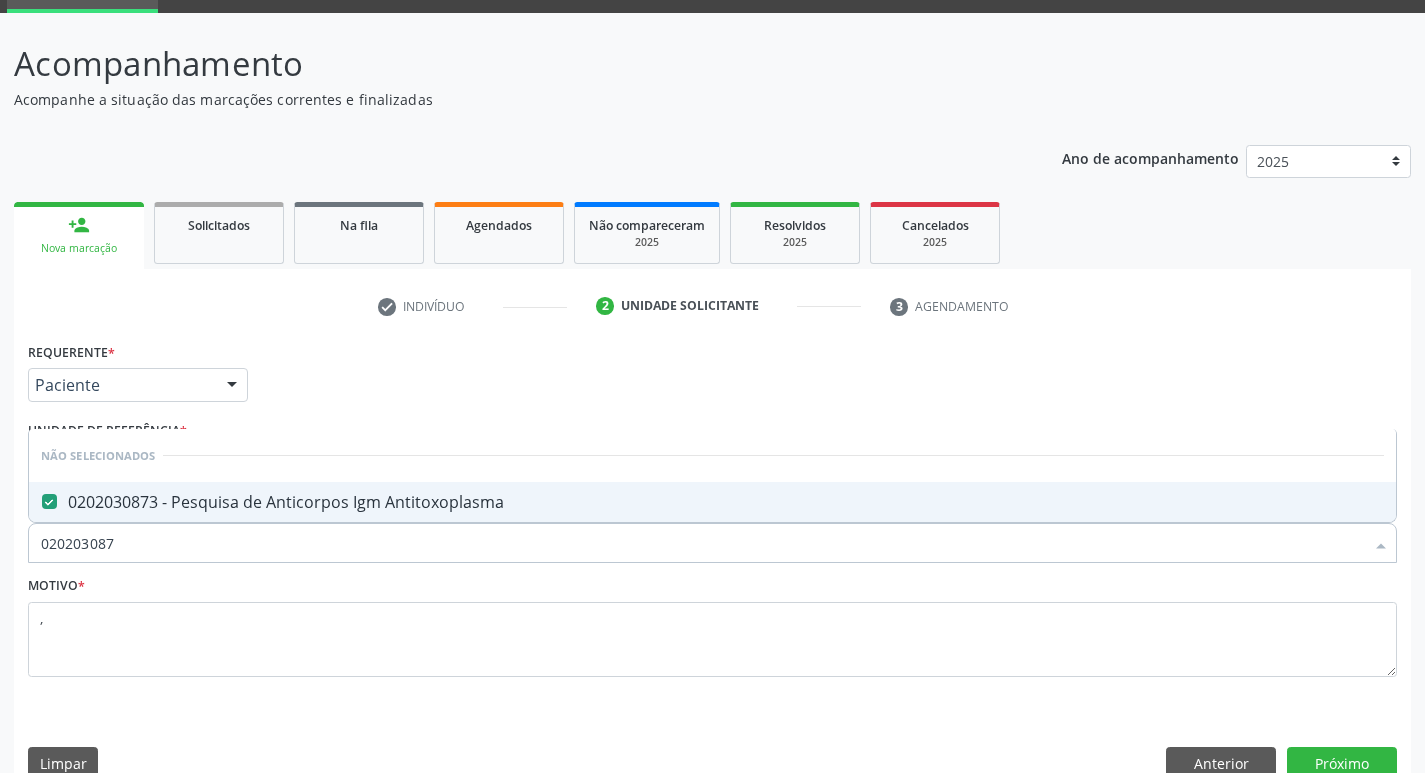type on "02020308" 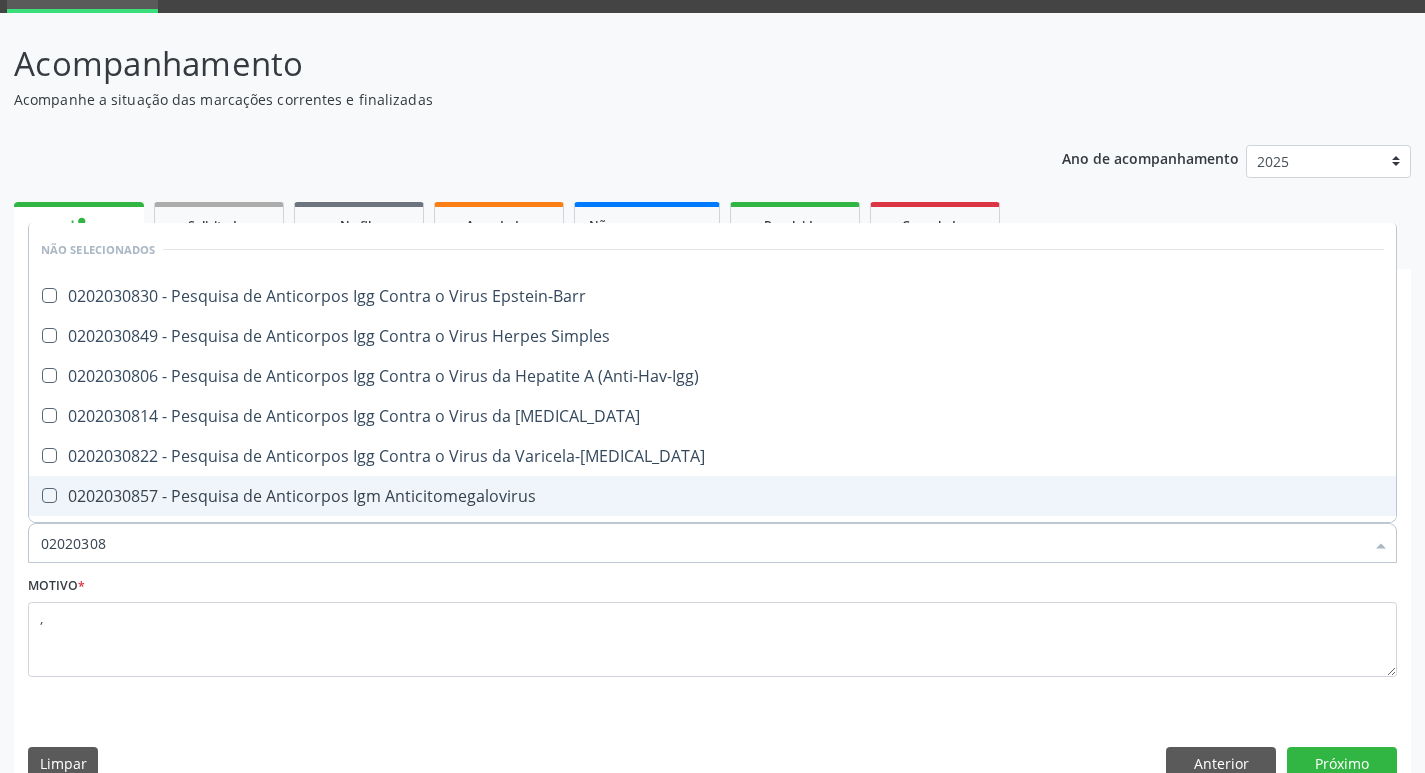 type on "0202030" 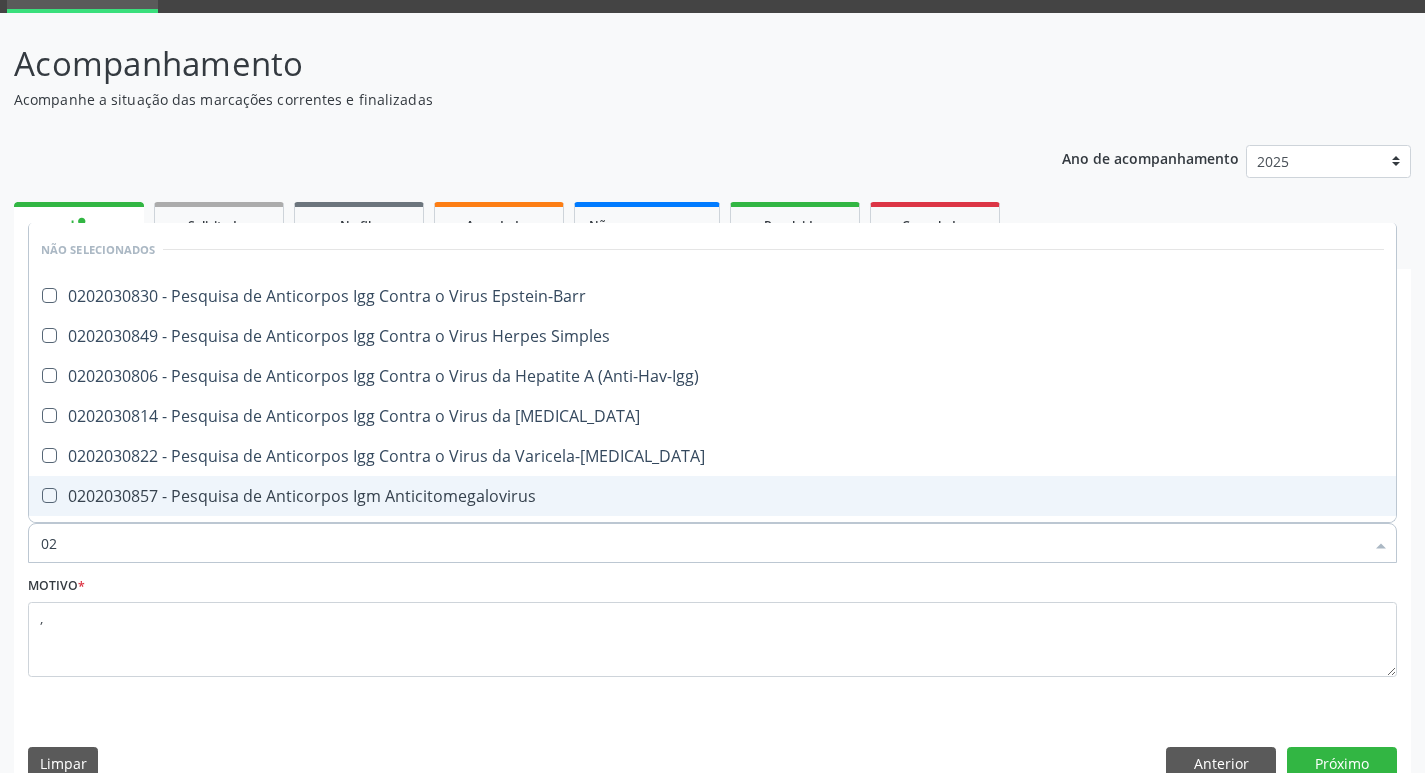 type on "0" 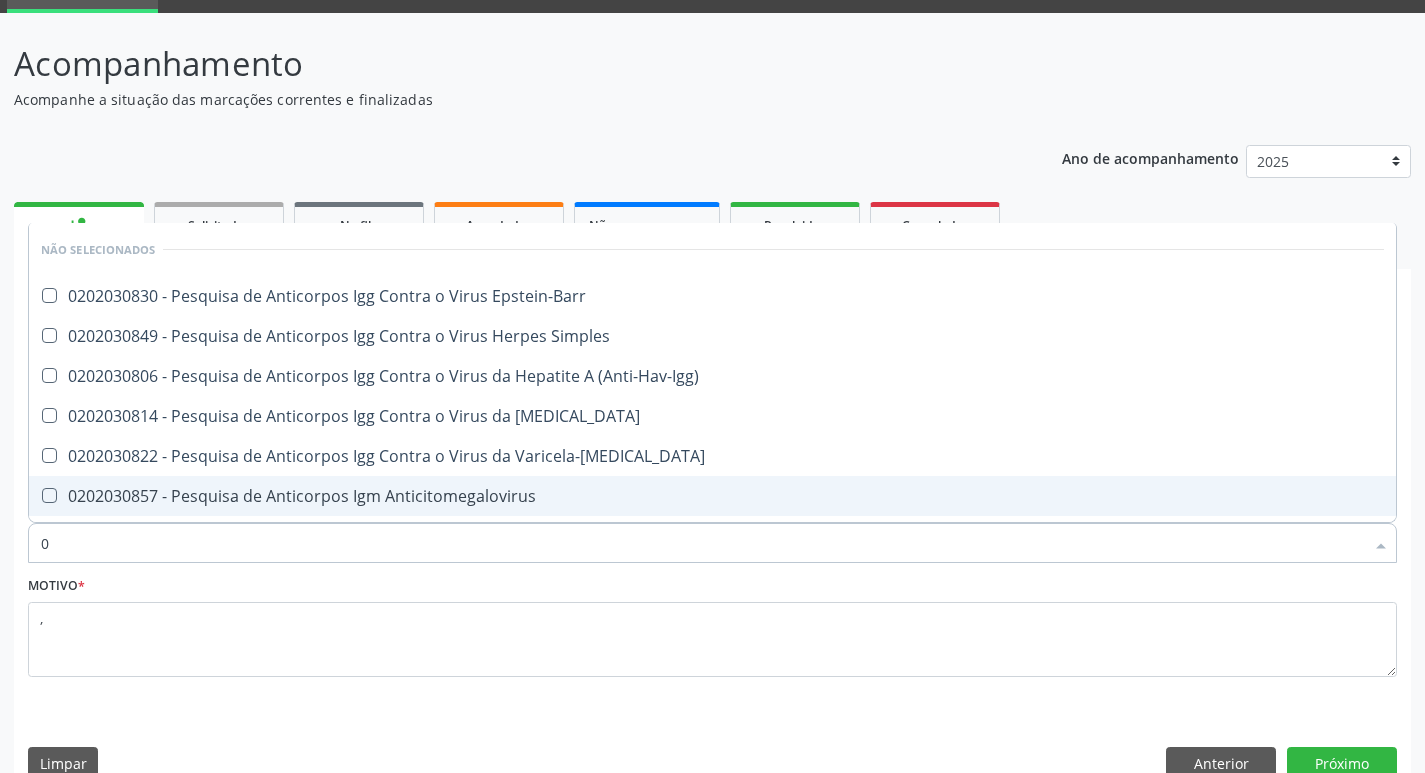 type 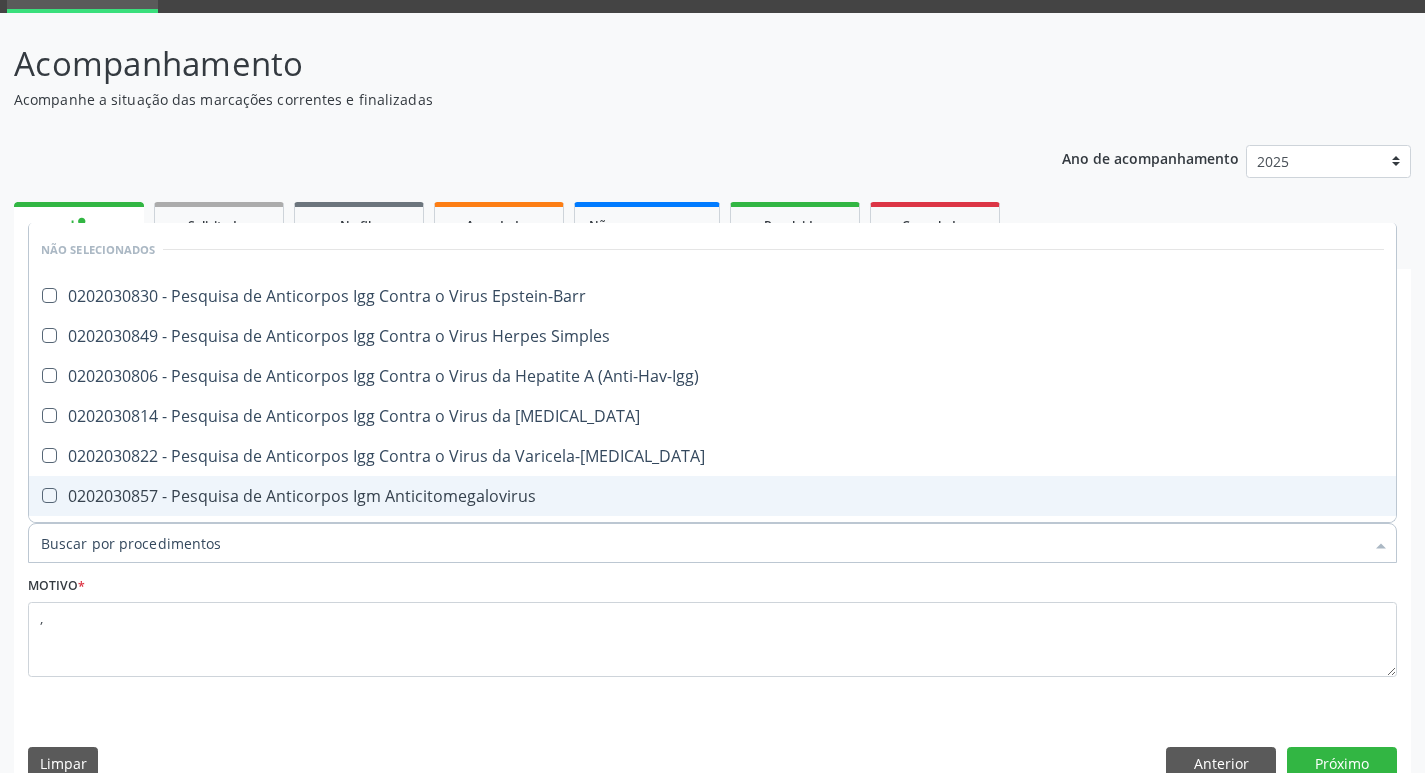checkbox on "true" 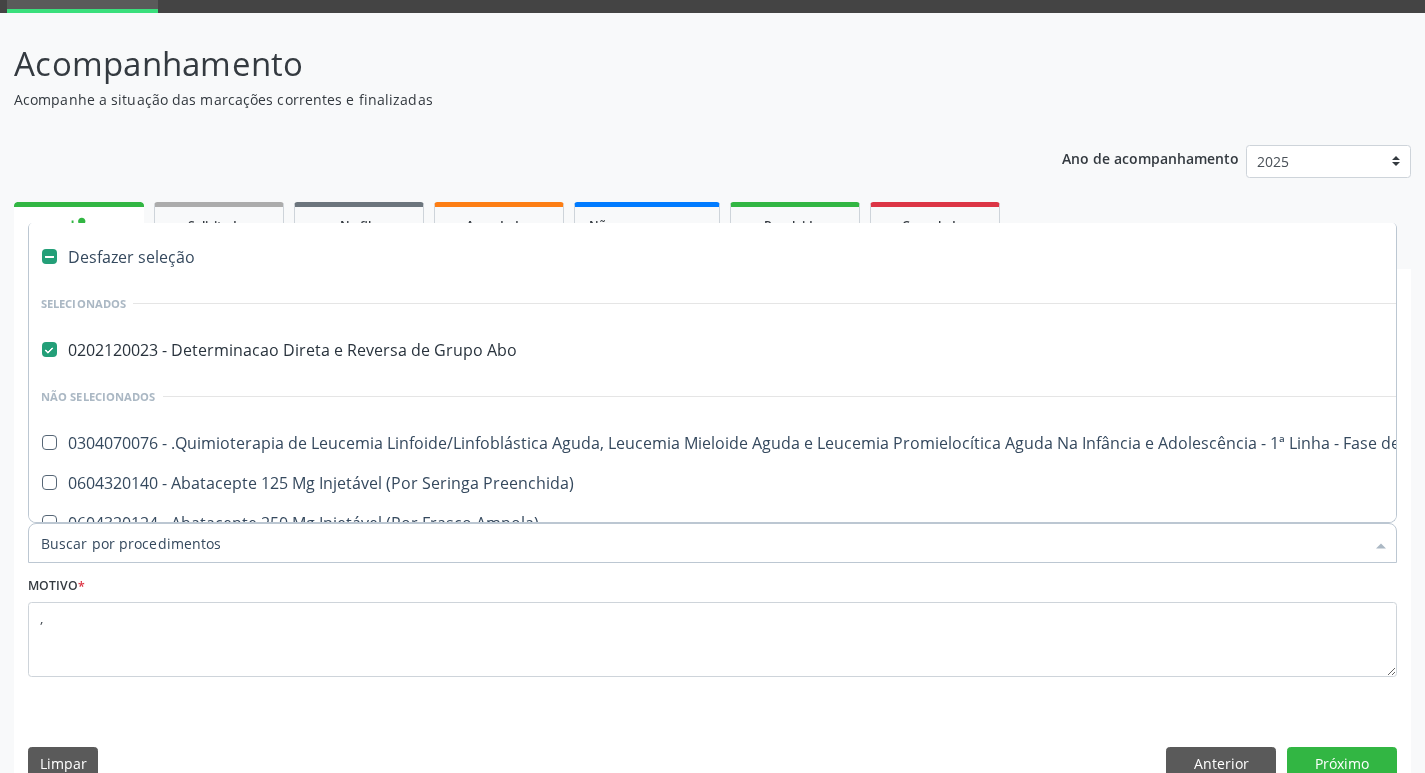 click on "Item de agendamento
*" at bounding box center [702, 543] 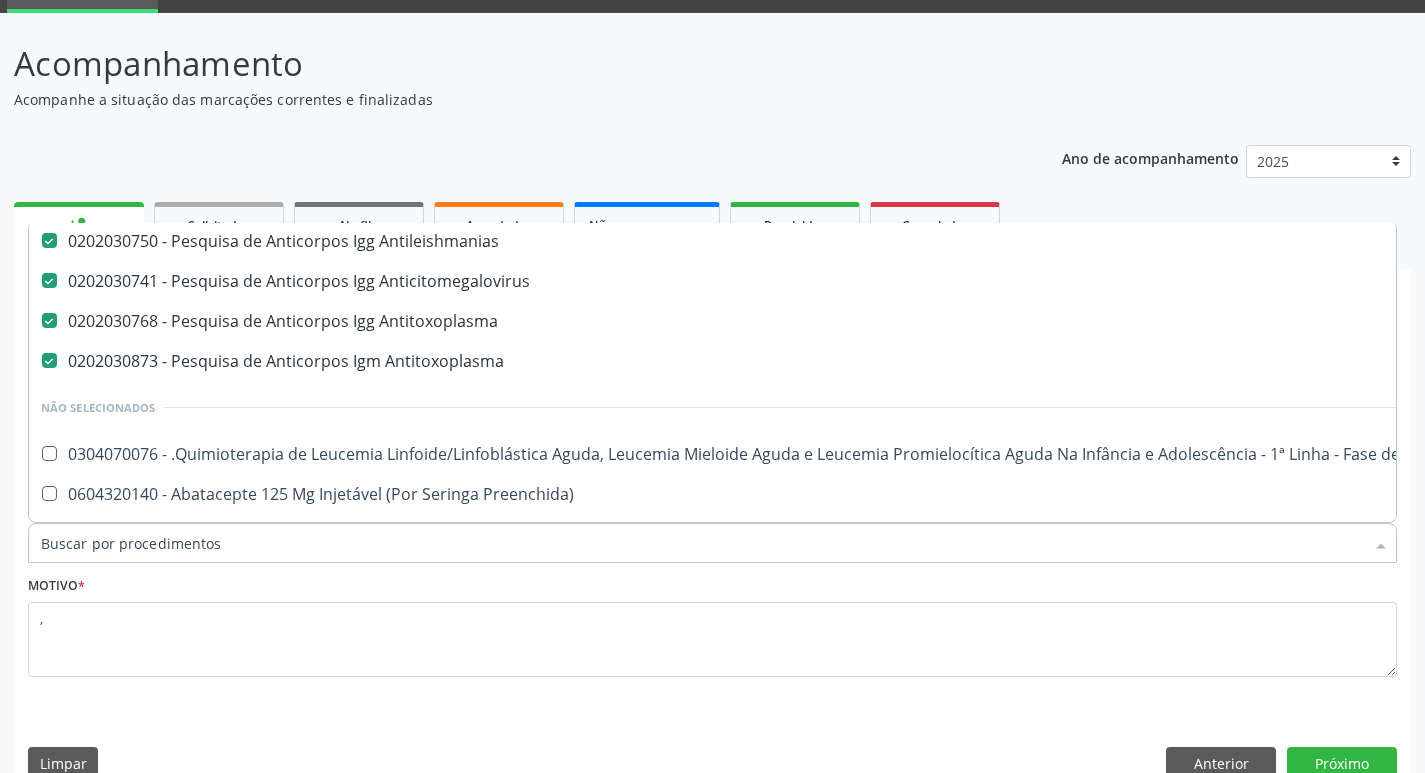 scroll, scrollTop: 100, scrollLeft: 0, axis: vertical 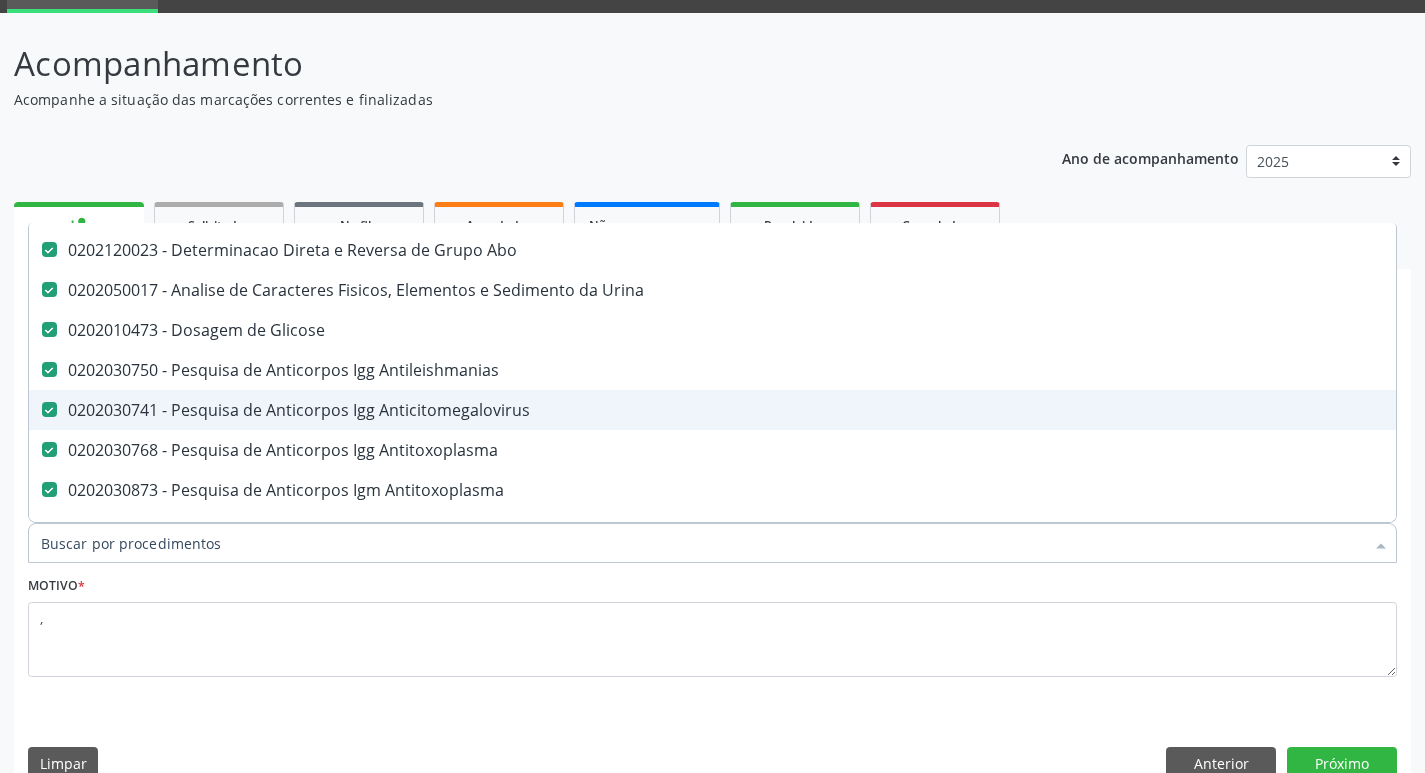 click on "0202030741 - Pesquisa de Anticorpos Igg Anticitomegalovirus" at bounding box center [819, 410] 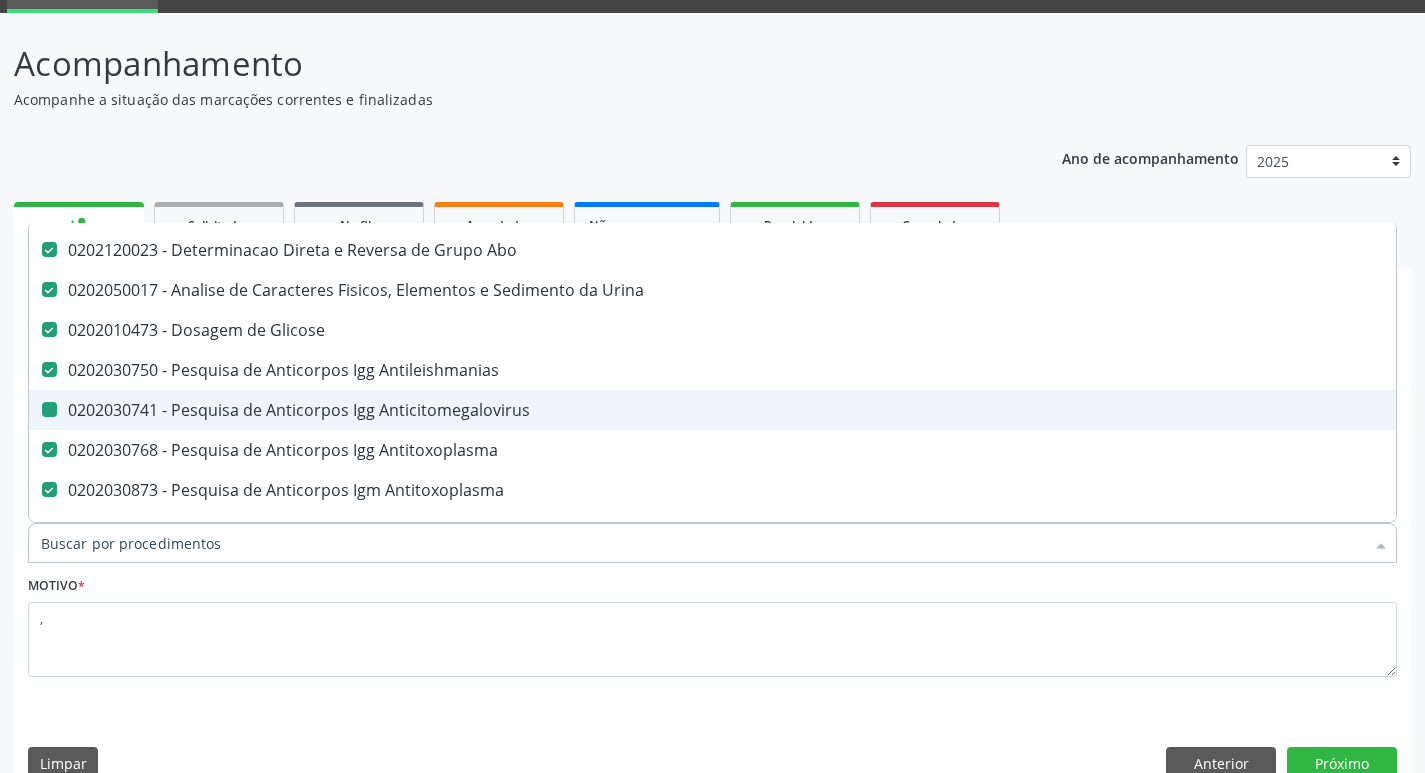 checkbox on "false" 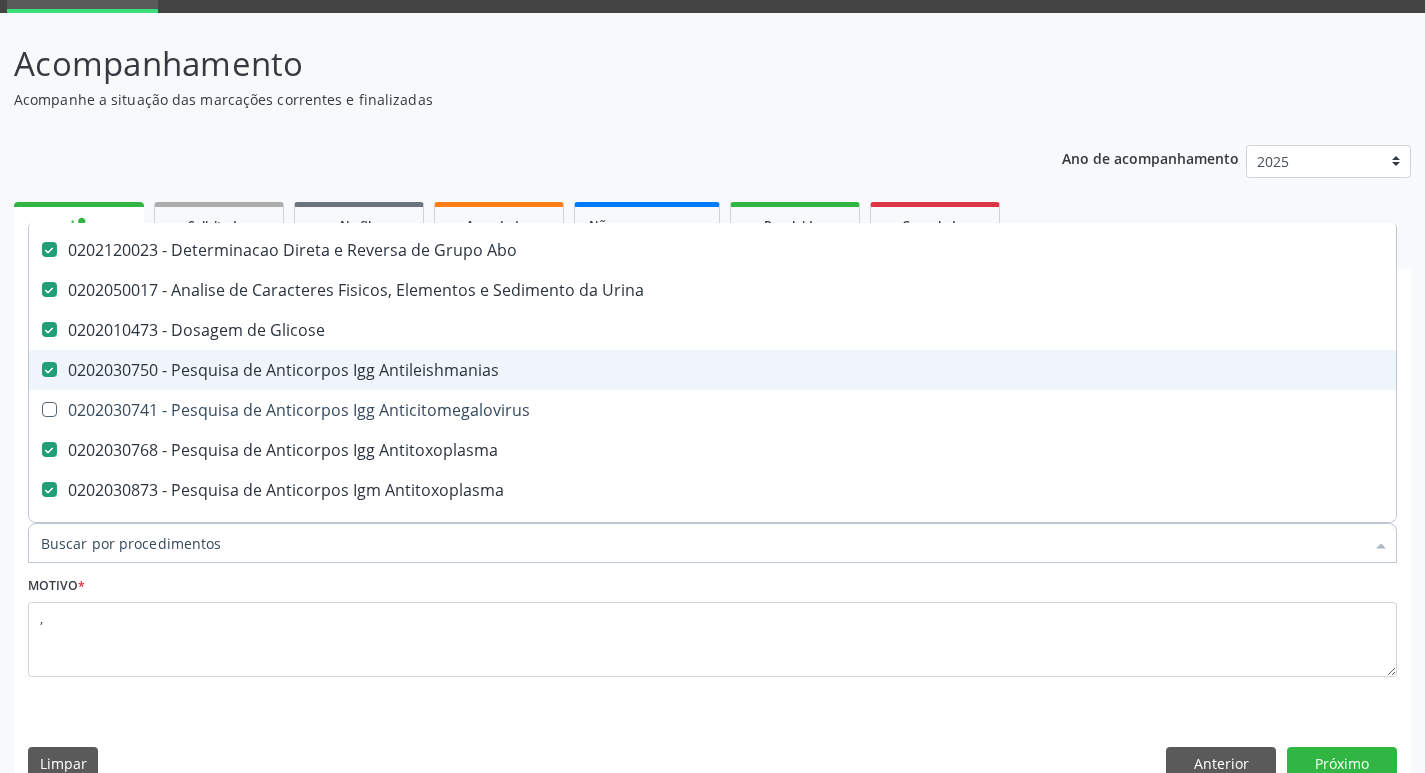 click on "0202030750 - Pesquisa de Anticorpos Igg Antileishmanias" at bounding box center (819, 370) 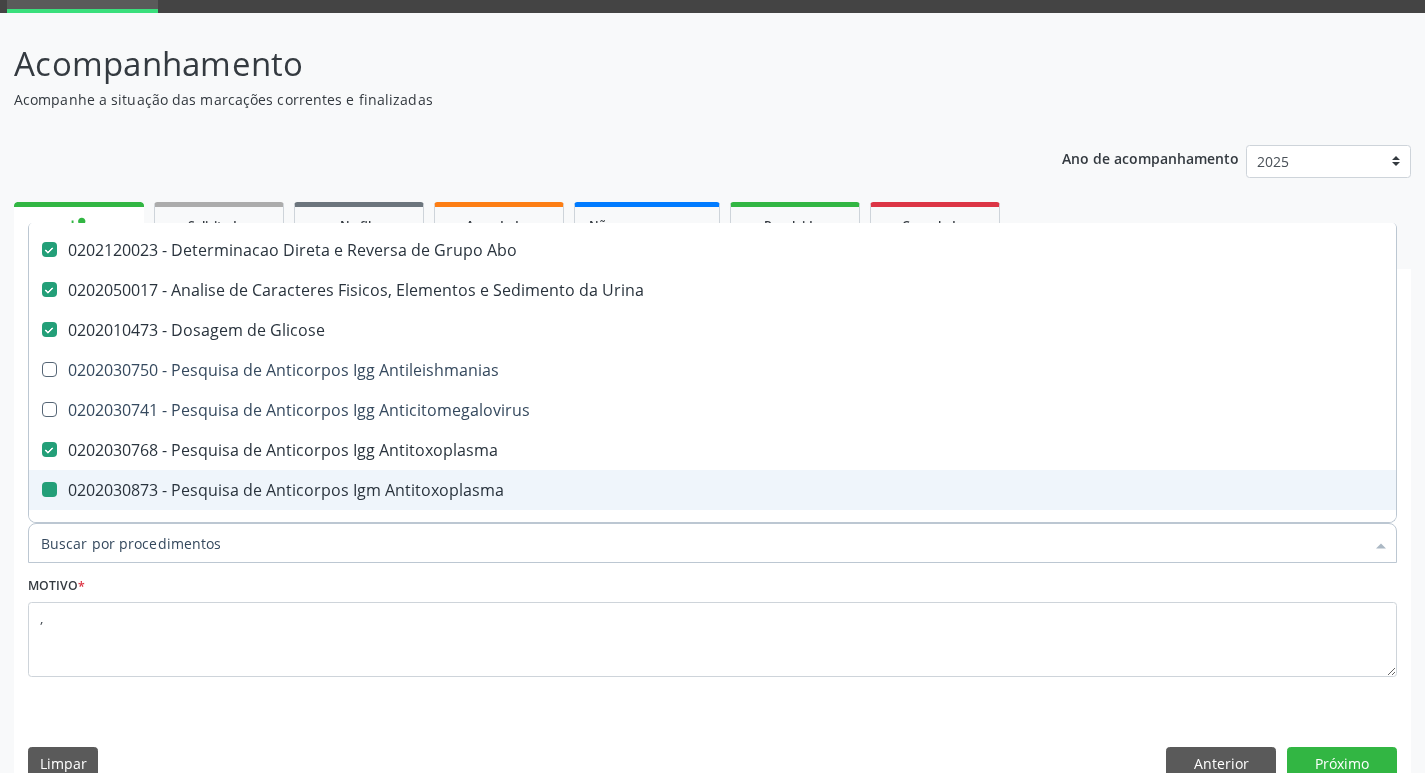 click on "Motivo
*
," at bounding box center (712, 624) 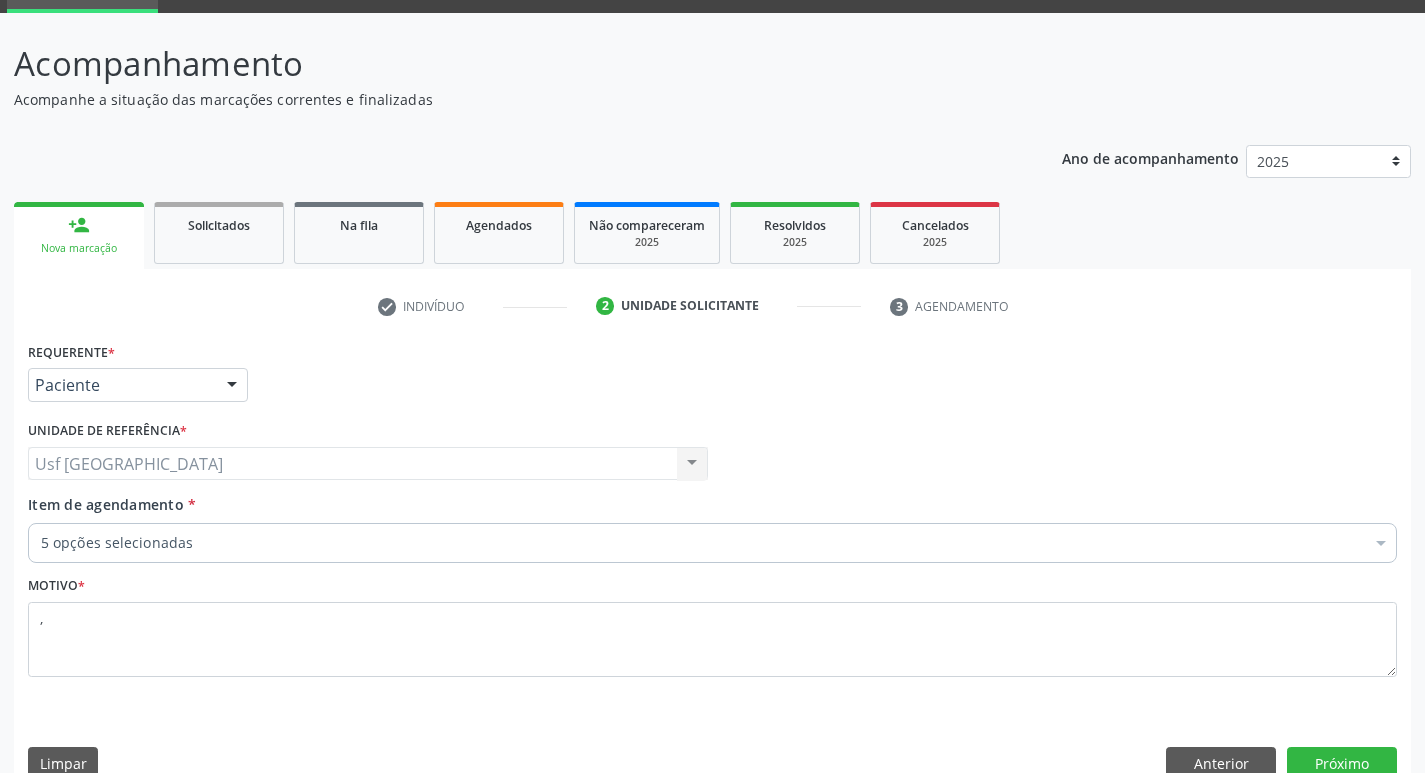 scroll, scrollTop: 0, scrollLeft: 0, axis: both 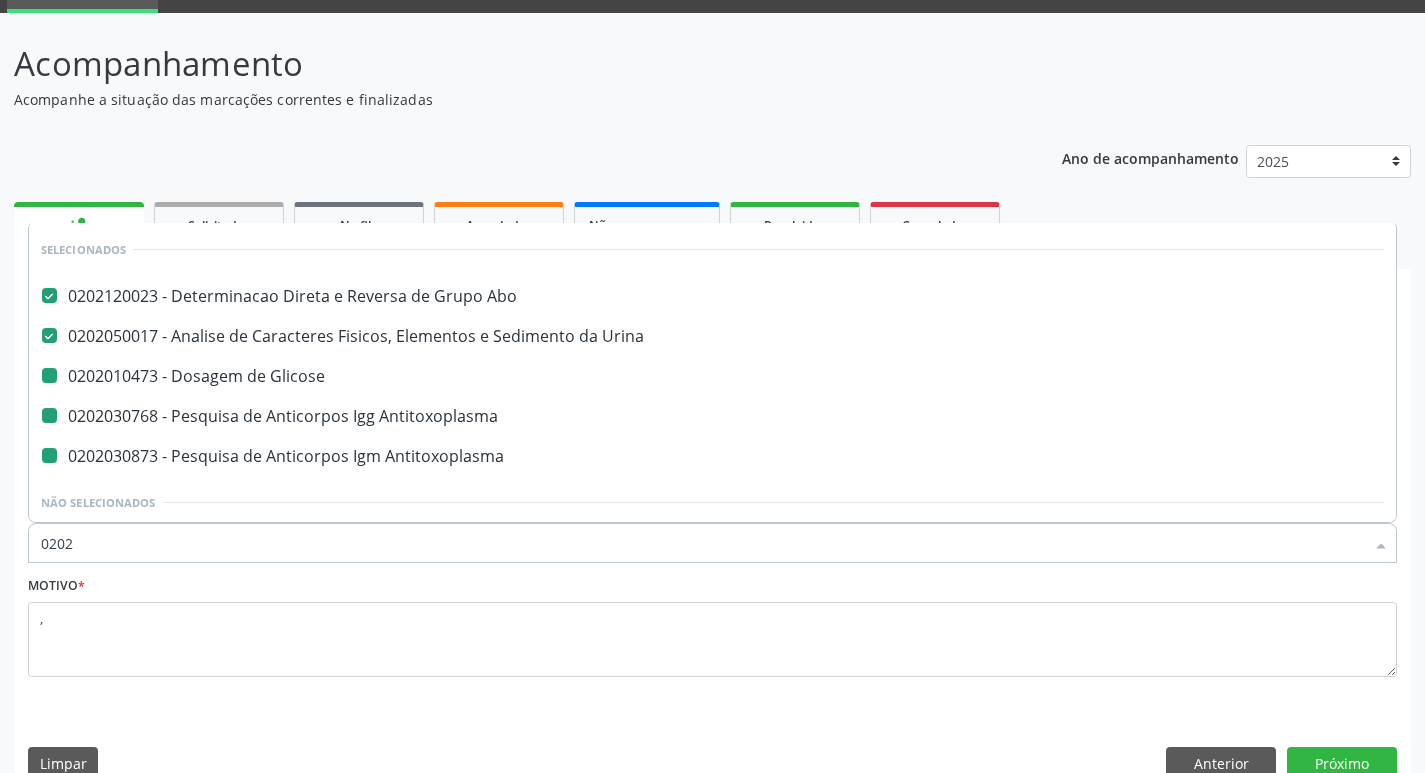 type on "02021" 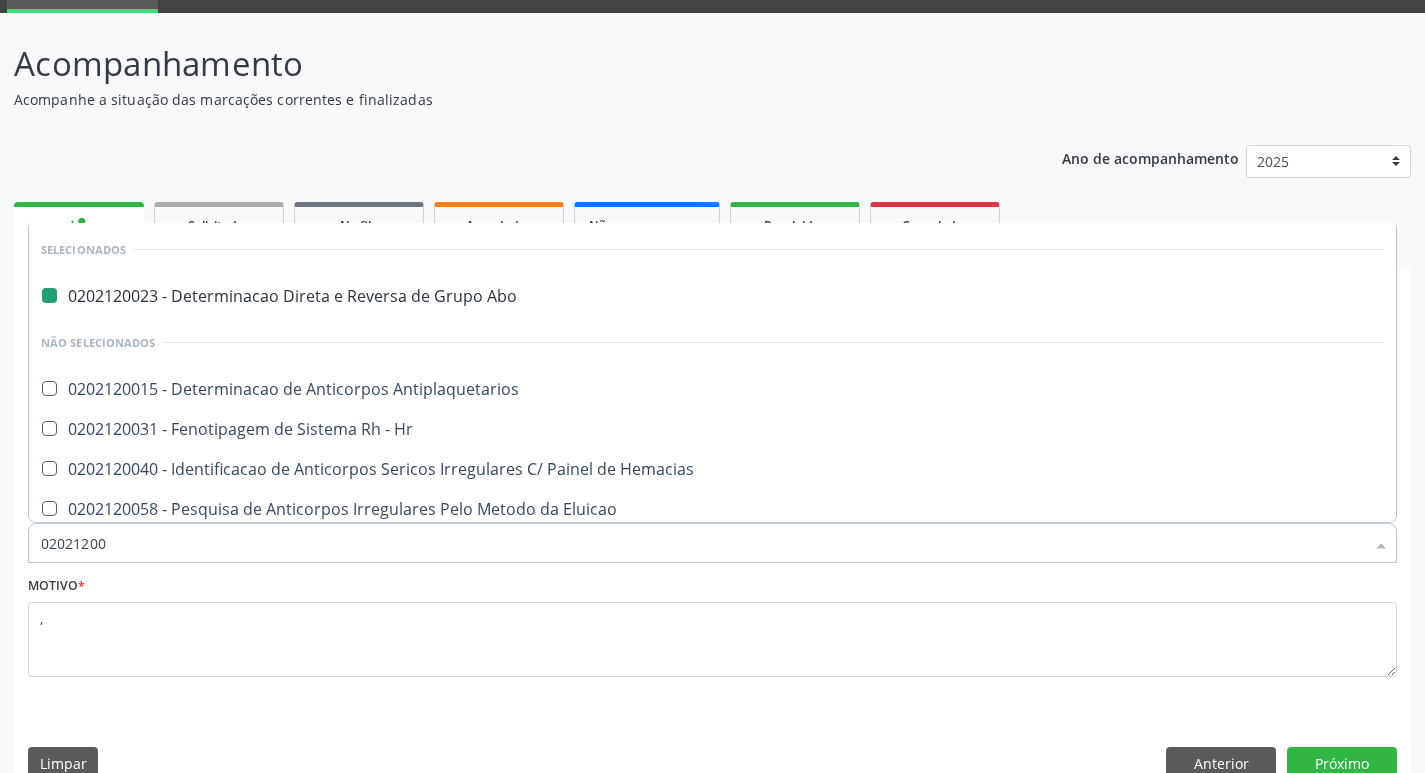type on "020212008" 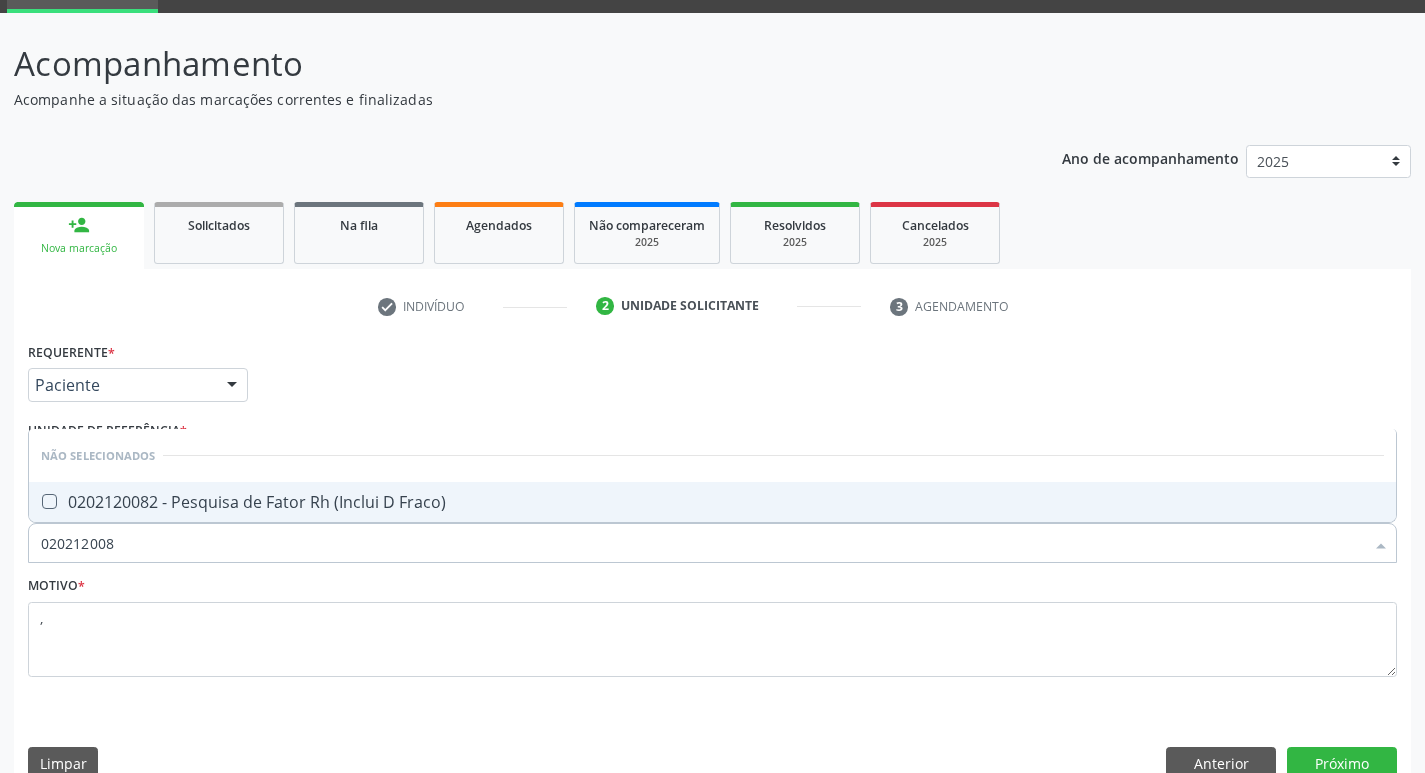 type on "0202120082" 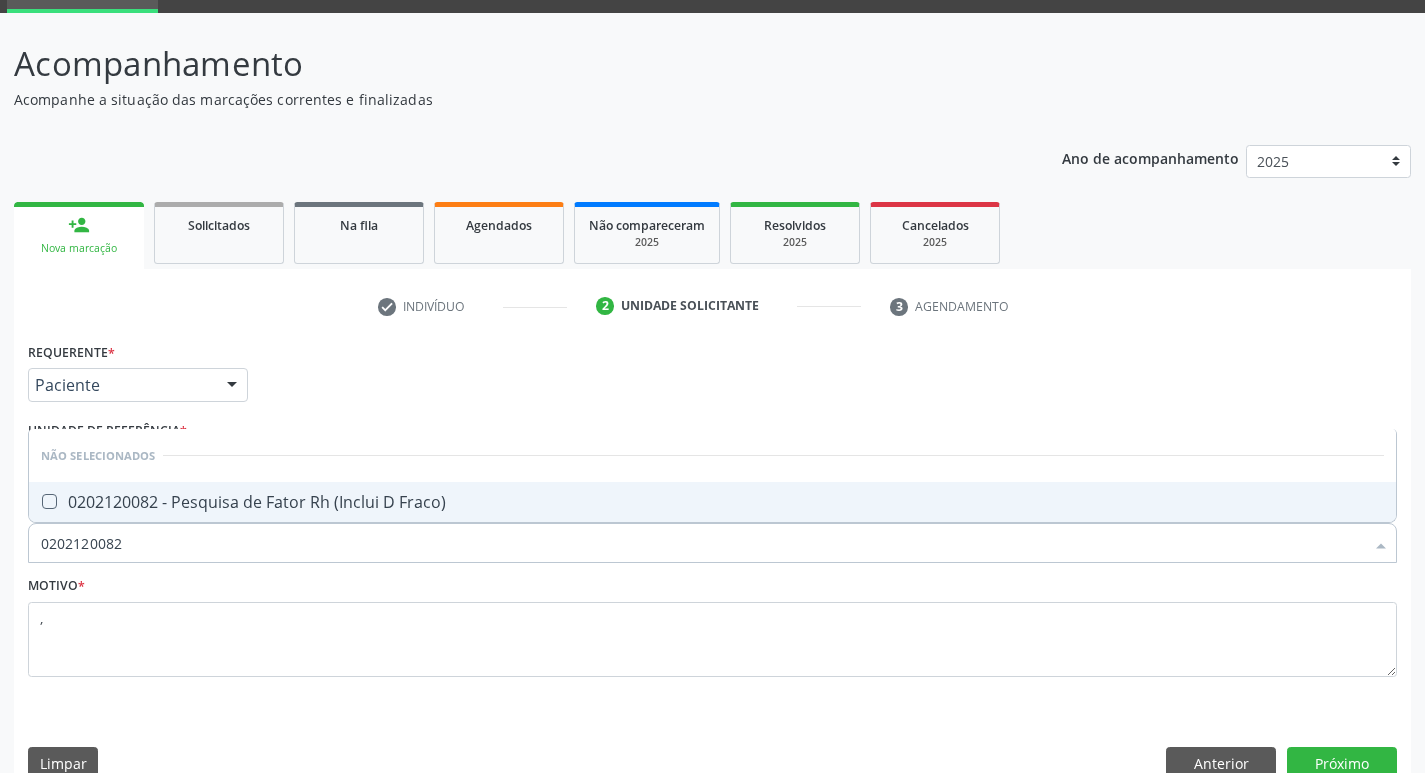 click on "0202120082" at bounding box center [702, 543] 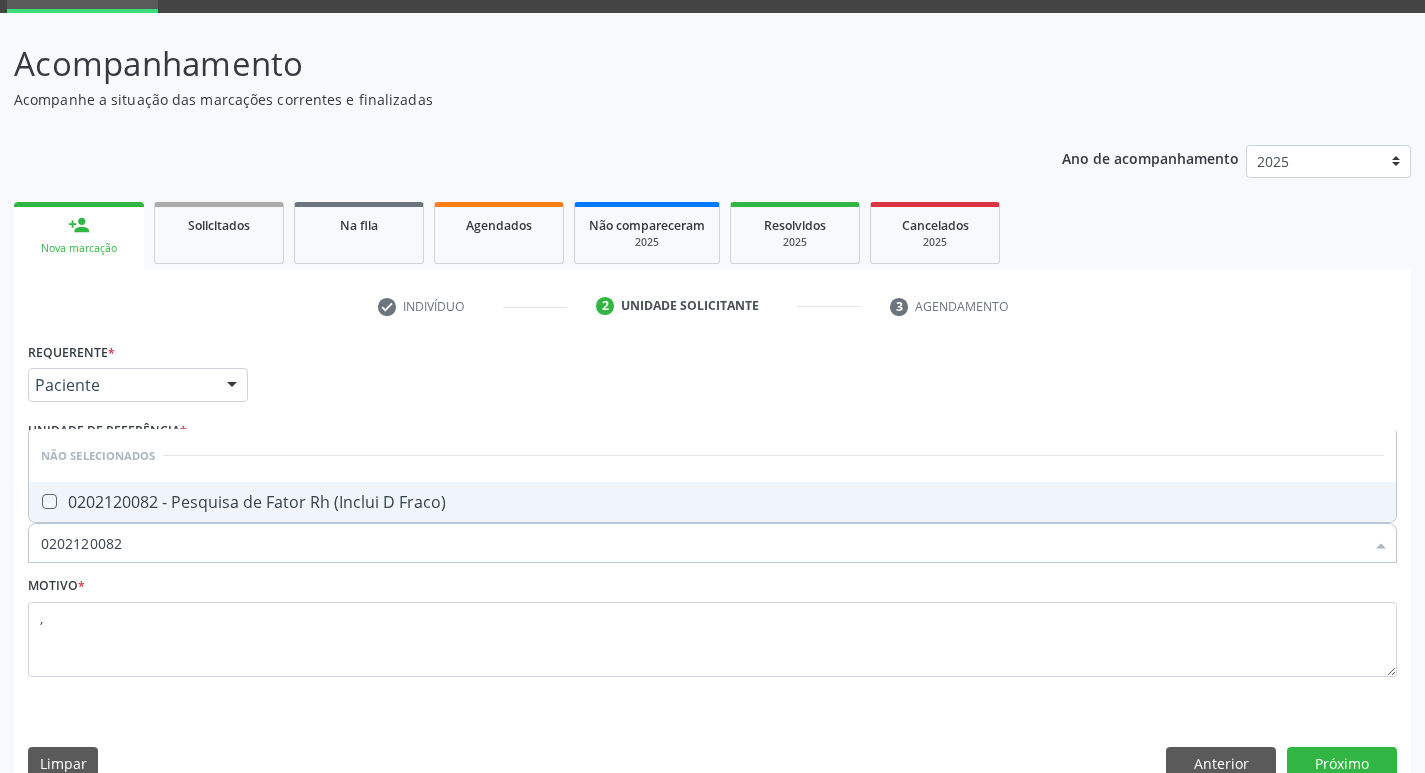 checkbox on "true" 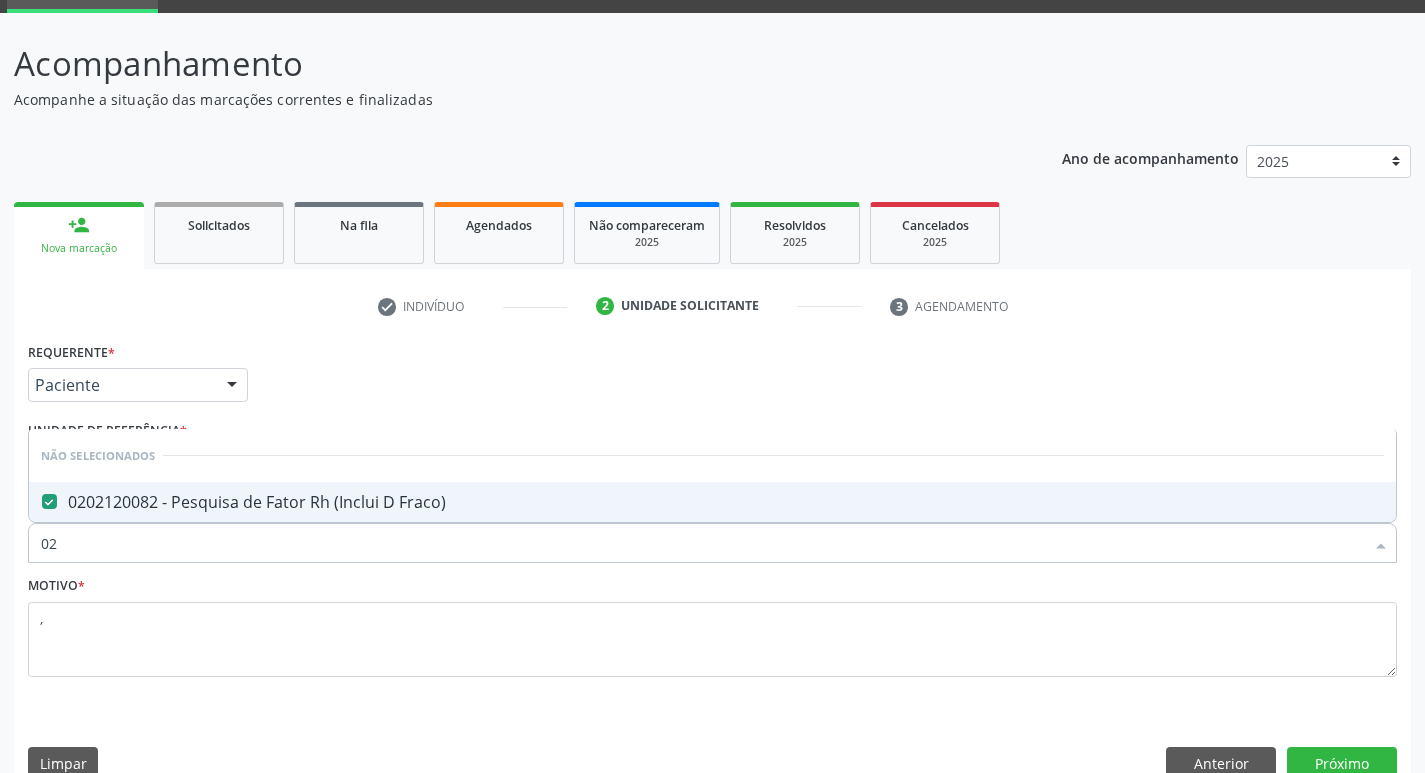 type on "0" 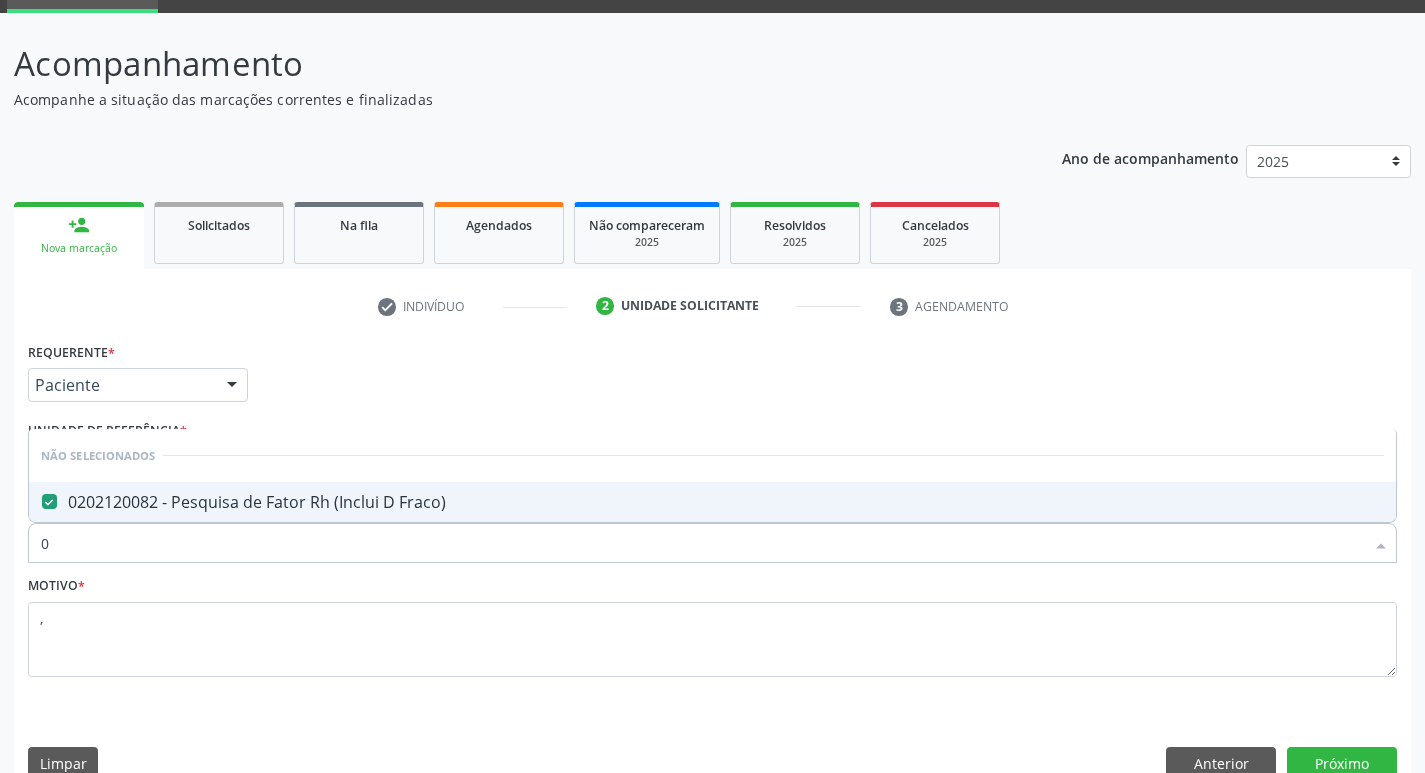 type 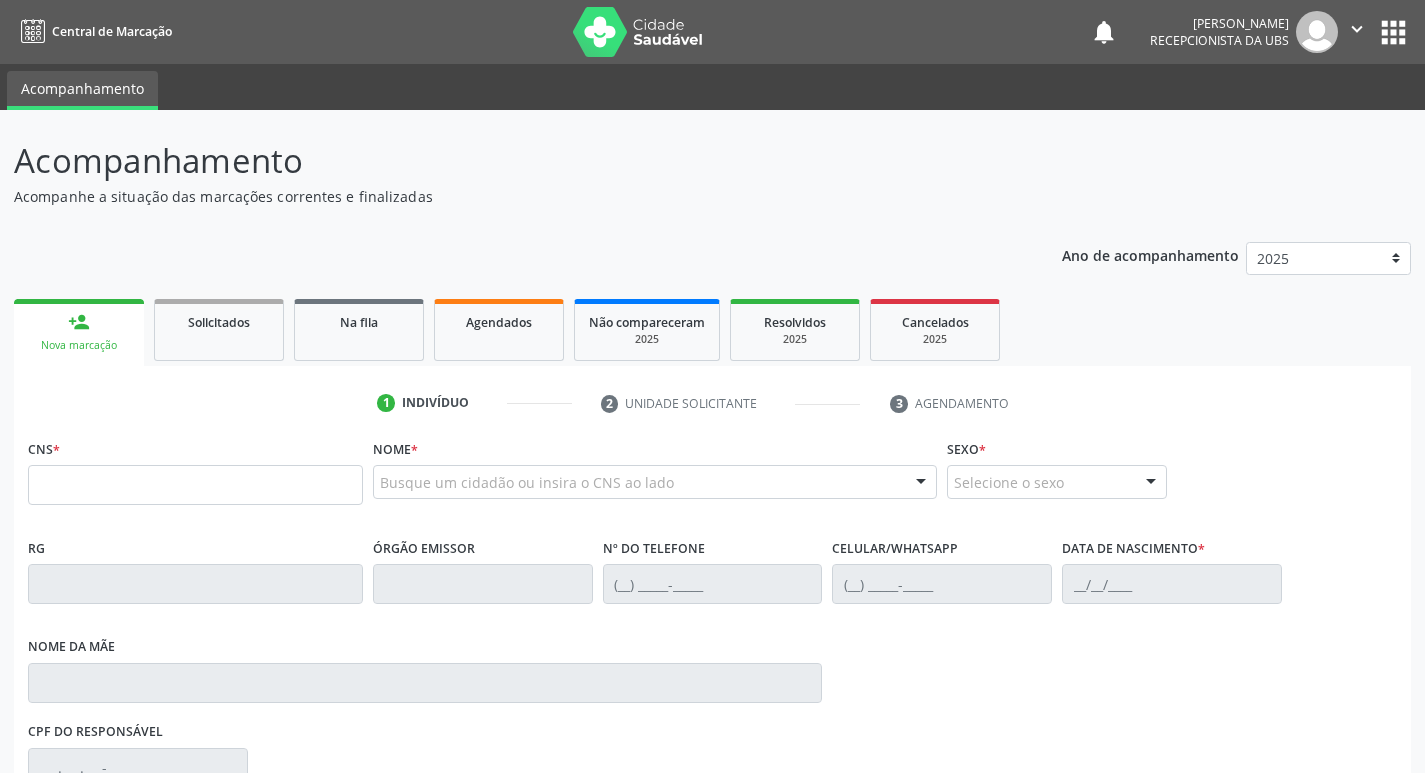 scroll, scrollTop: 0, scrollLeft: 0, axis: both 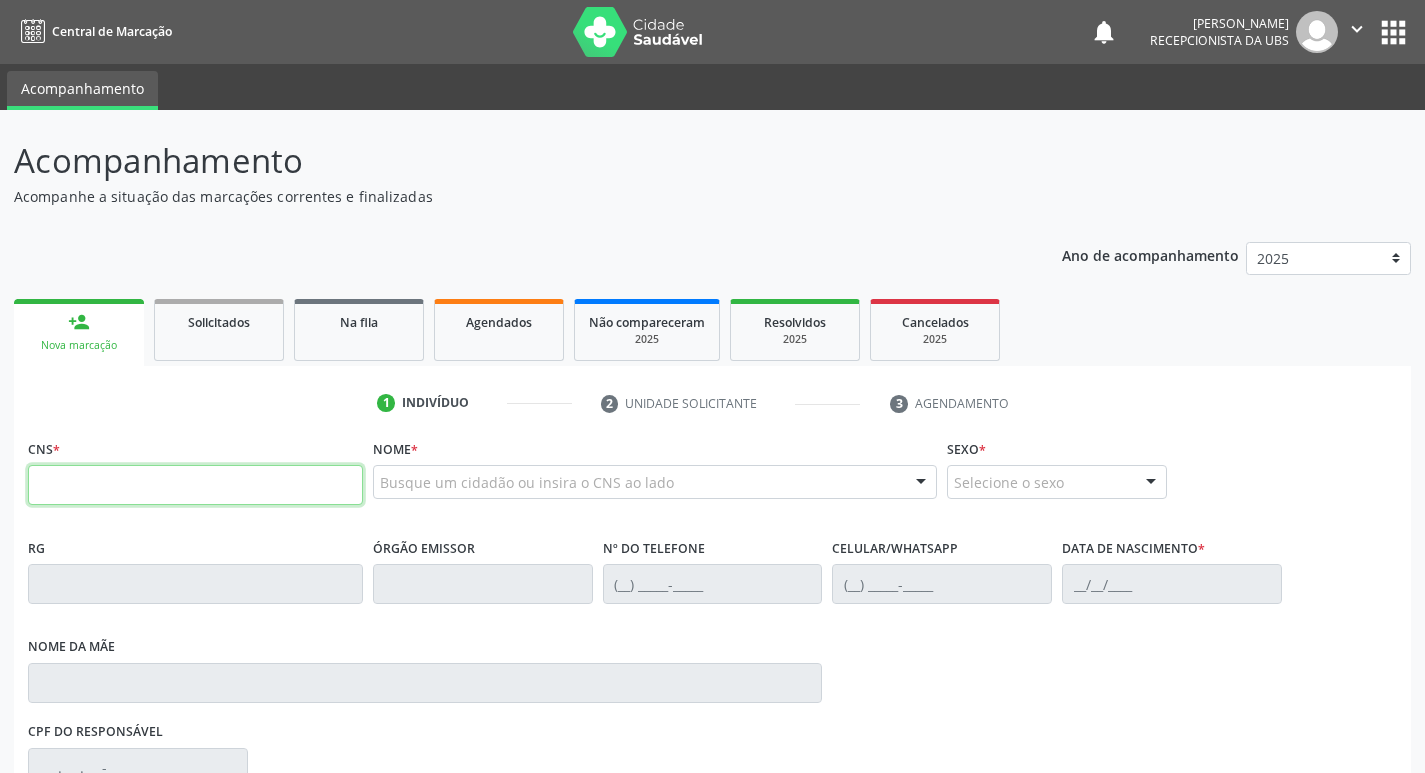 click at bounding box center [195, 485] 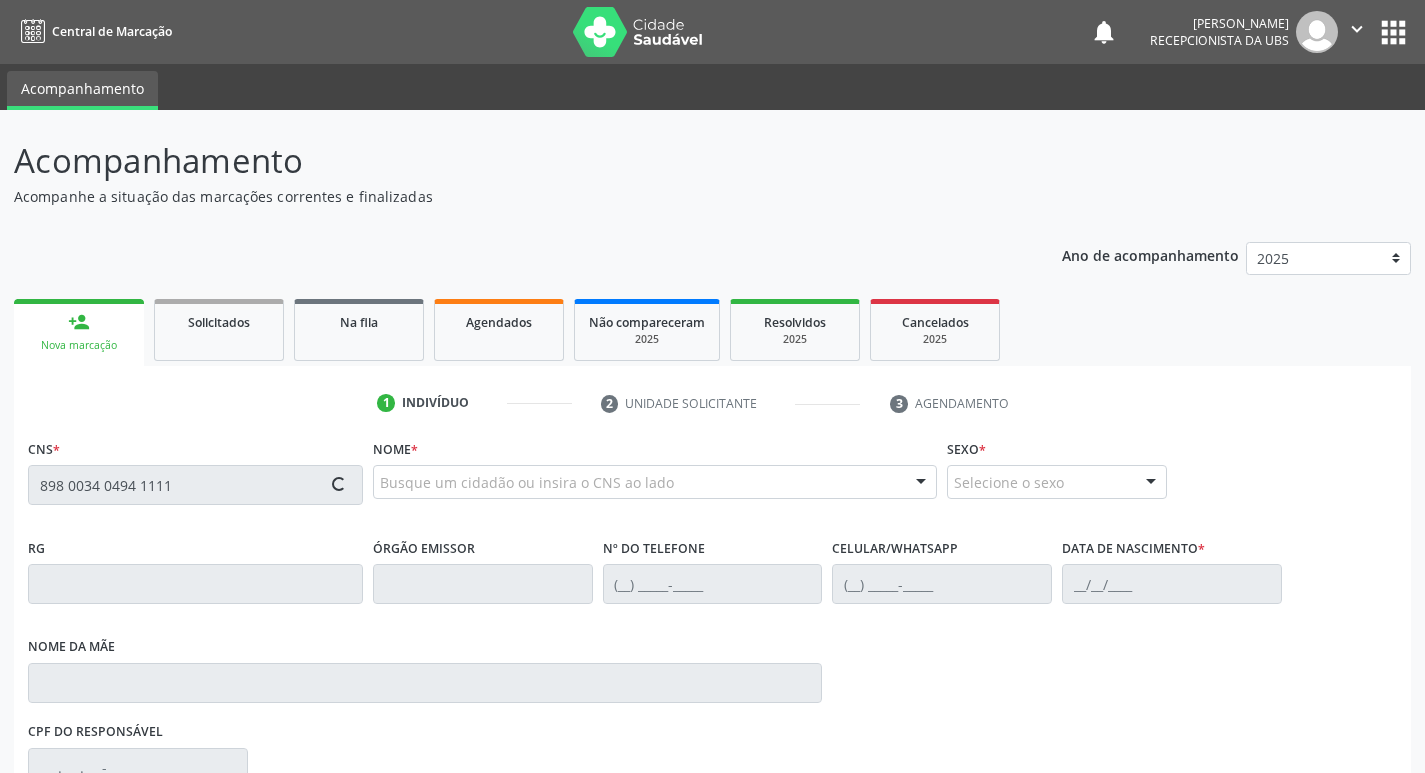 type on "898 0034 0494 1111" 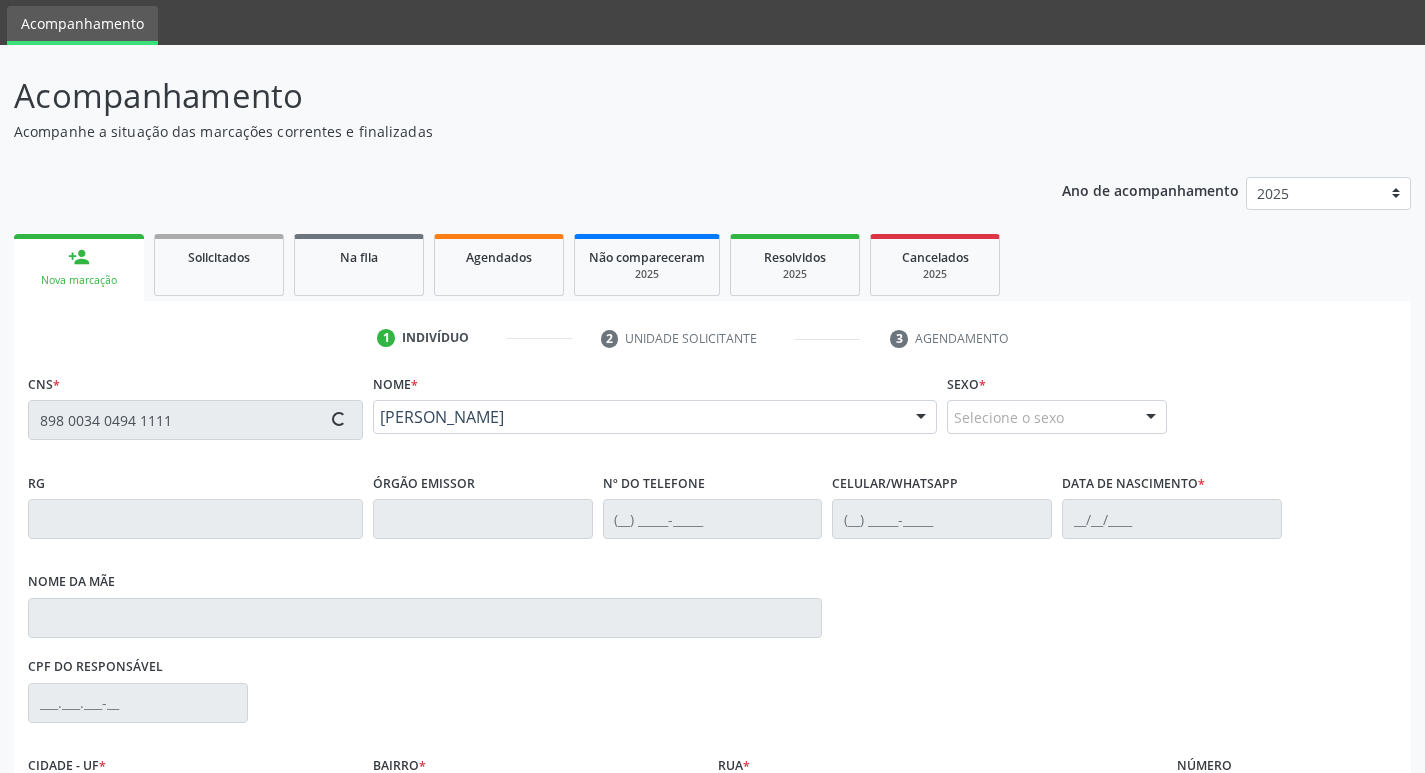 scroll, scrollTop: 100, scrollLeft: 0, axis: vertical 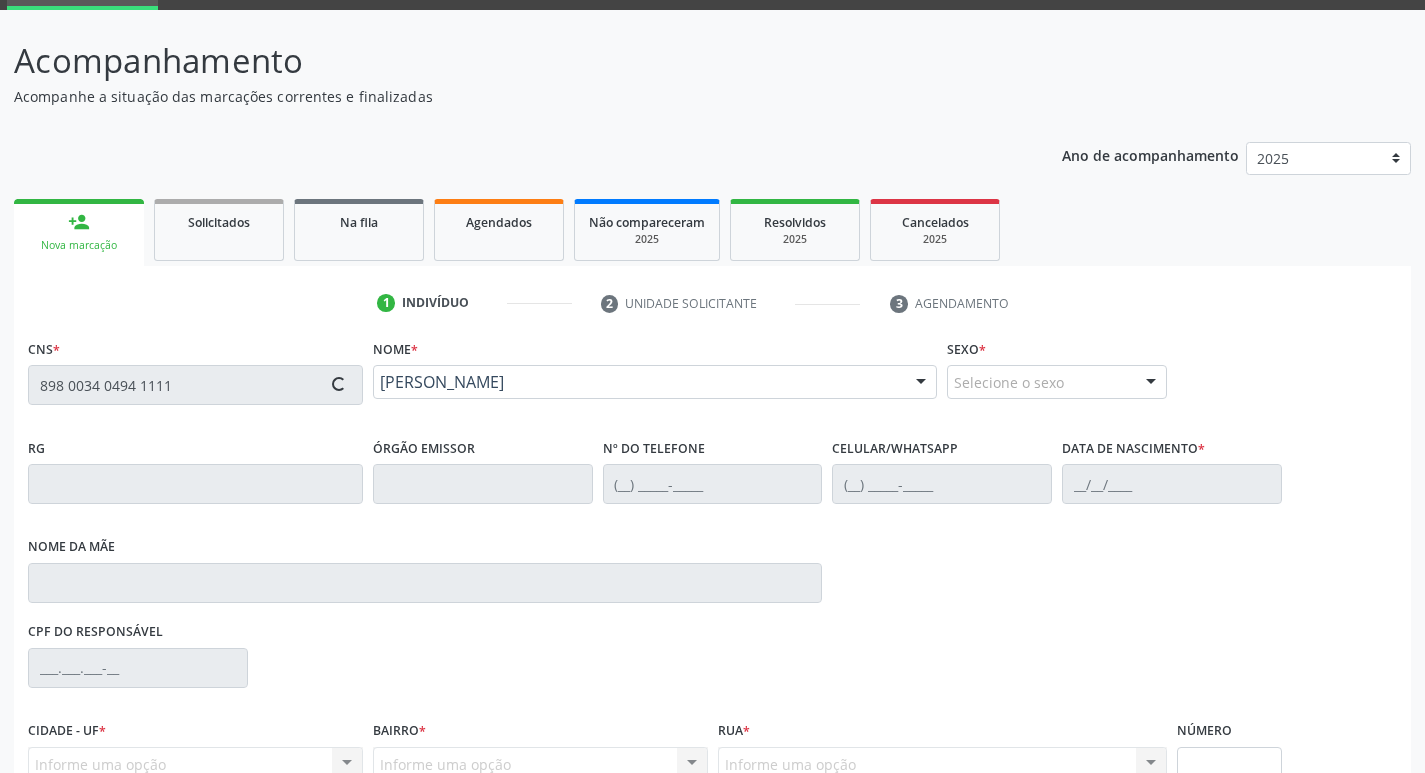 type on "(87) 98812-1590" 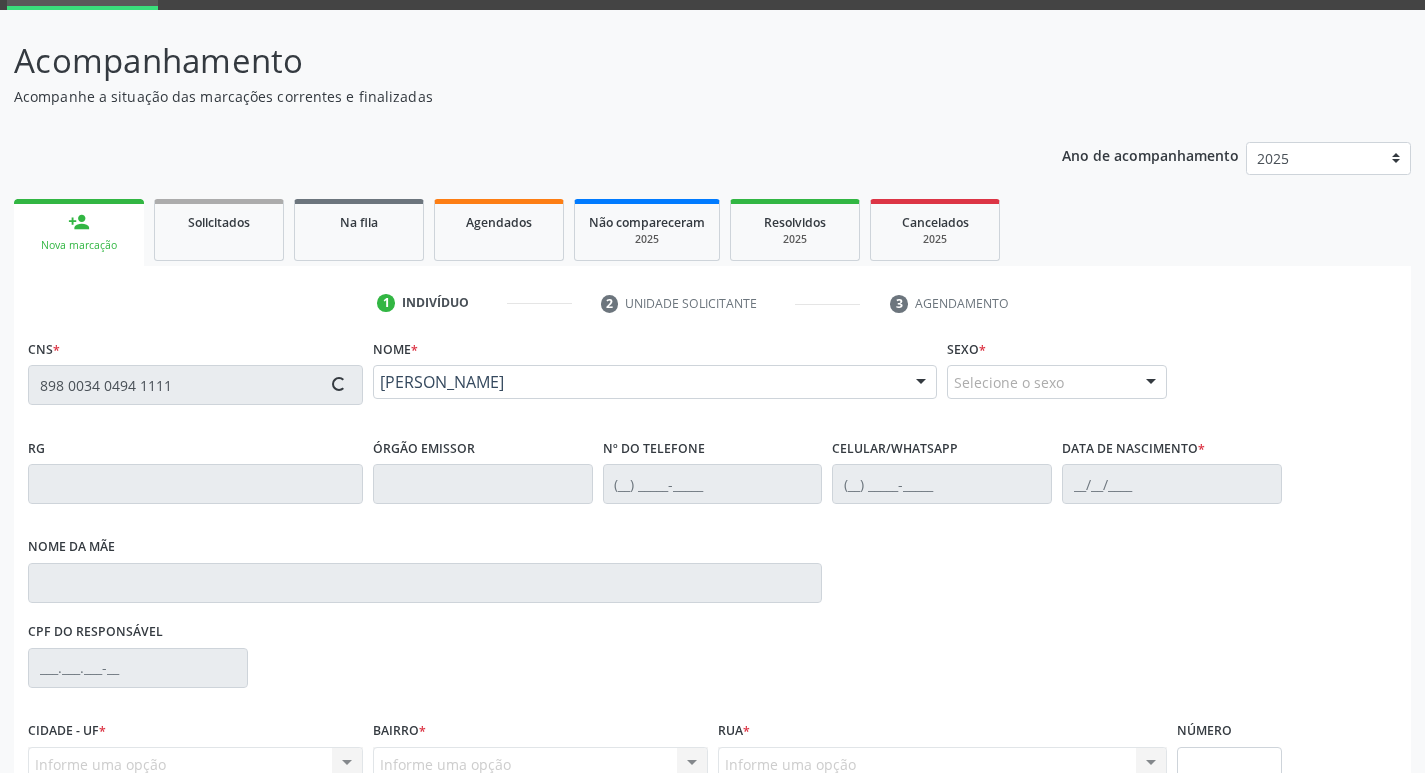 type on "10/03/2009" 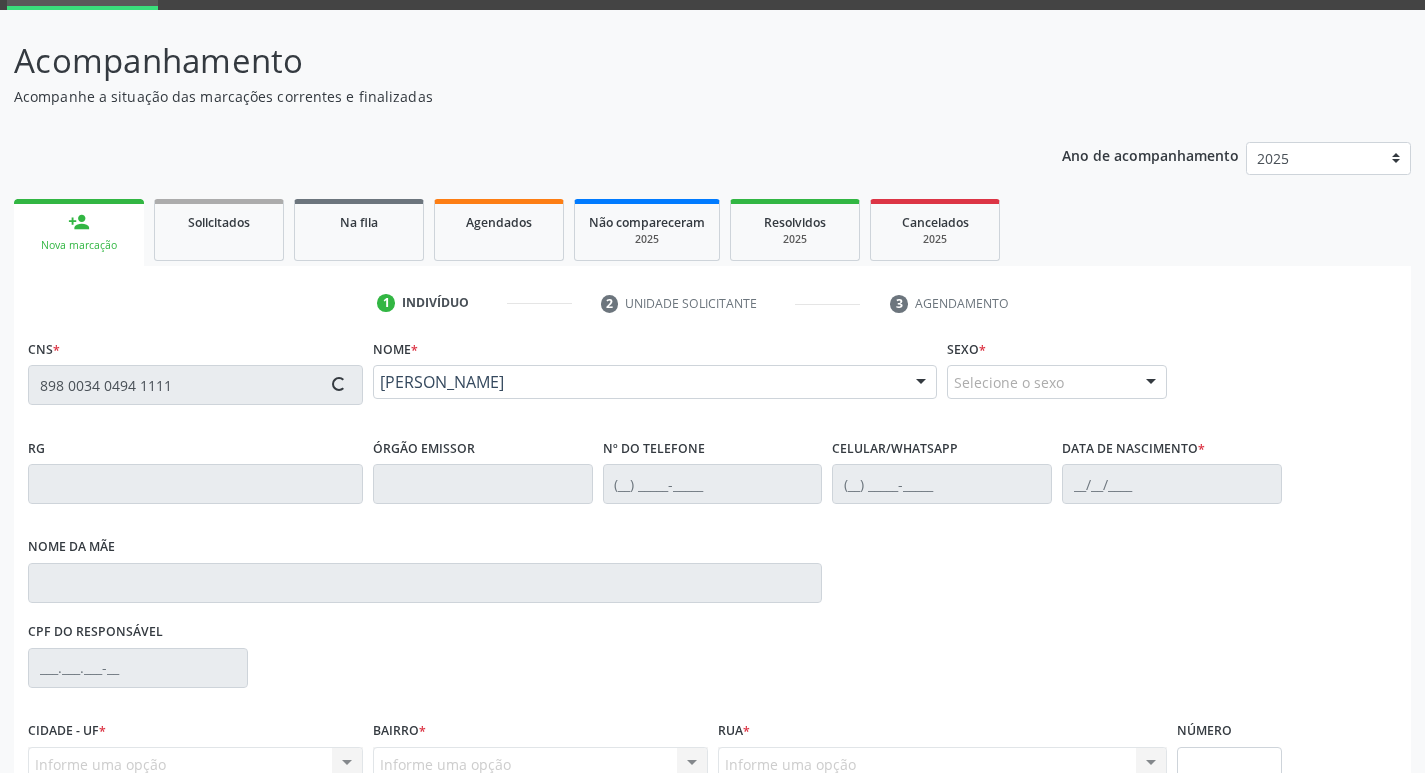 type on "Simone Lopes de Barros" 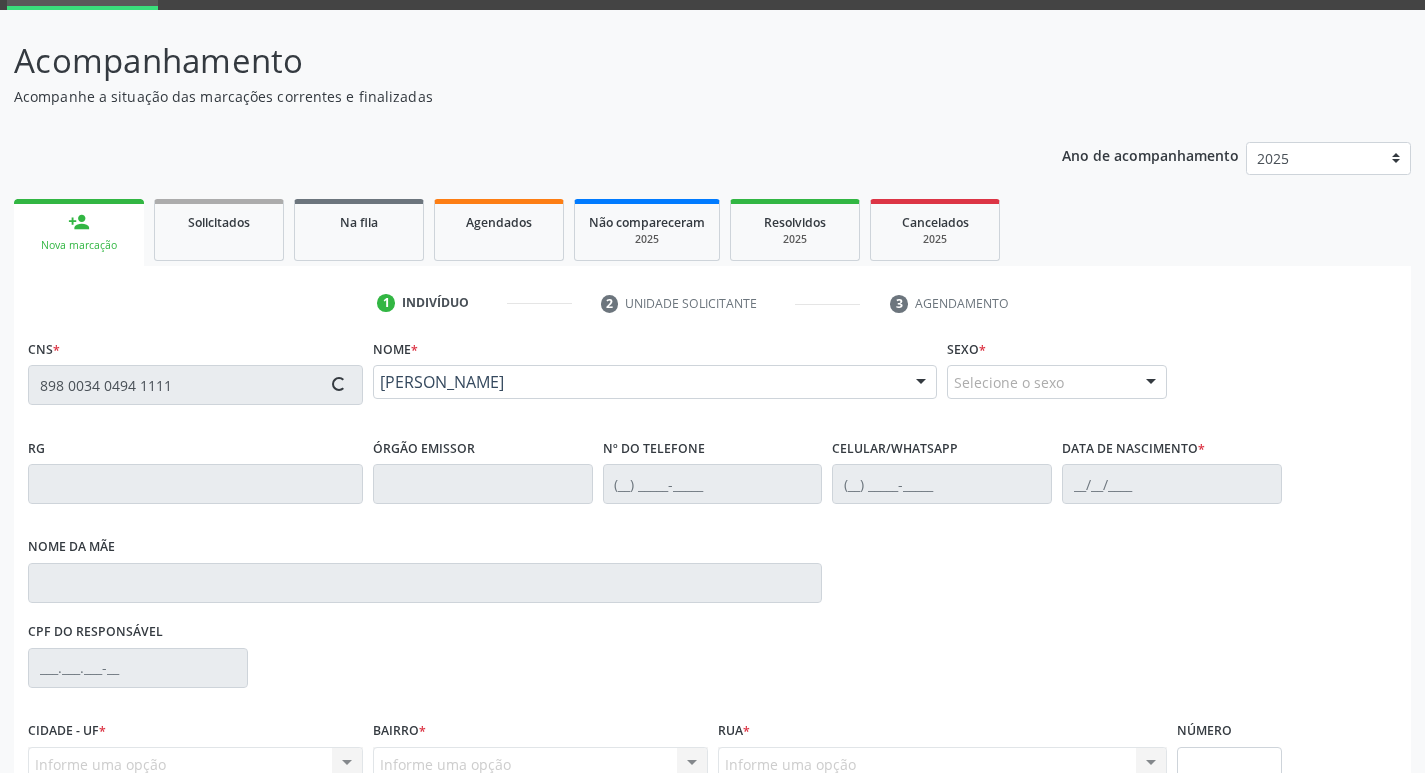 type on "074.956.374-55" 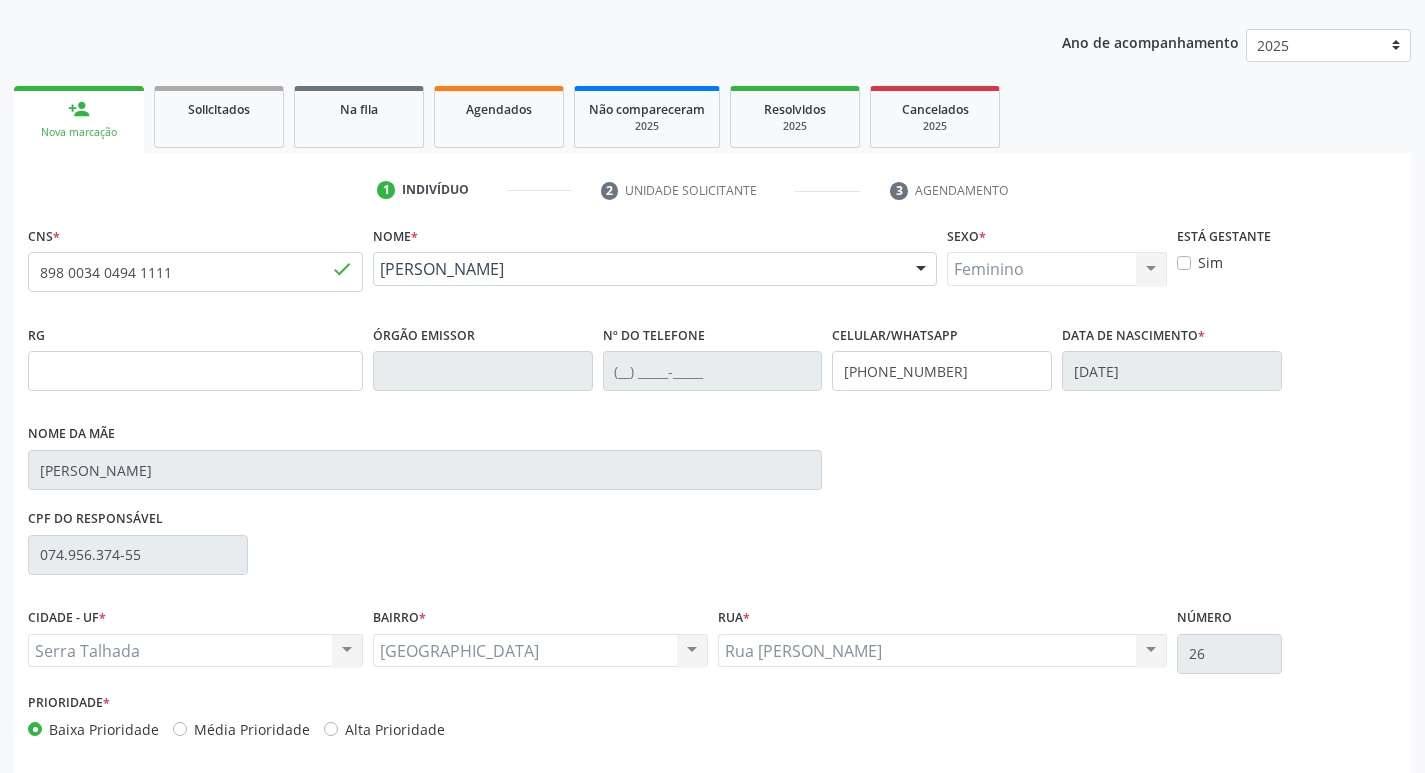 scroll, scrollTop: 297, scrollLeft: 0, axis: vertical 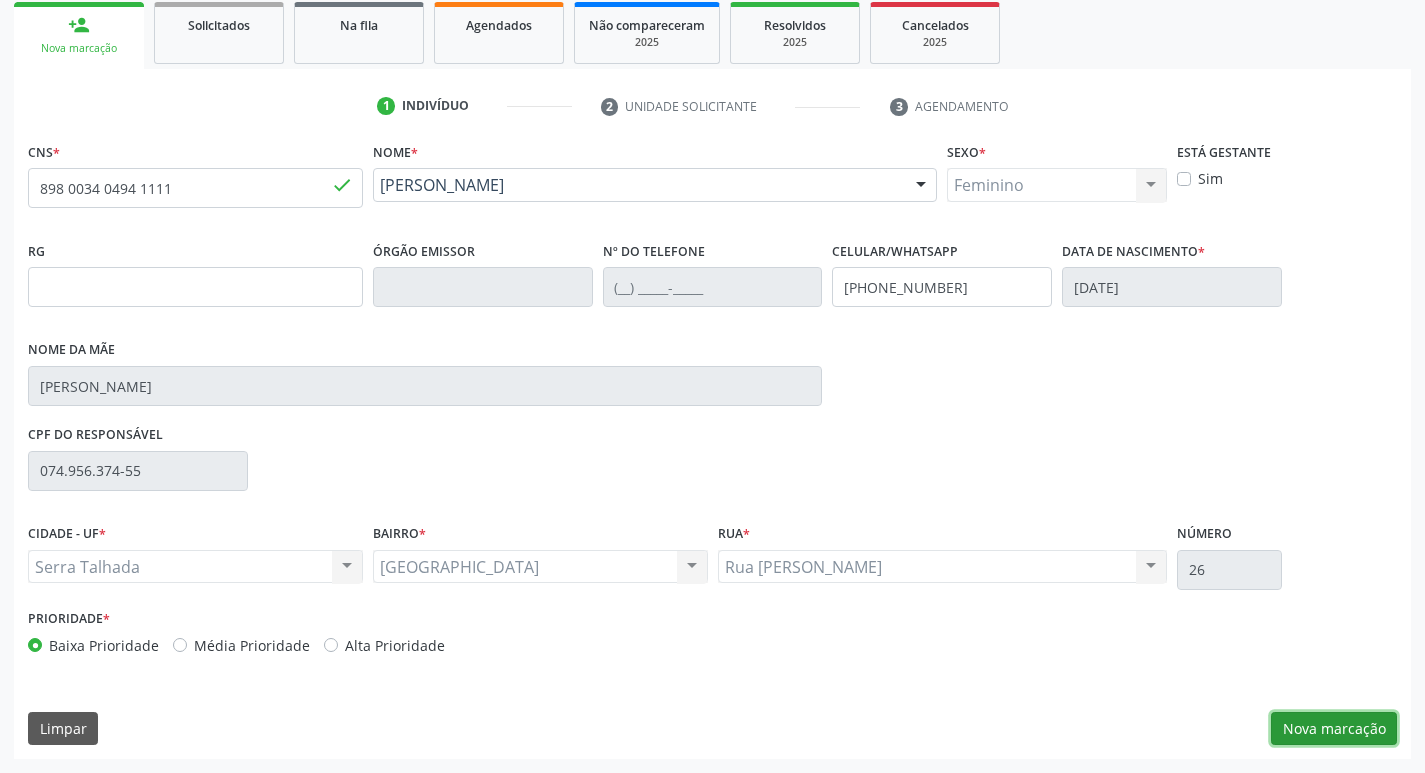 click on "Nova marcação" at bounding box center (1334, 729) 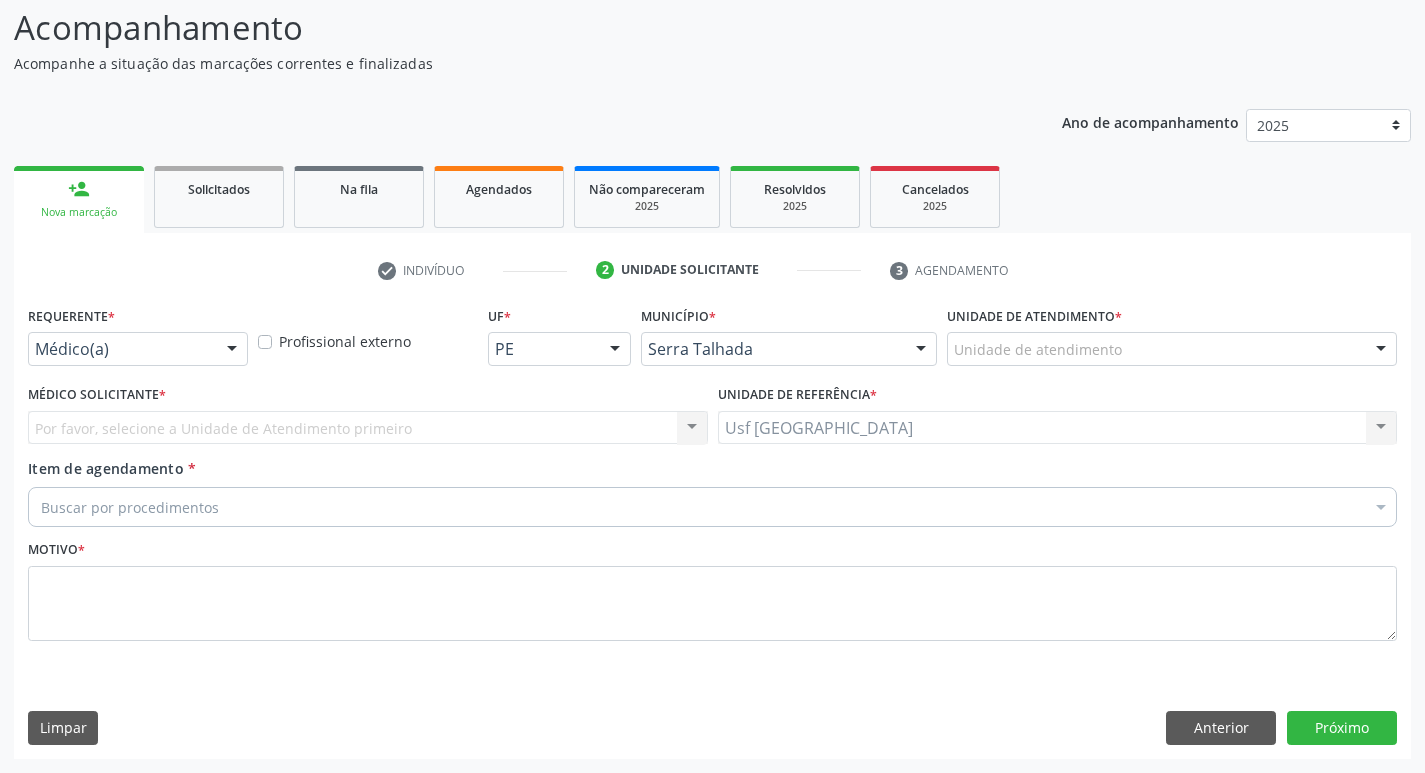 scroll, scrollTop: 133, scrollLeft: 0, axis: vertical 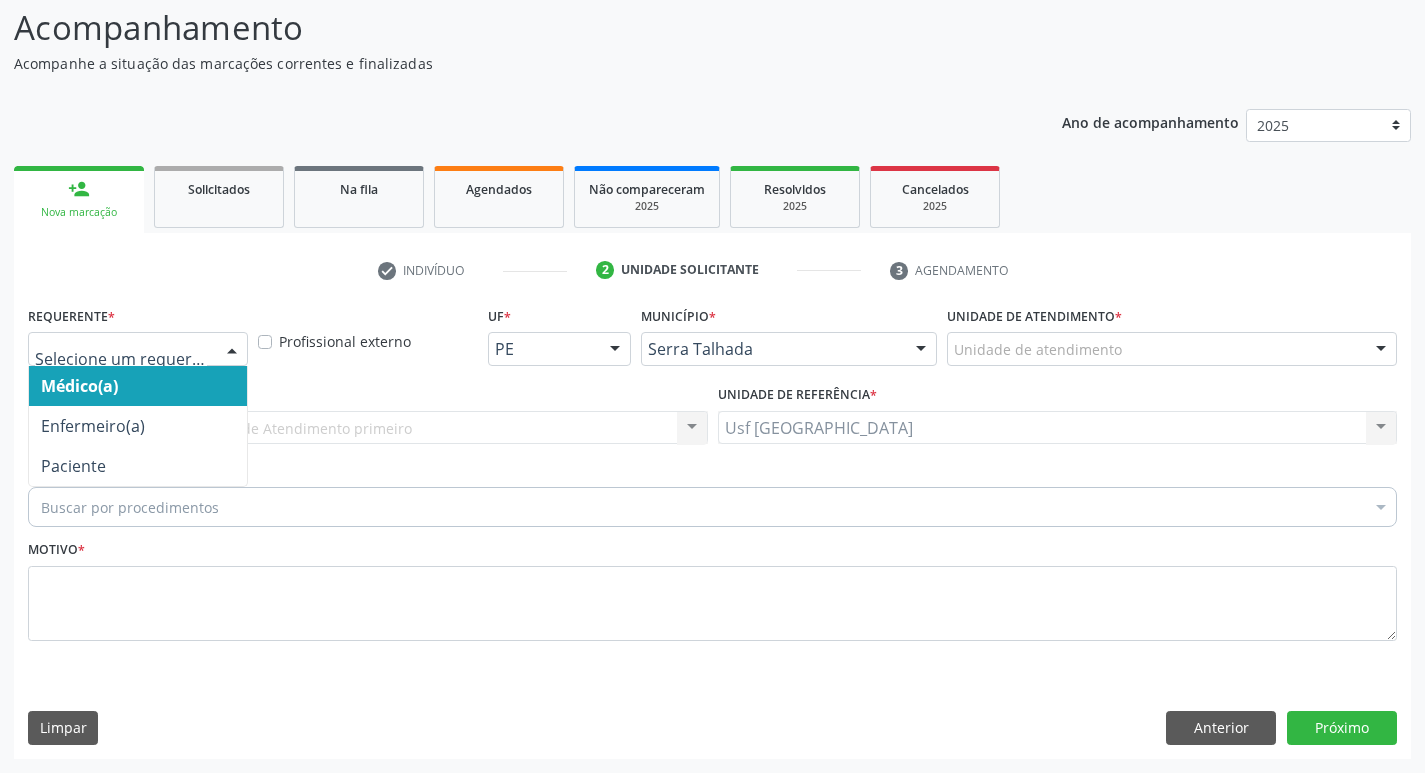 click at bounding box center (138, 349) 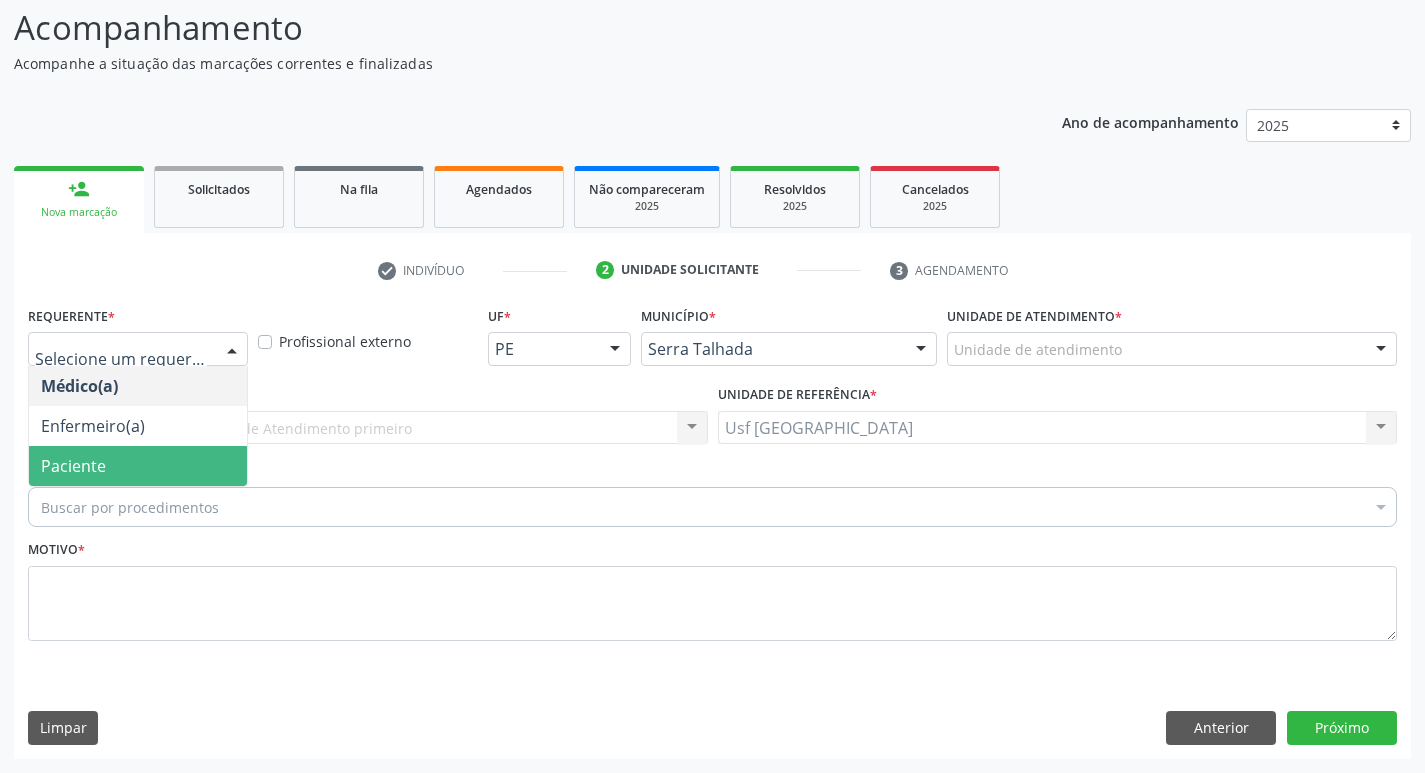 click on "Paciente" at bounding box center [138, 466] 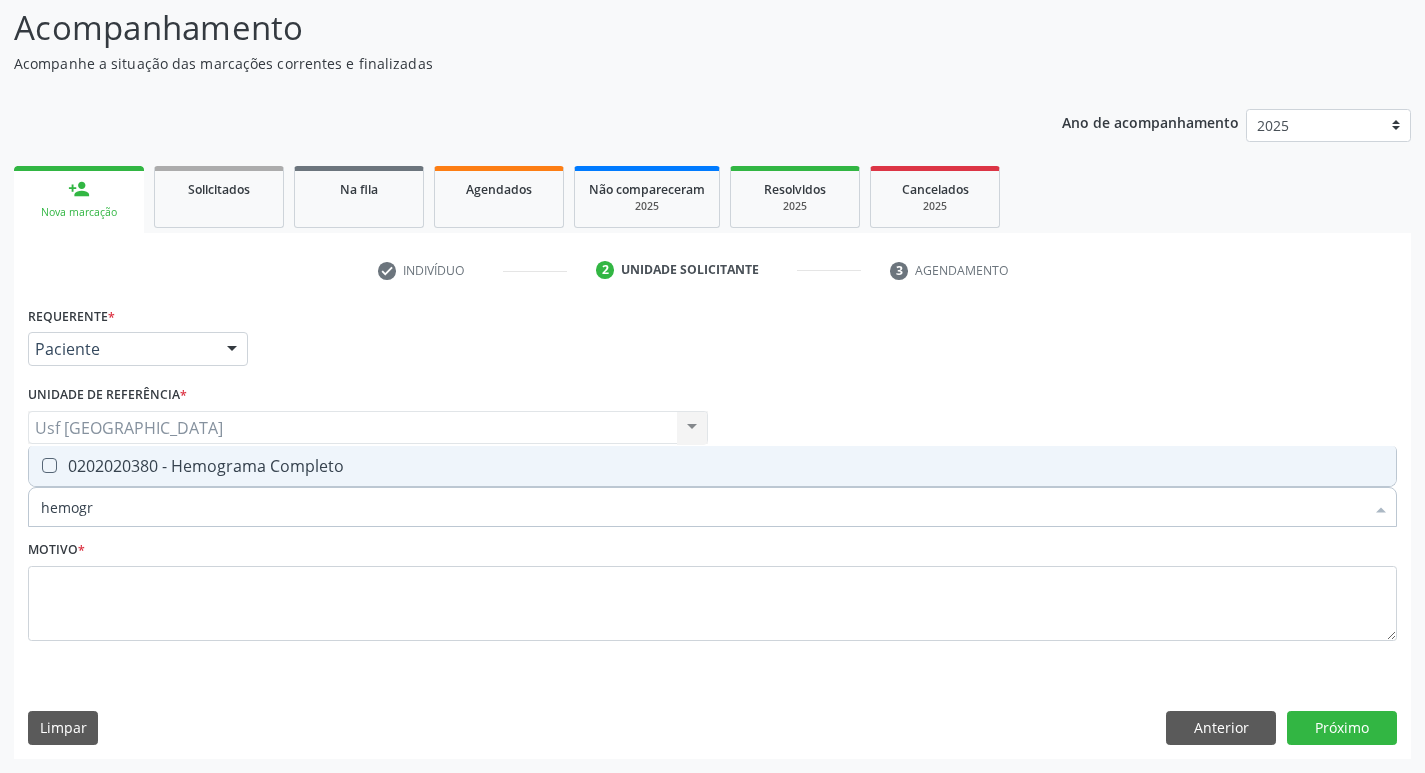 type on "hemogra" 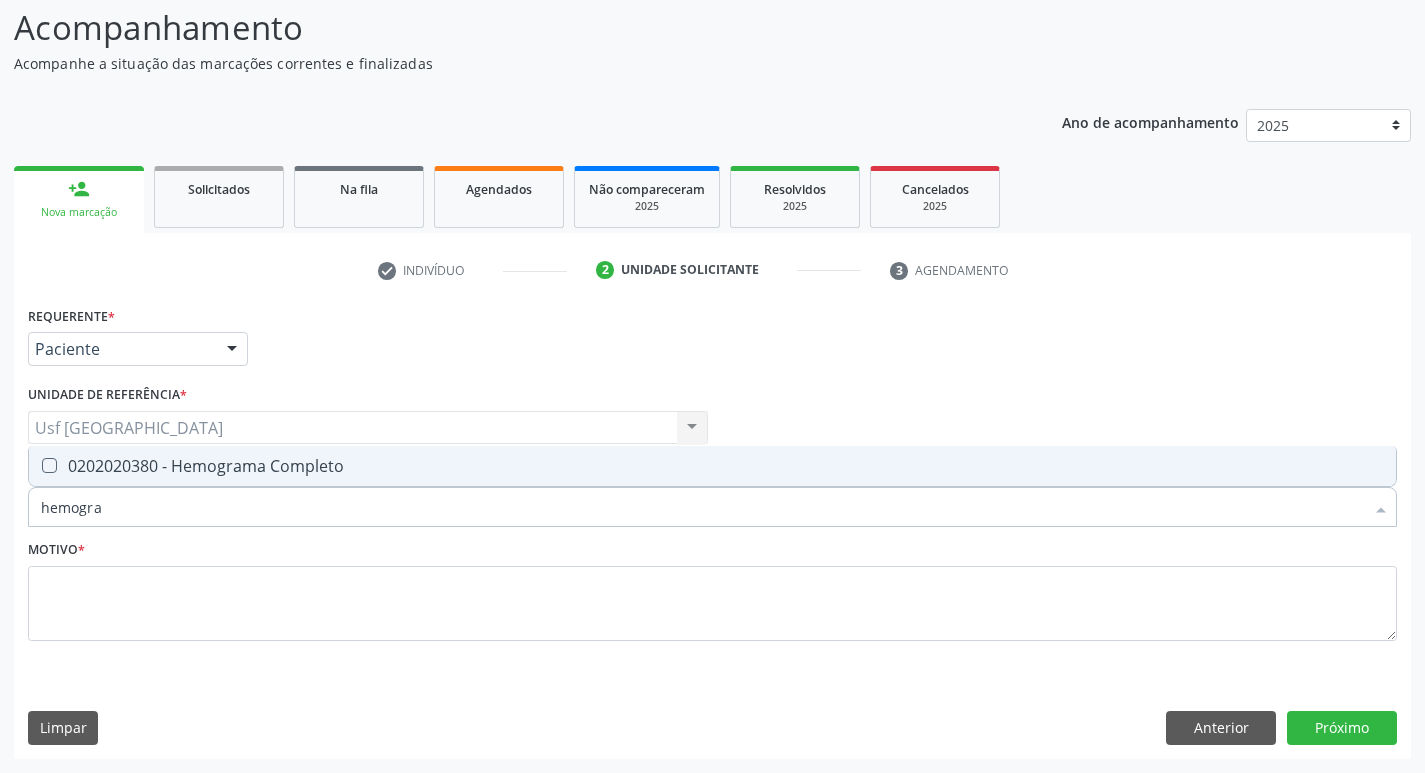 click on "0202020380 - Hemograma Completo" at bounding box center [712, 466] 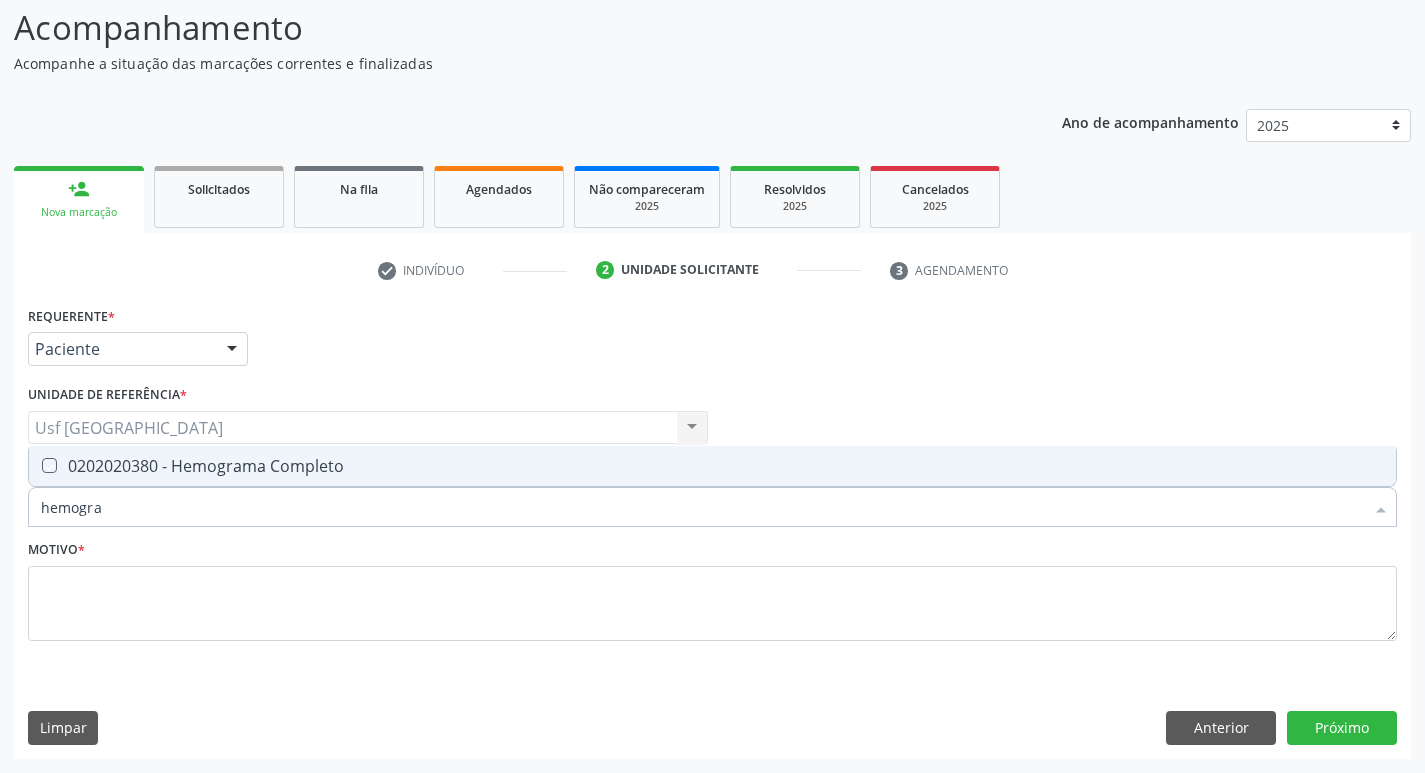 checkbox on "true" 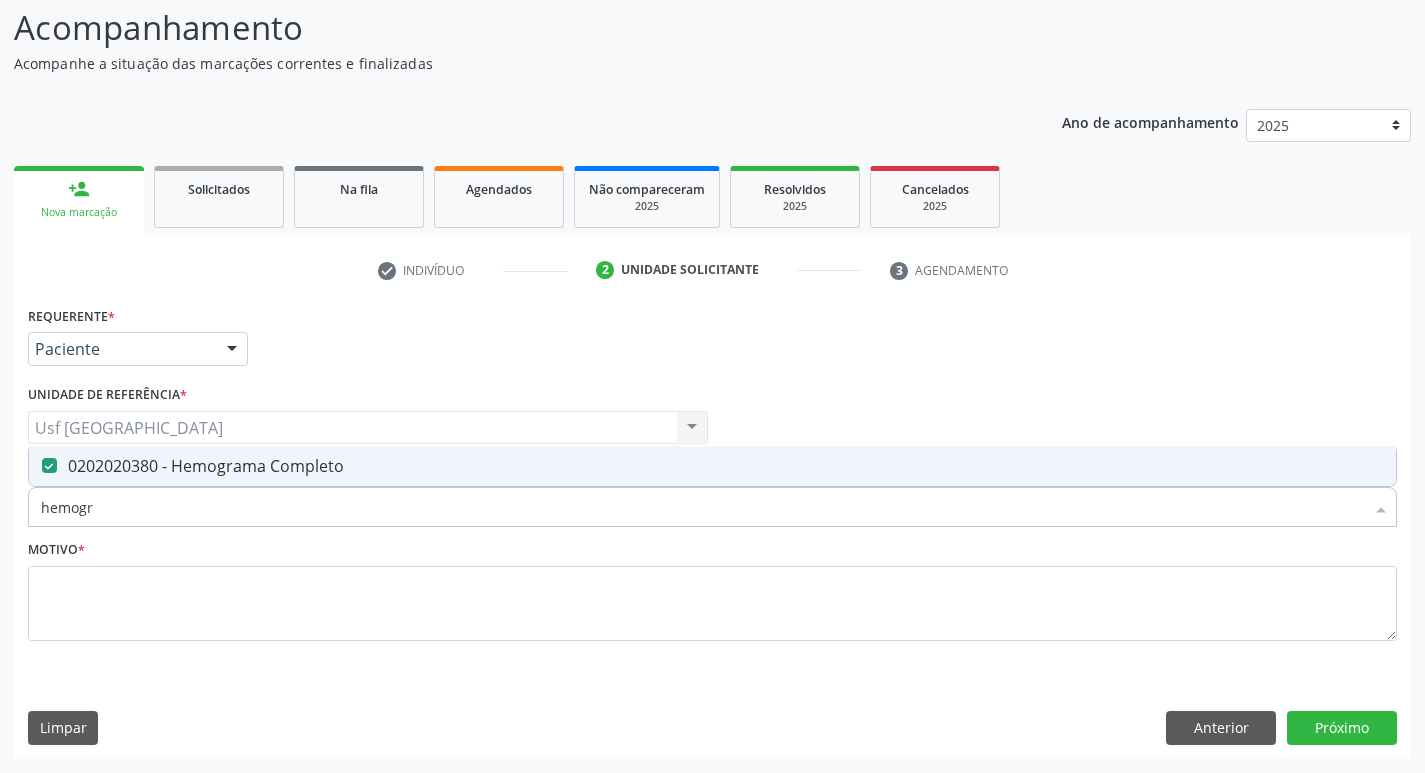 type on "hemog" 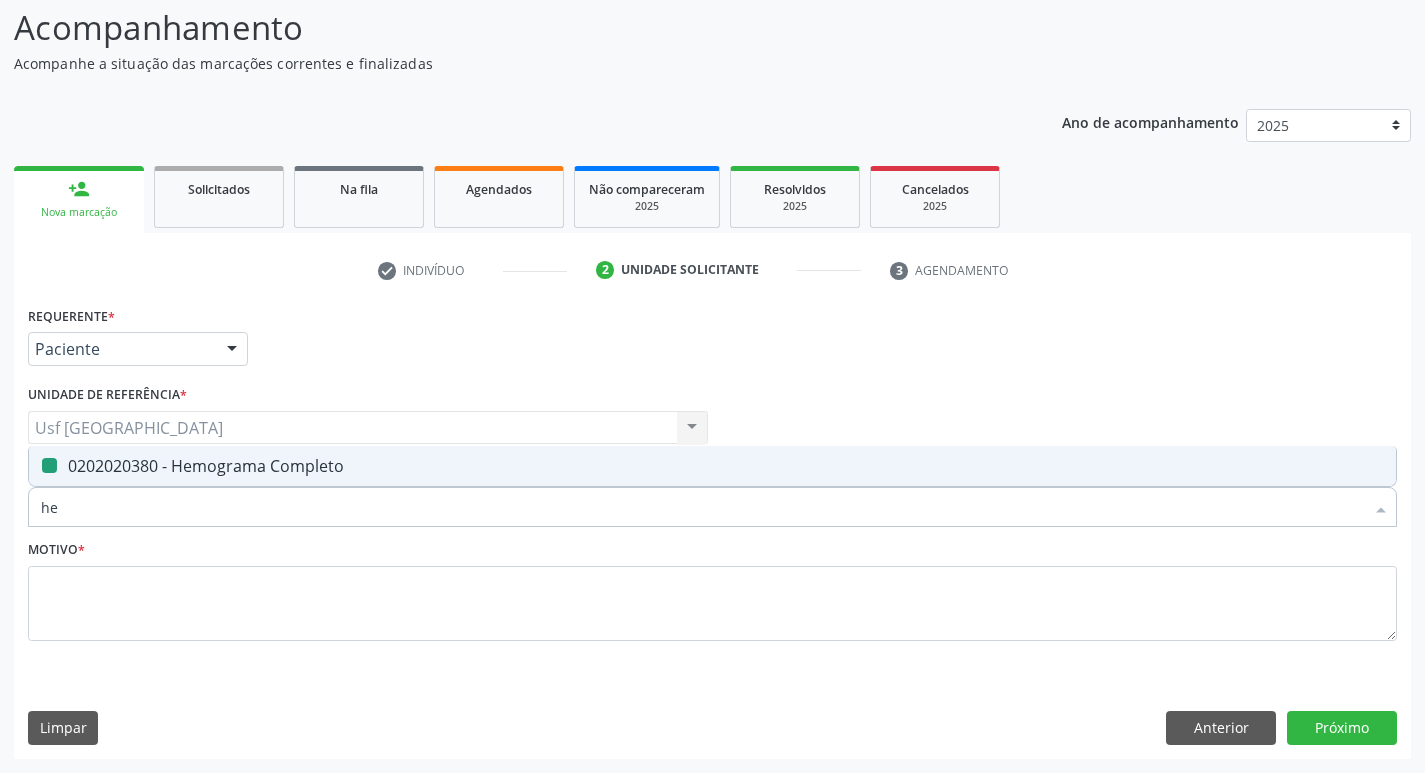type on "h" 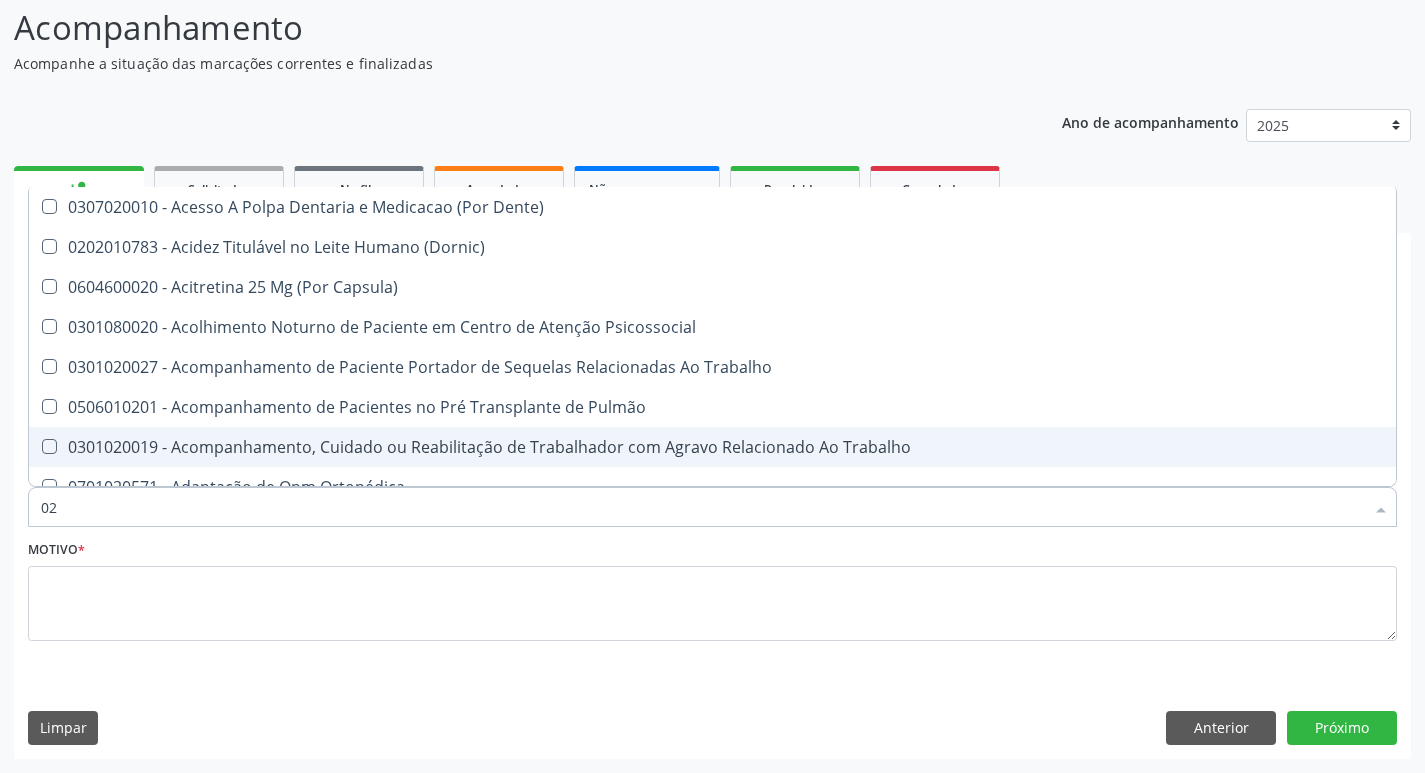 type on "020" 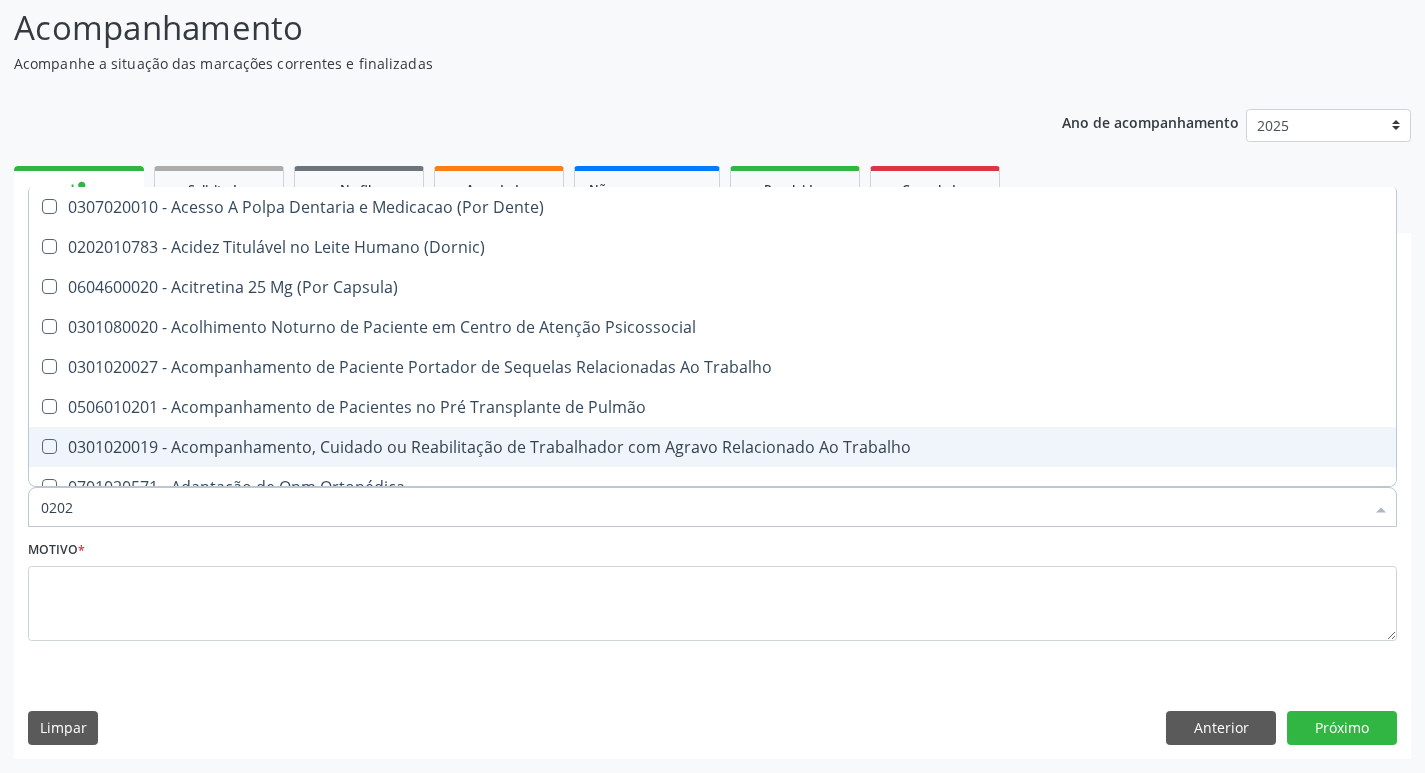 type on "02020" 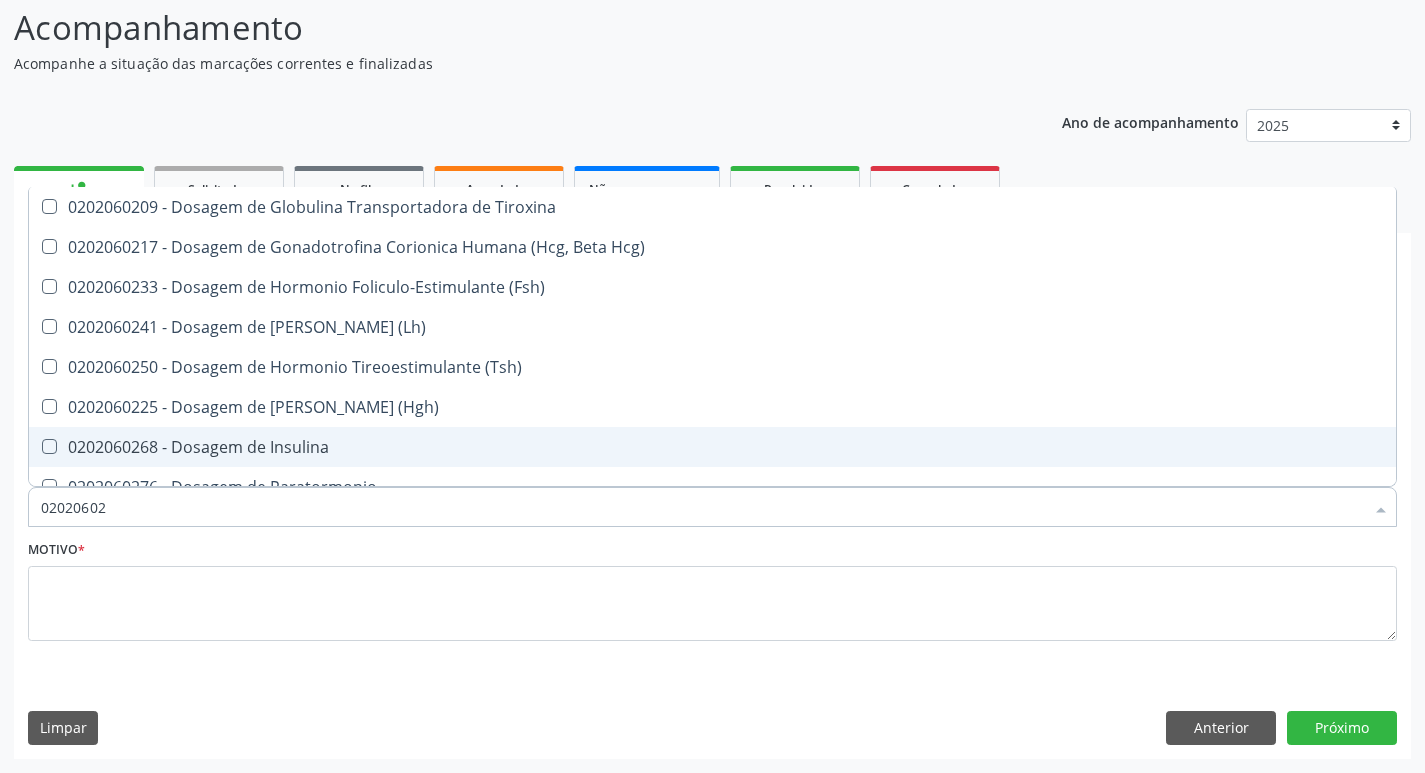 type on "020206025" 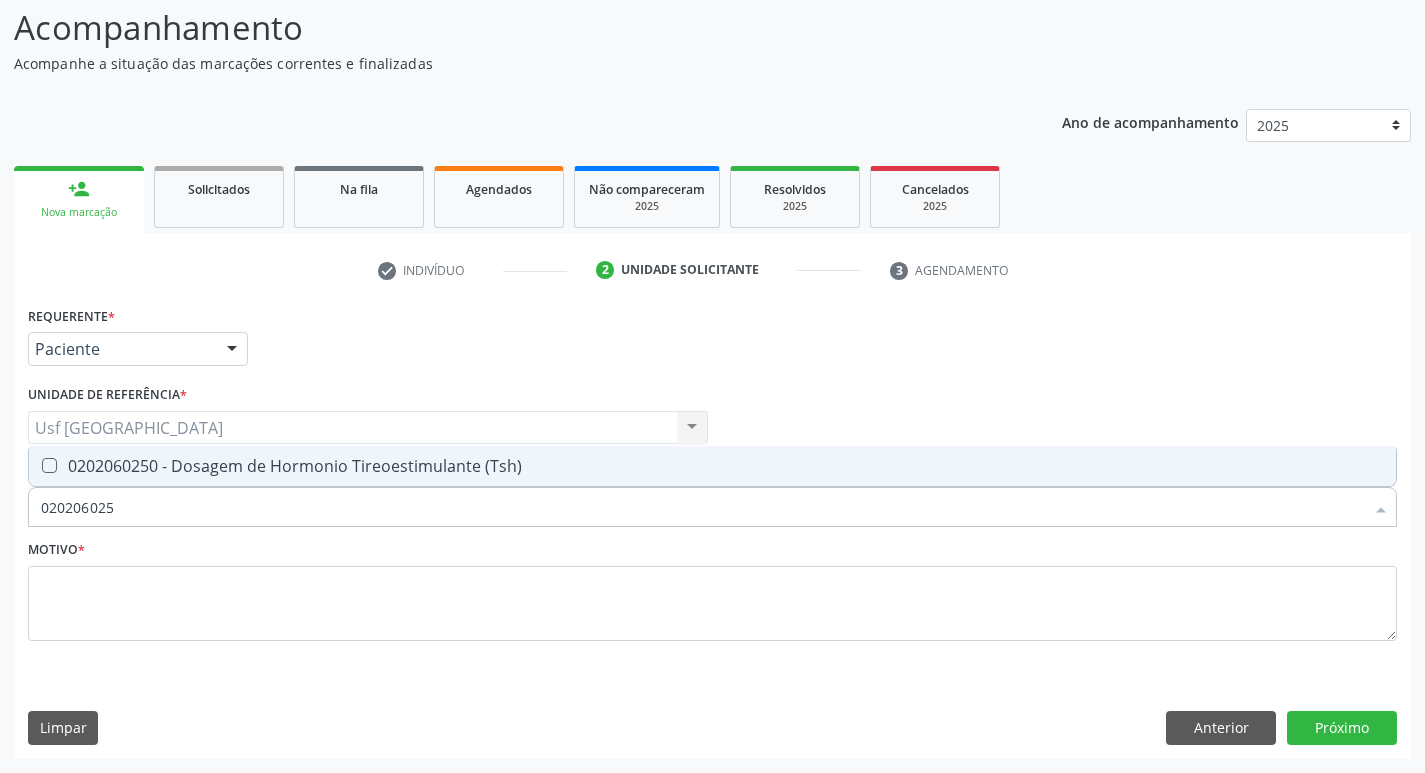 click on "0202060250 - Dosagem de Hormonio Tireoestimulante (Tsh)" at bounding box center (712, 466) 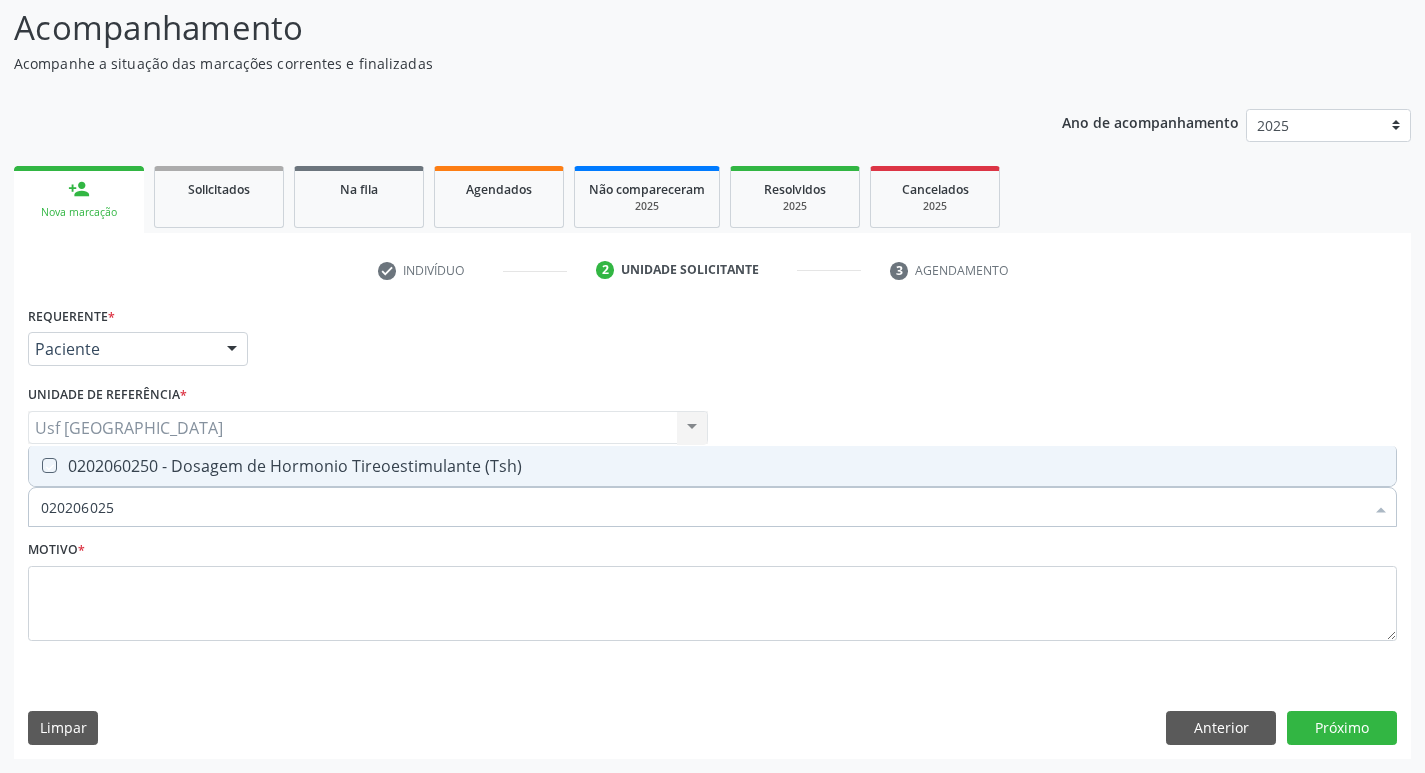 checkbox on "true" 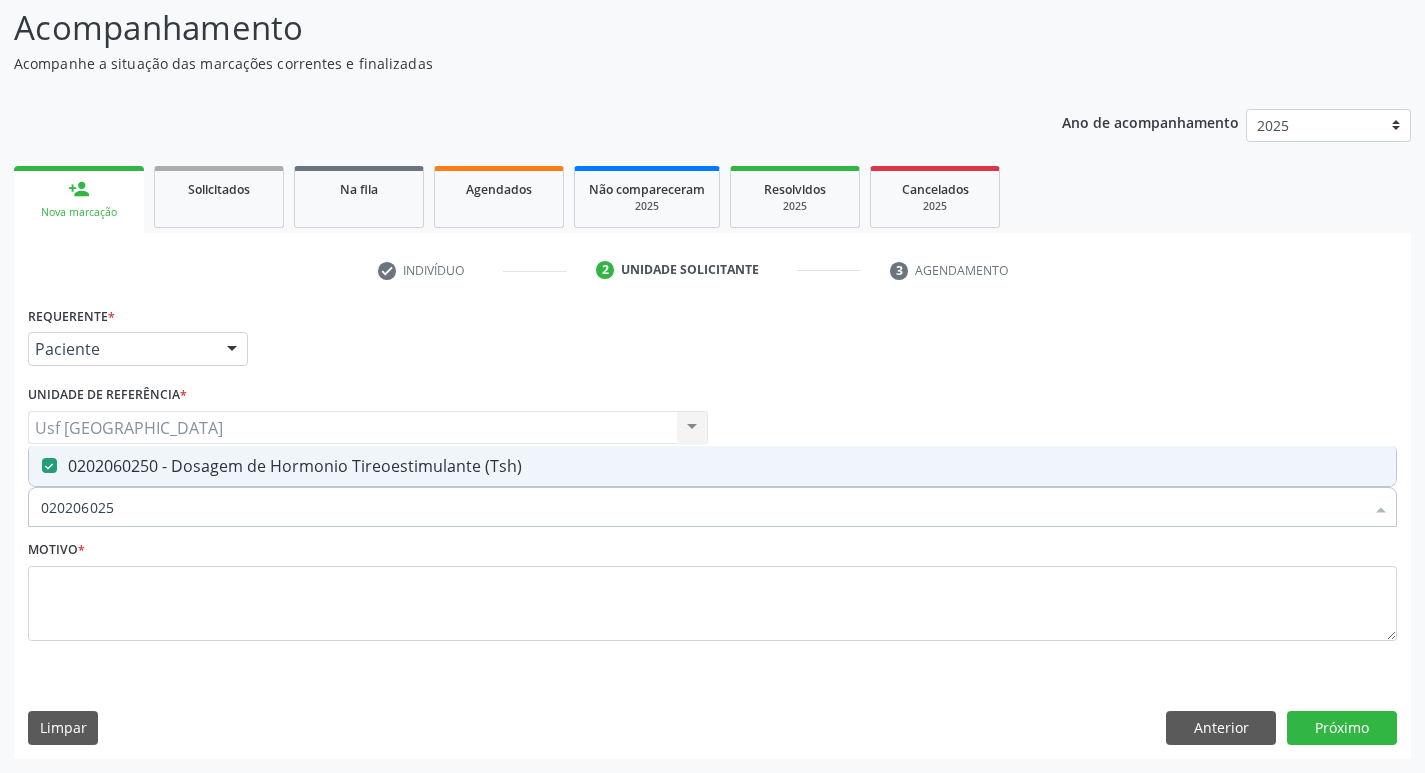 type on "02020602" 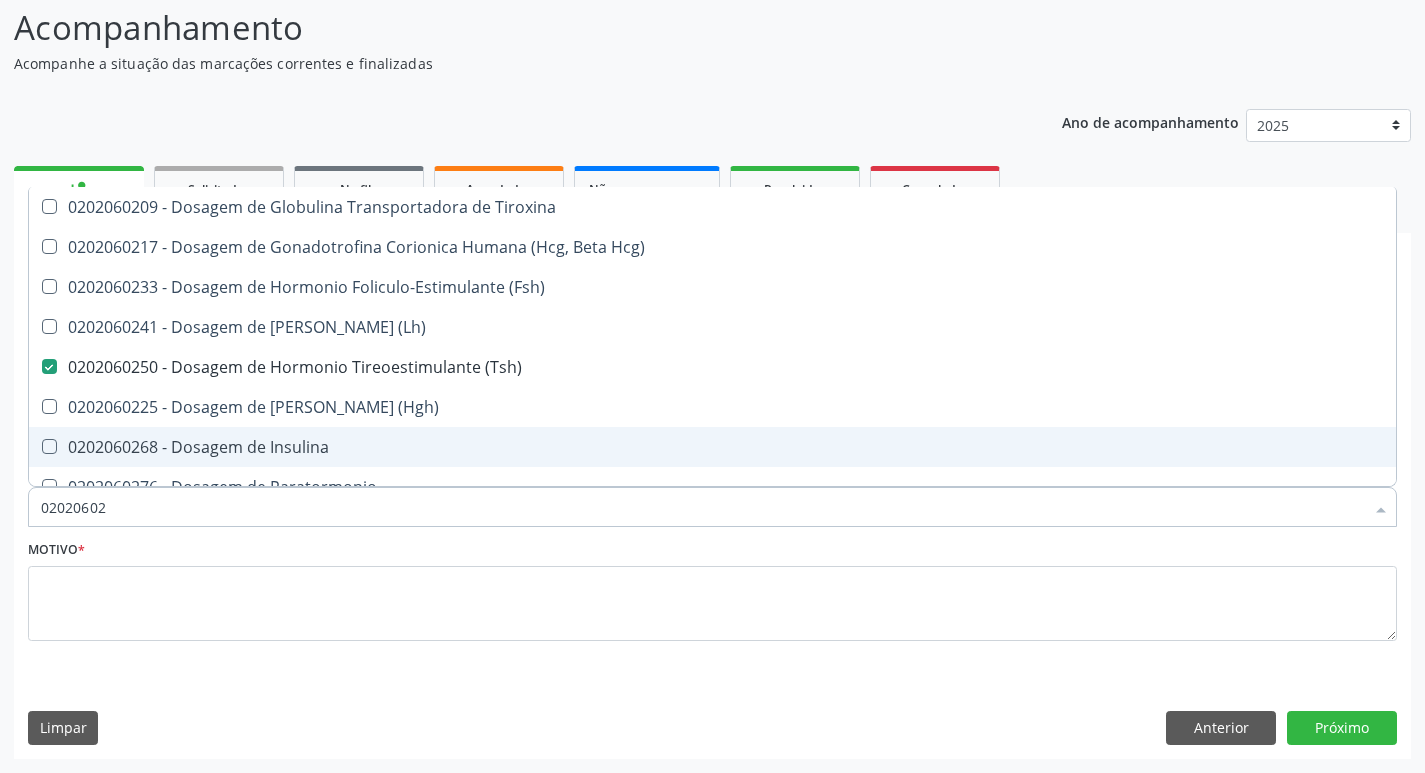 type on "0202060" 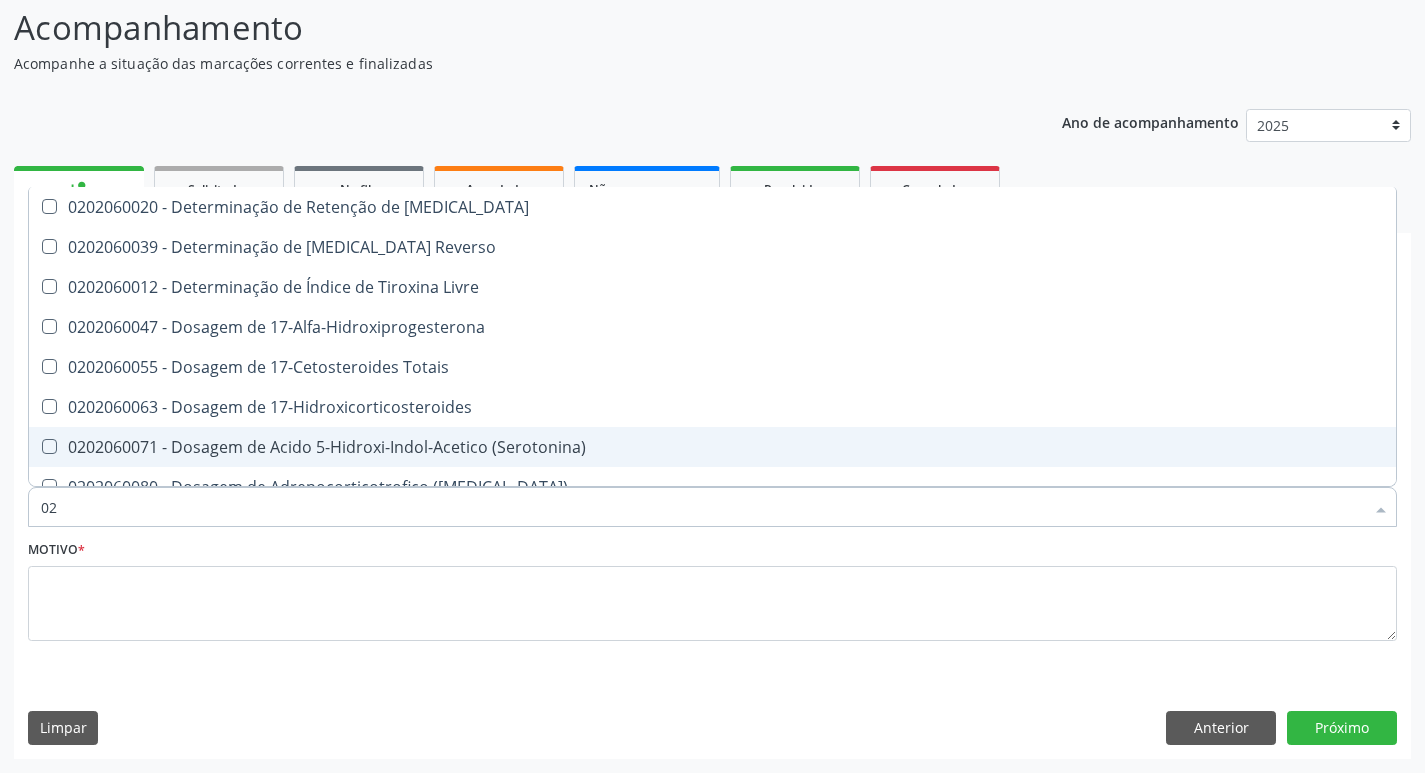 type on "0" 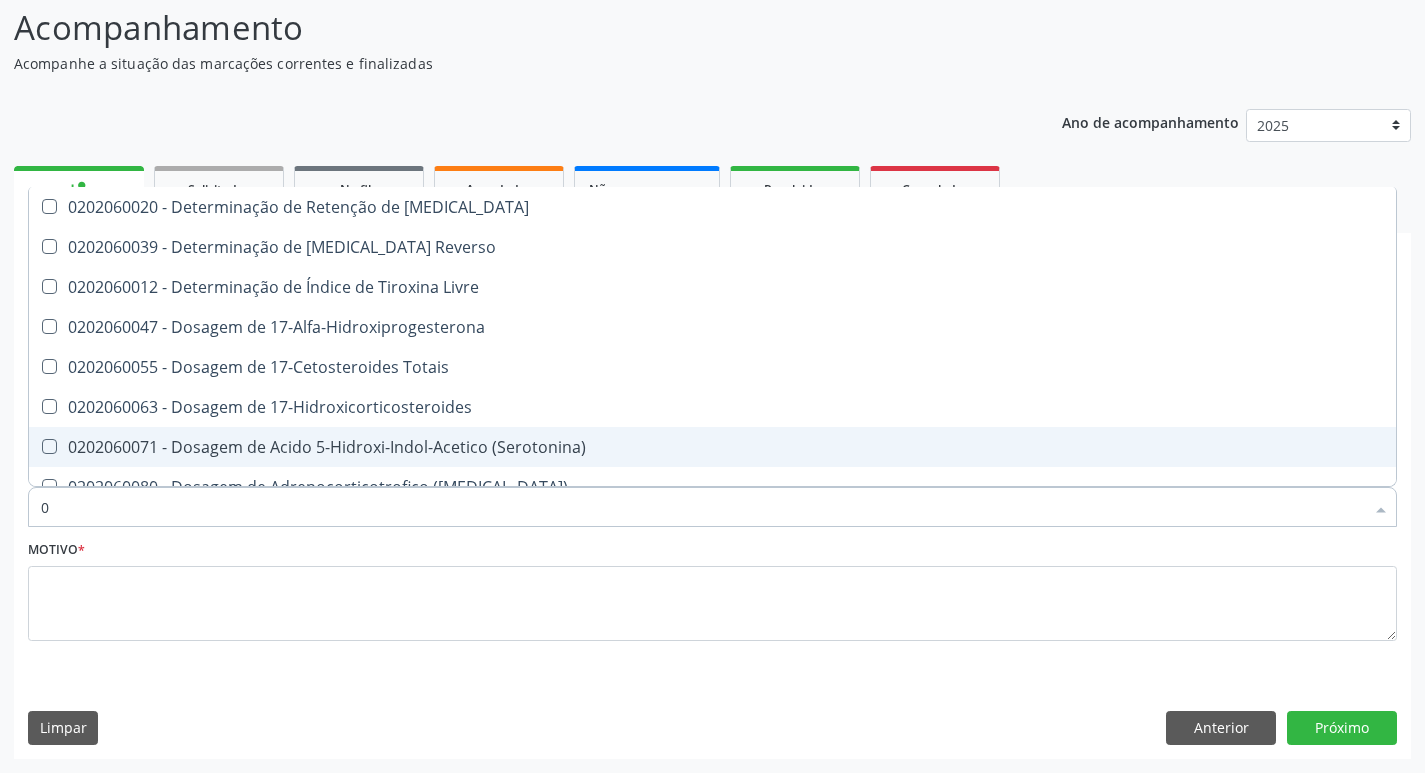 type 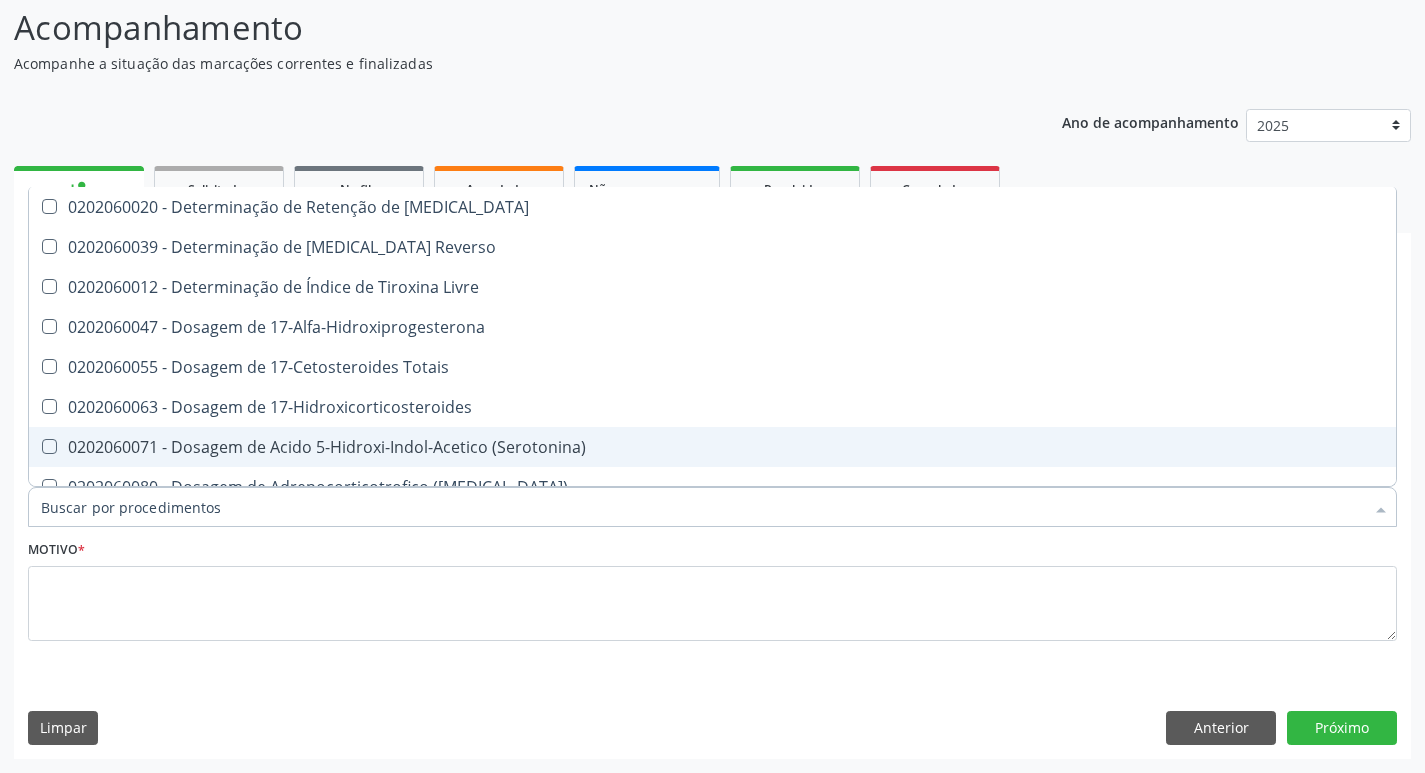 checkbox on "false" 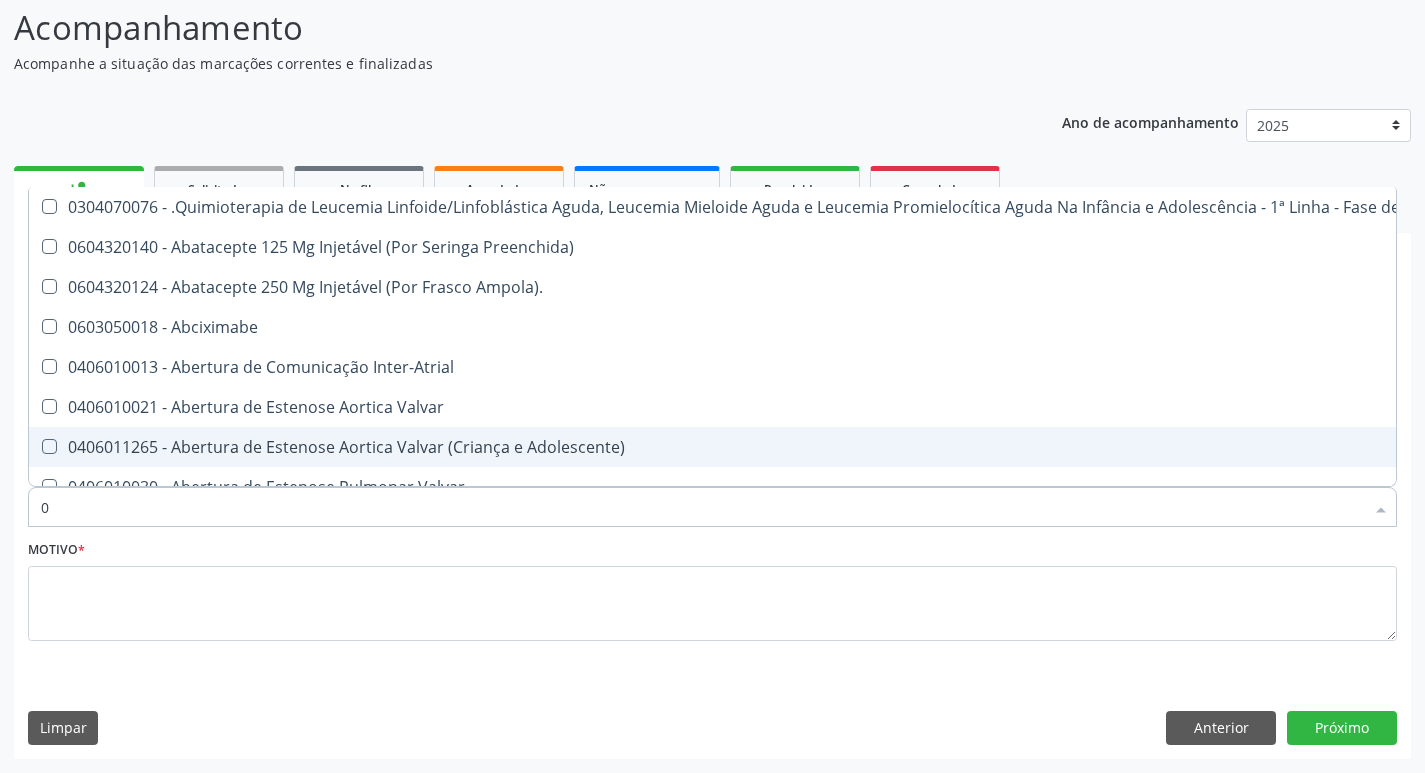 type on "02" 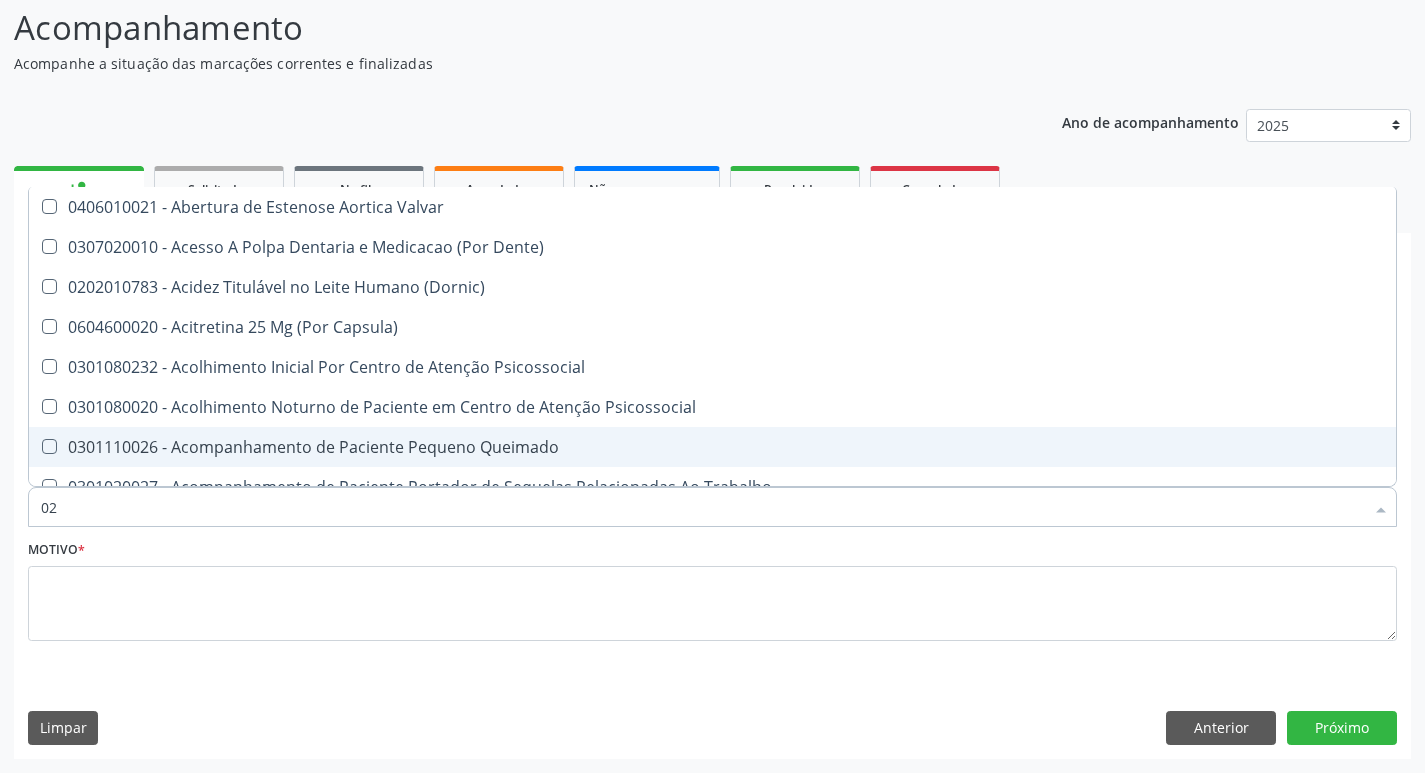 type on "020" 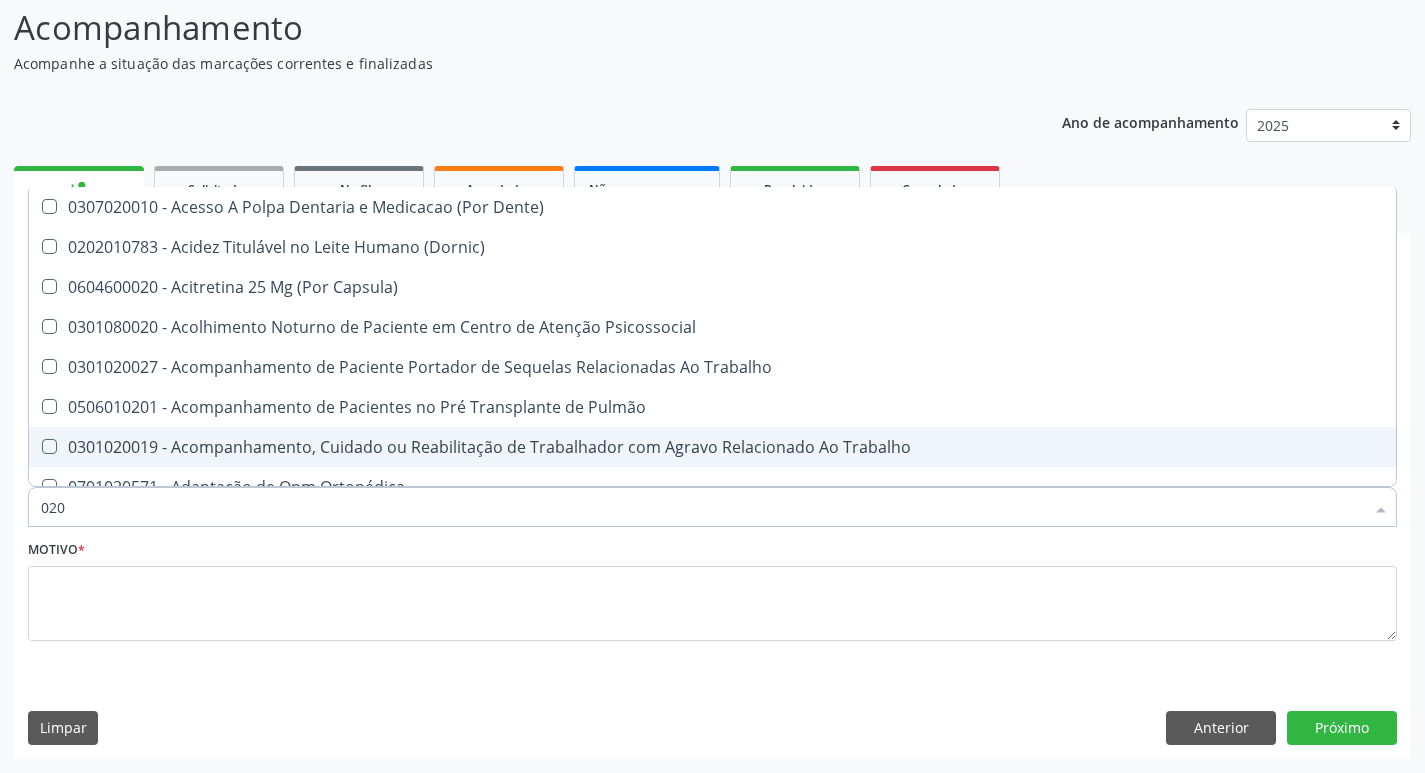 type on "0202" 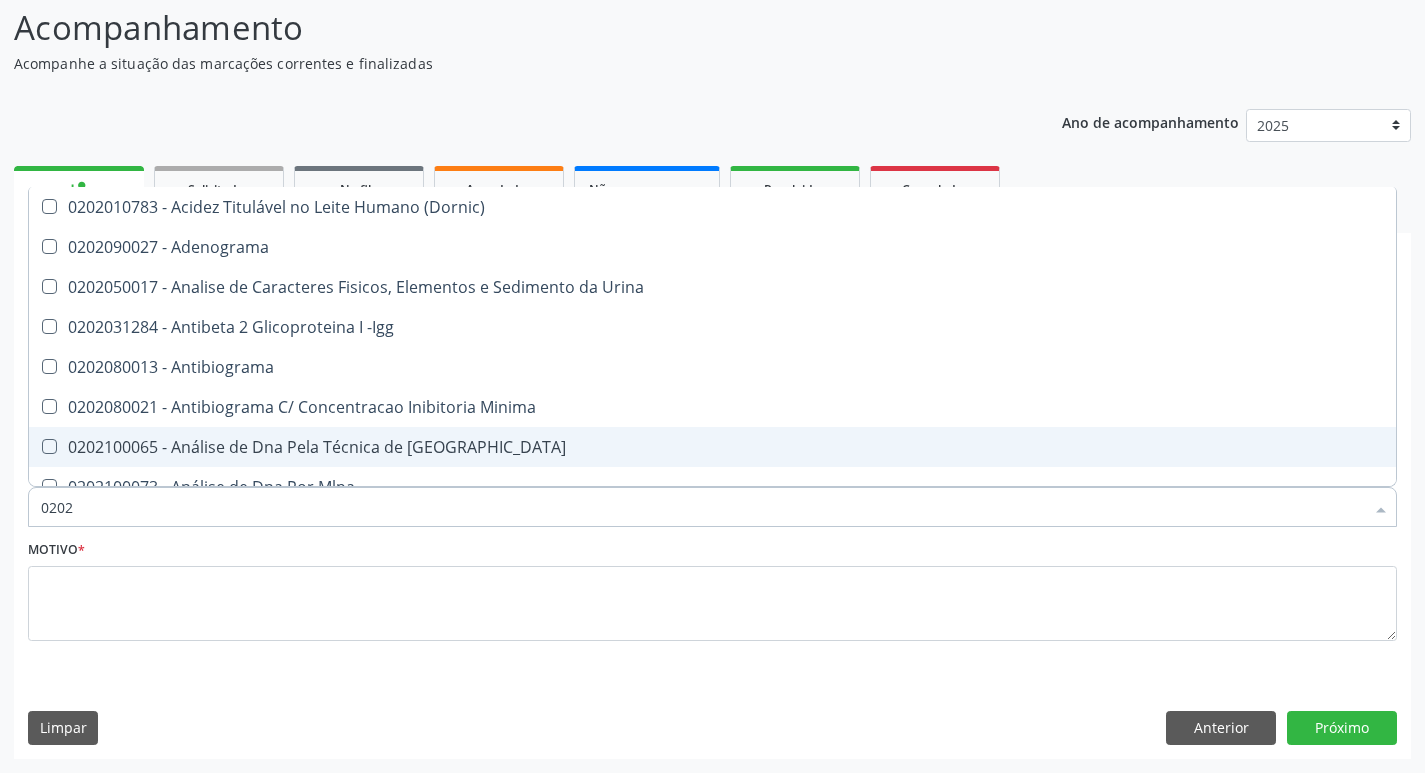 type on "02020" 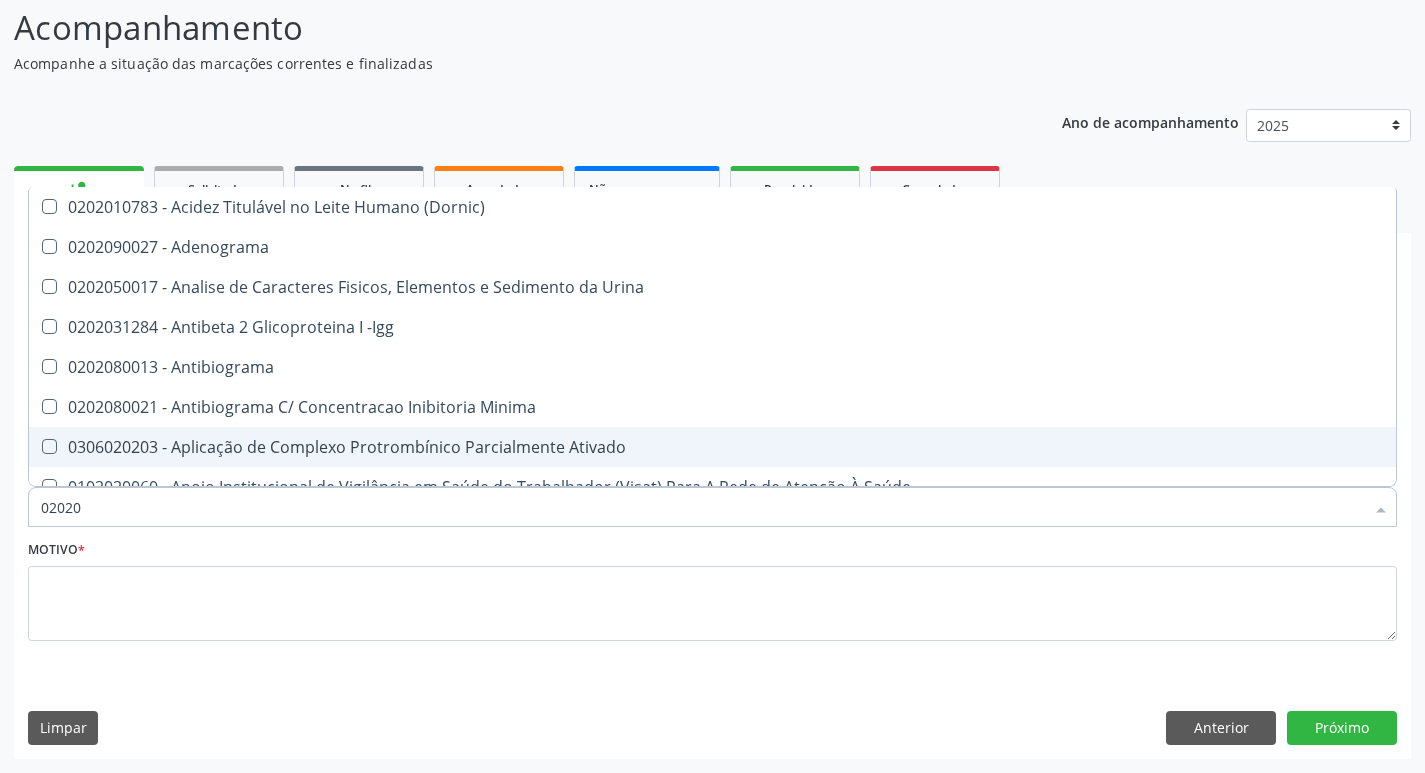 type on "020206" 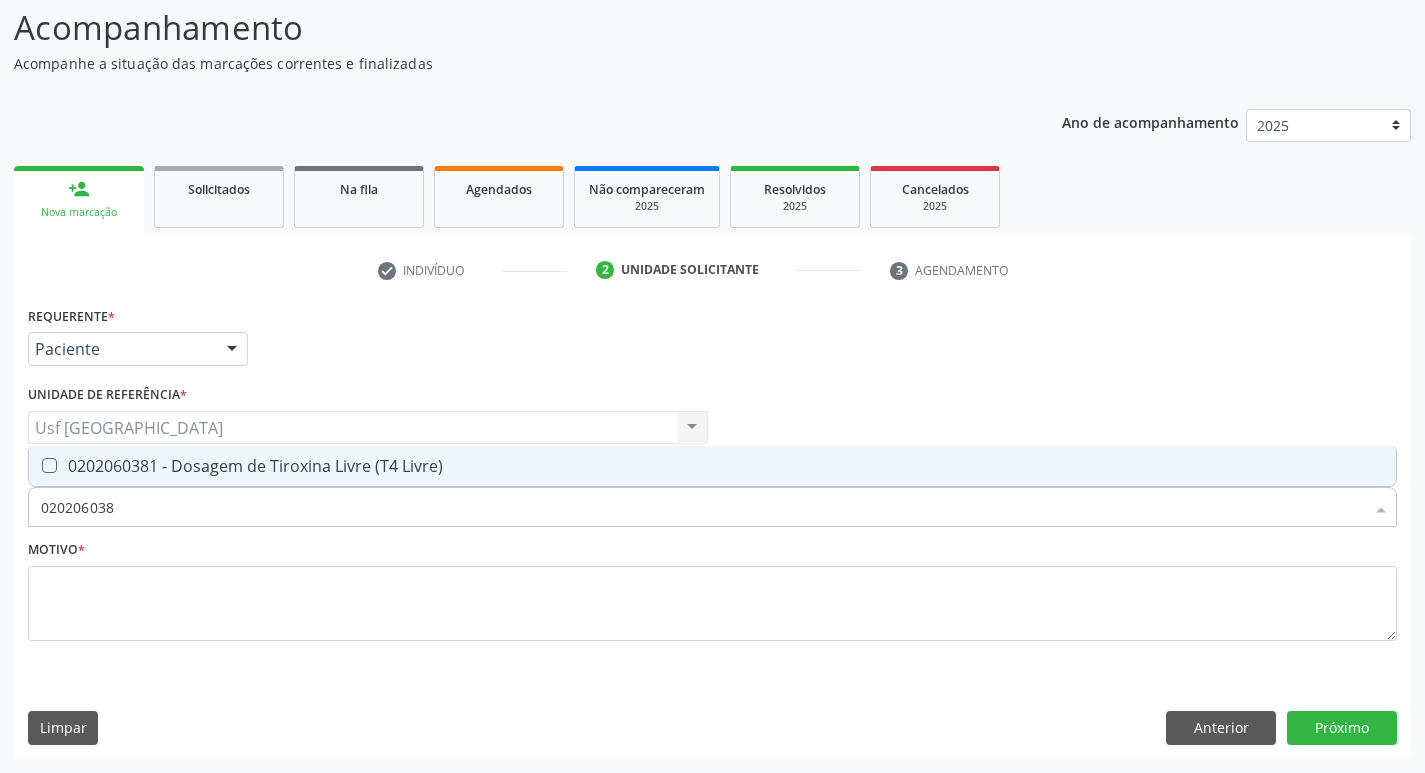 type on "0202060381" 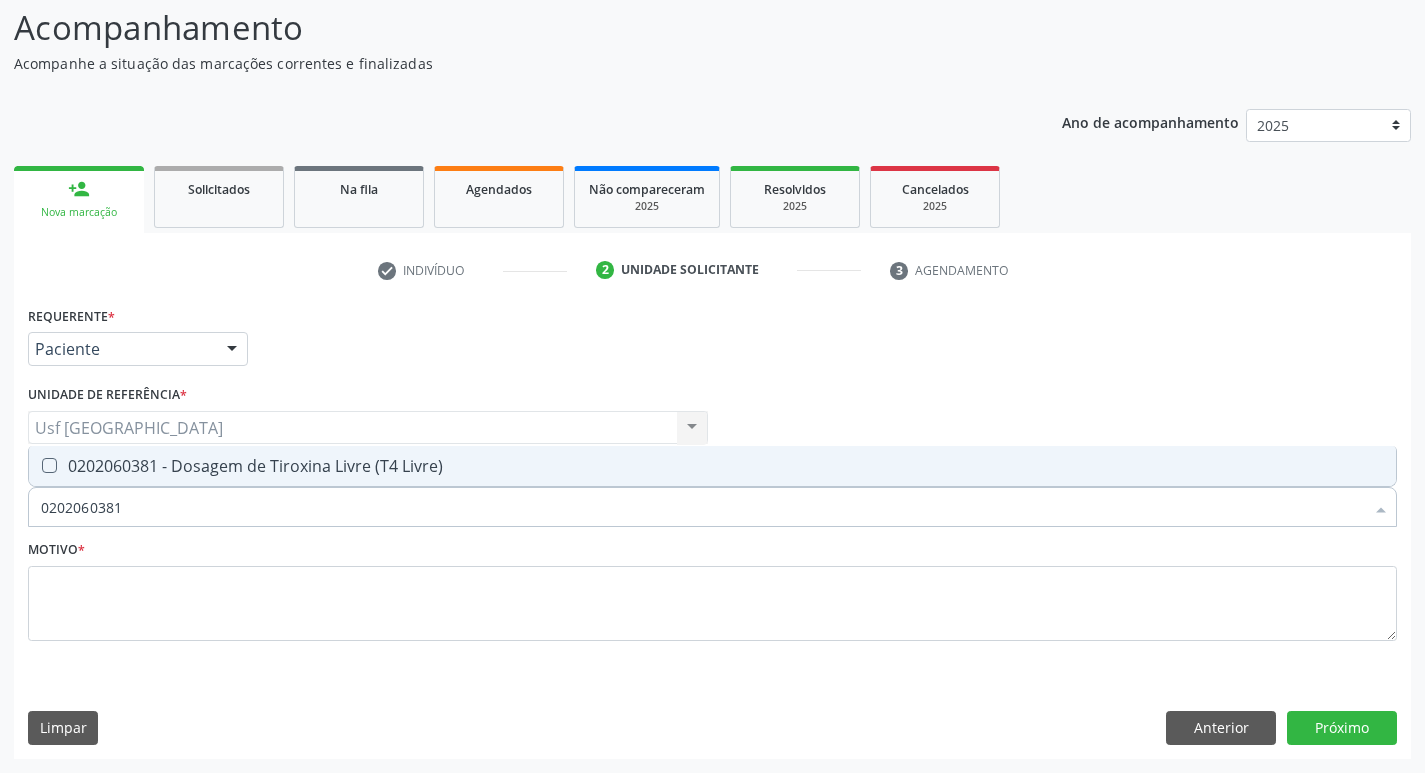 click on "0202060381 - Dosagem de Tiroxina Livre (T4 Livre)" at bounding box center [712, 466] 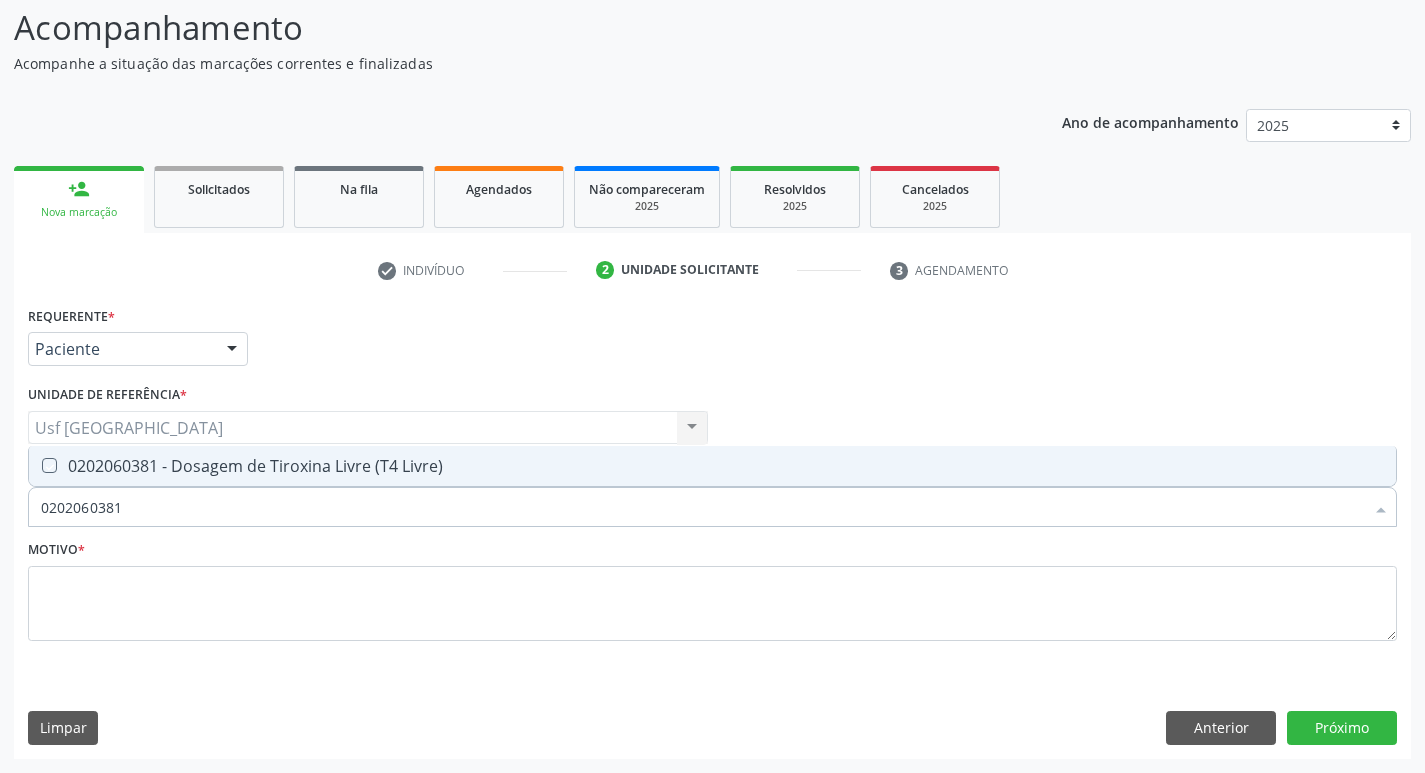 checkbox on "true" 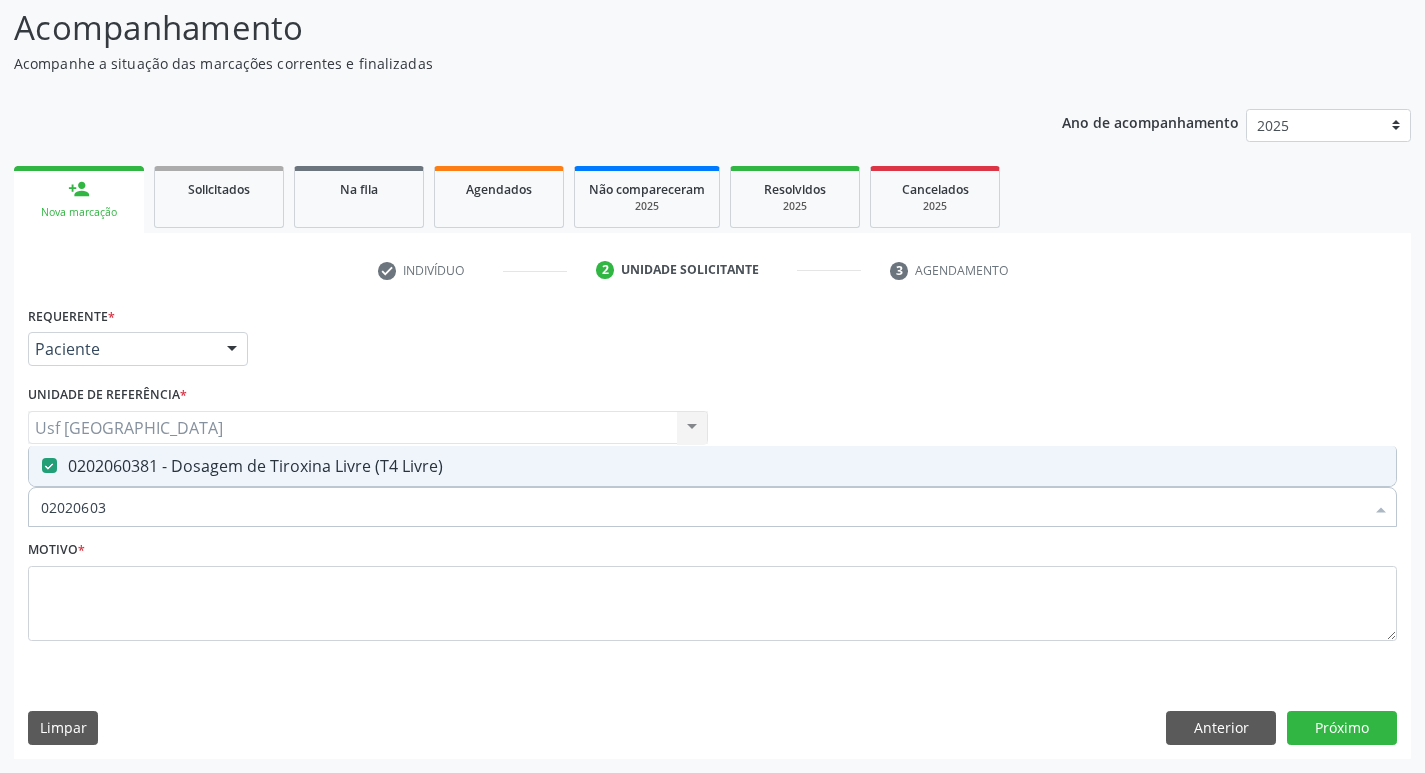 type on "0202060" 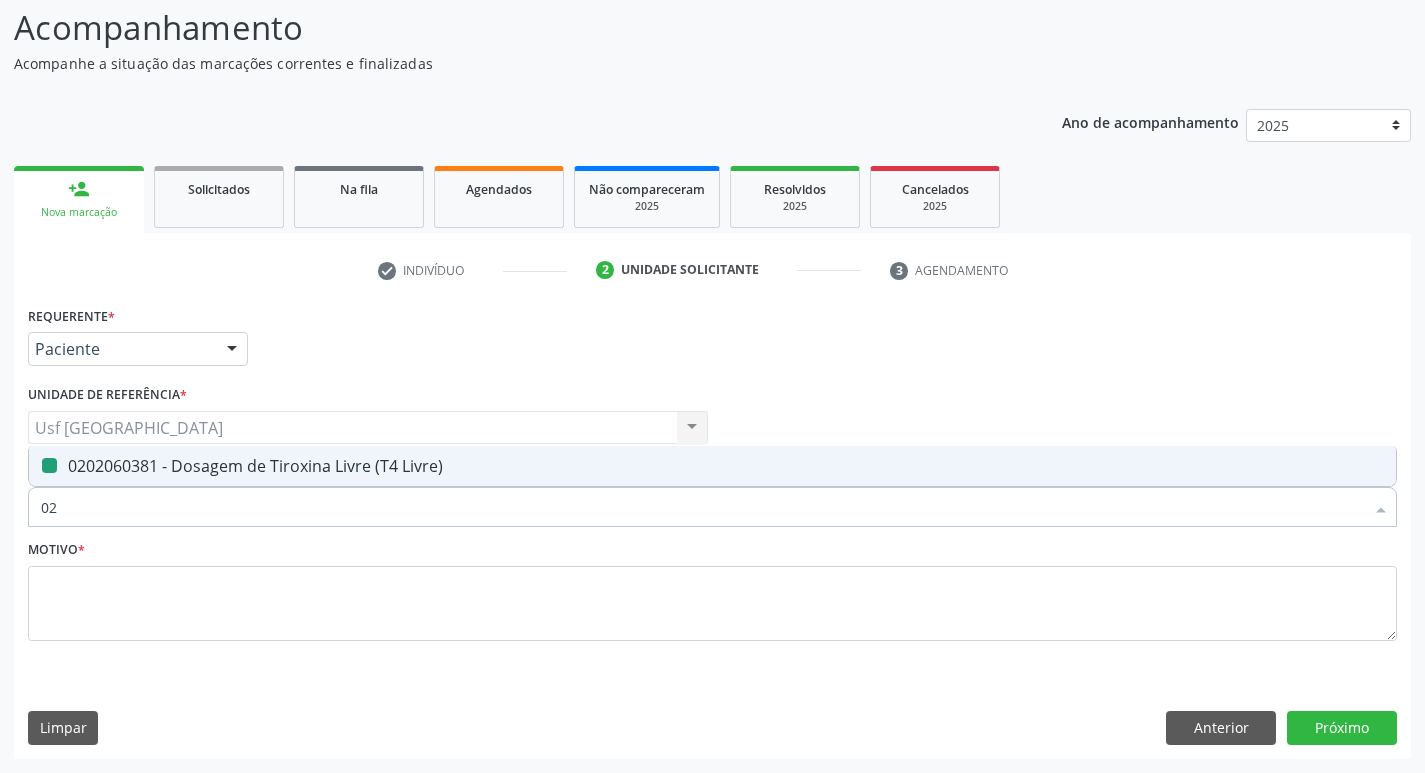 type on "0" 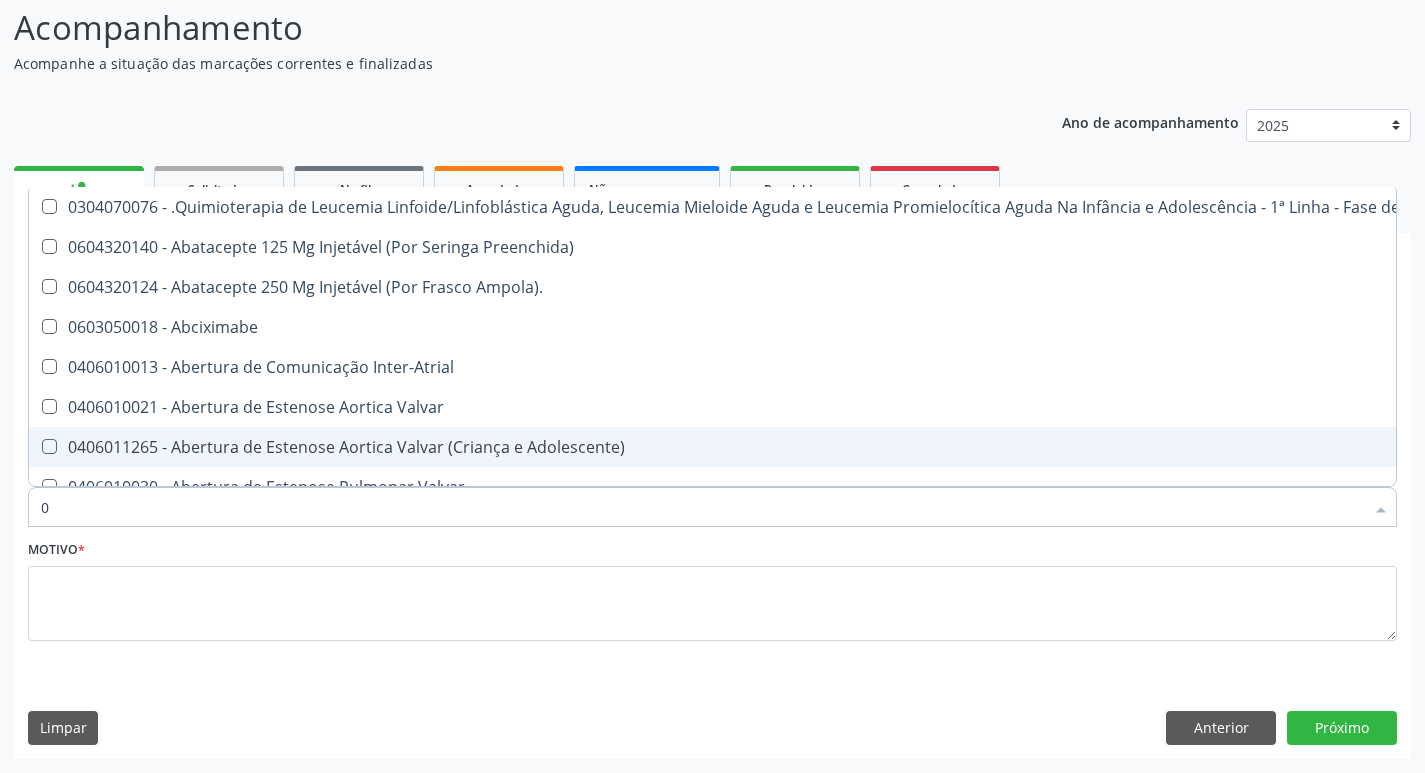 type on "02" 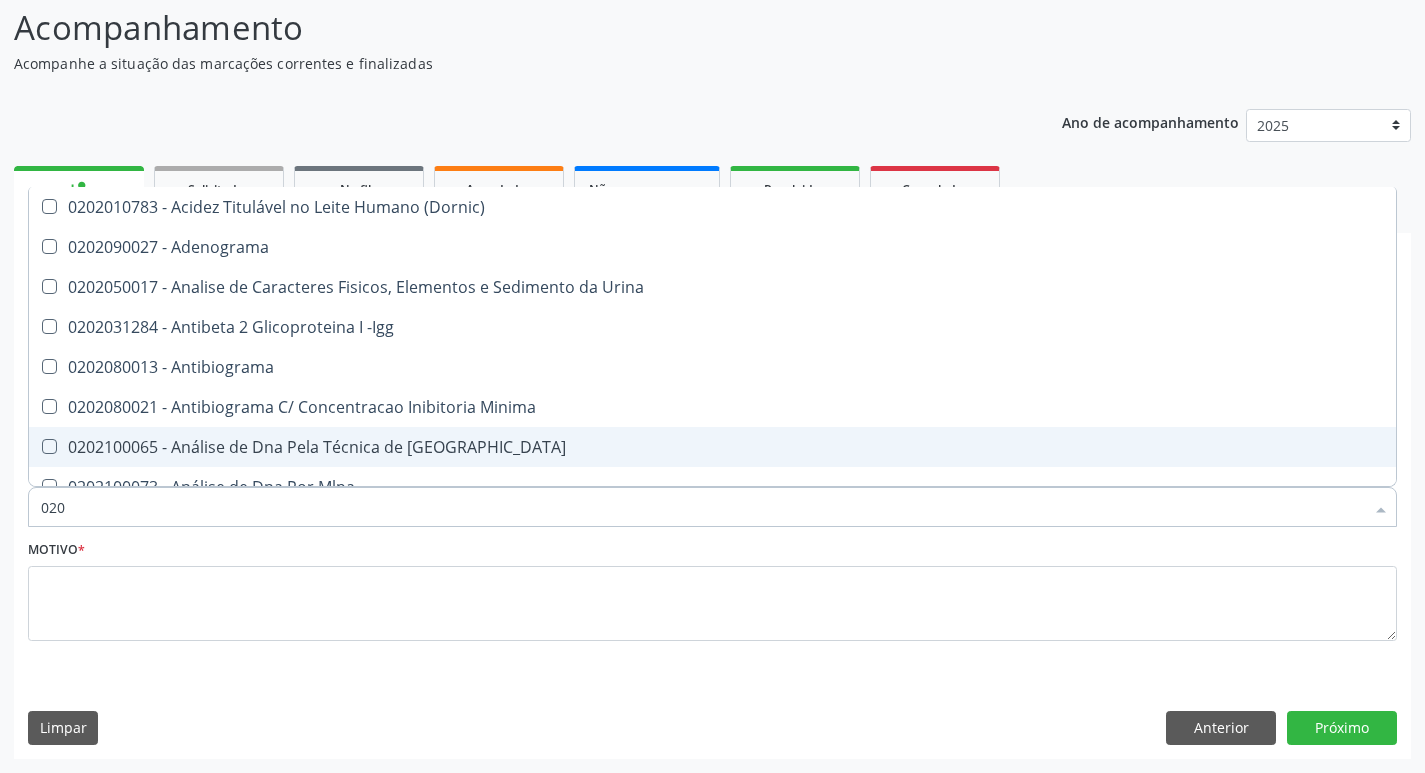 type on "0202" 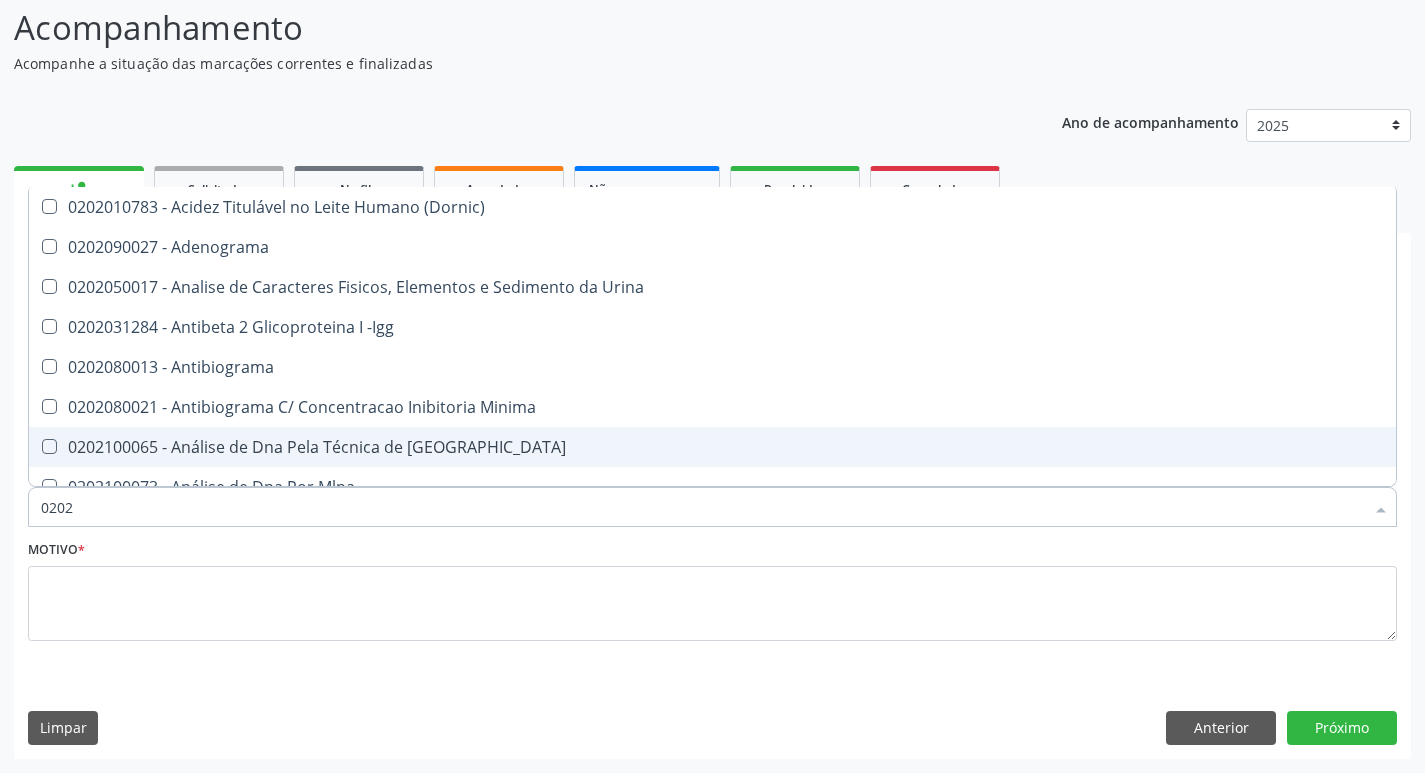 type on "02020" 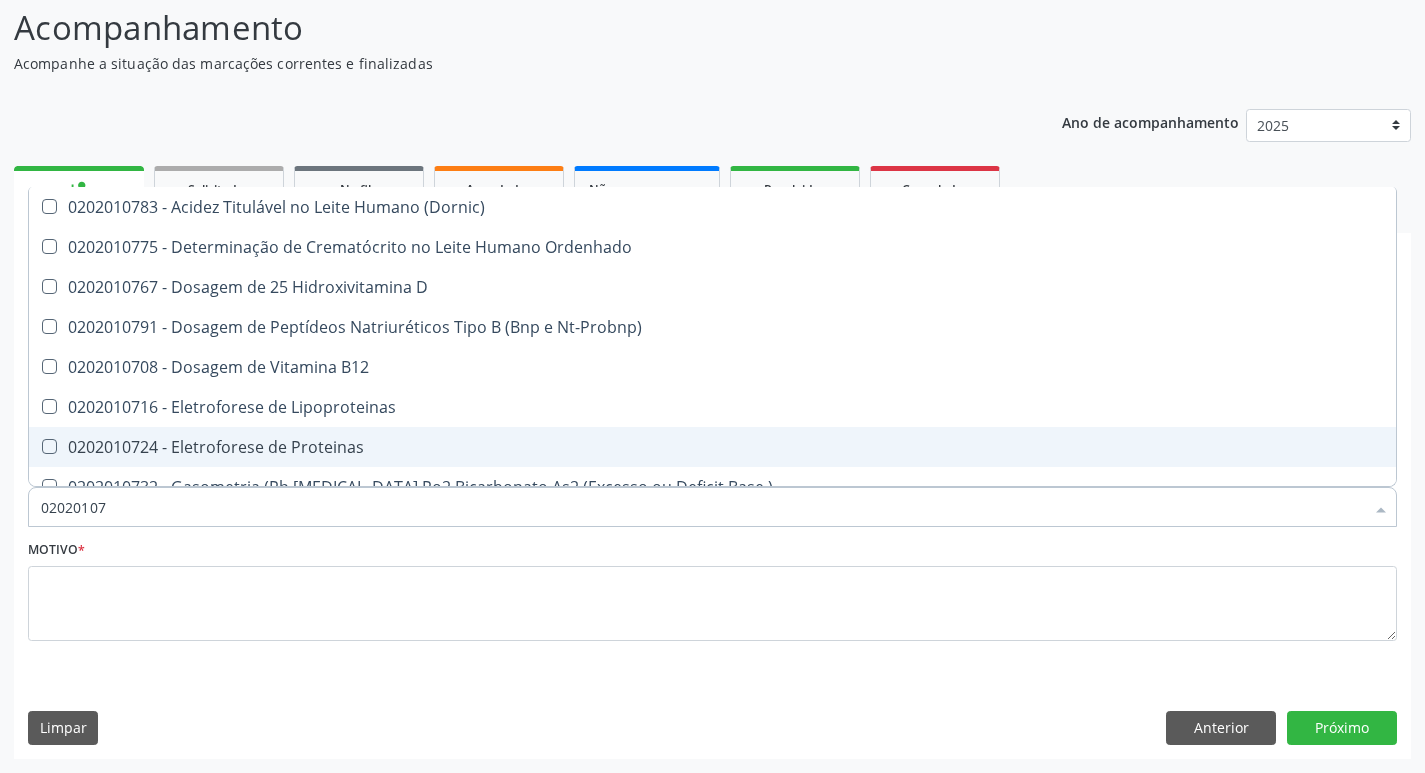 type on "020201076" 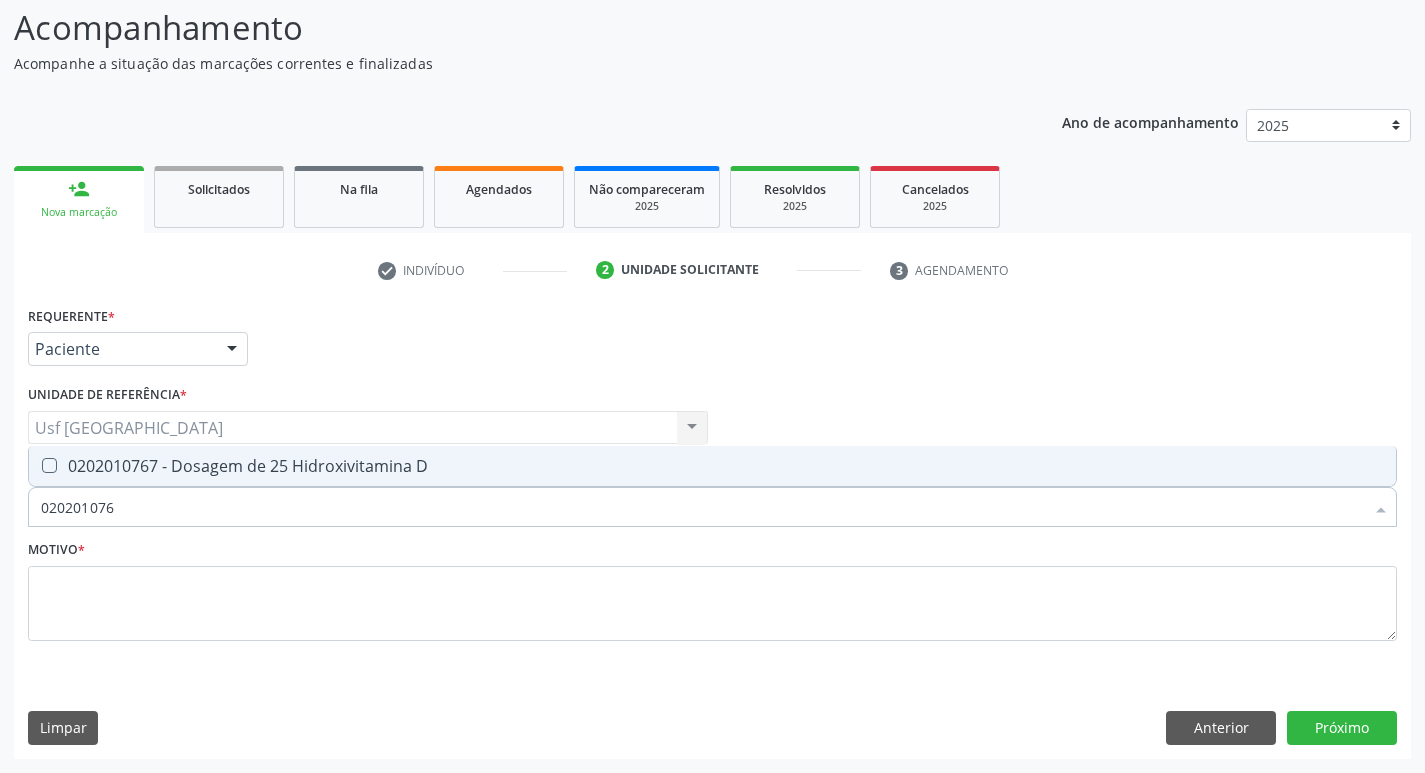 click on "0202010767 - Dosagem de 25 Hidroxivitamina D" at bounding box center [712, 466] 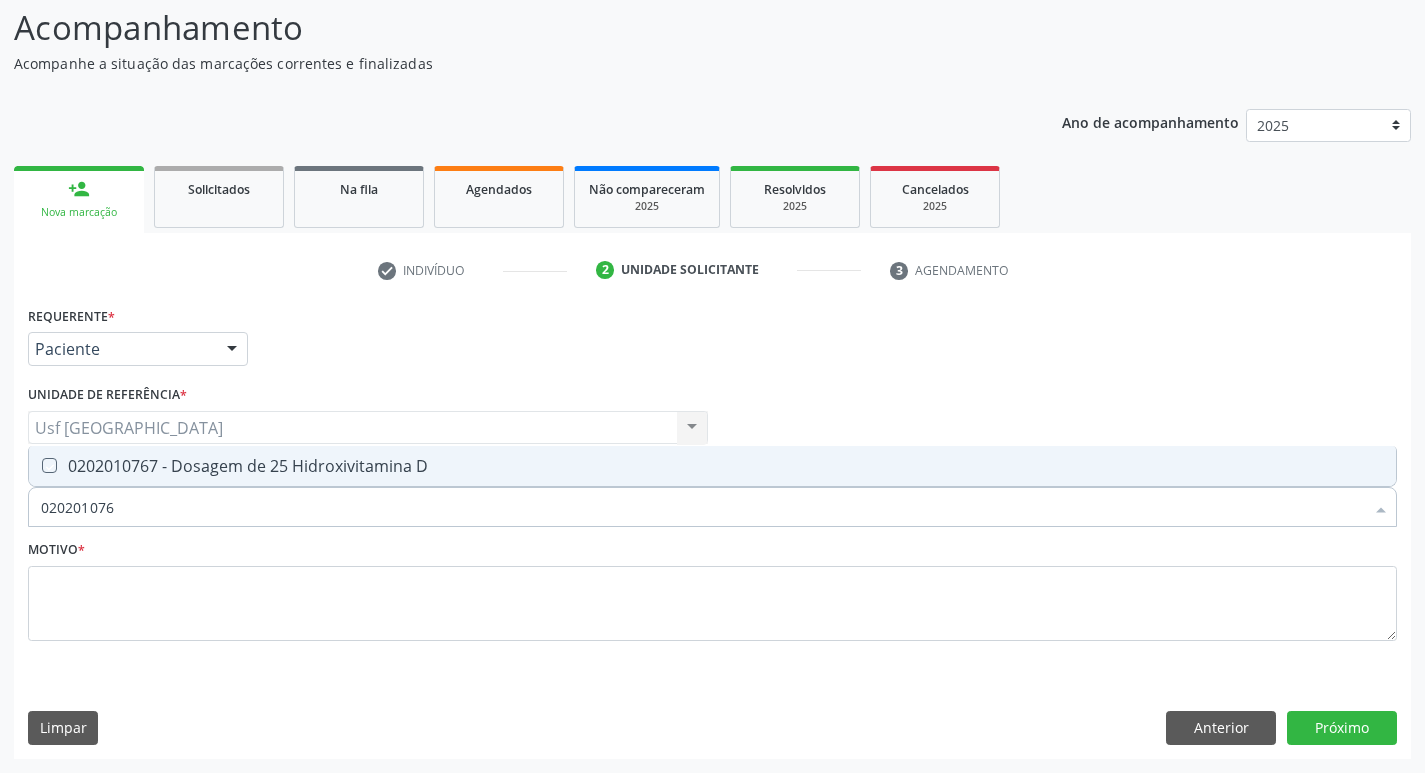 checkbox on "true" 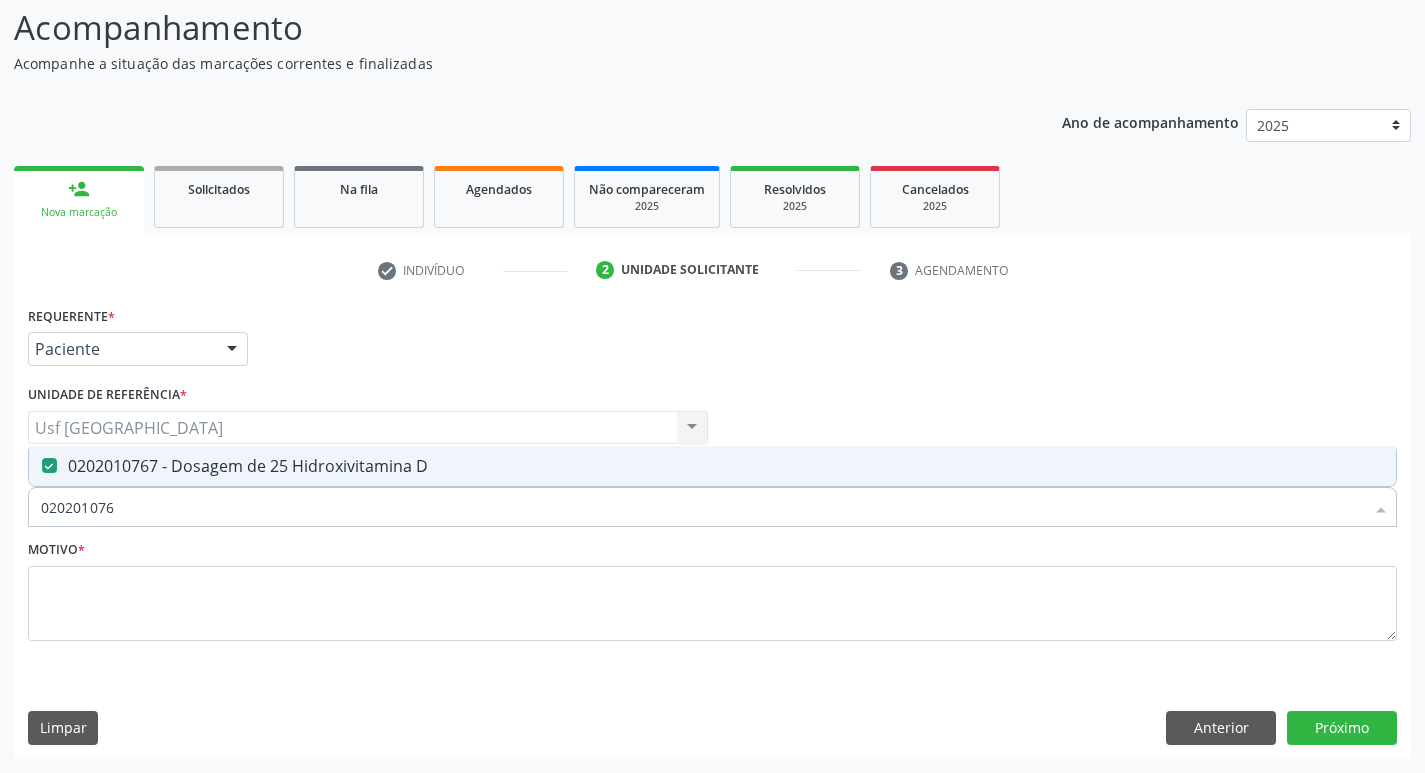 type on "02020107" 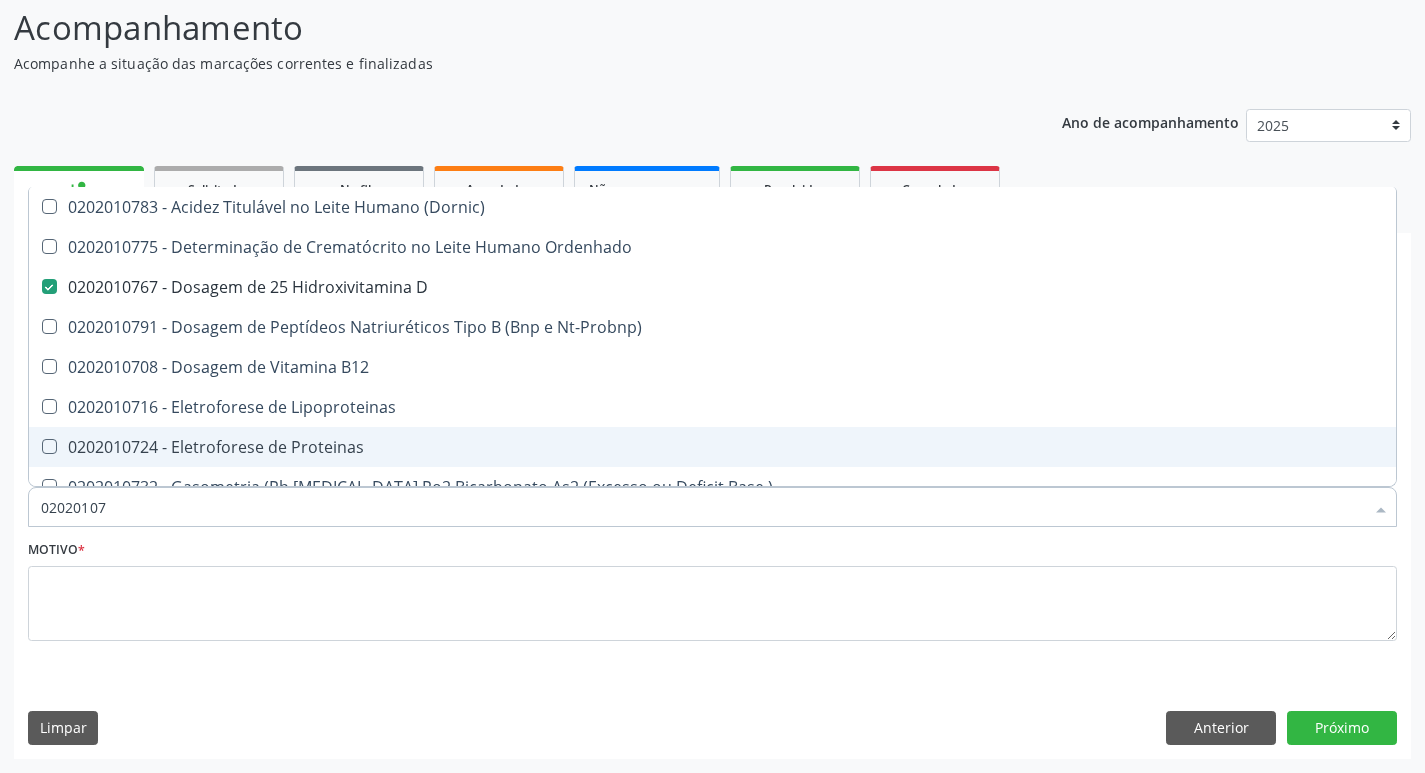 type on "0202010" 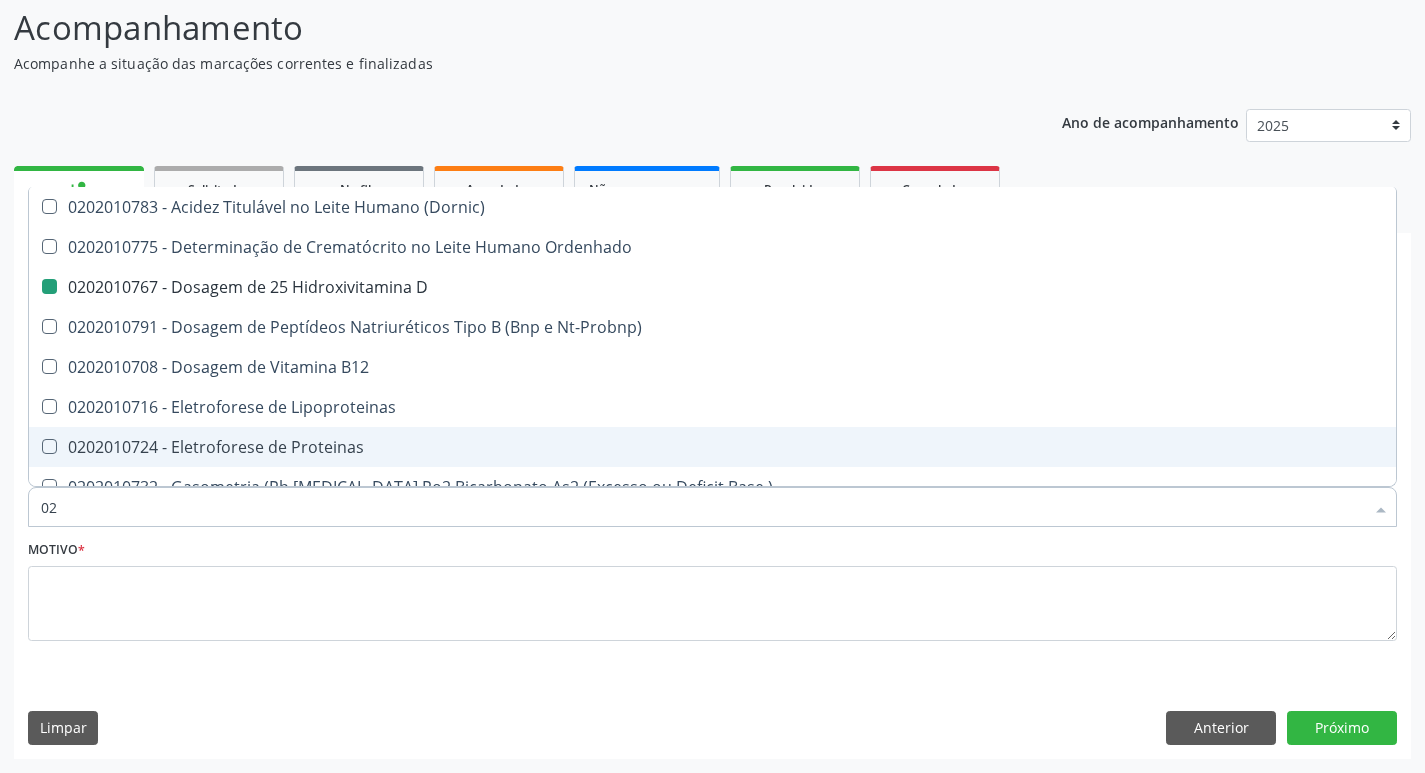 type on "0" 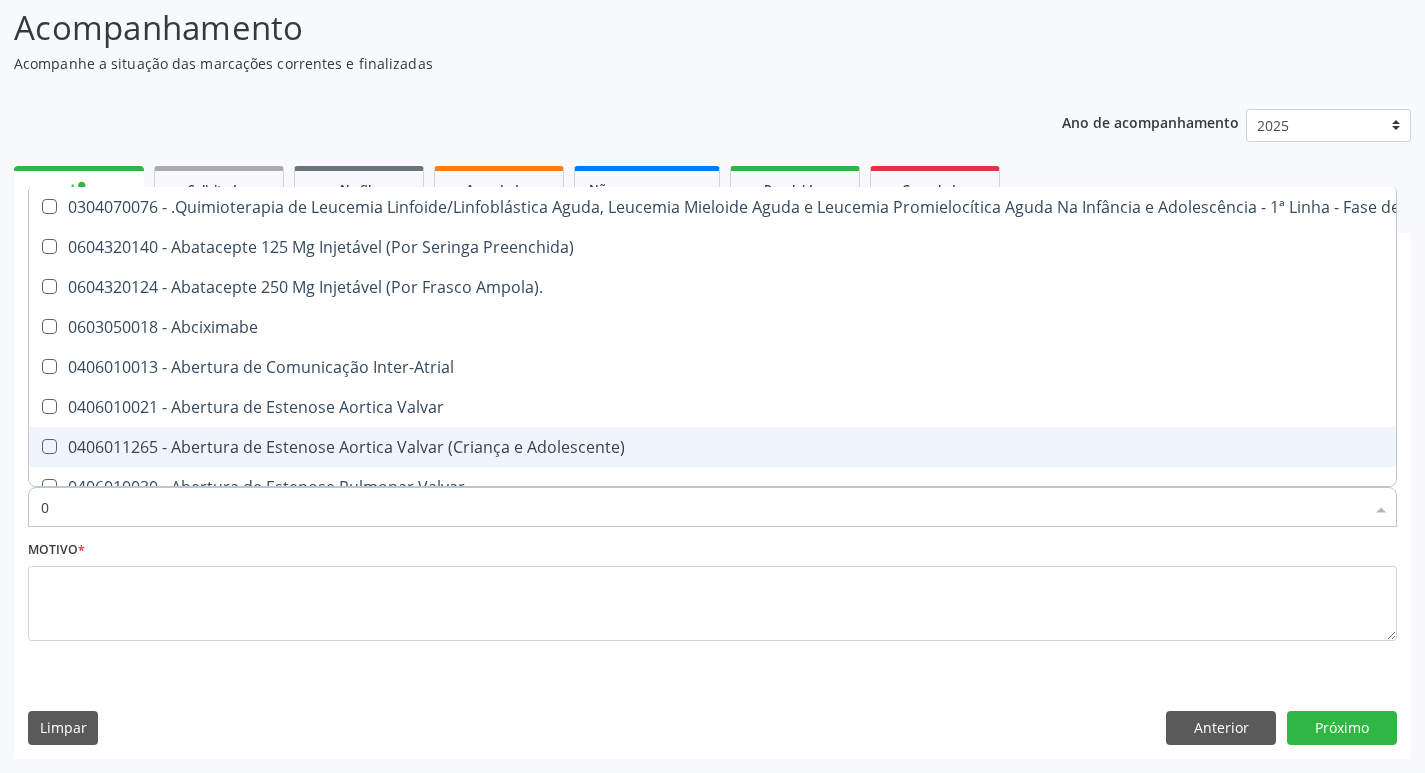type on "02" 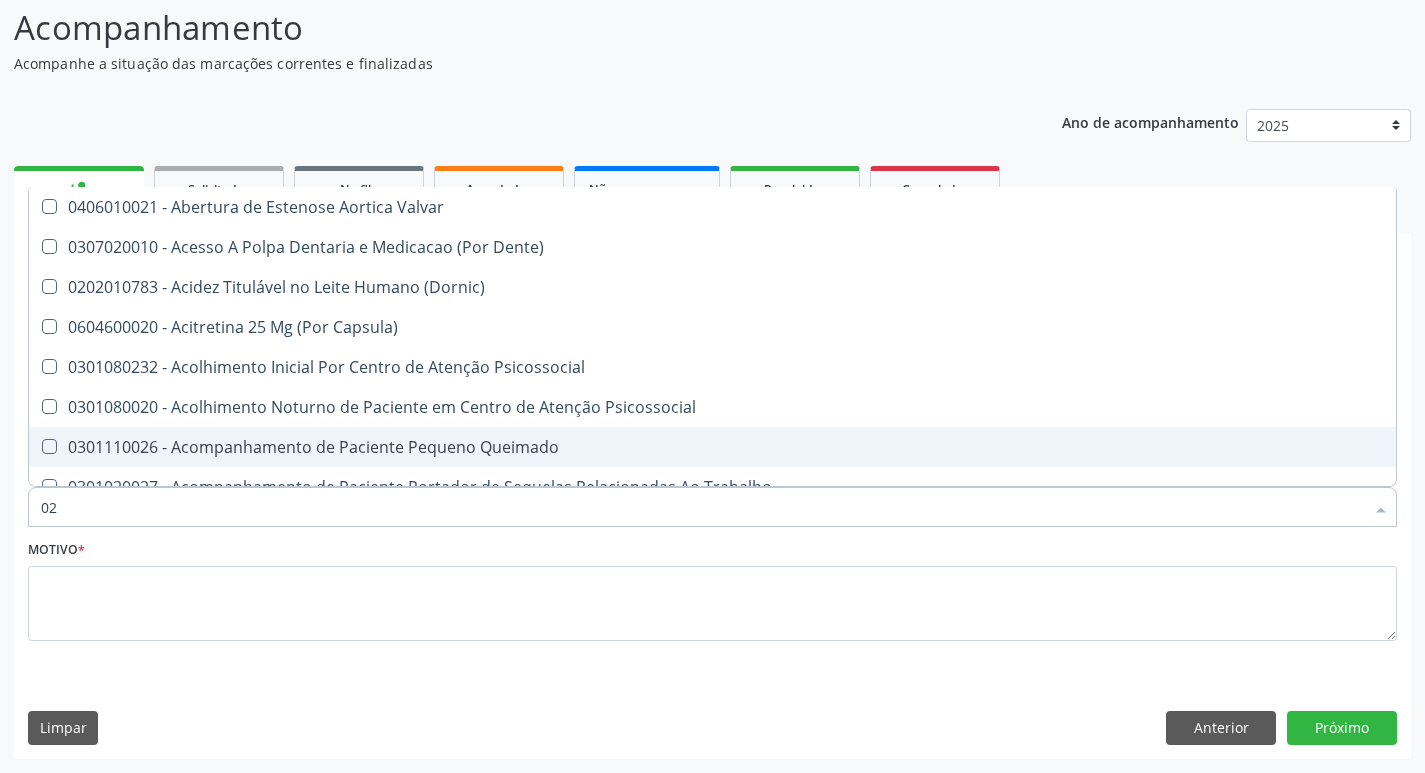 type on "020" 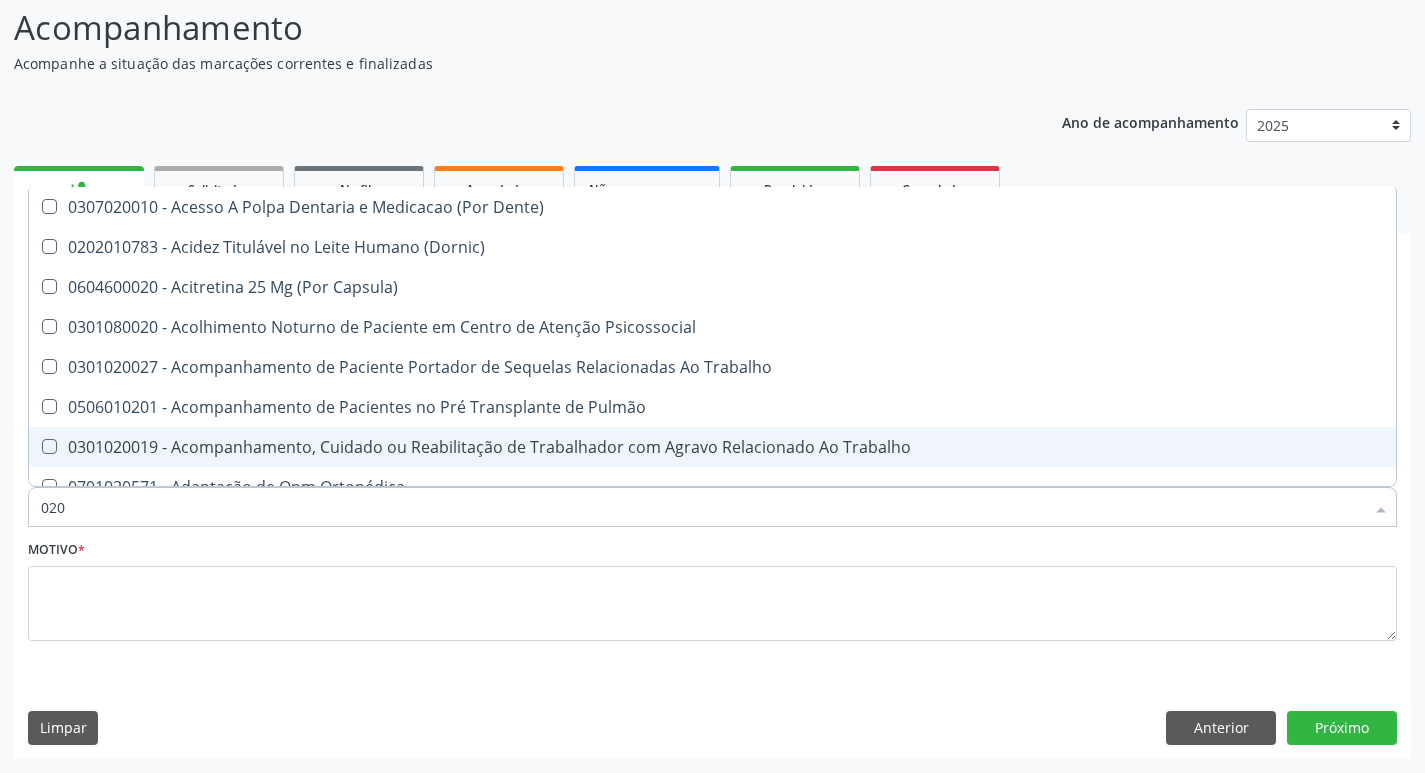 type on "0202" 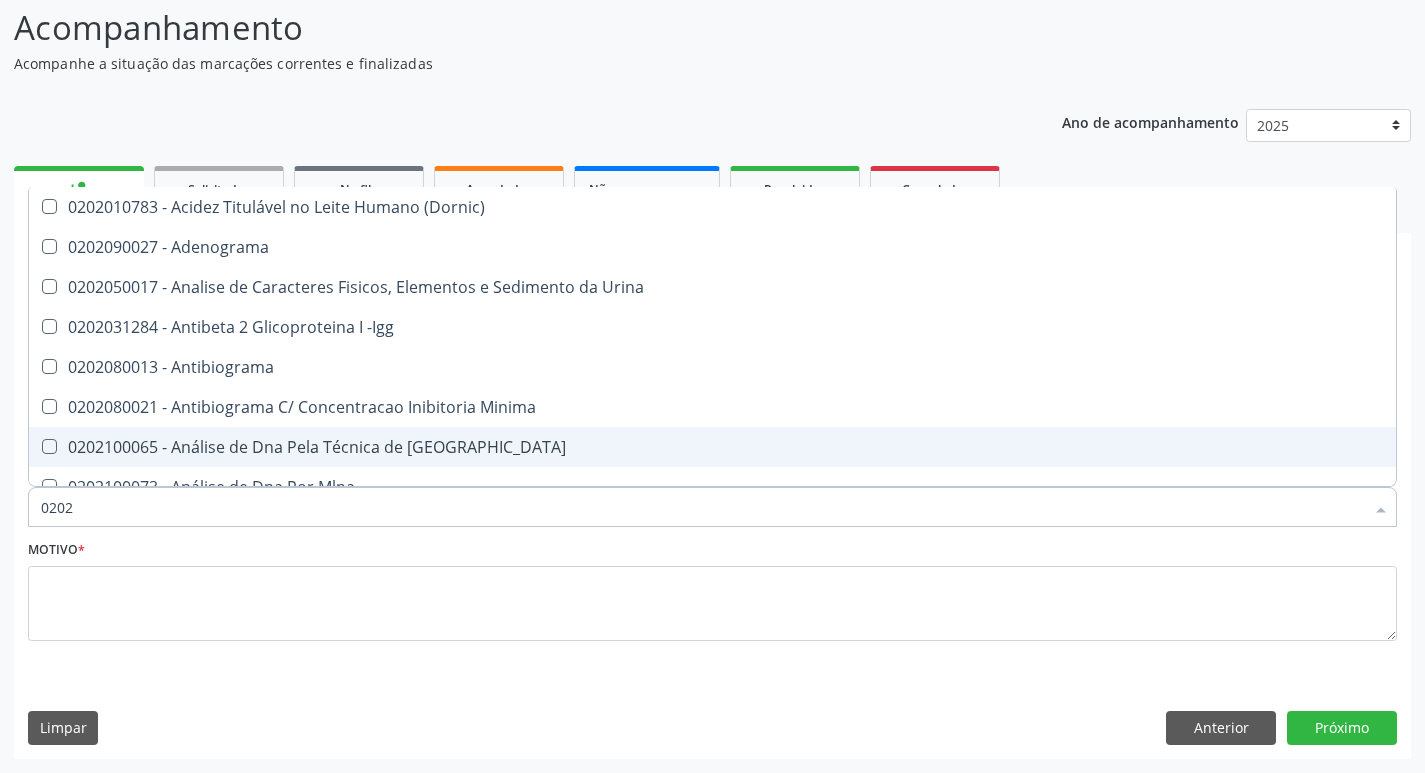 type on "02020" 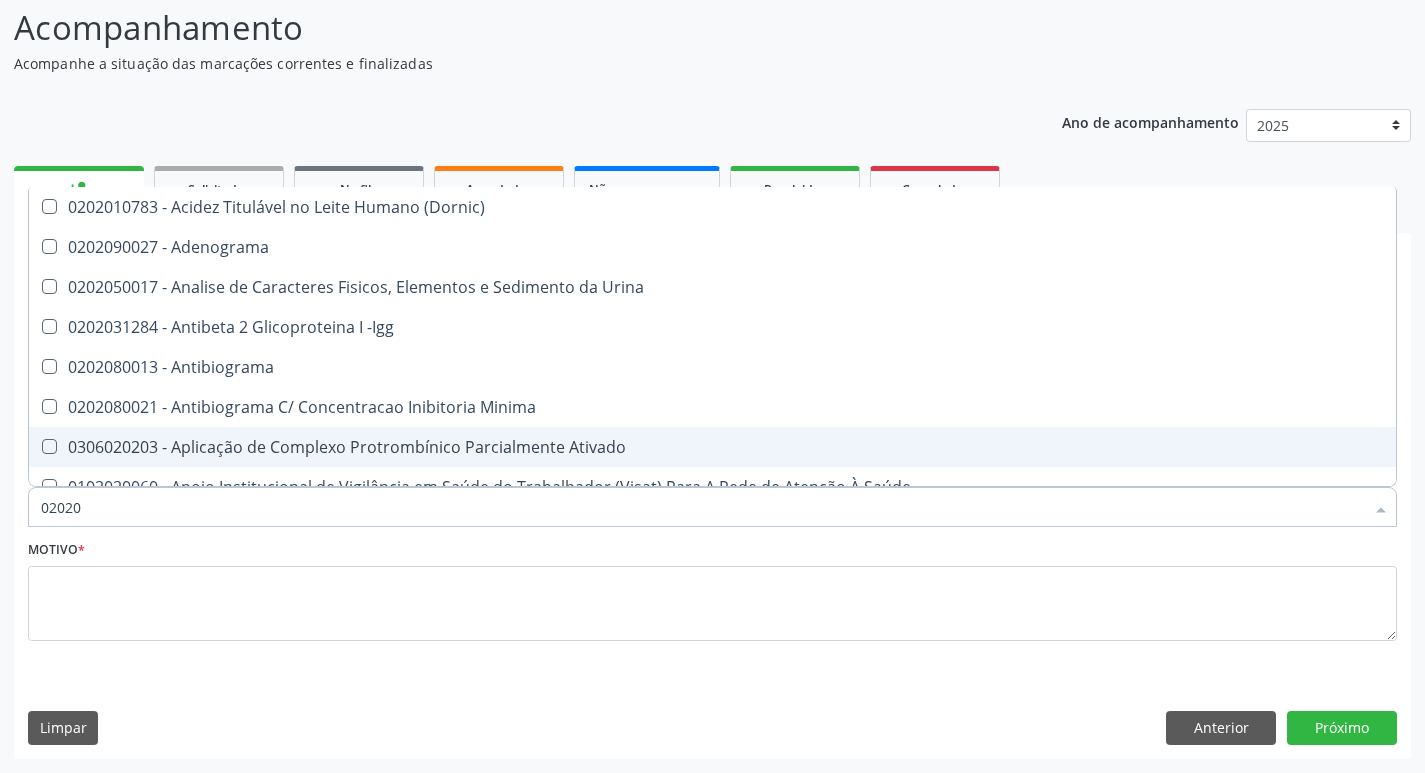 type on "020201" 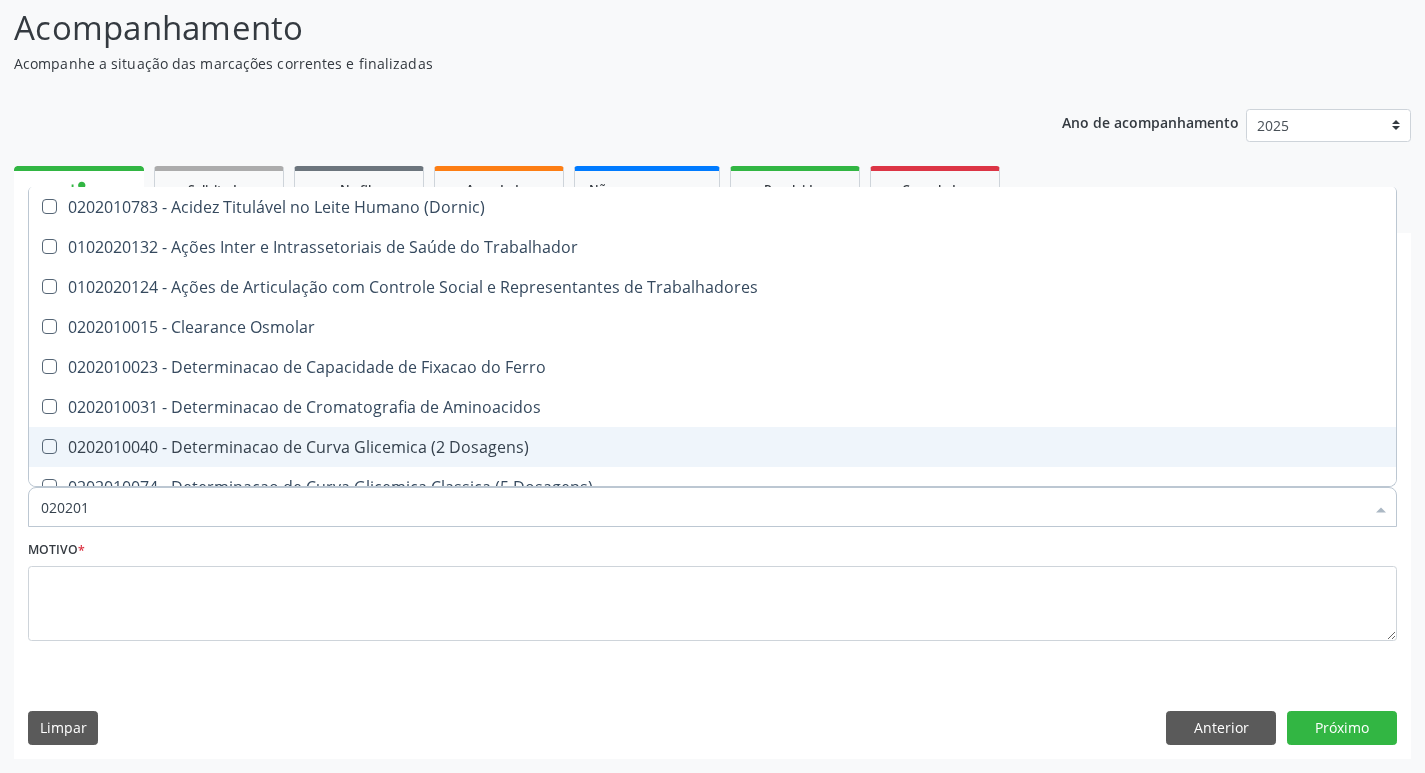 type on "0202010" 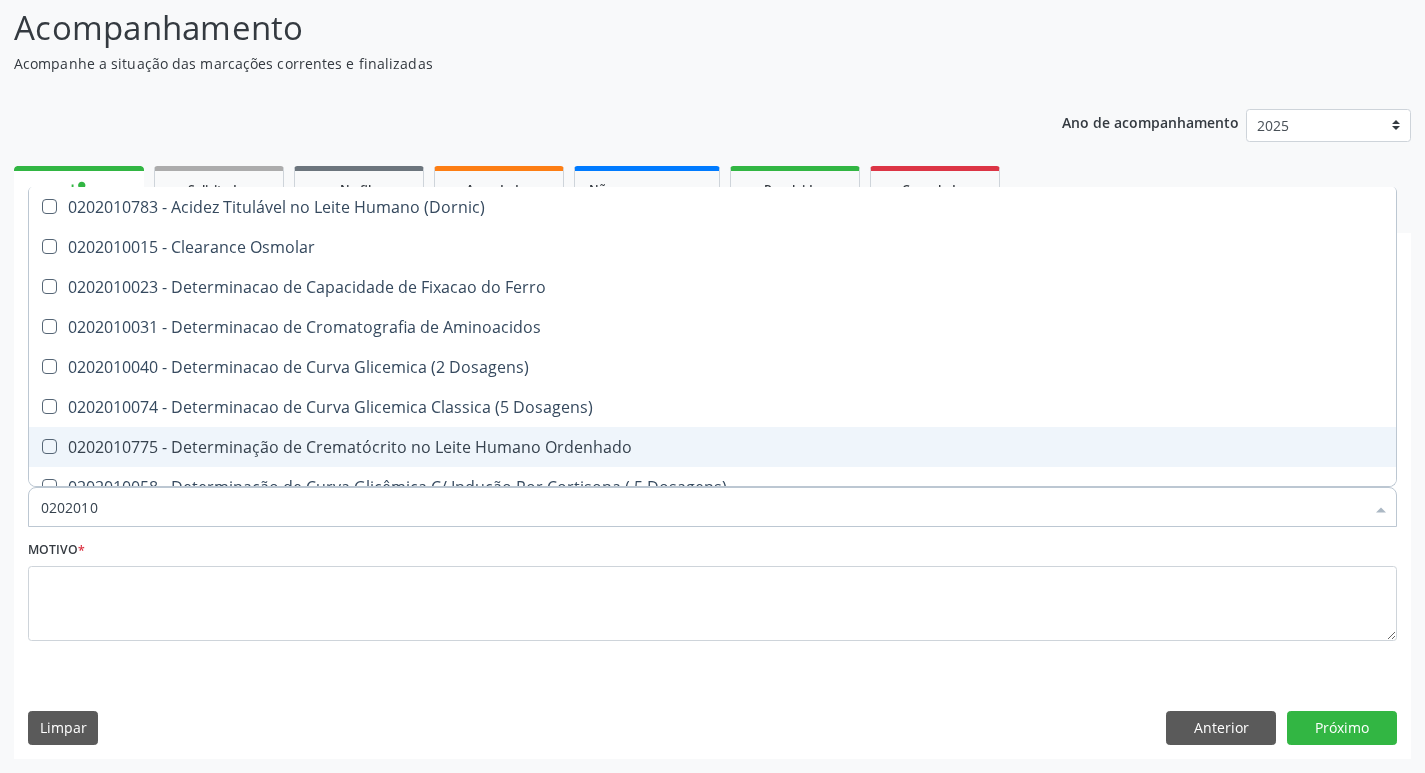 type on "02020107" 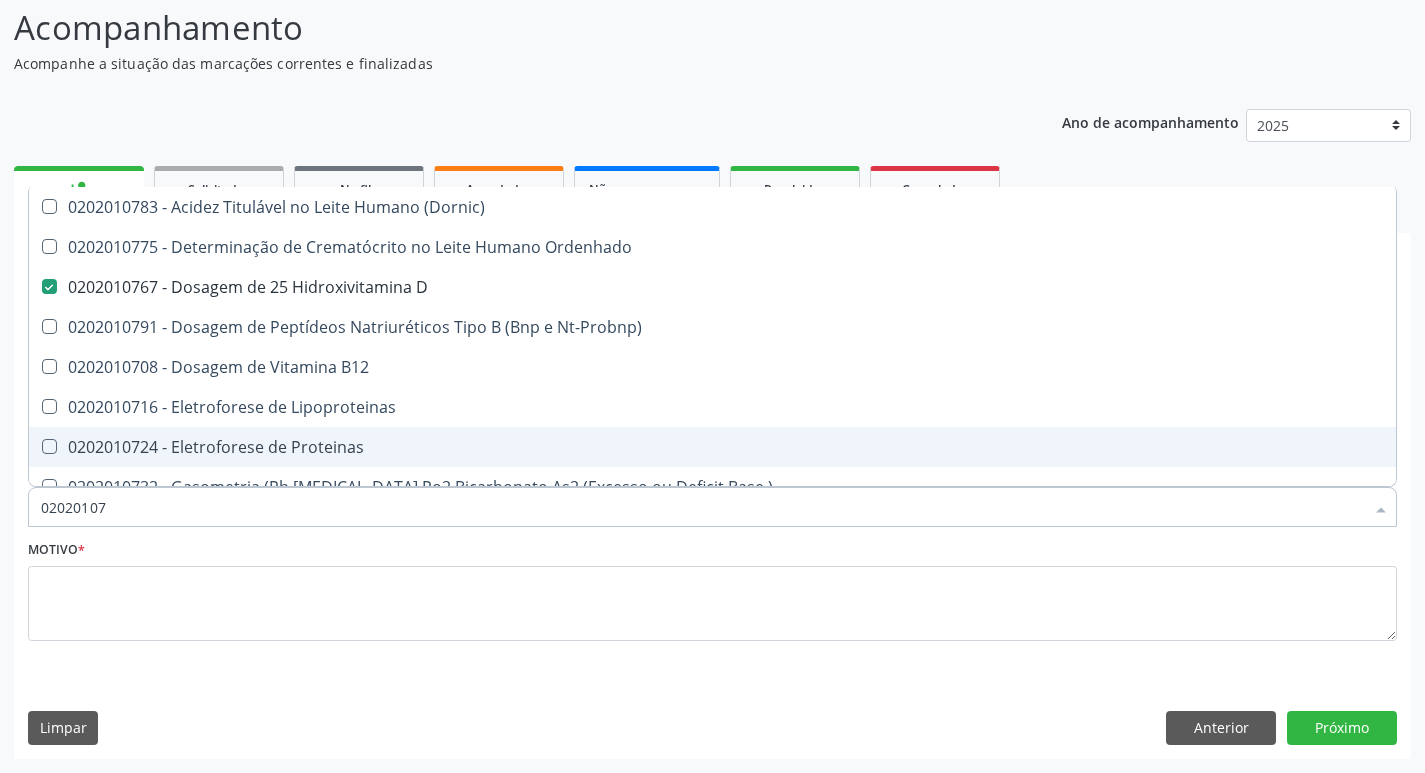 type on "020201070" 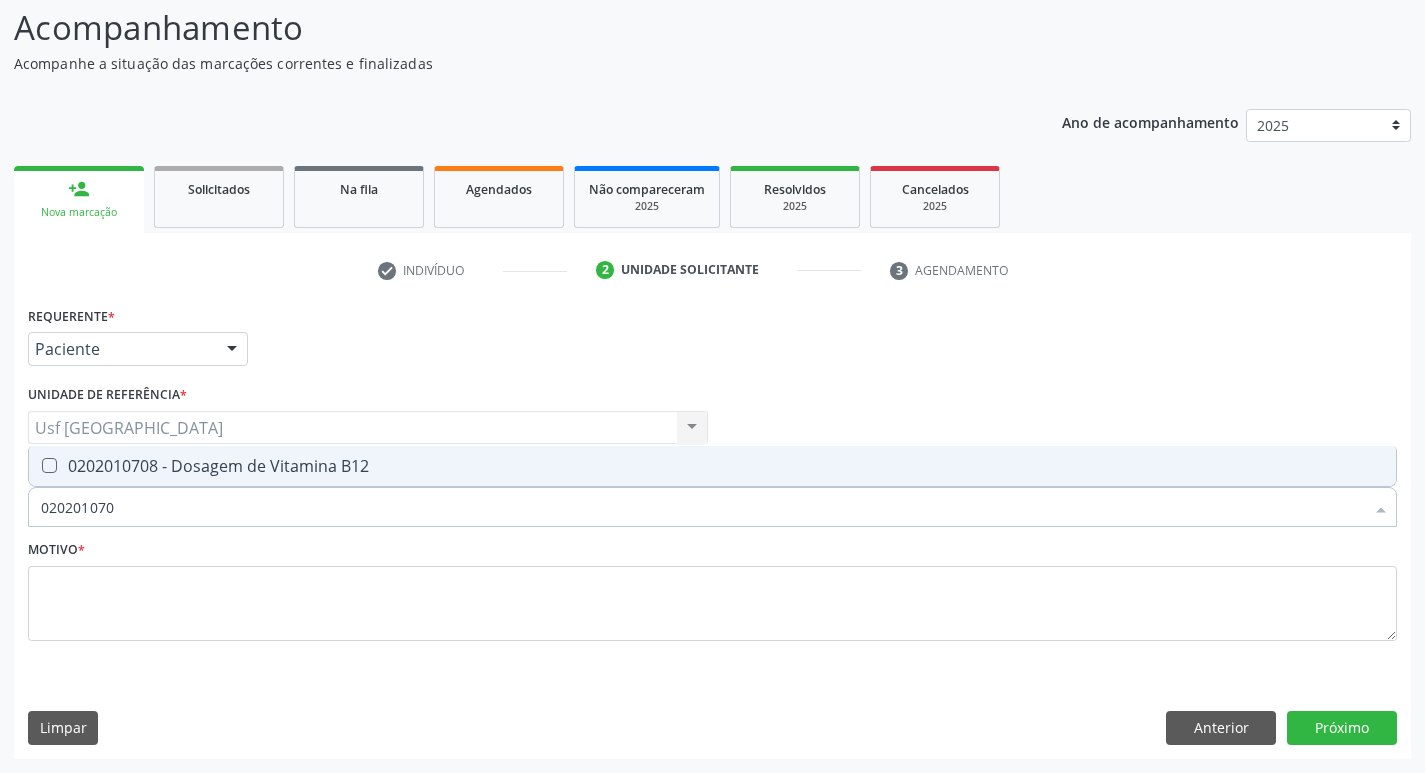 click on "0202010708 - Dosagem de Vitamina B12" at bounding box center (712, 466) 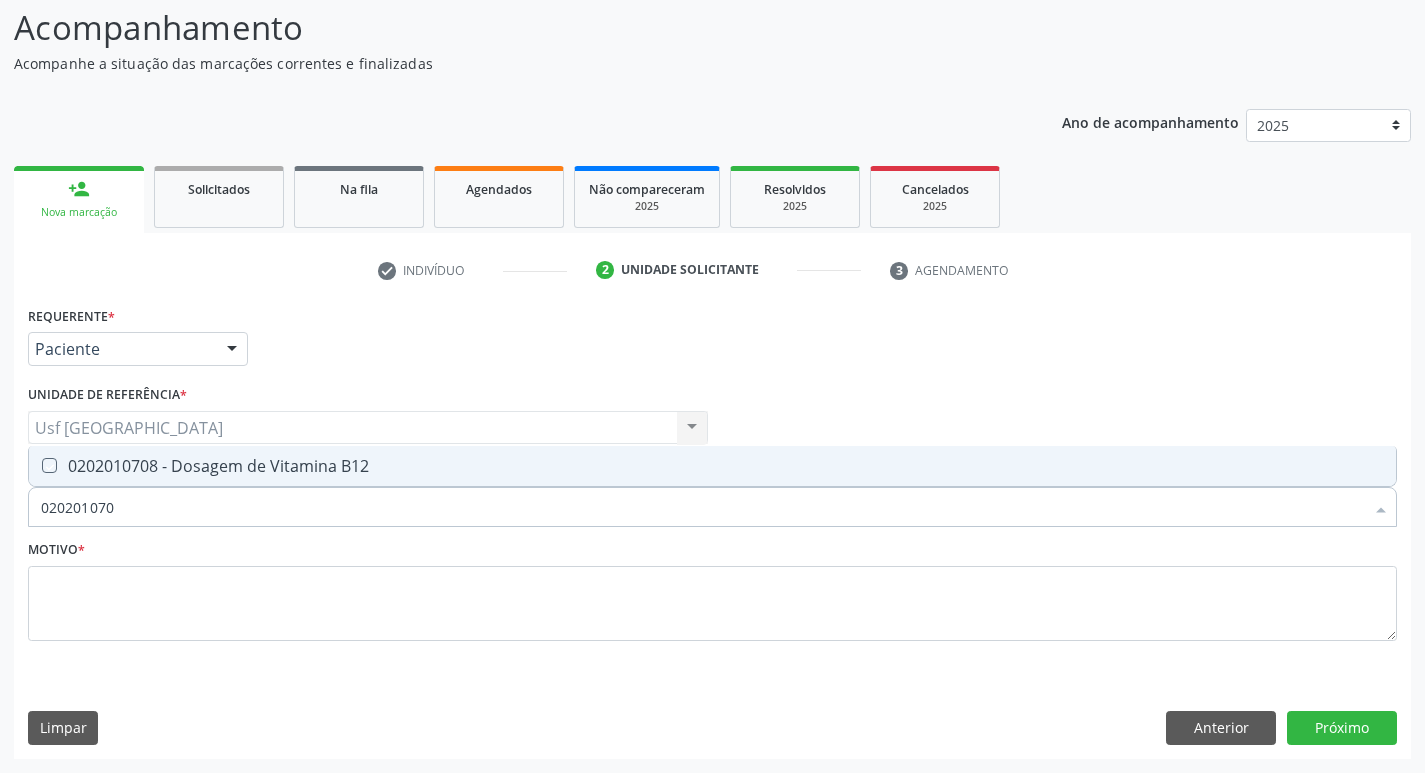 checkbox on "true" 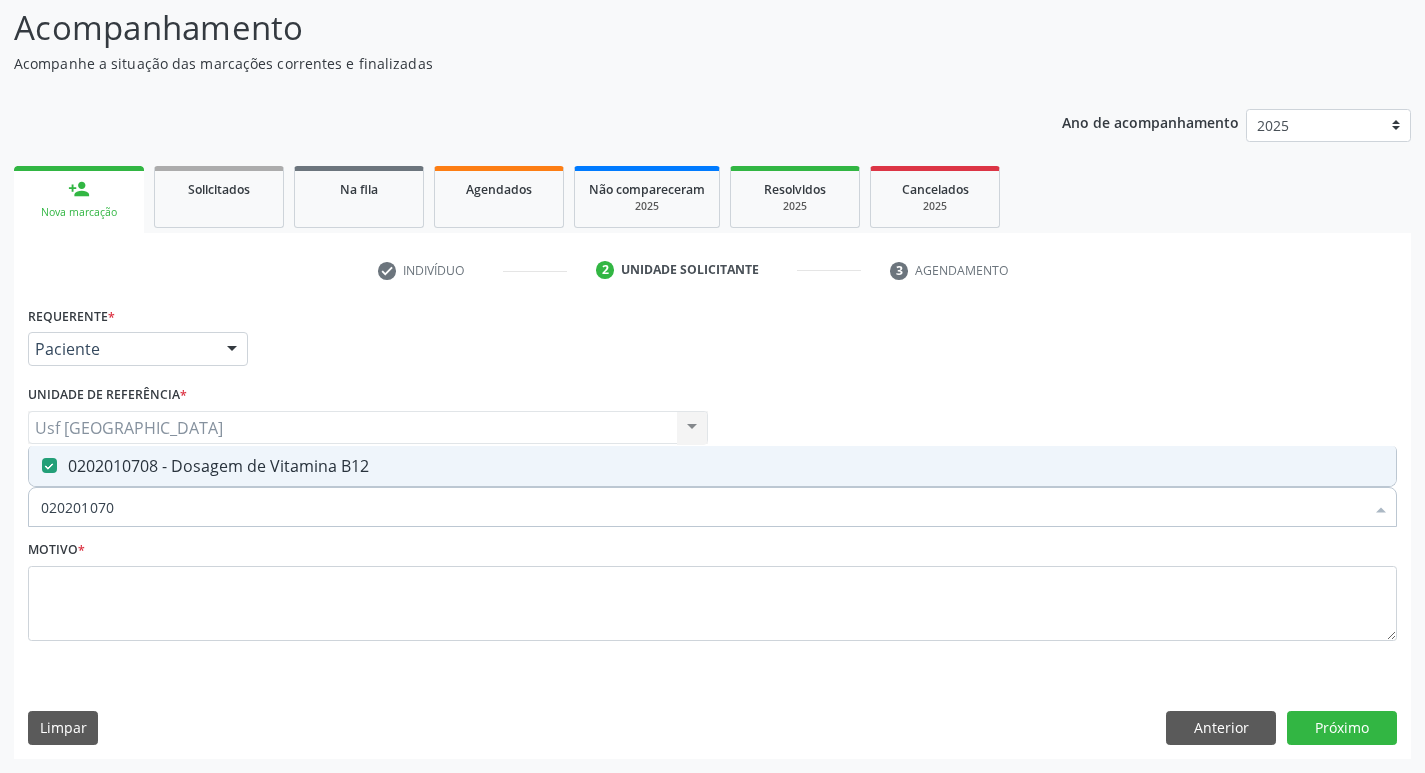 type on "02020107" 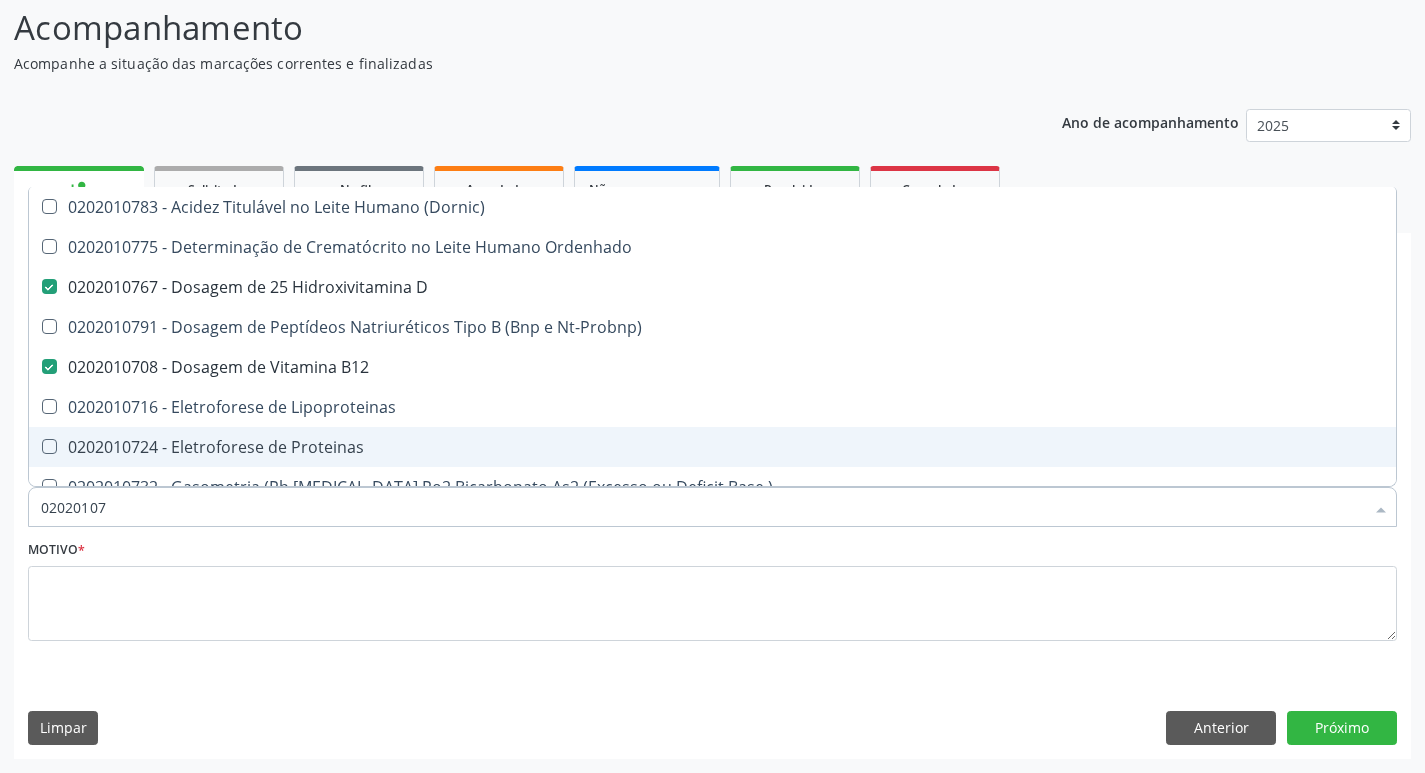 type on "0202010" 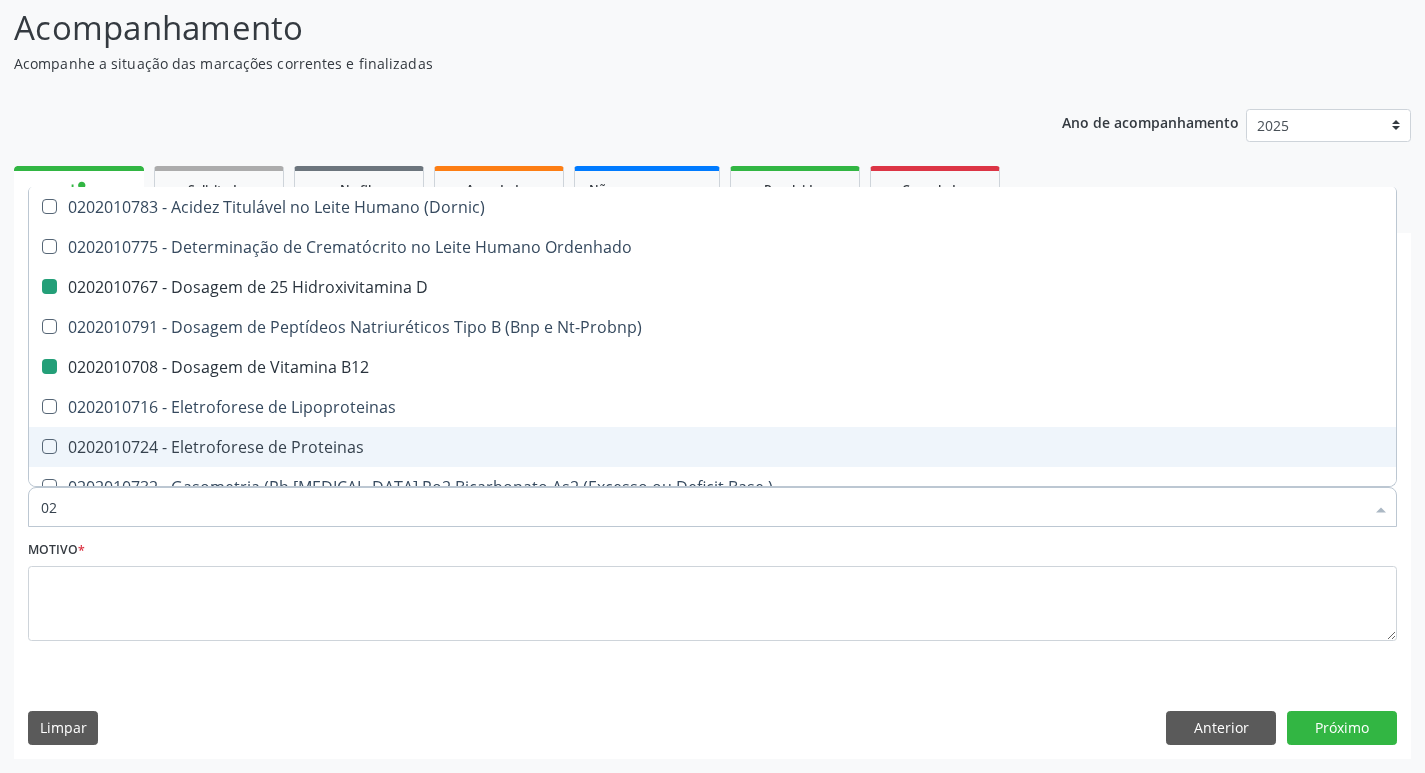 type on "0" 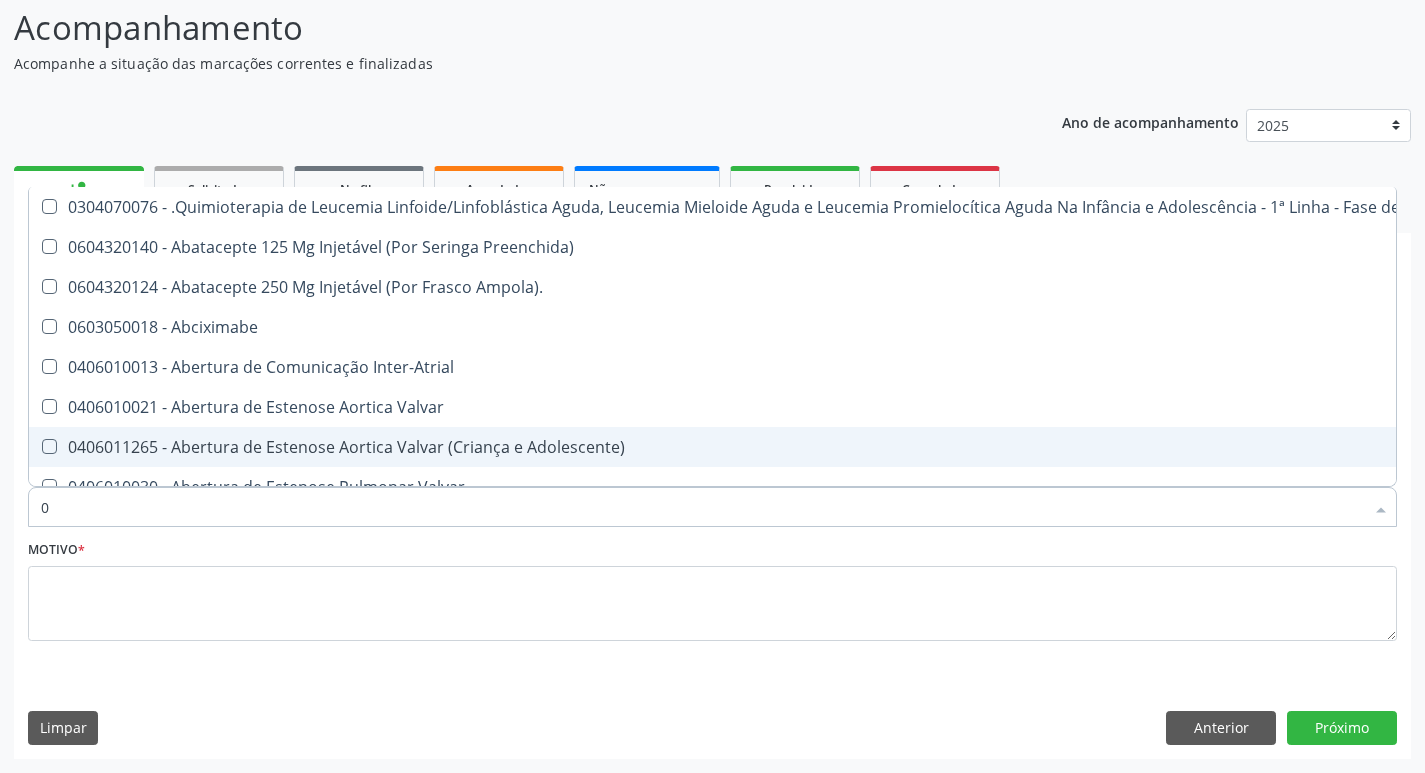 type on "02" 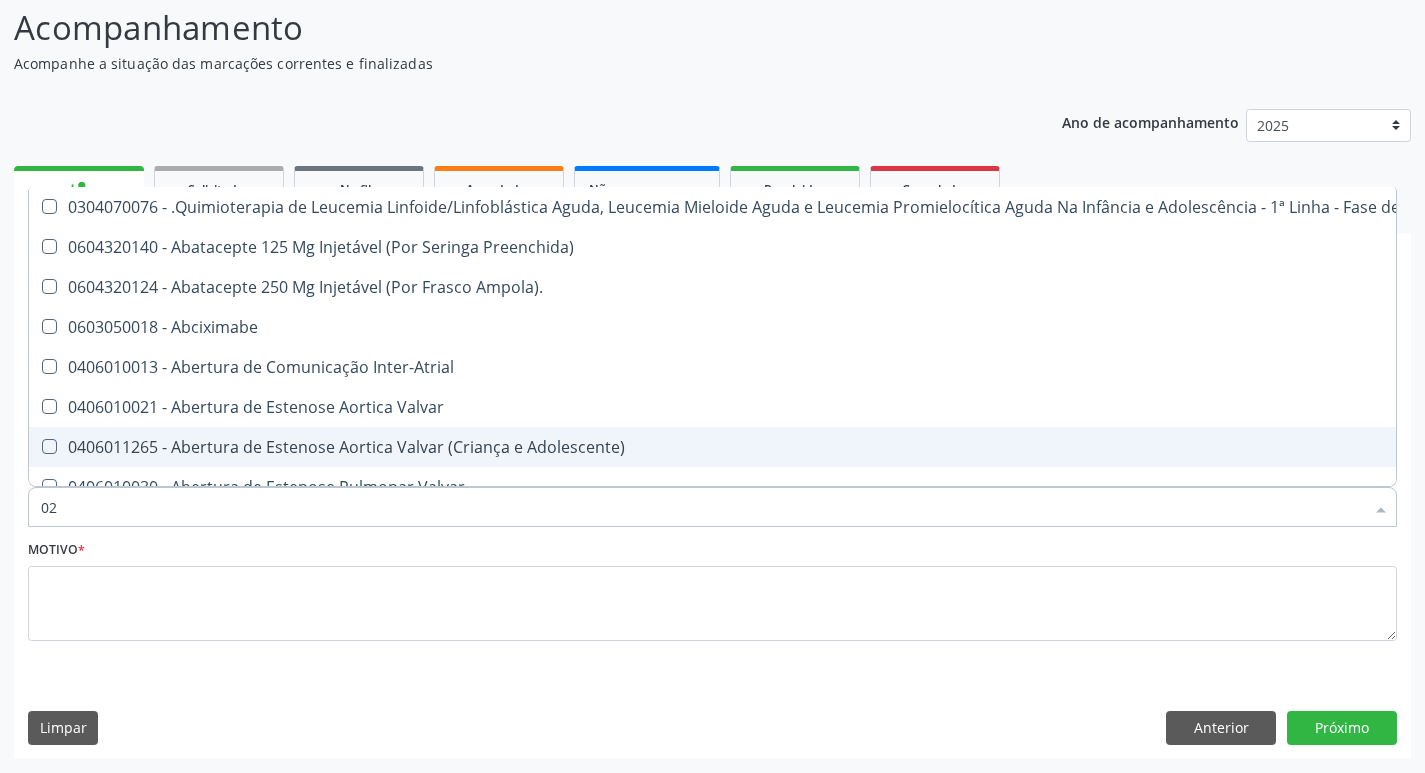 checkbox on "true" 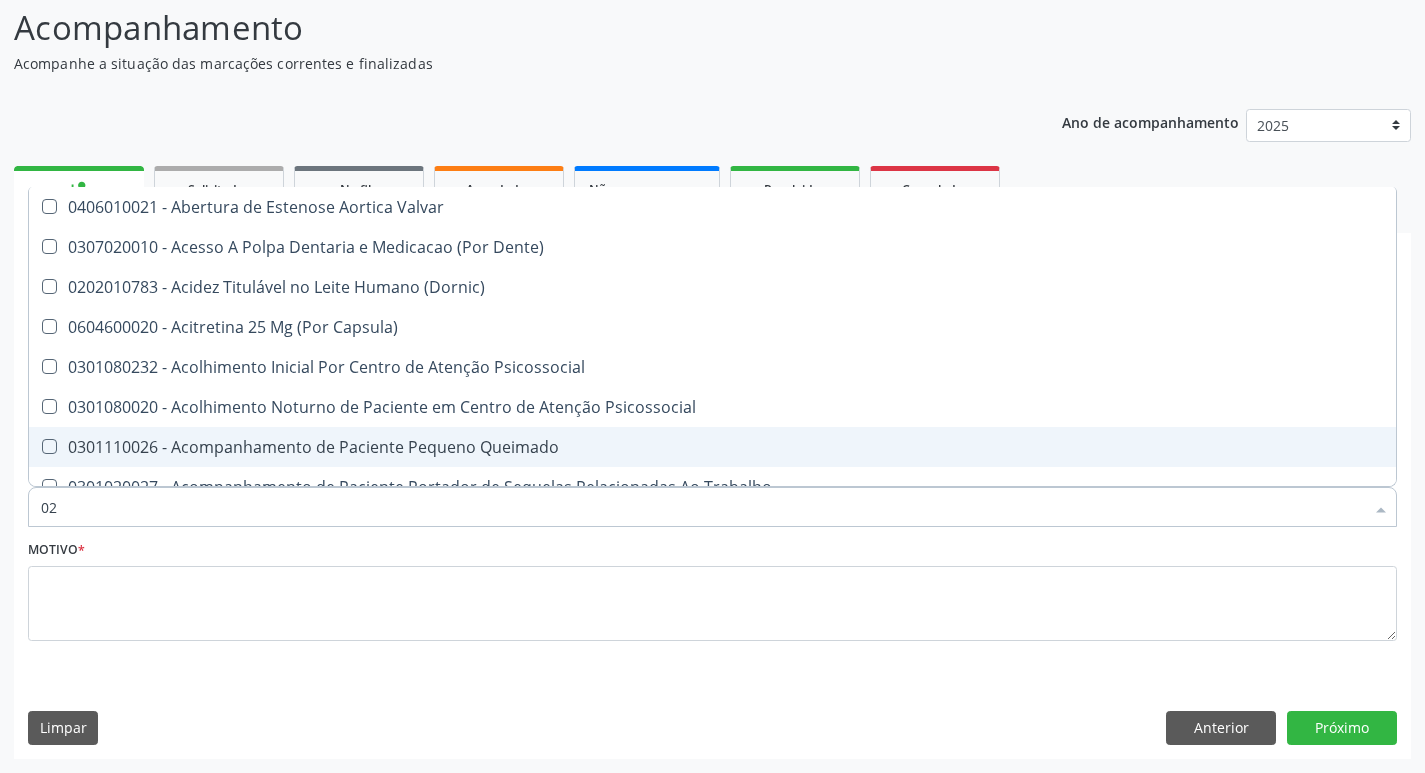 type on "020" 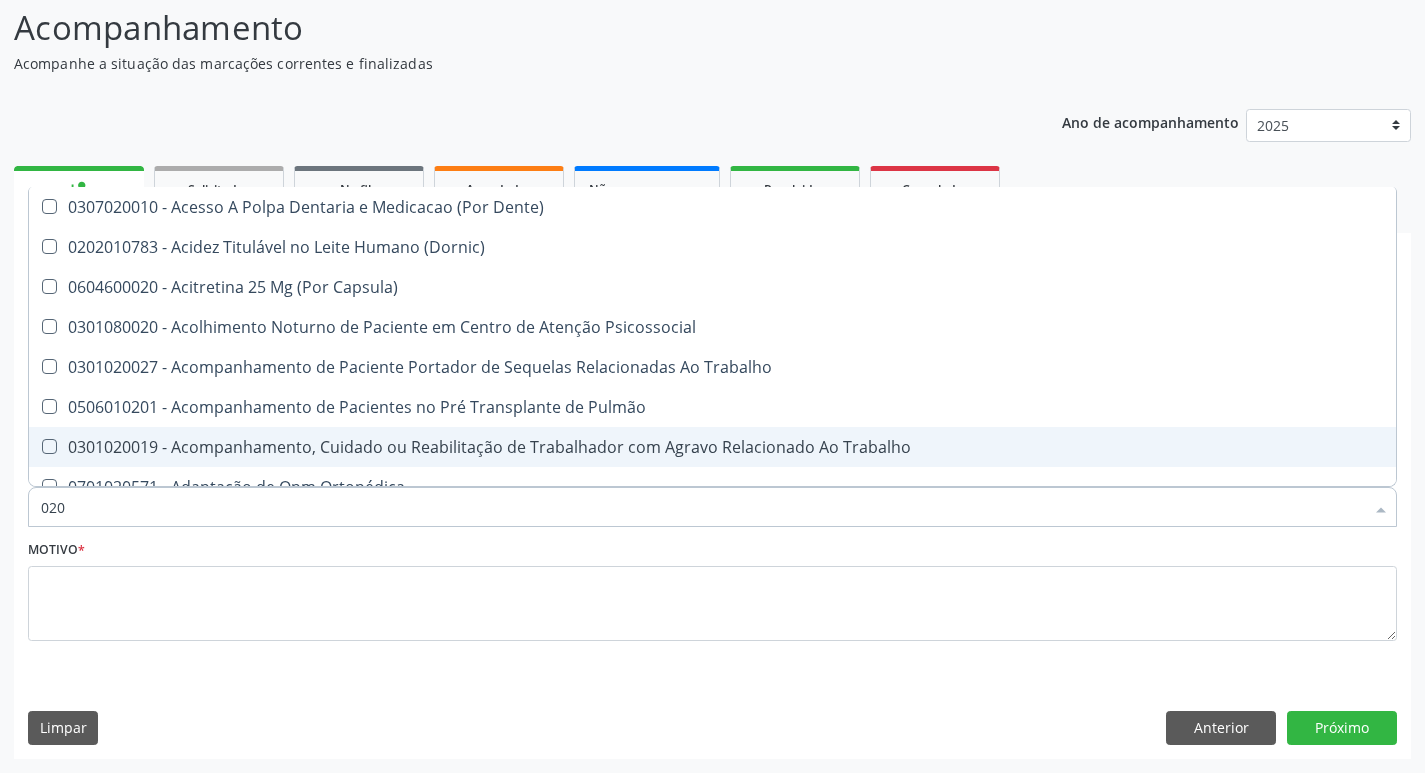 type on "0202" 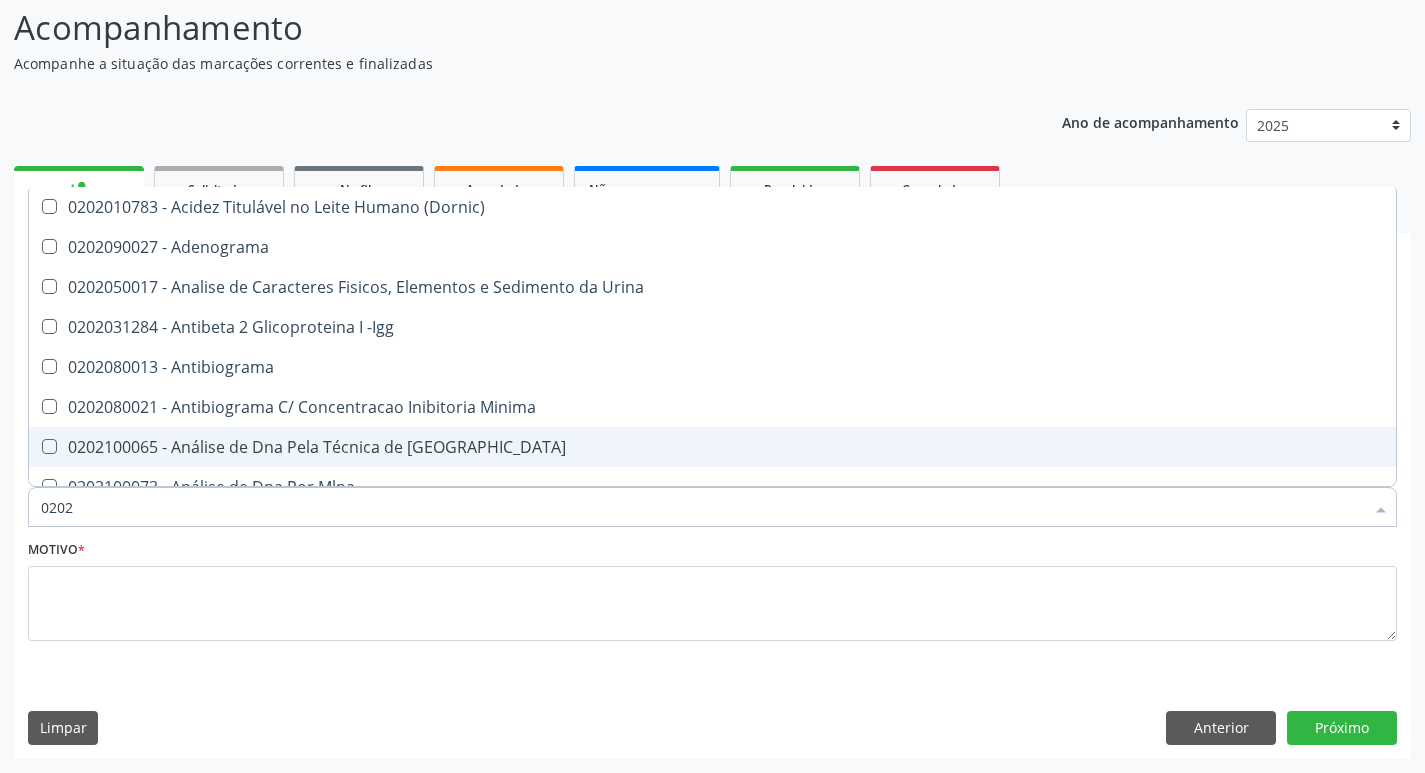 type on "02020" 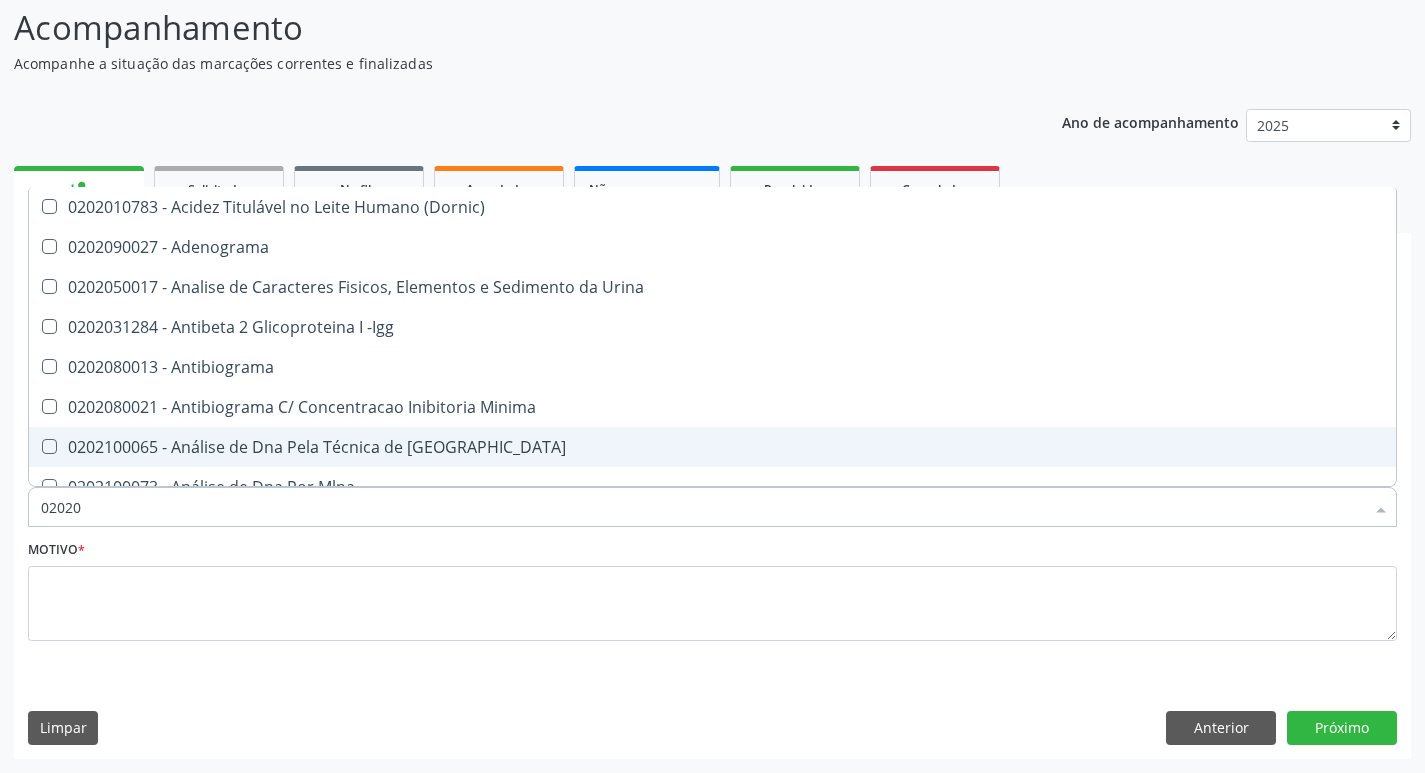 checkbox on "false" 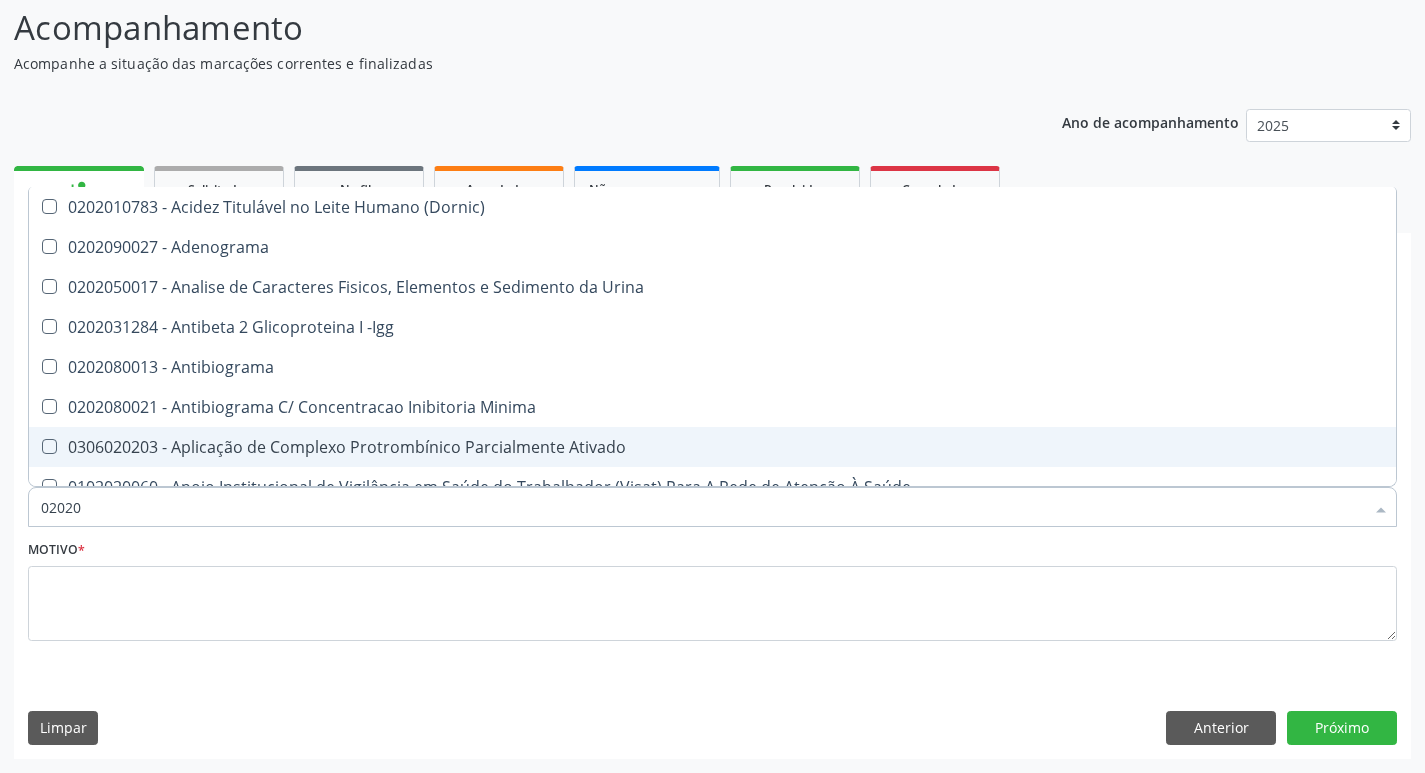 type on "020201" 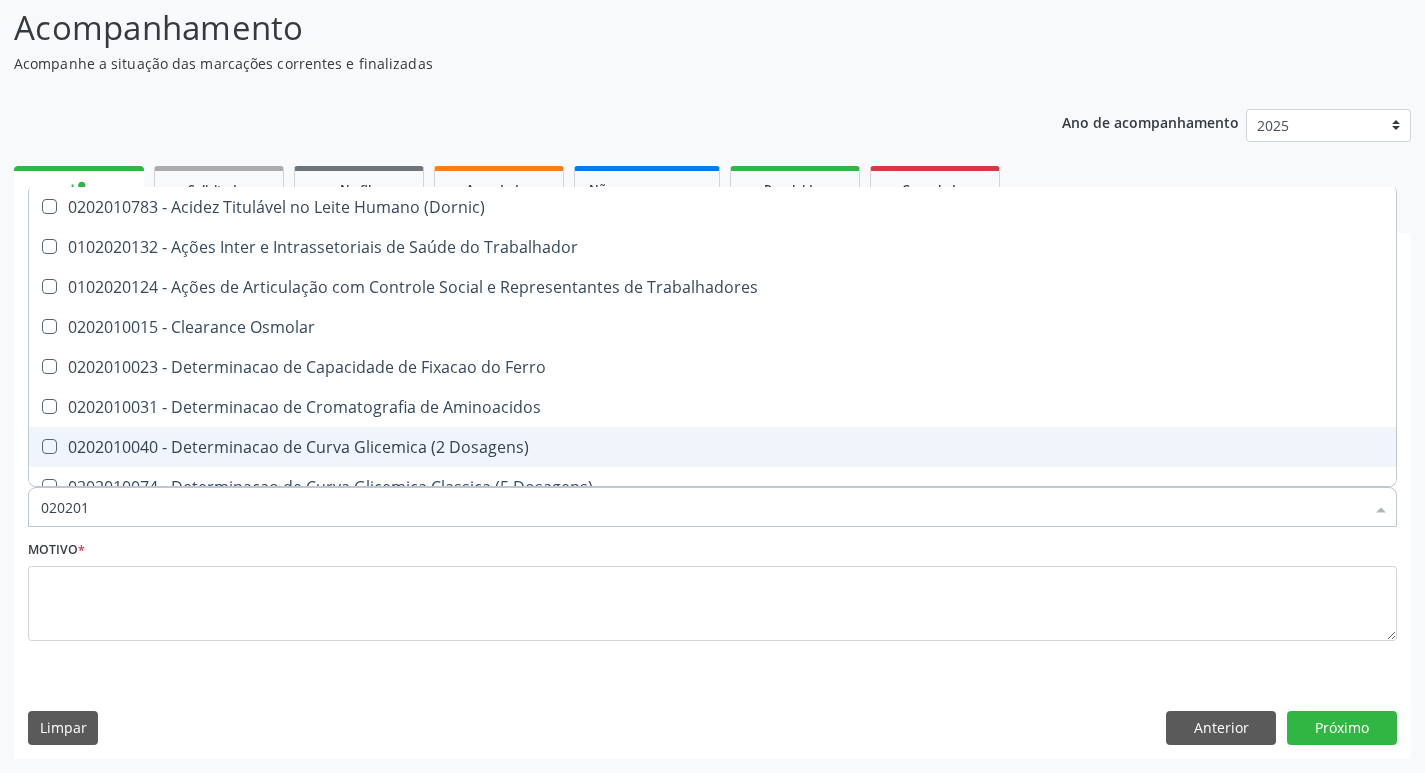 type on "0202010" 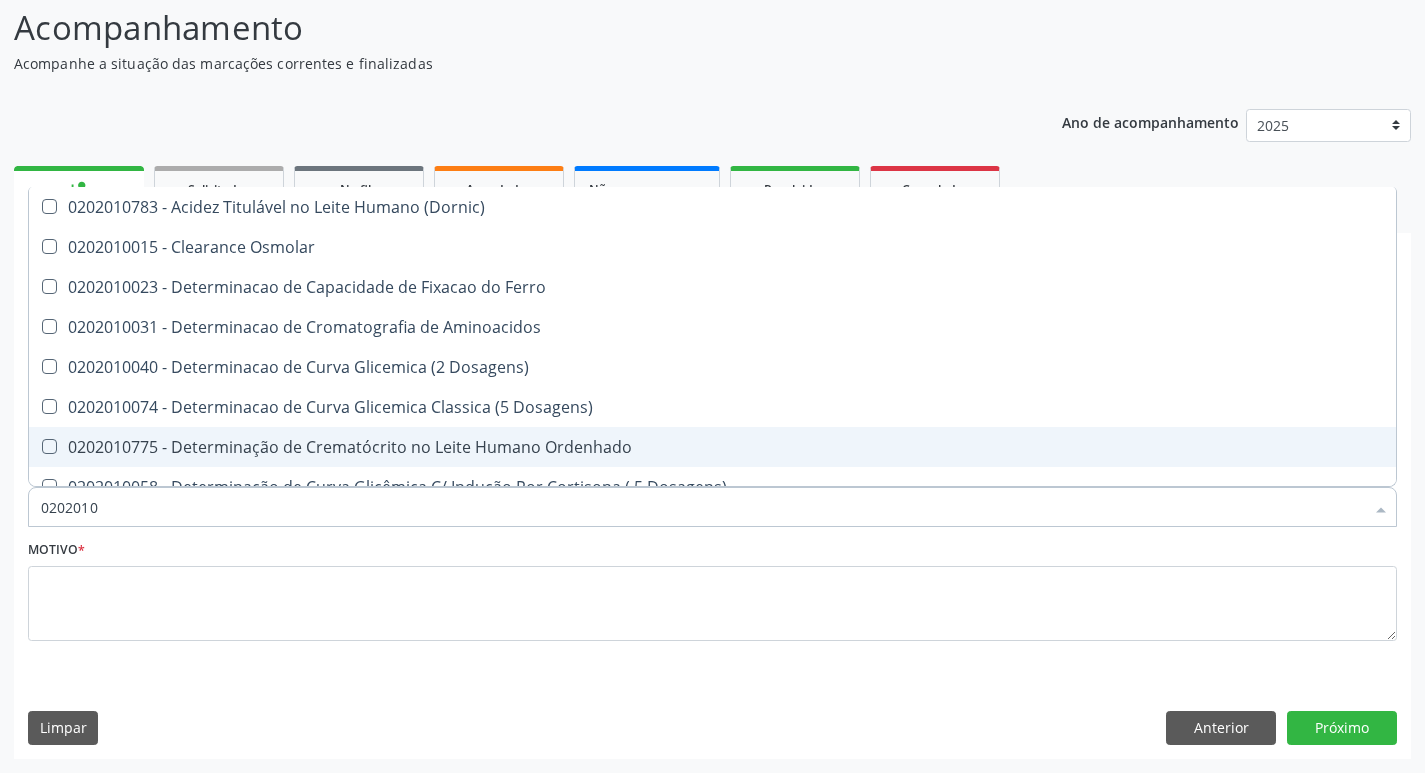 type on "02020107" 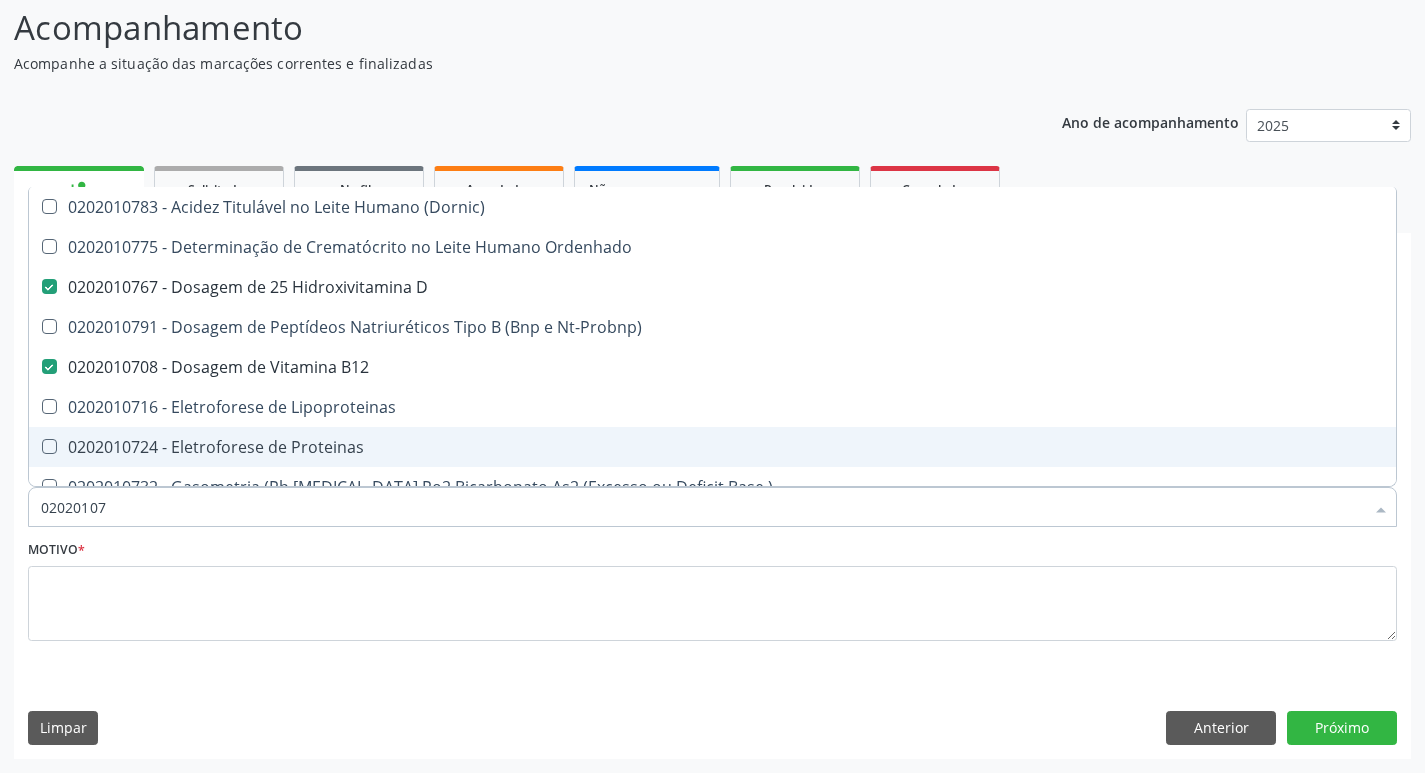 type on "020201070" 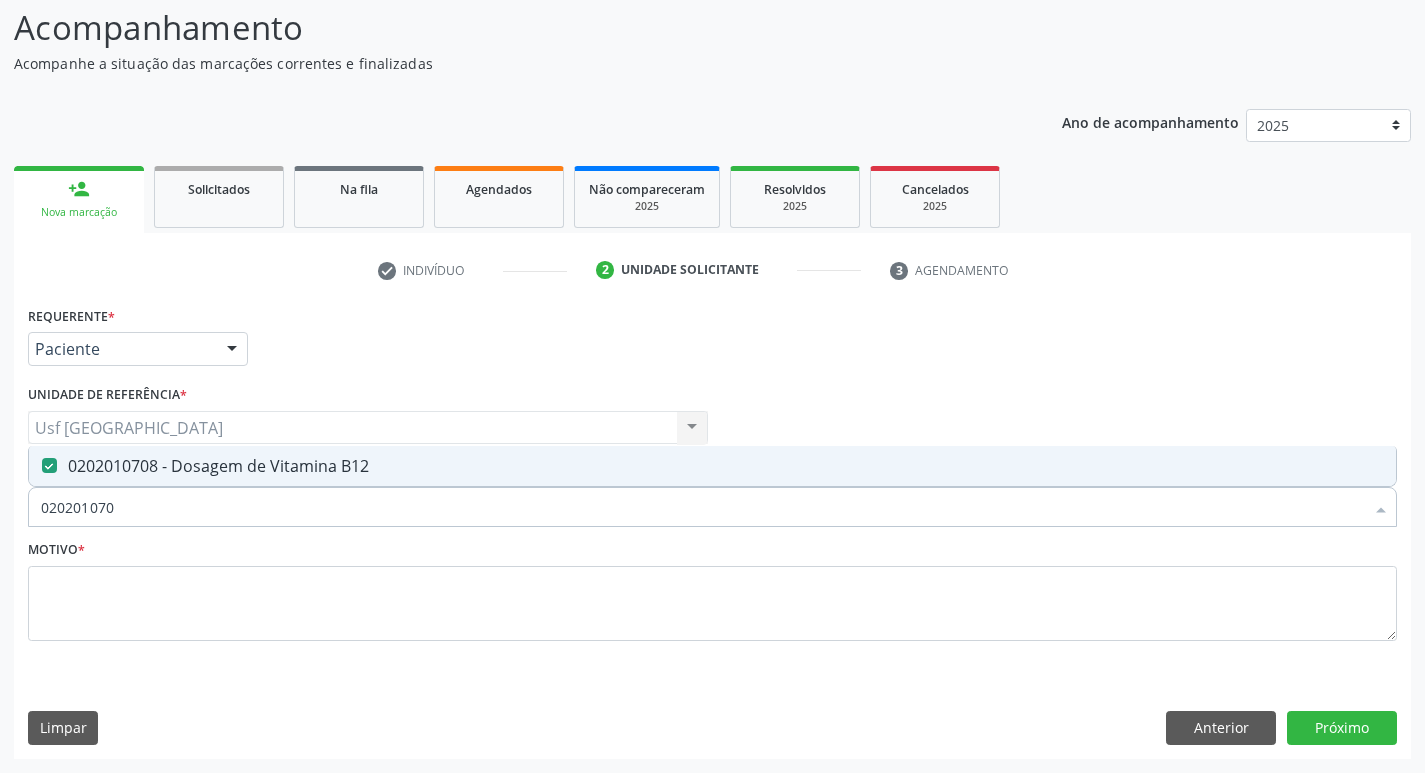 type on "0202010708" 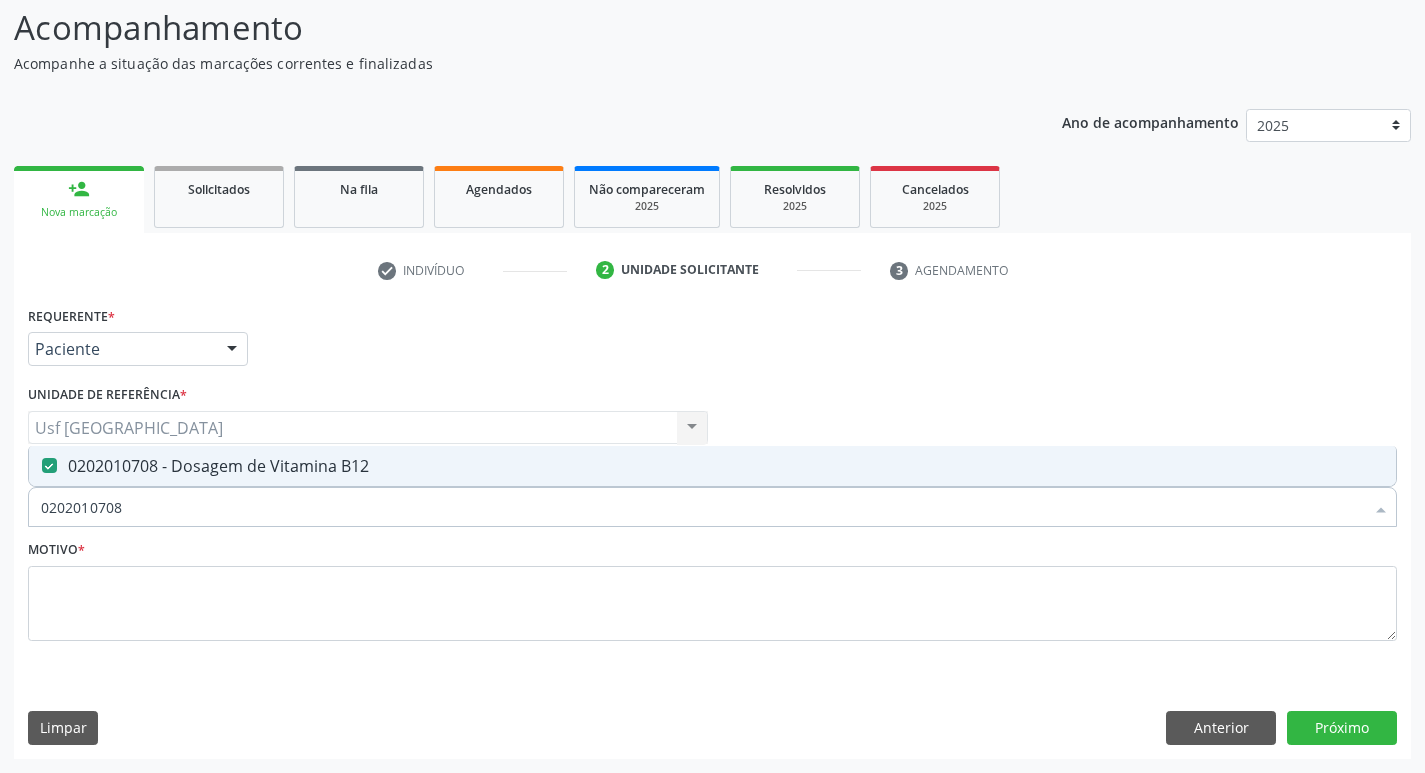 click on "Motivo
*" at bounding box center (712, 588) 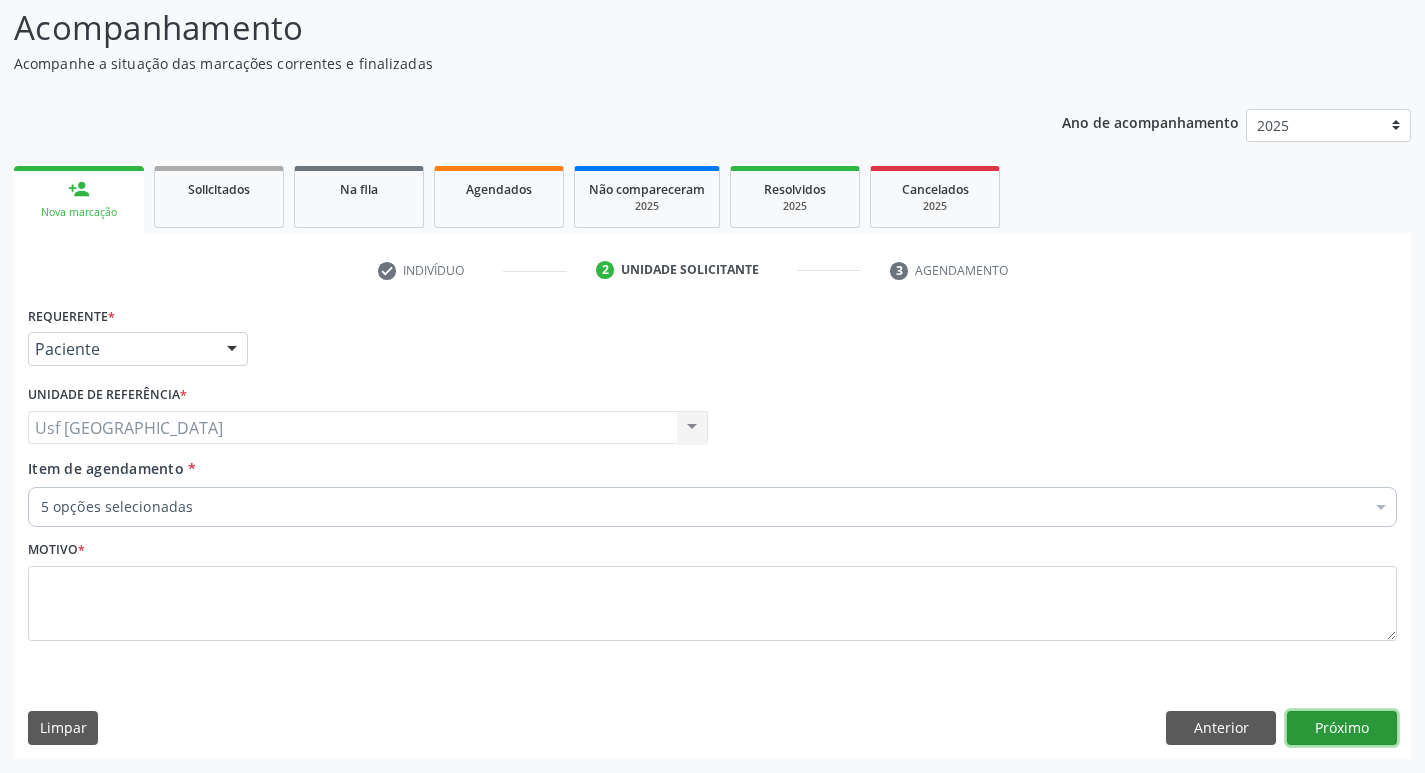 click on "Próximo" at bounding box center [1342, 728] 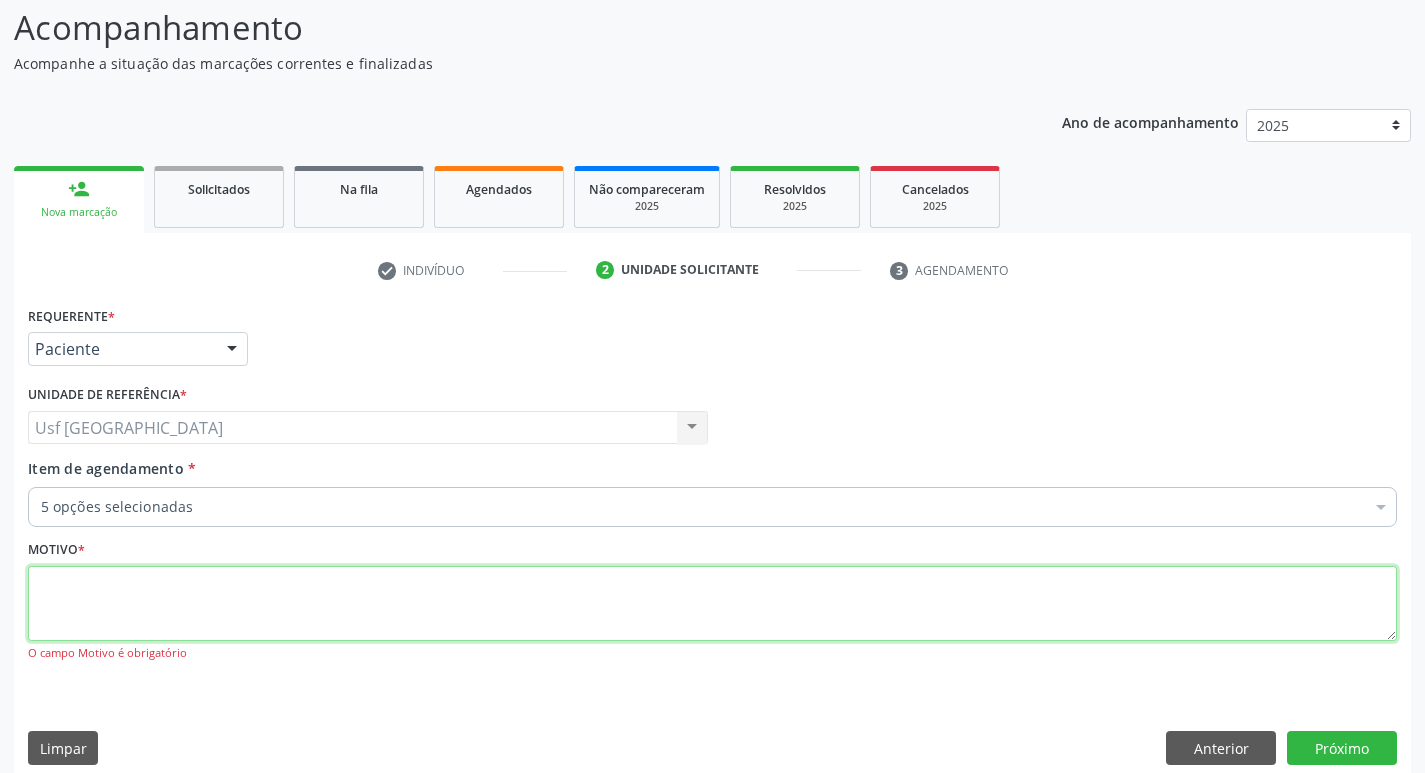 click at bounding box center (712, 604) 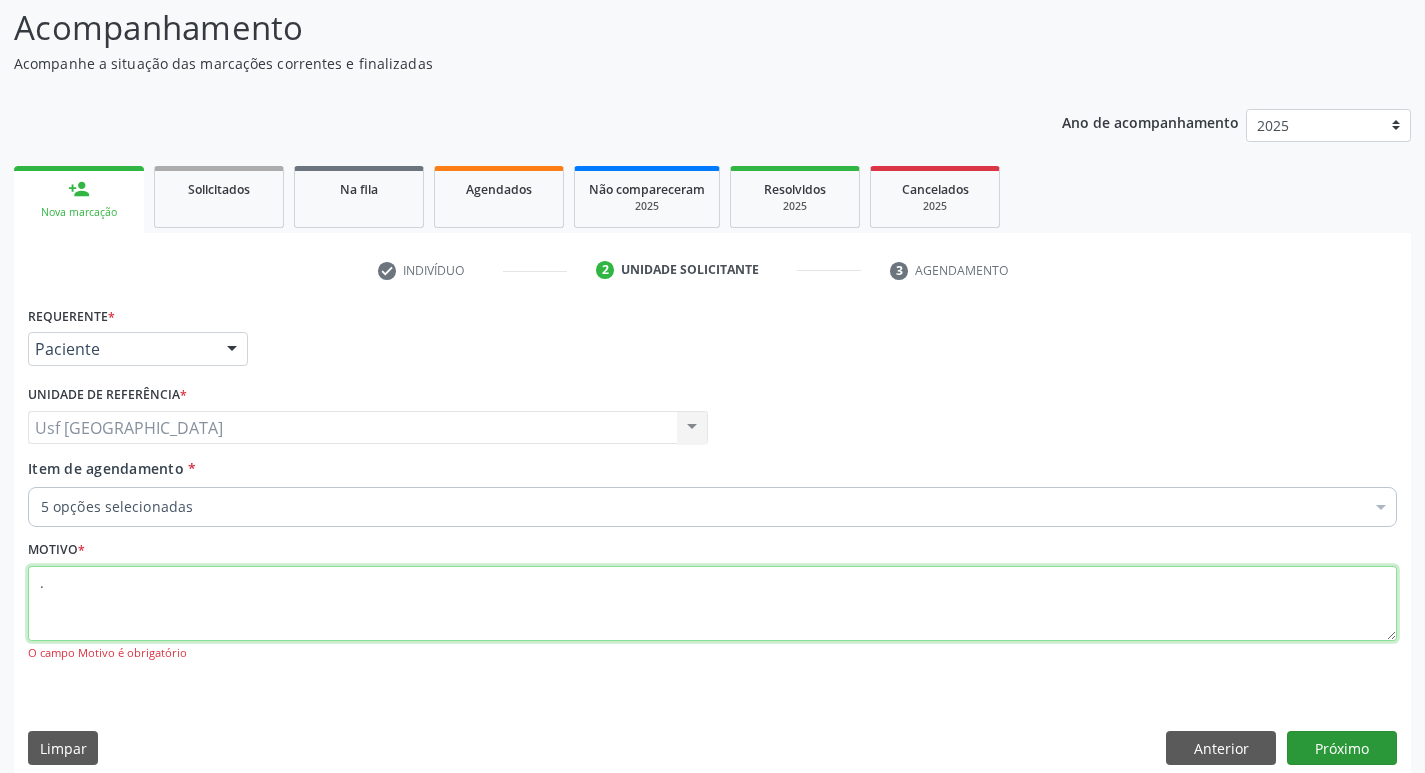 type on "." 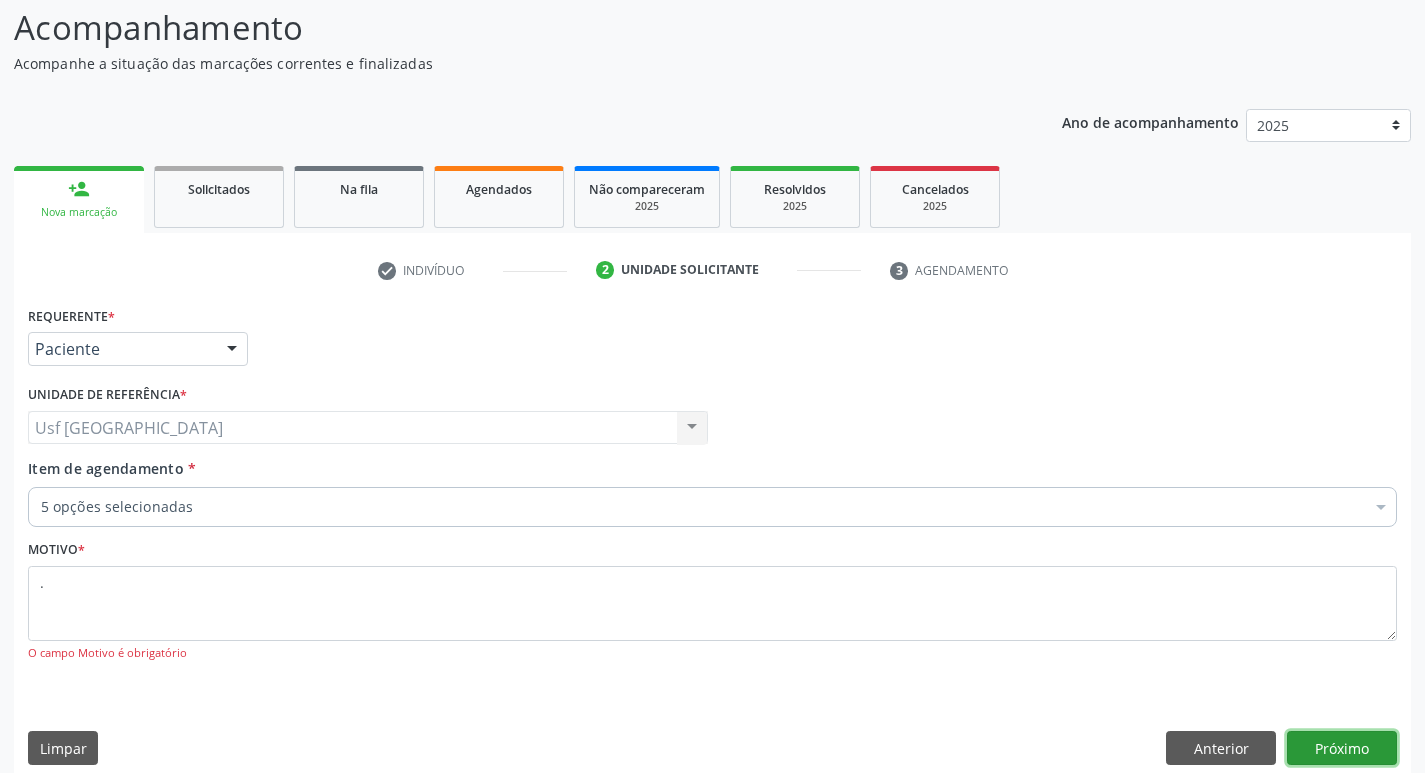 click on "Próximo" at bounding box center (1342, 748) 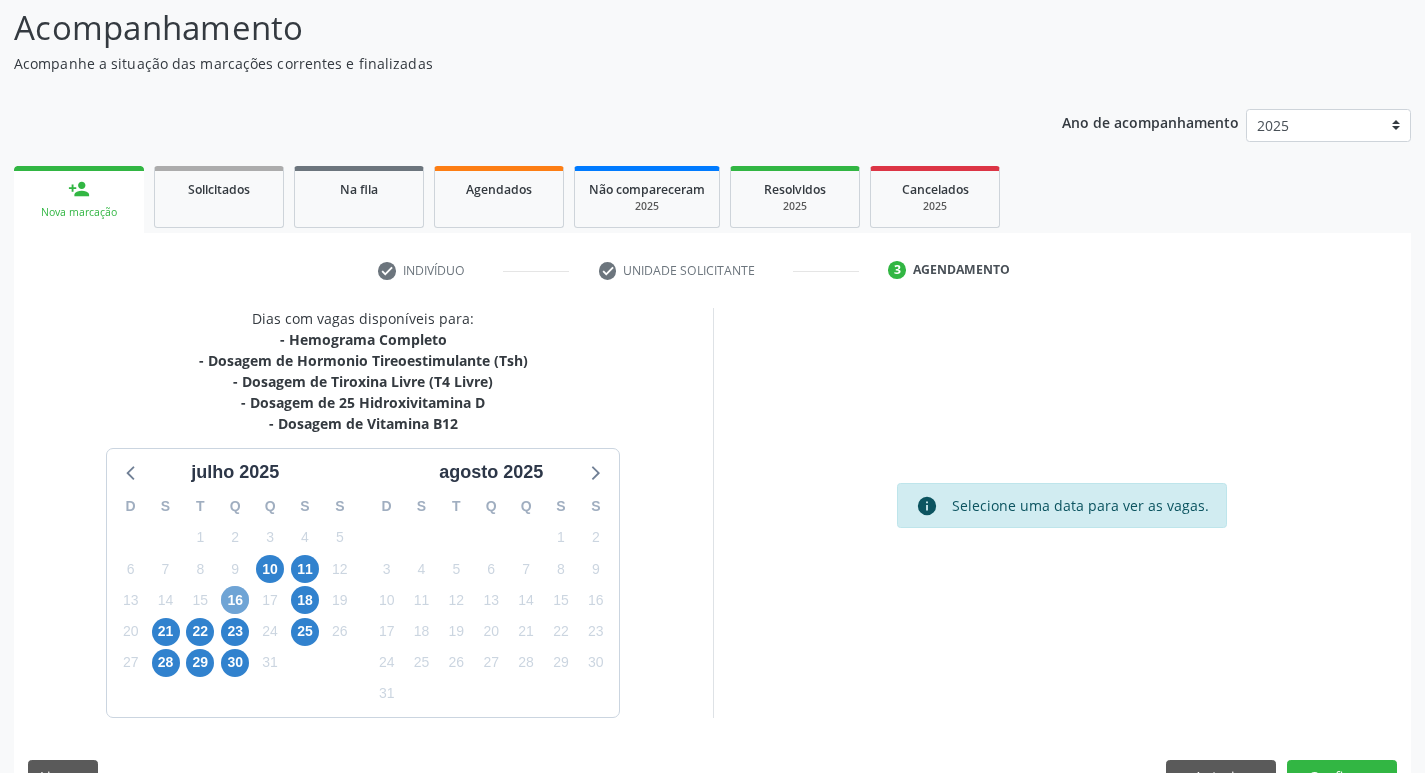 click on "16" at bounding box center [235, 600] 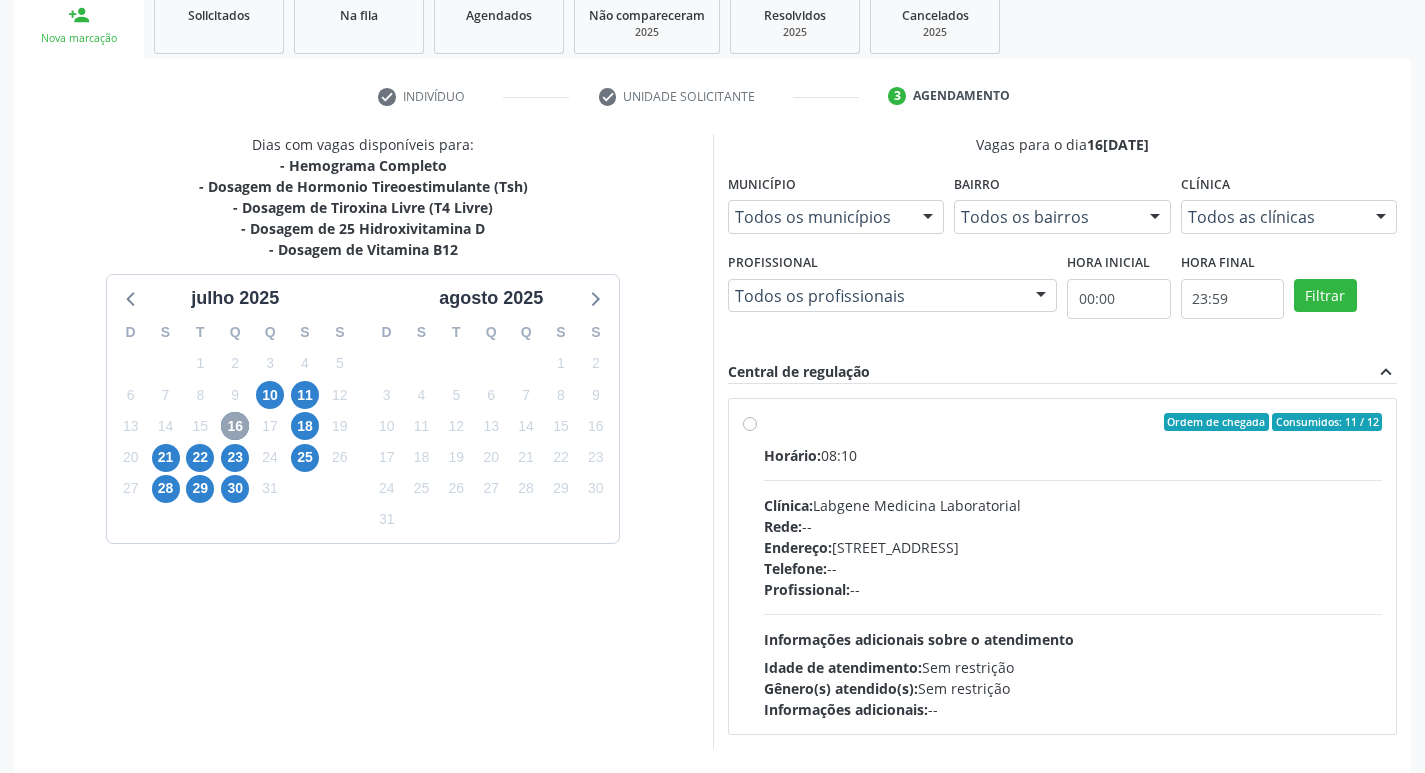 scroll, scrollTop: 333, scrollLeft: 0, axis: vertical 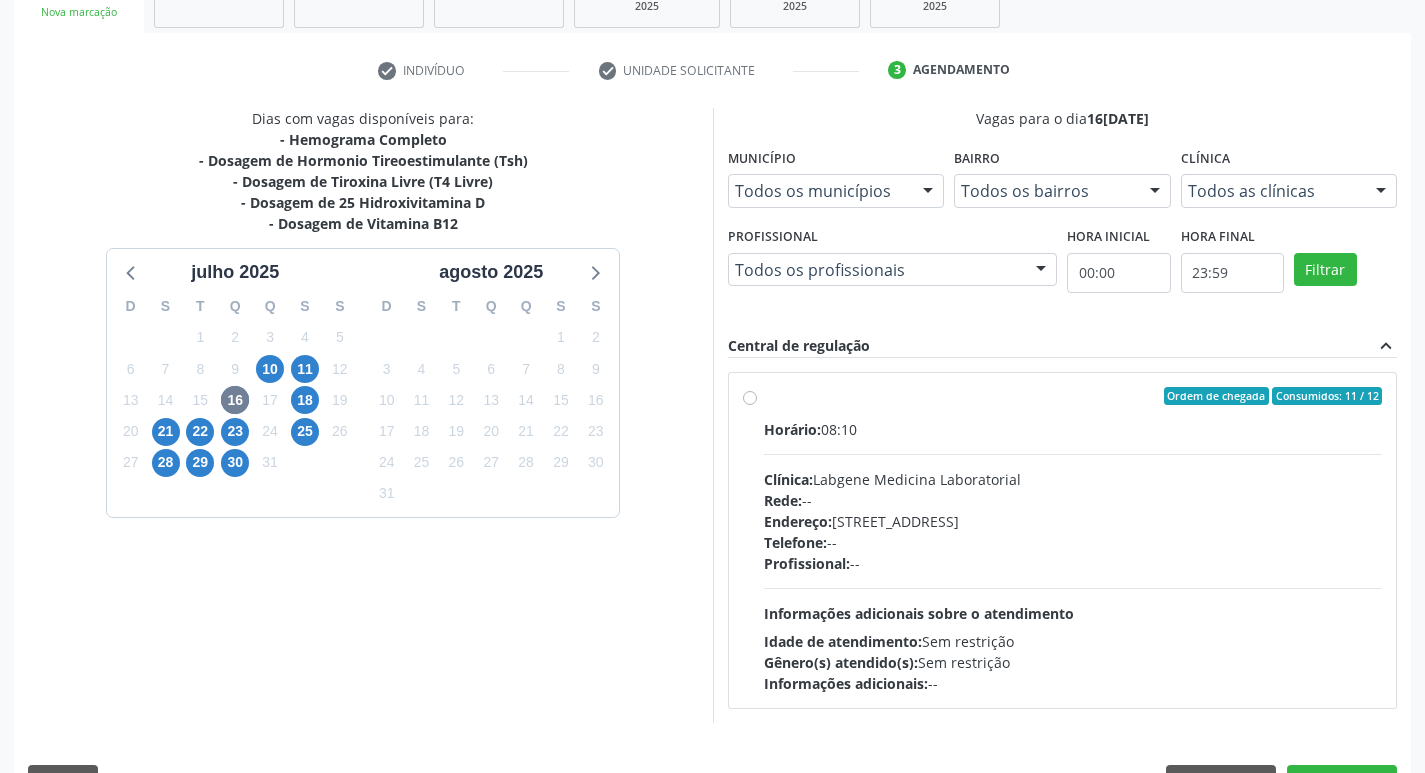click on "Horário:   08:10
Clínica:  Labgene Medicina Laboratorial
Rede:
--
Endereço:   nº 531, Nossa Senhora da Pen, Serra Talhada - PE
Telefone:   --
Profissional:
--
Informações adicionais sobre o atendimento
Idade de atendimento:
Sem restrição
Gênero(s) atendido(s):
Sem restrição
Informações adicionais:
--" at bounding box center (1073, 556) 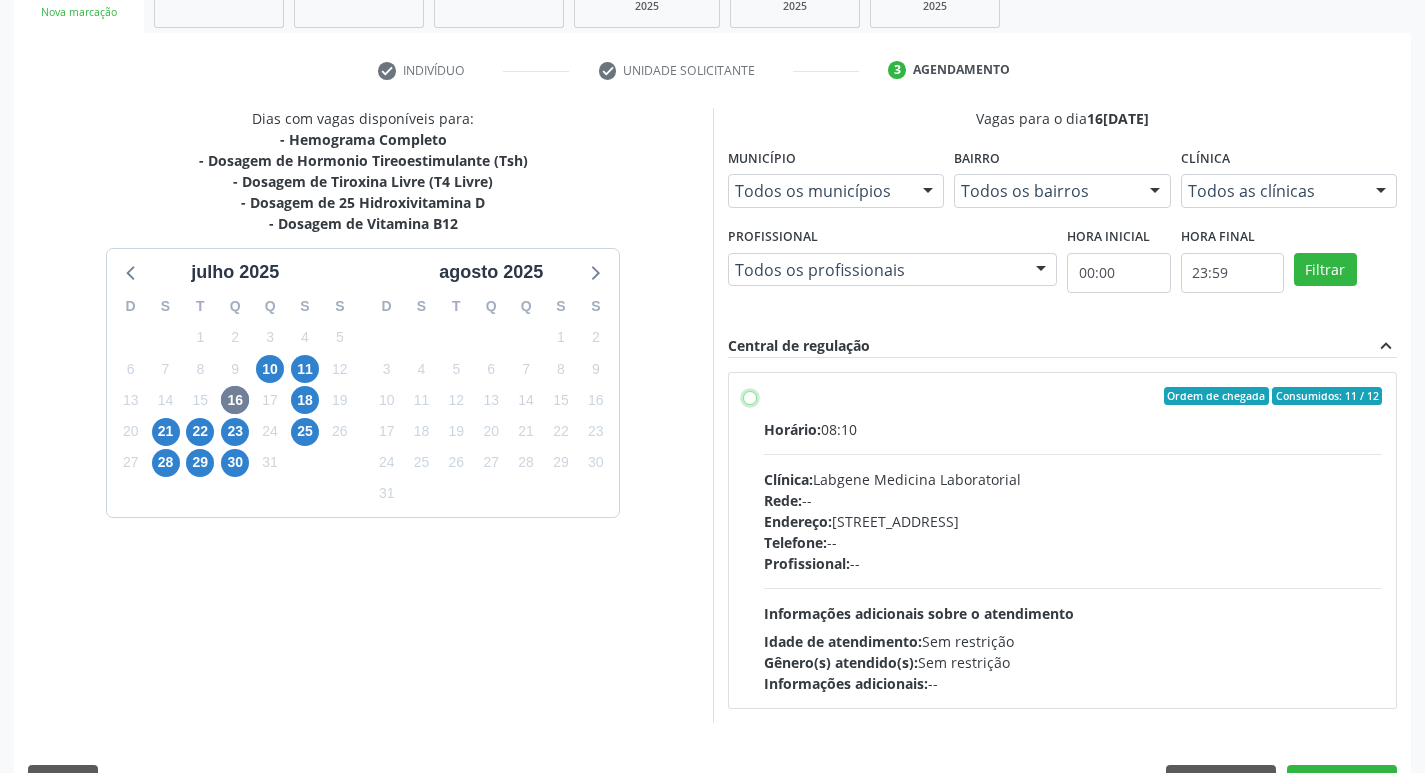 radio on "true" 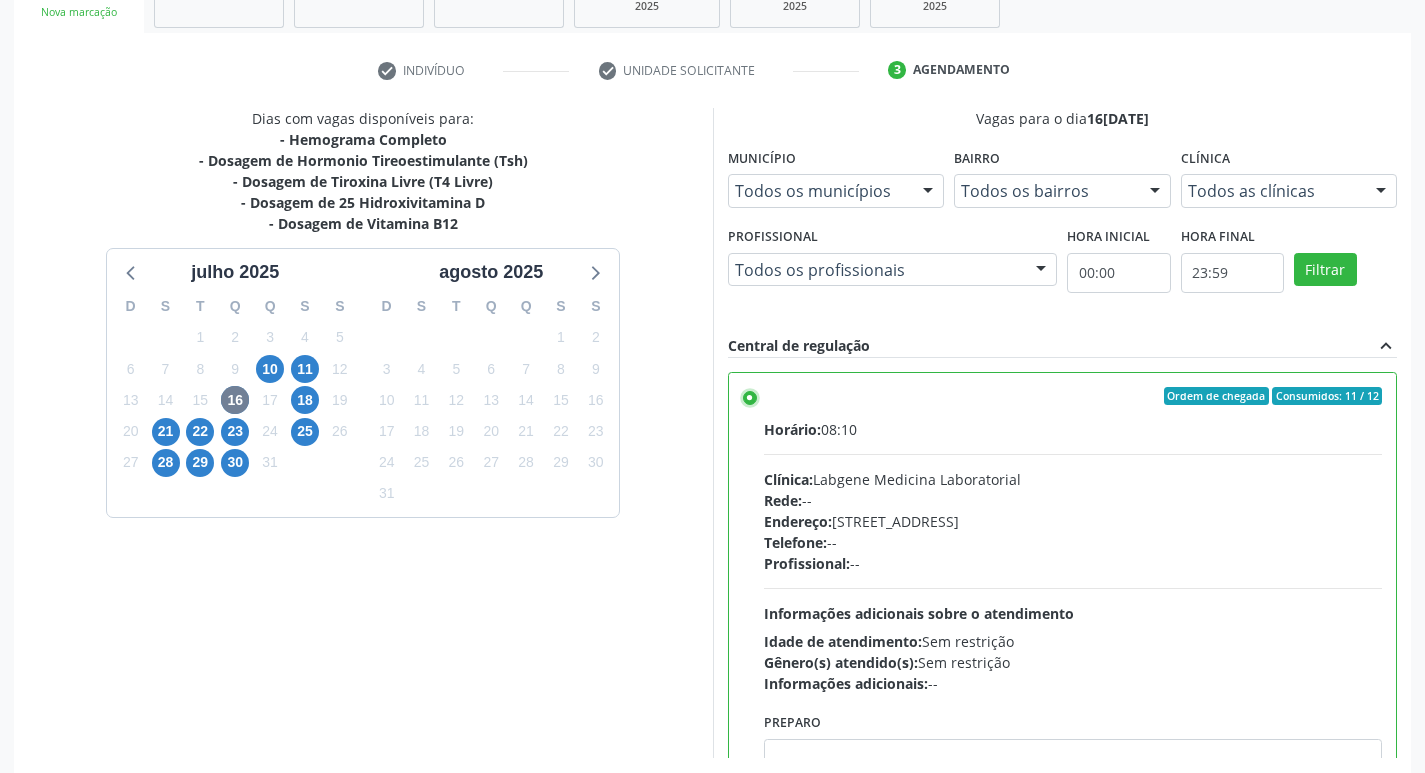 scroll, scrollTop: 422, scrollLeft: 0, axis: vertical 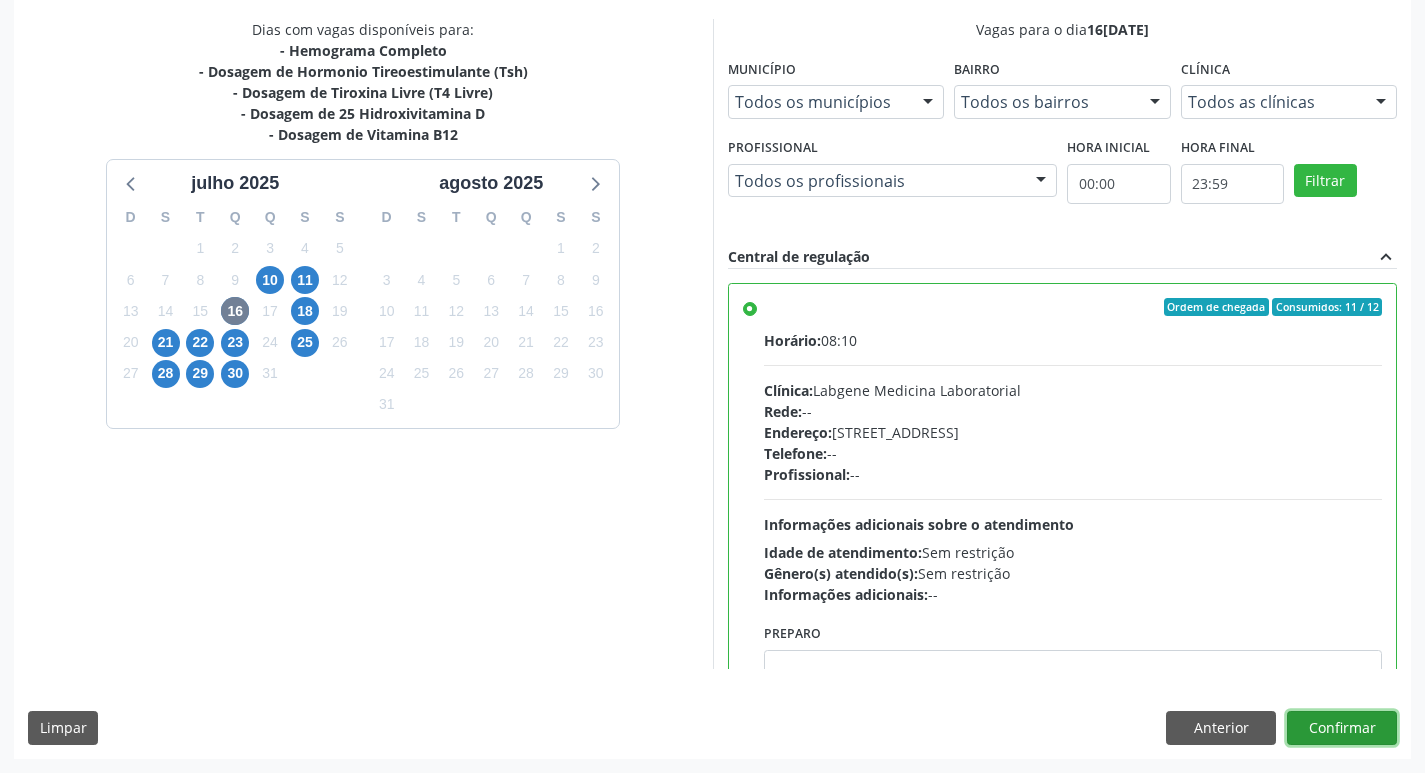click on "Confirmar" at bounding box center [1342, 728] 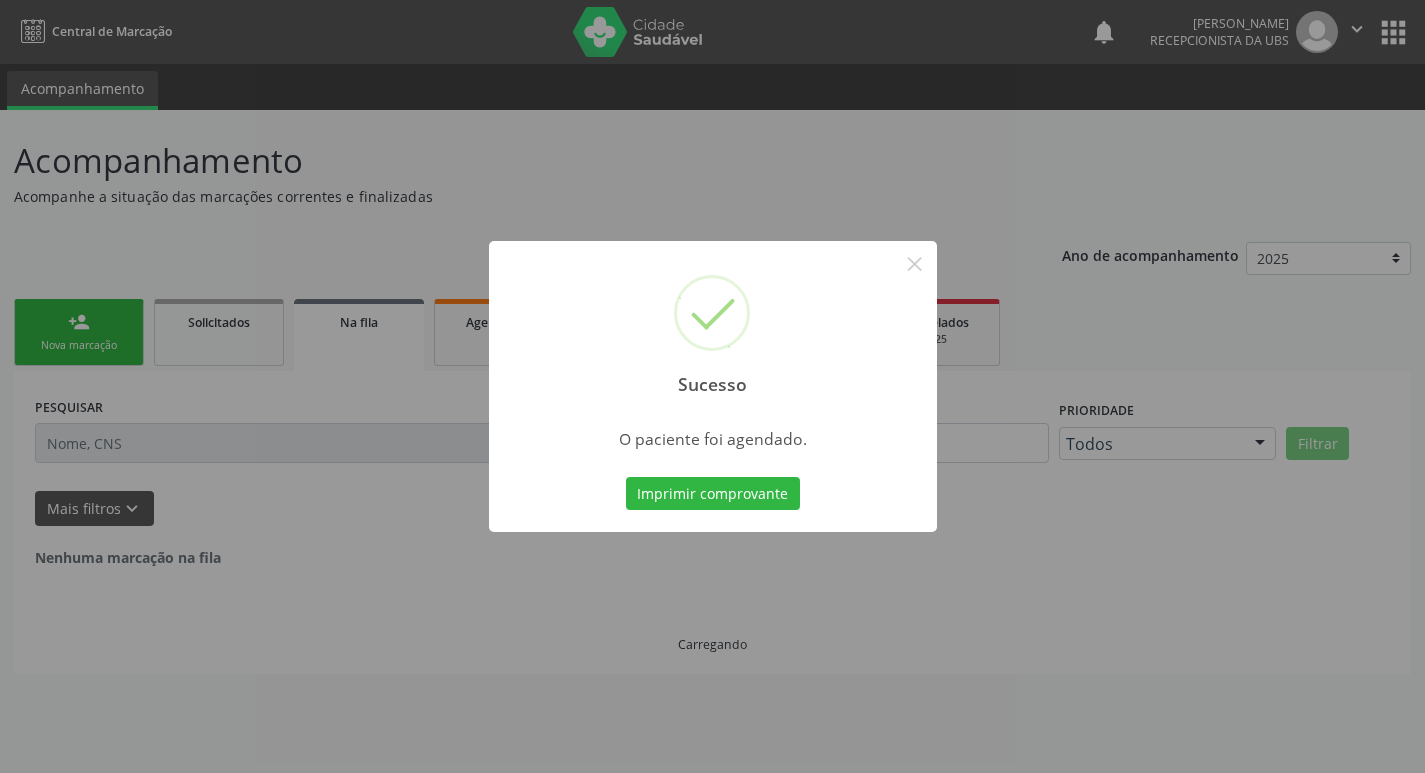 scroll, scrollTop: 0, scrollLeft: 0, axis: both 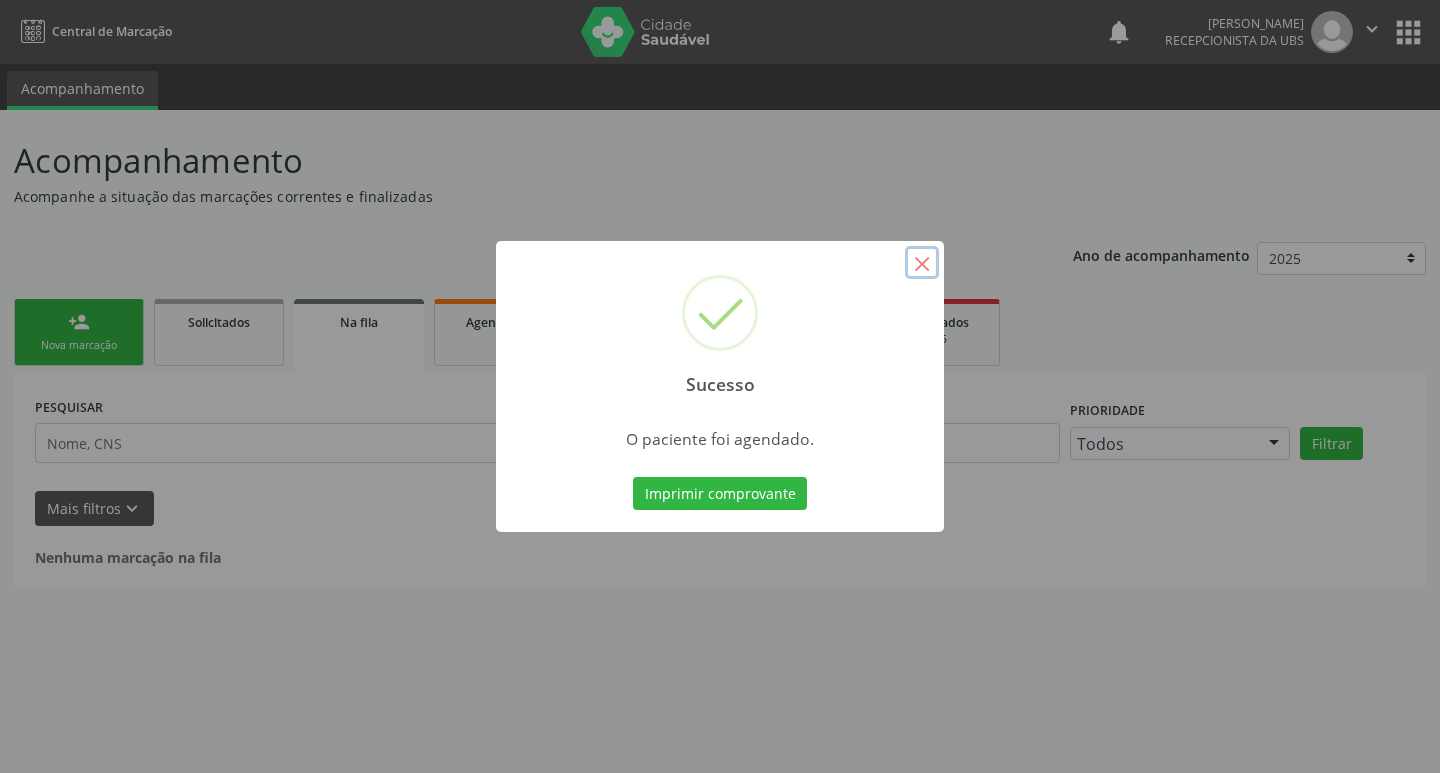 click on "×" at bounding box center [922, 263] 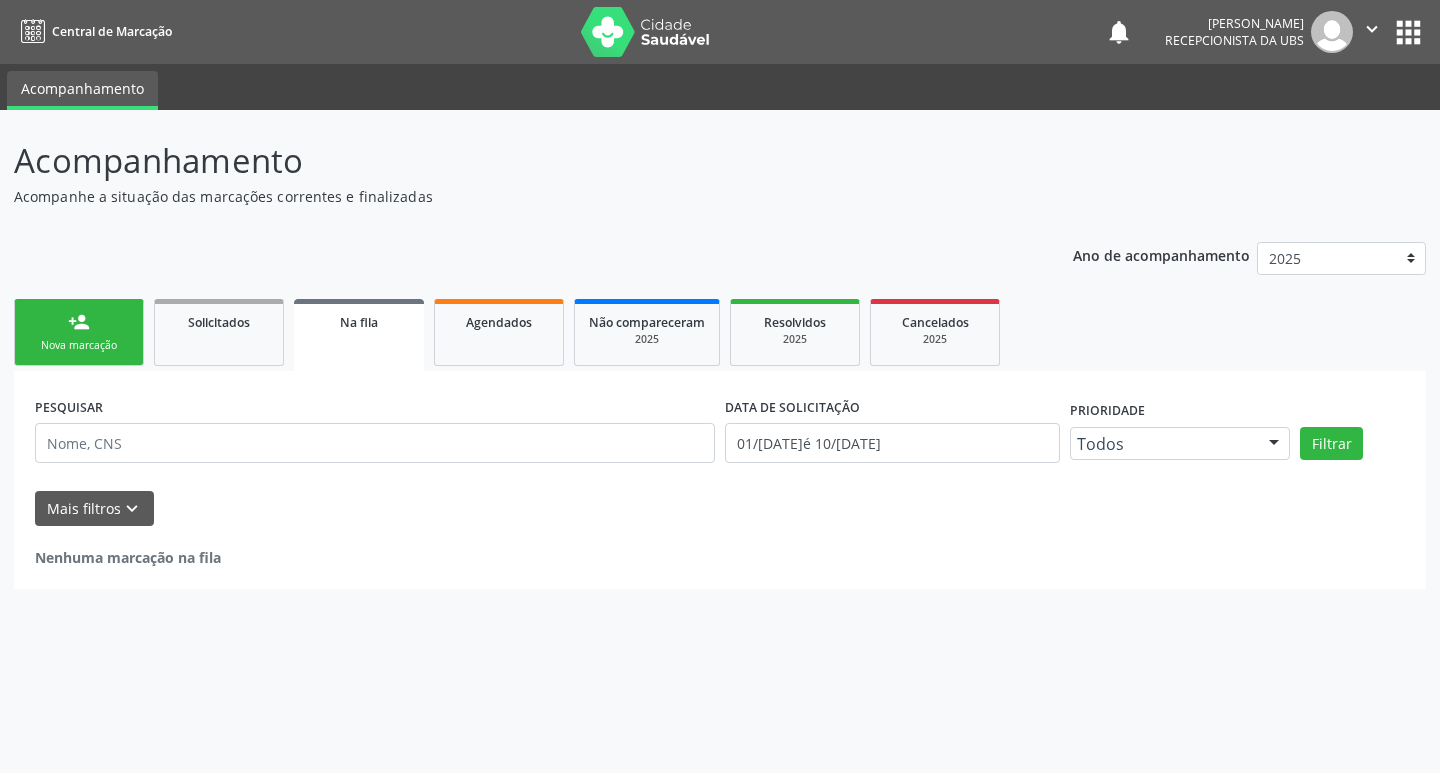 click on "person_add
Nova marcação" at bounding box center [79, 332] 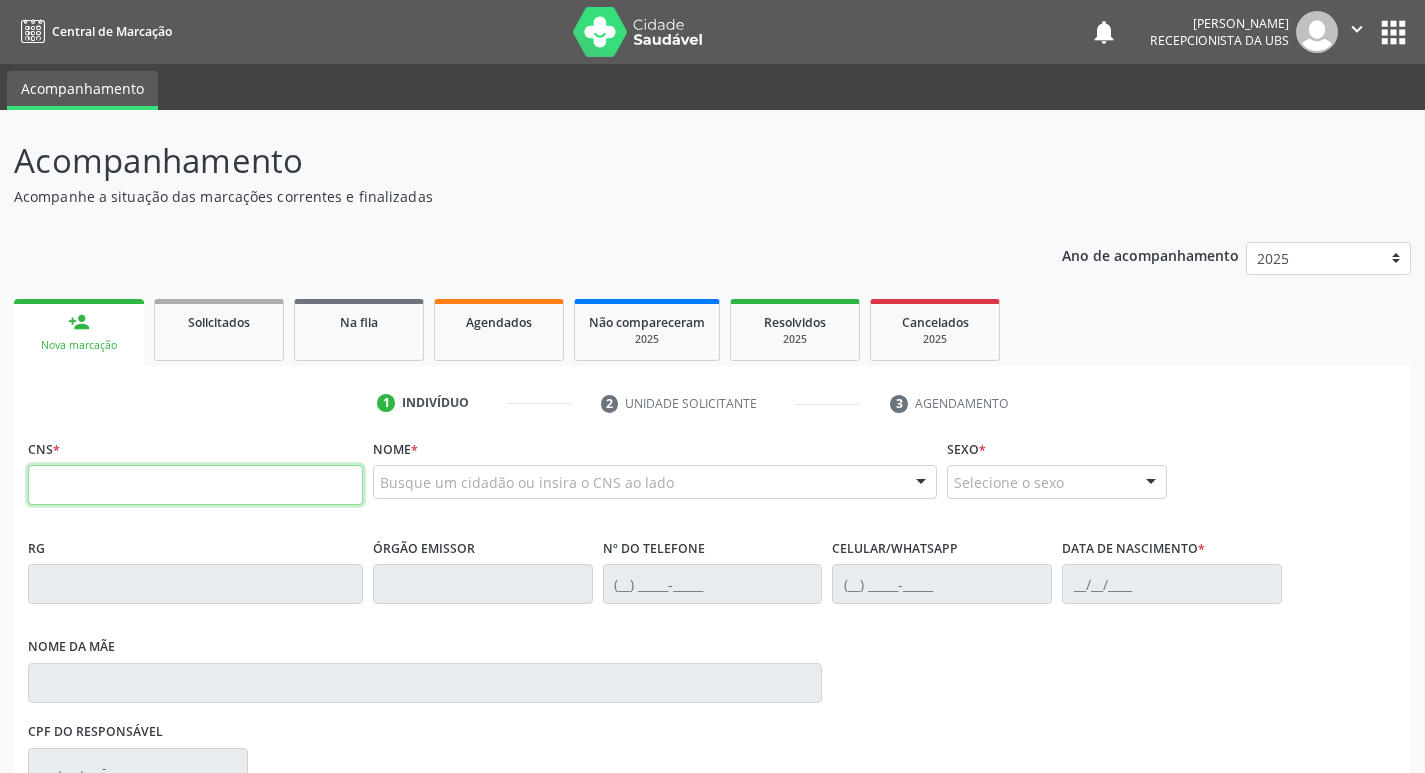 click at bounding box center (195, 485) 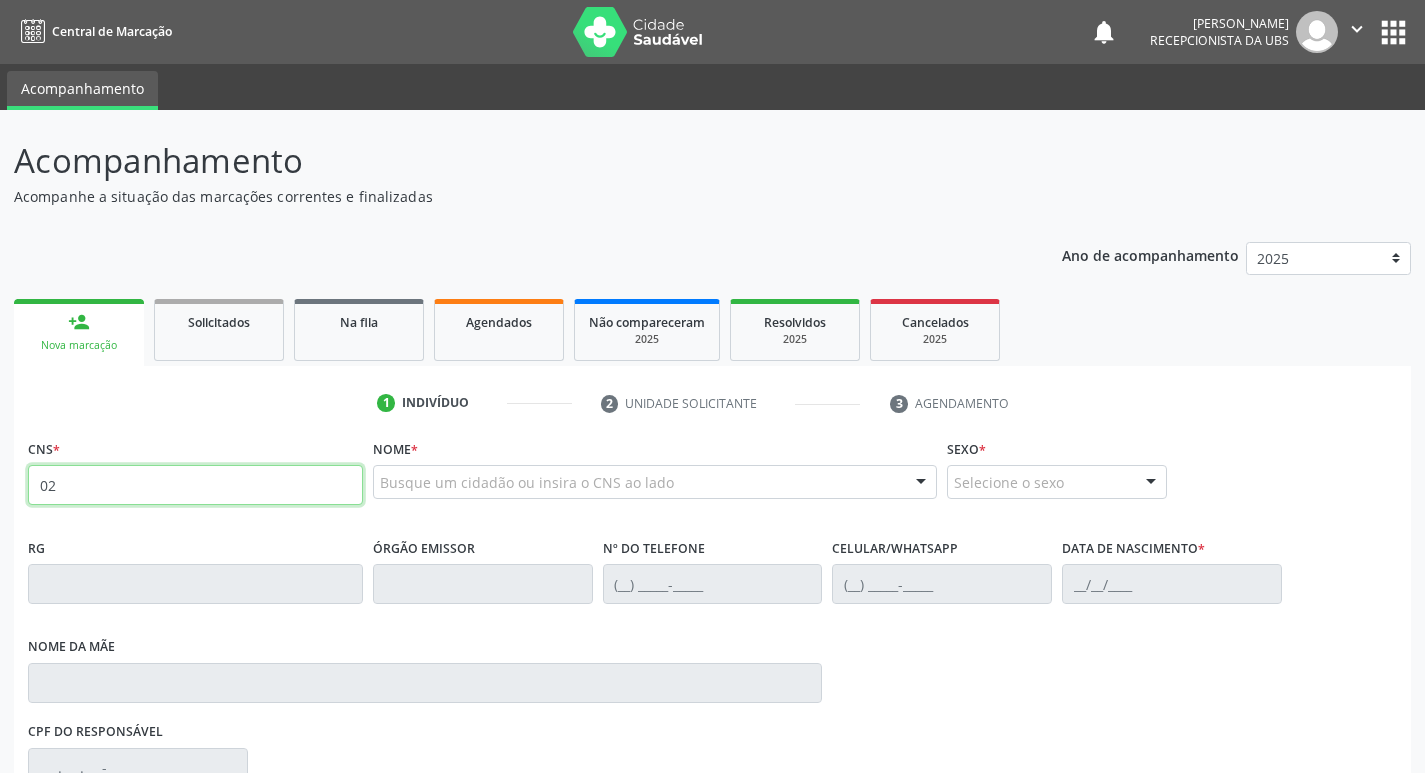type on "0" 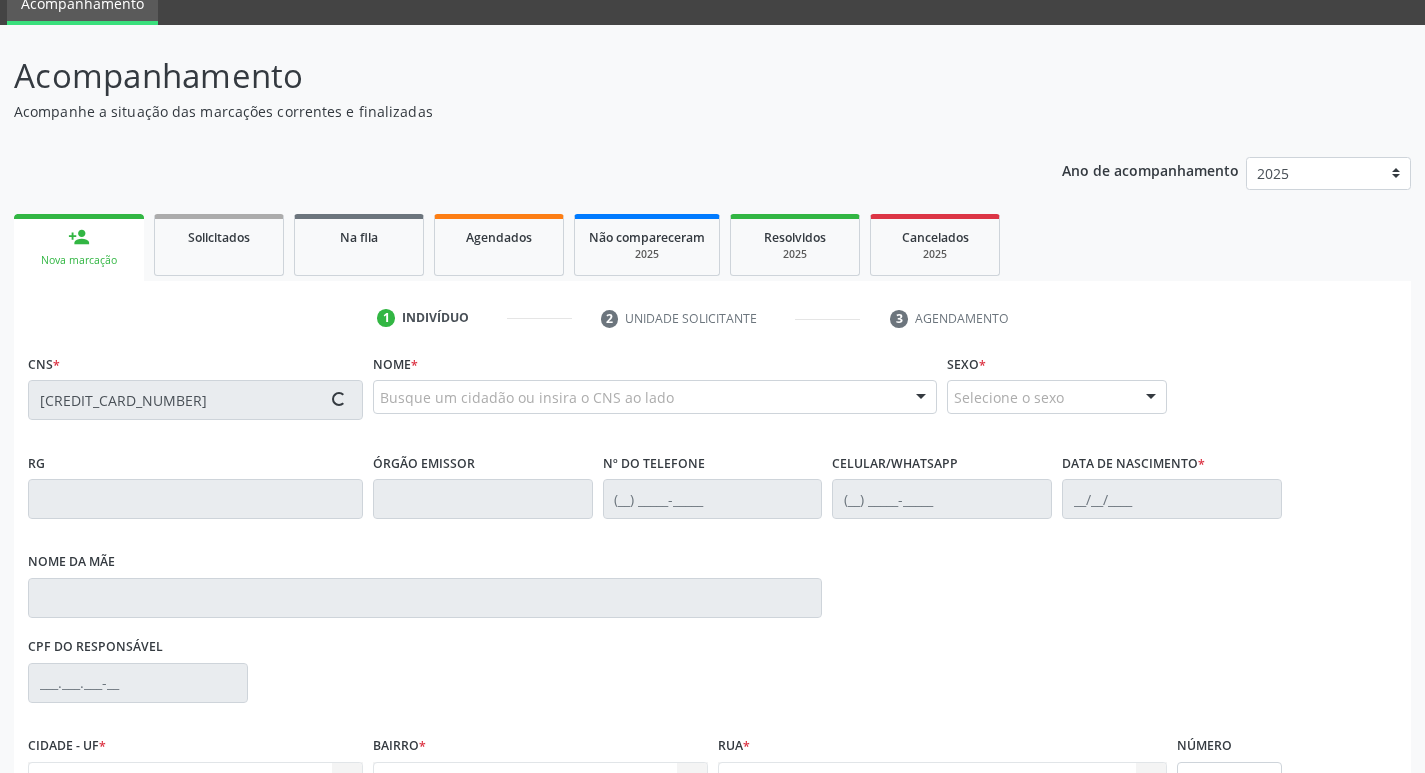 type on "162 0301 2026 0006" 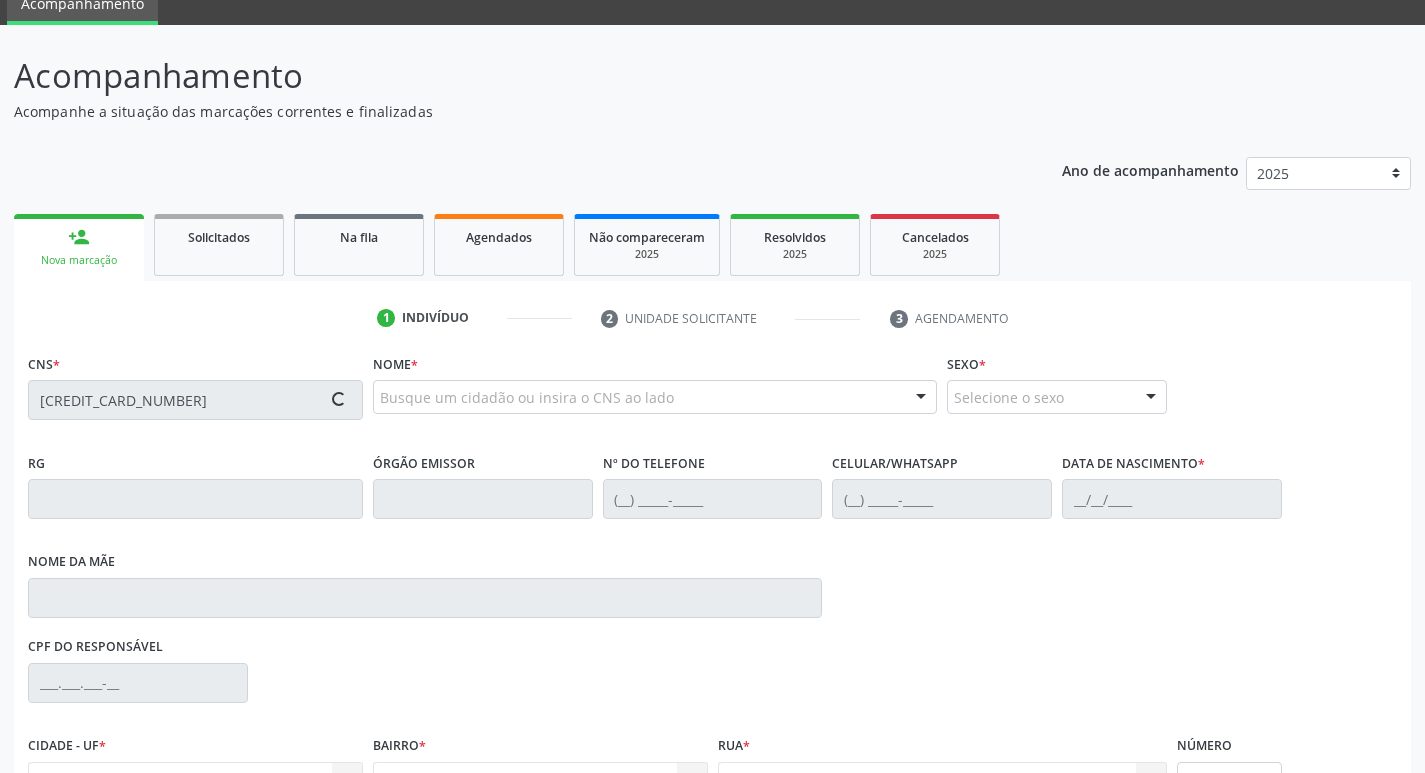 scroll, scrollTop: 297, scrollLeft: 0, axis: vertical 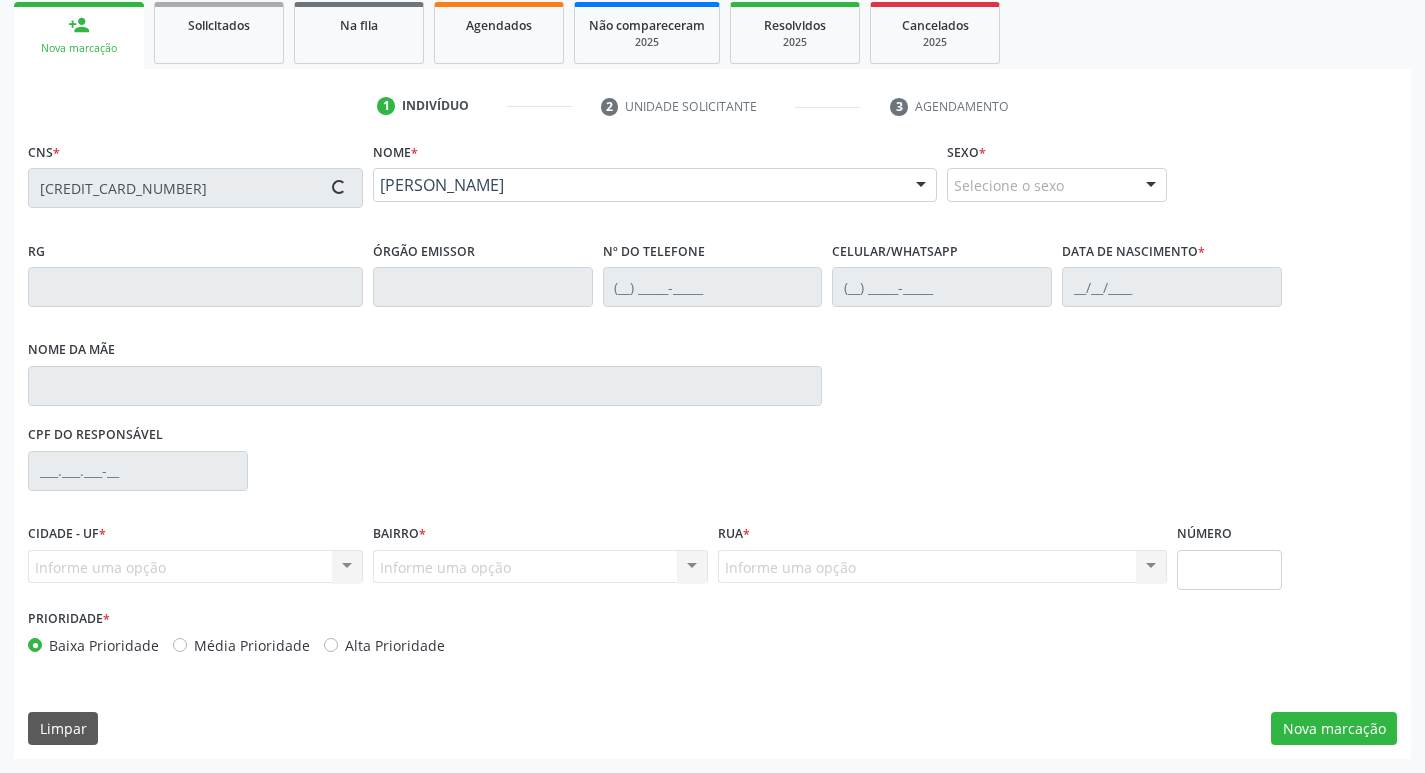 type on "(87) 9660-4885" 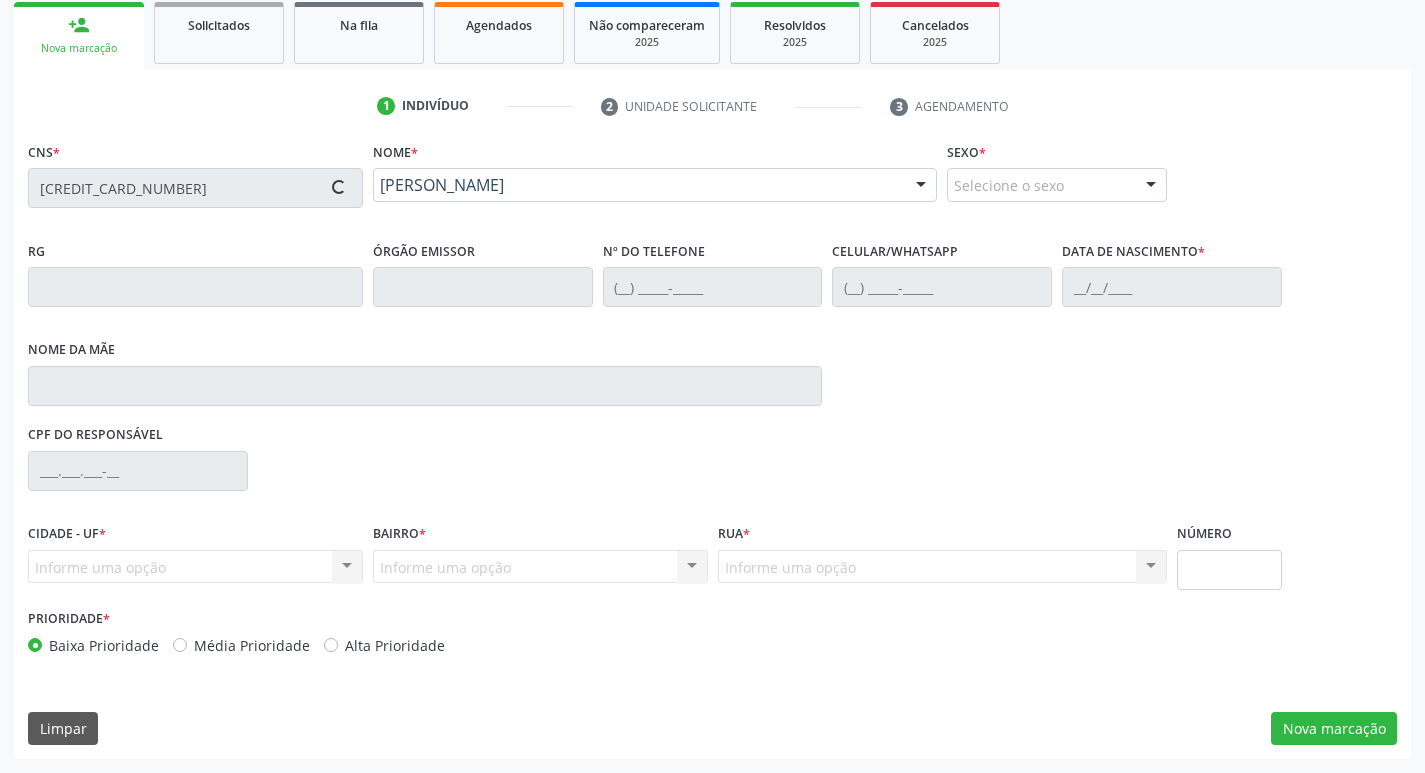 type on "12/02/1963" 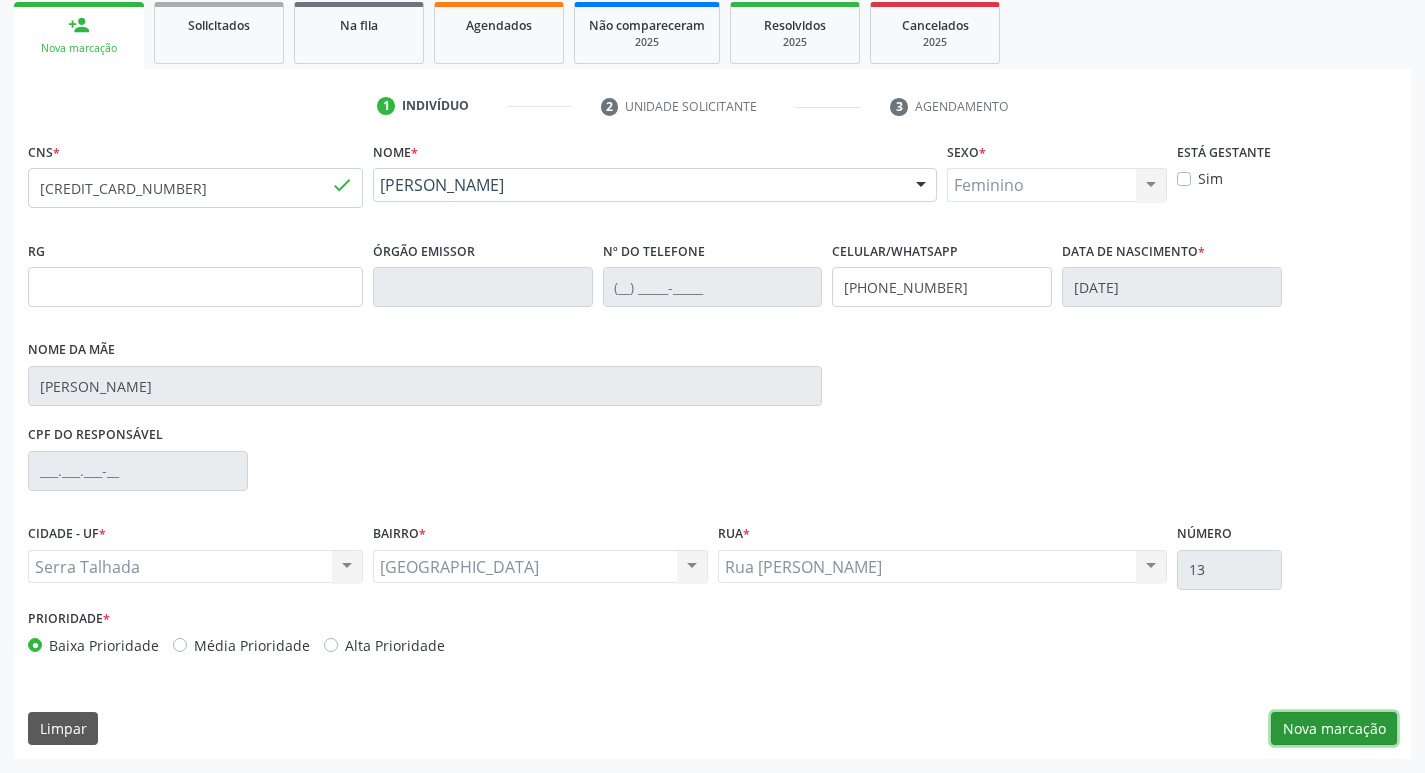click on "Nova marcação" at bounding box center [1334, 729] 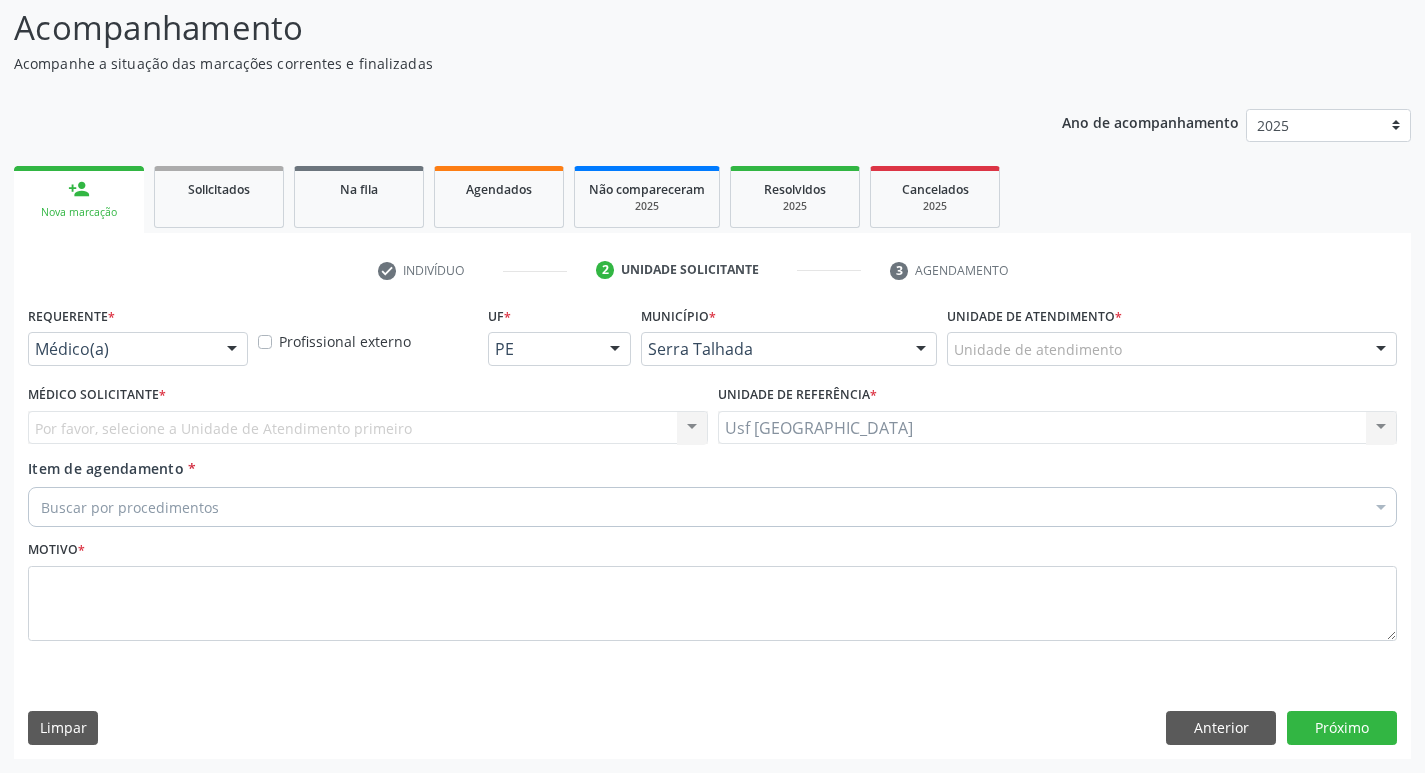 scroll, scrollTop: 133, scrollLeft: 0, axis: vertical 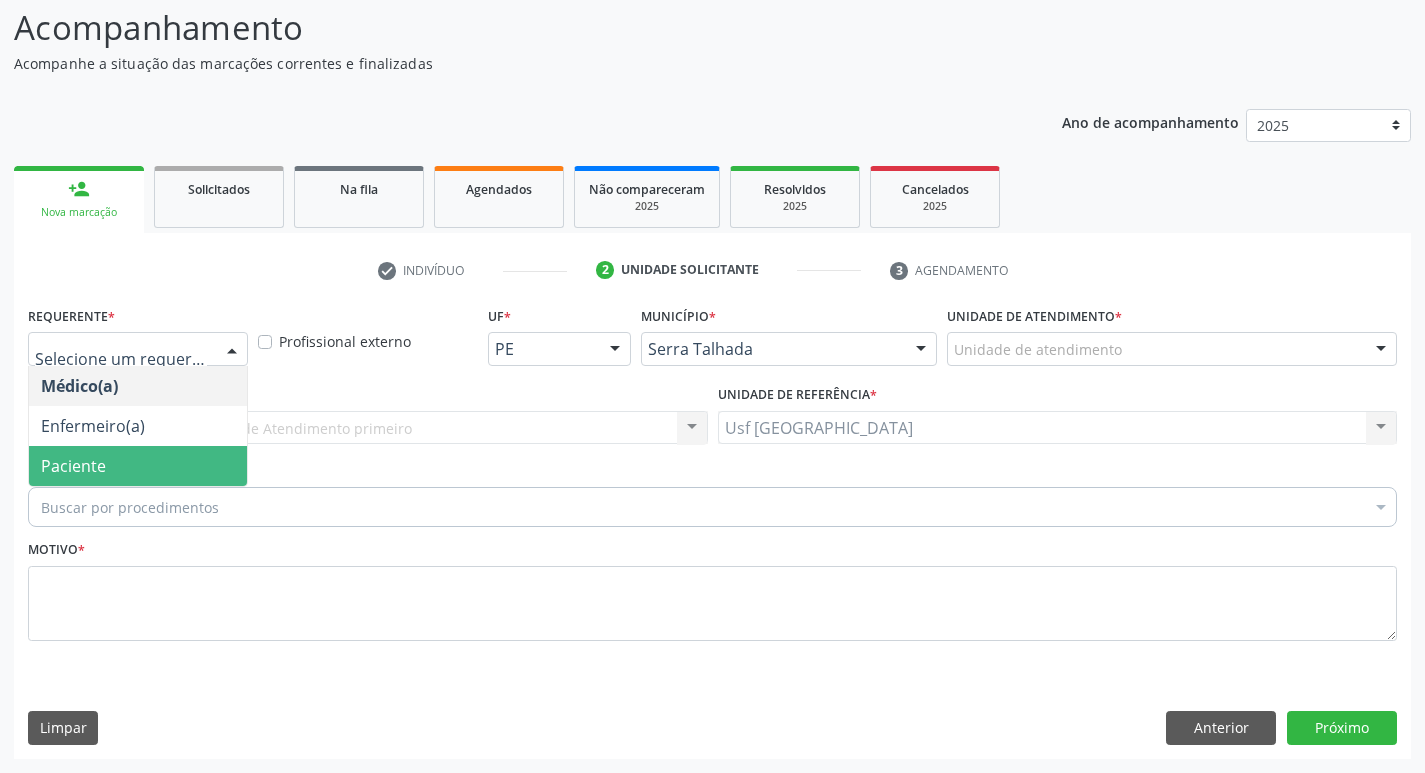 click on "Paciente" at bounding box center (138, 466) 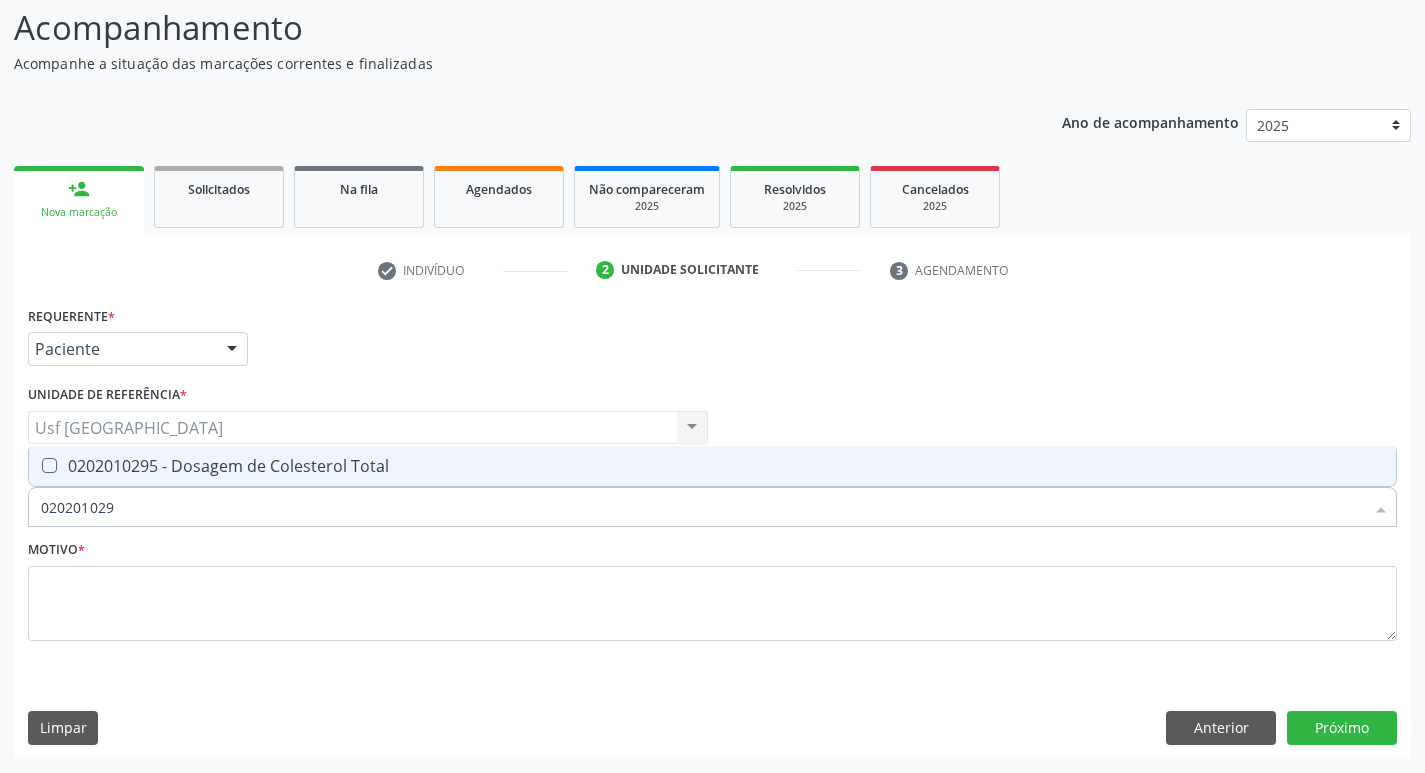 type on "0202010295" 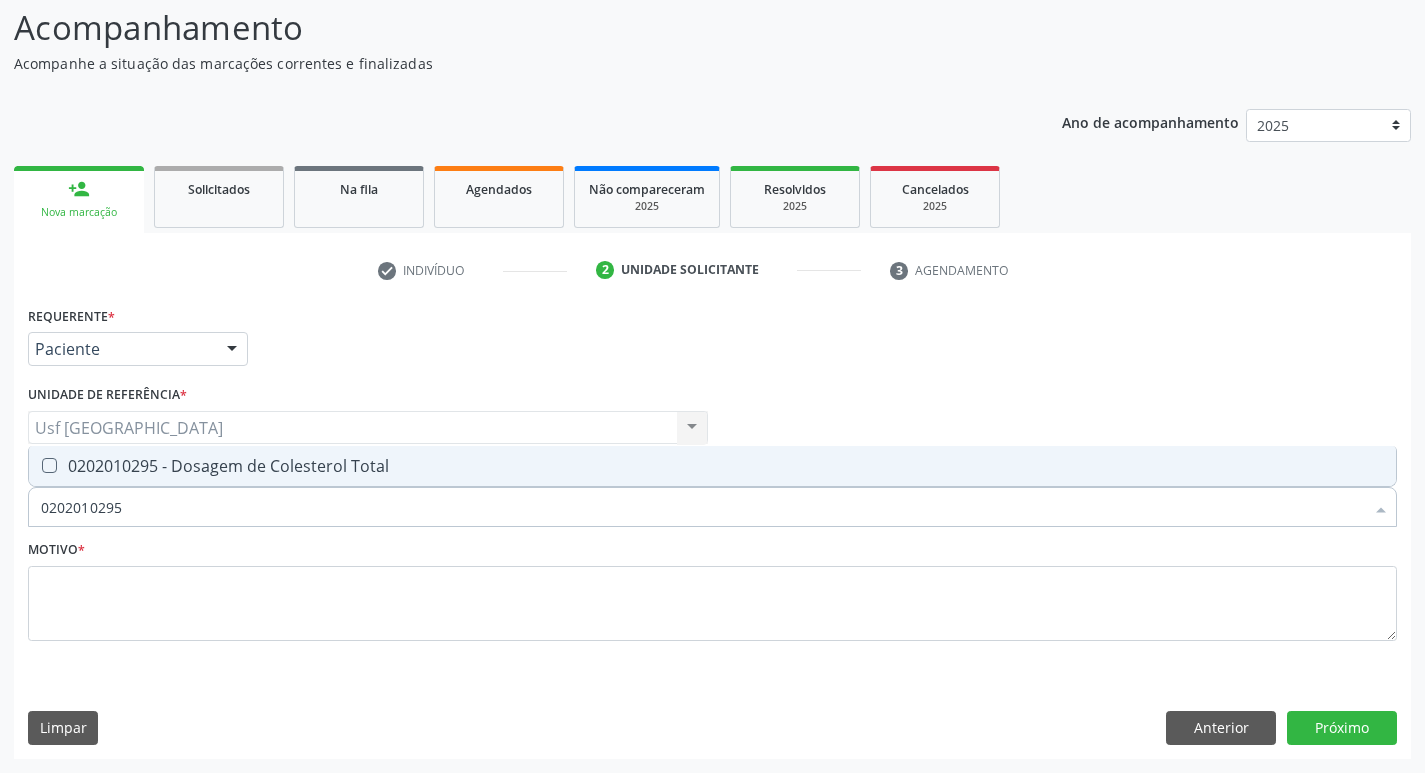 click on "0202010295 - Dosagem de Colesterol Total" at bounding box center [712, 466] 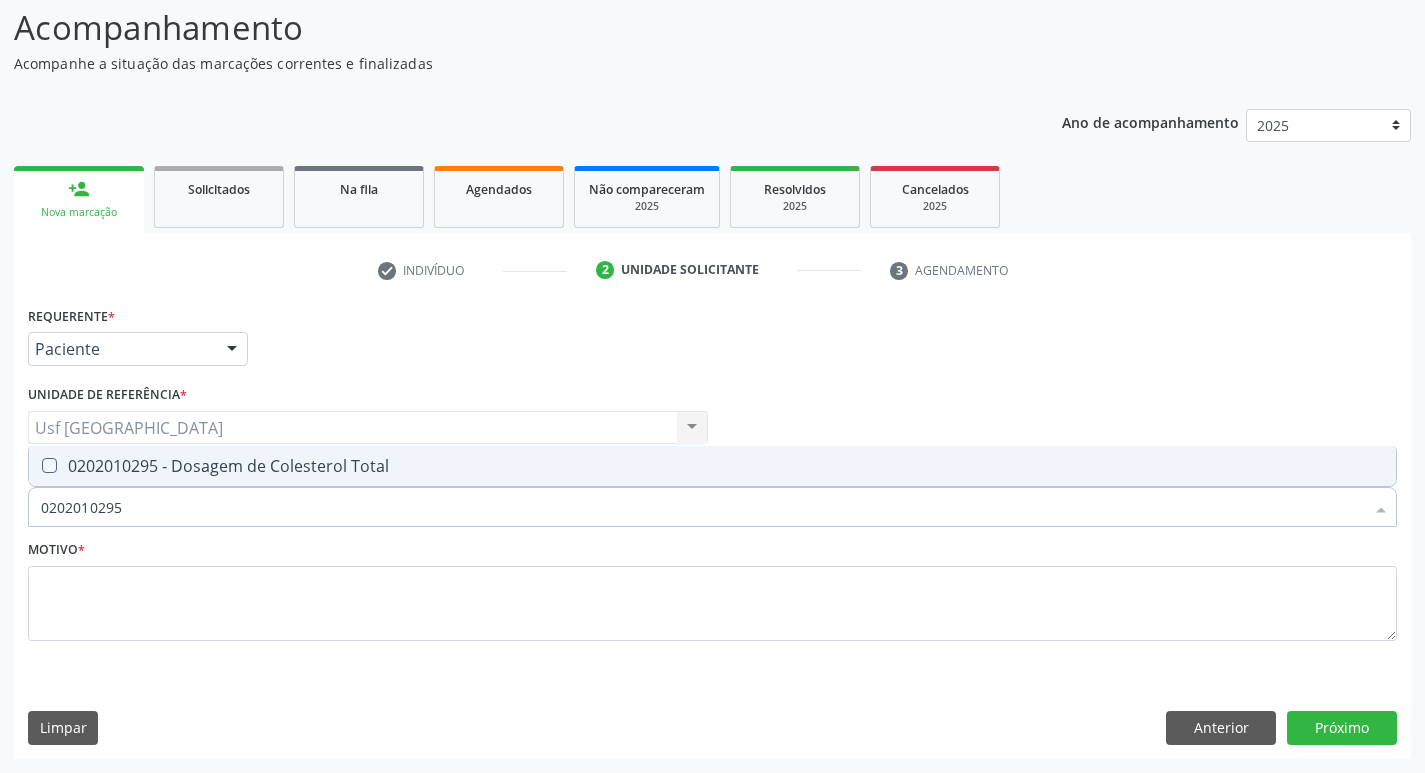checkbox on "true" 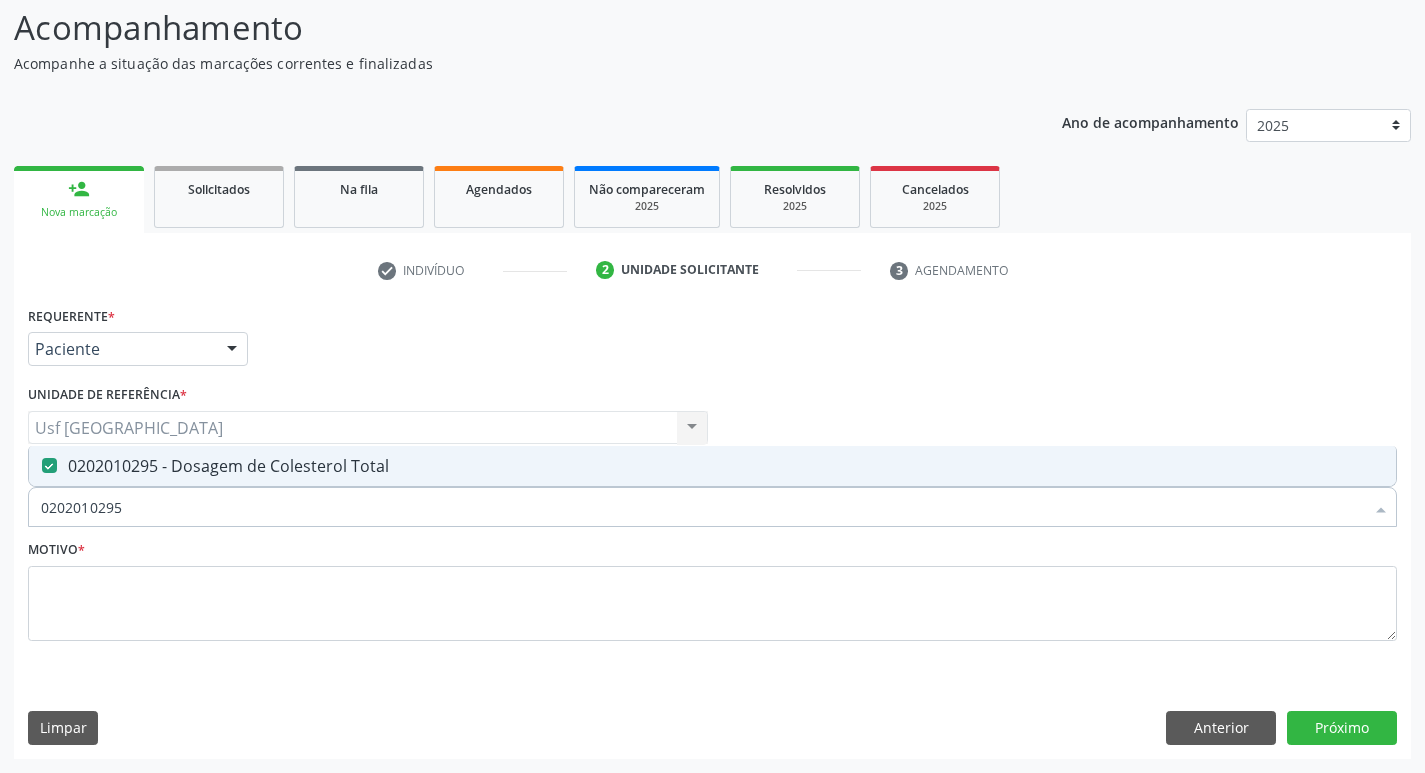 click on "Motivo
*" at bounding box center [712, 588] 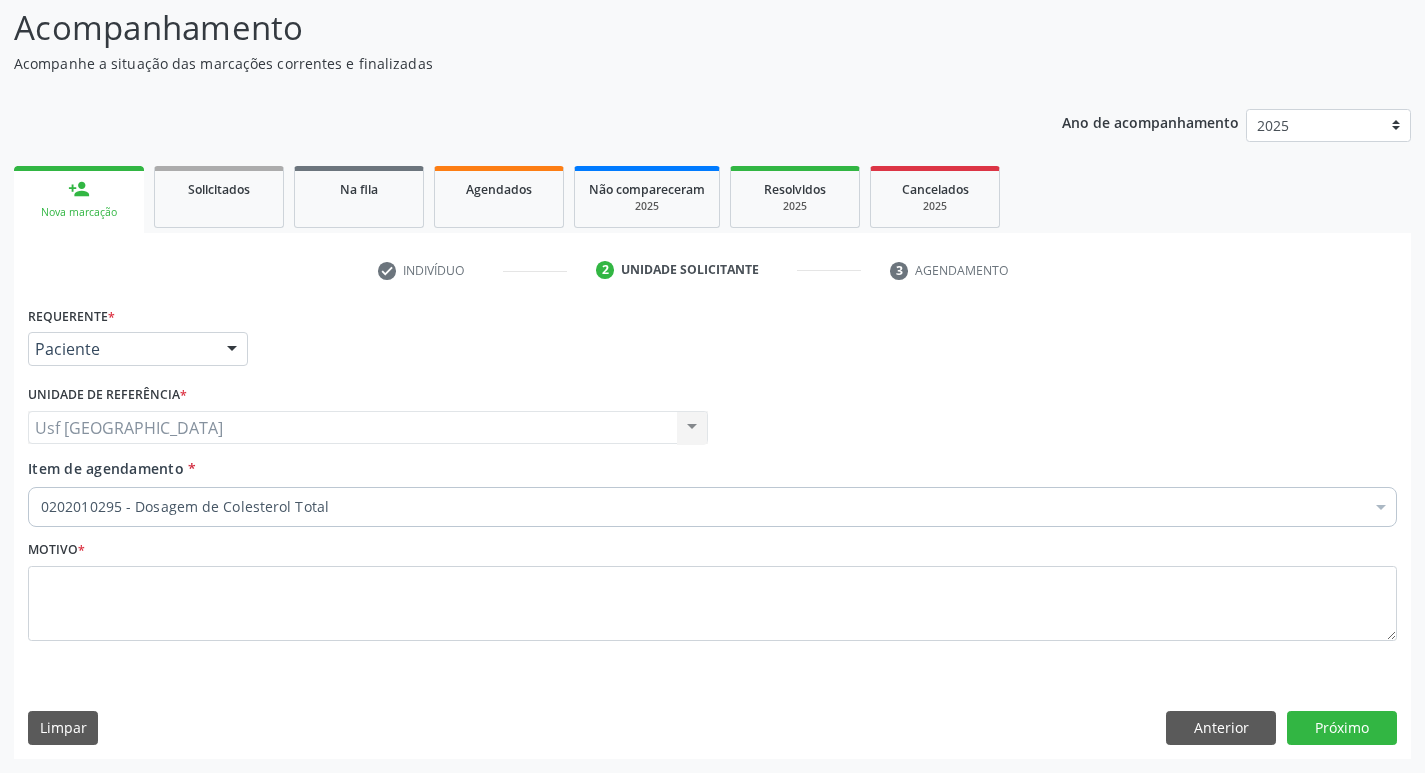 click on "Item de agendamento
*
0202010295 - Dosagem de Colesterol Total
Desfazer seleção
Selecionados
0202010295 - Dosagem de Colesterol Total
Não selecionados
0304070076 - .Quimioterapia de Leucemia Linfoide/Linfoblástica Aguda, Leucemia Mieloide Aguda e Leucemia Promielocítica Aguda Na Infância e Adolescência - 1ª Linha - Fase de Manutenção
0604320140 - Abatacepte 125 Mg Injetável (Por Seringa Preenchida)
0604320124 - Abatacepte 250 Mg Injetável (Por Frasco Ampola).
0603050018 - Abciximabe
0406010013 - Abertura de Comunicação Inter-Atrial
0406010021 - Abertura de Estenose Aortica Valvar
0406011265 - Abertura de Estenose Aortica Valvar (Criança e Adolescente)
0406010030 - Abertura de Estenose Pulmonar Valvar
0406011273 - Abertura de Estenose Pulmonar Valvar (Criança e Adolescente)" at bounding box center [712, 489] 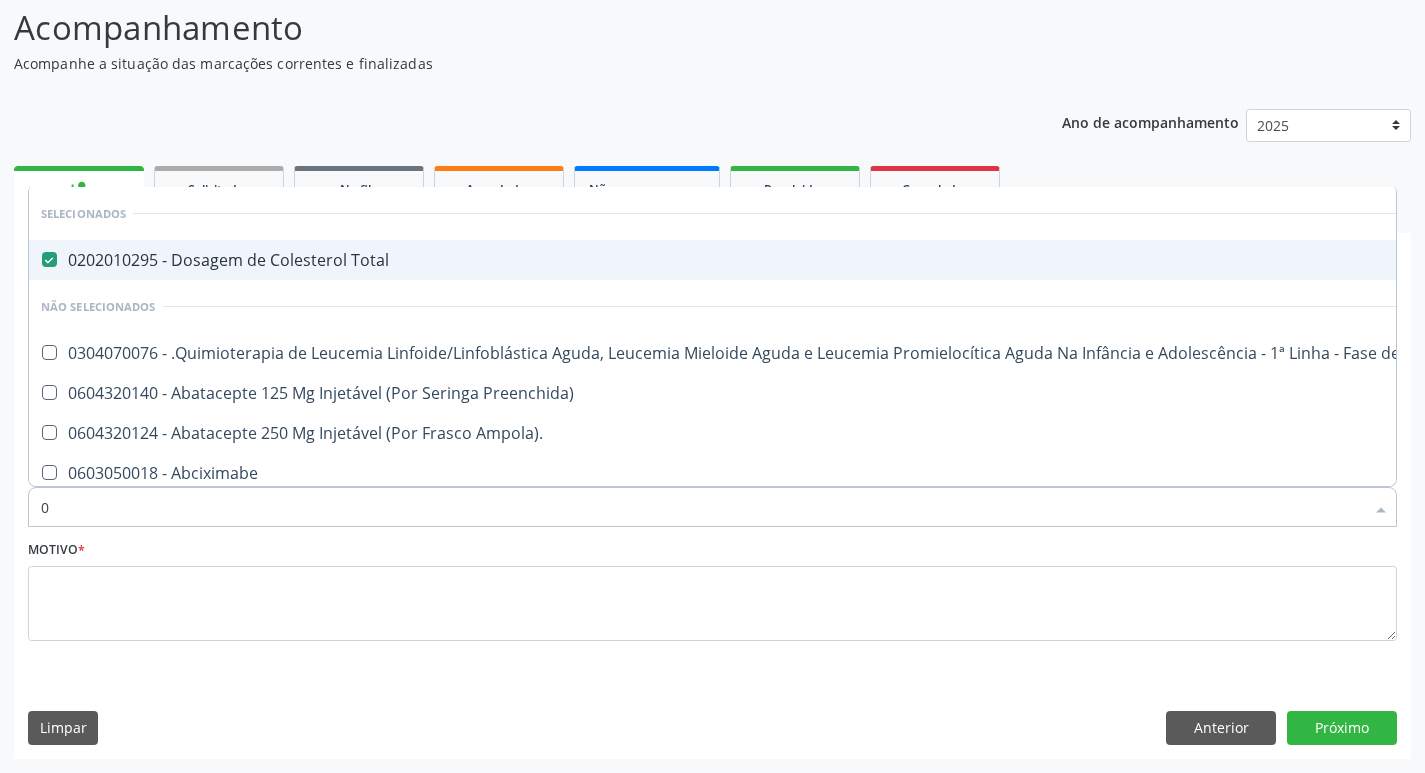type on "02" 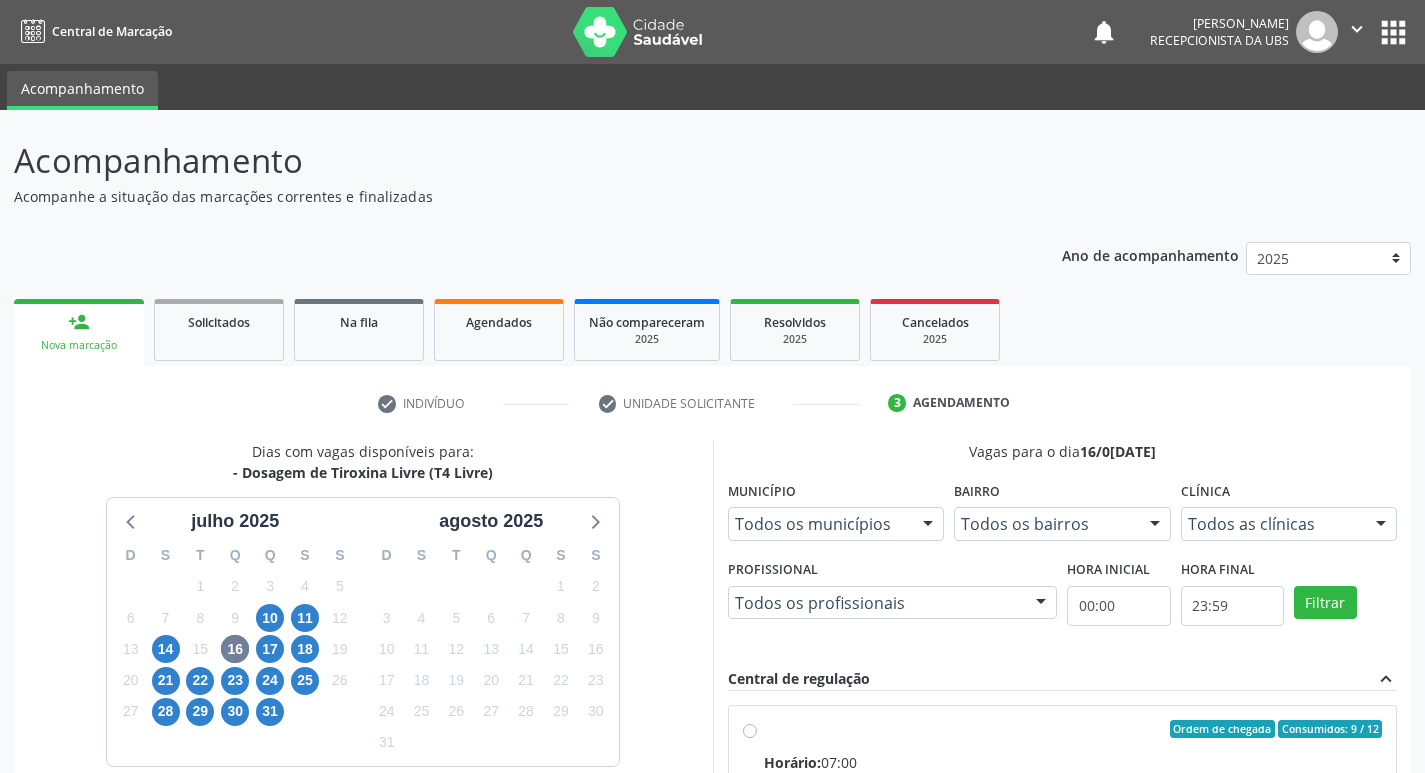 scroll, scrollTop: 222, scrollLeft: 0, axis: vertical 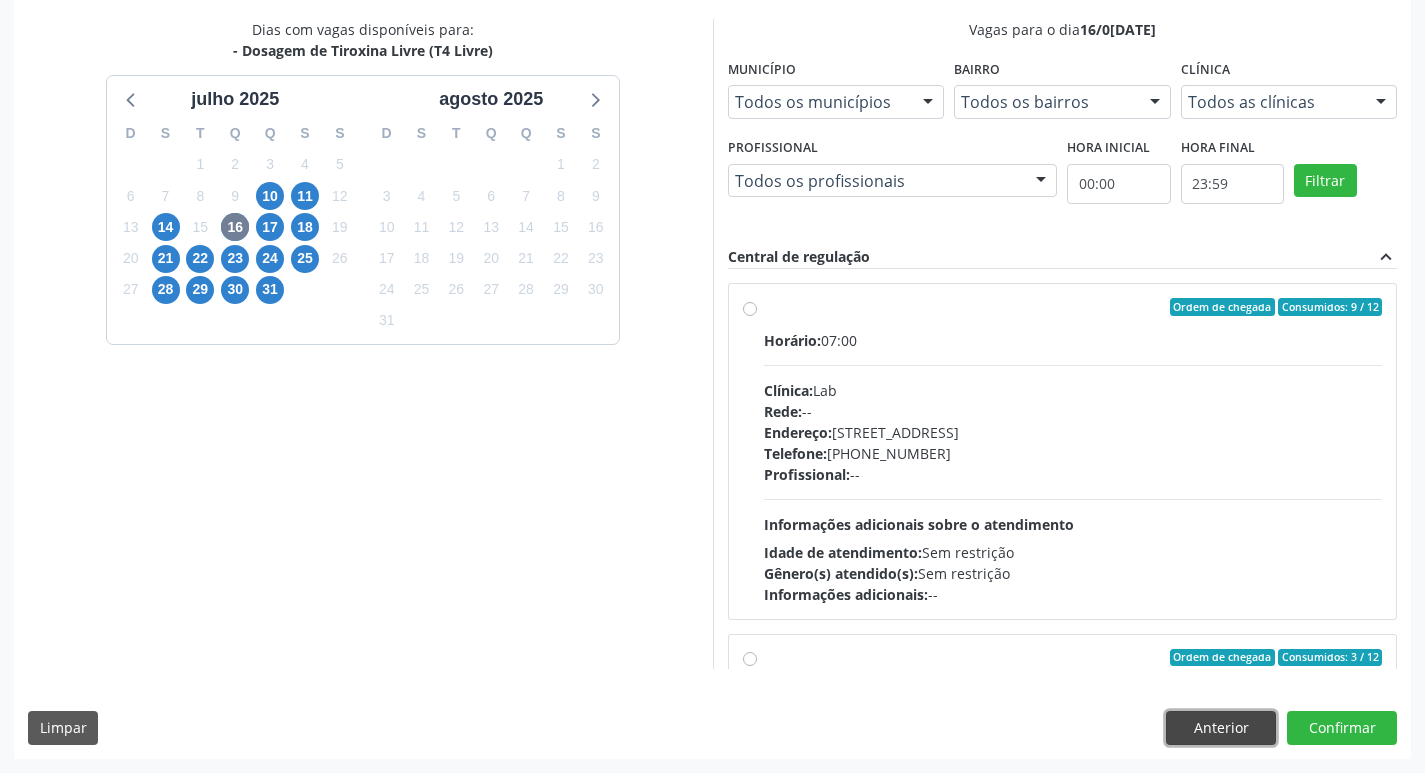 click on "Anterior" at bounding box center (1221, 728) 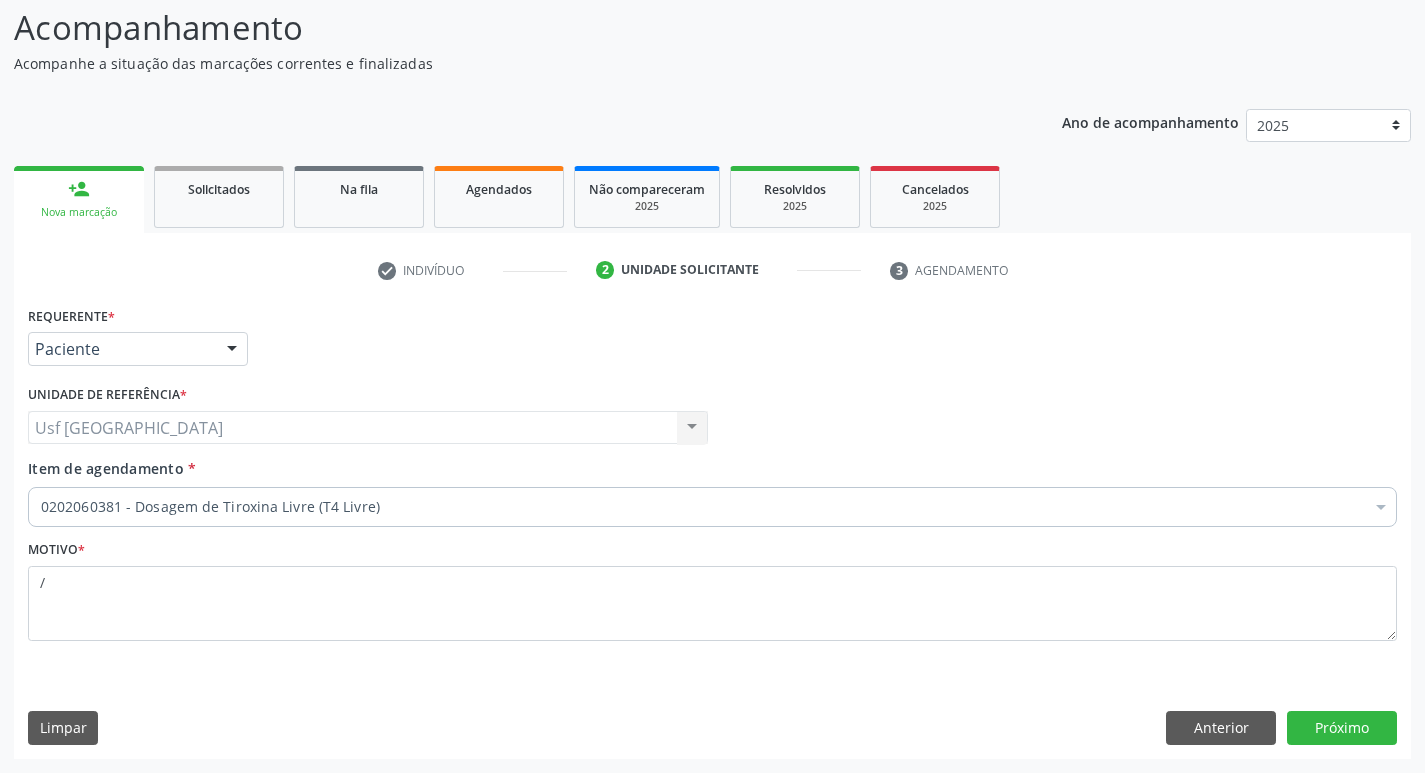 scroll, scrollTop: 133, scrollLeft: 0, axis: vertical 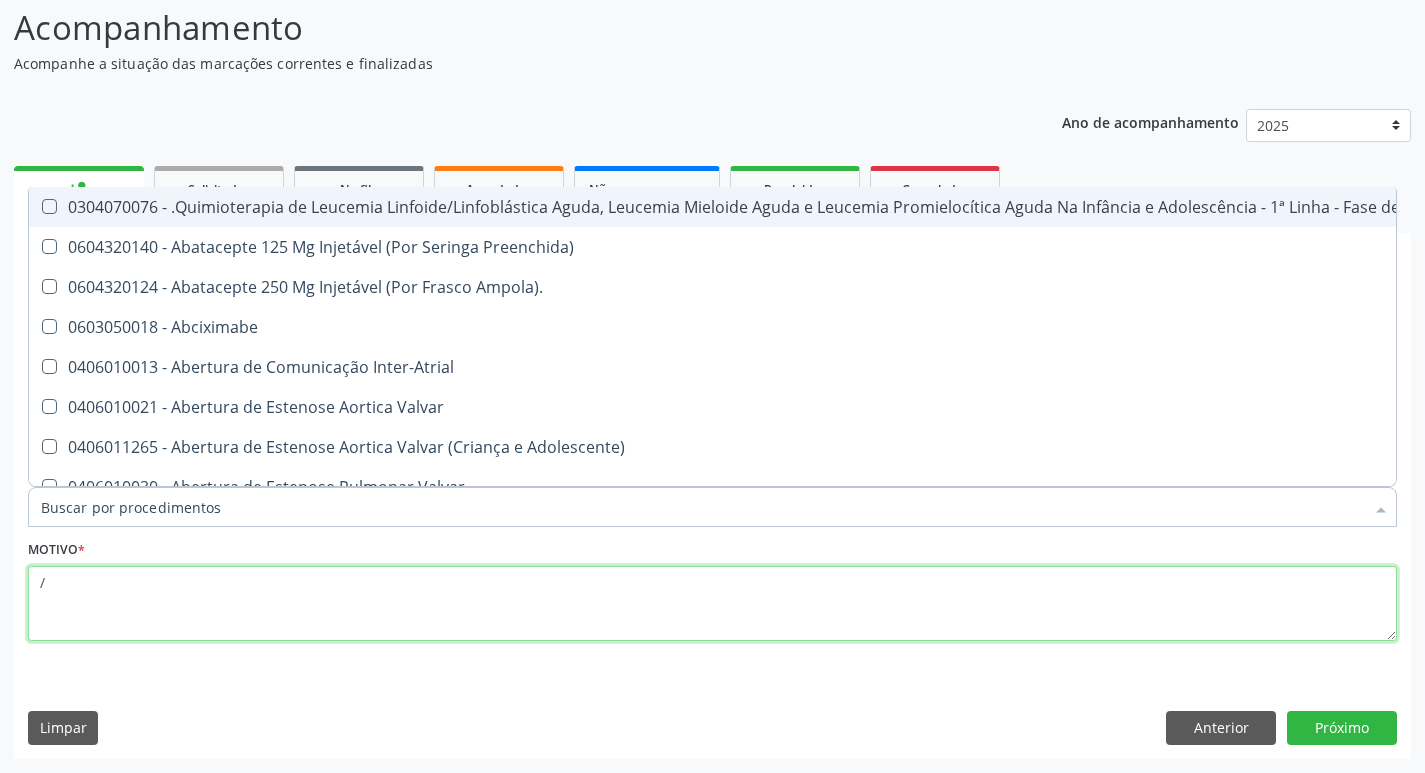 click on "/" at bounding box center [712, 604] 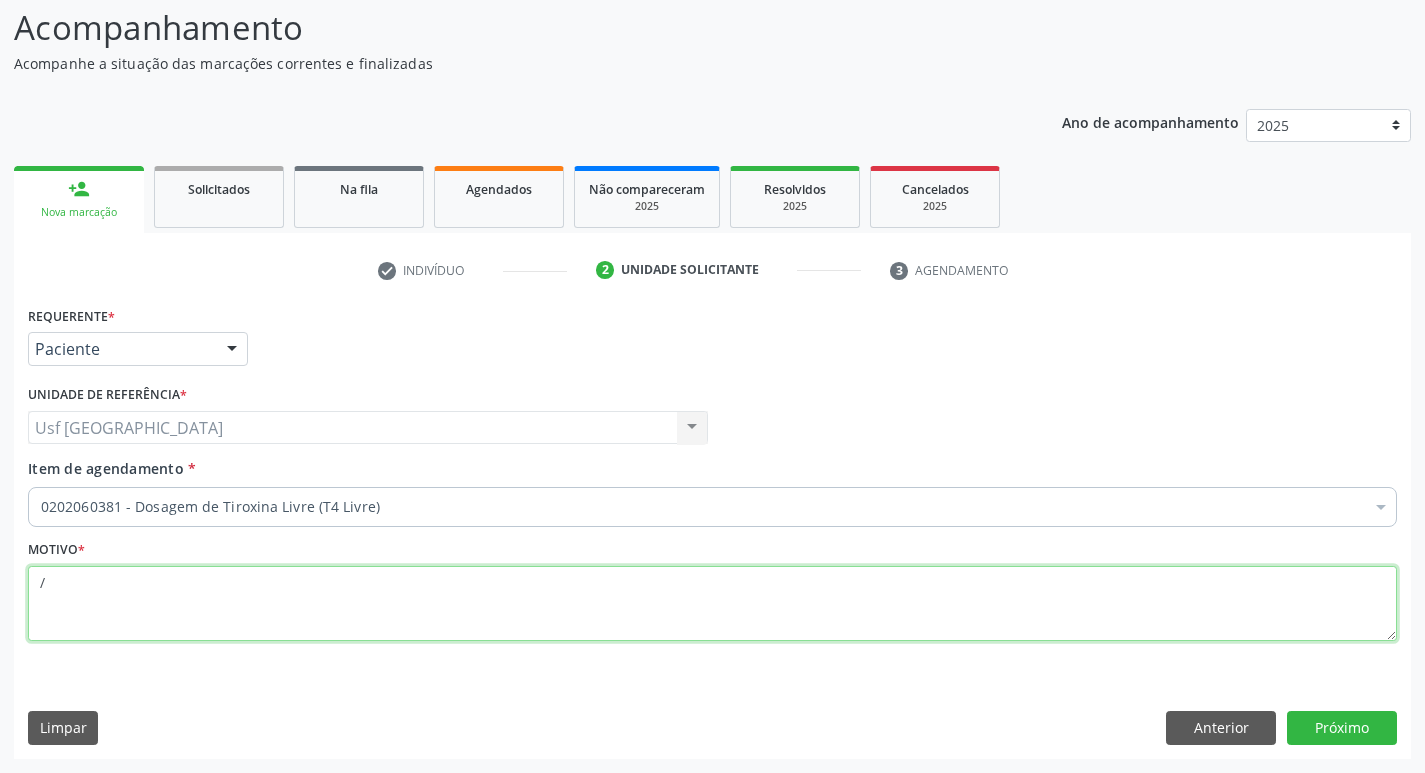 scroll, scrollTop: 0, scrollLeft: 0, axis: both 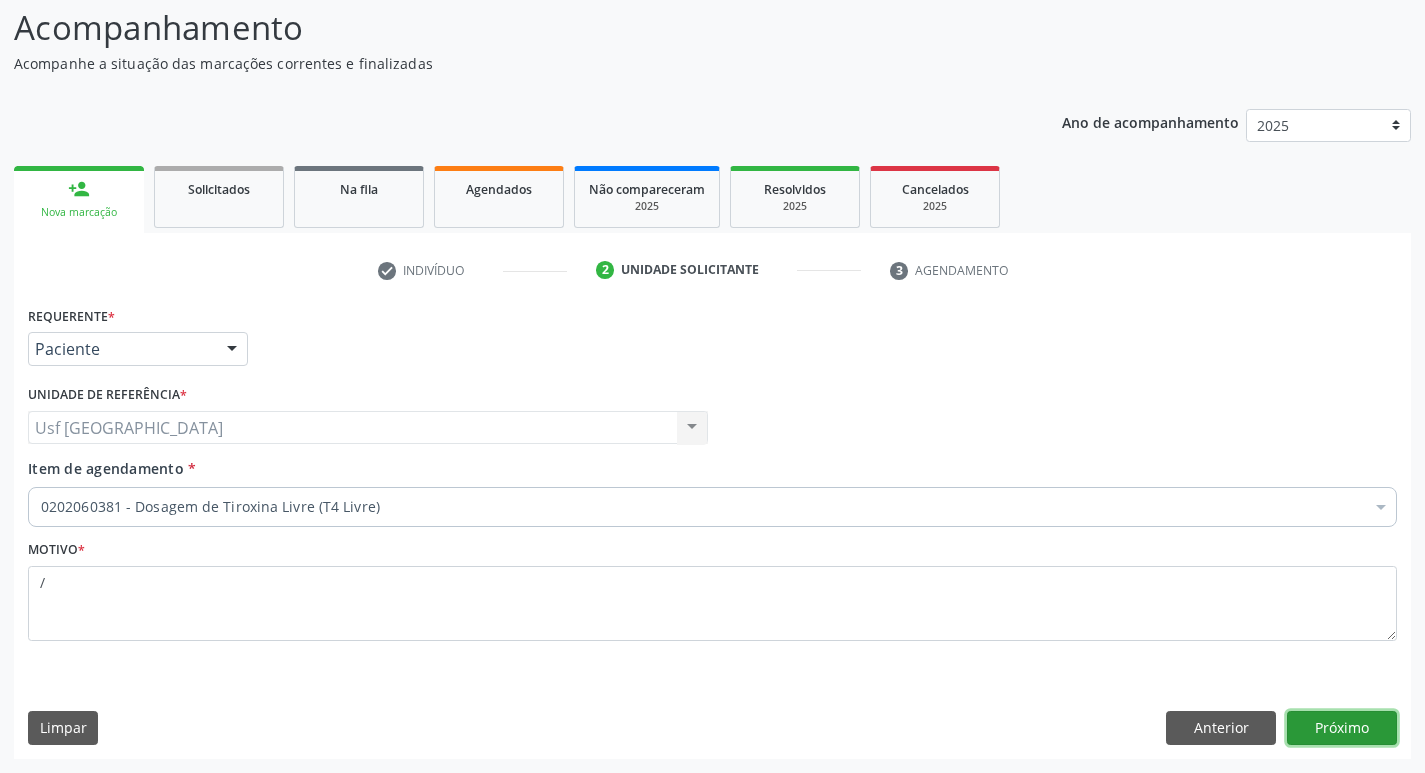 click on "Próximo" at bounding box center (1342, 728) 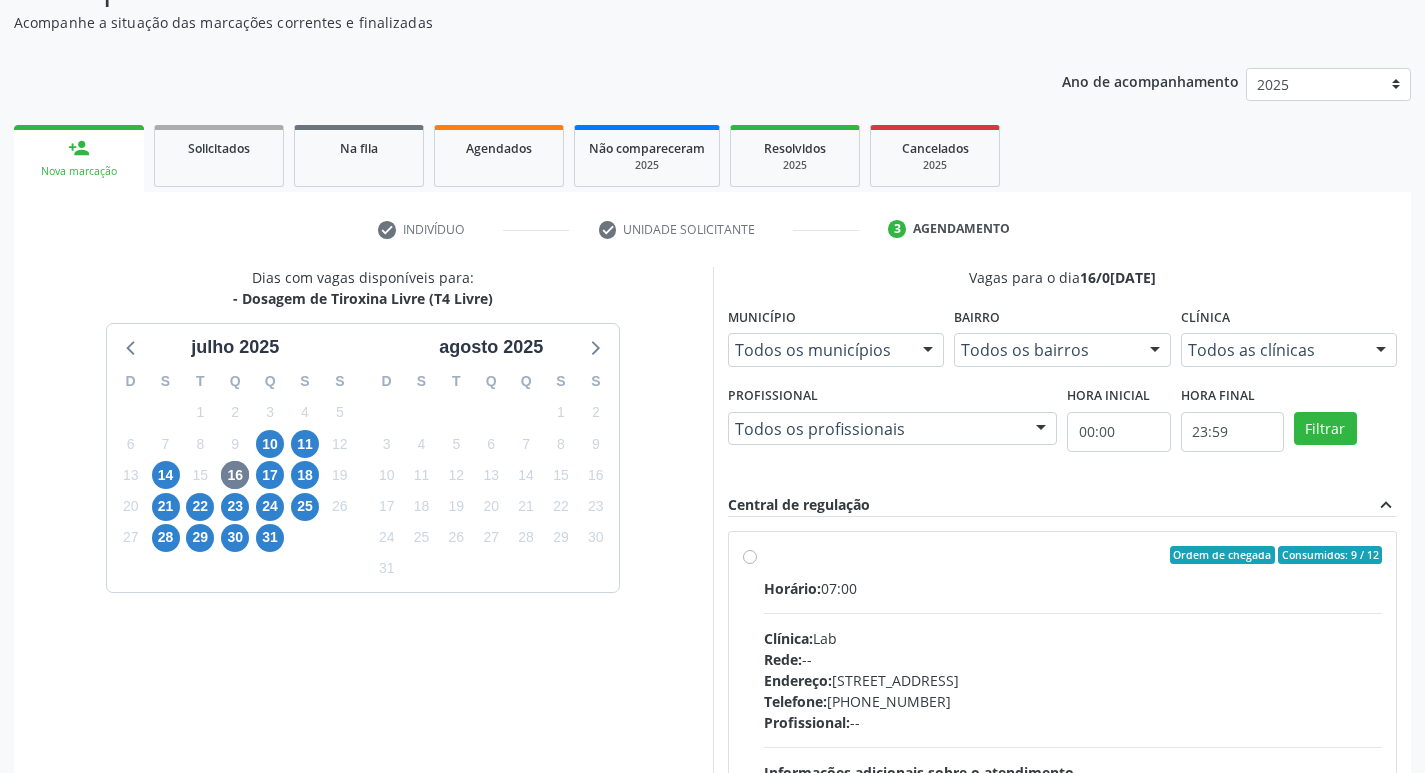 scroll, scrollTop: 422, scrollLeft: 0, axis: vertical 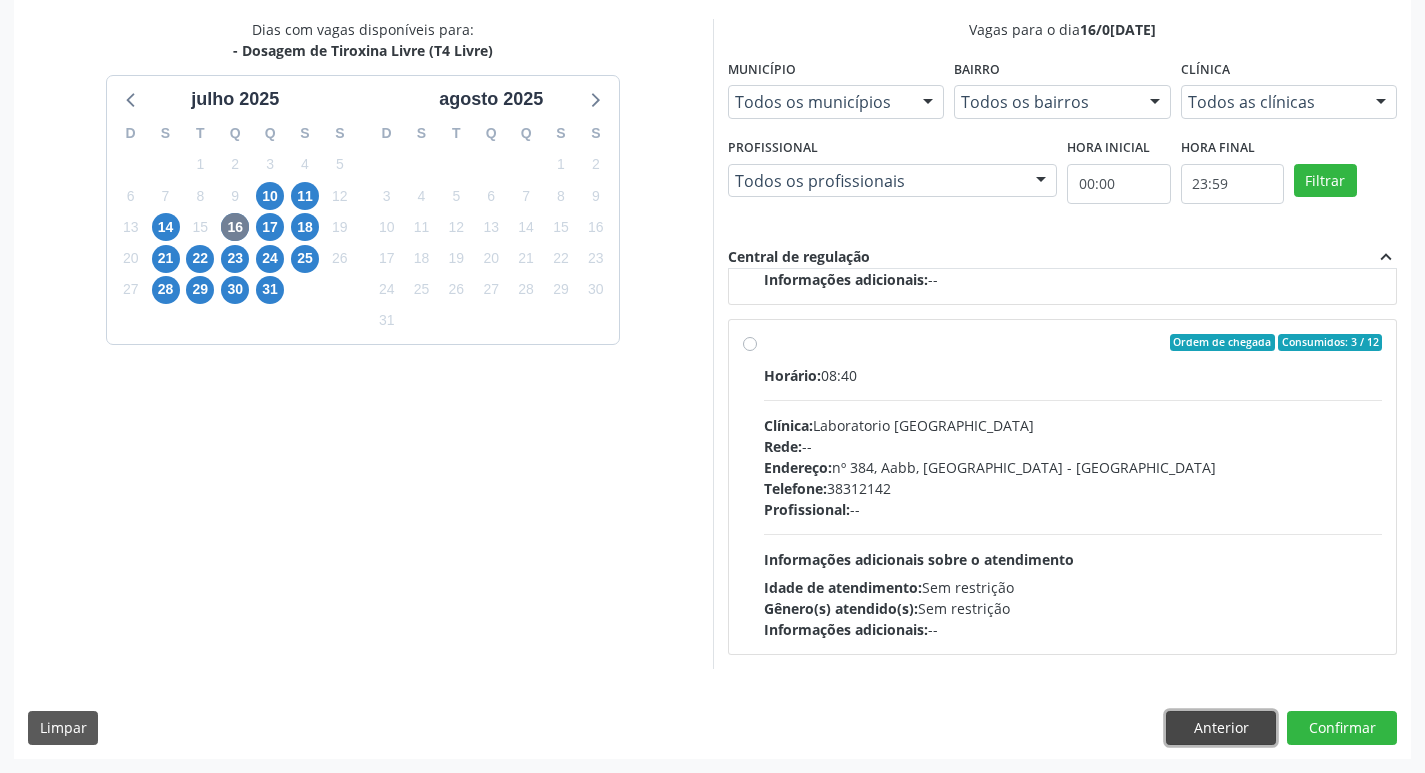 click on "Anterior" at bounding box center [1221, 728] 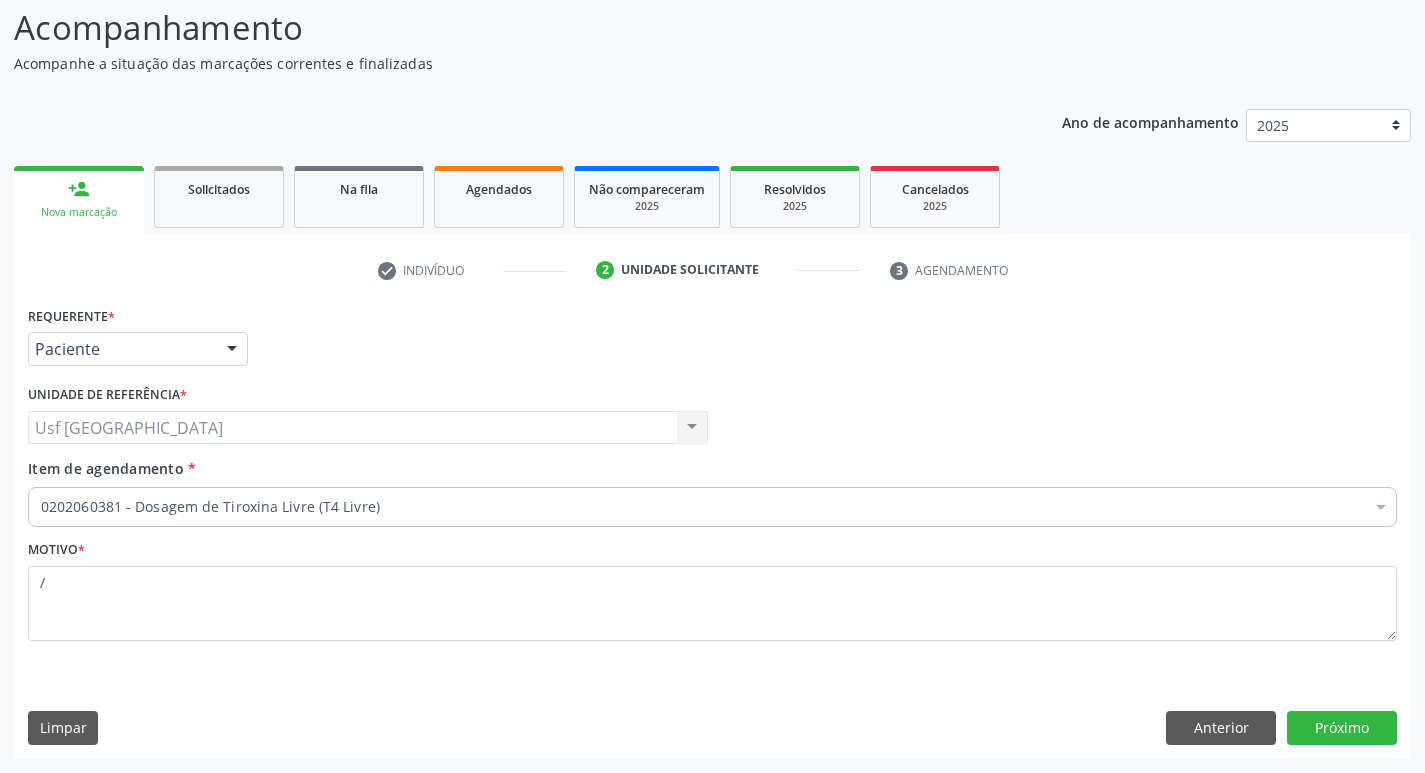 scroll, scrollTop: 133, scrollLeft: 0, axis: vertical 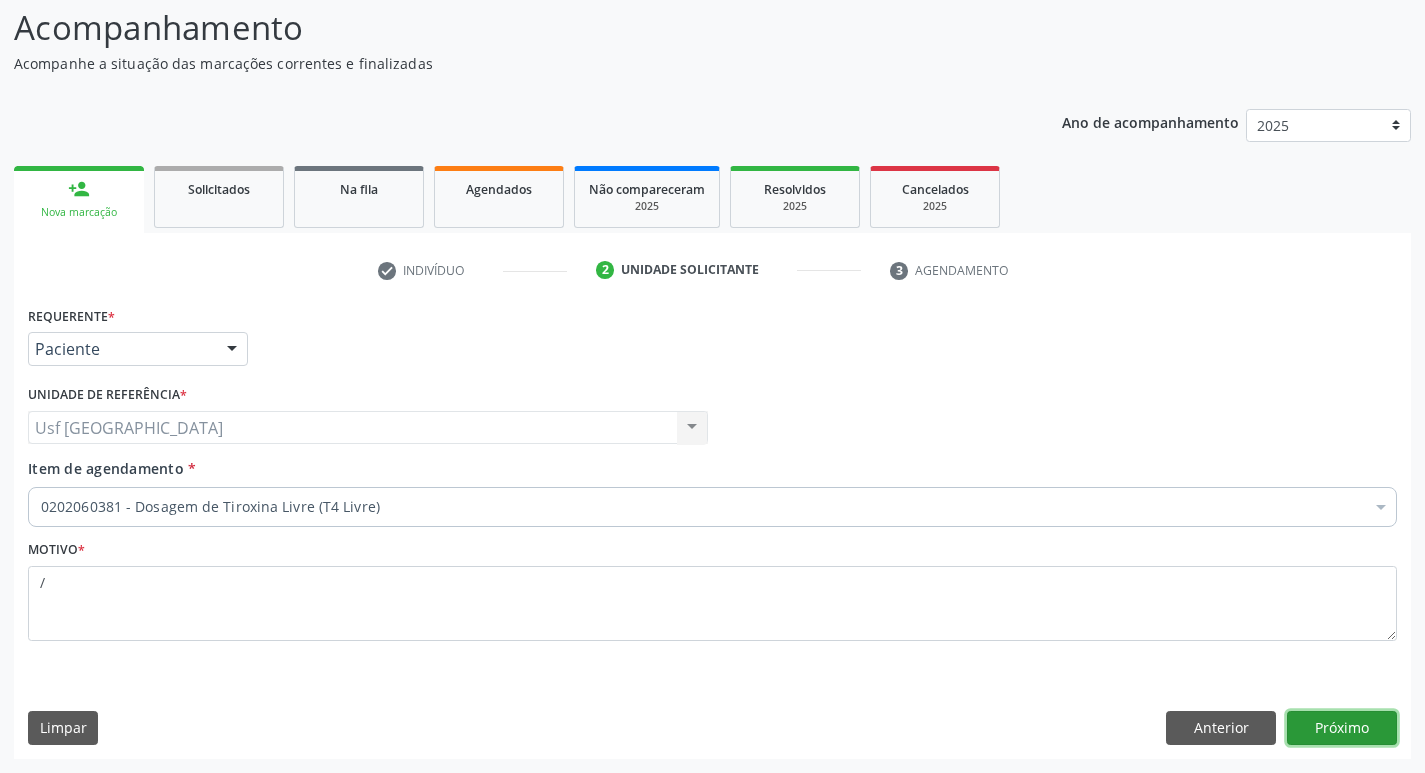 click on "Próximo" at bounding box center [1342, 728] 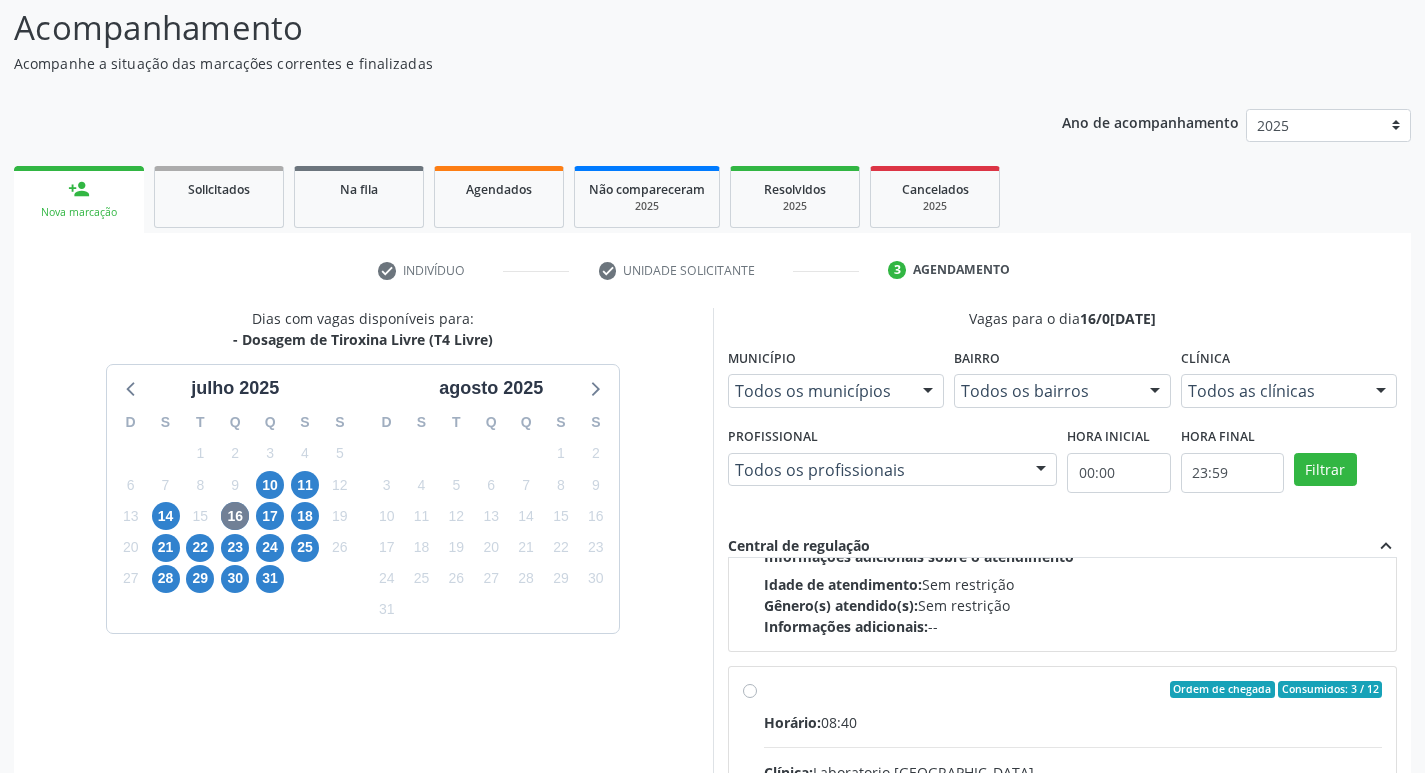 scroll, scrollTop: 315, scrollLeft: 0, axis: vertical 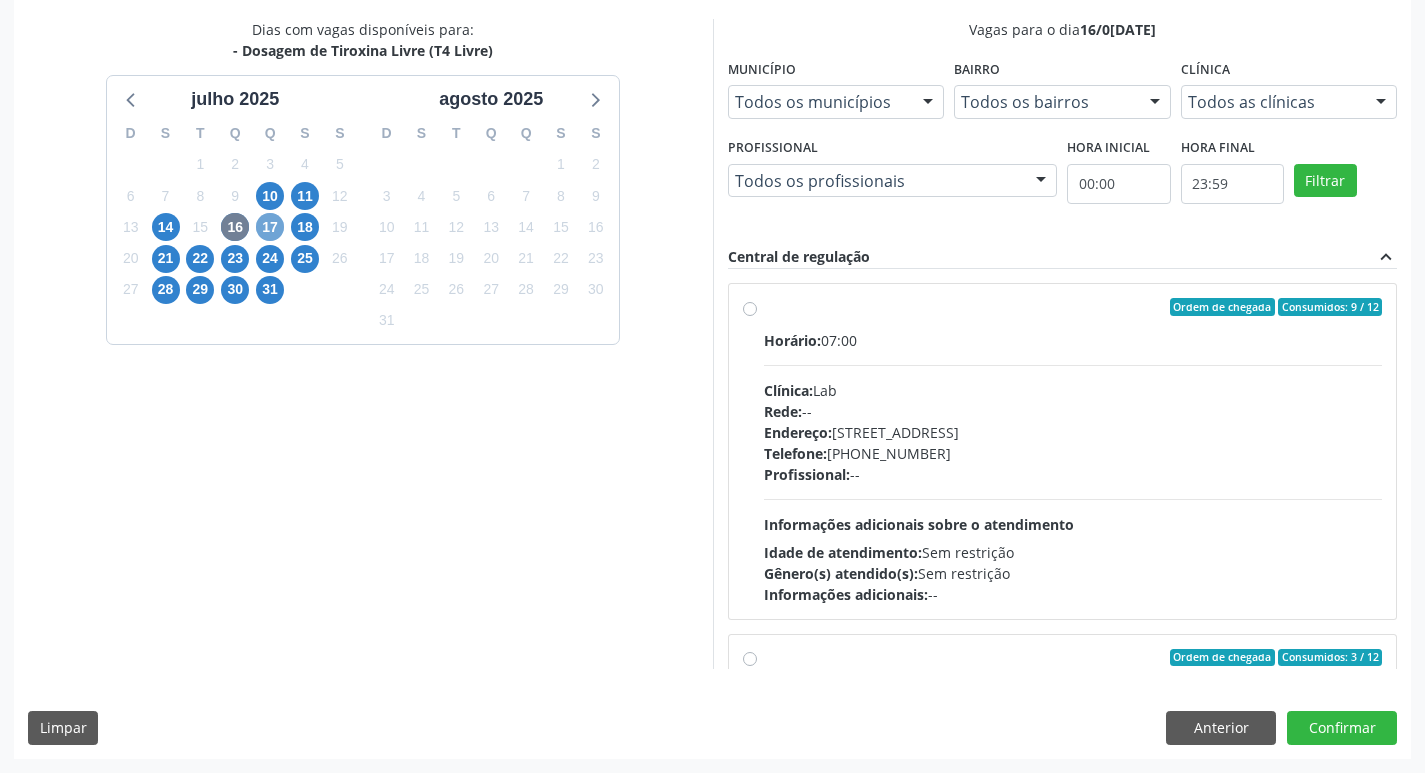 click on "17" at bounding box center (270, 227) 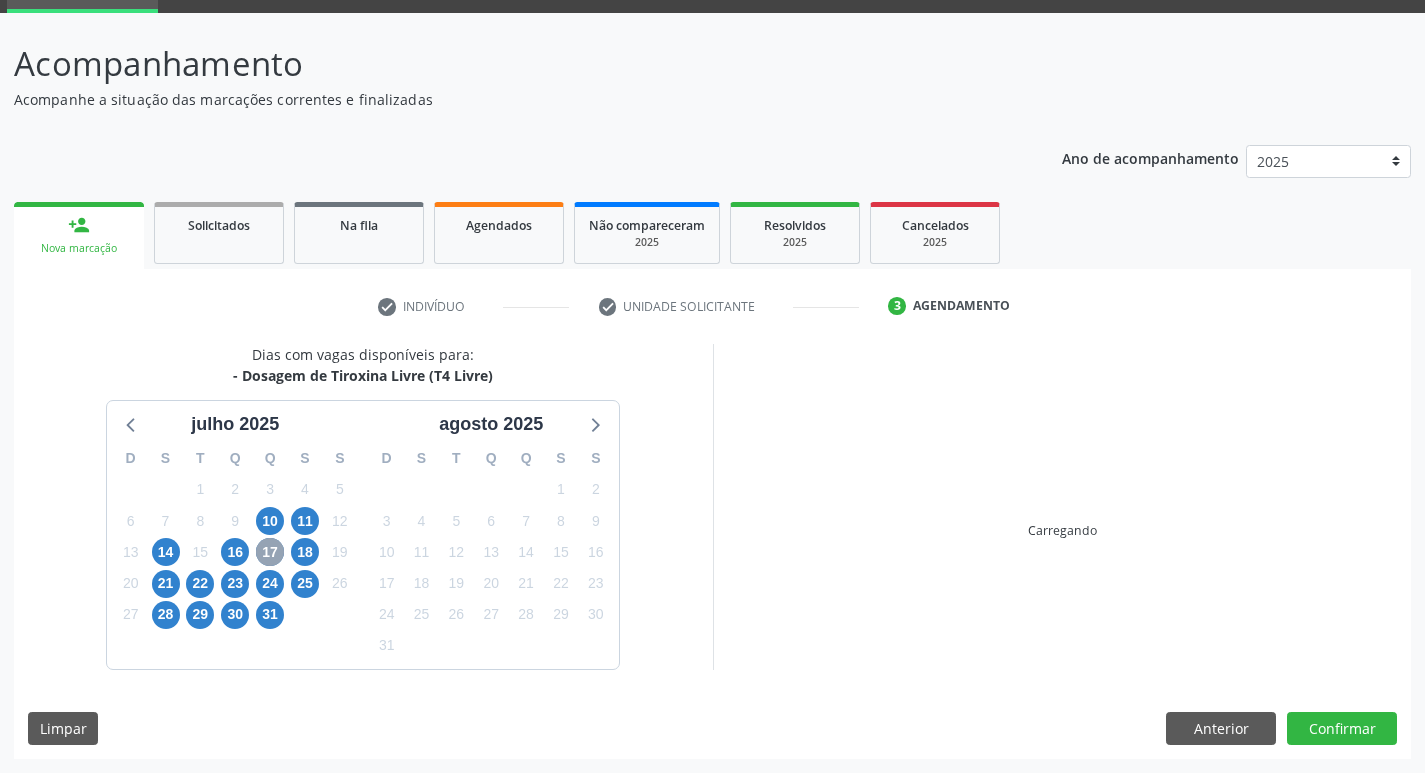 scroll, scrollTop: 422, scrollLeft: 0, axis: vertical 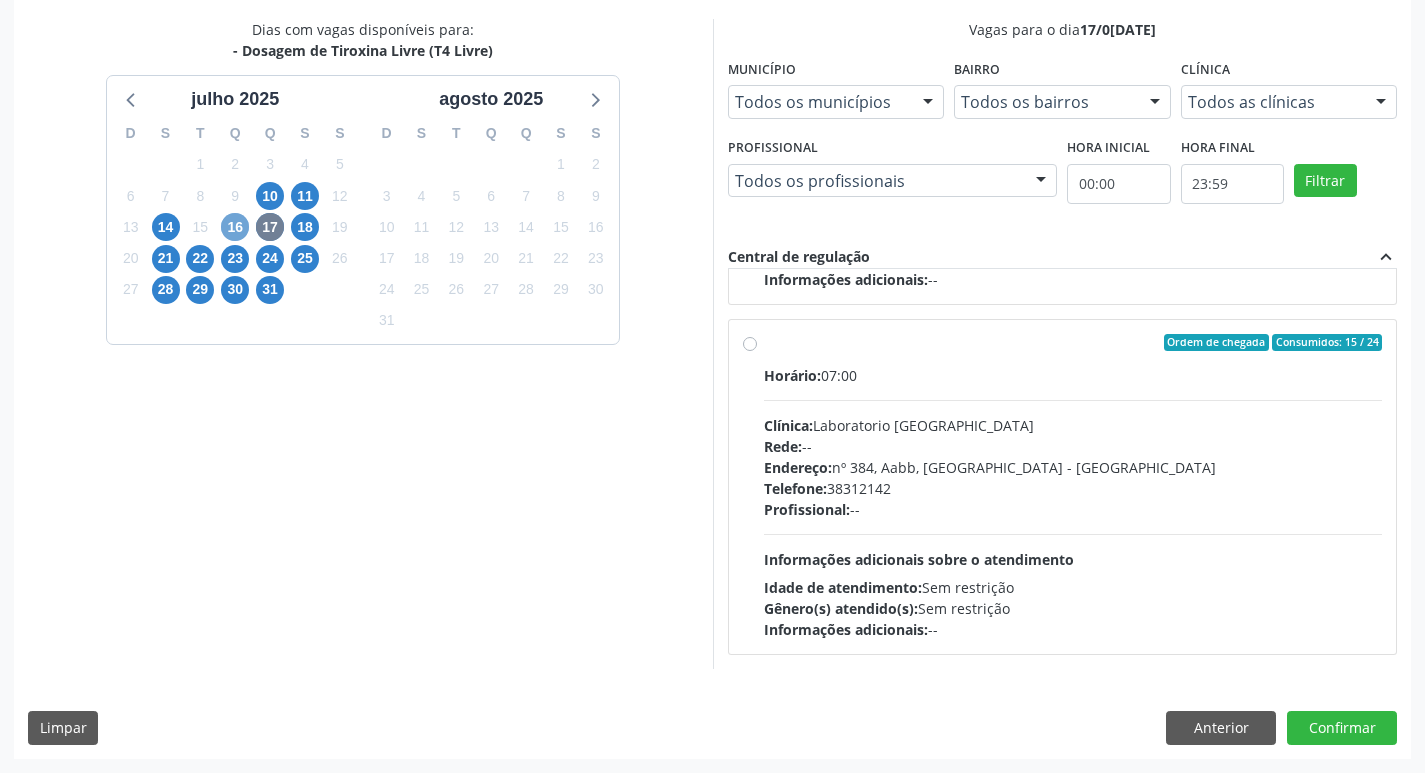 click on "16" at bounding box center (235, 227) 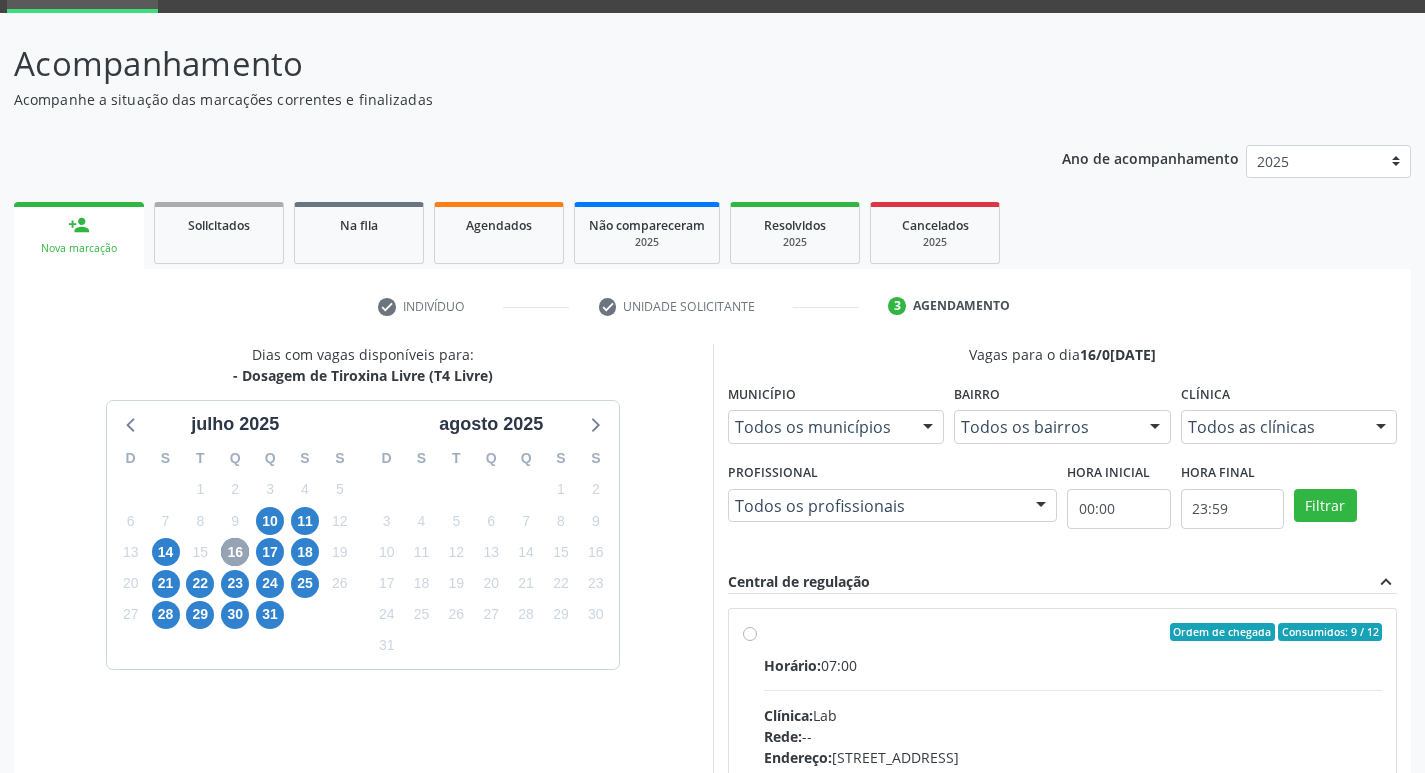 scroll, scrollTop: 422, scrollLeft: 0, axis: vertical 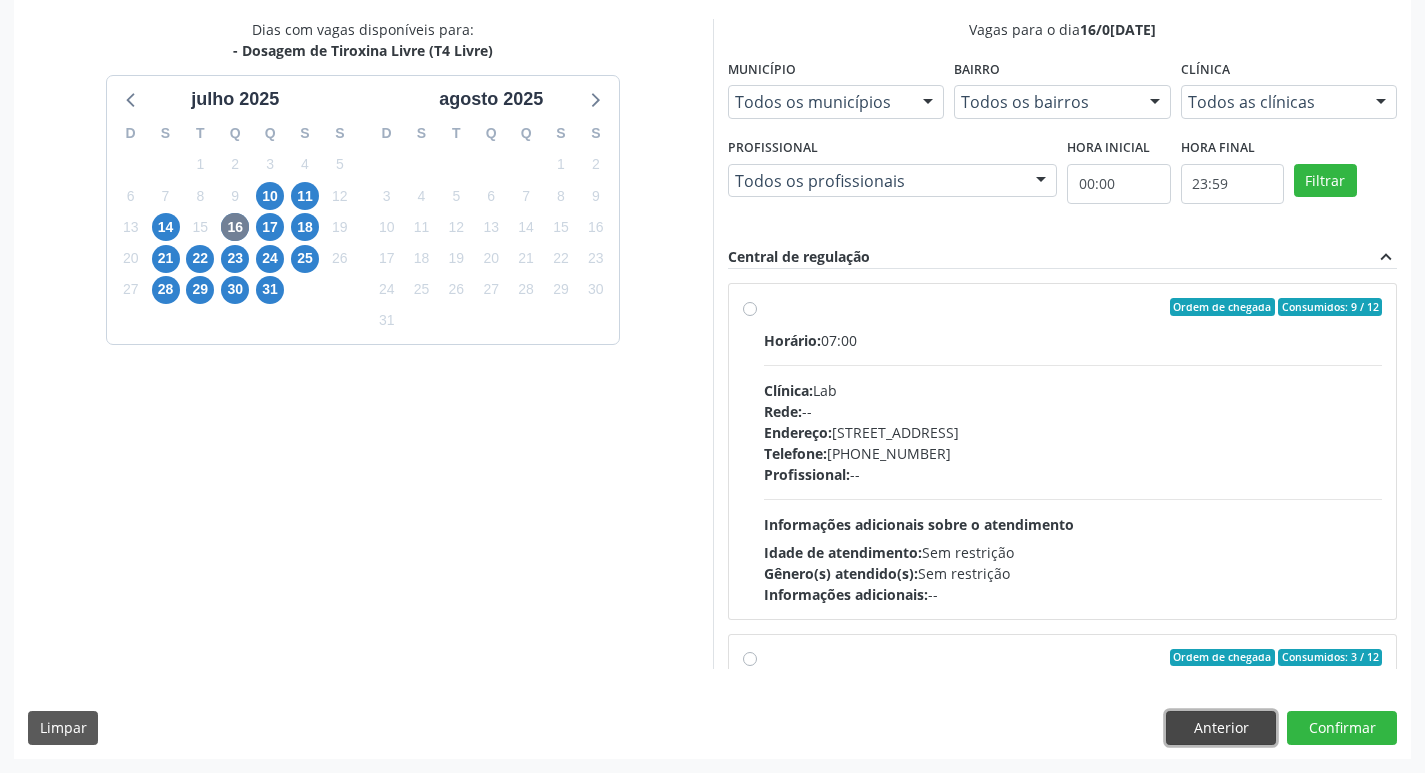 click on "Anterior" at bounding box center [1221, 728] 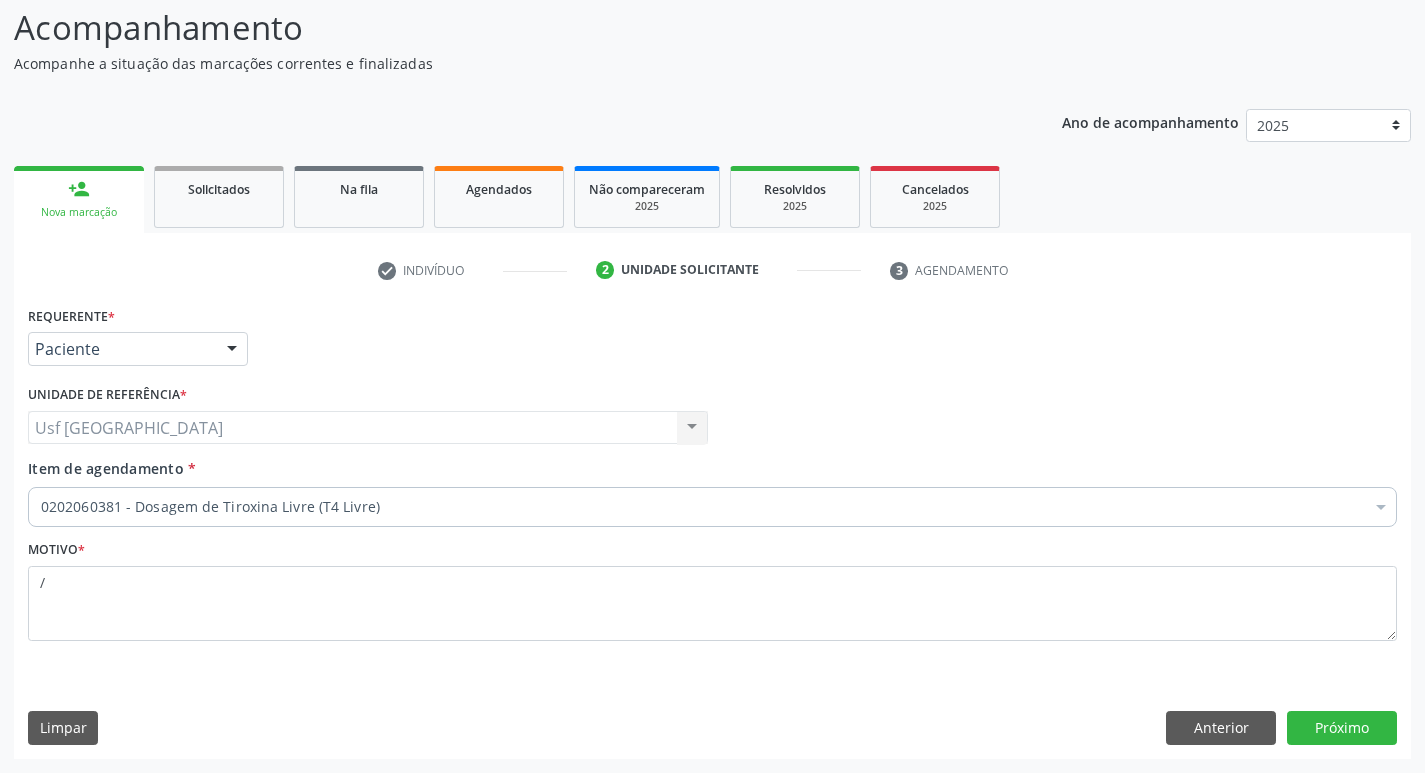 scroll, scrollTop: 133, scrollLeft: 0, axis: vertical 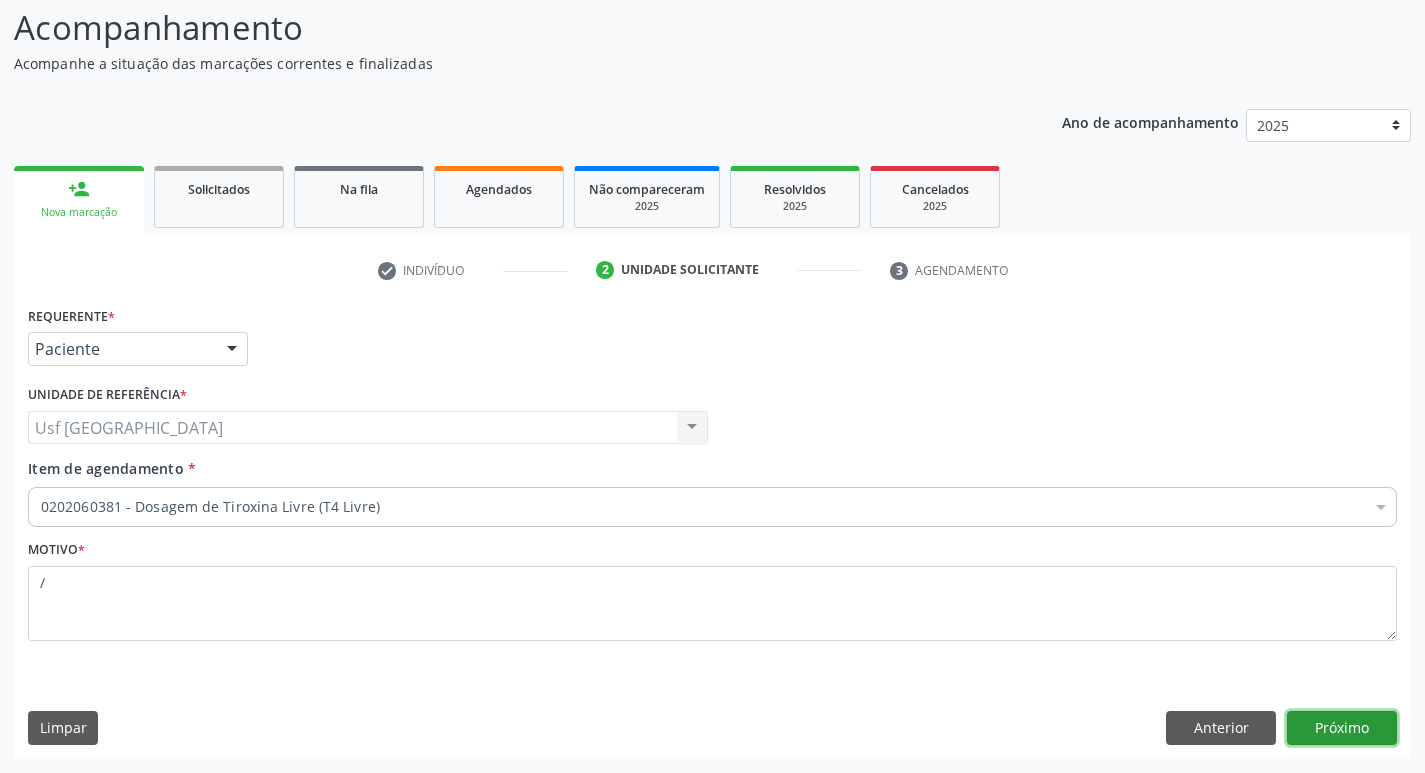 click on "Próximo" at bounding box center (1342, 728) 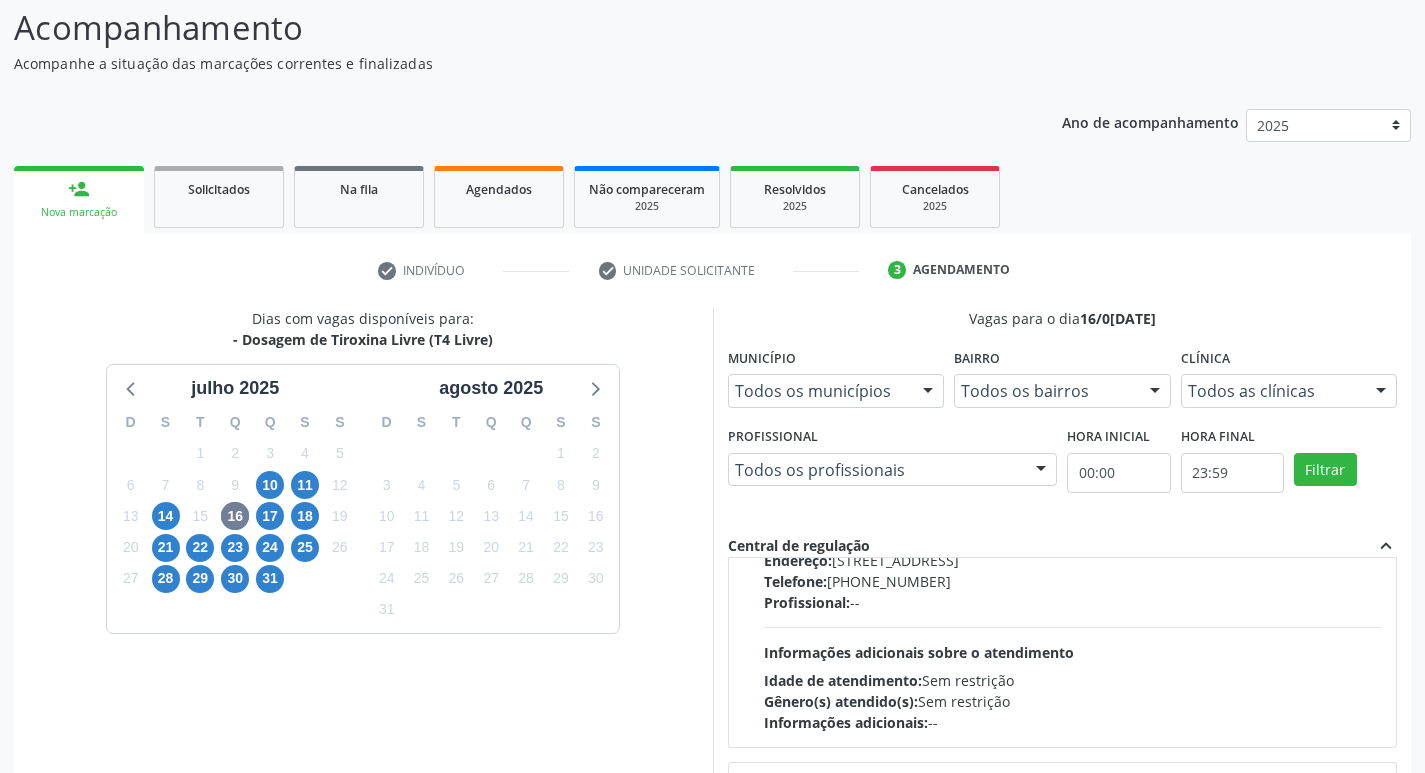 scroll, scrollTop: 315, scrollLeft: 0, axis: vertical 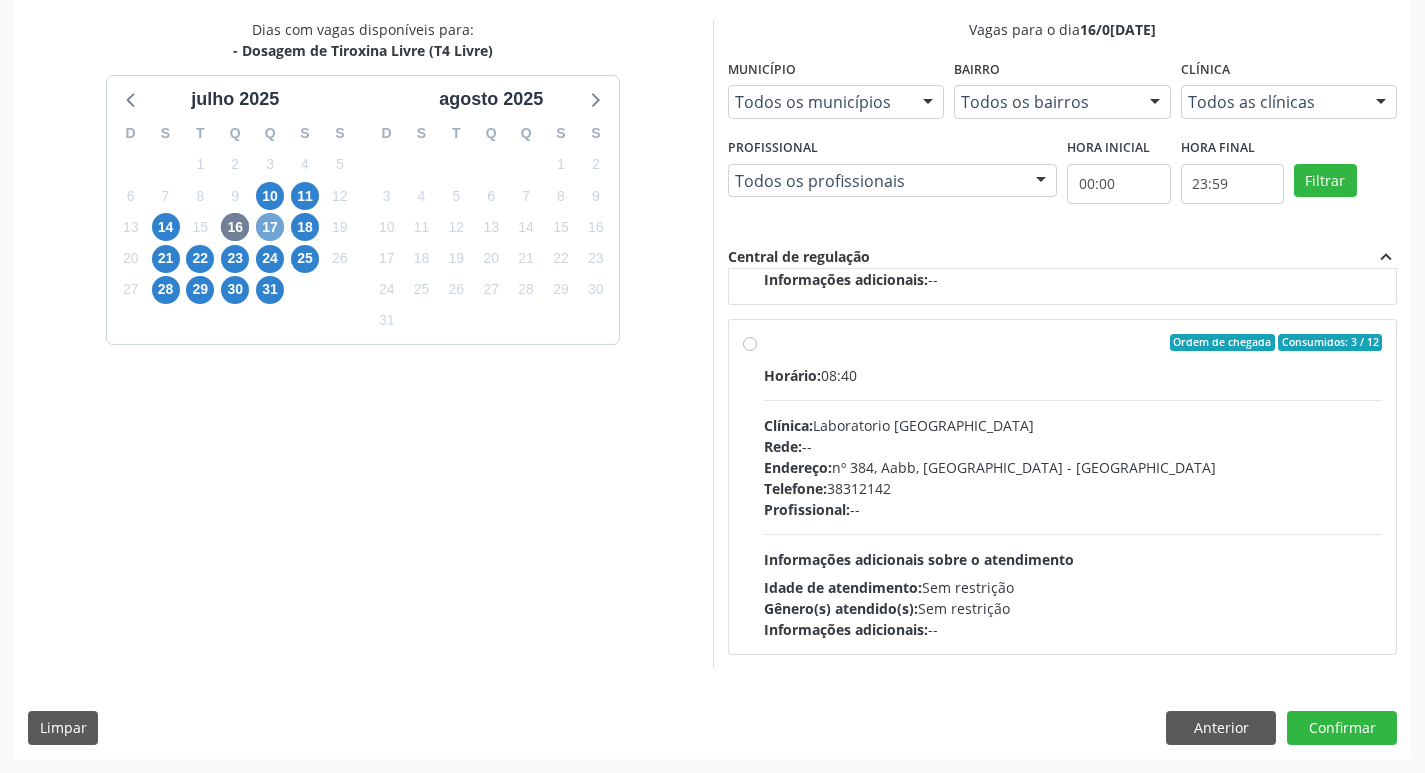 click on "17" at bounding box center [270, 227] 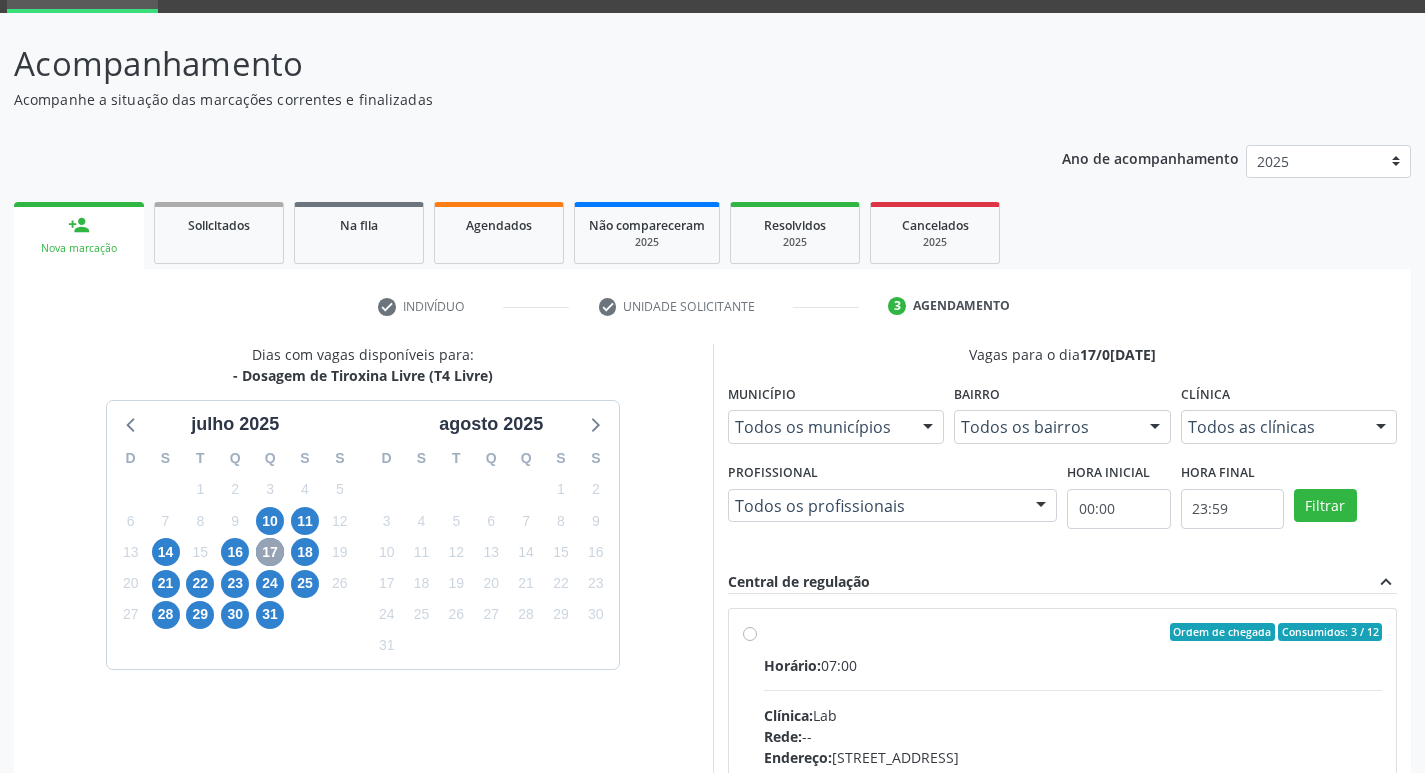 scroll, scrollTop: 422, scrollLeft: 0, axis: vertical 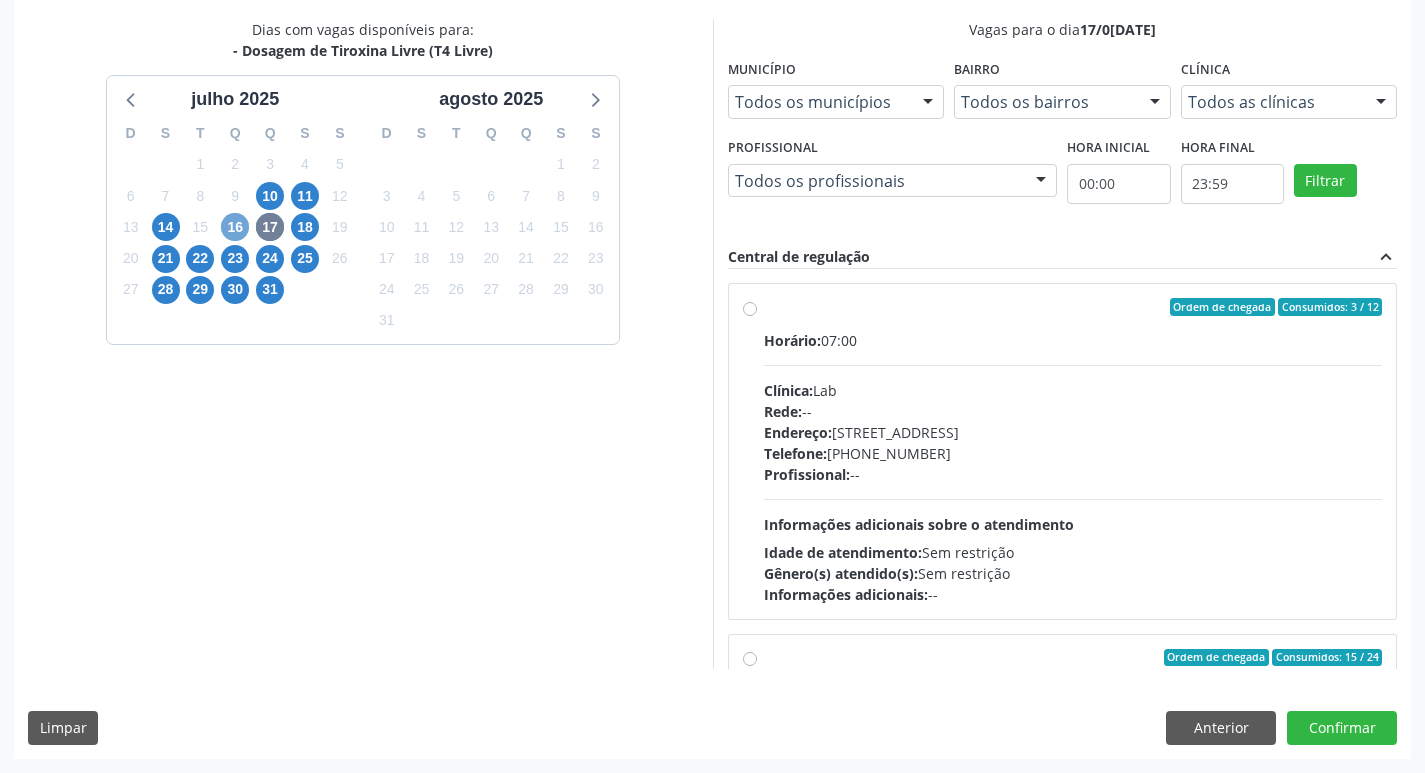 click on "16" at bounding box center [235, 227] 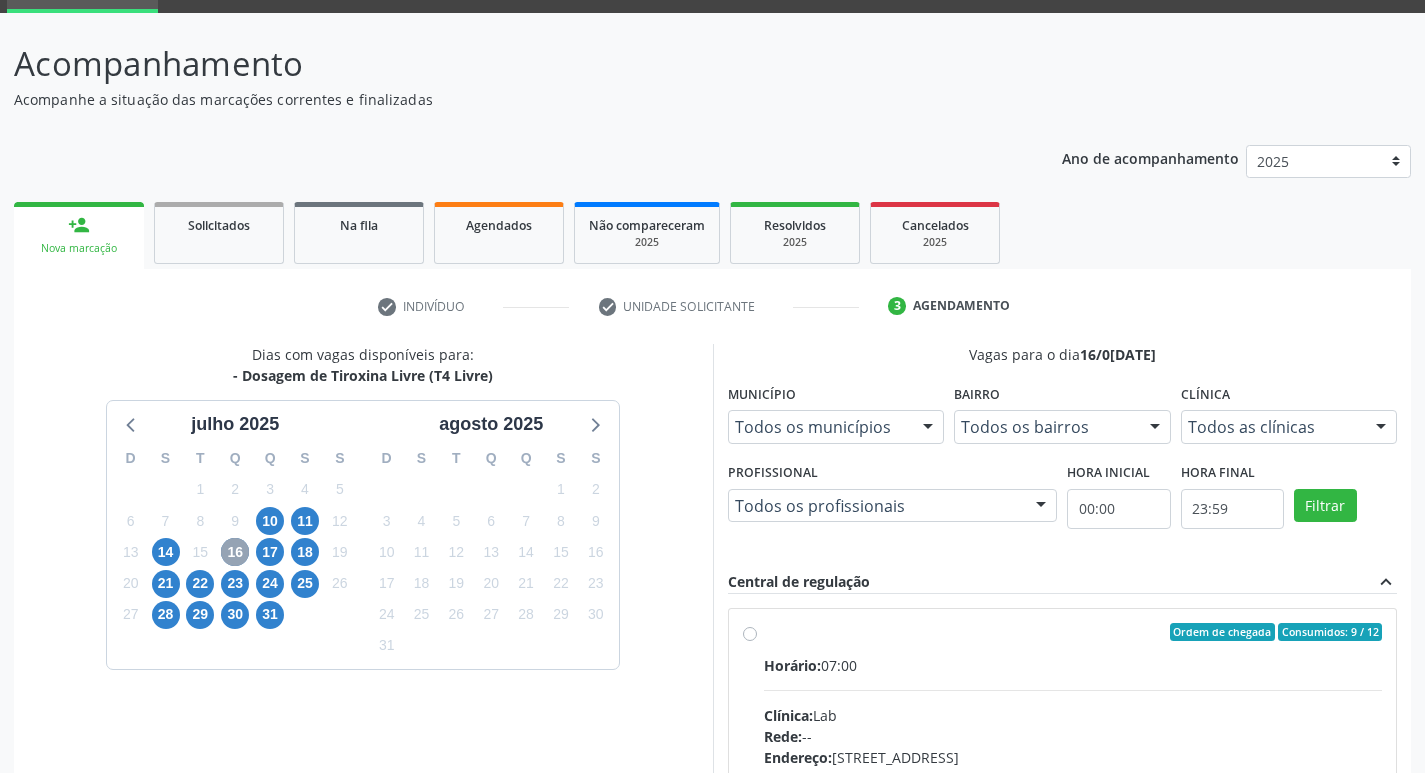 scroll, scrollTop: 422, scrollLeft: 0, axis: vertical 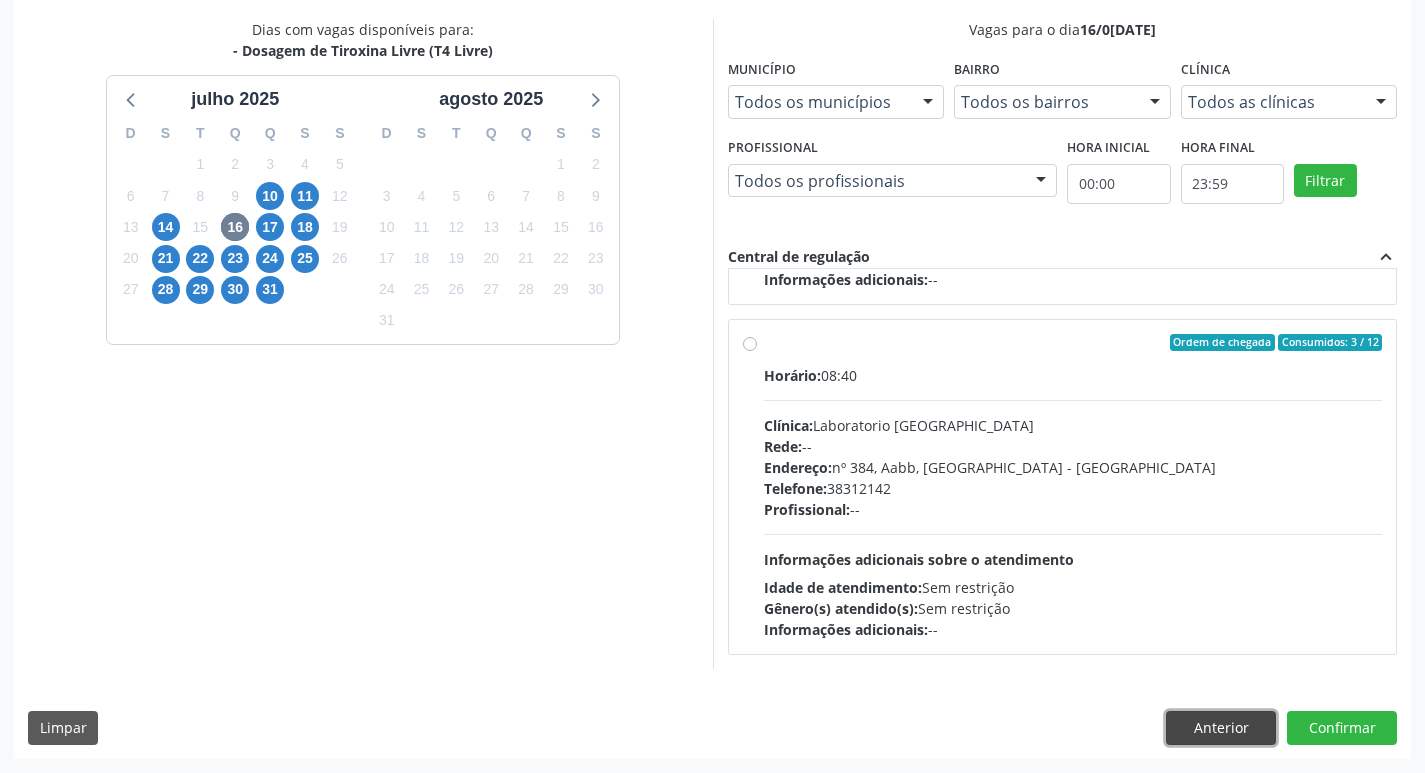click on "Anterior" at bounding box center [1221, 728] 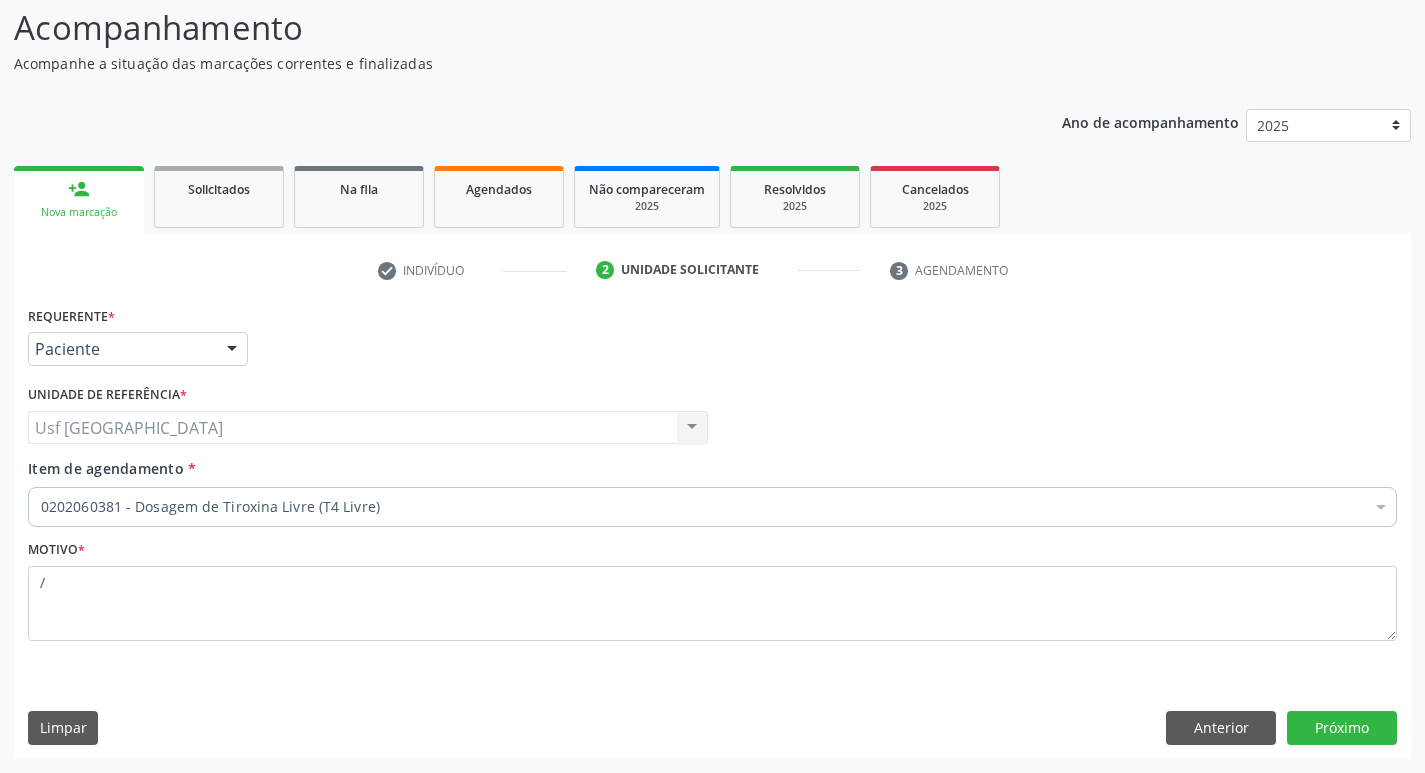 scroll, scrollTop: 133, scrollLeft: 0, axis: vertical 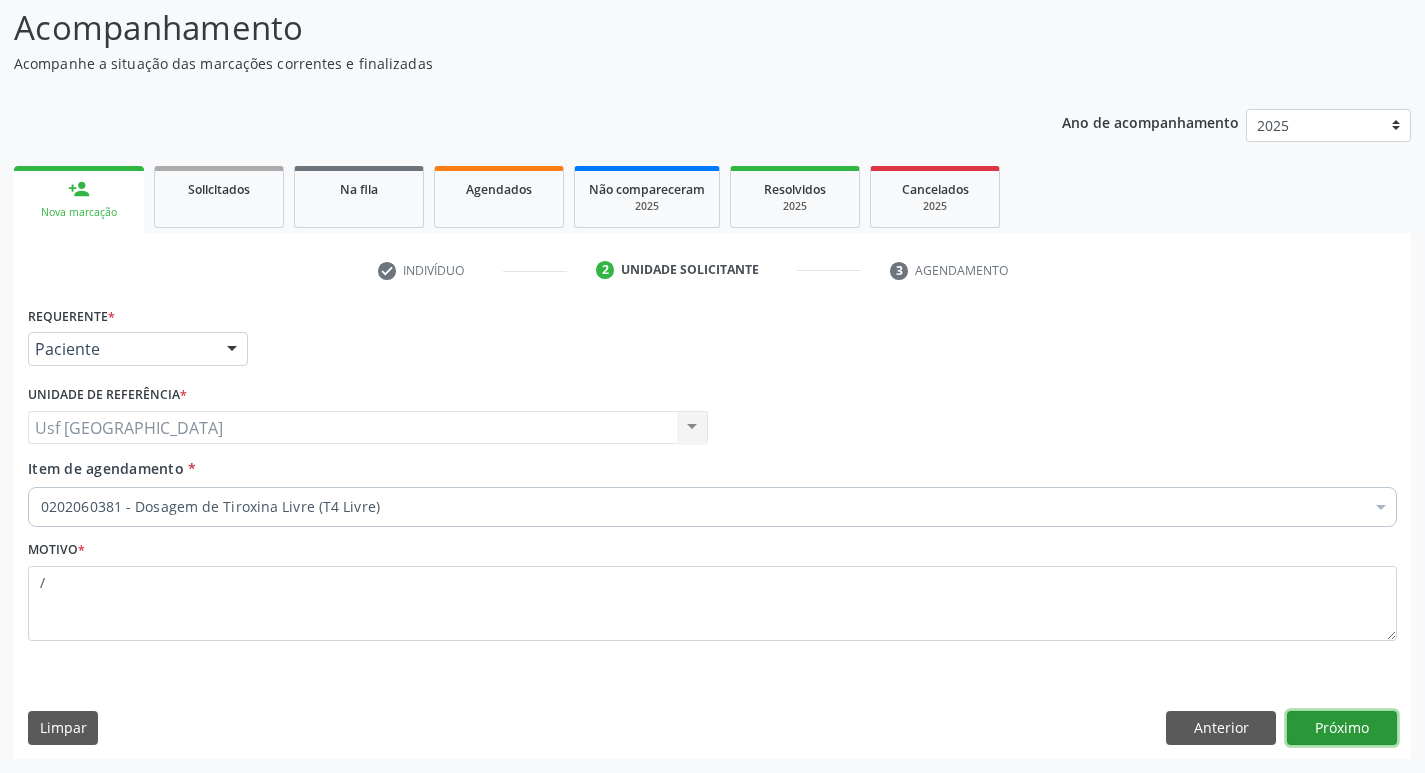 click on "Próximo" at bounding box center [1342, 728] 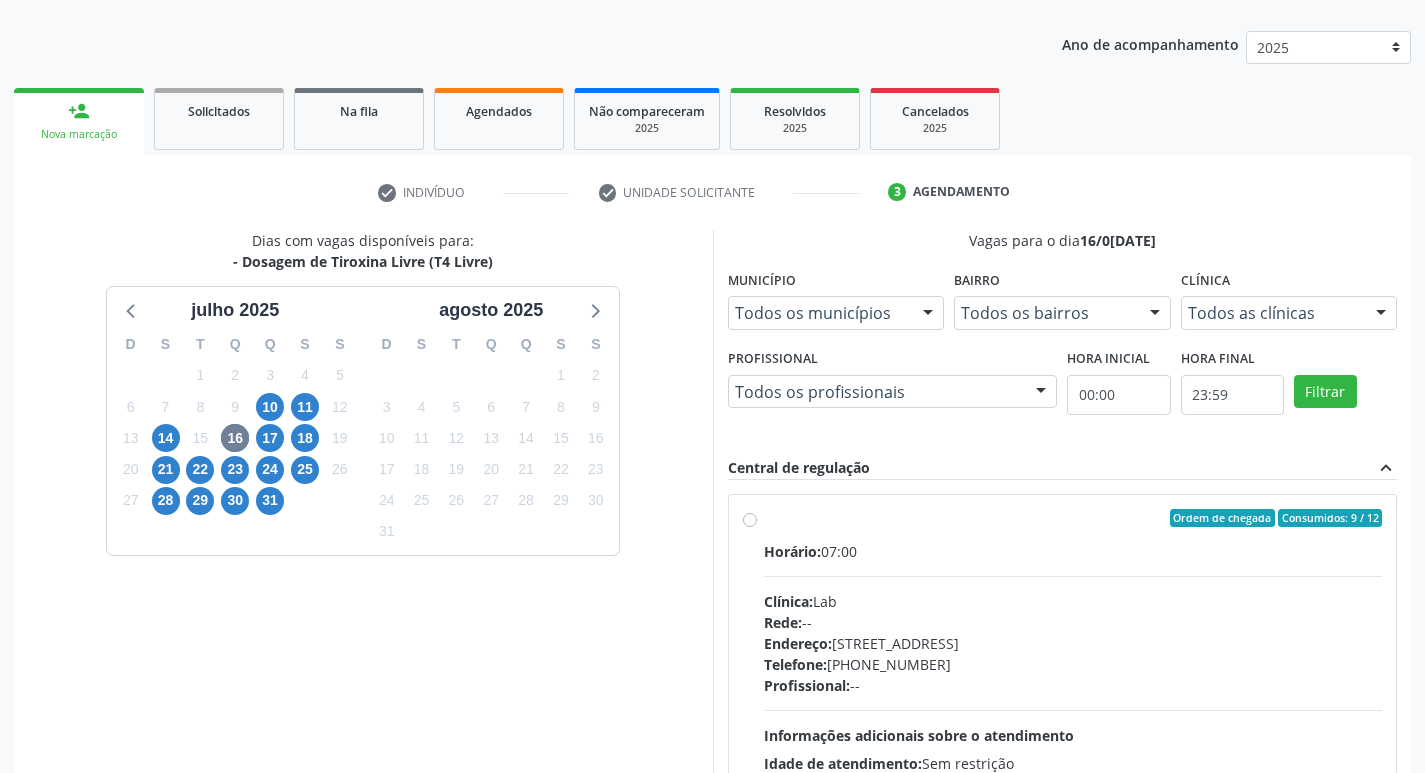 scroll, scrollTop: 422, scrollLeft: 0, axis: vertical 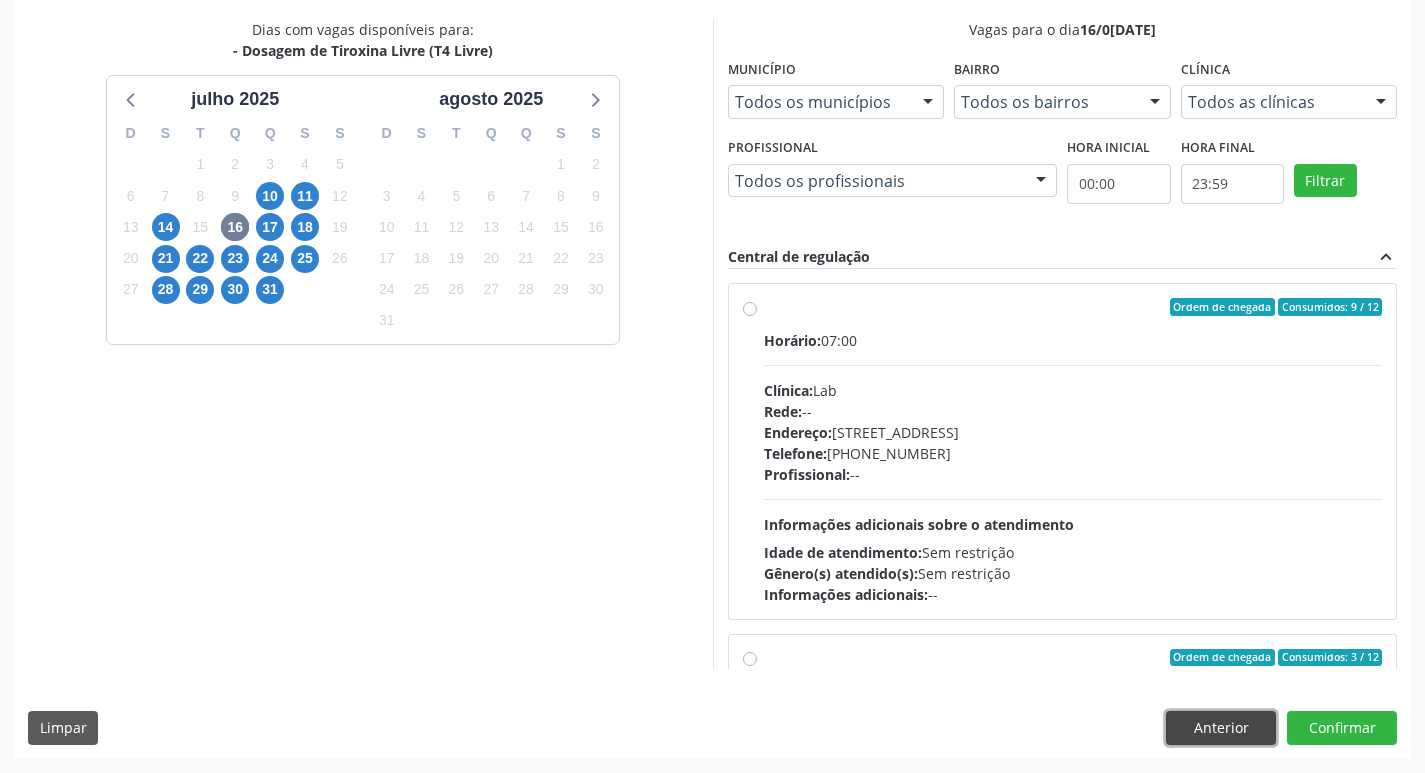 click on "Anterior" at bounding box center [1221, 728] 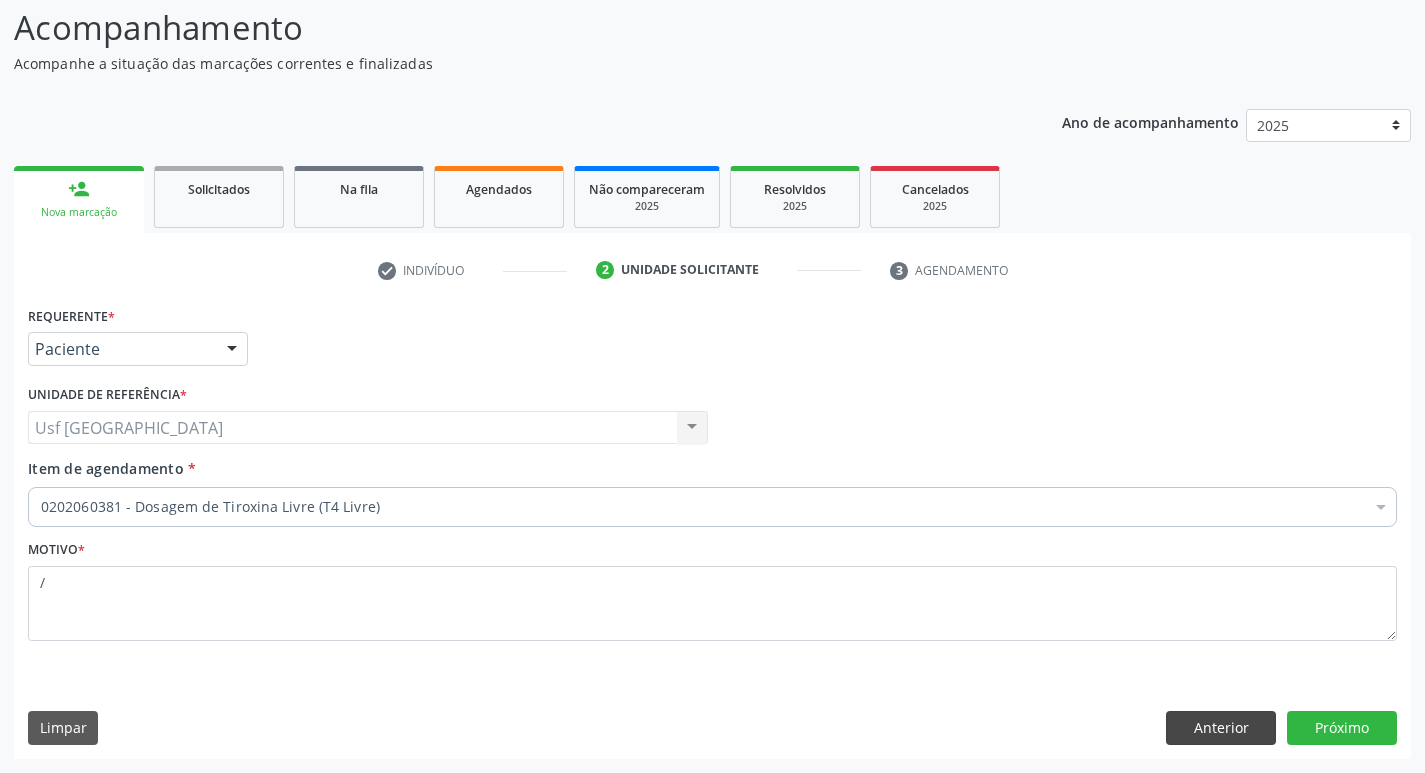 scroll, scrollTop: 133, scrollLeft: 0, axis: vertical 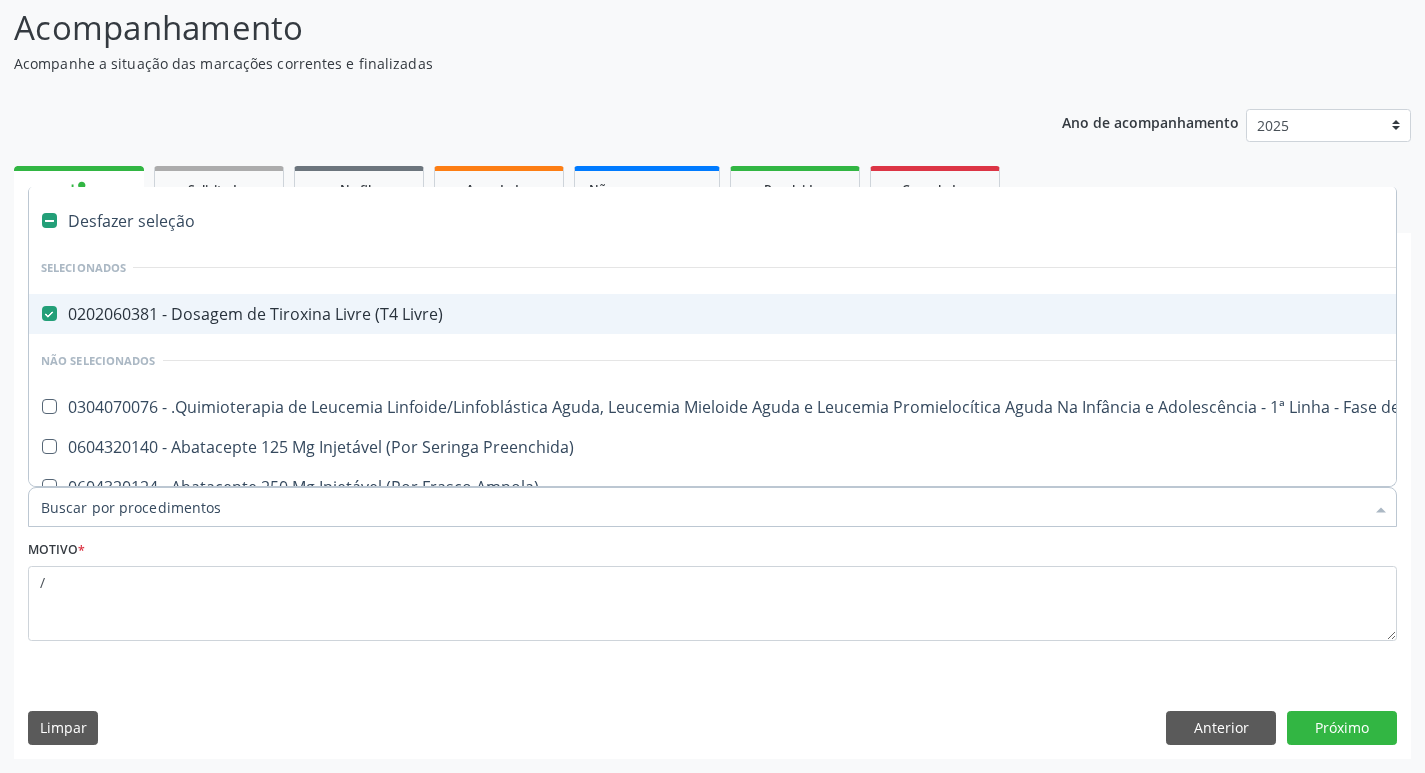 click on "0202060381 - Dosagem de Tiroxina Livre (T4 Livre)" at bounding box center [819, 314] 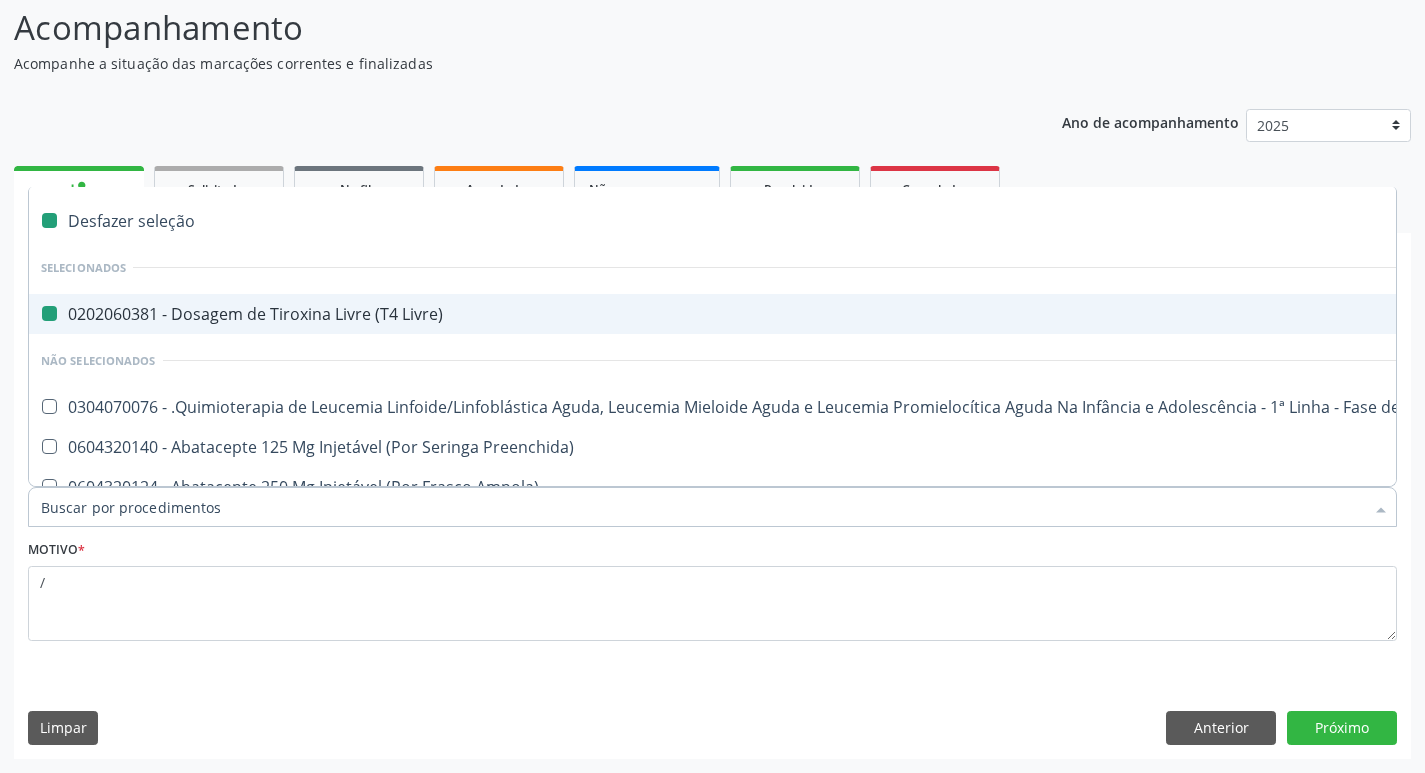 checkbox on "false" 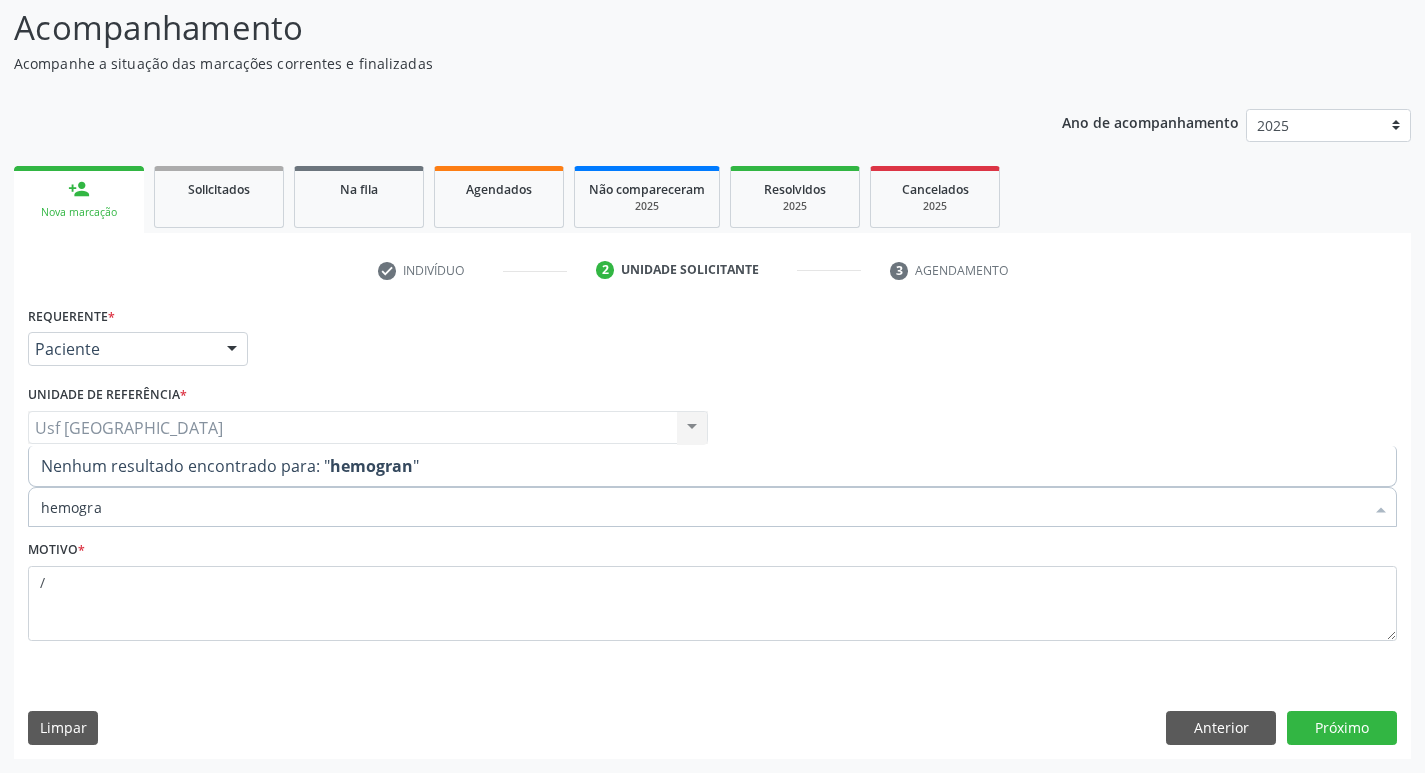 type on "hemogr" 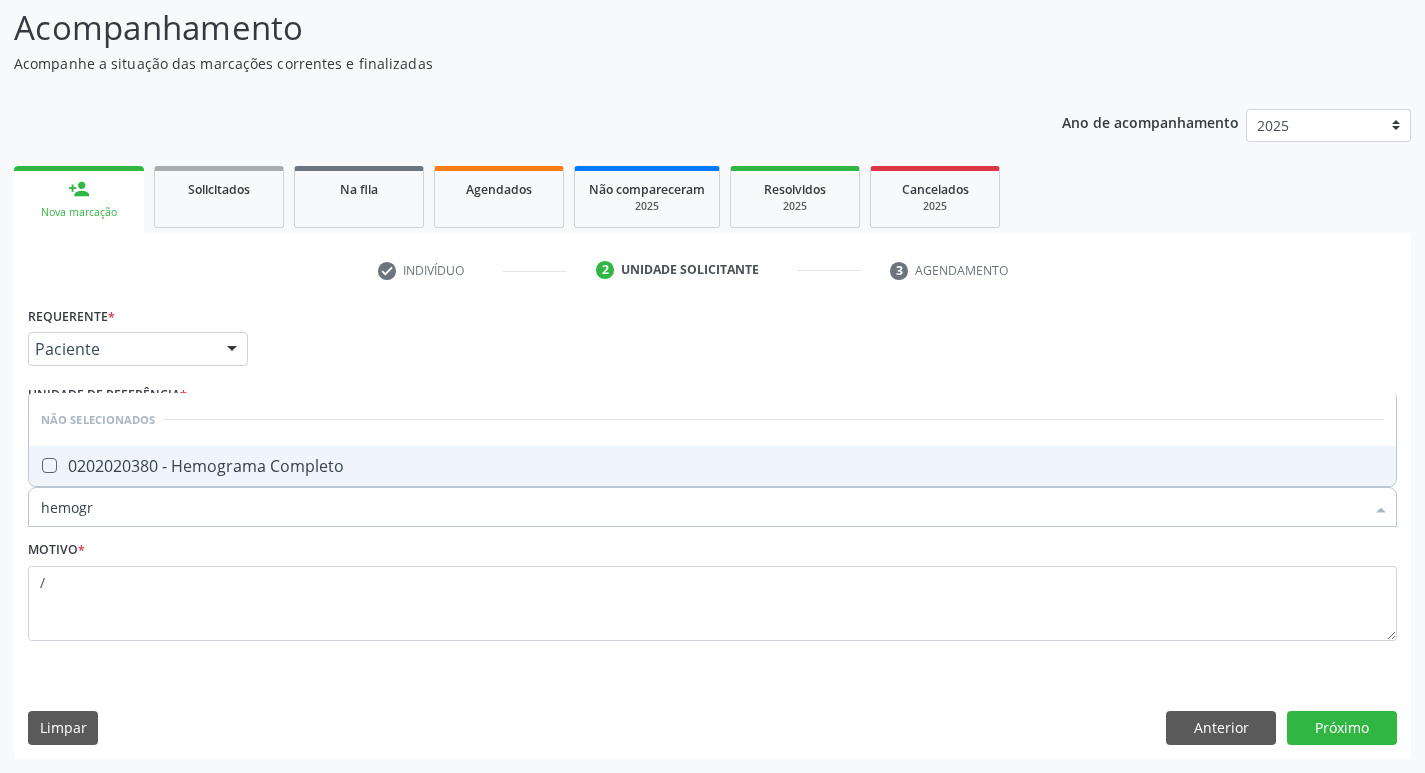 click on "0202020380 - Hemograma Completo" at bounding box center (712, 466) 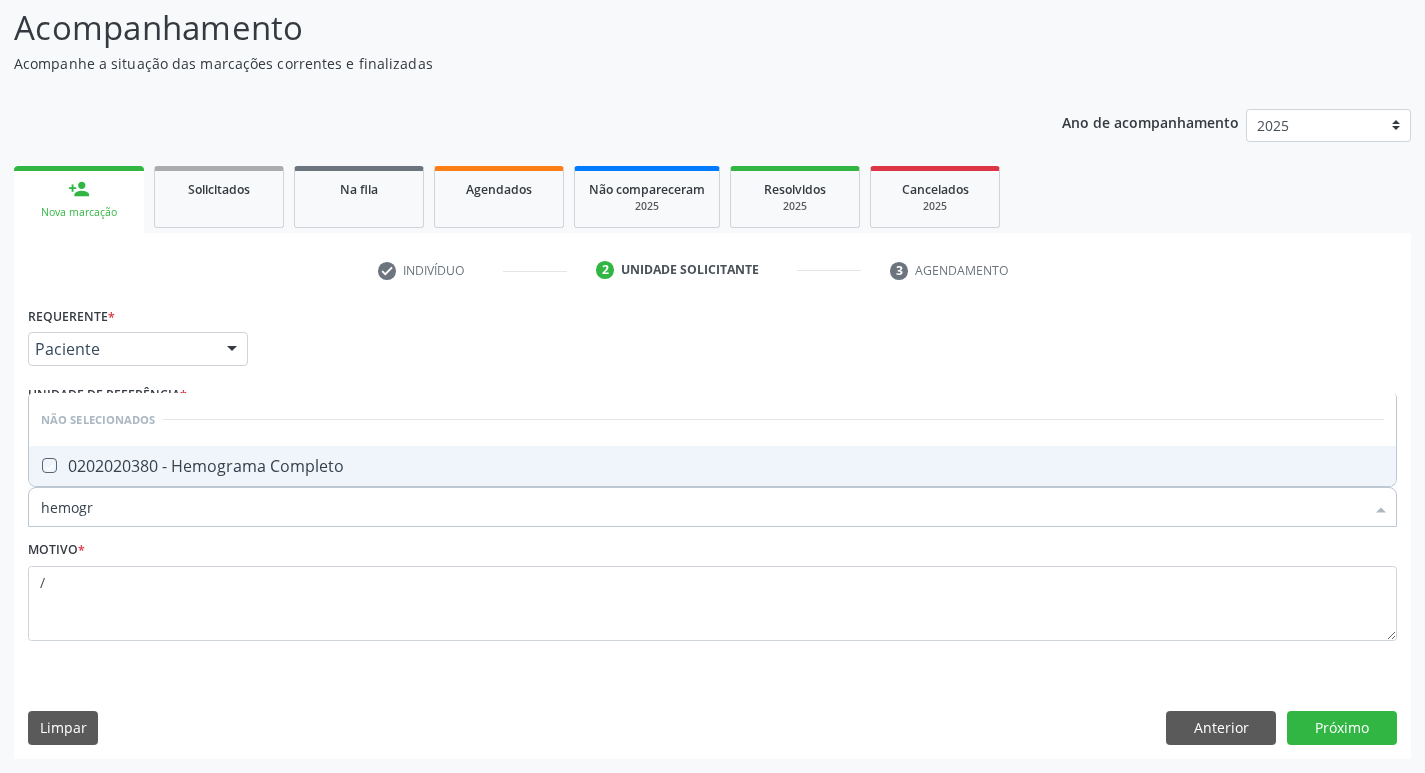 checkbox on "true" 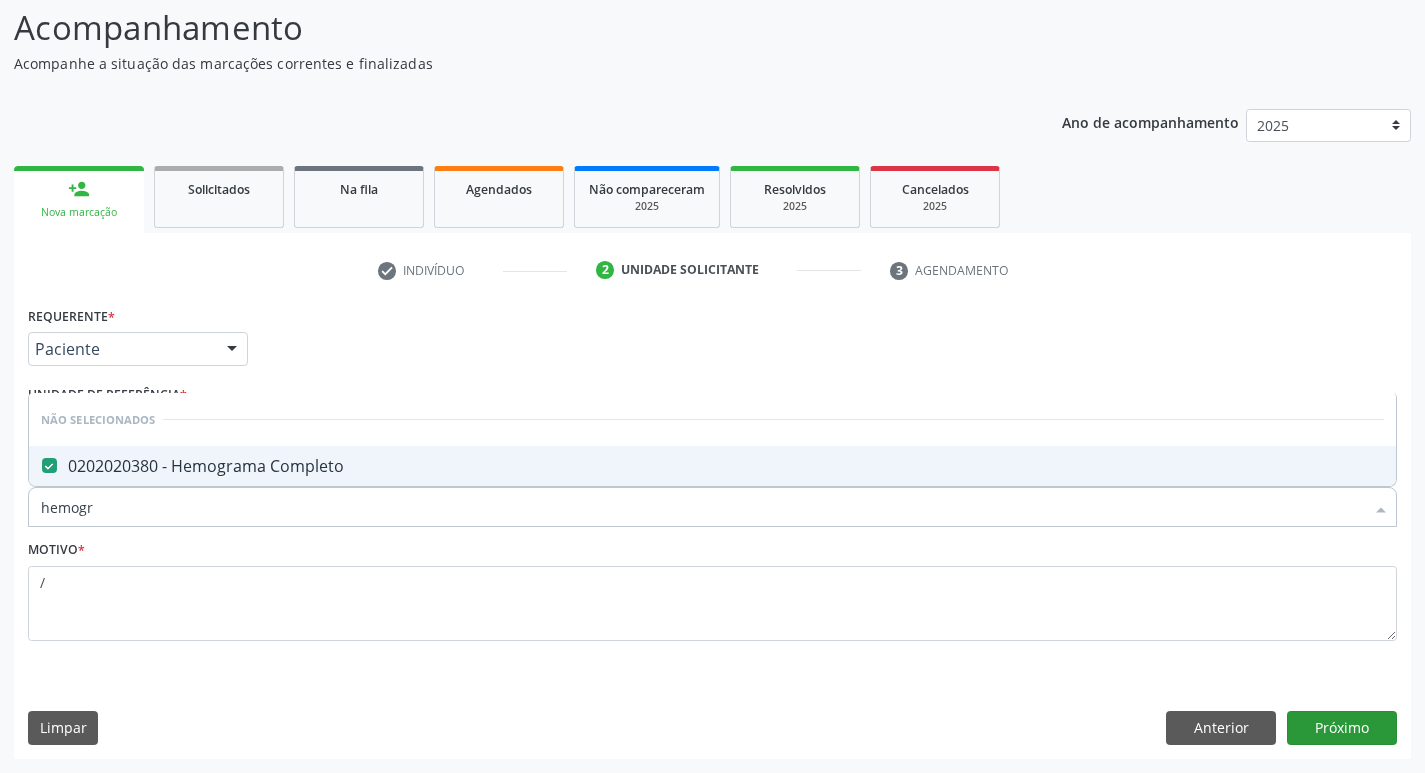 type on "hemogr" 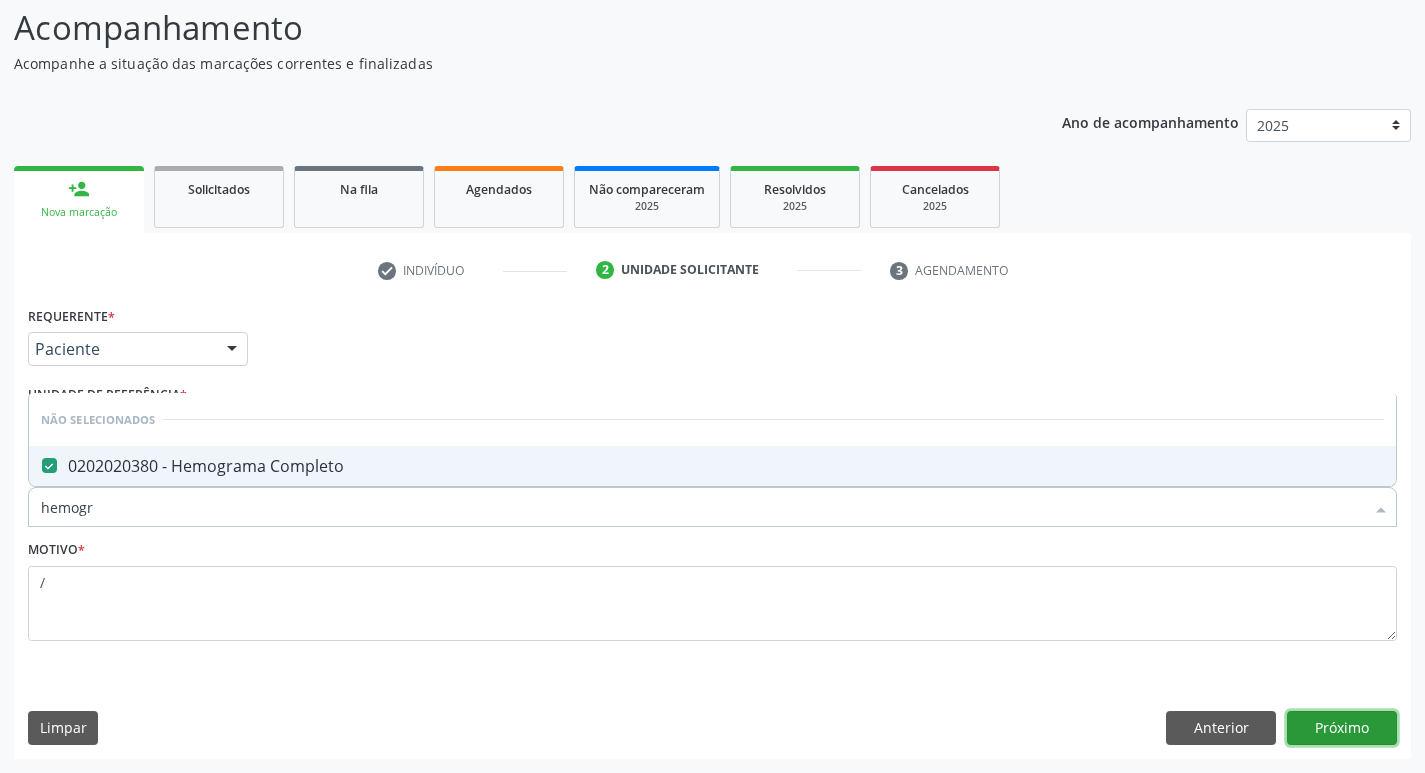 click on "Próximo" at bounding box center (1342, 728) 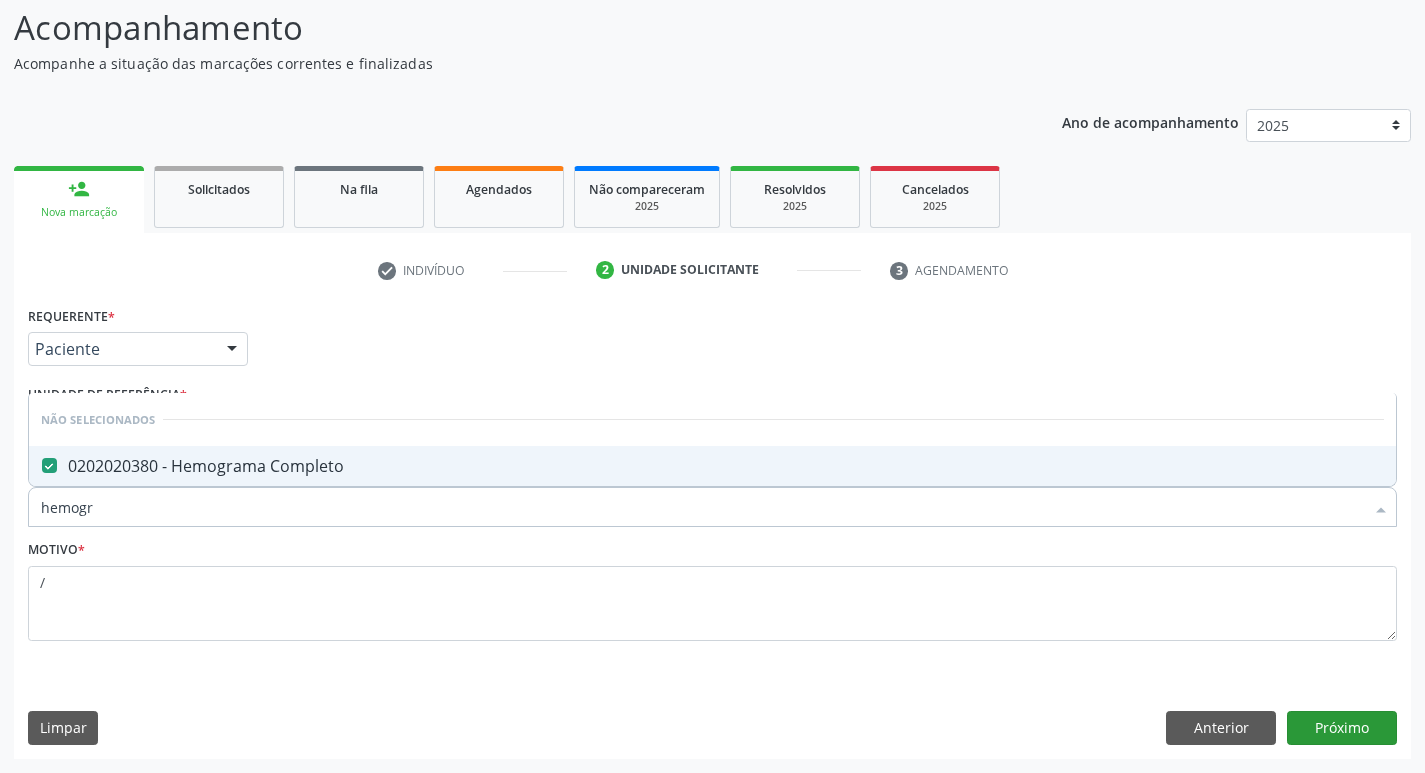 type 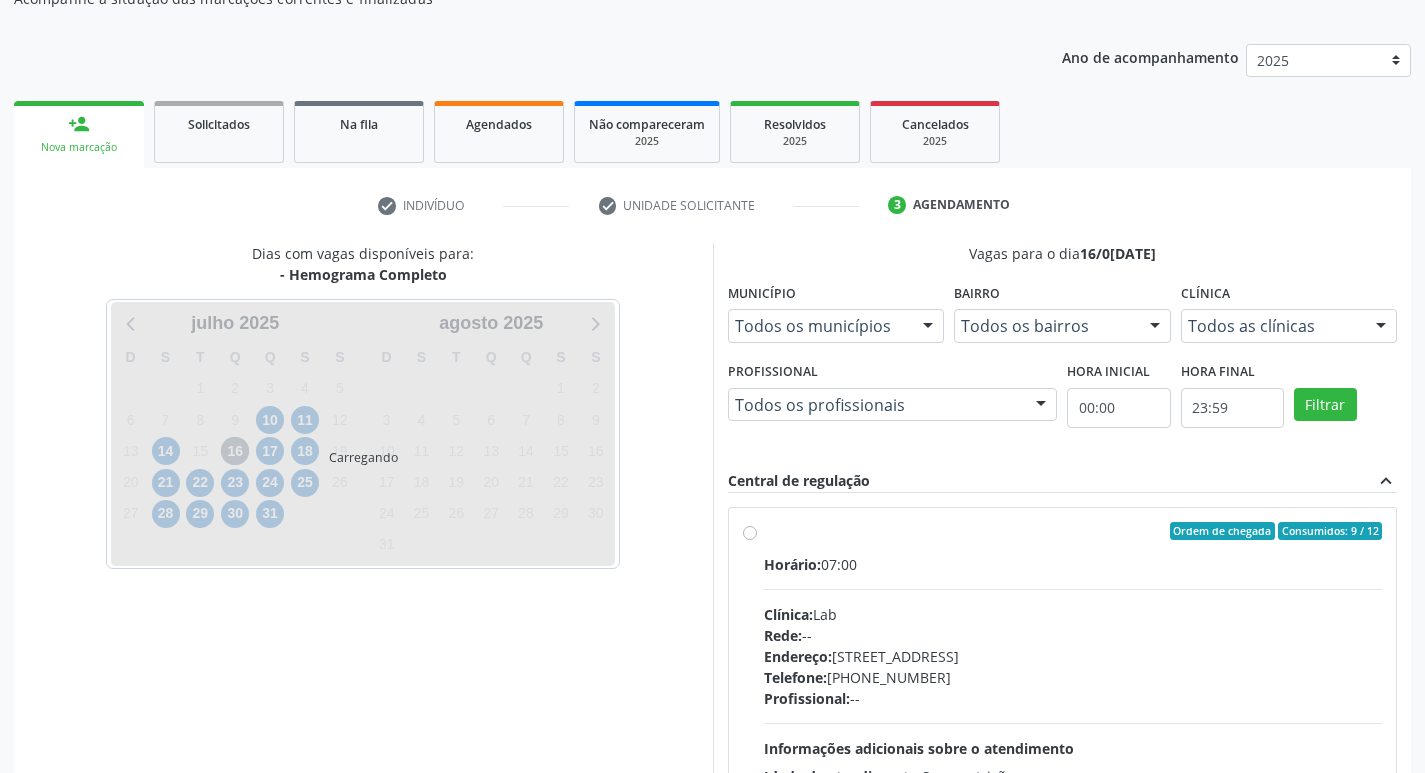 scroll, scrollTop: 233, scrollLeft: 0, axis: vertical 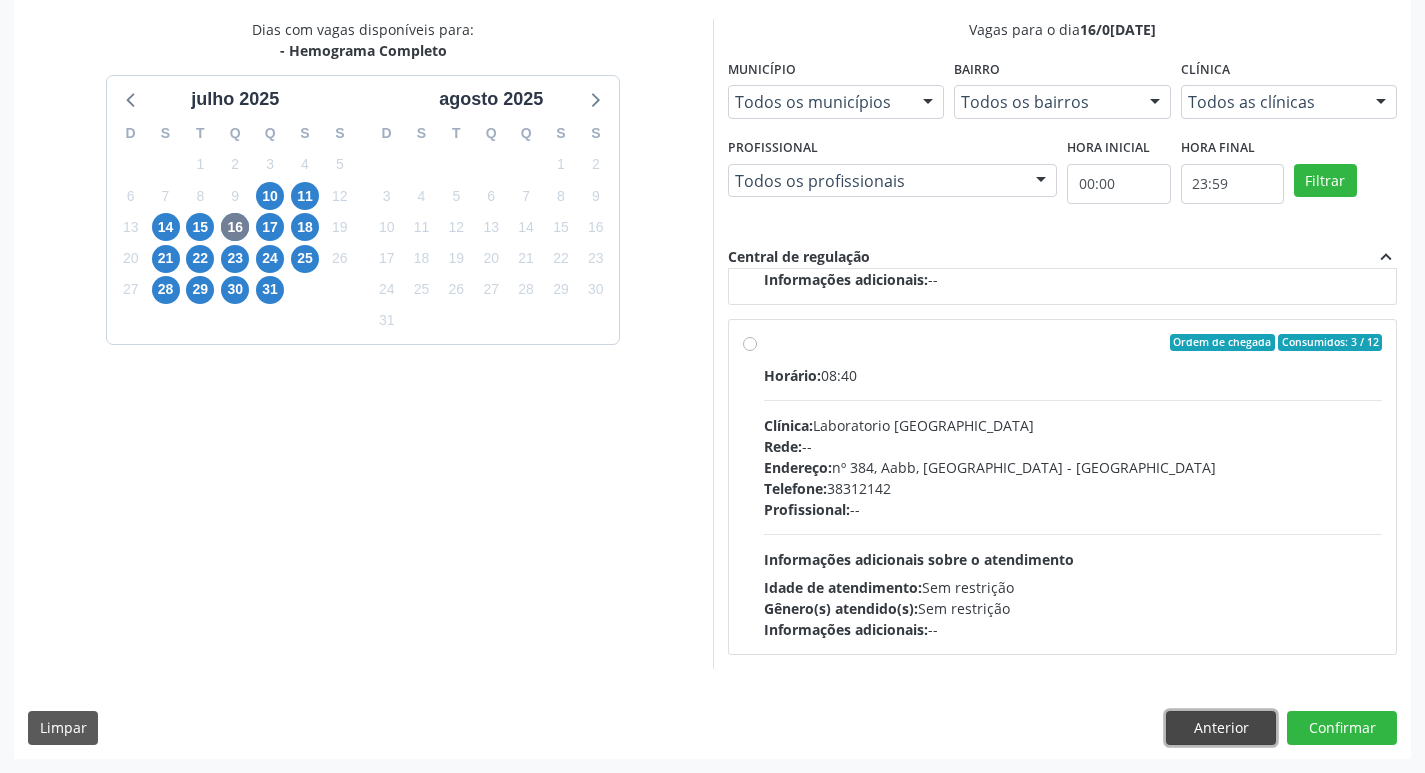click on "Anterior" at bounding box center (1221, 728) 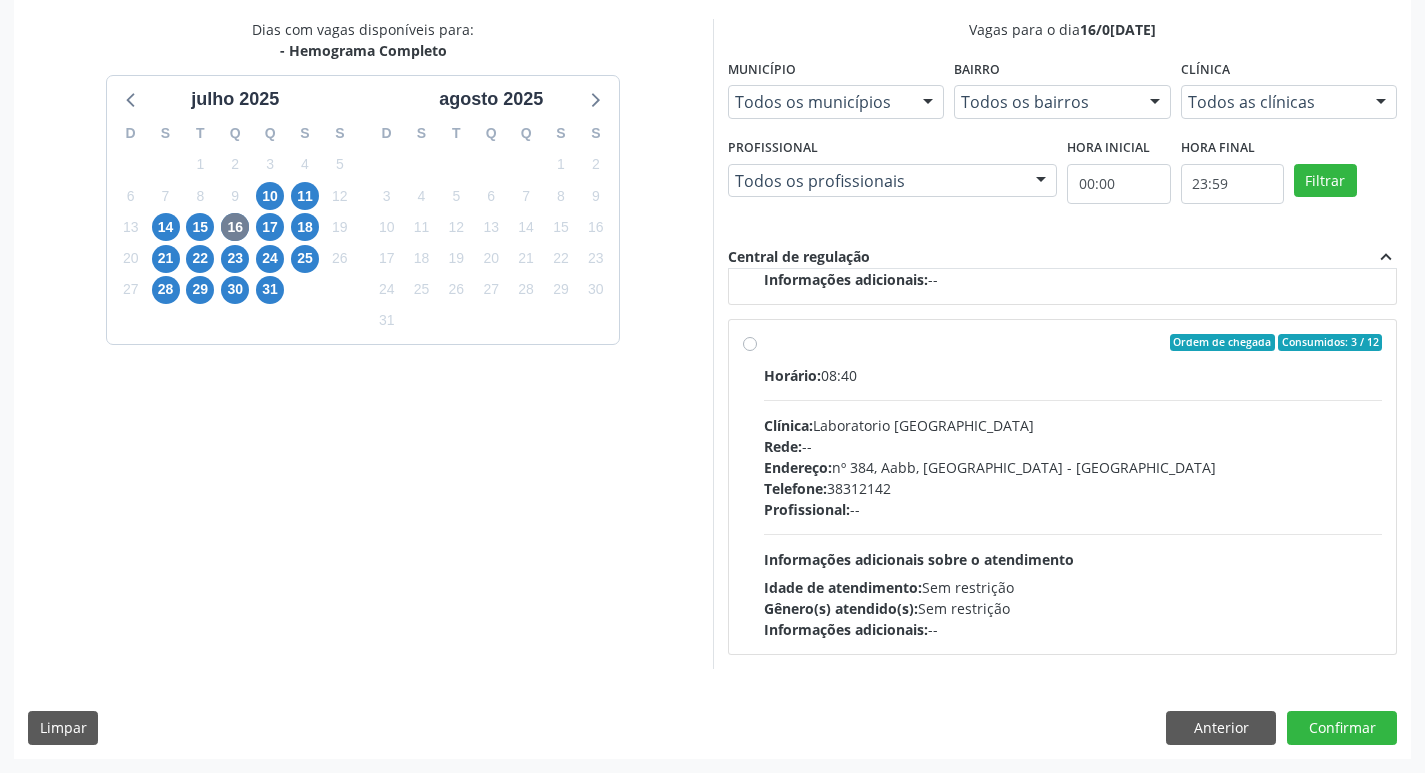 scroll, scrollTop: 133, scrollLeft: 0, axis: vertical 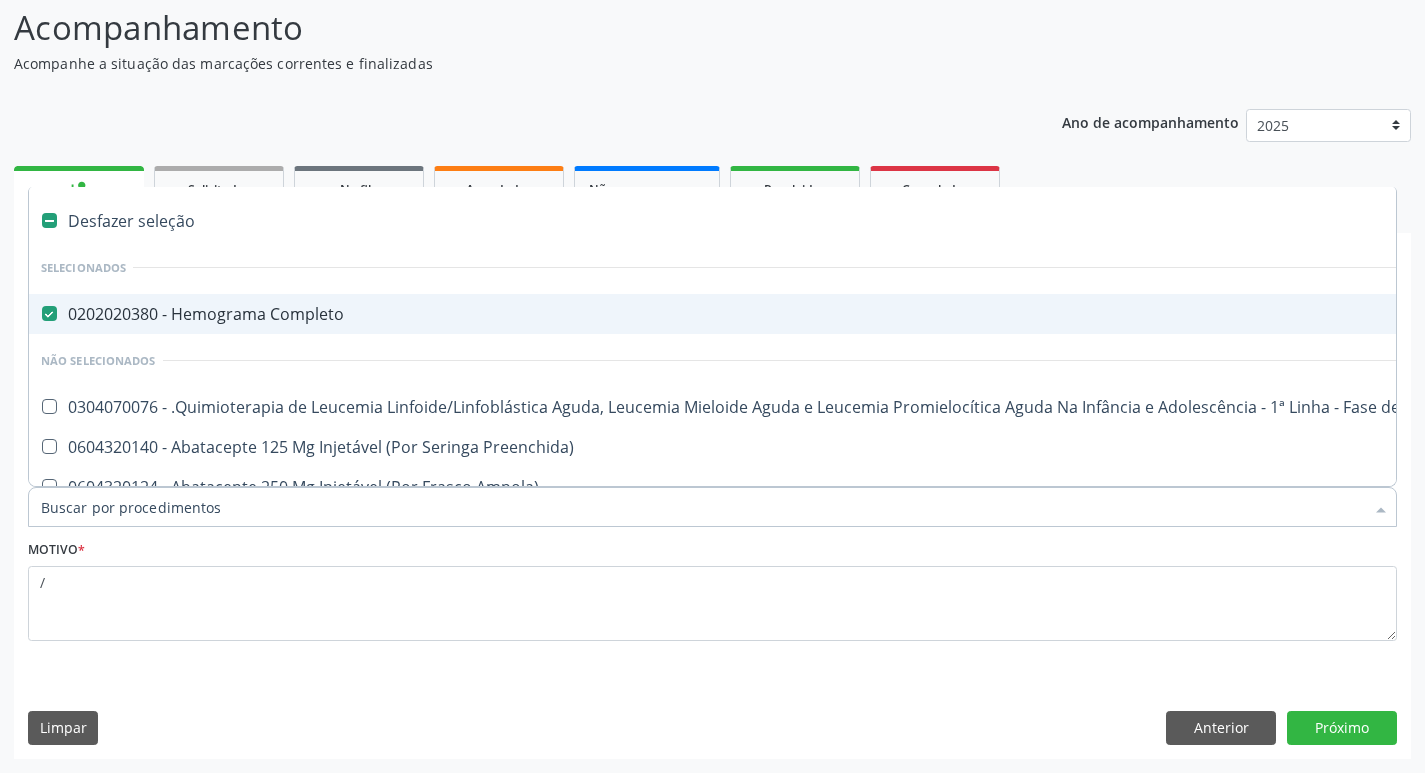 click on "0202020380 - Hemograma Completo" at bounding box center (819, 314) 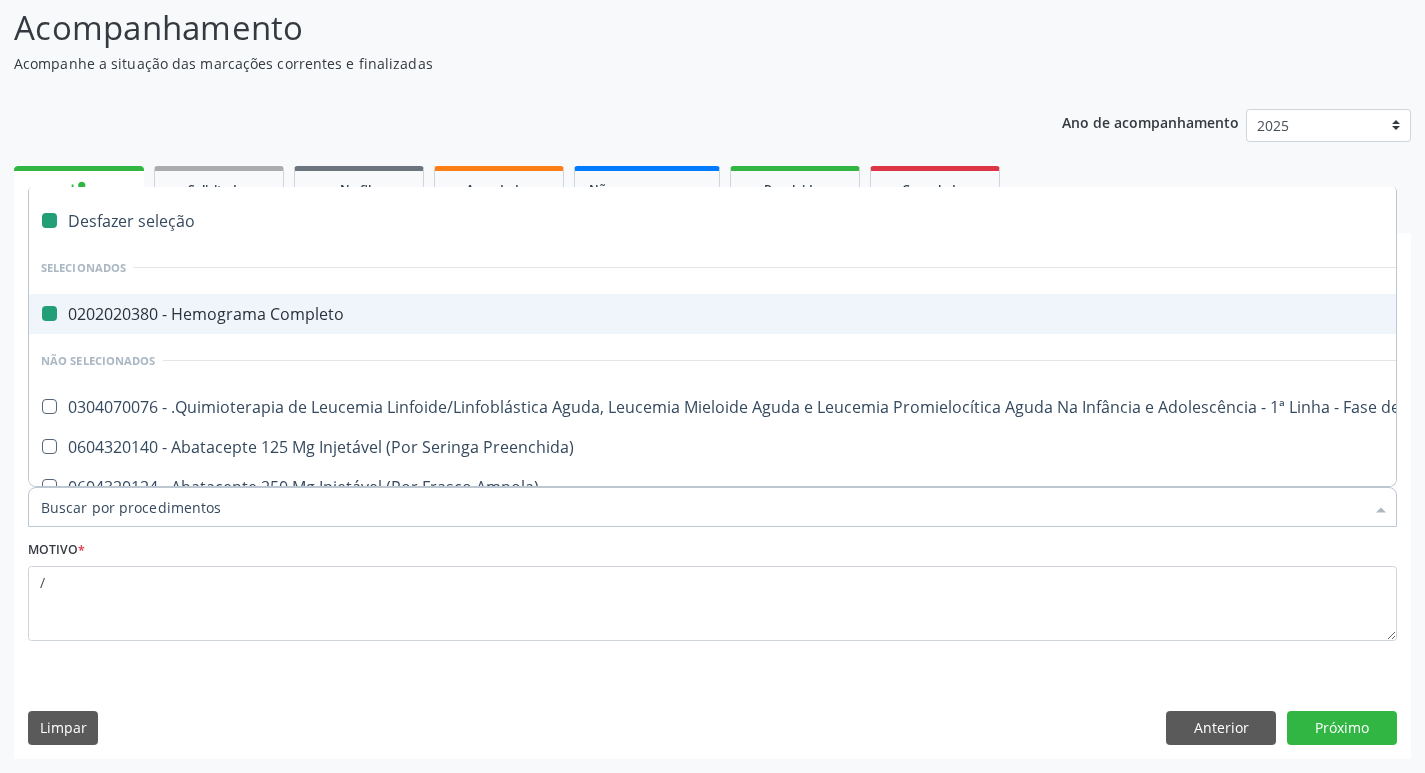 checkbox on "false" 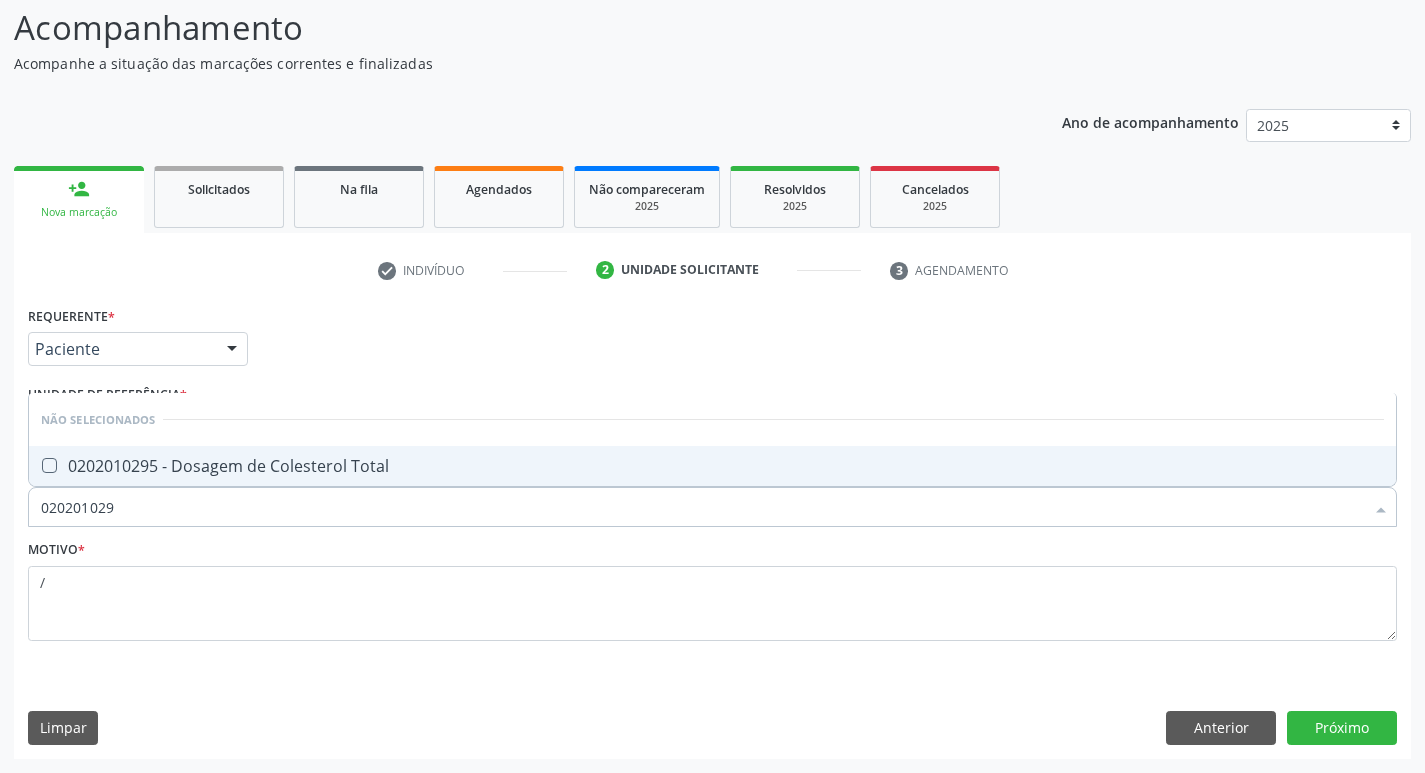 type on "0202010295" 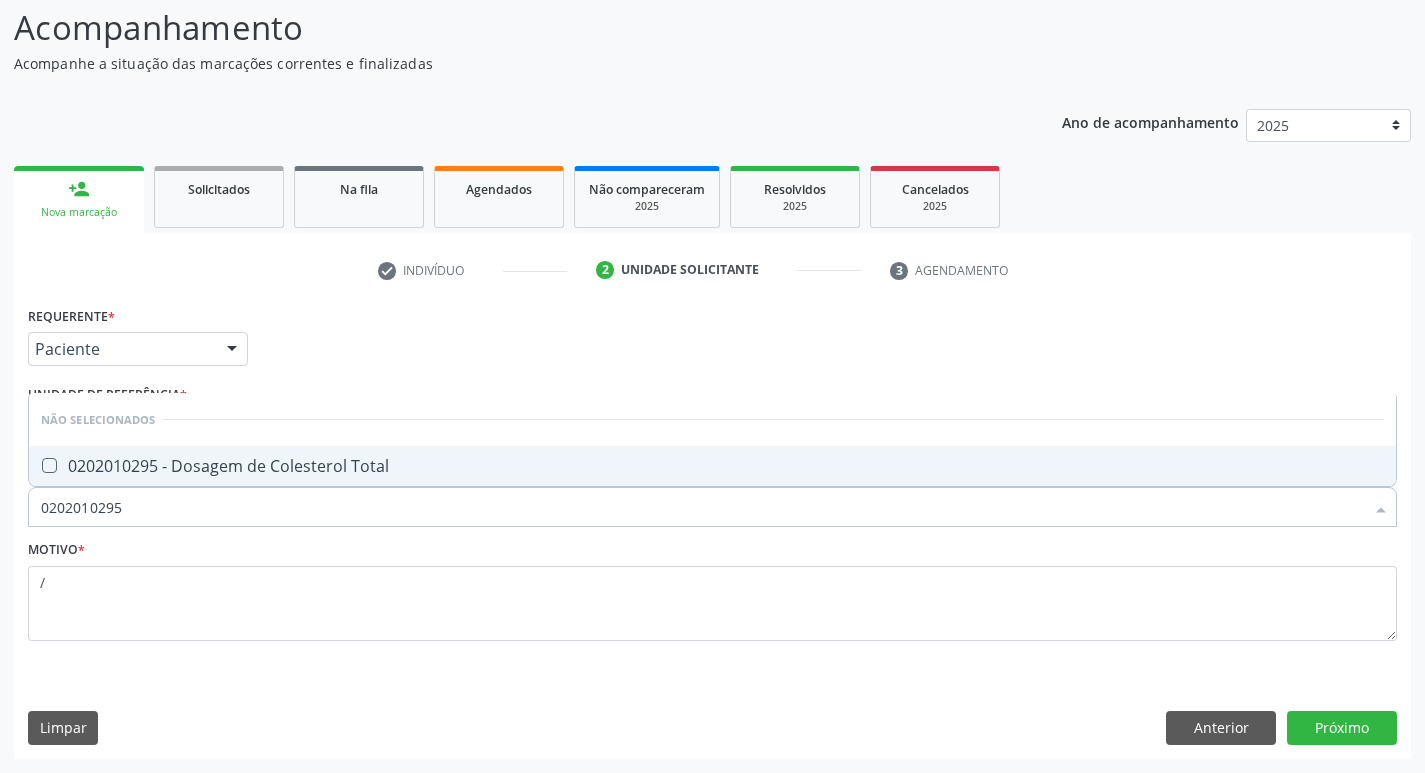 click on "0202010295 - Dosagem de Colesterol Total" at bounding box center [712, 466] 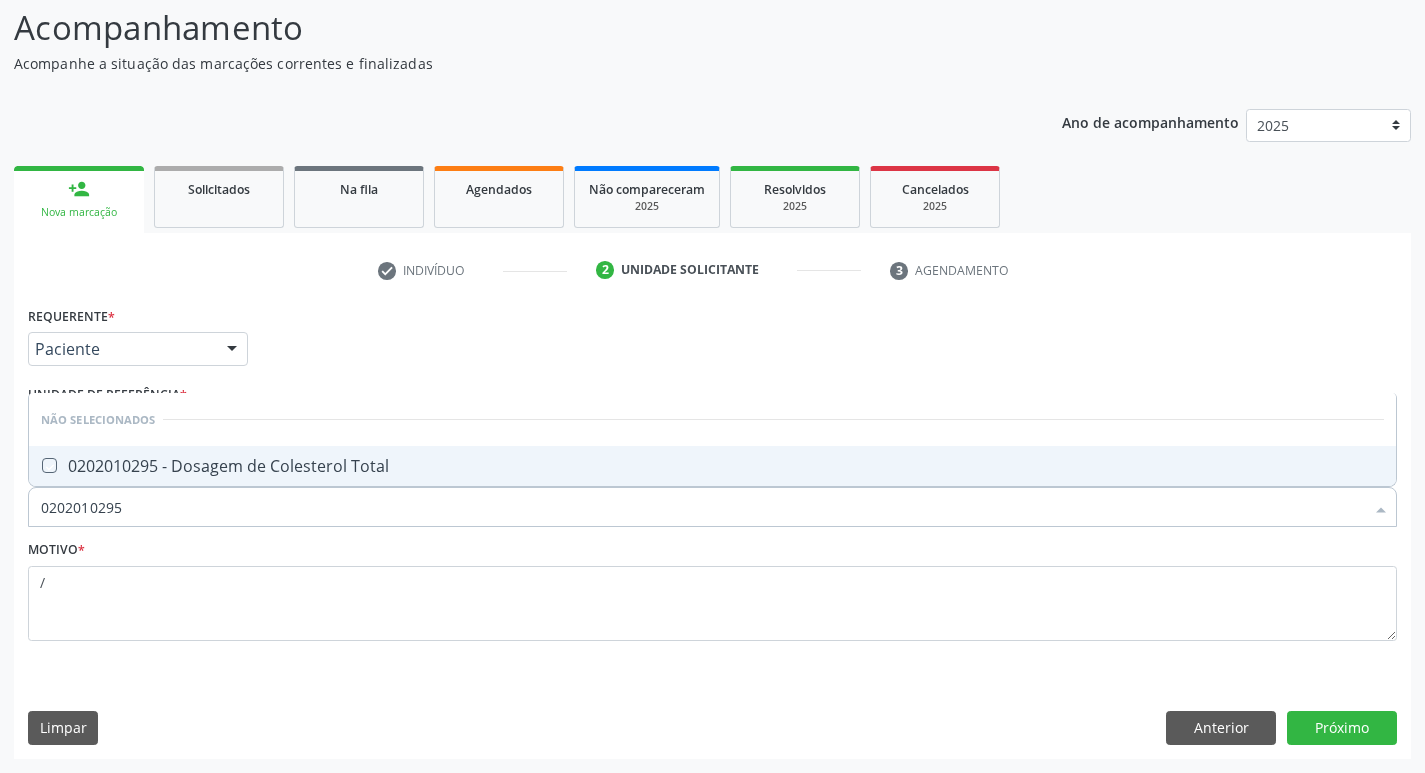 checkbox on "true" 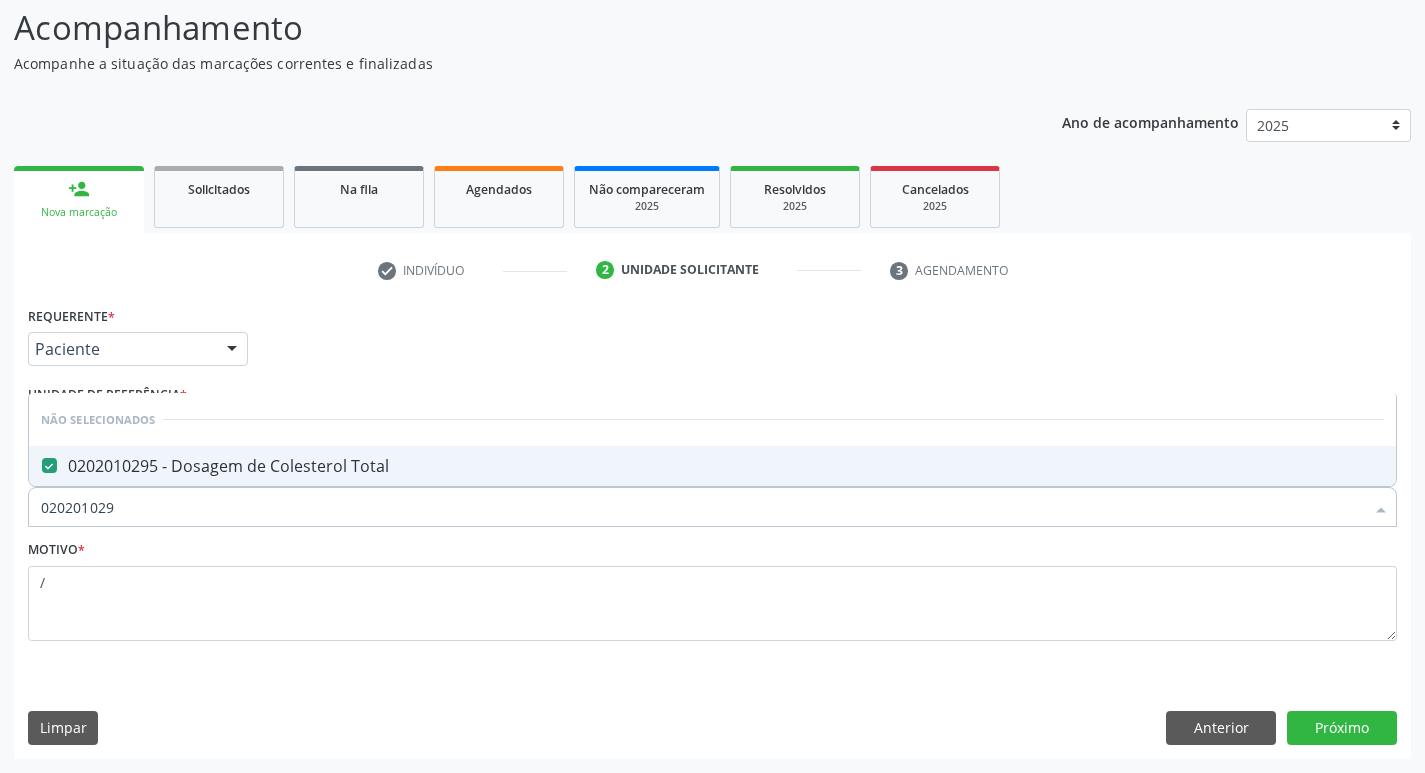 type on "02020102" 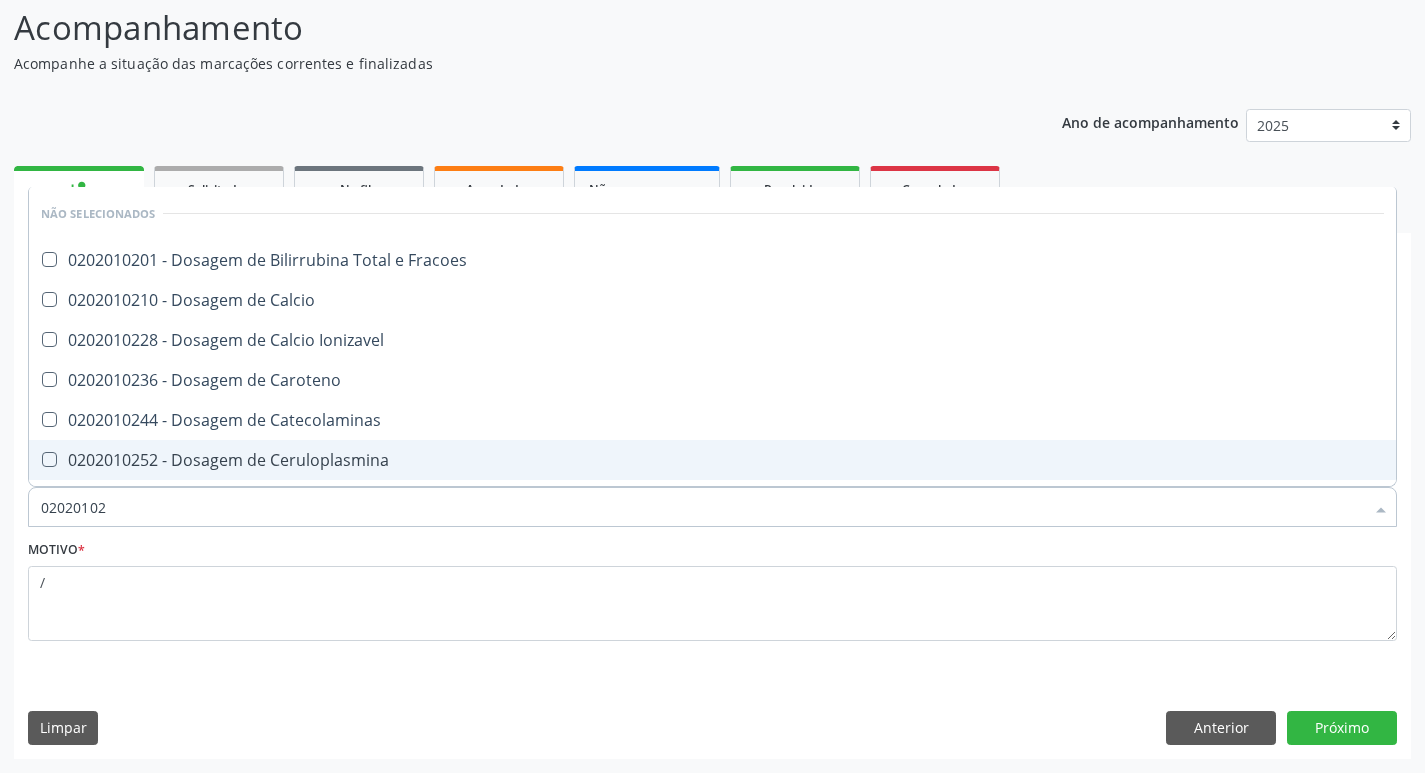 type on "0202010" 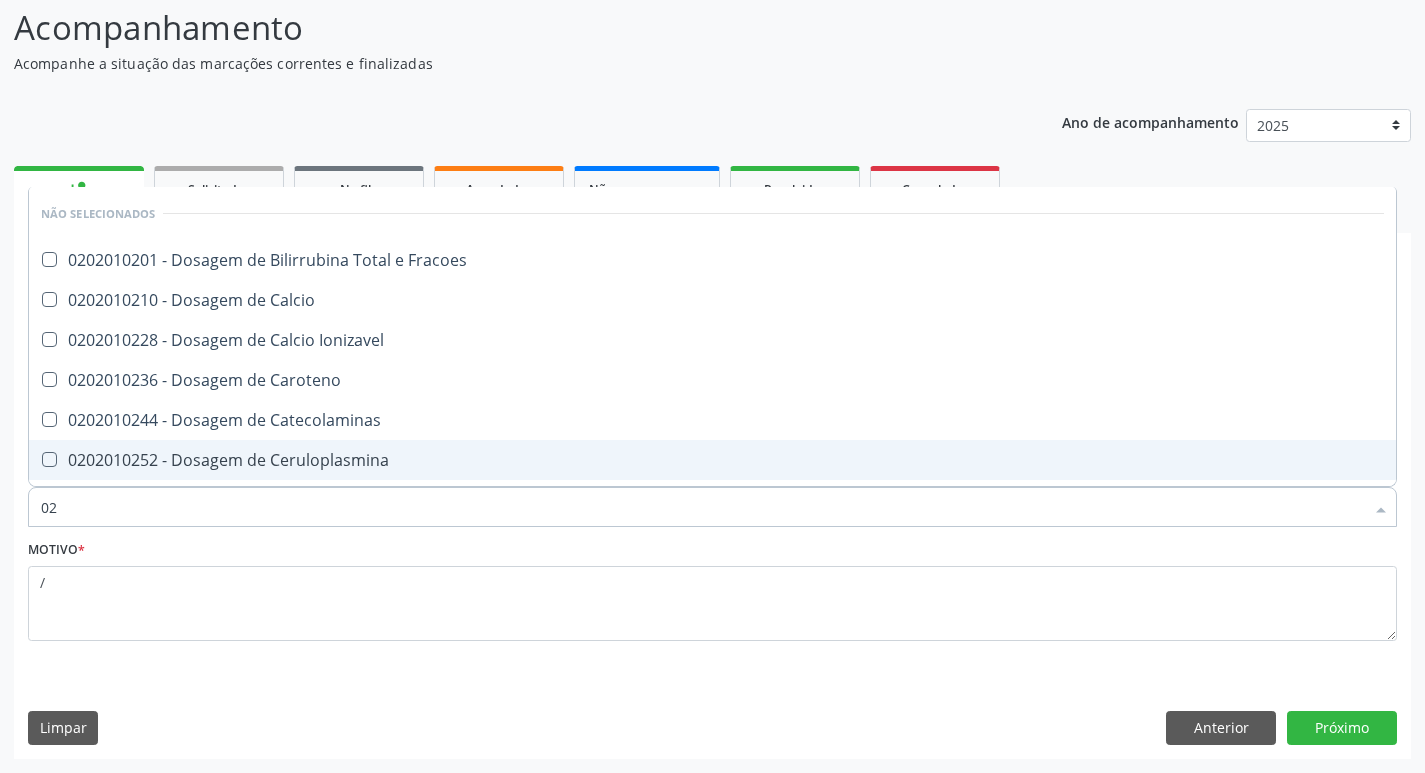 type on "0" 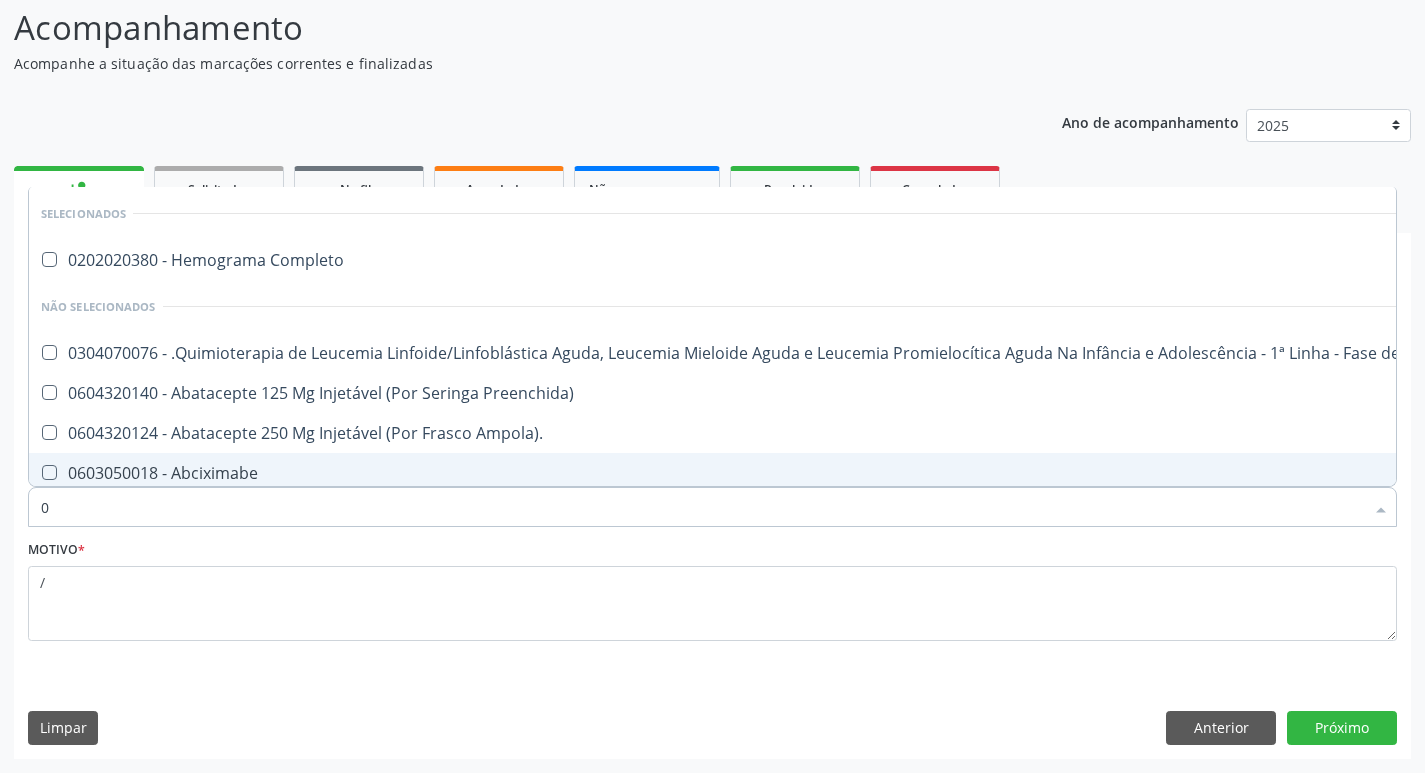 type on "02" 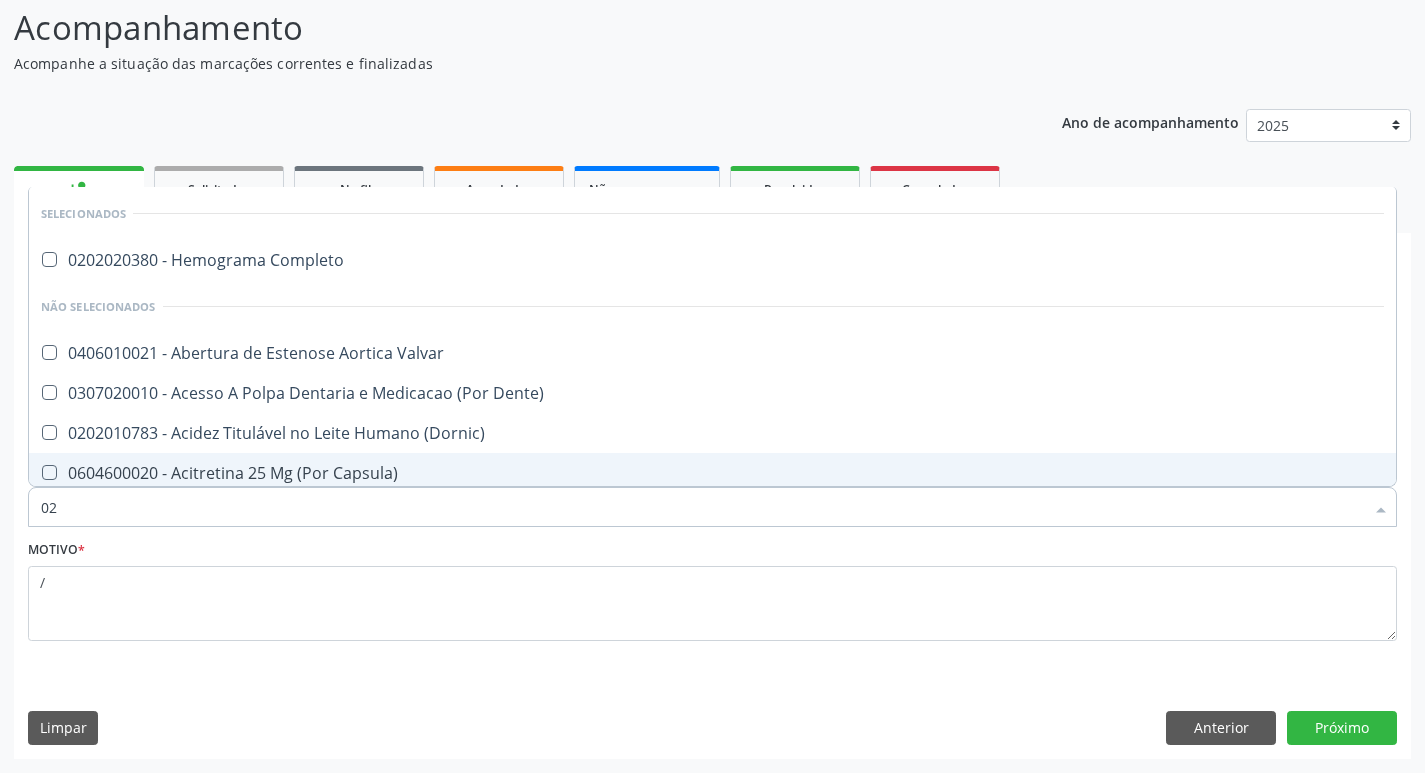type on "020" 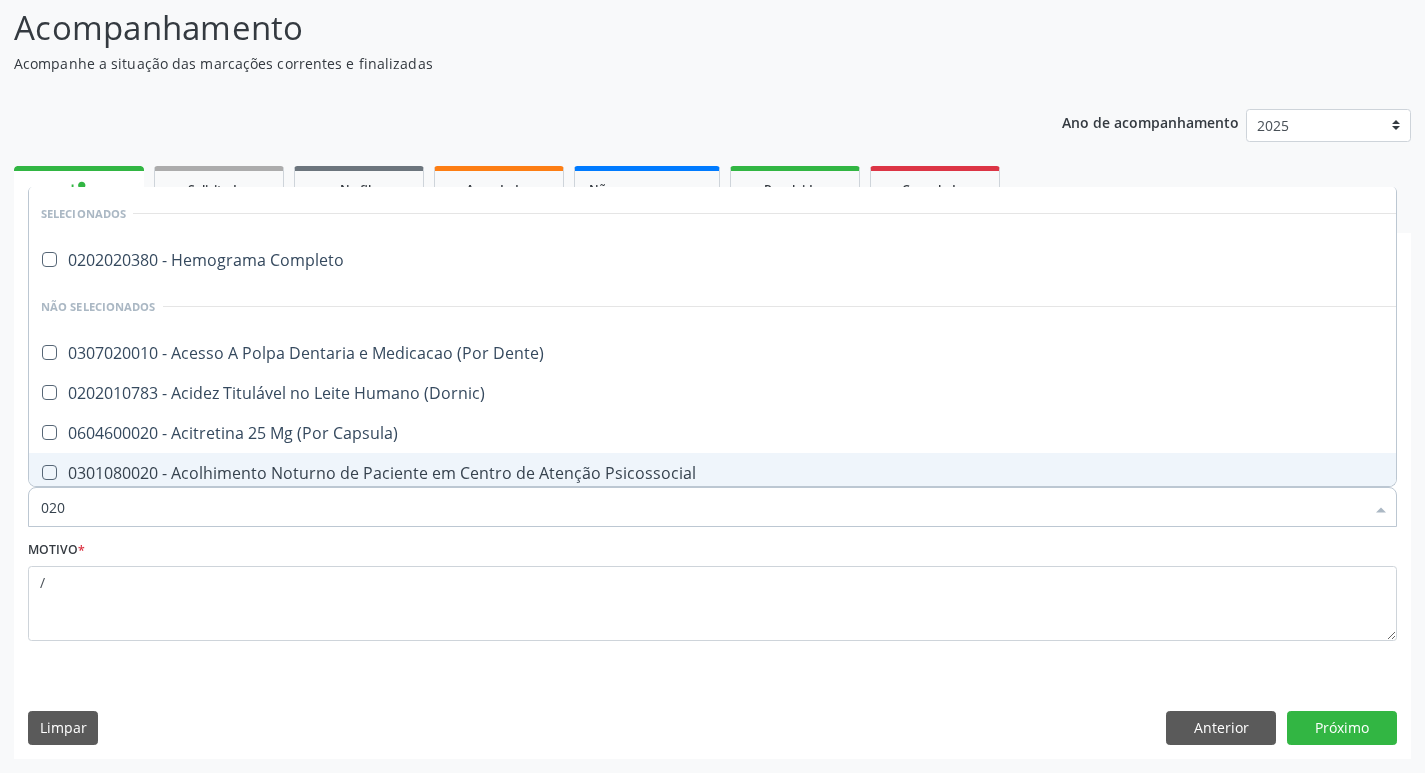 type on "0202" 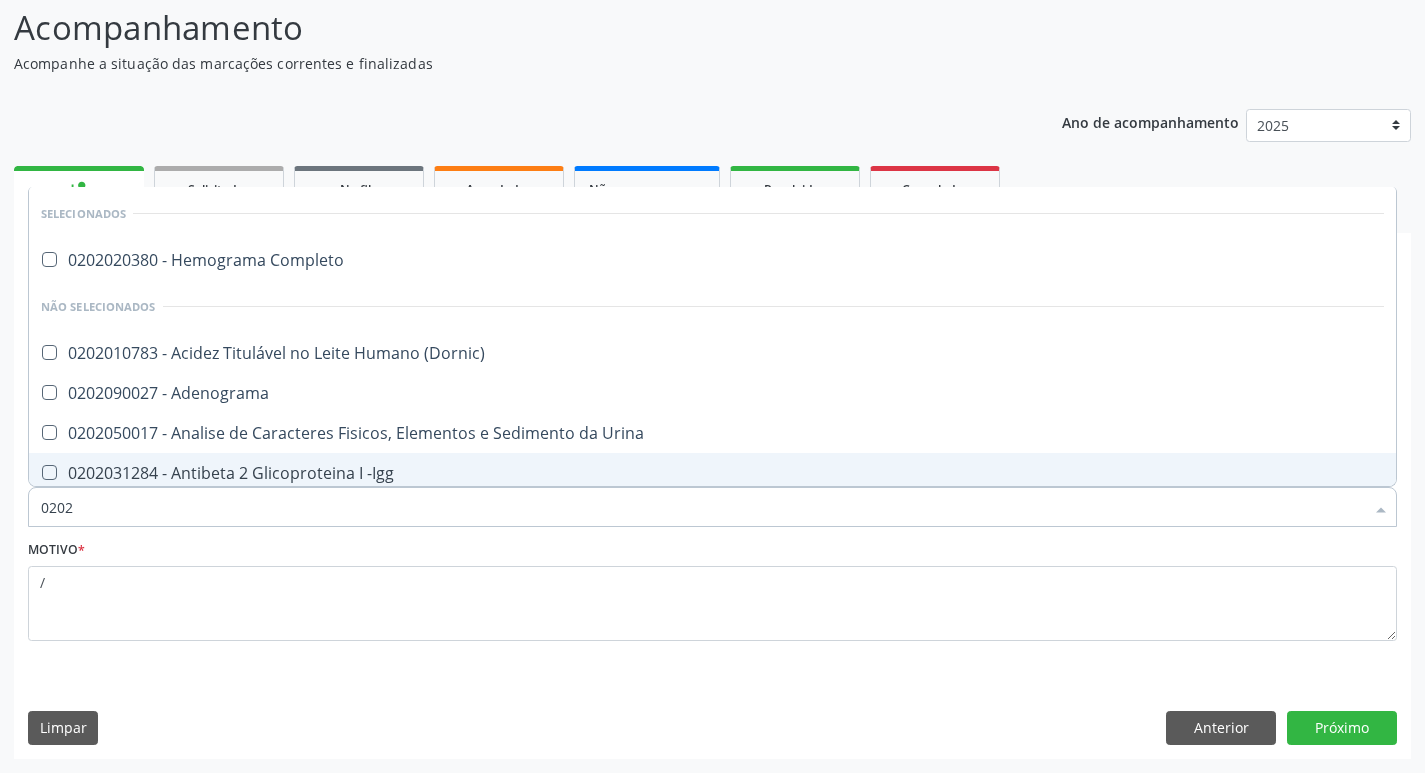 type on "02020" 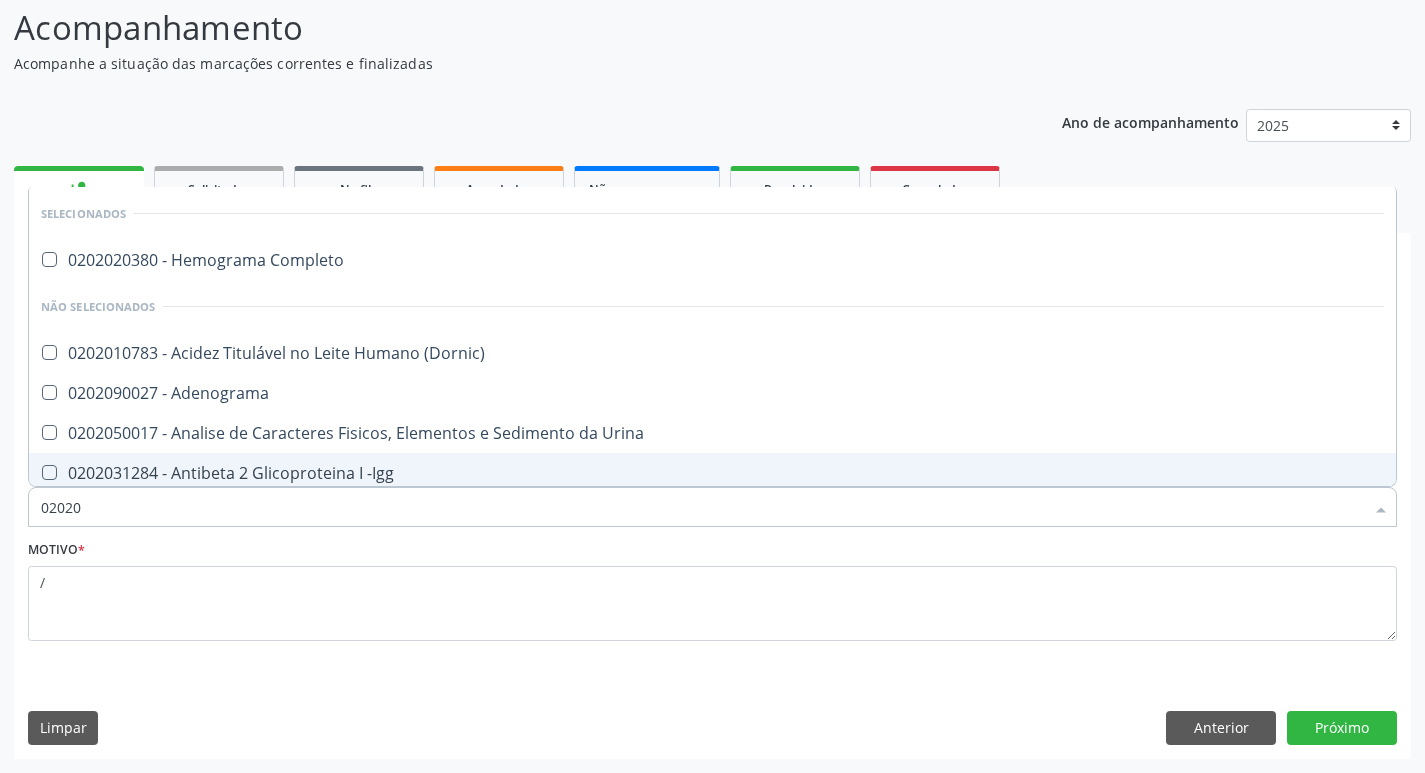 type on "020201" 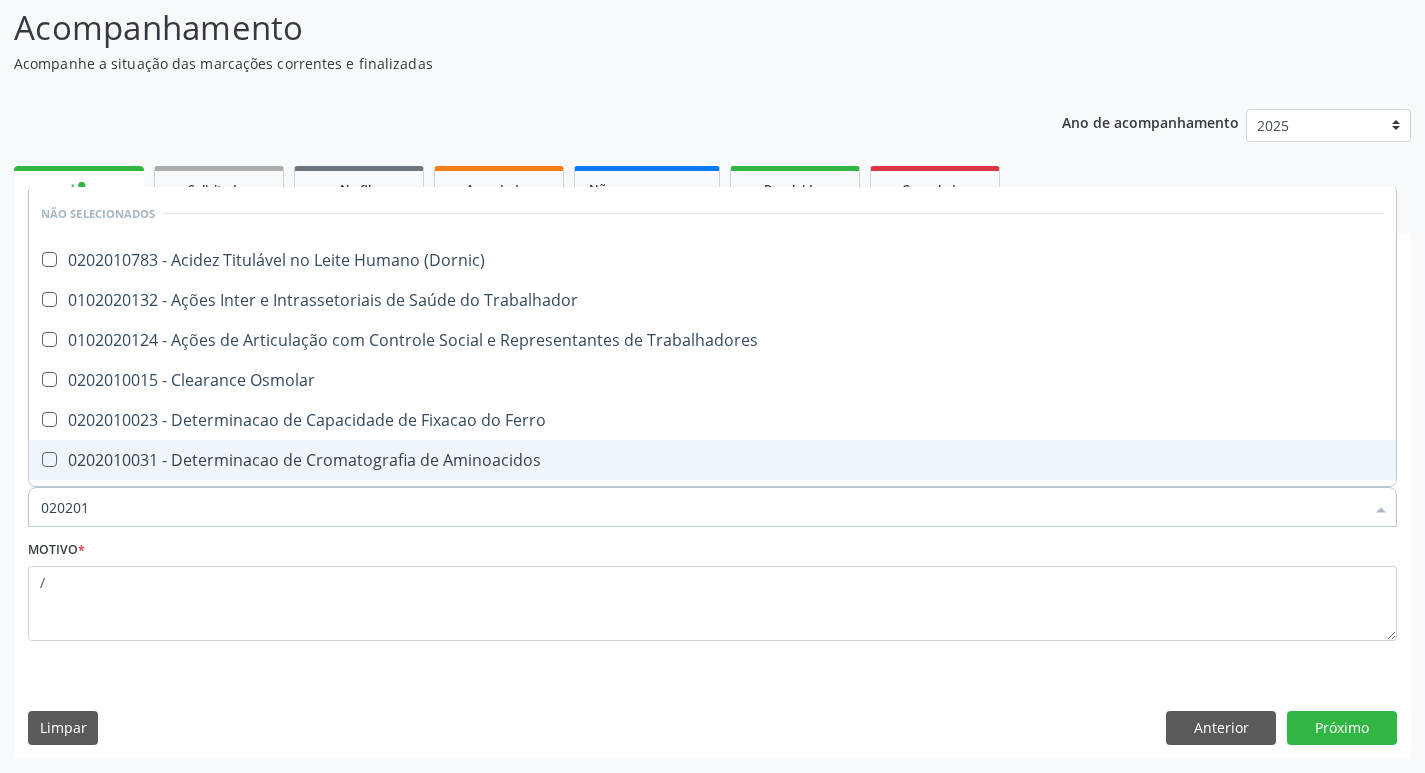 type on "0202010" 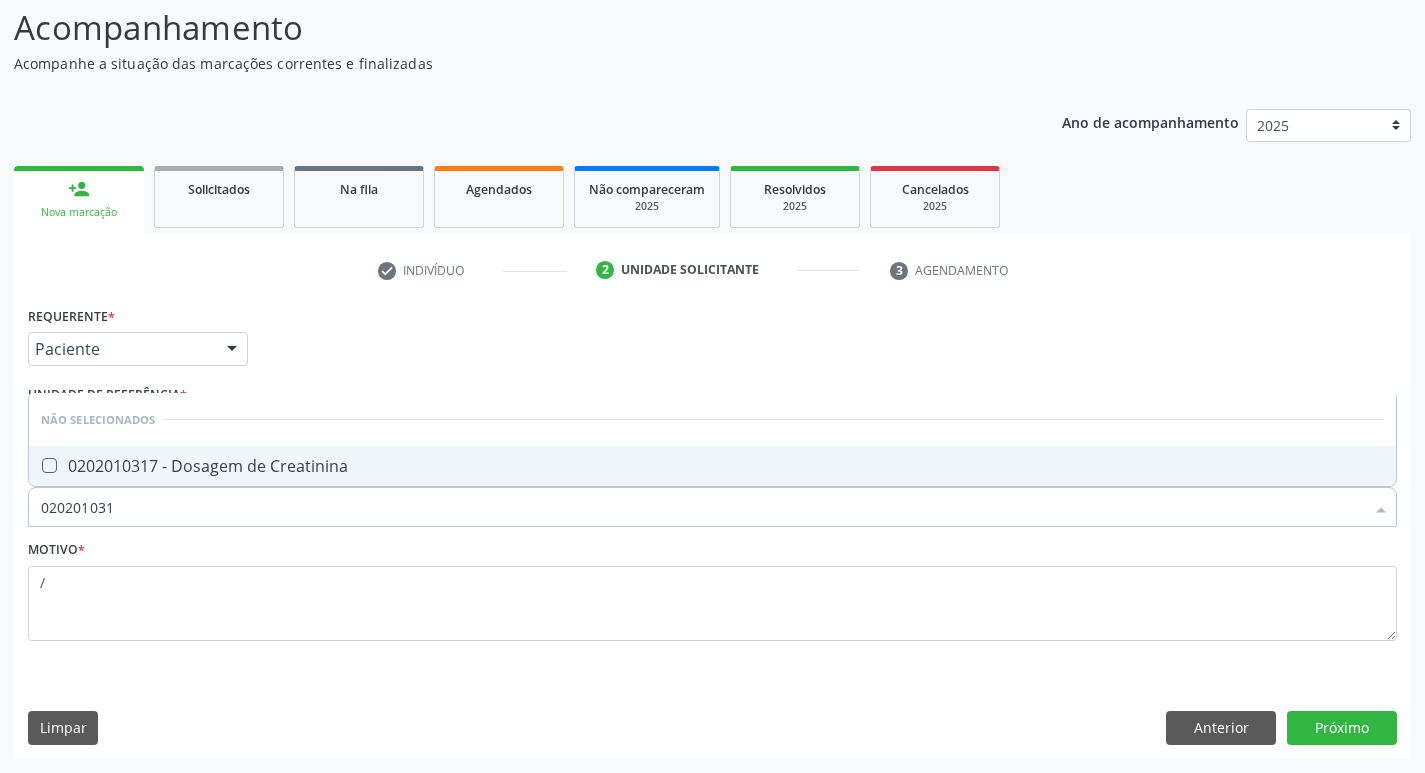 type on "0202010317" 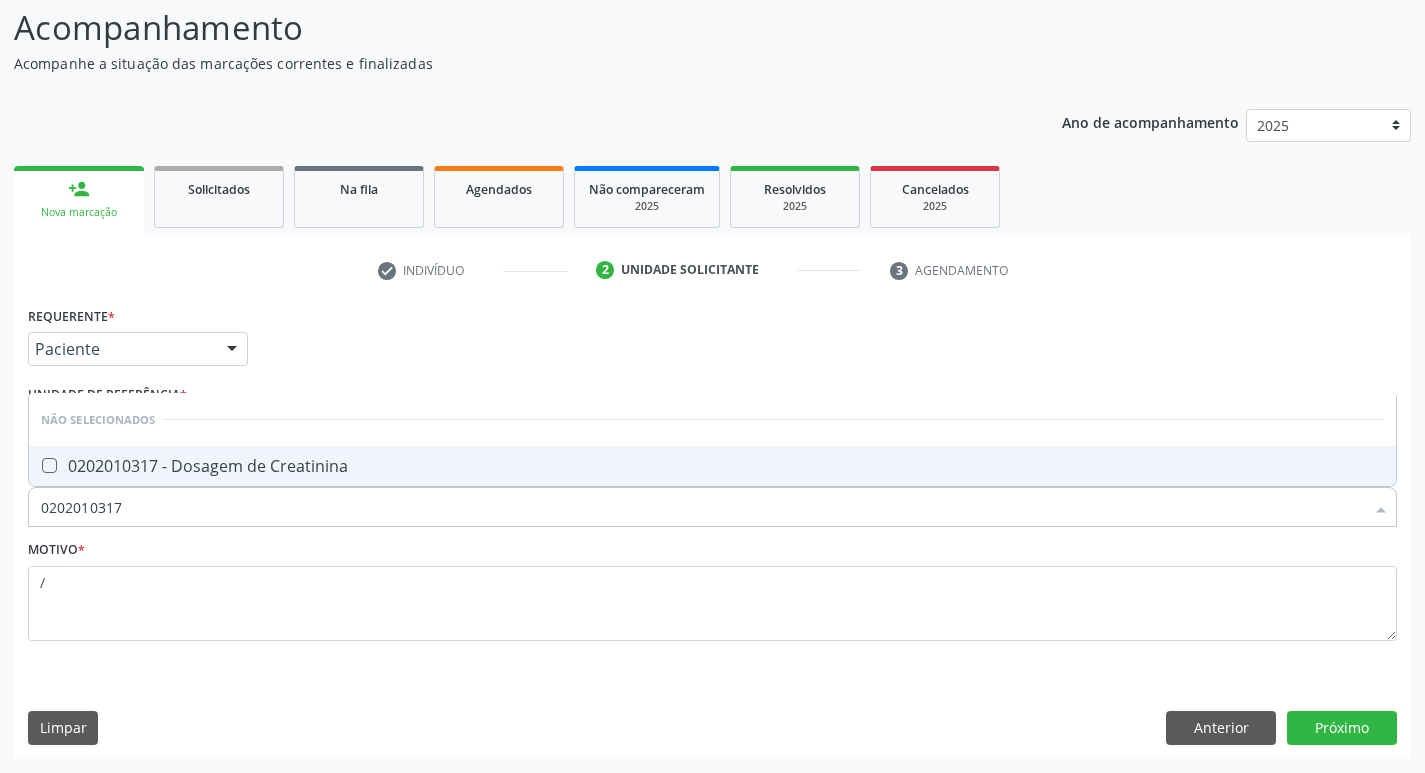 click on "0202010317 - Dosagem de Creatinina" at bounding box center [712, 466] 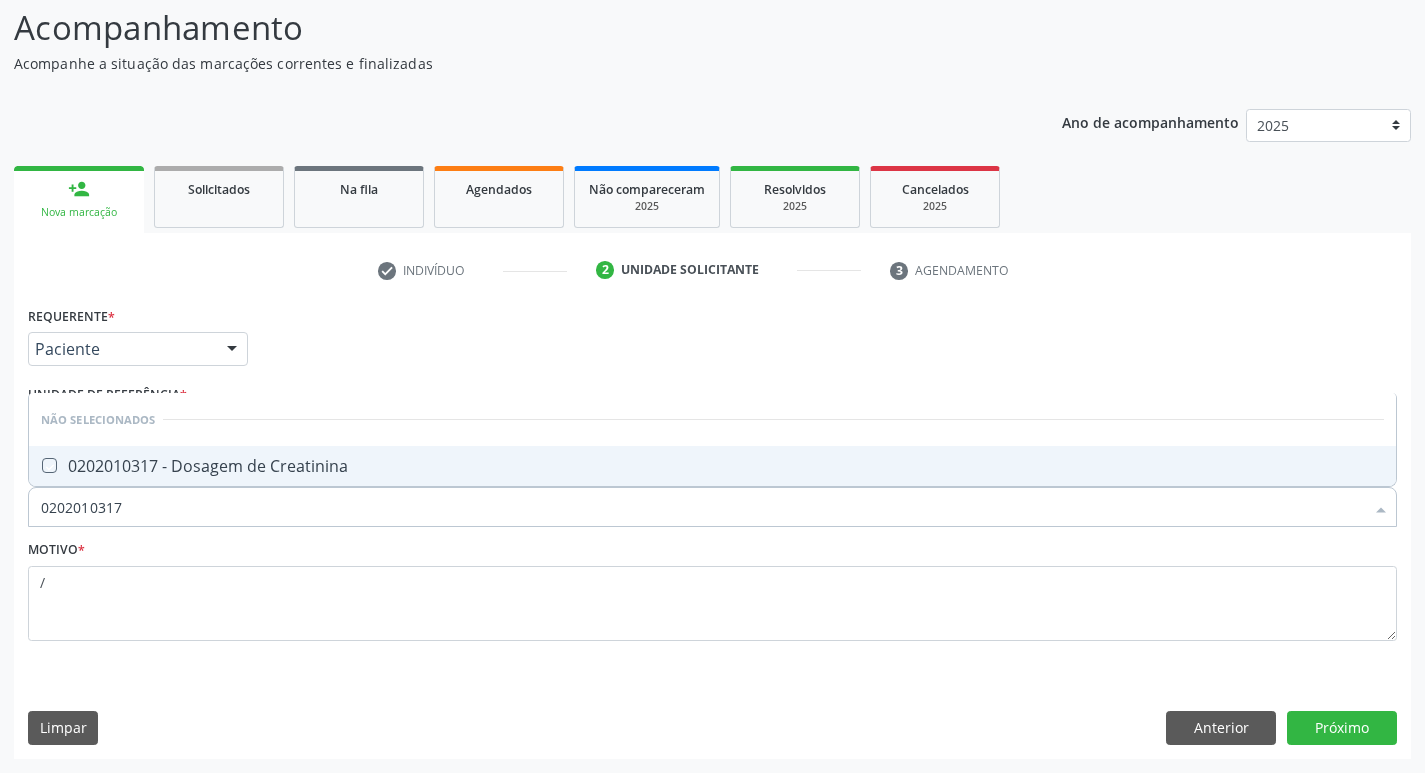 checkbox on "true" 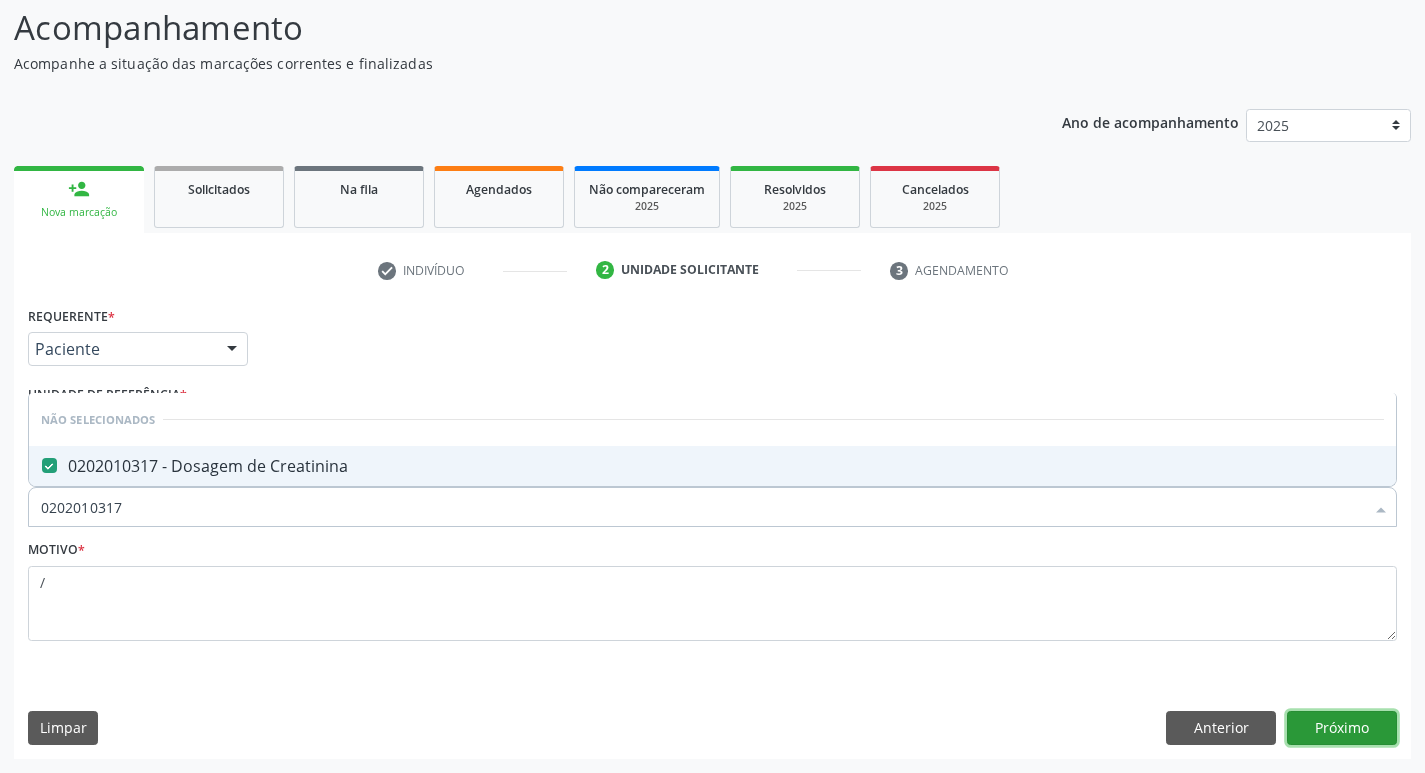 click on "Próximo" at bounding box center (1342, 728) 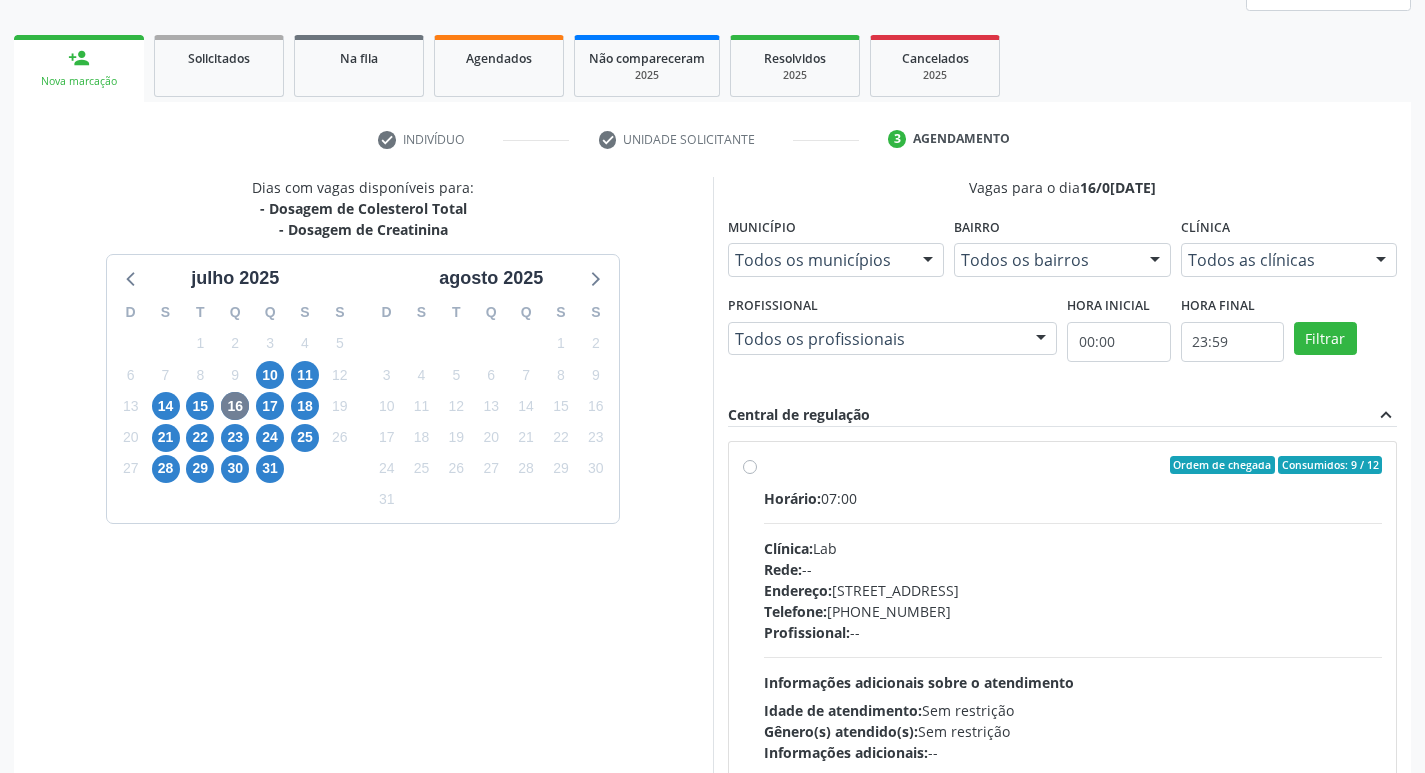 scroll, scrollTop: 422, scrollLeft: 0, axis: vertical 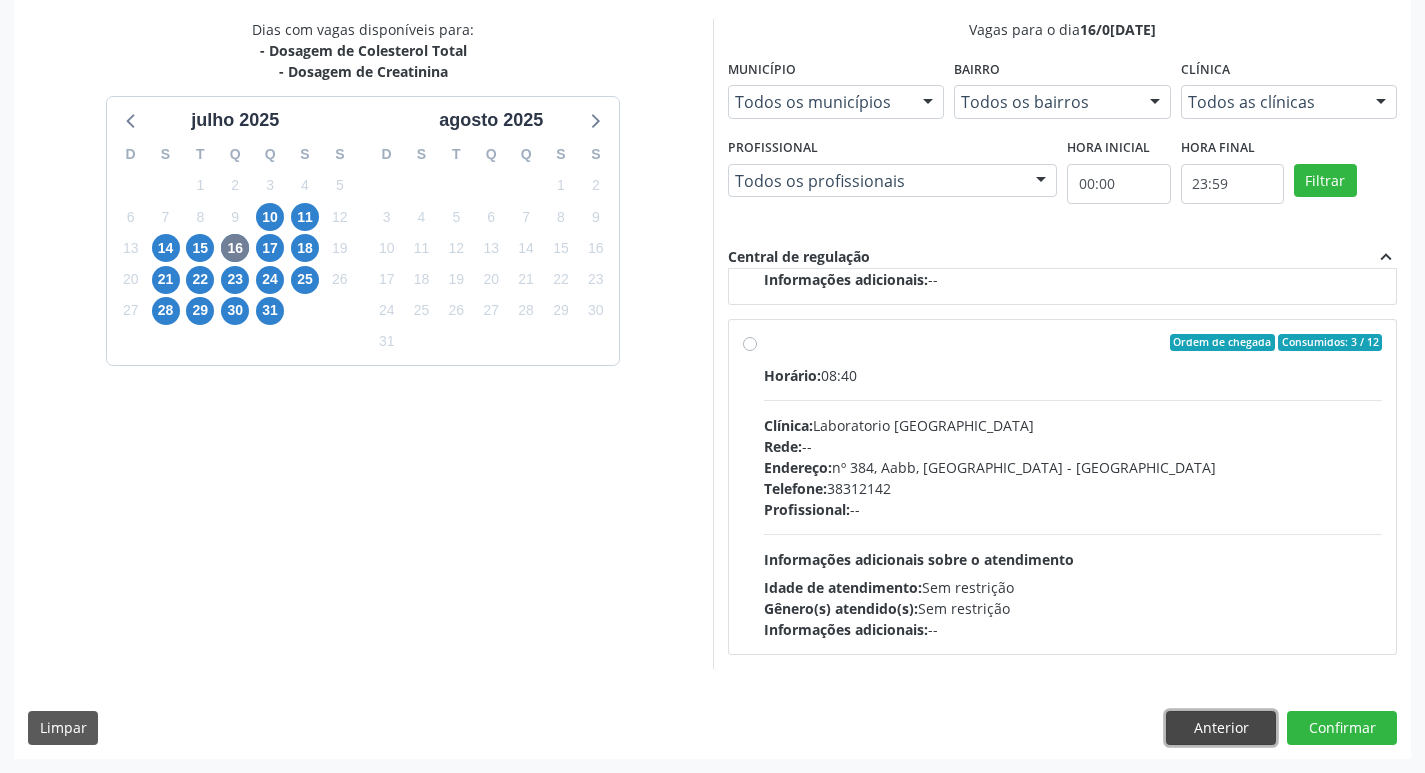 click on "Anterior" at bounding box center [1221, 728] 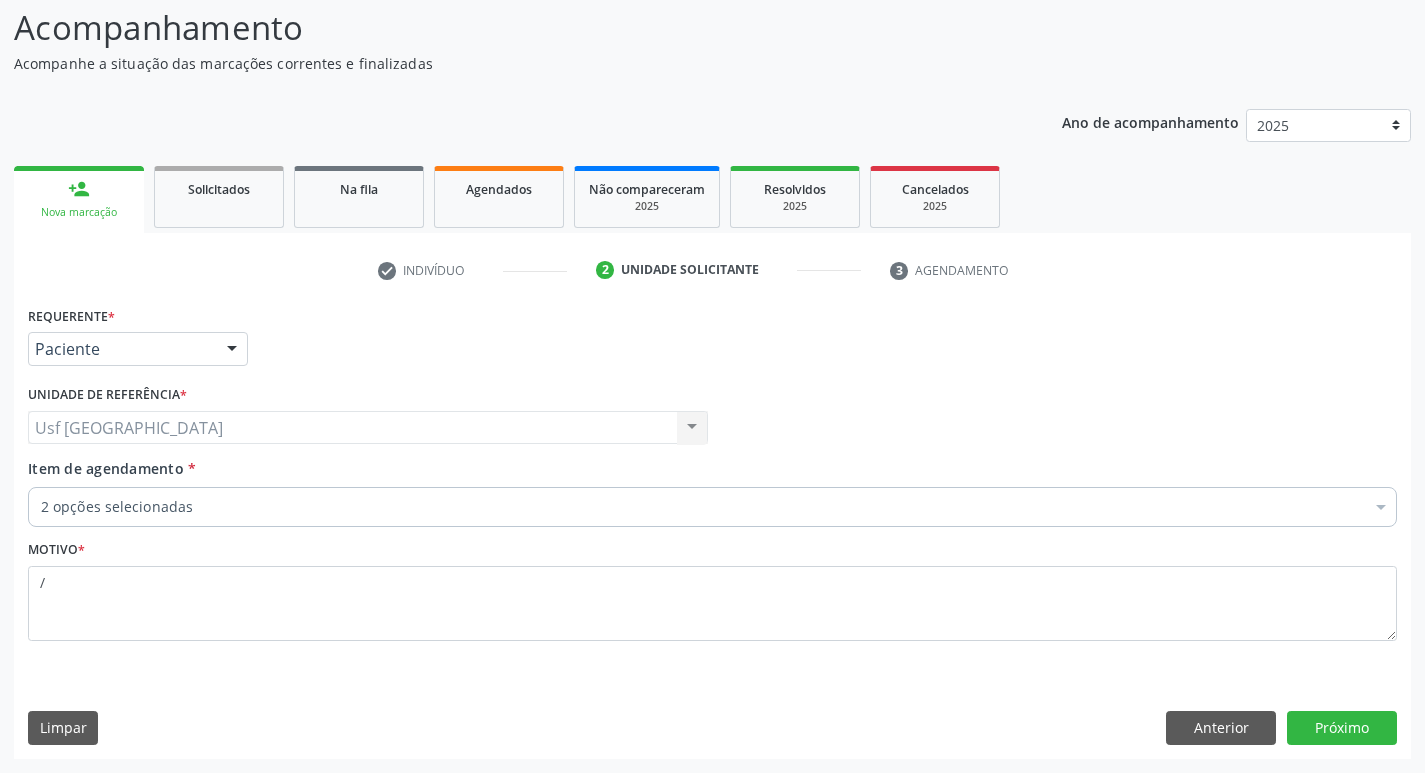 scroll, scrollTop: 133, scrollLeft: 0, axis: vertical 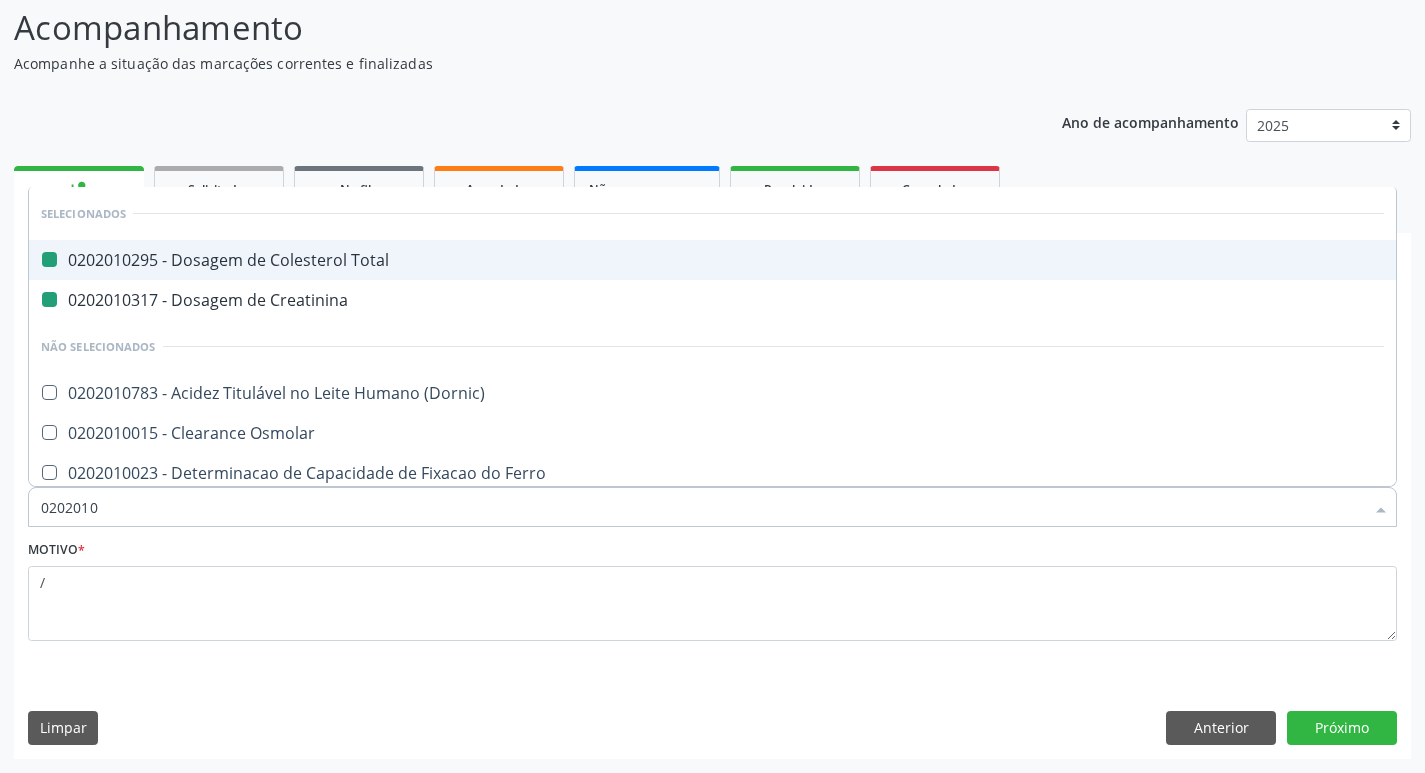 type on "02020106" 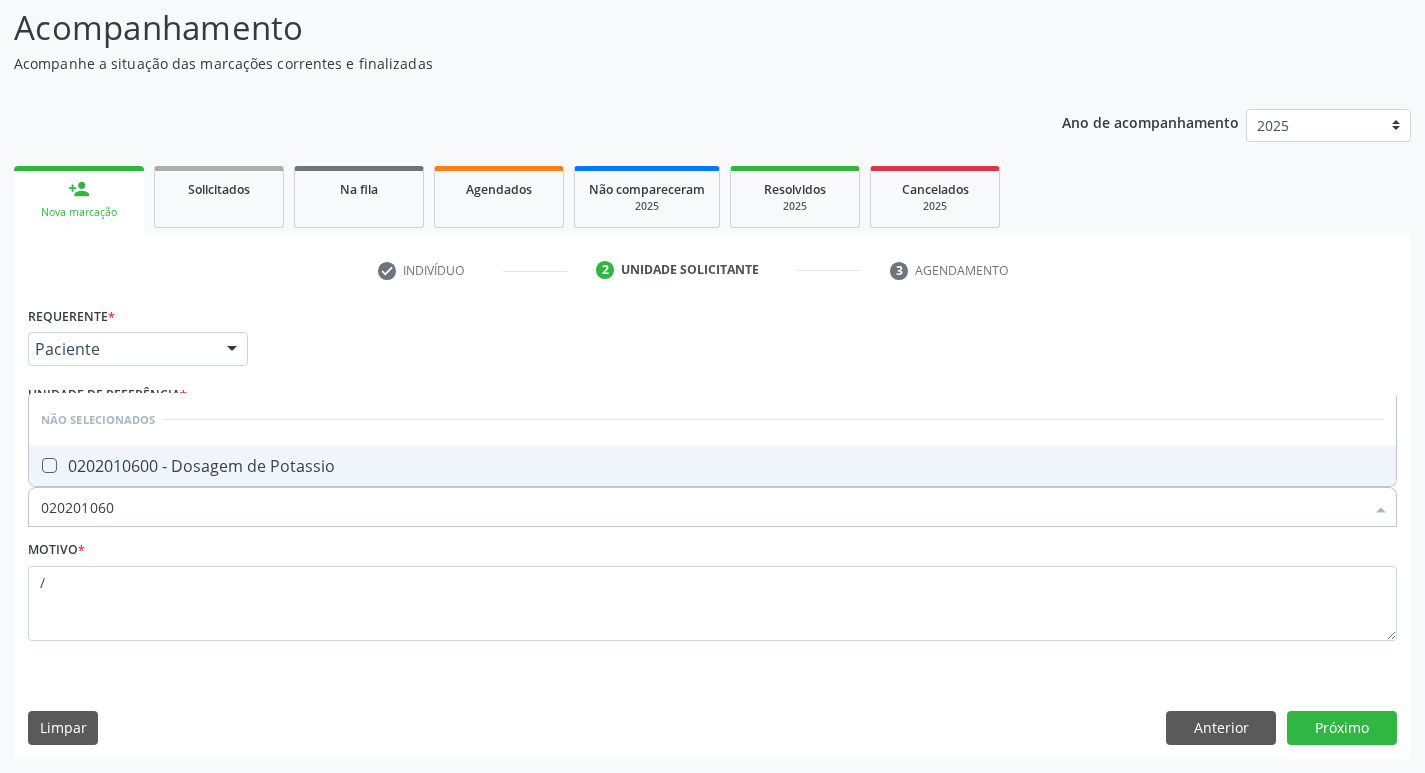 type on "0202010600" 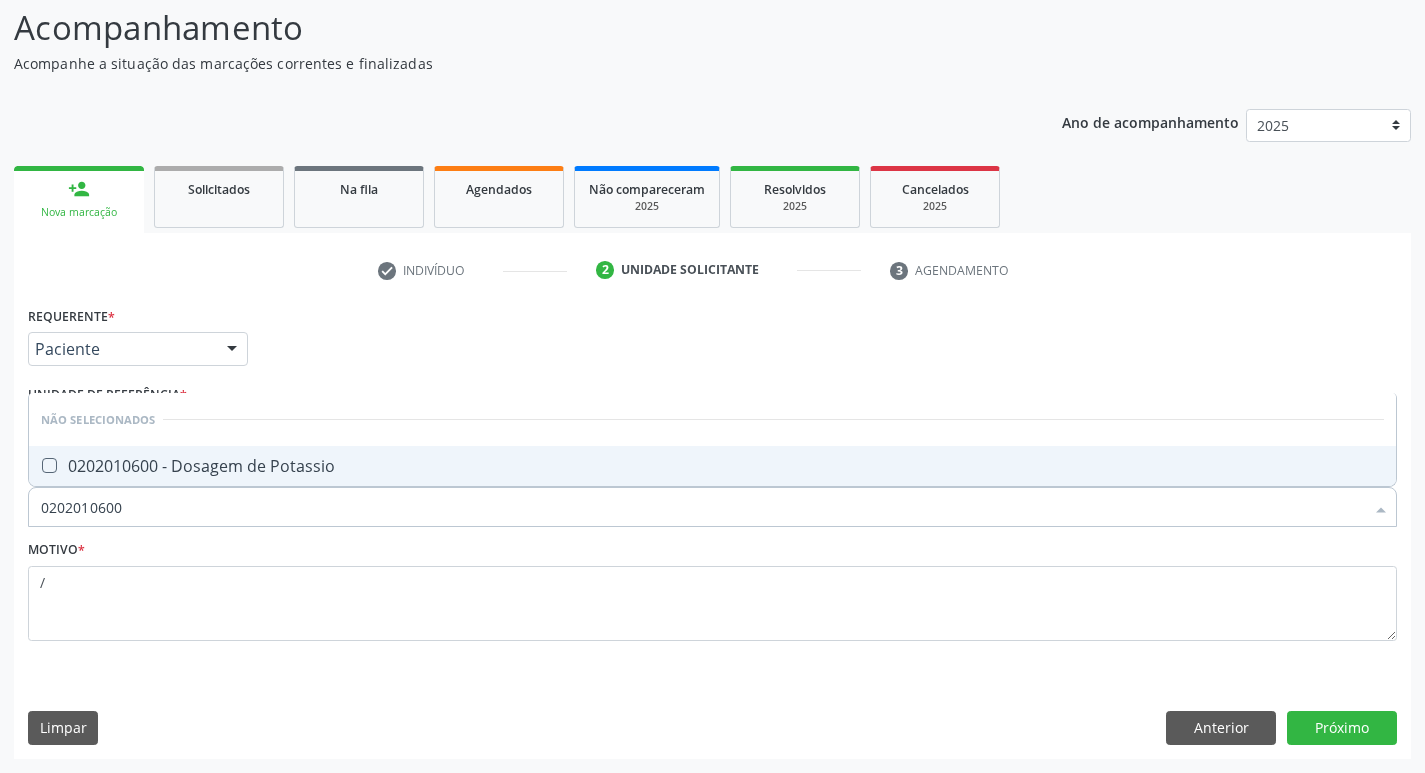 click on "0202010600 - Dosagem de Potassio" at bounding box center [712, 466] 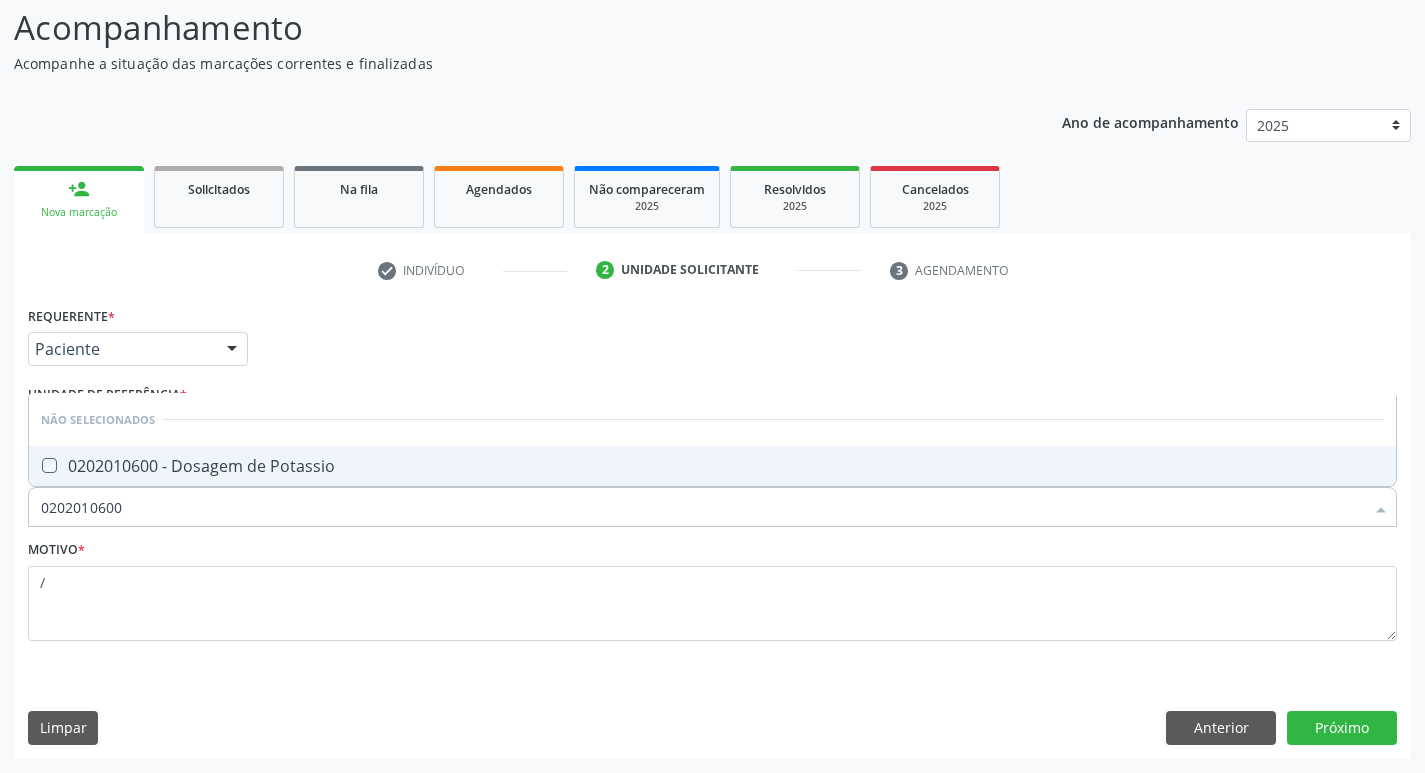checkbox on "true" 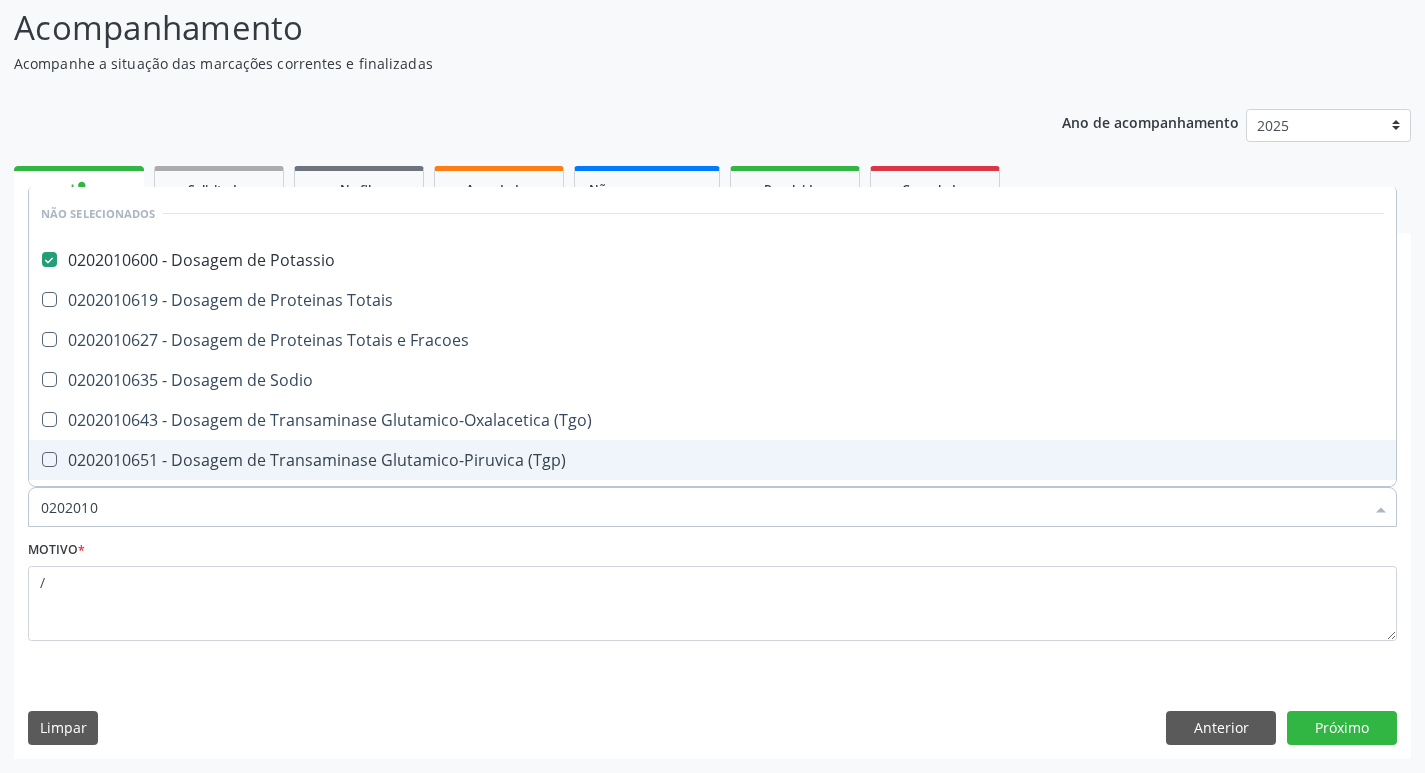 type on "020201" 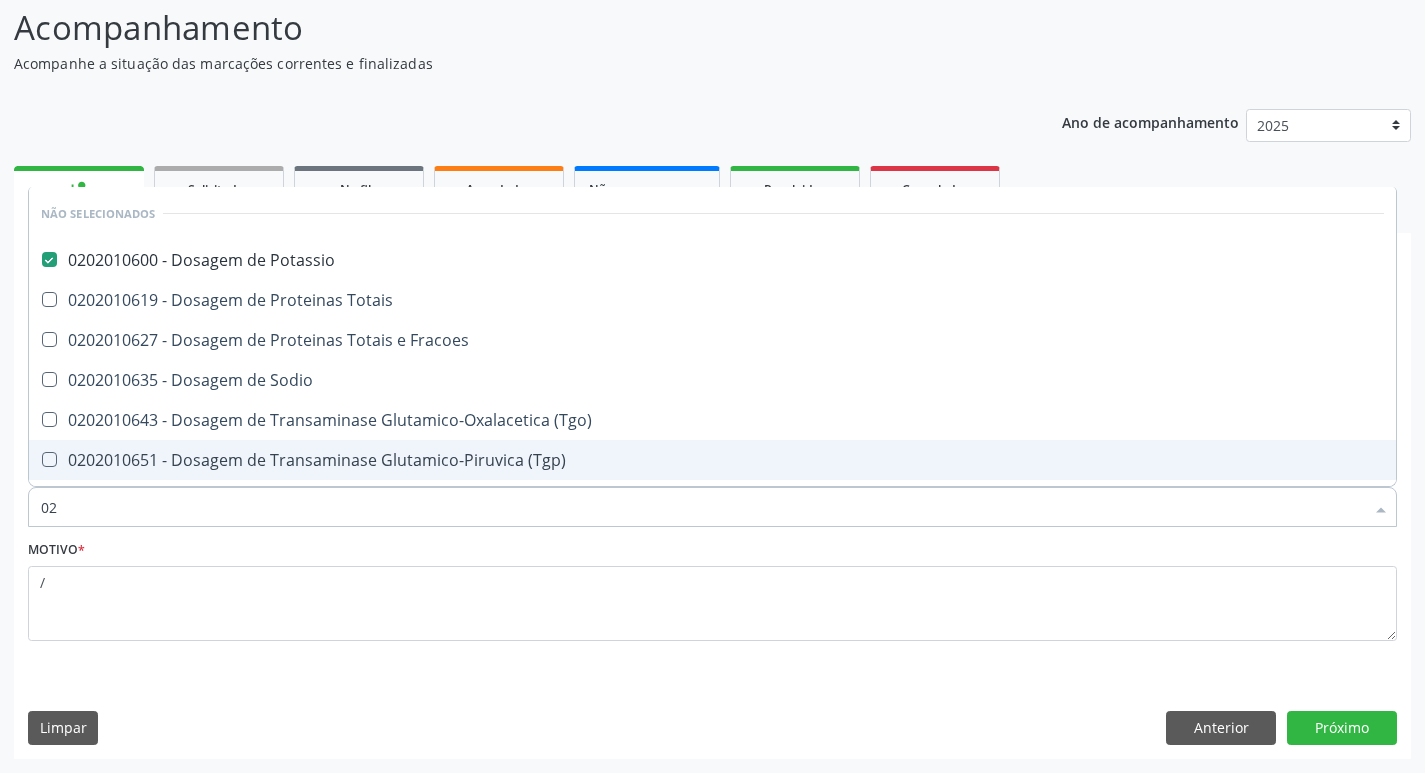 type on "0" 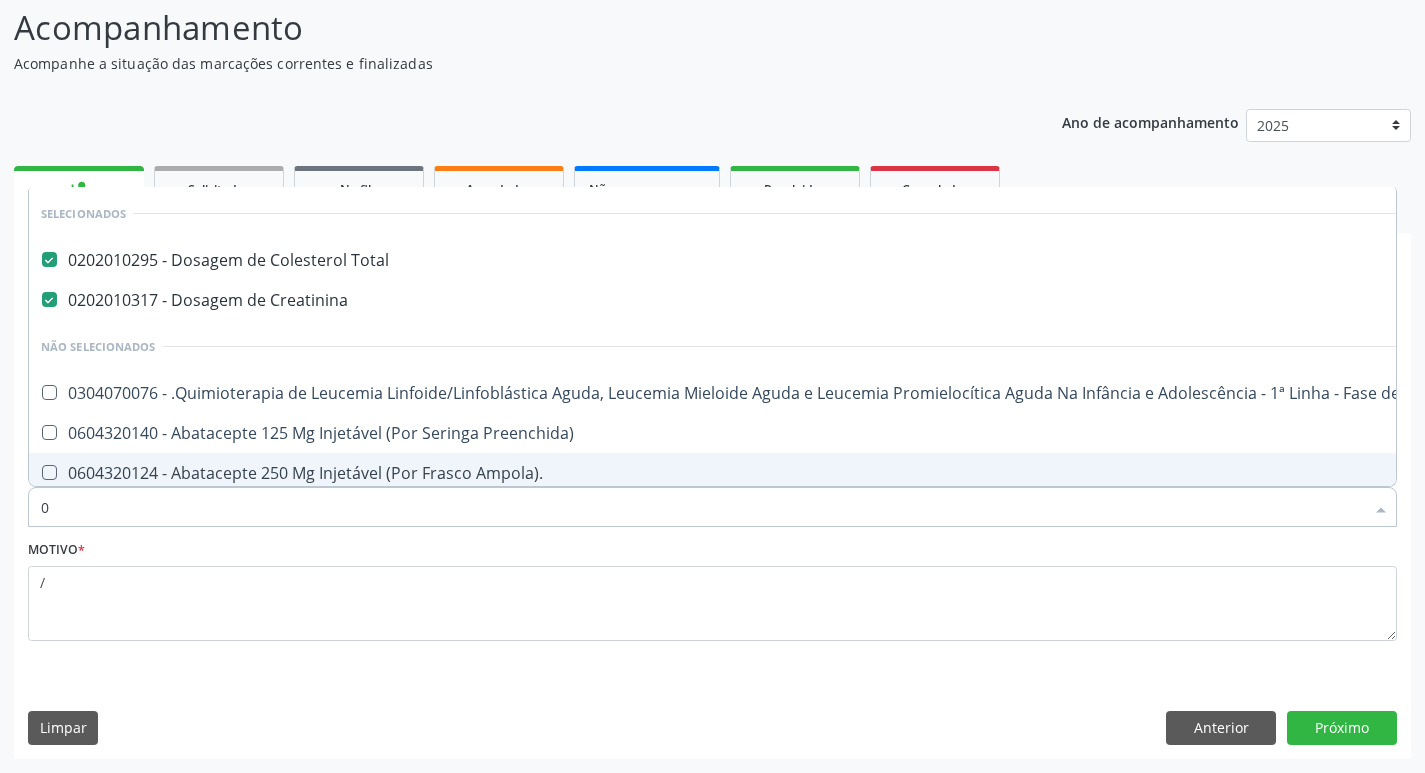 type on "02" 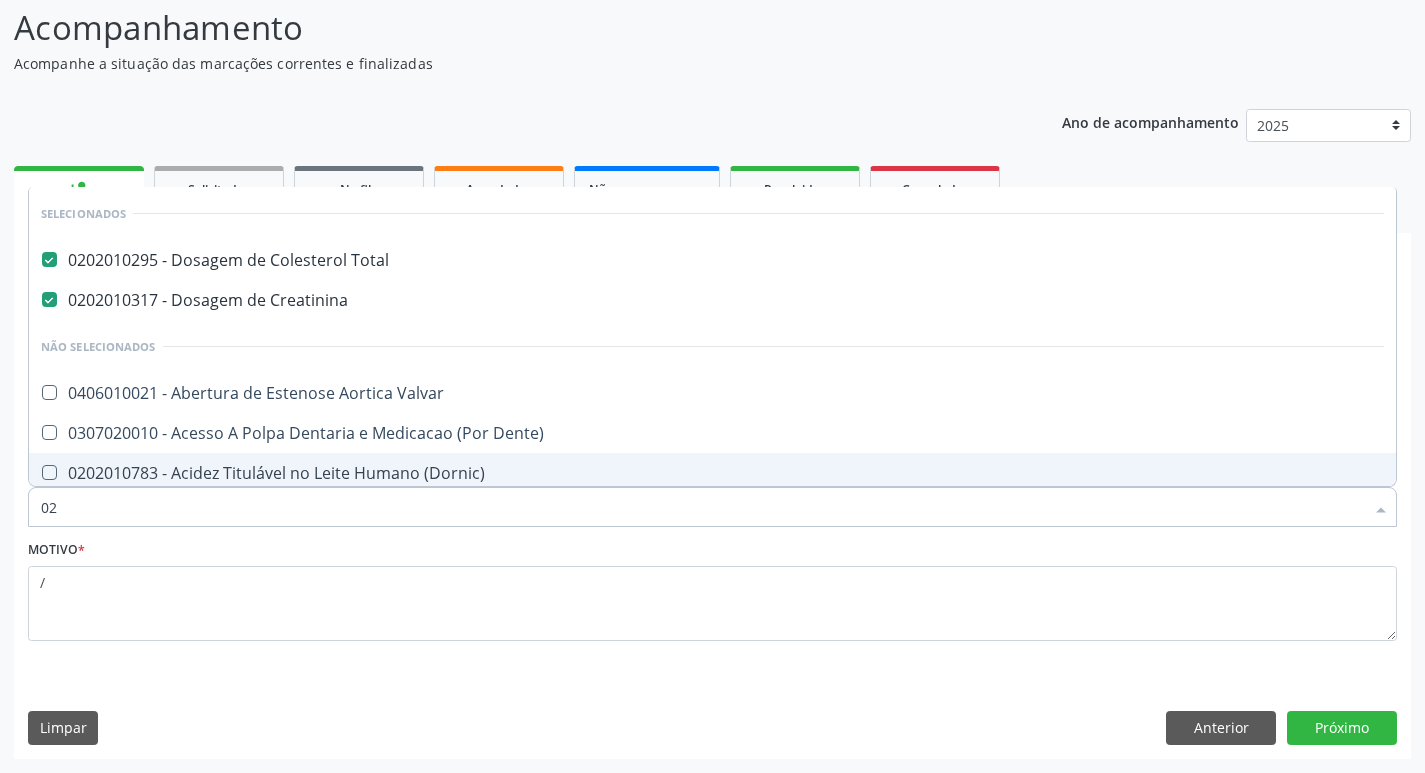 type on "020" 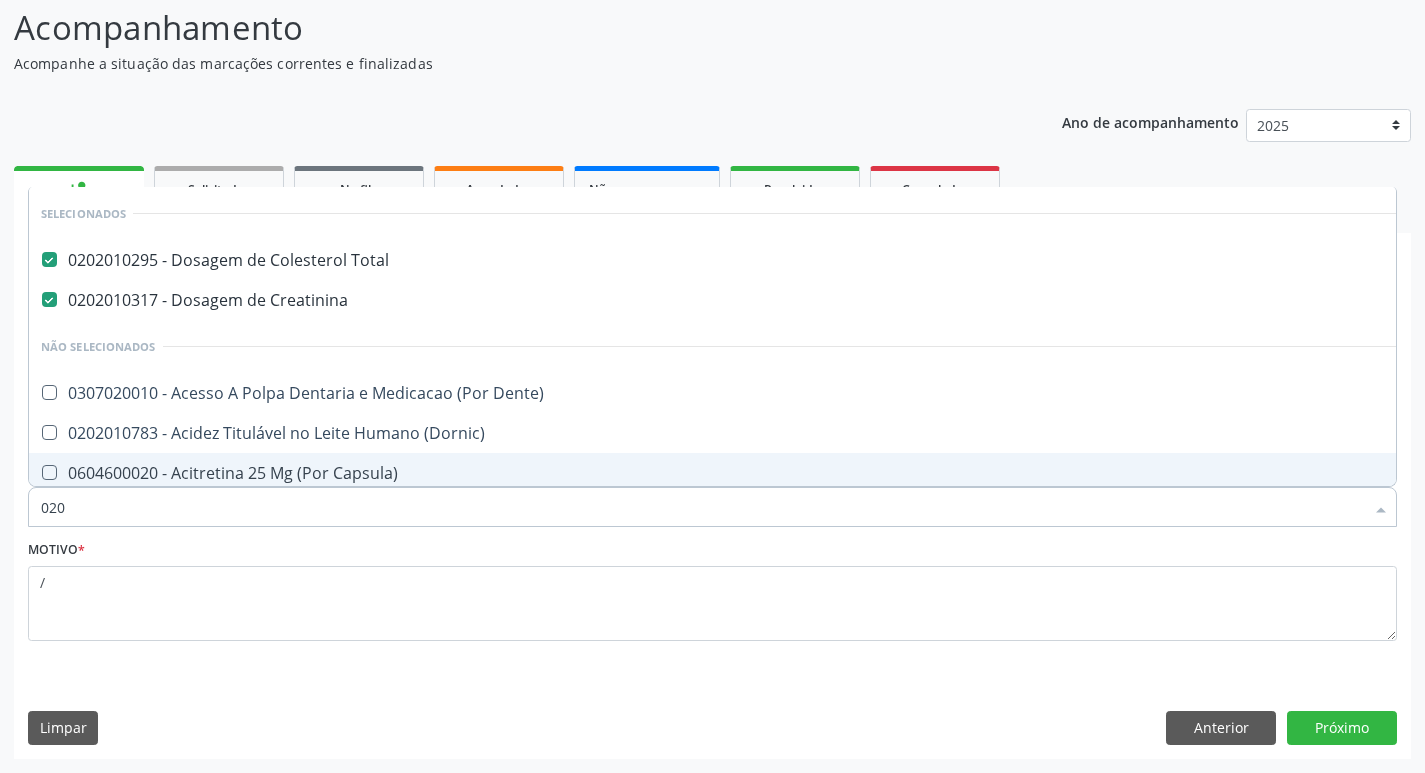 type on "0202" 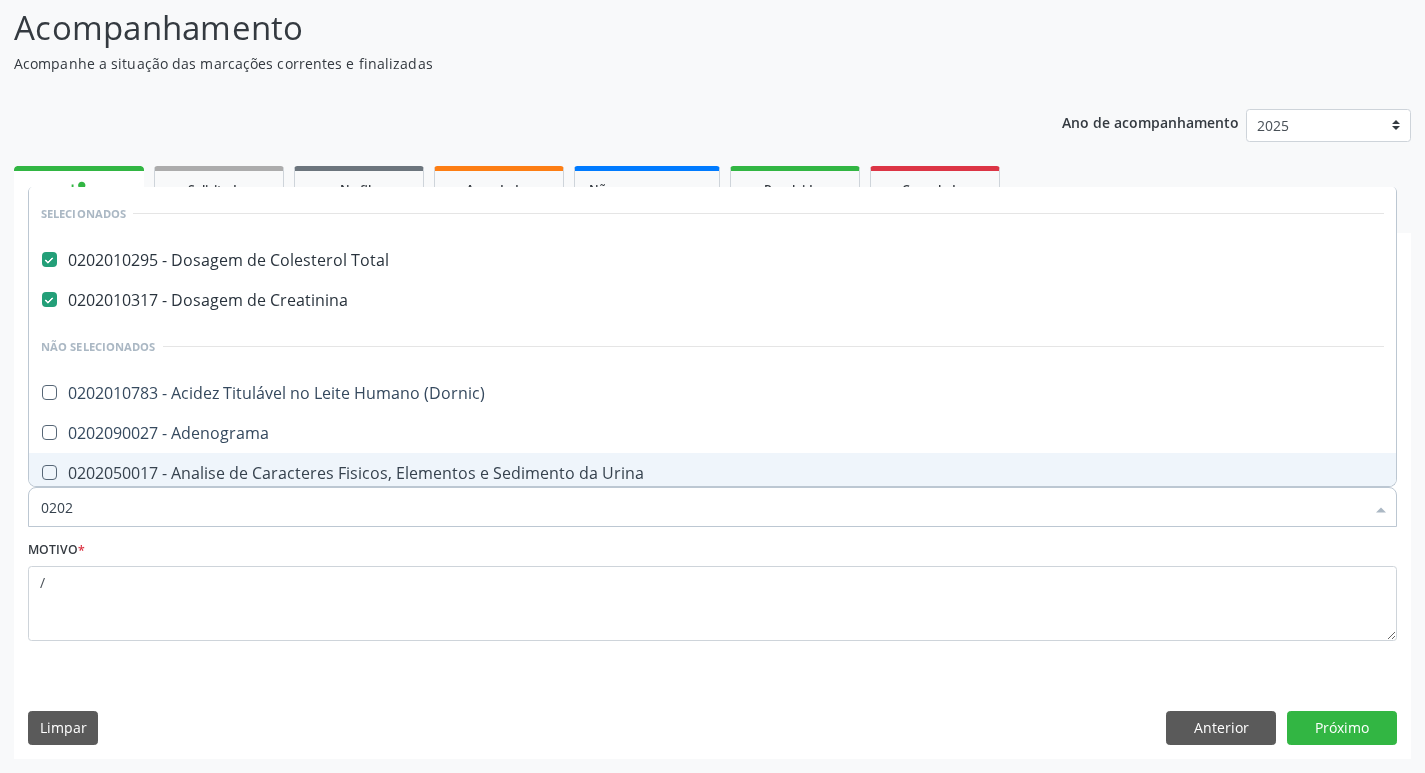 type on "02020" 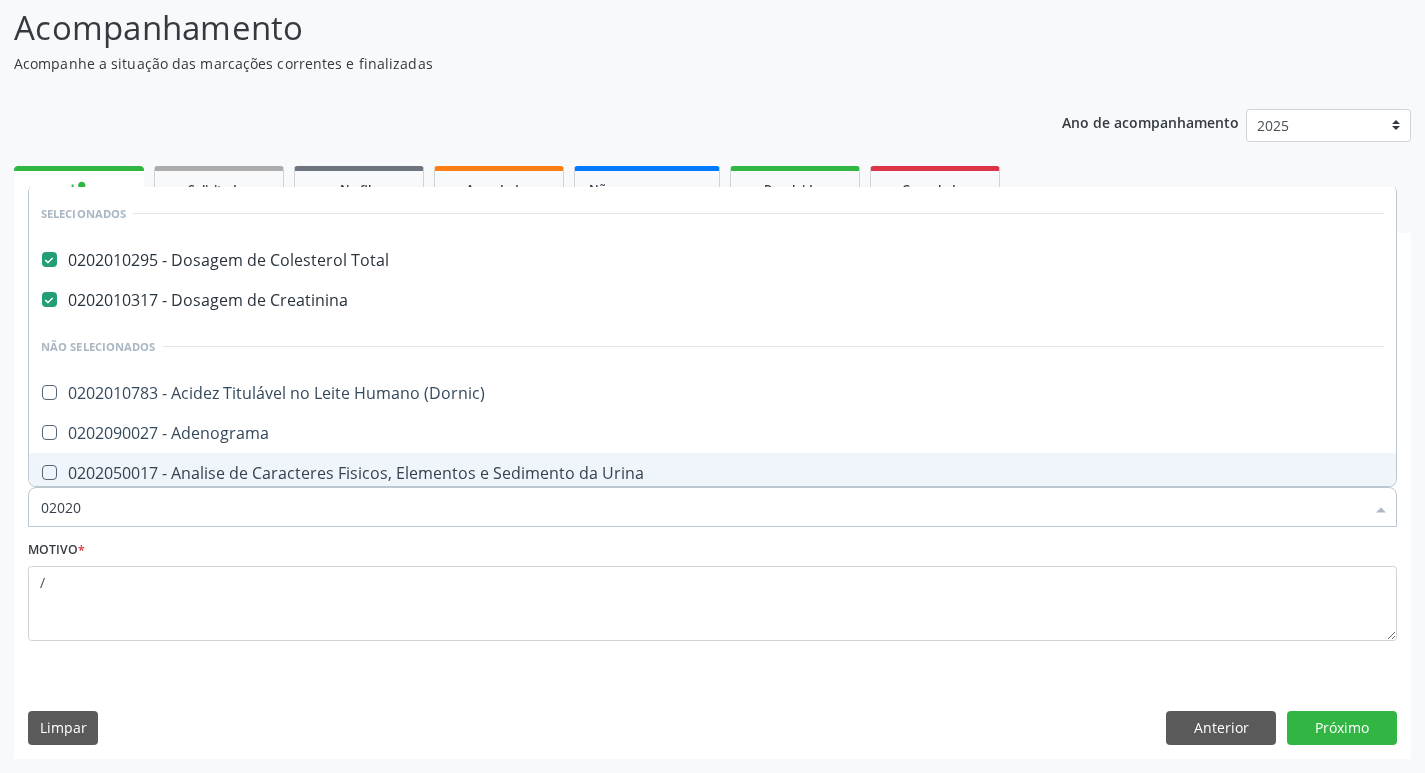 type on "020201" 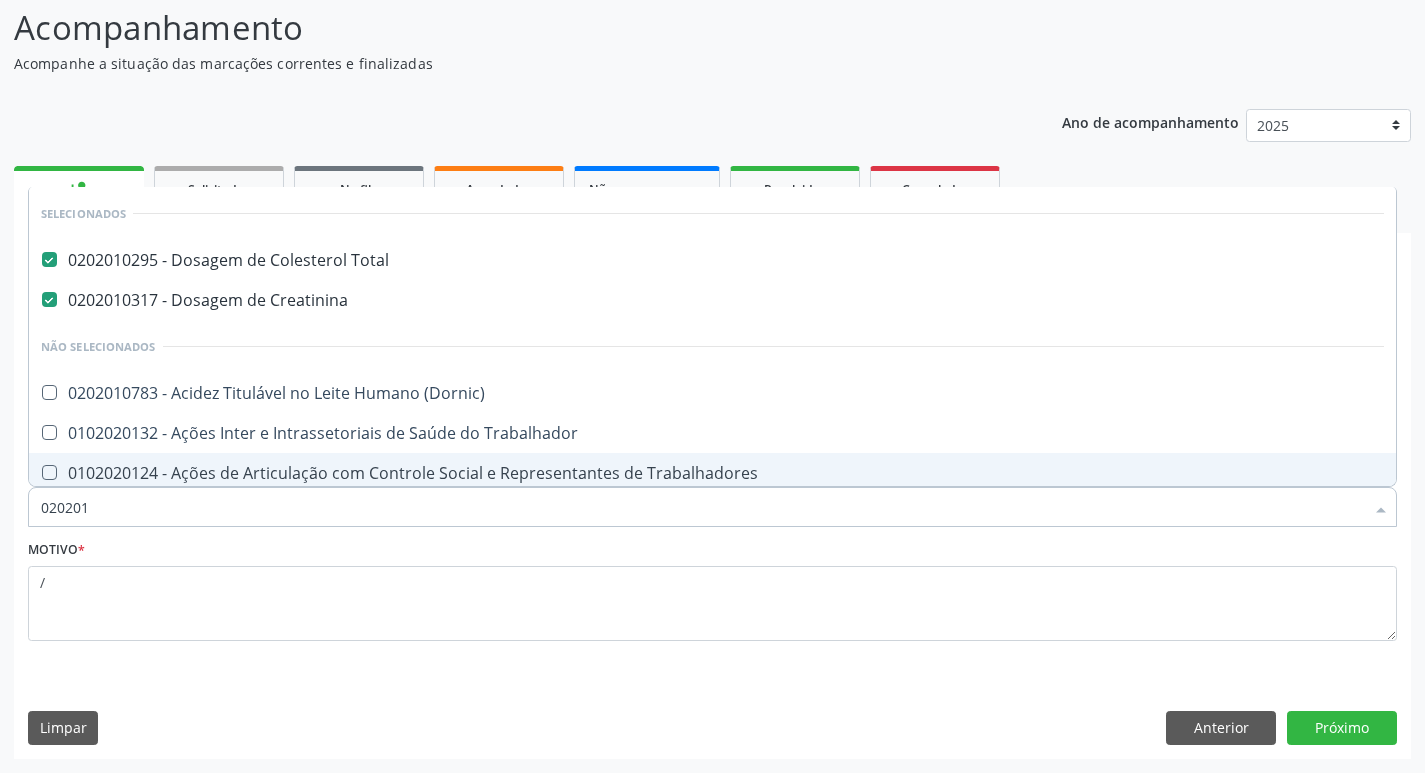 type on "0202010" 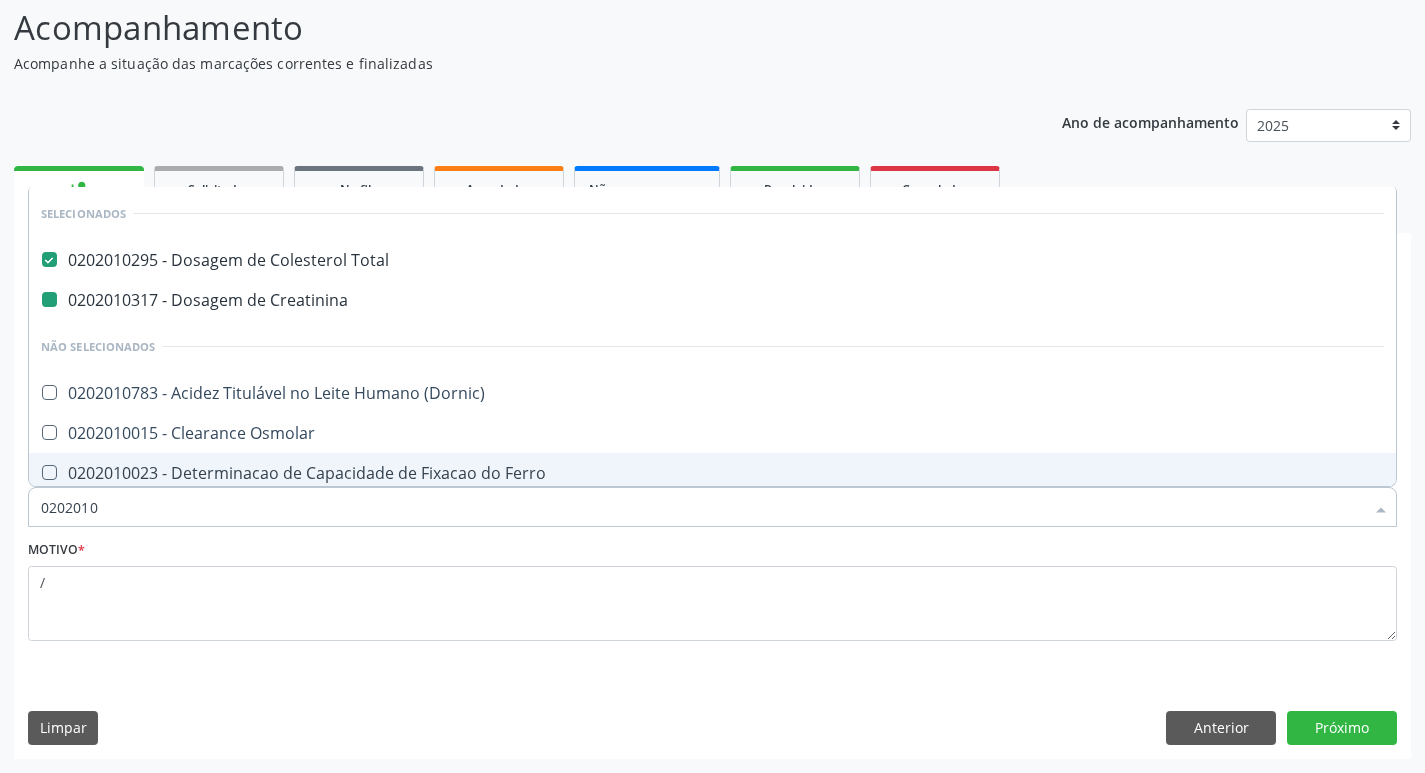 type on "02020106" 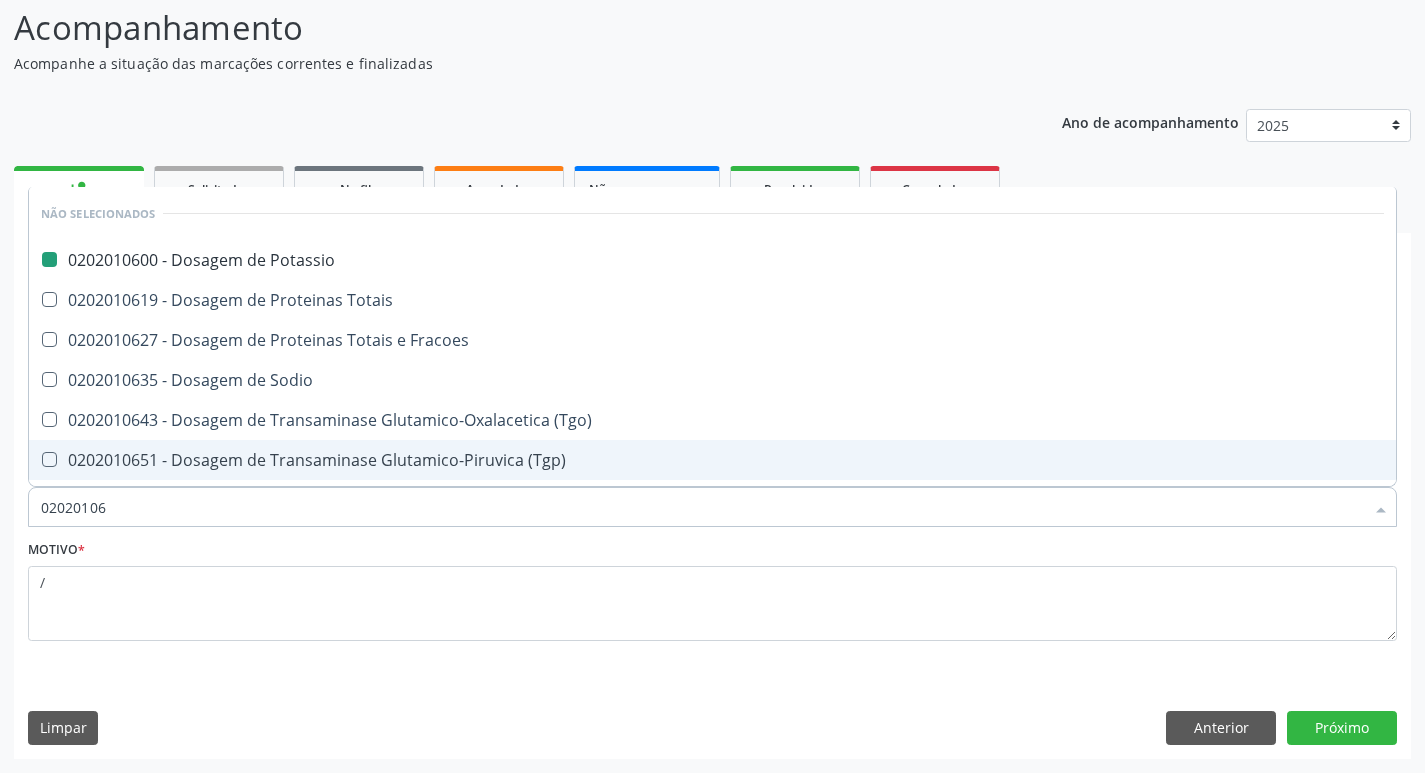type on "020201067" 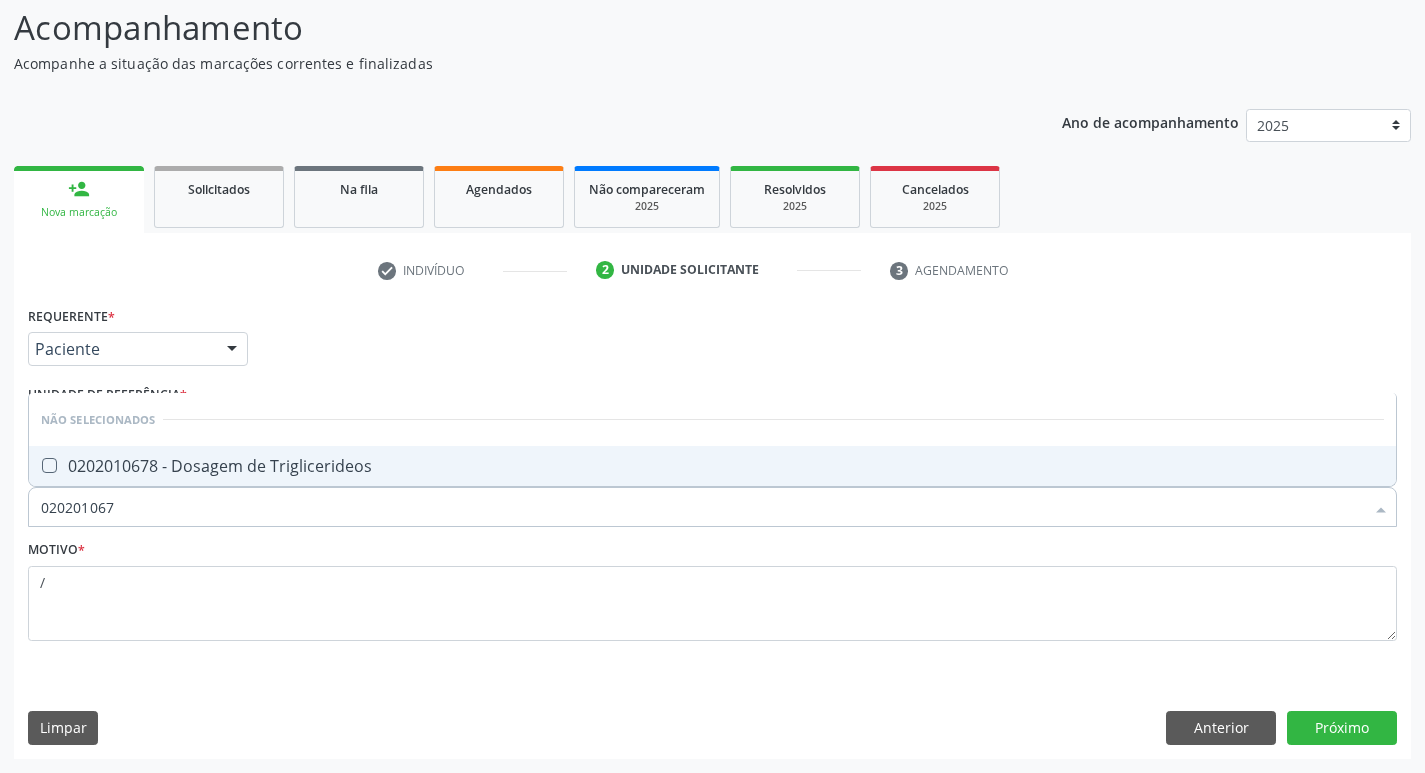 type on "0202010678" 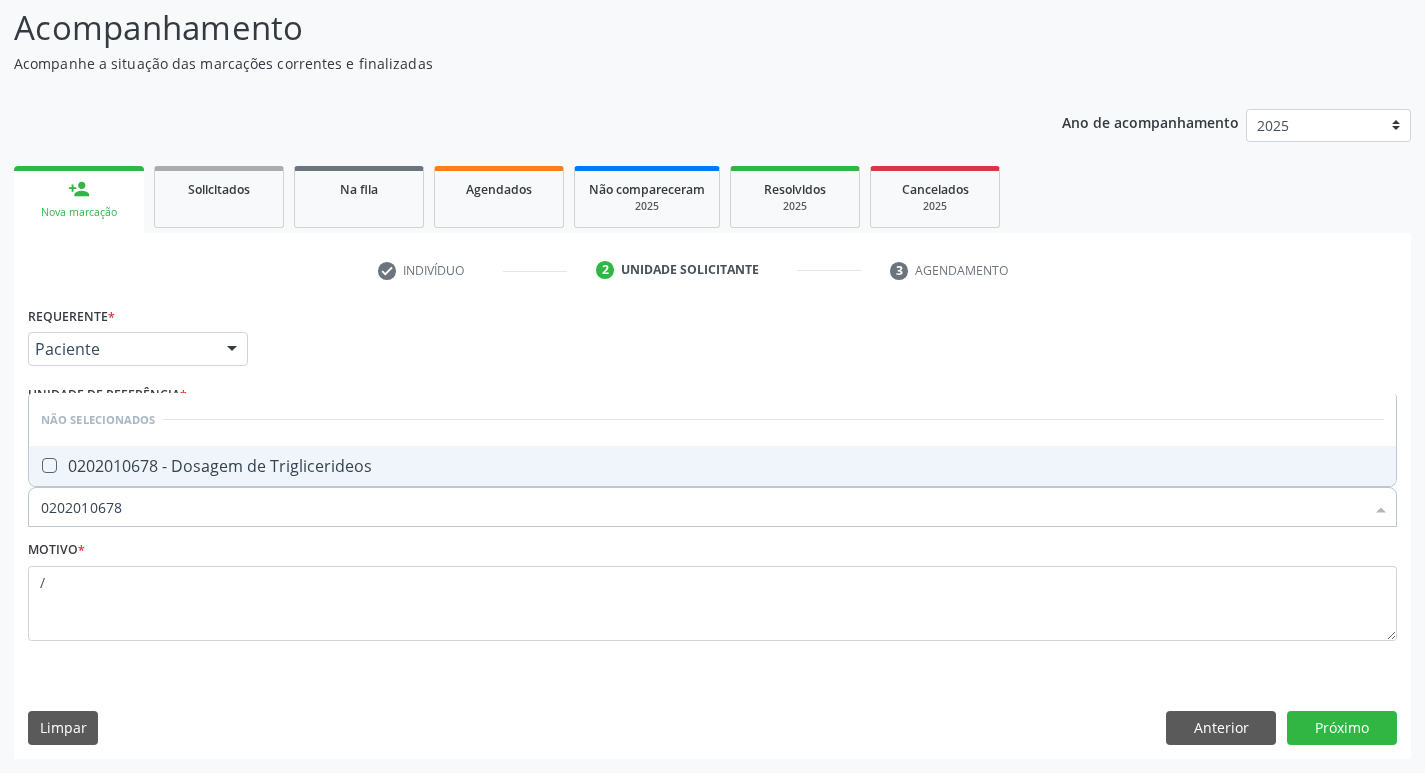 click on "0202010678 - Dosagem de Triglicerideos" at bounding box center [712, 466] 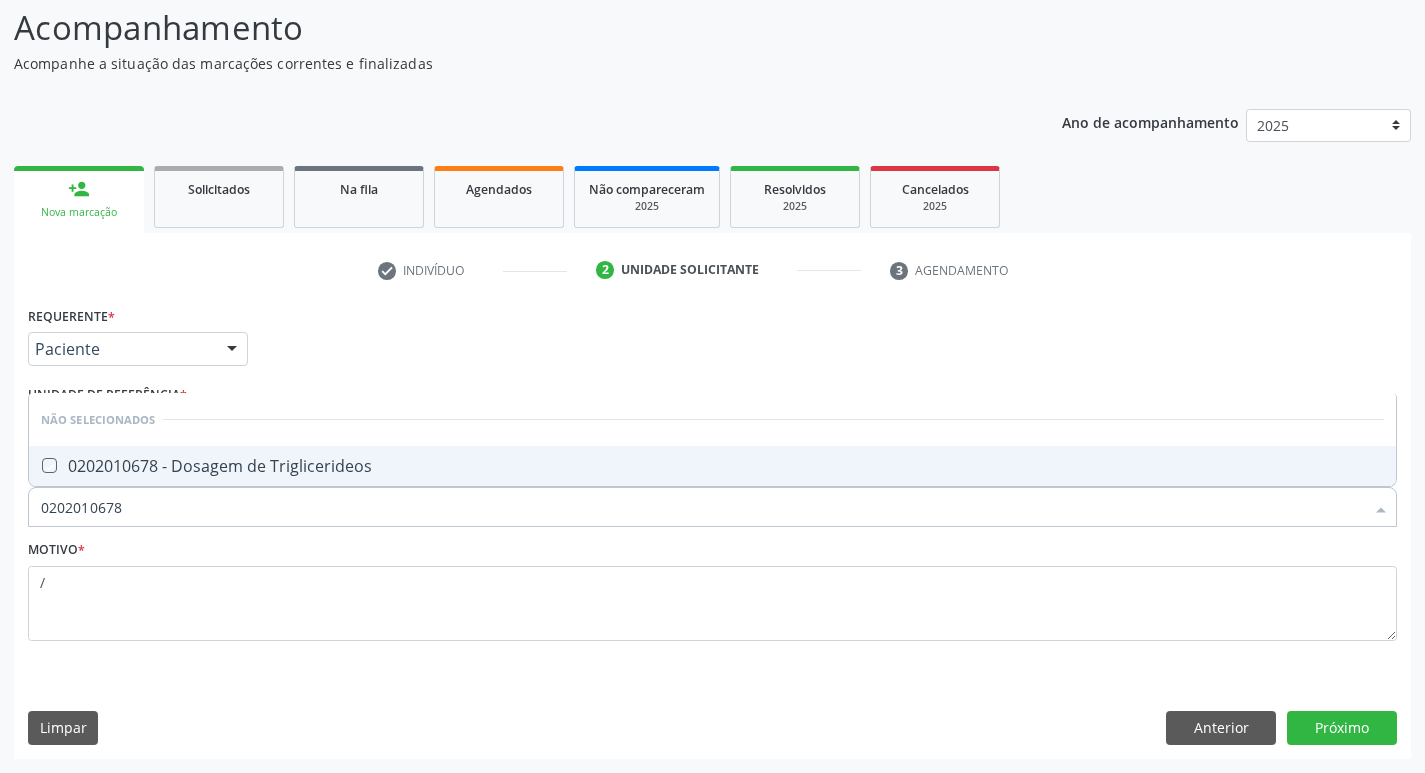 checkbox on "true" 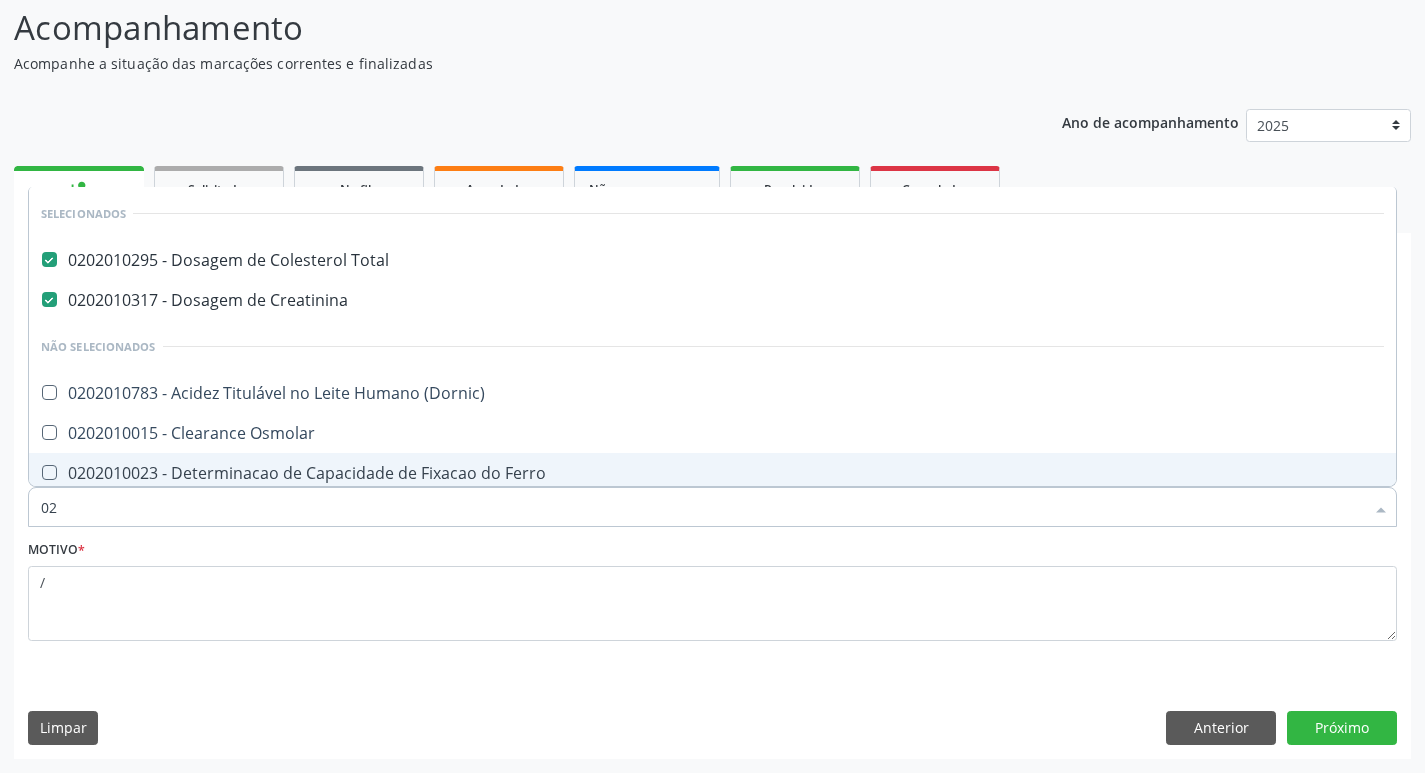 type on "0" 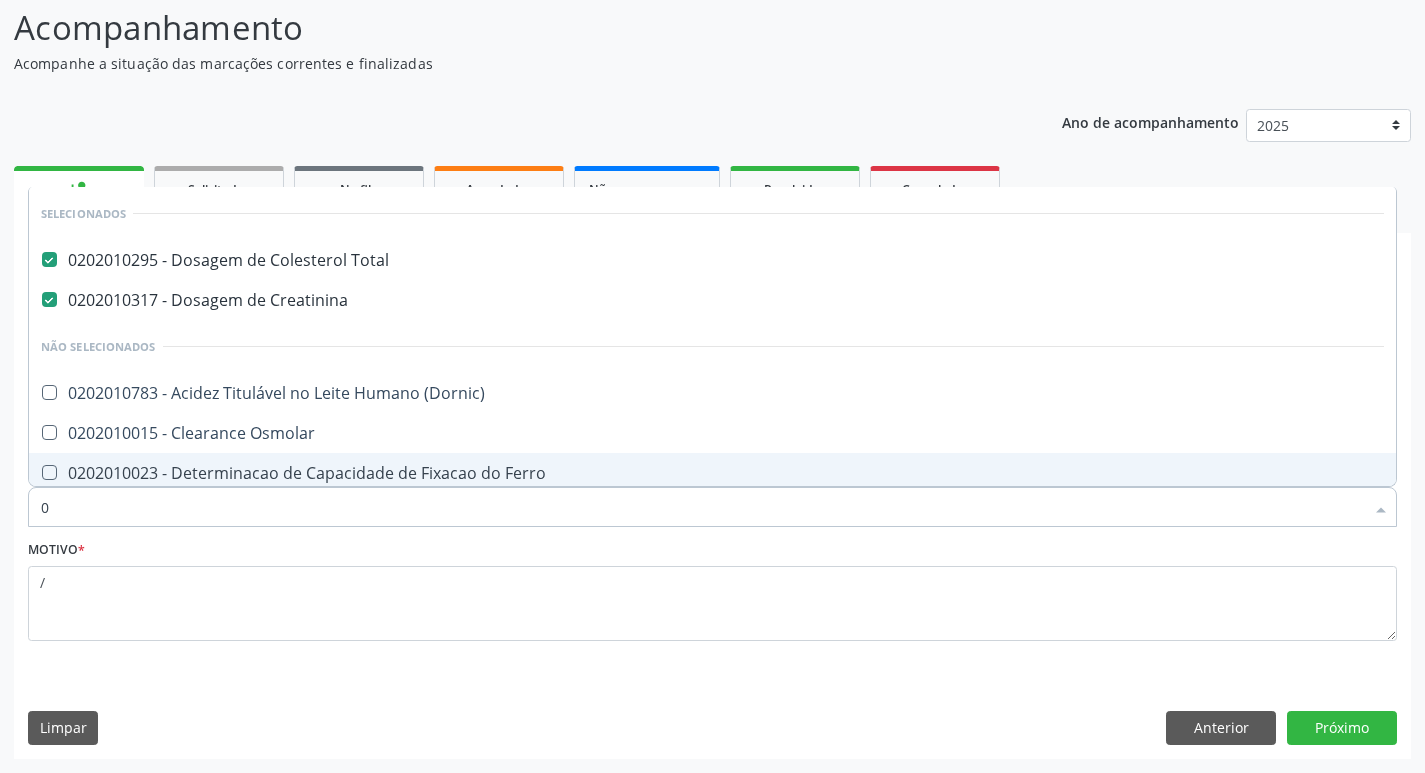 type 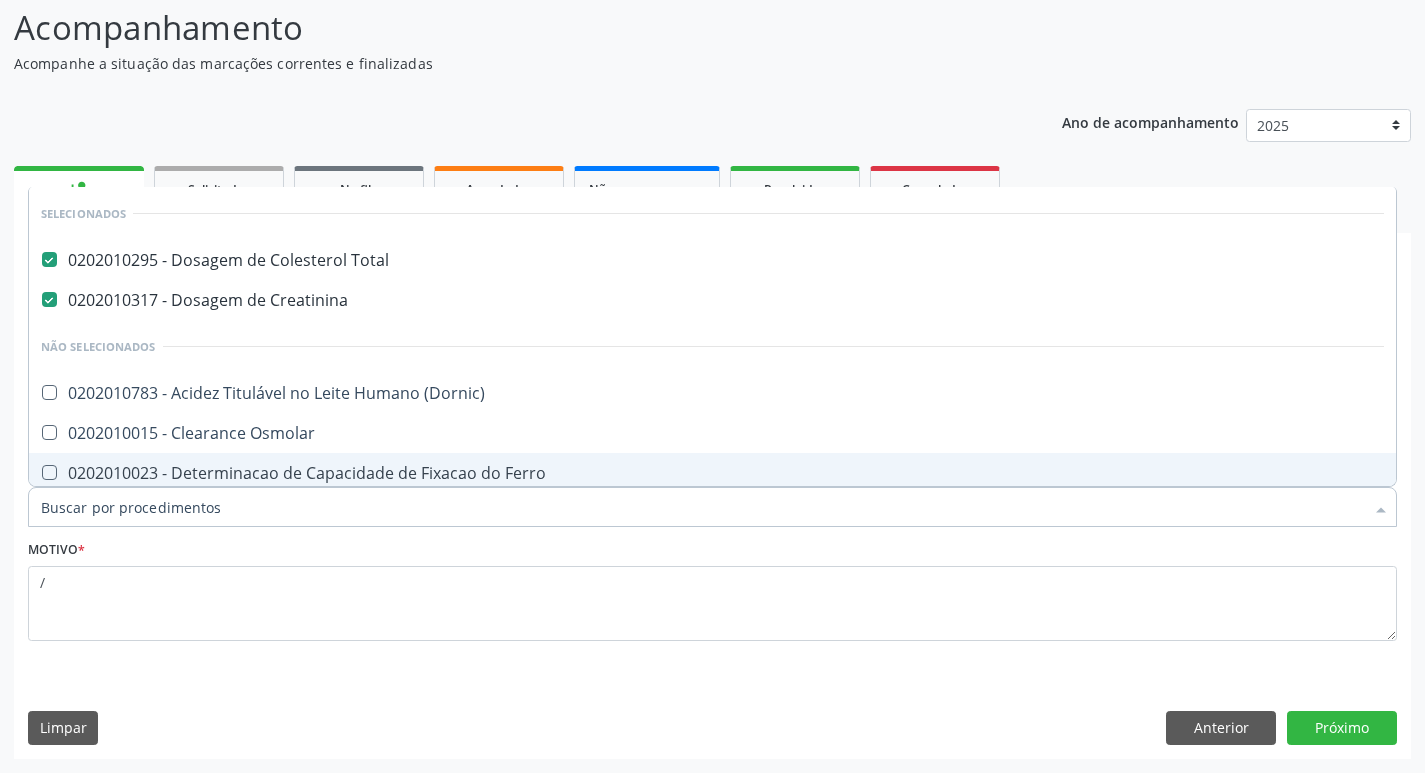 checkbox on "false" 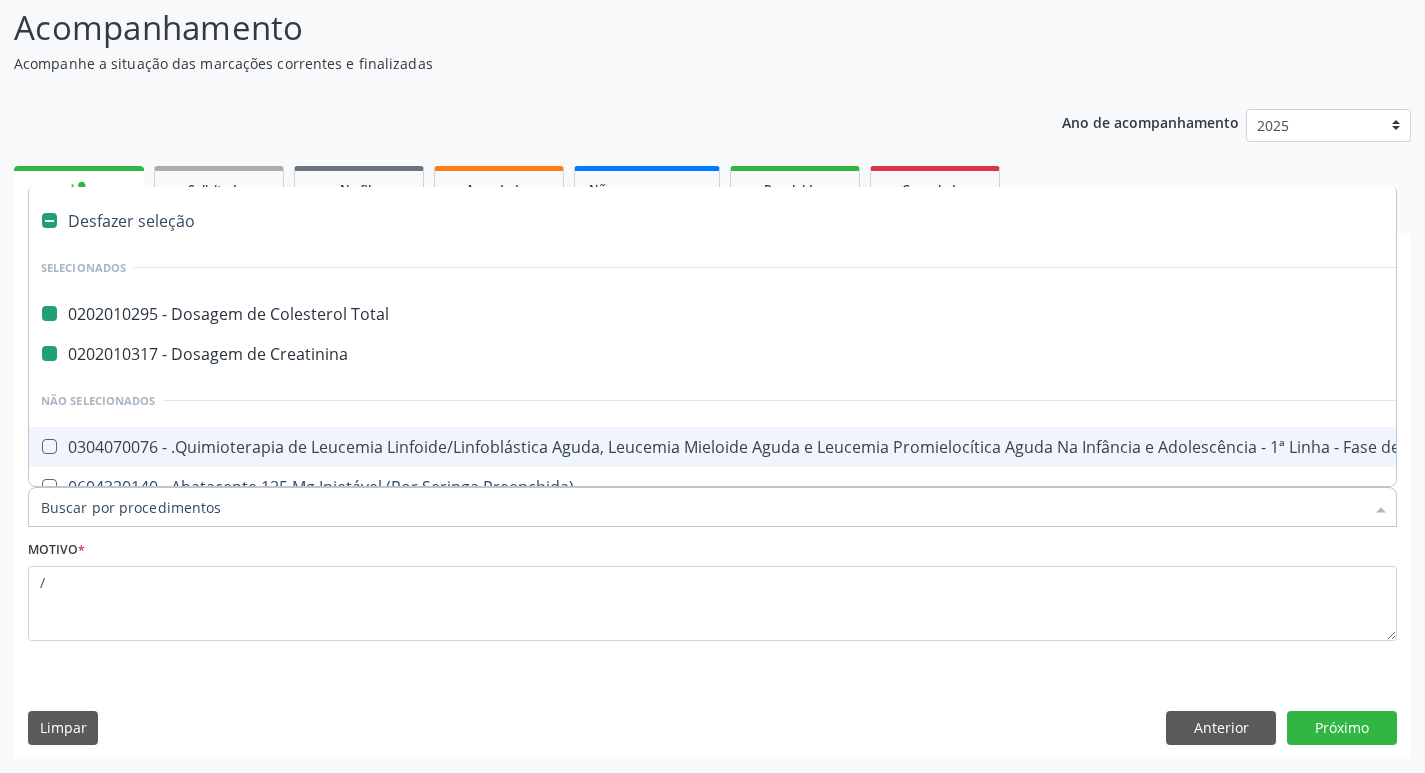 type on "," 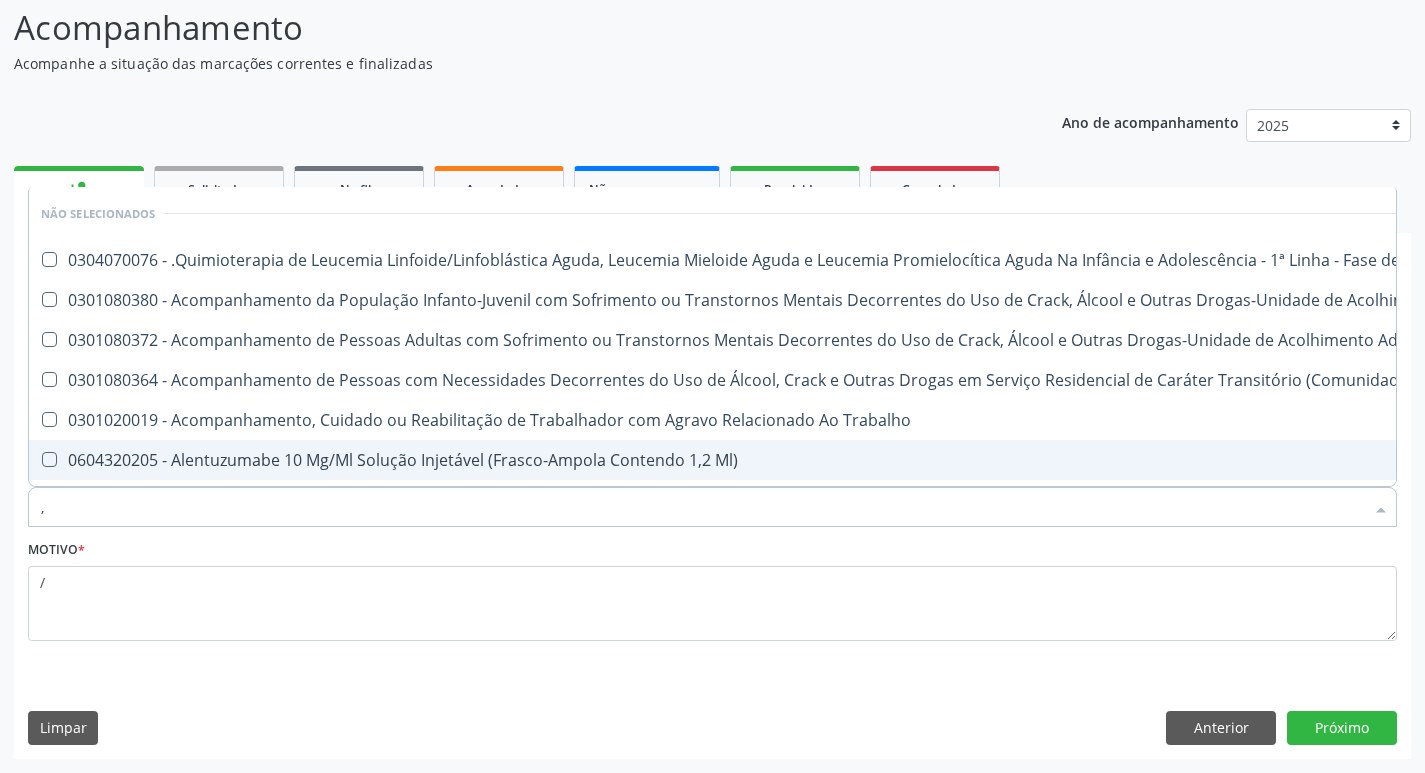 type 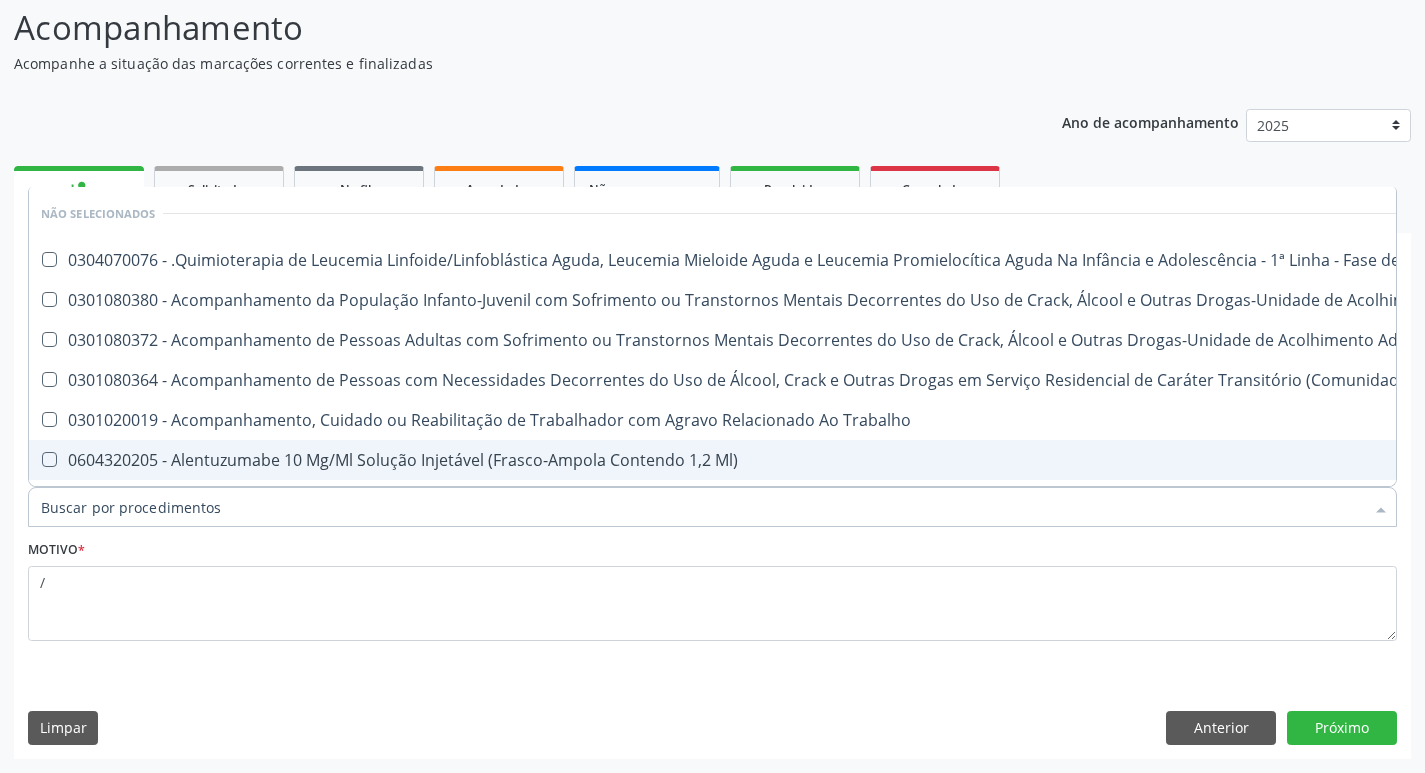 checkbox on "true" 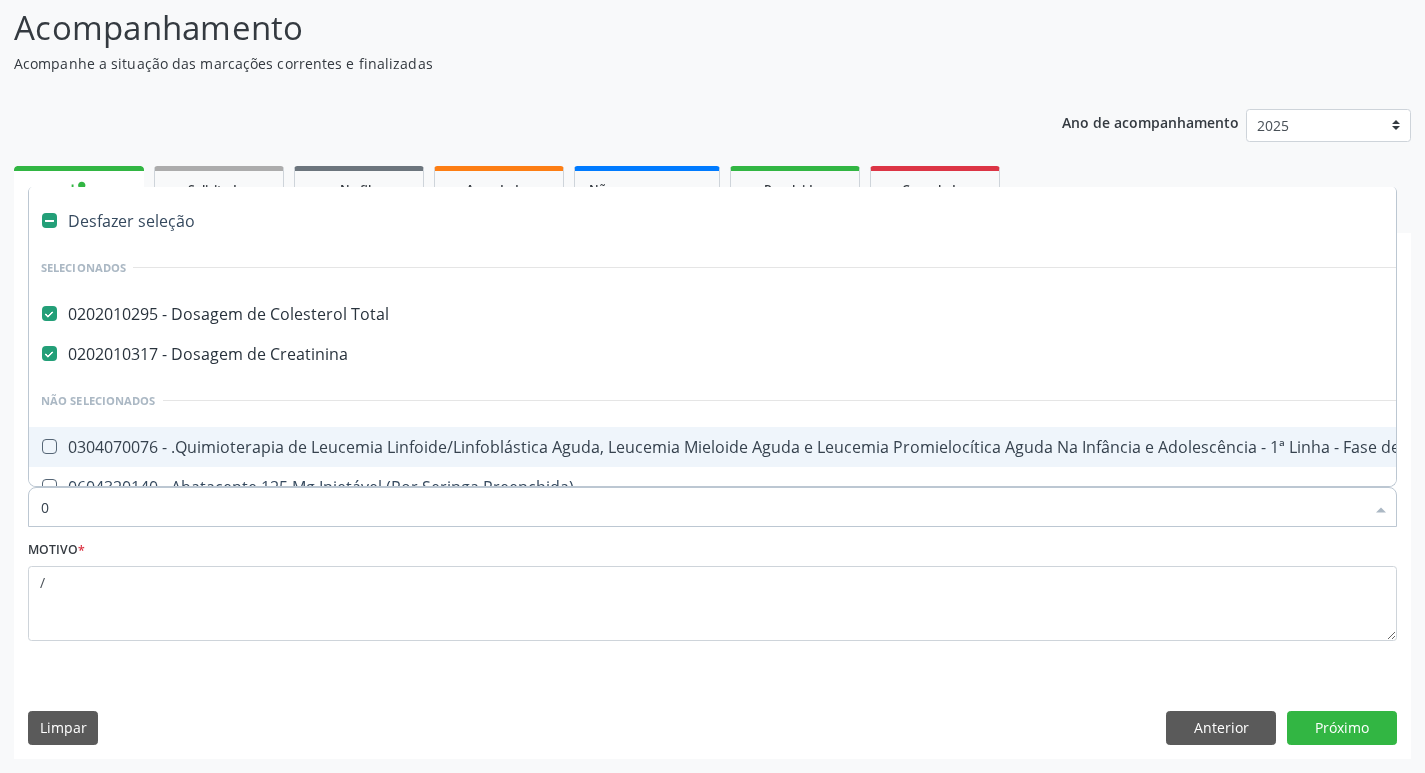 type on "02" 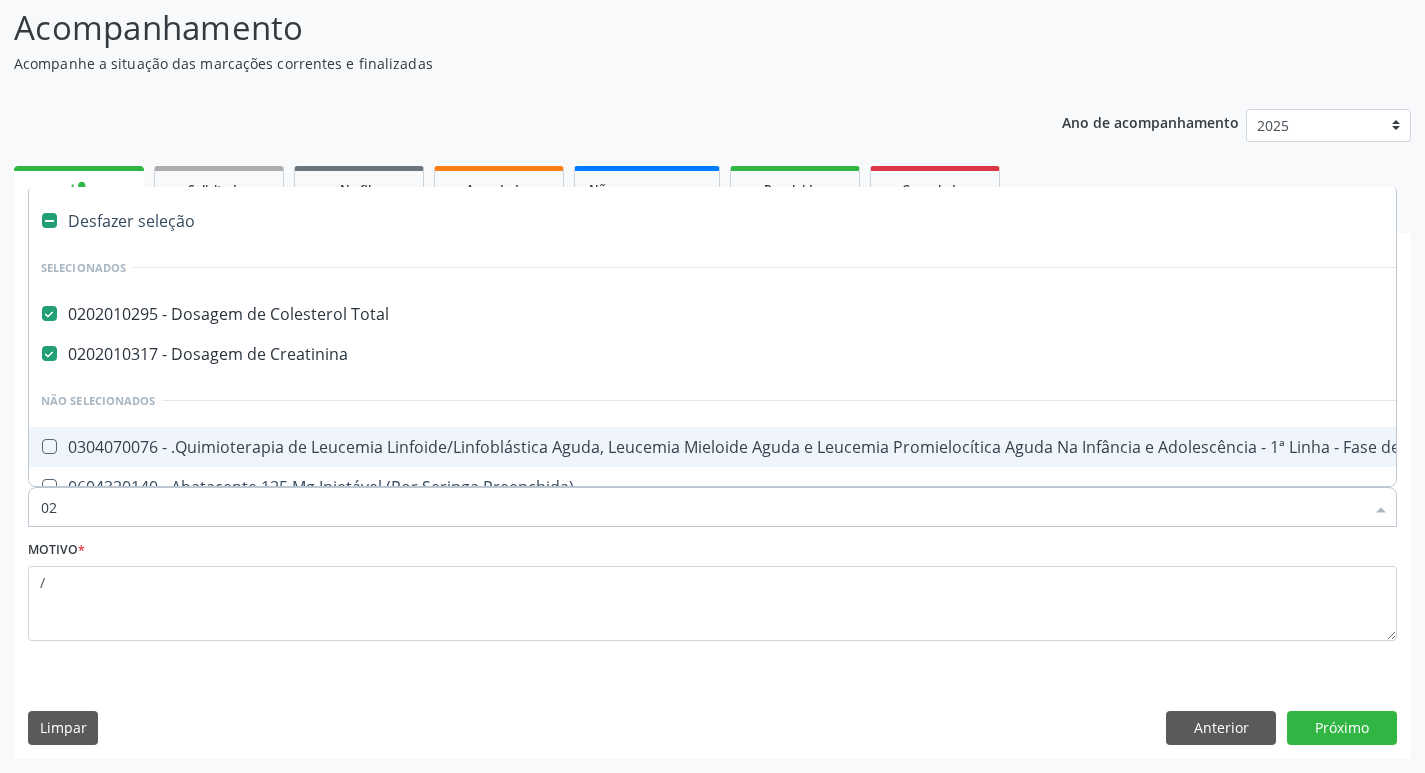 checkbox on "true" 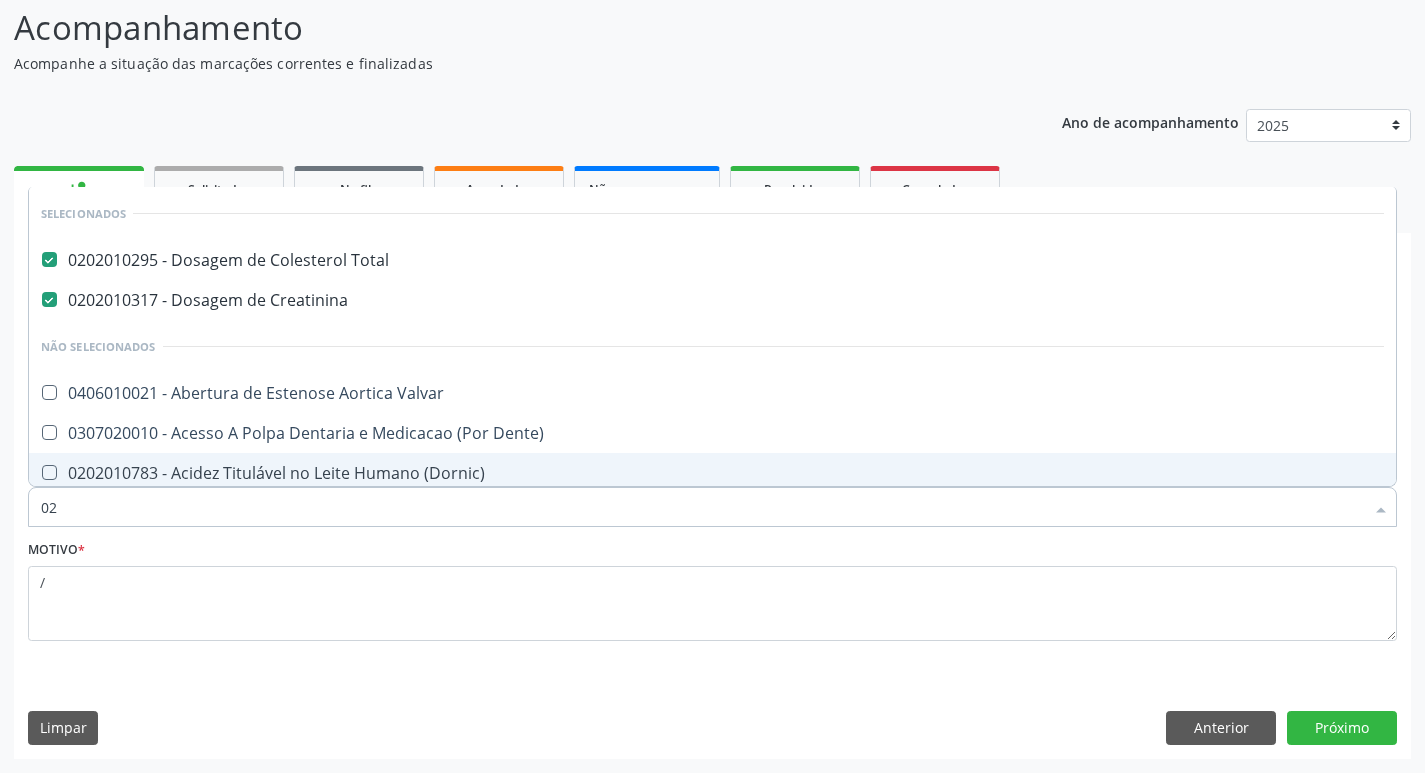 type on "0" 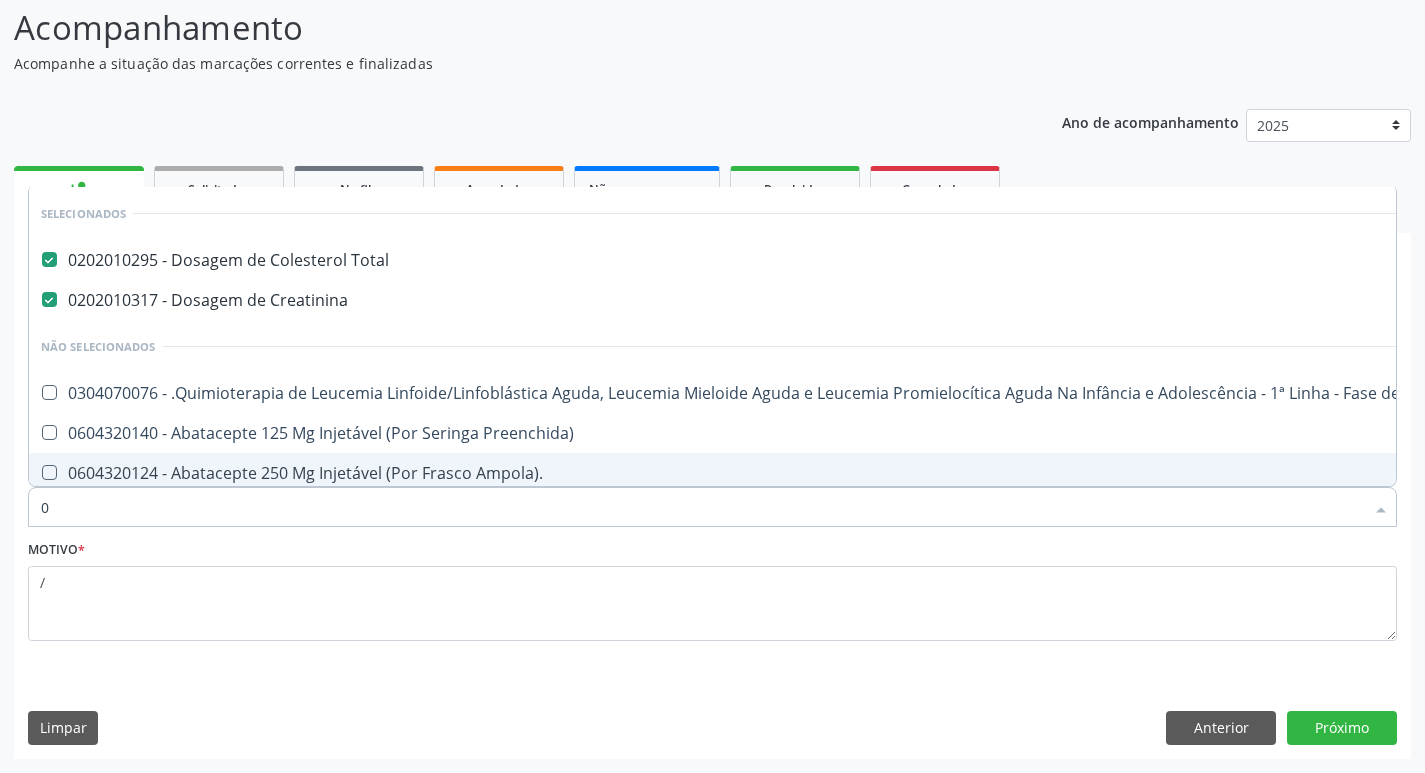type on "02" 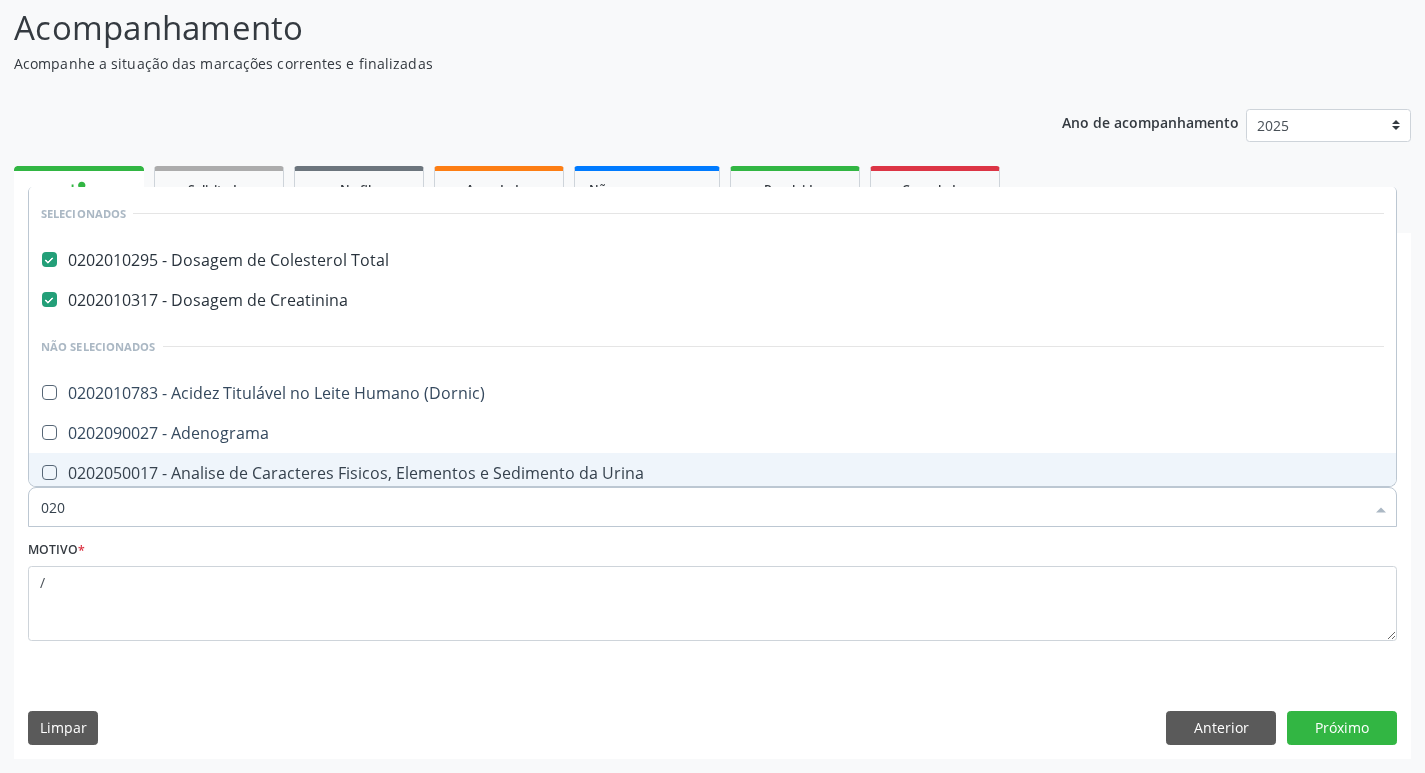 type on "0202" 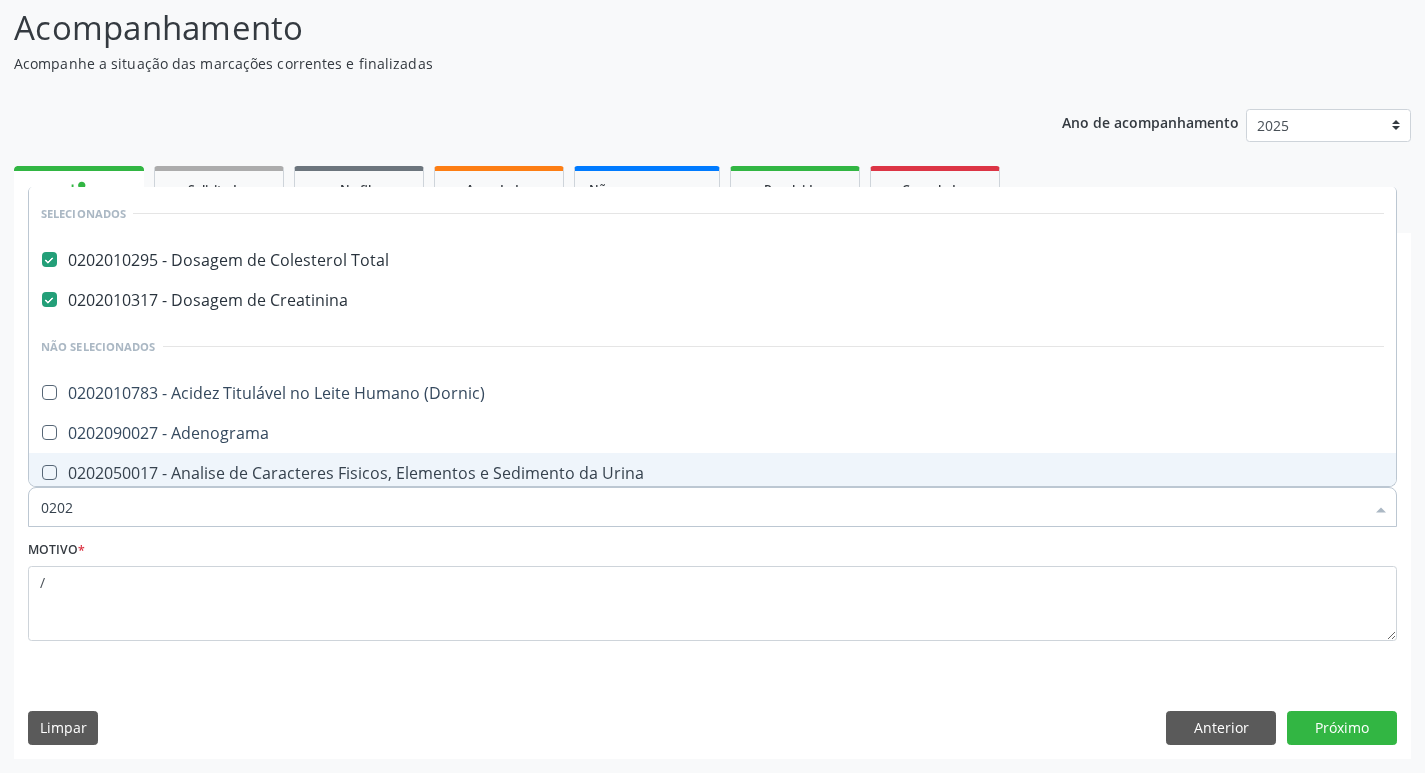 type on "02020" 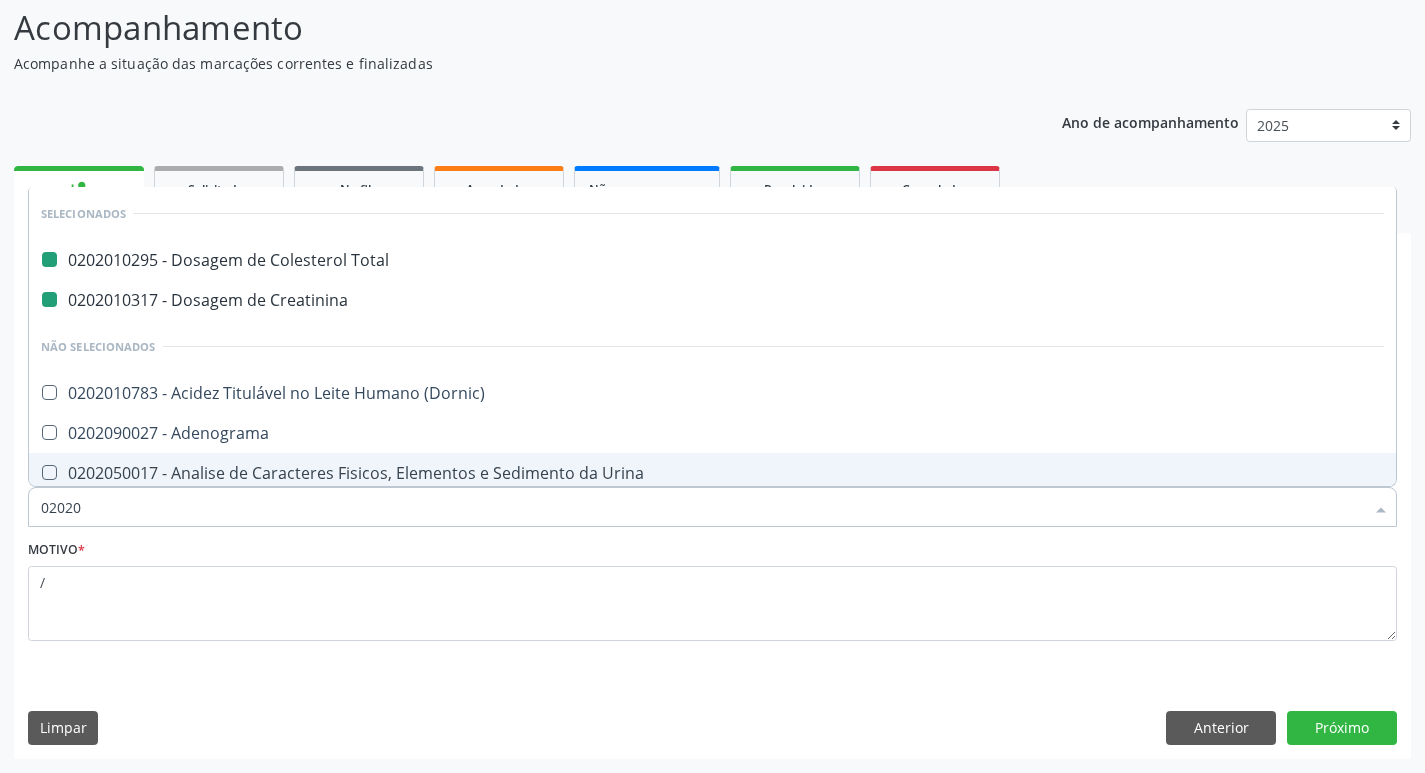 type on "020205" 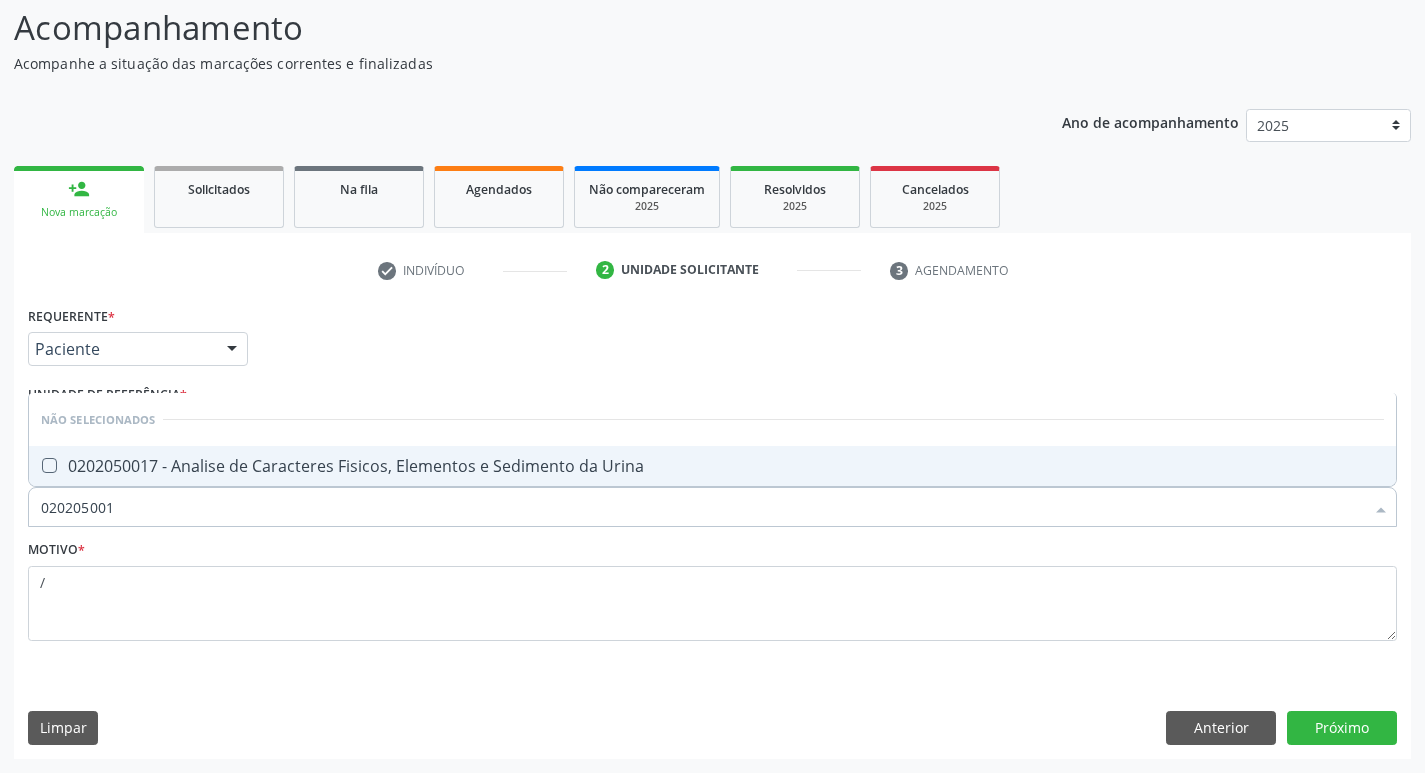 type on "0202050017" 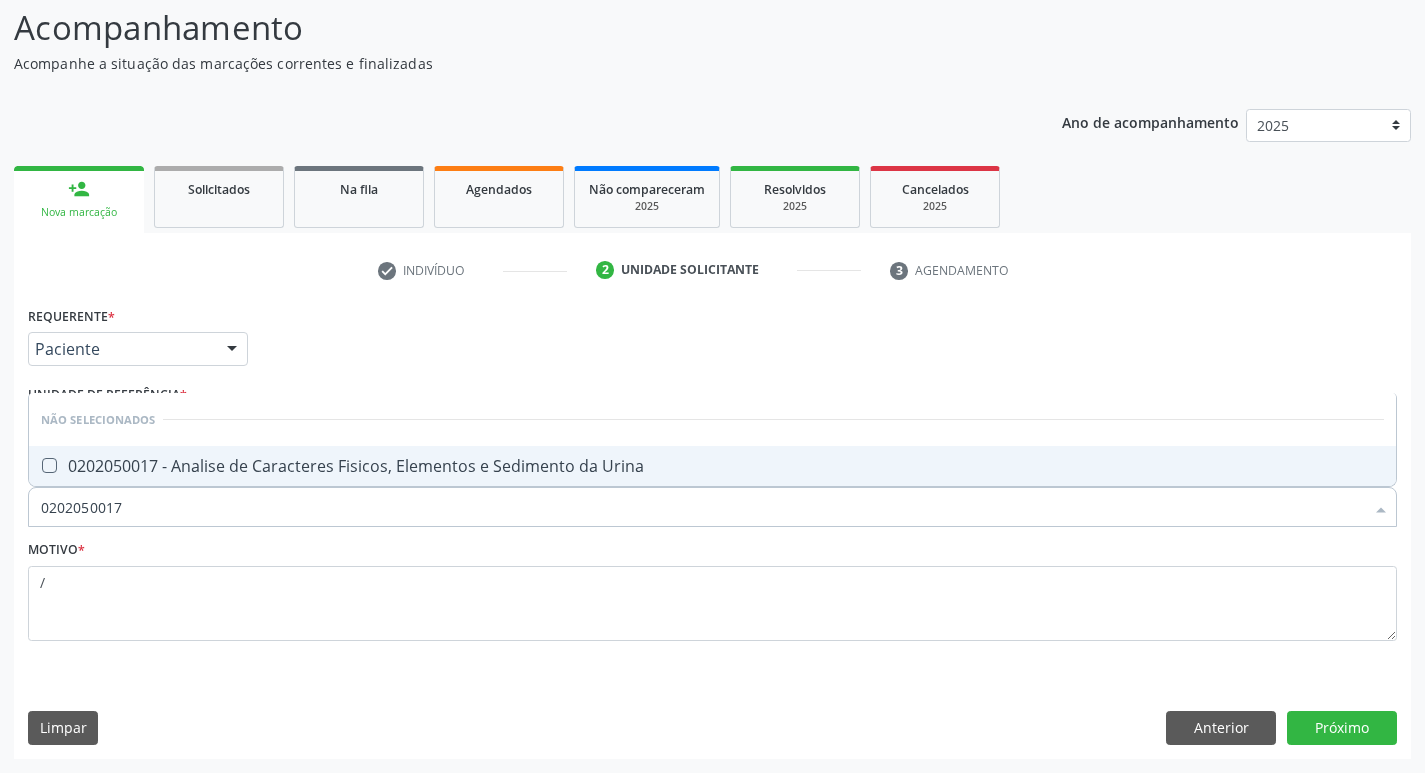 drag, startPoint x: 477, startPoint y: 458, endPoint x: 487, endPoint y: 455, distance: 10.440307 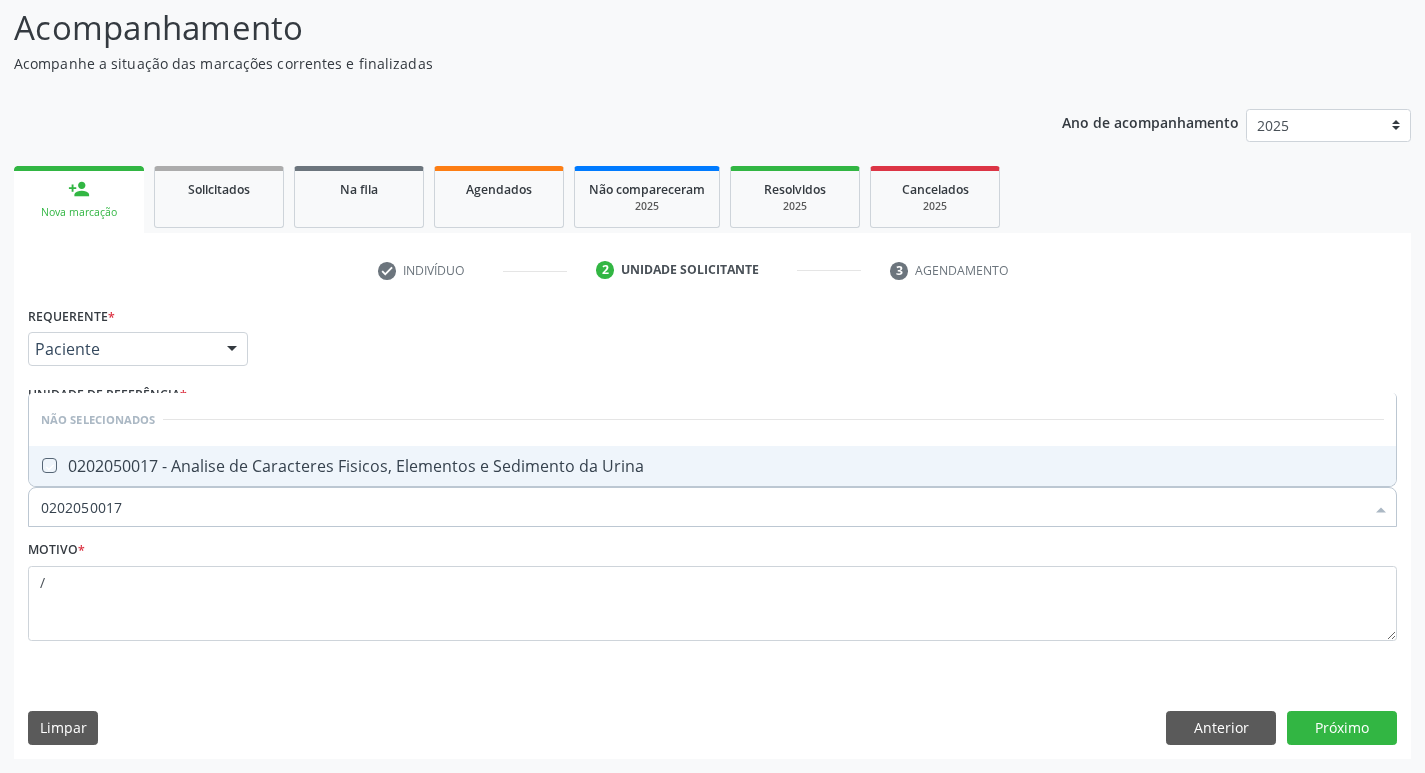 checkbox on "true" 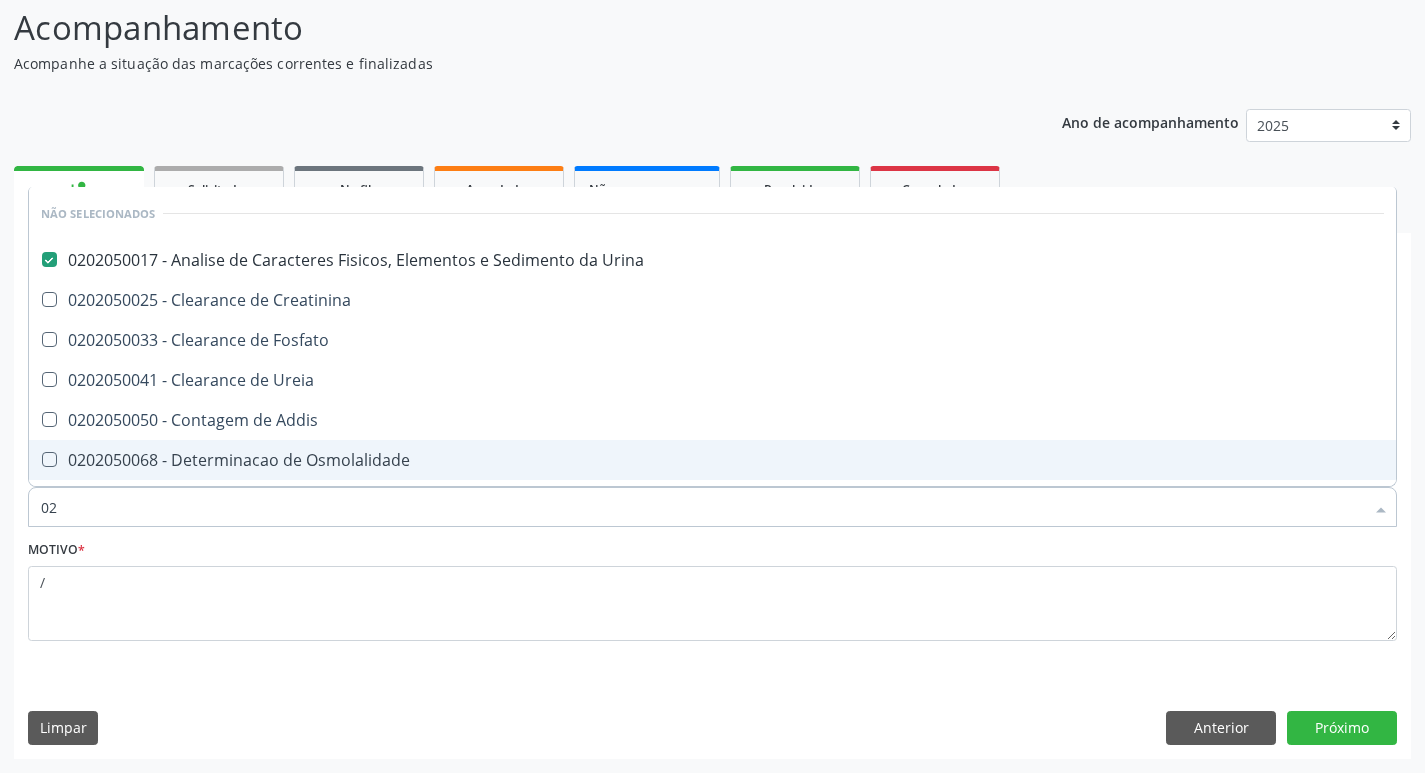 type on "0" 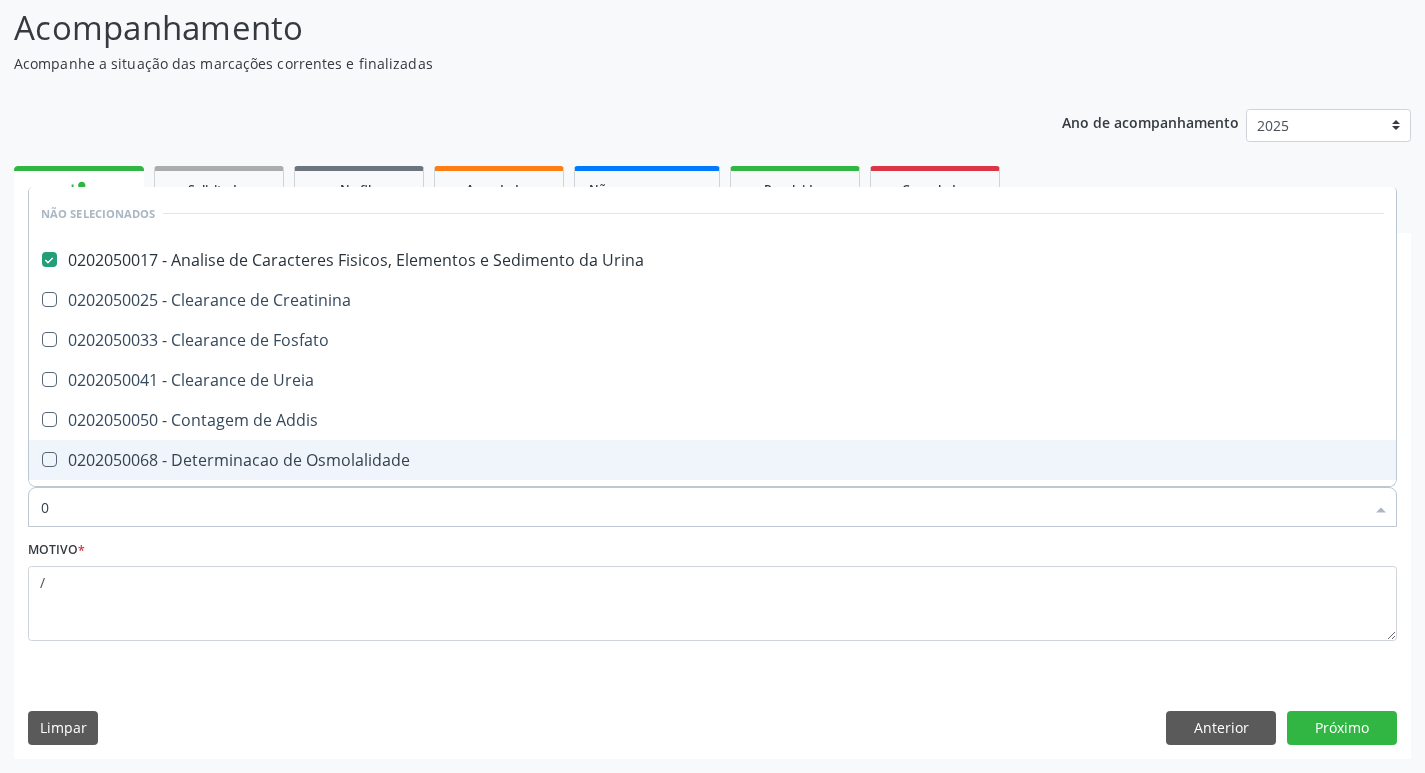 type 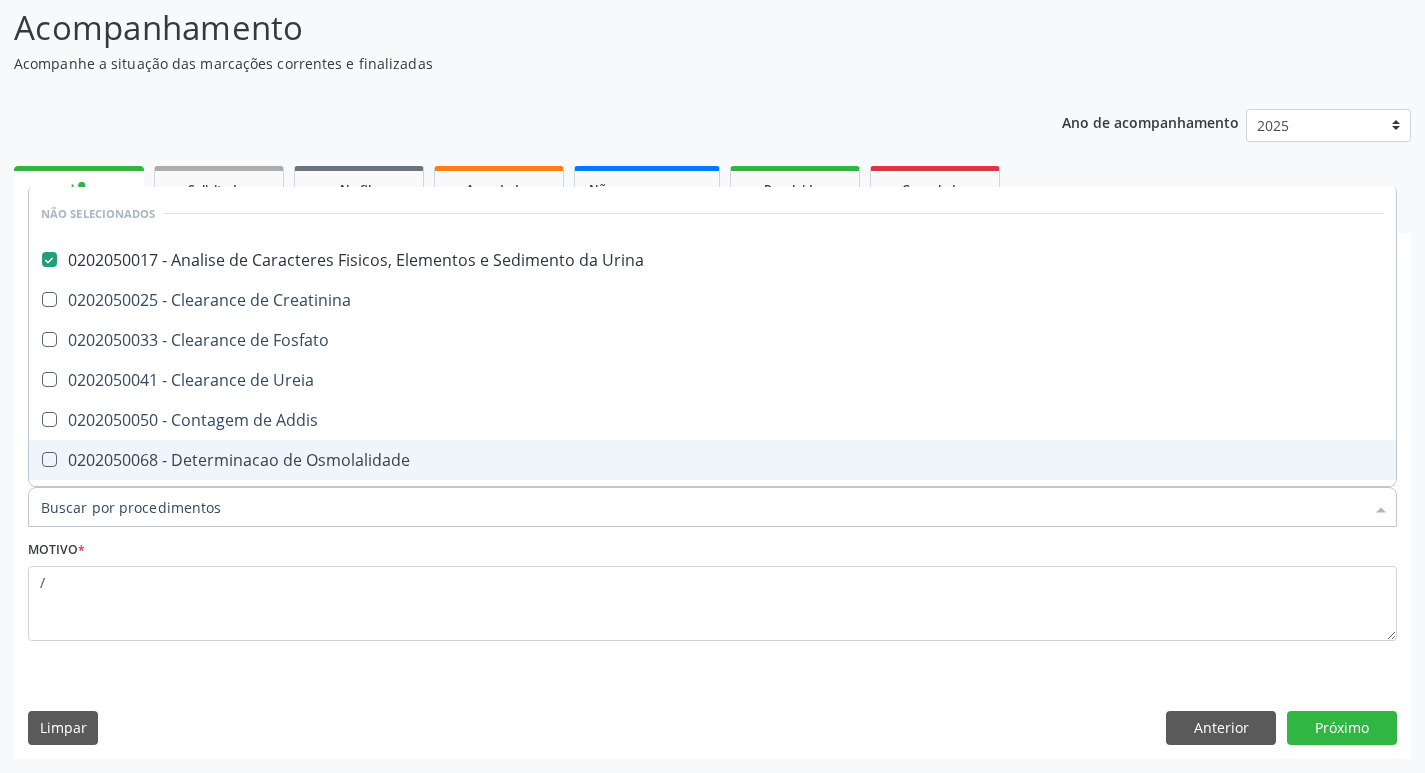 checkbox on "true" 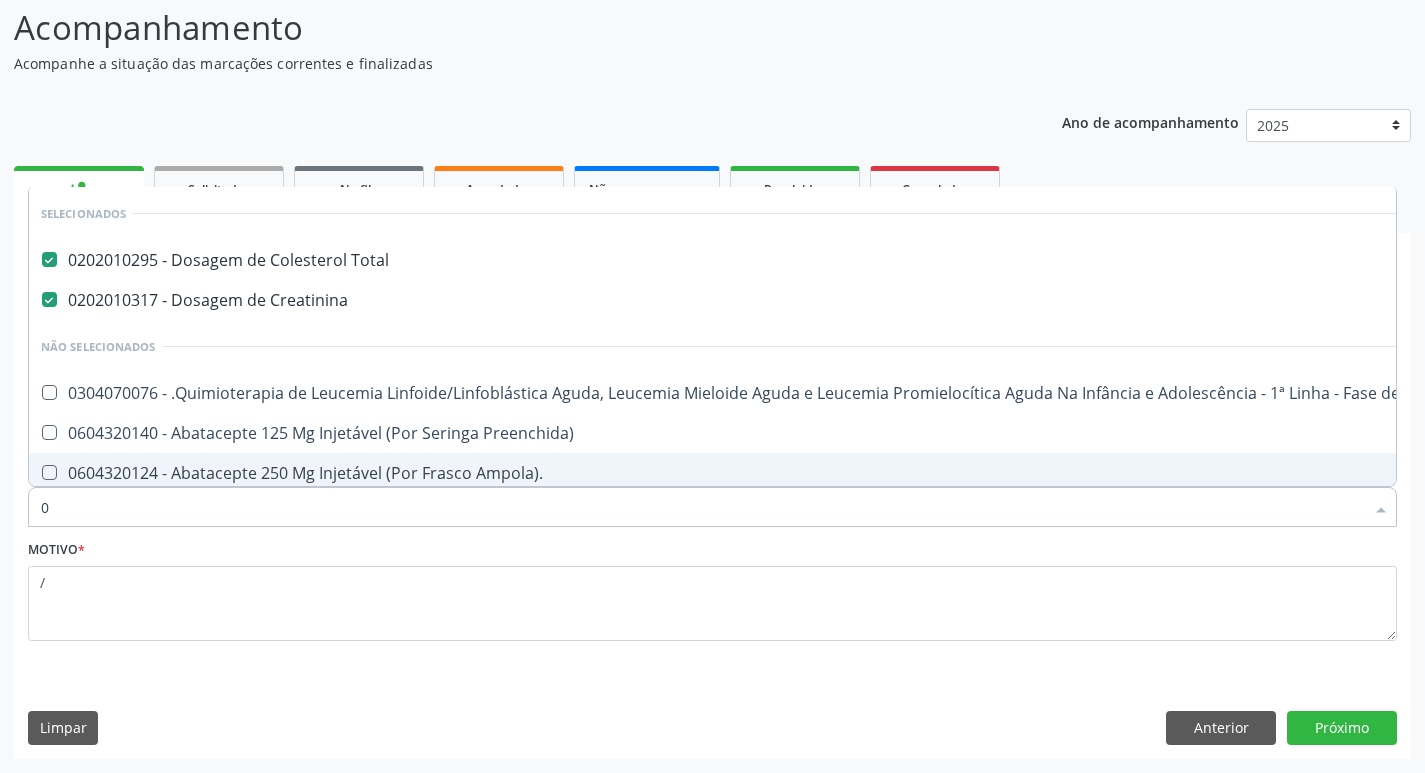type on "01" 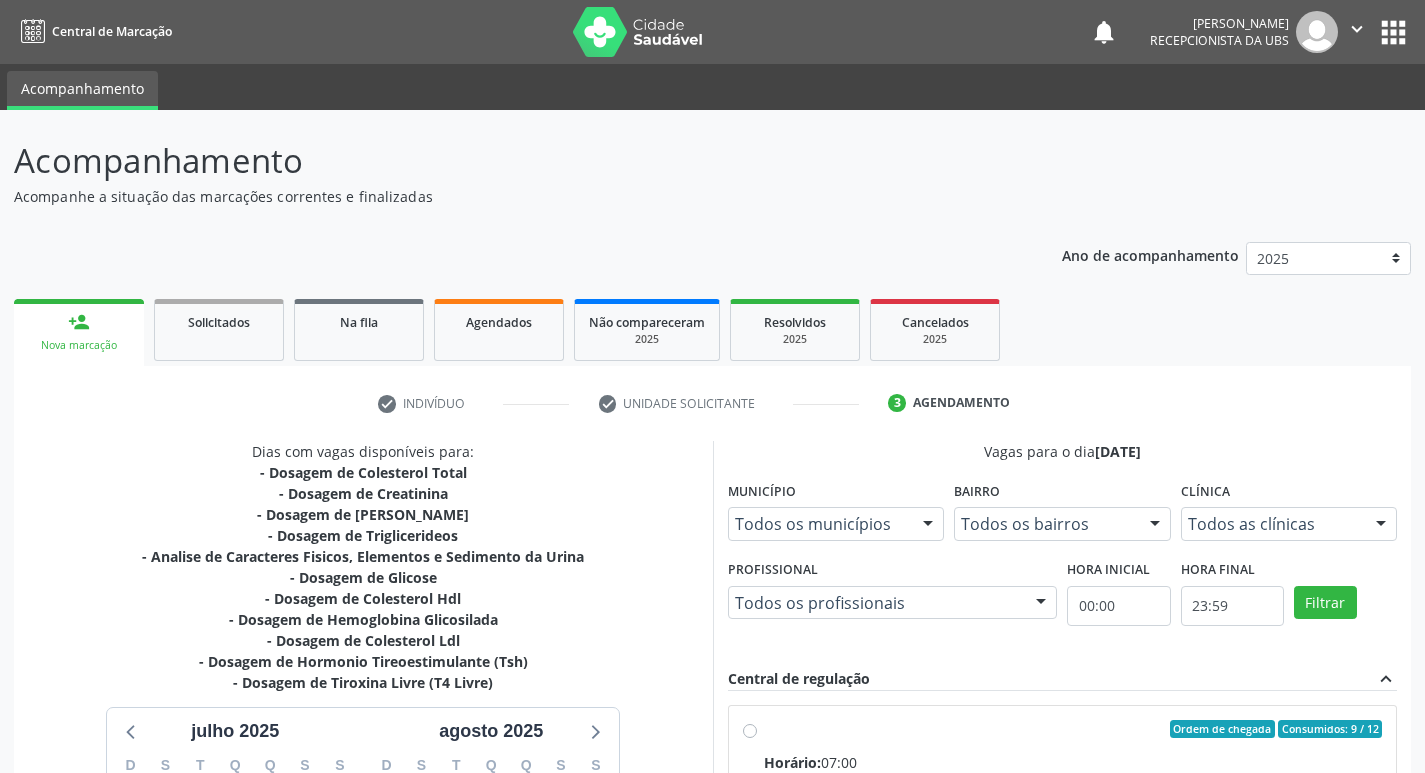 scroll, scrollTop: 422, scrollLeft: 0, axis: vertical 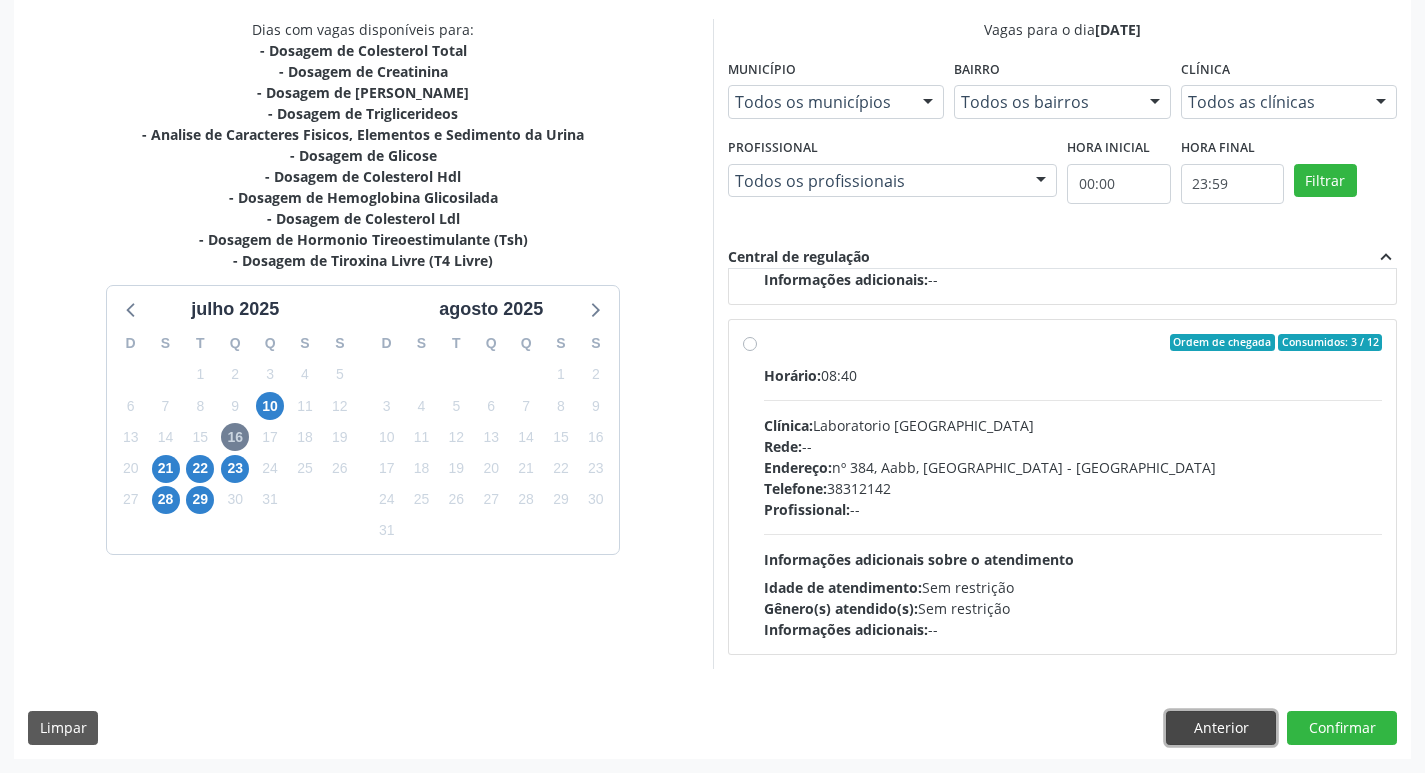 click on "Anterior" at bounding box center (1221, 728) 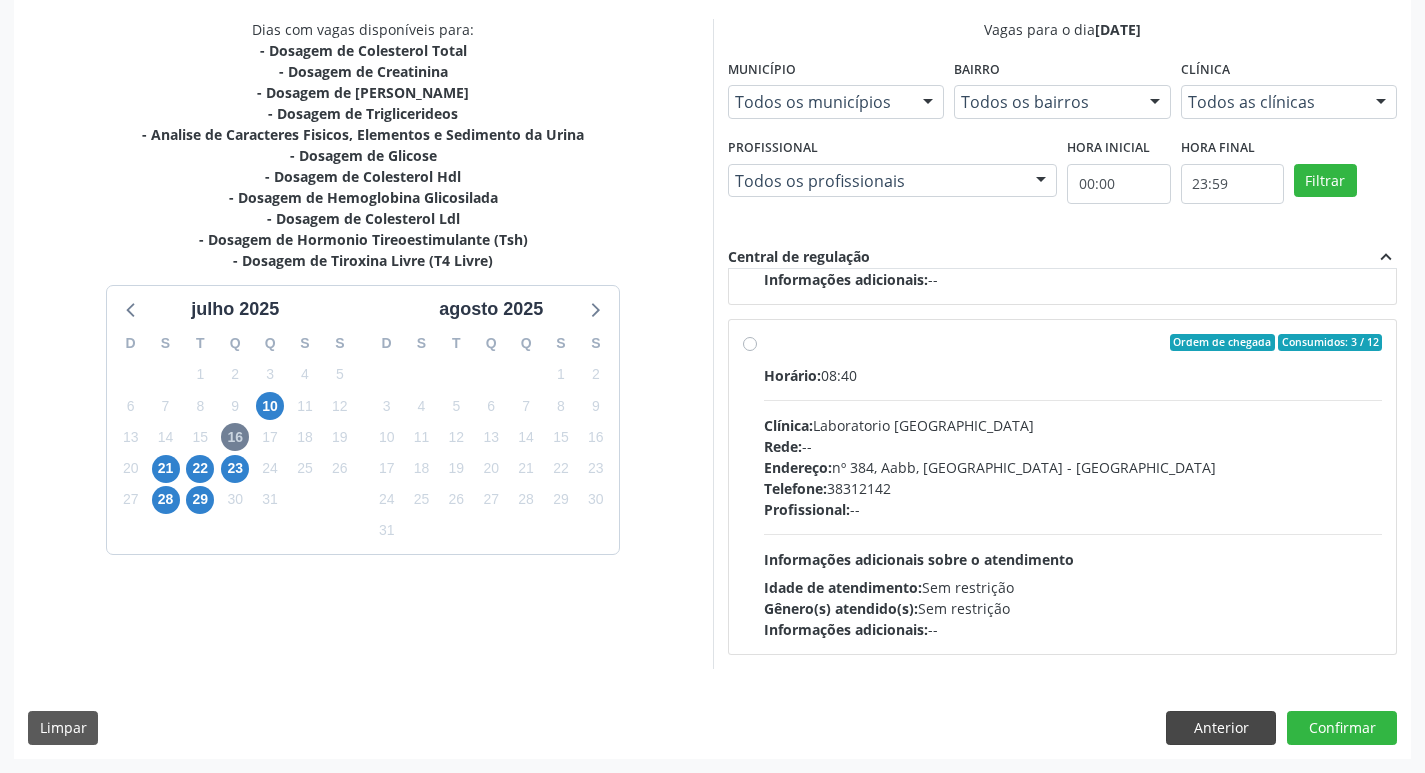 scroll, scrollTop: 133, scrollLeft: 0, axis: vertical 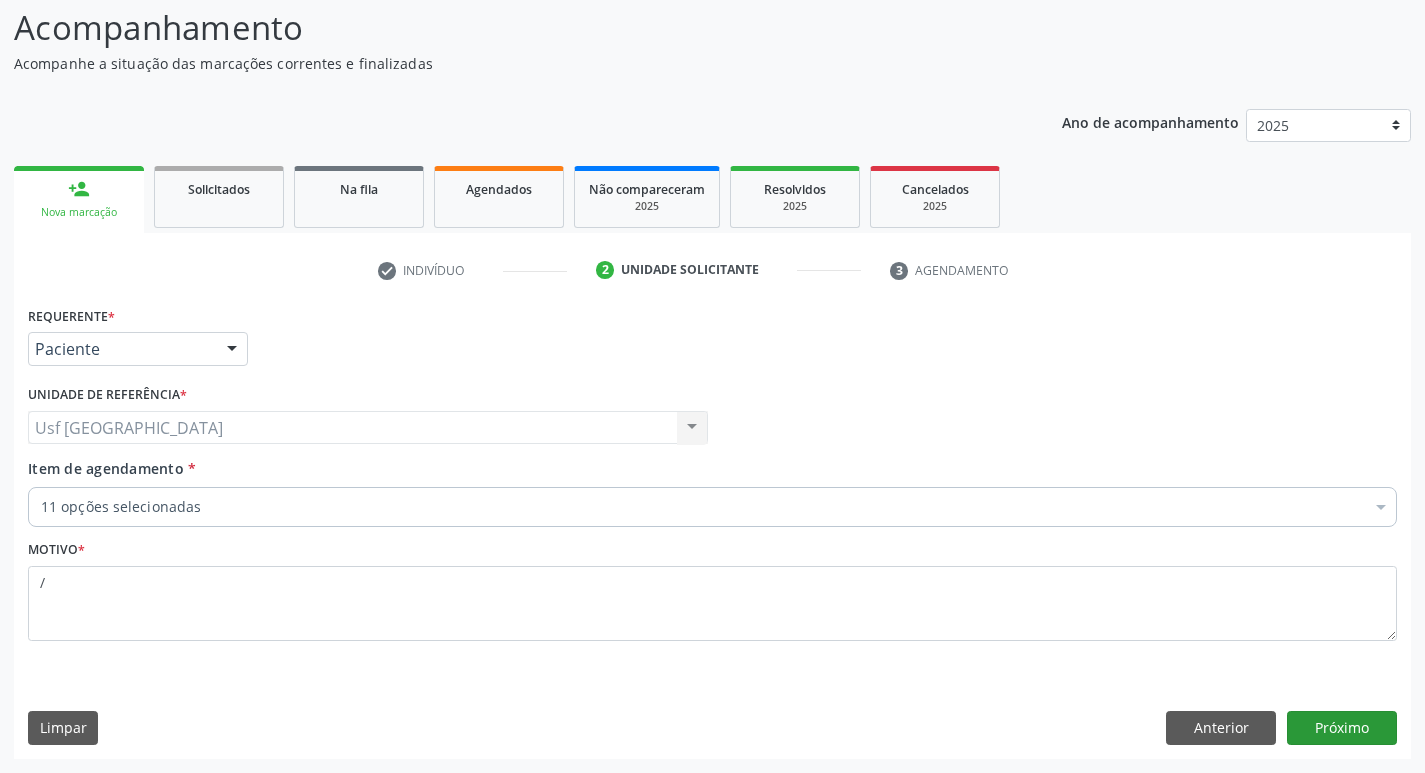 click on "Requerente
*
Paciente         Médico(a)   Enfermeiro(a)   Paciente
Nenhum resultado encontrado para: "   "
Não há nenhuma opção para ser exibida.
UF
PE         PE
Nenhum resultado encontrado para: "   "
Não há nenhuma opção para ser exibida.
Município
Serra Talhada         [GEOGRAPHIC_DATA] resultado encontrado para: "   "
Não há nenhuma opção para ser exibida.
Médico Solicitante
Por favor, selecione a Unidade de Atendimento primeiro
Nenhum resultado encontrado para: "   "
Não há nenhuma opção para ser exibida.
Unidade de referência
*
Usf [GEOGRAPHIC_DATA]         Usf [GEOGRAPHIC_DATA] resultado encontrado para: "   "
Não há nenhuma opção para ser exibida.
Item de agendamento
*" at bounding box center (712, 529) 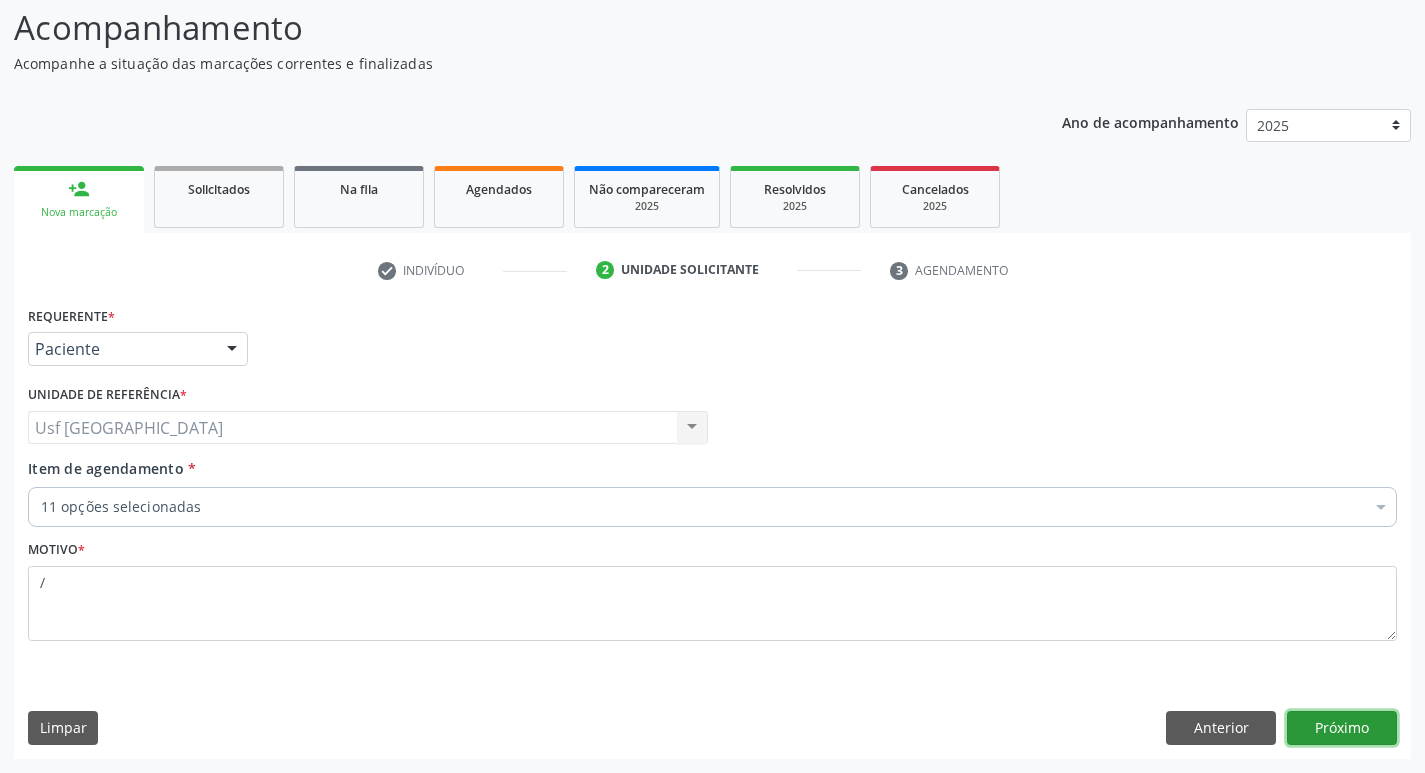 click on "Próximo" at bounding box center [1342, 728] 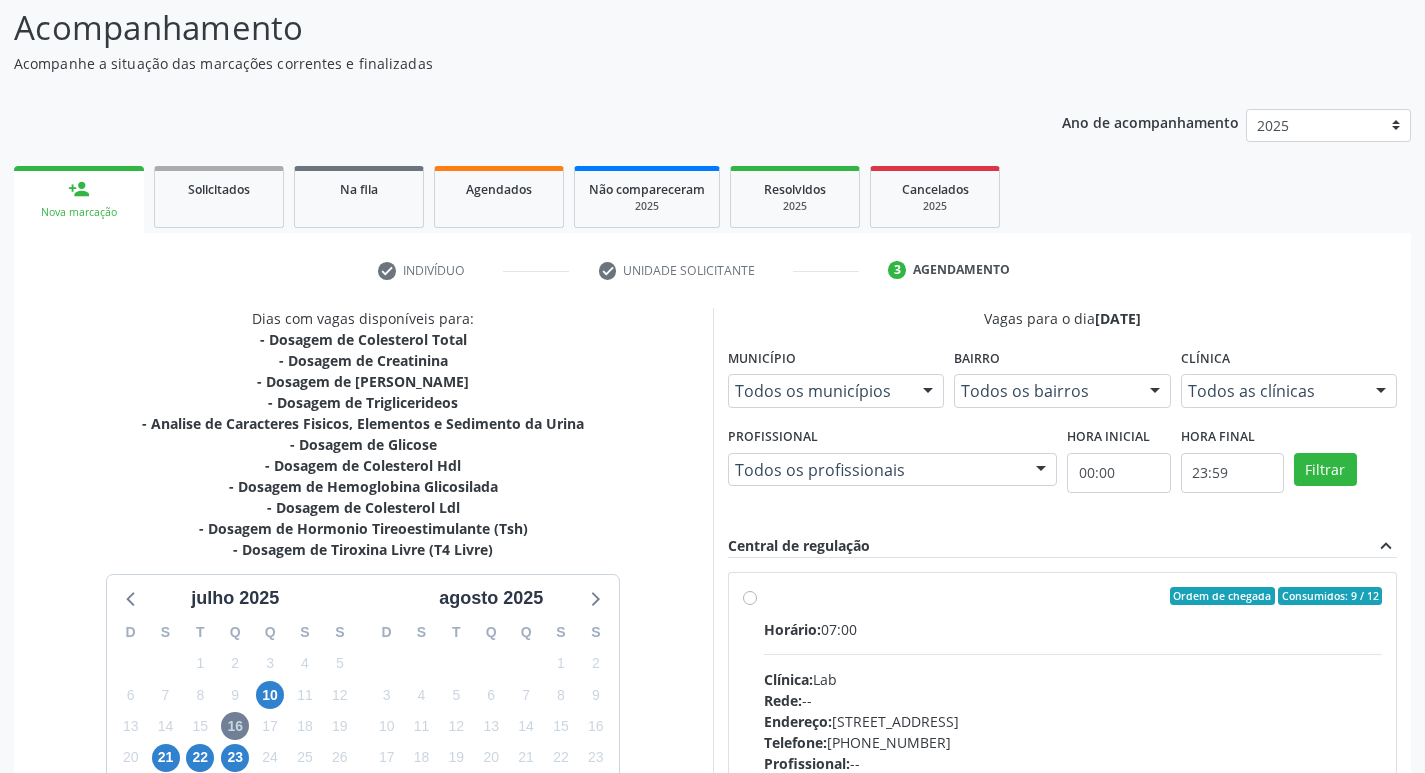 click on "Dias com vagas disponíveis para:
- Dosagem de Colesterol Total
- Dosagem de Creatinina
- Dosagem de Potassio
- Dosagem de Triglicerideos
- Analise de Caracteres Fisicos, Elementos e Sedimento da Urina
- Dosagem de Glicose
- Dosagem de Colesterol Hdl
- Dosagem de Hemoglobina Glicosilada
- Dosagem de Colesterol Ldl
- Dosagem de Hormonio Tireoestimulante (Tsh)
- Dosagem de Tiroxina Livre (T4 Livre)
[DATE] D S T Q Q S S 29 30 1 2 3 4 5 6 7 8 9 10 11 12 13 14 15 16 17 18 19 20 21 22 23 24 25 26 27 28 29 30 31 1 2 3 4 5 6 7 8 [DATE] D S T Q Q S S 27 28 29 30 31 1 2 3 4 5 6 7 8 9 10 11 12 13 14 15 16 17 18 19 20 21 22 23 24 25 26 27 28 29 30 31 1 2 3 4 5 6" at bounding box center [363, 633] 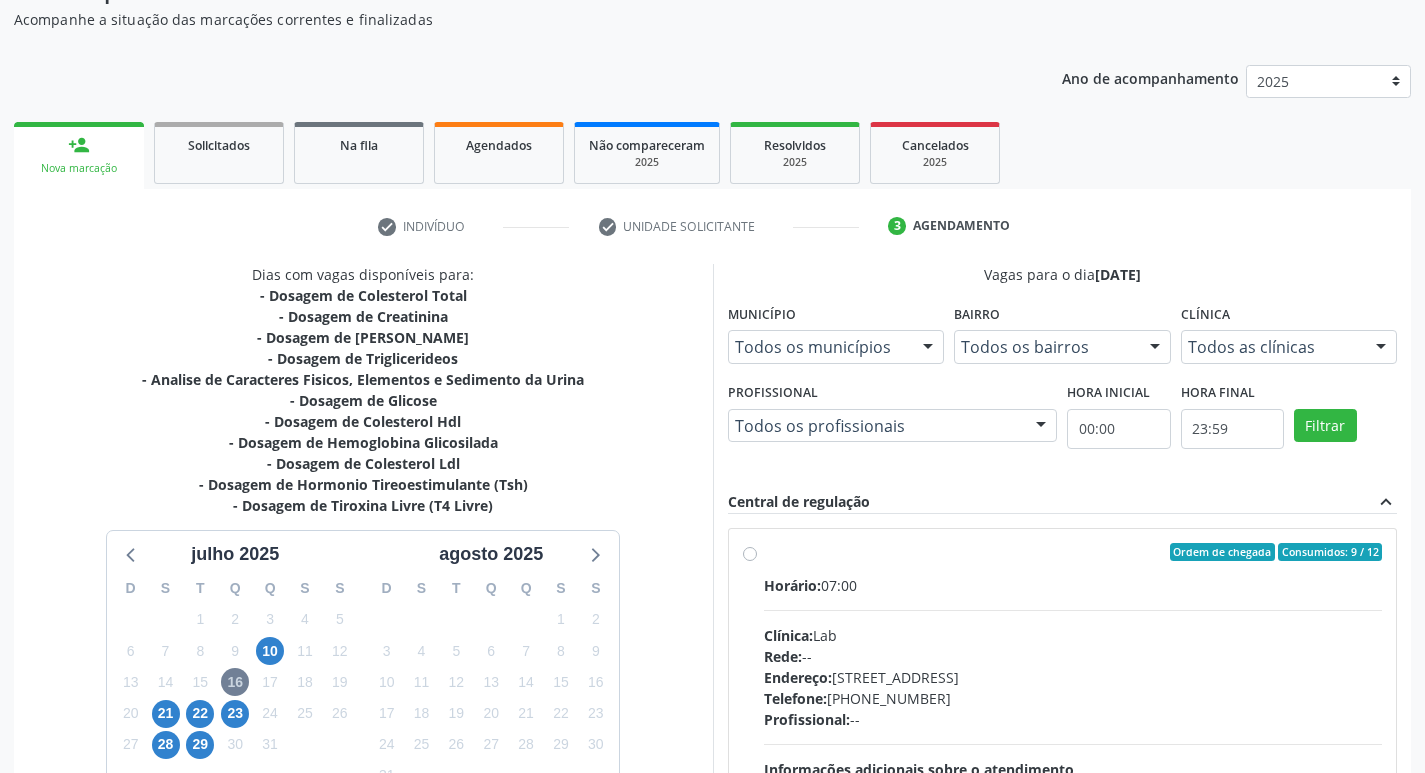 scroll, scrollTop: 422, scrollLeft: 0, axis: vertical 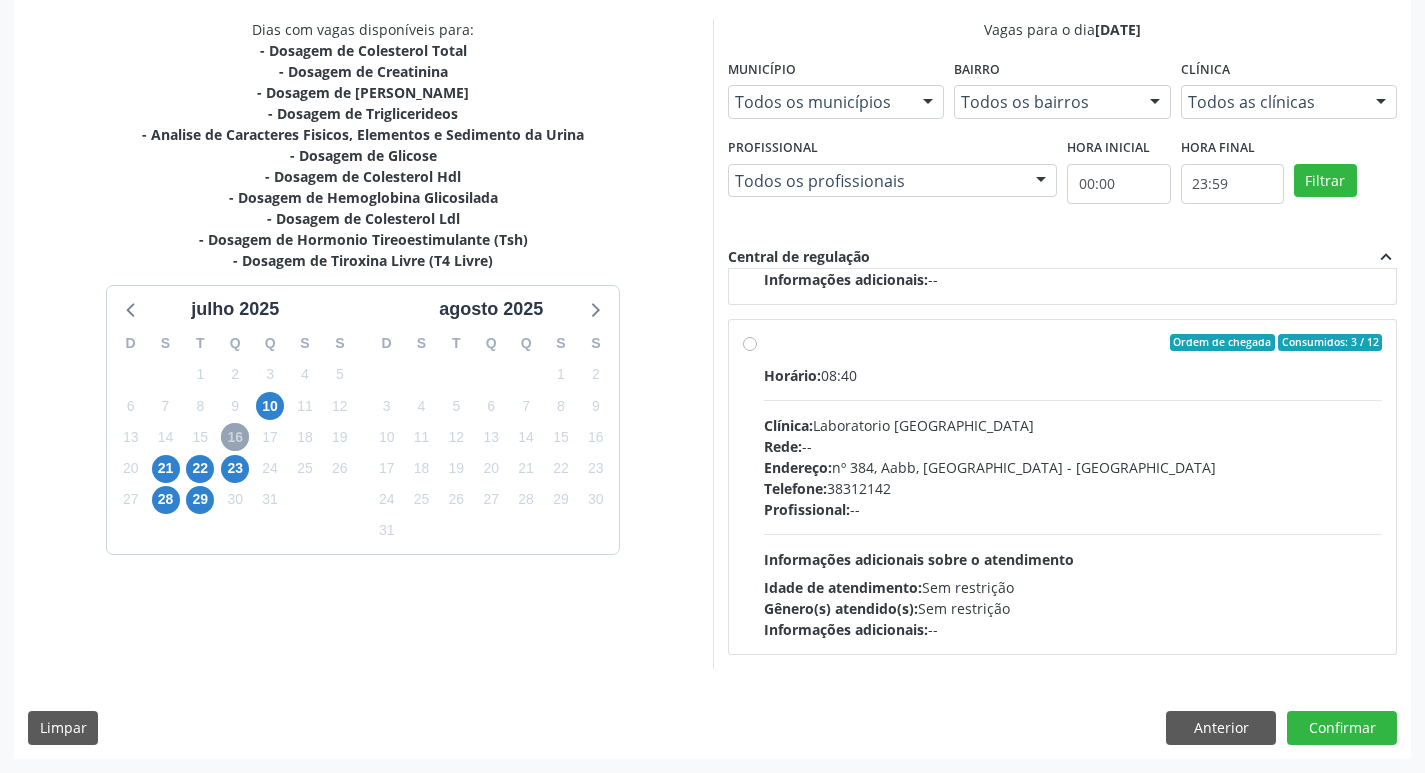click on "16" at bounding box center (235, 437) 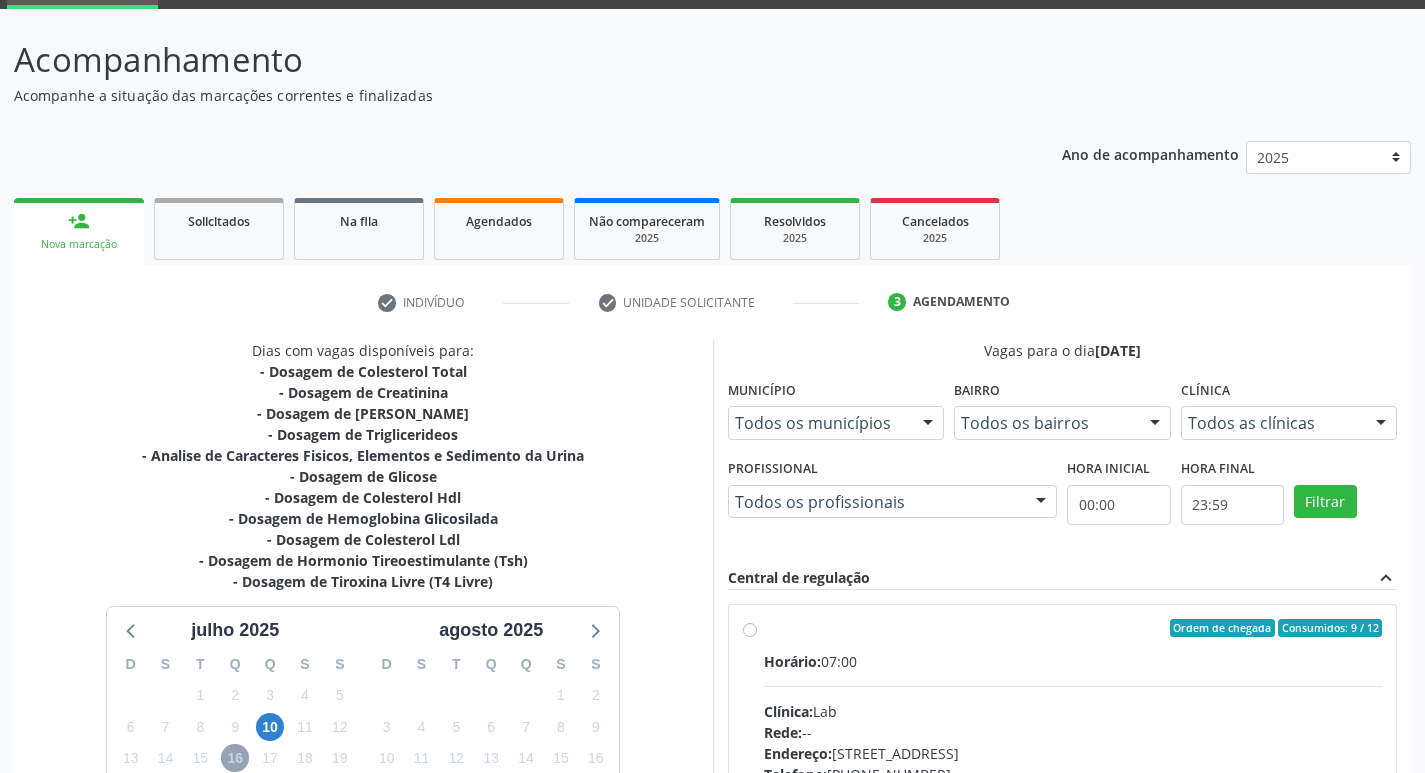 scroll, scrollTop: 422, scrollLeft: 0, axis: vertical 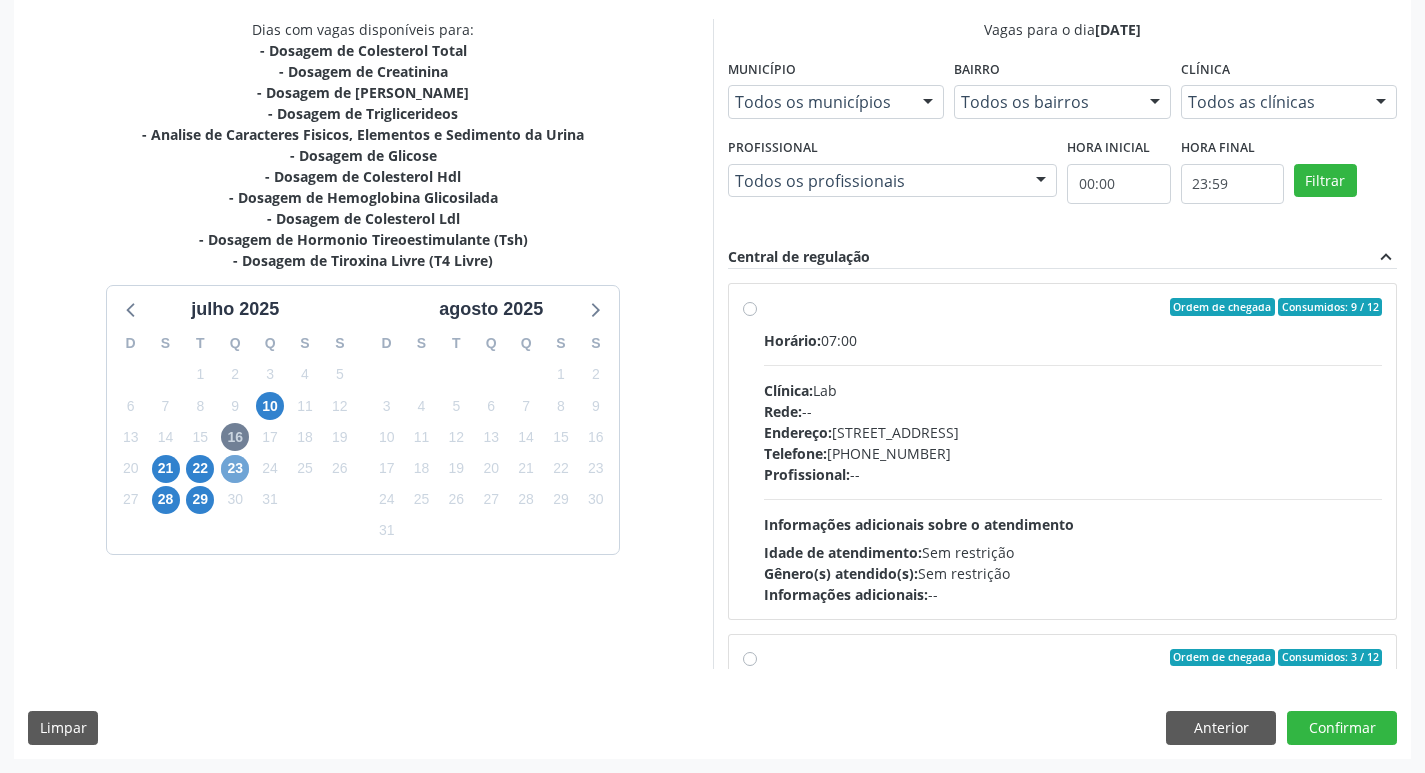 click on "23" at bounding box center (235, 469) 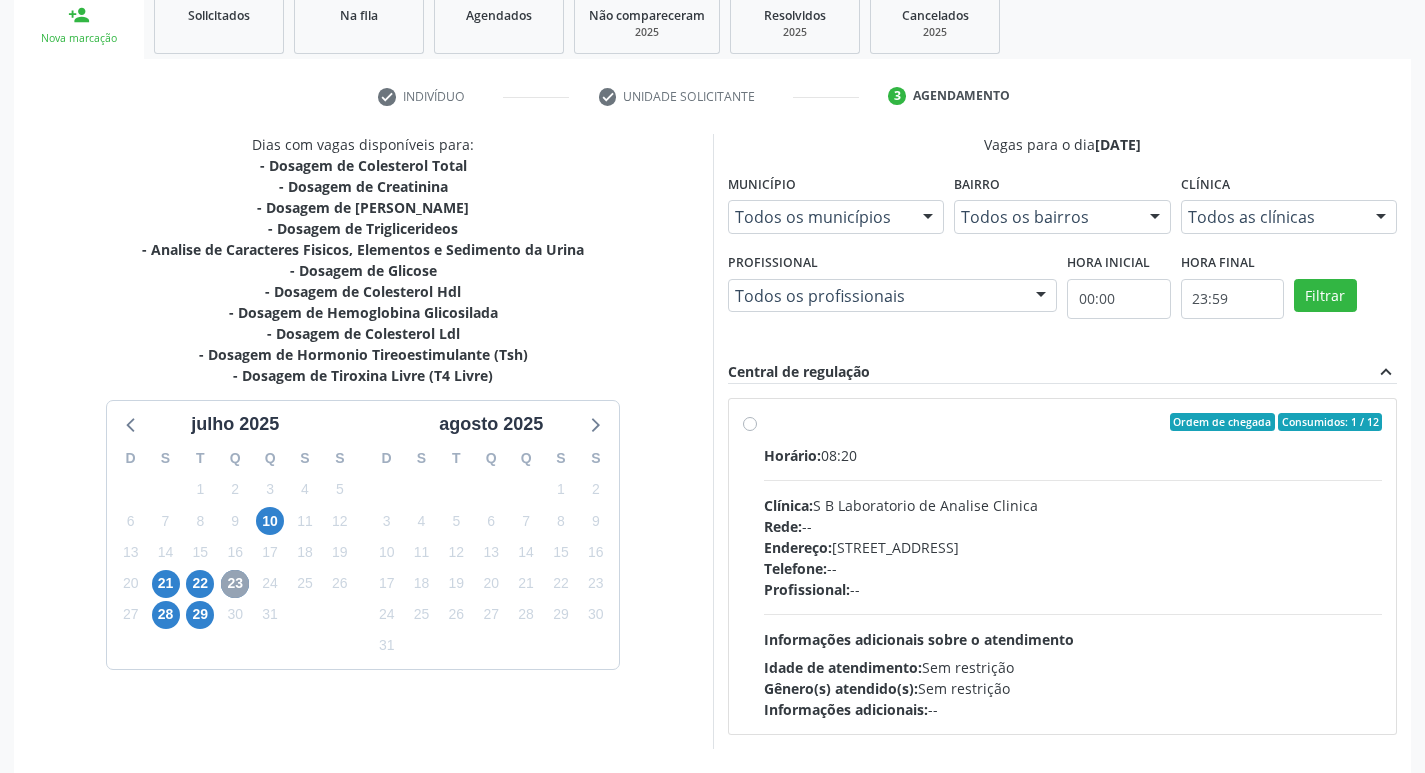 scroll, scrollTop: 386, scrollLeft: 0, axis: vertical 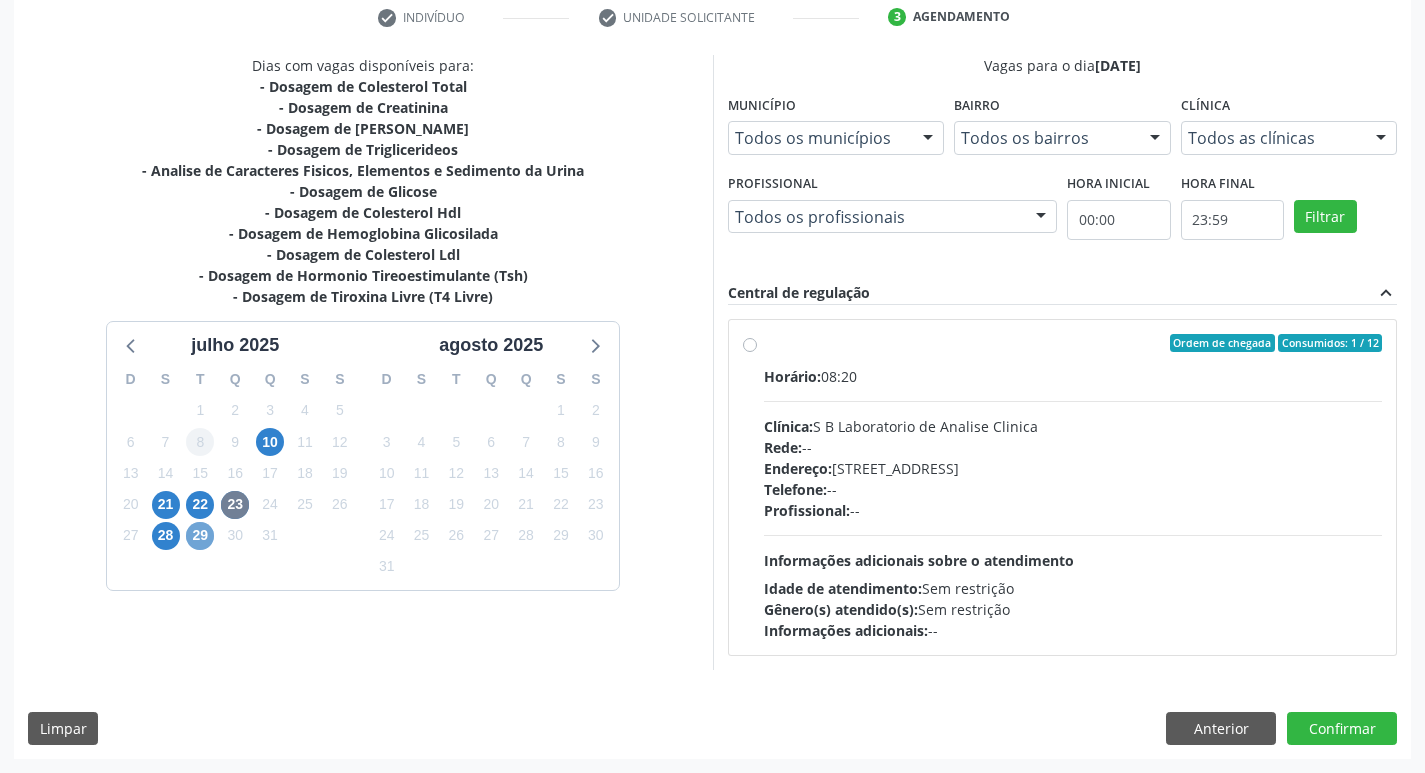 click on "29" at bounding box center (200, 536) 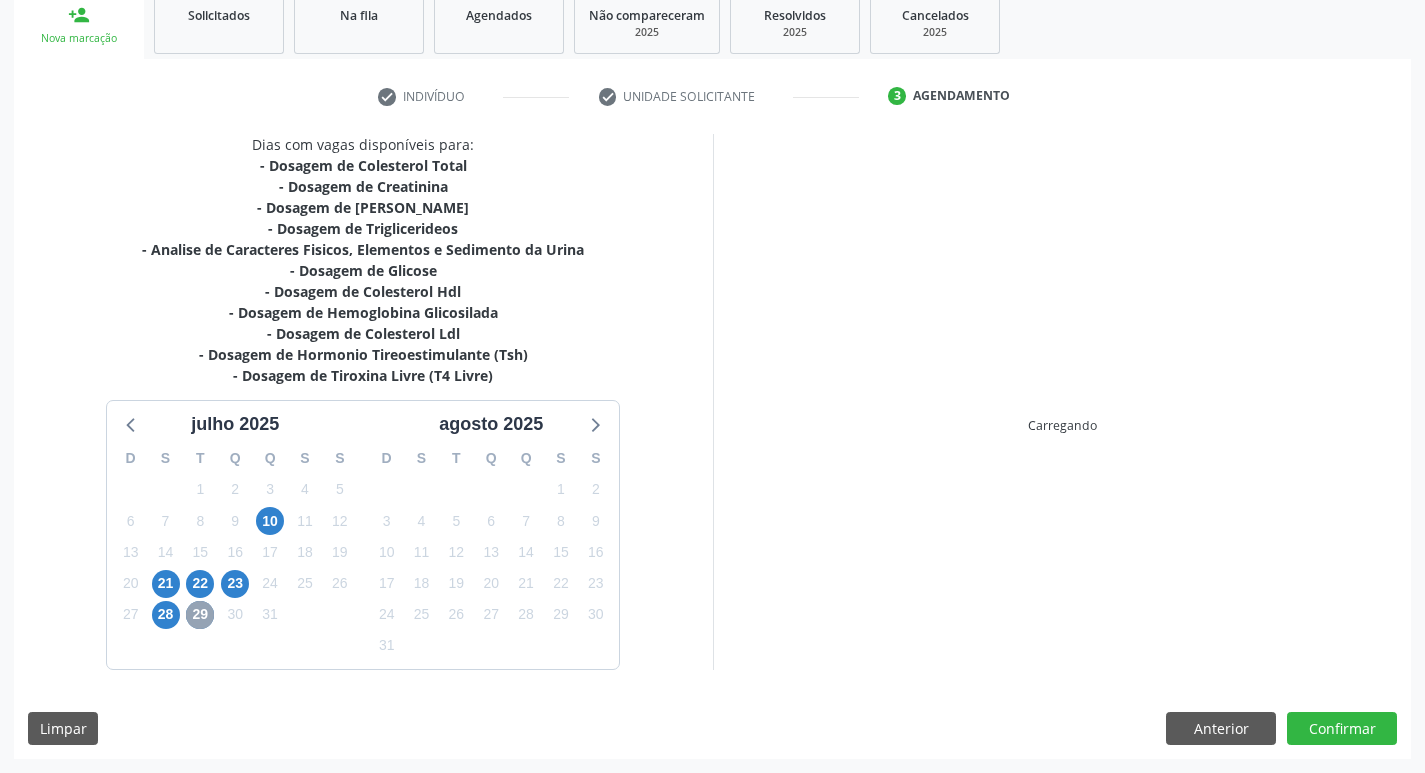 scroll, scrollTop: 386, scrollLeft: 0, axis: vertical 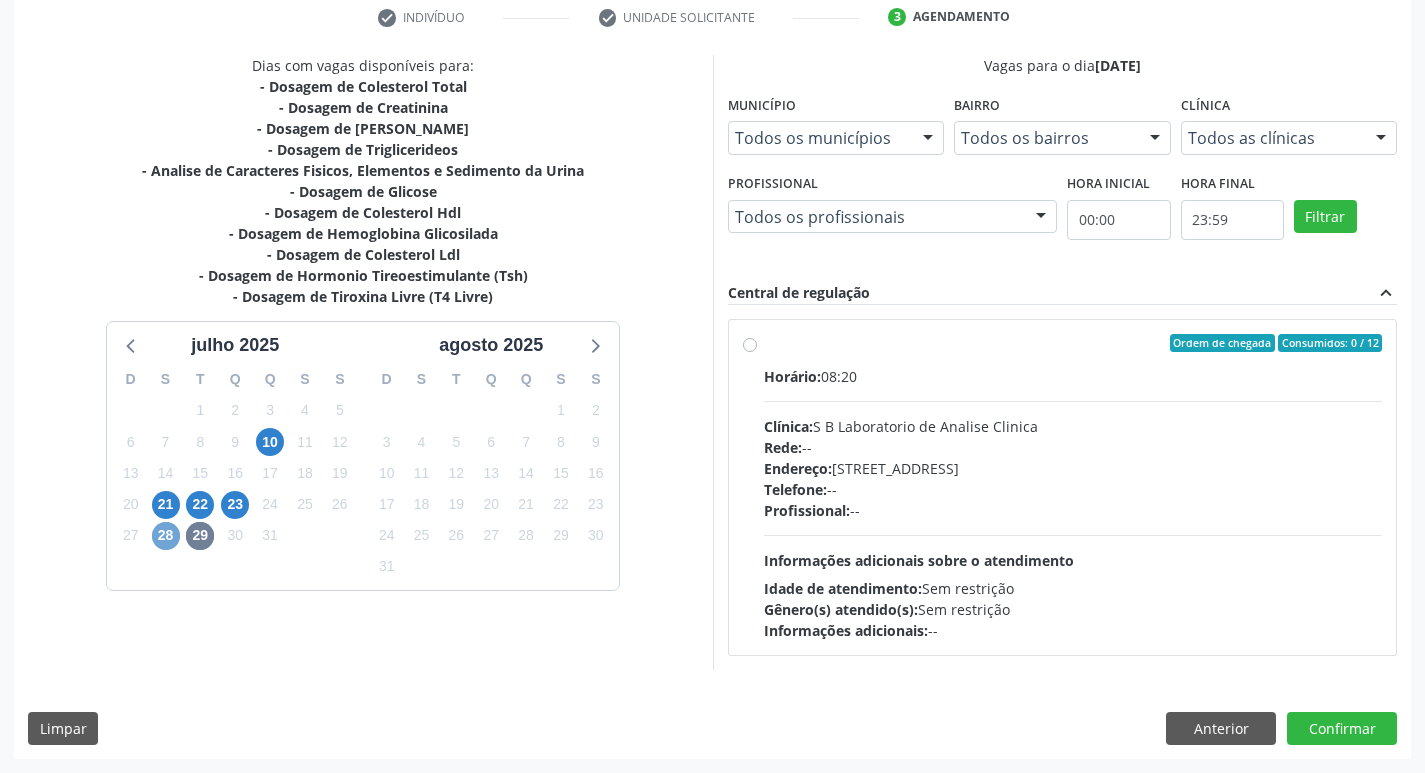 click on "28" at bounding box center [166, 536] 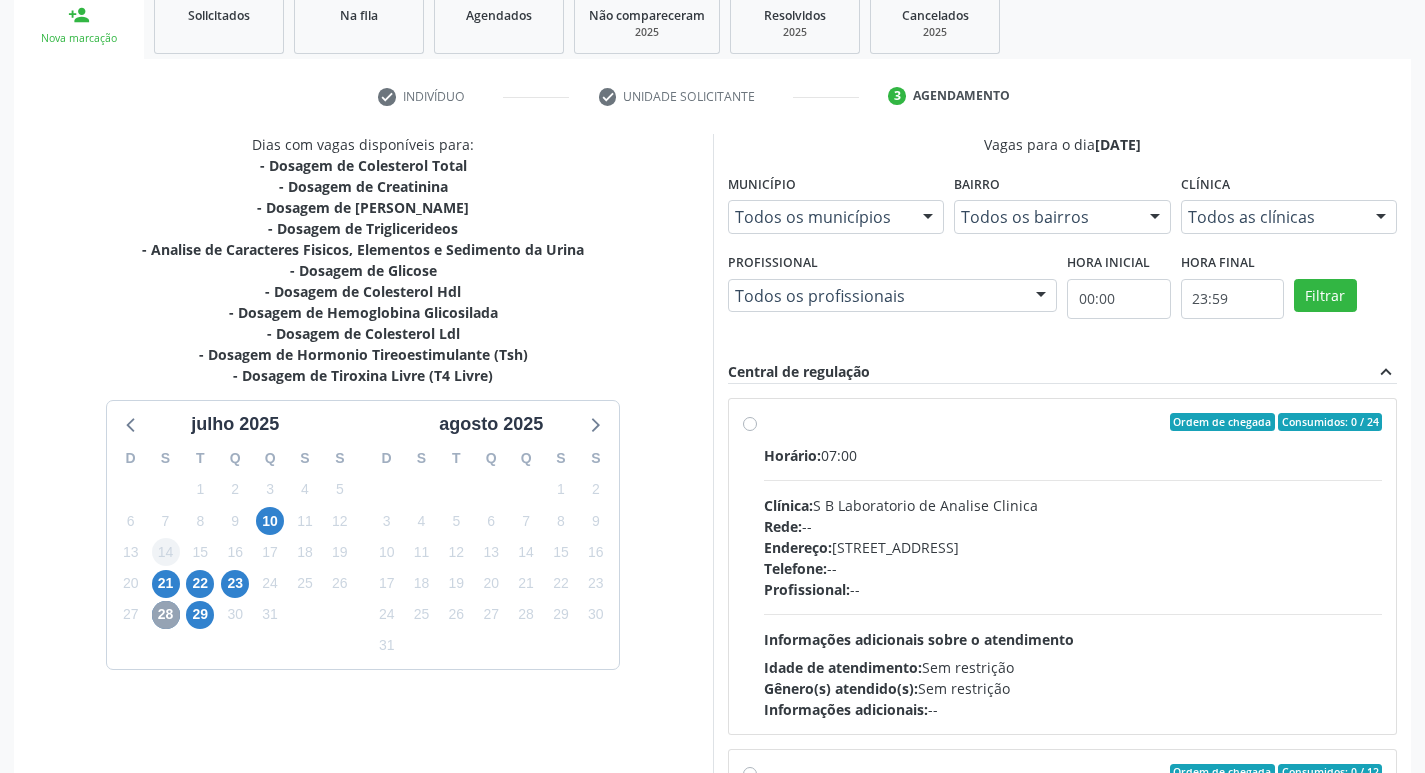 scroll, scrollTop: 386, scrollLeft: 0, axis: vertical 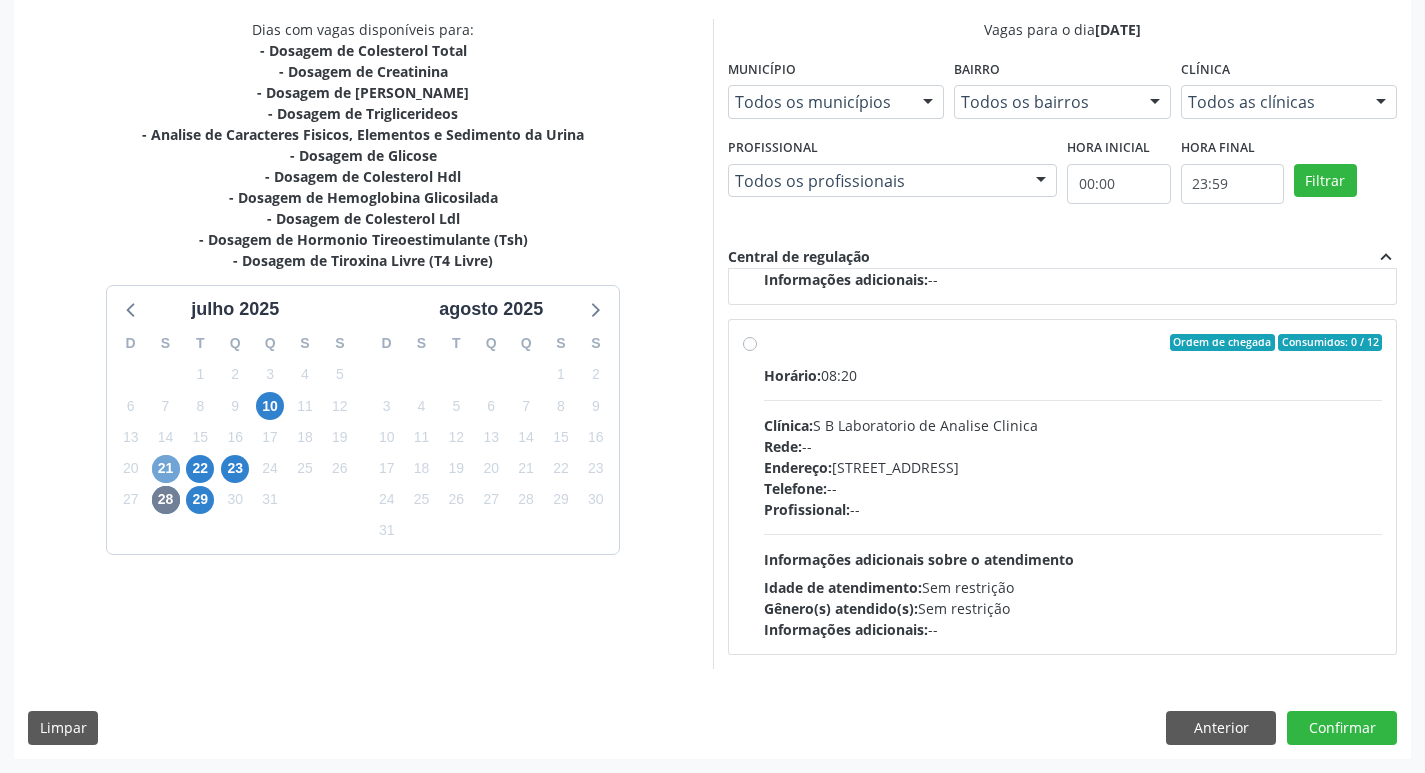 click on "21" at bounding box center [166, 469] 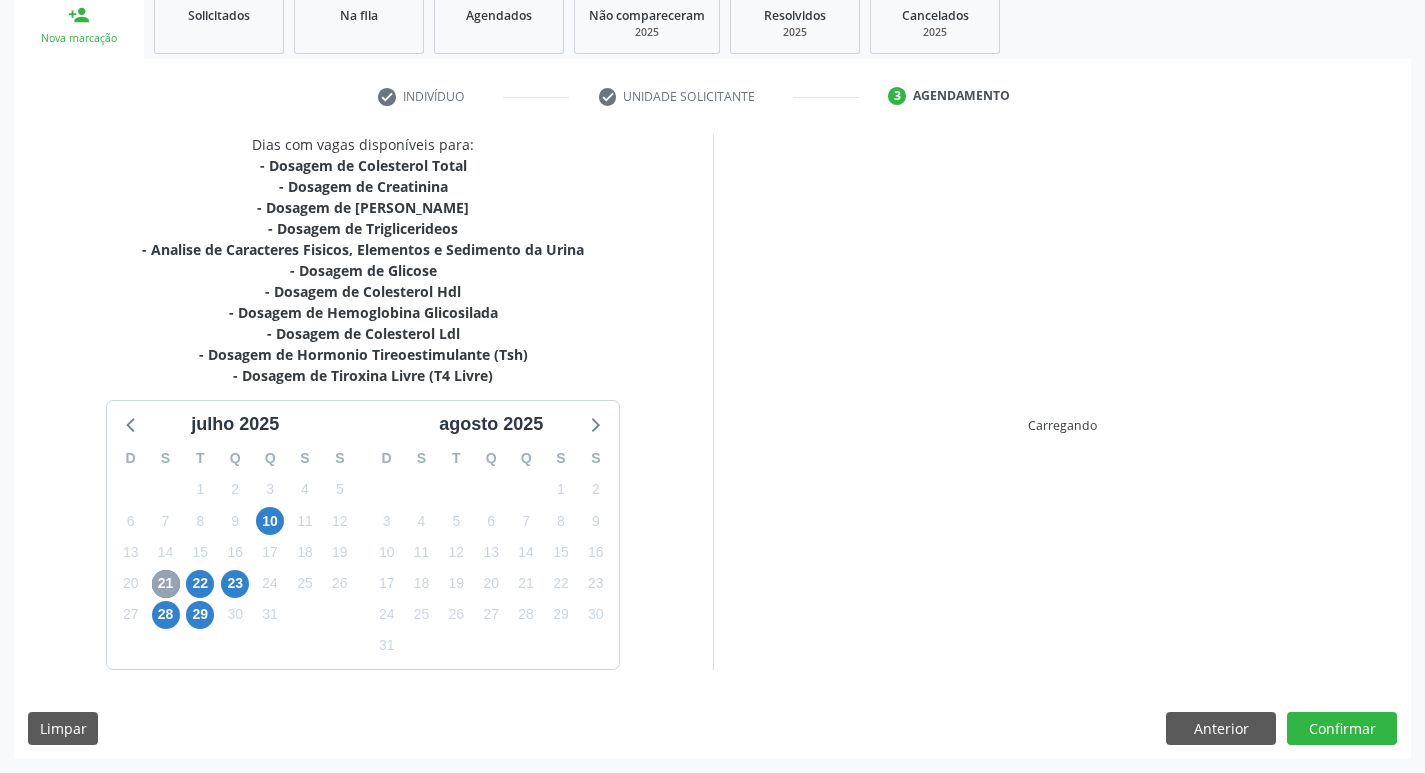scroll, scrollTop: 422, scrollLeft: 0, axis: vertical 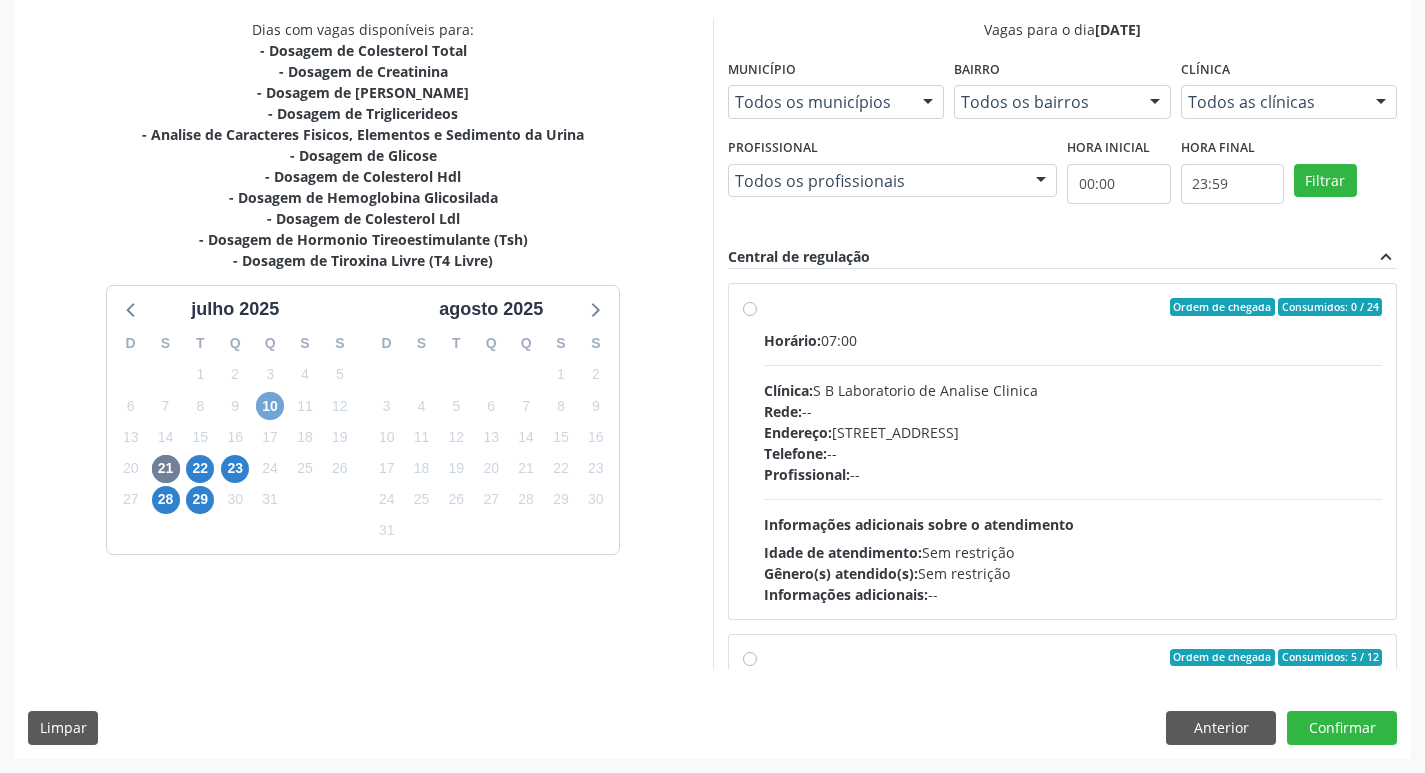 click on "10" at bounding box center [270, 406] 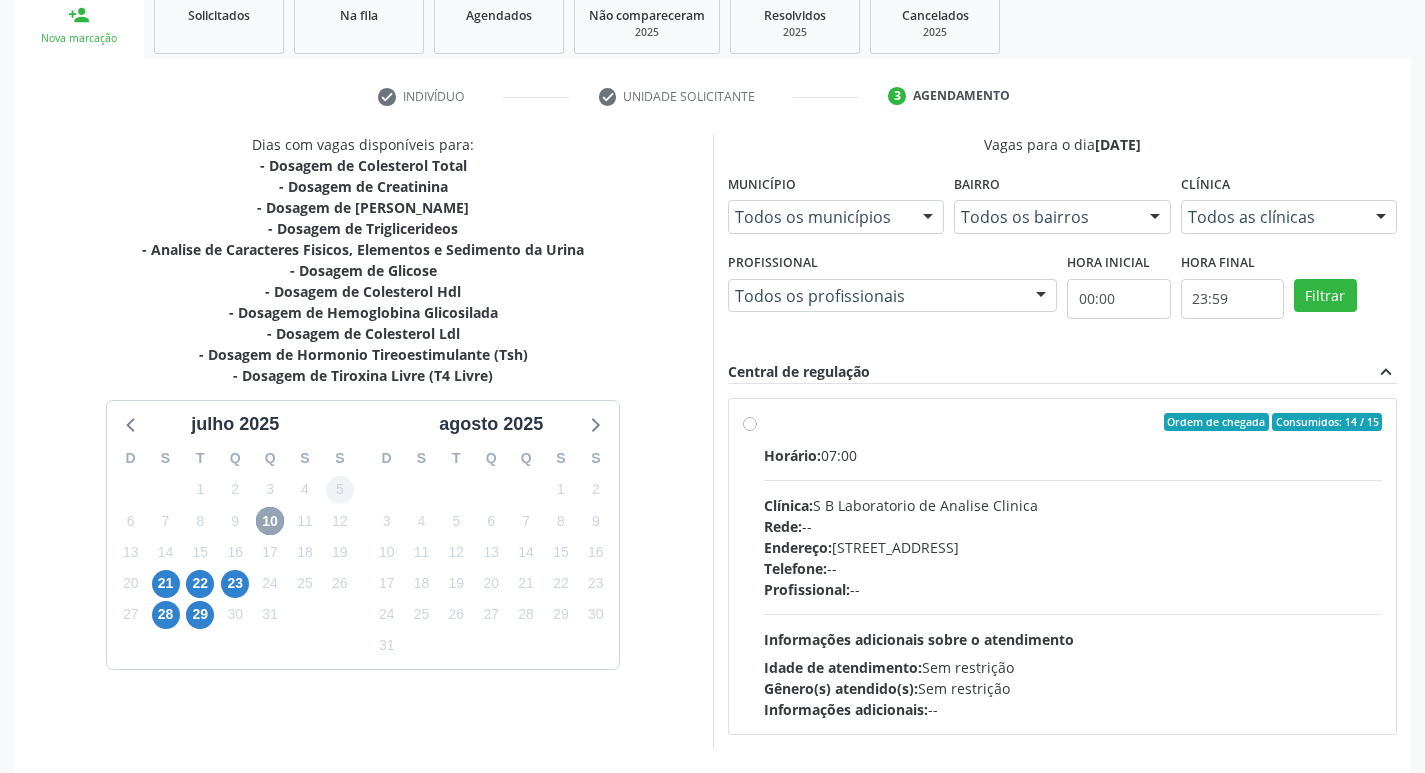 scroll, scrollTop: 386, scrollLeft: 0, axis: vertical 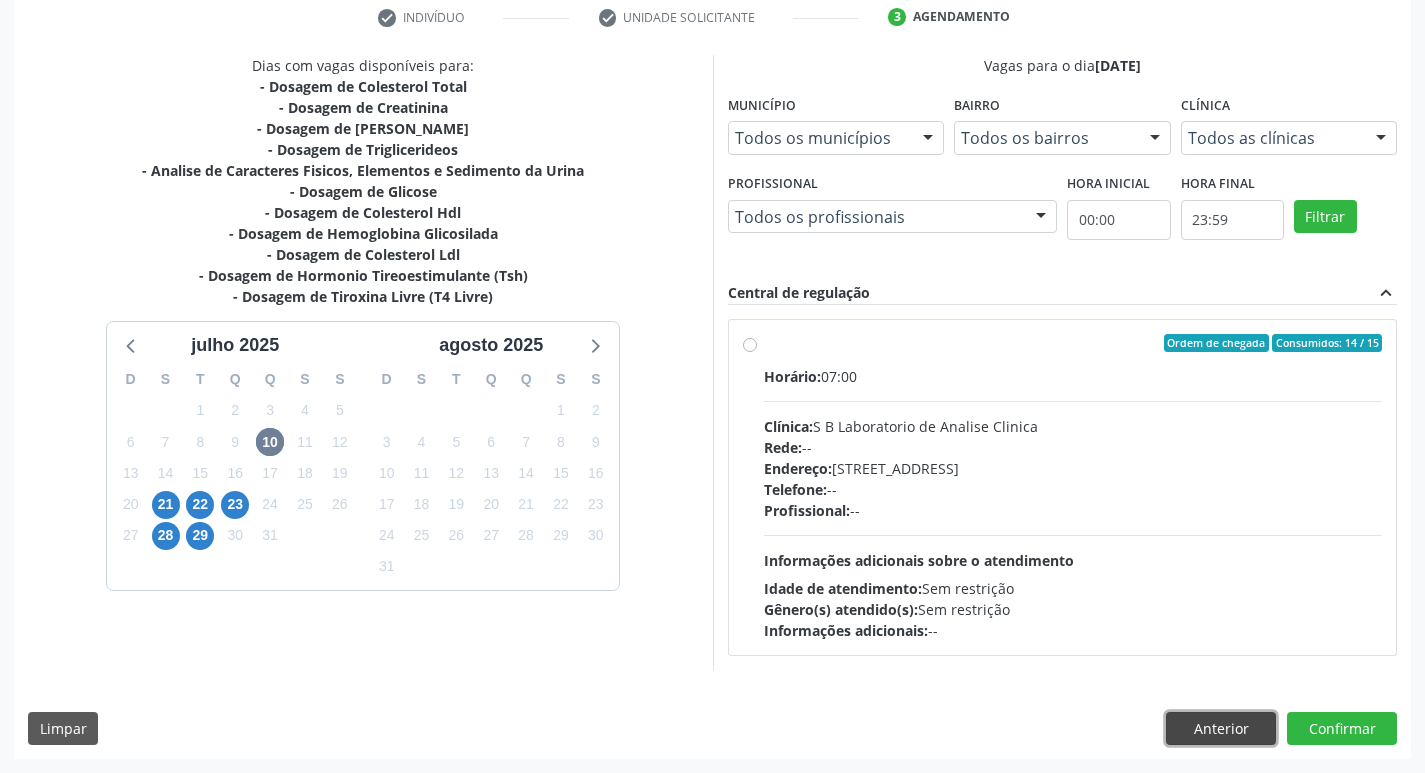 click on "Anterior" at bounding box center (1221, 729) 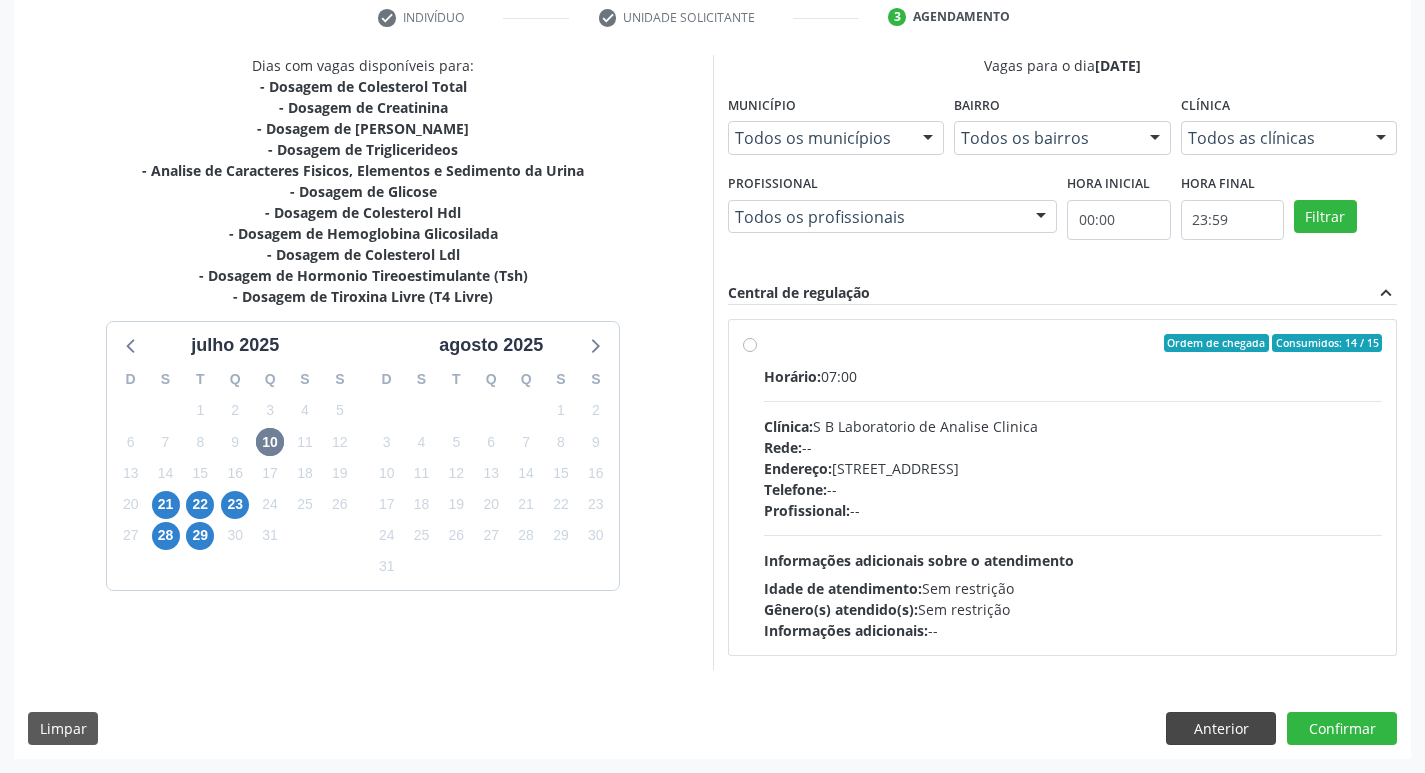 scroll, scrollTop: 133, scrollLeft: 0, axis: vertical 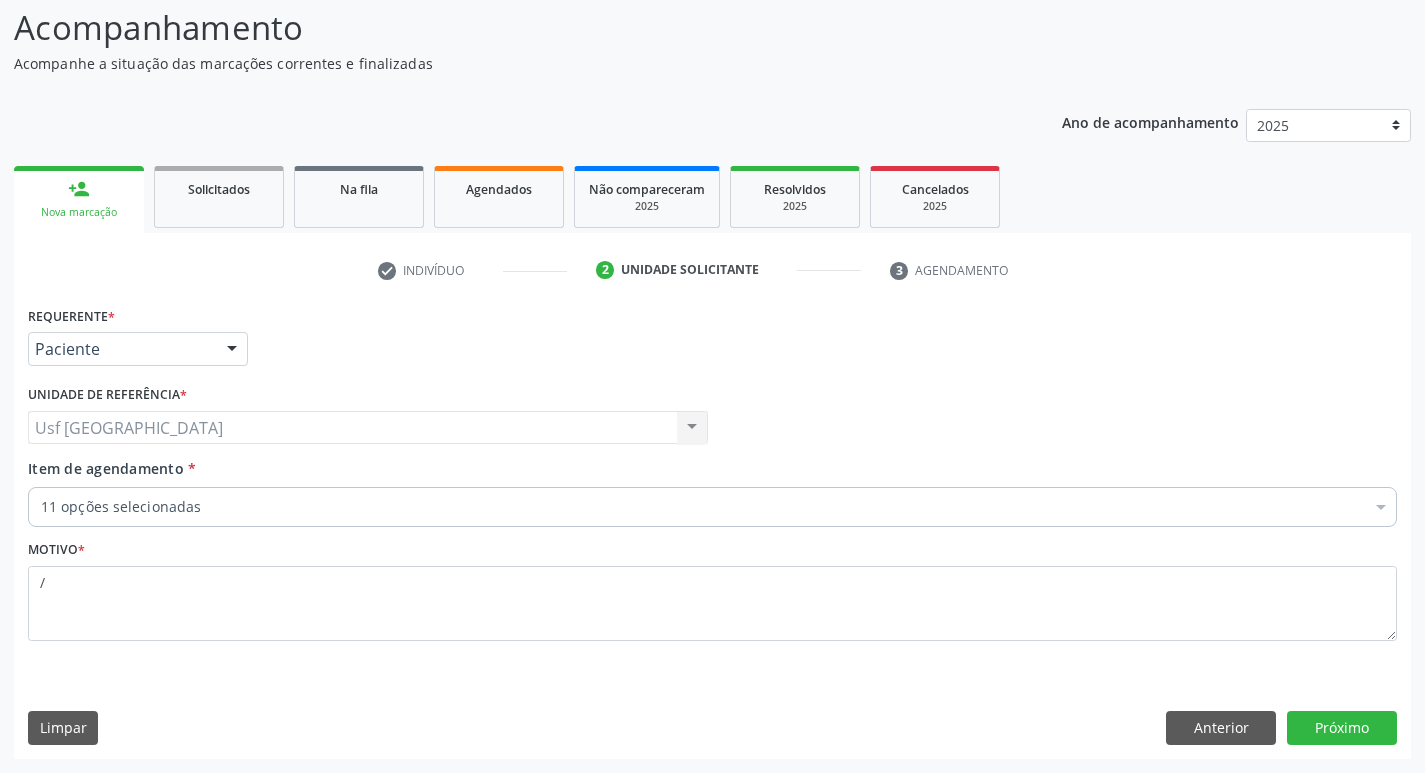 click on "Anterior
Próximo" at bounding box center [1281, 728] 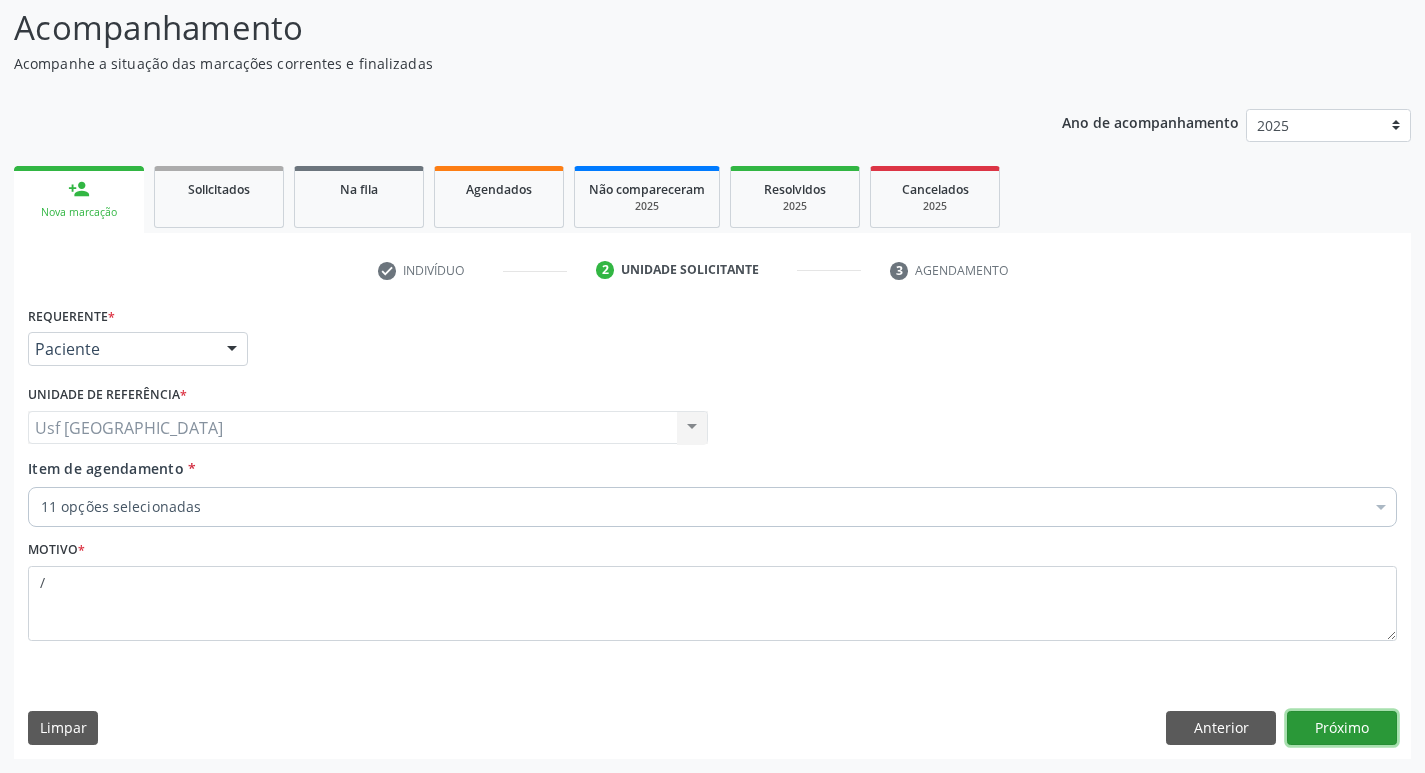 click on "Próximo" at bounding box center [1342, 728] 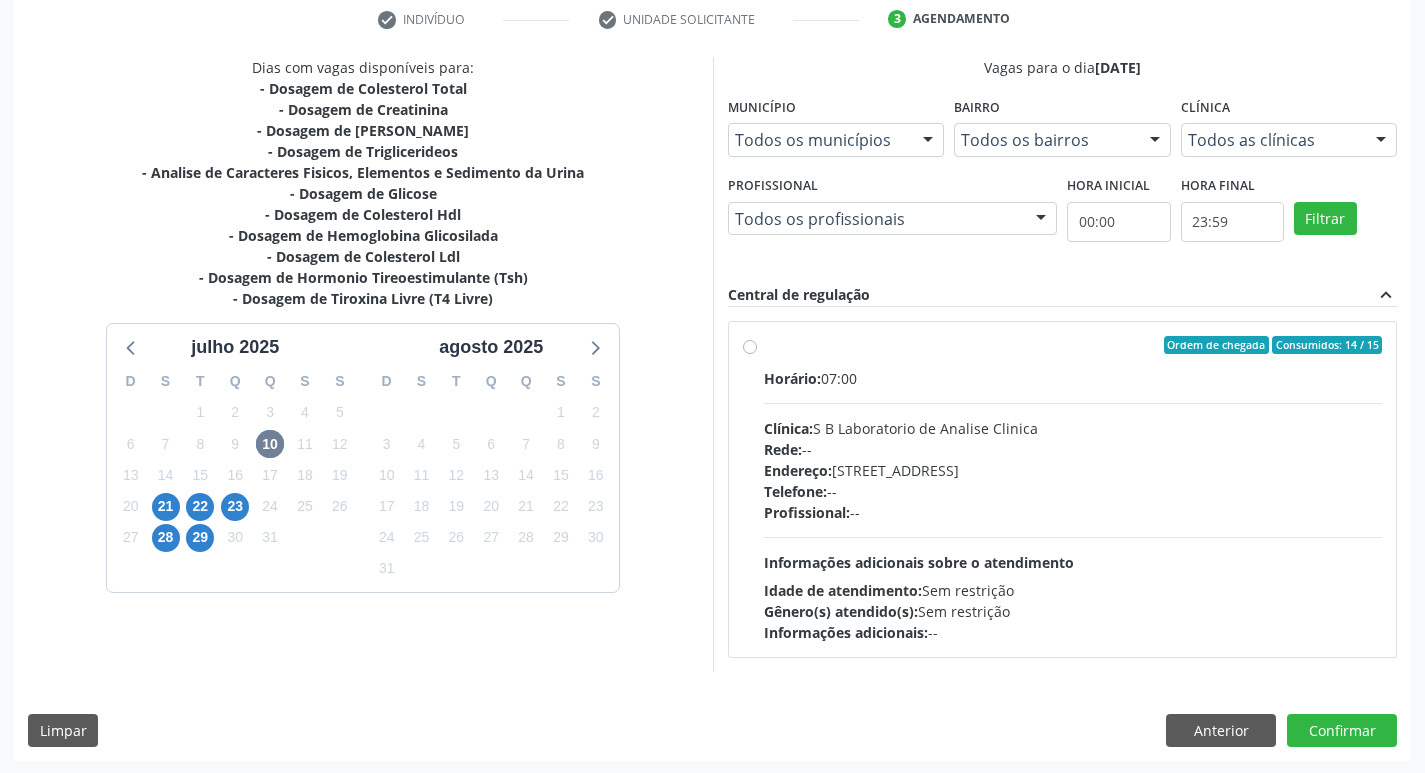 scroll, scrollTop: 386, scrollLeft: 0, axis: vertical 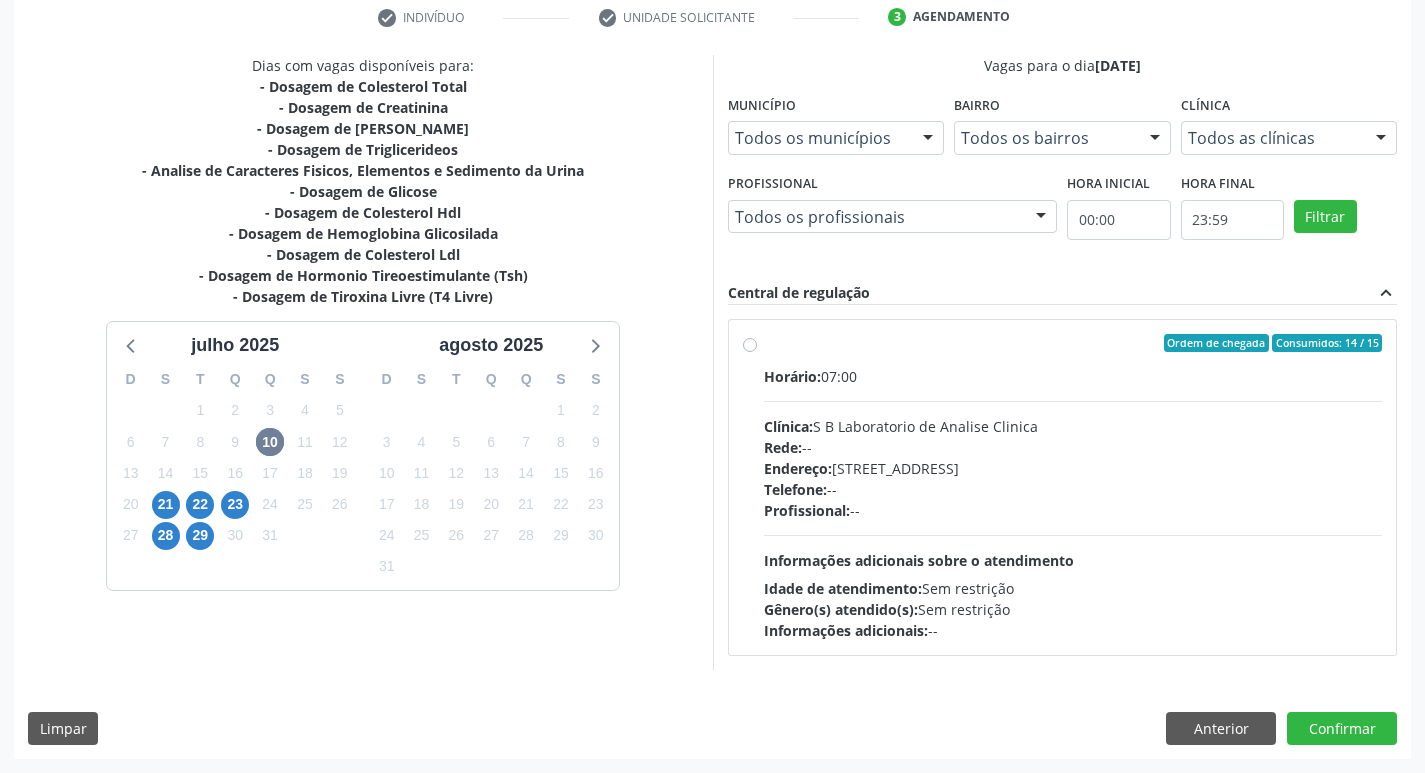 click on "Dias com vagas disponíveis para:
- Dosagem de Colesterol Total
- Dosagem de Creatinina
- Dosagem de Potassio
- Dosagem de Triglicerideos
- Analise de Caracteres Fisicos, Elementos e Sedimento da Urina
- Dosagem de Glicose
- Dosagem de Colesterol Hdl
- Dosagem de Hemoglobina Glicosilada
- Dosagem de Colesterol Ldl
- Dosagem de Hormonio Tireoestimulante (Tsh)
- Dosagem de Tiroxina Livre (T4 Livre)
julho 2025 D S T Q Q S S 29 30 1 2 3 4 5 6 7 8 9 10 11 12 13 14 15 16 17 18 19 20 21 22 23 24 25 26 27 28 29 30 31 1 2 3 4 5 6 7 8 9 agosto 2025 D S T Q Q S S 27 28 29 30 31 1 2 3 4 5 6 7 8 9 10 11 12 13 14 15 16 17 18 19 20 21 22 23 24 25 26 27 28 29 30 31 1 2 3 4 5 6
Vagas para o dia
10/07/2025
Município
Todos os municípios         Todos os municípios   Serra Talhada - PE       "
Bairro" at bounding box center [712, 407] 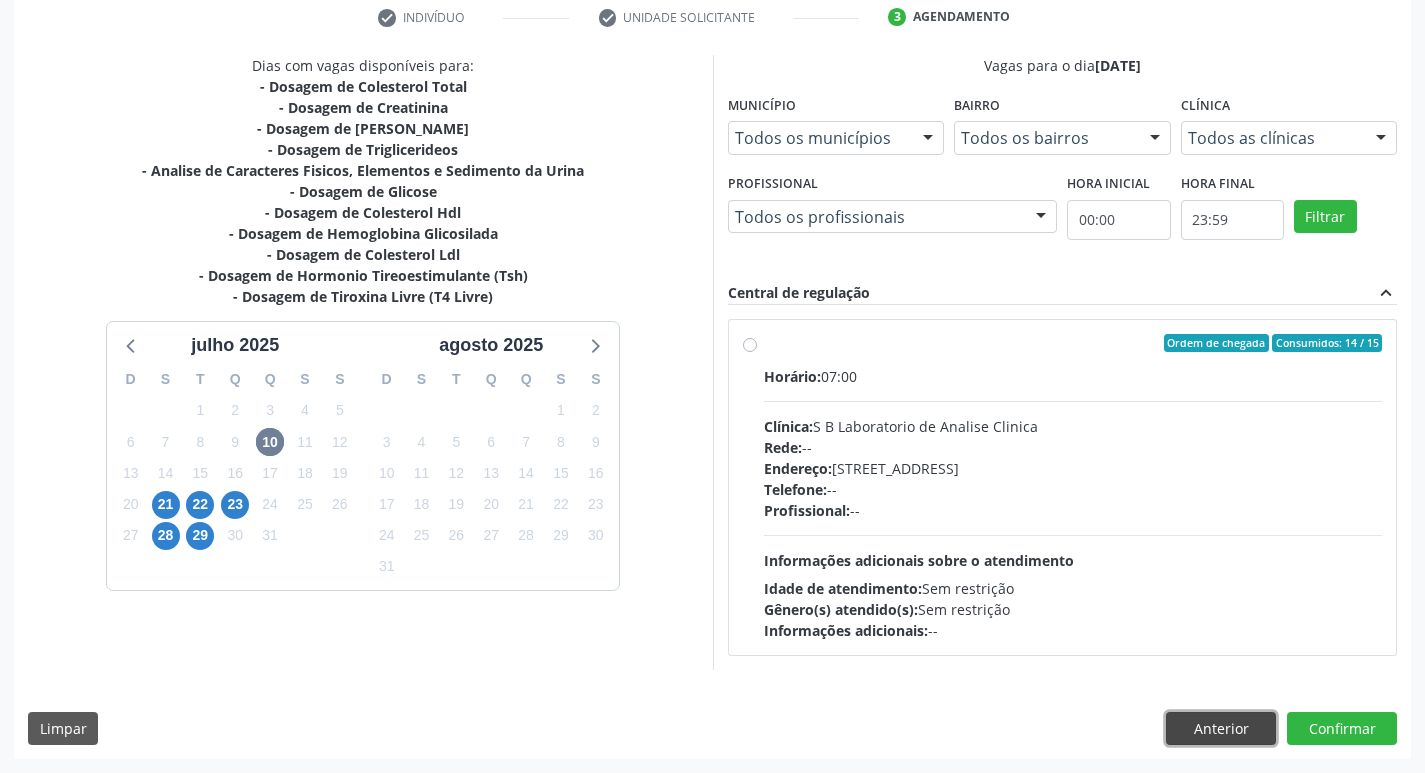 click on "Anterior" at bounding box center (1221, 729) 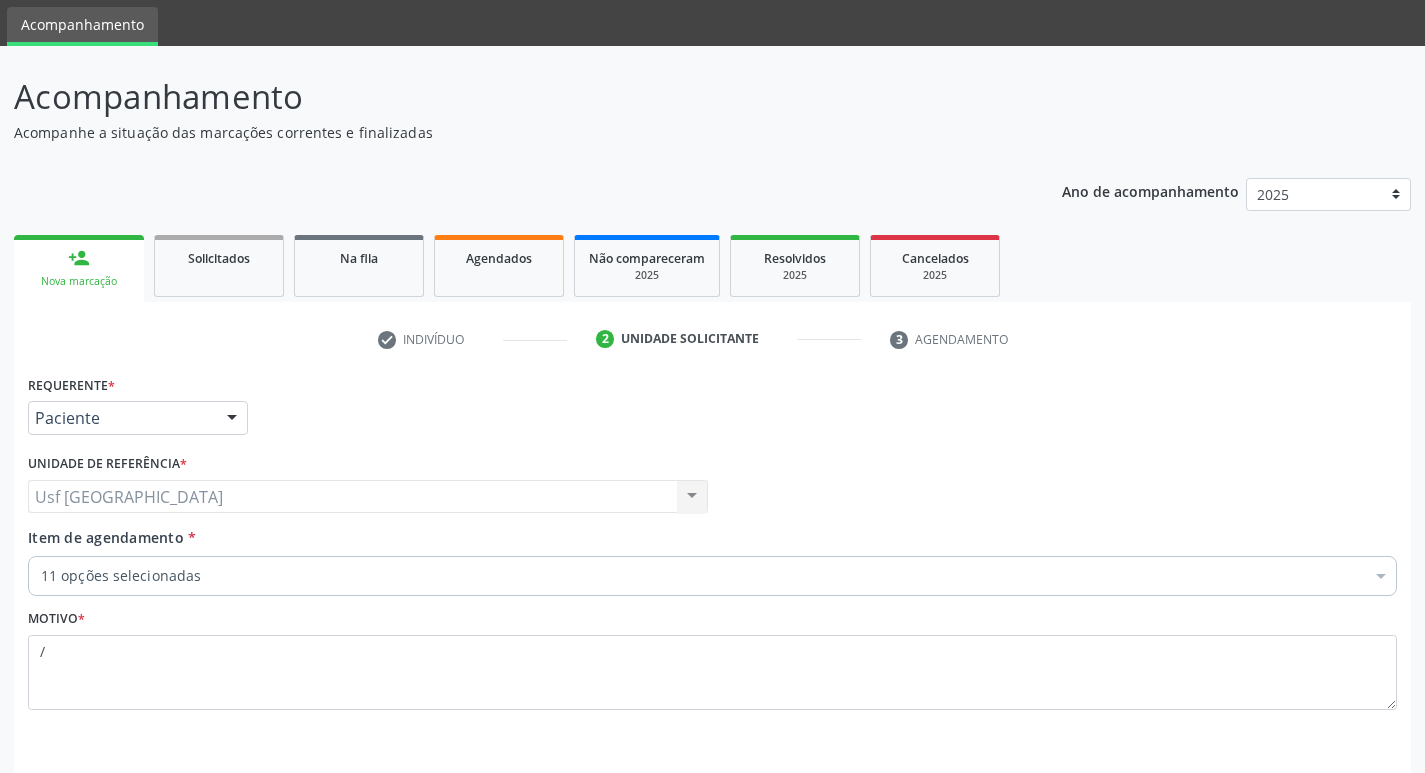 scroll, scrollTop: 133, scrollLeft: 0, axis: vertical 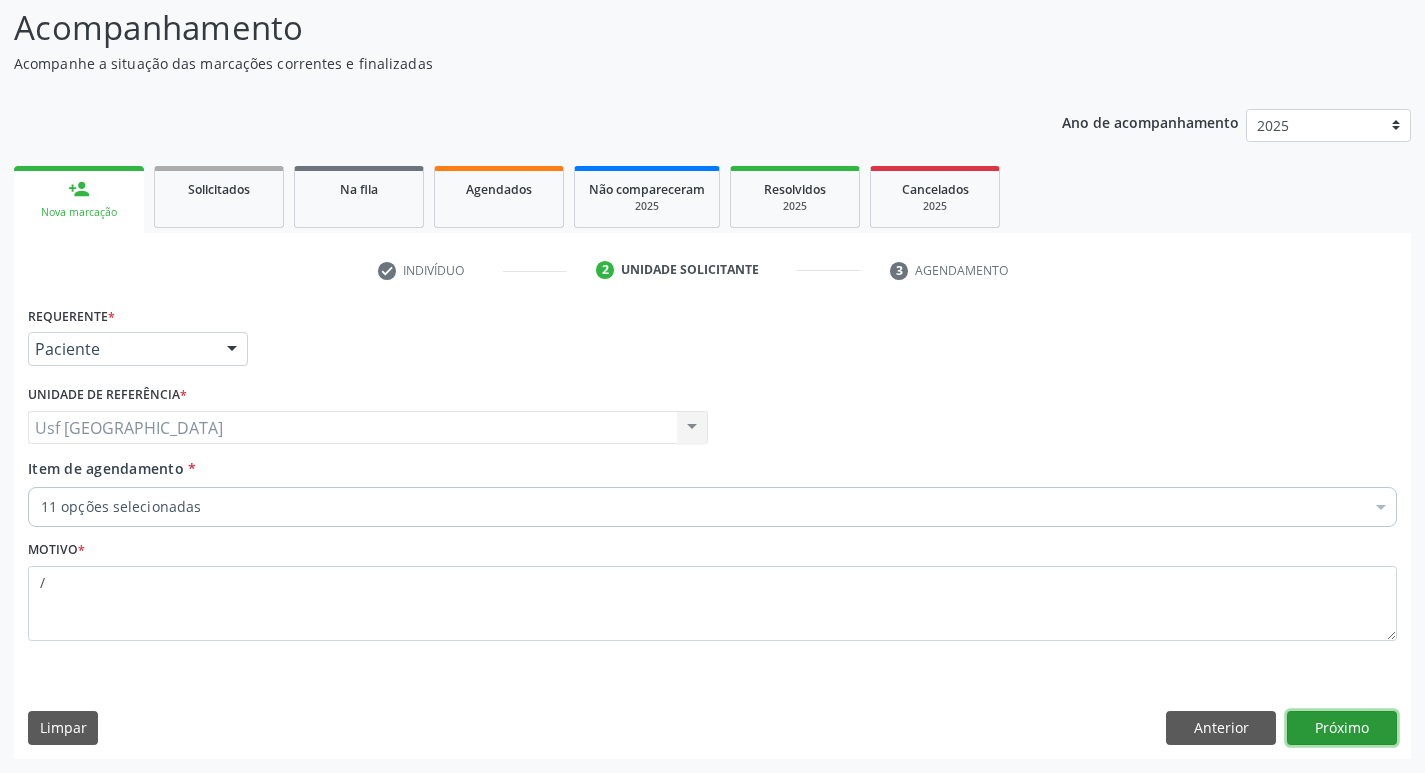 click on "Próximo" at bounding box center (1342, 728) 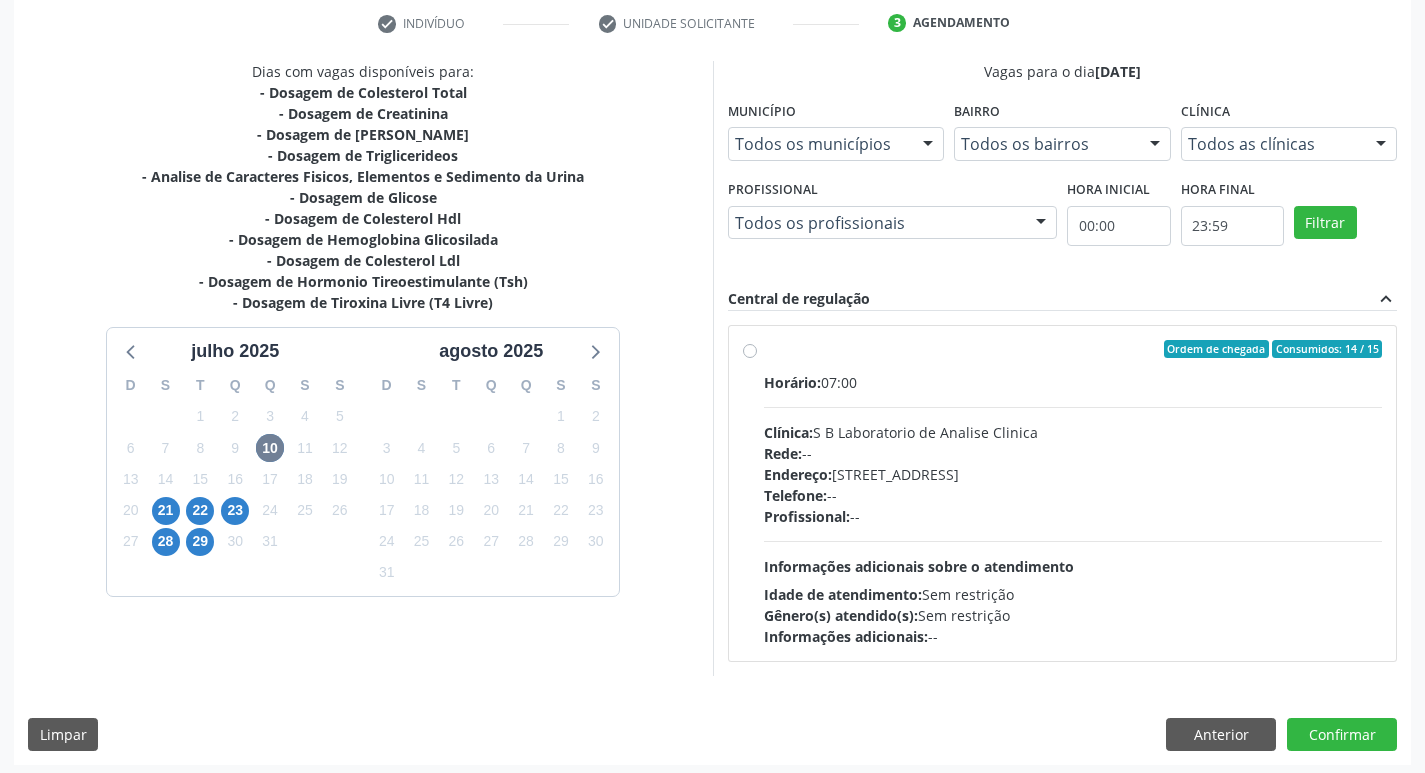 scroll, scrollTop: 386, scrollLeft: 0, axis: vertical 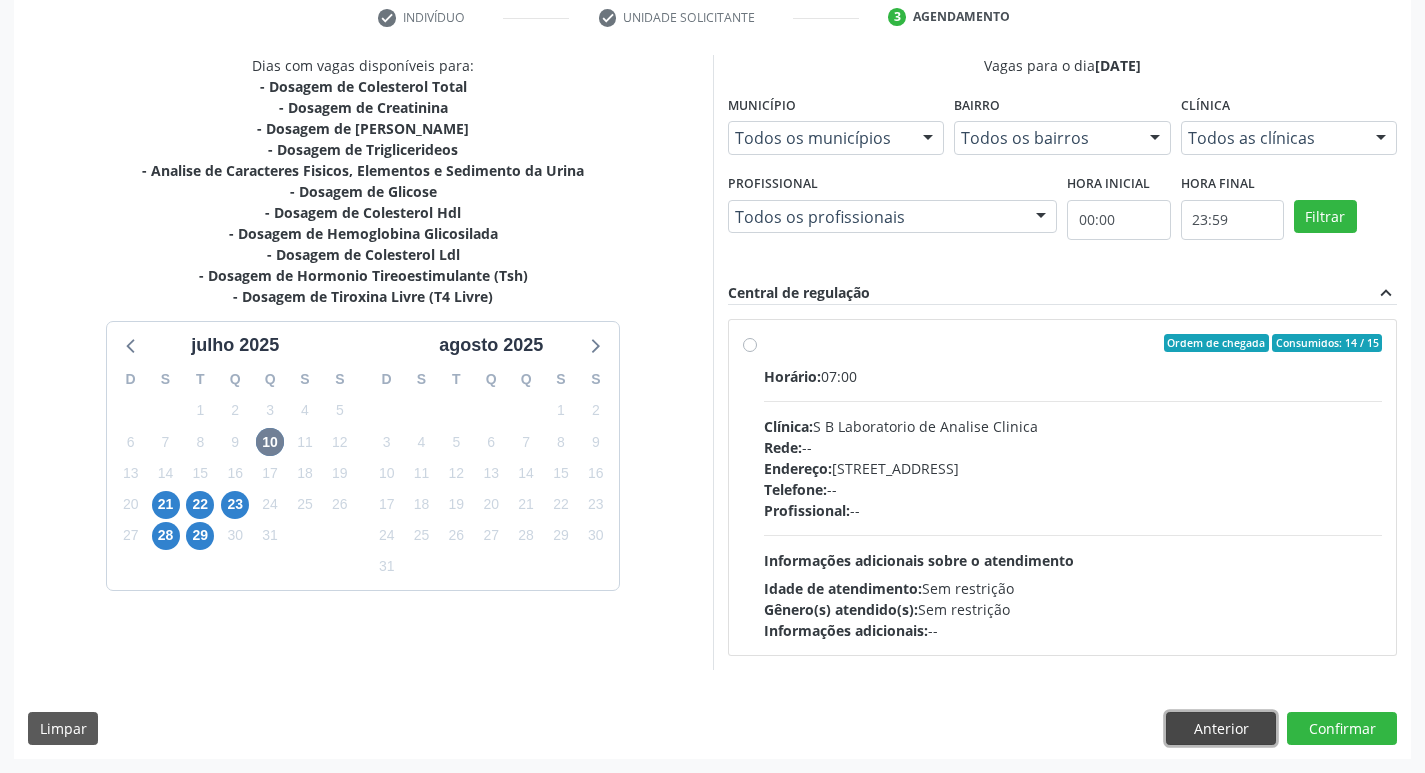 click on "Anterior" at bounding box center [1221, 729] 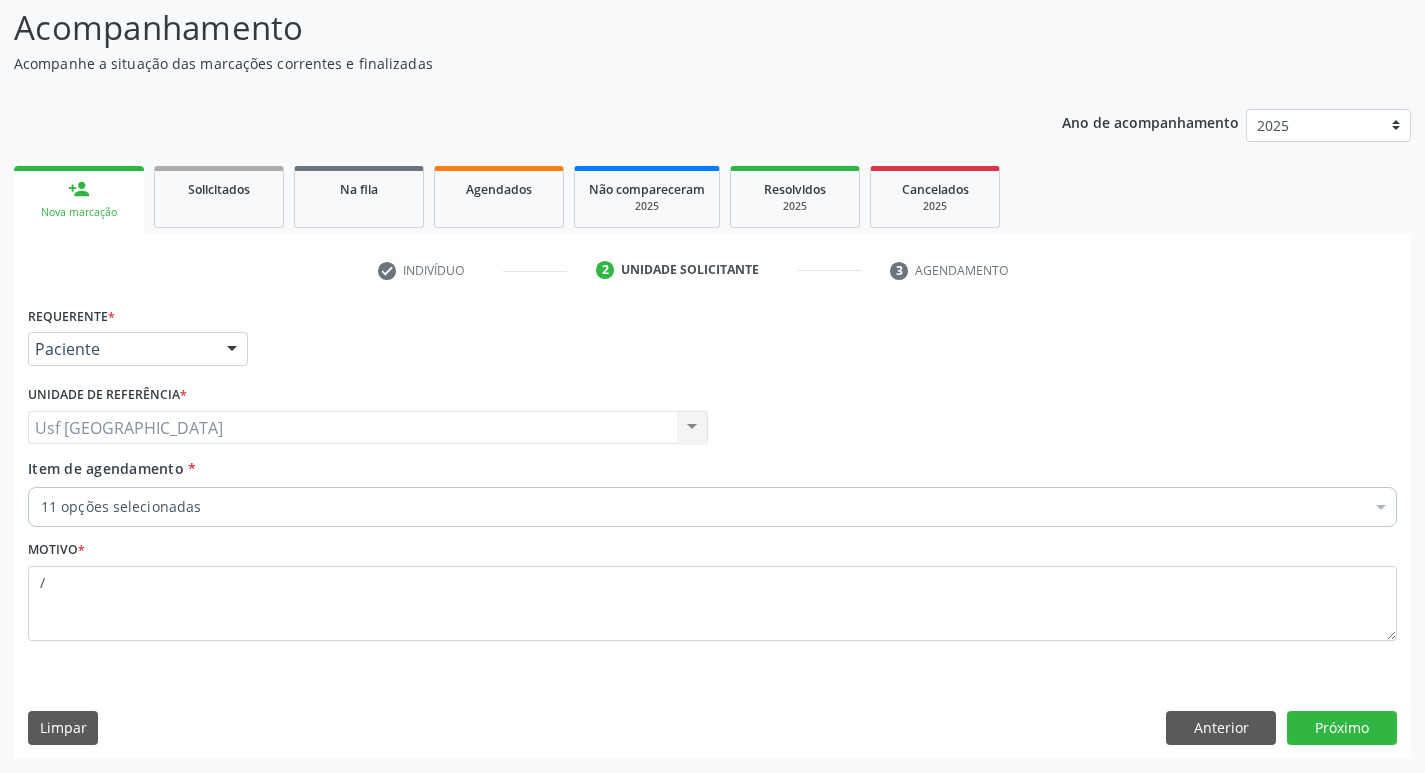 scroll, scrollTop: 133, scrollLeft: 0, axis: vertical 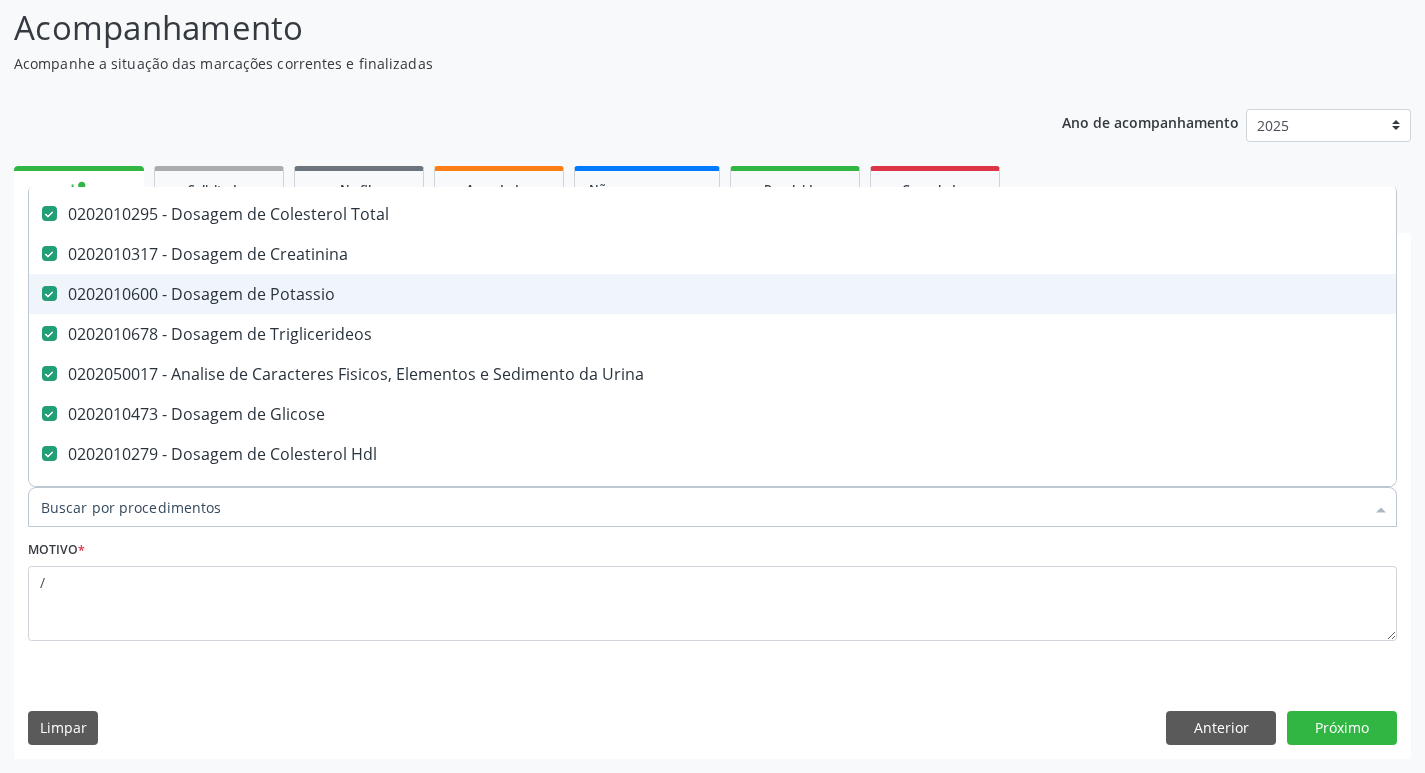 click on "0202010600 - Dosagem de Potassio" at bounding box center (819, 294) 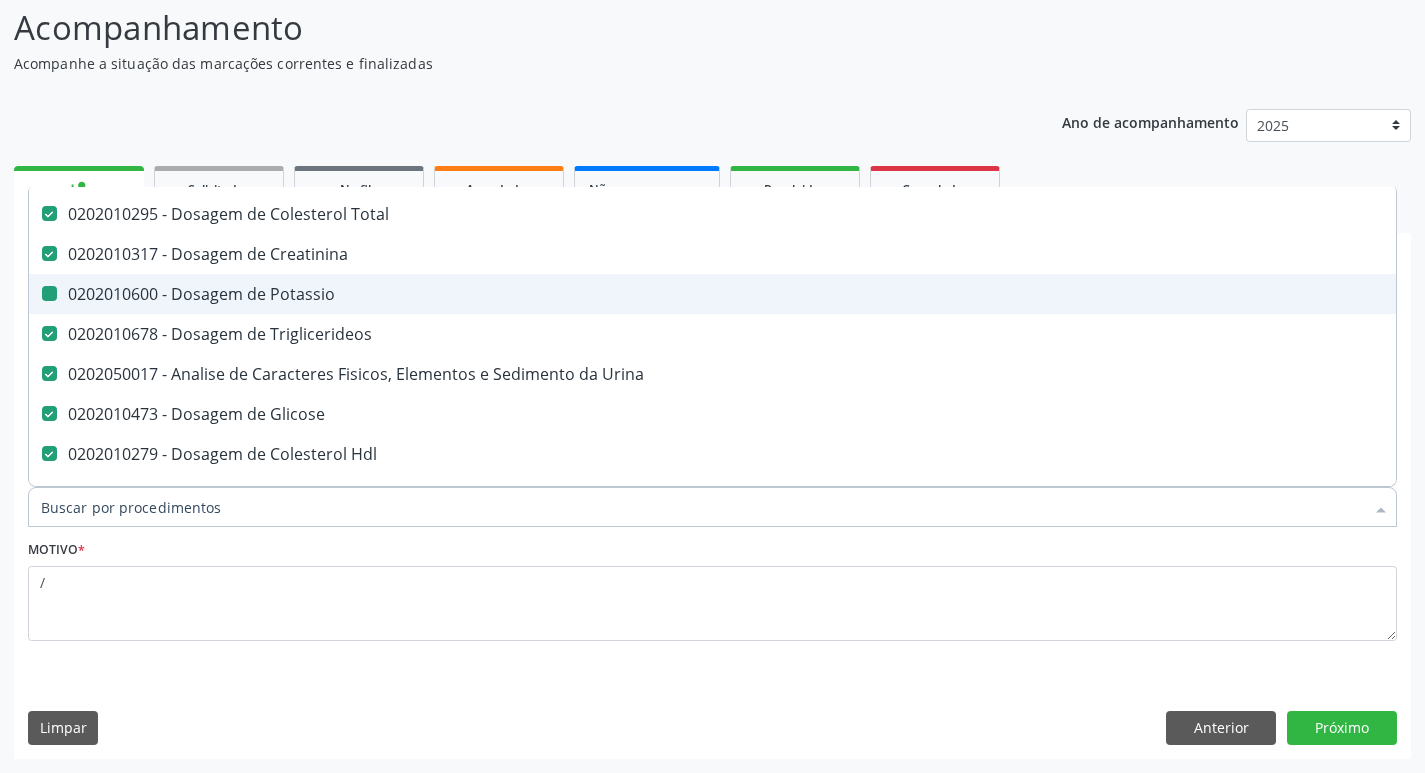 checkbox on "false" 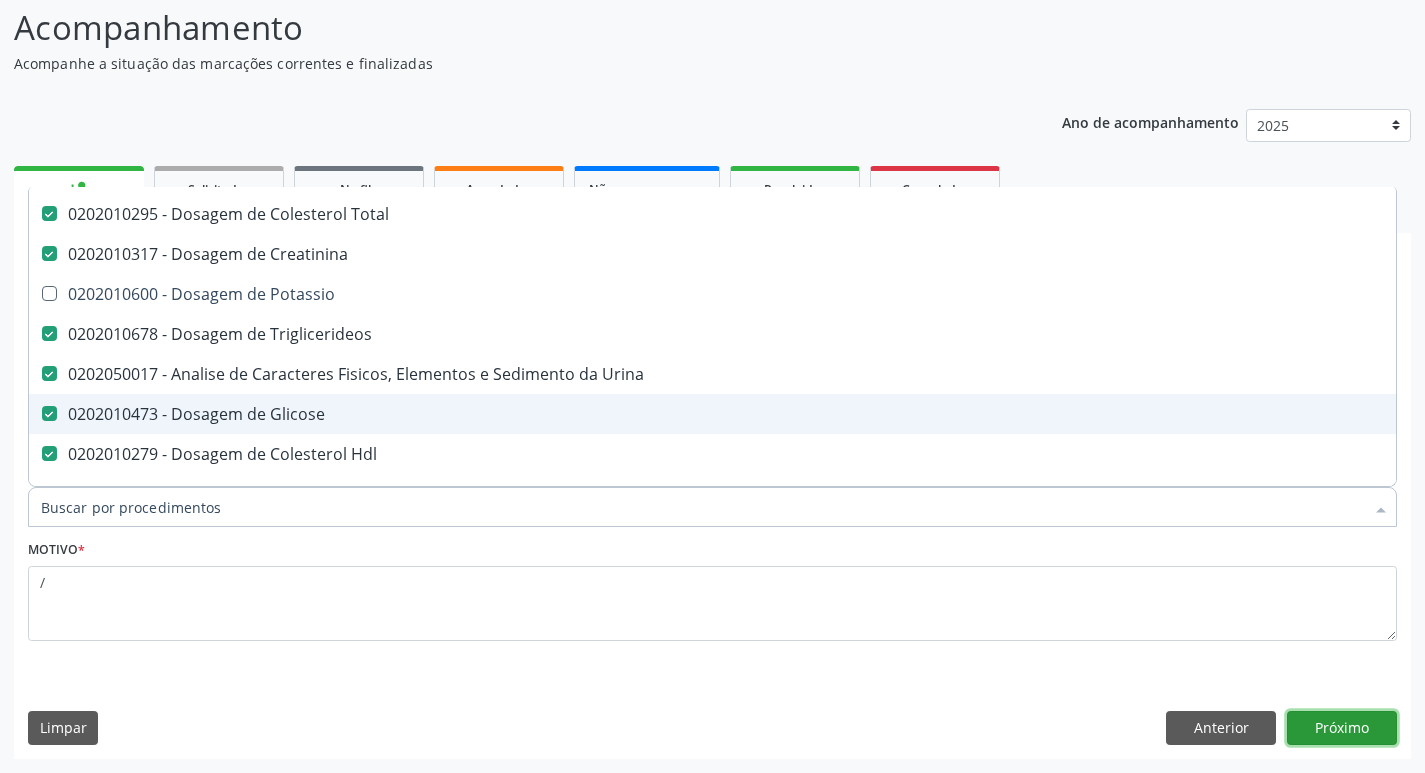 click on "Próximo" at bounding box center [1342, 728] 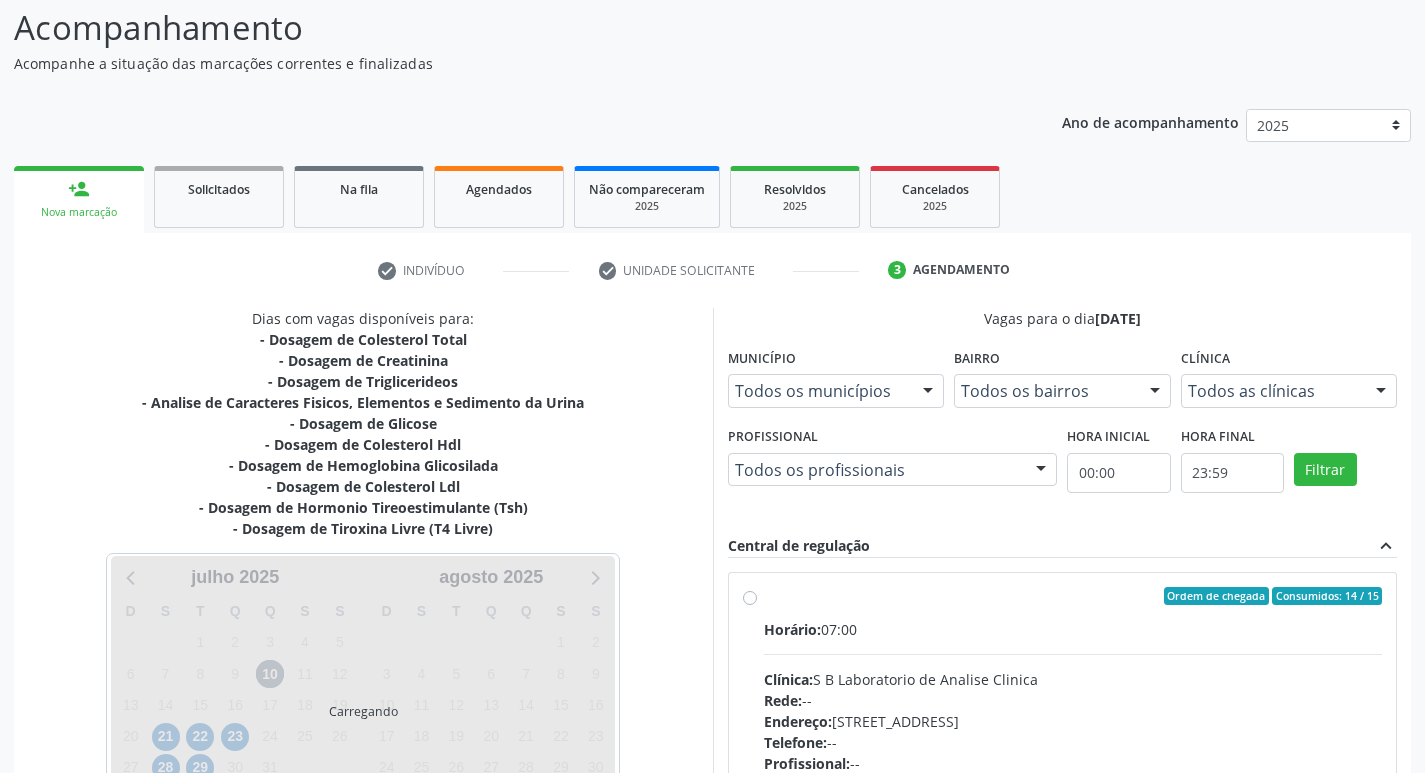 scroll, scrollTop: 0, scrollLeft: 0, axis: both 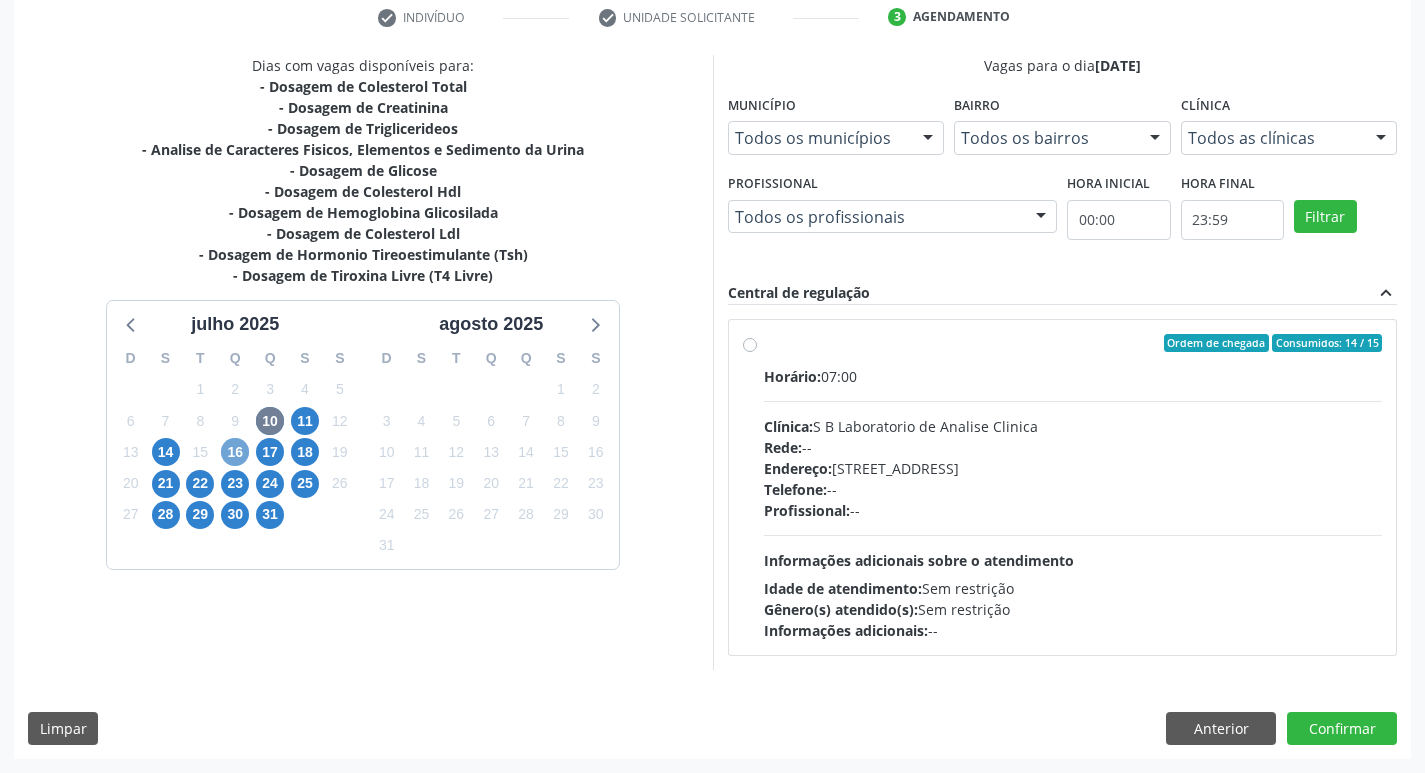 click on "16" at bounding box center (235, 452) 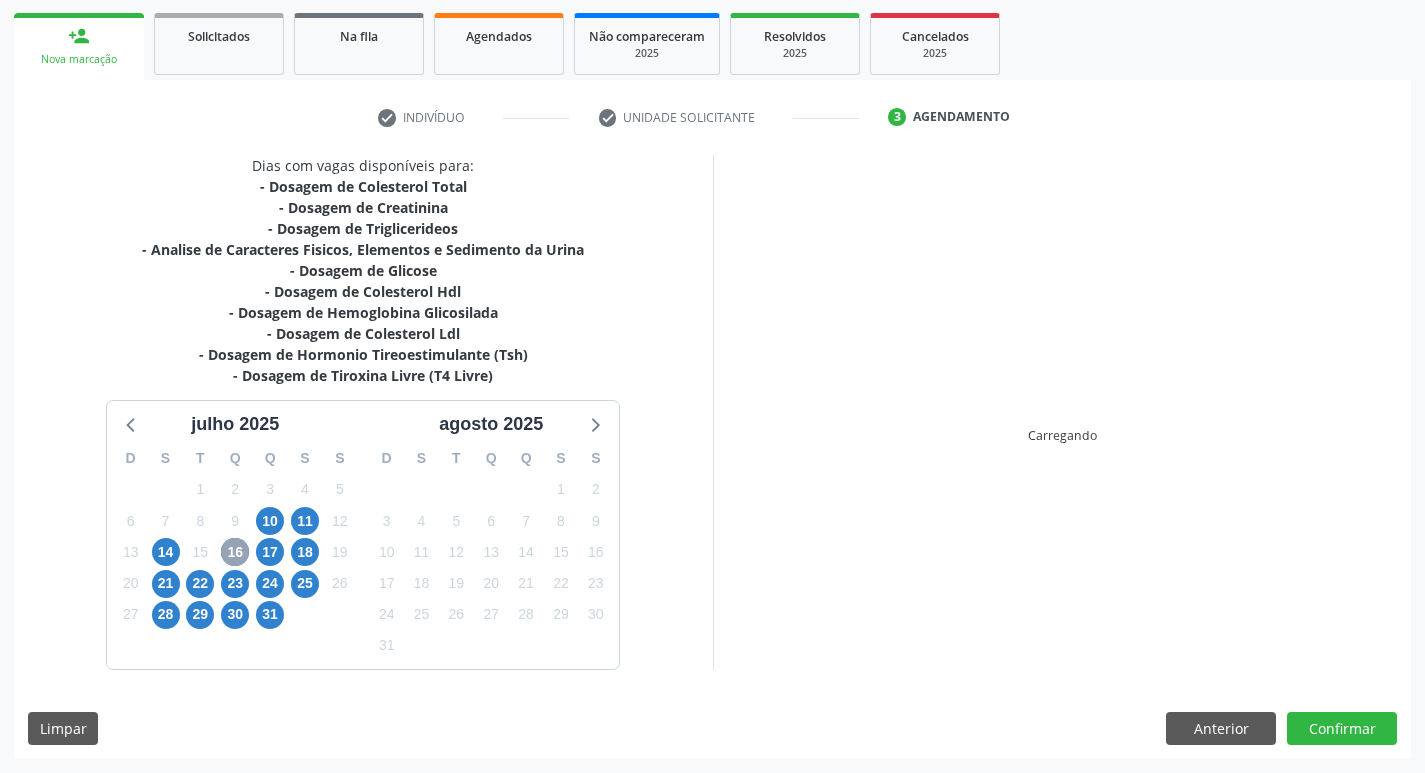 scroll, scrollTop: 386, scrollLeft: 0, axis: vertical 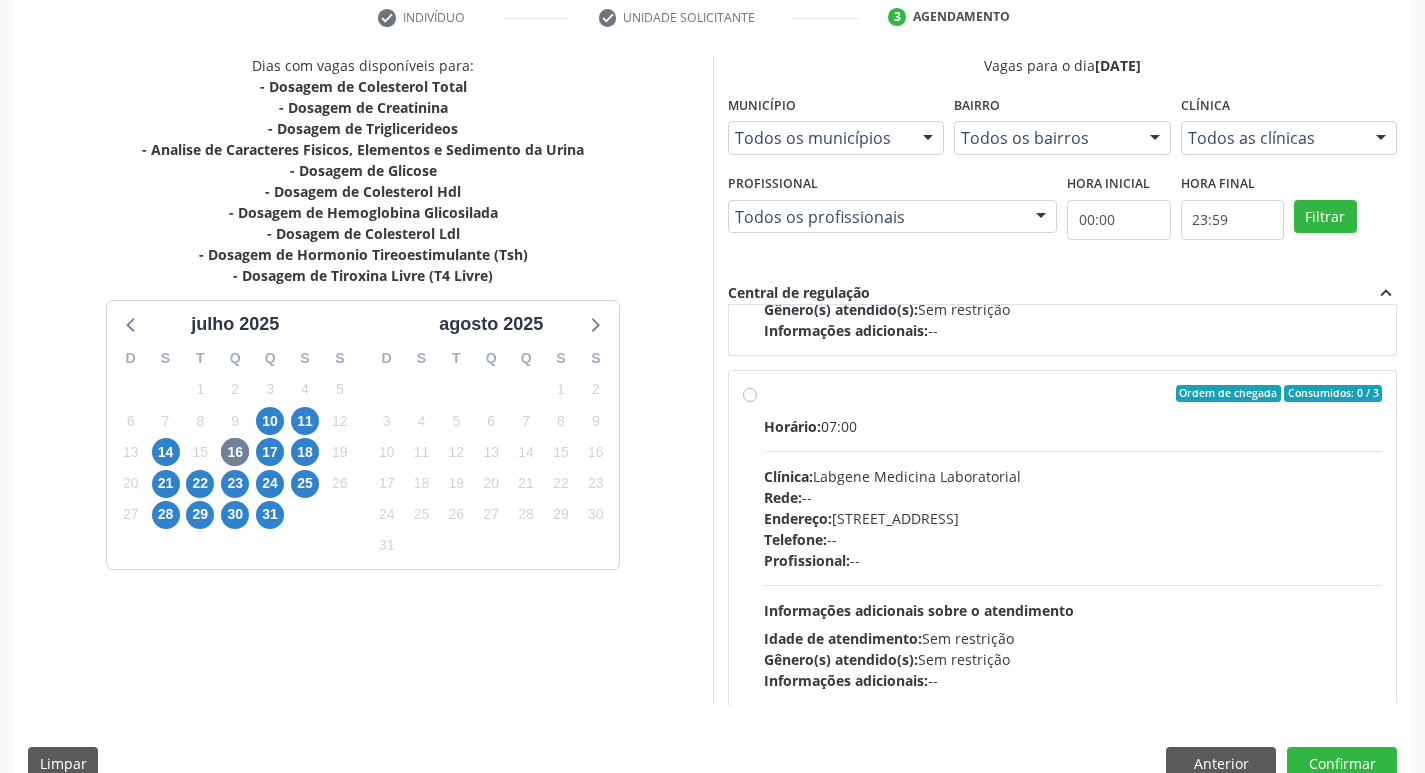 click on "Rede:
--" at bounding box center [1073, 497] 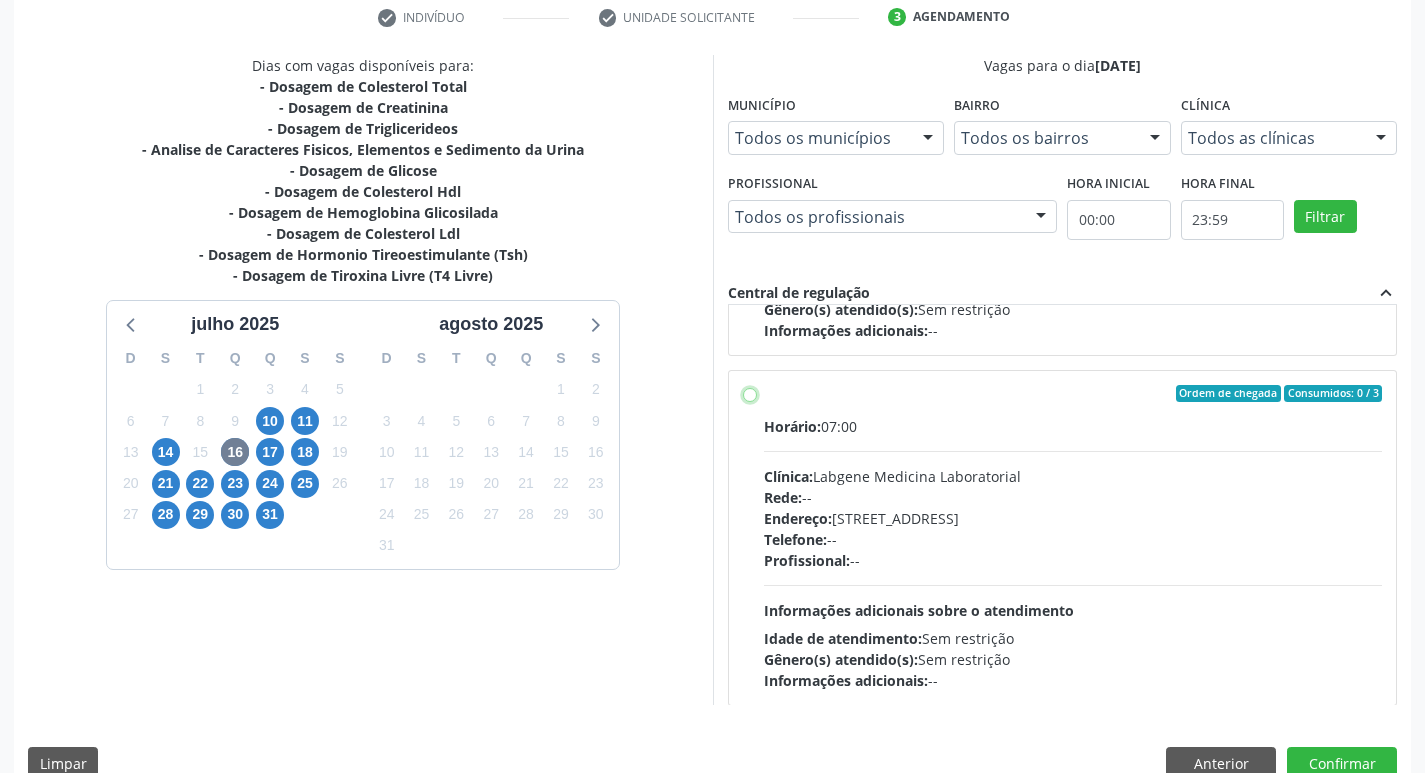 click on "Ordem de chegada
Consumidos: 0 / 3
Horário:   07:00
Clínica:  Labgene Medicina Laboratorial
Rede:
--
Endereço:   nº 531, Nossa Senhora da Pen, Serra Talhada - PE
Telefone:   --
Profissional:
--
Informações adicionais sobre o atendimento
Idade de atendimento:
Sem restrição
Gênero(s) atendido(s):
Sem restrição
Informações adicionais:
--" at bounding box center (750, 394) 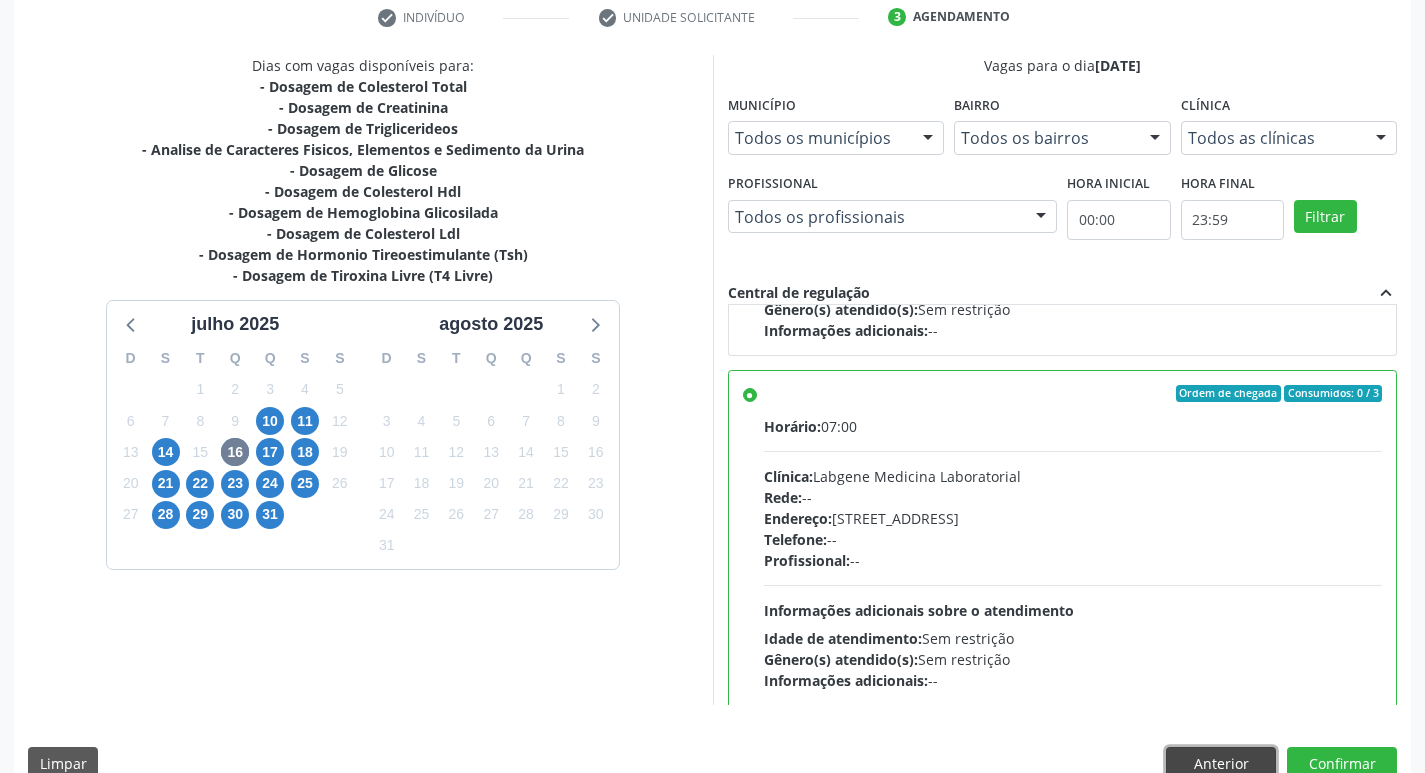 click on "Anterior" at bounding box center (1221, 764) 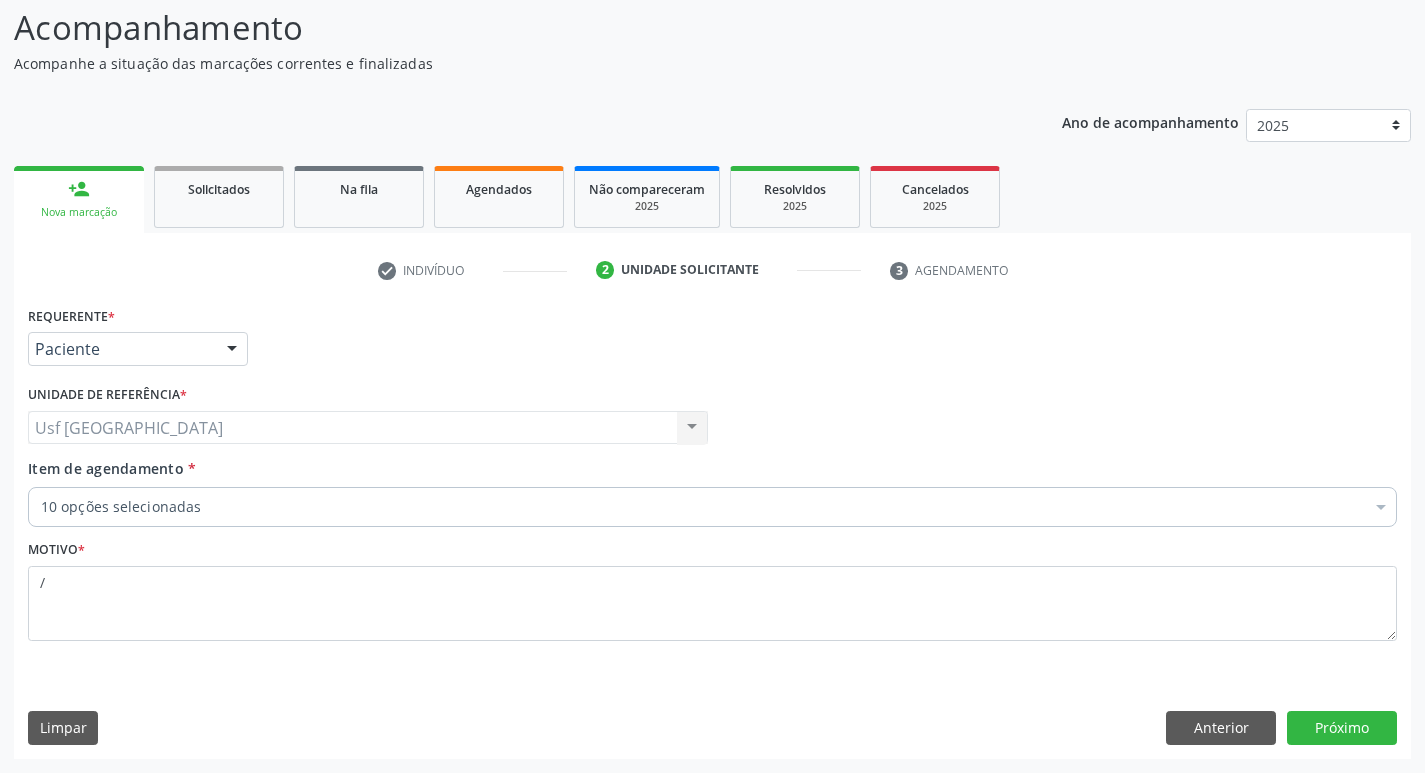scroll, scrollTop: 133, scrollLeft: 0, axis: vertical 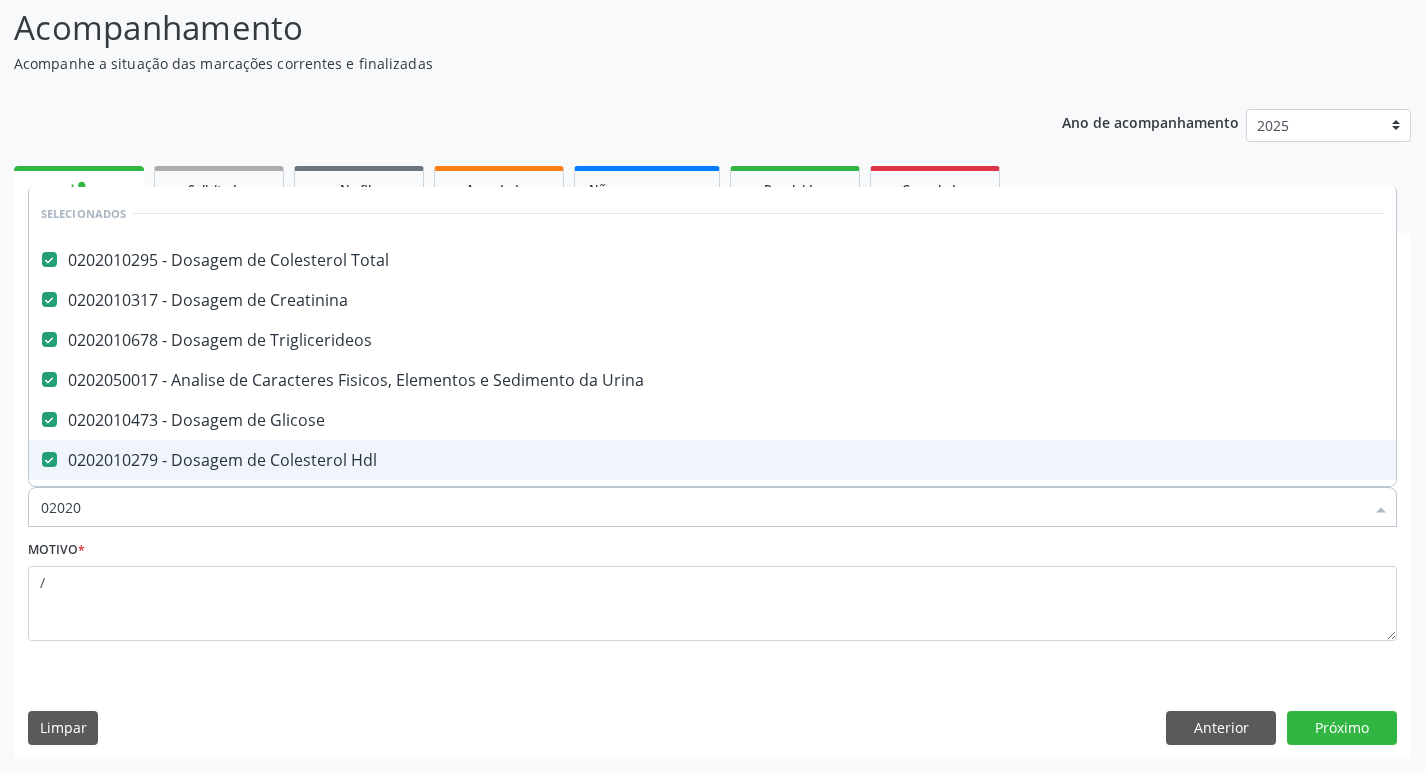 type on "020201" 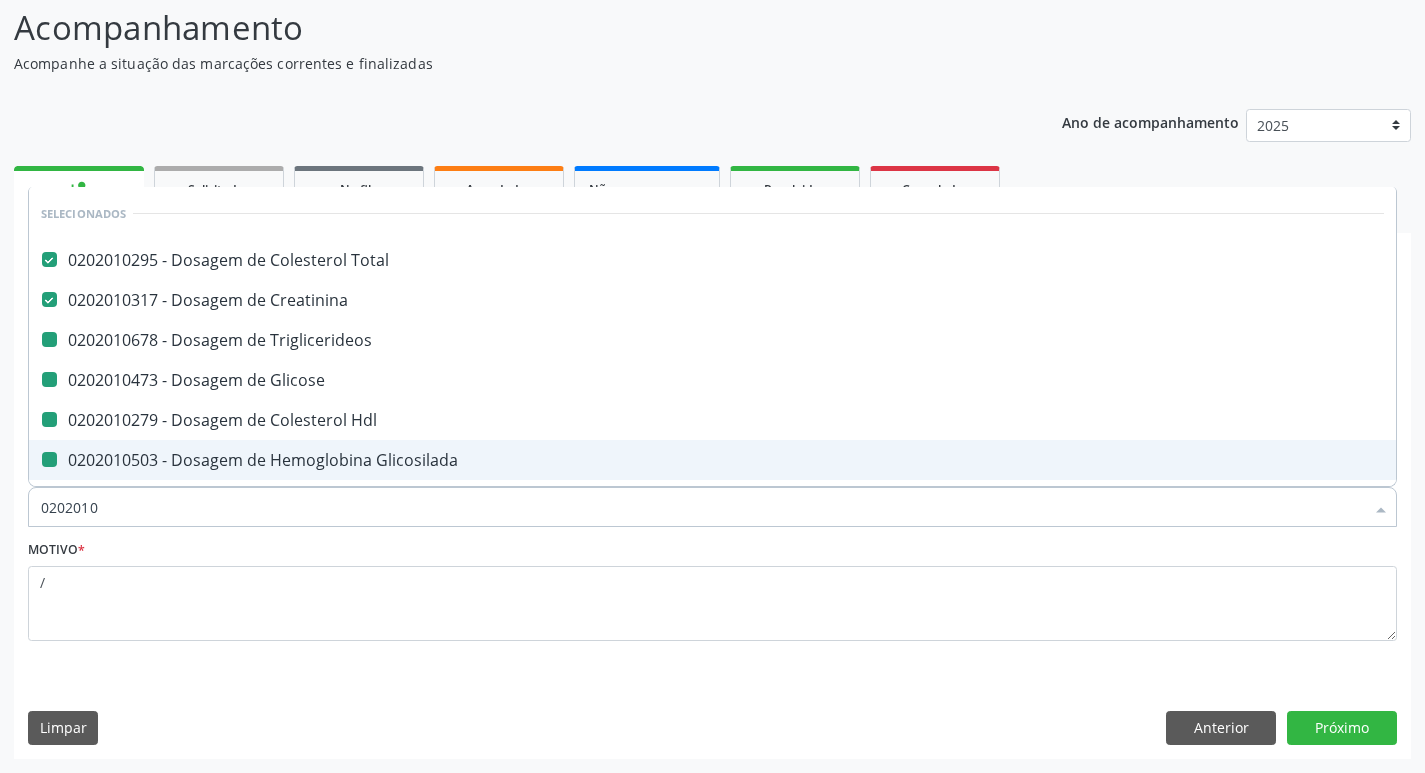 type on "02020106" 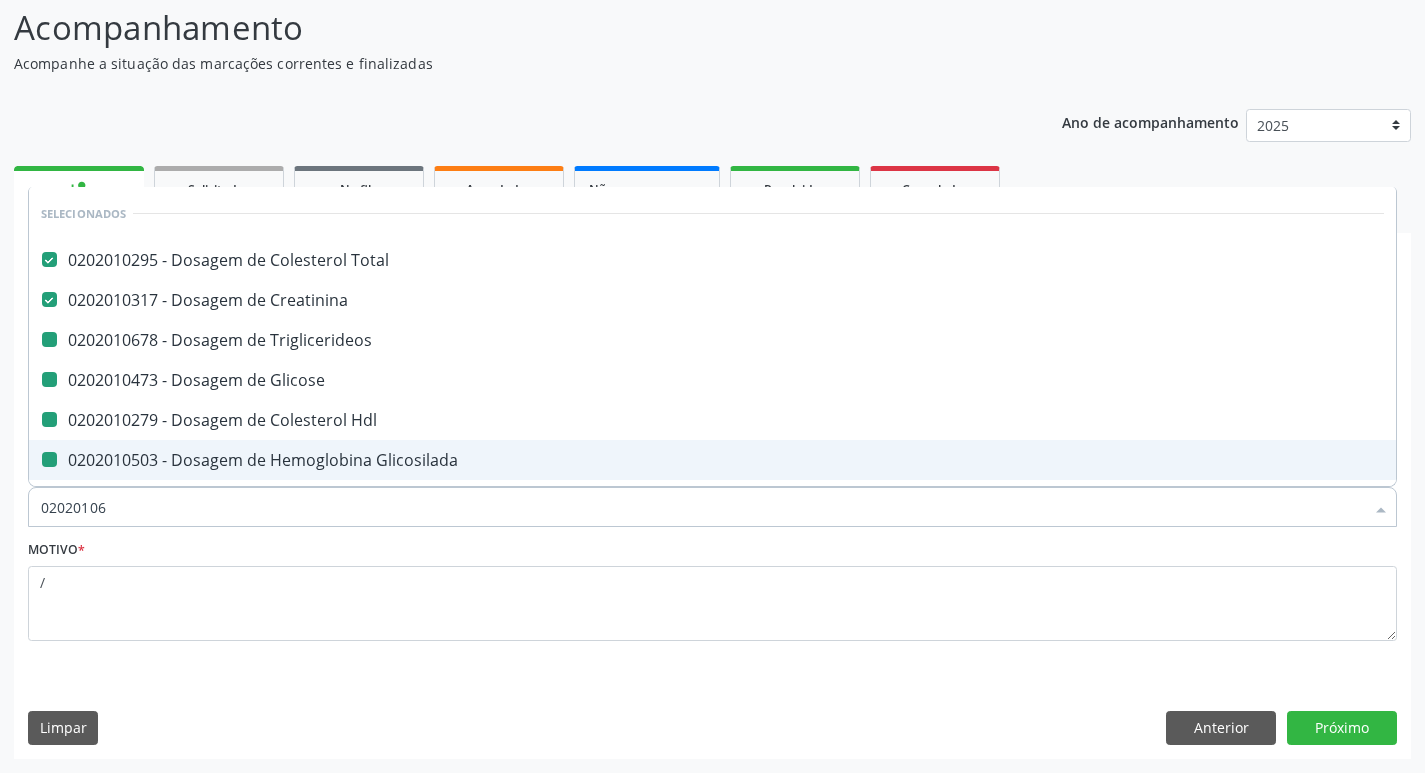 checkbox on "false" 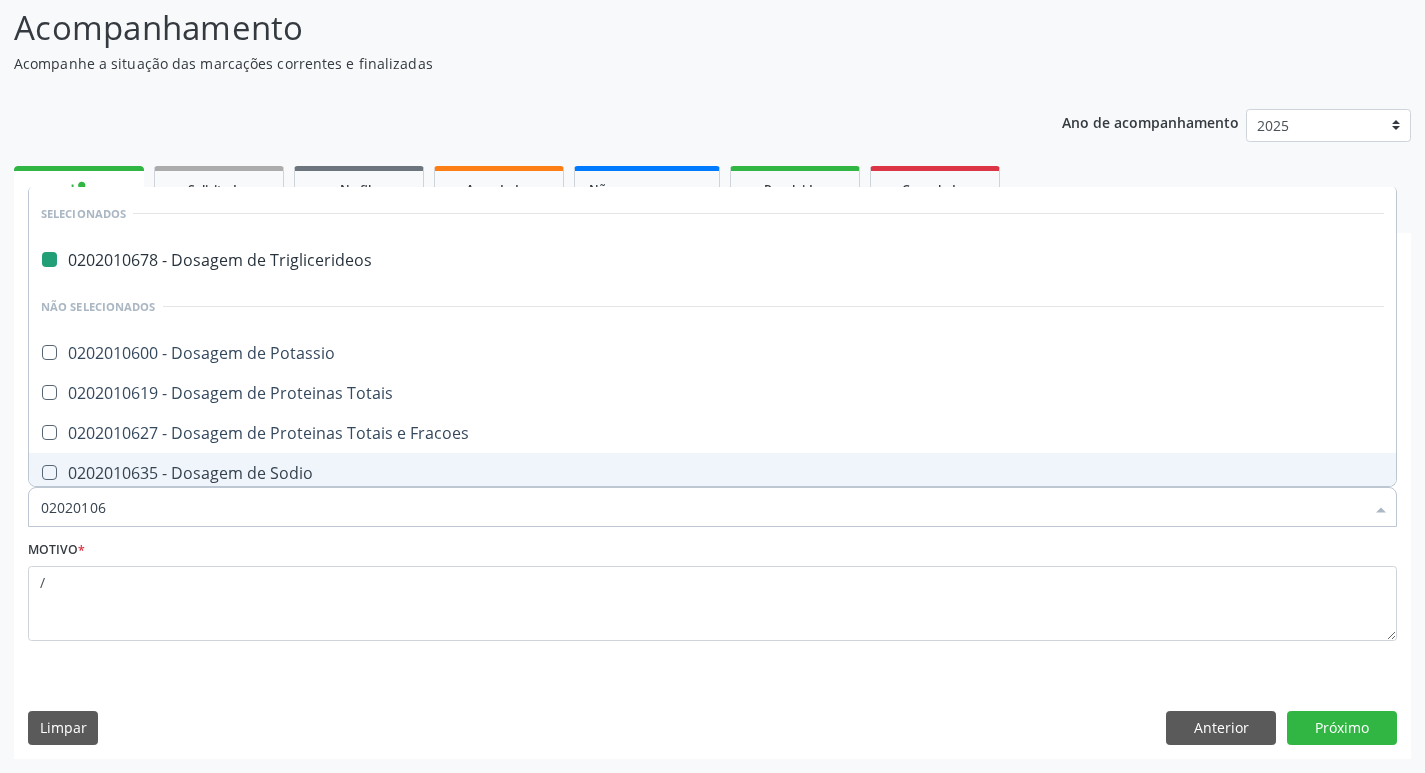 type on "020201060" 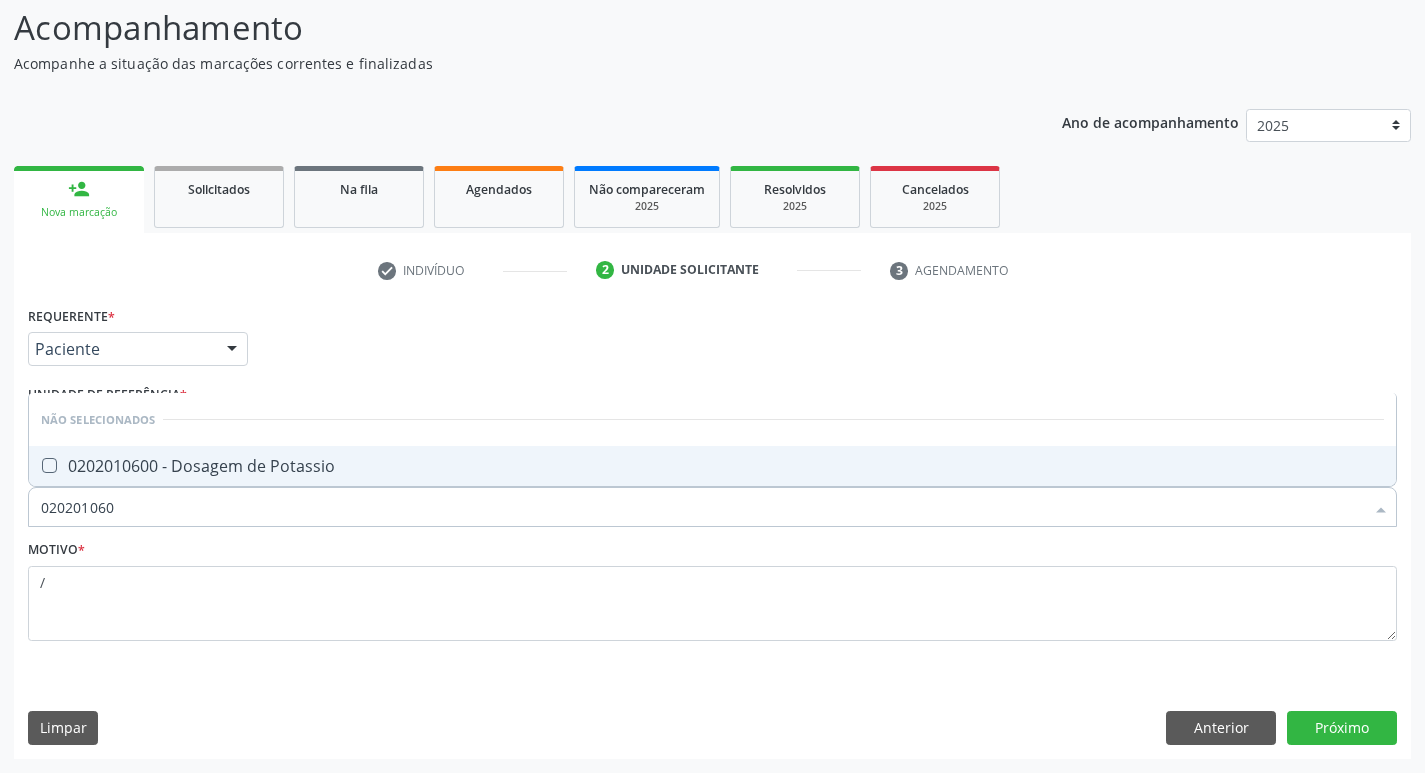 type on "0202010600" 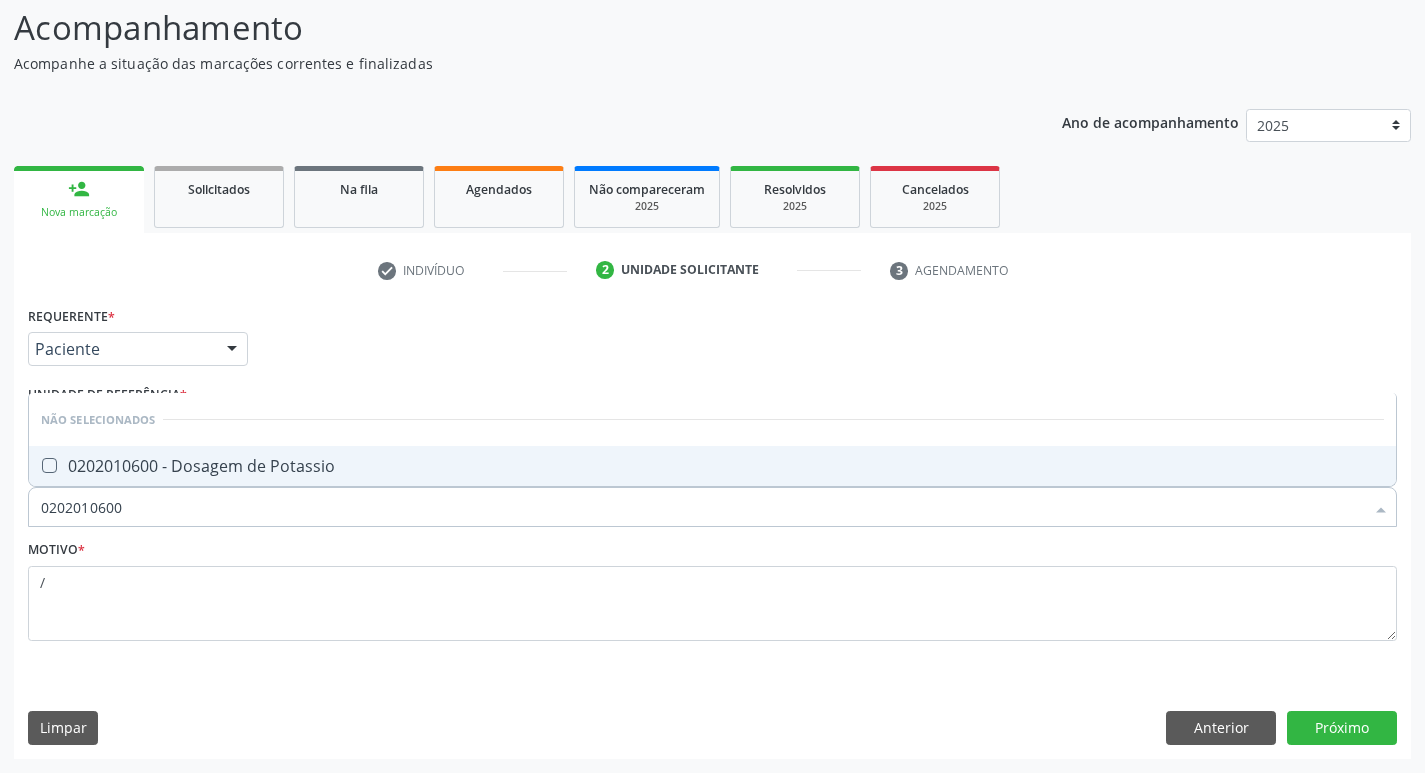 click on "0202010600 - Dosagem de Potassio" at bounding box center [712, 466] 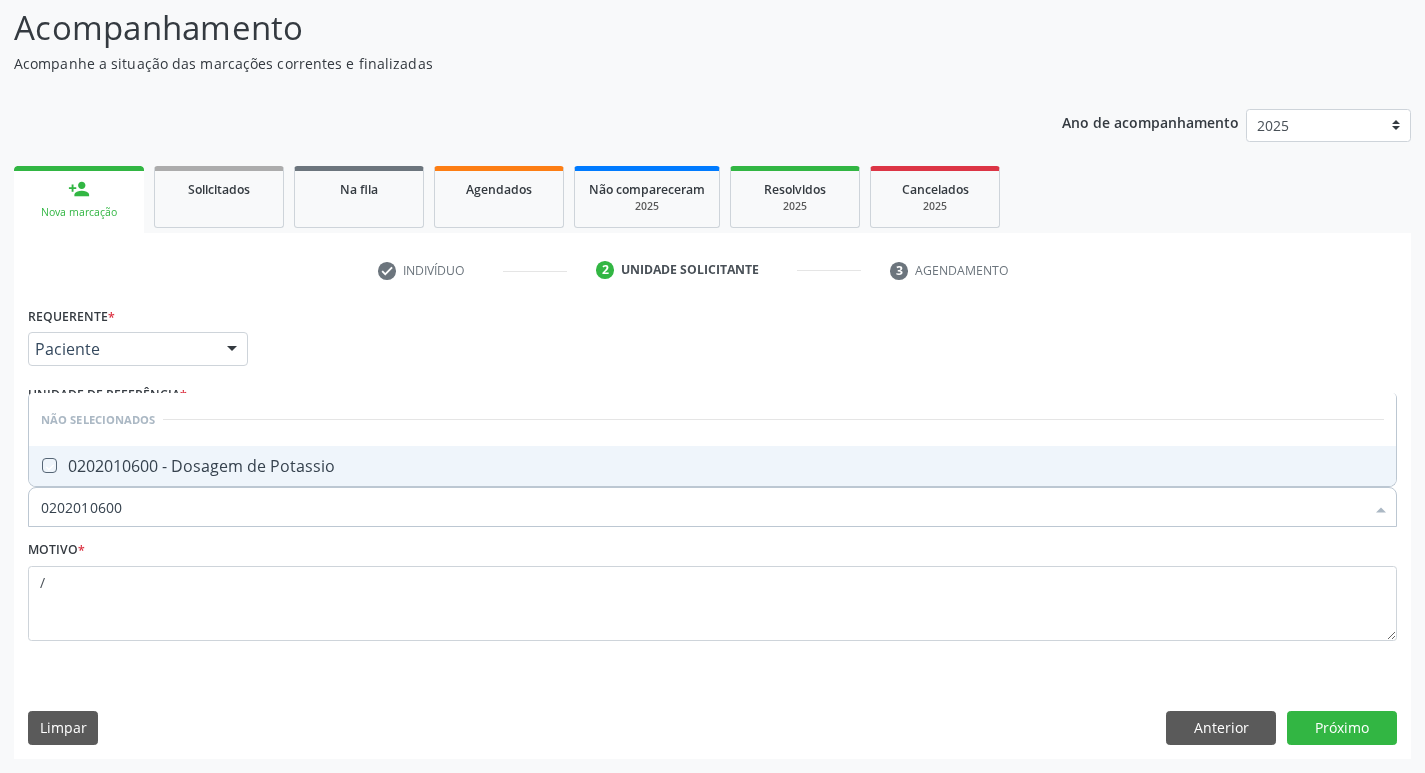 checkbox on "true" 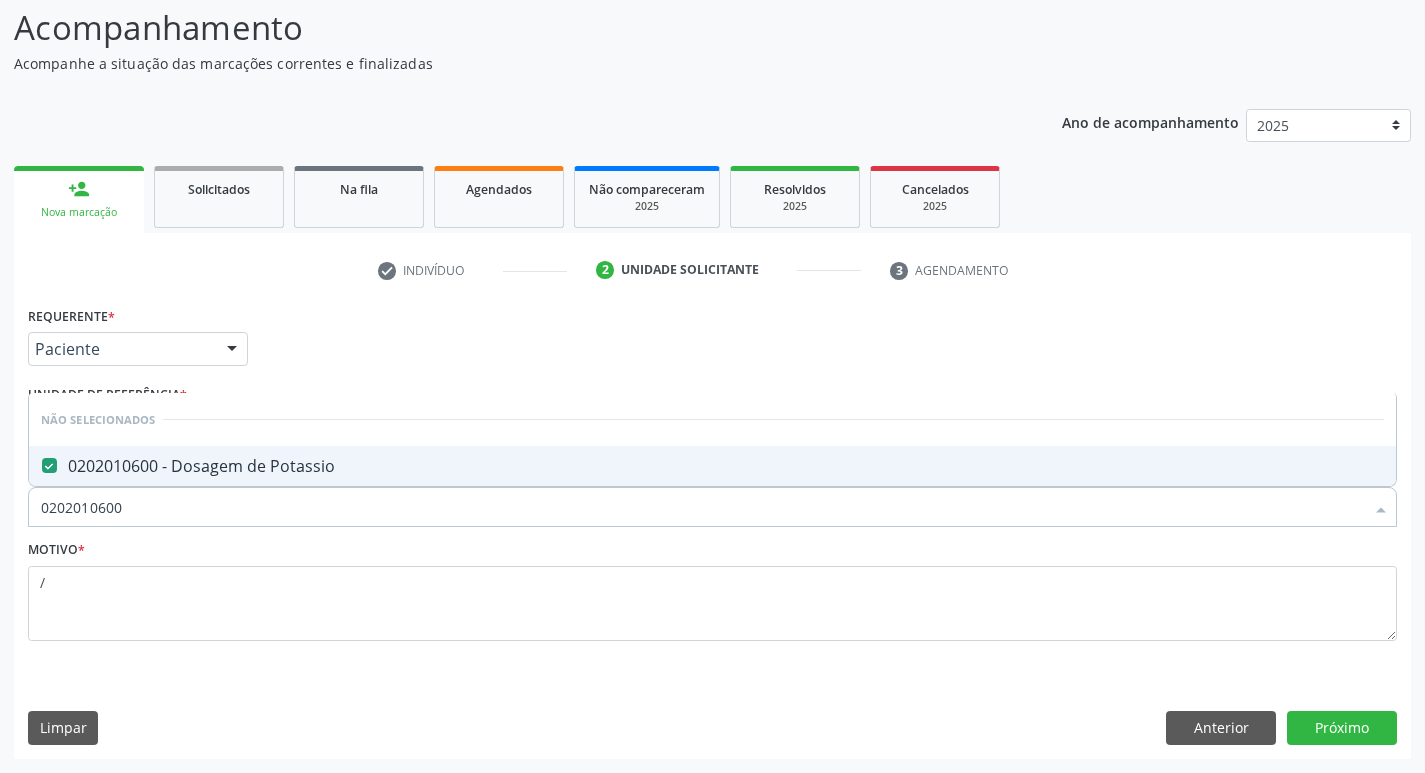 click on "Anterior
Próximo" at bounding box center (1281, 728) 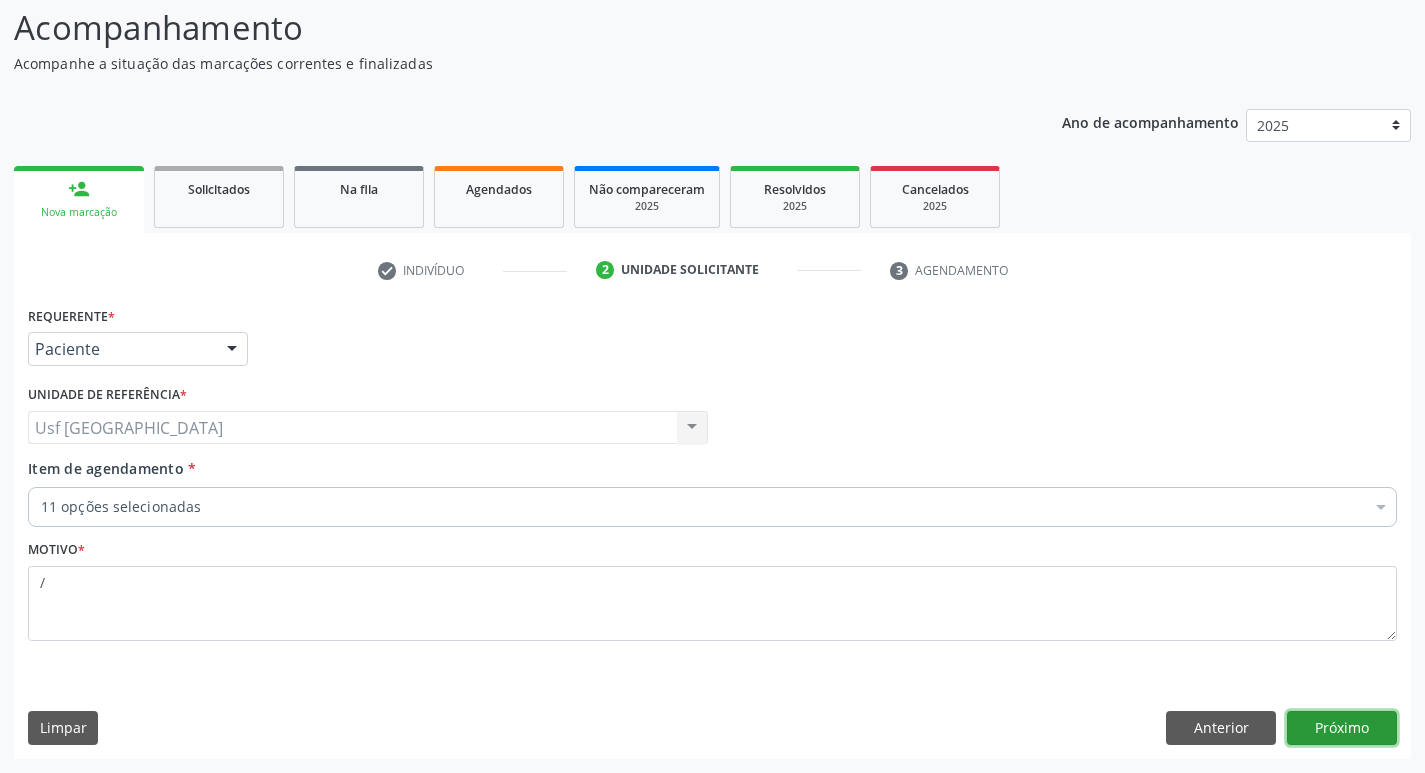 click on "Próximo" at bounding box center (1342, 728) 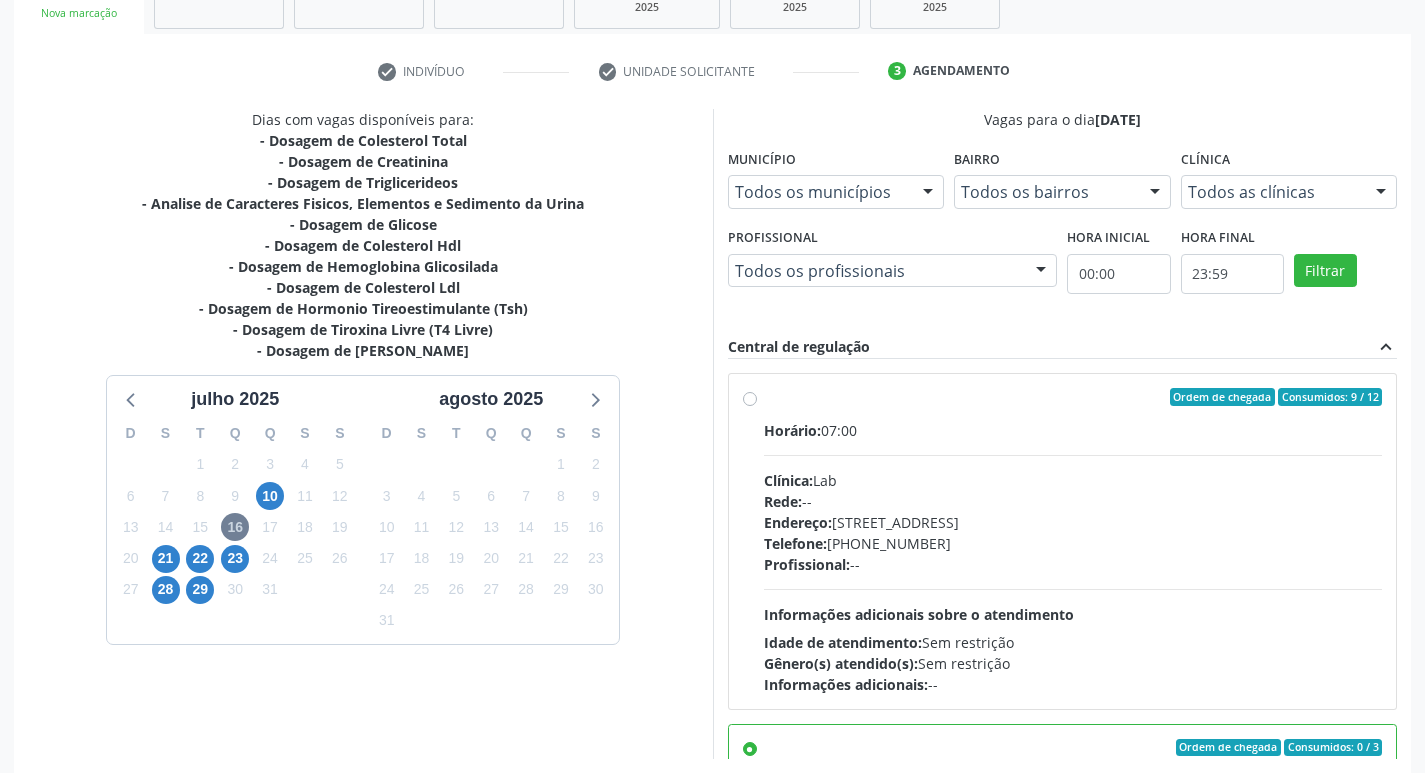 scroll, scrollTop: 333, scrollLeft: 0, axis: vertical 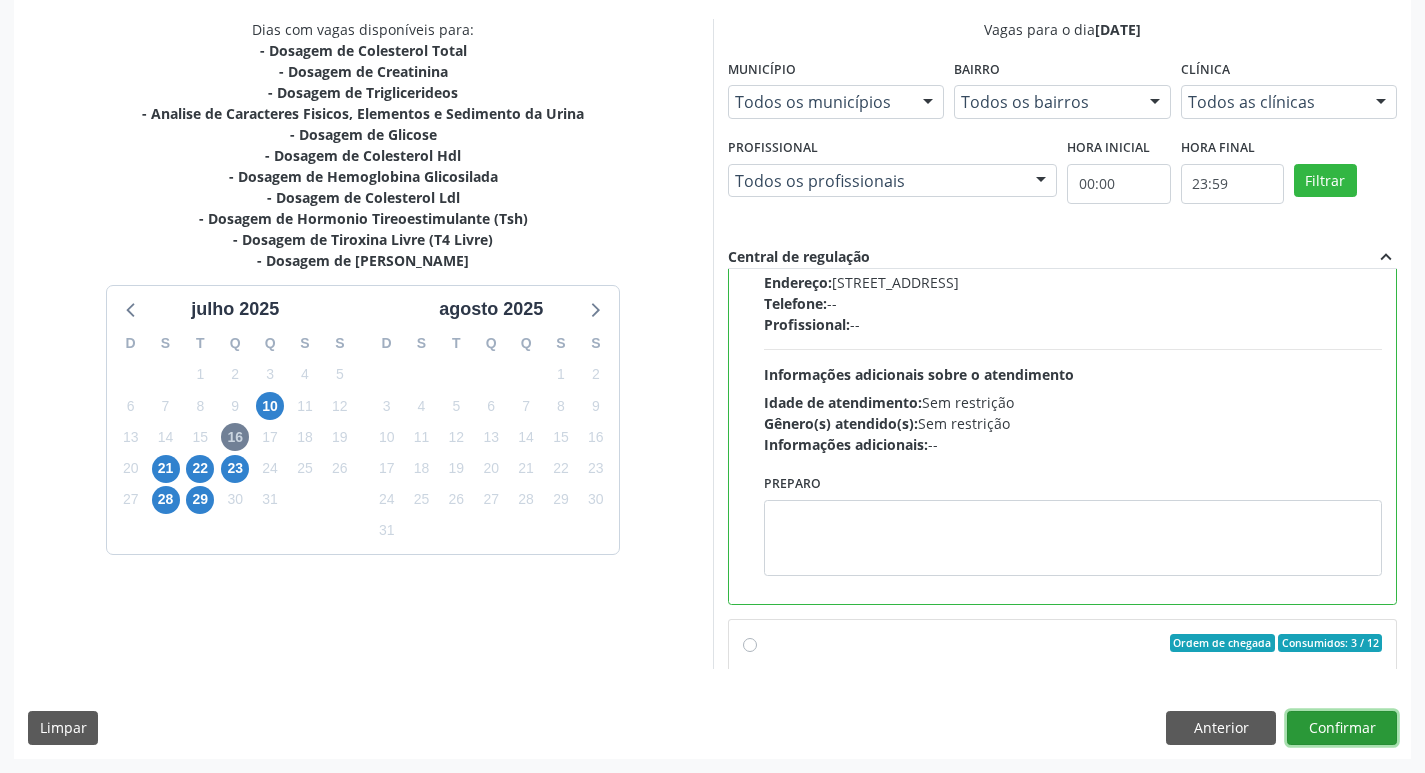 click on "Confirmar" at bounding box center [1342, 728] 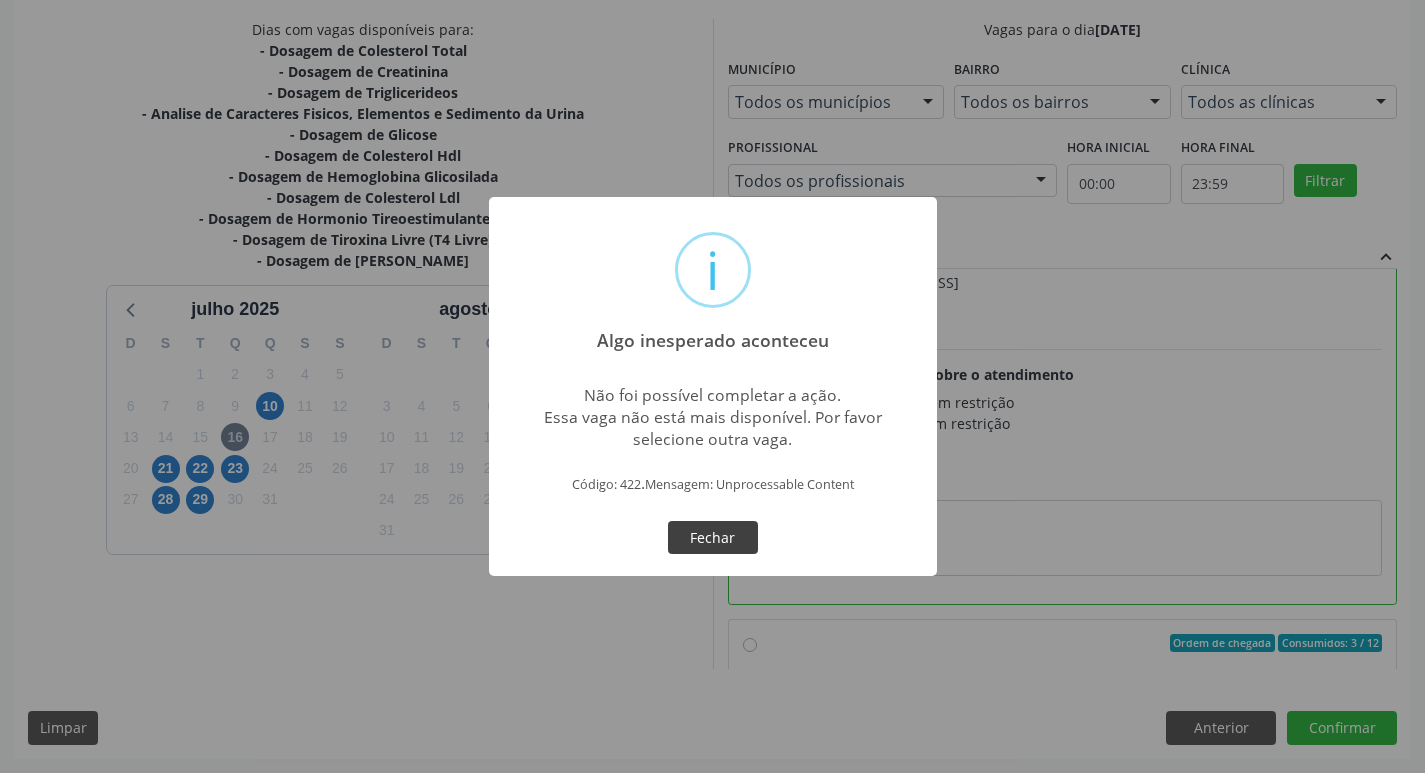 click on "Fechar" at bounding box center (713, 538) 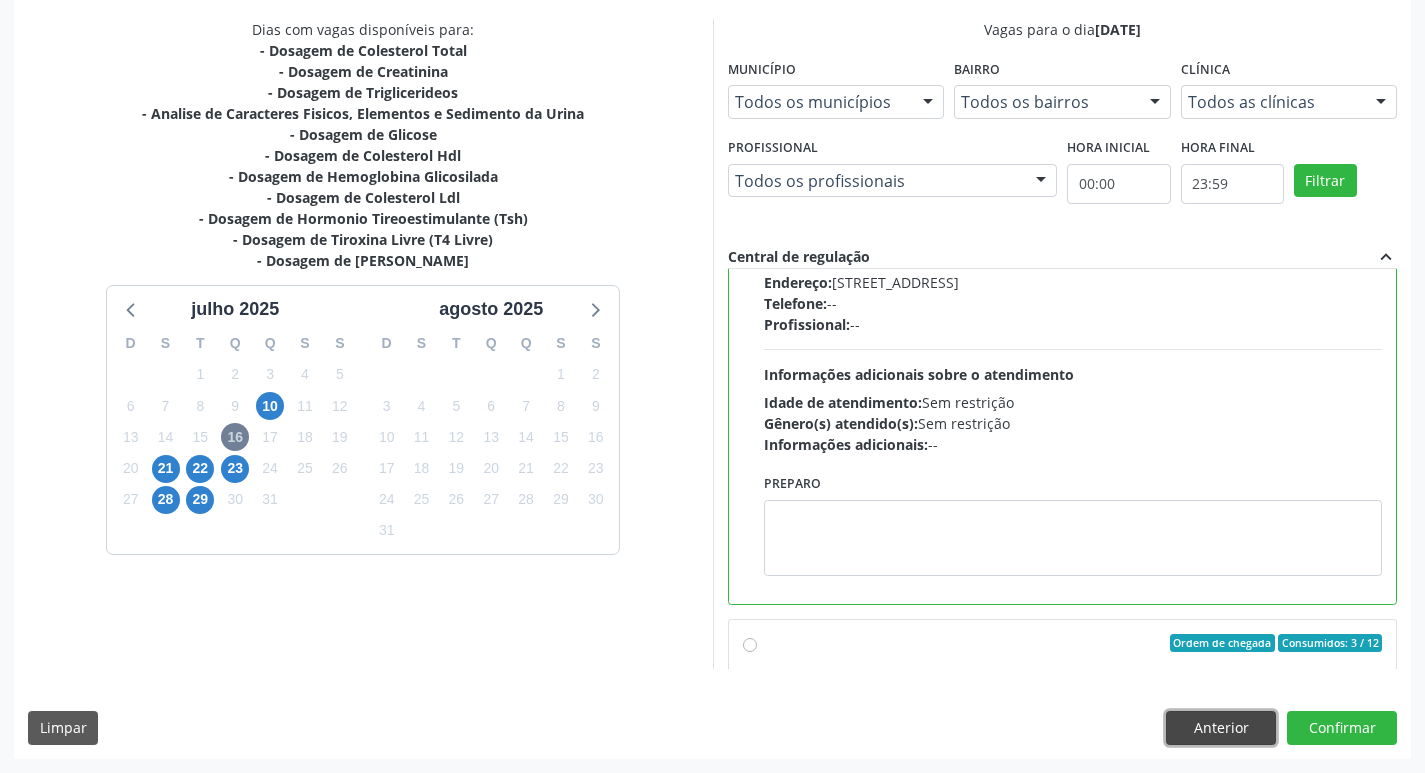 click on "Anterior" at bounding box center [1221, 728] 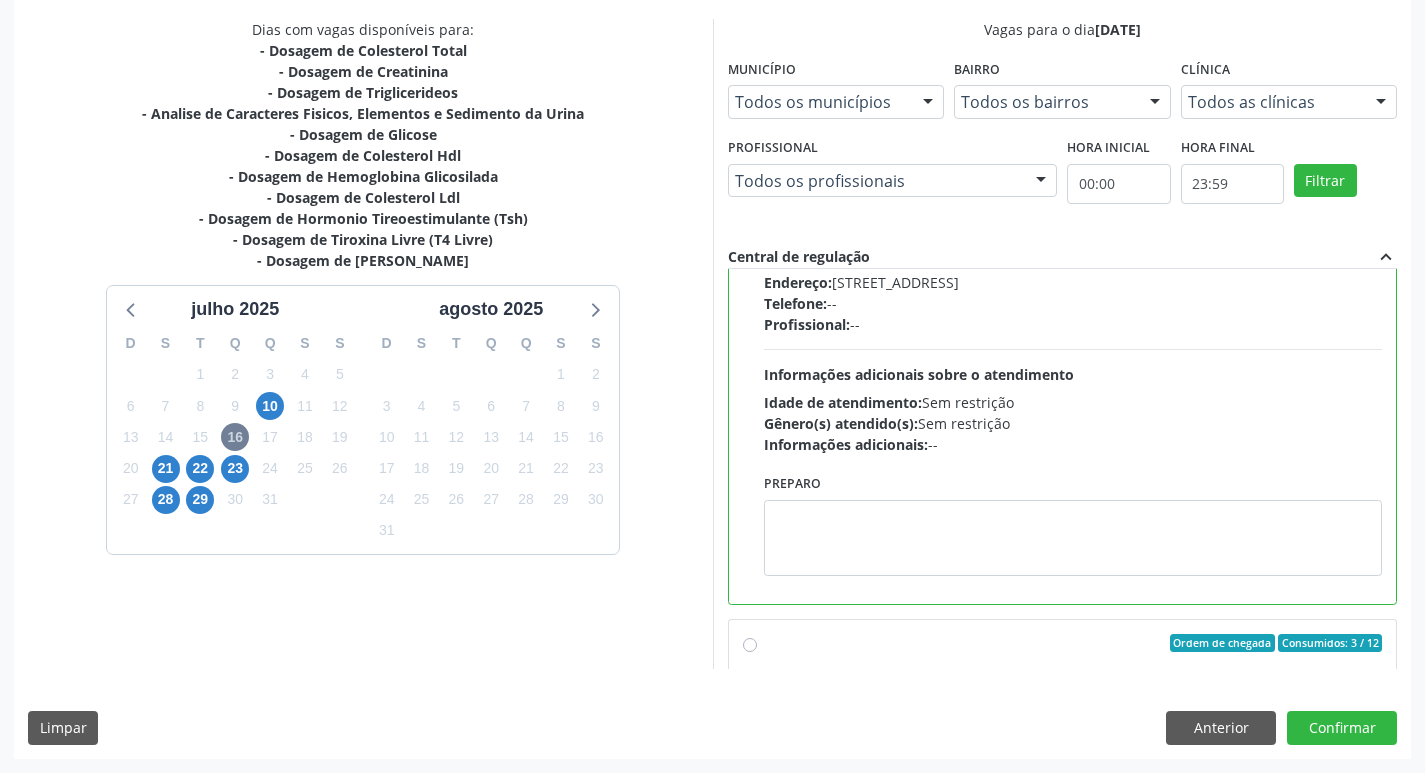scroll, scrollTop: 133, scrollLeft: 0, axis: vertical 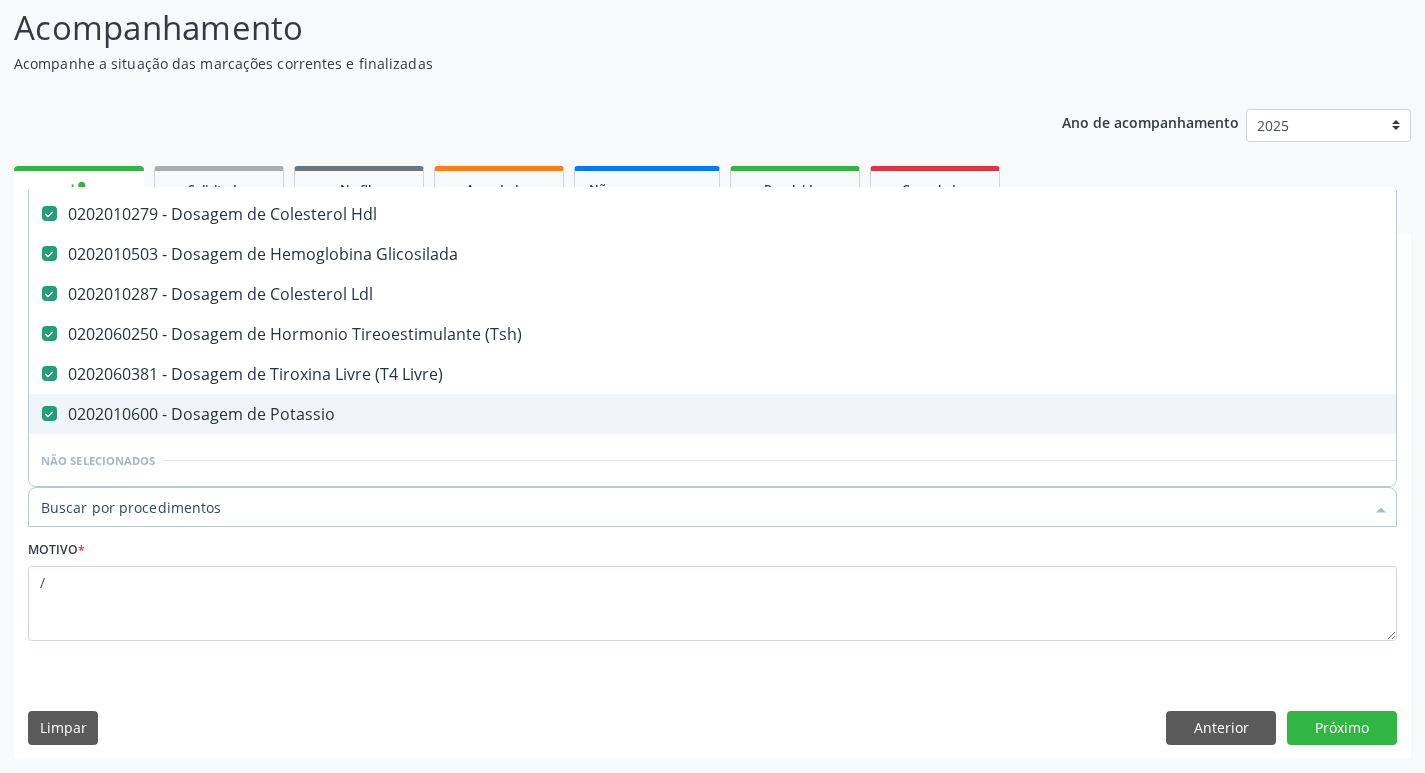 click on "0202010600 - Dosagem de Potassio" at bounding box center (819, 414) 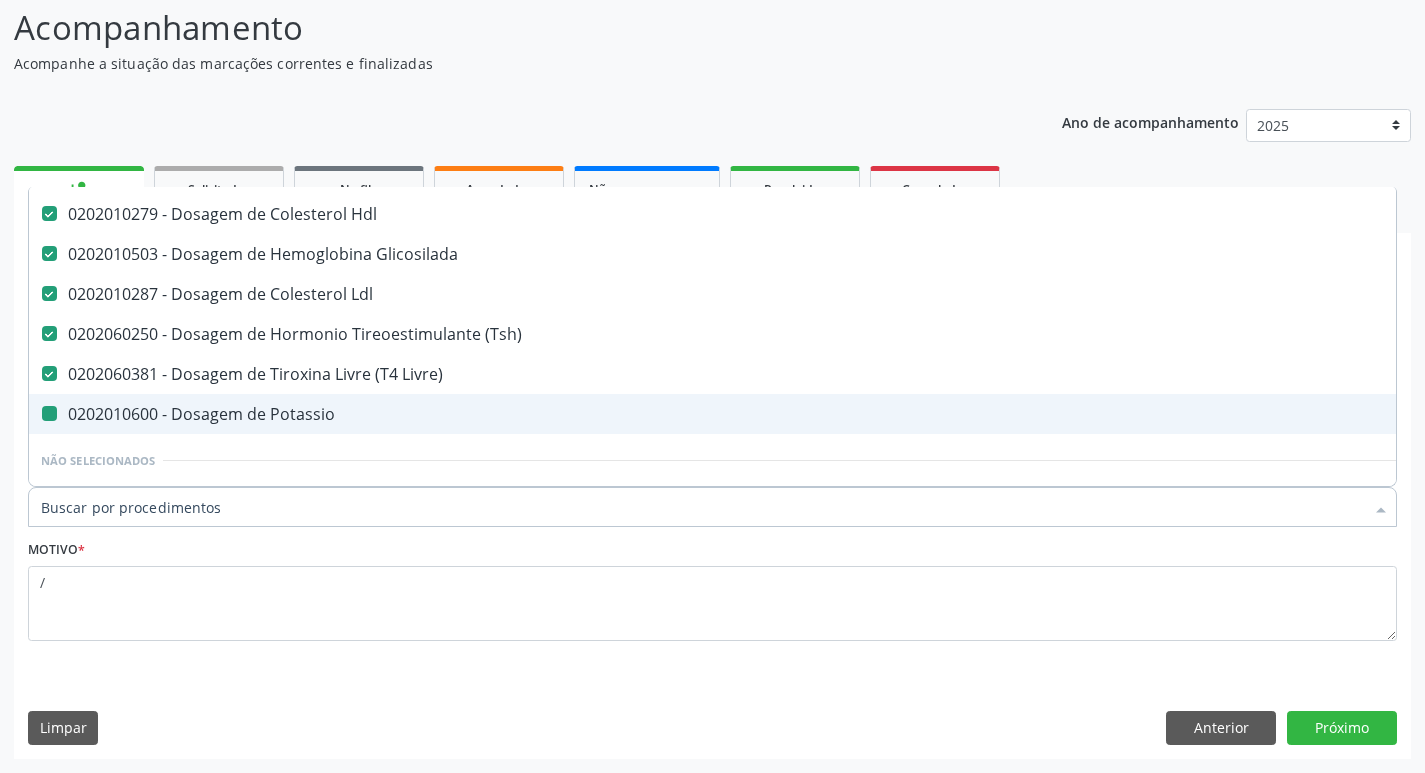 checkbox on "false" 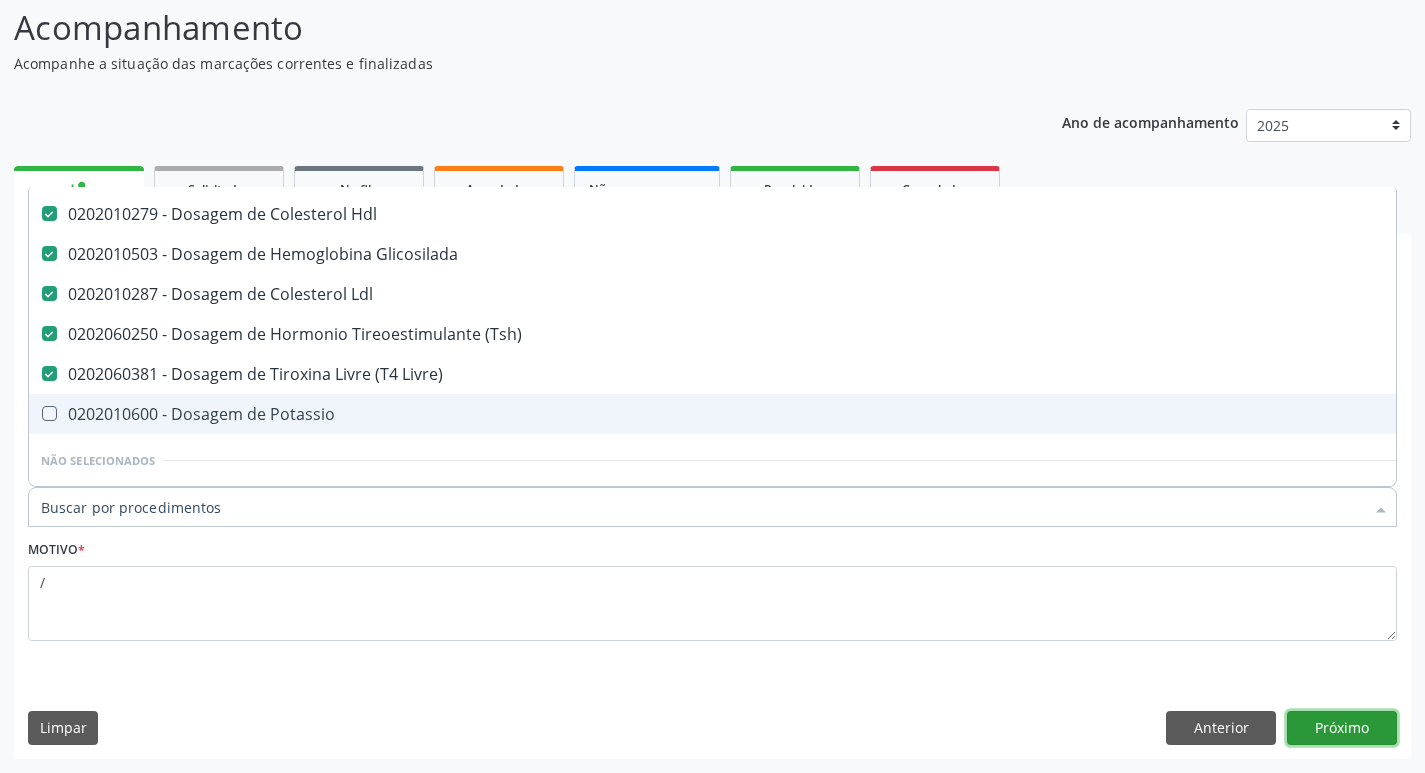 click on "Próximo" at bounding box center (1342, 728) 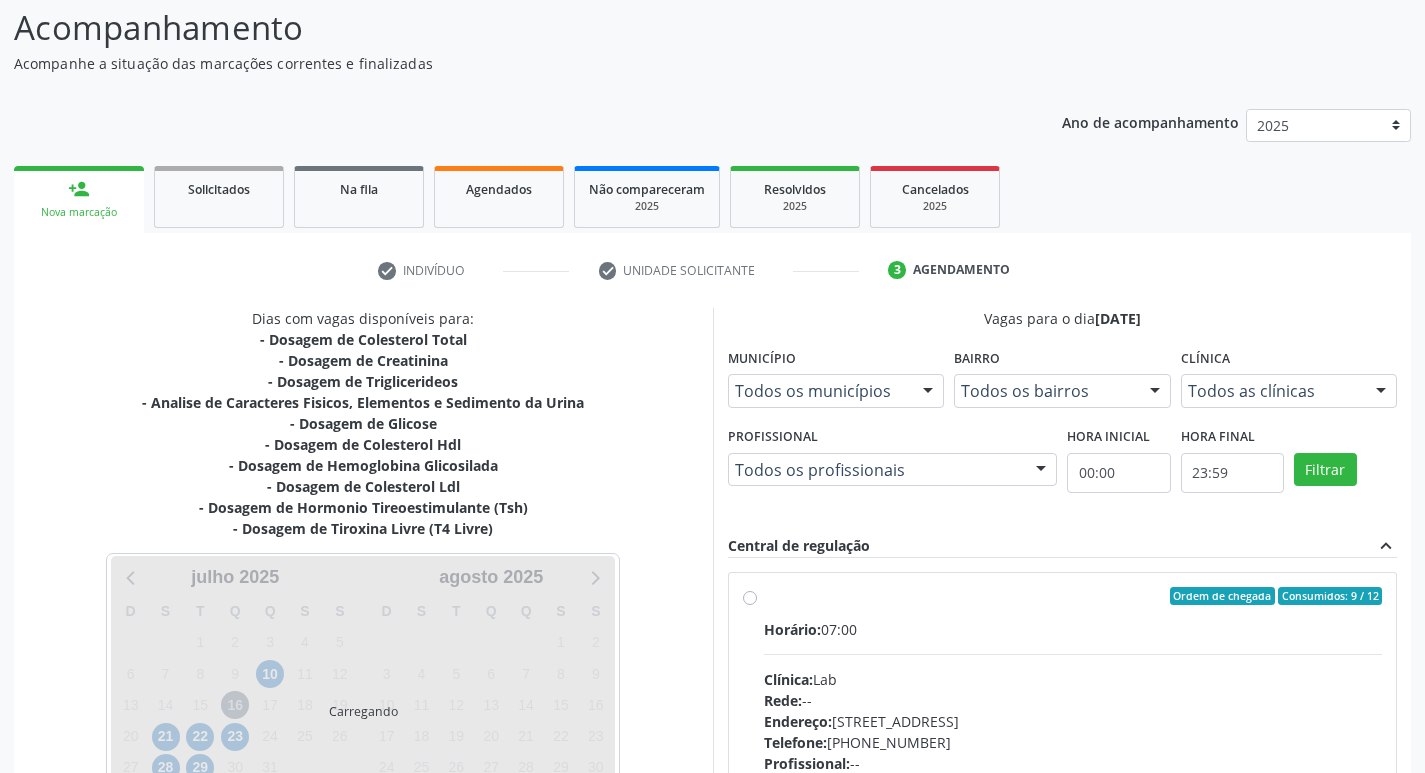 scroll, scrollTop: 0, scrollLeft: 0, axis: both 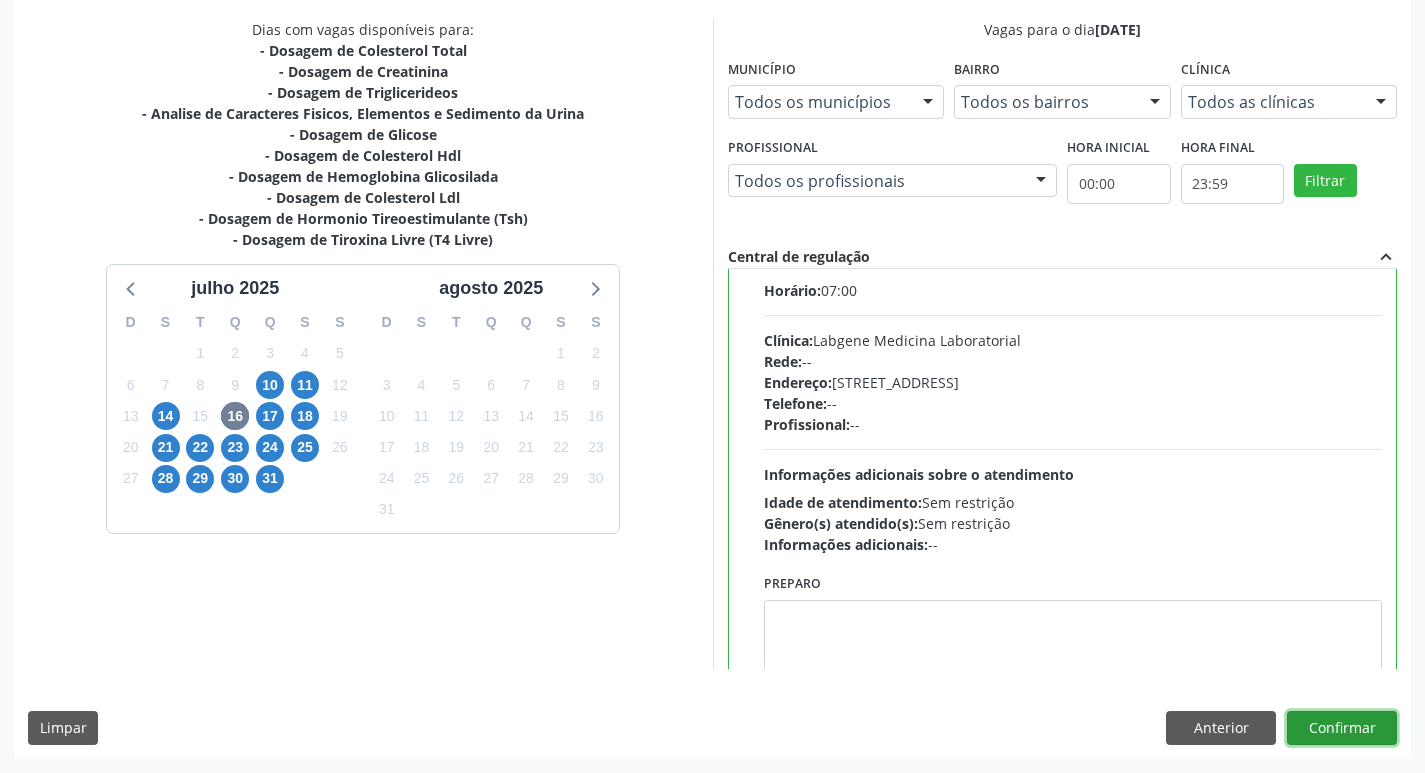 click on "Confirmar" at bounding box center [1342, 728] 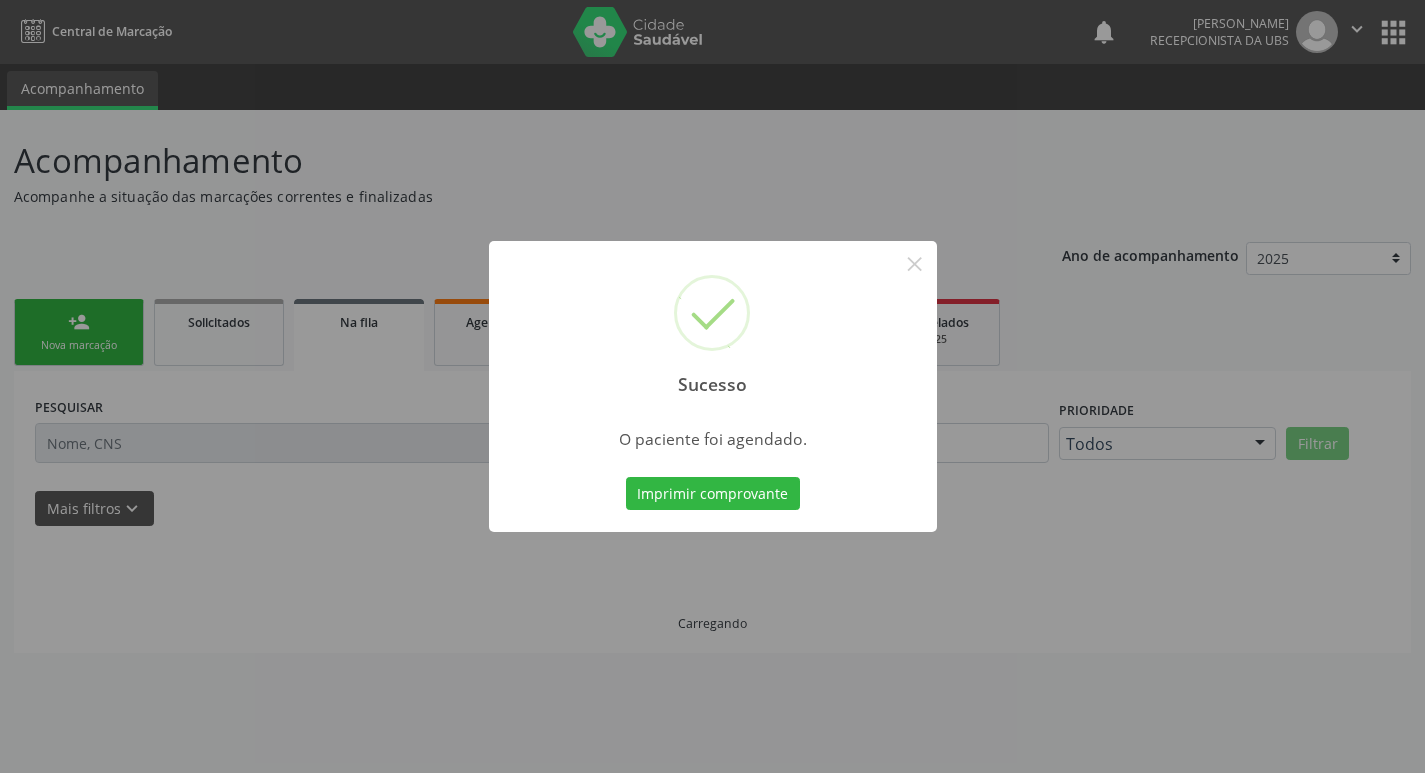 scroll, scrollTop: 0, scrollLeft: 0, axis: both 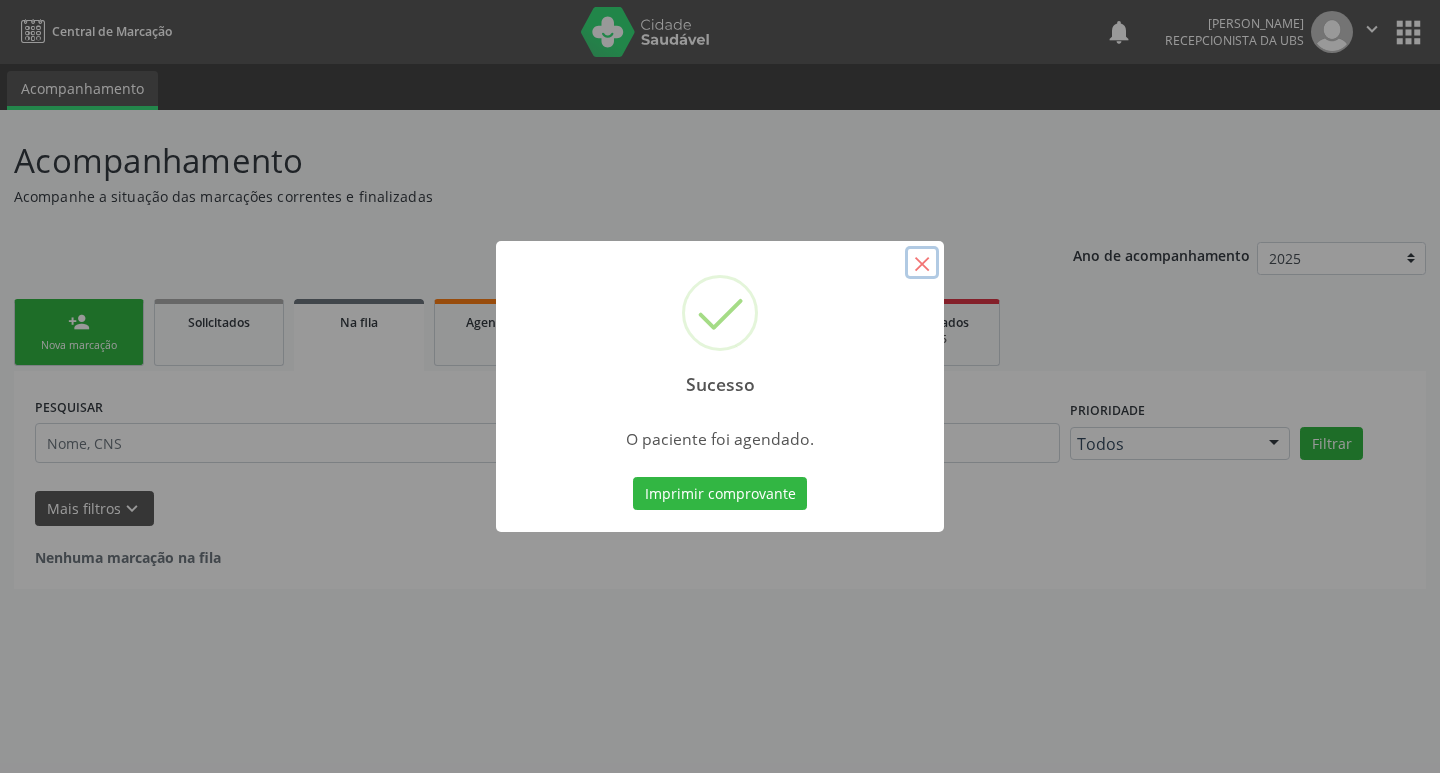 click on "×" at bounding box center (922, 263) 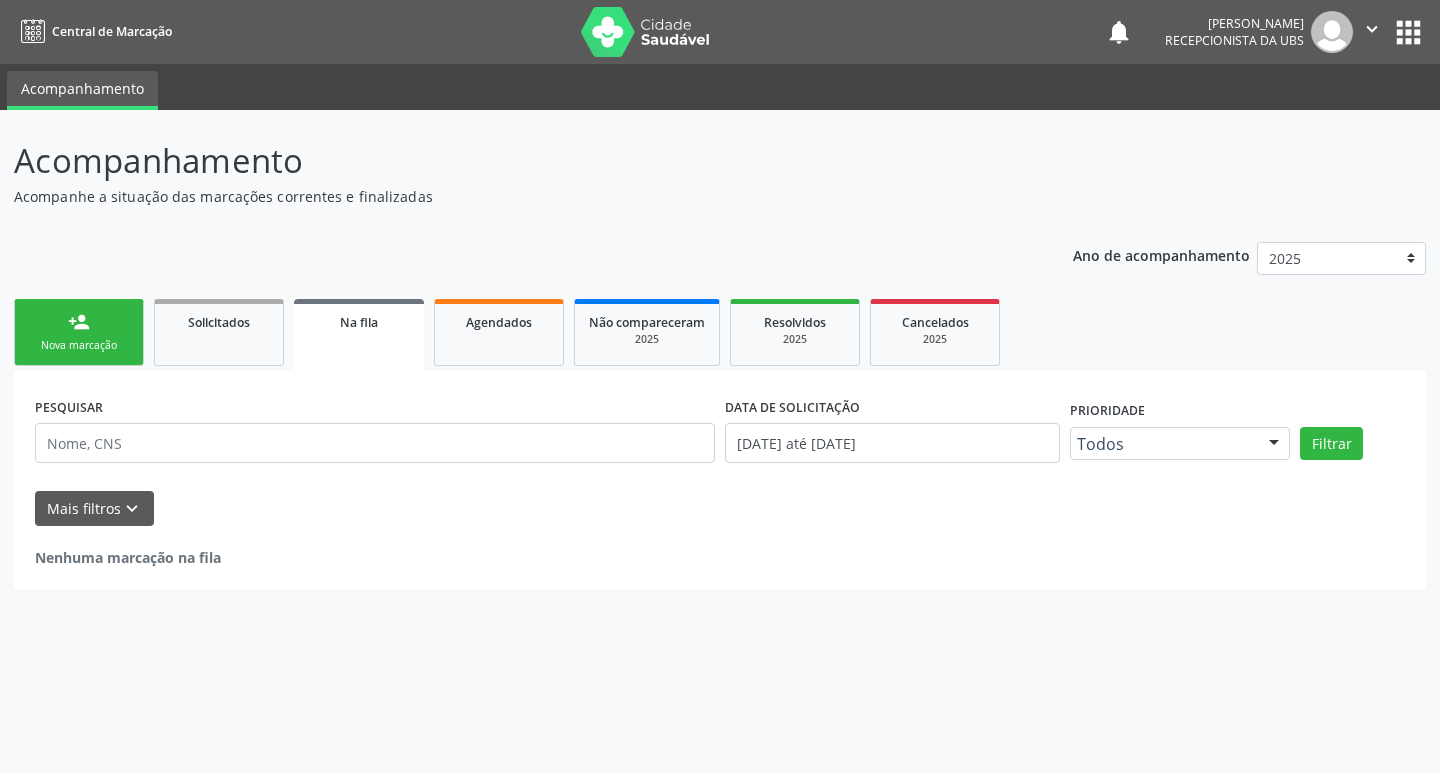 click on "person_add
Nova marcação" at bounding box center (79, 332) 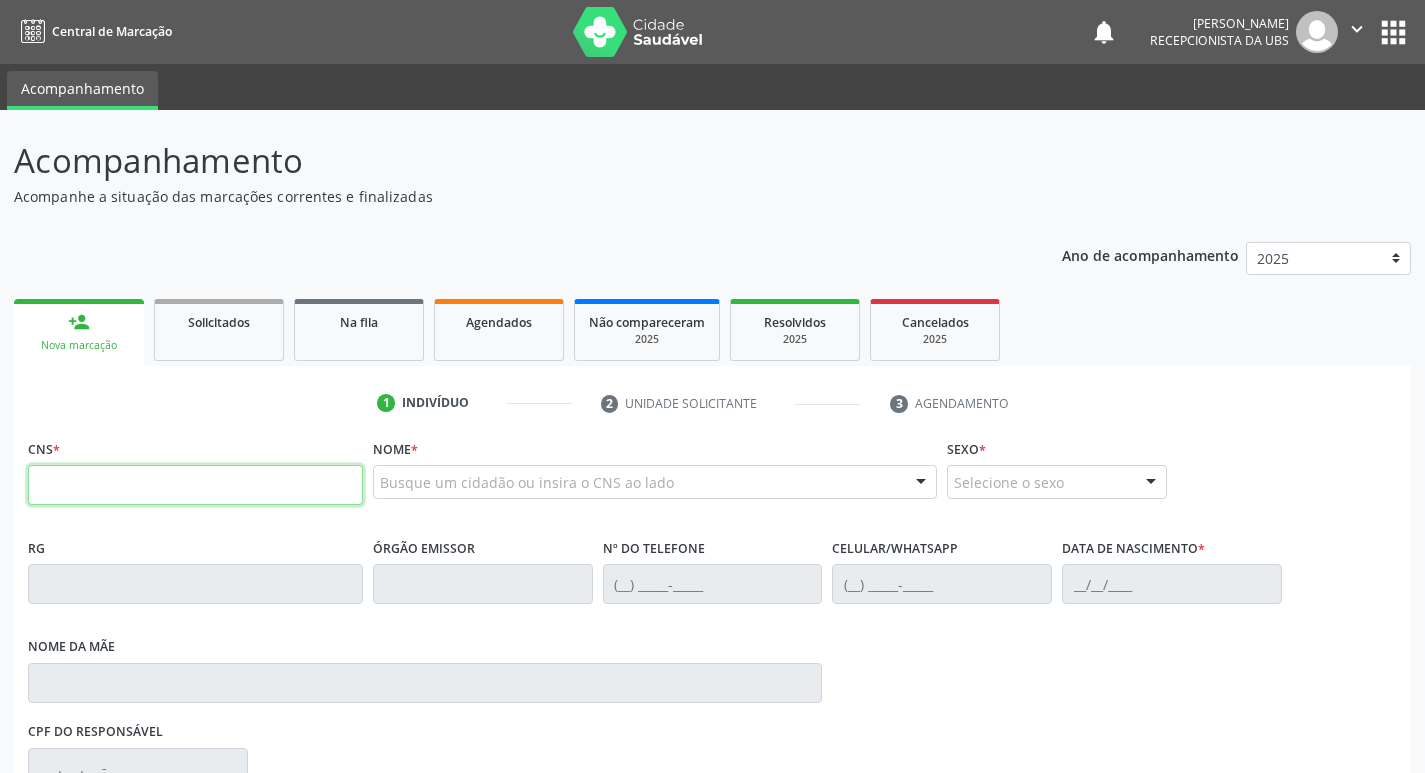 click at bounding box center [195, 485] 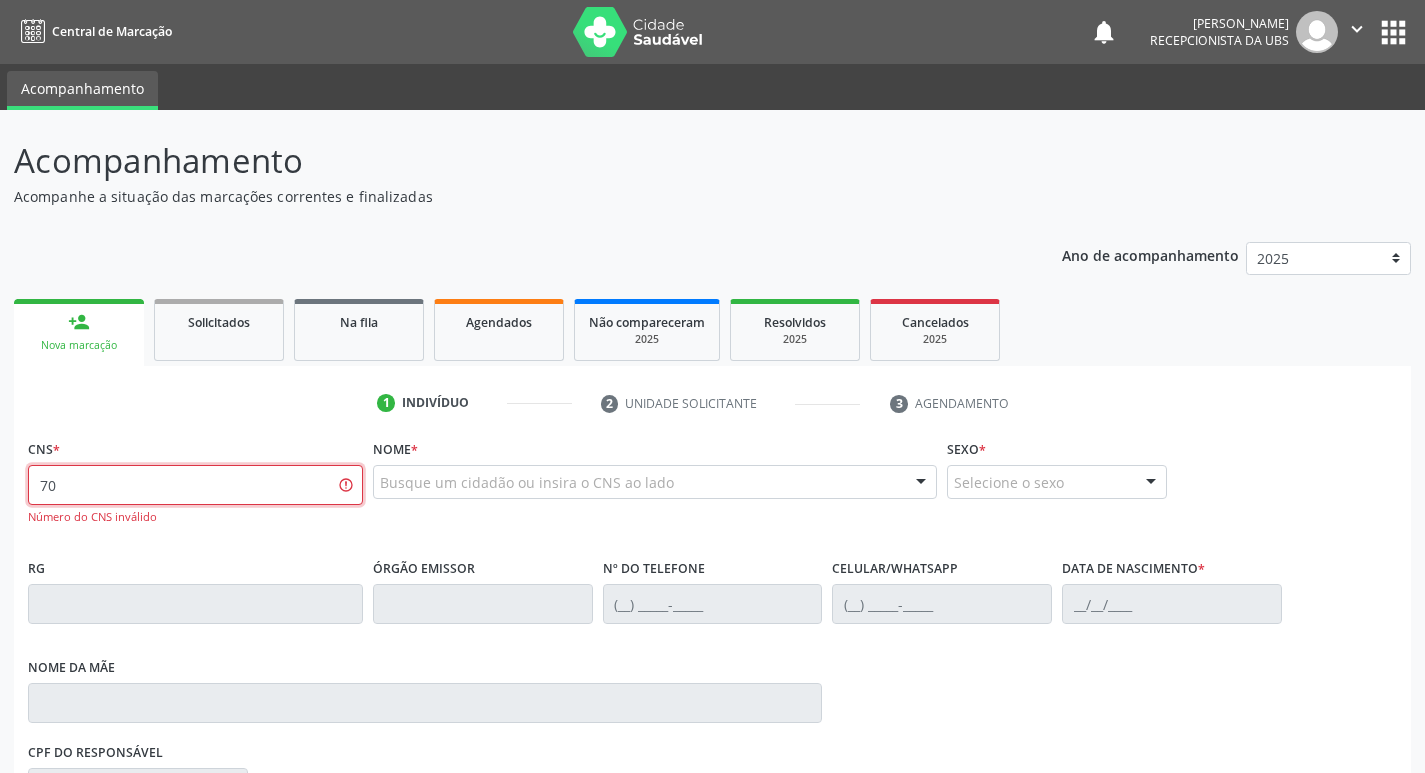 type on "7" 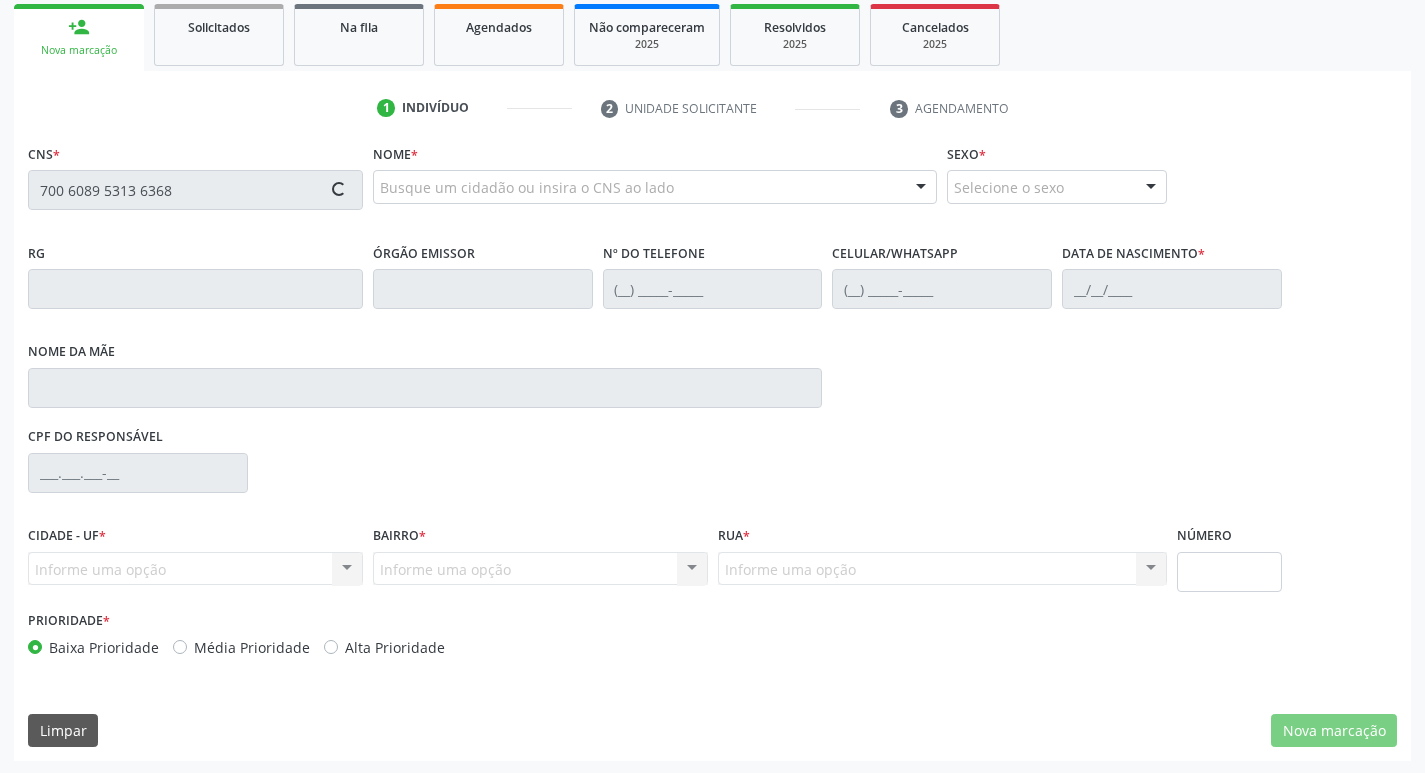 scroll, scrollTop: 297, scrollLeft: 0, axis: vertical 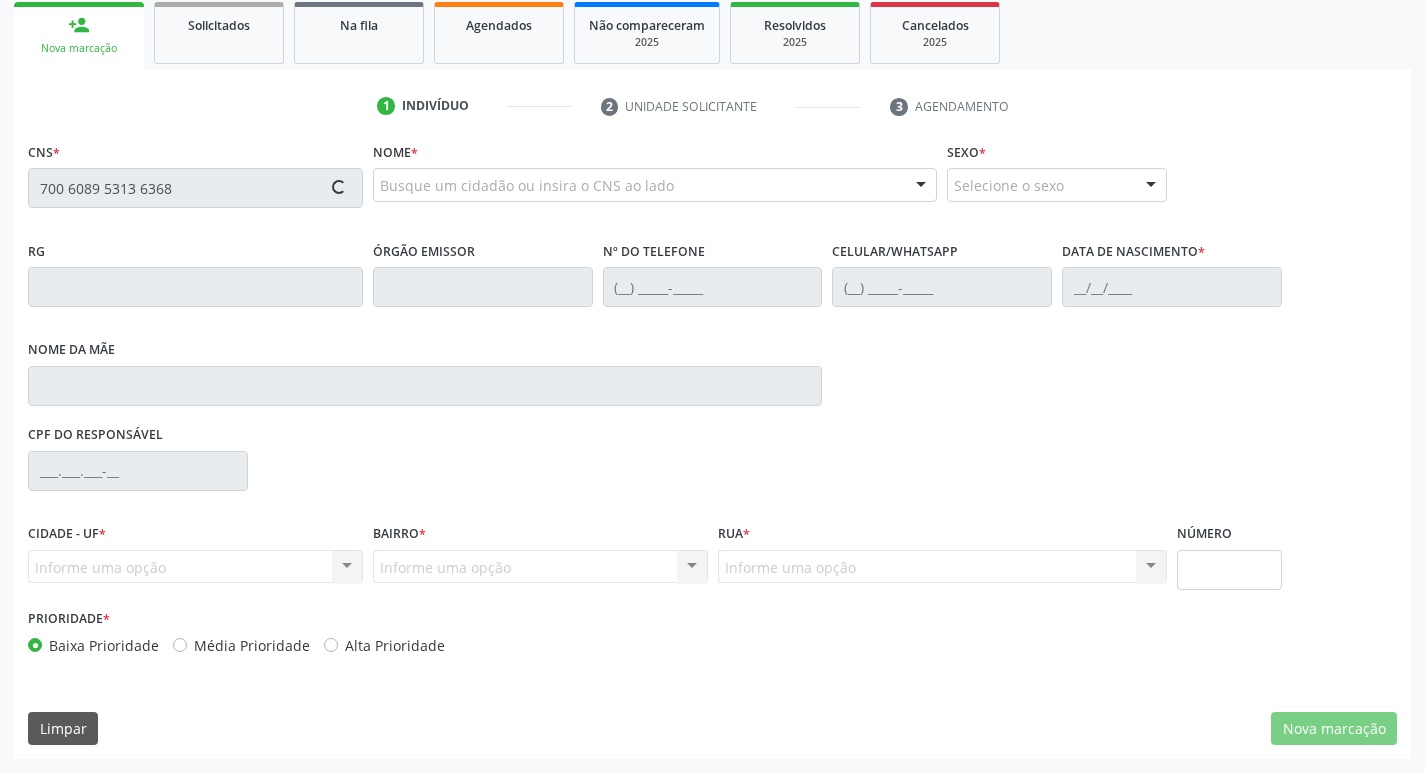 type on "700 6089 5313 6368" 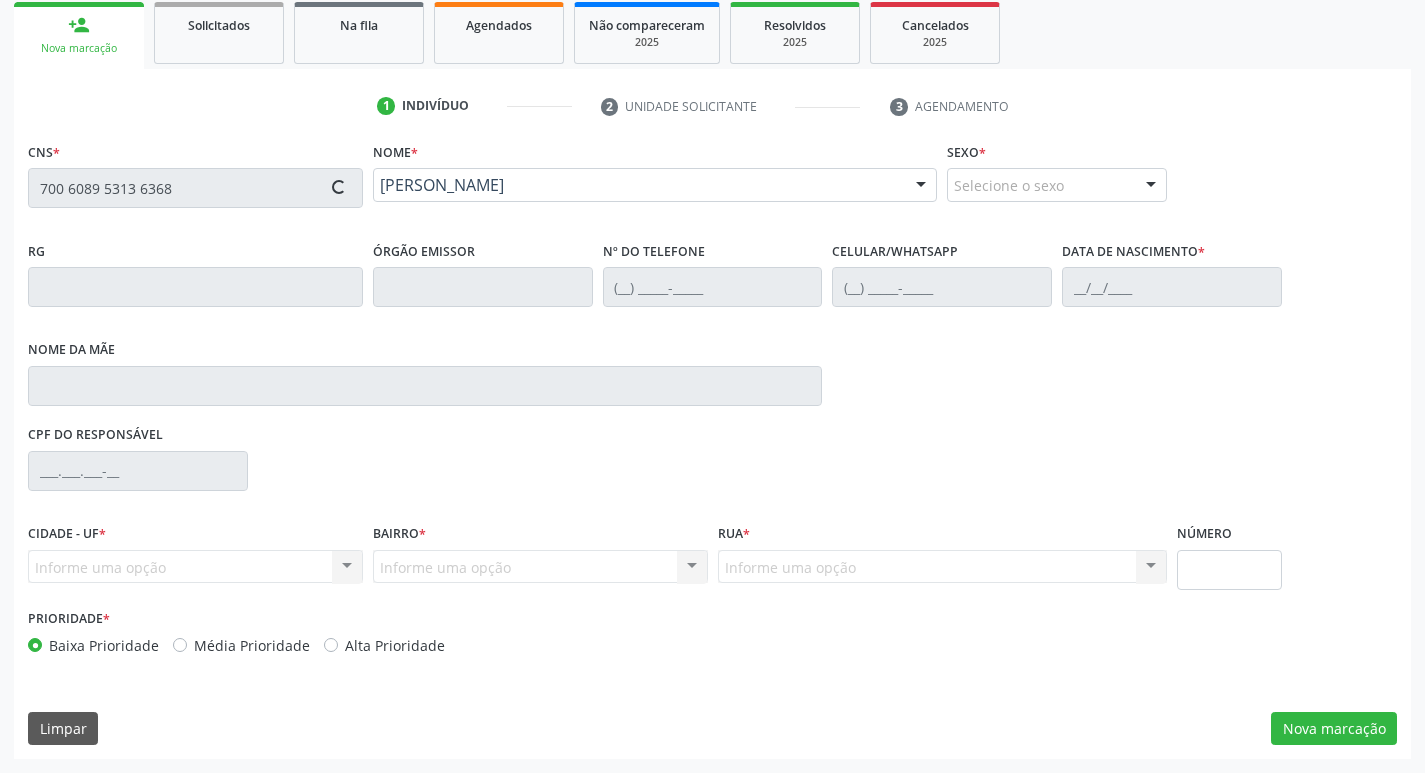 type on "(11) 98272-7601" 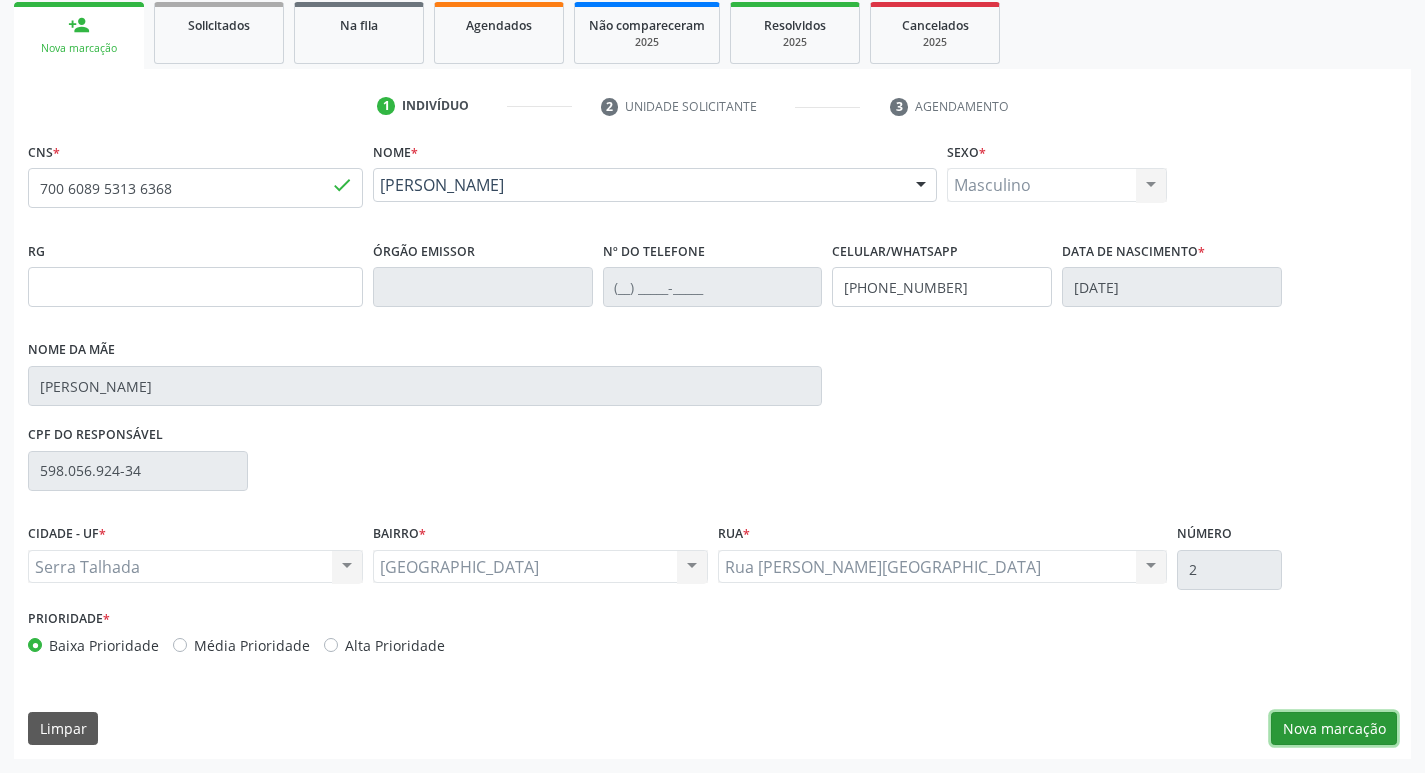 click on "Nova marcação" at bounding box center [1334, 729] 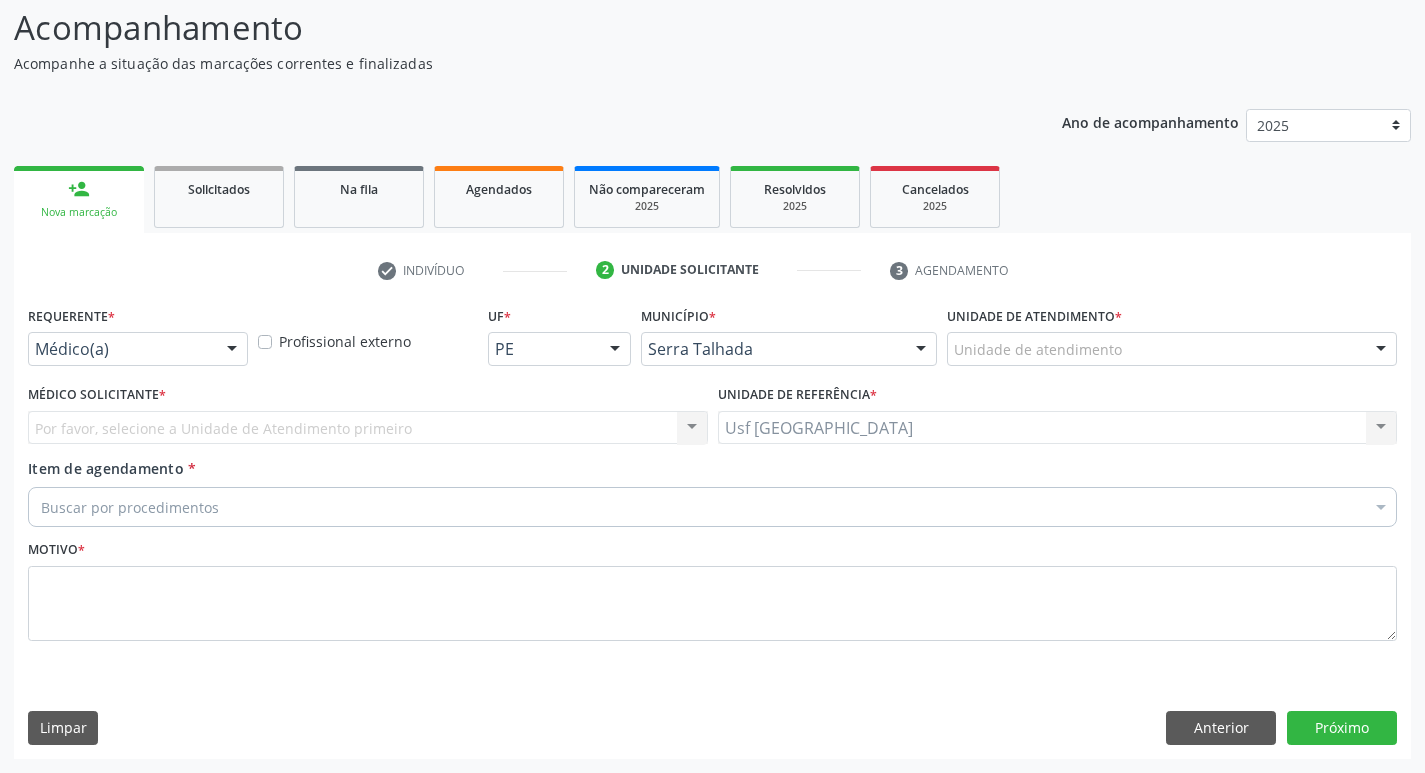 scroll, scrollTop: 133, scrollLeft: 0, axis: vertical 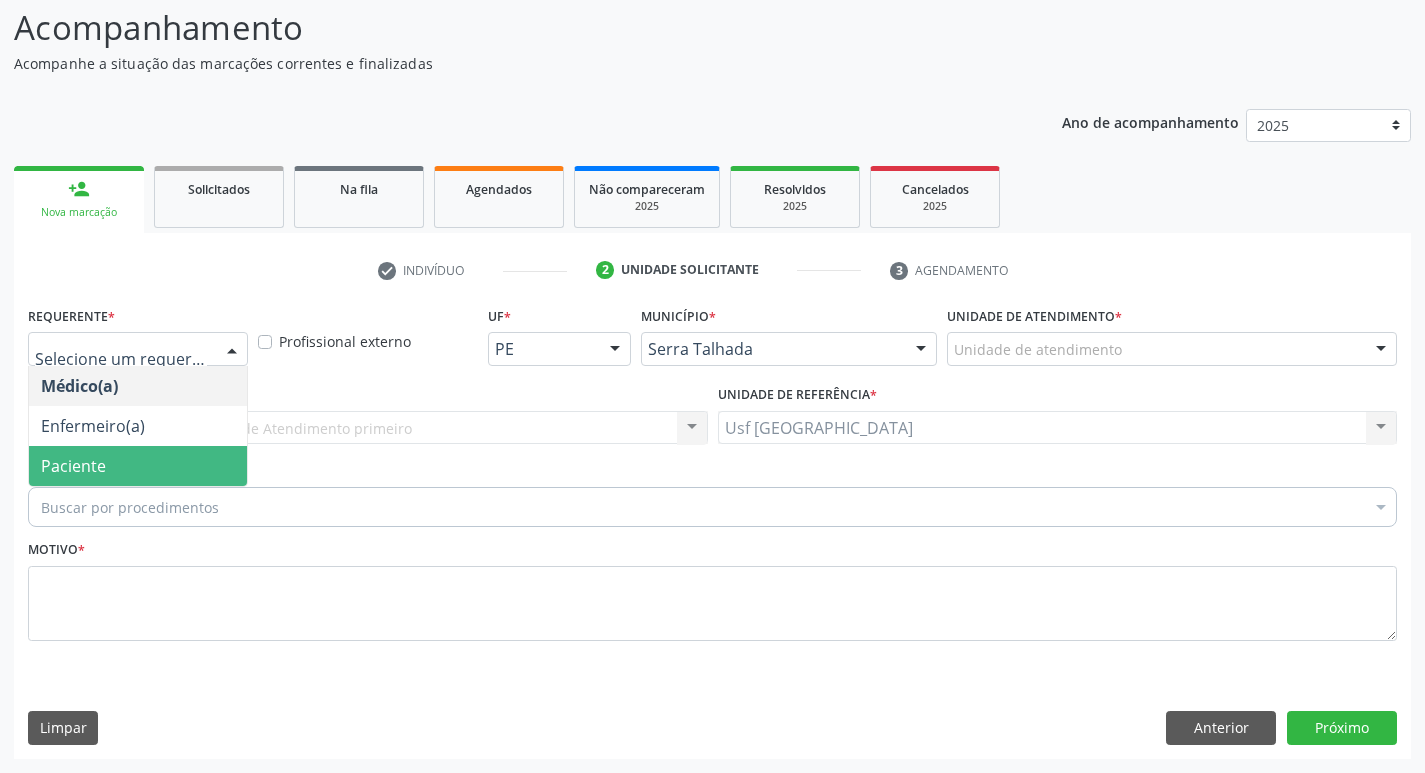 click on "Paciente" at bounding box center (138, 466) 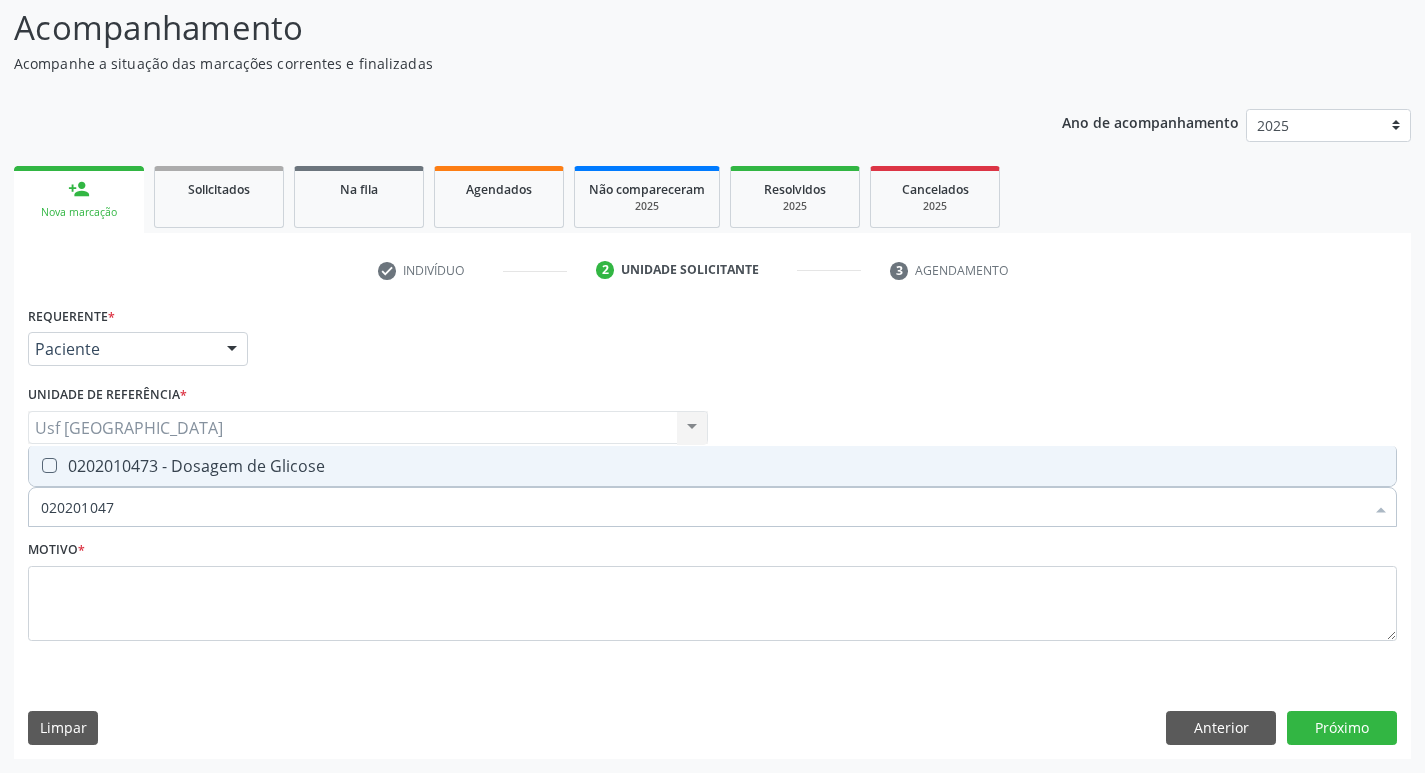 type on "0202010473" 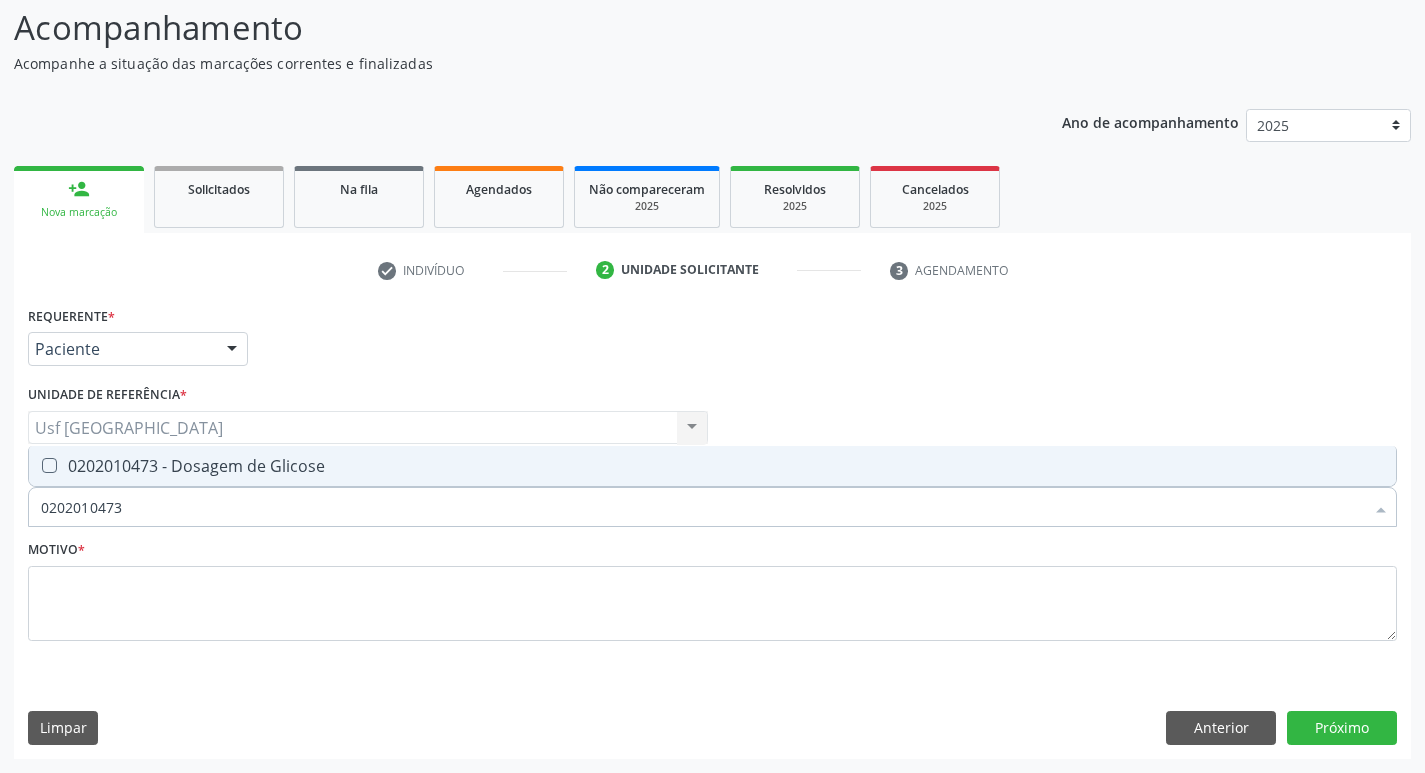 click on "0202010473 - Dosagem de Glicose" at bounding box center [712, 466] 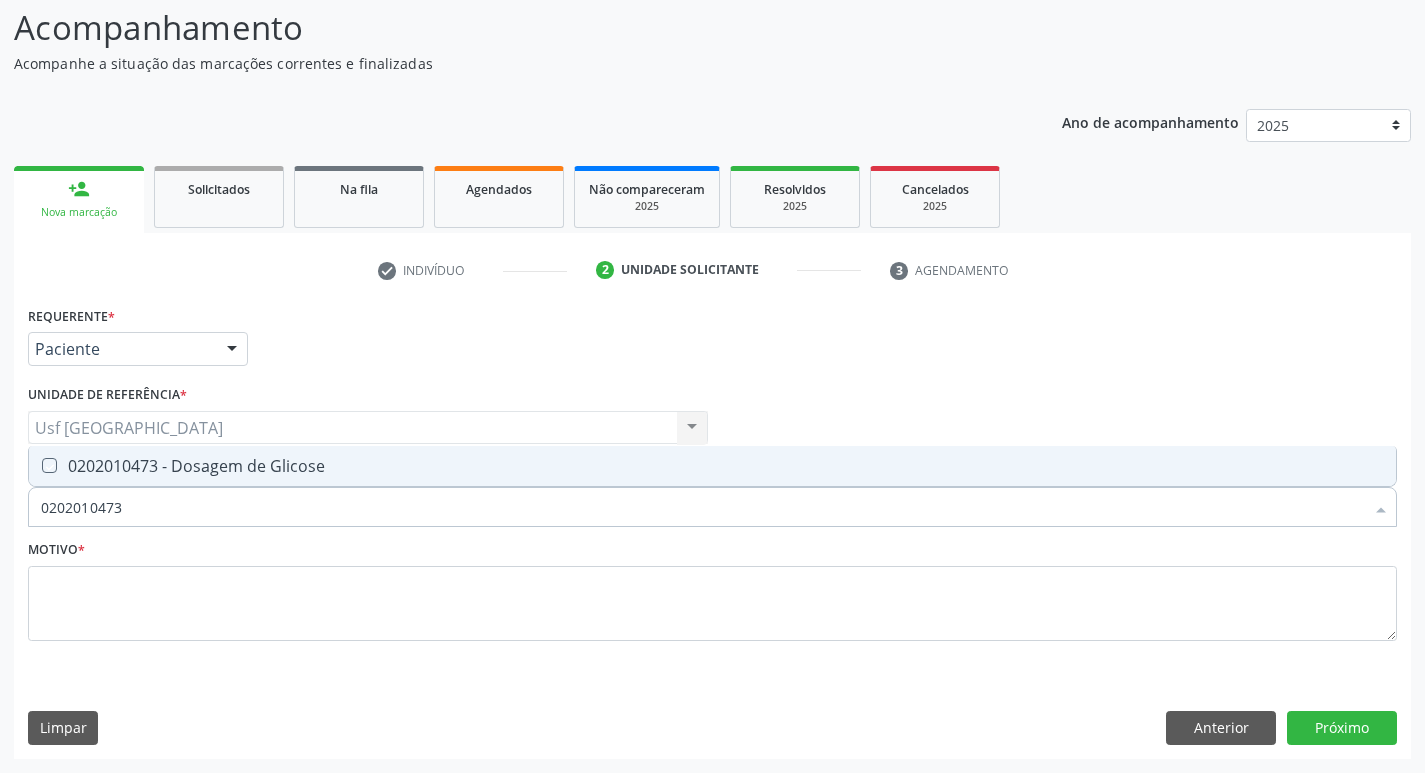 checkbox on "true" 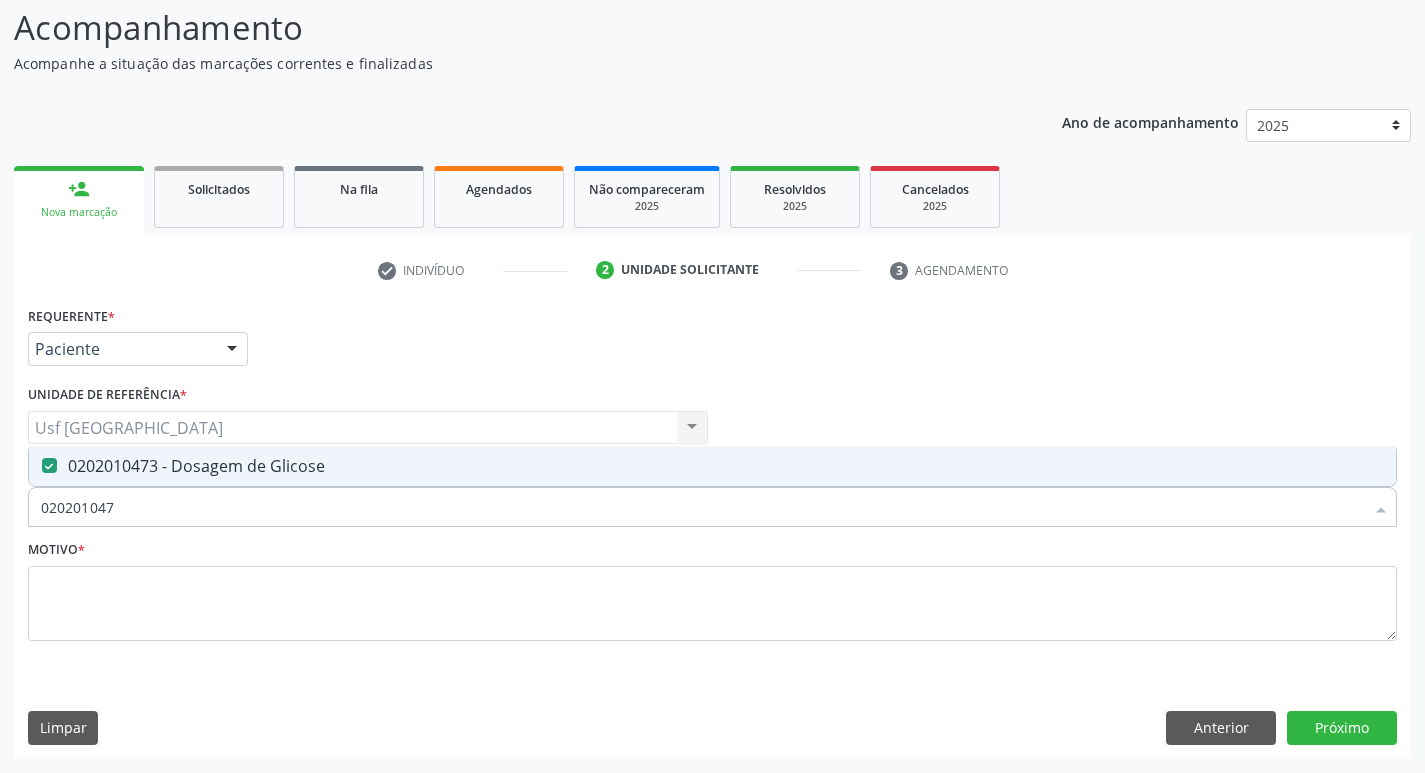 type on "02020104" 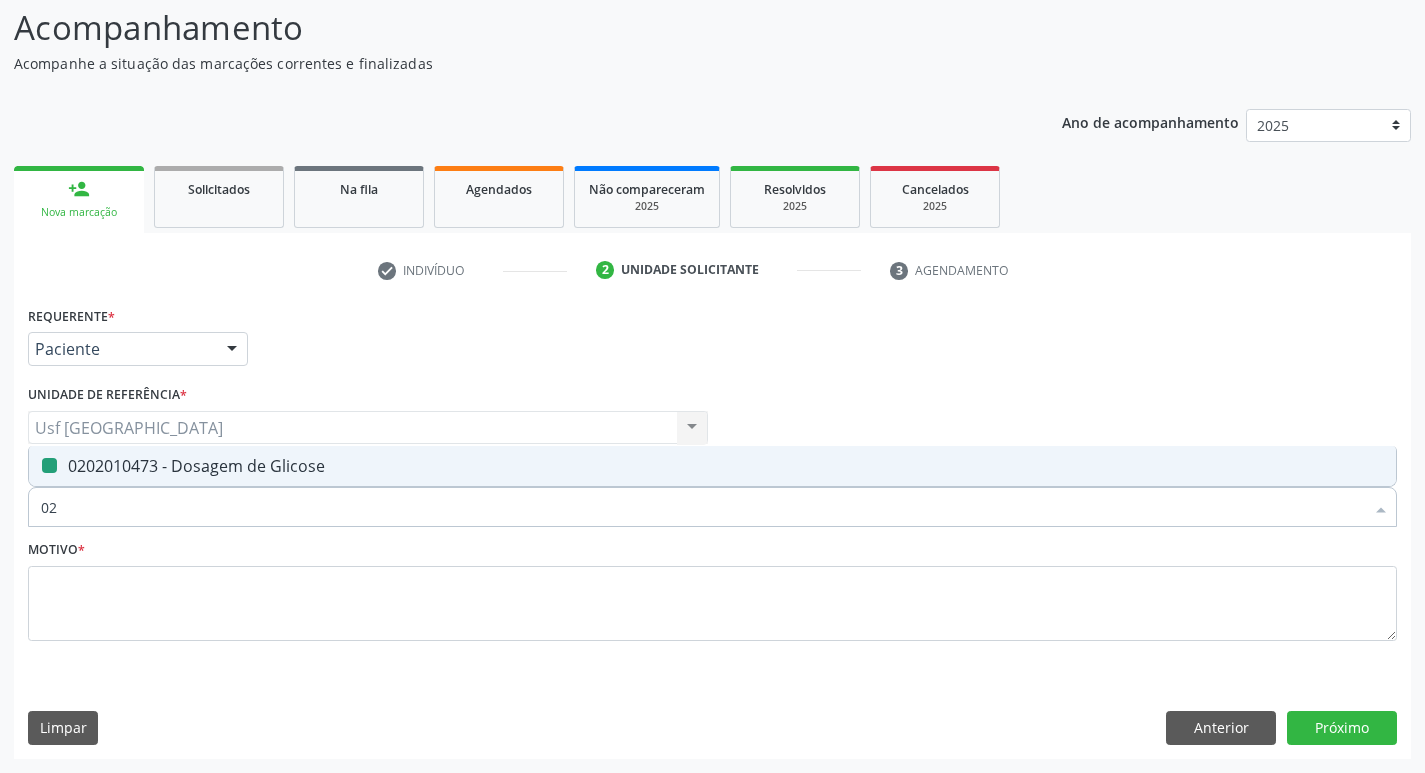 type on "0" 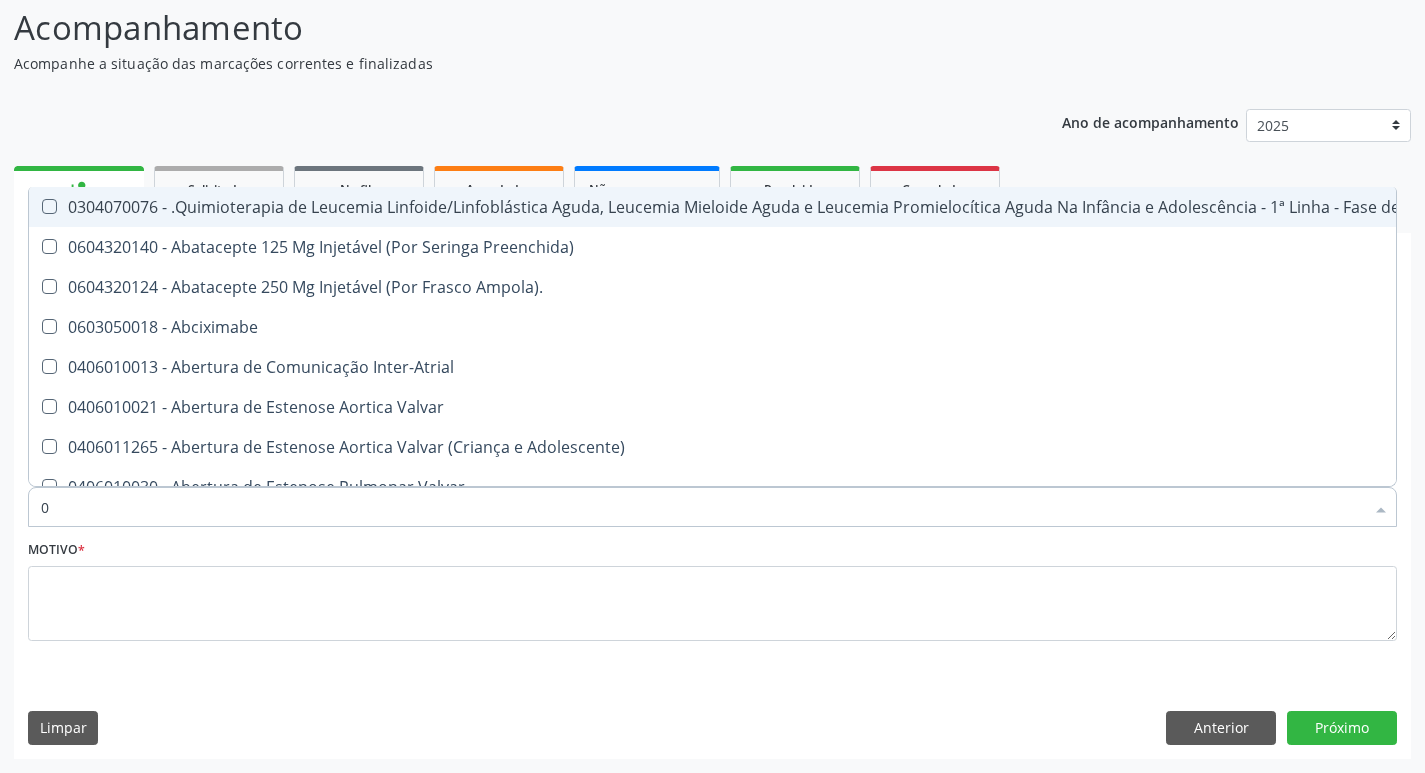 type on "02" 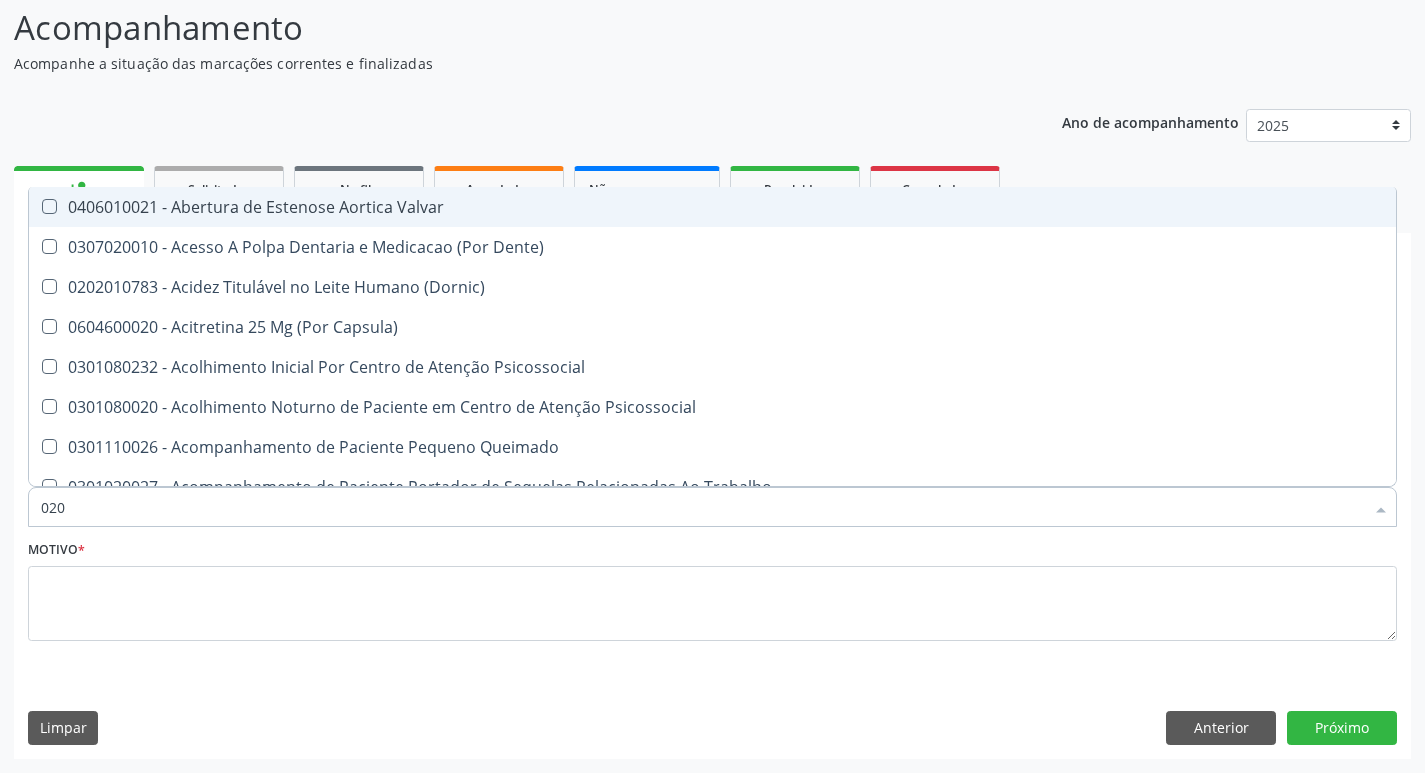 type on "0202" 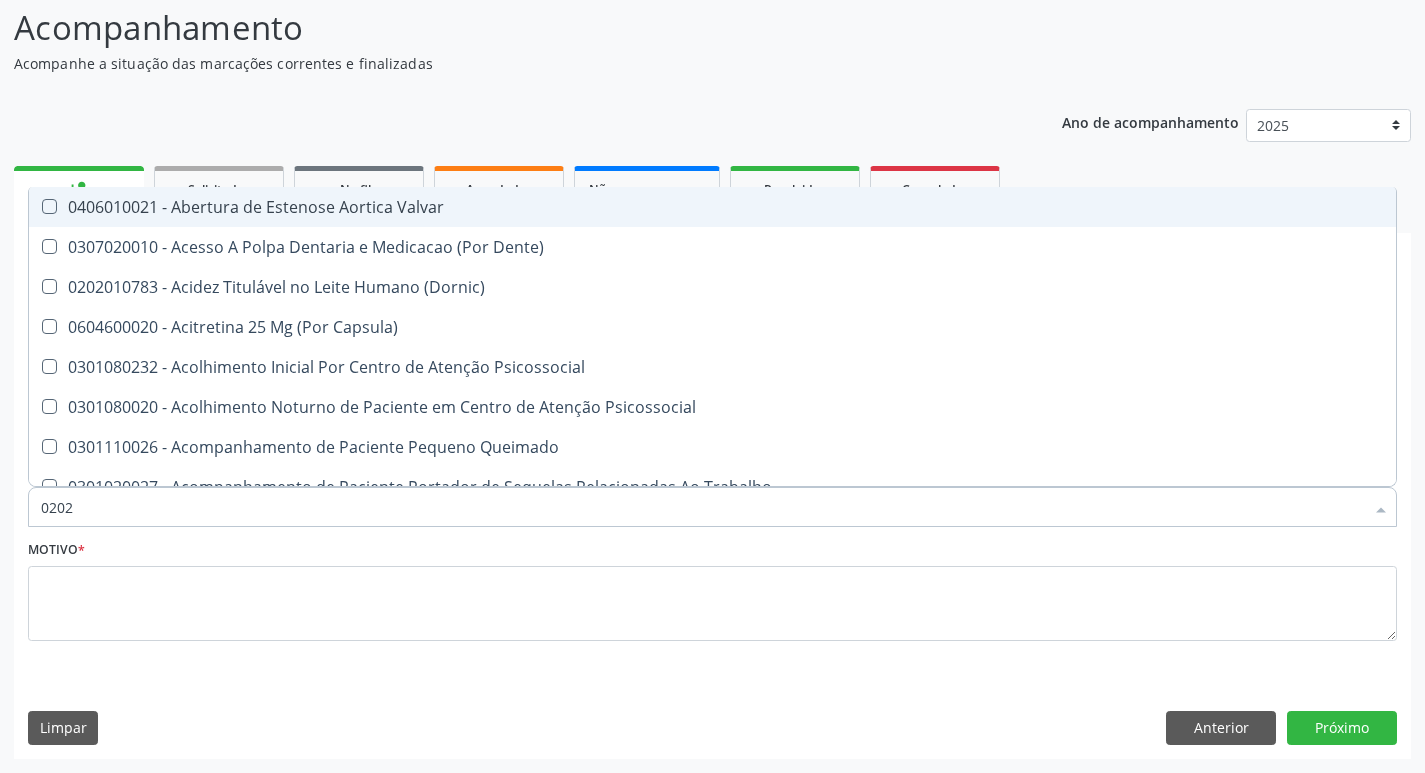 checkbox on "true" 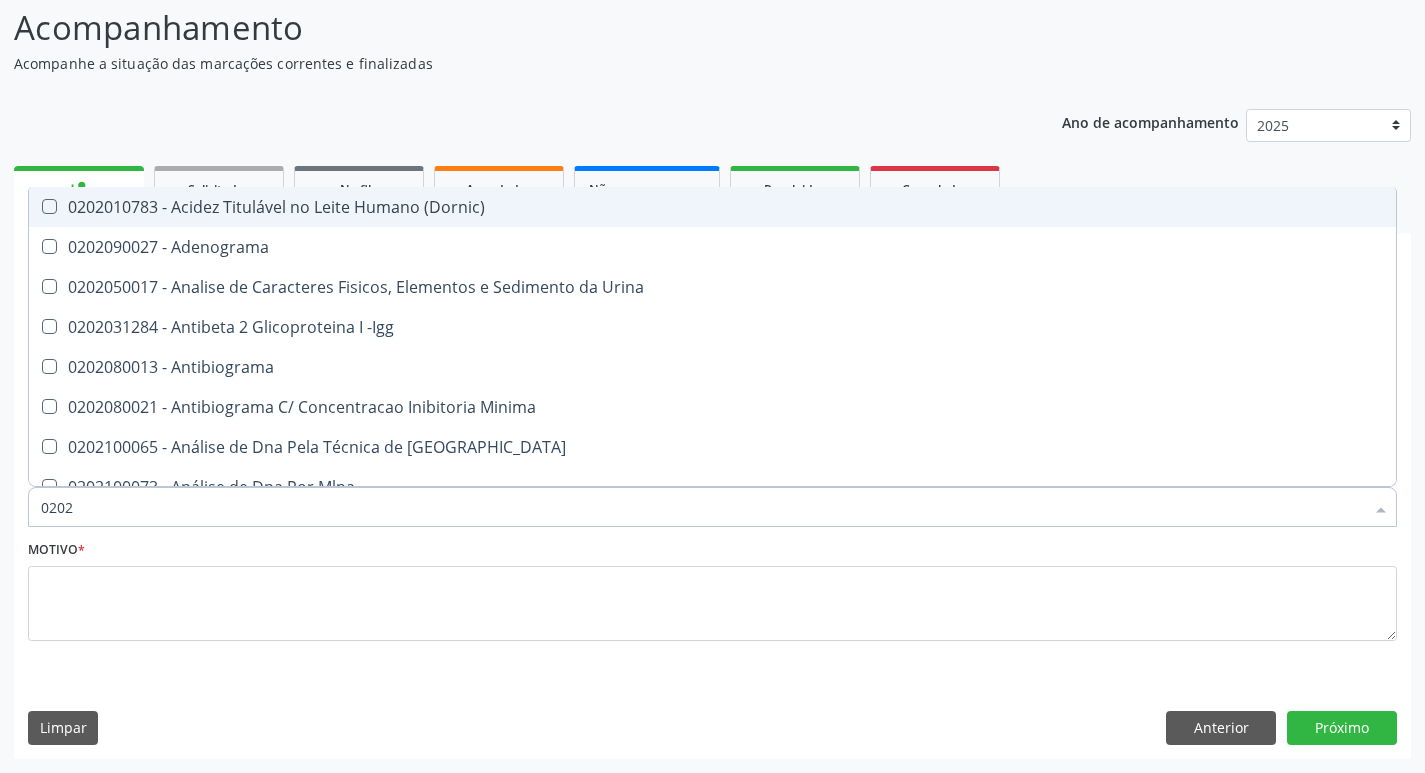 type on "02020" 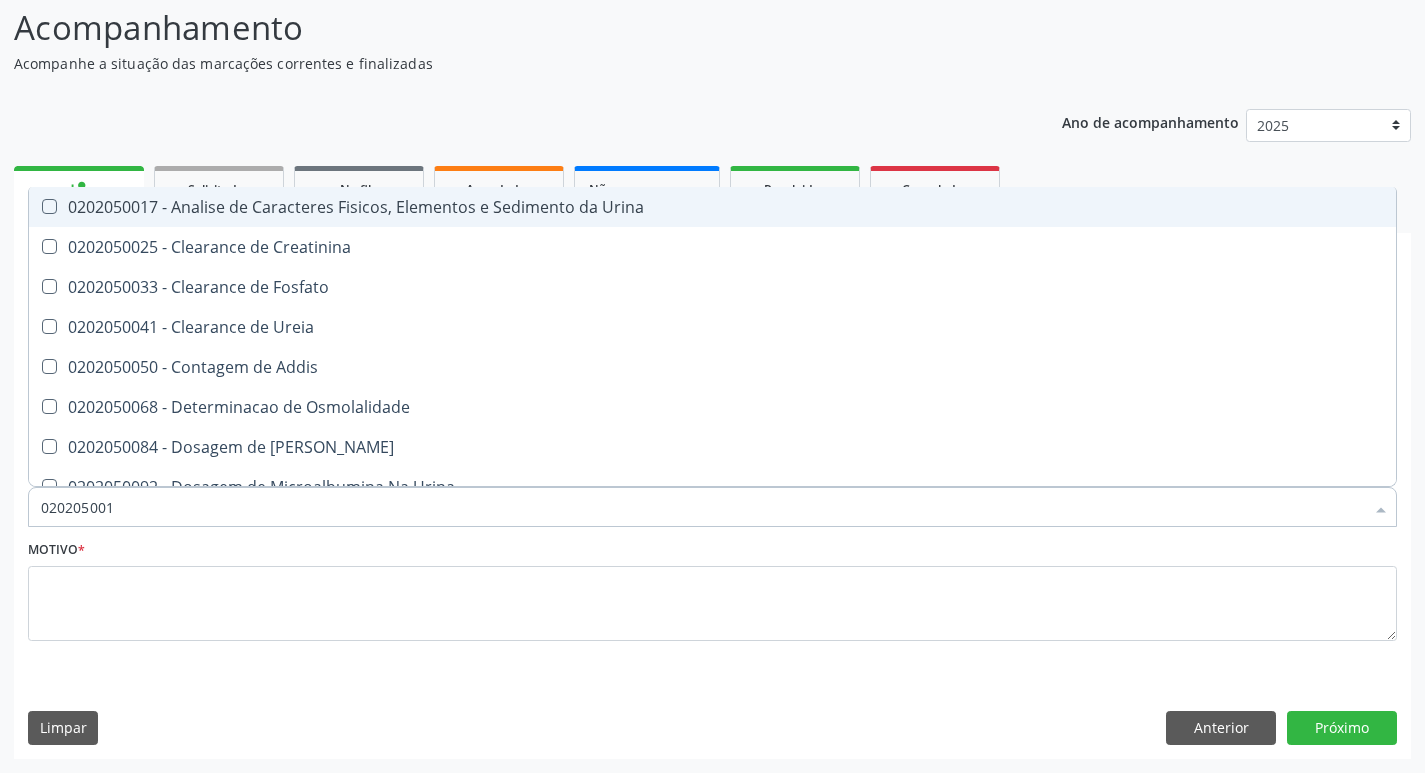 type on "0202050017" 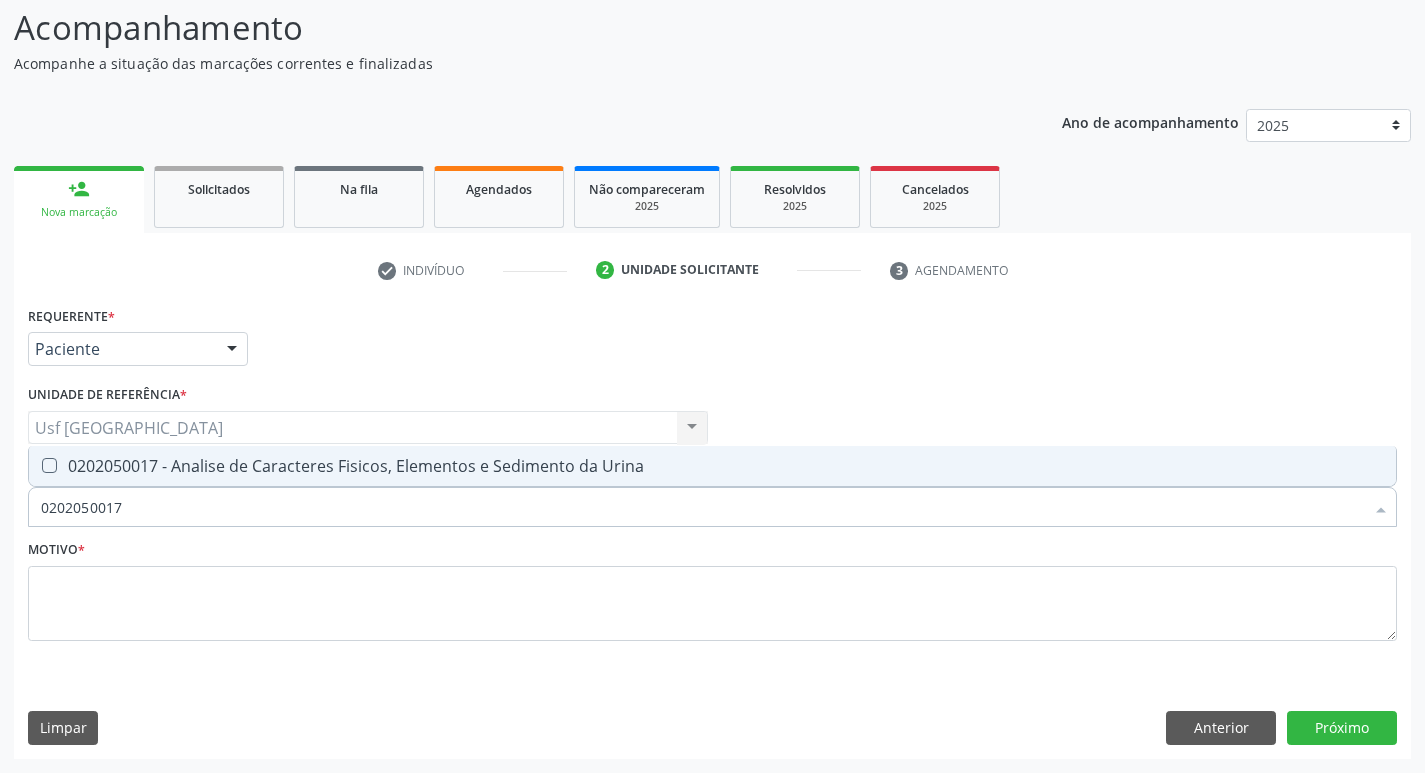 click on "0202050017 - Analise de Caracteres Fisicos, Elementos e Sedimento da Urina" at bounding box center [712, 466] 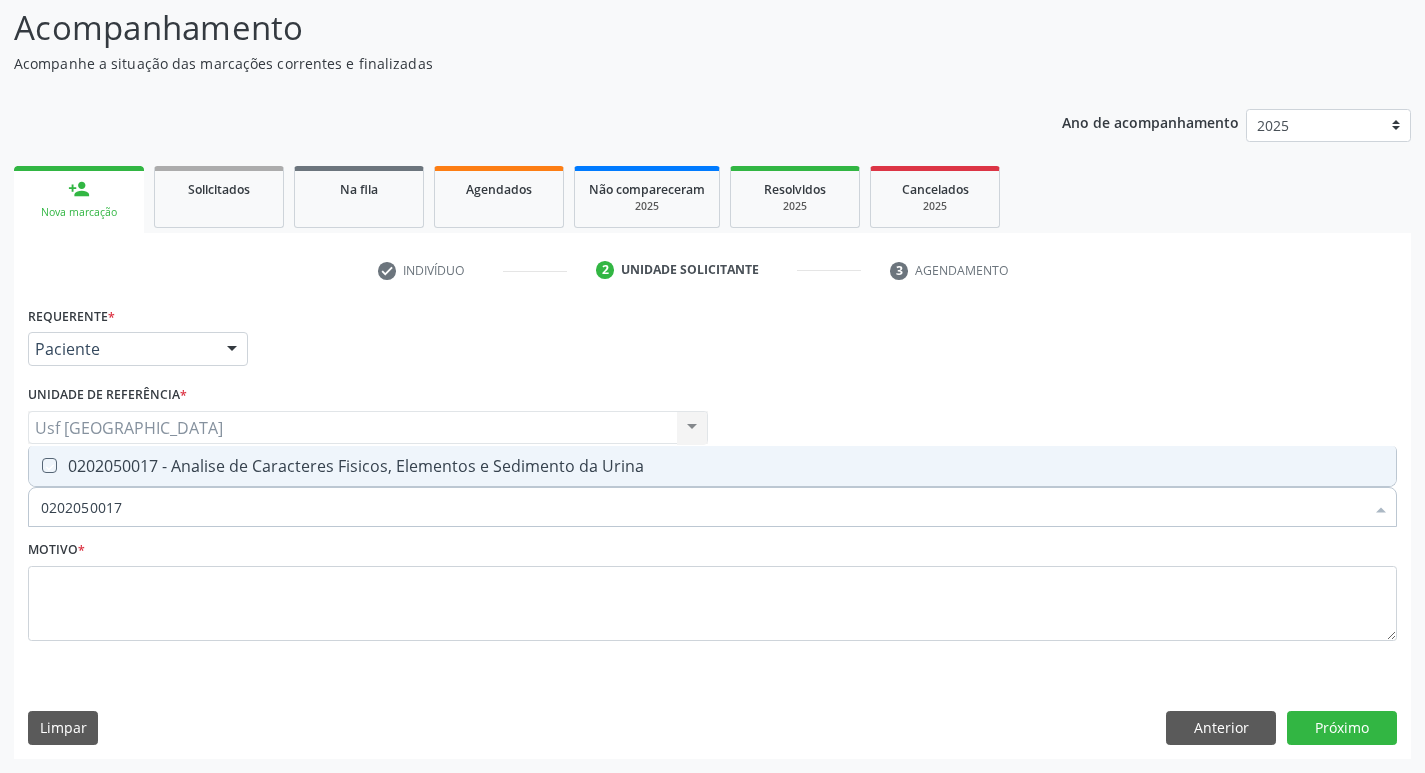 checkbox on "true" 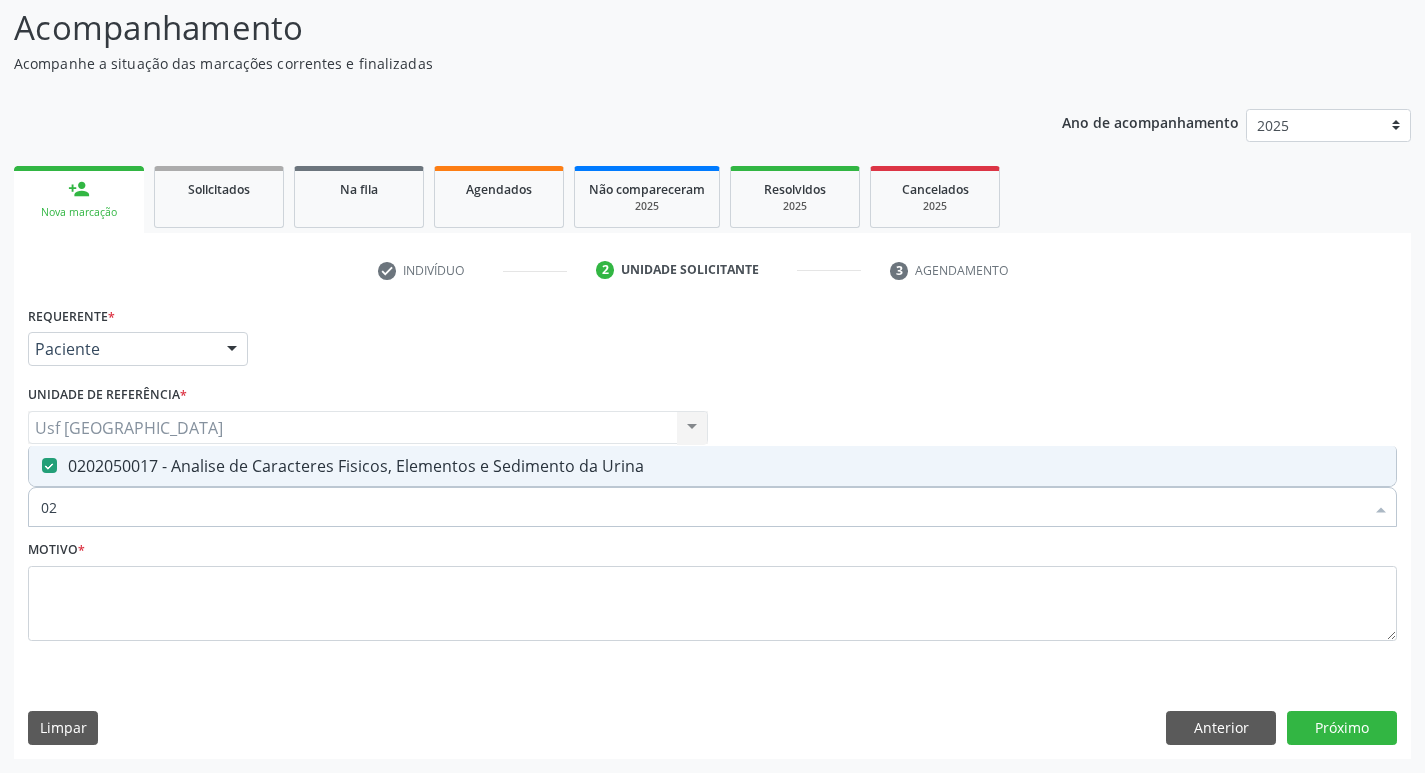 type on "0" 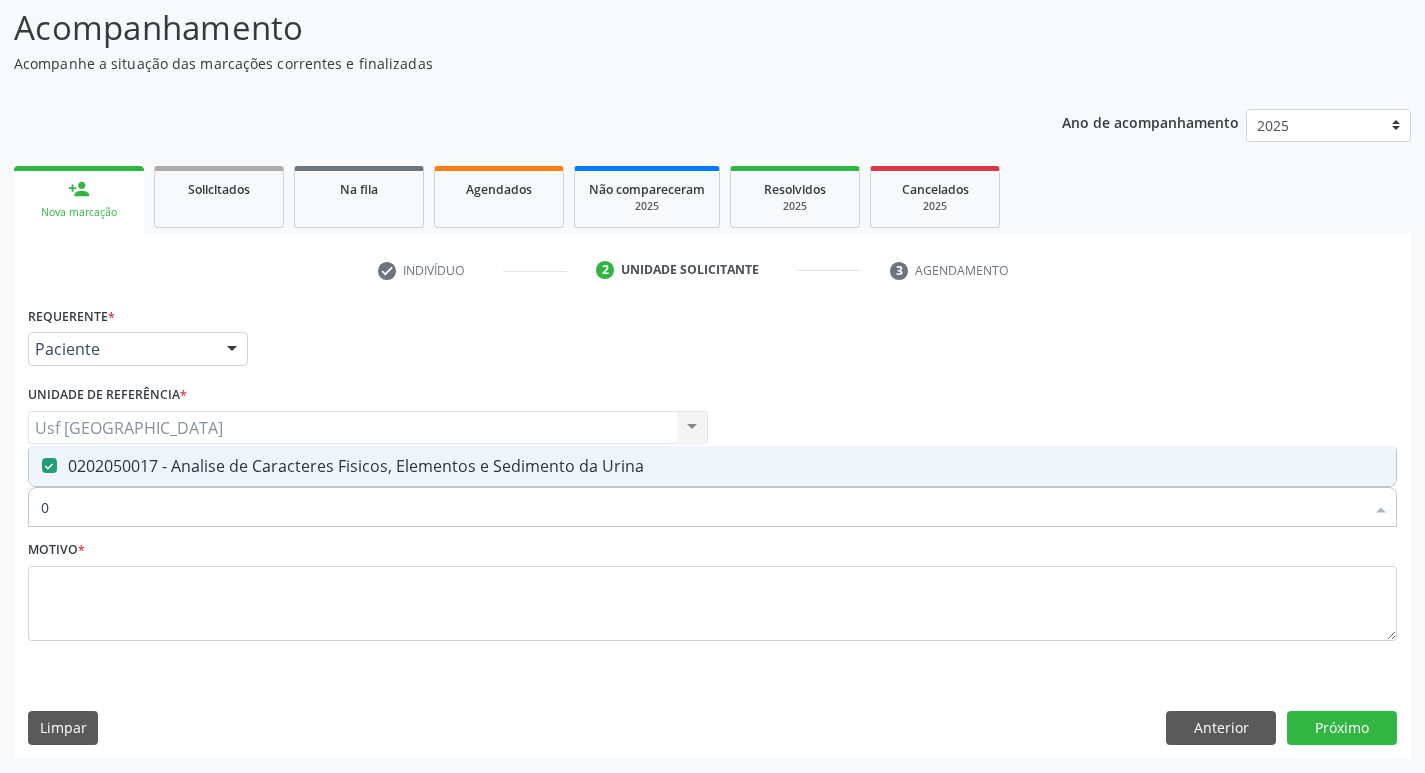 type 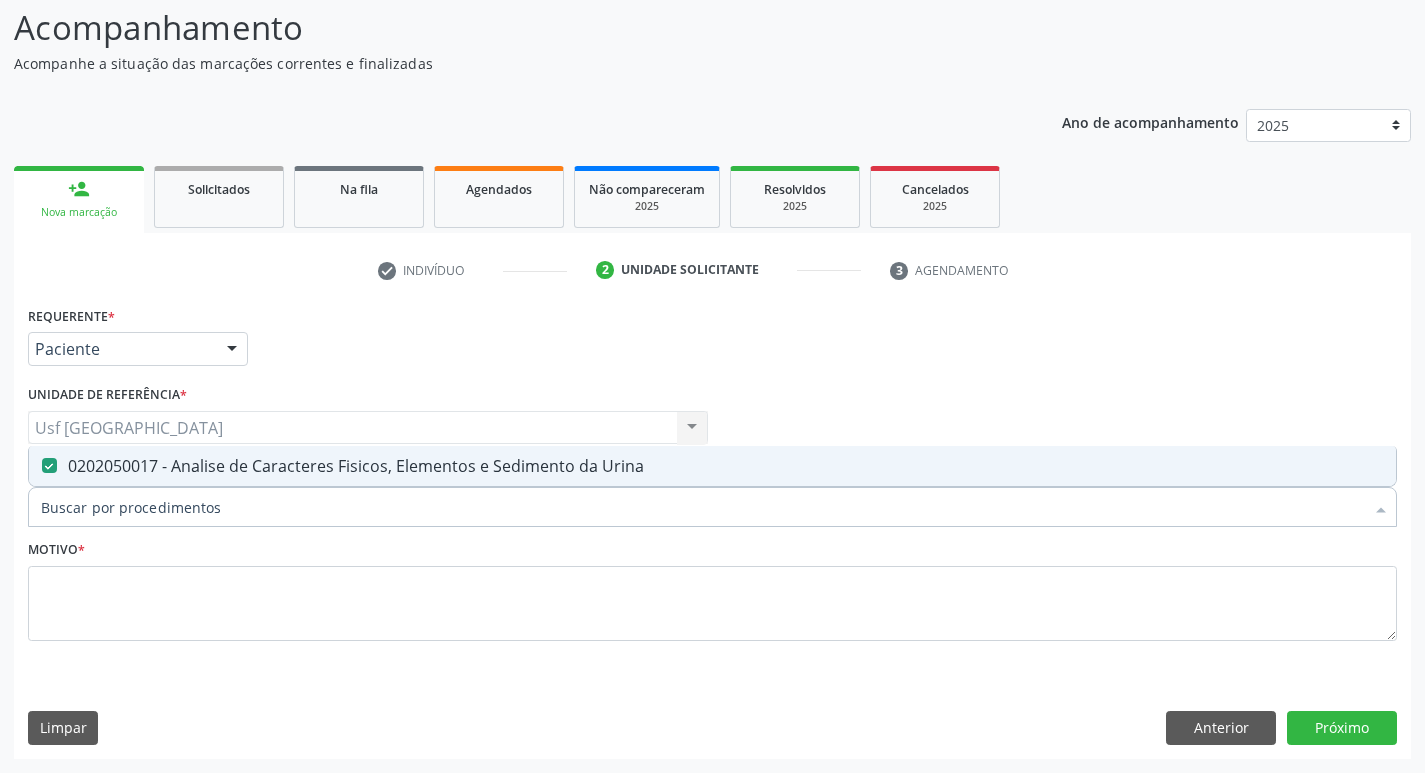checkbox on "false" 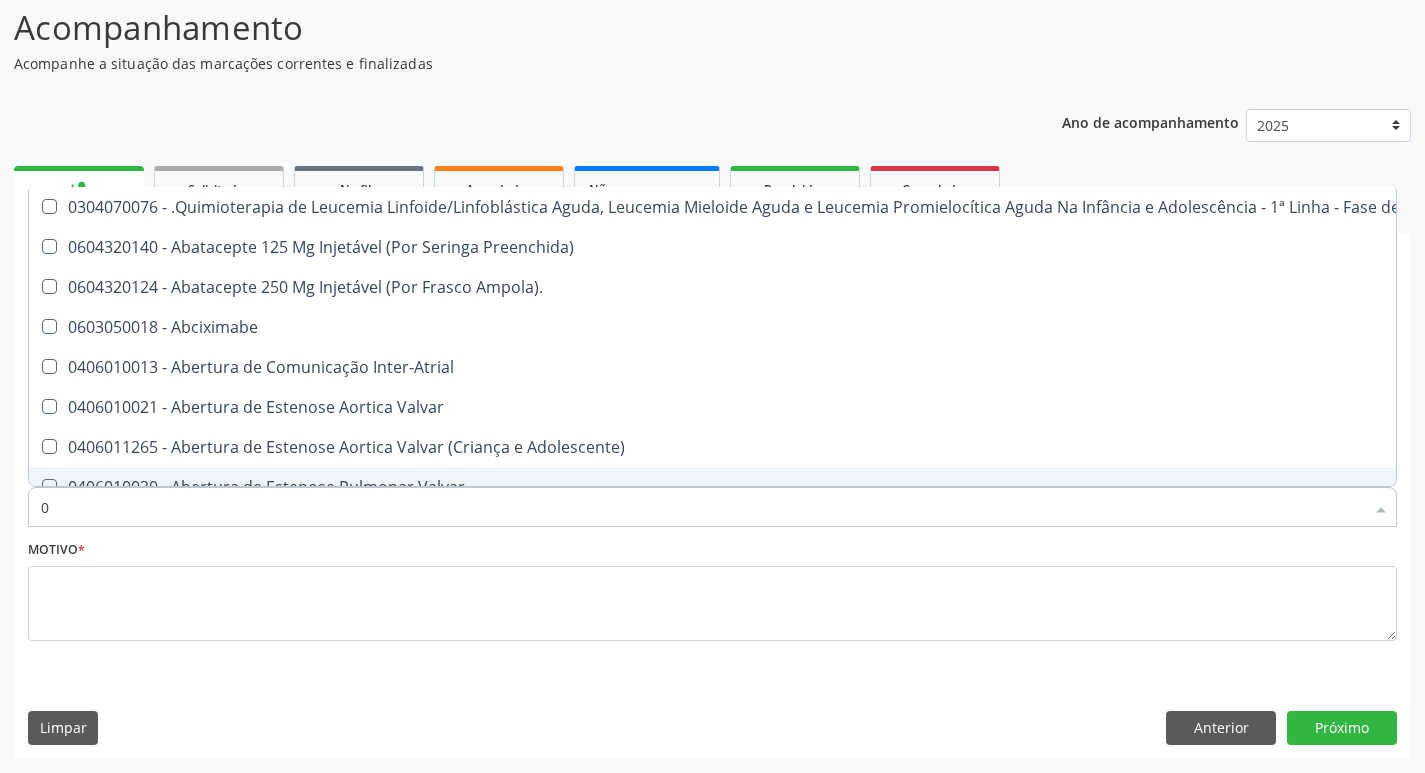 type on "02" 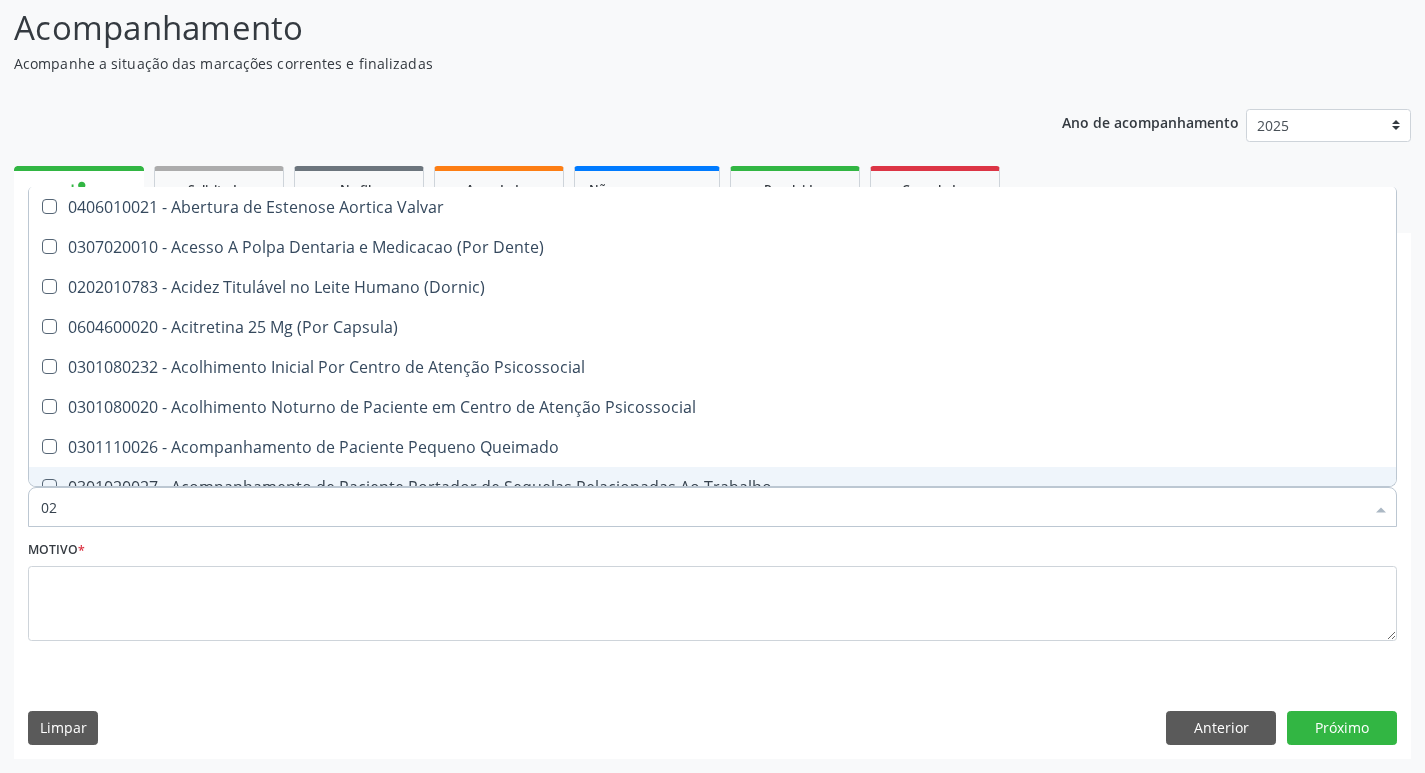 type on "020" 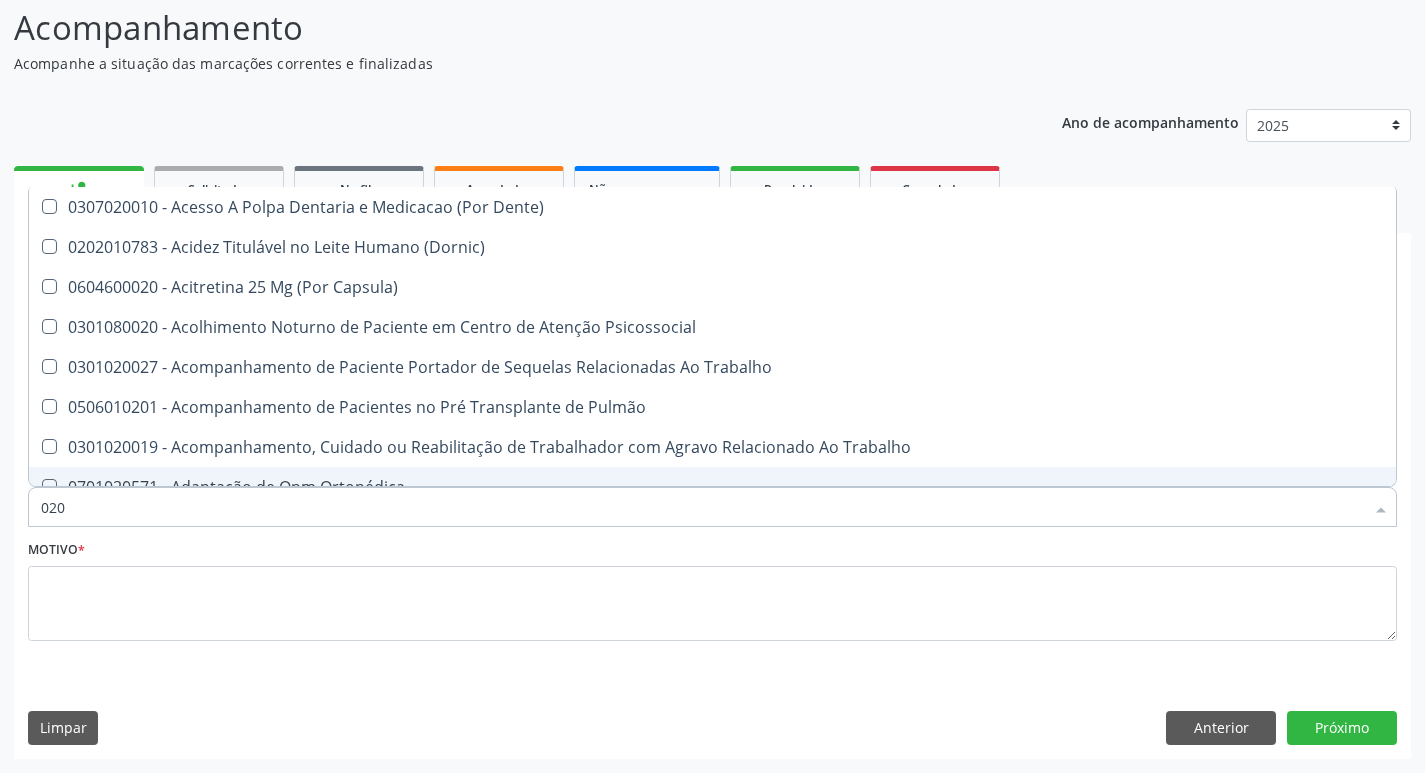type on "0202" 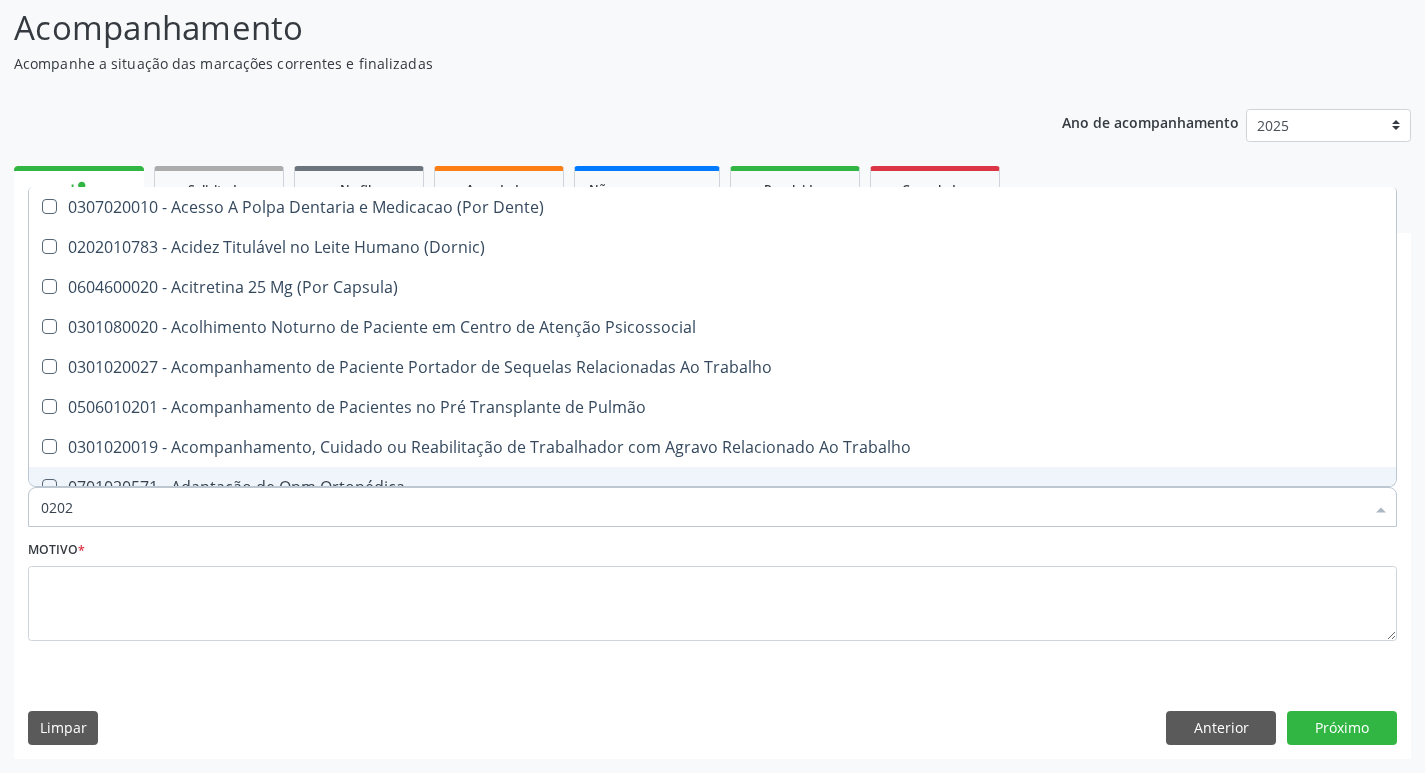 checkbox on "true" 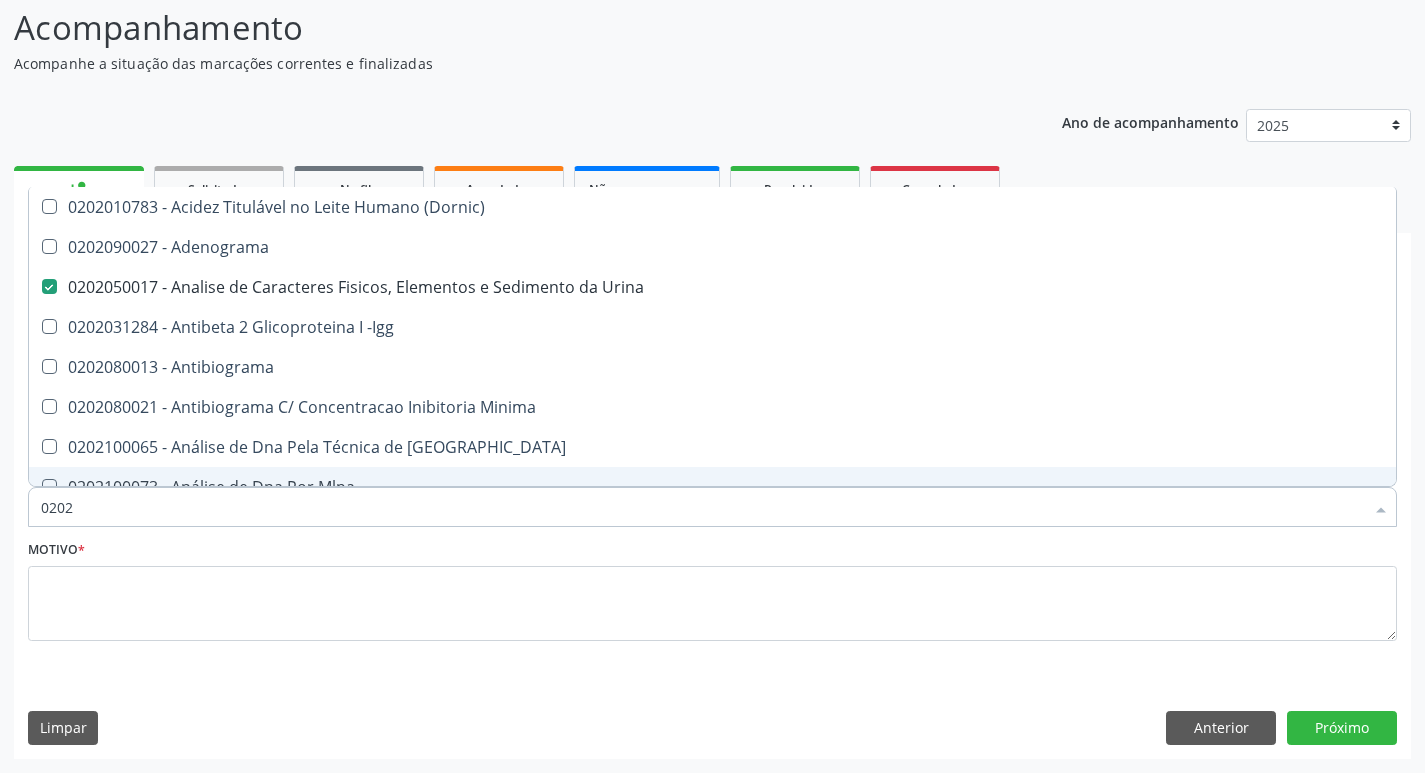 type on "02020" 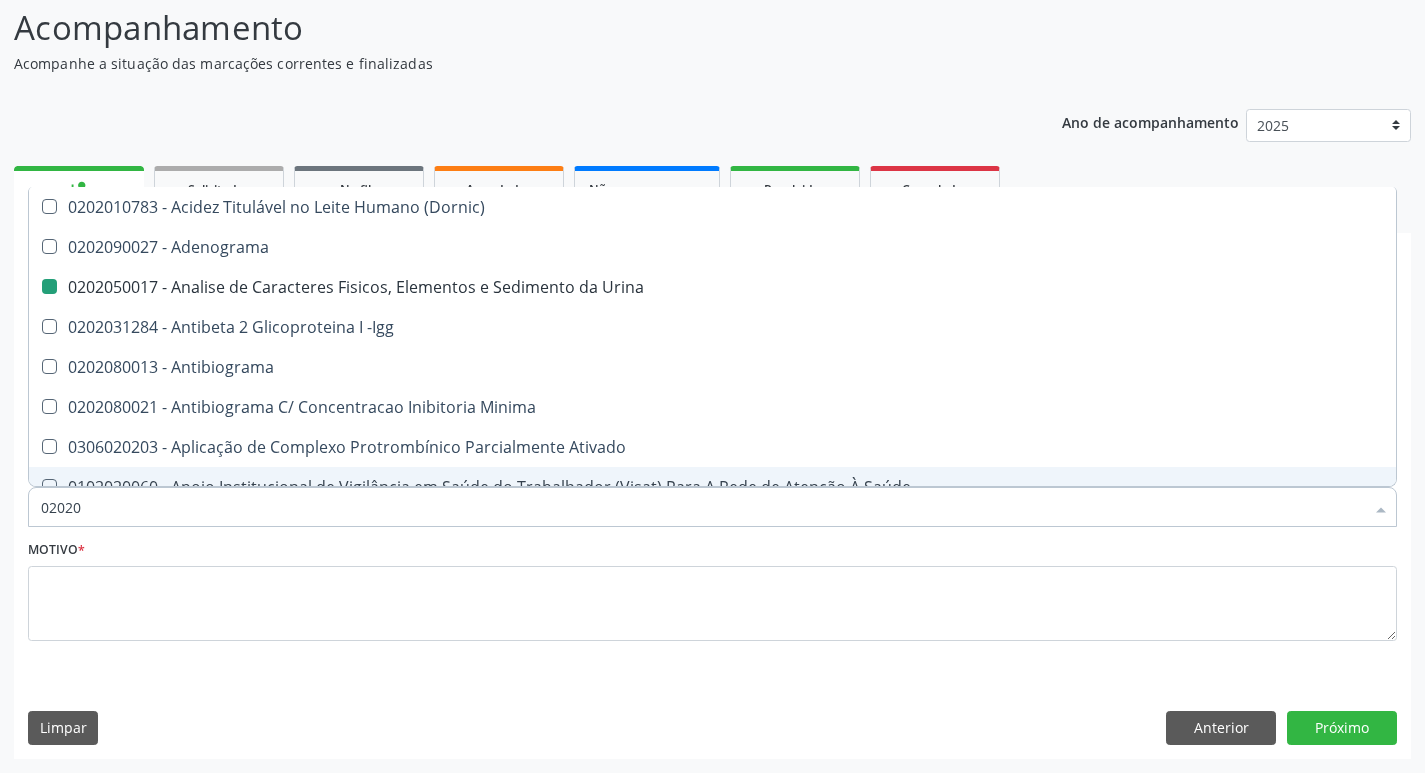 type on "020208" 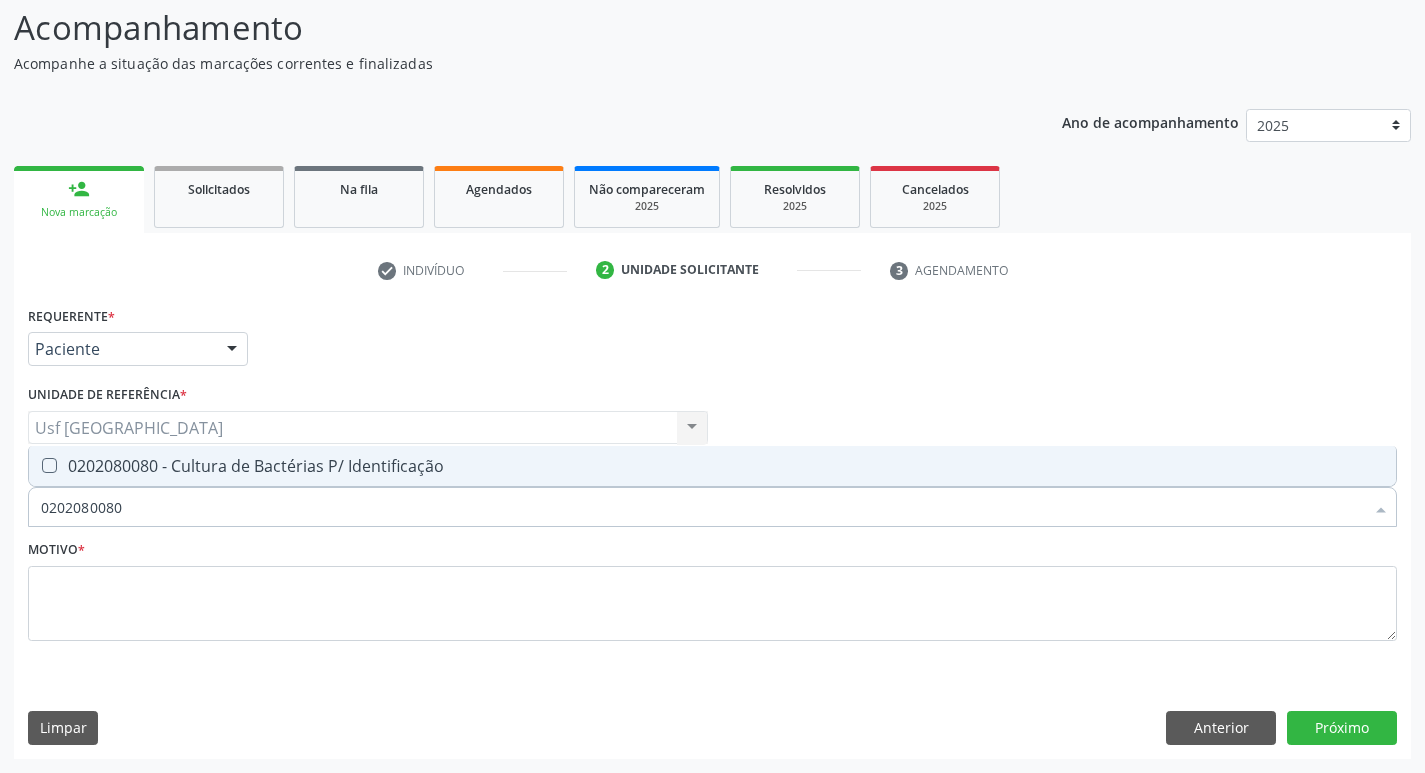 click on "Requerente
*
Paciente         Médico(a)   Enfermeiro(a)   Paciente
Nenhum resultado encontrado para: "   "
Não há nenhuma opção para ser exibida.
UF
PE         PE
Nenhum resultado encontrado para: "   "
Não há nenhuma opção para ser exibida.
Município
Serra Talhada         Serra Talhada
Nenhum resultado encontrado para: "   "
Não há nenhuma opção para ser exibida.
Médico Solicitante
Por favor, selecione a Unidade de Atendimento primeiro
Nenhum resultado encontrado para: "   "
Não há nenhuma opção para ser exibida.
Unidade de referência
*
Usf Vila Bela         Usf Vila Bela
Nenhum resultado encontrado para: "   "
Não há nenhuma opção para ser exibida.
Item de agendamento
*" at bounding box center [712, 485] 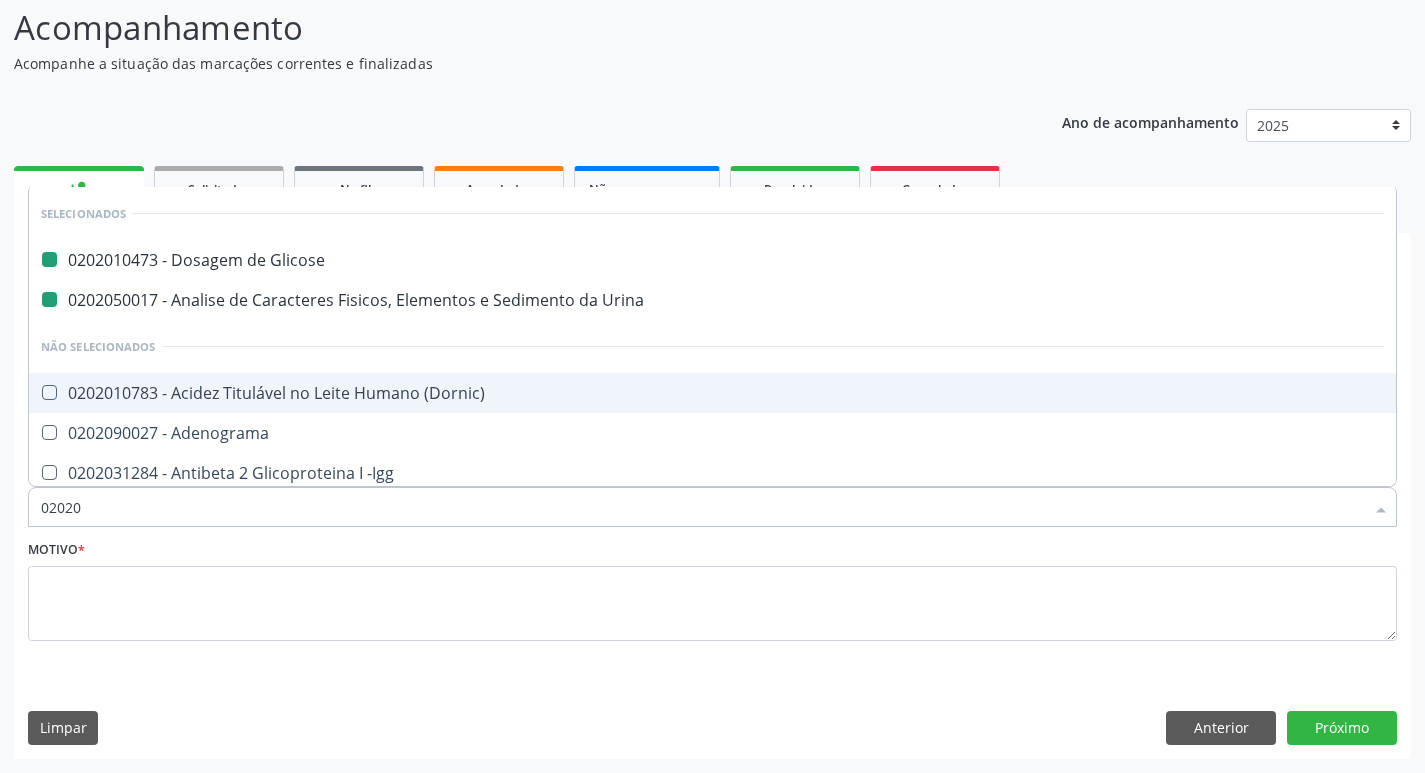 type on "020208" 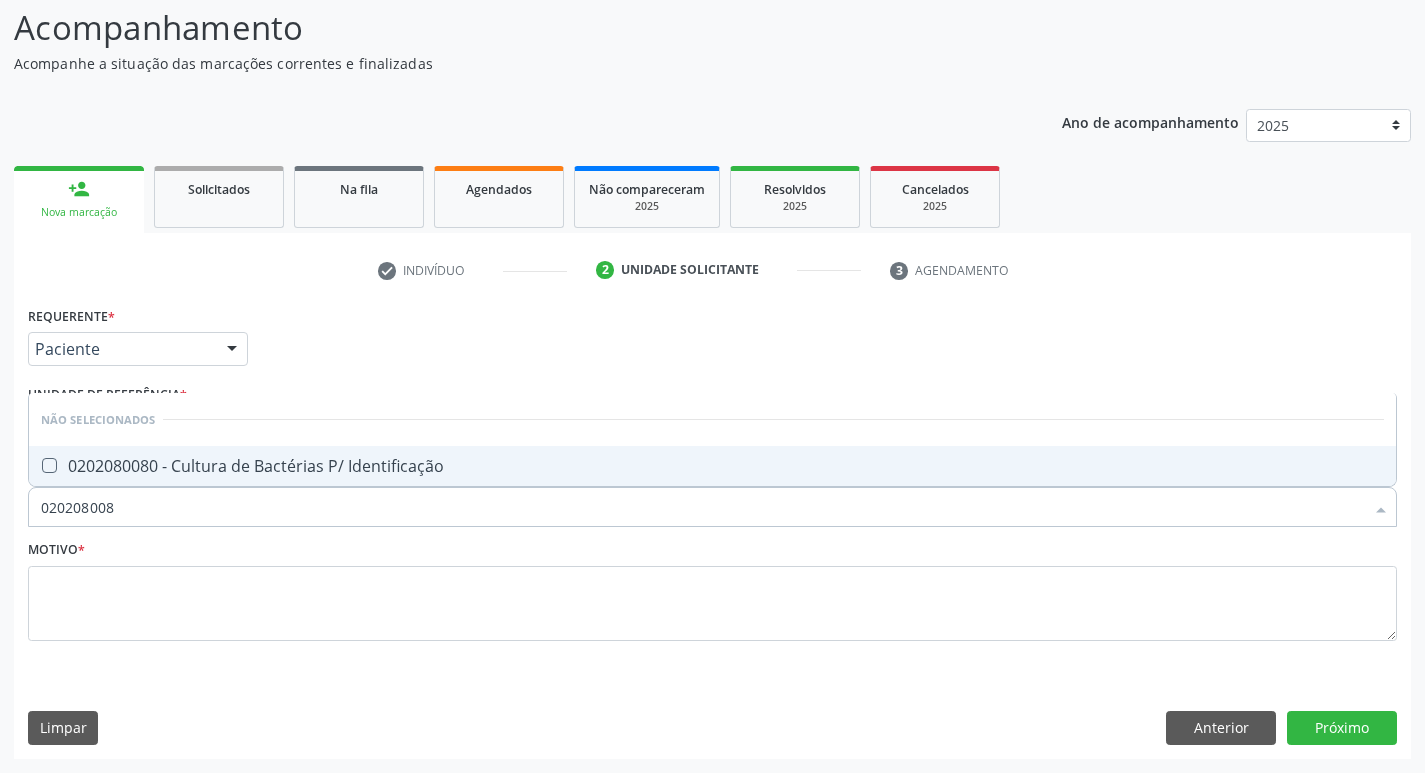 type on "0202080080" 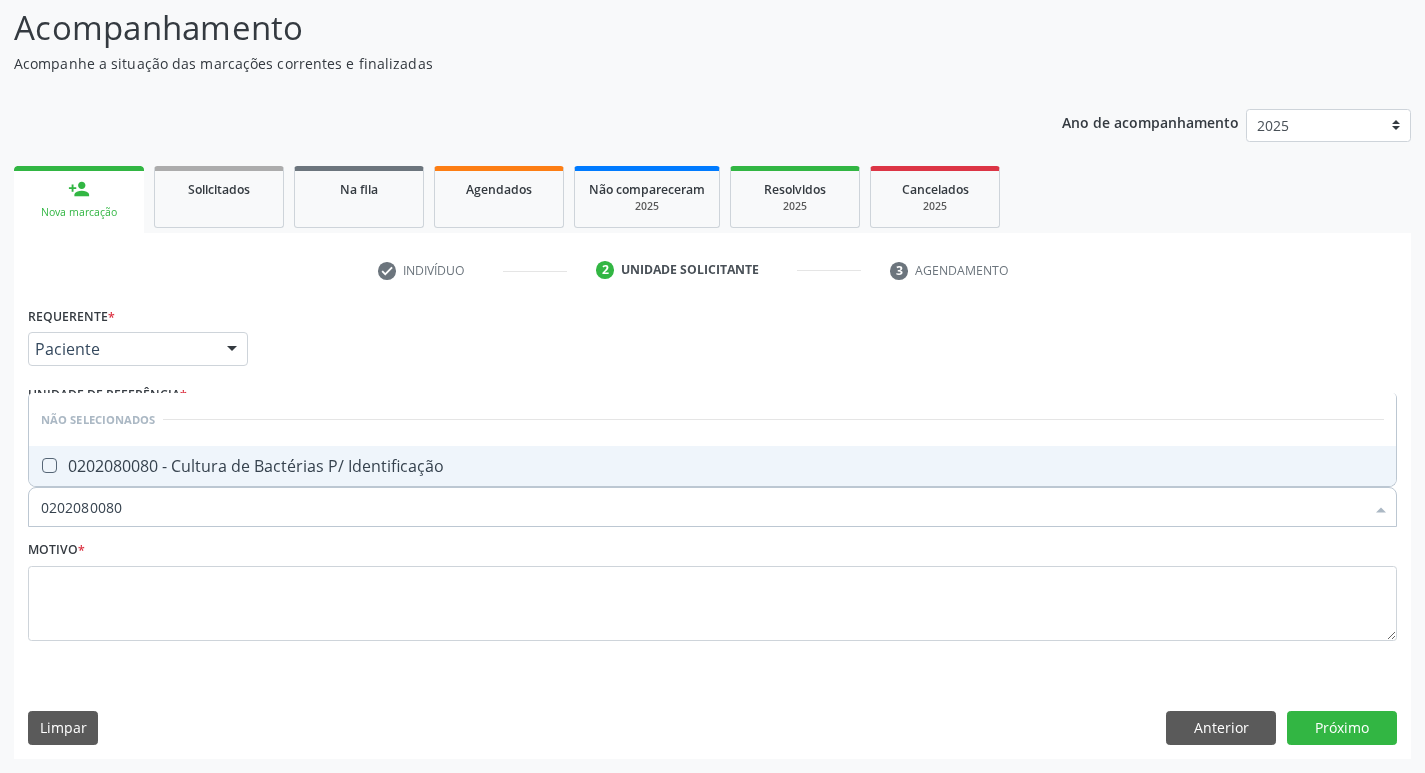 click on "0202080080 - Cultura de Bactérias P/ Identificação" at bounding box center [712, 466] 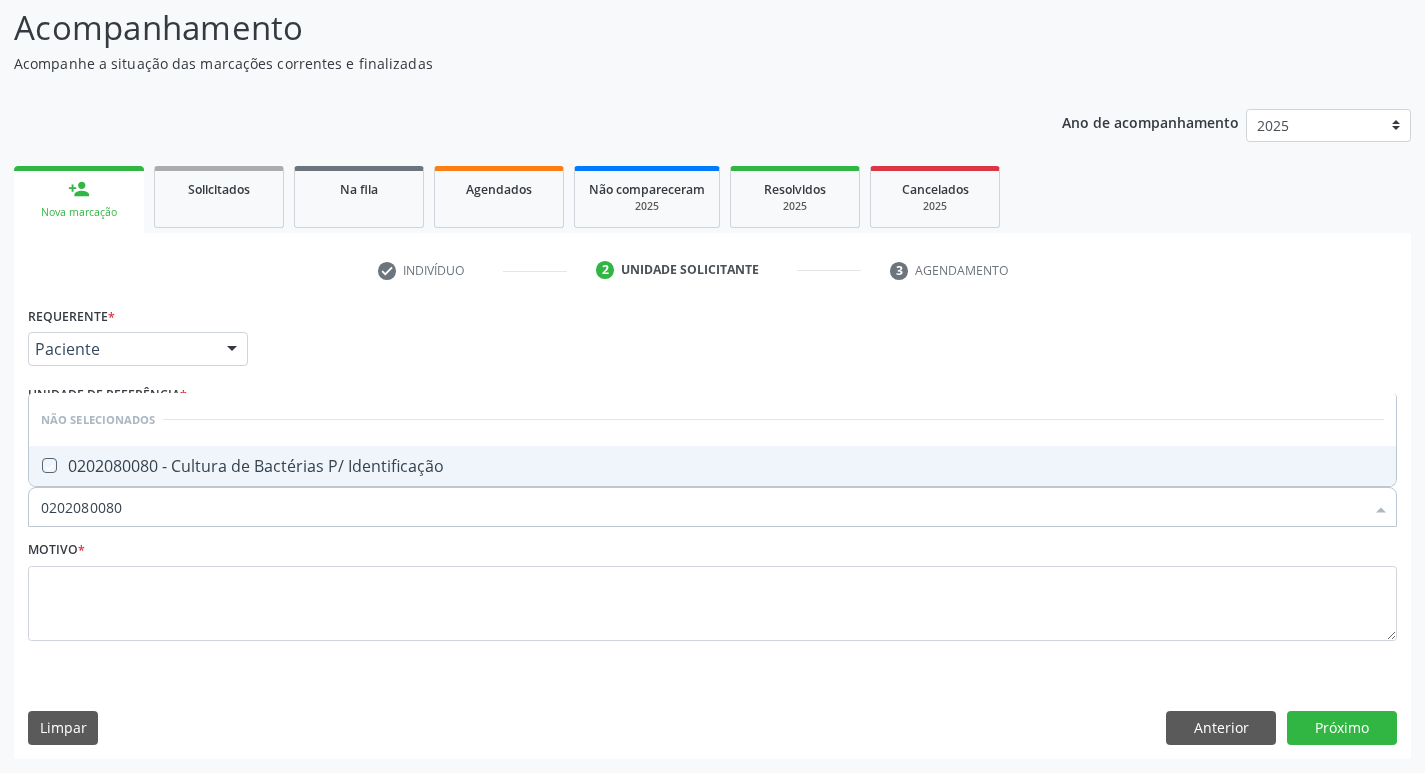 checkbox on "true" 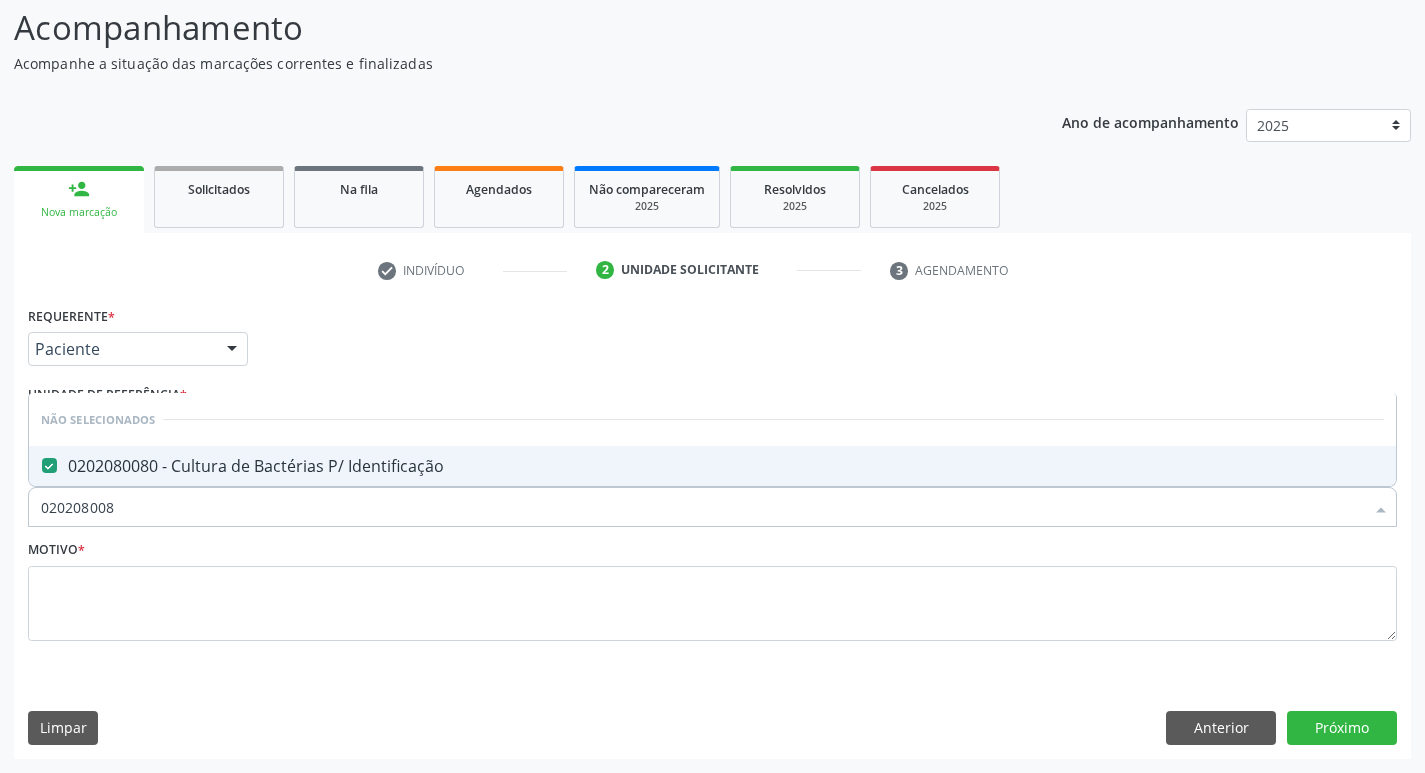 type on "02020800" 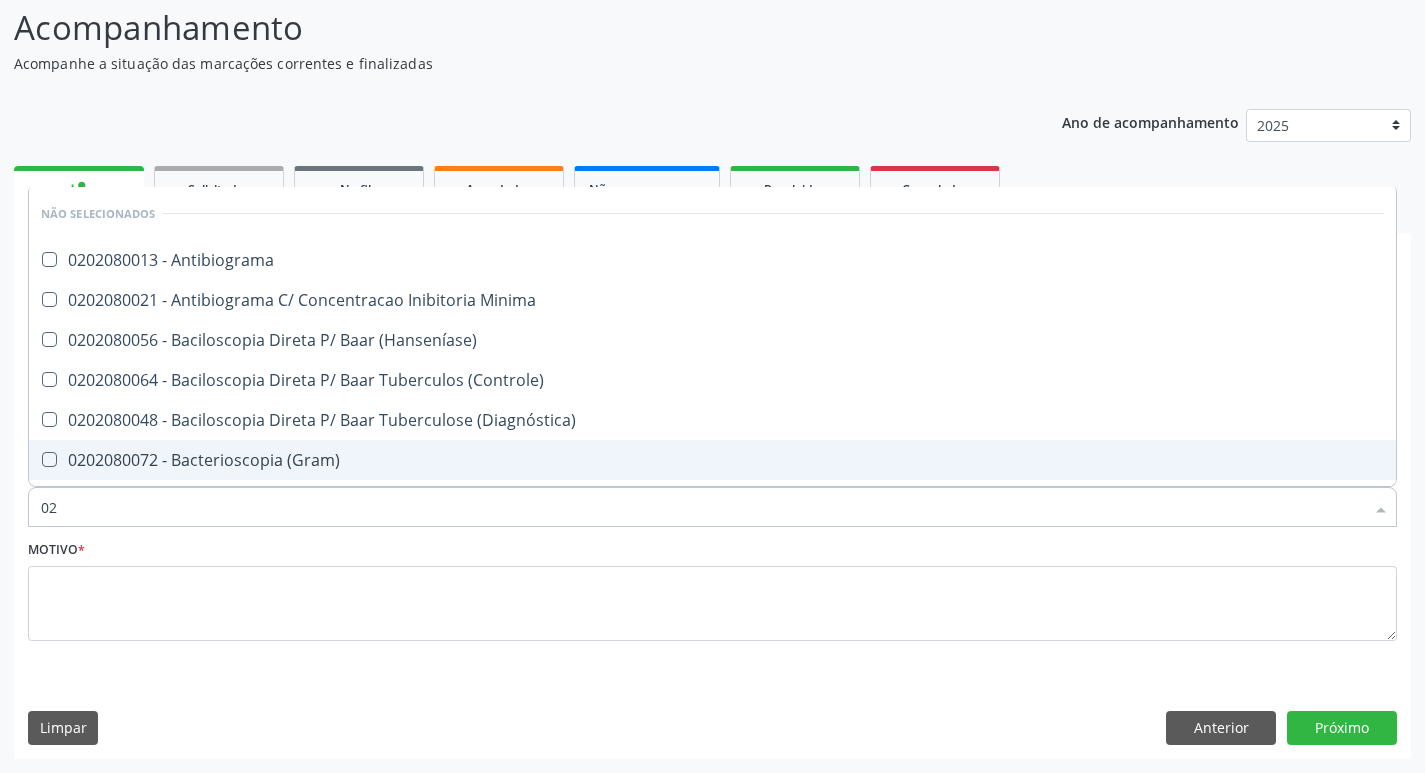 type on "0" 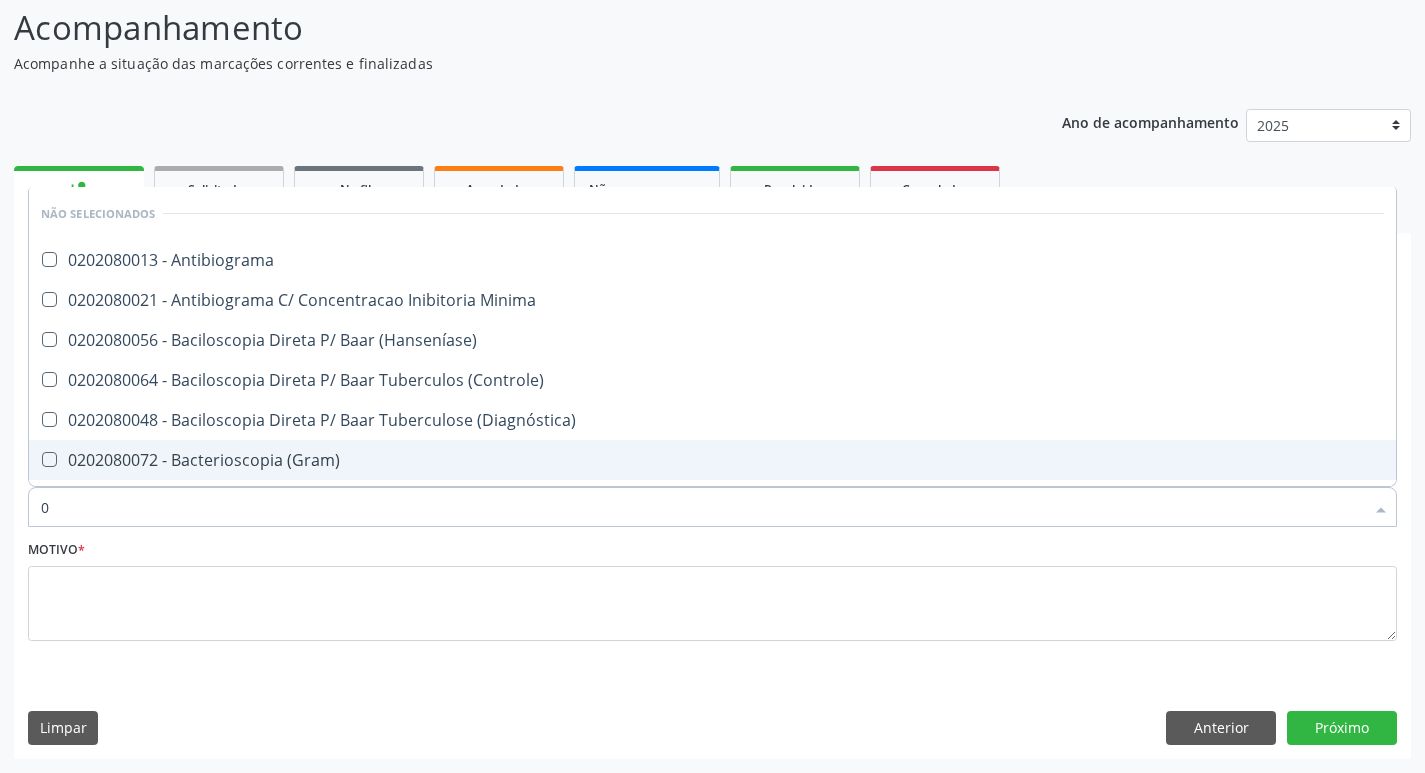 type 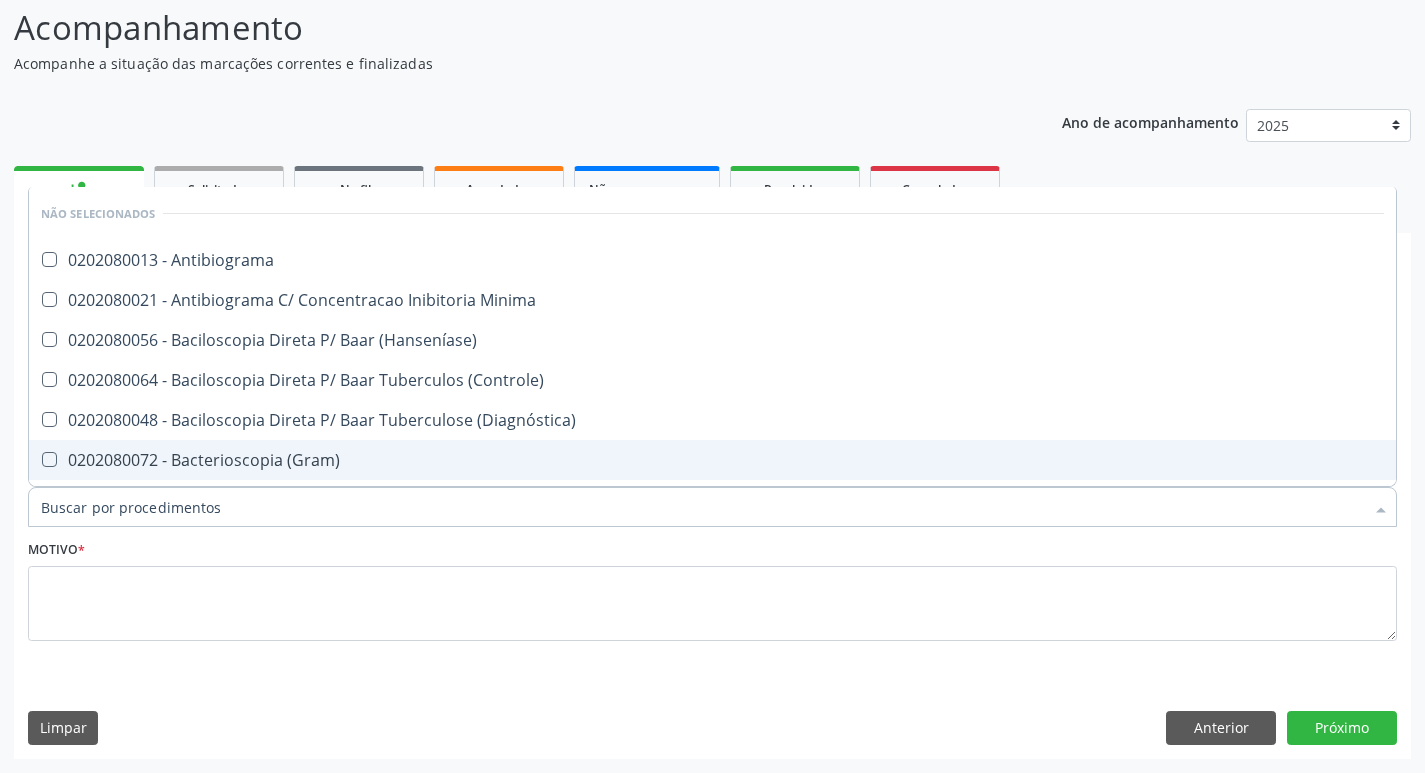 checkbox on "true" 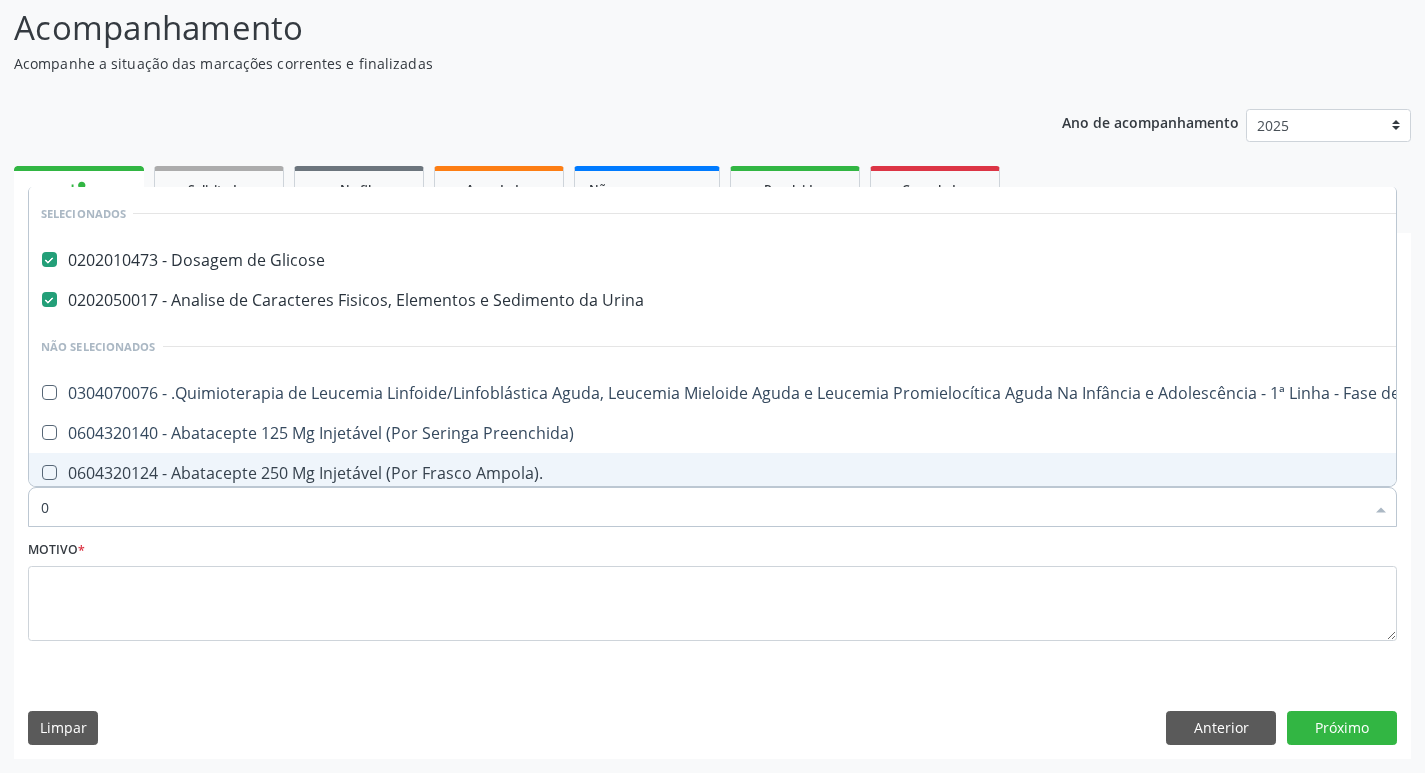type on "02" 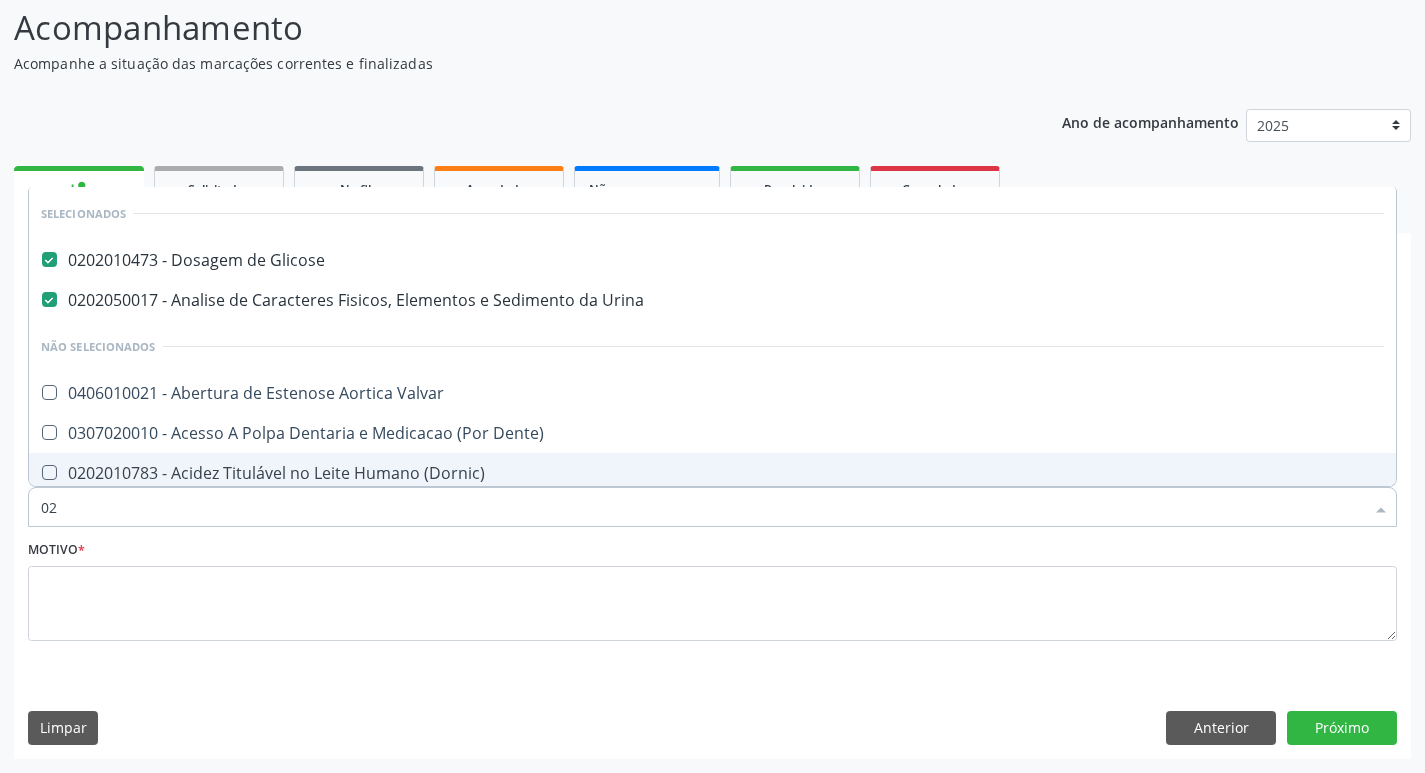 type on "020" 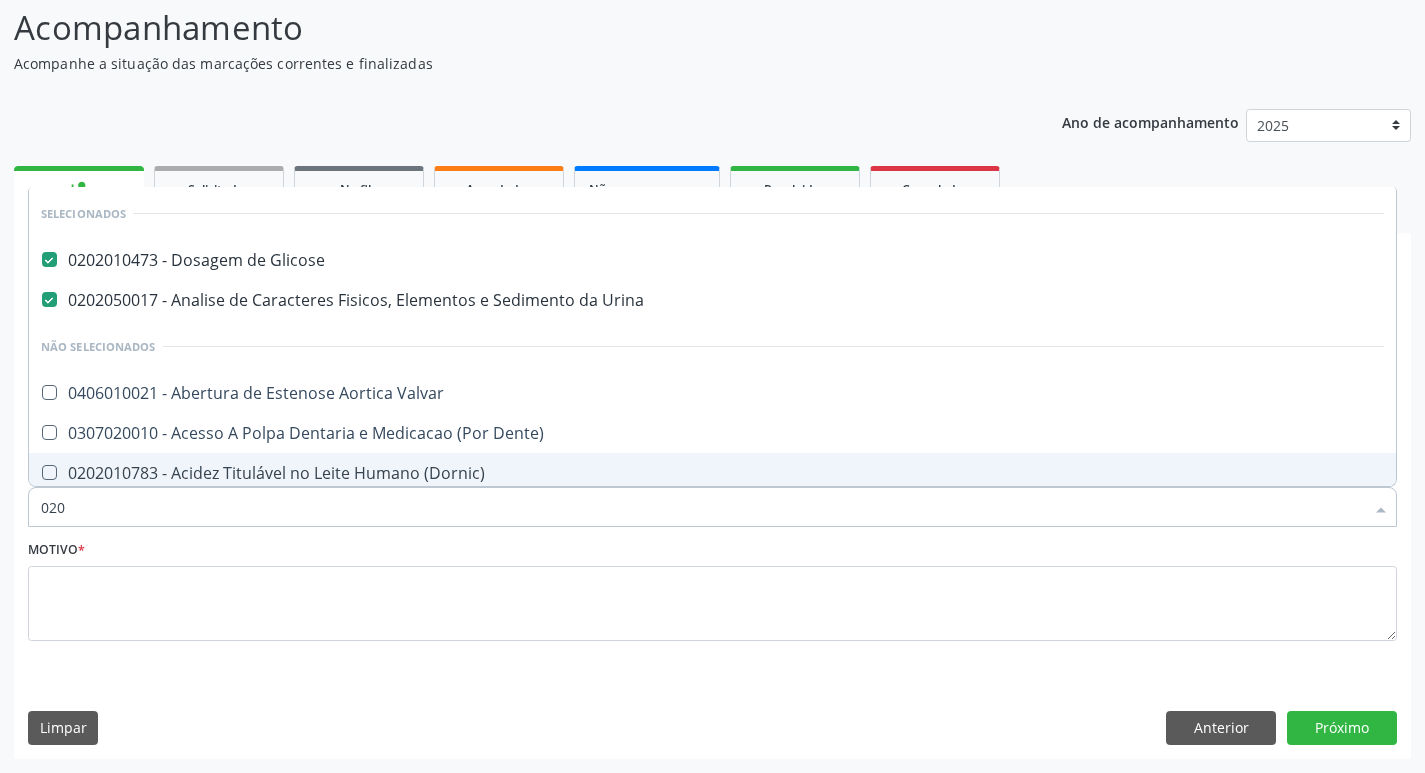 checkbox on "false" 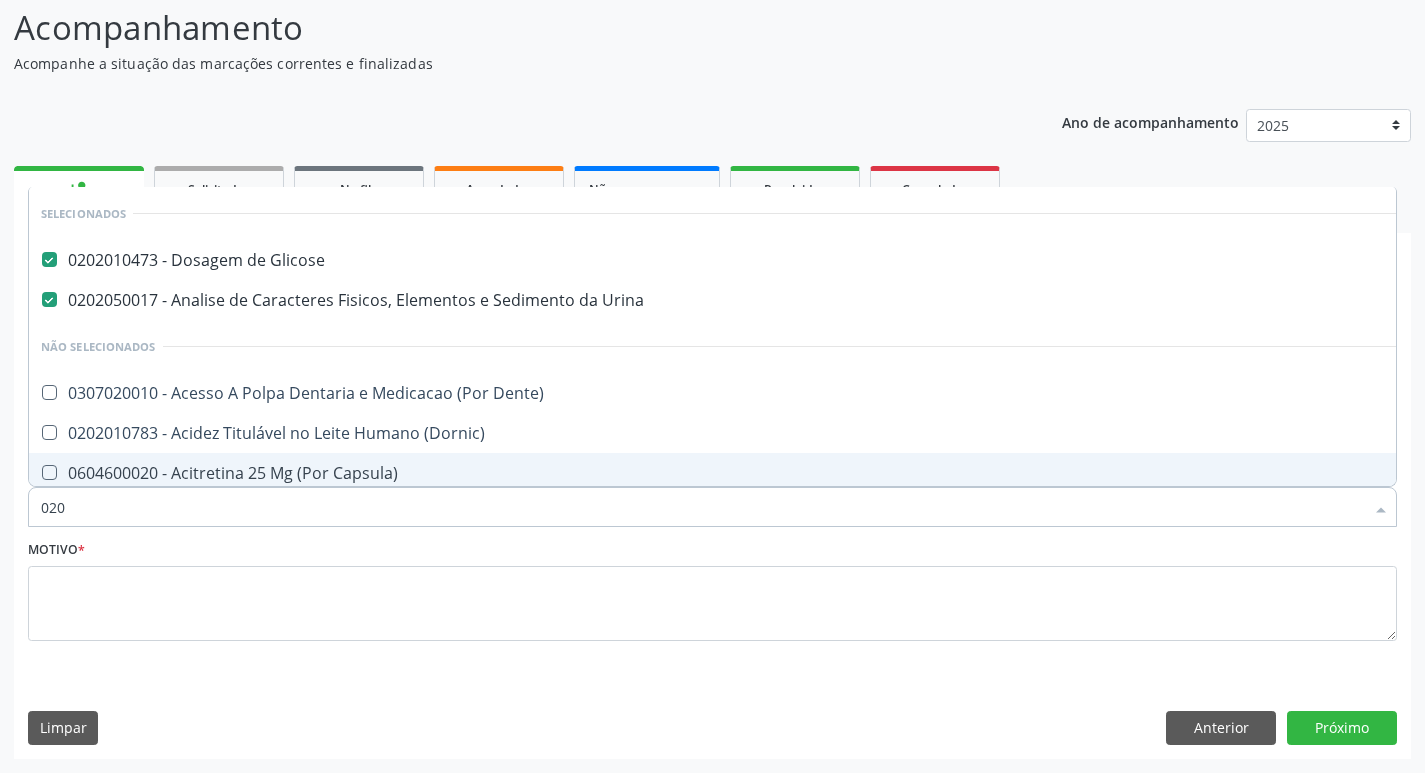 type on "0202" 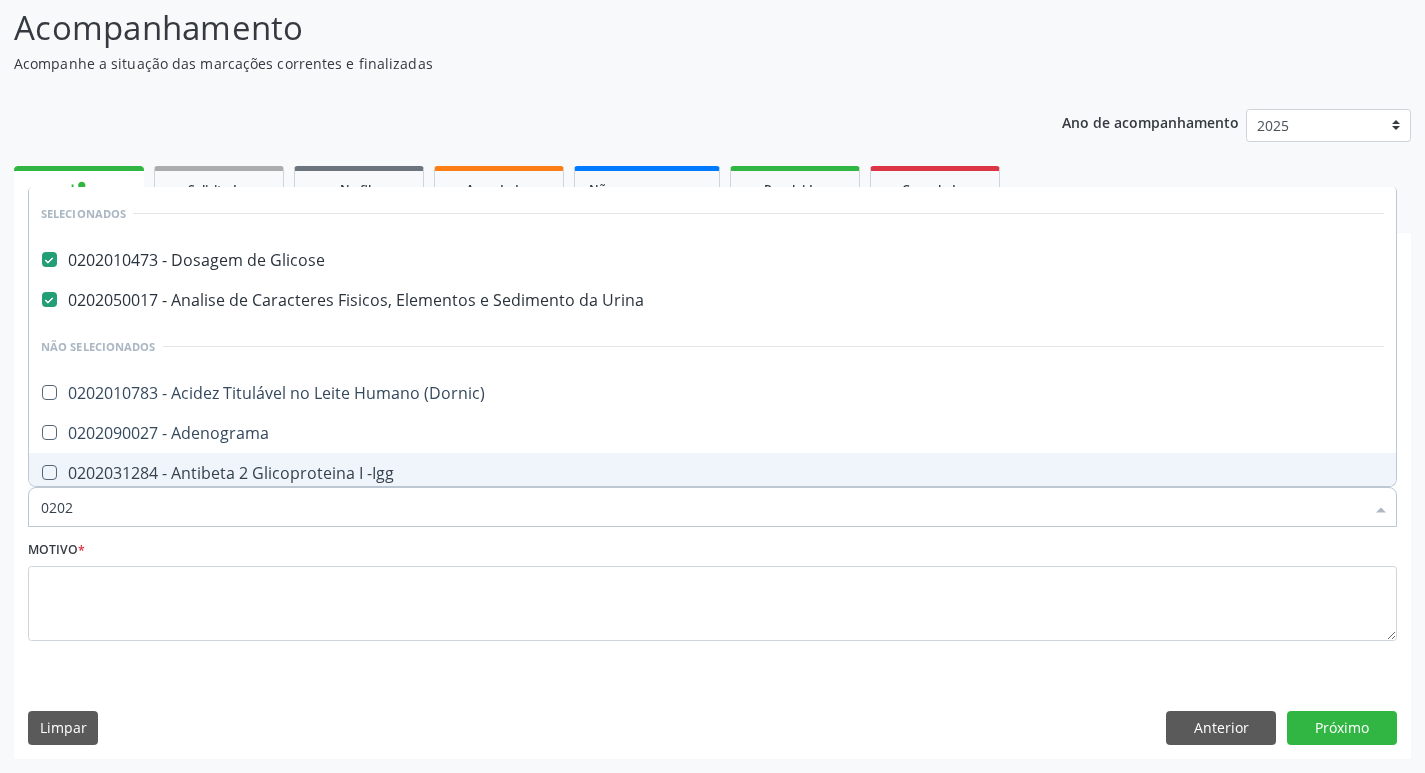 type on "02020" 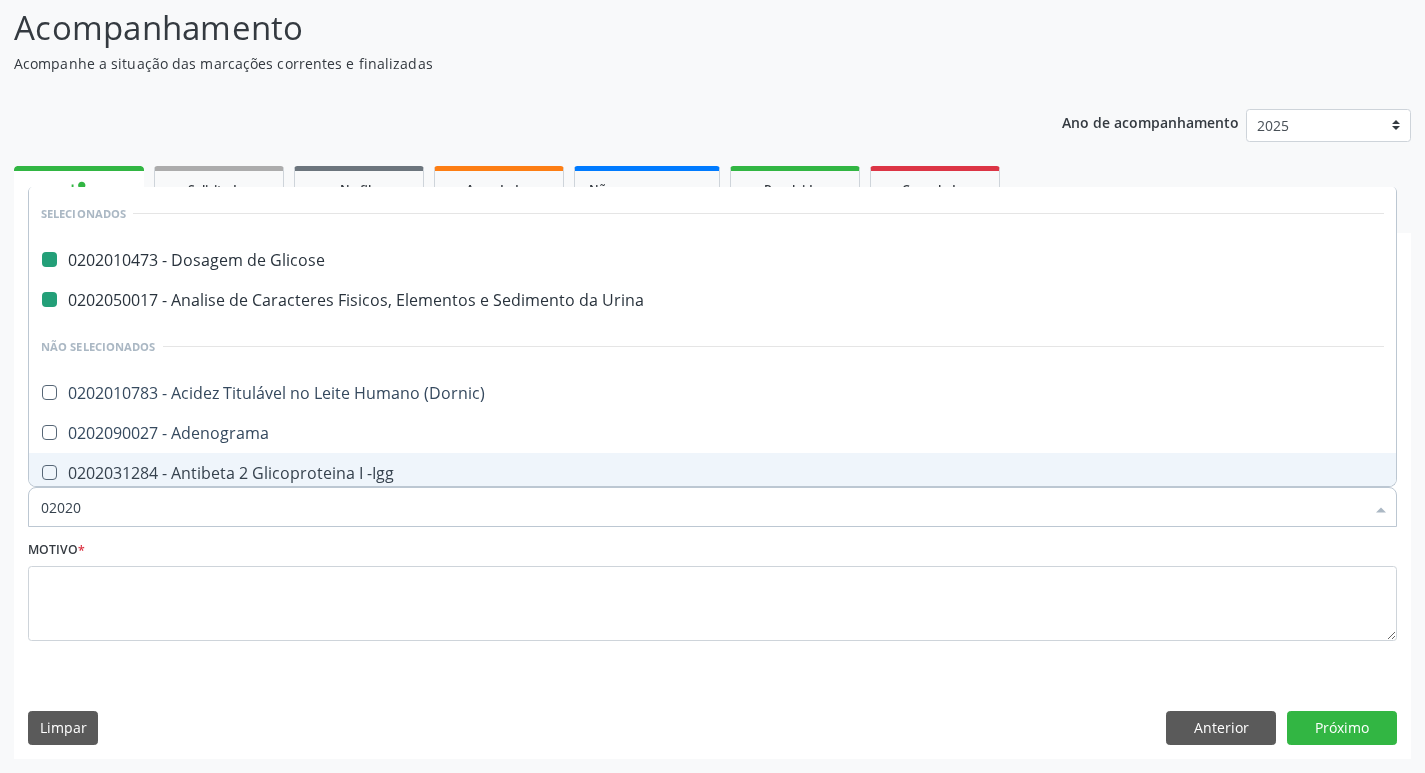 type on "020207" 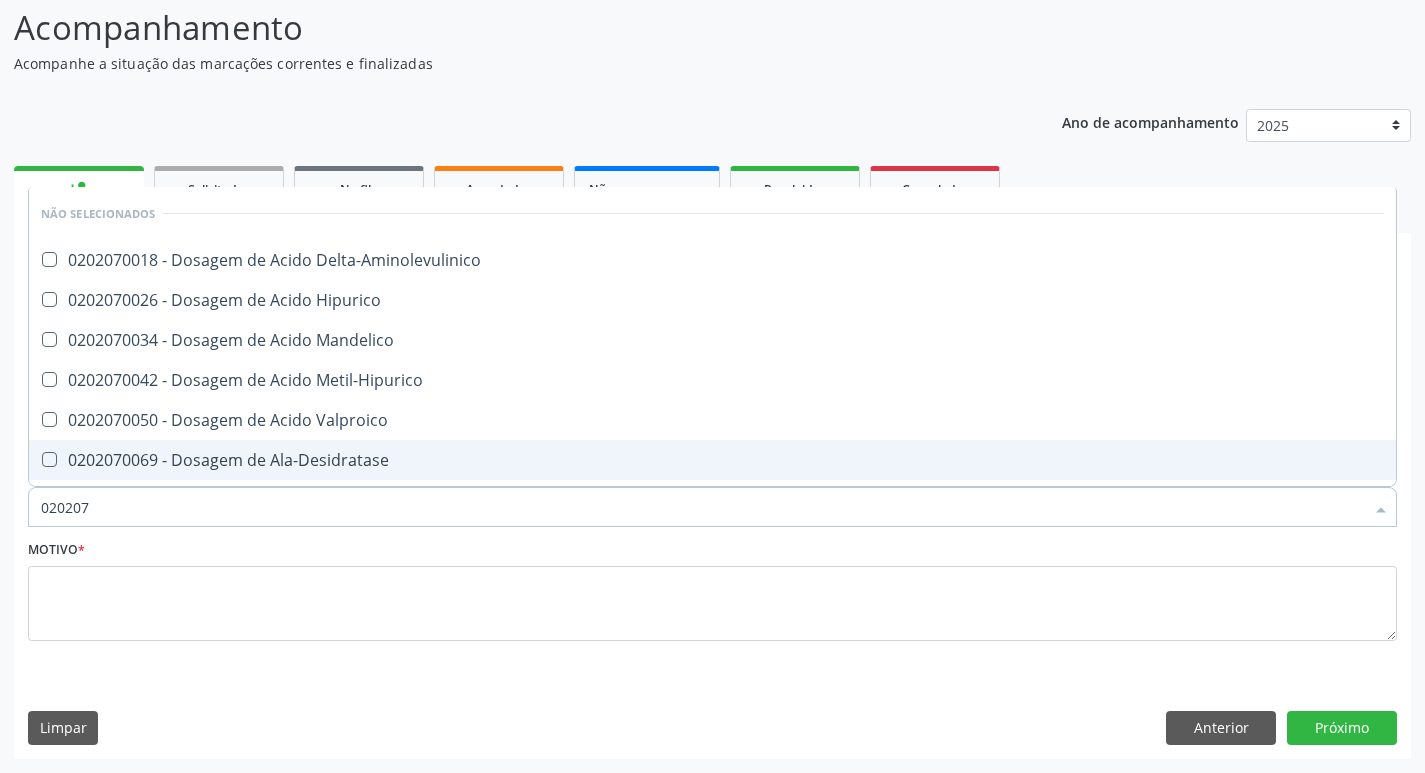 type on "02020" 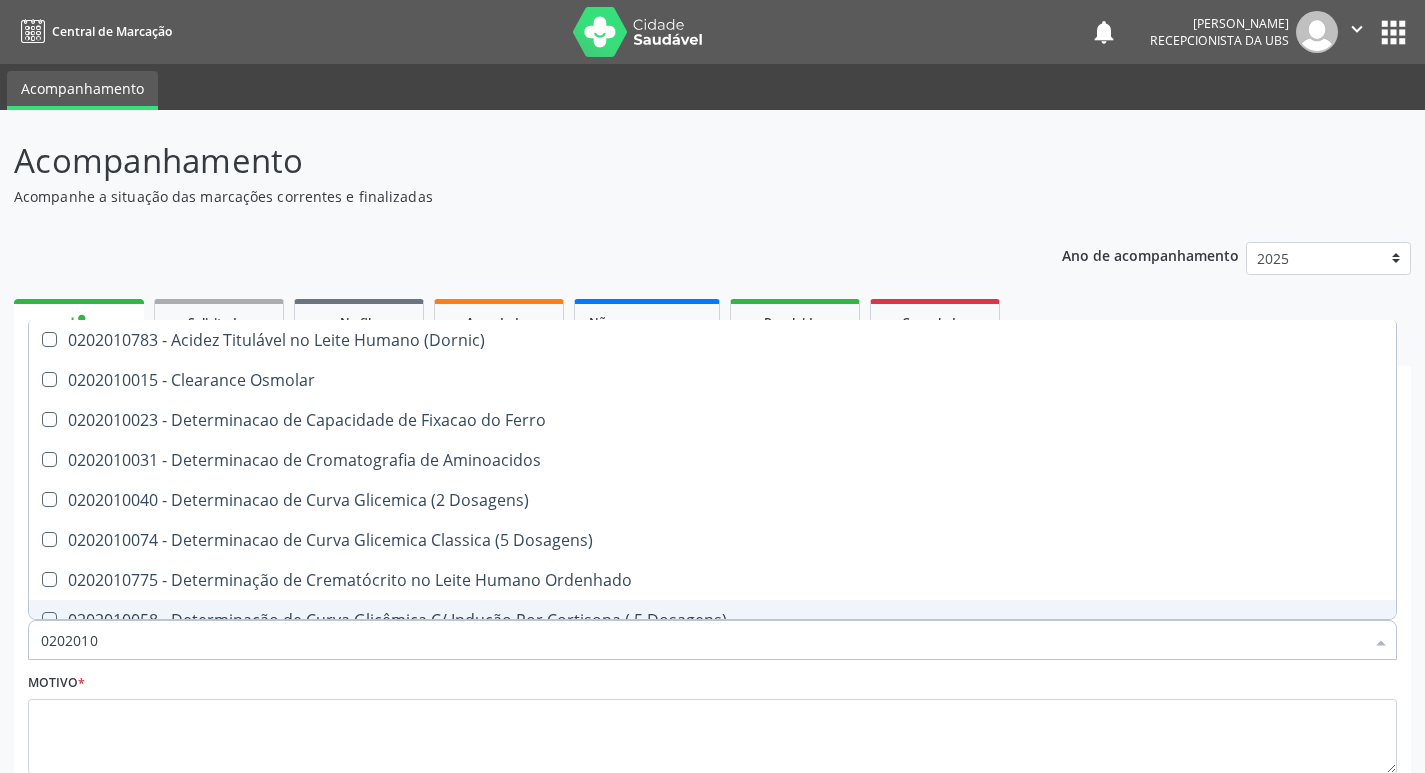 scroll, scrollTop: 133, scrollLeft: 0, axis: vertical 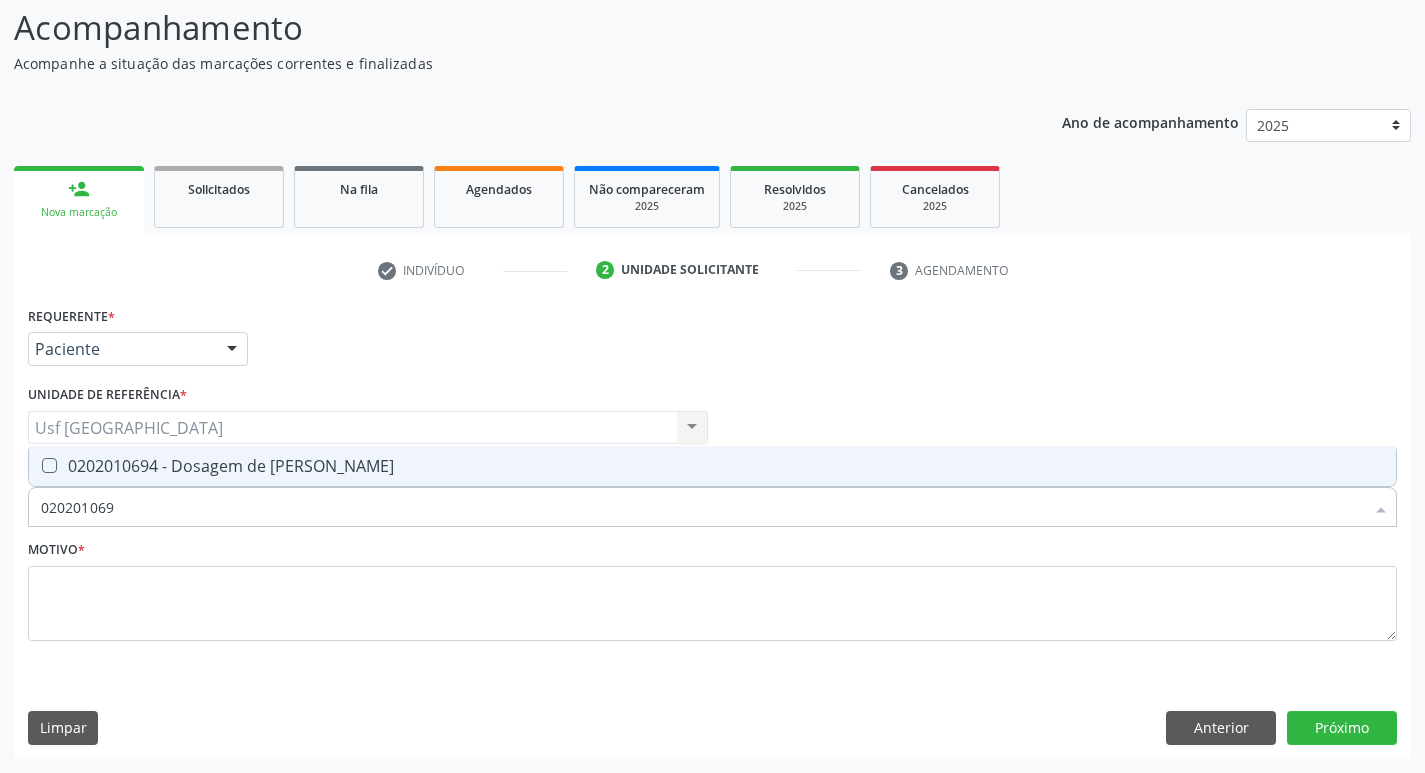 type on "0202010694" 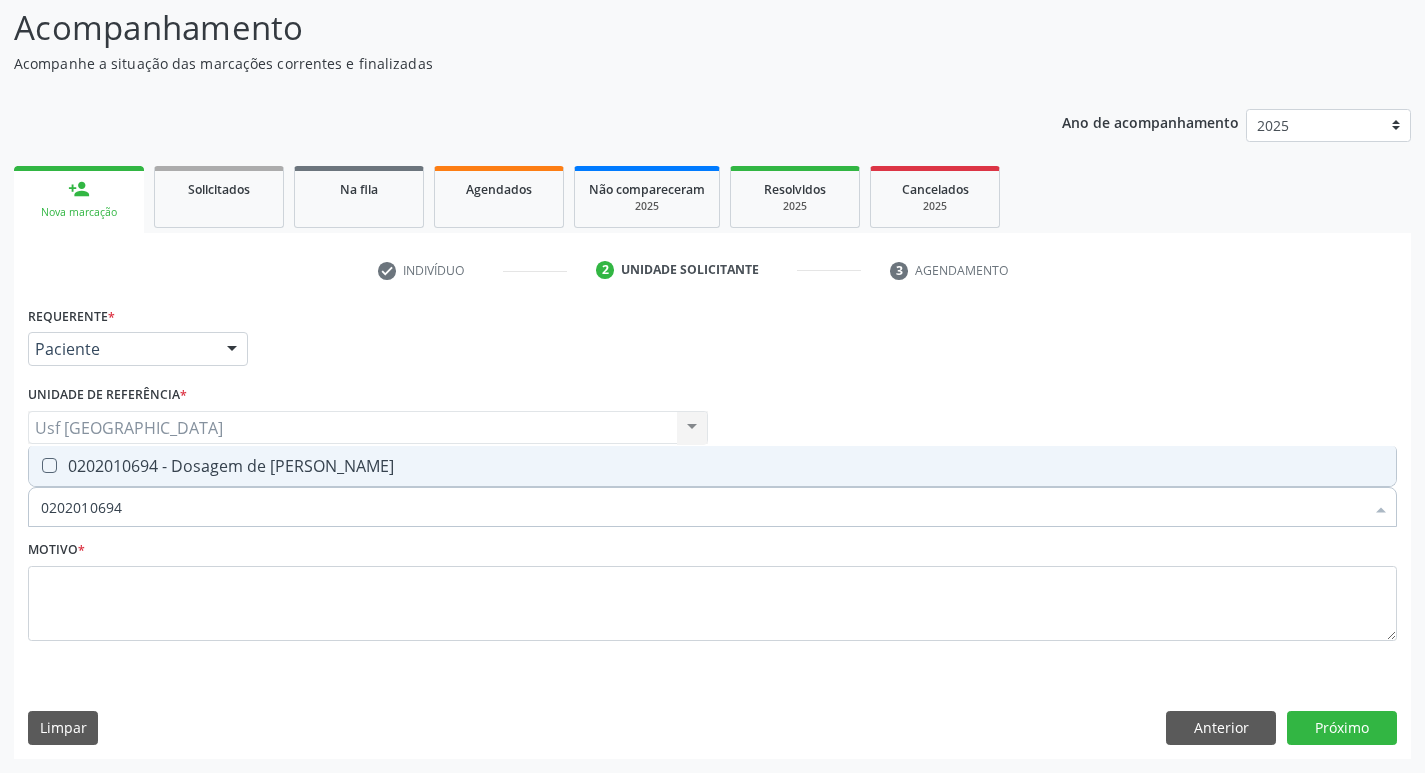 drag, startPoint x: 0, startPoint y: 0, endPoint x: 193, endPoint y: 468, distance: 506.23413 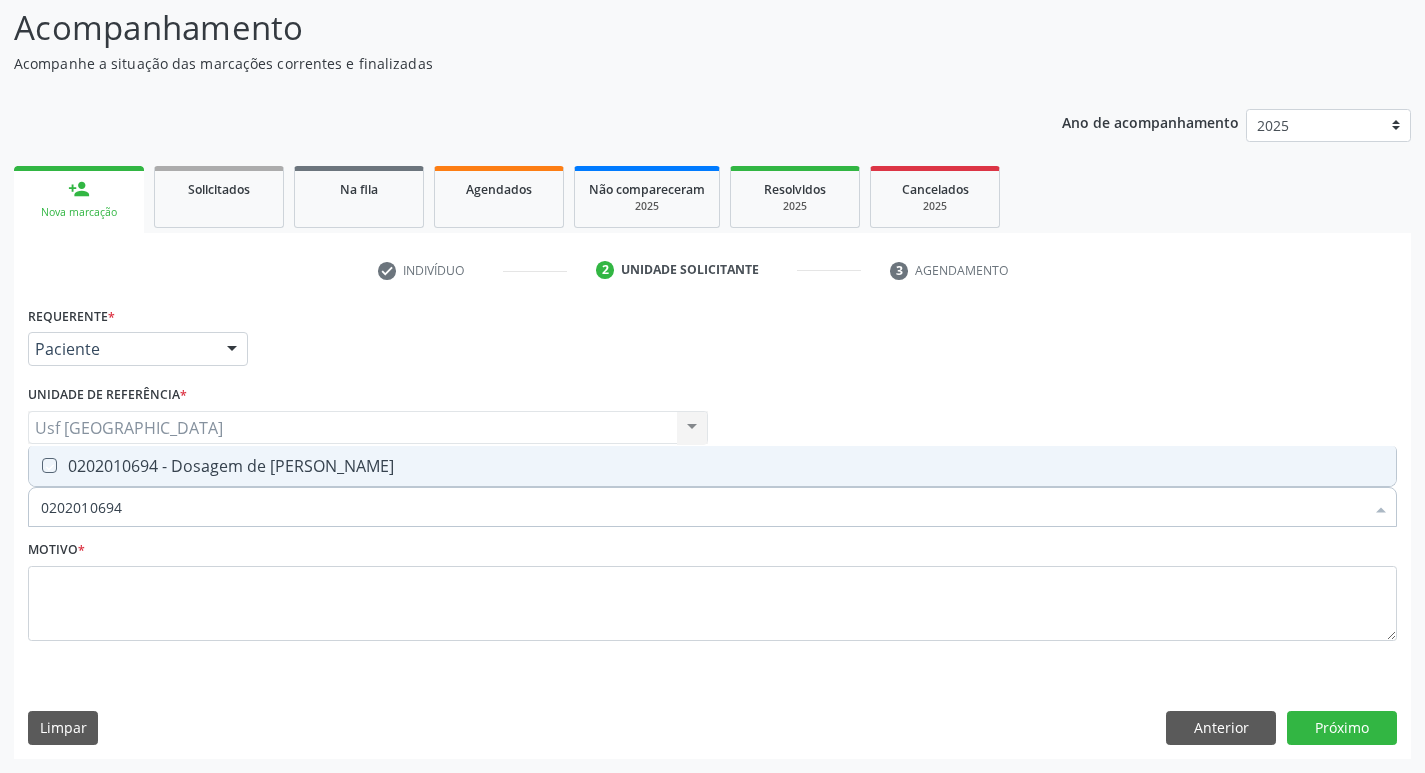 checkbox on "true" 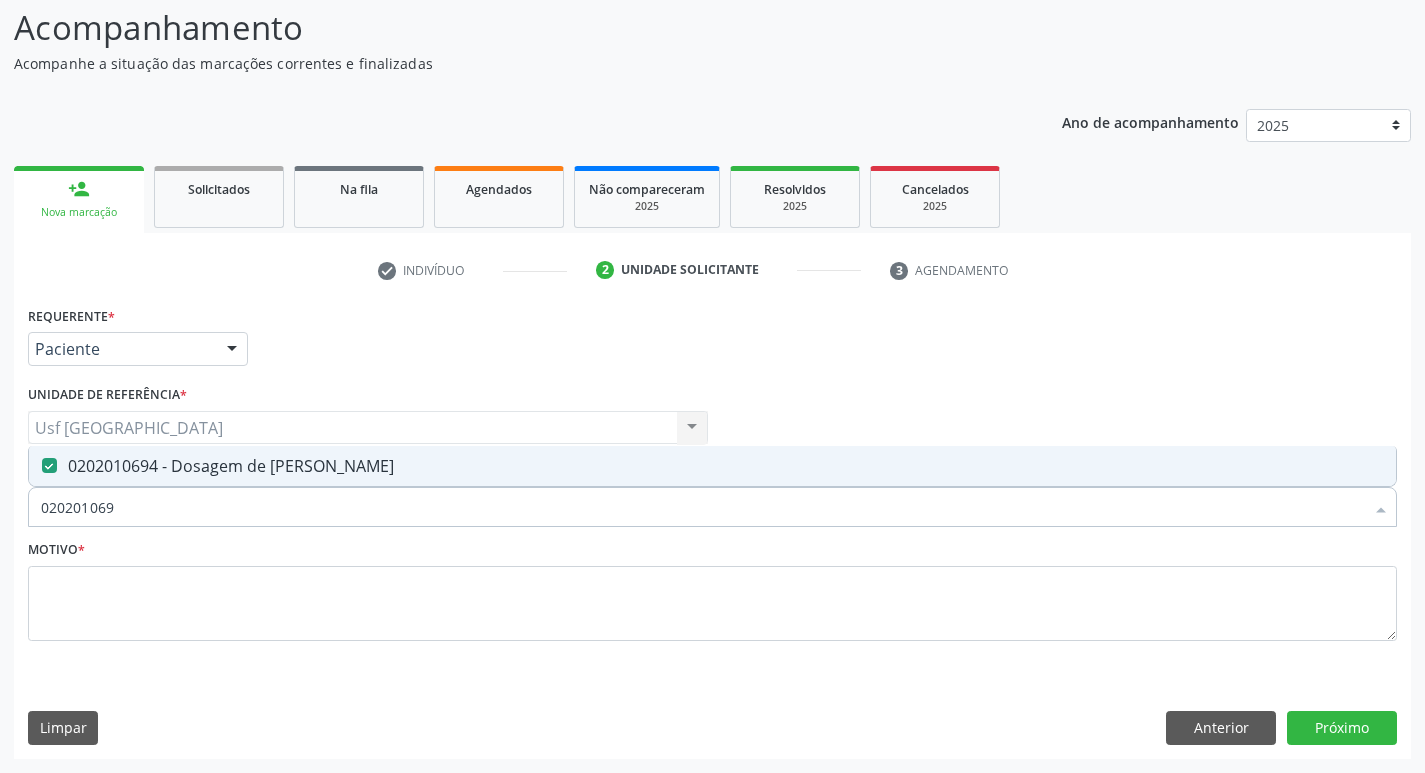 type on "02020106" 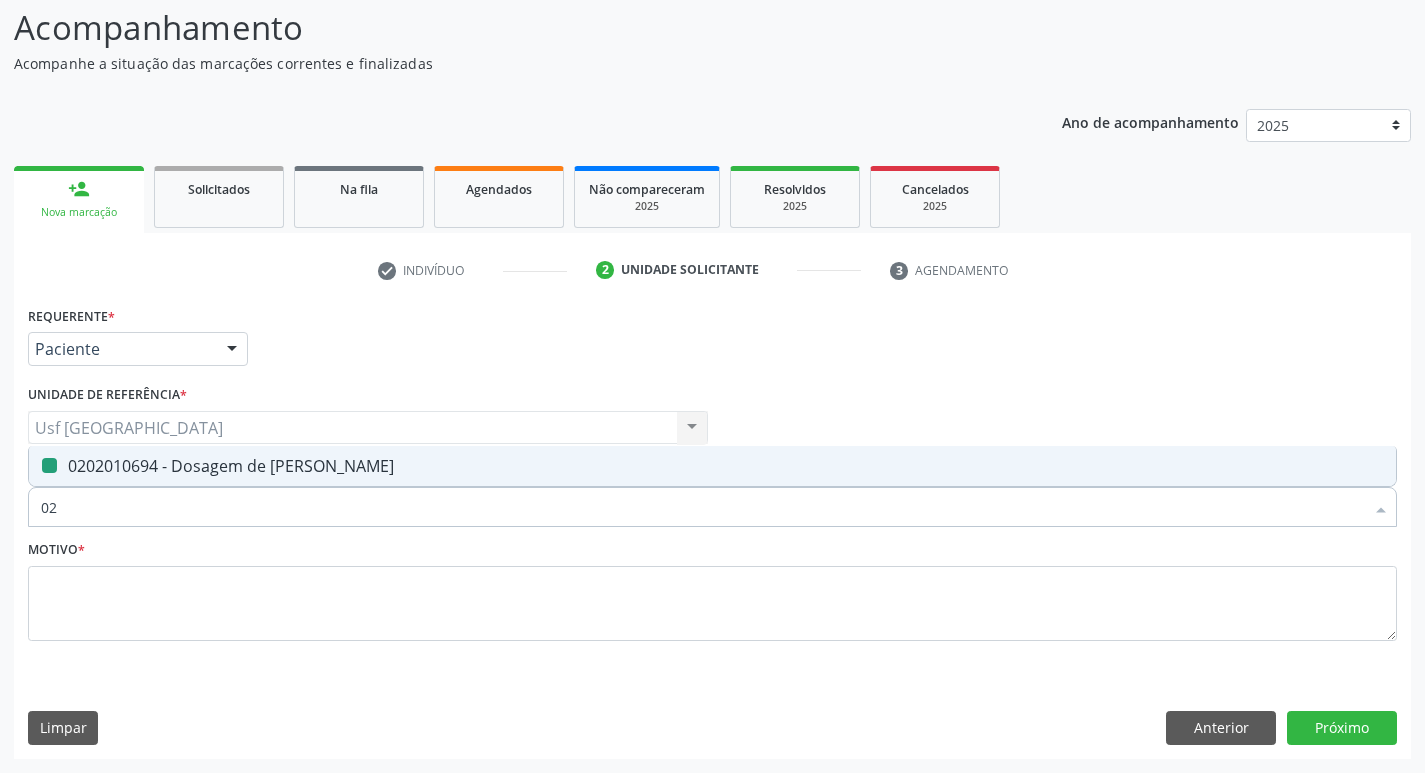 type on "0" 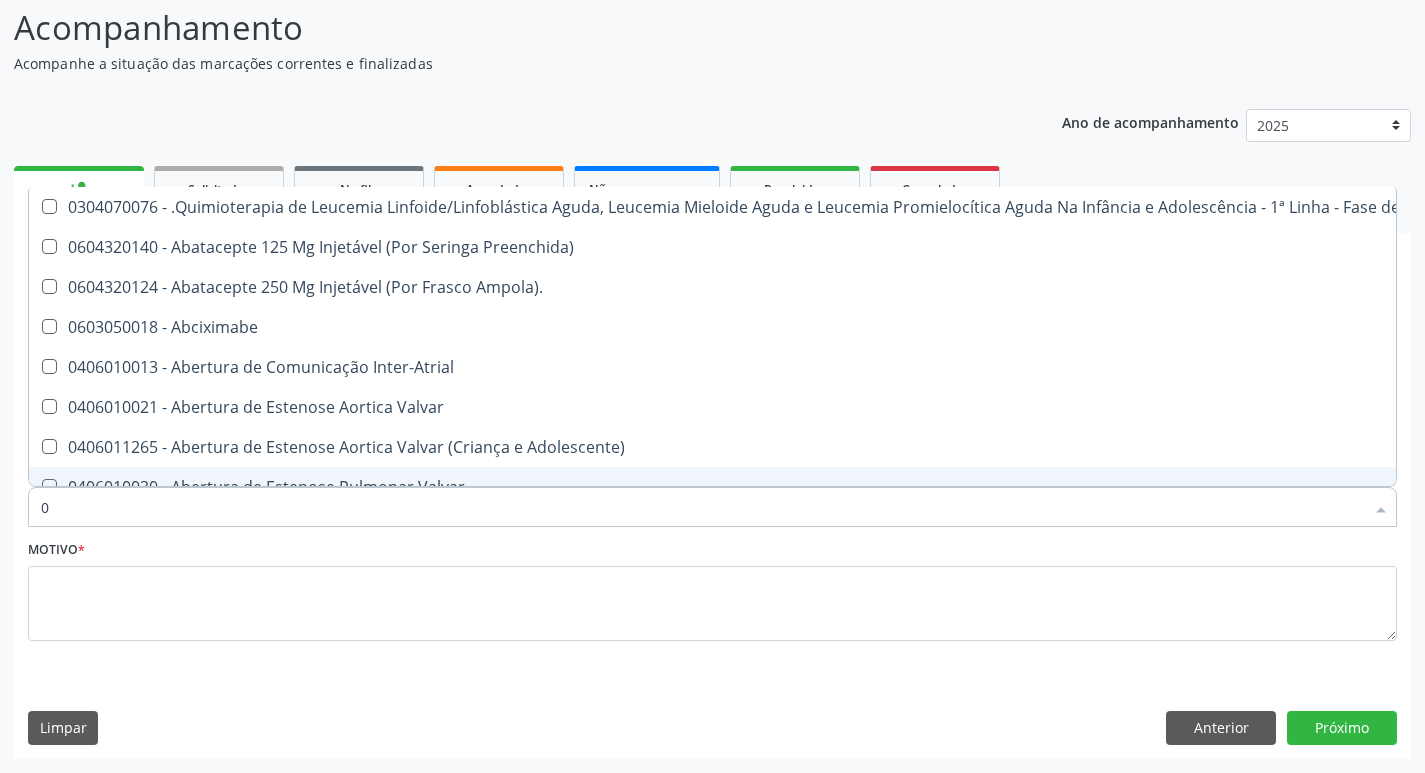 type on "02" 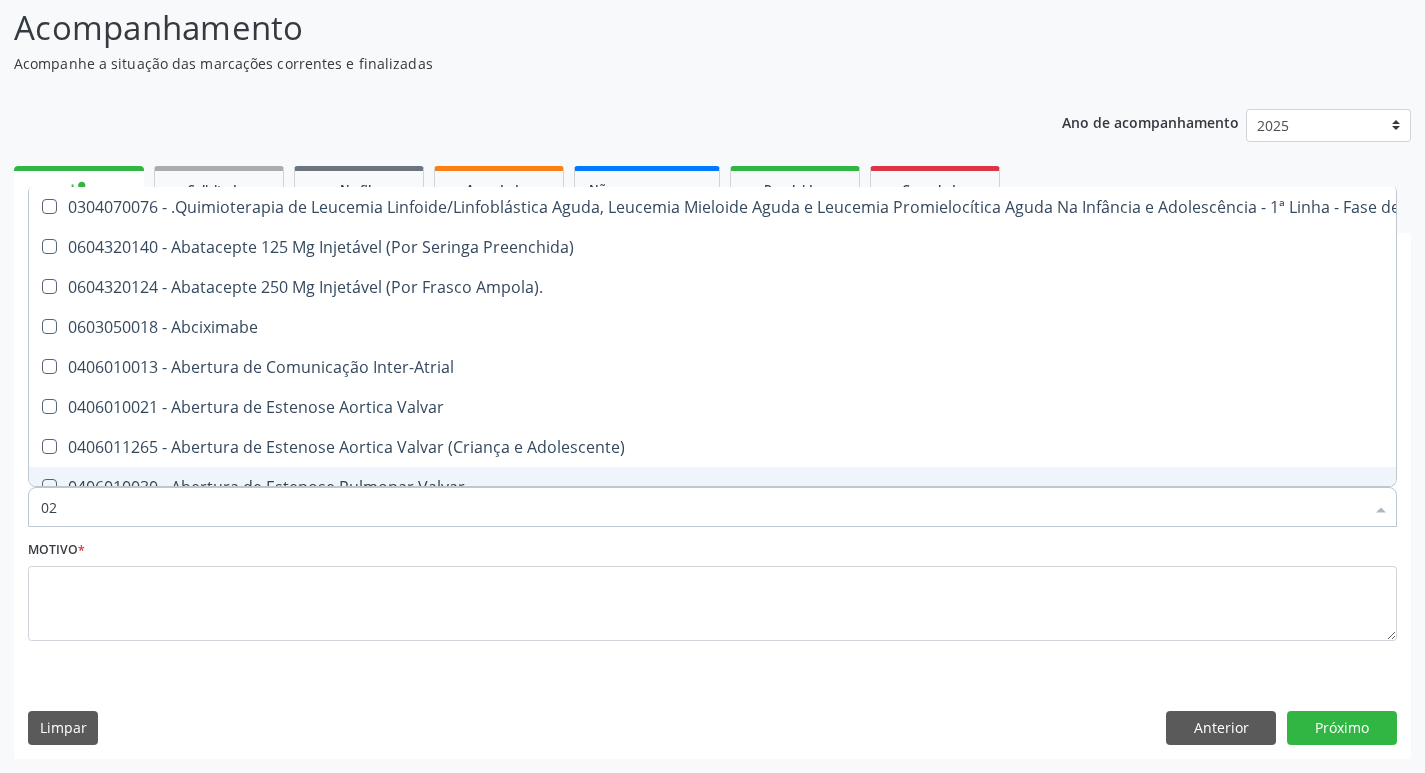 checkbox on "true" 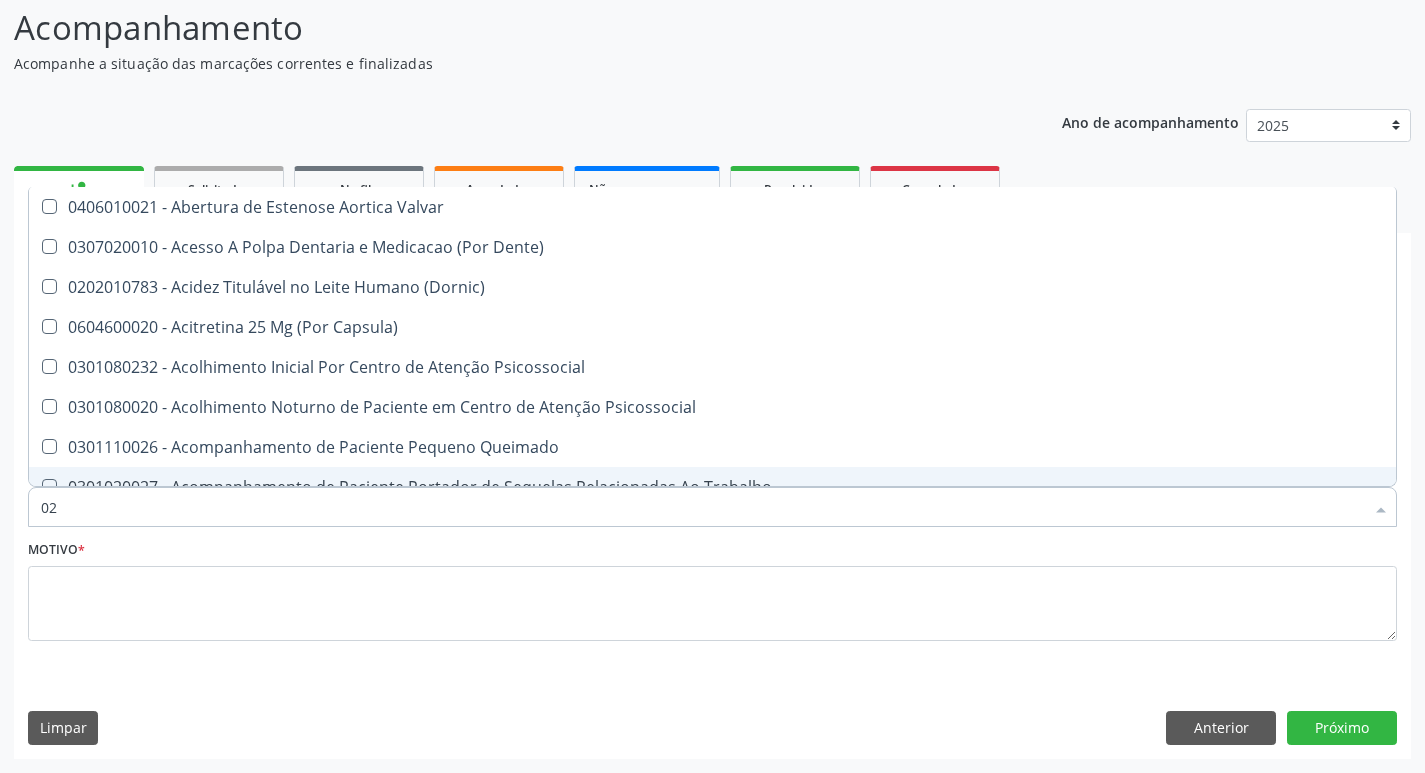 type on "020" 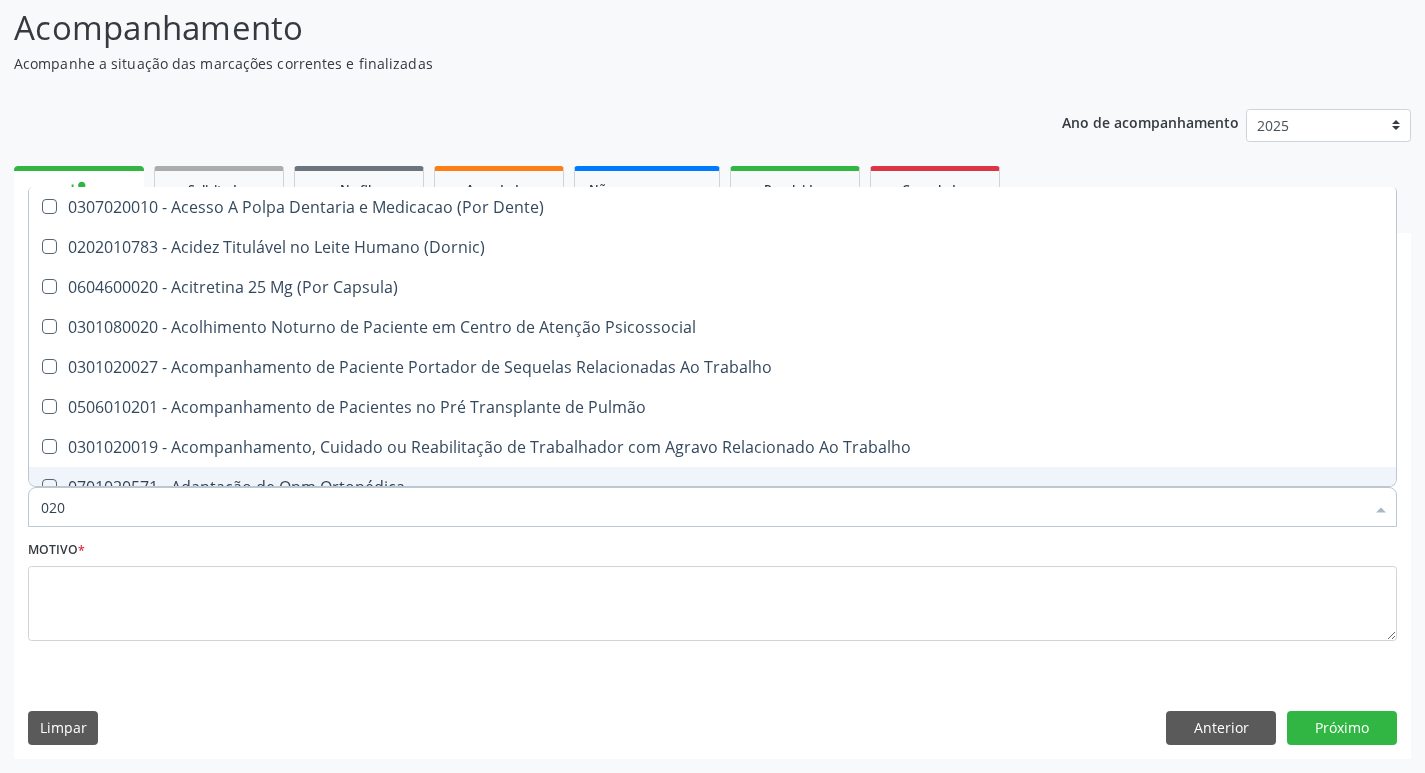 type on "0202" 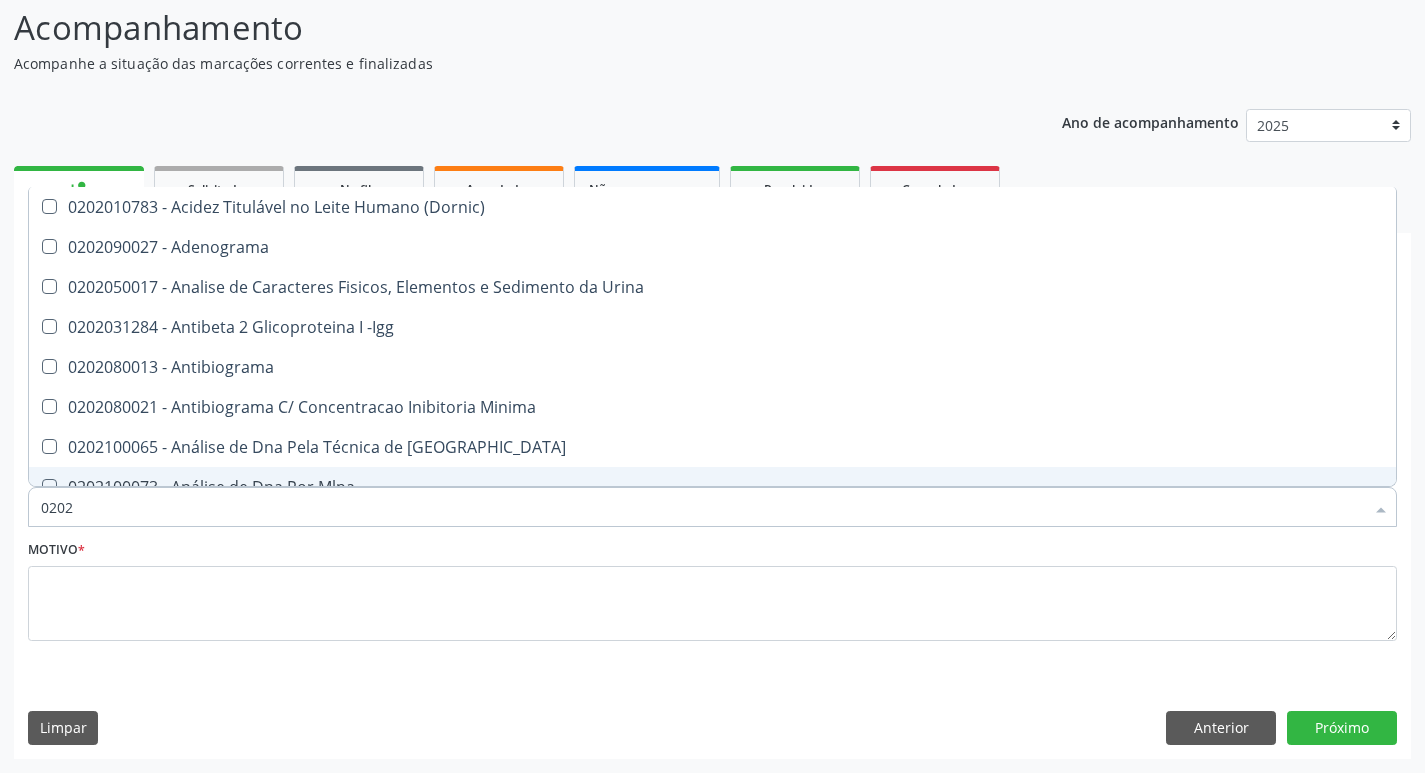 type on "02020" 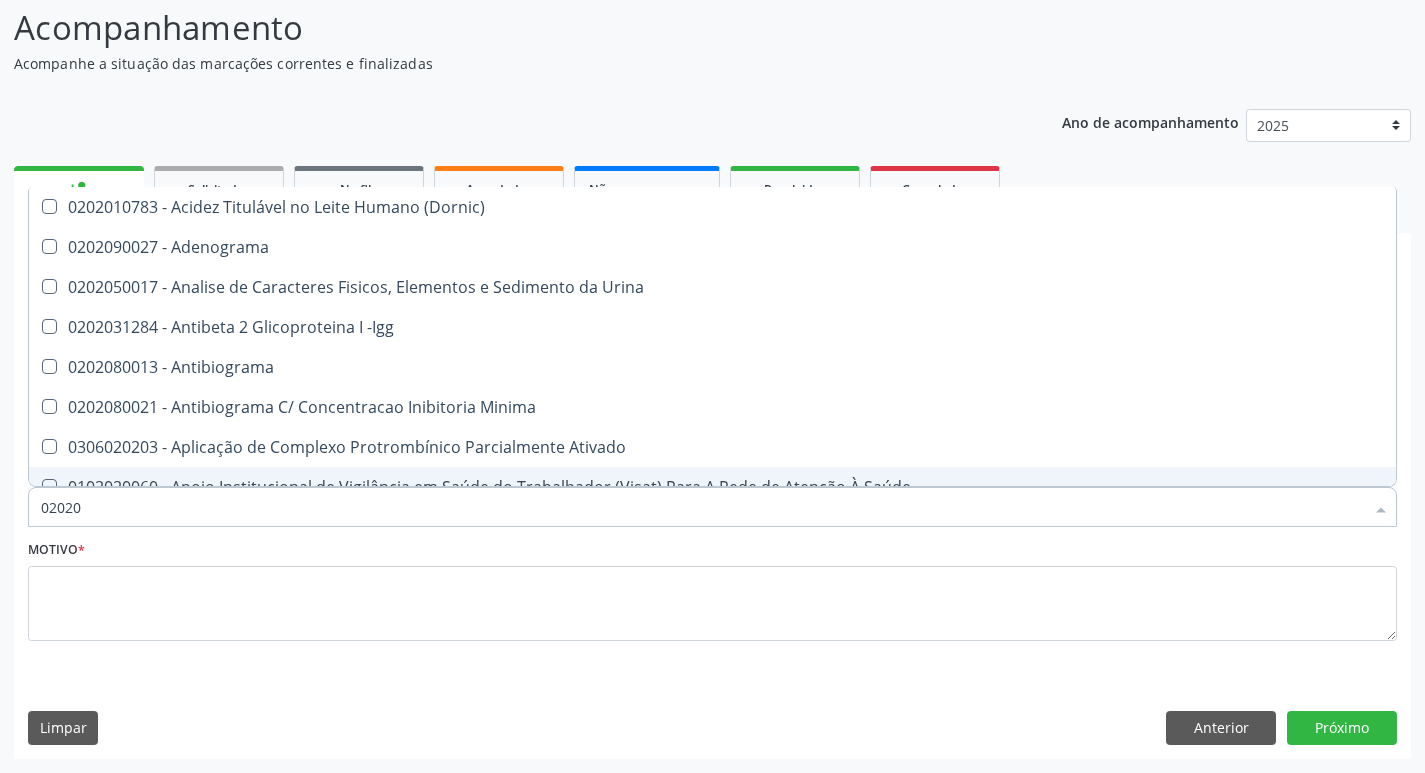 type on "020201" 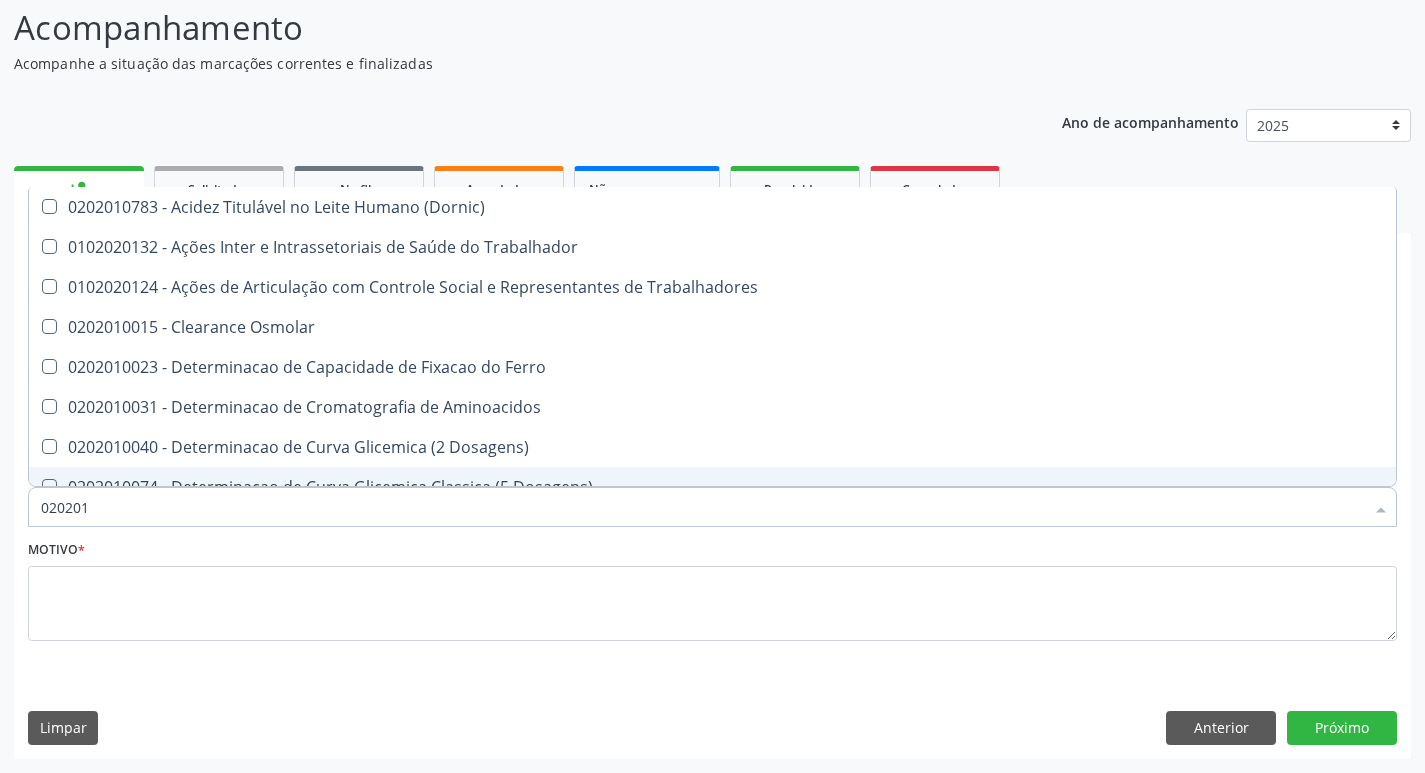 type on "0202010" 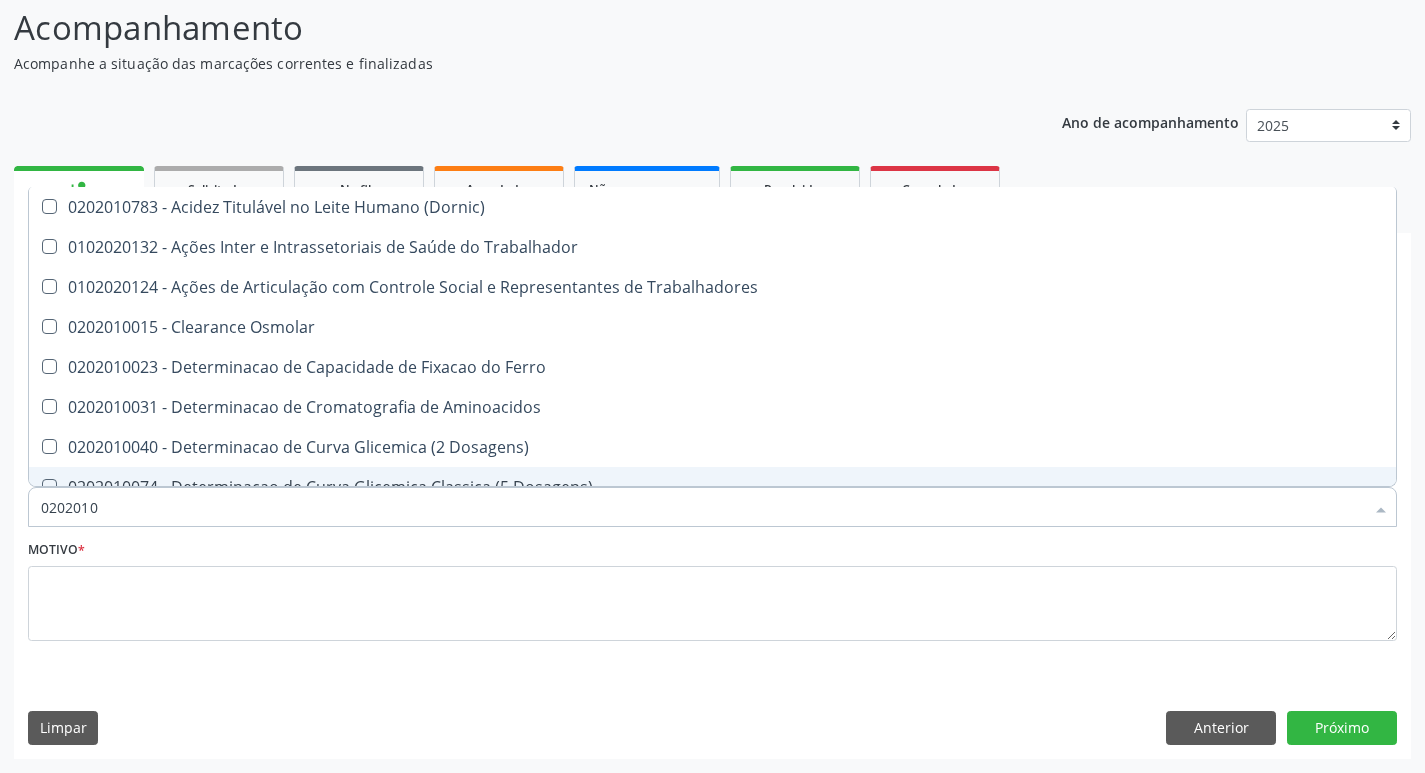 checkbox on "false" 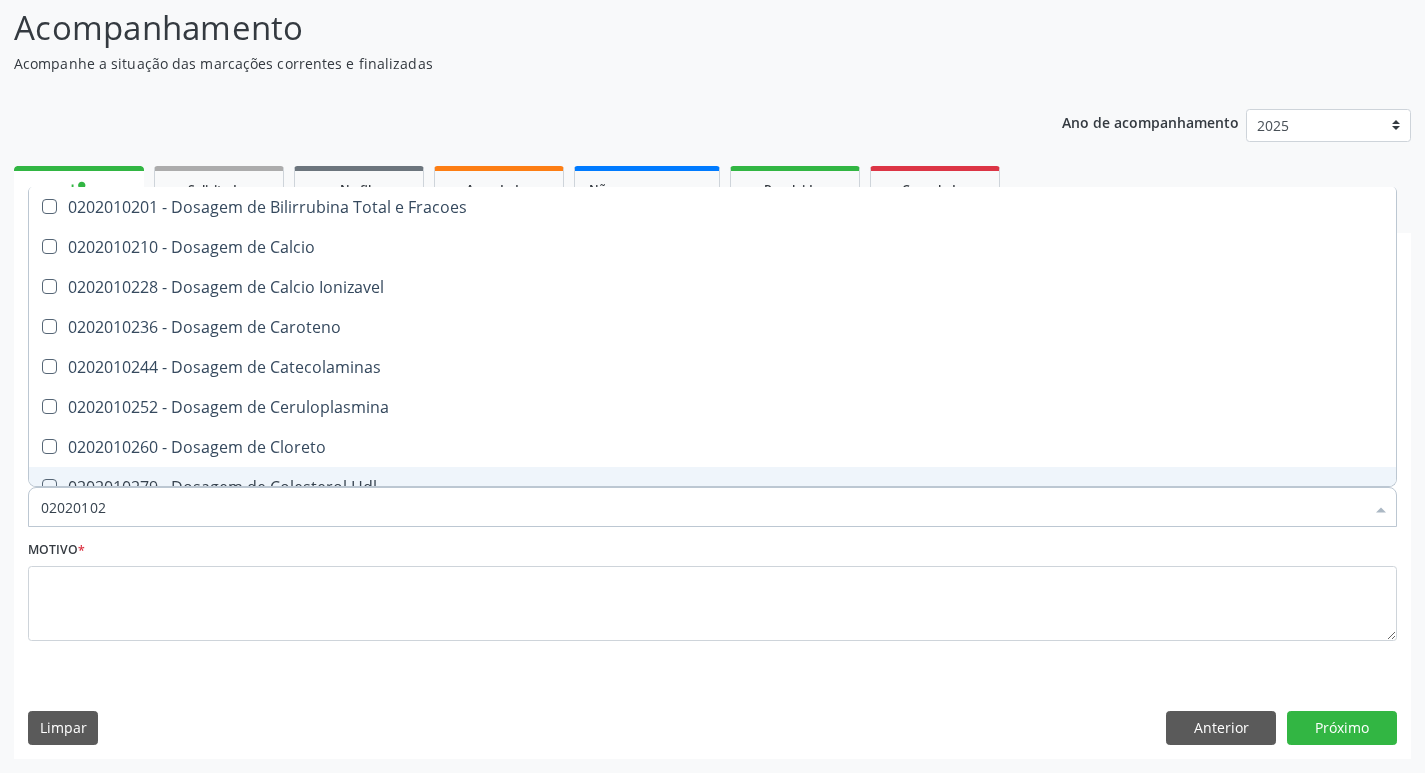 type on "020201029" 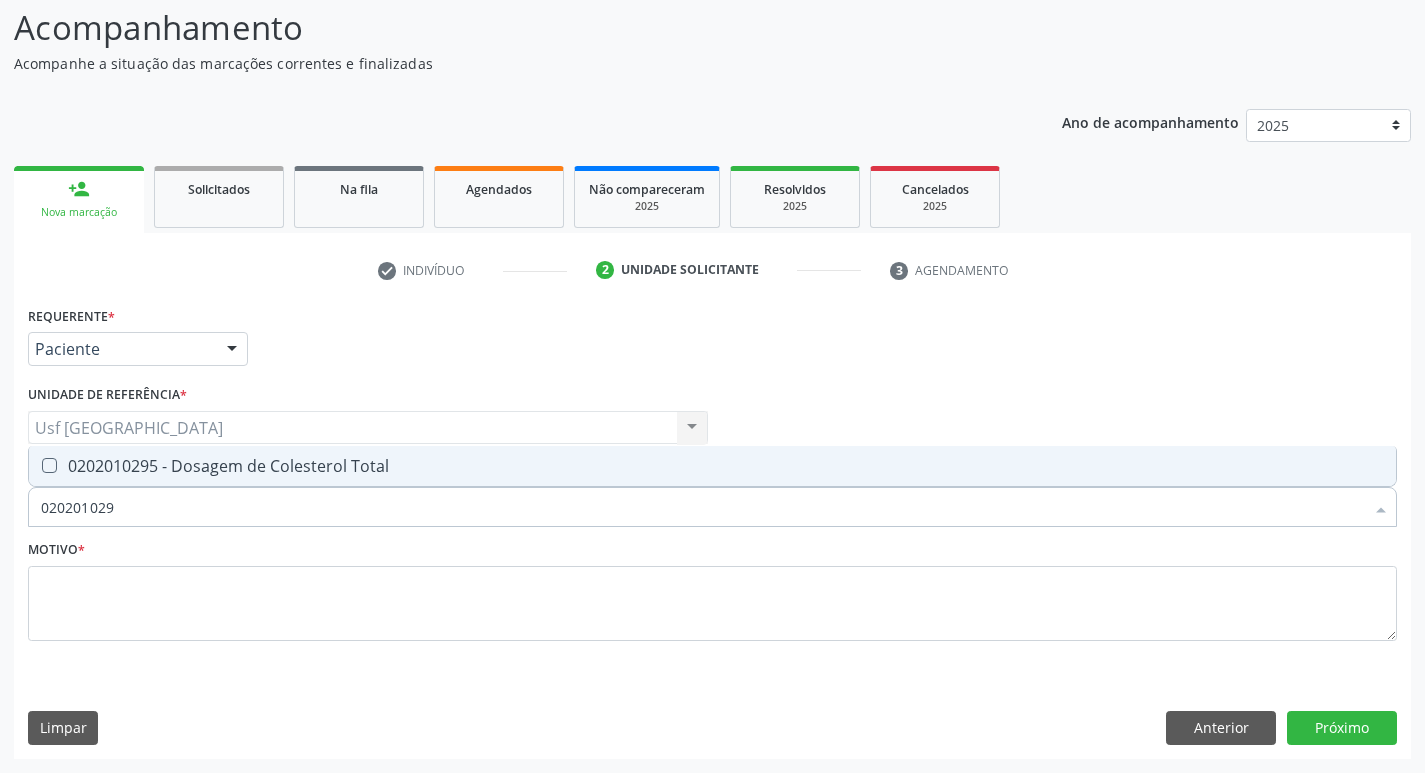 click on "0202010295 - Dosagem de Colesterol Total" at bounding box center (712, 466) 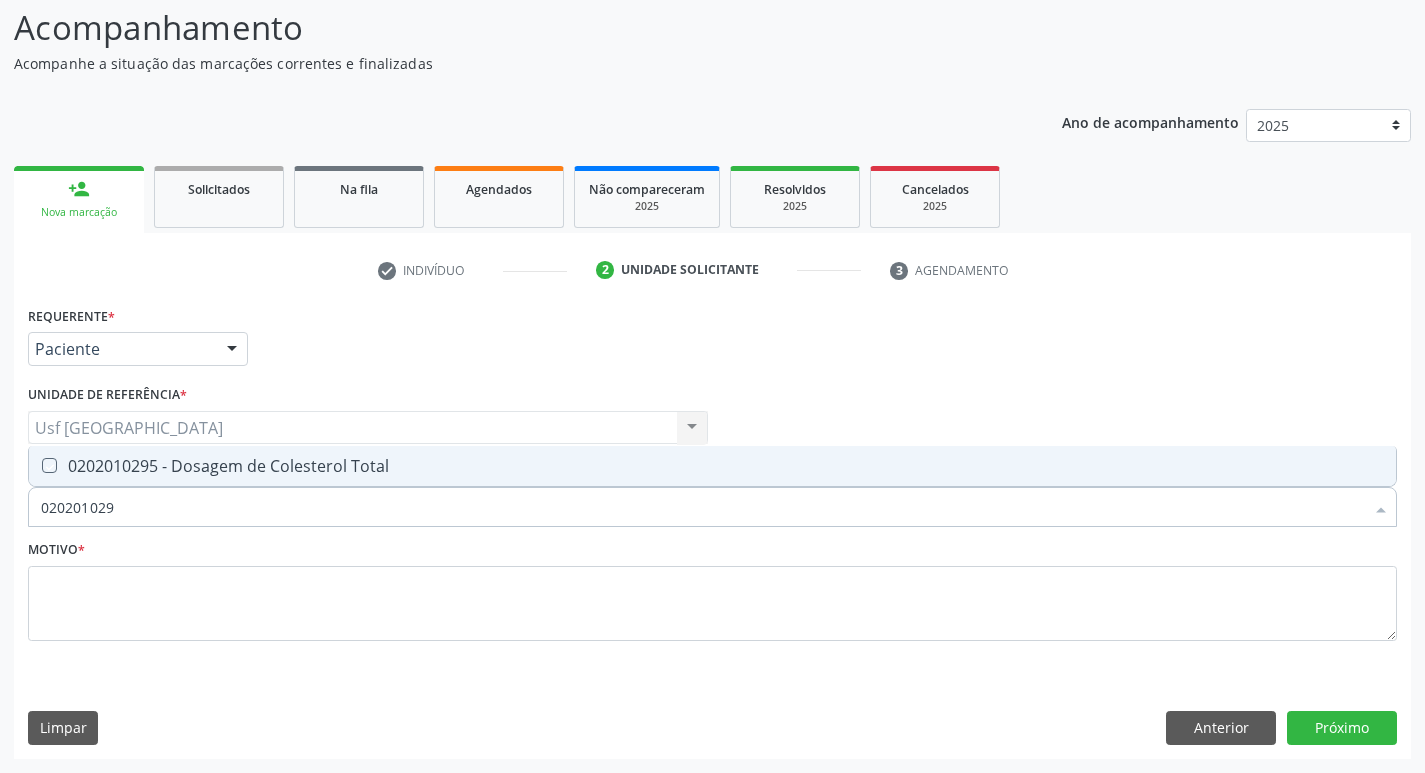 checkbox on "true" 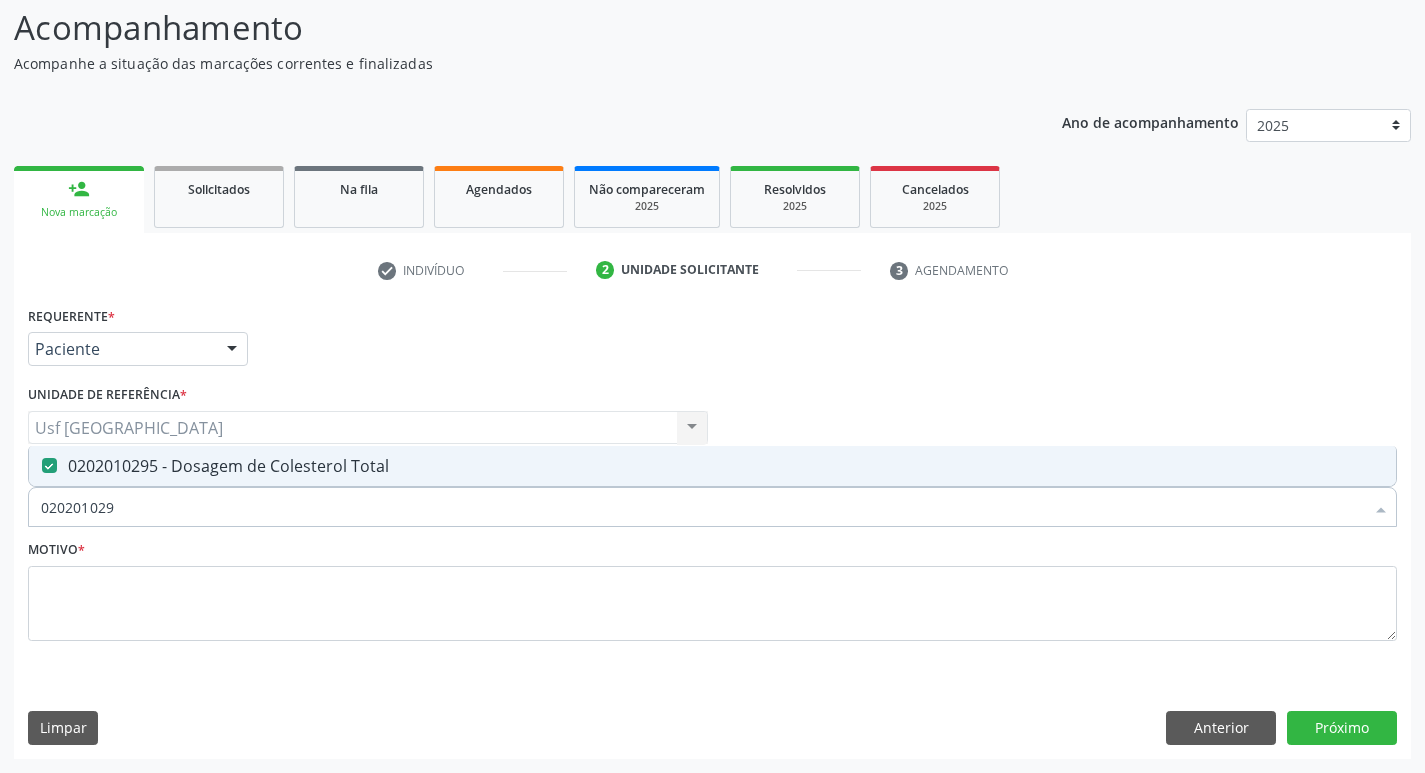 type on "02020102" 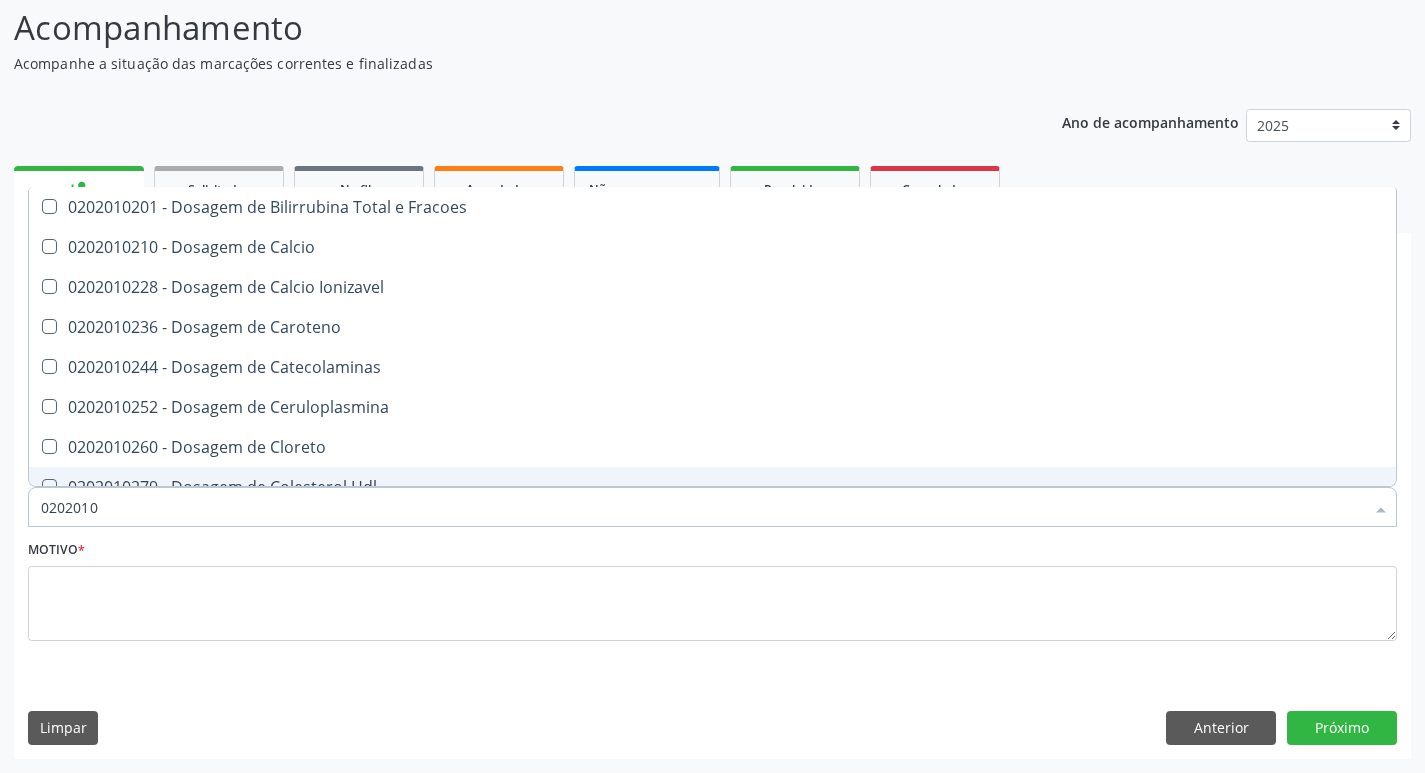 type on "020201" 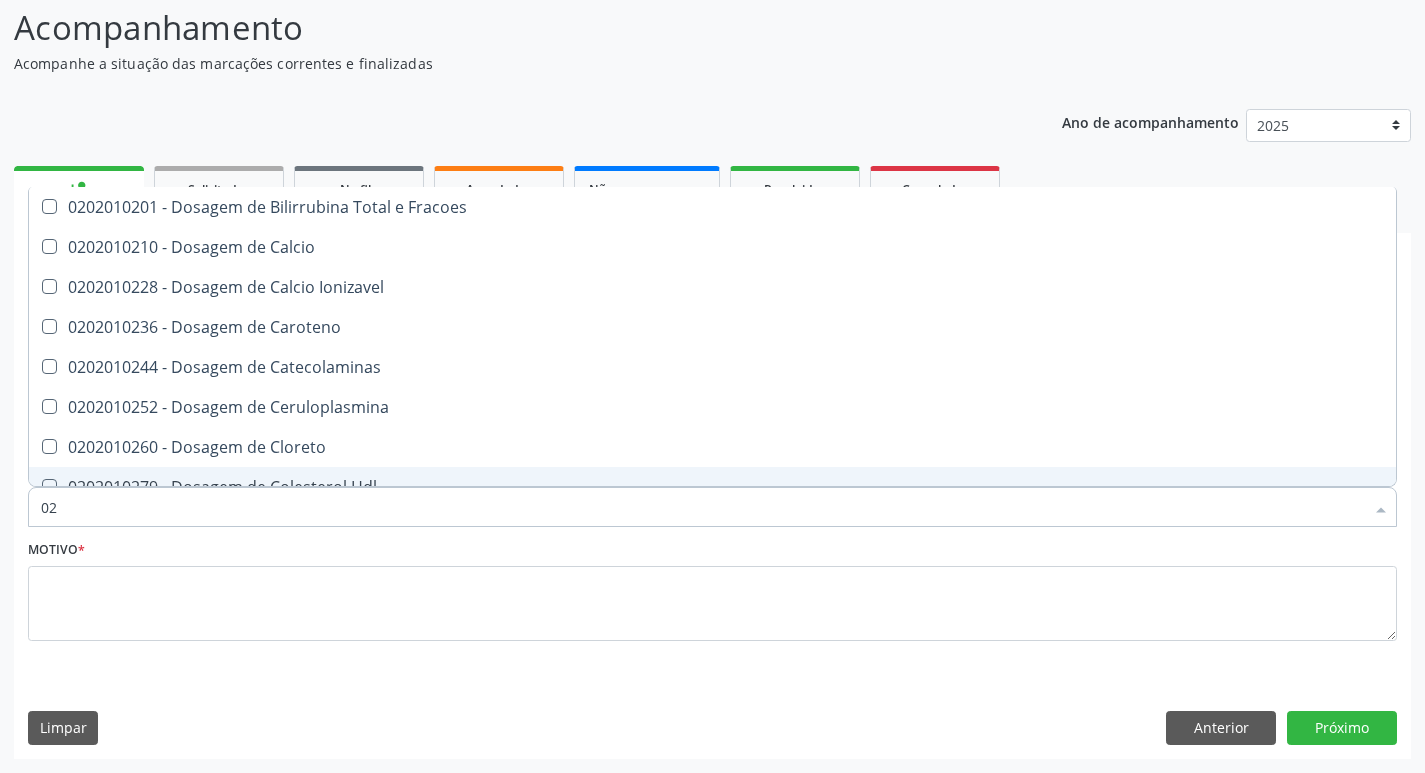 type on "0" 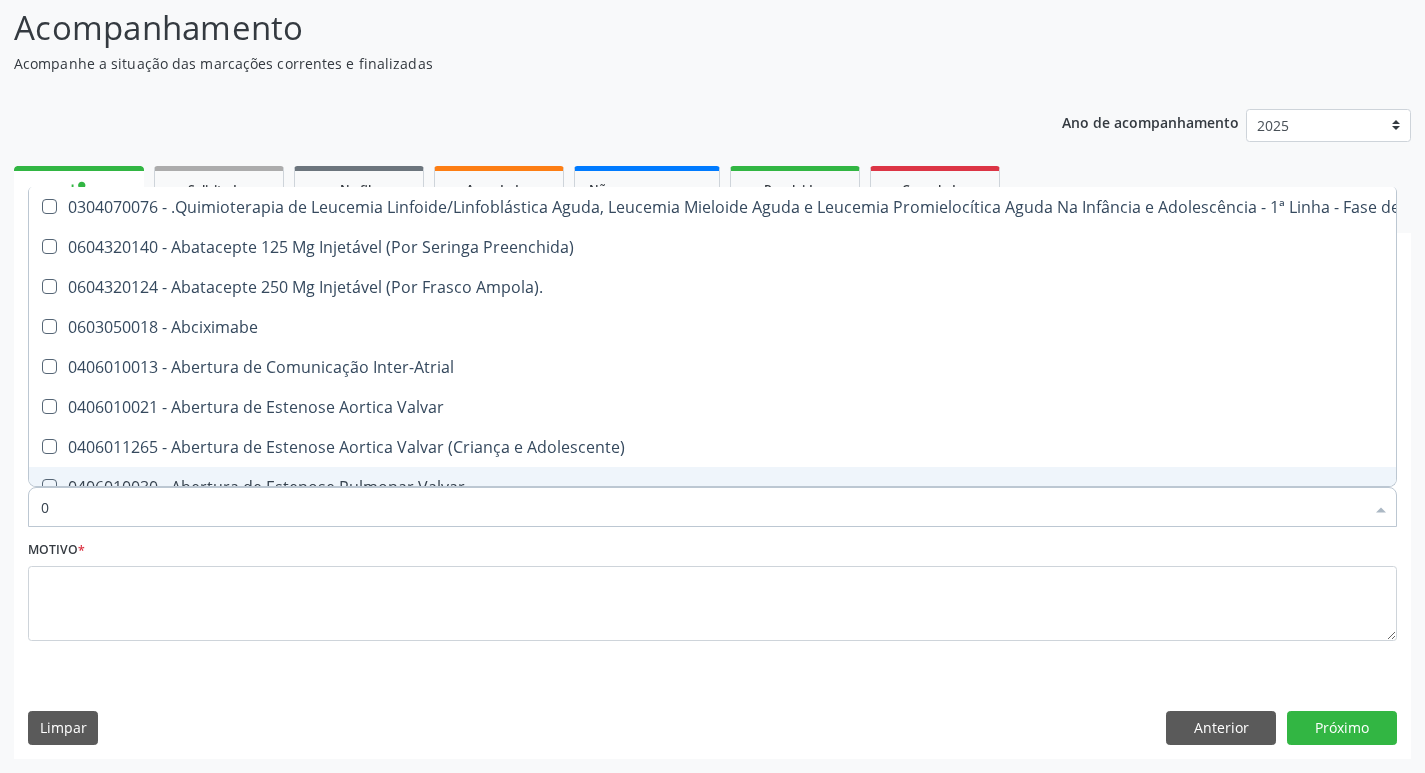 type on "02" 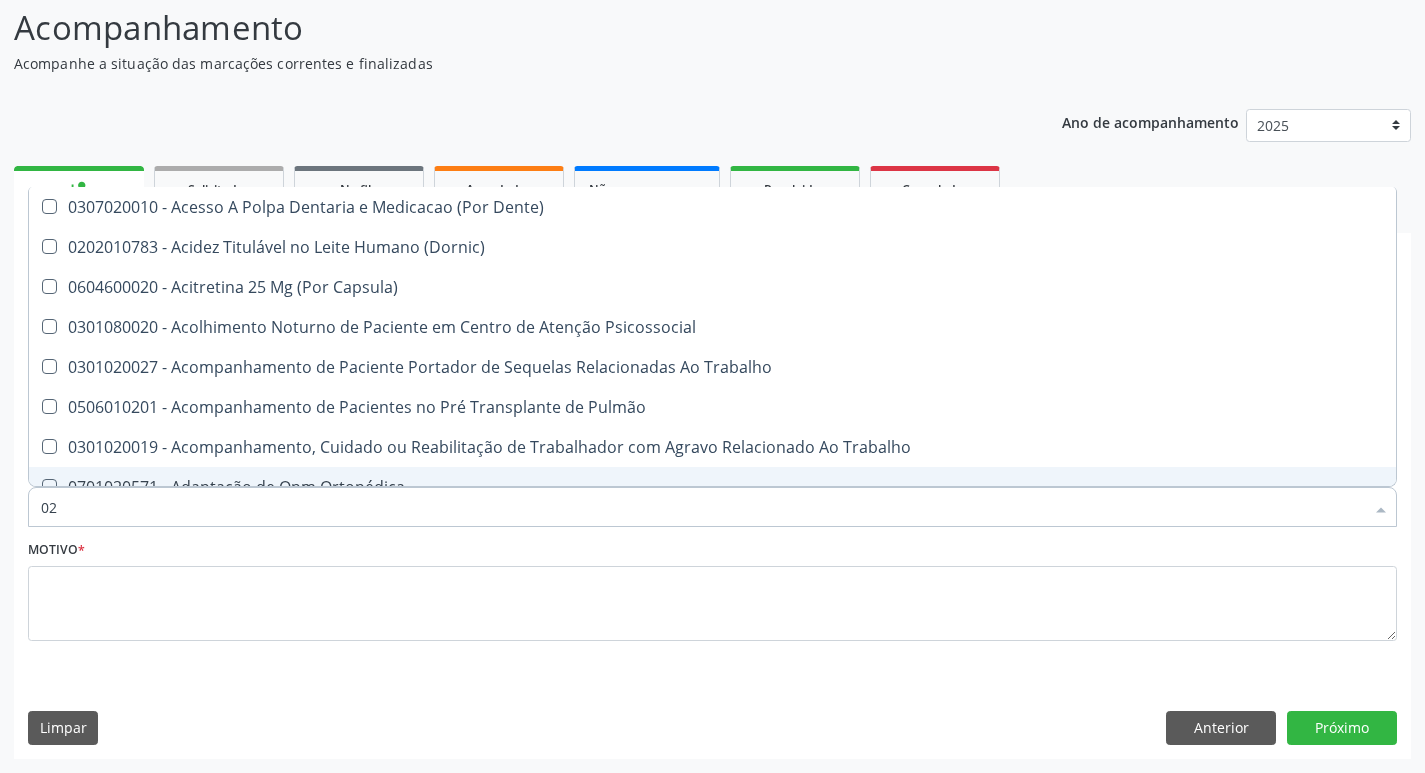 type on "020" 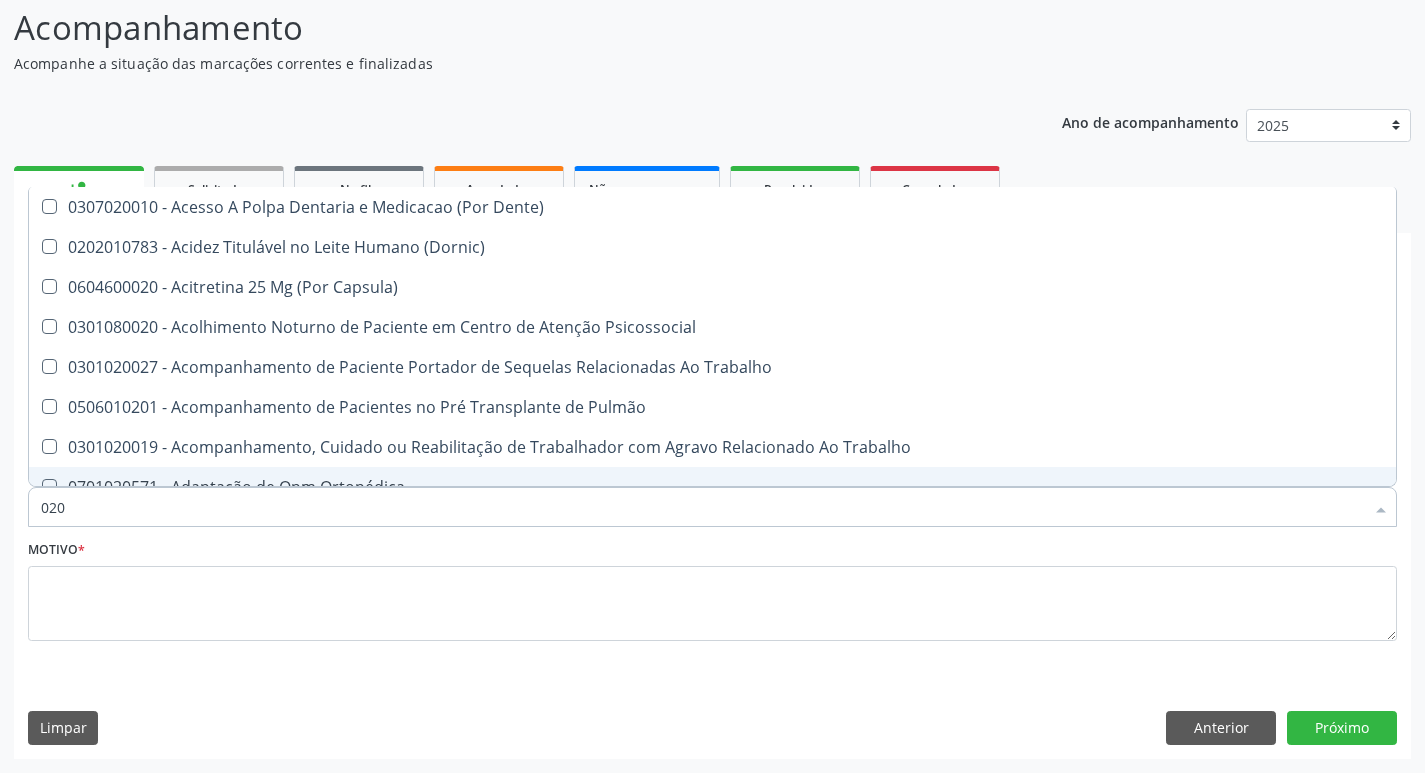 type on "0202" 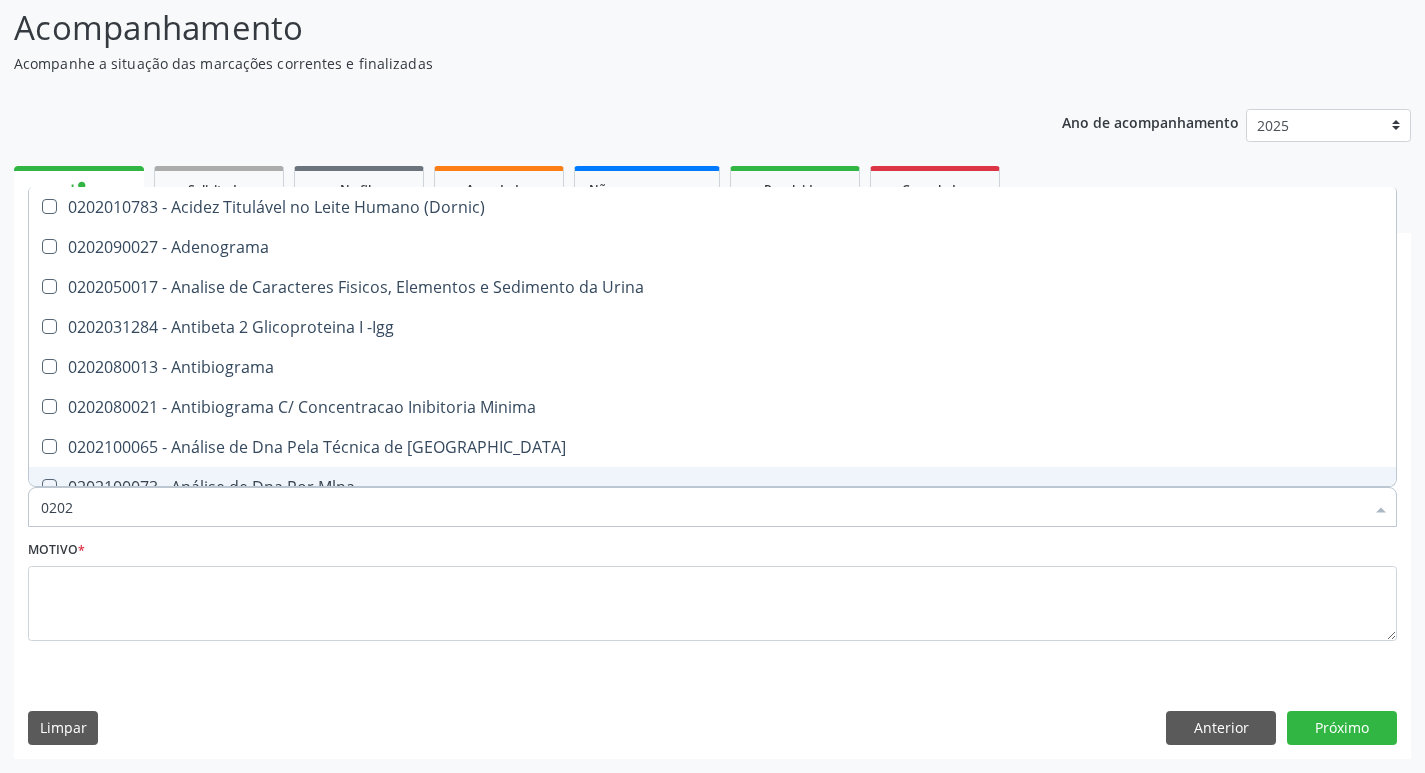 checkbox on "true" 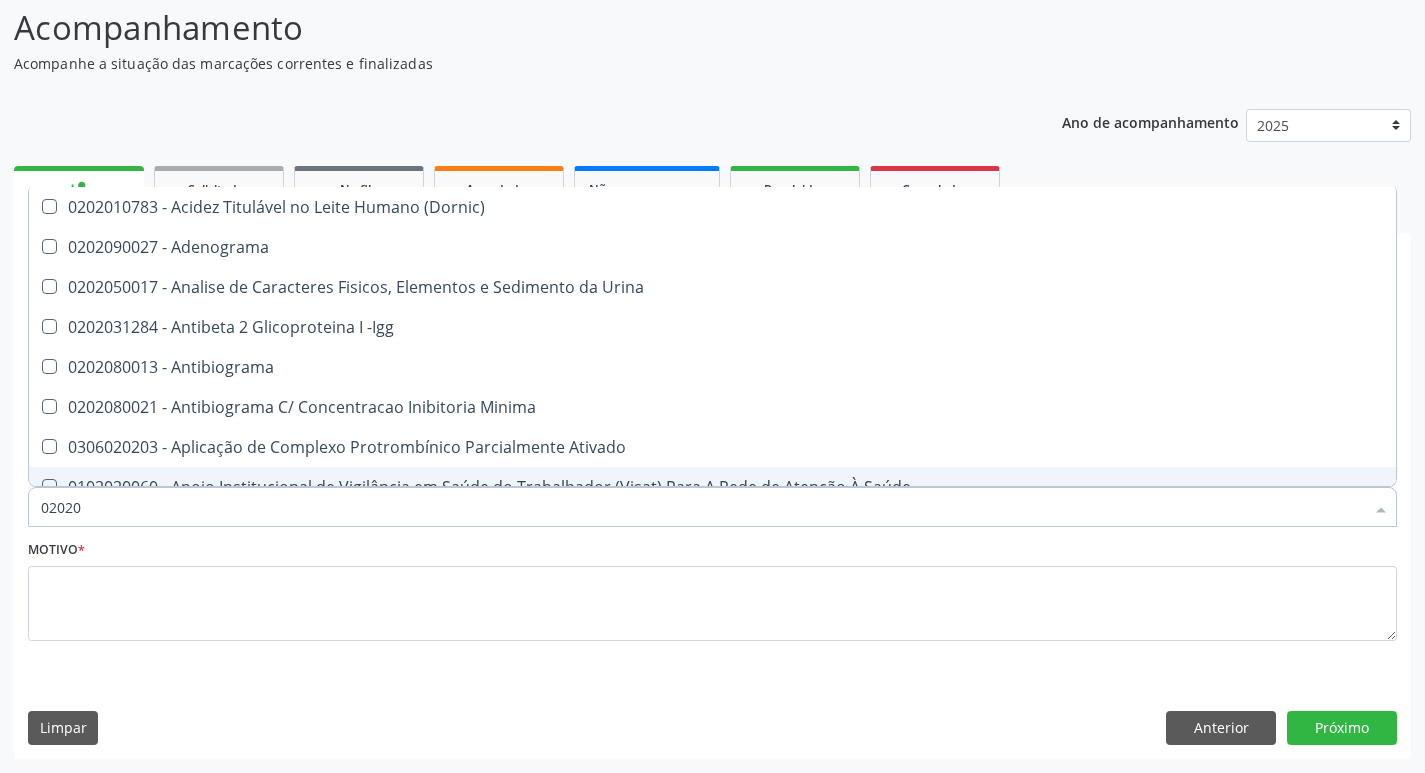 type on "020201" 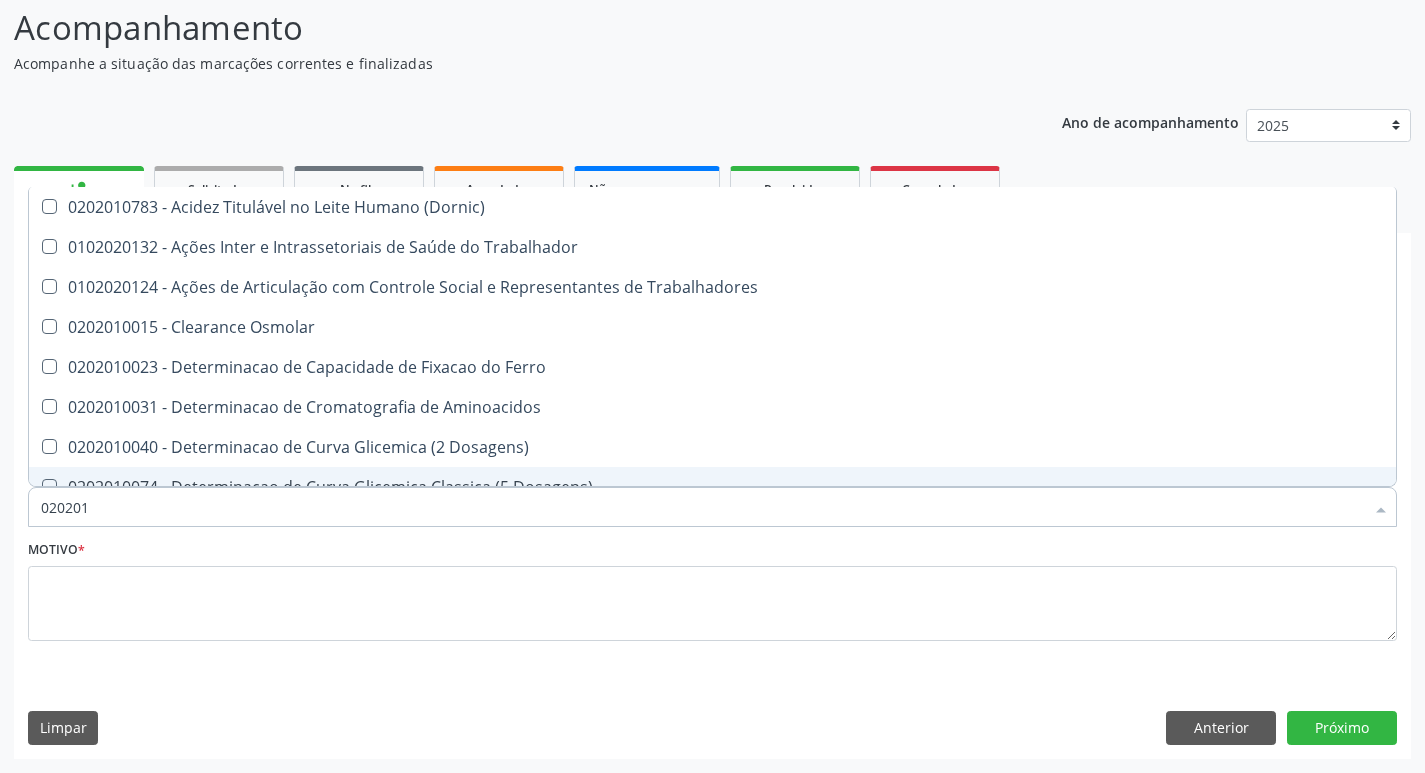 type on "0202010" 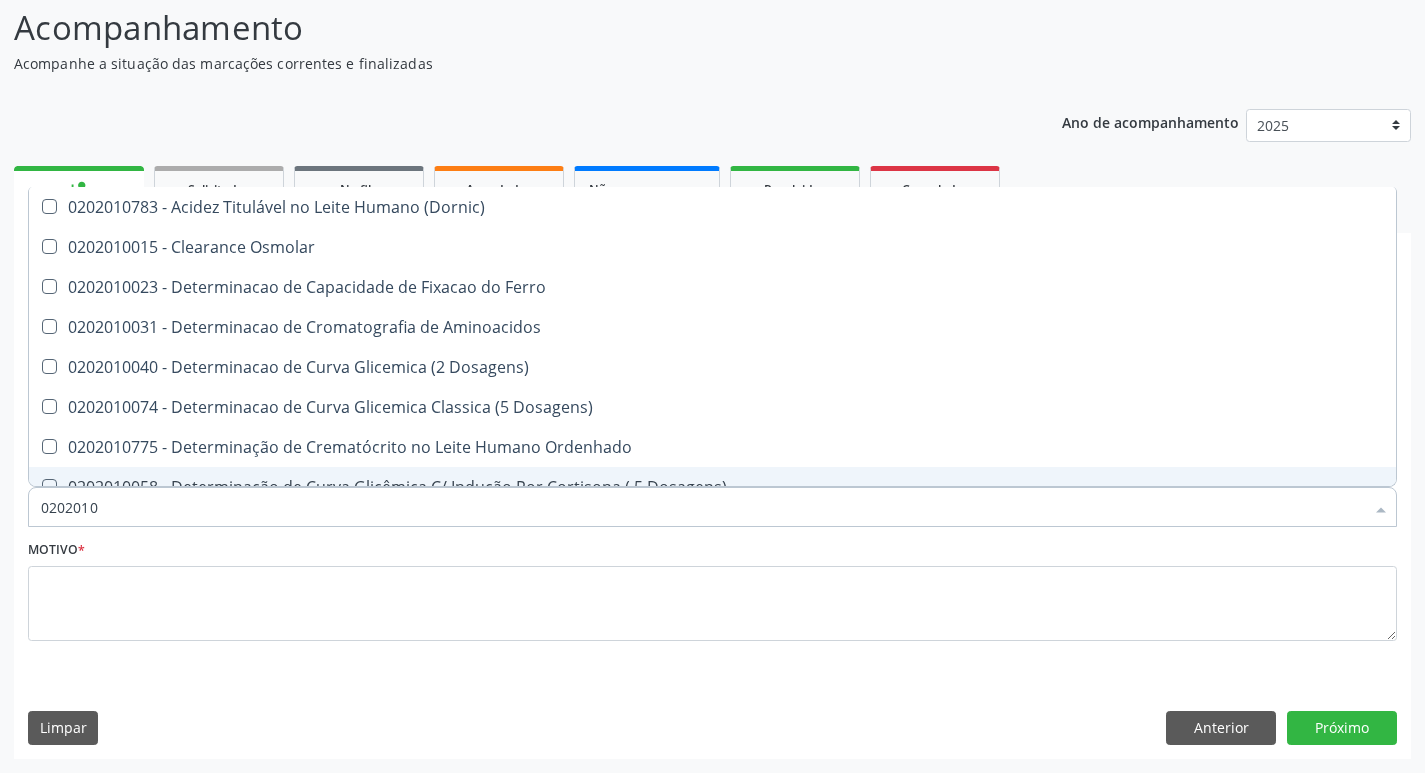 type on "02020106" 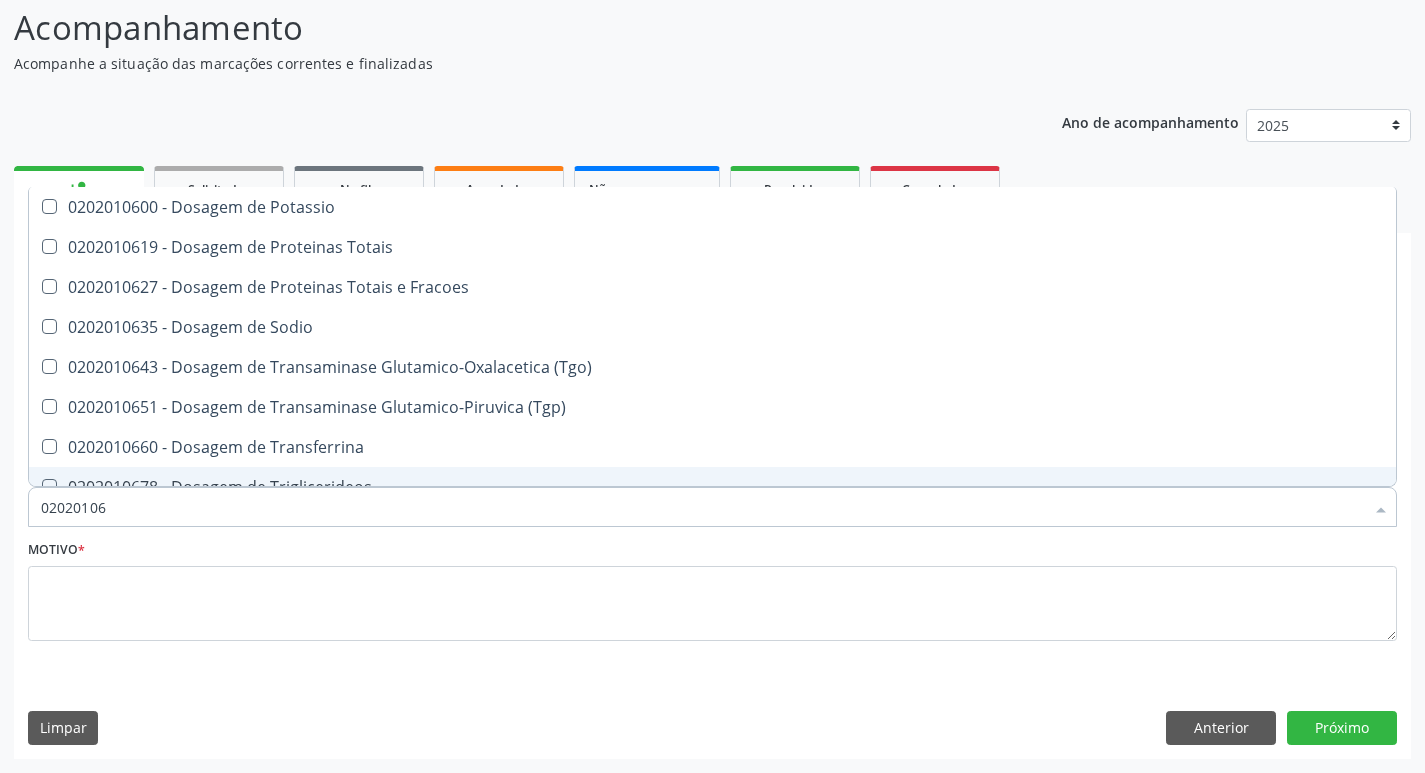 type on "020201067" 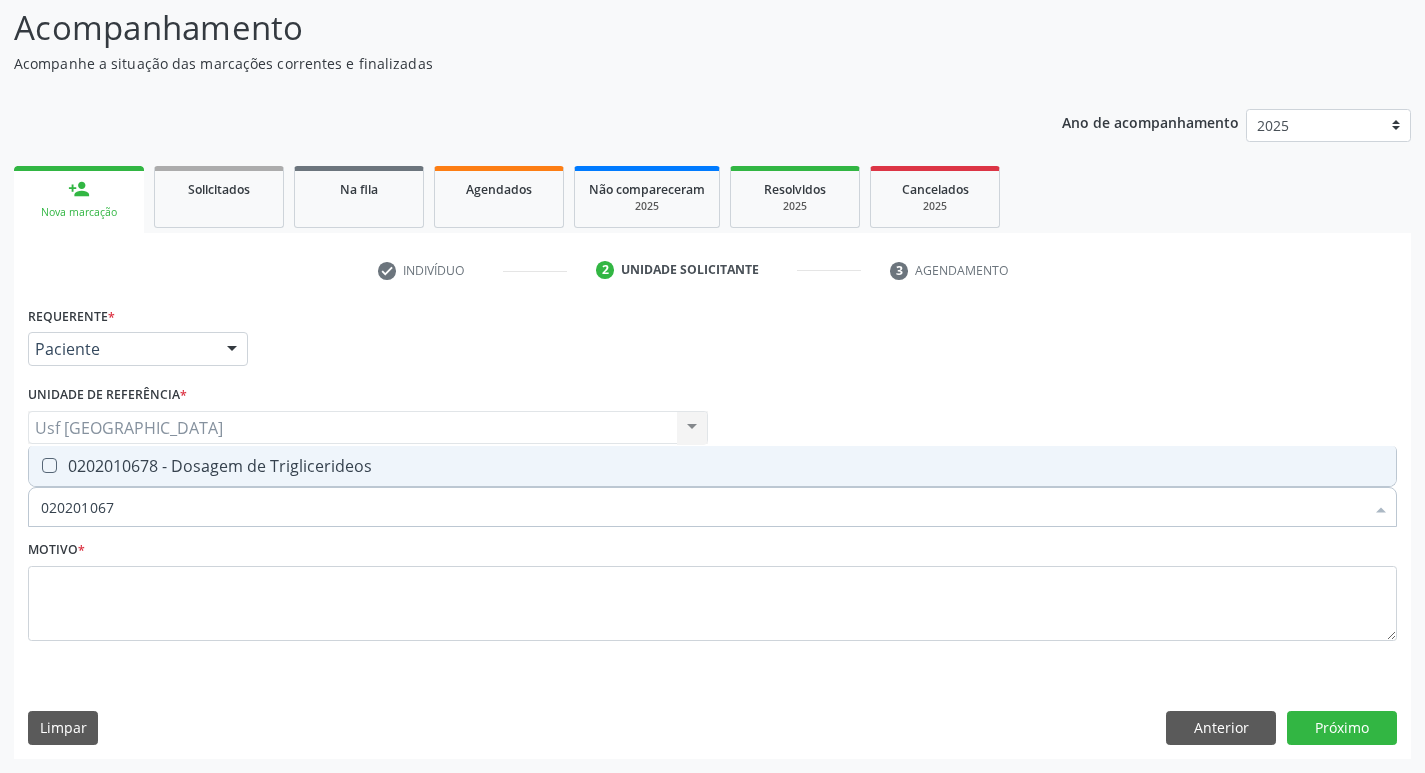 click on "0202010678 - Dosagem de Triglicerideos" at bounding box center [712, 466] 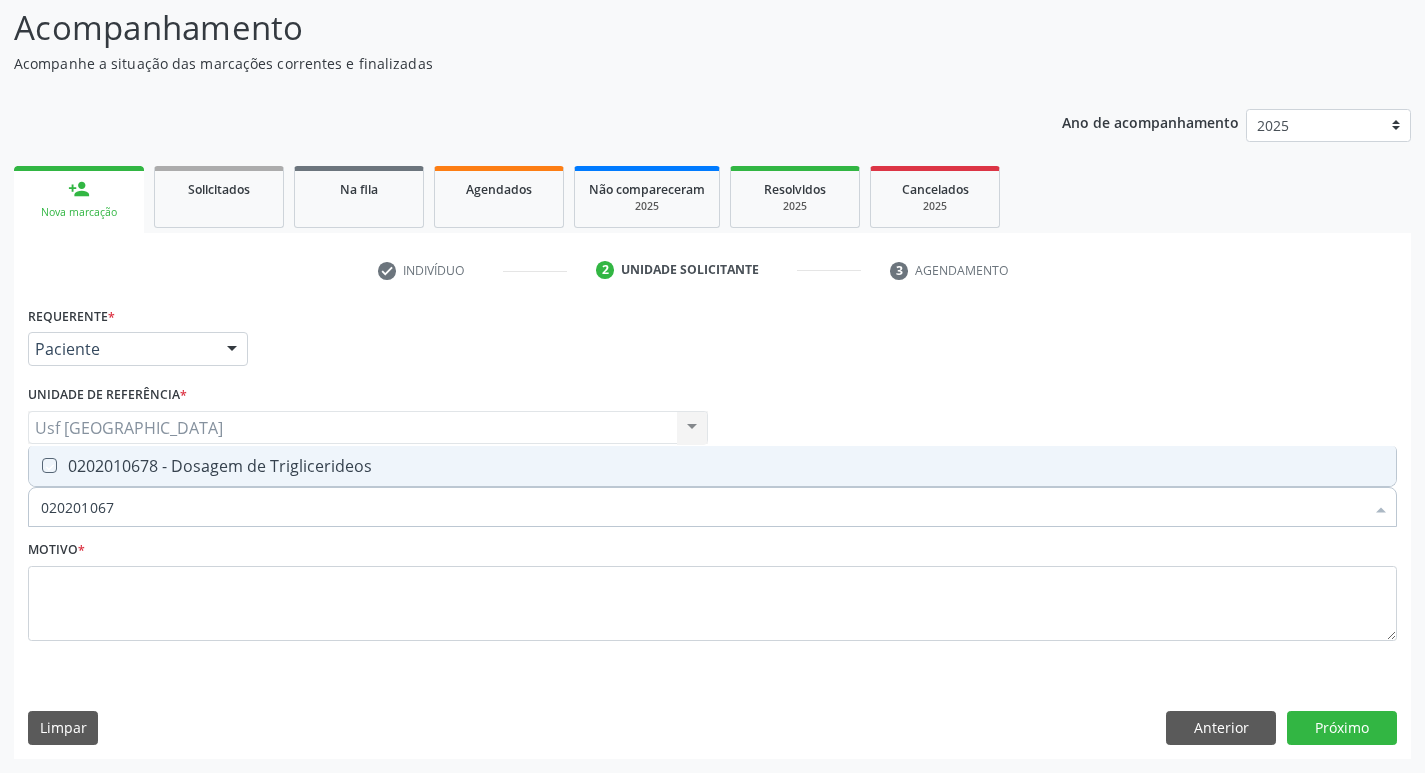 checkbox on "true" 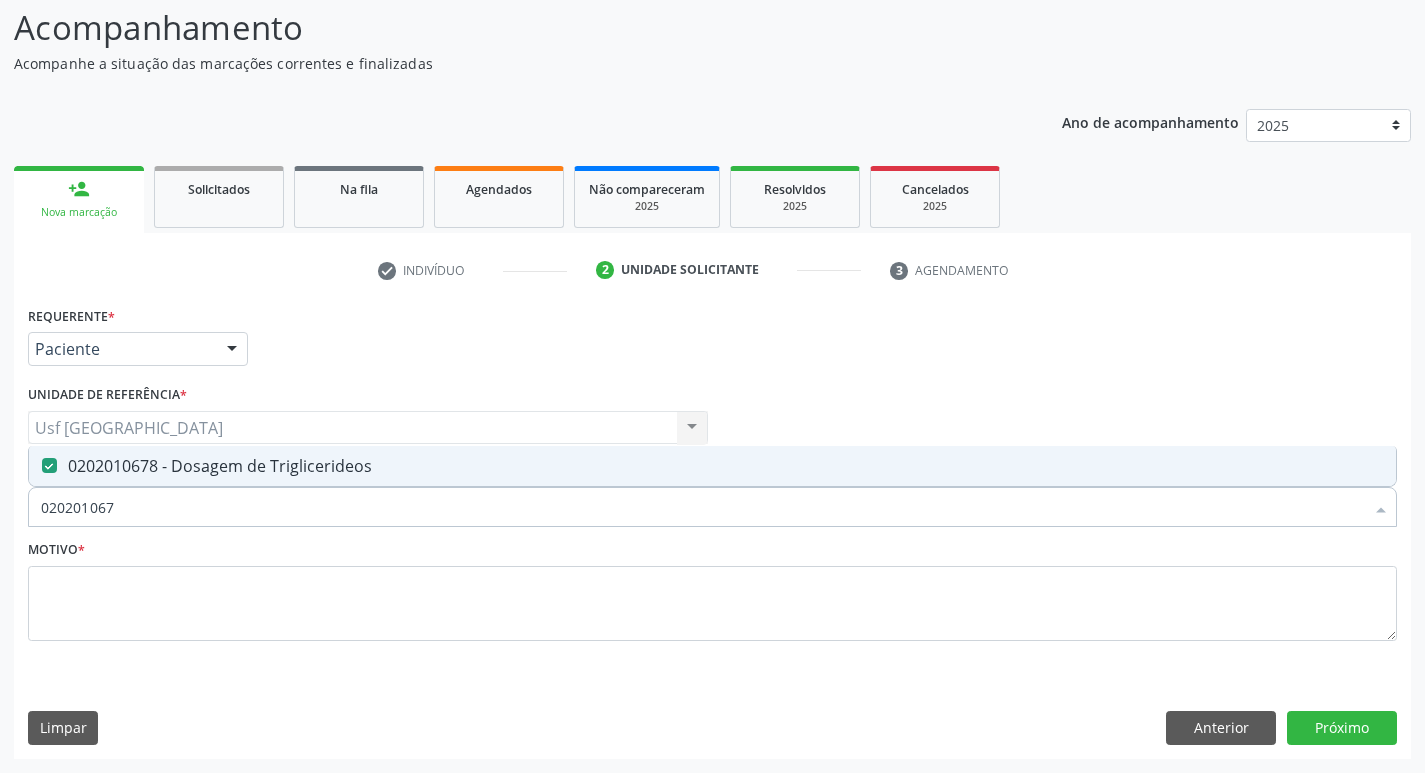 type on "02020106" 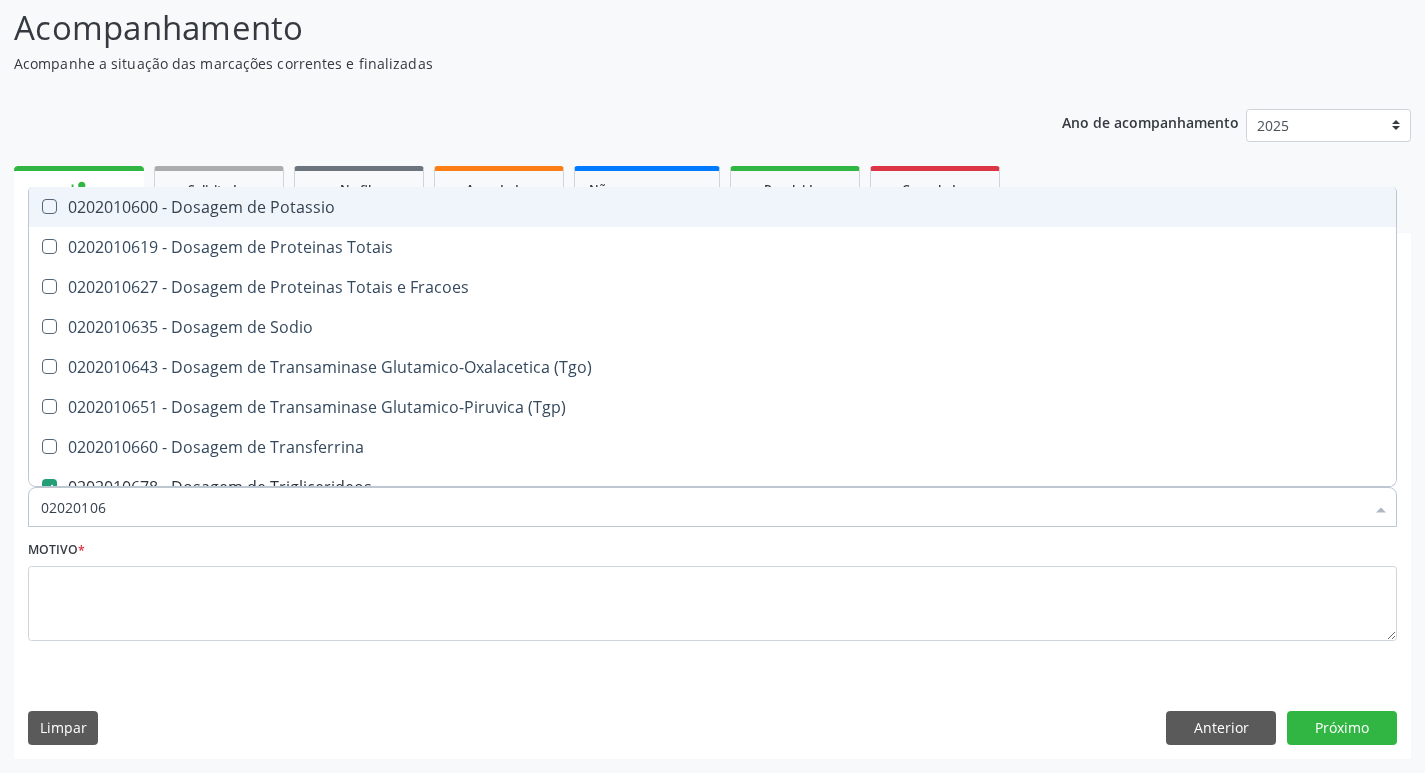 type on "0202010" 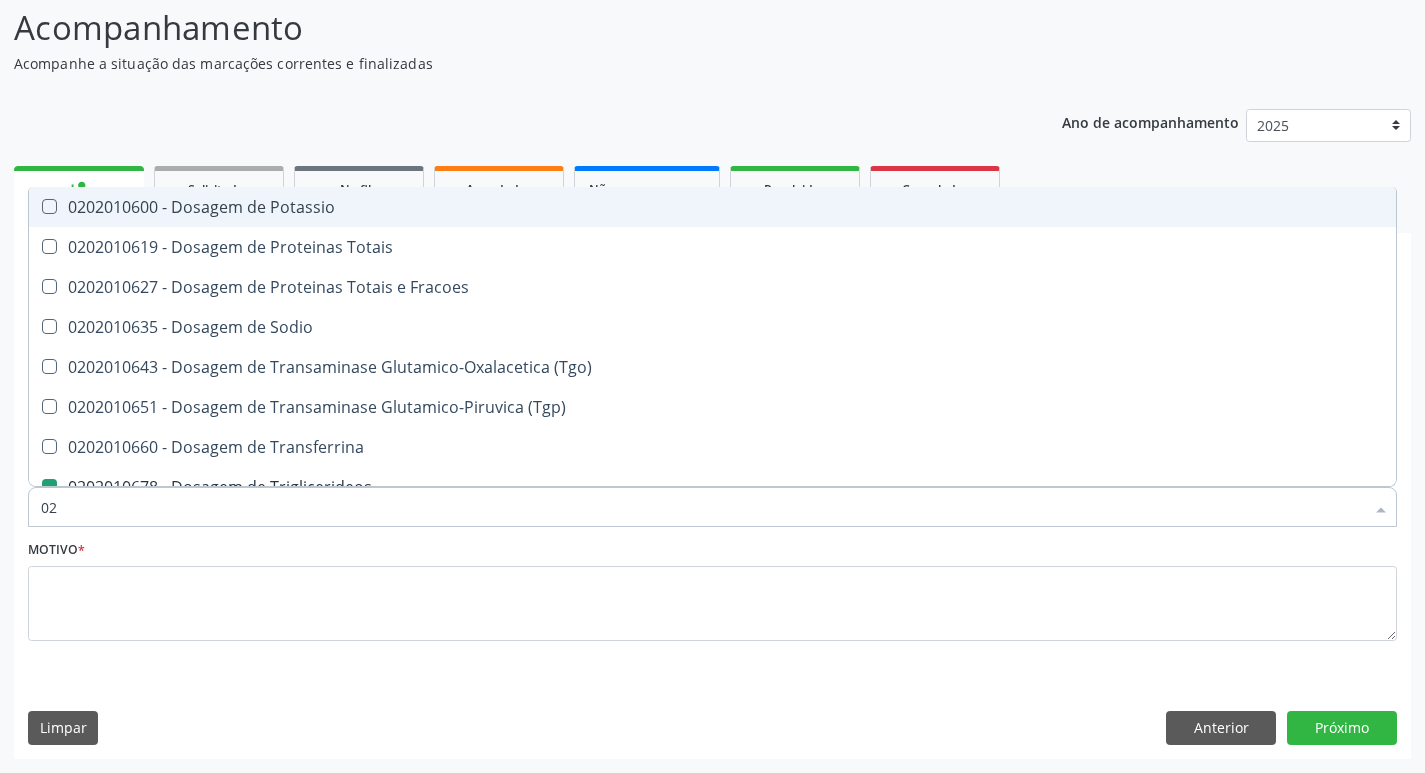 type on "0" 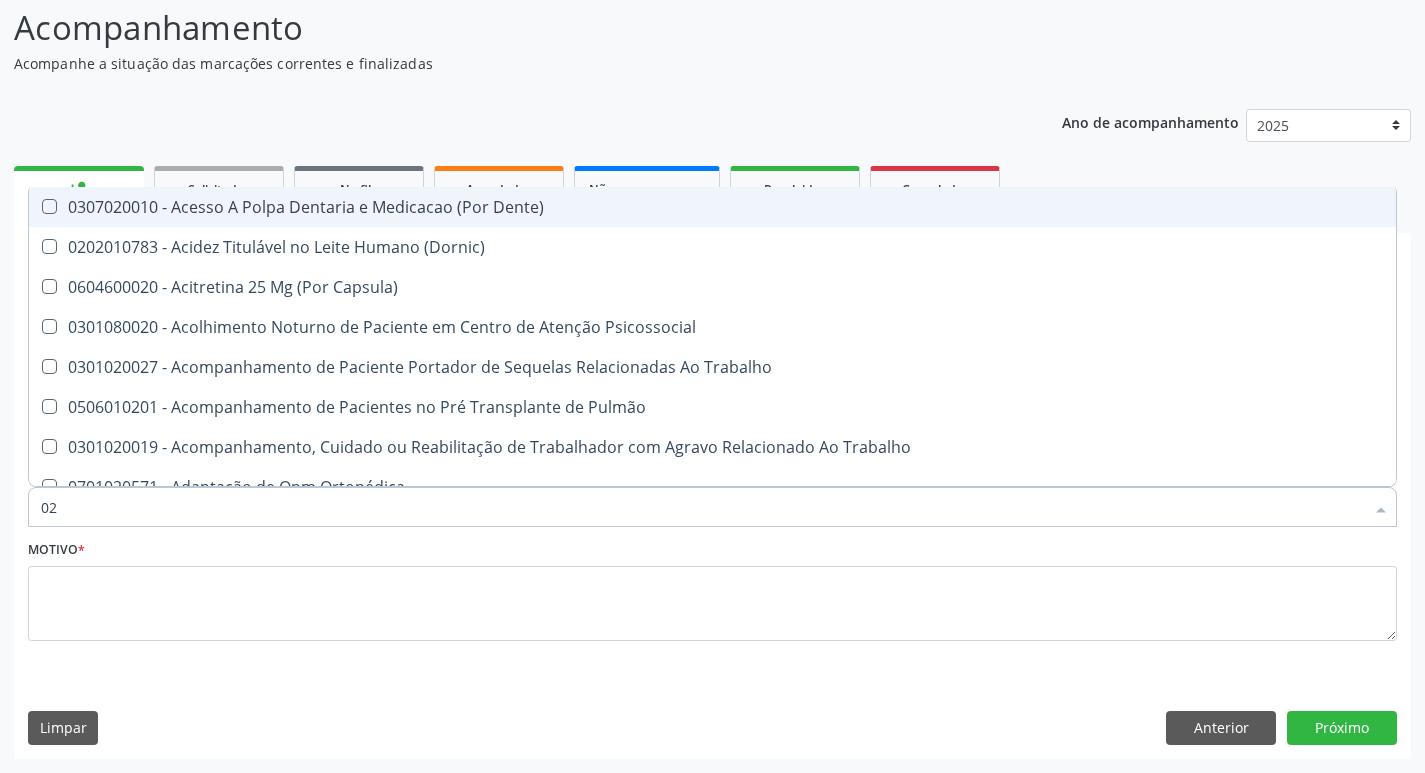 type on "020" 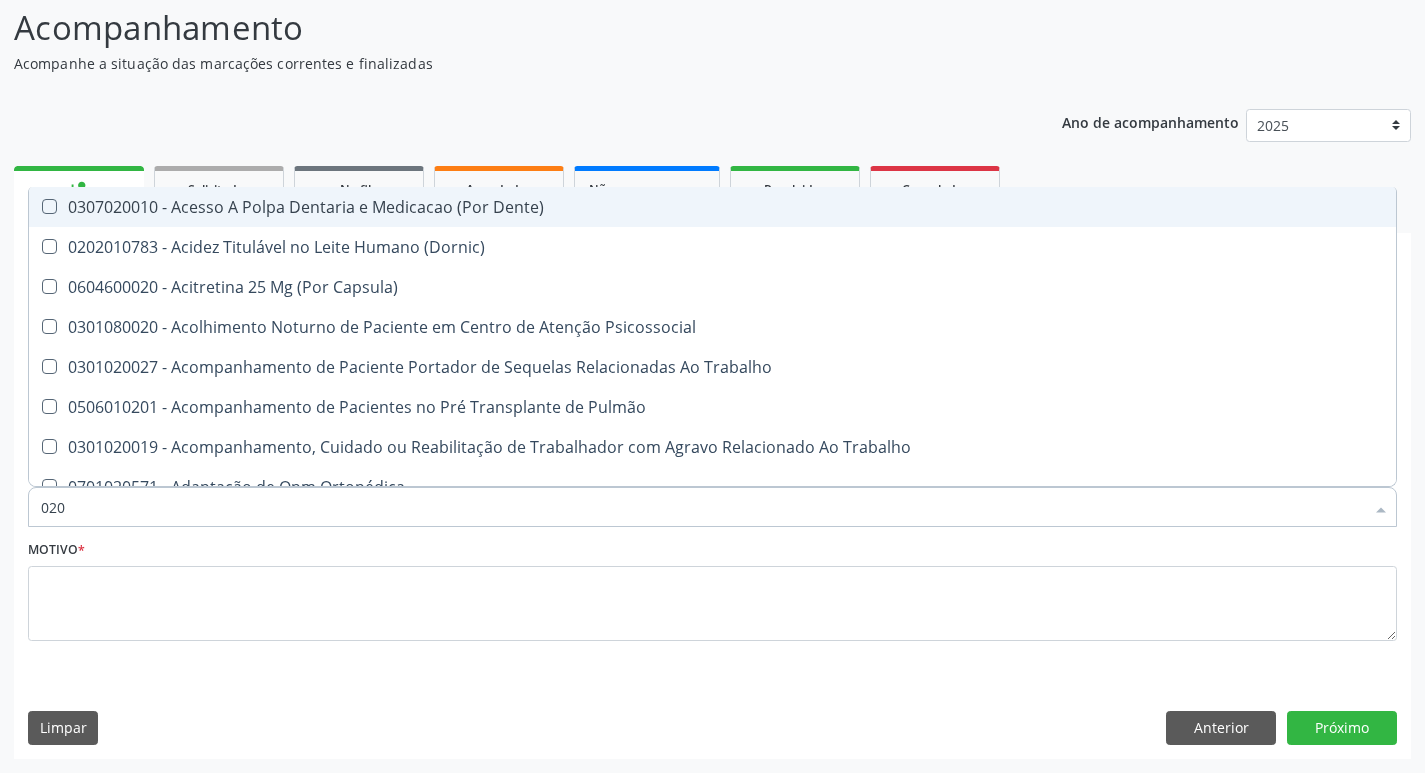 type on "0202" 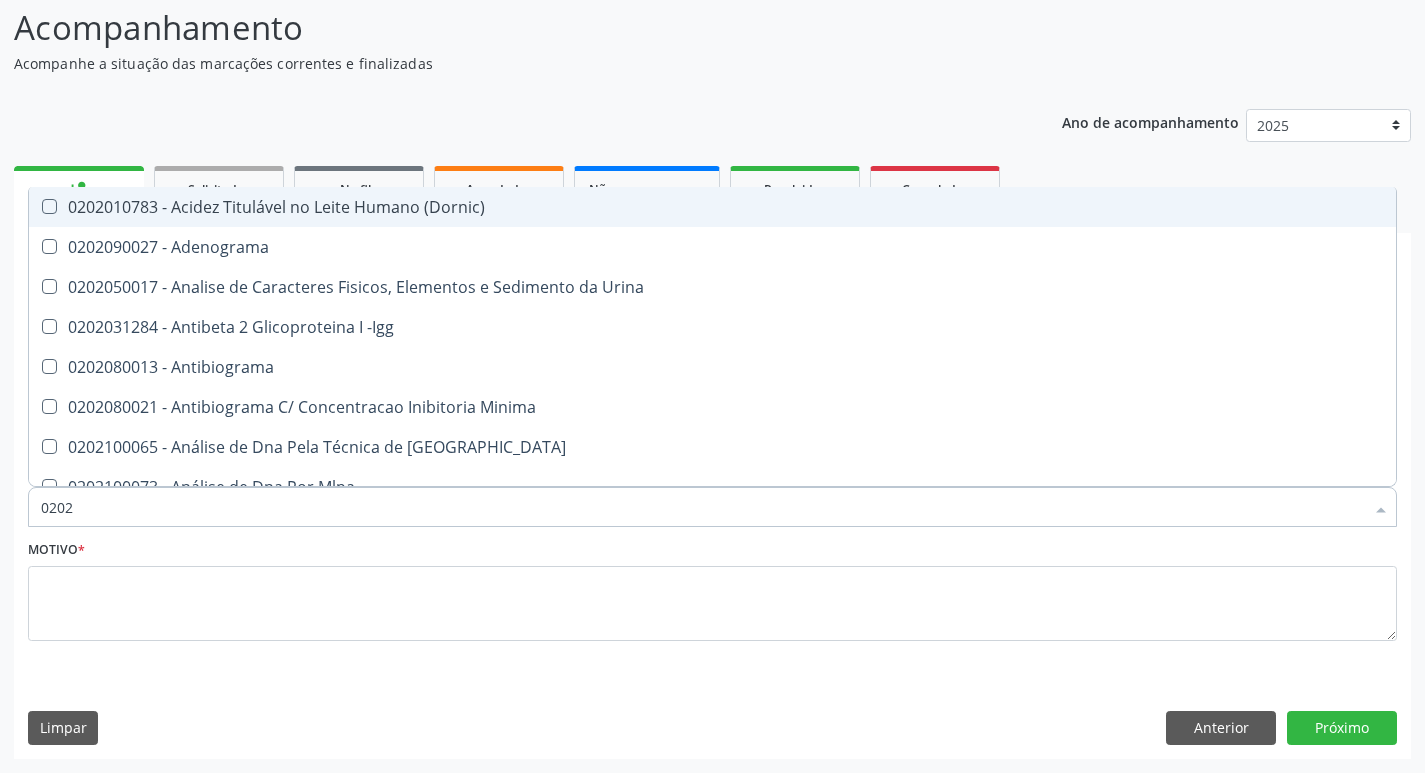 type on "02020" 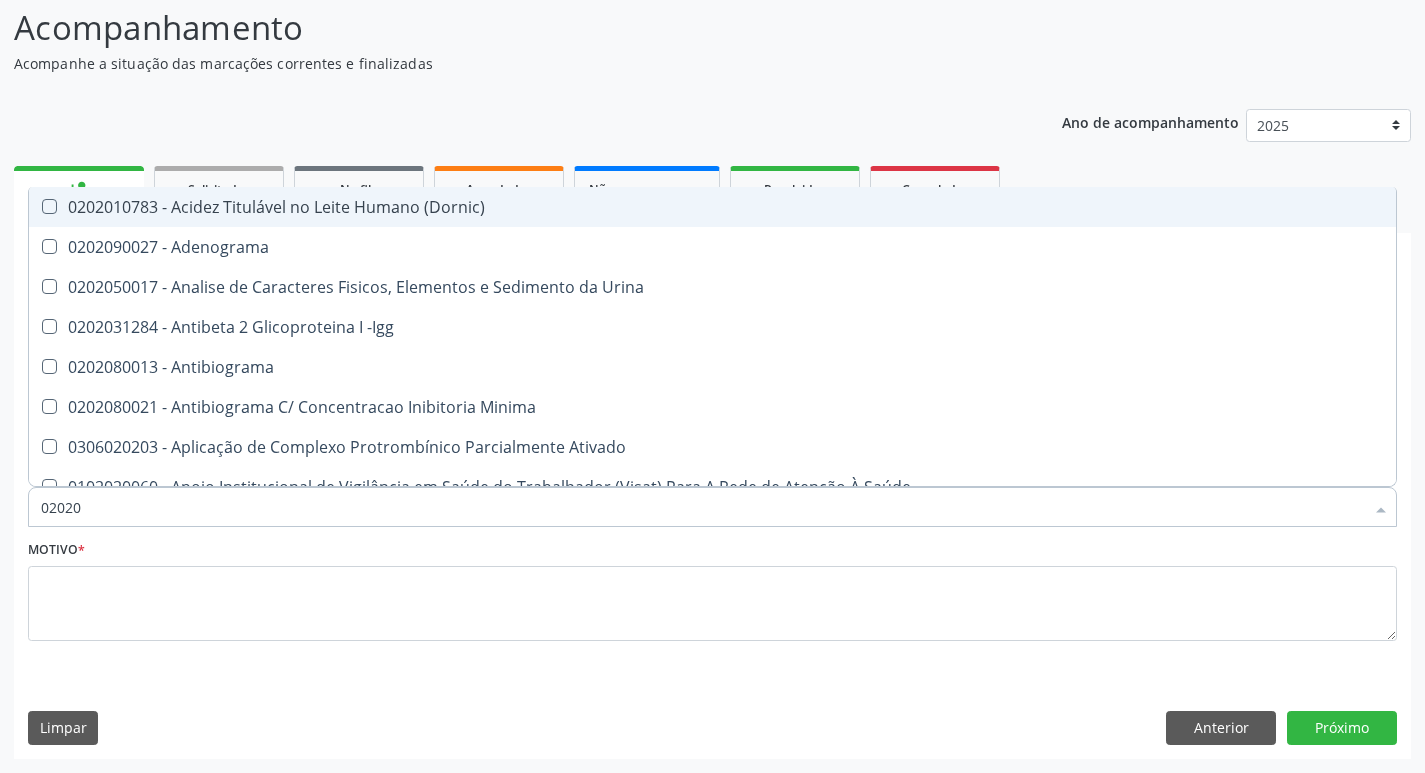 type on "020201" 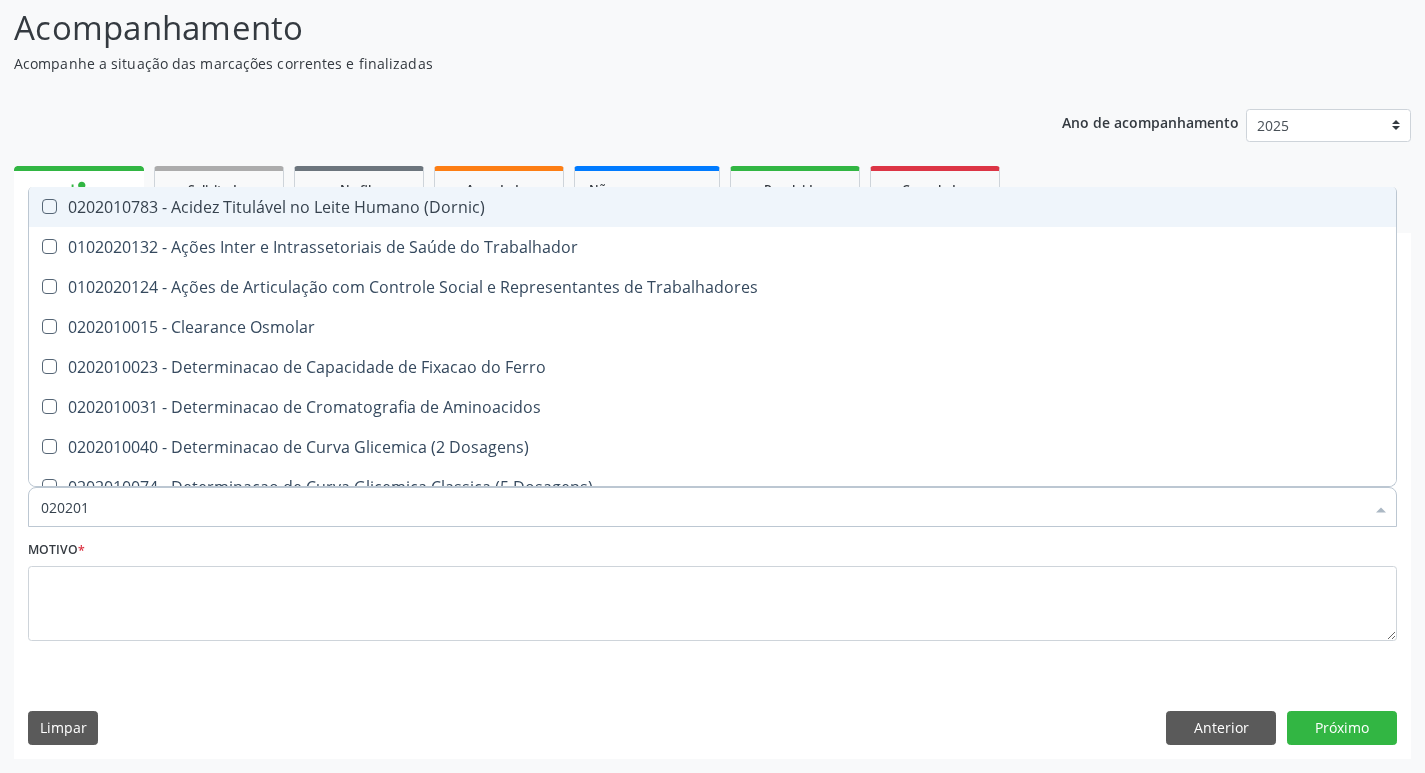 type on "0202010" 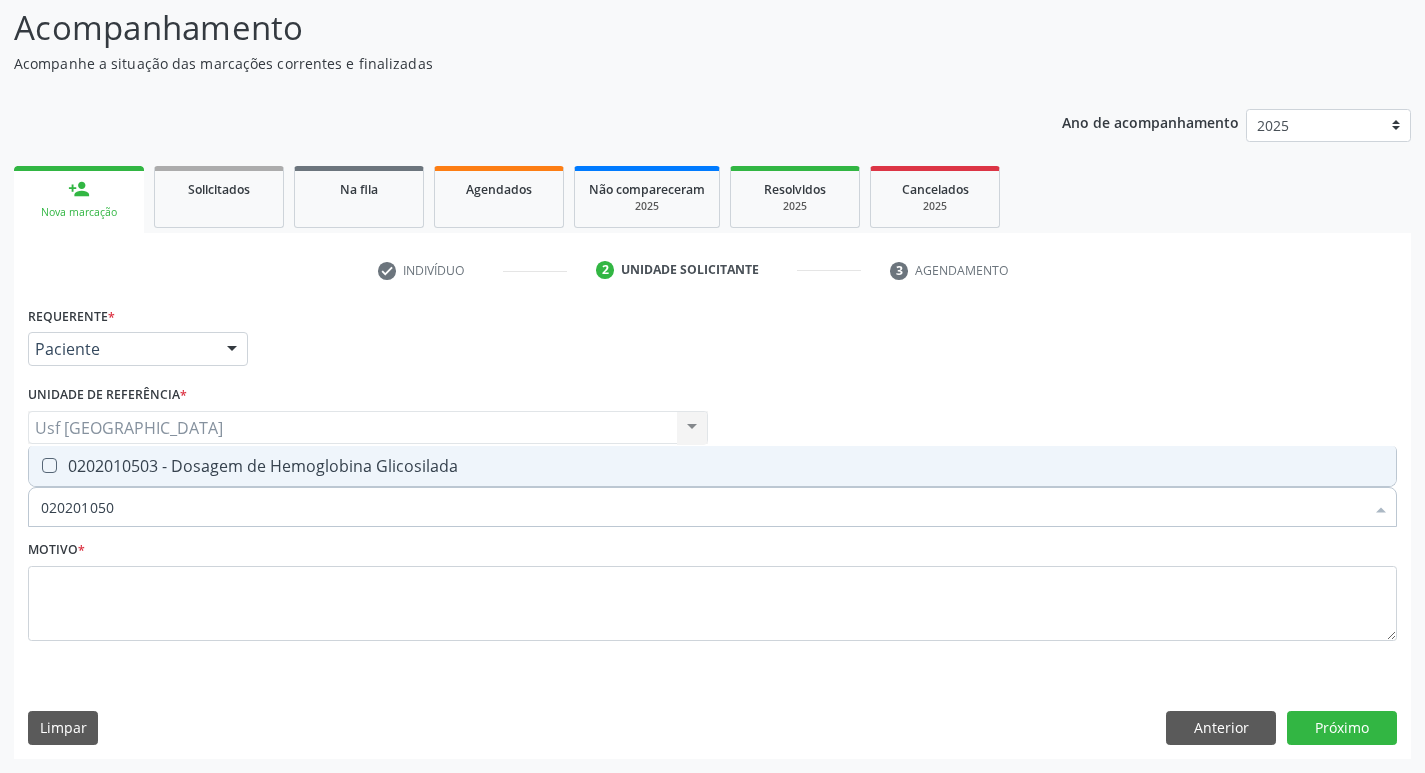type on "0202010503" 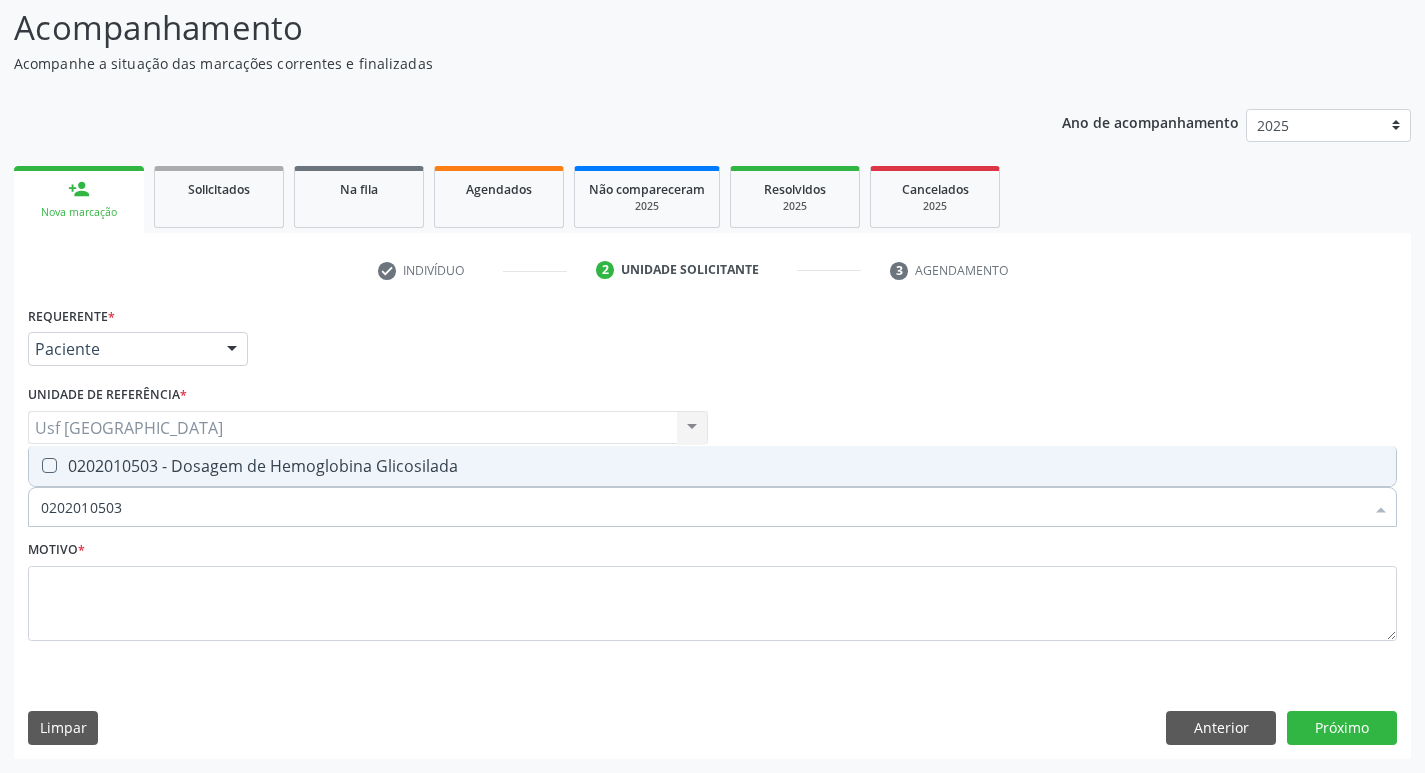 click on "0202010503 - Dosagem de Hemoglobina Glicosilada" at bounding box center [712, 466] 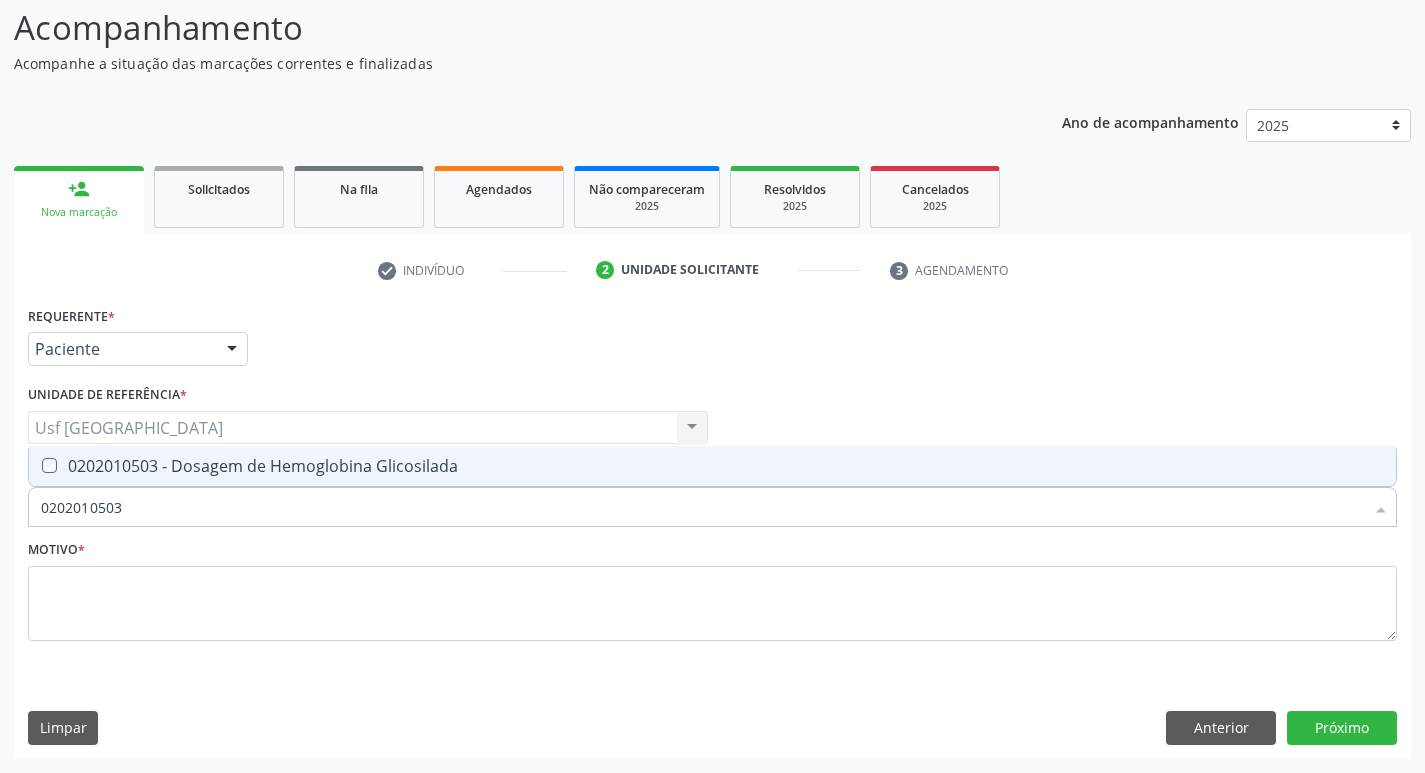 checkbox on "true" 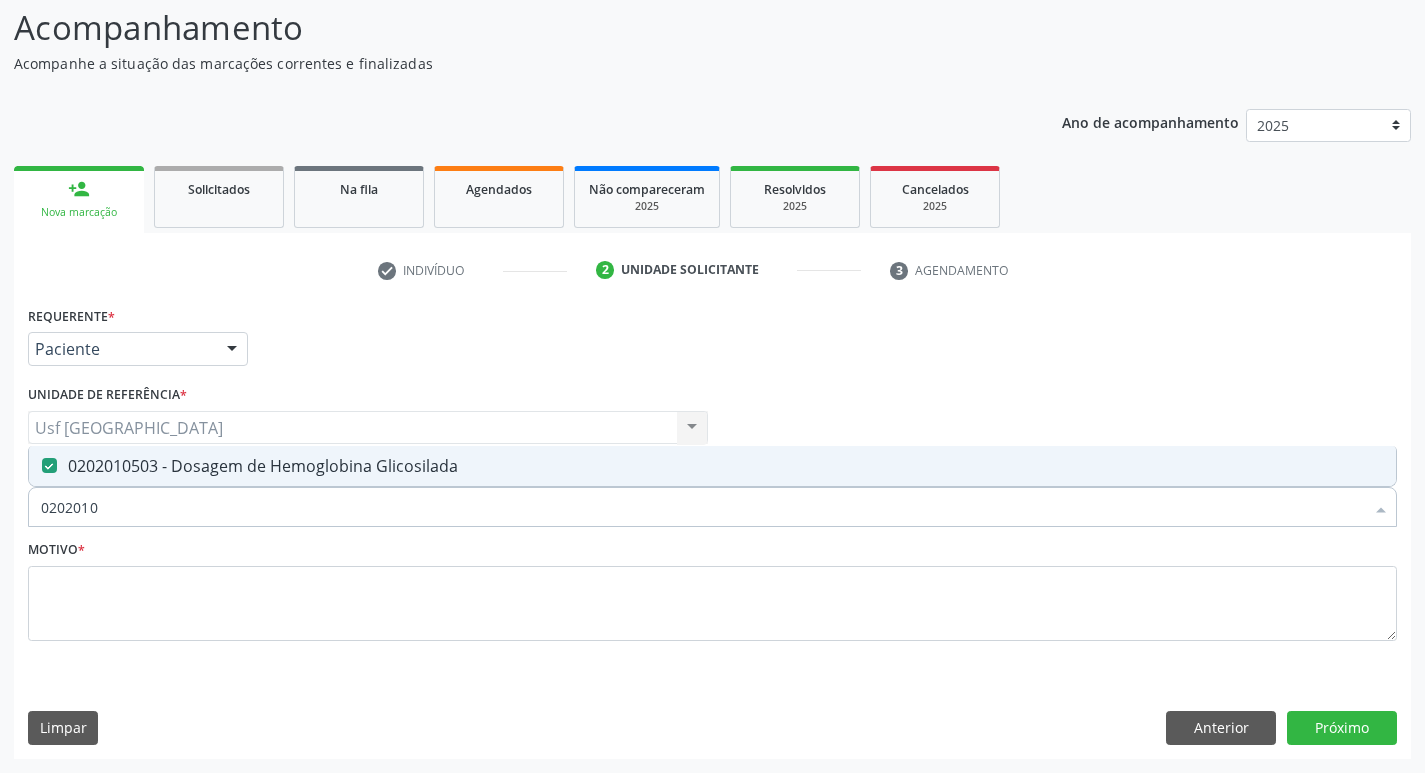 type on "020201" 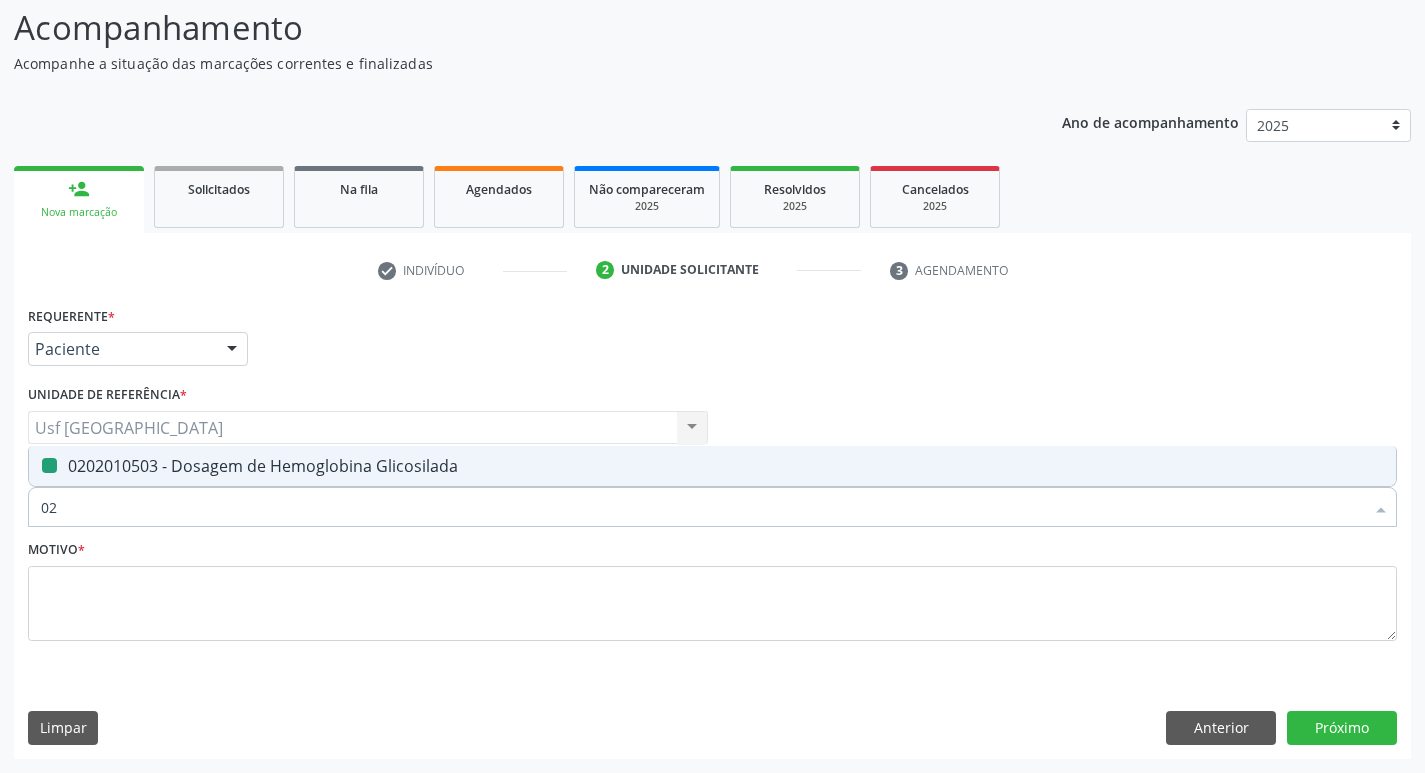 type on "0" 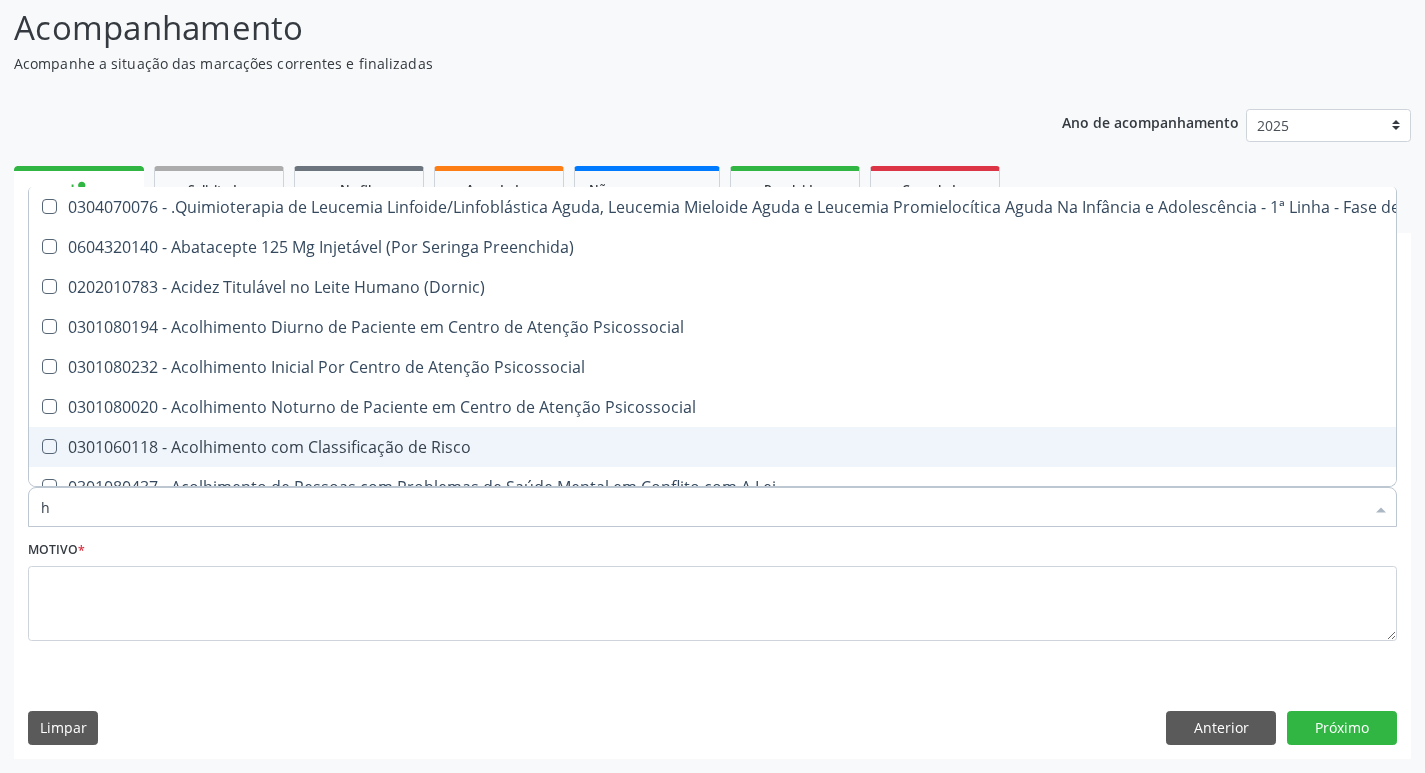 type on "he" 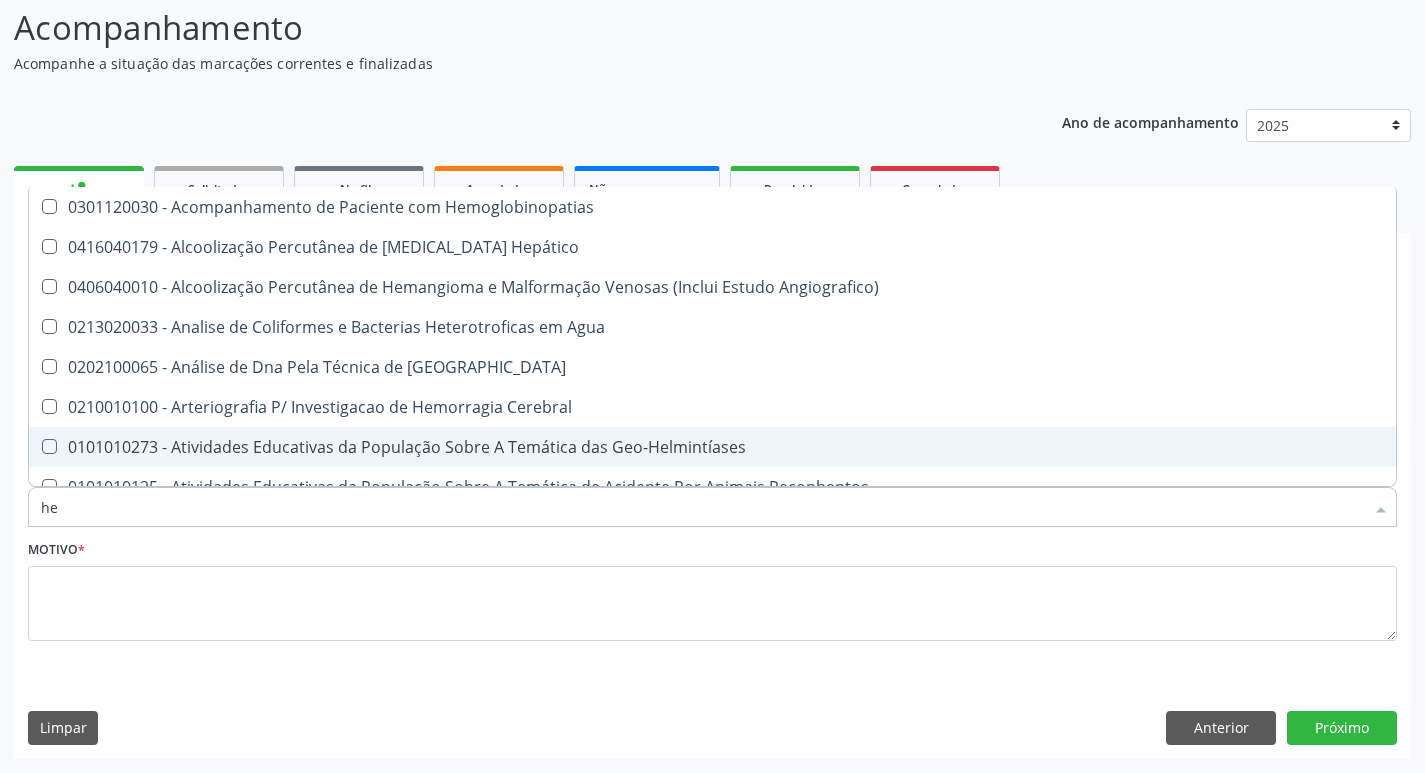 type on "hem" 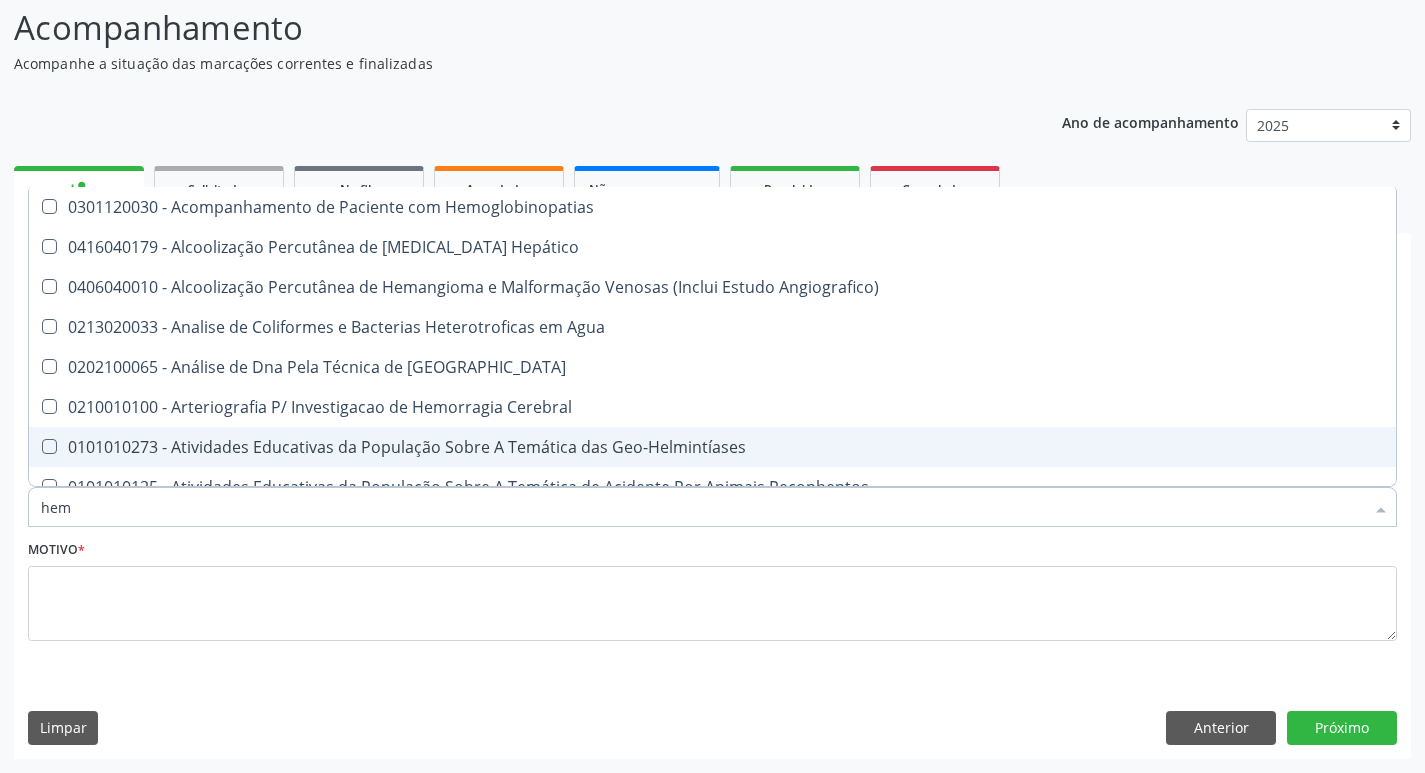 checkbox on "true" 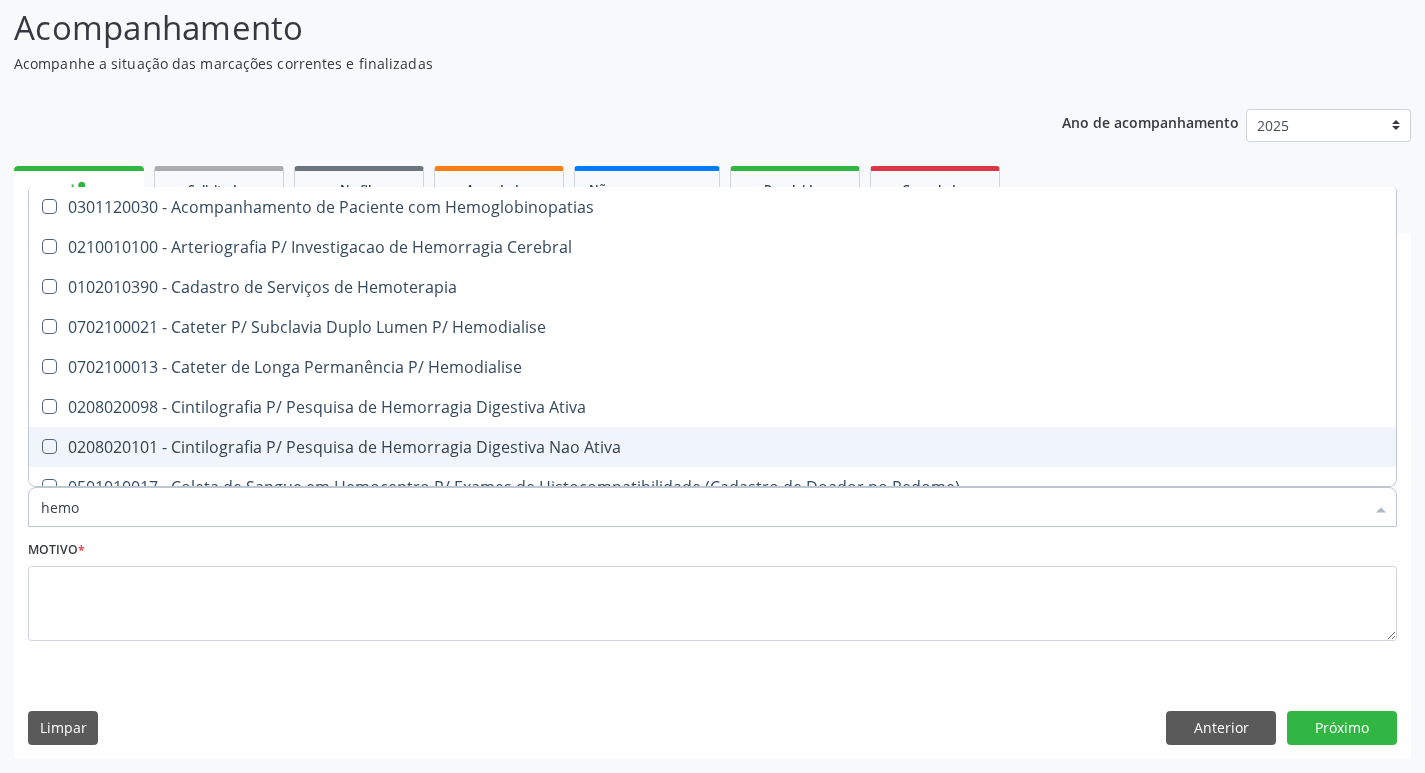 type on "hemog" 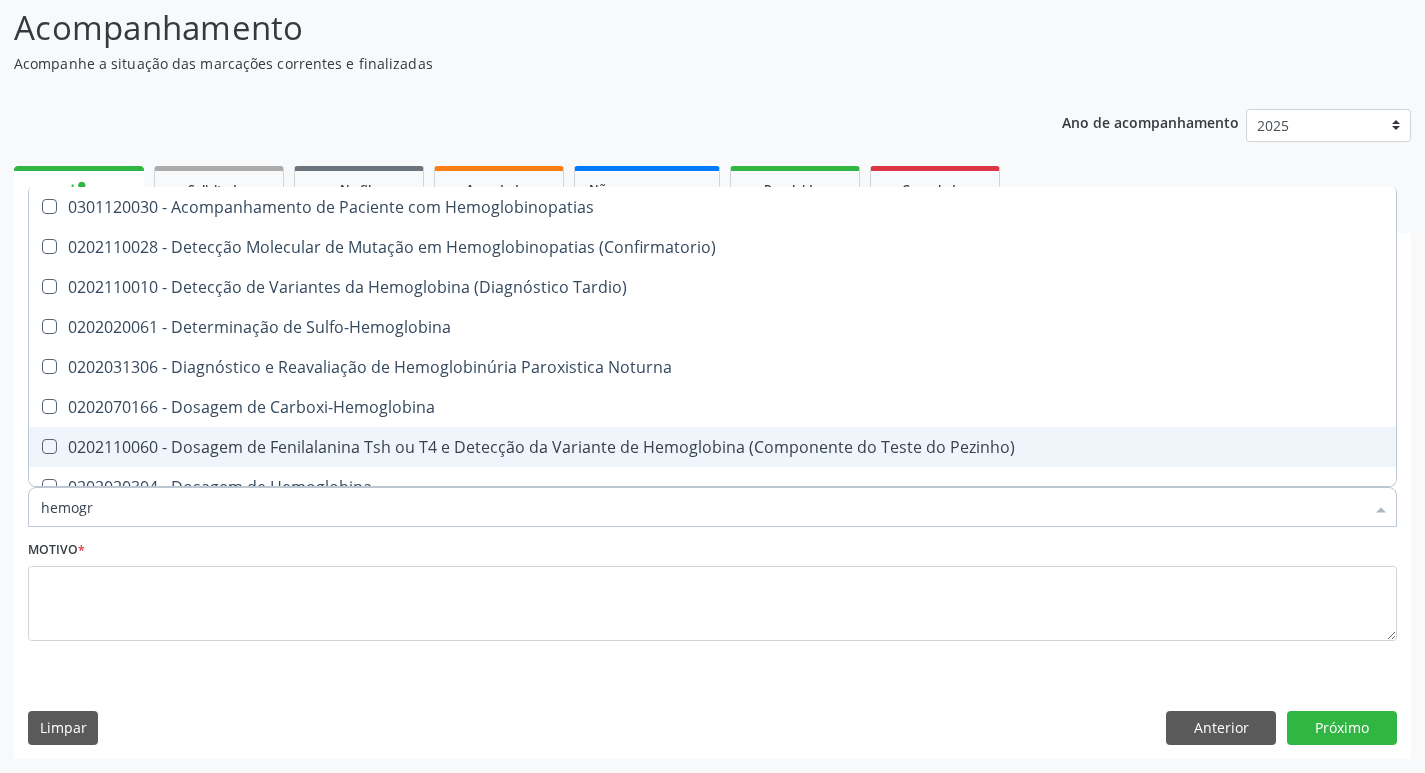 type on "hemogra" 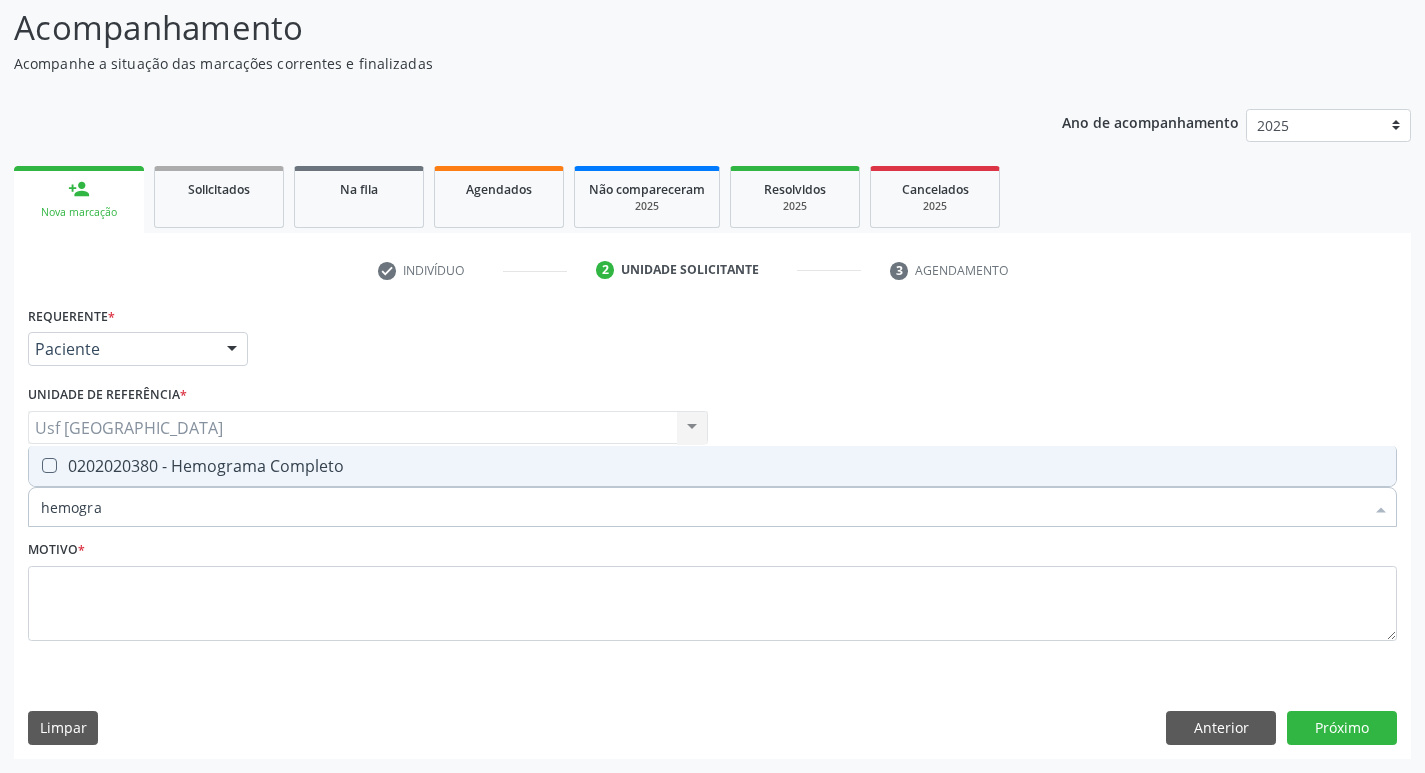 click on "0202020380 - Hemograma Completo" at bounding box center (712, 466) 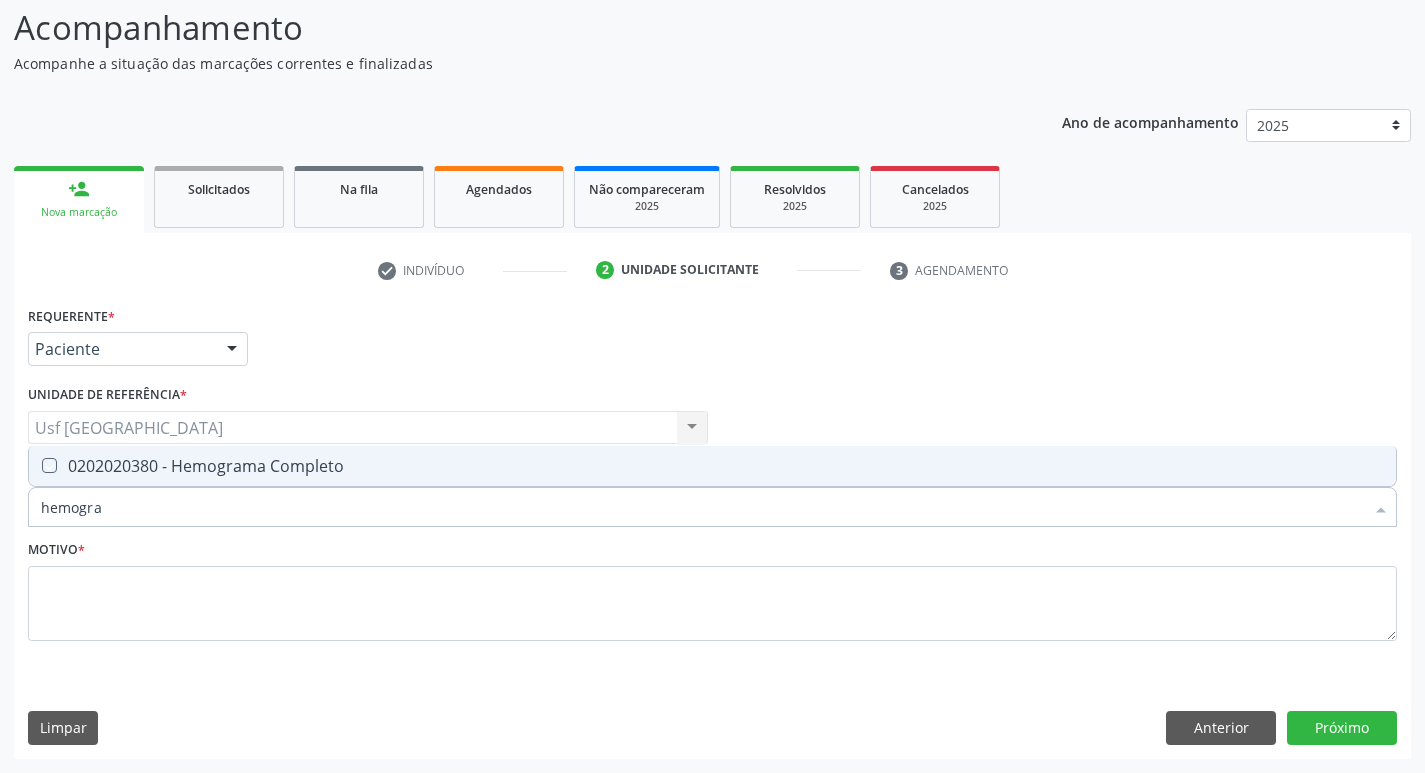 checkbox on "true" 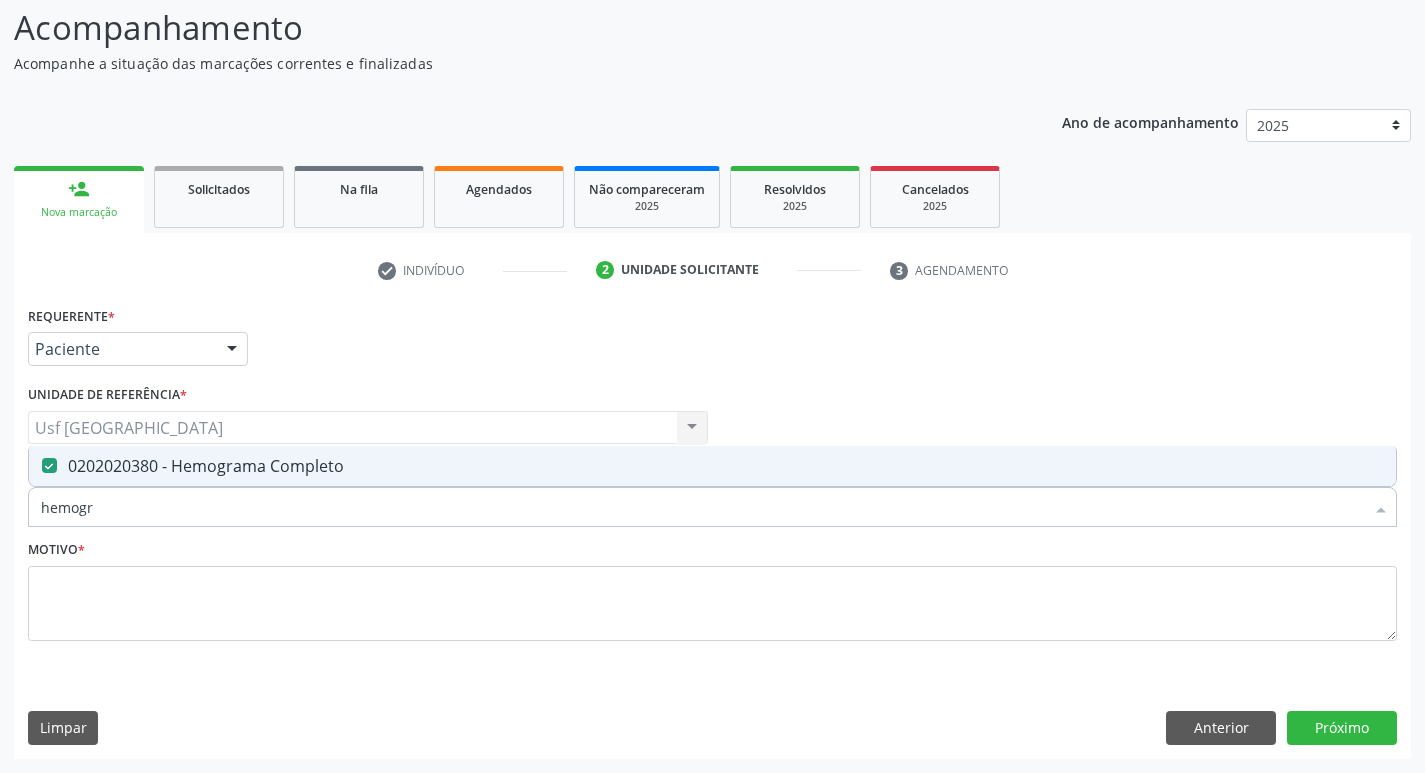 type on "hemog" 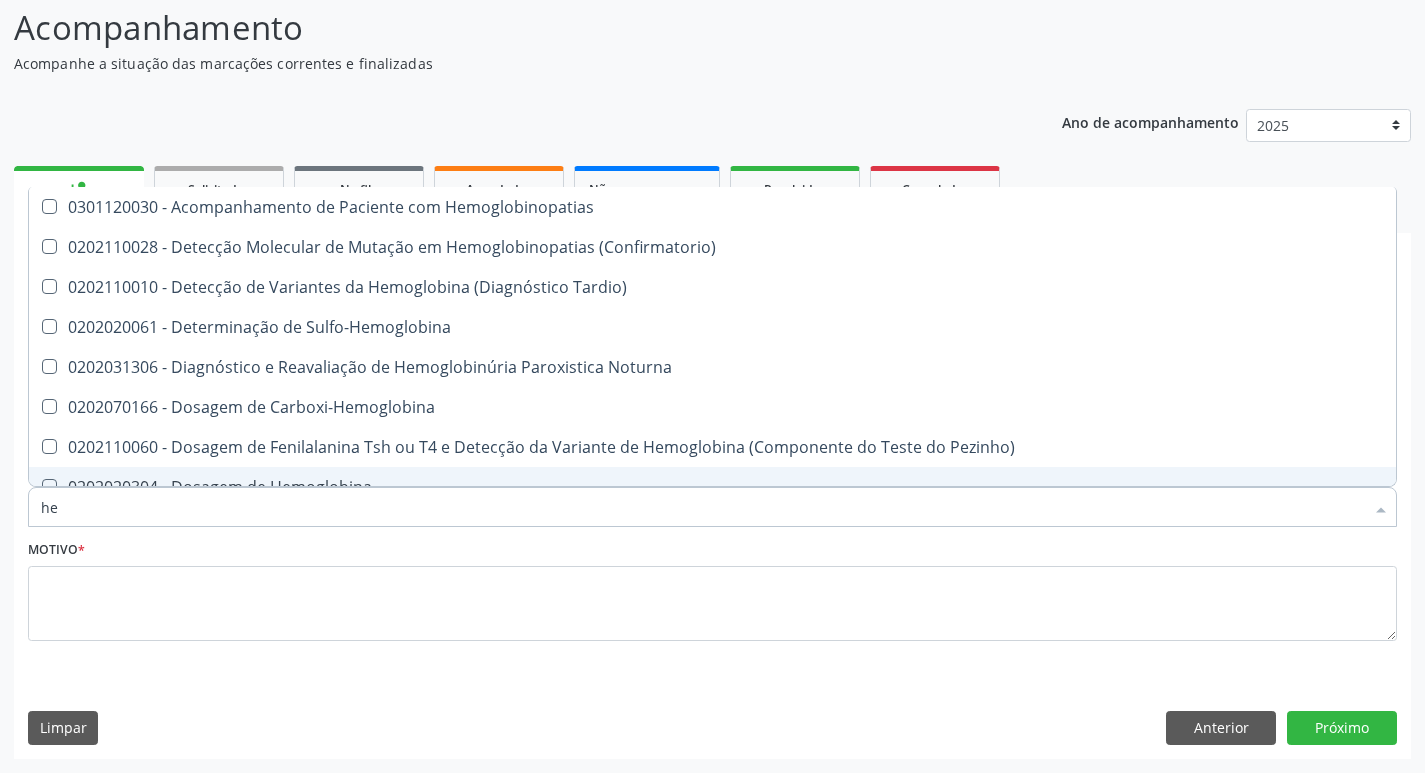 type on "h" 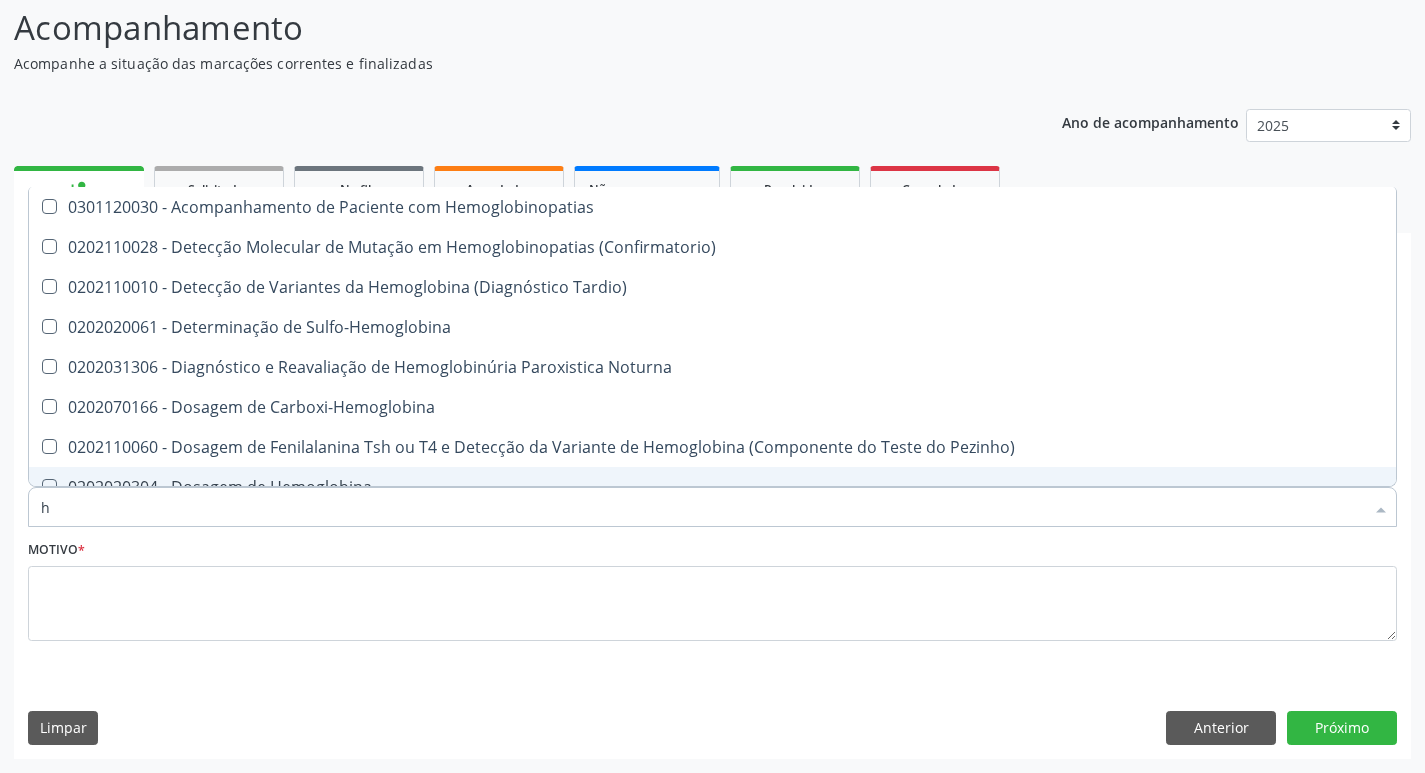 type 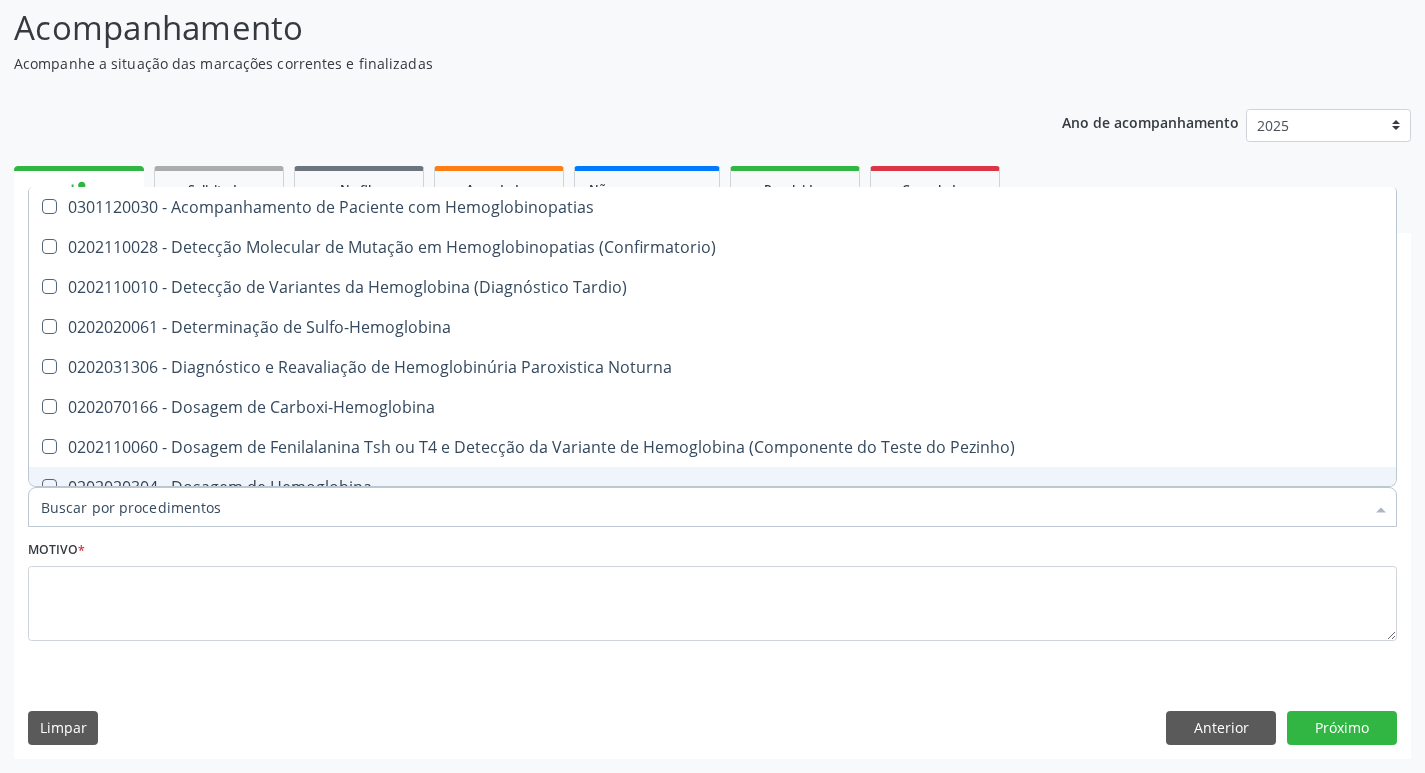 checkbox on "false" 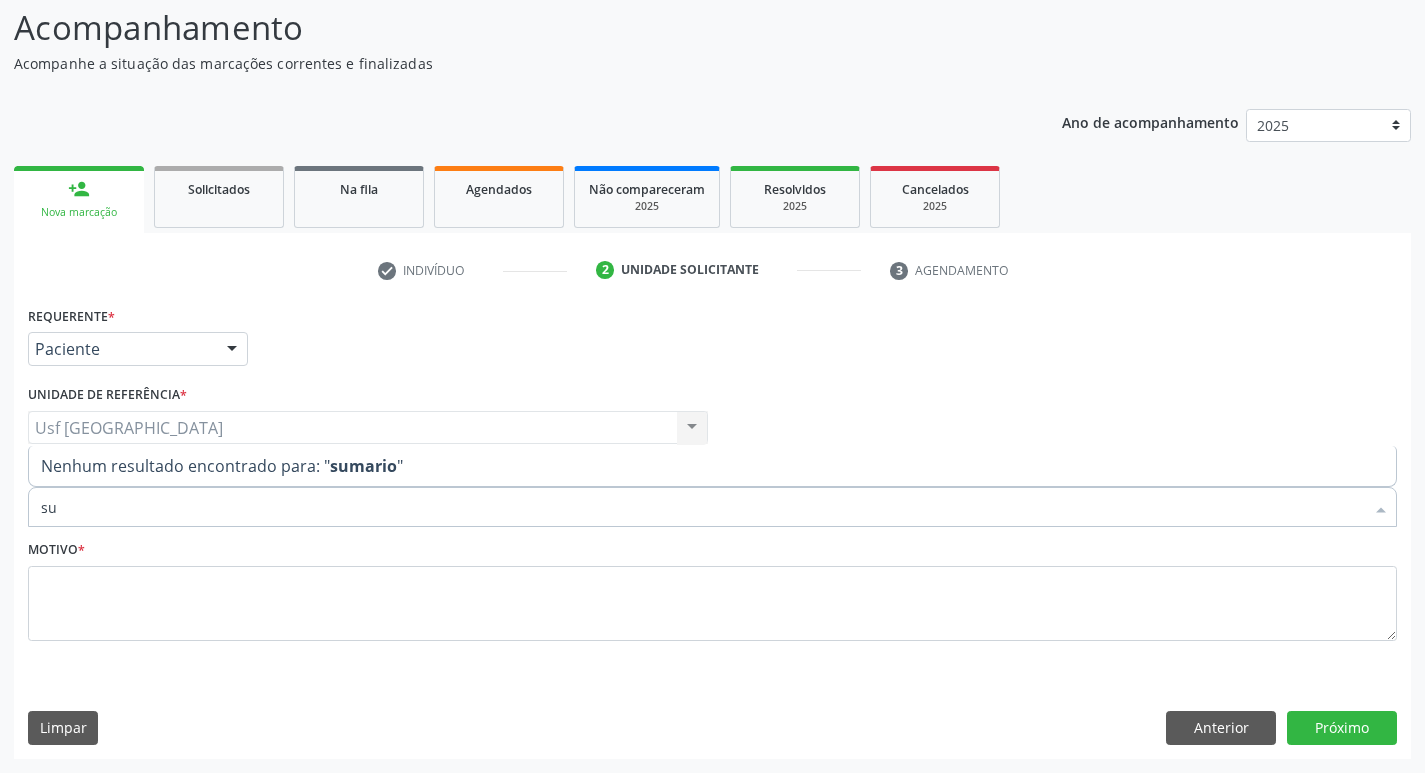type on "s" 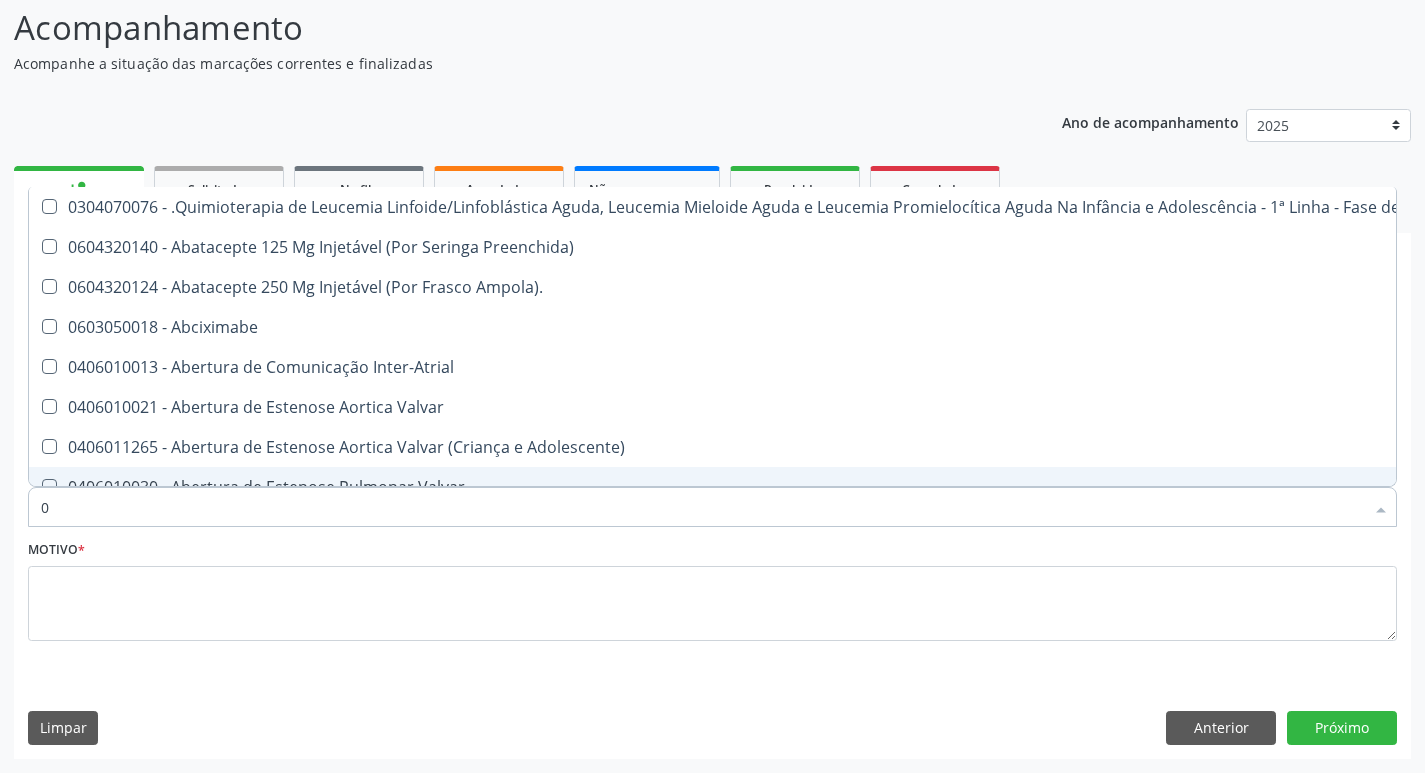 type on "02" 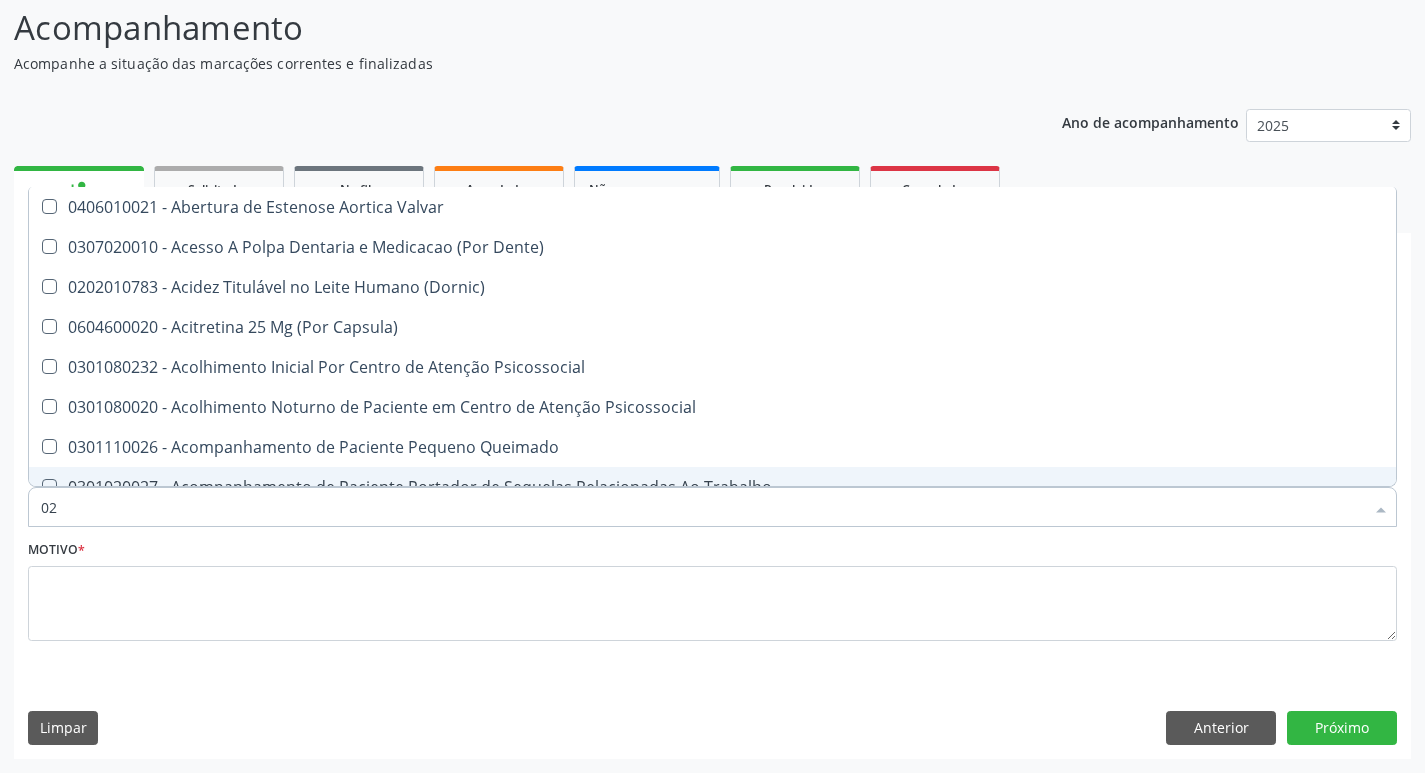 type on "020" 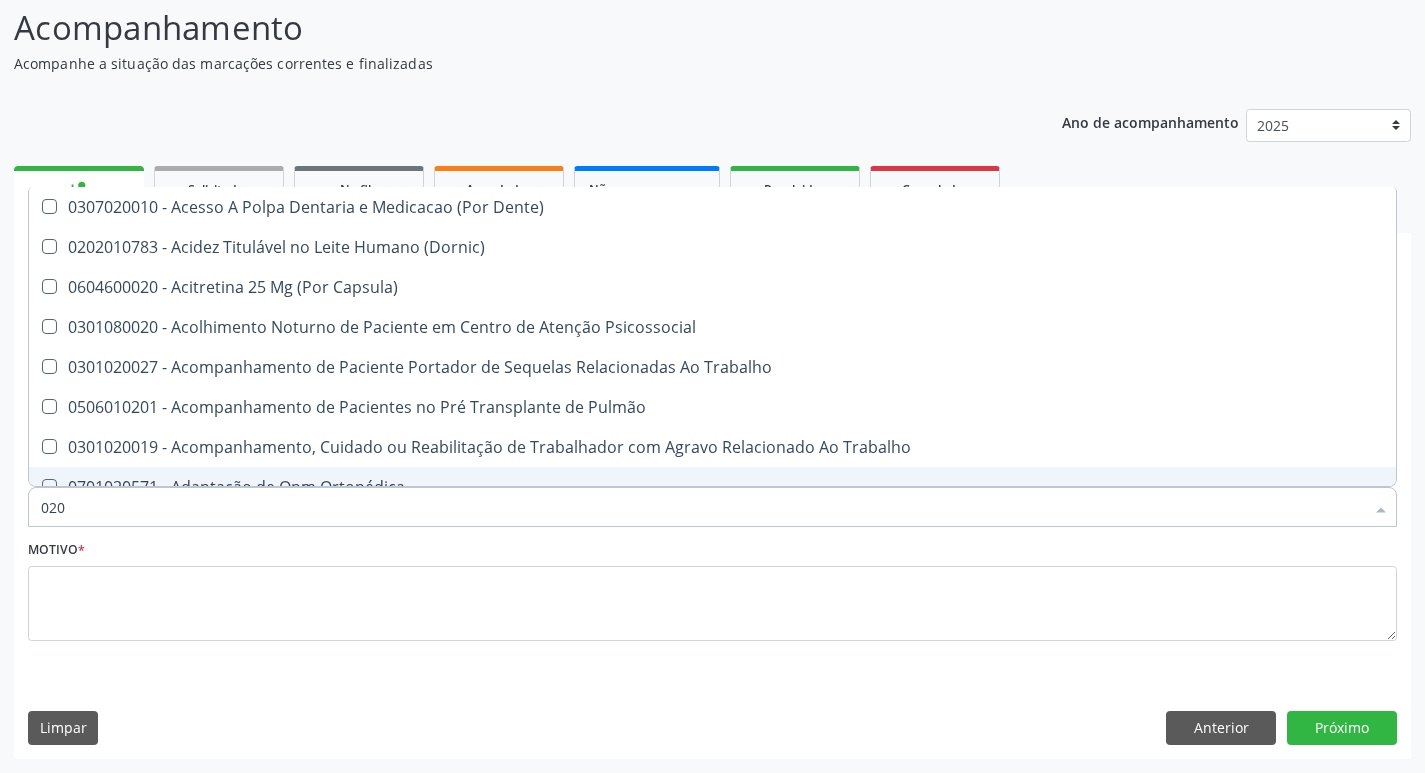 type on "0202" 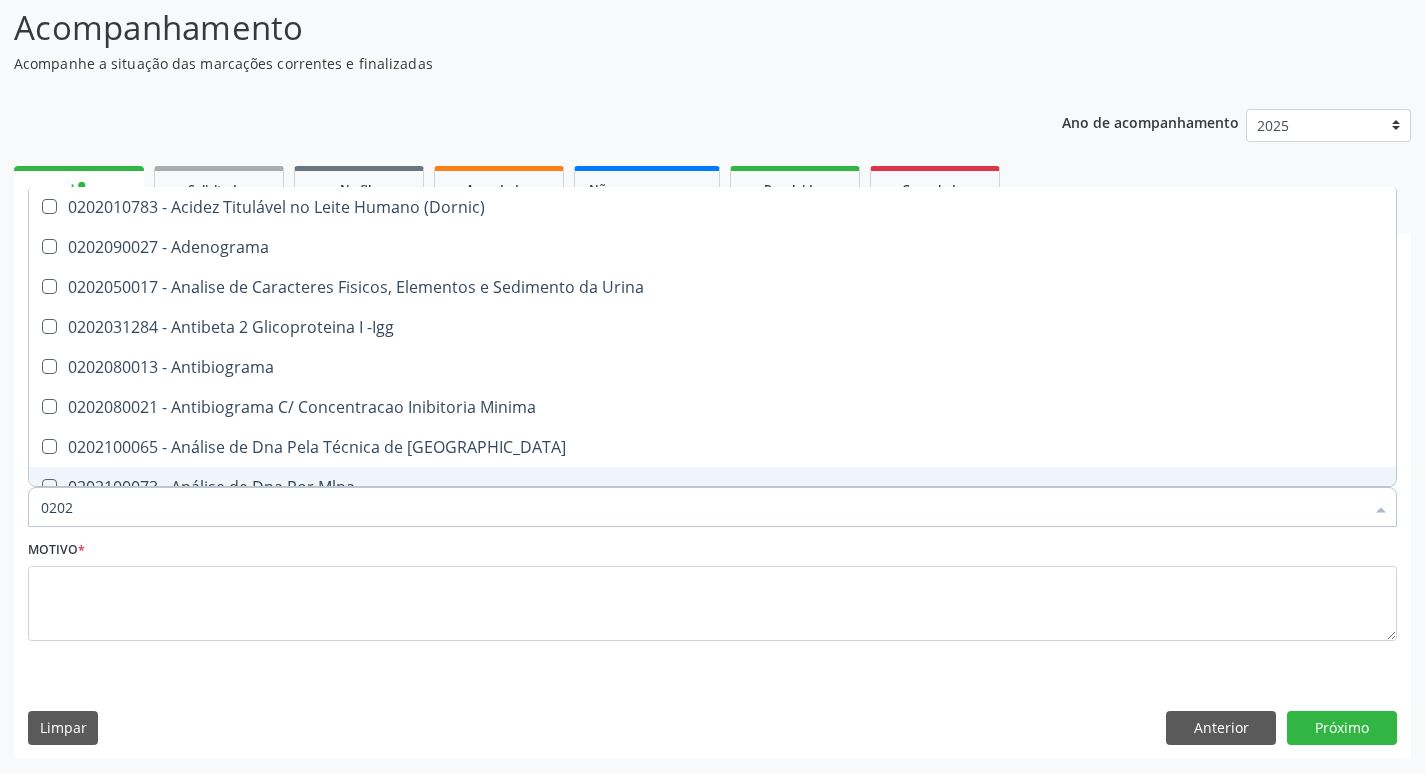 type on "02020" 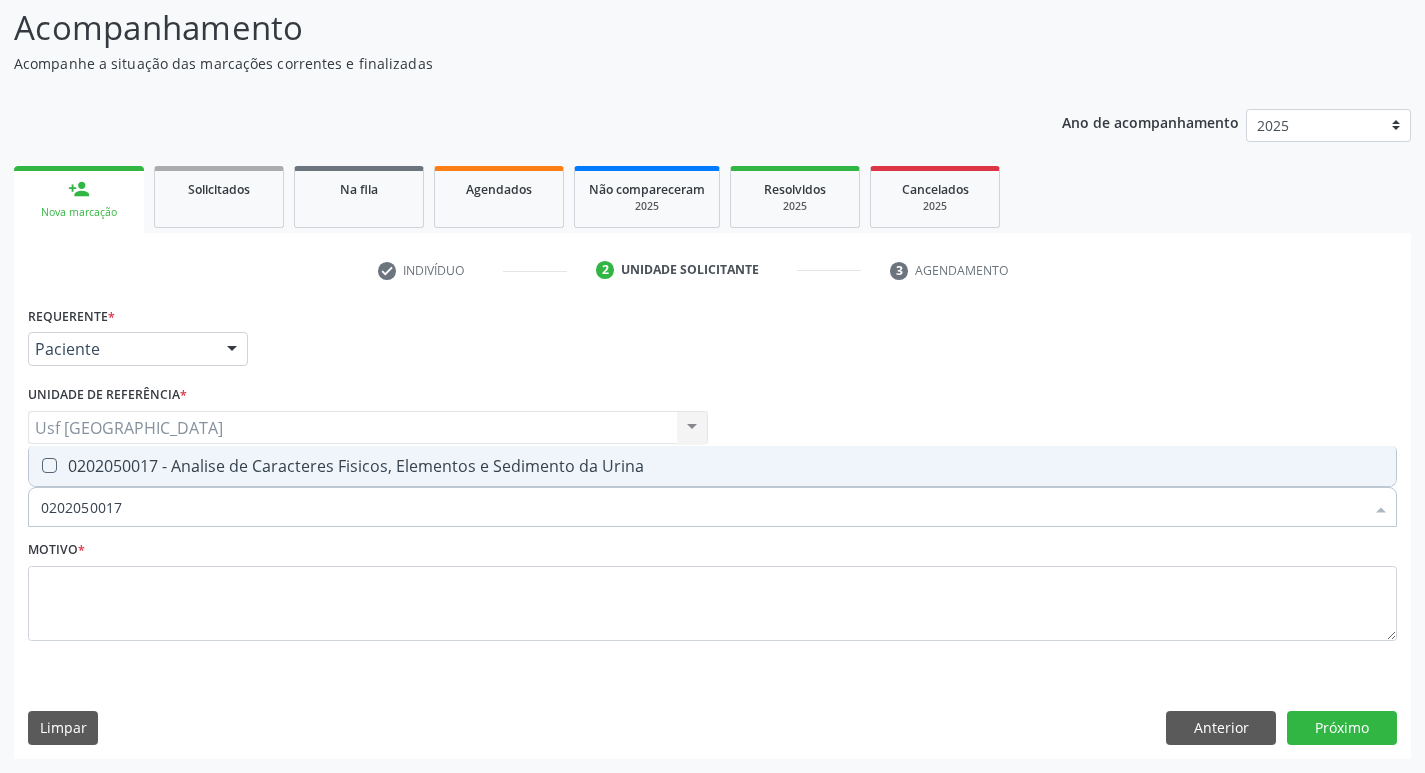 click on "0202050017 - Analise de Caracteres Fisicos, Elementos e Sedimento da Urina" at bounding box center (712, 466) 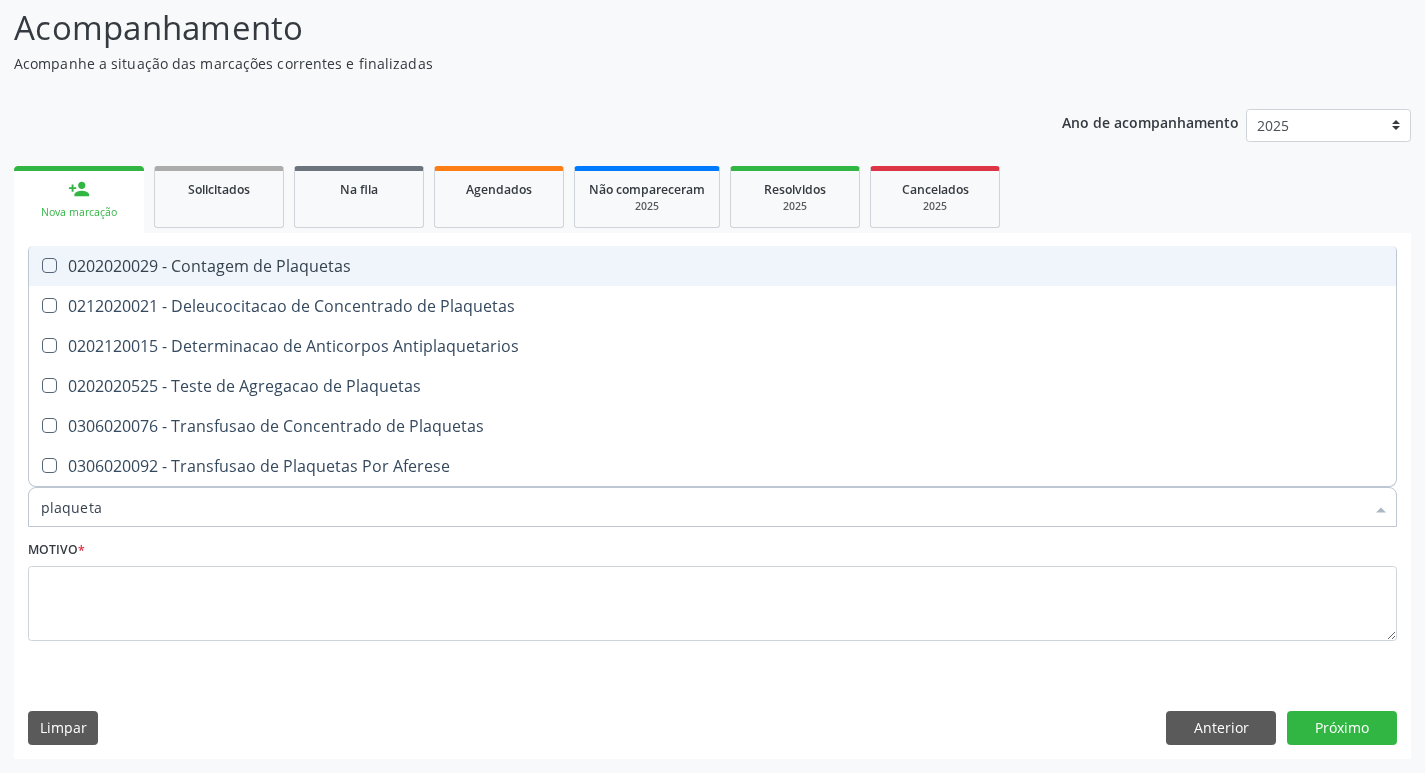 click on "0202020029 - Contagem de Plaquetas" at bounding box center (712, 266) 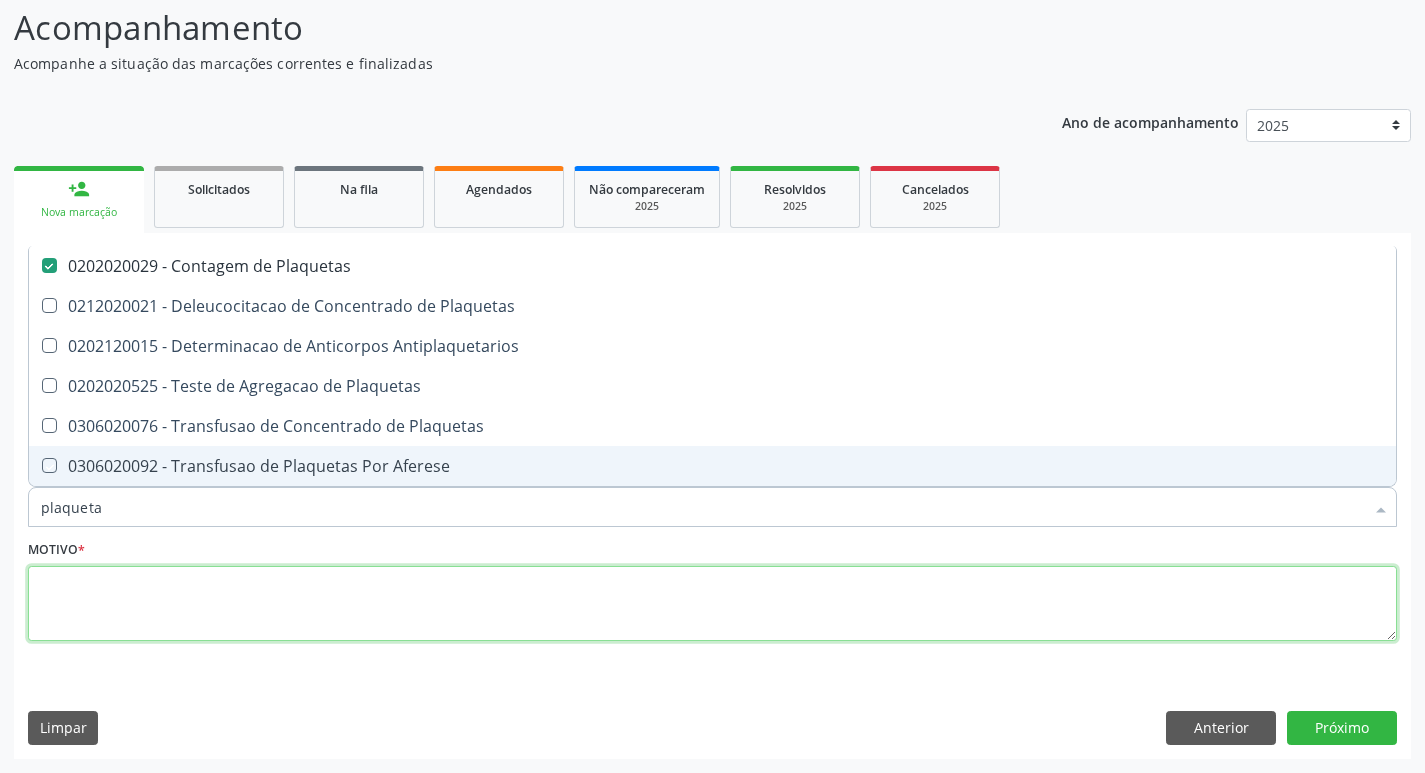 click at bounding box center (712, 604) 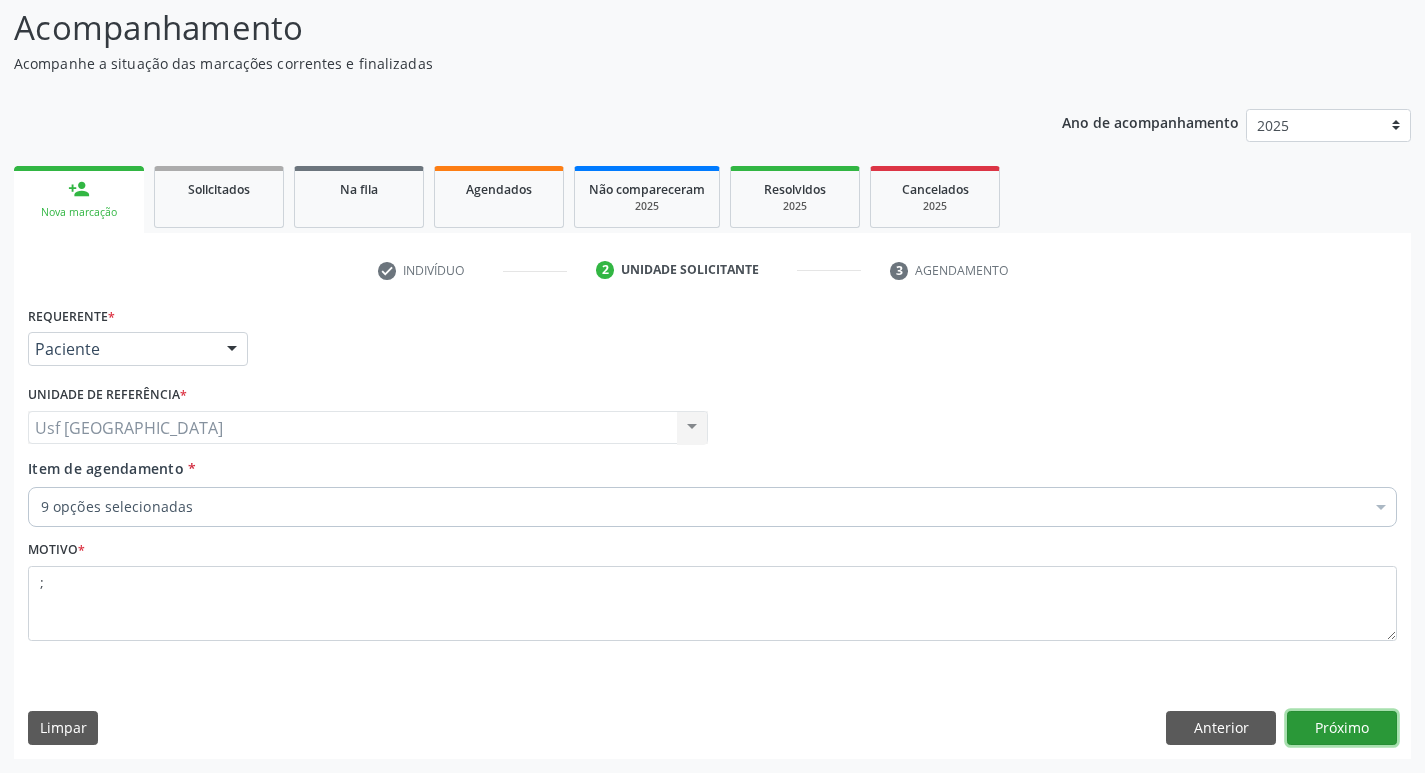 click on "Próximo" at bounding box center (1342, 728) 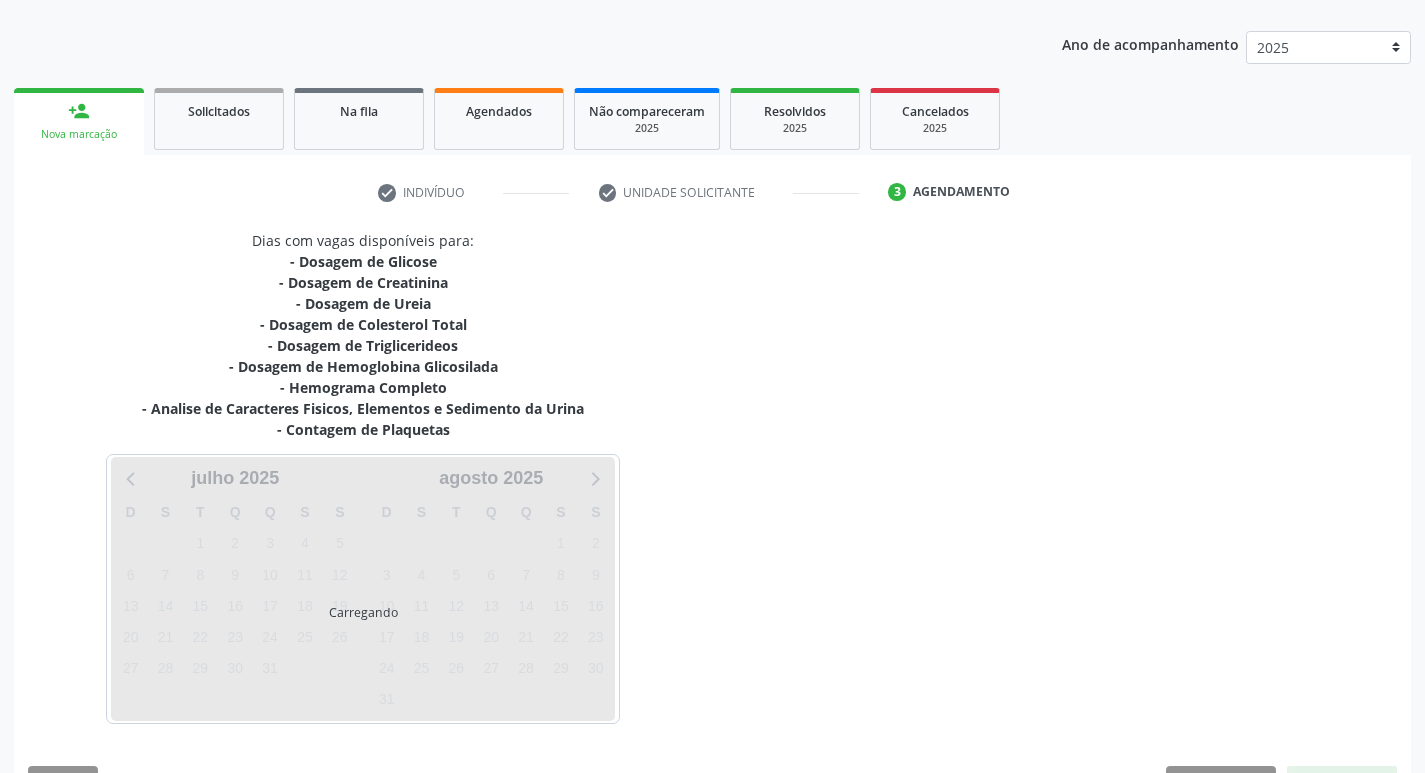 scroll, scrollTop: 233, scrollLeft: 0, axis: vertical 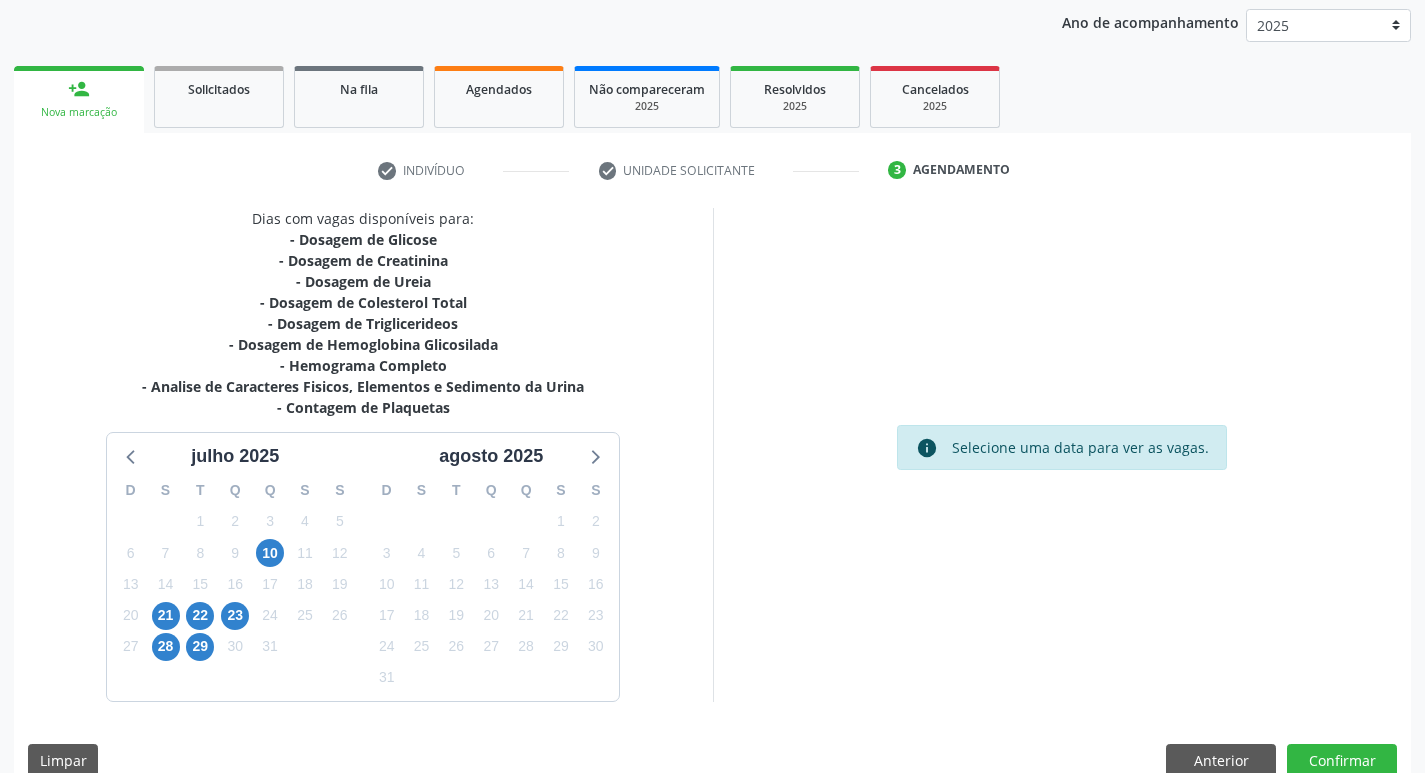 click on "Limpar
Anterior
Confirmar" at bounding box center (712, 761) 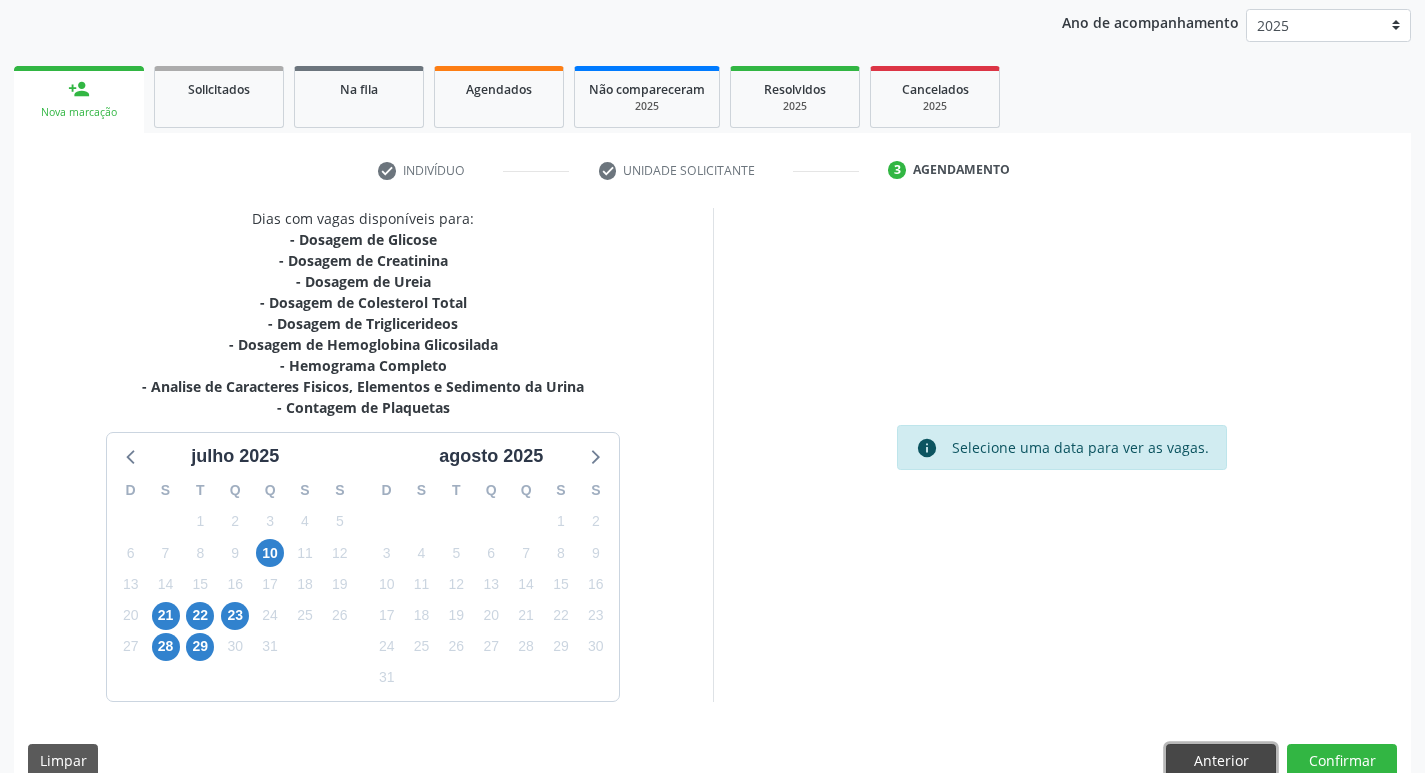 click on "Anterior" at bounding box center [1221, 761] 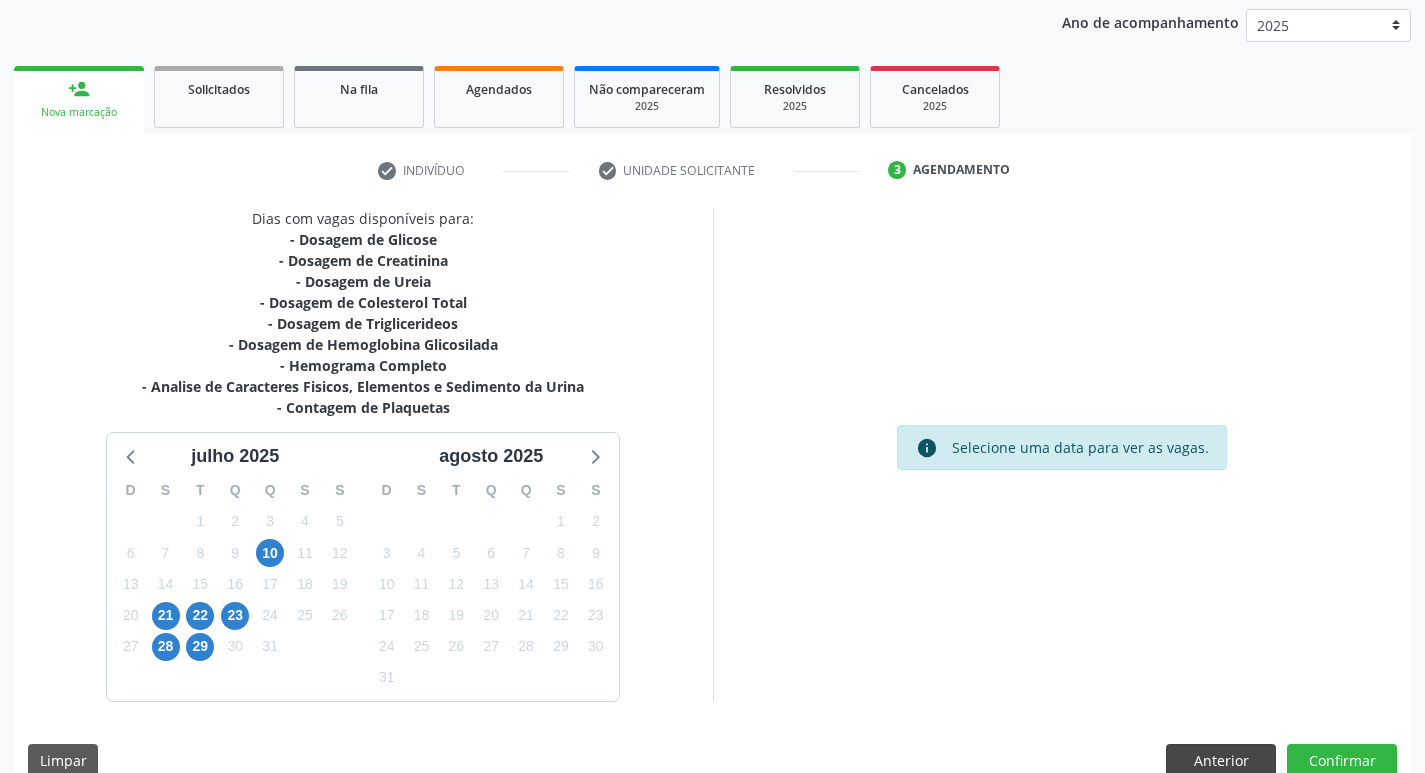 scroll, scrollTop: 133, scrollLeft: 0, axis: vertical 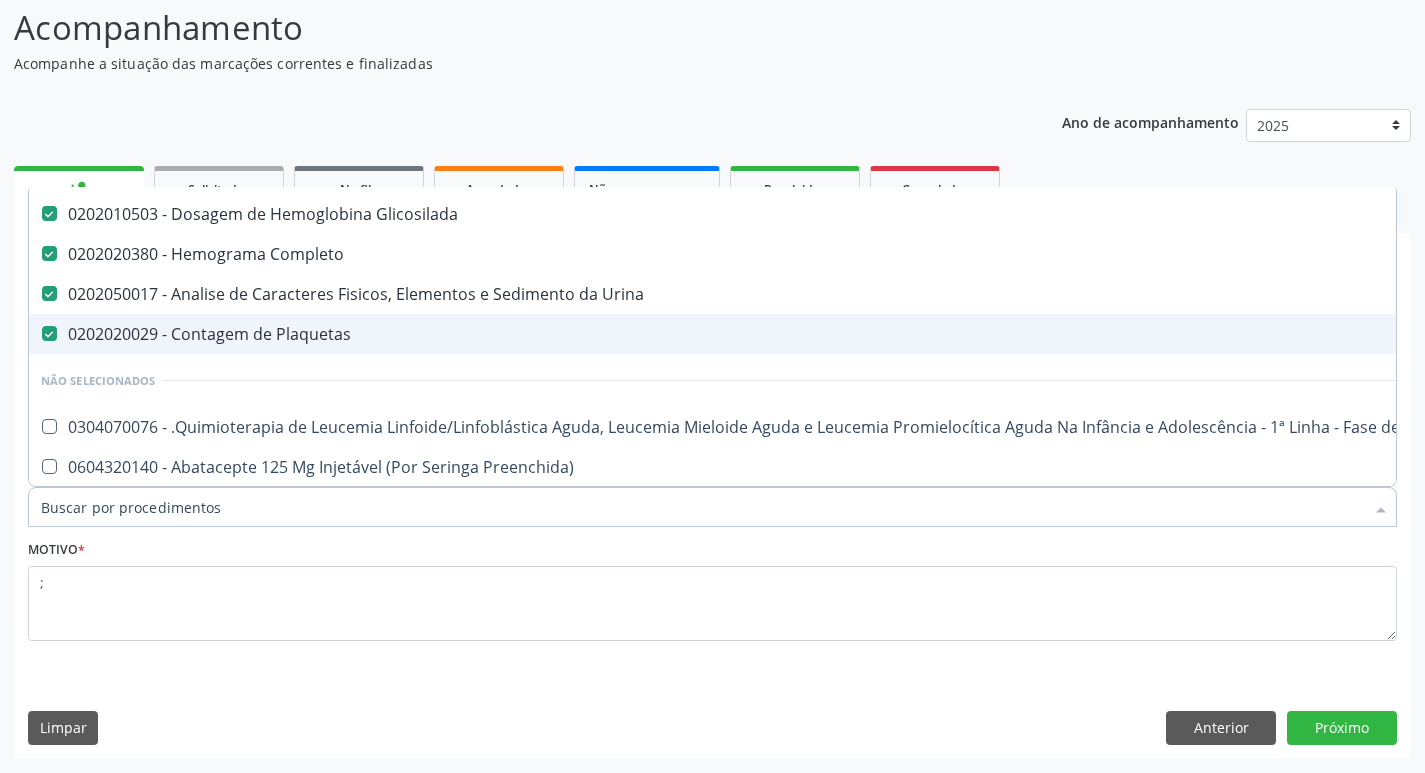 click on "0202020029 - Contagem de Plaquetas" at bounding box center [819, 334] 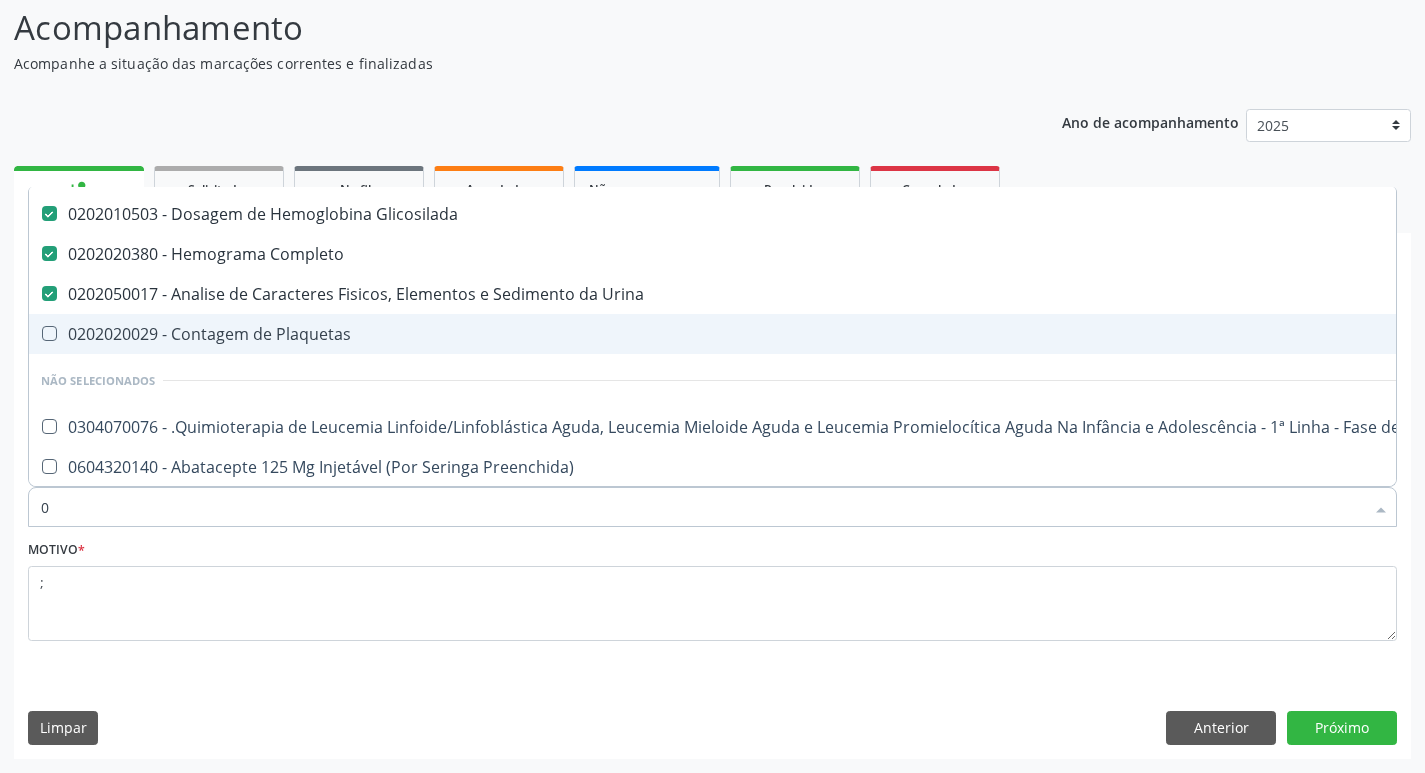 scroll, scrollTop: 246, scrollLeft: 0, axis: vertical 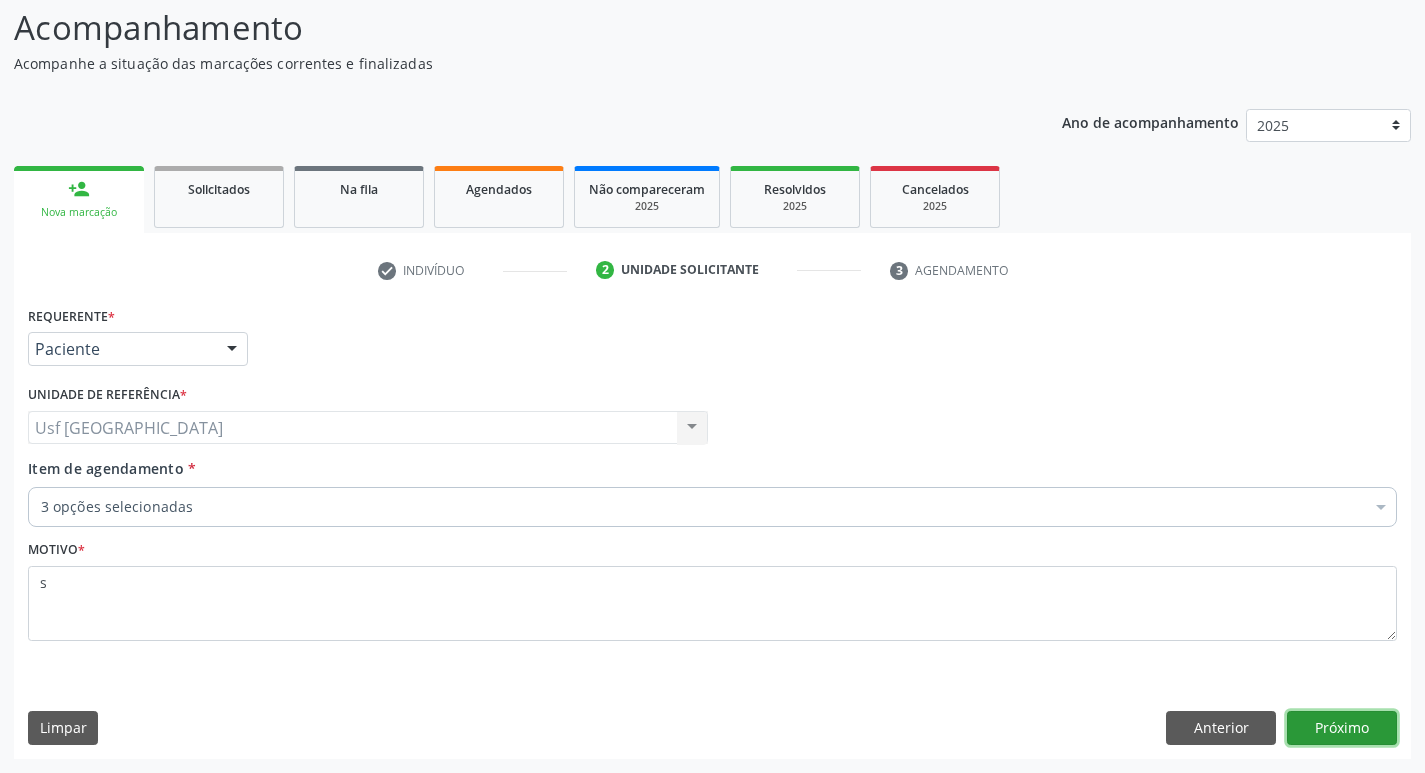 click on "Próximo" at bounding box center [1342, 728] 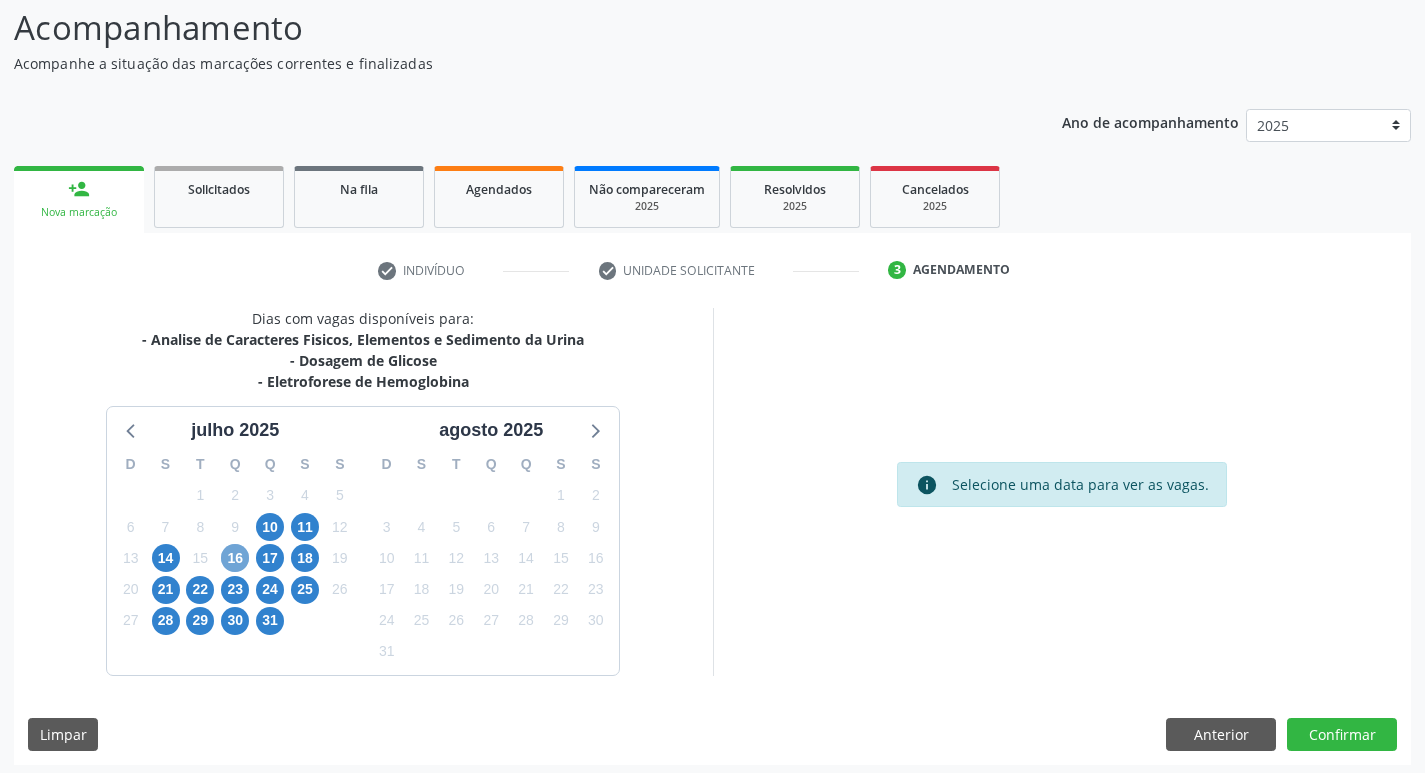 click on "16" at bounding box center (235, 558) 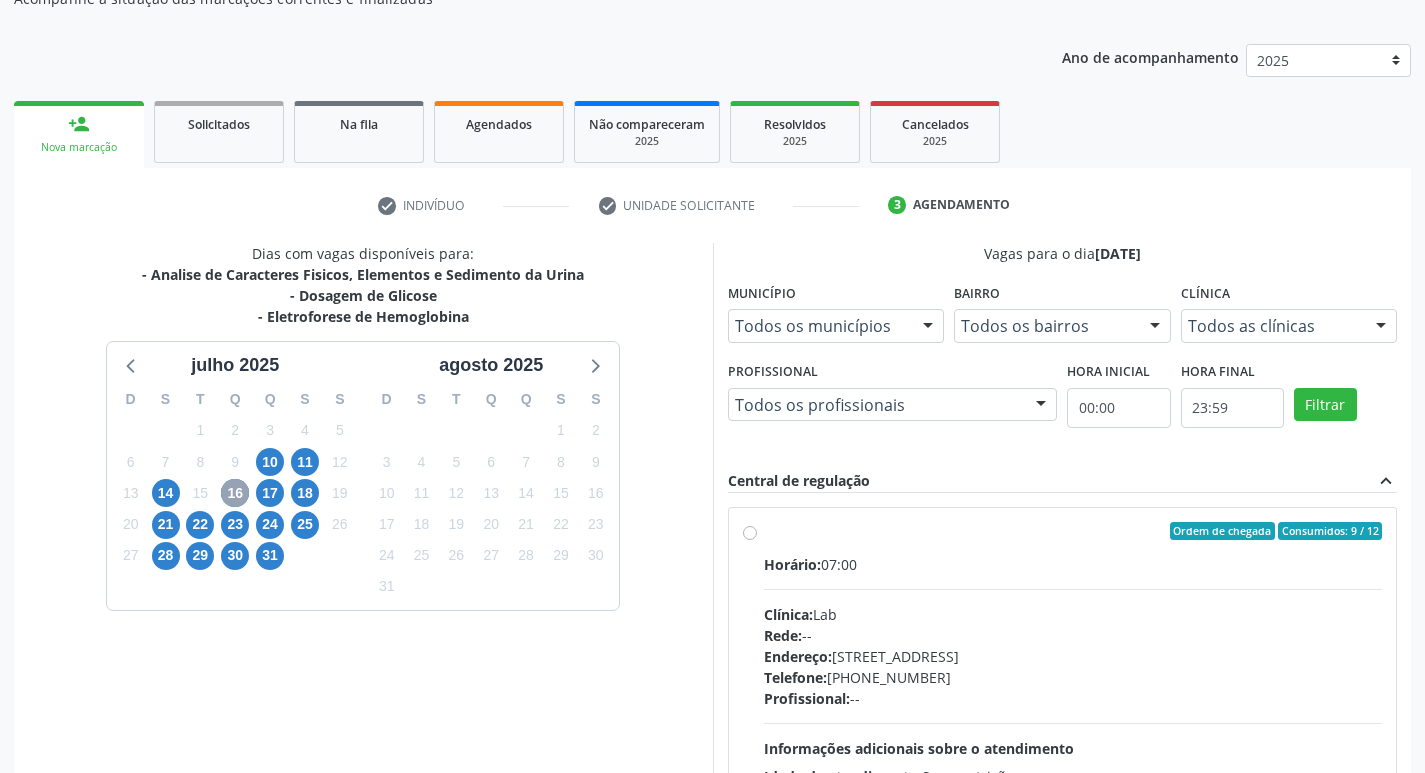scroll, scrollTop: 233, scrollLeft: 0, axis: vertical 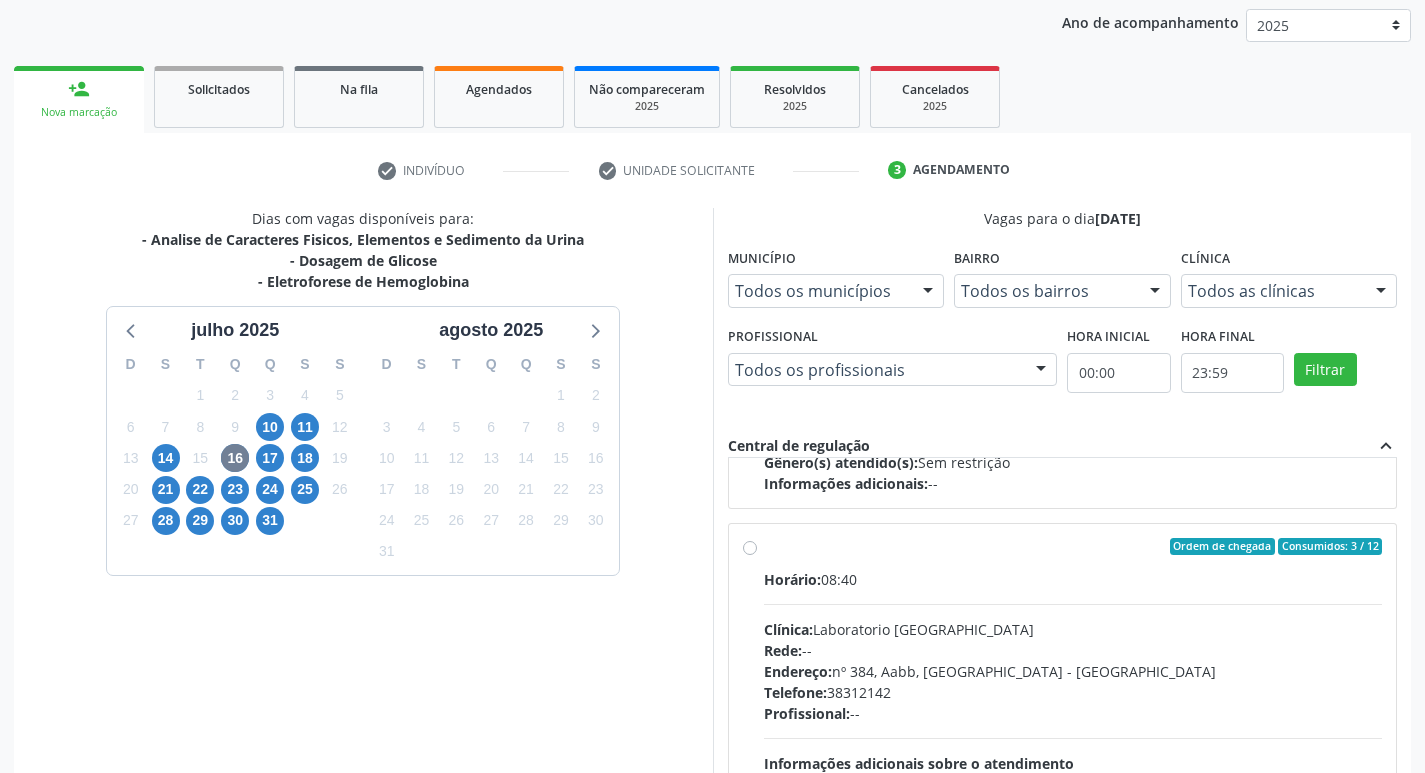 click at bounding box center [1073, 604] 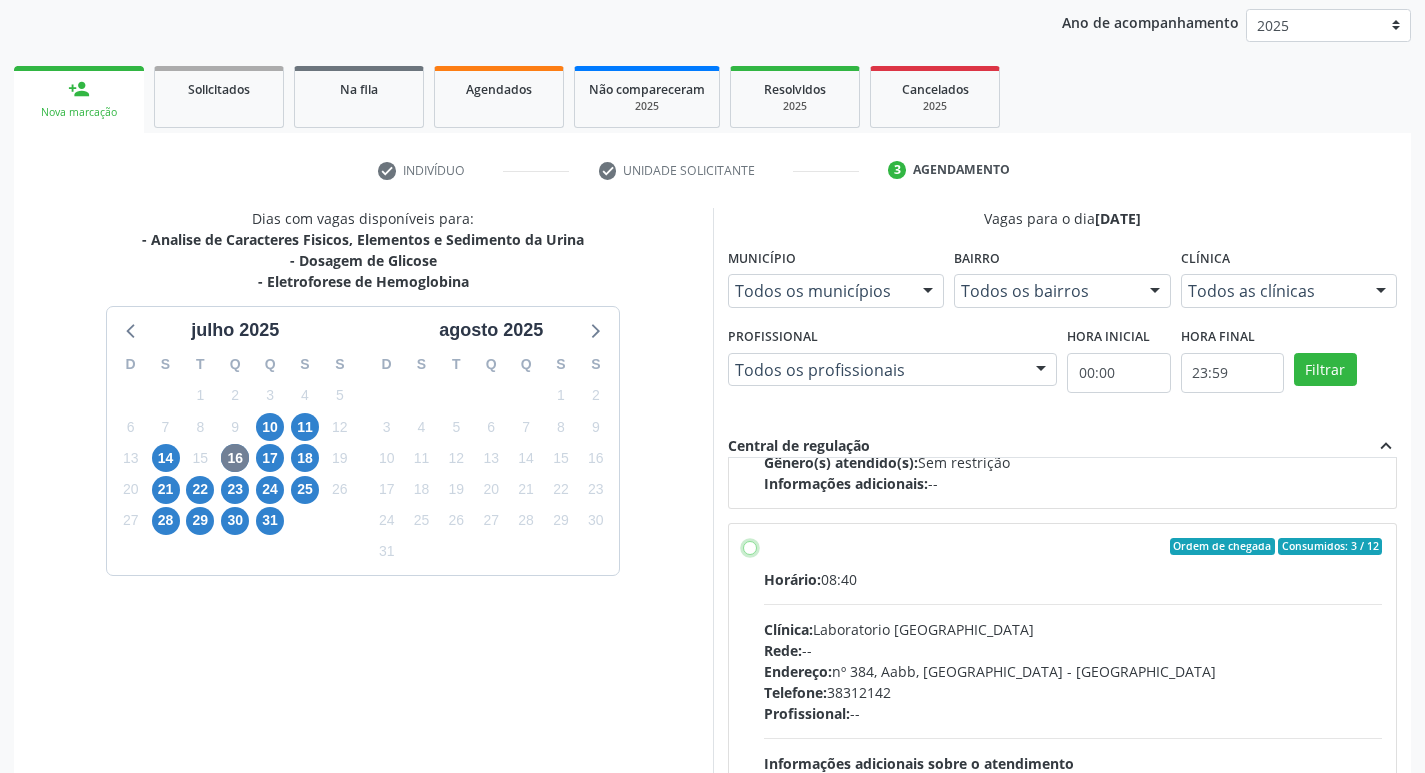 click on "Ordem de chegada
Consumidos: 3 / 12
Horário:   08:40
Clínica:  Laboratorio Sao Francisco
Rede:
--
Endereço:   nº 384, Aabb, Serra Talhada - PE
Telefone:   38312142
Profissional:
--
Informações adicionais sobre o atendimento
Idade de atendimento:
Sem restrição
Gênero(s) atendido(s):
Sem restrição
Informações adicionais:
--" at bounding box center [750, 547] 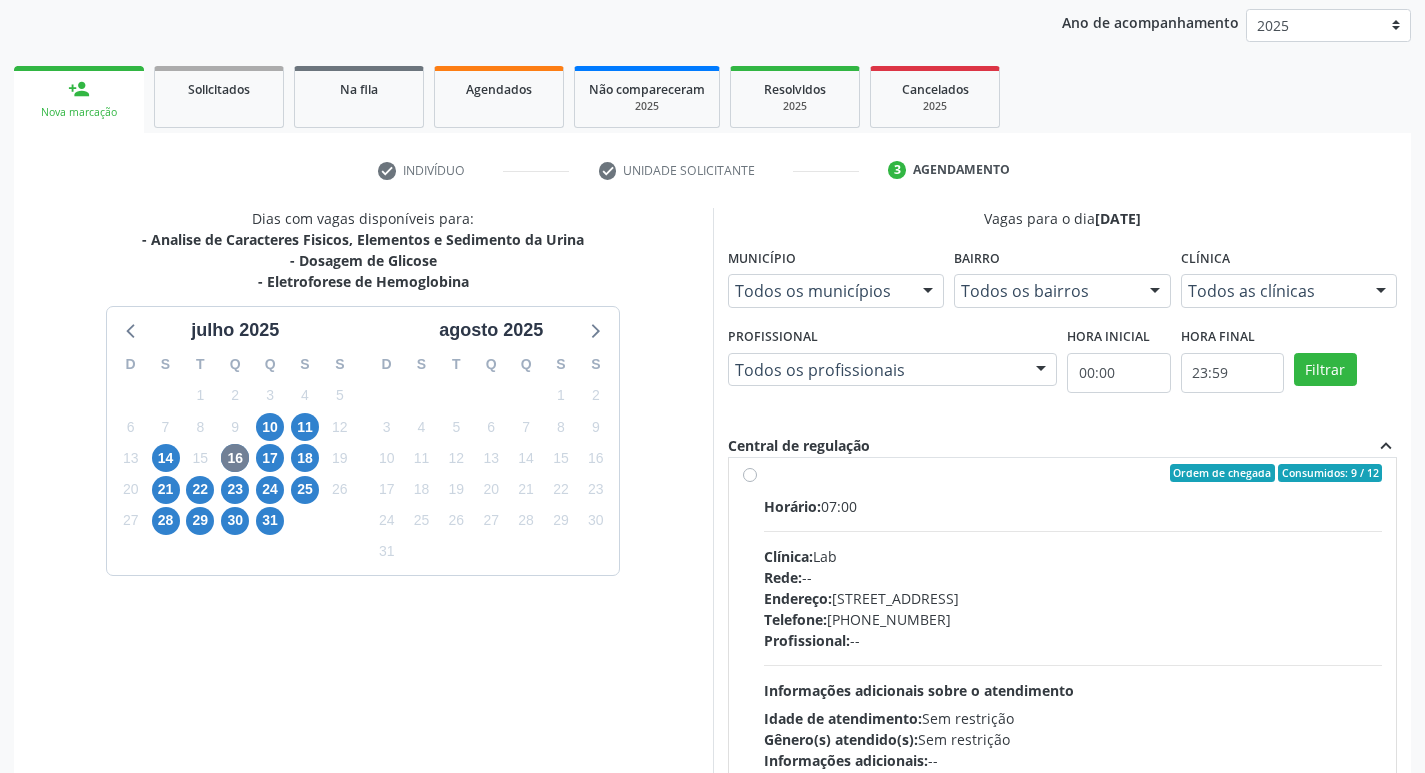 scroll, scrollTop: 0, scrollLeft: 0, axis: both 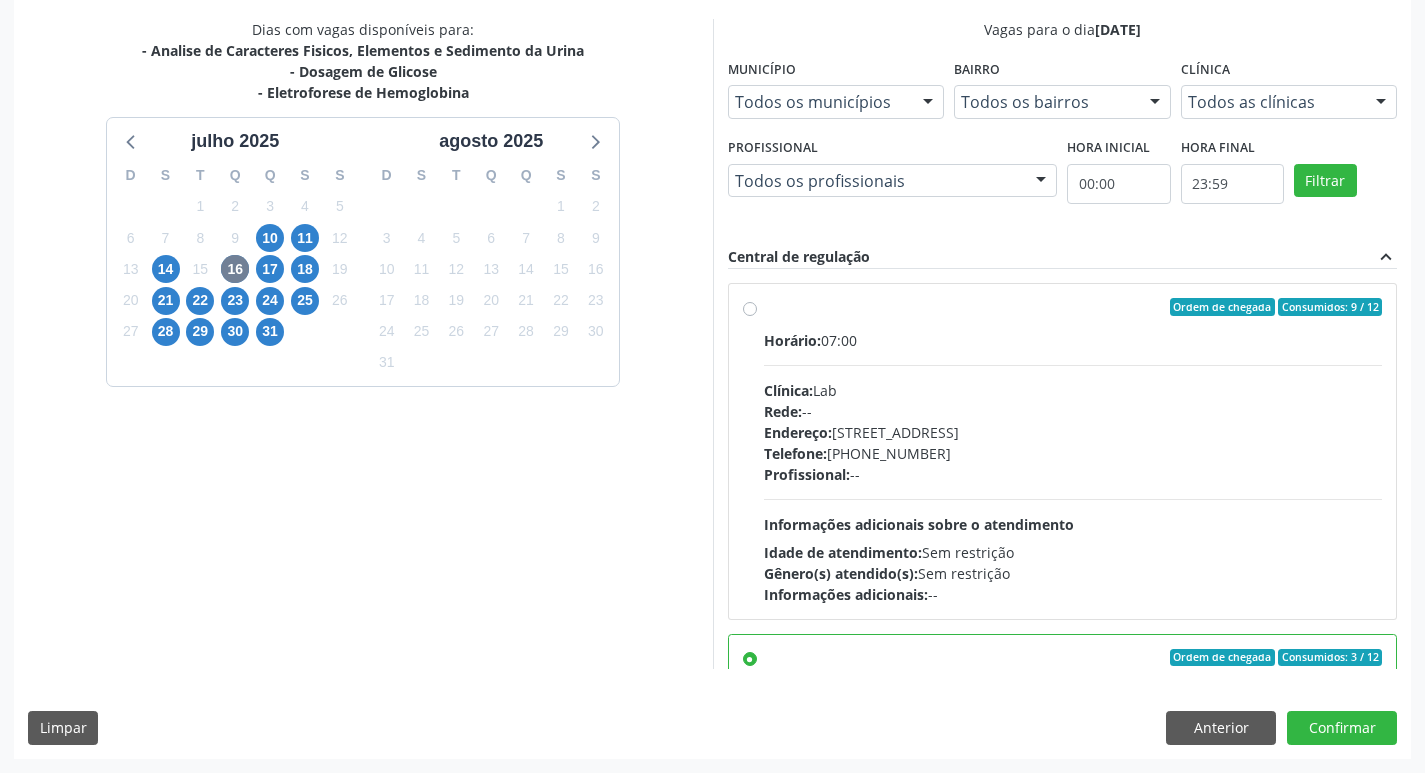 click on "Dias com vagas disponíveis para:
- Analise de Caracteres Fisicos, Elementos e Sedimento da Urina
- Dosagem de Glicose
- Eletroforese de Hemoglobina
julho 2025 D S T Q Q S S 29 30 1 2 3 4 5 6 7 8 9 10 11 12 13 14 15 16 17 18 19 20 21 22 23 24 25 26 27 28 29 30 31 1 2 3 4 5 6 7 8 9 agosto 2025 D S T Q Q S S 27 28 29 30 31 1 2 3 4 5 6 7 8 9 10 11 12 13 14 15 16 17 18 19 20 21 22 23 24 25 26 27 28 29 30 31 1 2 3 4 5 6
Vagas para o dia
16/07/2025
Município
Todos os municípios         Todos os municípios   Serra Talhada - PE
Nenhum resultado encontrado para: "   "
Não há nenhuma opção para ser exibida.
Bairro
Todos os bairros         Todos os bairros   Aabb   N S da Penha
Nenhum resultado encontrado para: "   "
Não há nenhuma opção para ser exibida.
Clínica
Todos as clínicas           Lab" at bounding box center [712, 388] 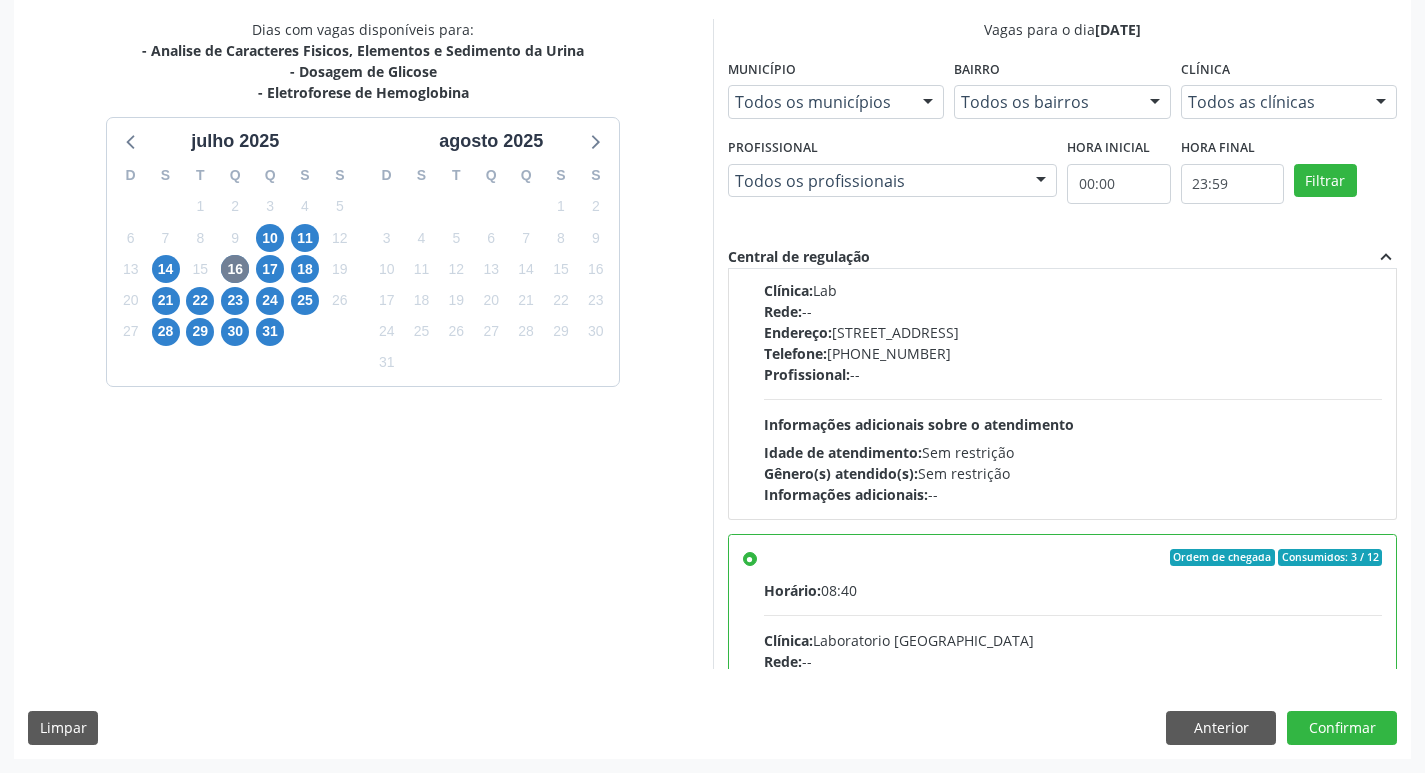 scroll, scrollTop: 200, scrollLeft: 0, axis: vertical 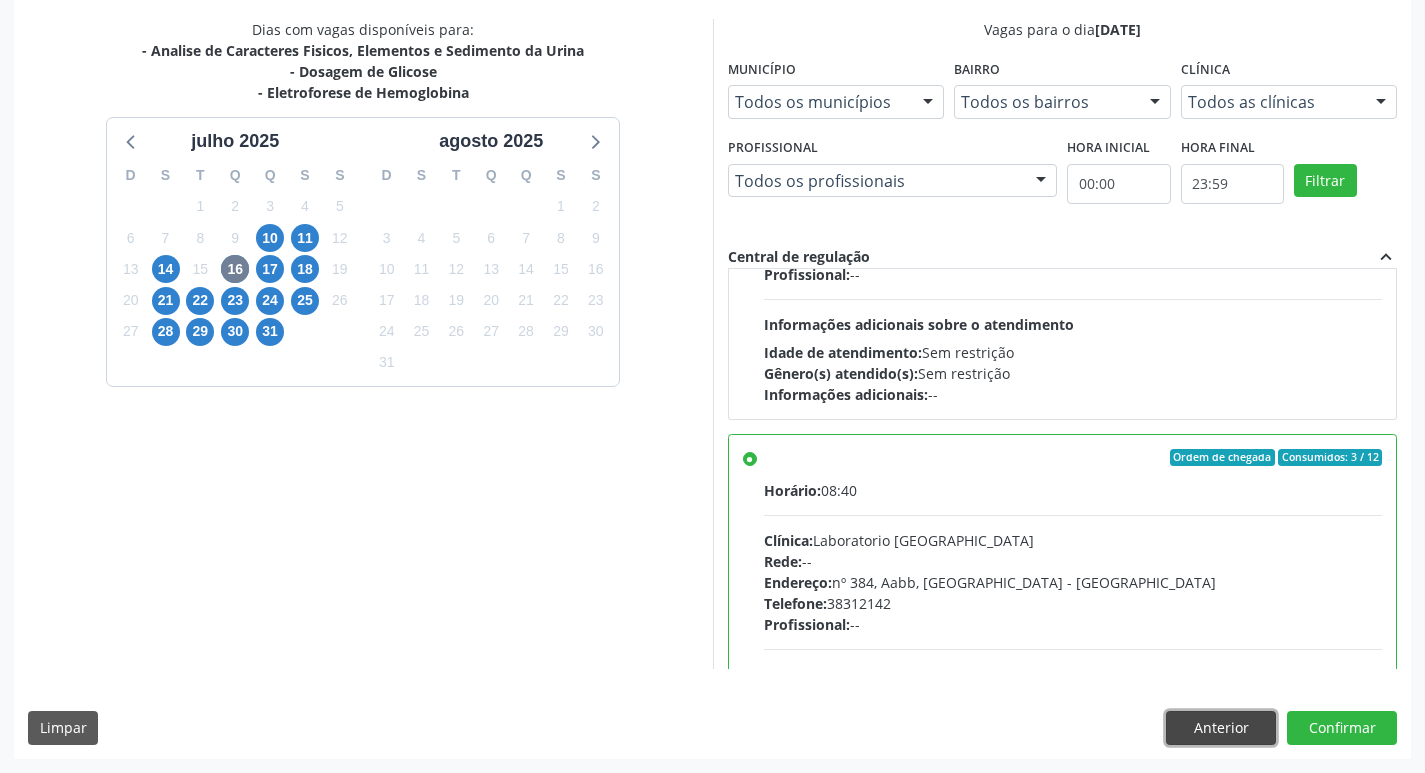 click on "Anterior" at bounding box center [1221, 728] 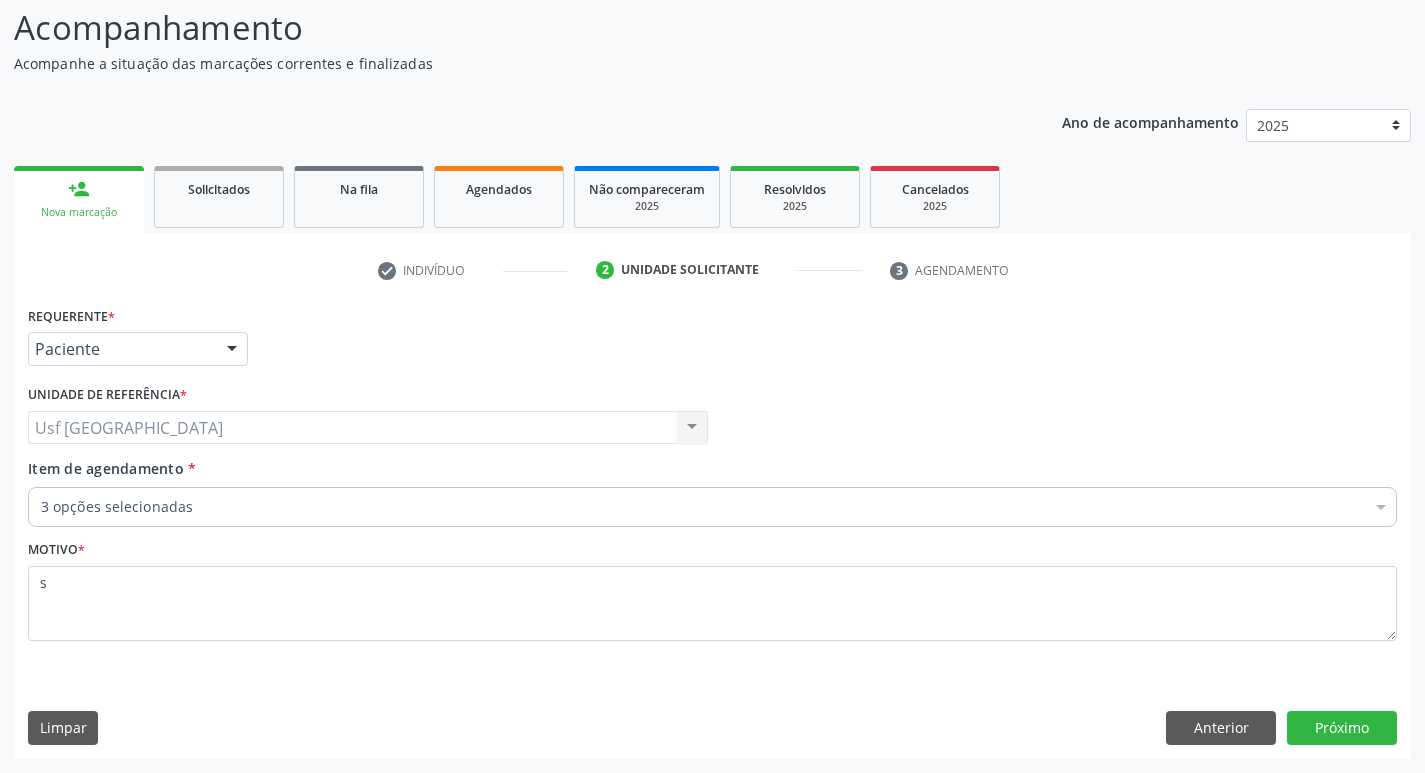 scroll, scrollTop: 133, scrollLeft: 0, axis: vertical 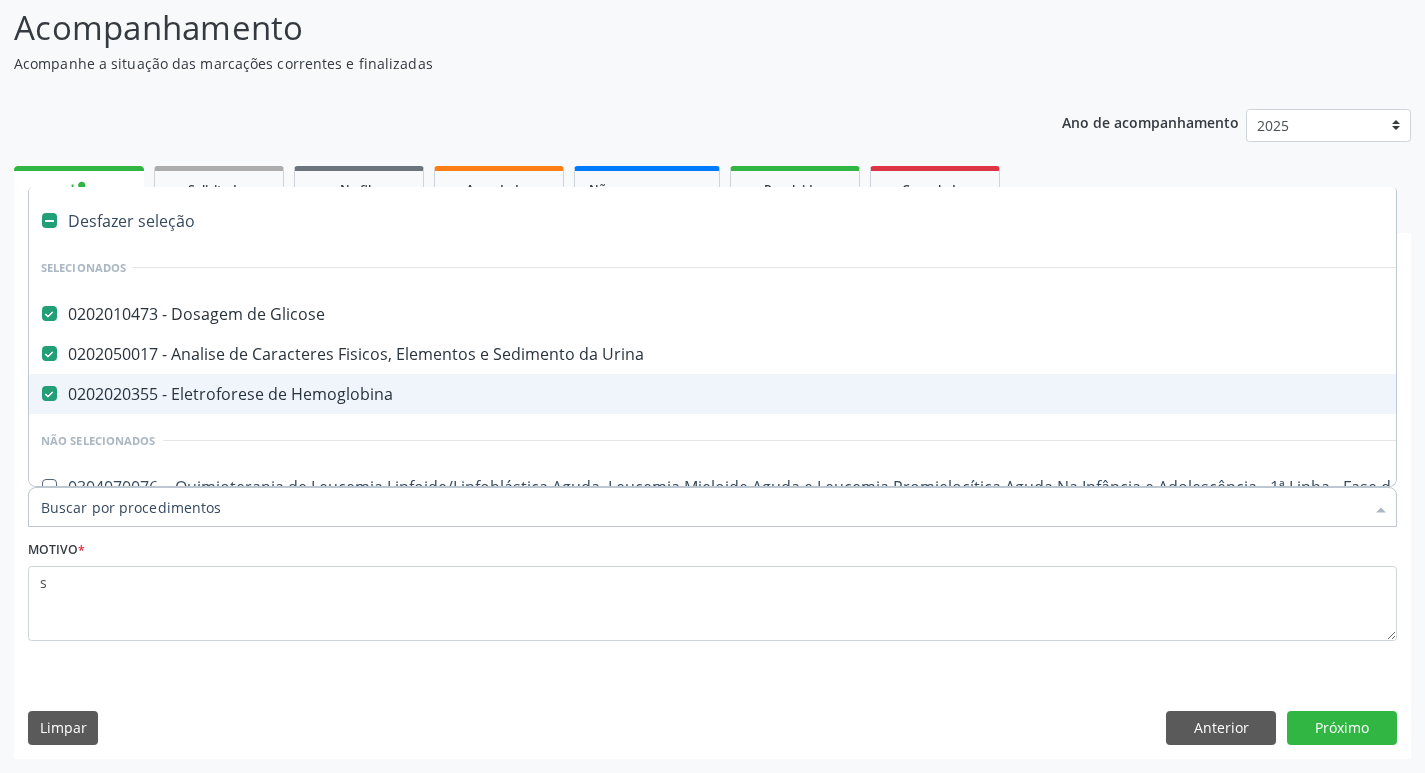 click on "0202020355 - Eletroforese de Hemoglobina" at bounding box center [819, 394] 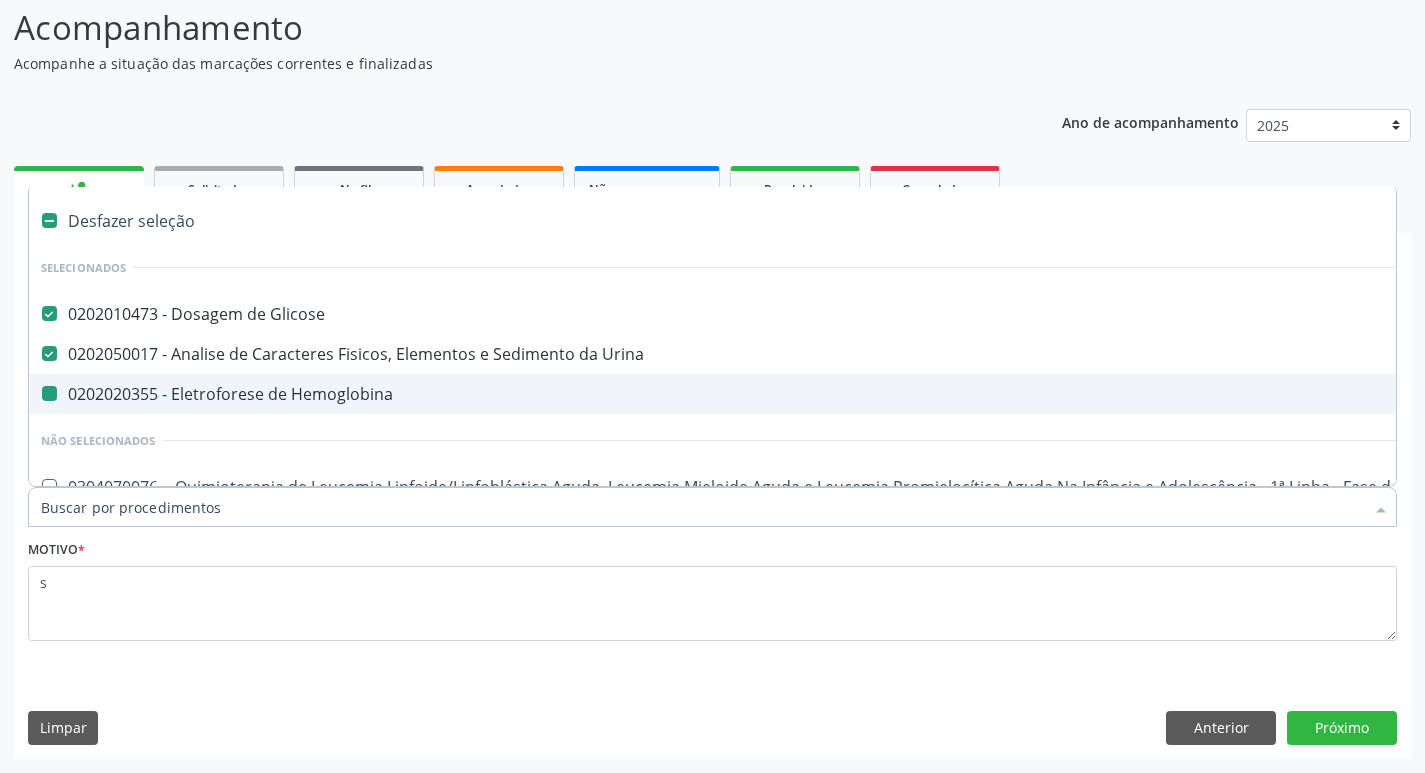 checkbox on "false" 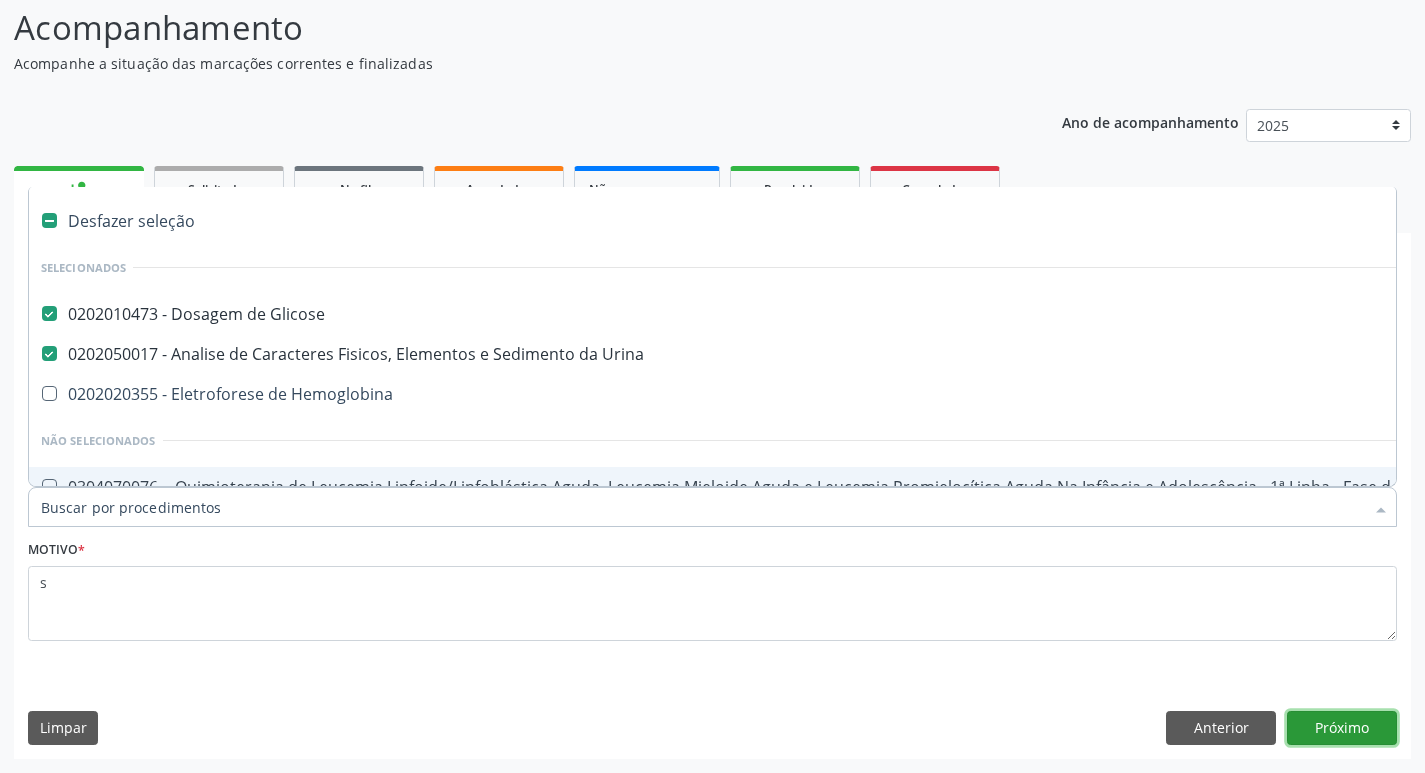 click on "Próximo" at bounding box center (1342, 728) 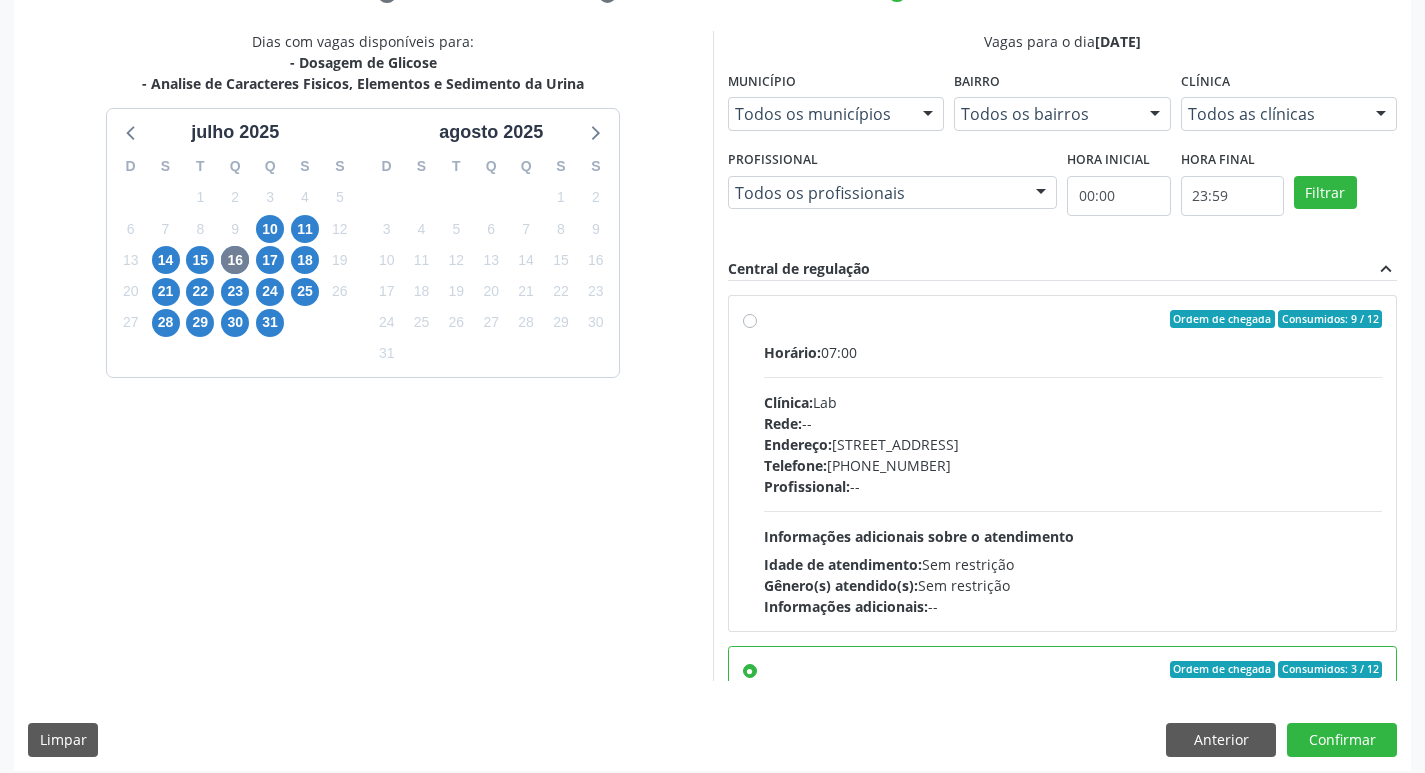 scroll, scrollTop: 422, scrollLeft: 0, axis: vertical 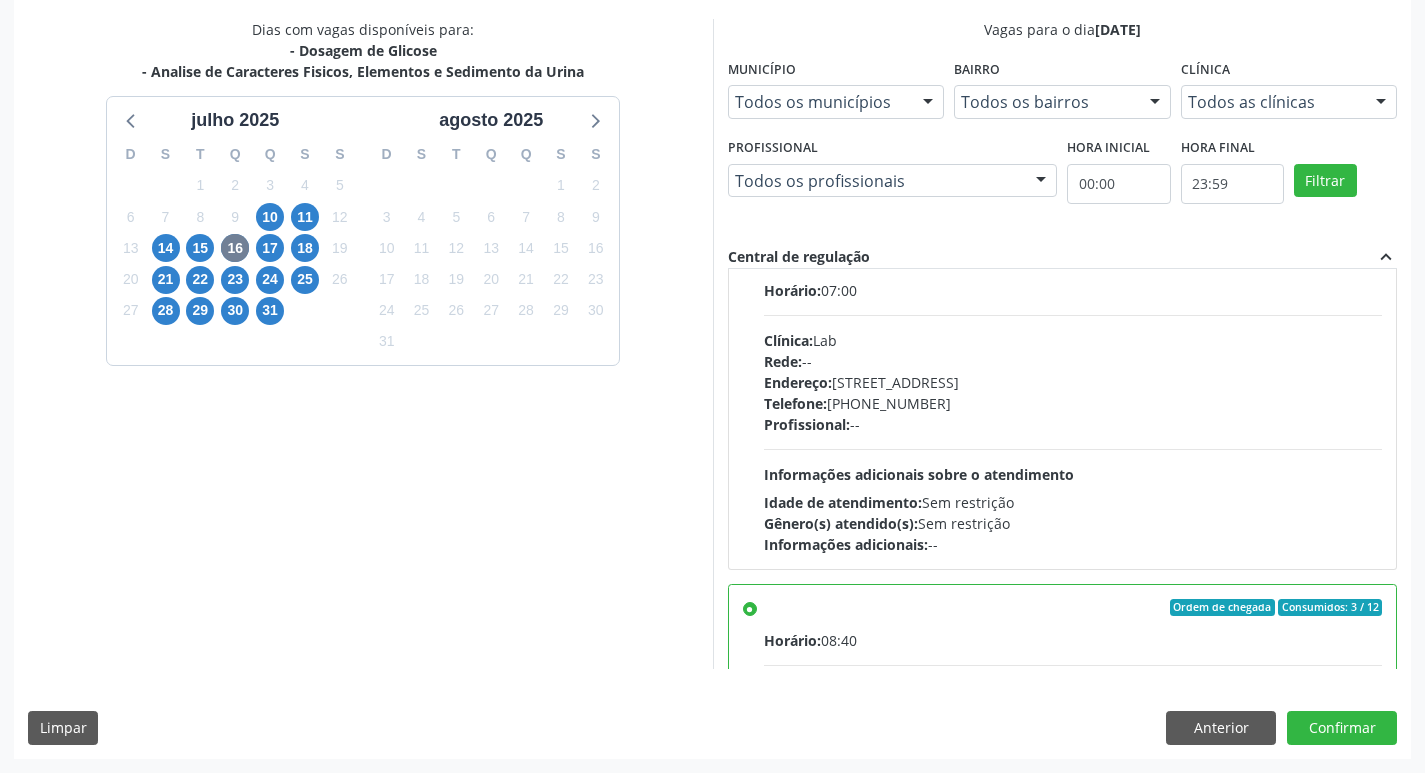 click on "17" at bounding box center (270, 248) 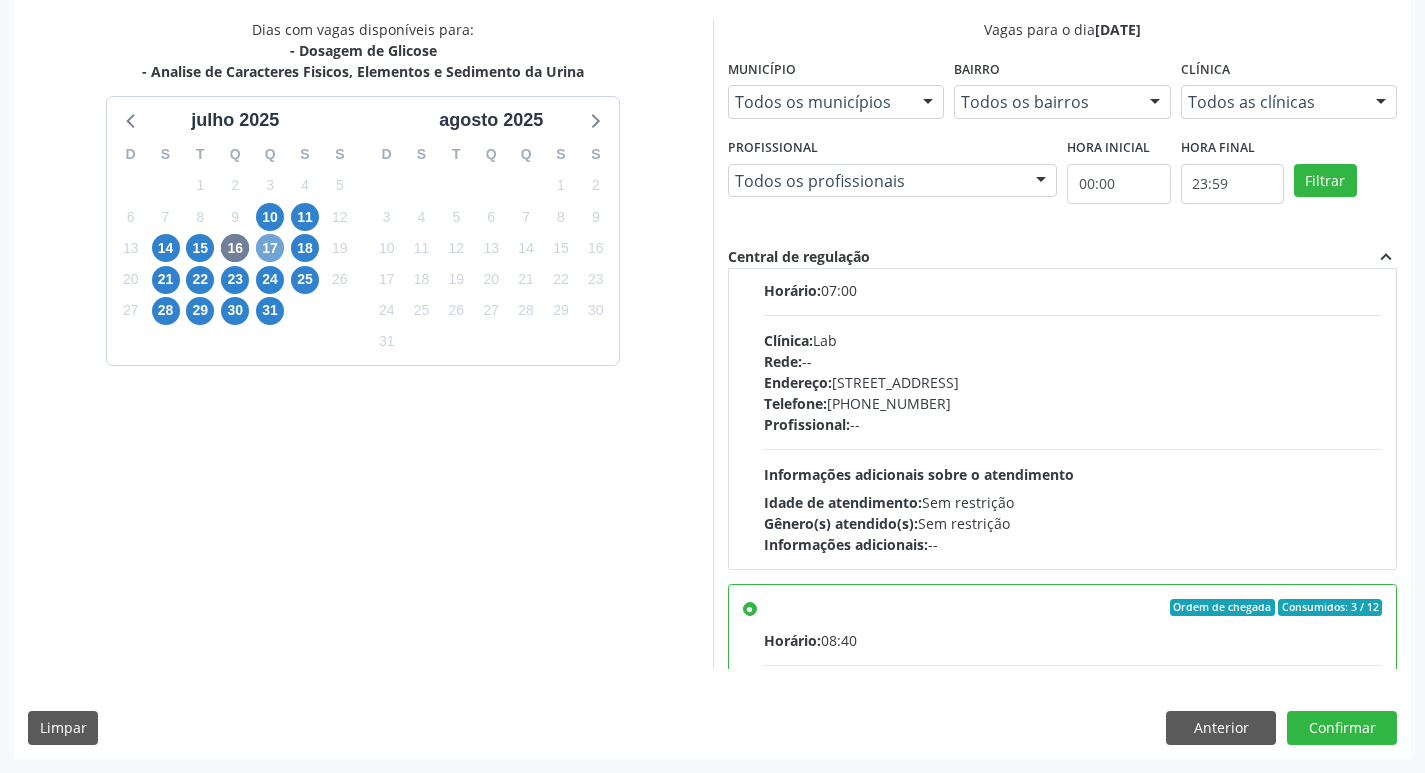 click on "17" at bounding box center (270, 248) 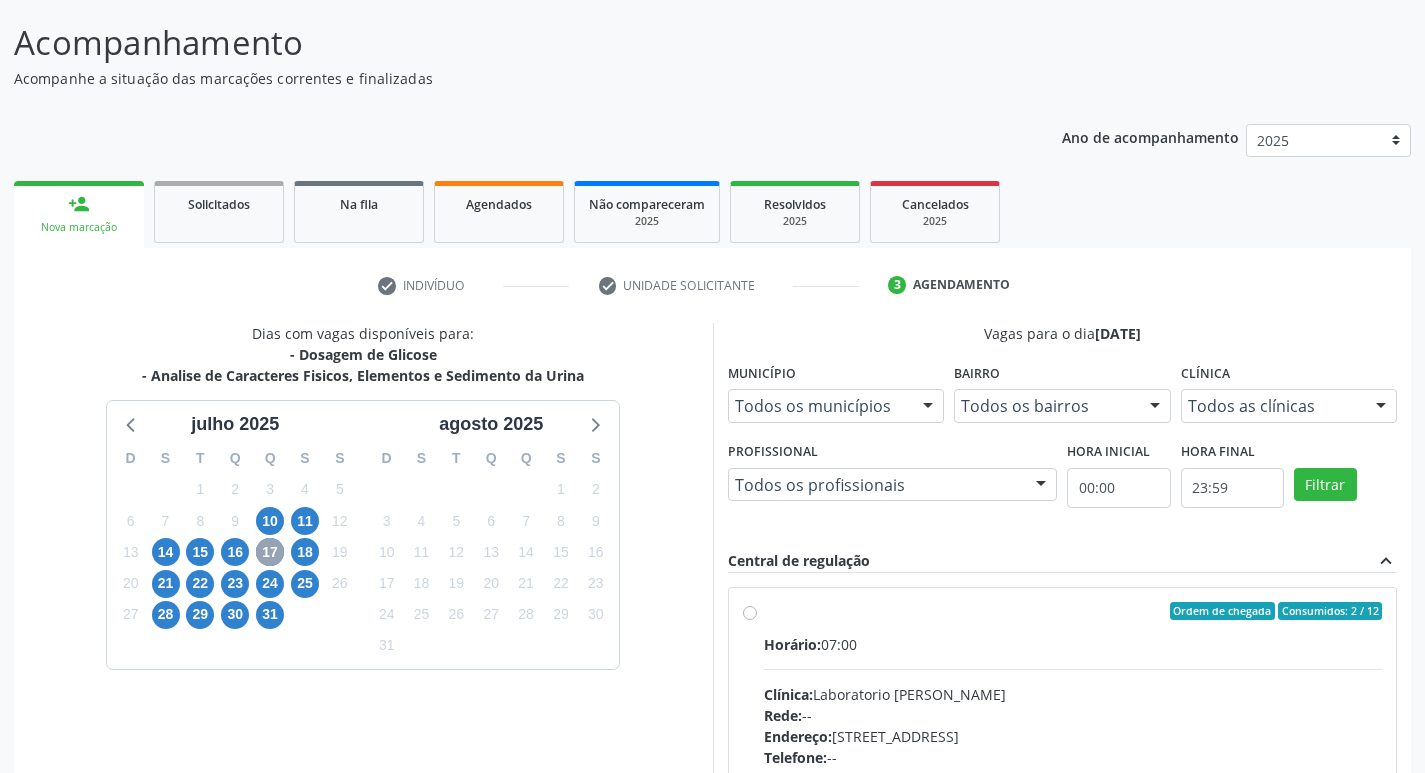 scroll, scrollTop: 422, scrollLeft: 0, axis: vertical 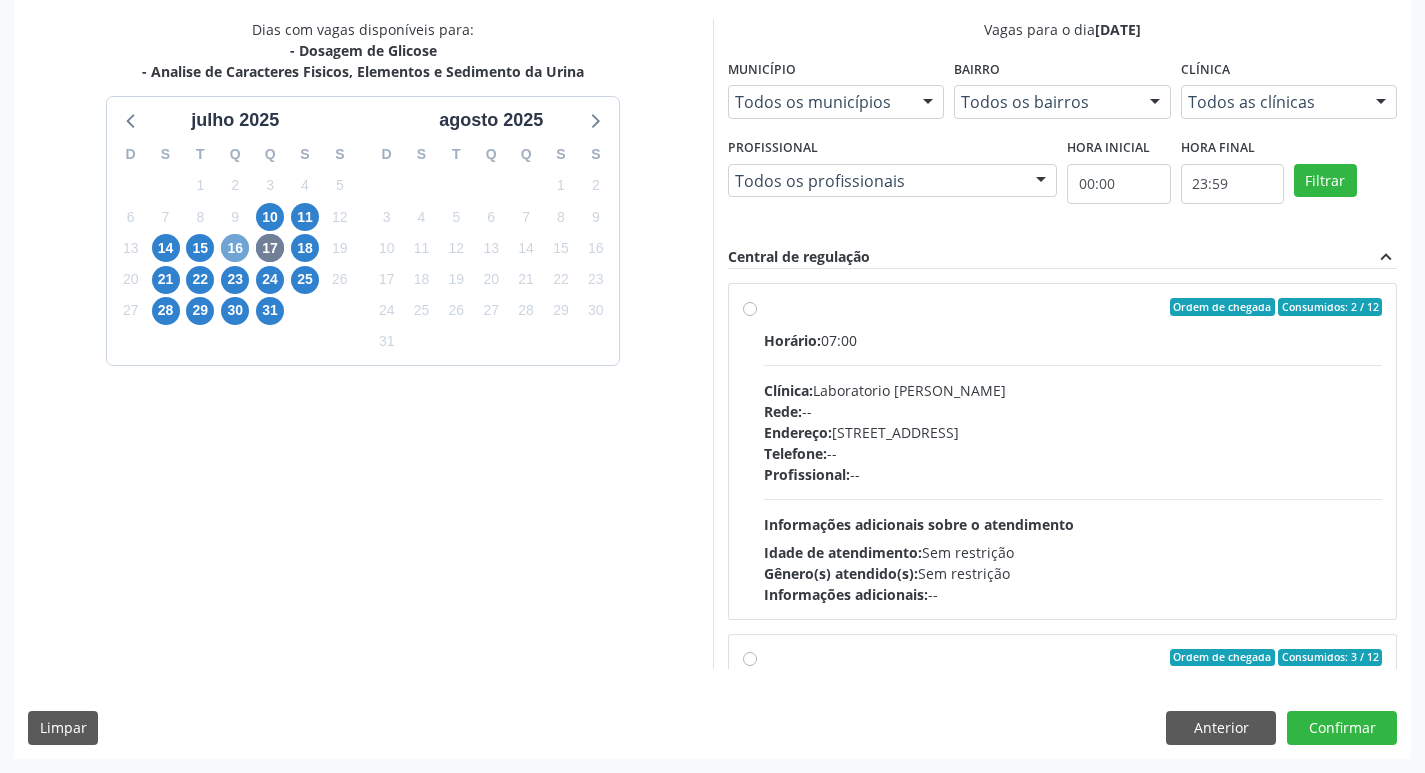 click on "16" at bounding box center (235, 248) 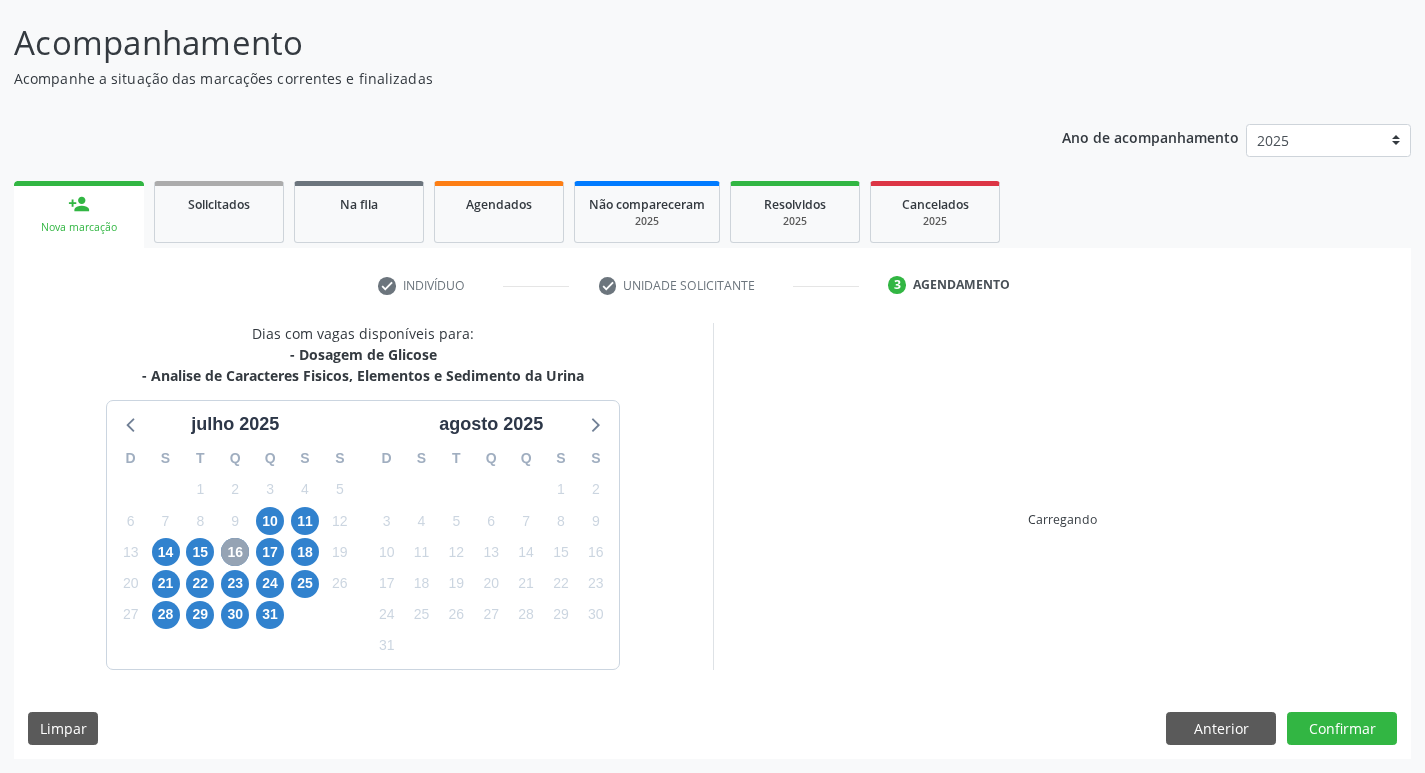 scroll, scrollTop: 422, scrollLeft: 0, axis: vertical 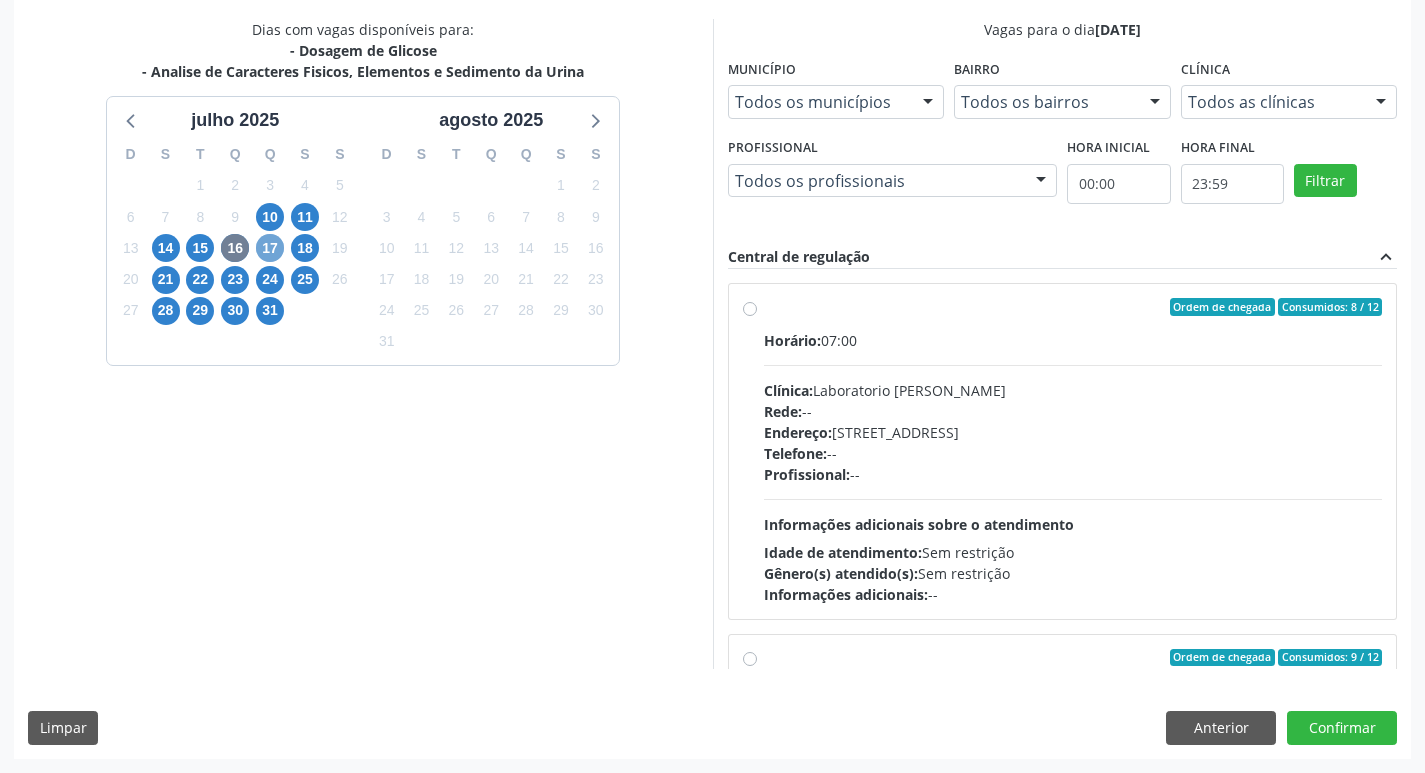 click on "17" at bounding box center [270, 248] 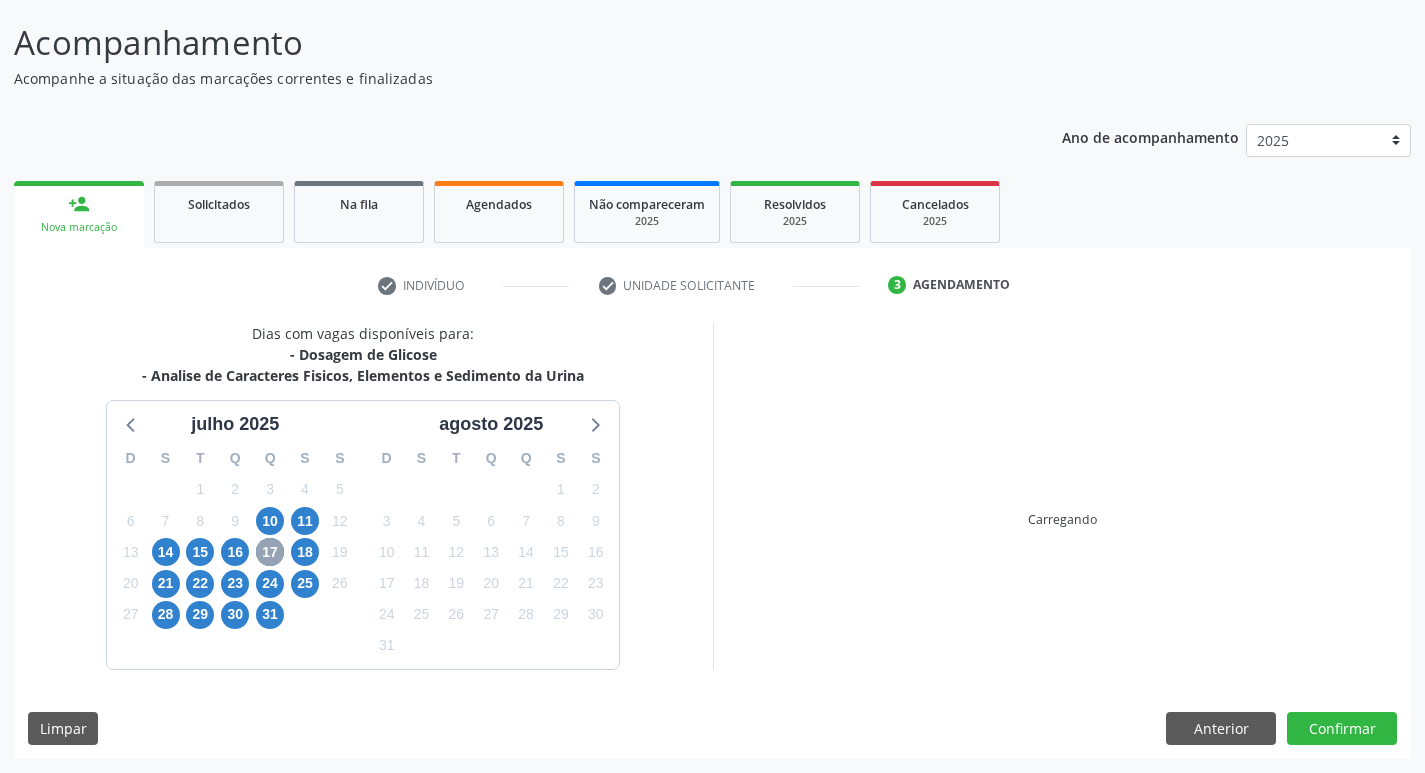 scroll, scrollTop: 422, scrollLeft: 0, axis: vertical 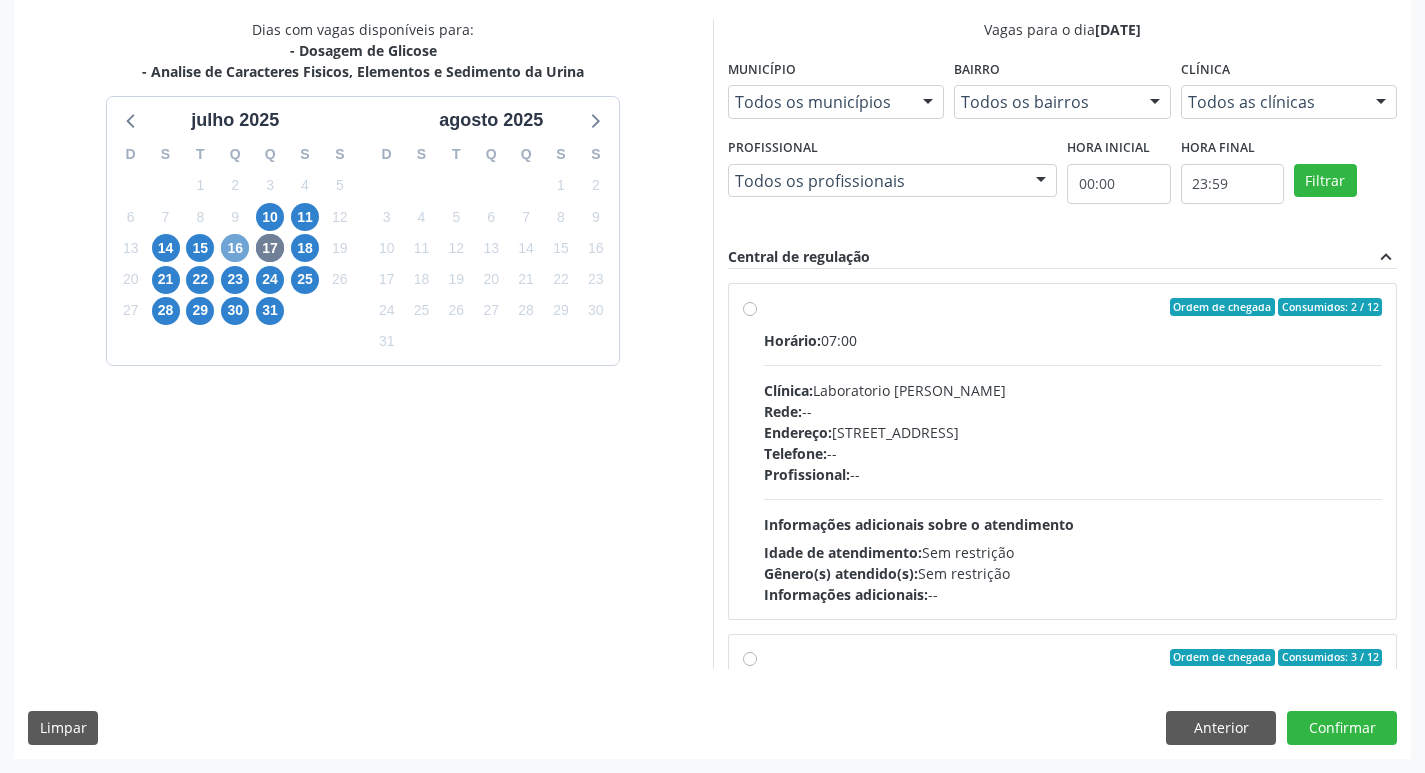 click on "16" at bounding box center [235, 248] 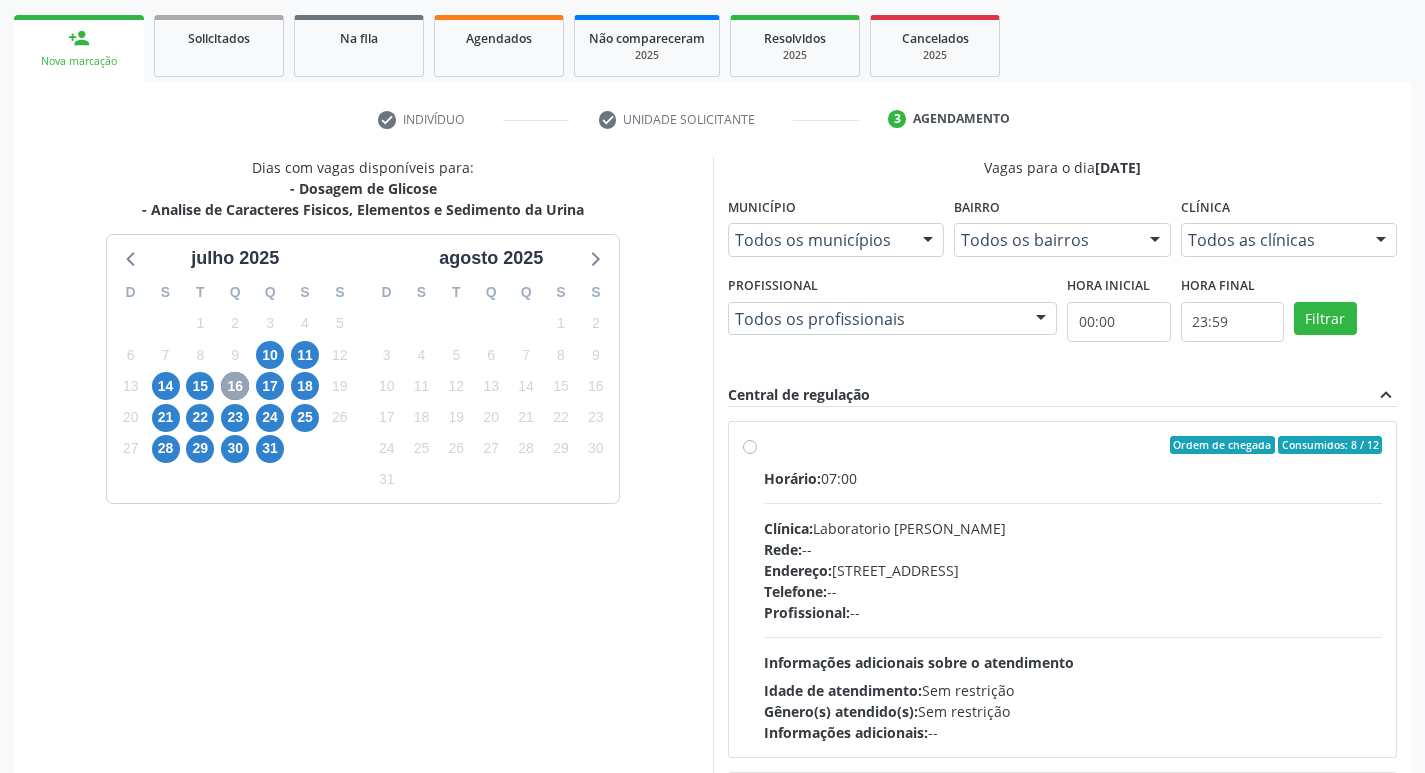 scroll, scrollTop: 222, scrollLeft: 0, axis: vertical 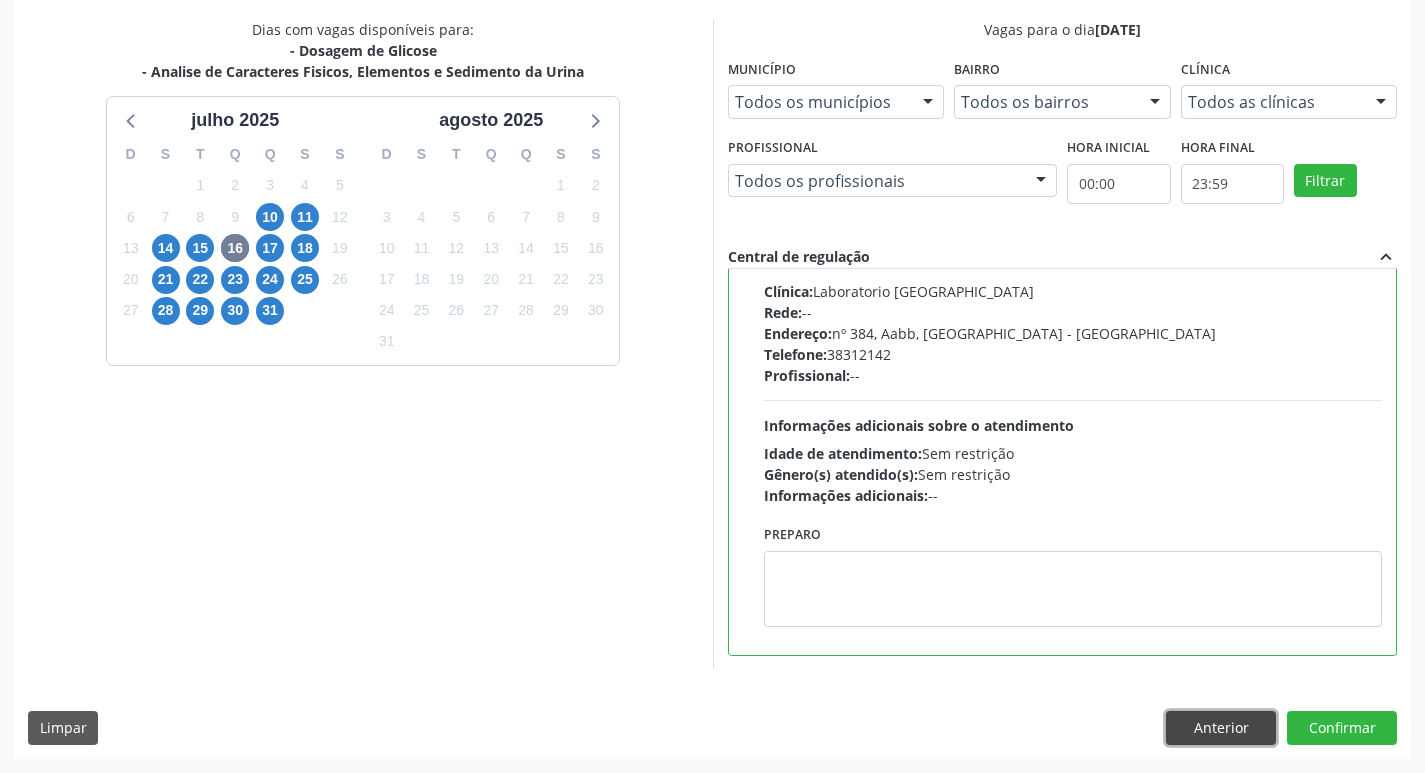 click on "Anterior" at bounding box center [1221, 728] 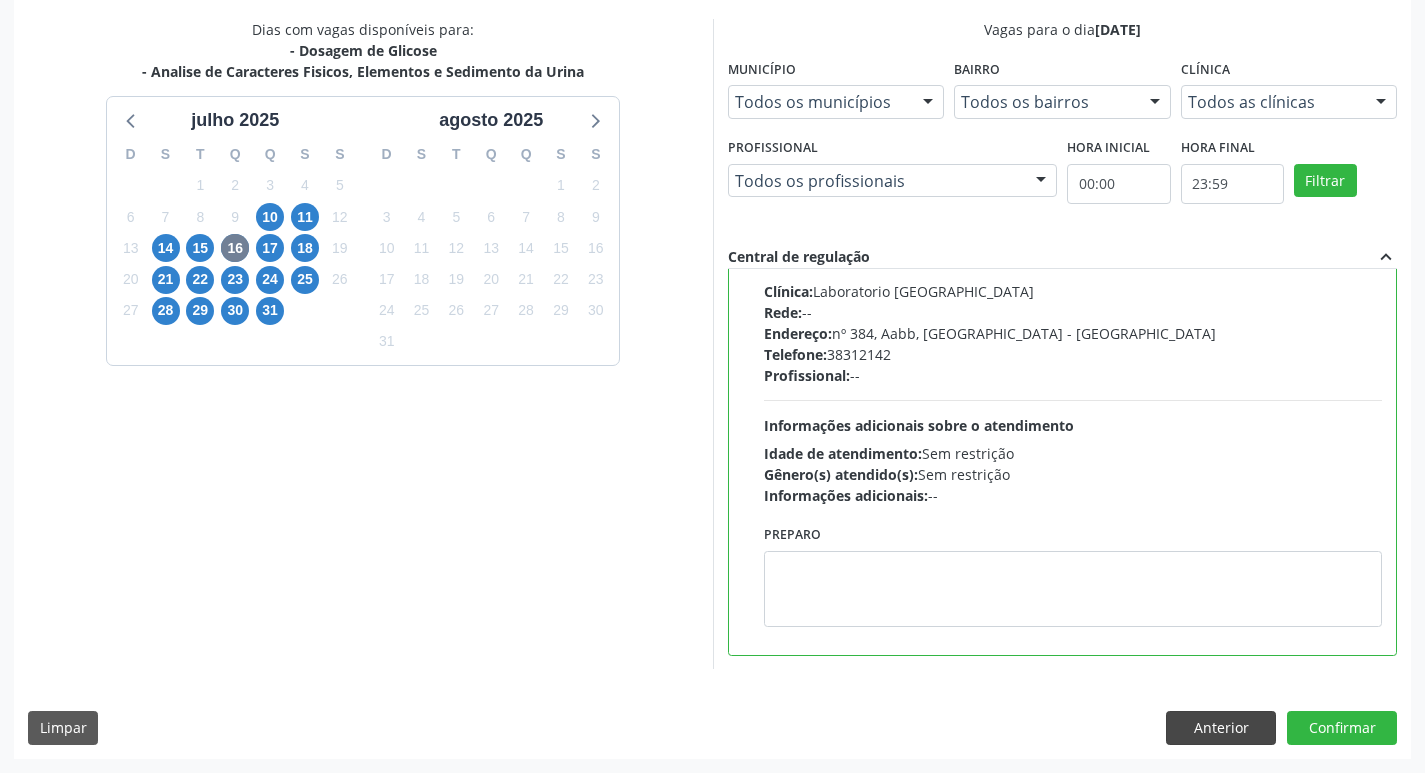 scroll, scrollTop: 133, scrollLeft: 0, axis: vertical 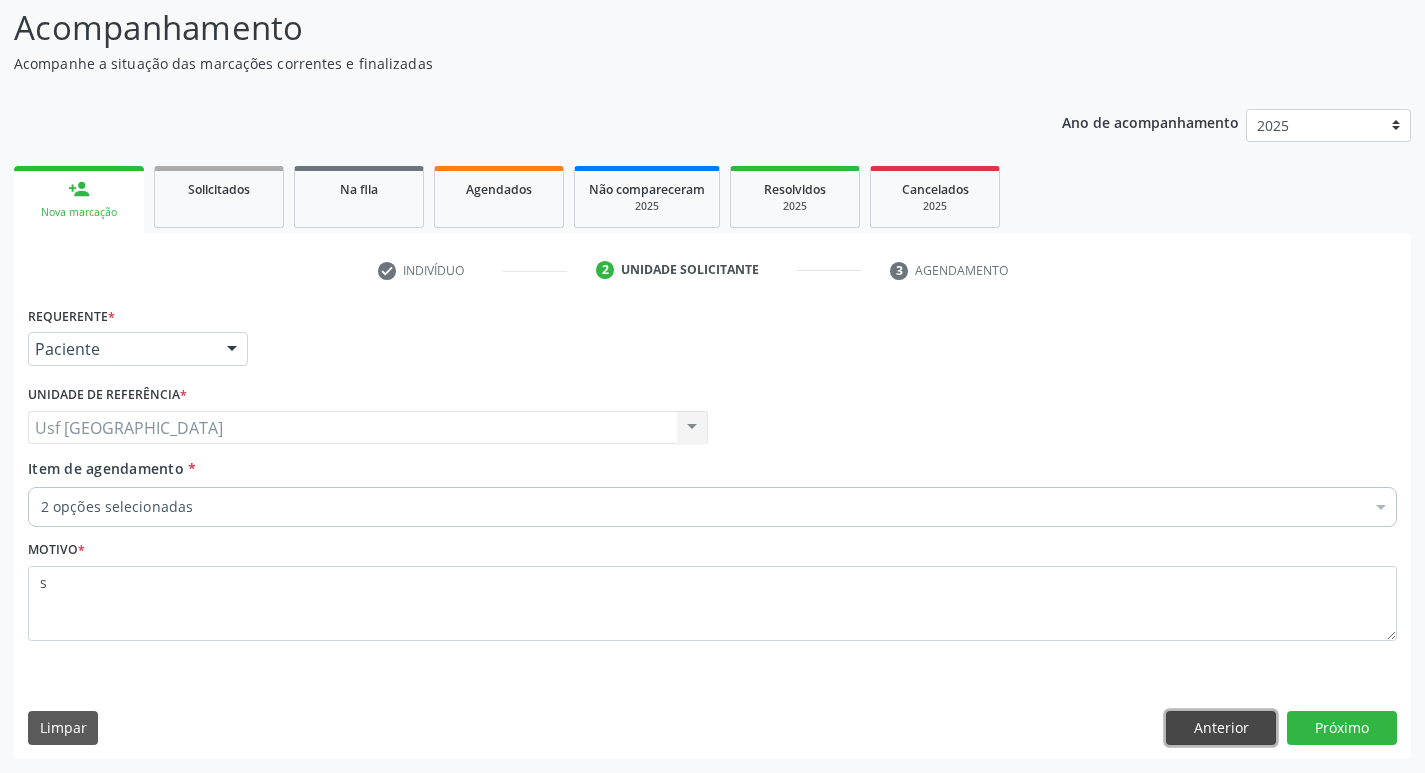click on "Anterior" at bounding box center (1221, 728) 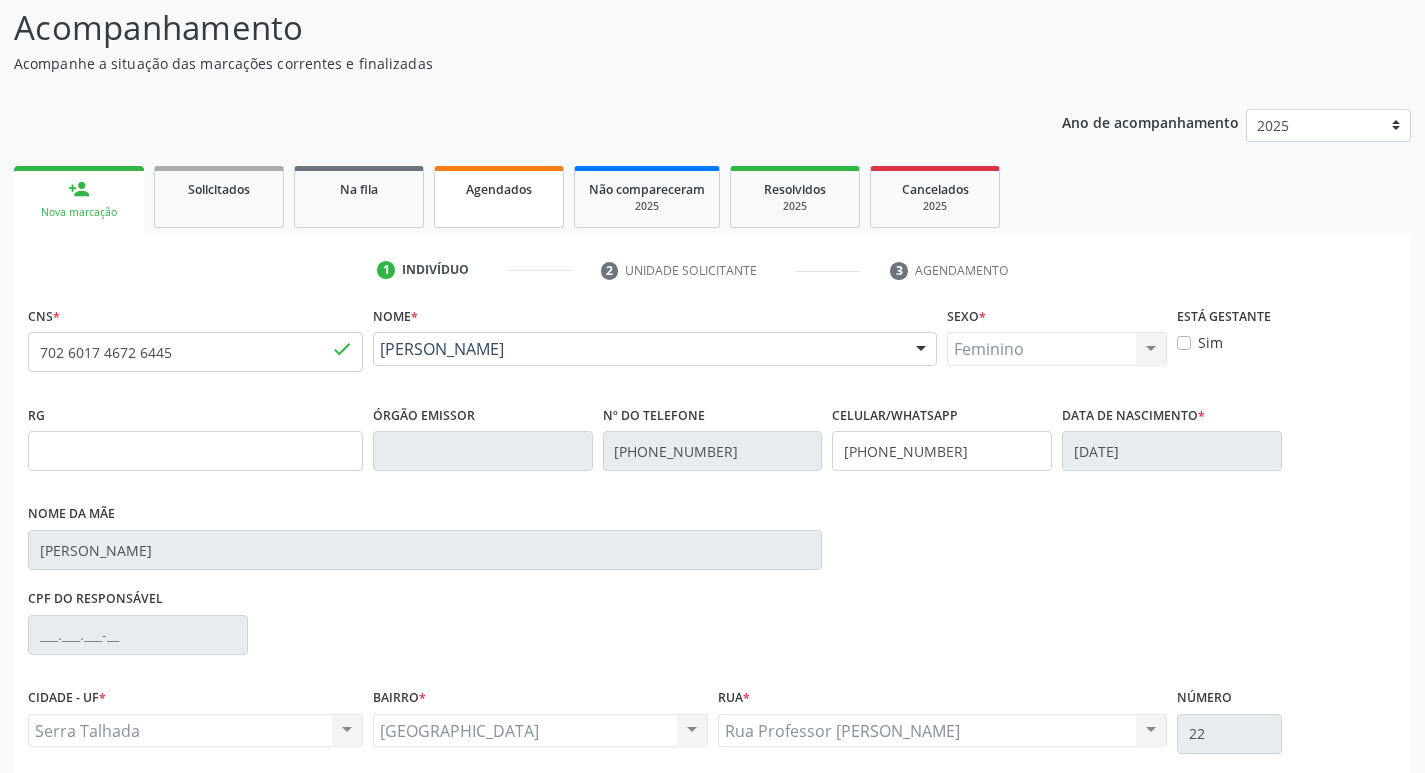 click on "Agendados" at bounding box center [499, 189] 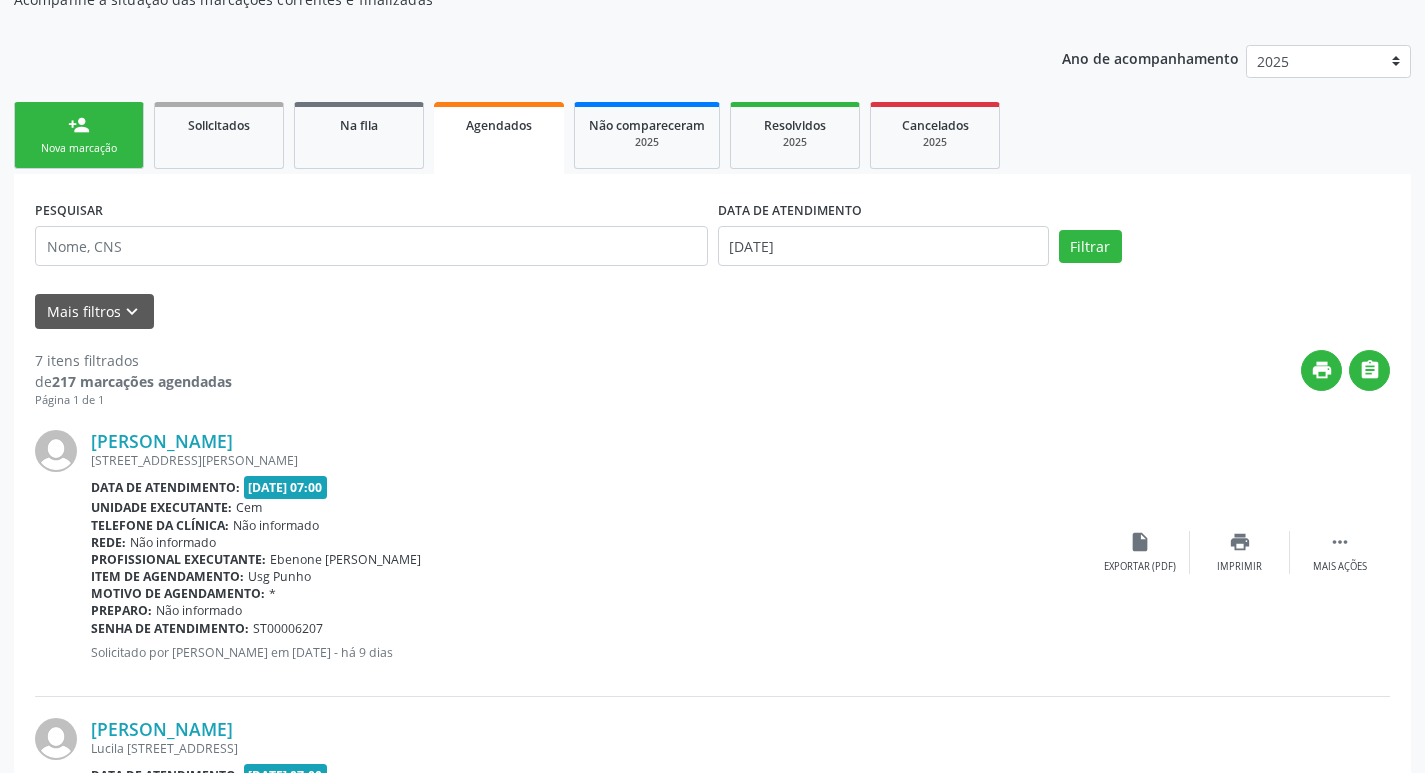 scroll, scrollTop: 200, scrollLeft: 0, axis: vertical 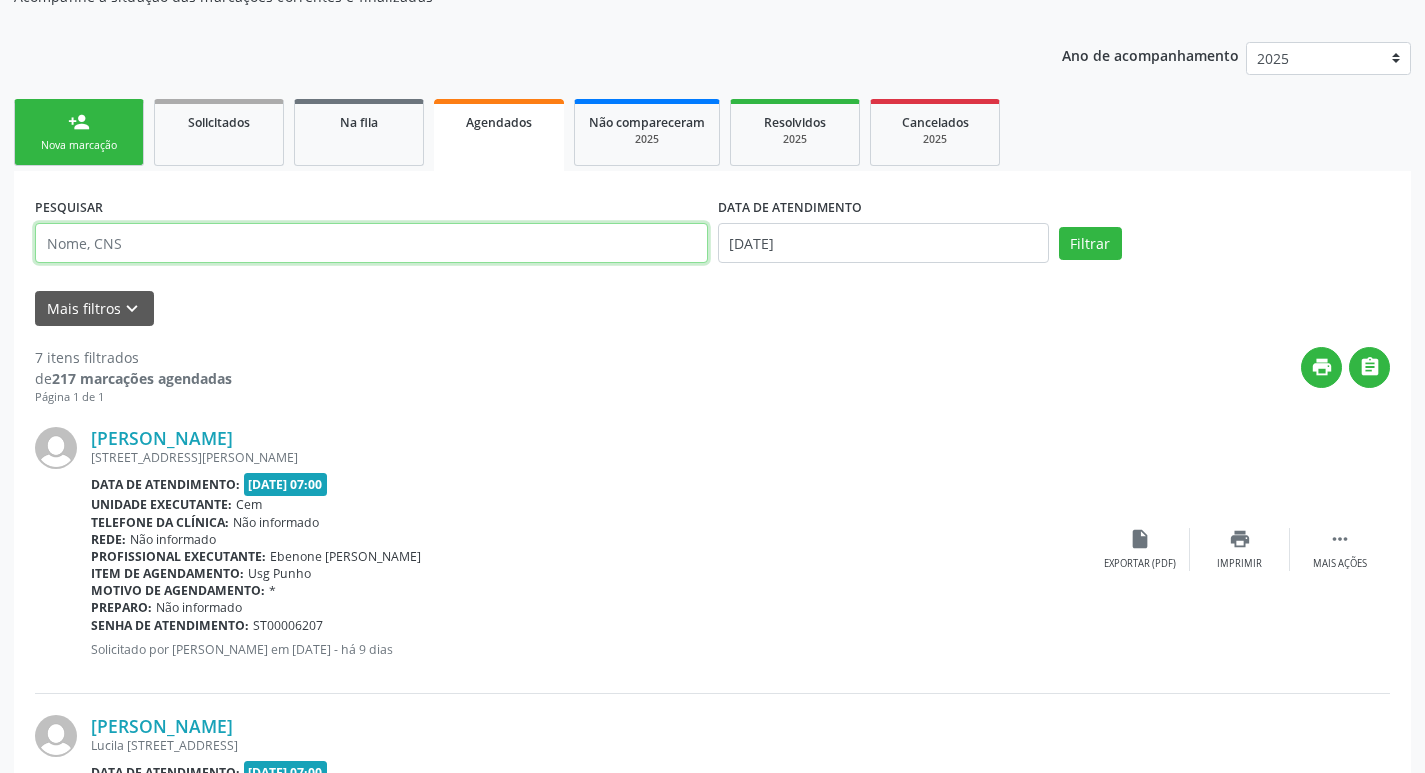 click at bounding box center (371, 243) 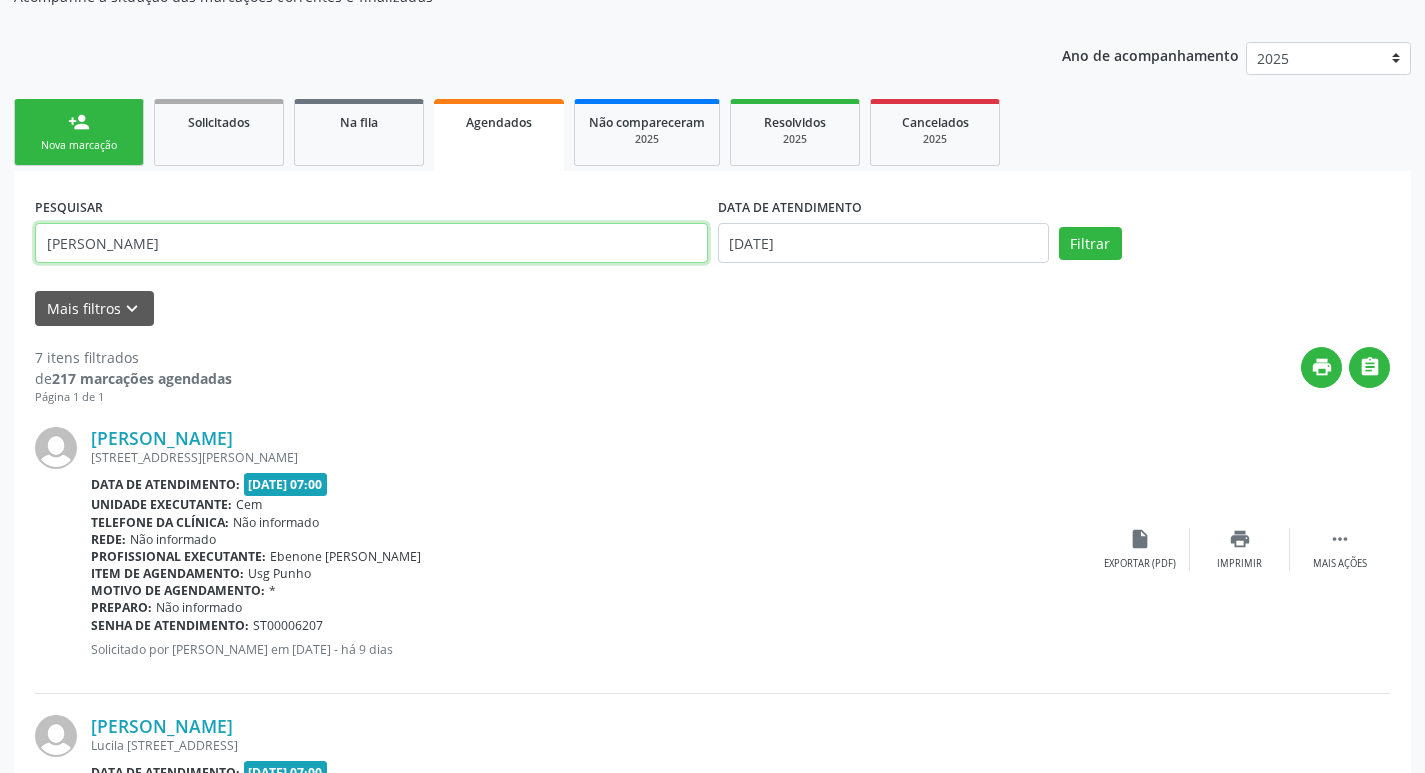 type on "leda nogueira" 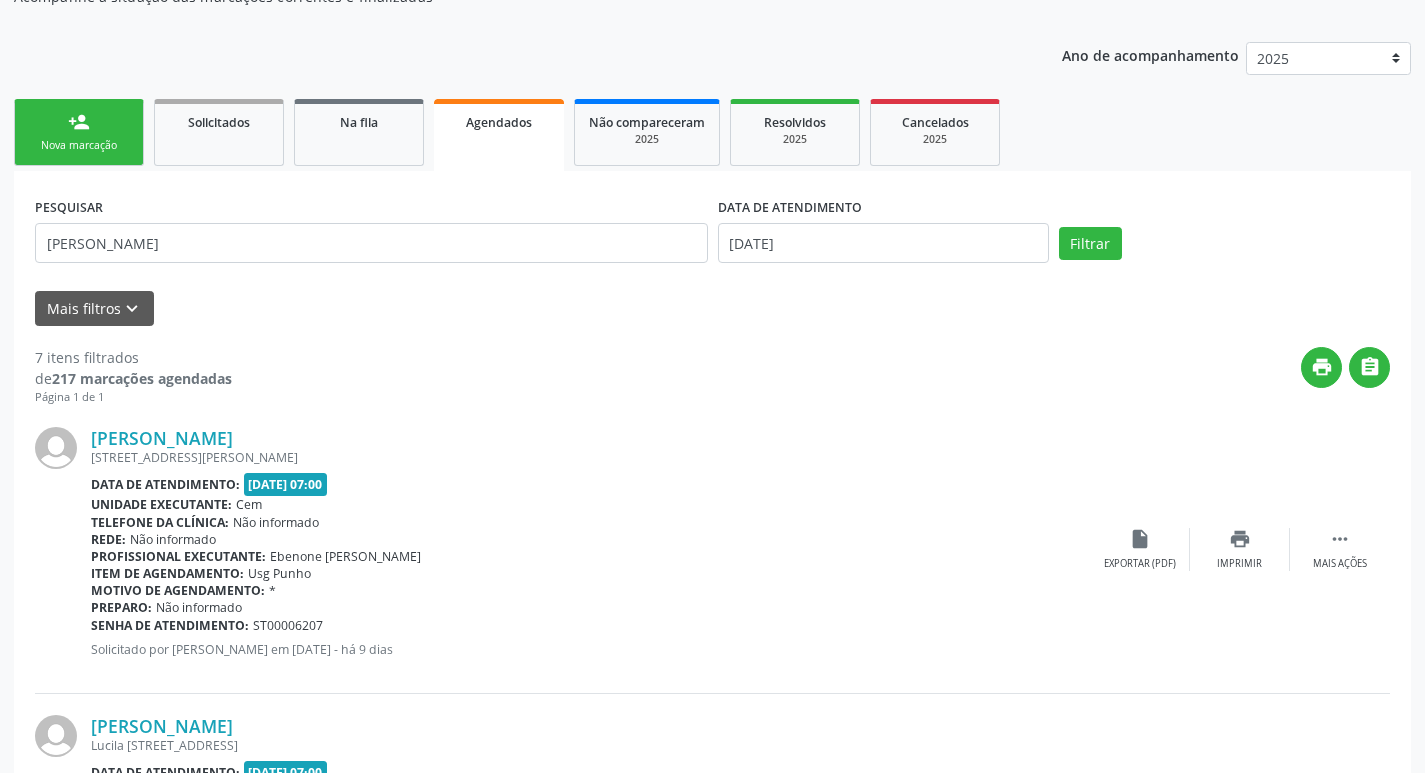 scroll, scrollTop: 0, scrollLeft: 0, axis: both 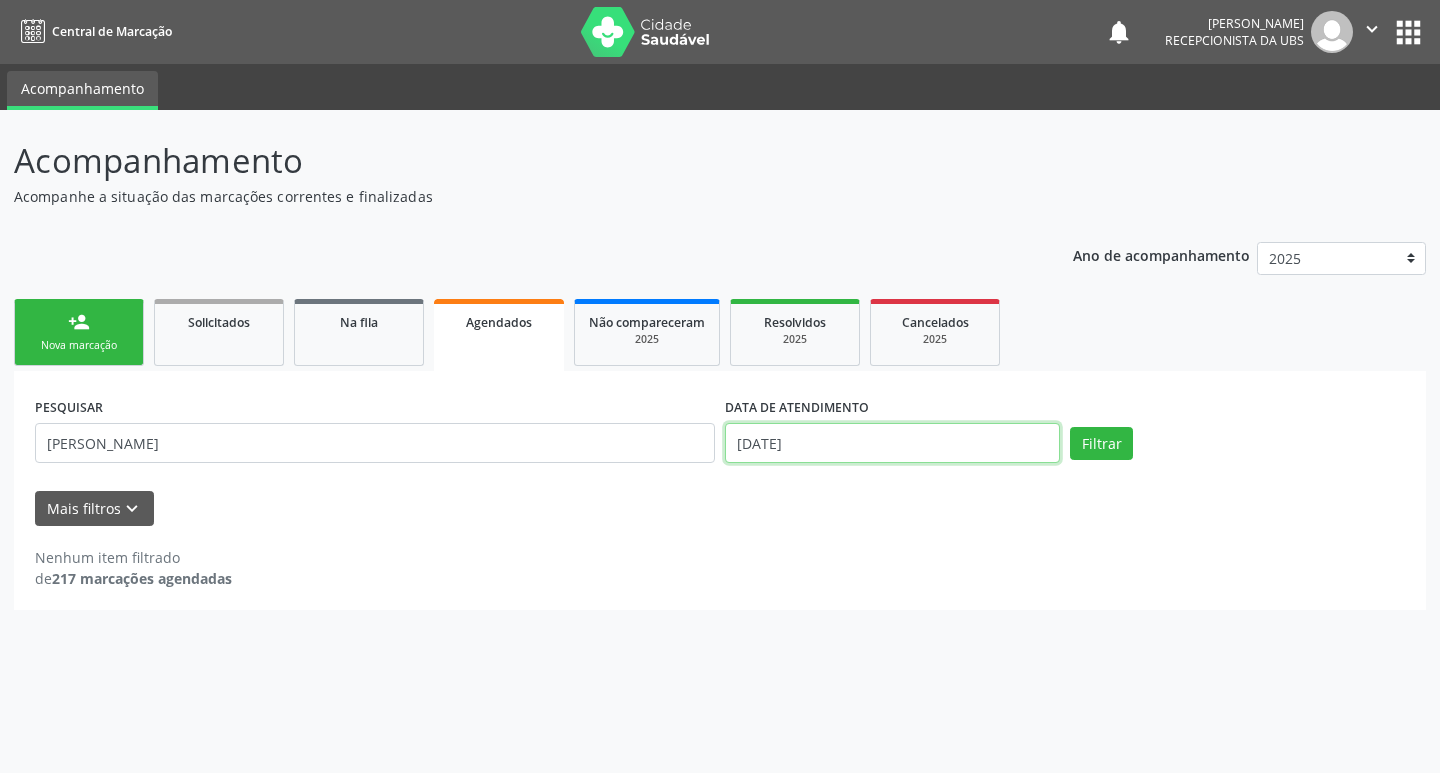 click on "10/07/2025" at bounding box center [892, 443] 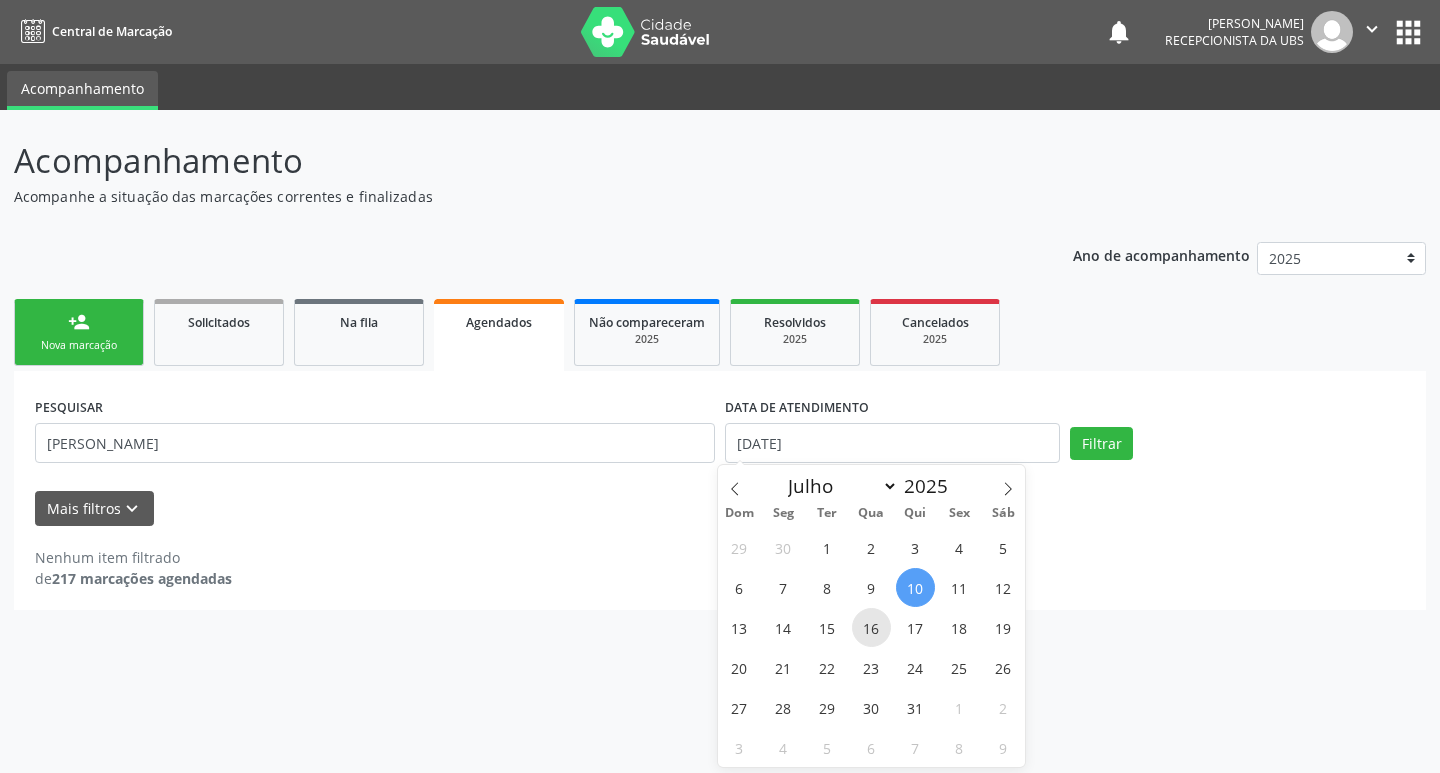 click on "16" at bounding box center [871, 627] 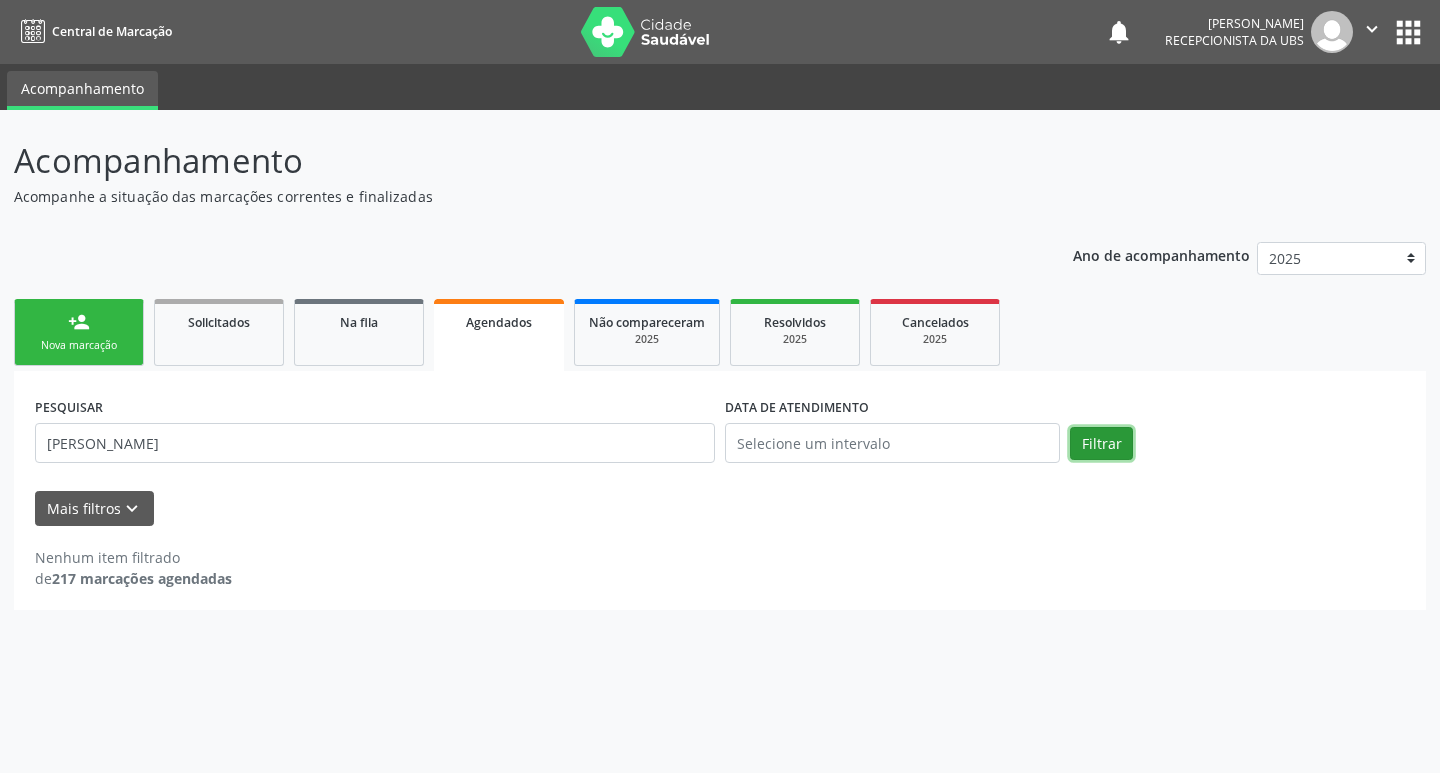 click on "Filtrar" at bounding box center [1101, 444] 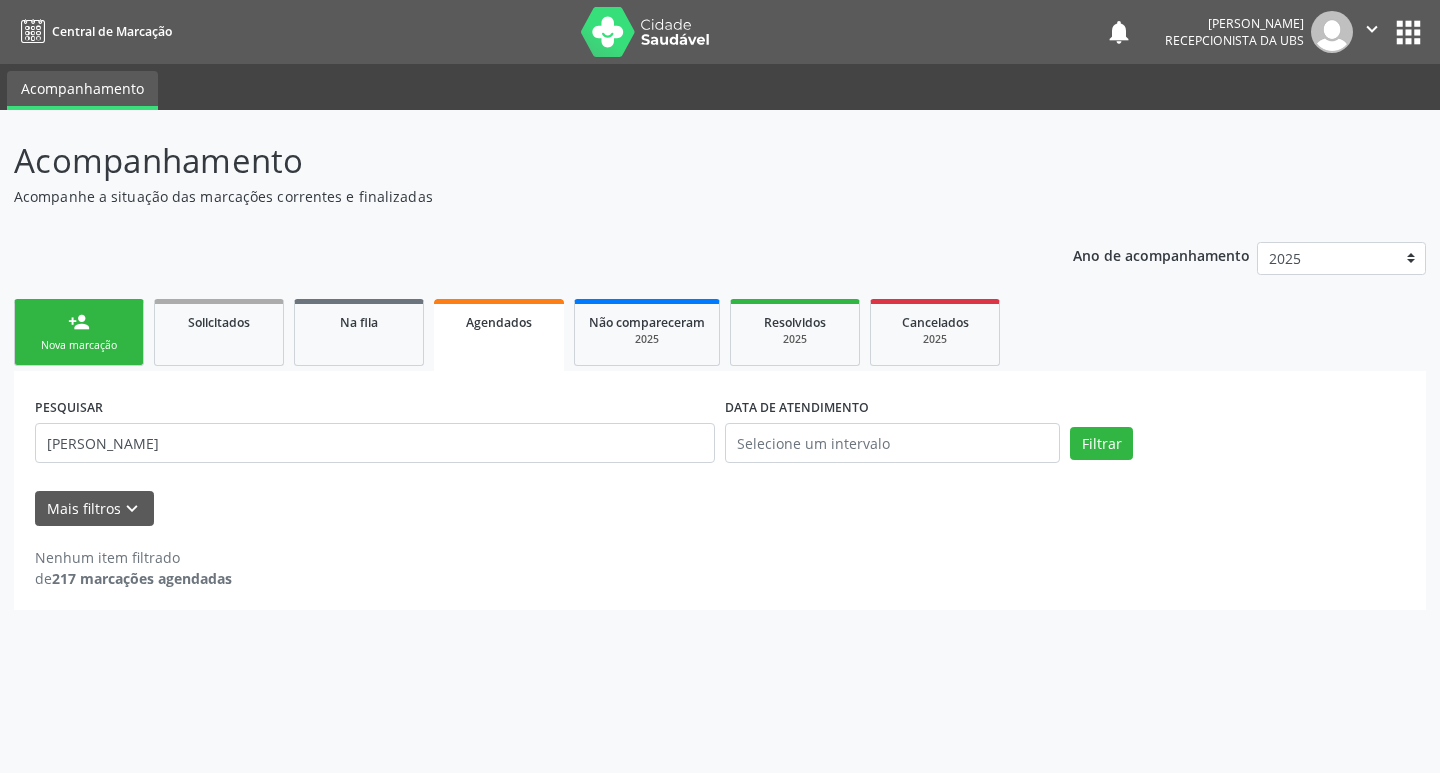 click on "Agendados" at bounding box center [499, 335] 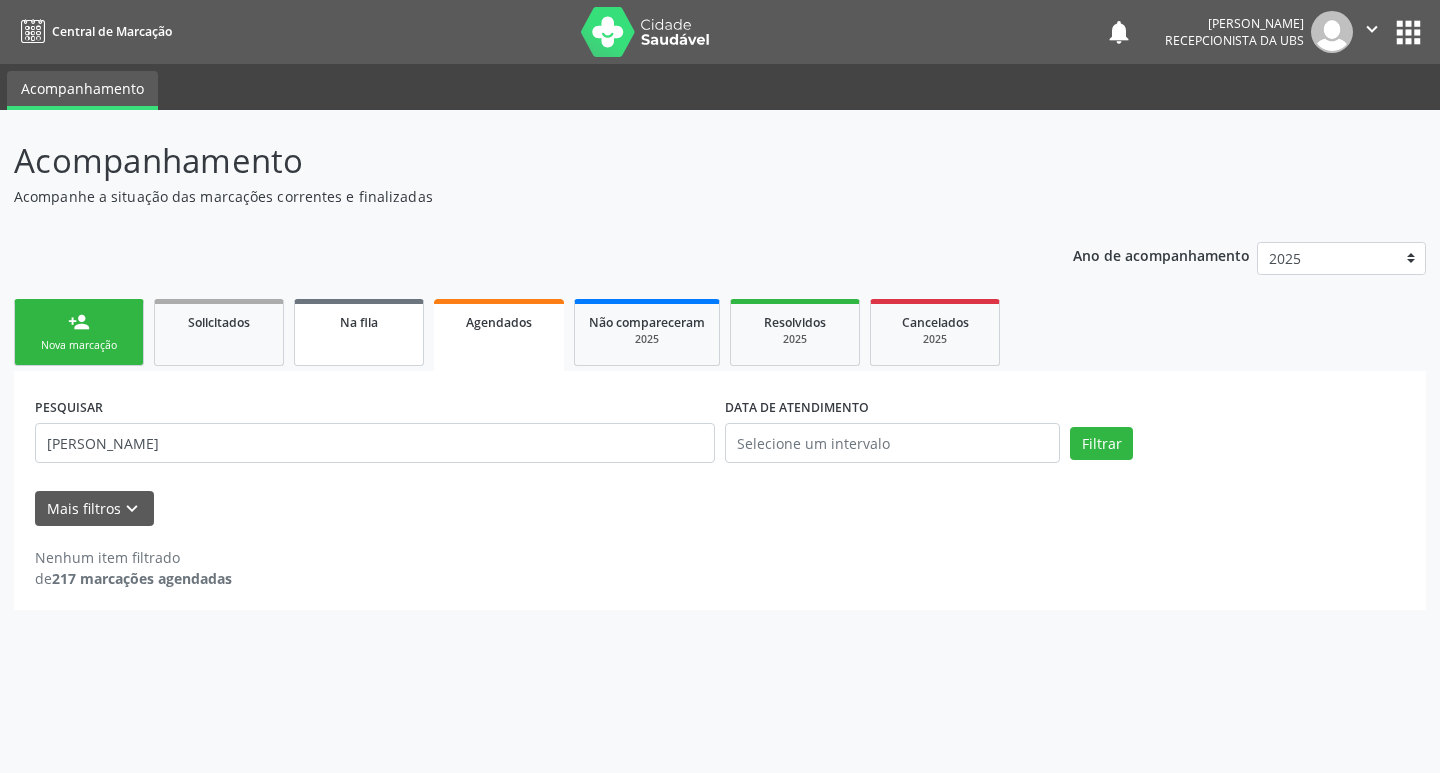 click on "Na fila" at bounding box center (359, 332) 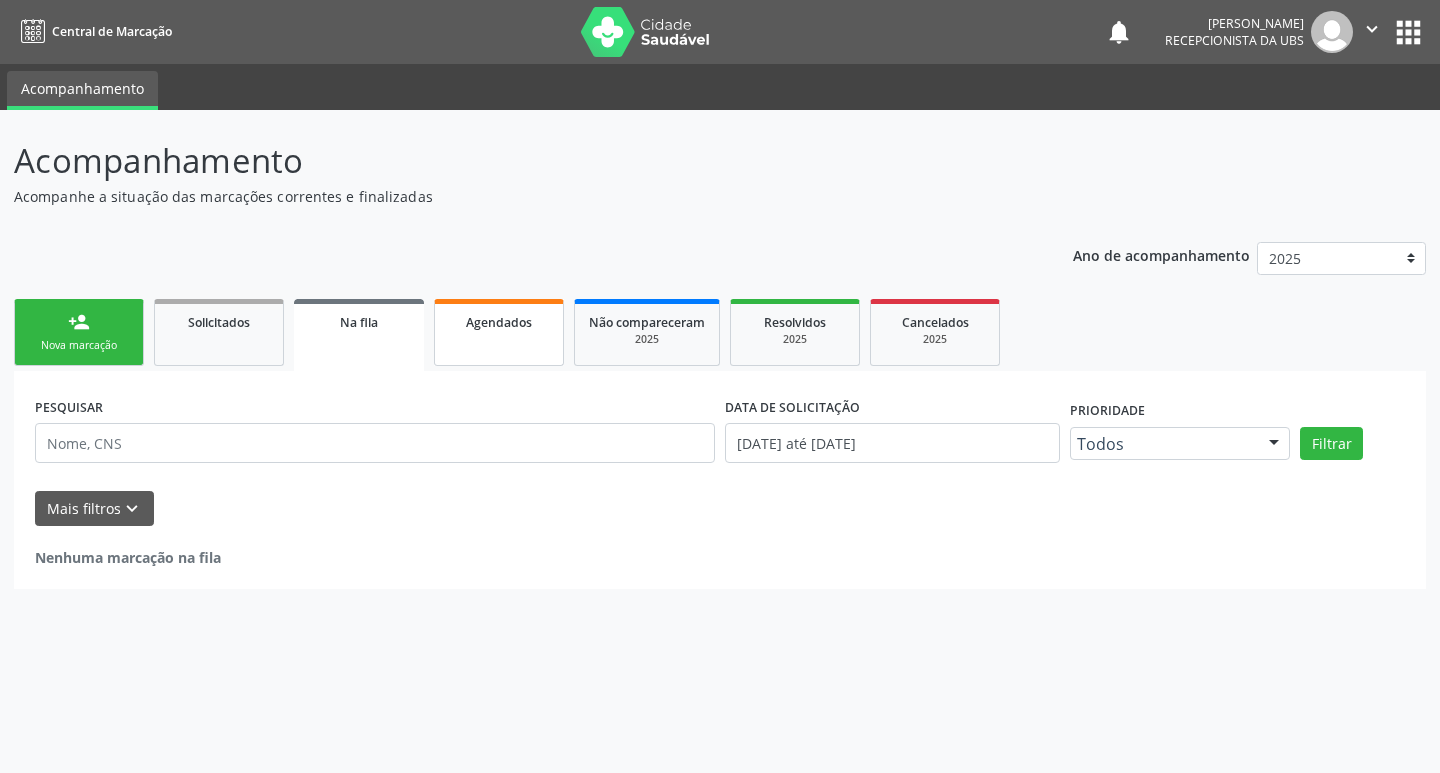 click on "Agendados" at bounding box center [499, 322] 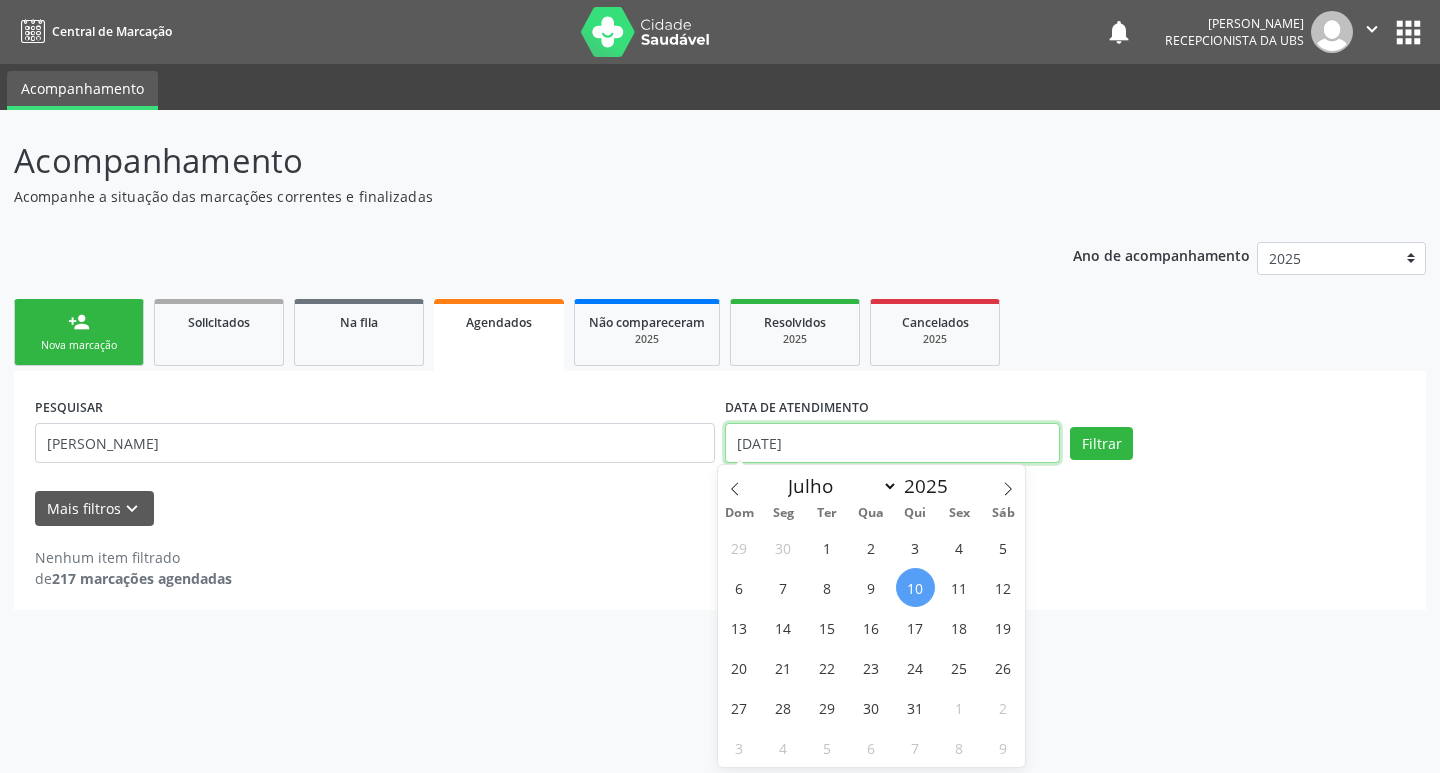 click on "10/07/2025" at bounding box center (892, 443) 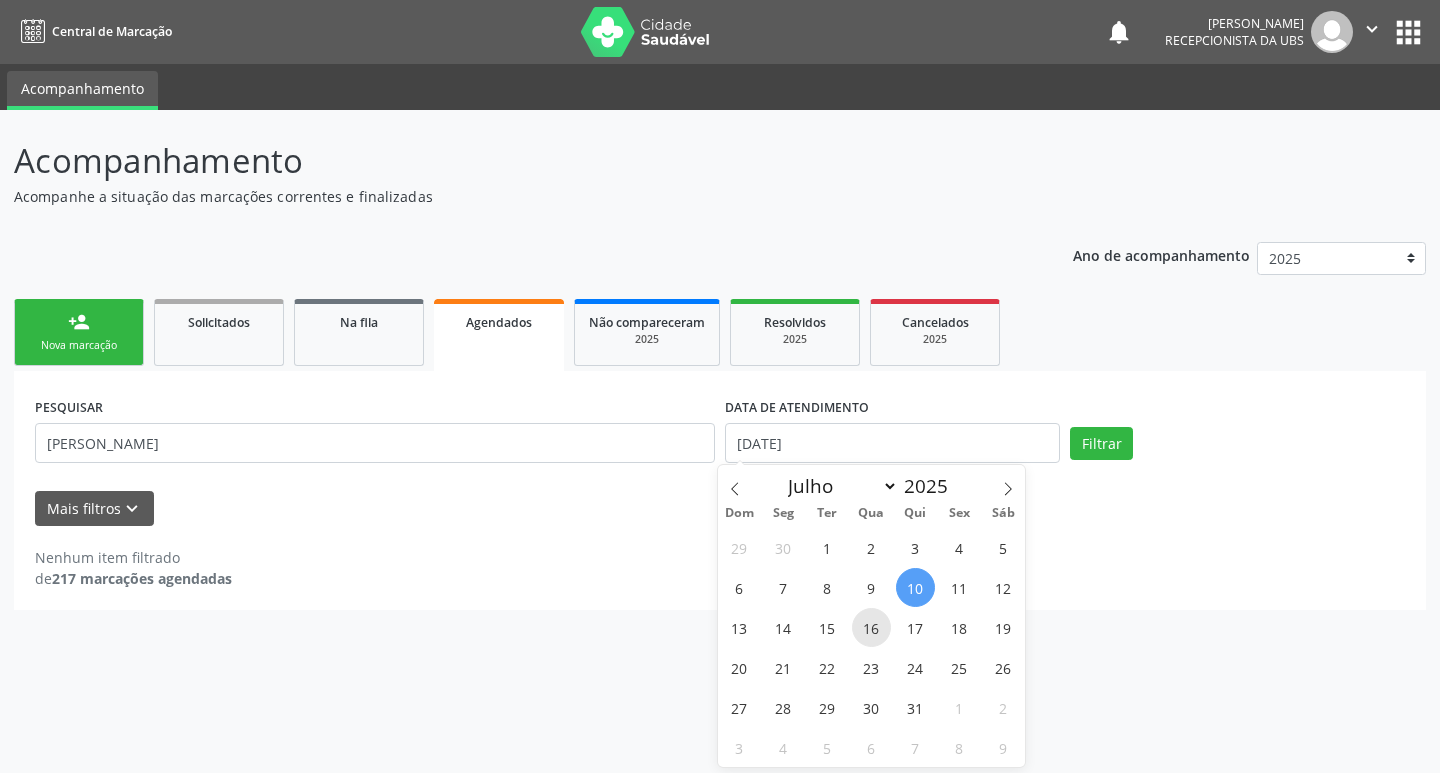 click on "16" at bounding box center [871, 627] 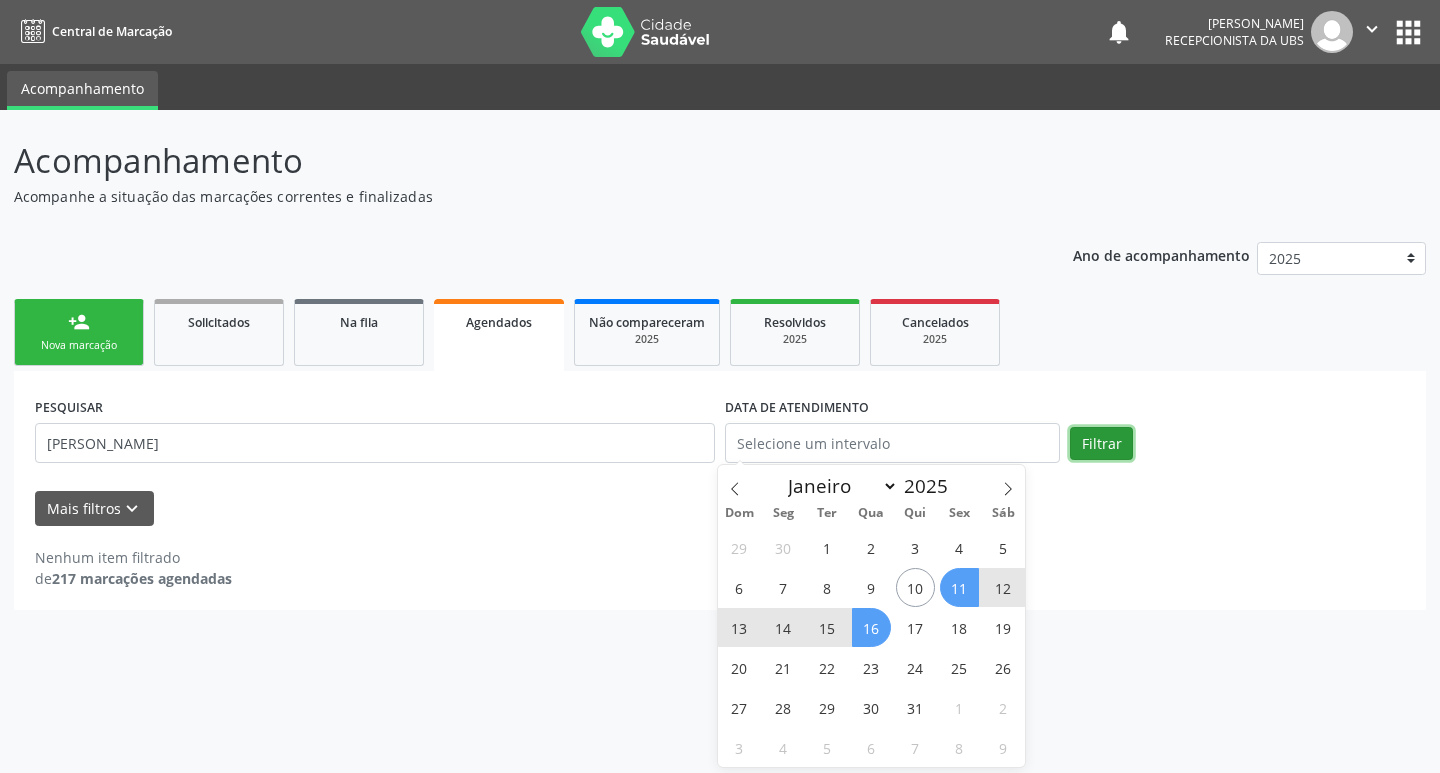 click on "Filtrar" at bounding box center [1101, 444] 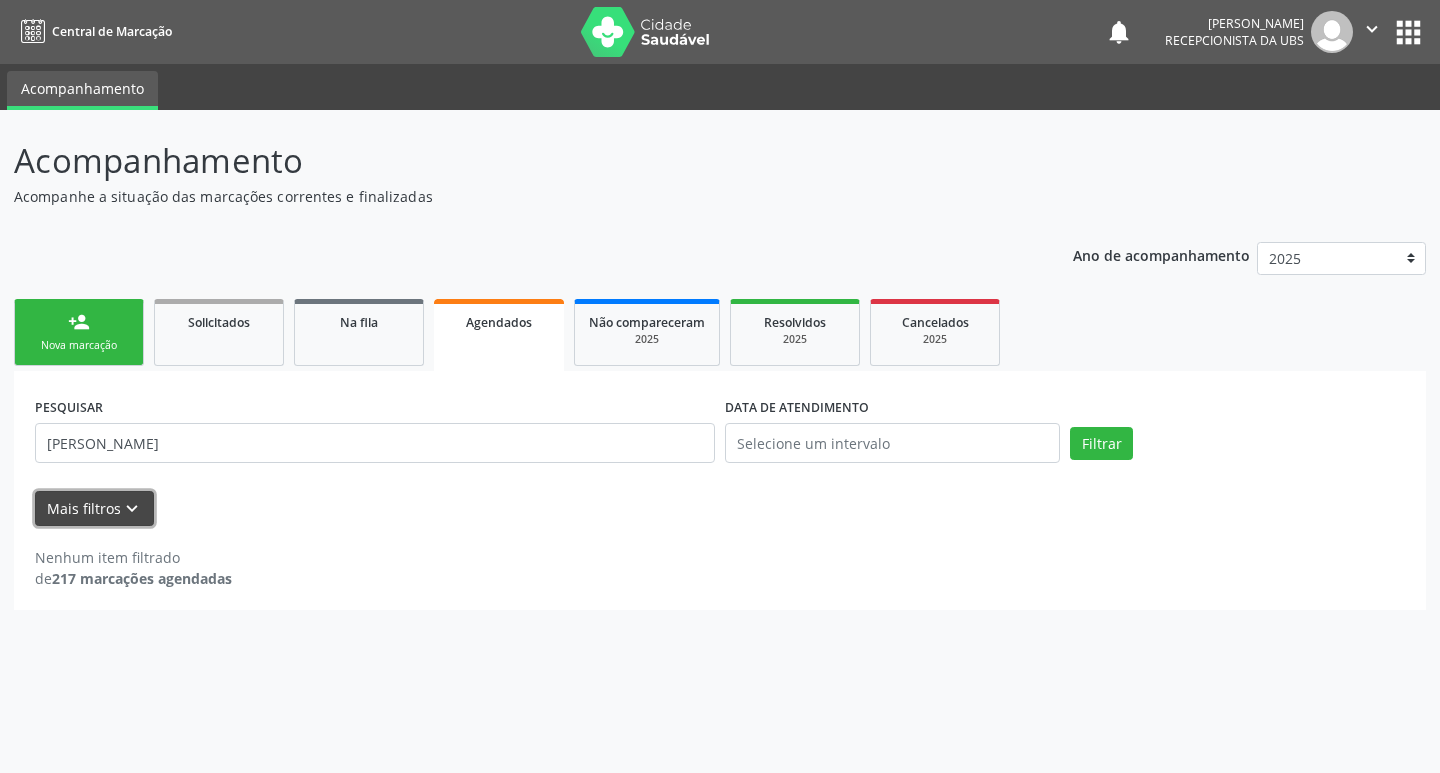 click on "Mais filtros
keyboard_arrow_down" at bounding box center [94, 508] 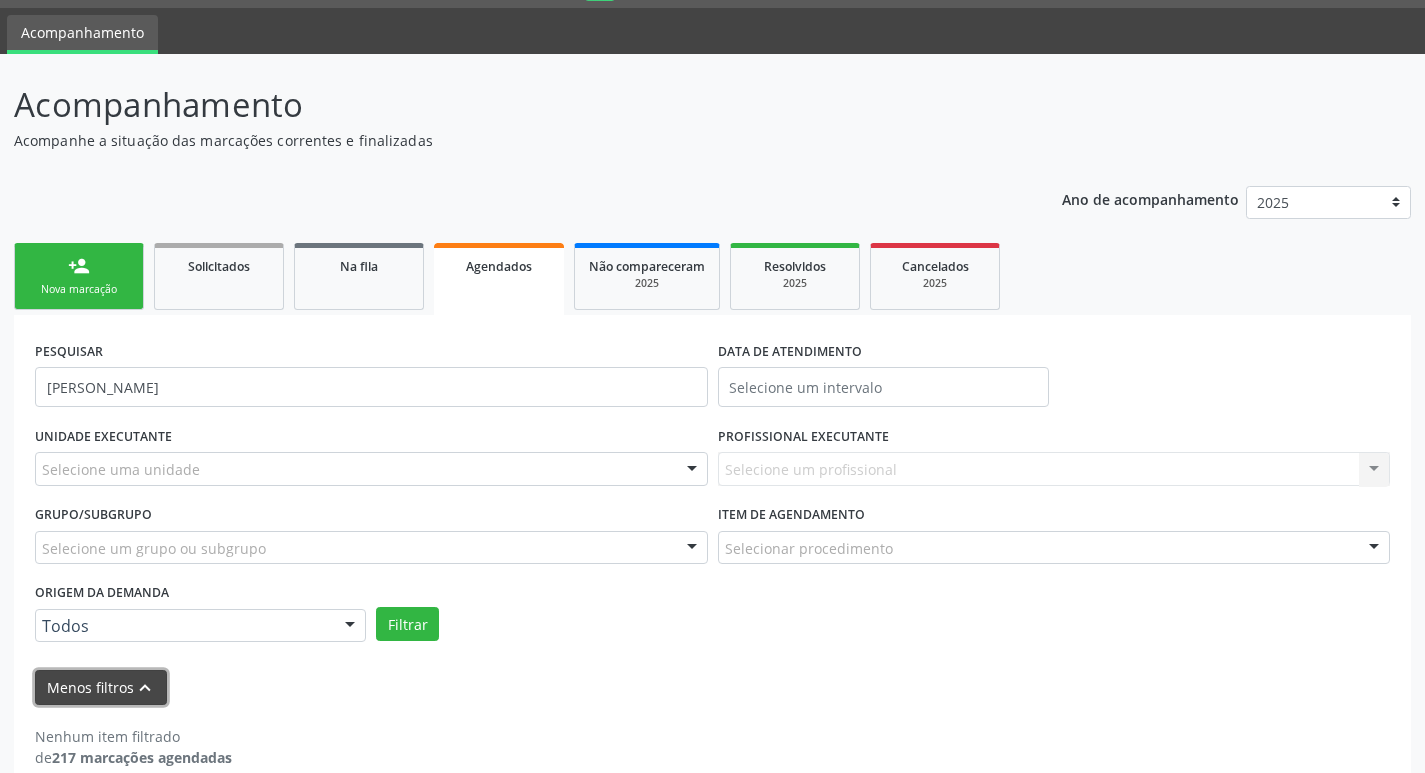 scroll, scrollTop: 86, scrollLeft: 0, axis: vertical 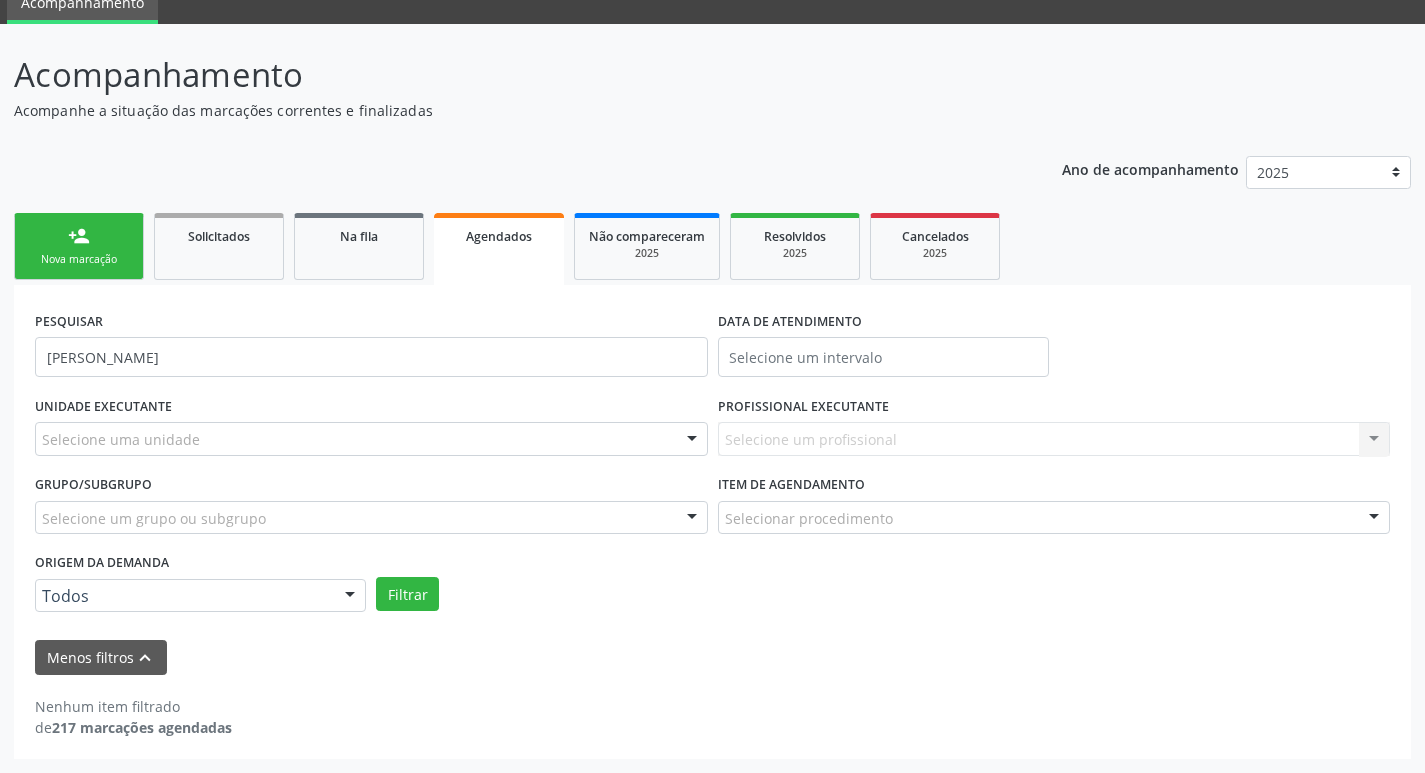 click on "Agendados" at bounding box center (499, 249) 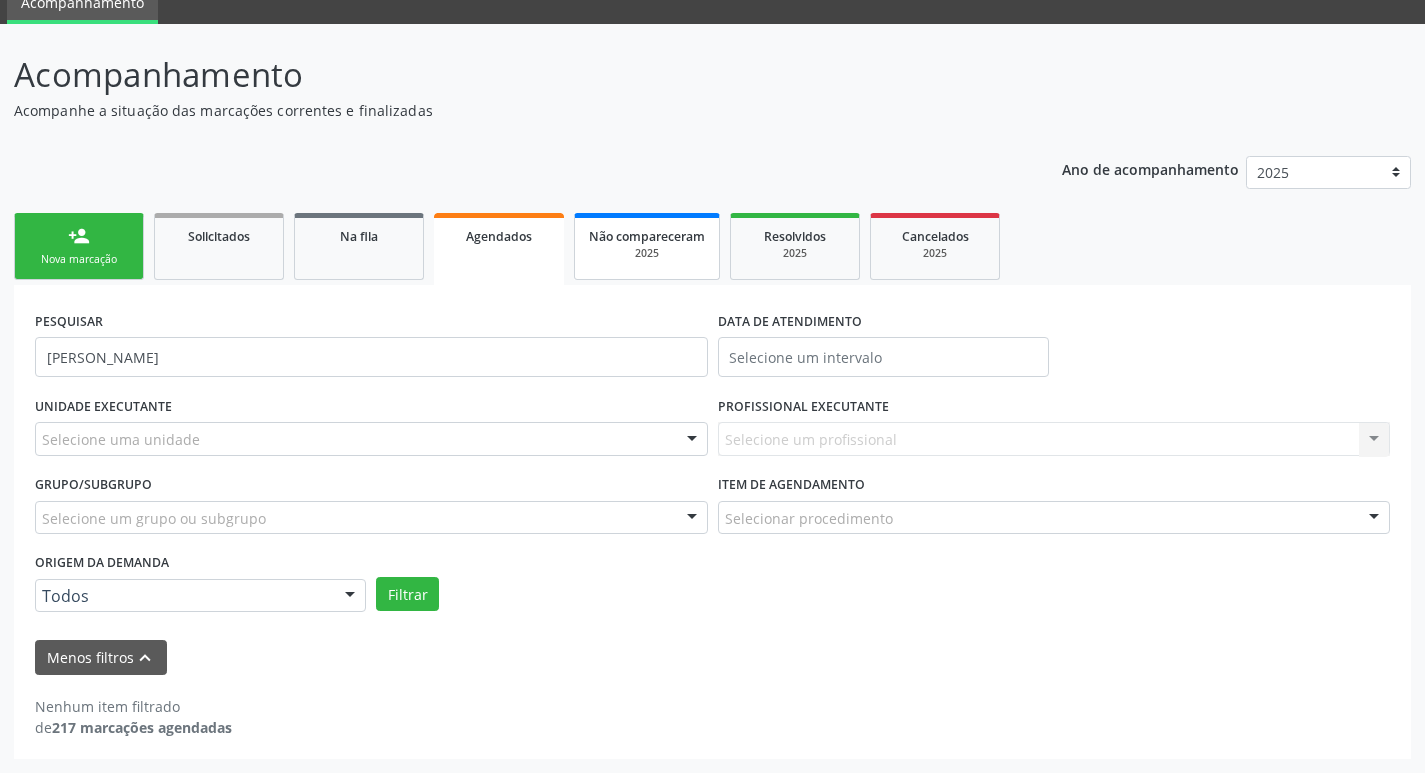 click on "Não compareceram
2025" at bounding box center [647, 246] 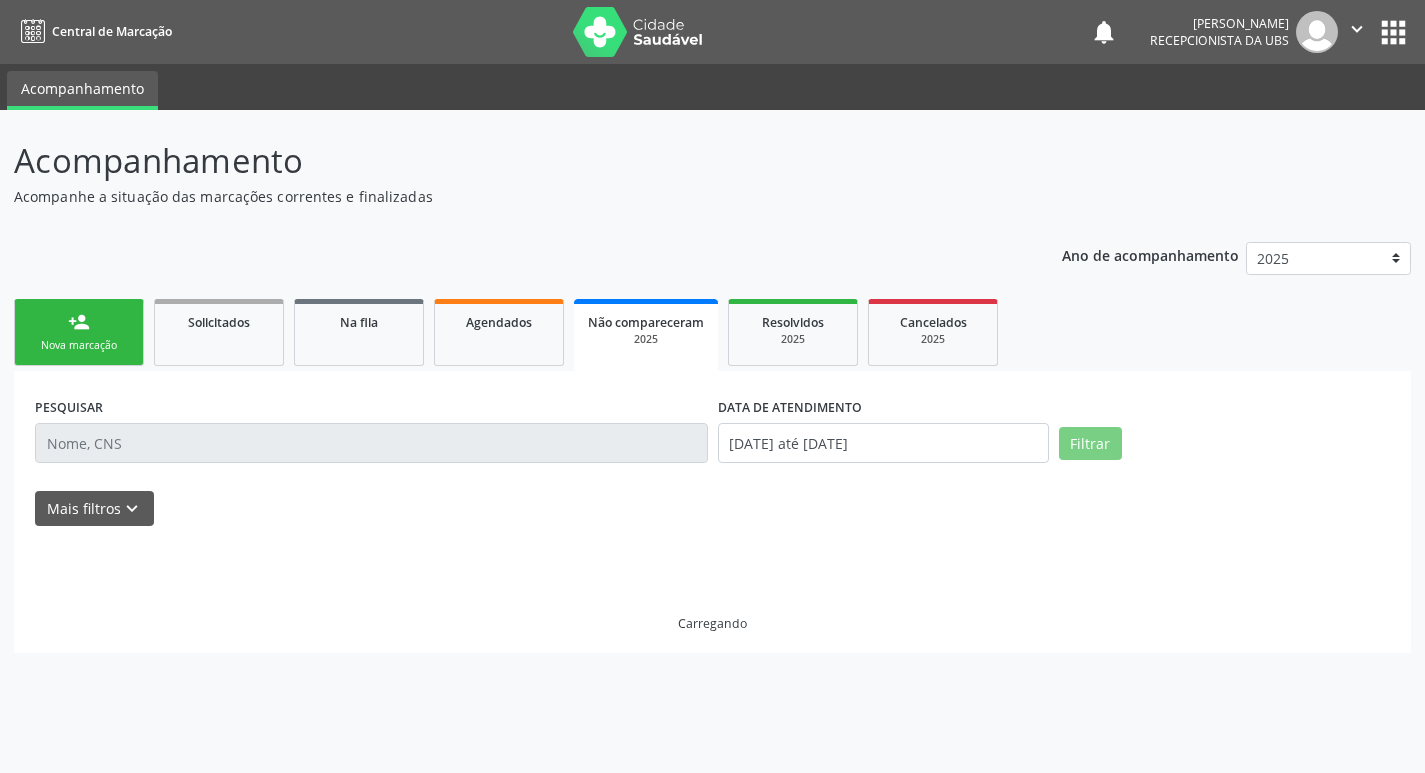 scroll, scrollTop: 0, scrollLeft: 0, axis: both 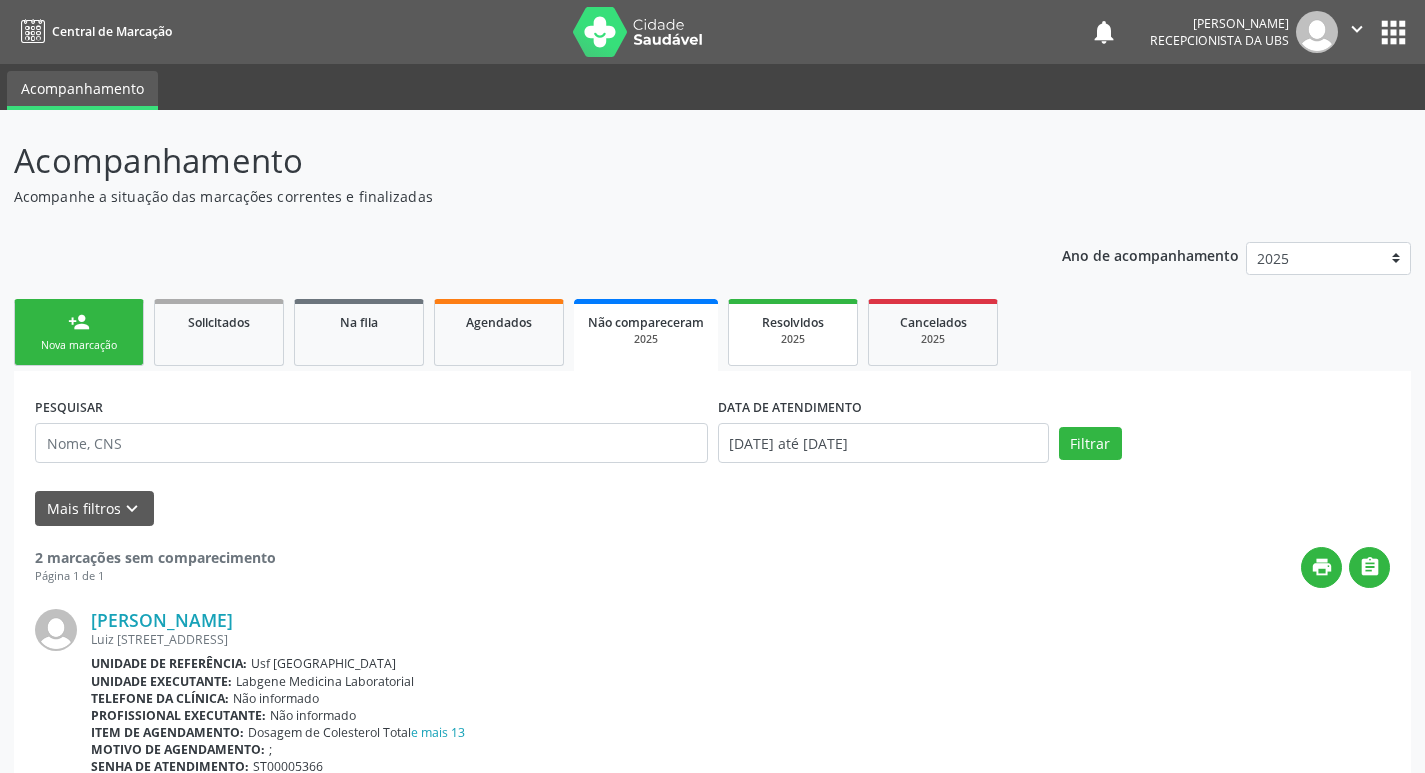 click on "Resolvidos" at bounding box center [793, 321] 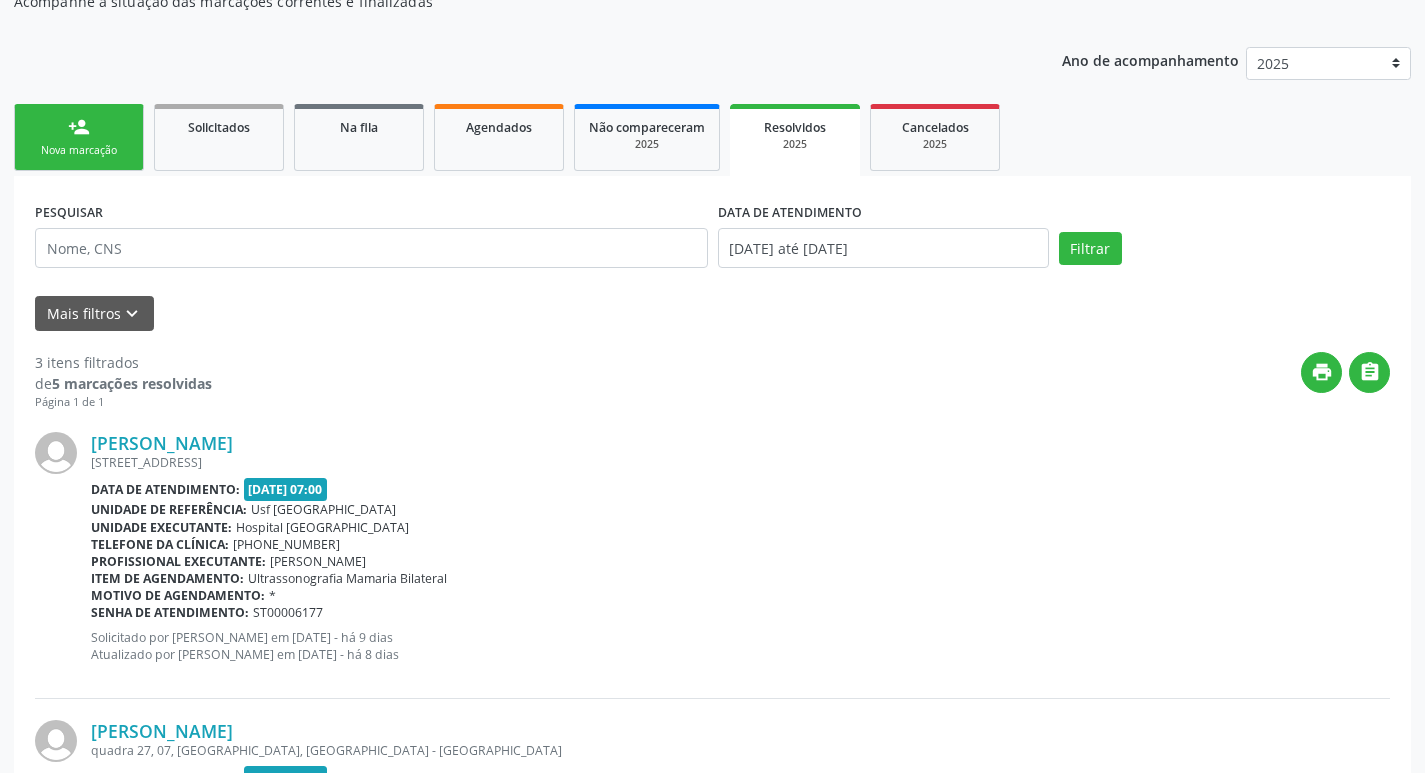 scroll, scrollTop: 300, scrollLeft: 0, axis: vertical 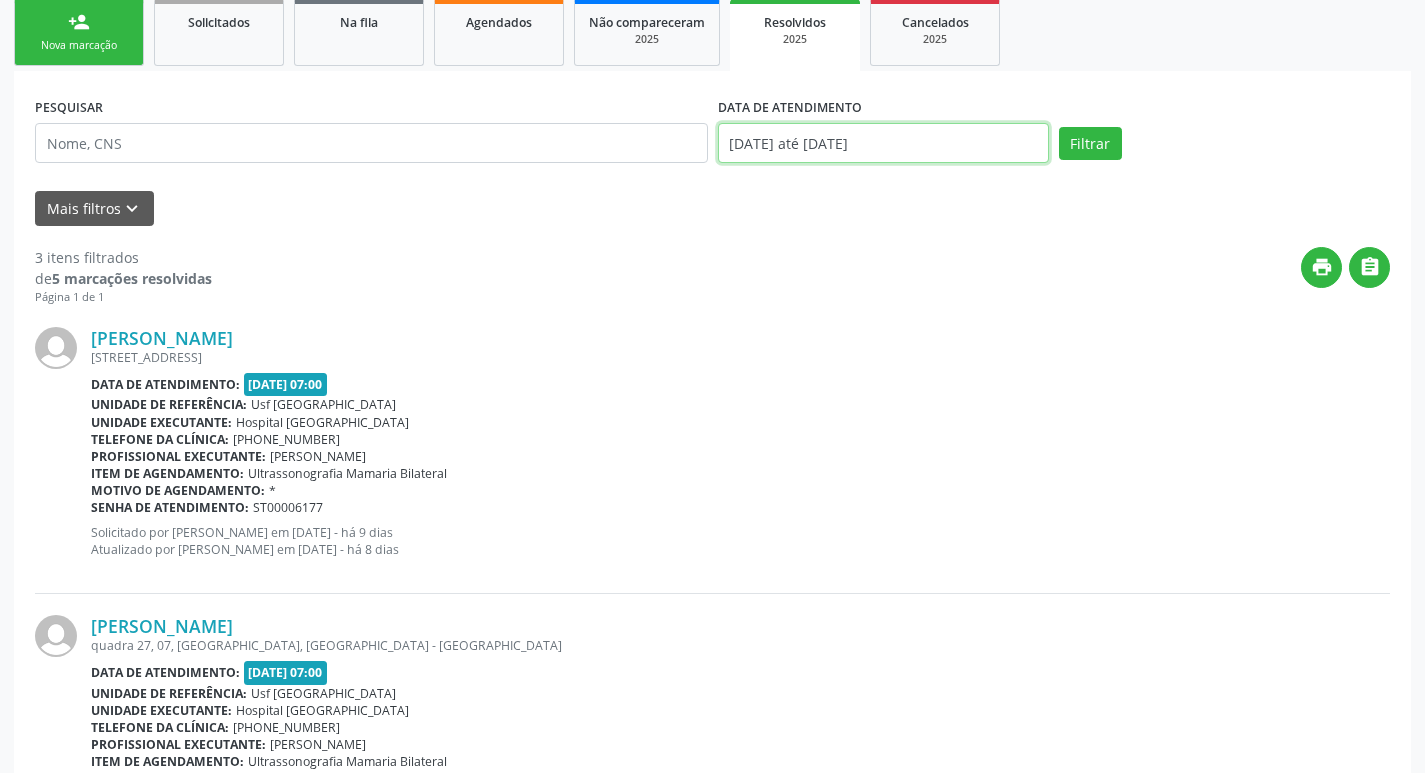 click on "01/01/2025 até 10/07/2025" at bounding box center (883, 143) 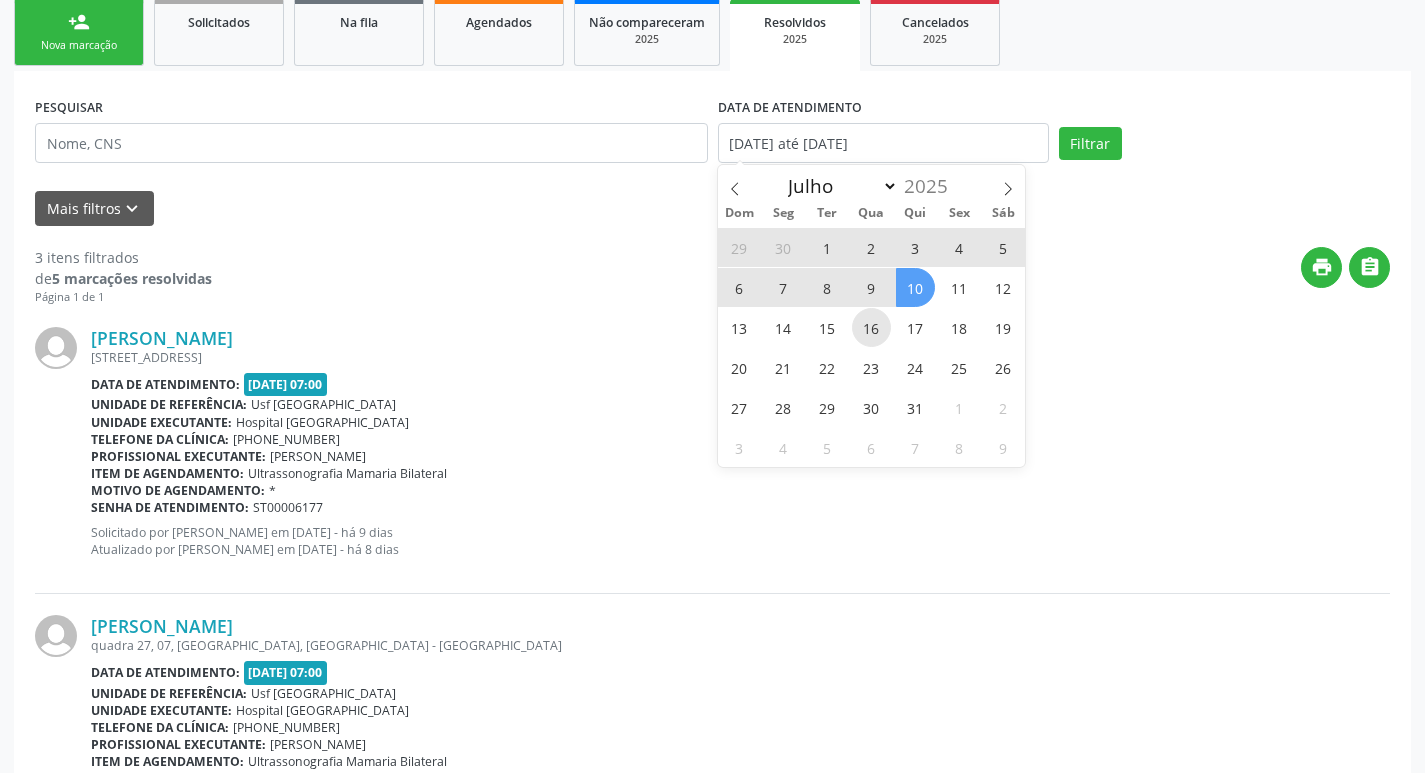 click on "16" at bounding box center [871, 327] 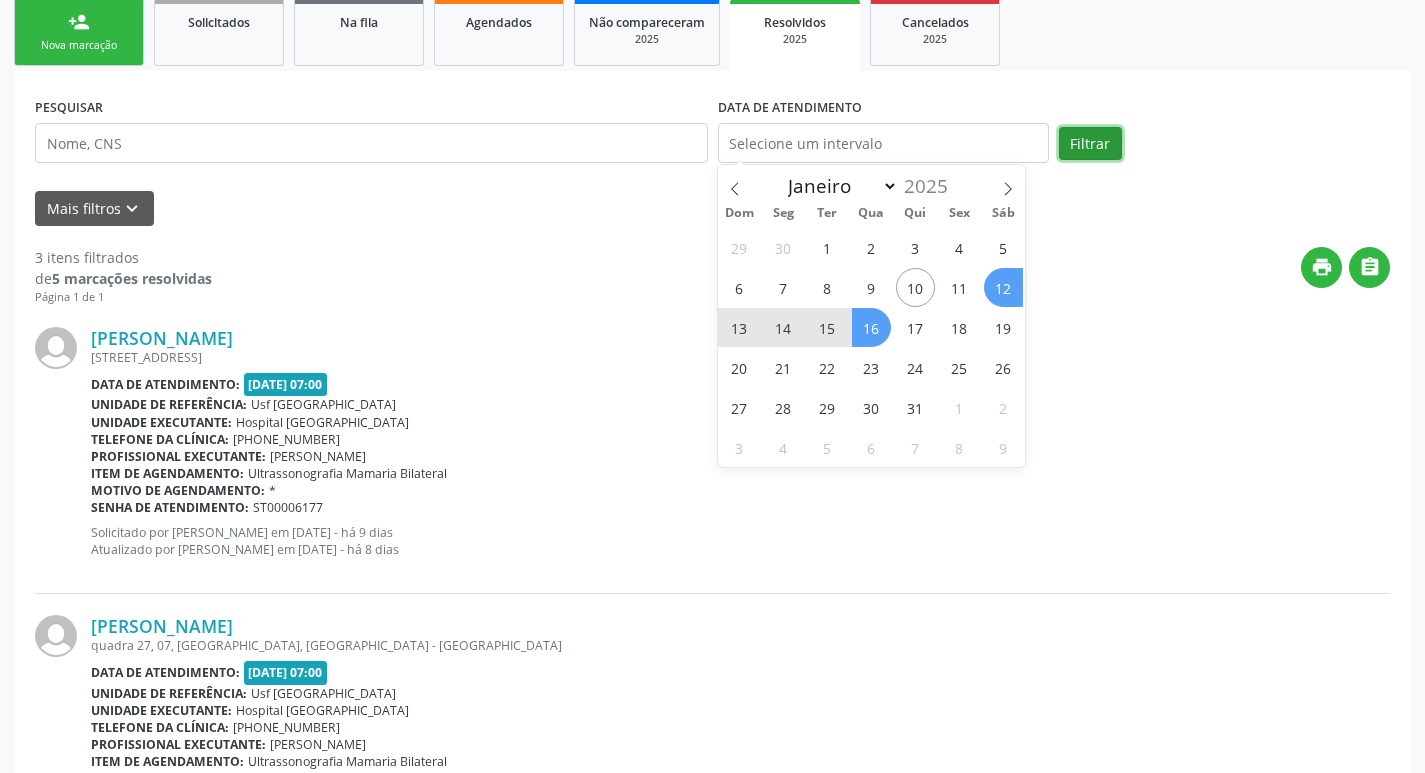 click on "Filtrar" at bounding box center (1090, 144) 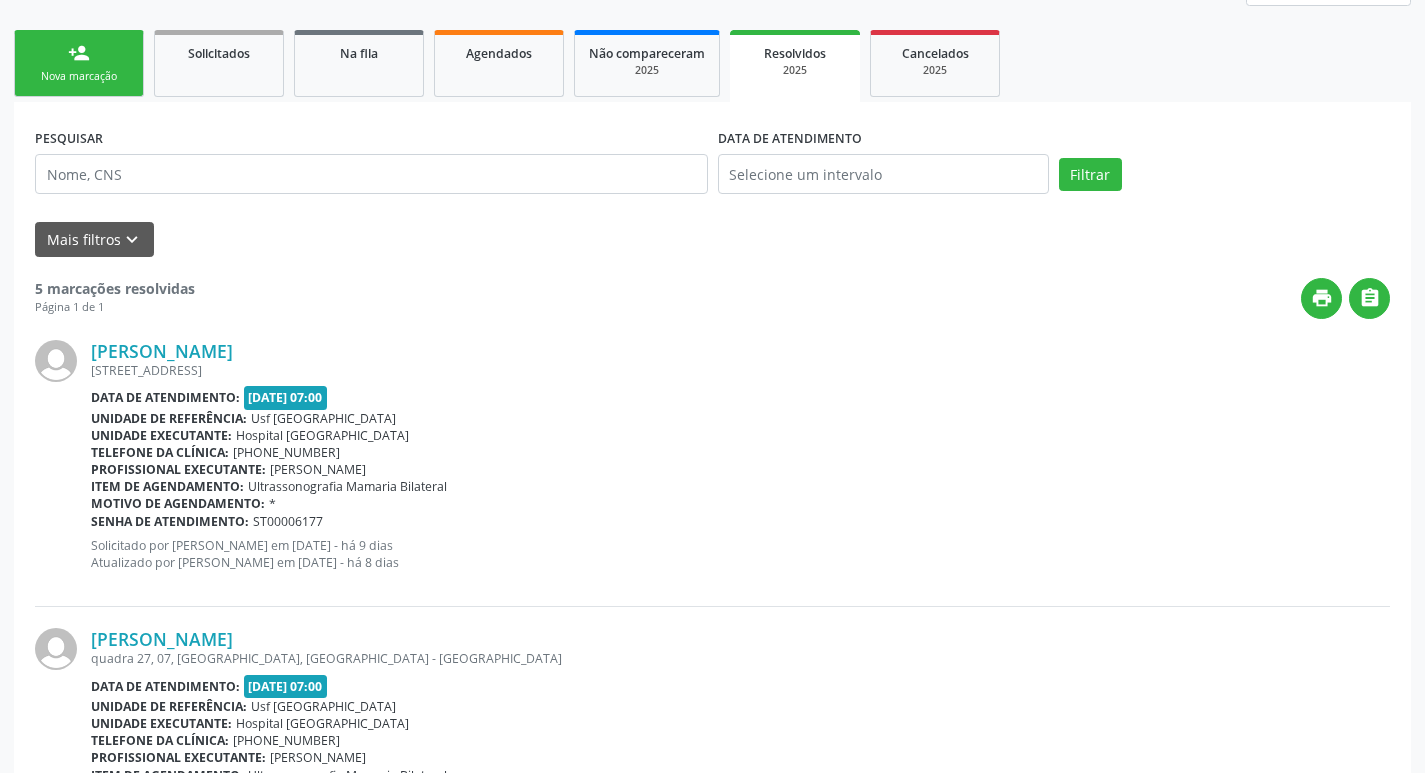 scroll, scrollTop: 0, scrollLeft: 0, axis: both 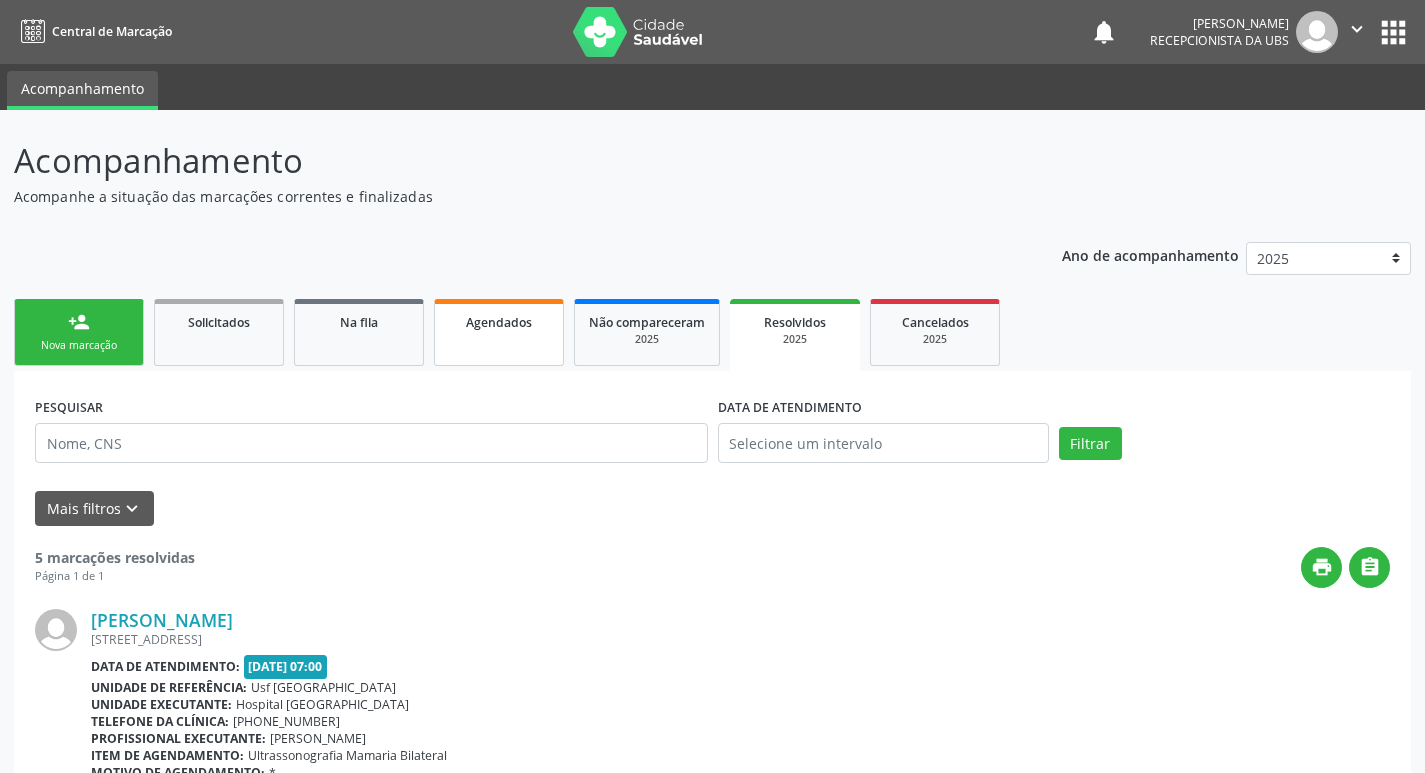 click on "Agendados" at bounding box center [499, 332] 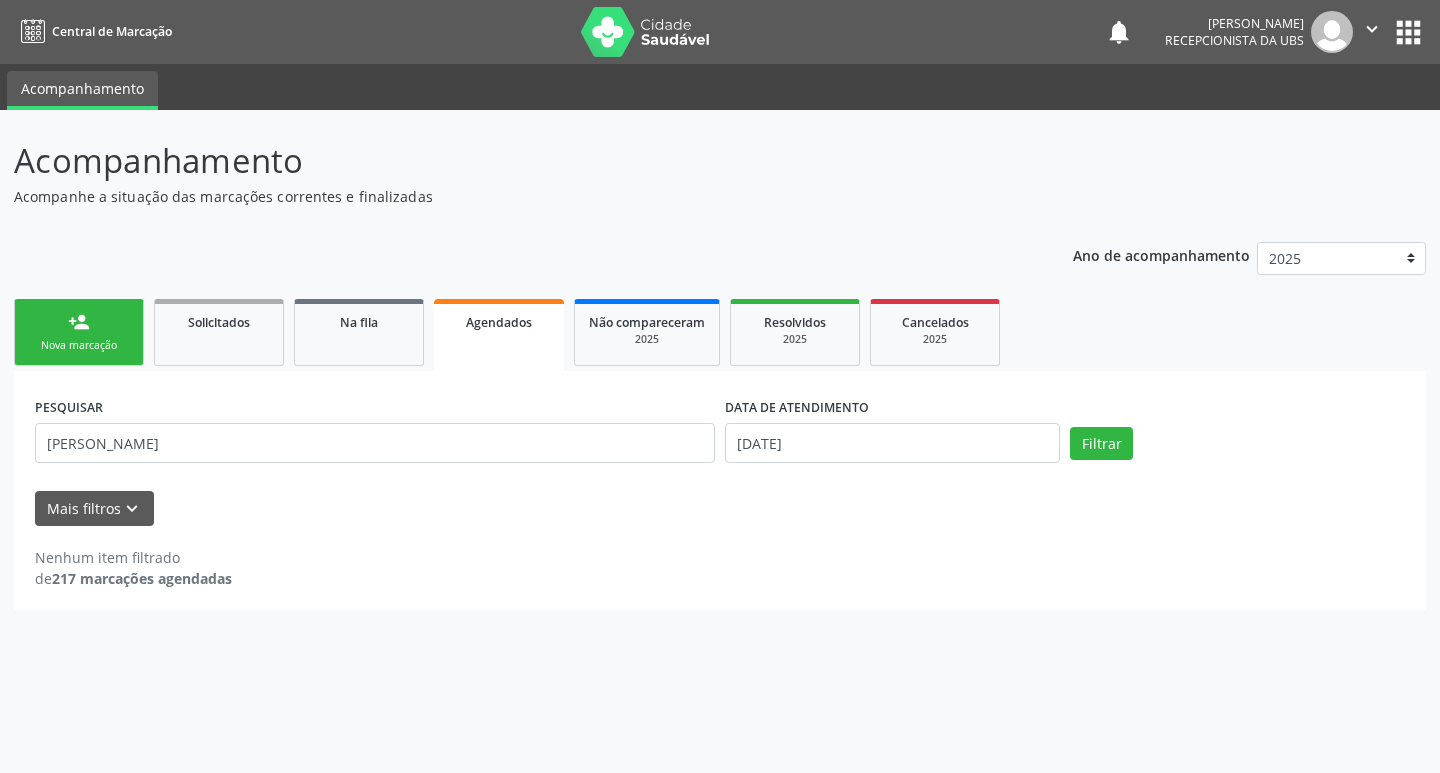 click on "217 marcações agendadas" at bounding box center [142, 578] 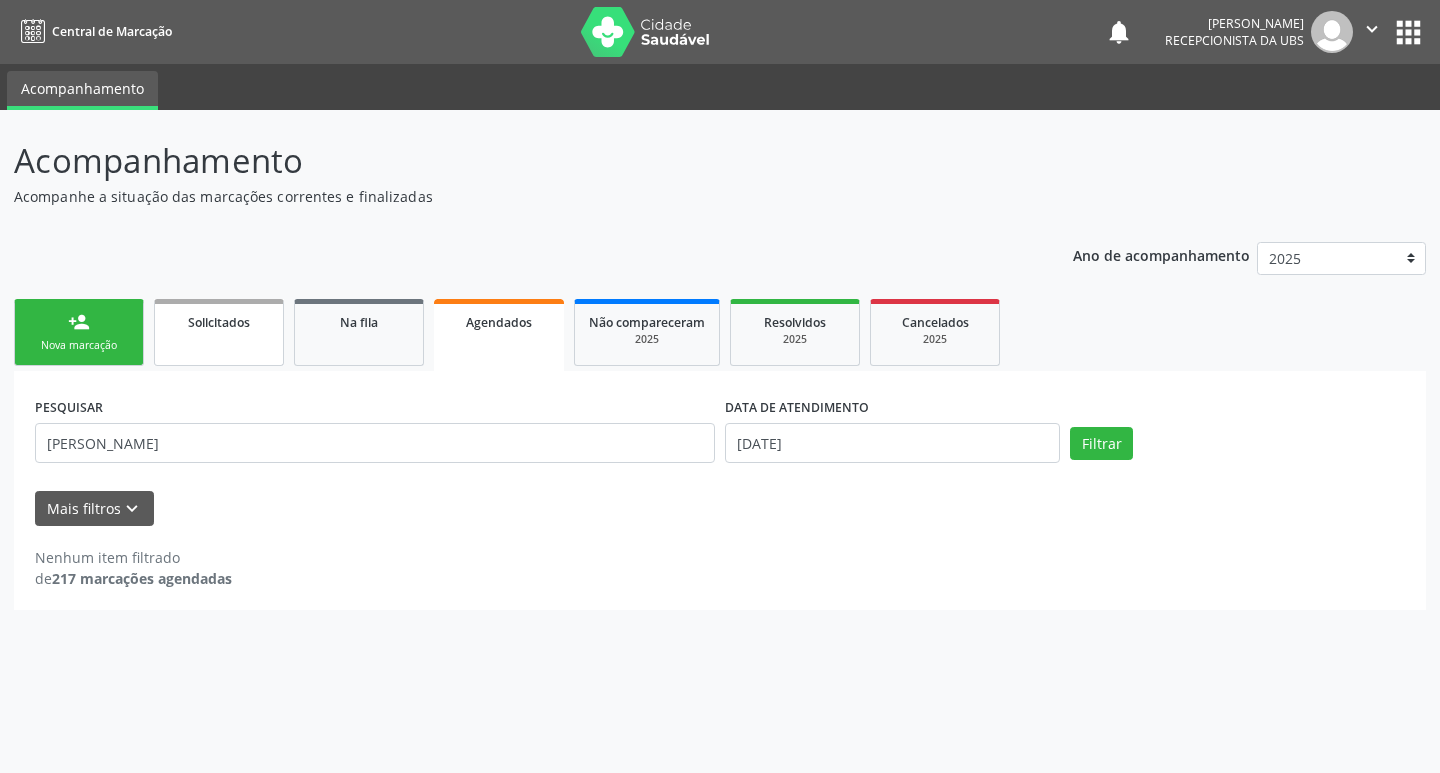click on "Solicitados" at bounding box center [219, 322] 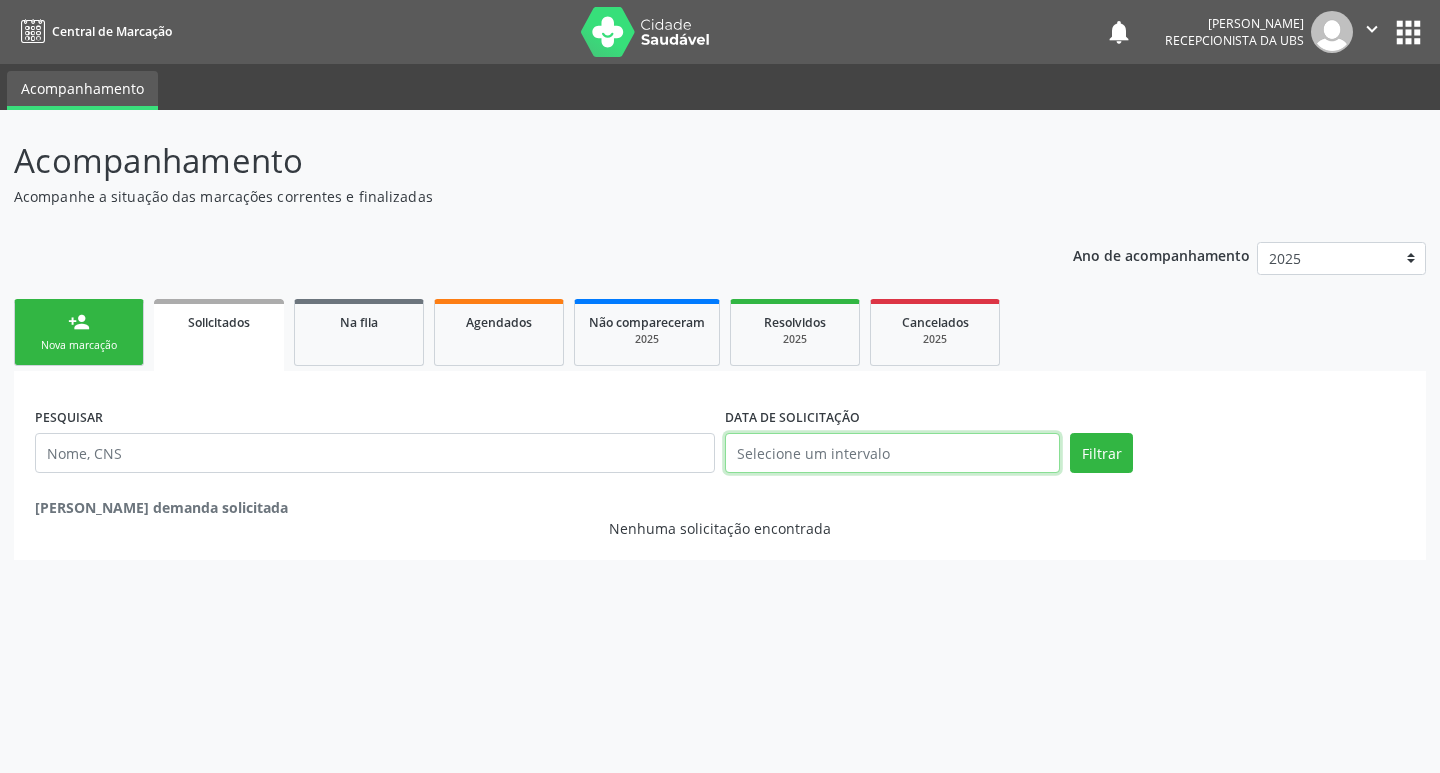 click at bounding box center [892, 453] 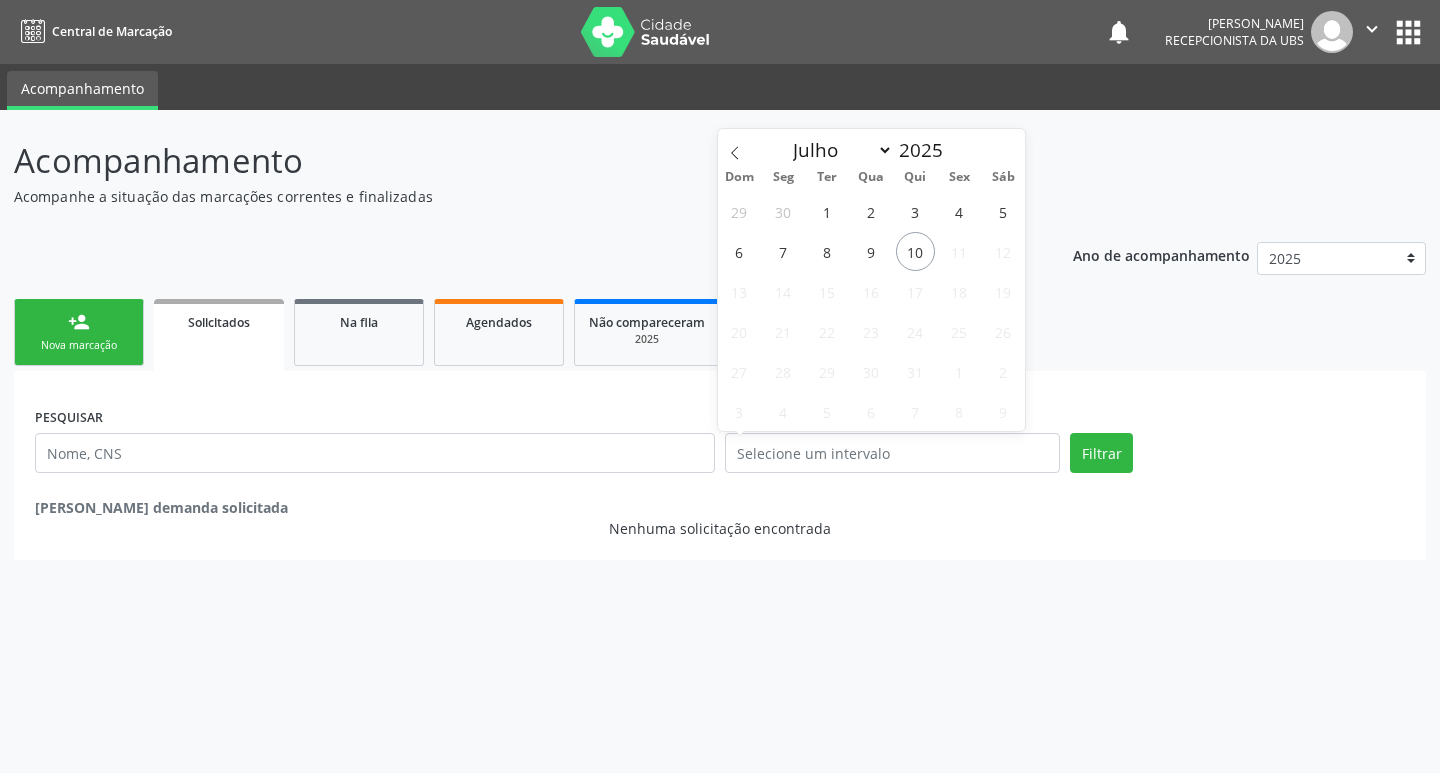 drag, startPoint x: 506, startPoint y: 569, endPoint x: 463, endPoint y: 415, distance: 159.8906 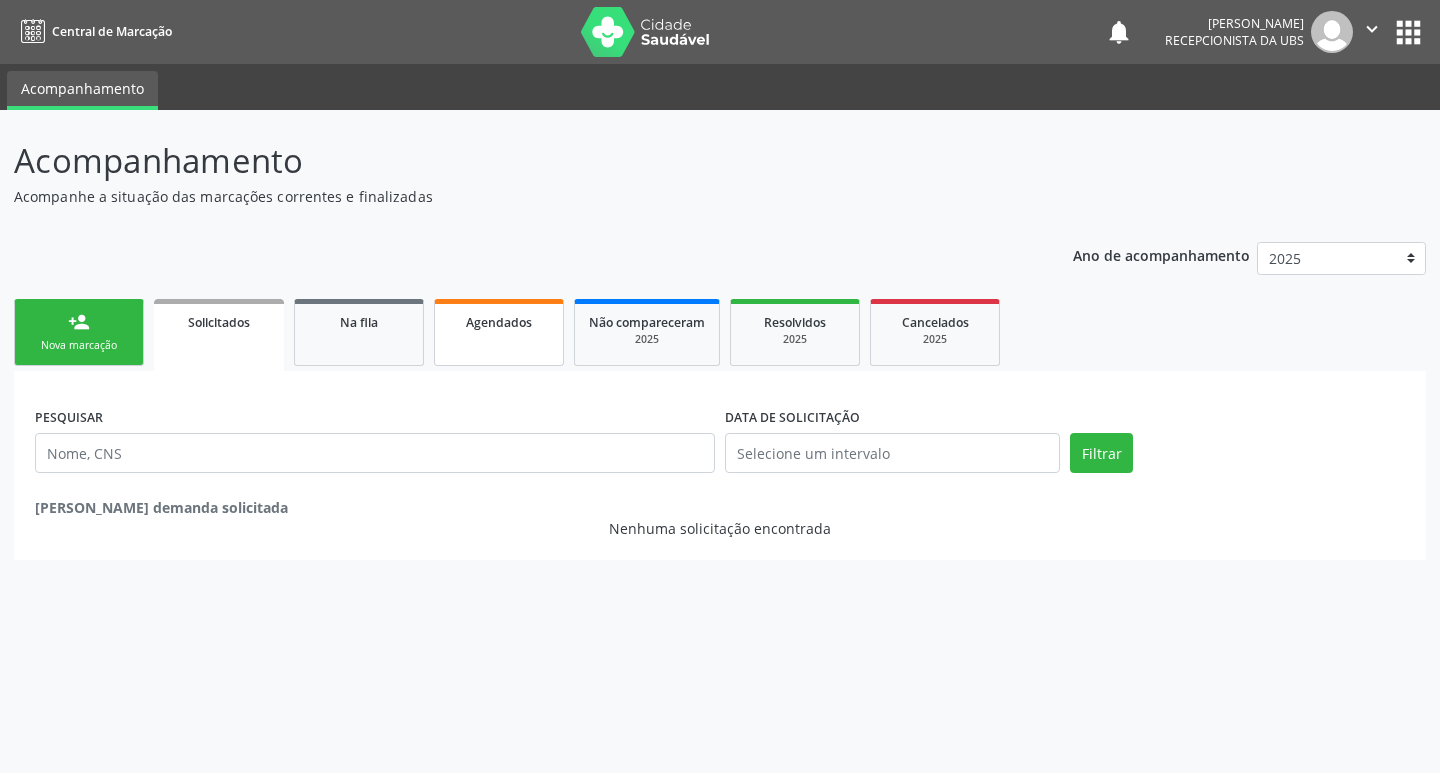 click on "Agendados" at bounding box center [499, 322] 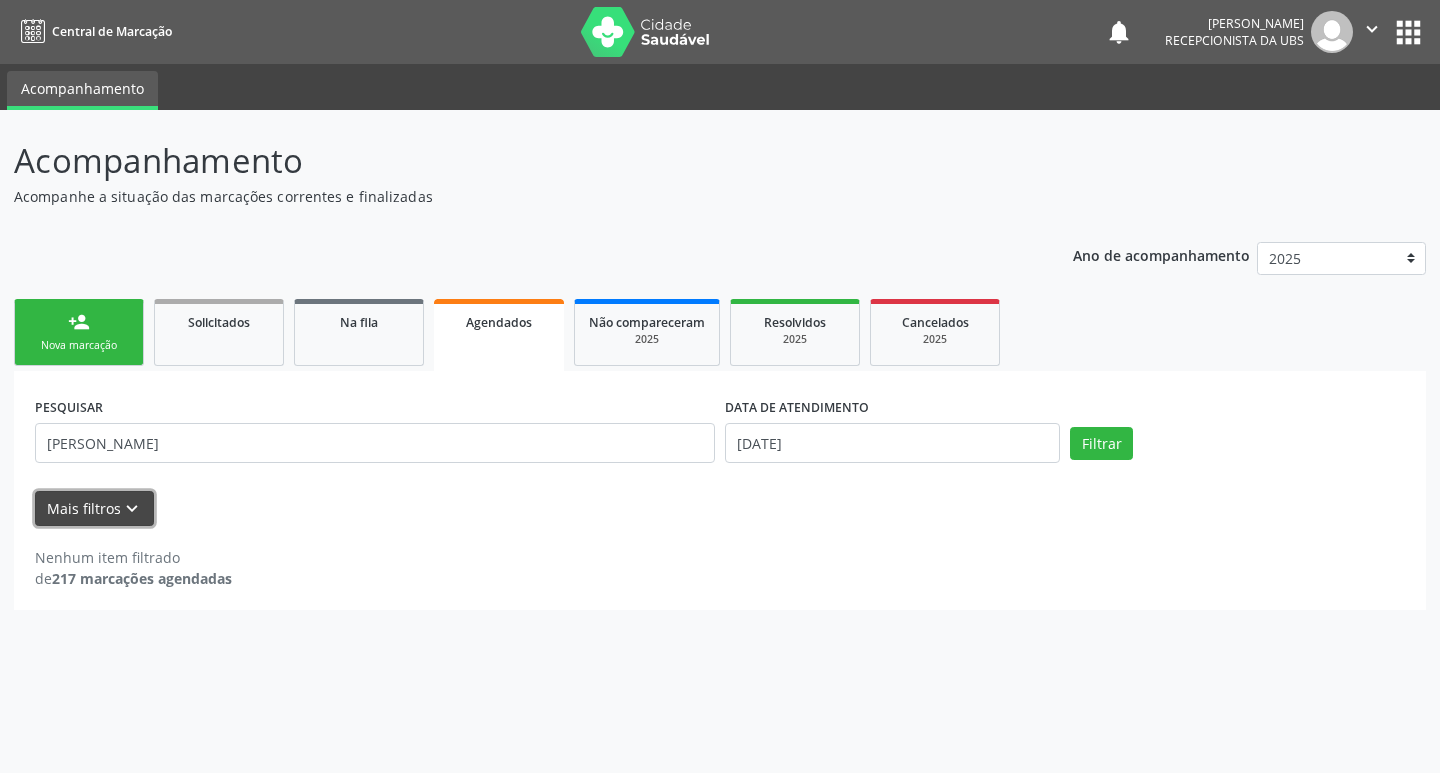 click on "Mais filtros
keyboard_arrow_down" at bounding box center [94, 508] 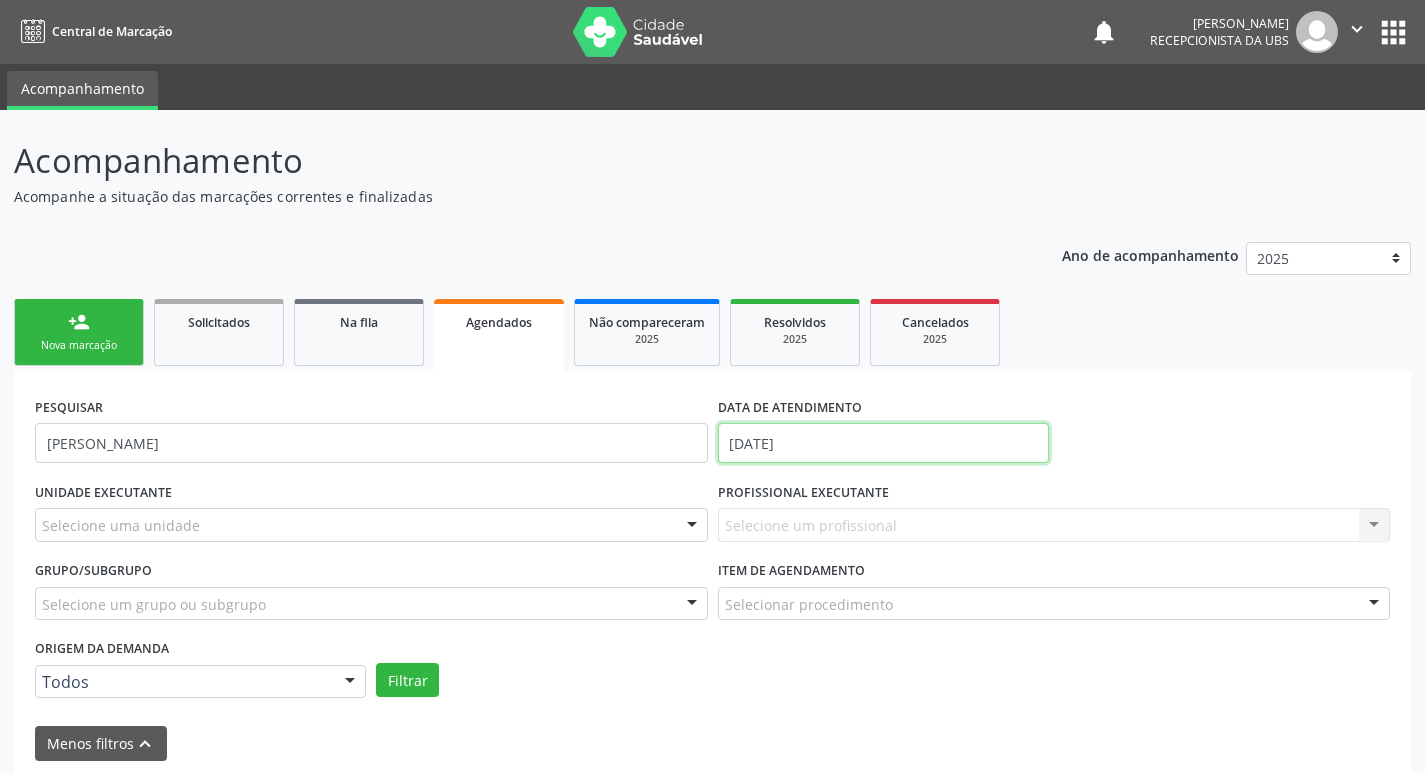 click on "10/07/2025" at bounding box center (883, 443) 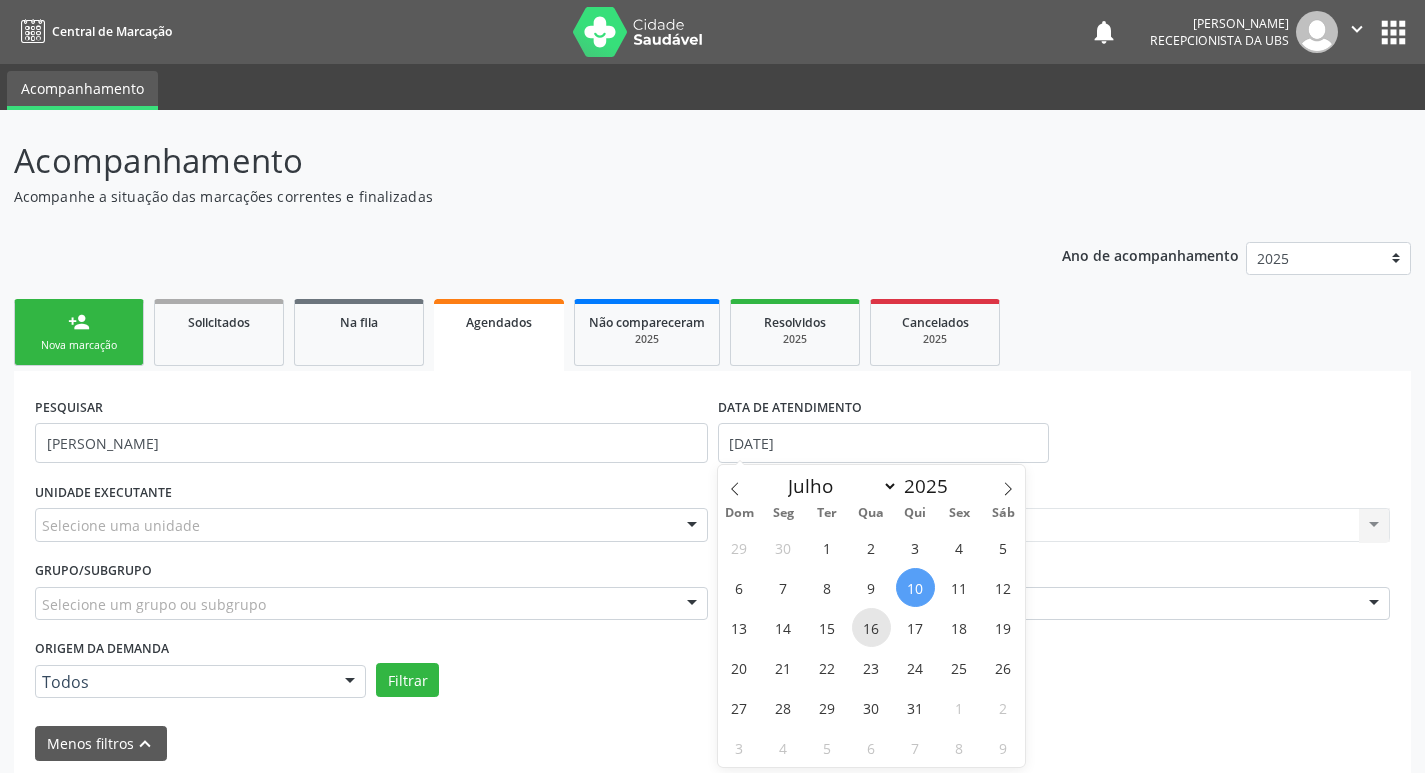 click on "16" at bounding box center [871, 627] 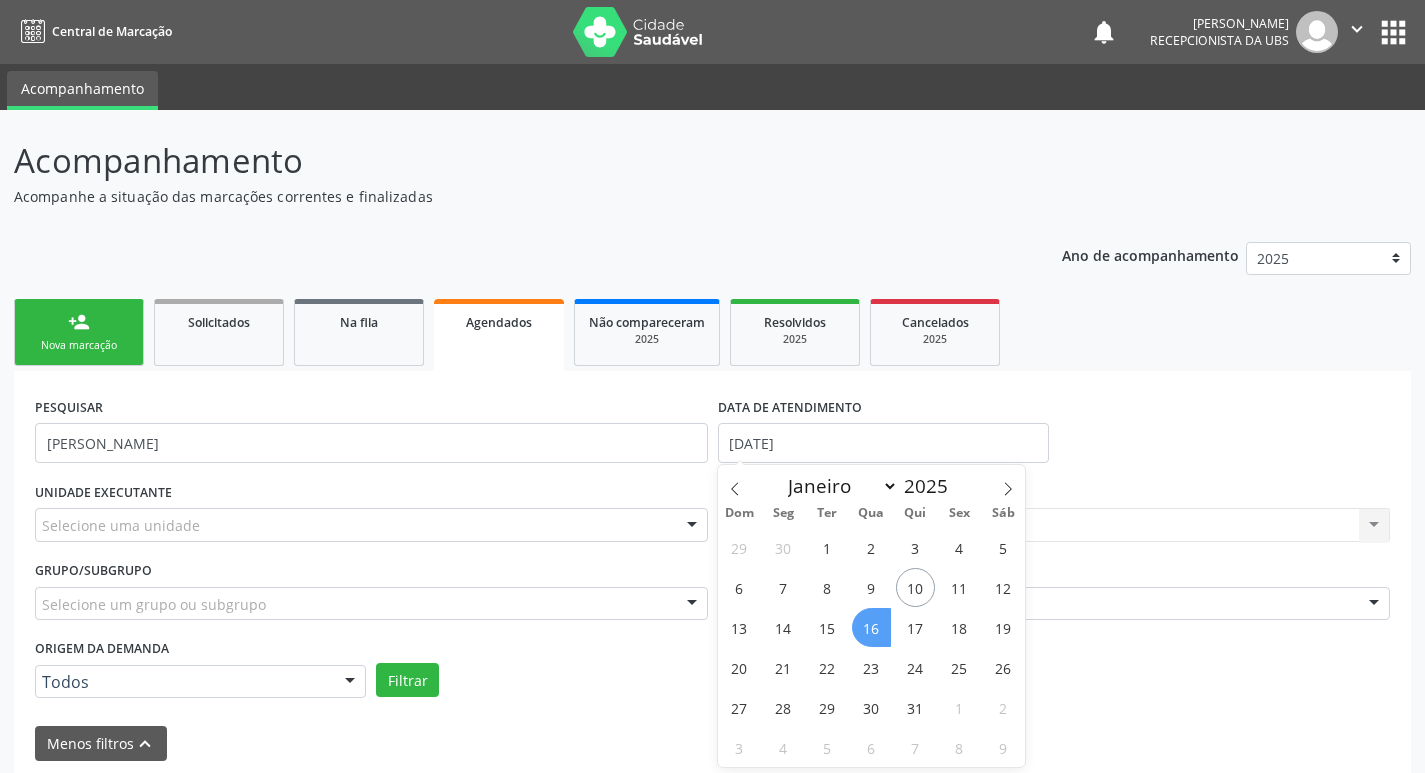 click on "16" at bounding box center [871, 627] 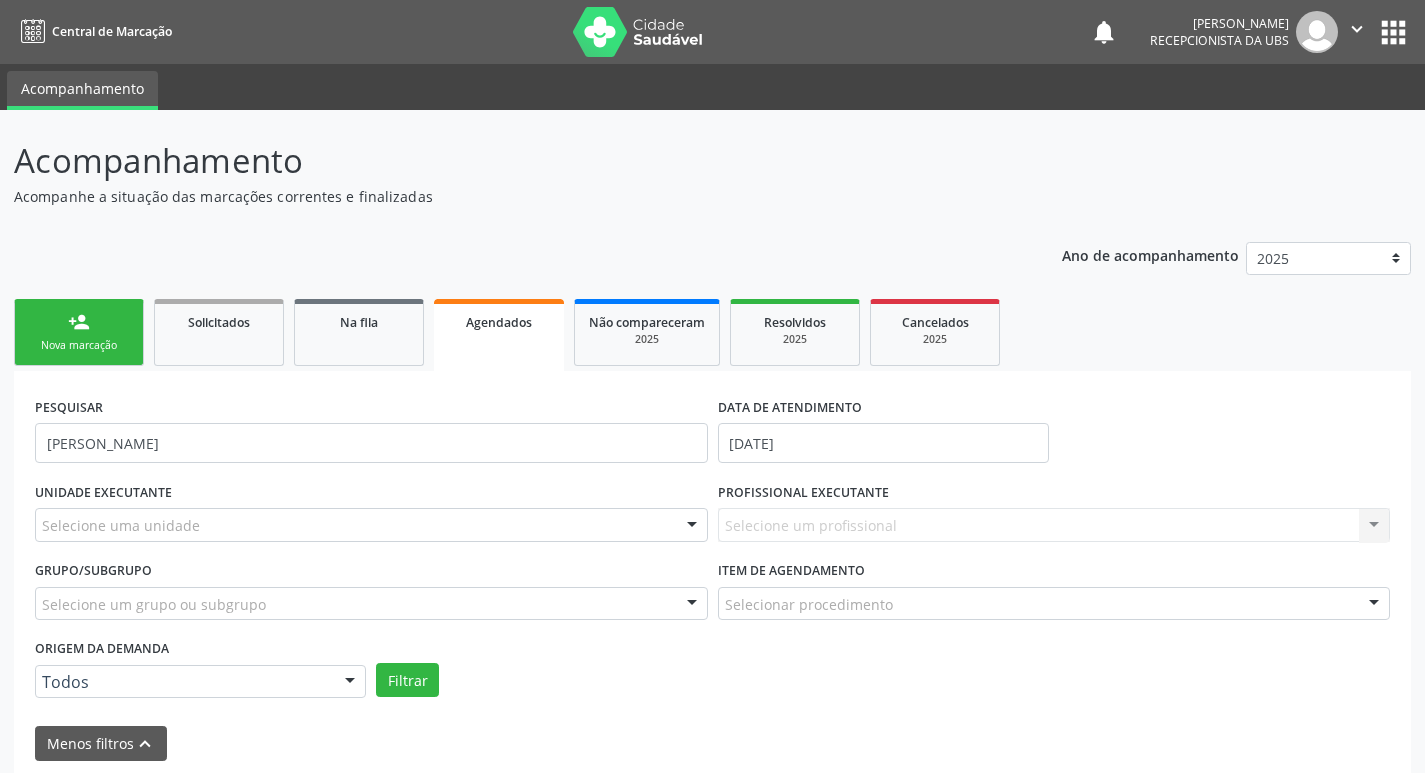 click on "PROFISSIONAL EXECUTANTE
Selecione um profissional
Nenhum resultado encontrado para: "   "
Não há nenhuma opção para ser exibida." at bounding box center [1054, 516] 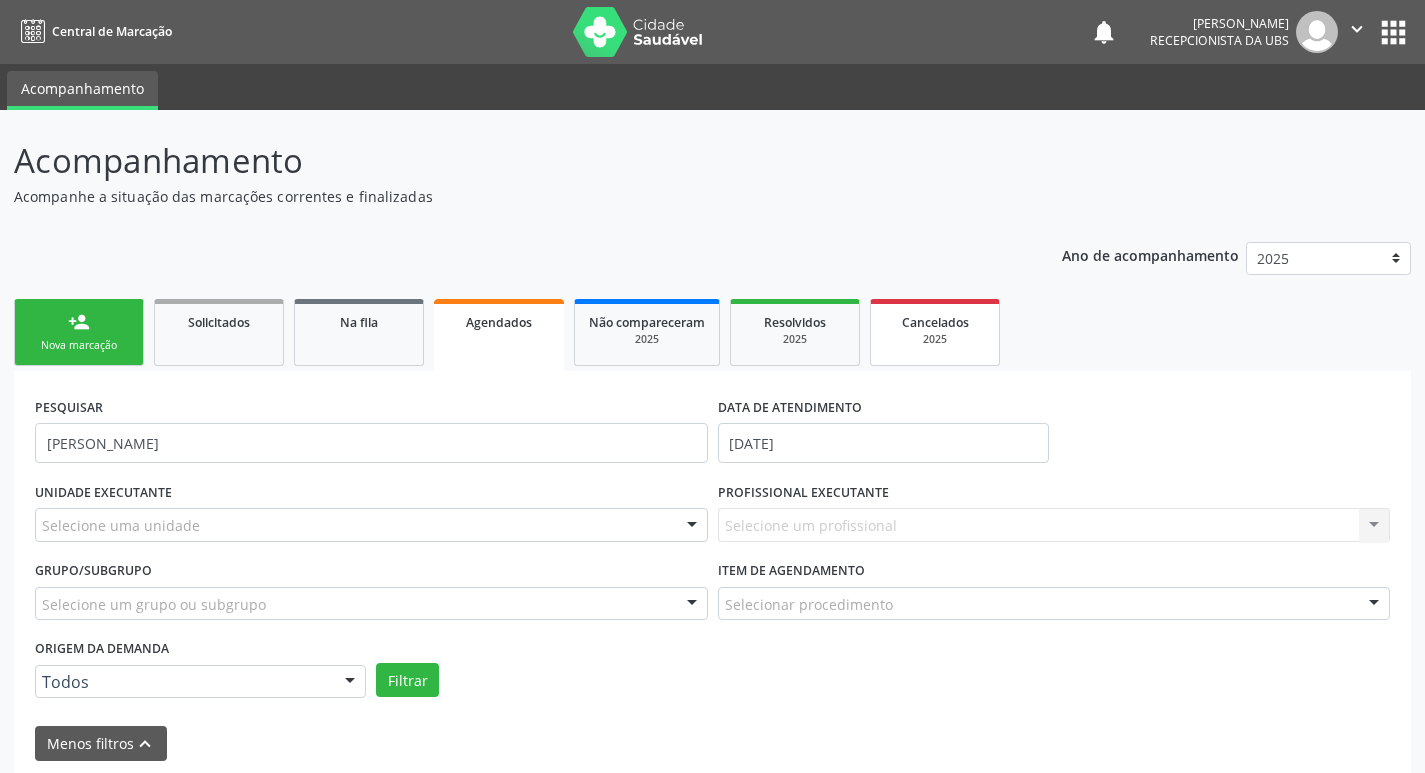 click on "Cancelados
2025" at bounding box center (935, 332) 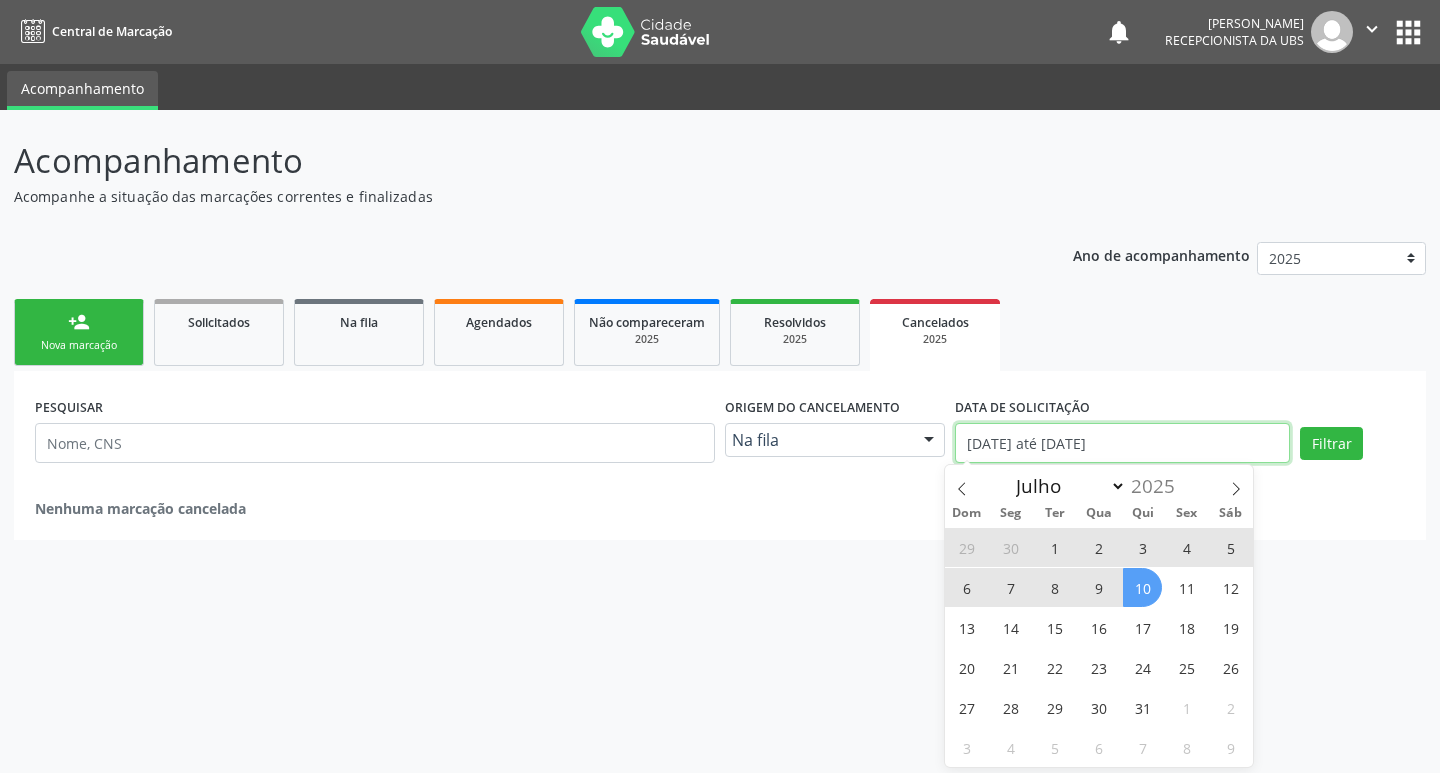 click on "01/01/2025 até 10/07/2025" at bounding box center [1122, 443] 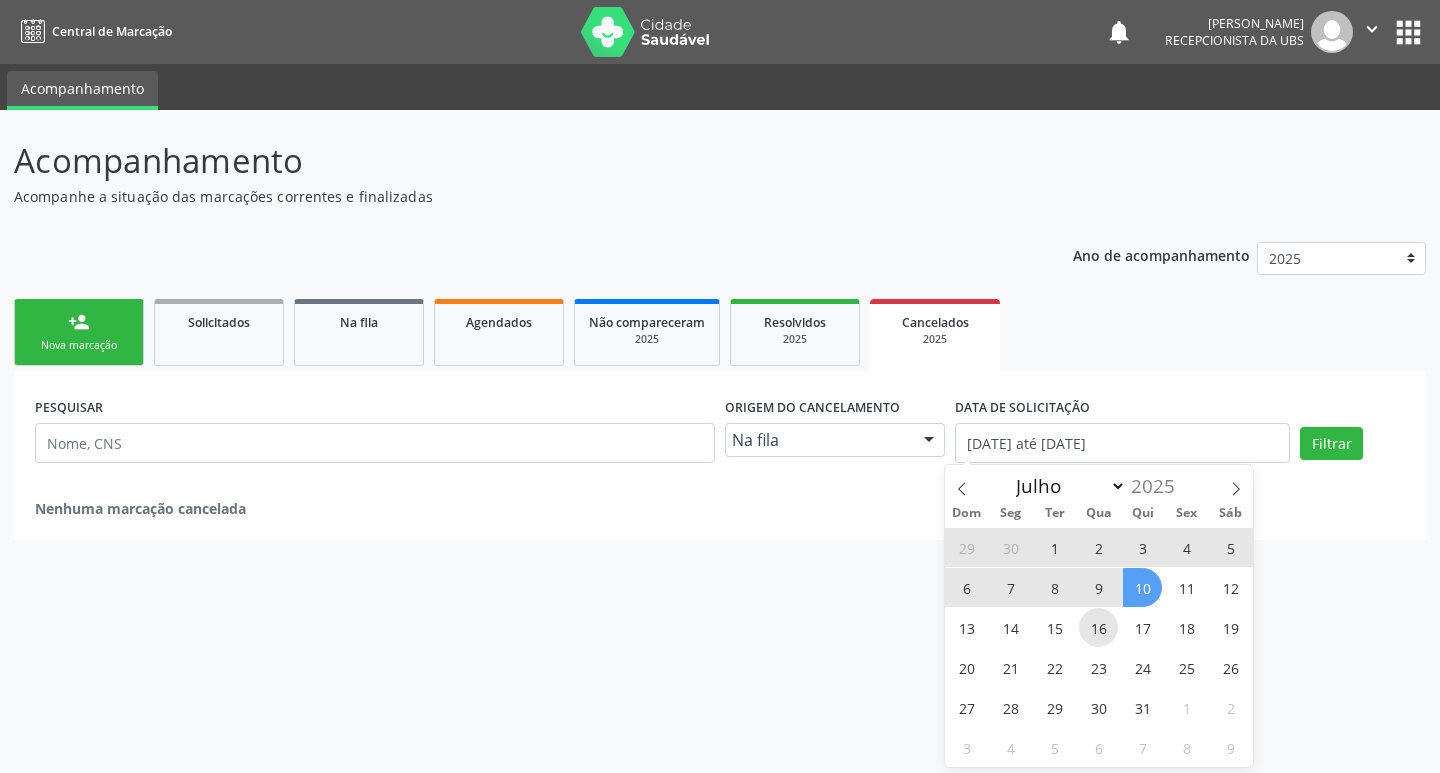 click on "16" at bounding box center (1098, 627) 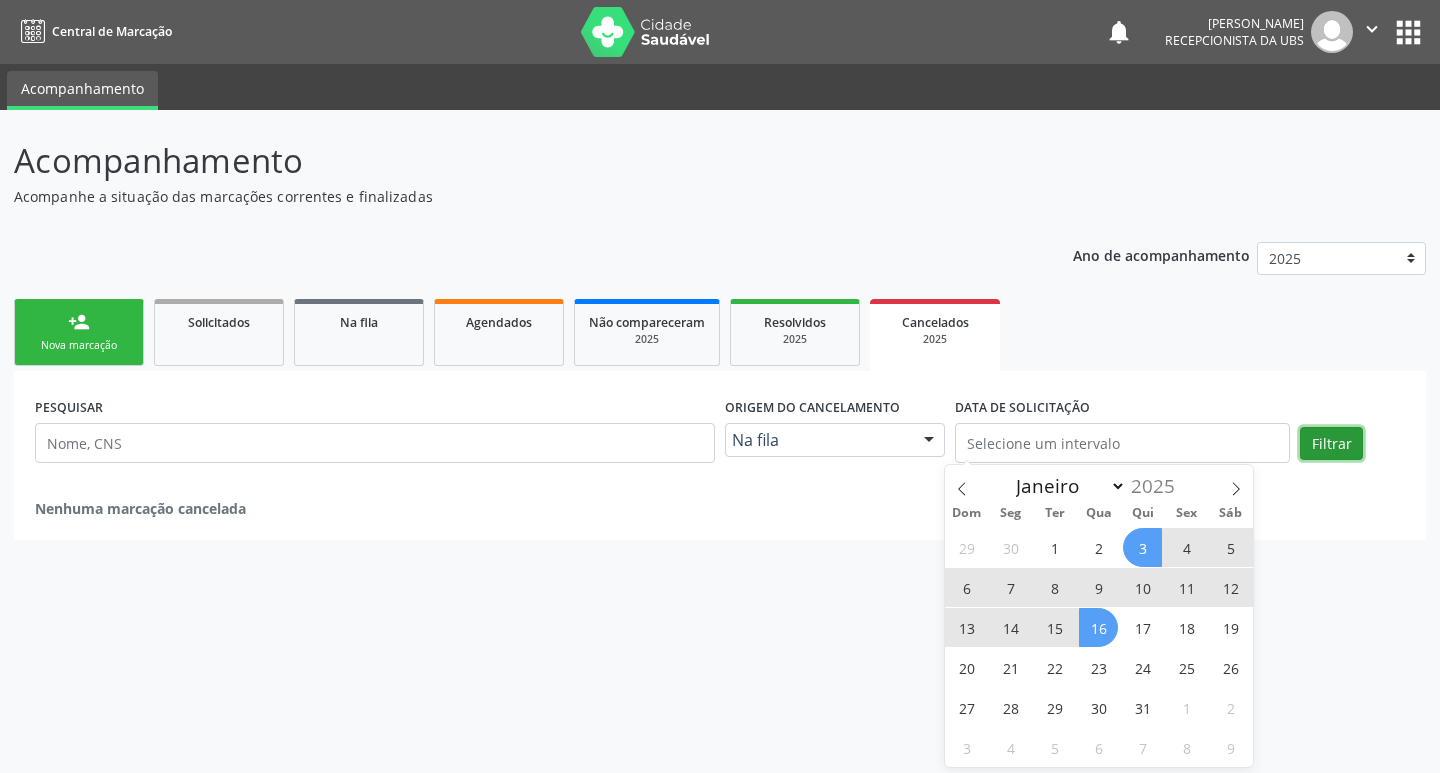 click on "Filtrar" at bounding box center (1331, 444) 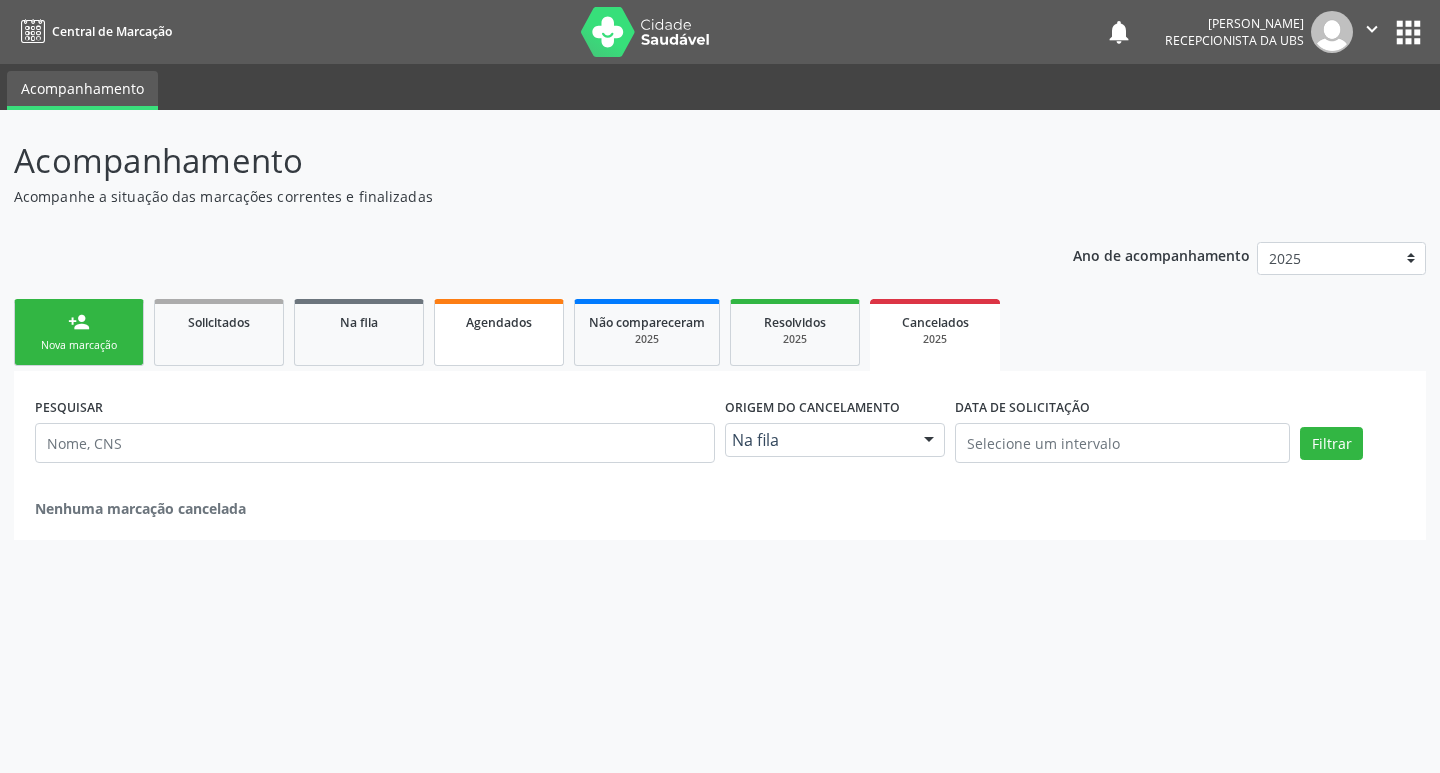 click on "Agendados" at bounding box center [499, 332] 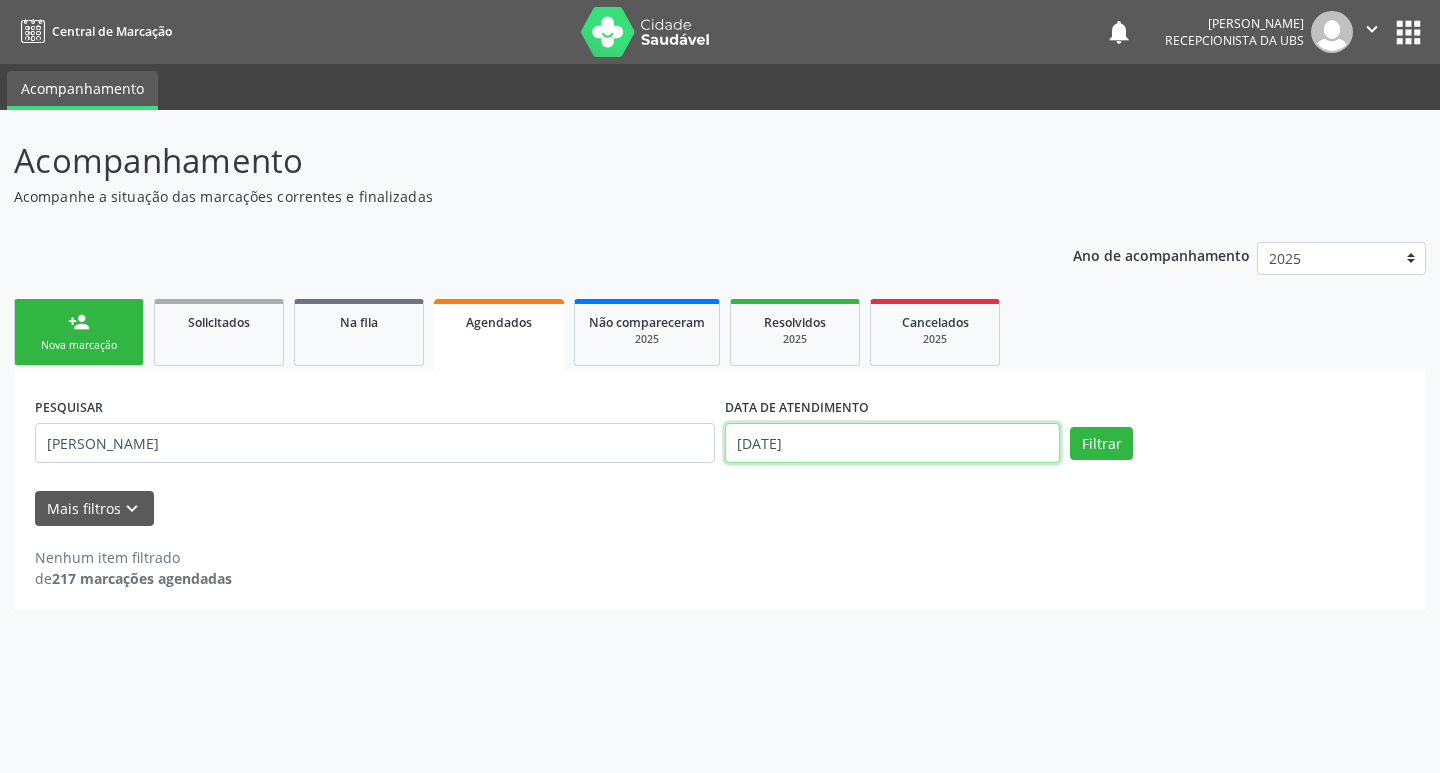 click on "10/07/2025" at bounding box center [892, 443] 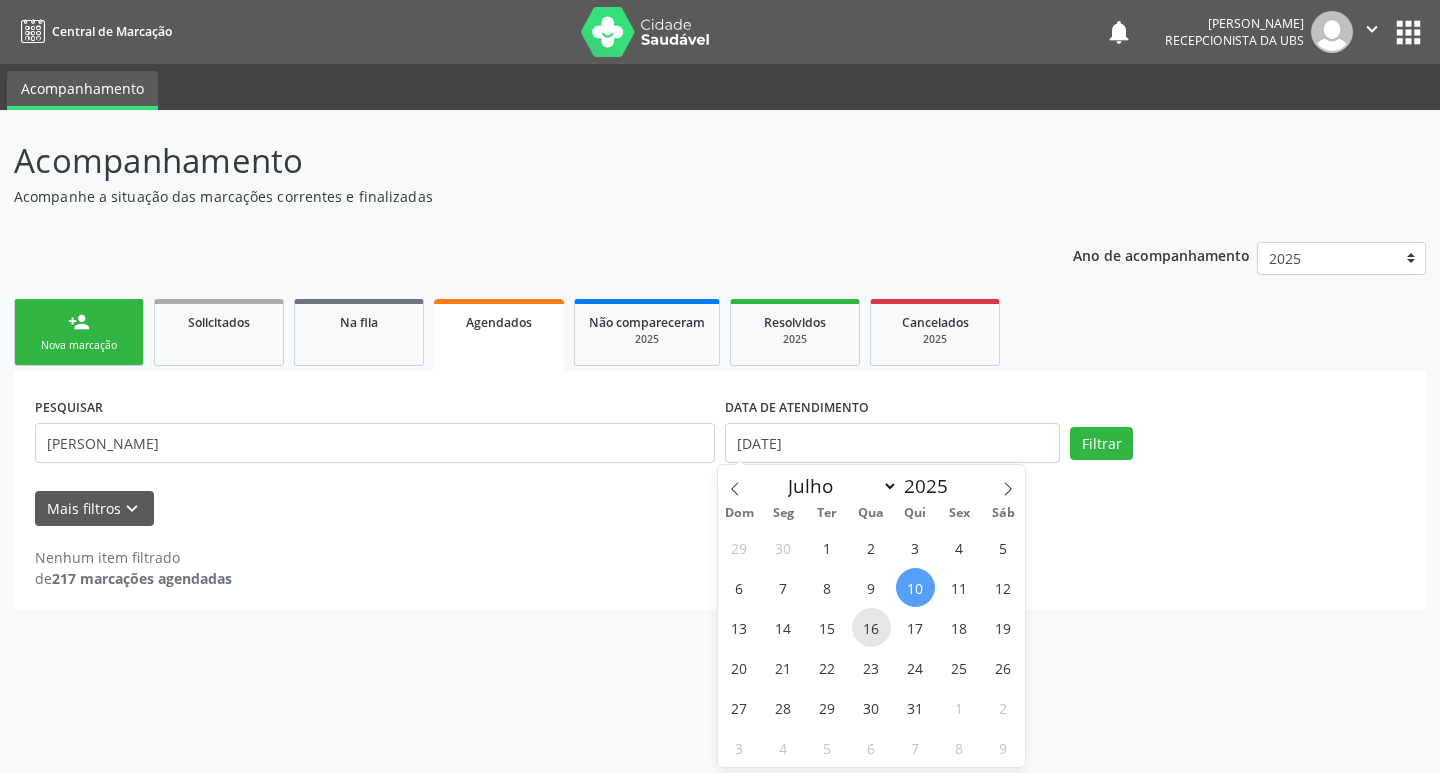 click on "16" at bounding box center [871, 627] 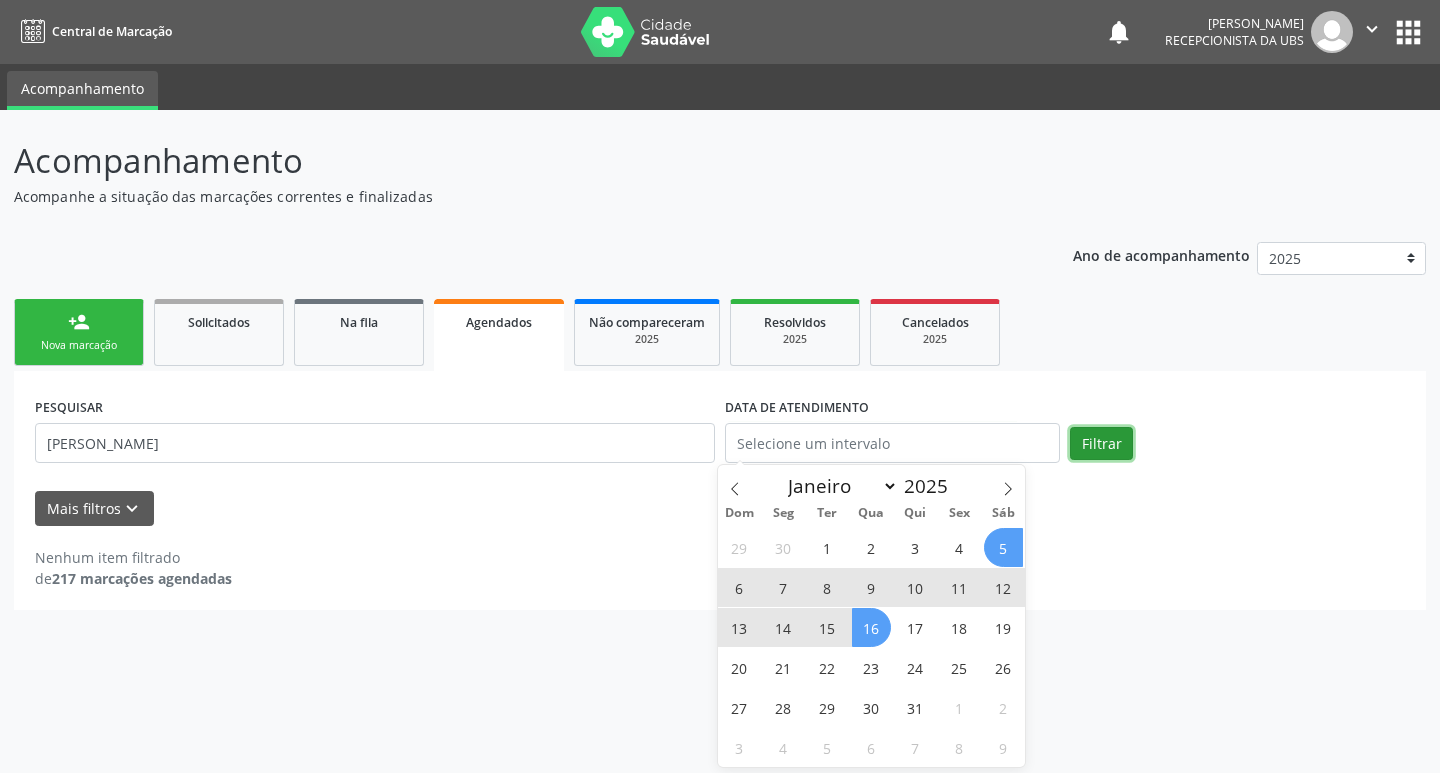 click on "Filtrar" at bounding box center [1101, 444] 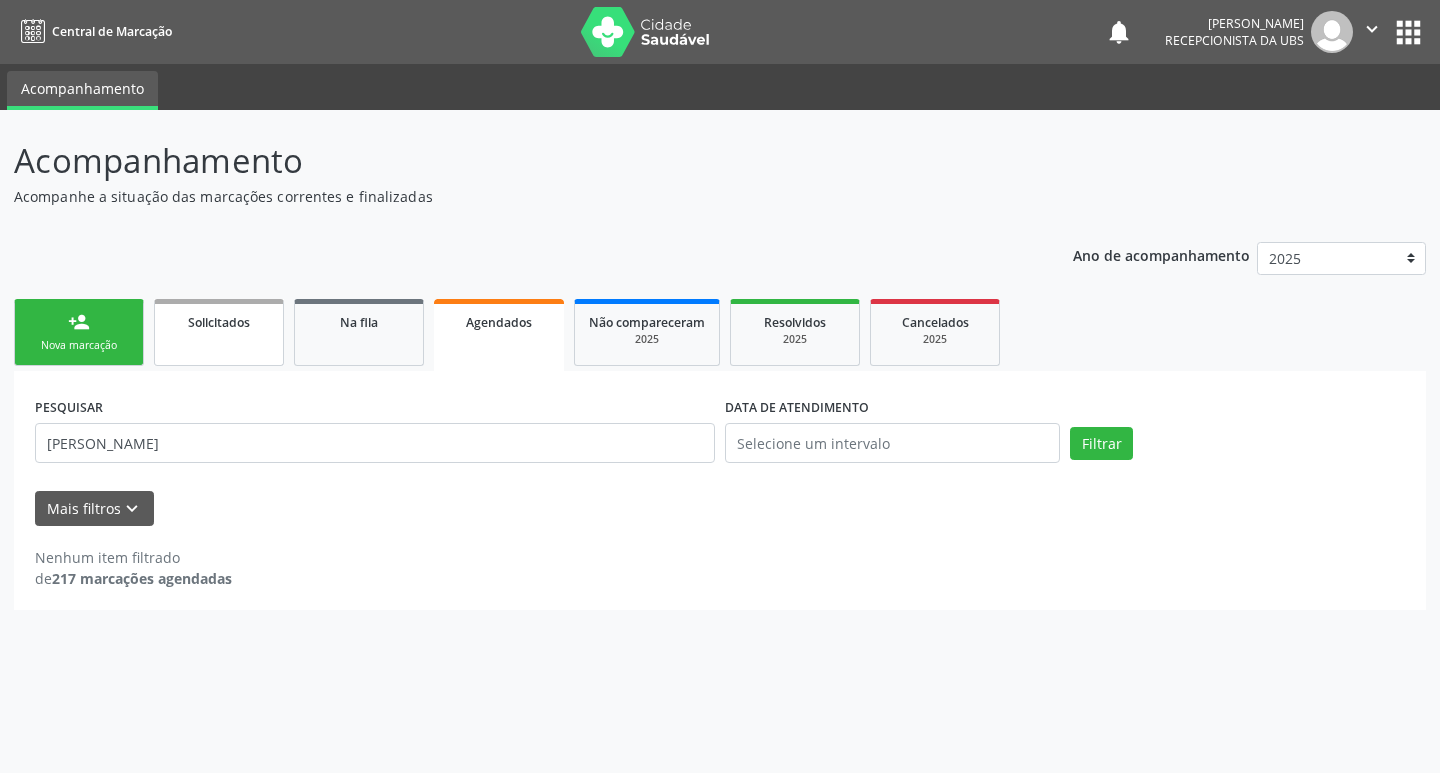click on "Solicitados" at bounding box center (219, 321) 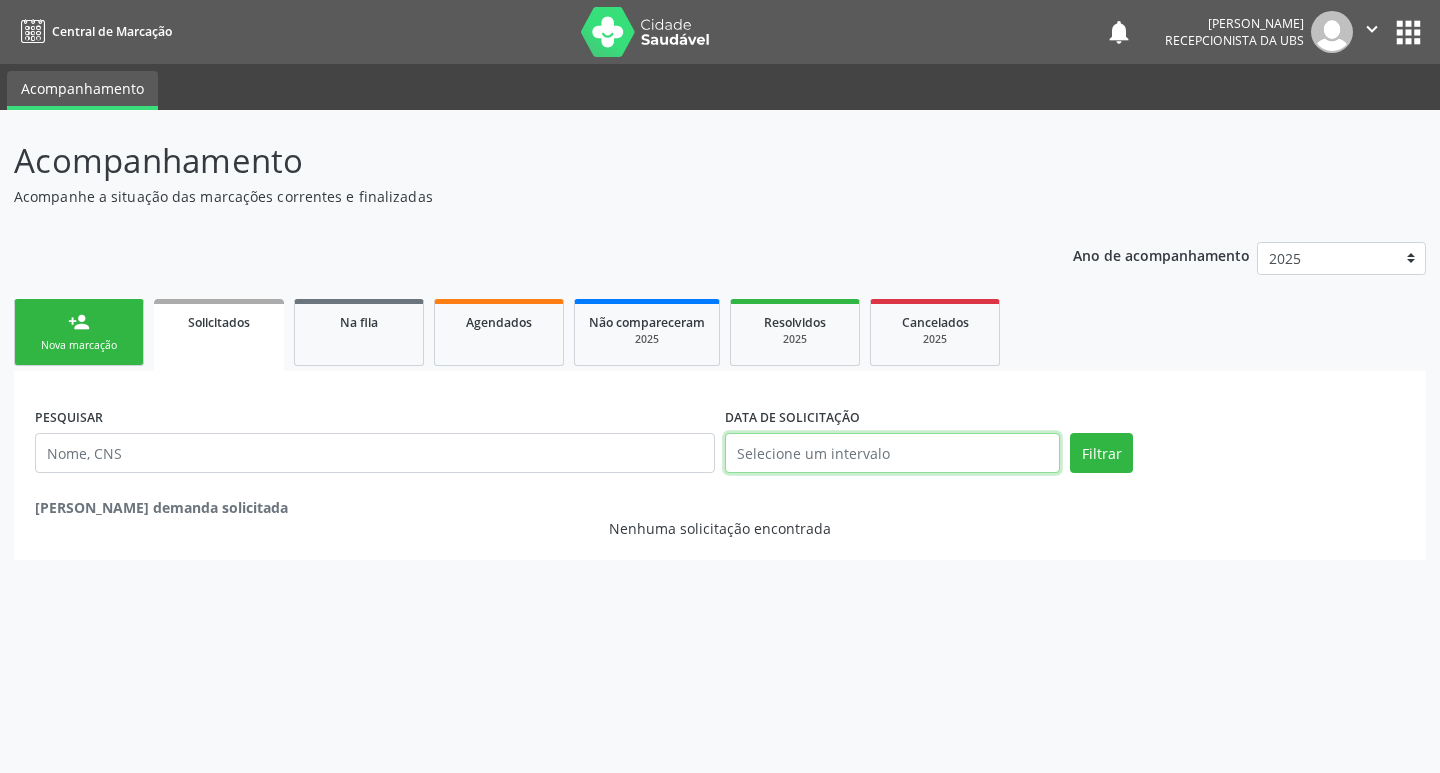 click at bounding box center [892, 453] 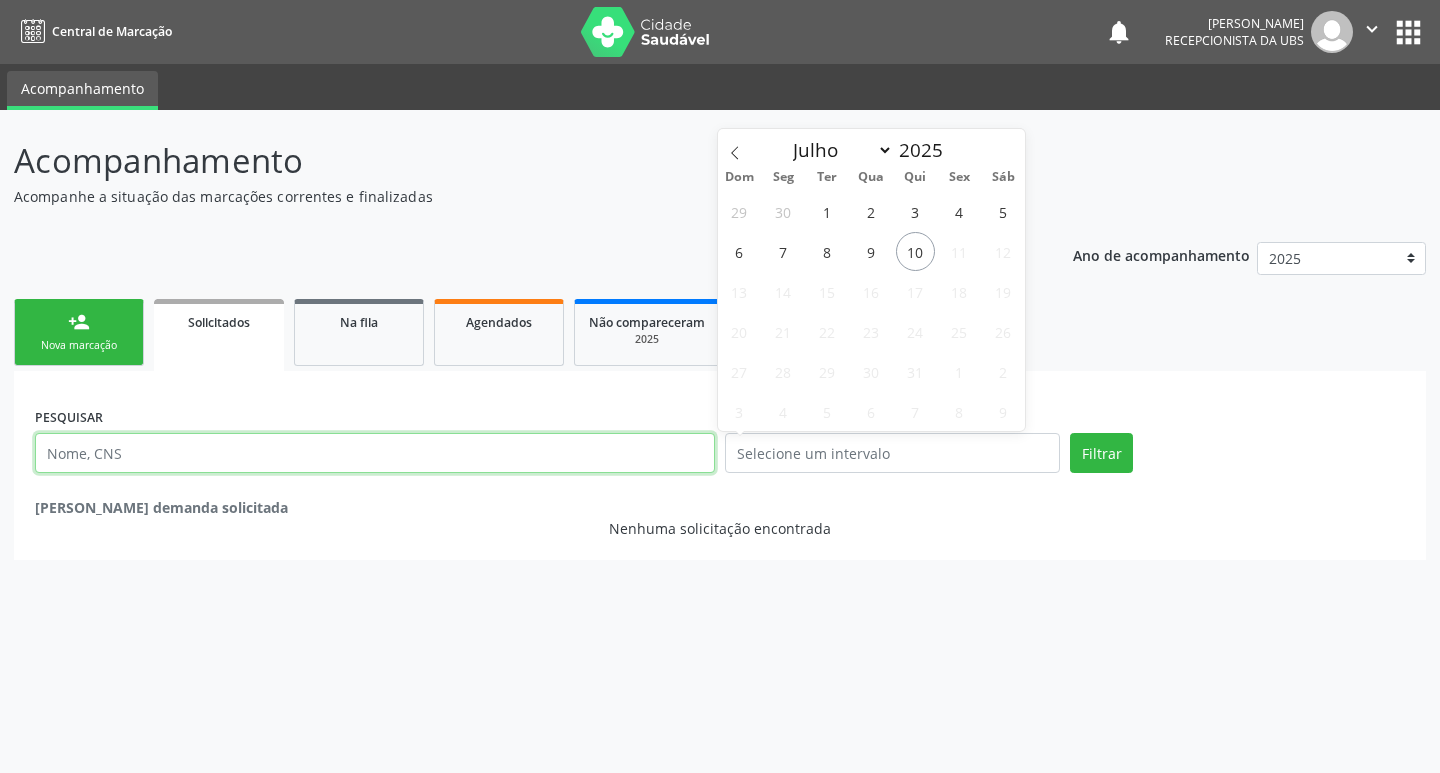 click at bounding box center (375, 453) 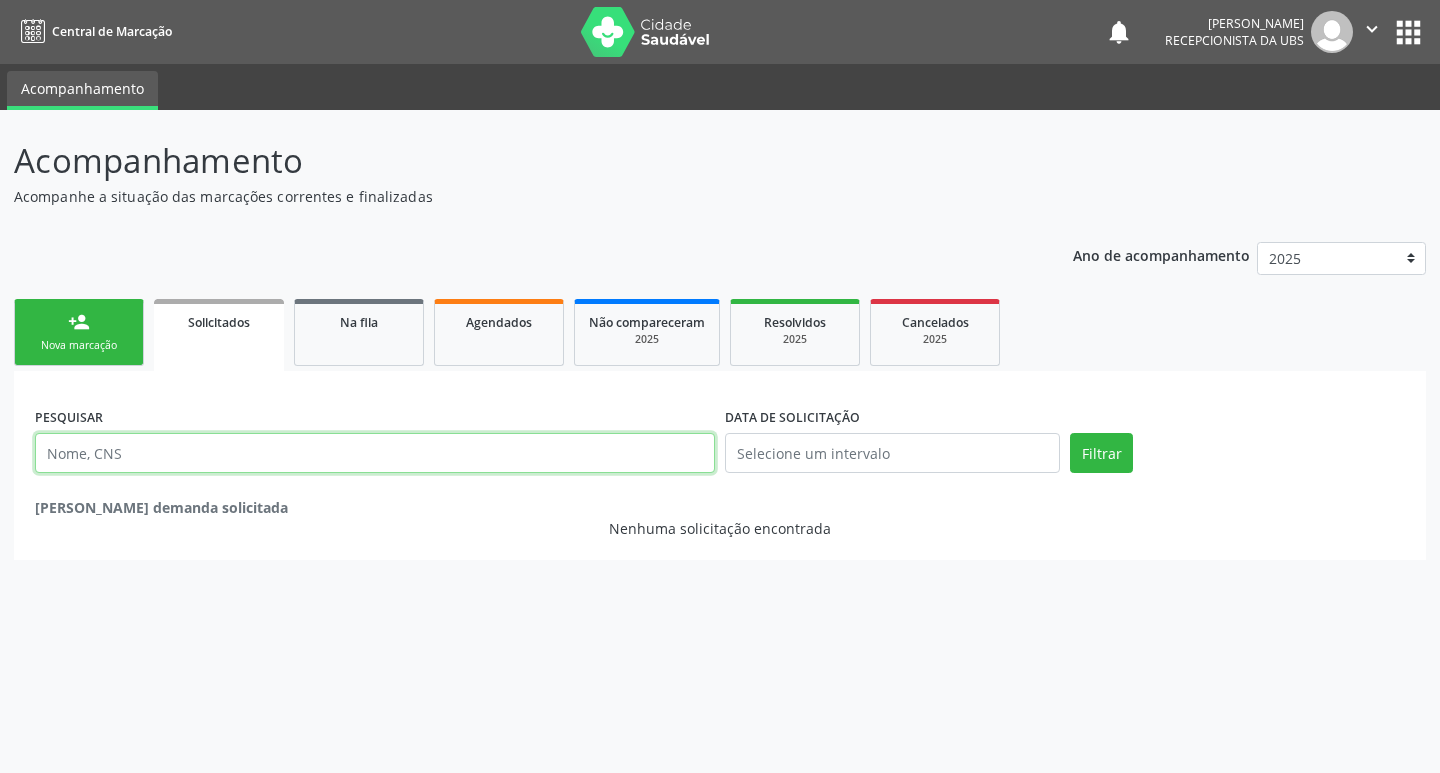 type on "leda nogueira" 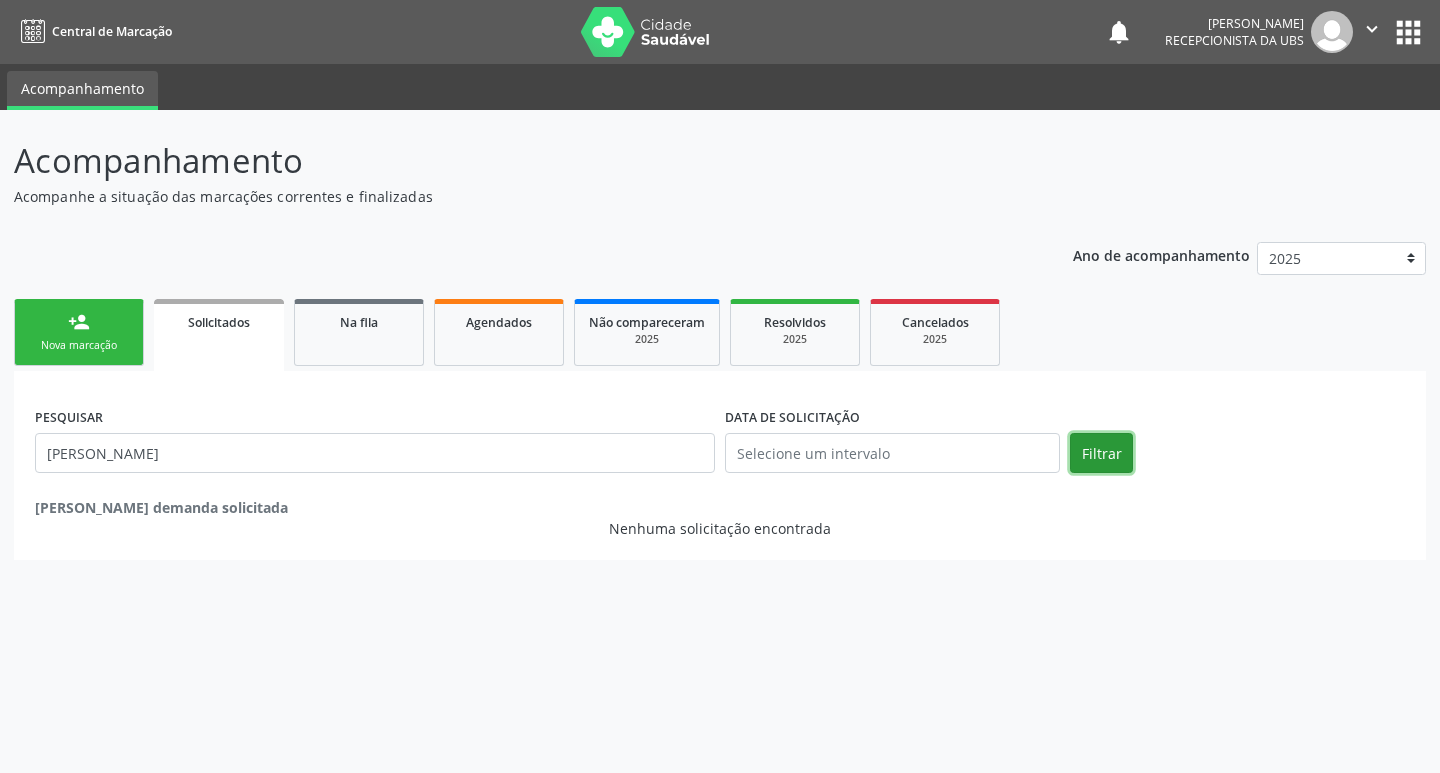 click on "Filtrar" at bounding box center [1101, 453] 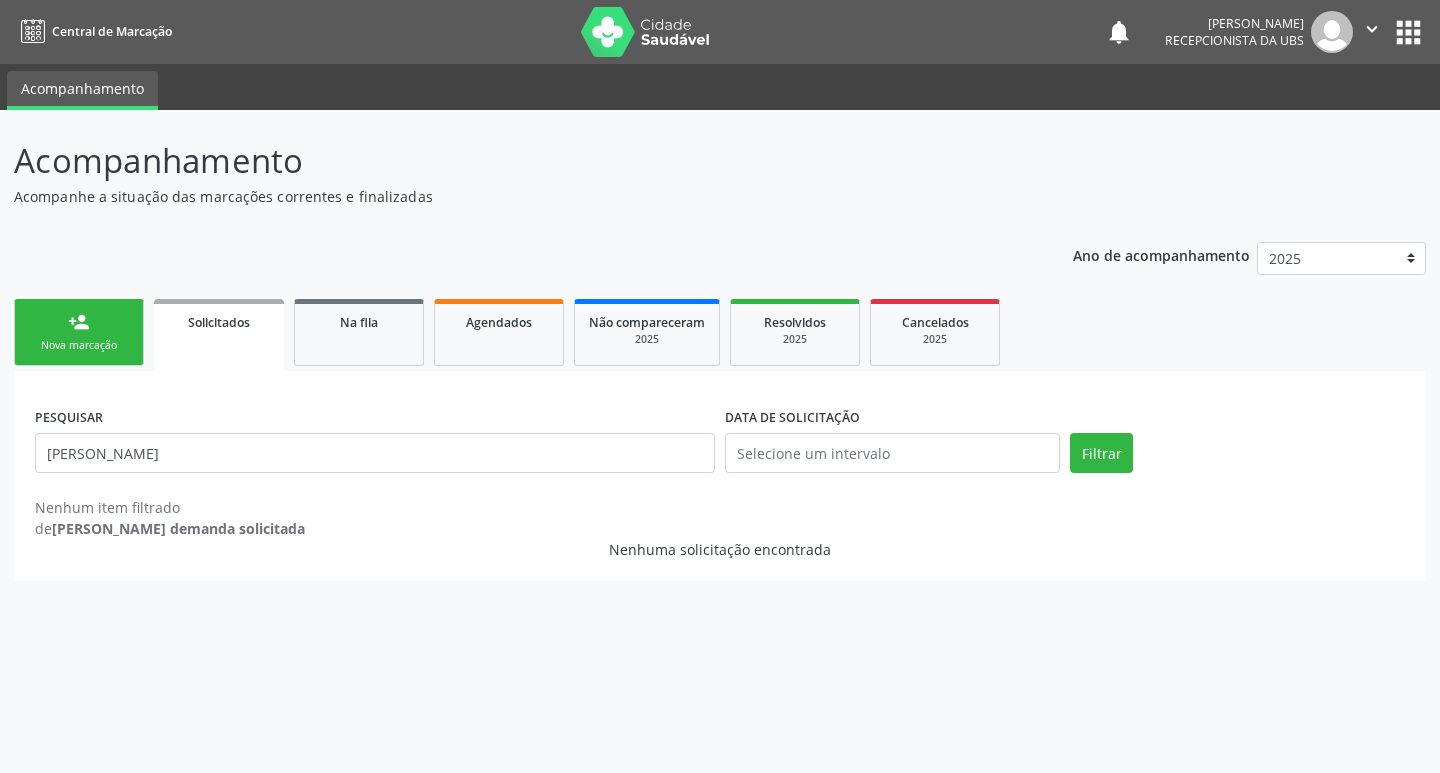 click on "Nova marcação" at bounding box center (79, 345) 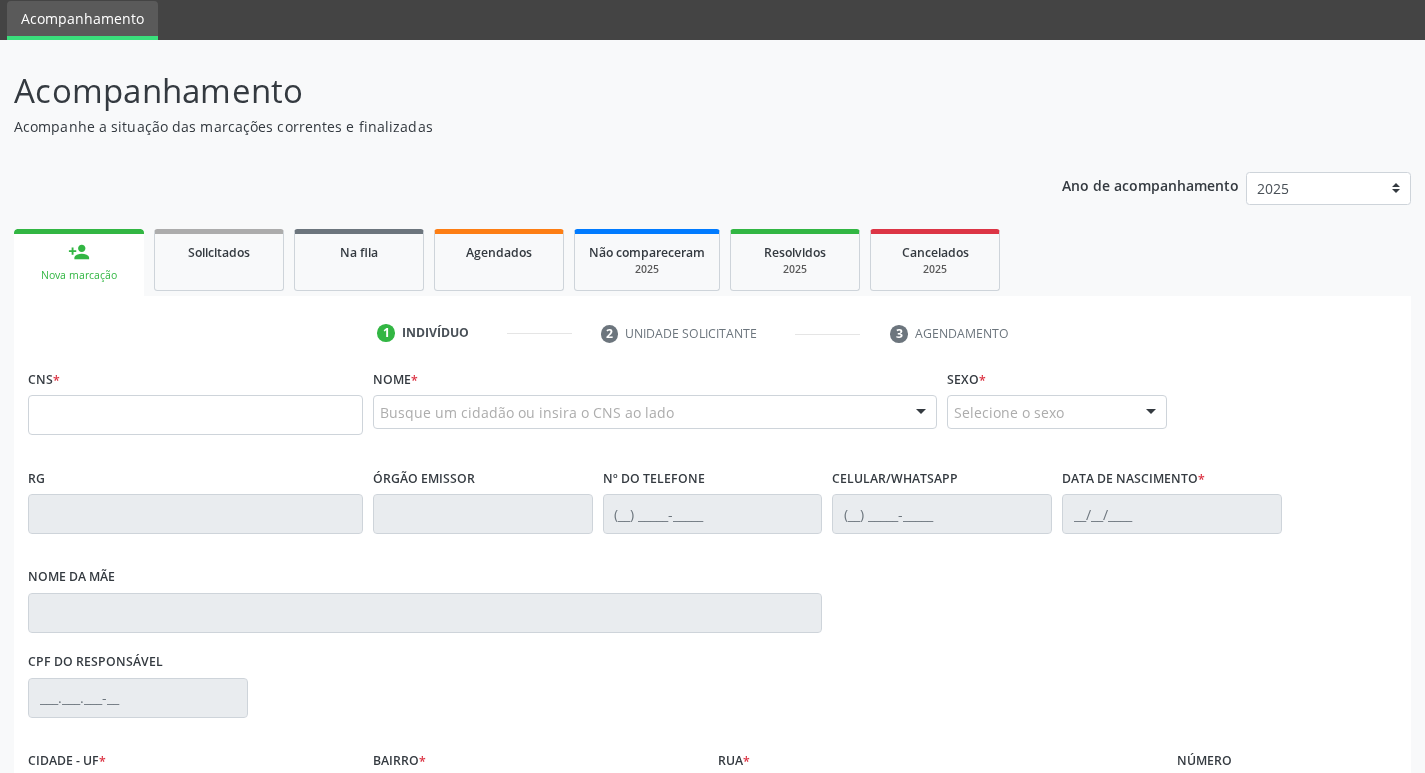 scroll, scrollTop: 0, scrollLeft: 0, axis: both 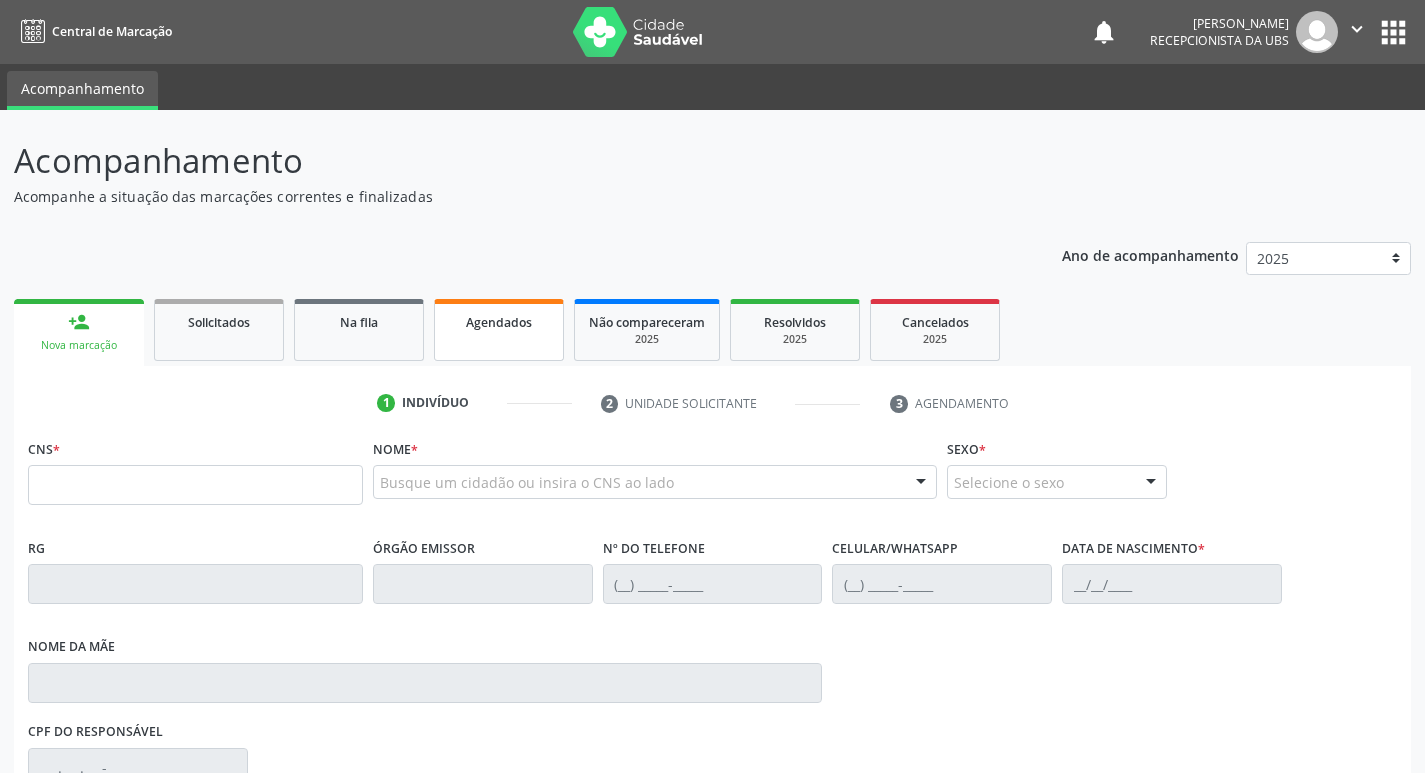 click on "Agendados" at bounding box center [499, 330] 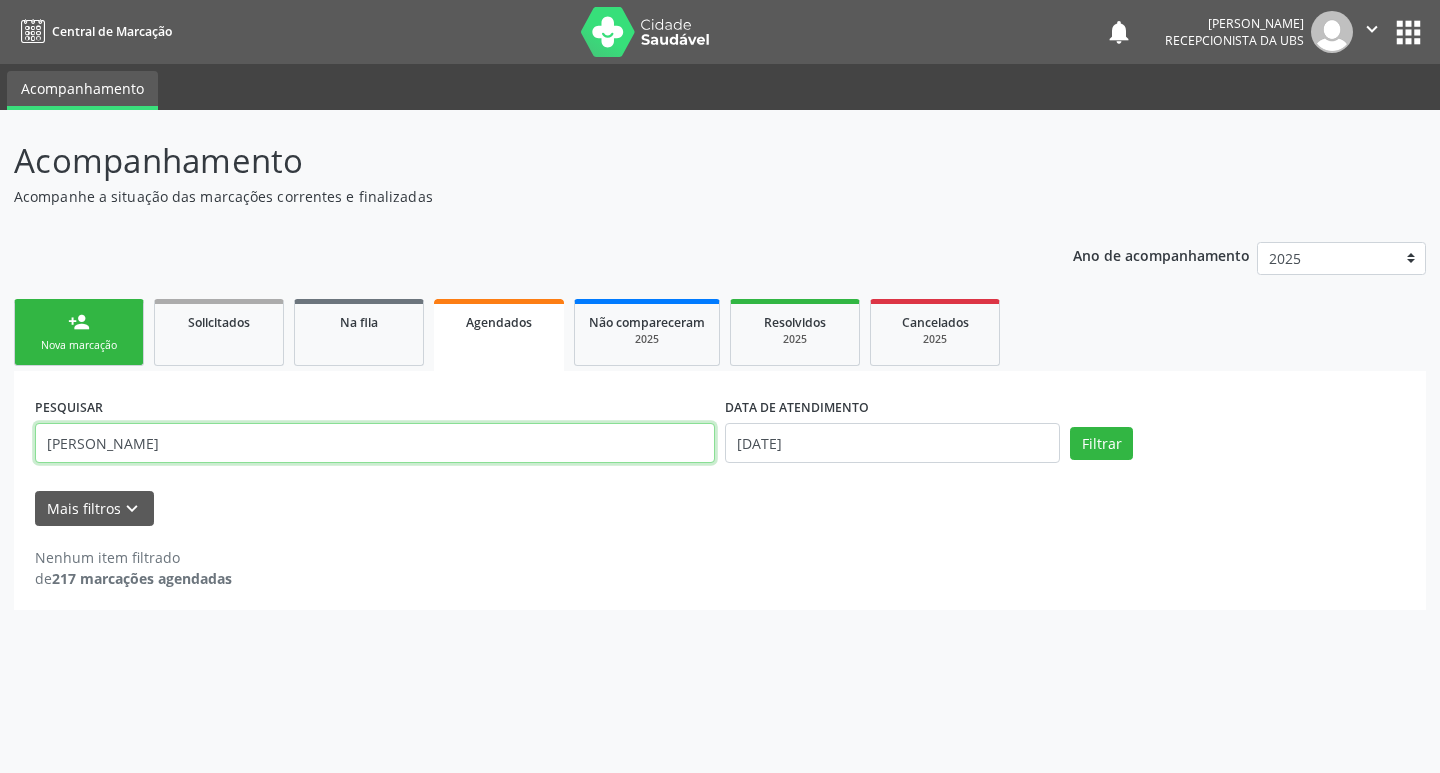 drag, startPoint x: 213, startPoint y: 457, endPoint x: 0, endPoint y: 538, distance: 227.88155 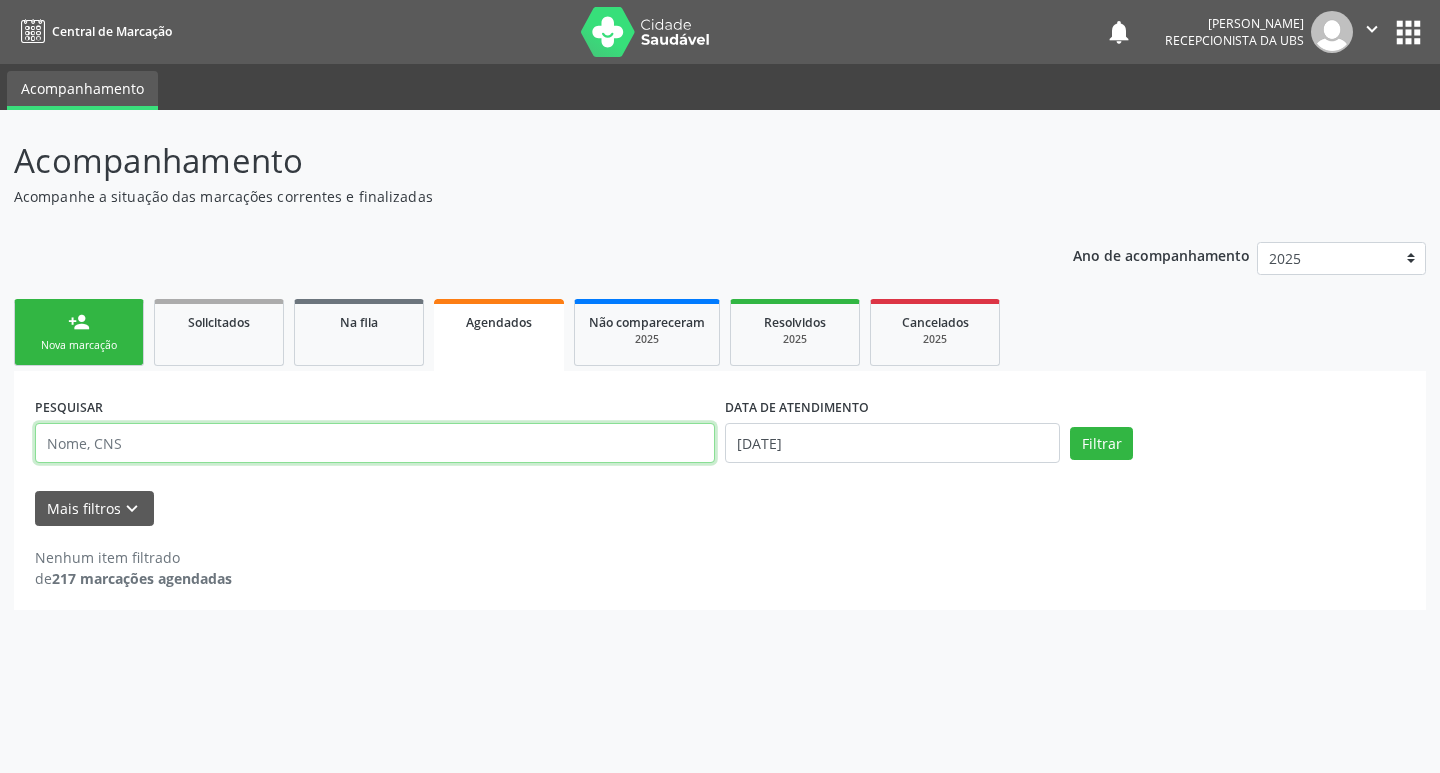 type 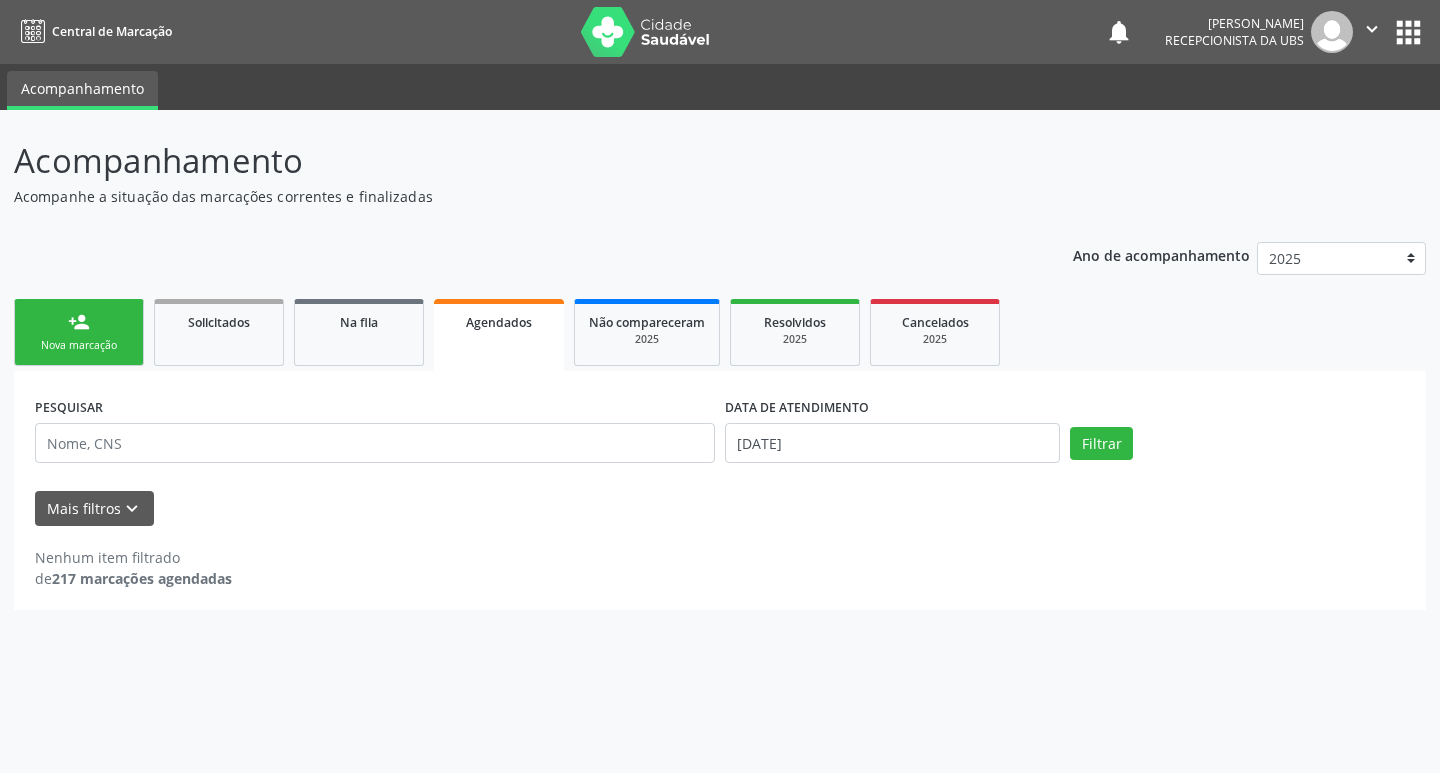 click on "person_add
Nova marcação
Solicitados   Na fila   Agendados   Não compareceram
2025
Resolvidos
2025
Cancelados
2025" at bounding box center (720, 332) 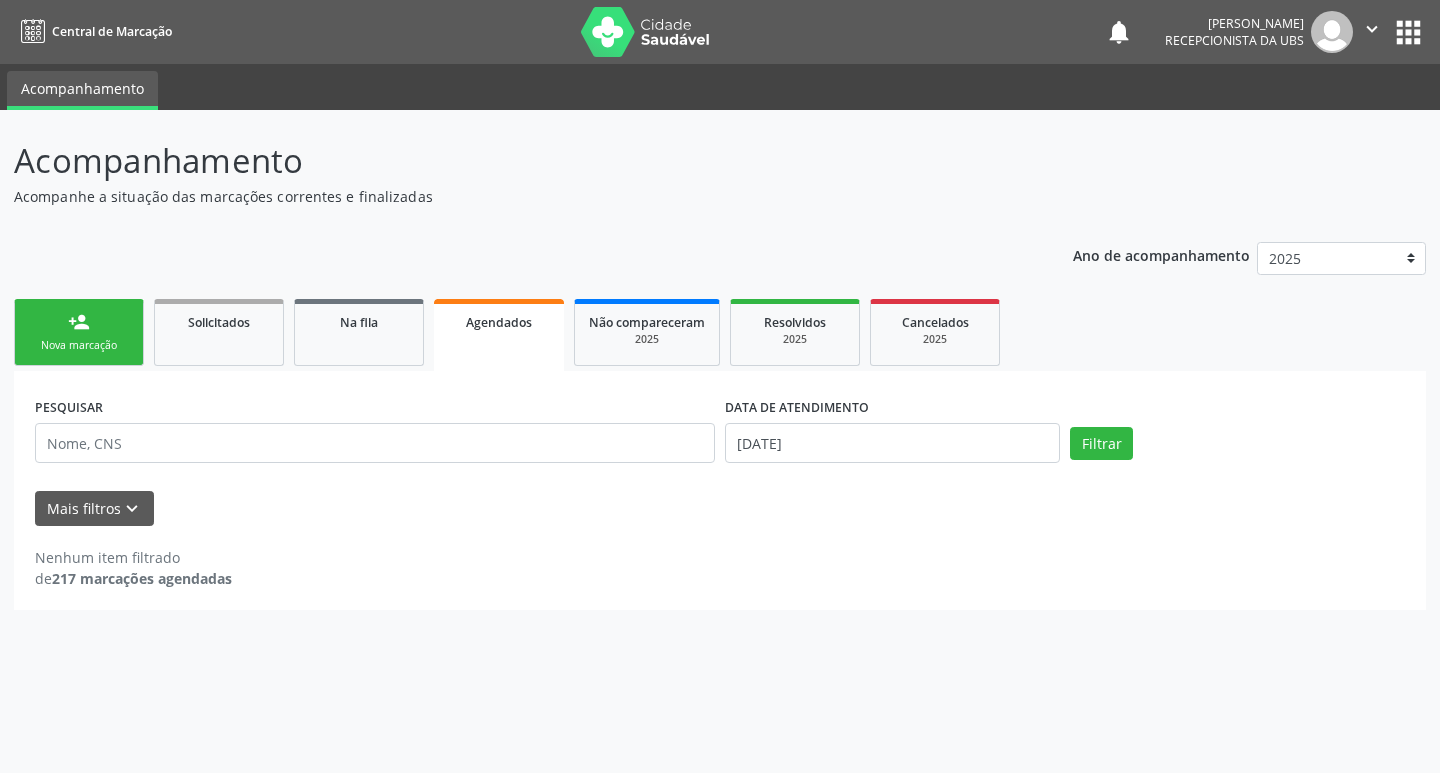 click on "Nova marcação" at bounding box center [79, 345] 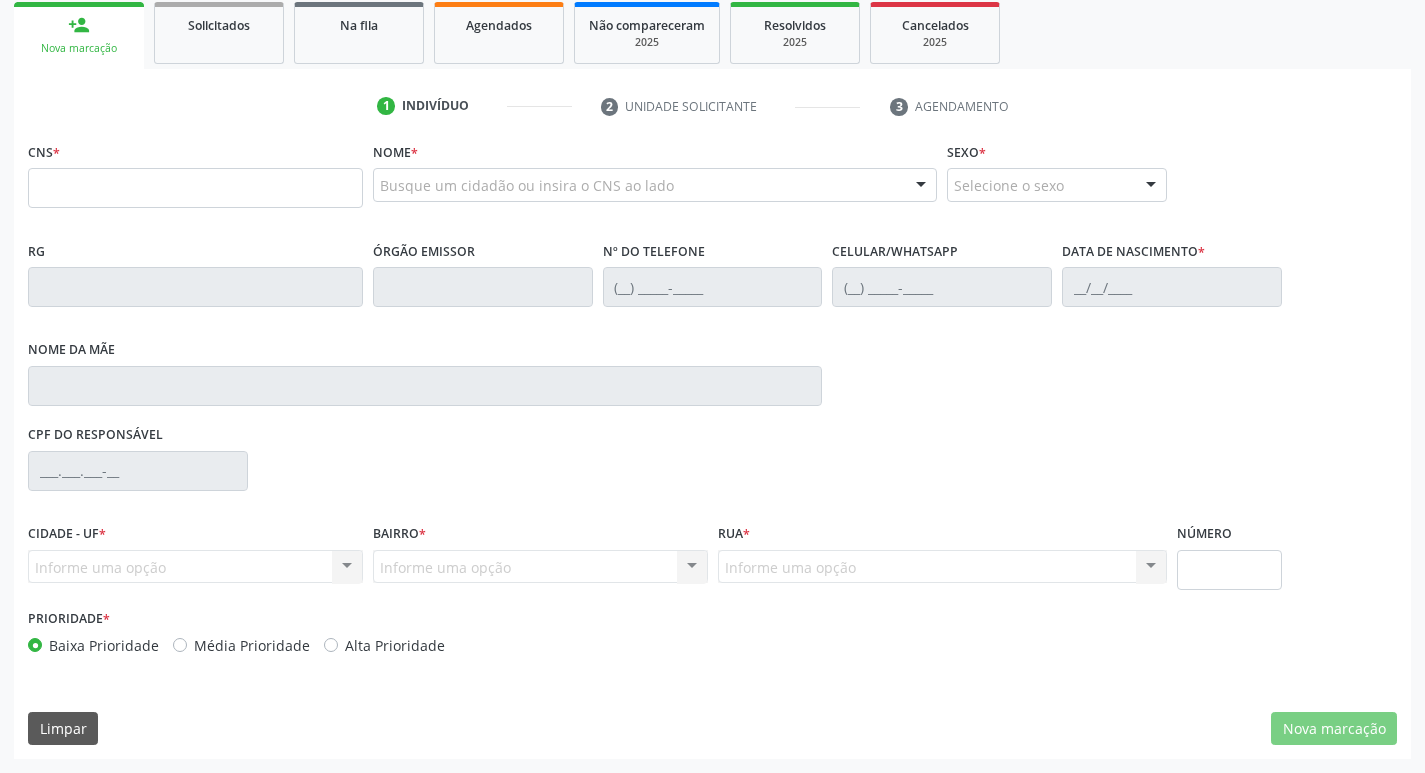 scroll, scrollTop: 0, scrollLeft: 0, axis: both 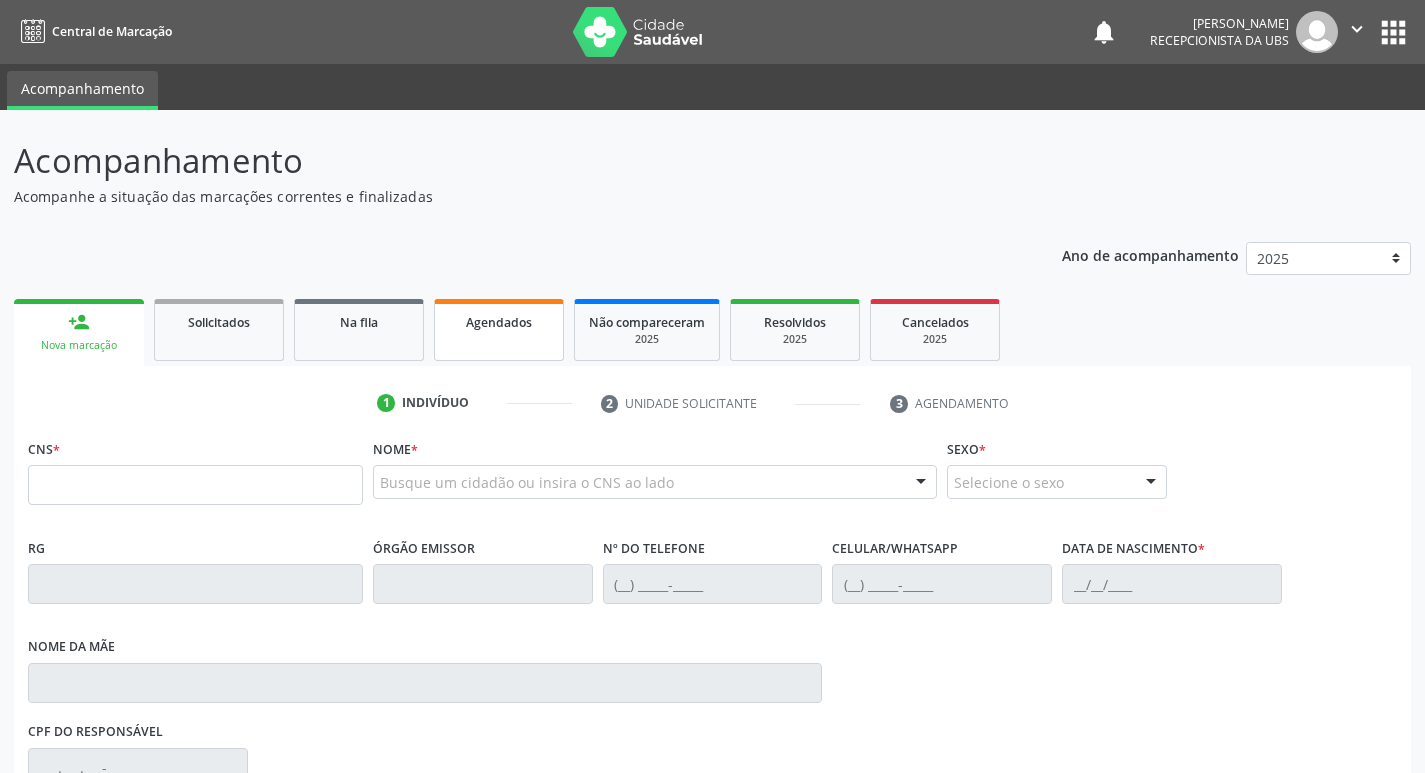 click on "Agendados" at bounding box center (499, 330) 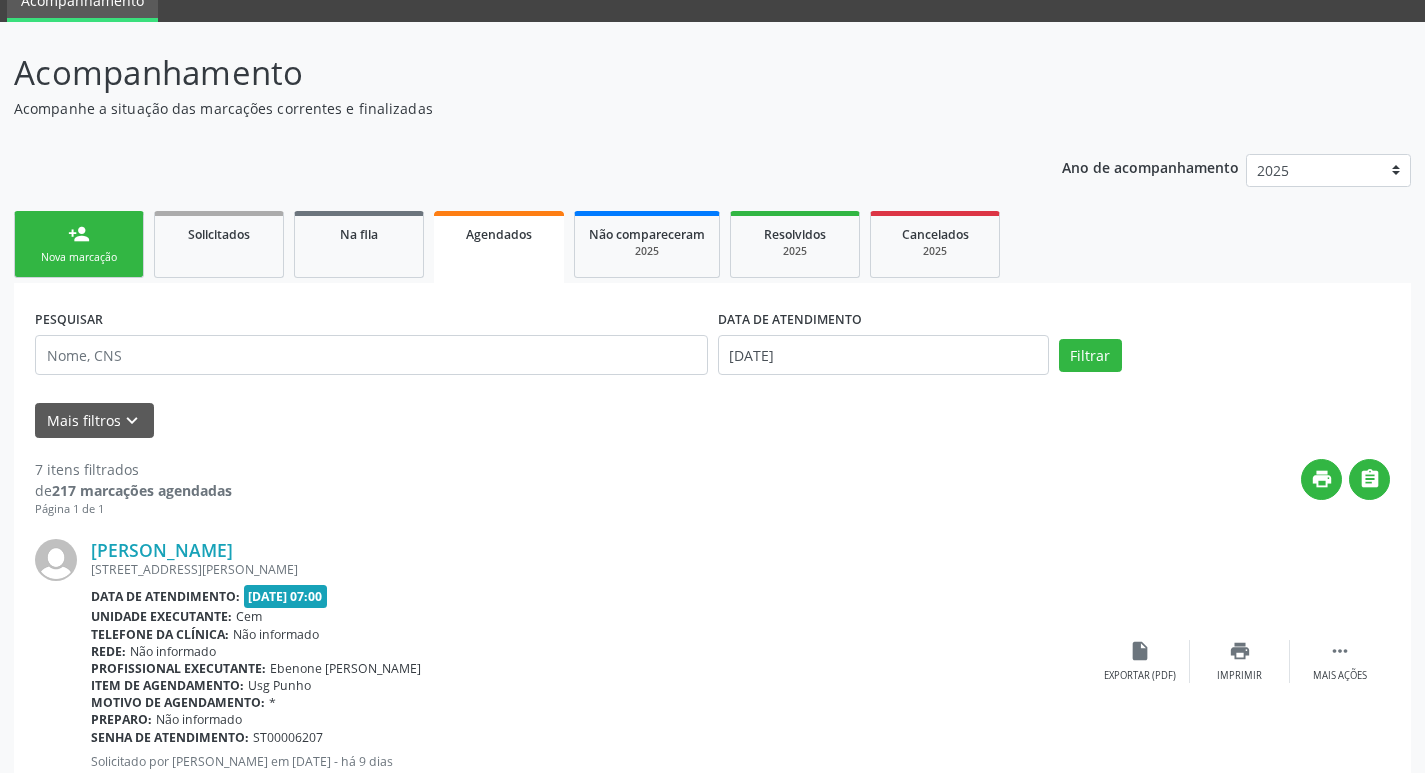 scroll, scrollTop: 0, scrollLeft: 0, axis: both 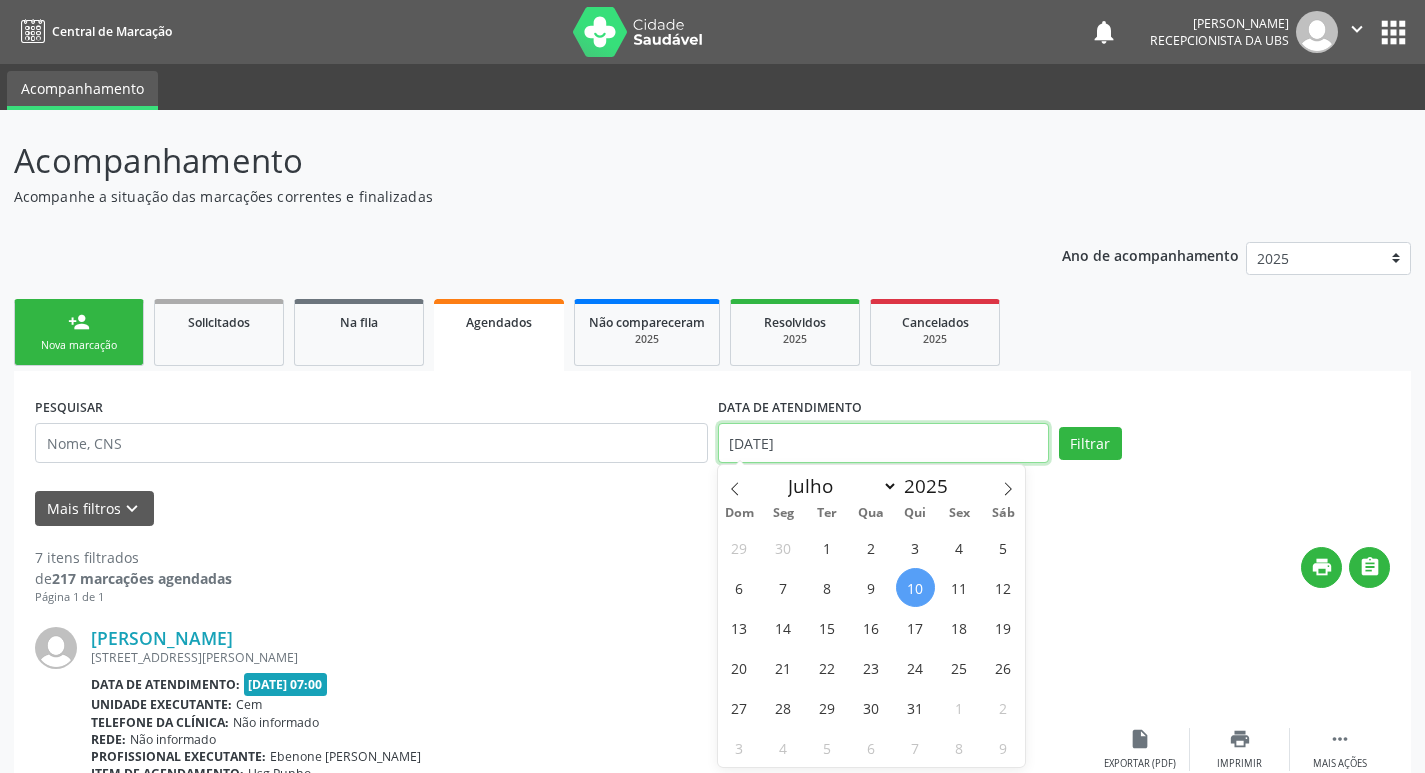 click on "10/07/2025" at bounding box center (883, 443) 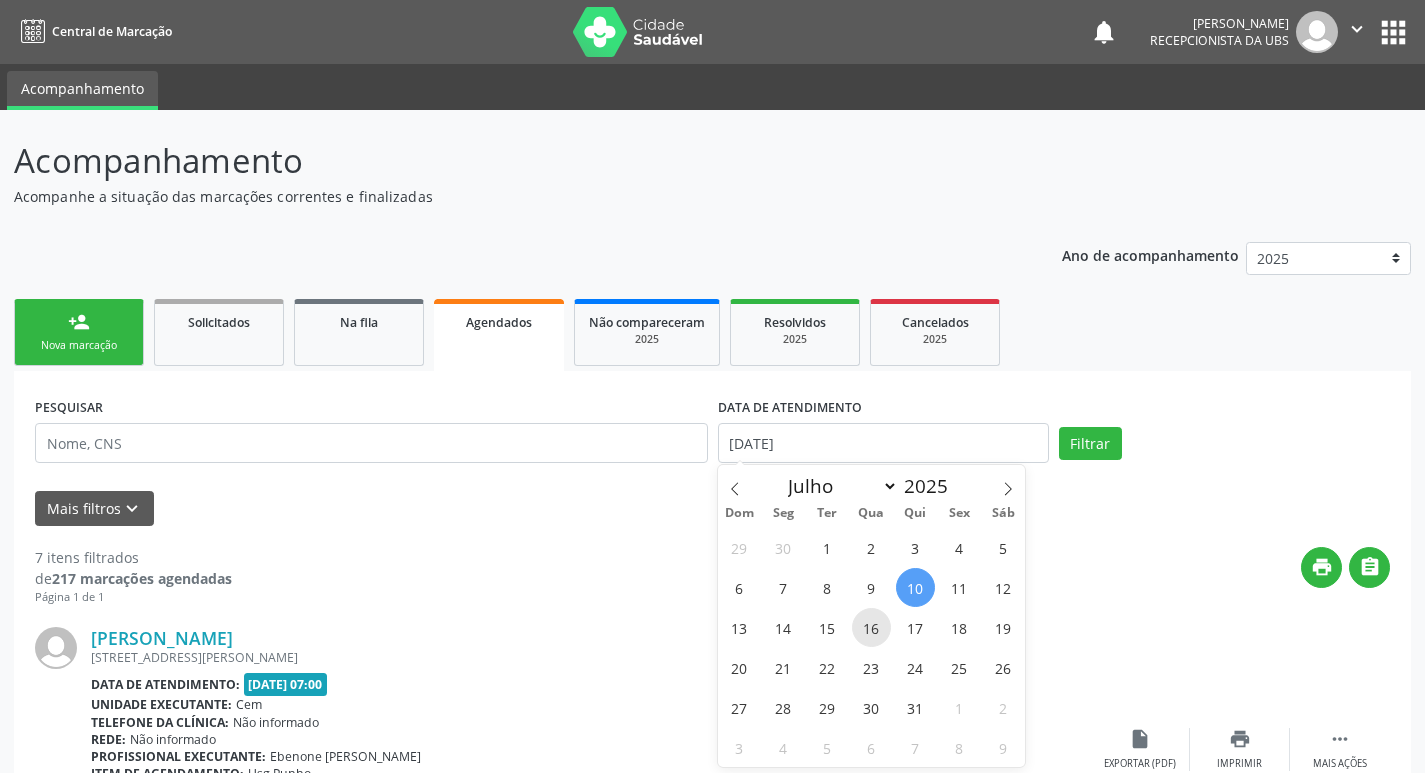 click on "16" at bounding box center (871, 627) 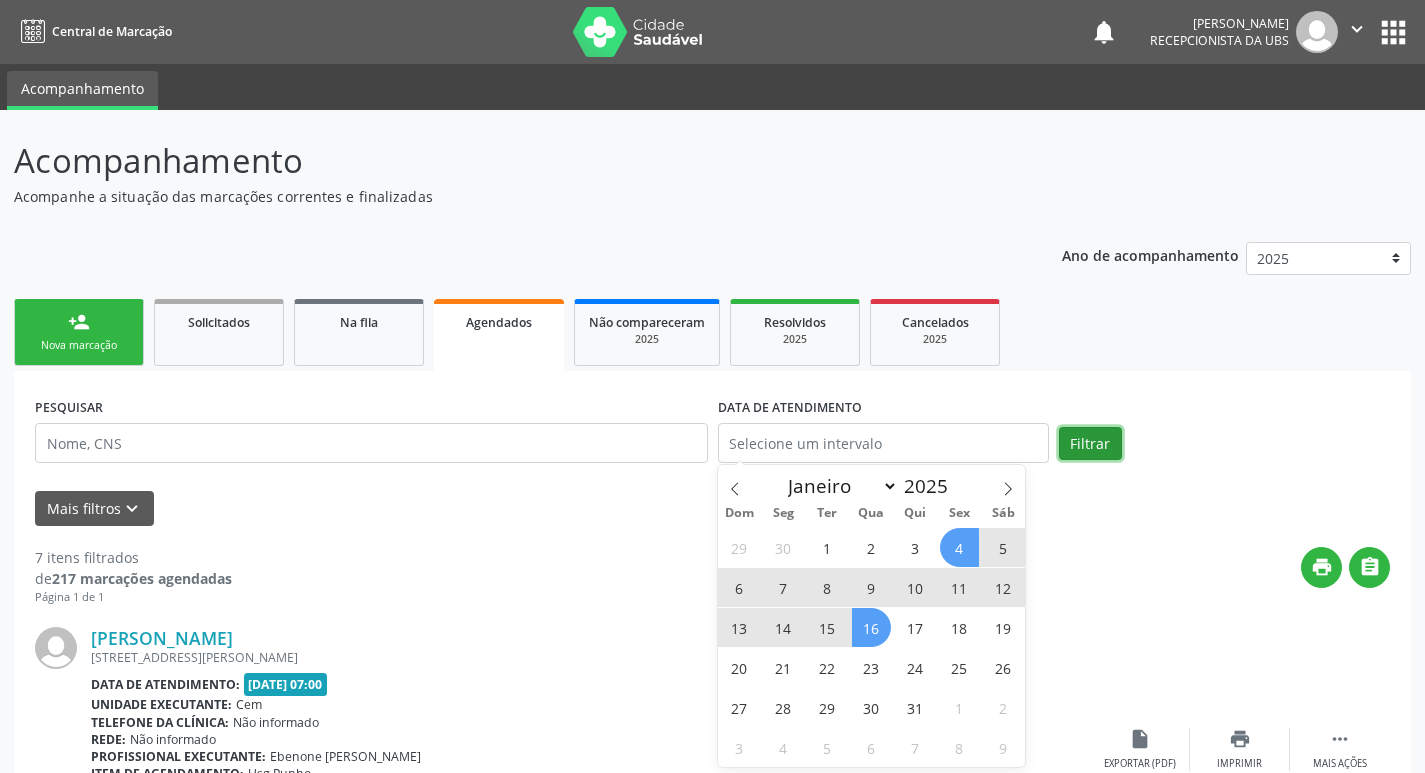 click on "Filtrar" at bounding box center (1090, 444) 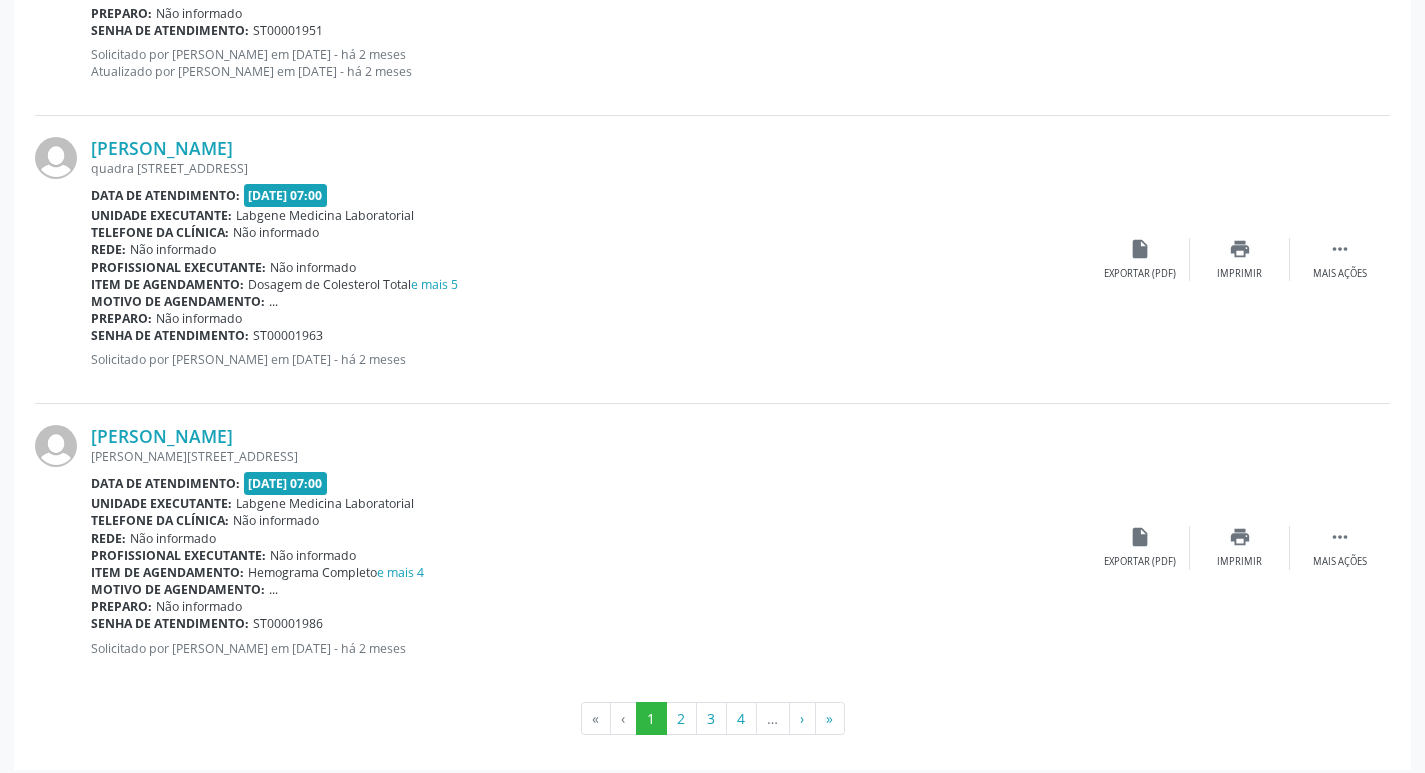 scroll, scrollTop: 4247, scrollLeft: 0, axis: vertical 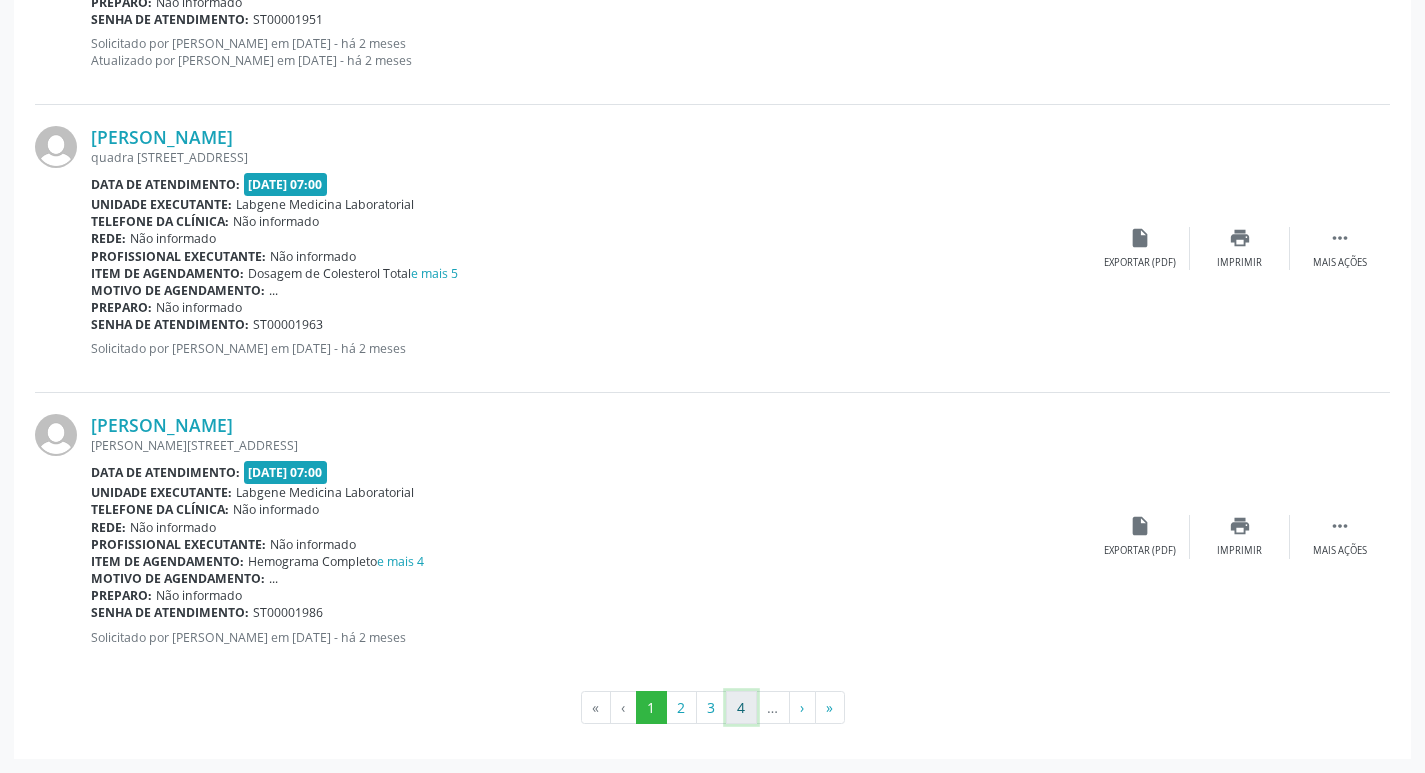 click on "4" at bounding box center (741, 708) 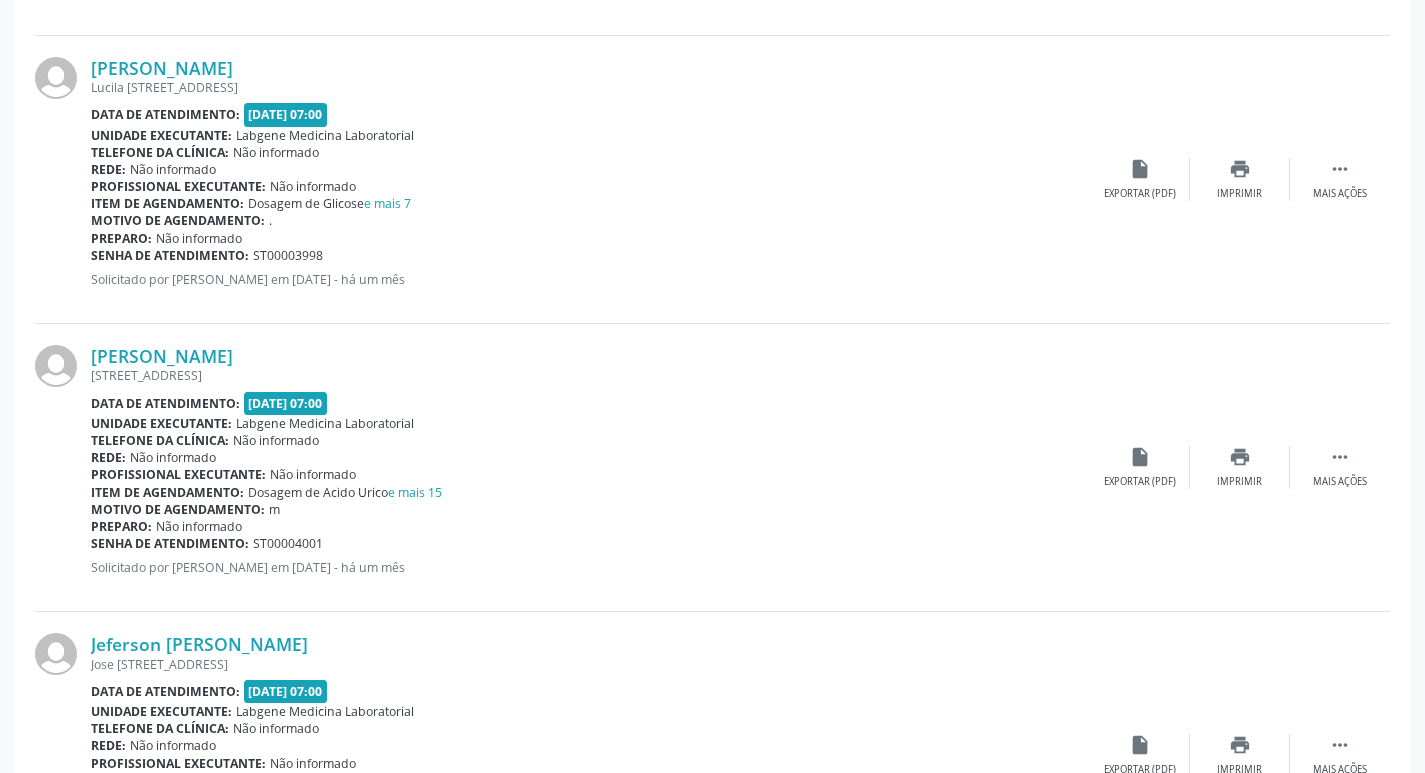 scroll, scrollTop: 4230, scrollLeft: 0, axis: vertical 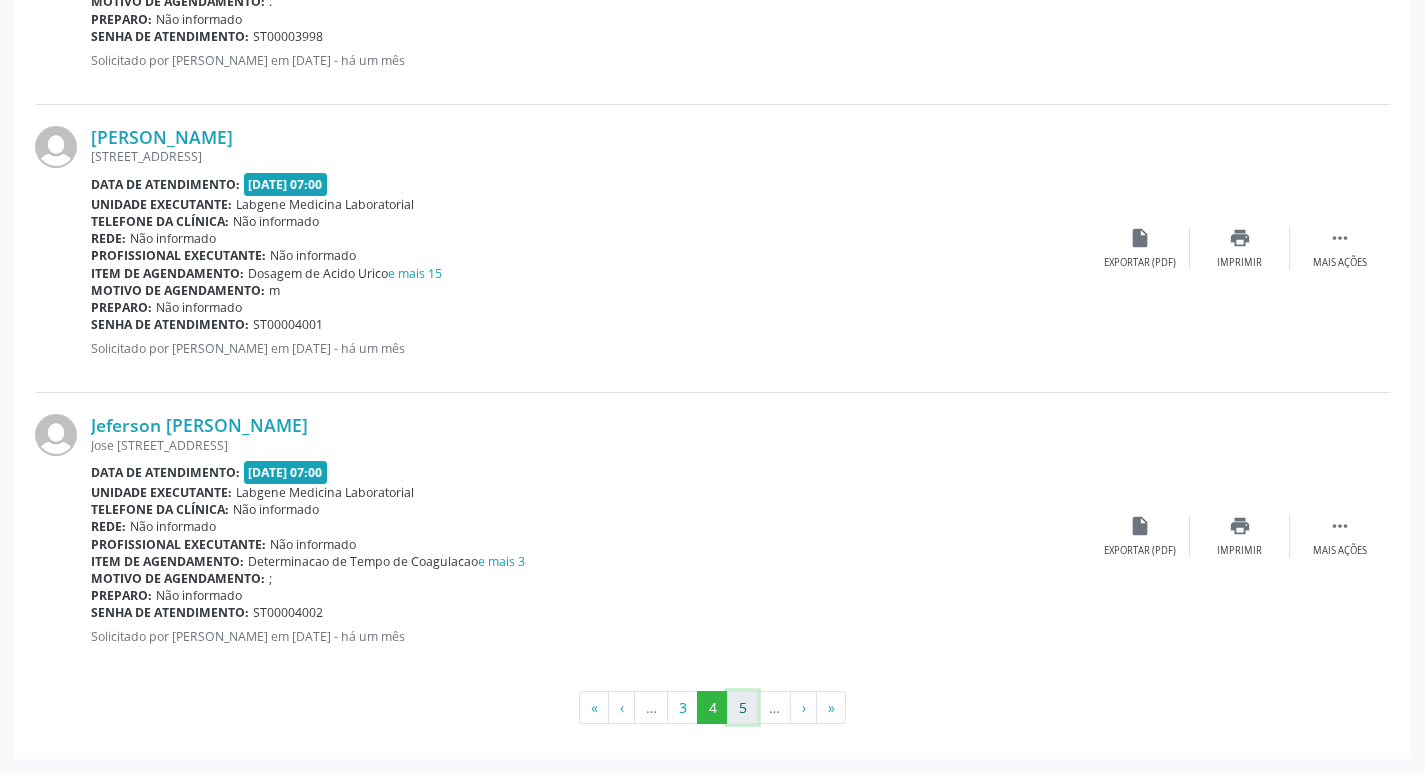 click on "5" at bounding box center (742, 708) 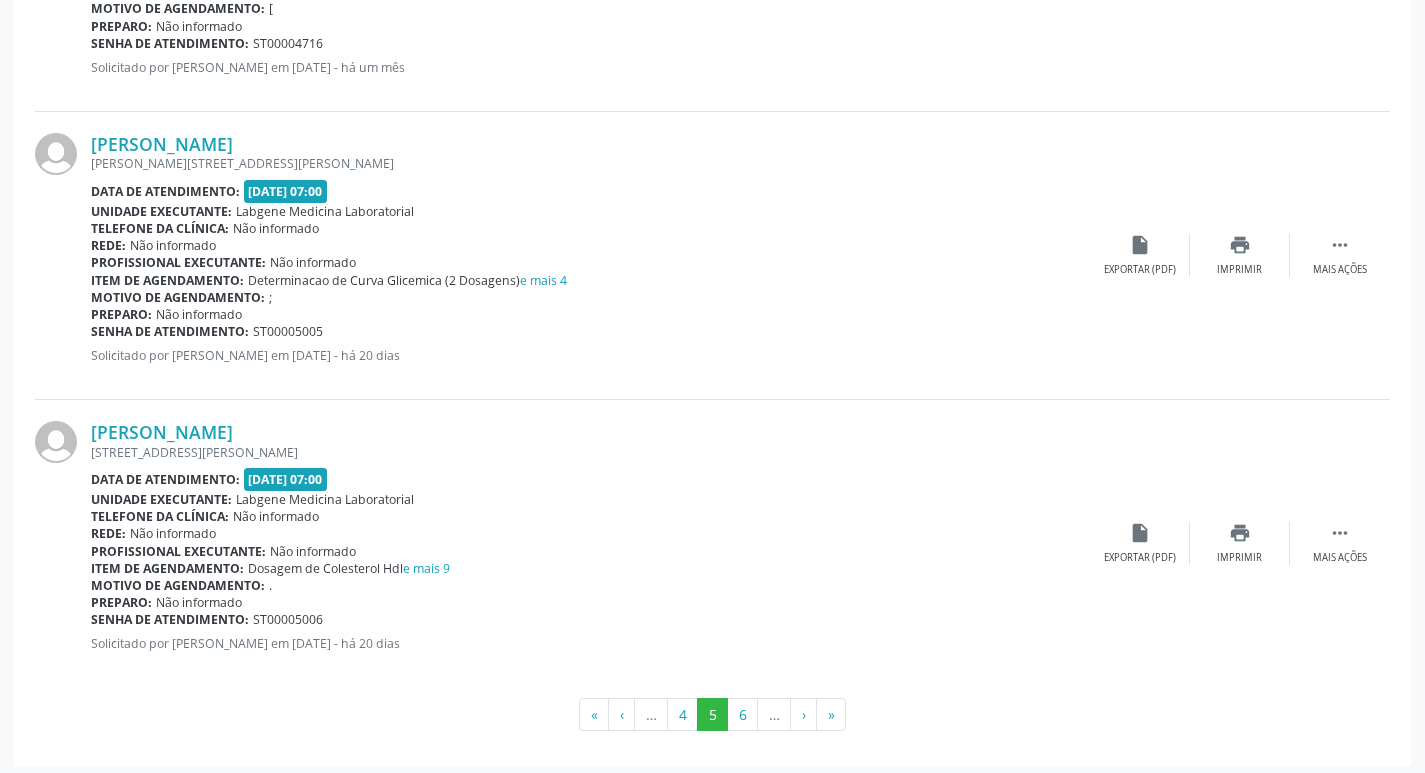 scroll, scrollTop: 4230, scrollLeft: 0, axis: vertical 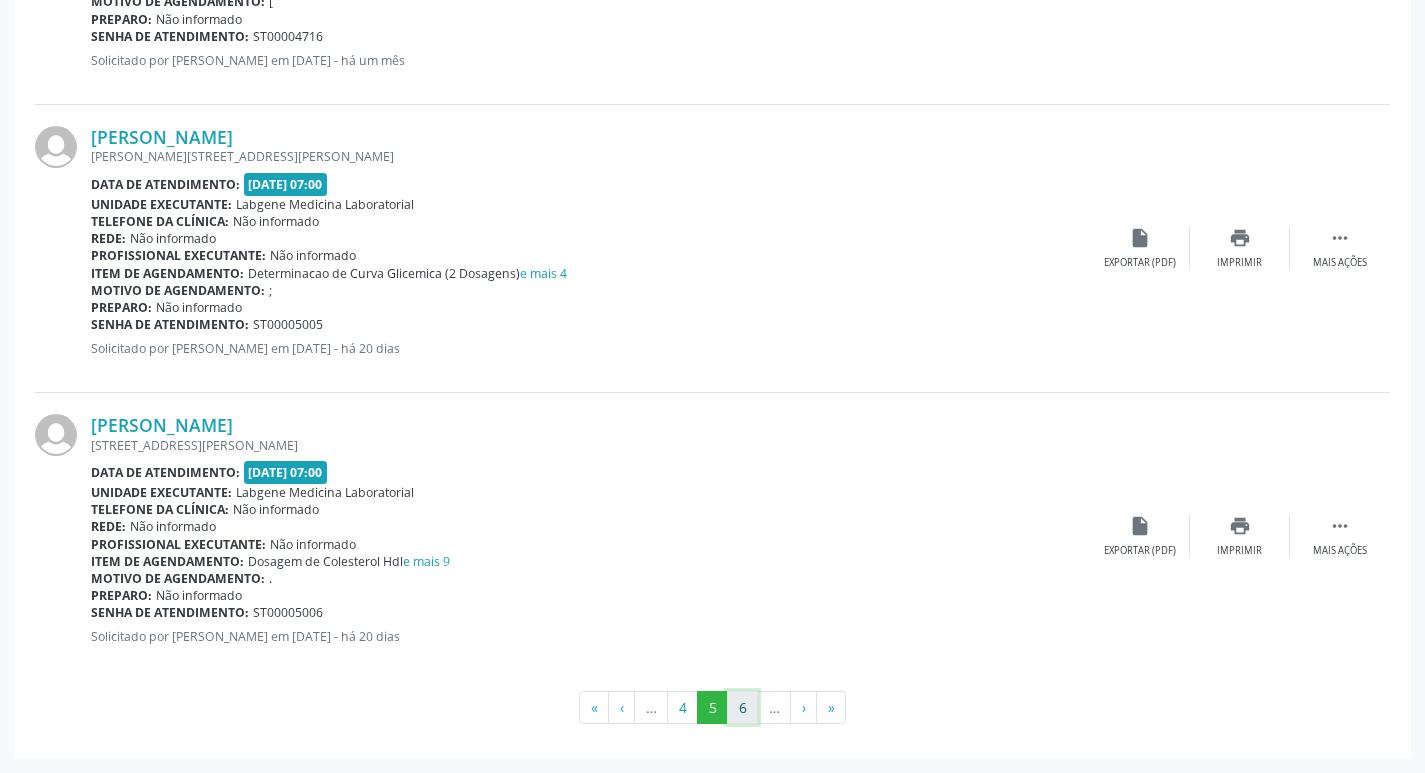 click on "6" at bounding box center [742, 708] 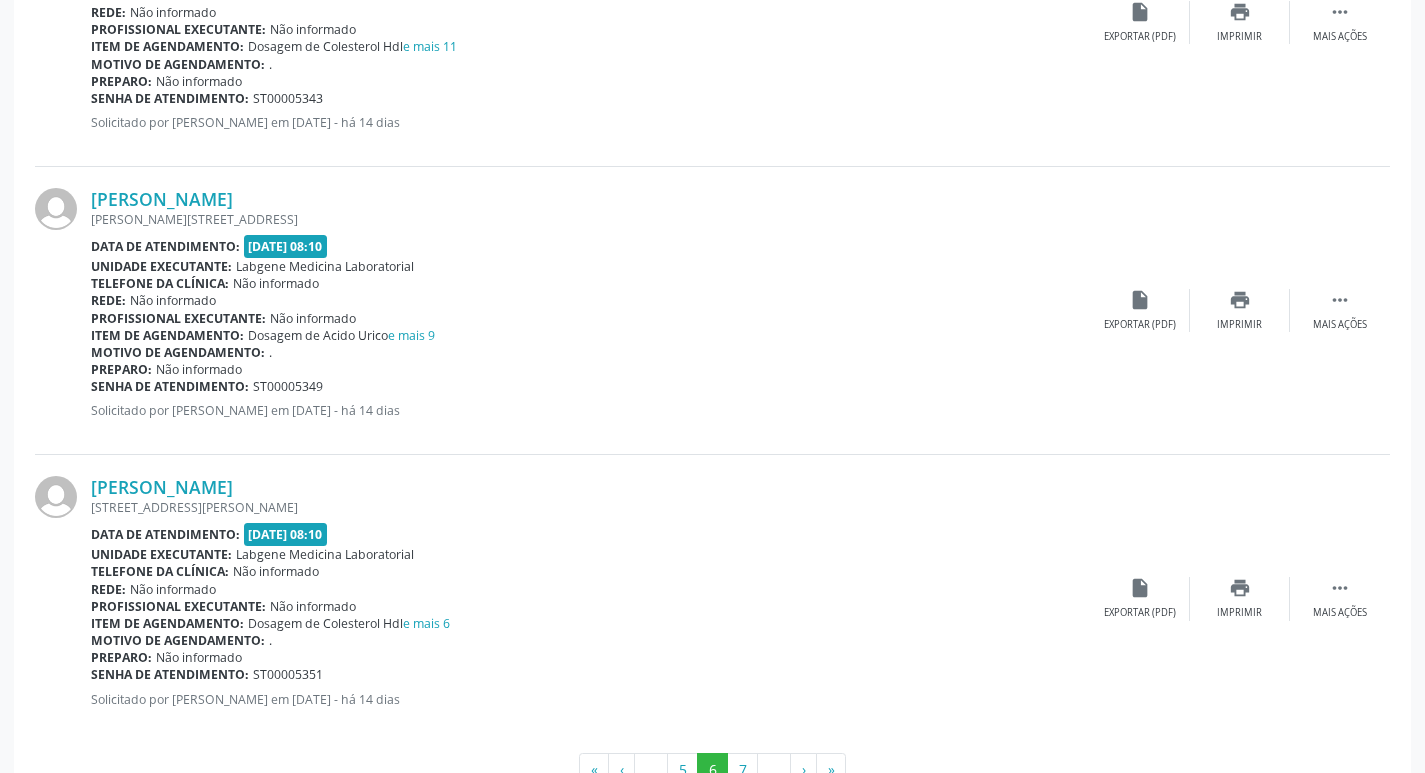 scroll, scrollTop: 4247, scrollLeft: 0, axis: vertical 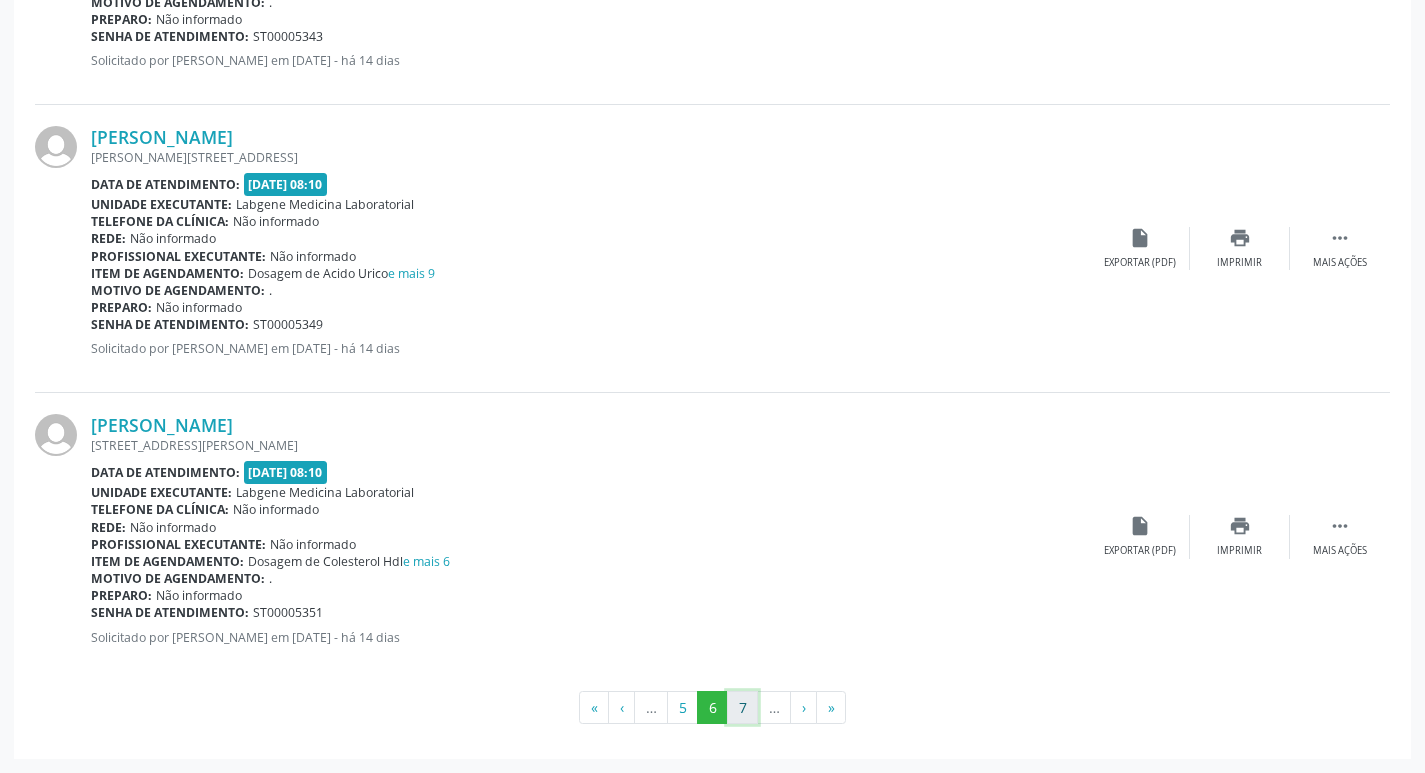 click on "7" at bounding box center [742, 708] 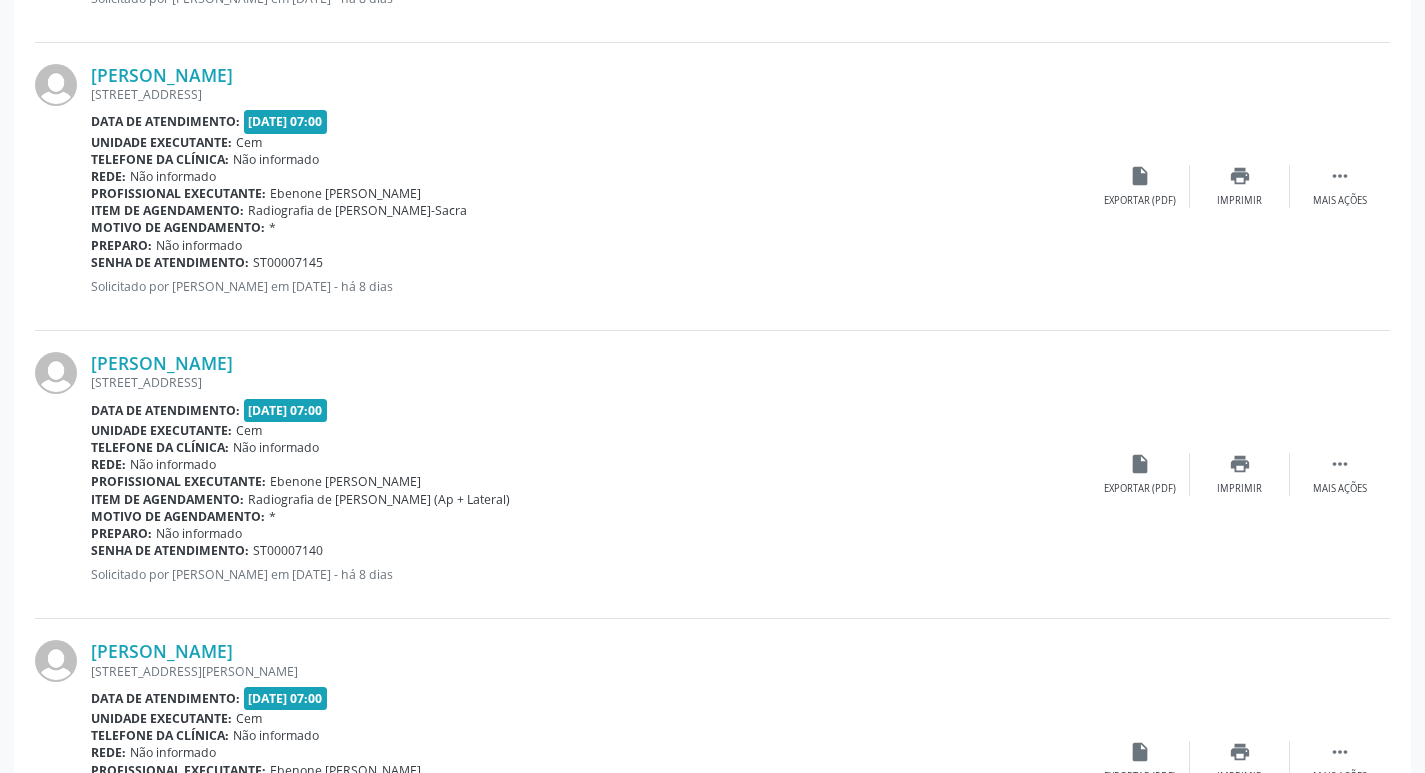 scroll, scrollTop: 4230, scrollLeft: 0, axis: vertical 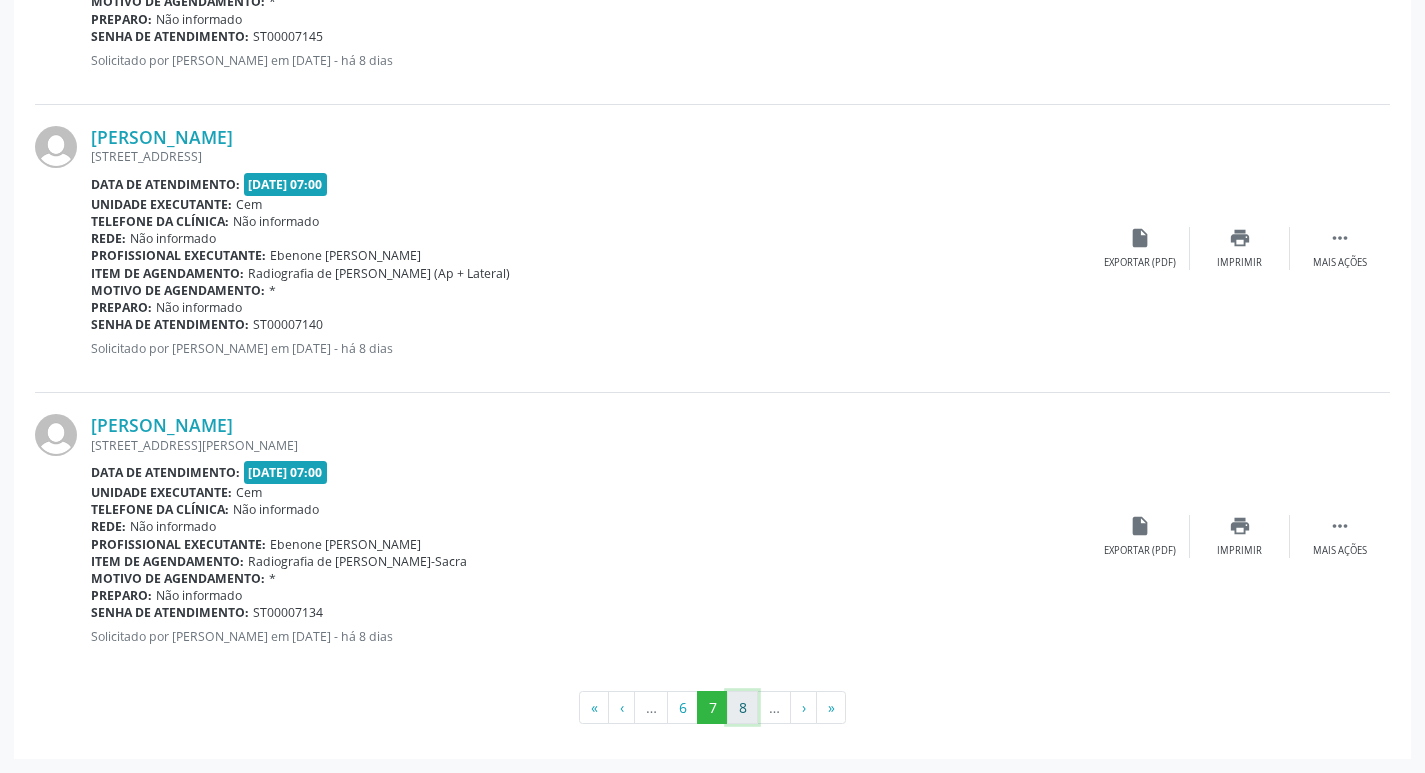 click on "8" at bounding box center (742, 708) 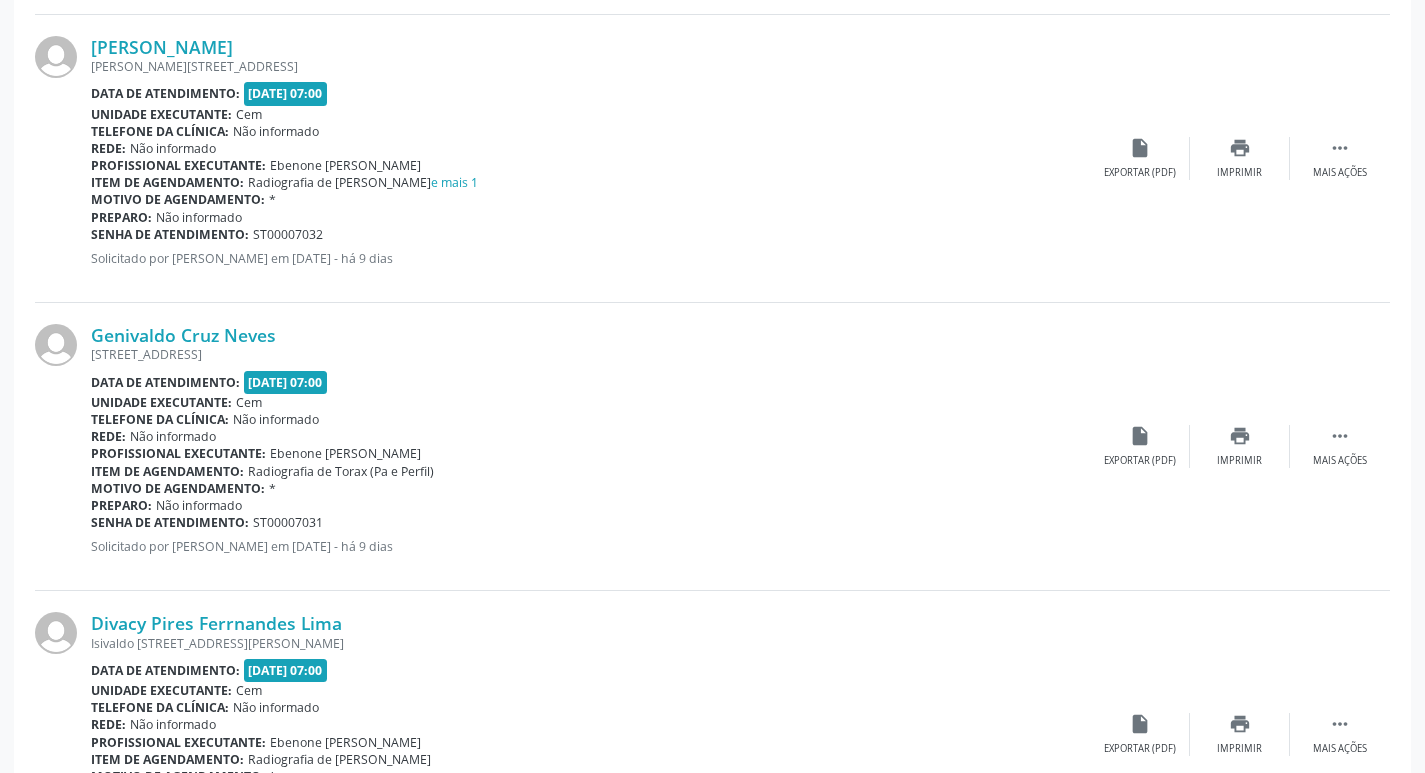 scroll, scrollTop: 4200, scrollLeft: 0, axis: vertical 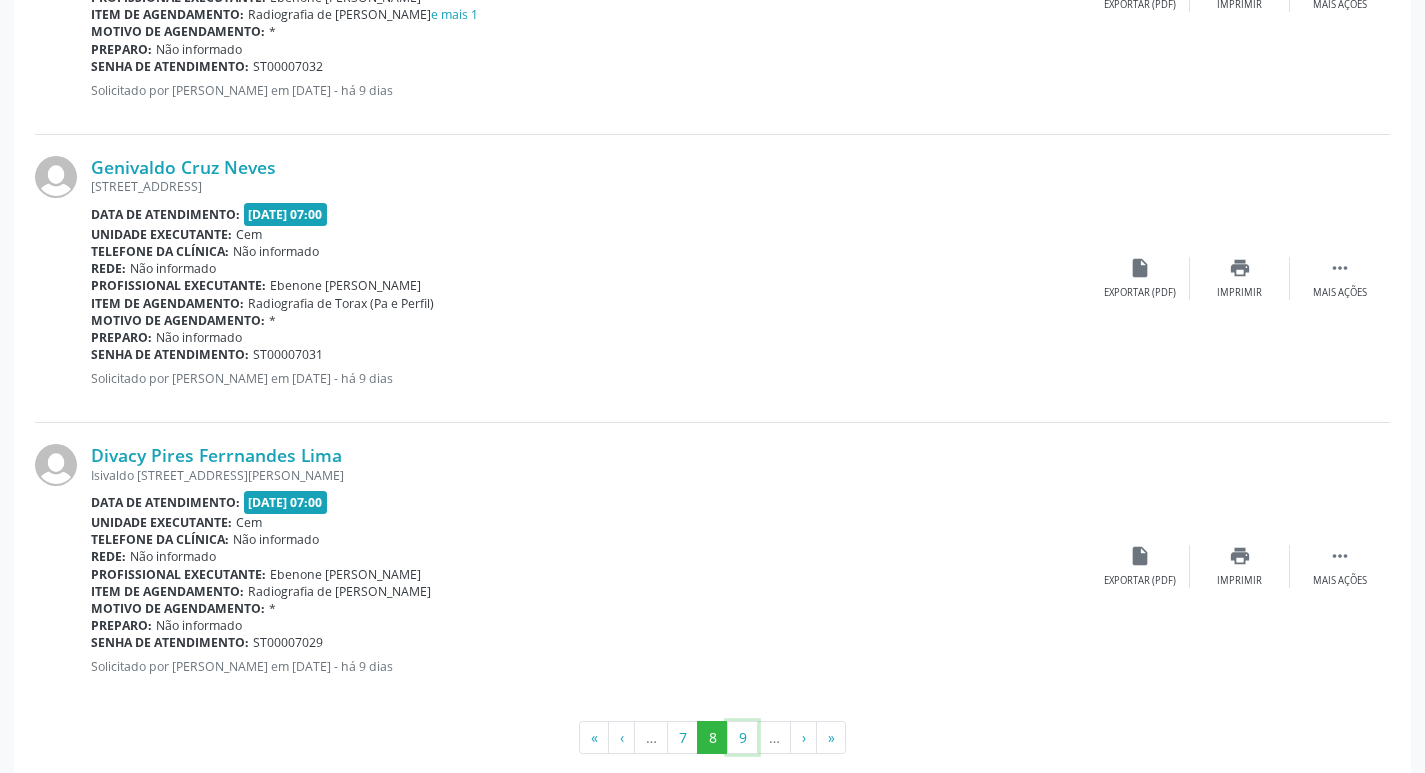 click on "9" at bounding box center (742, 738) 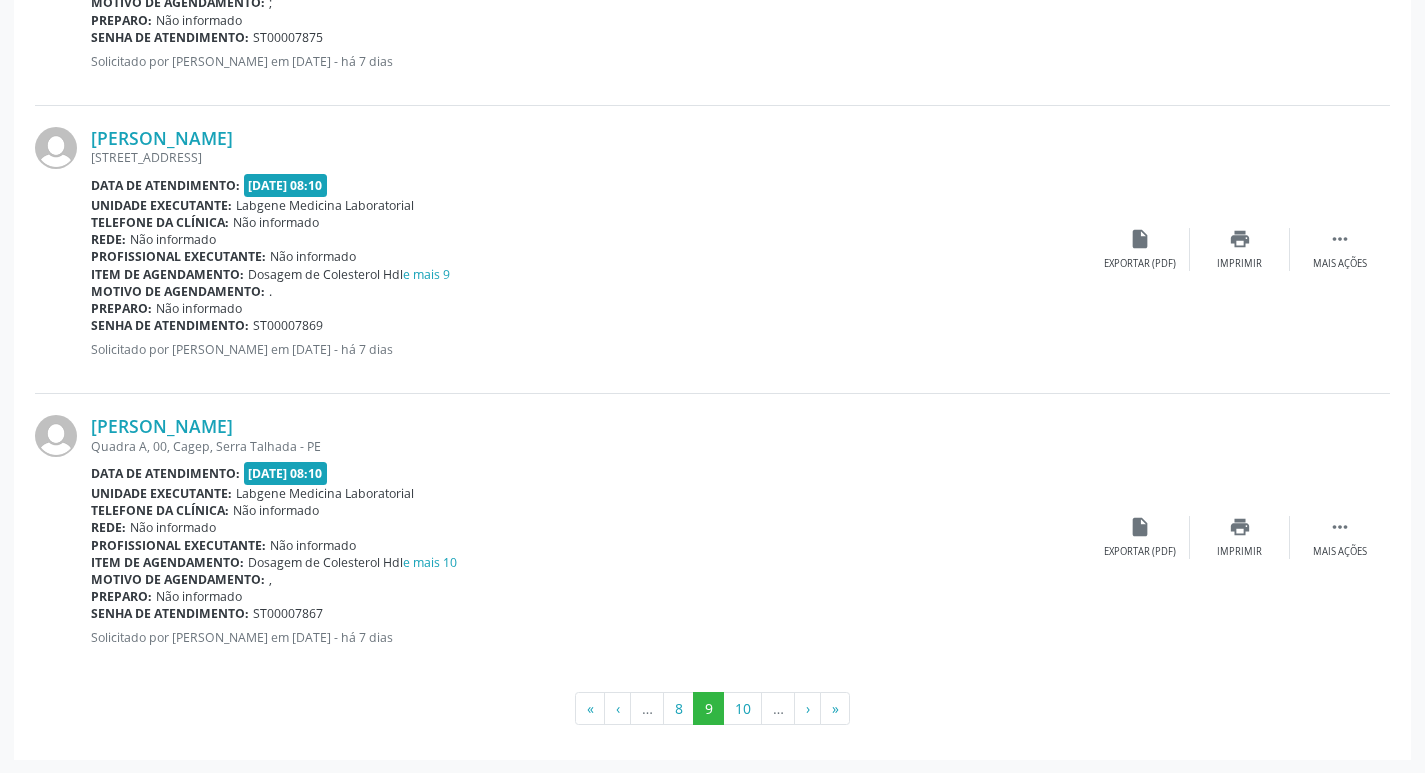 scroll, scrollTop: 4230, scrollLeft: 0, axis: vertical 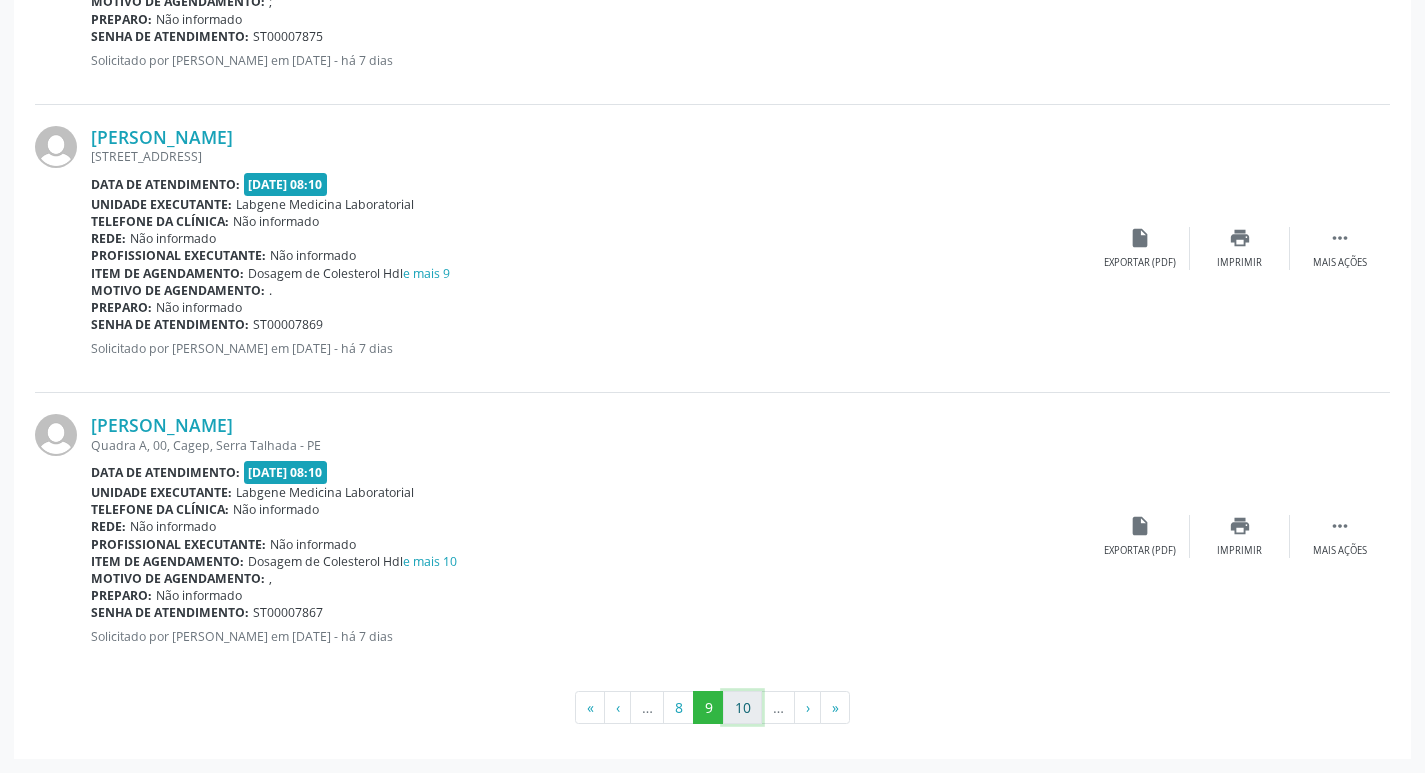 click on "10" at bounding box center (742, 708) 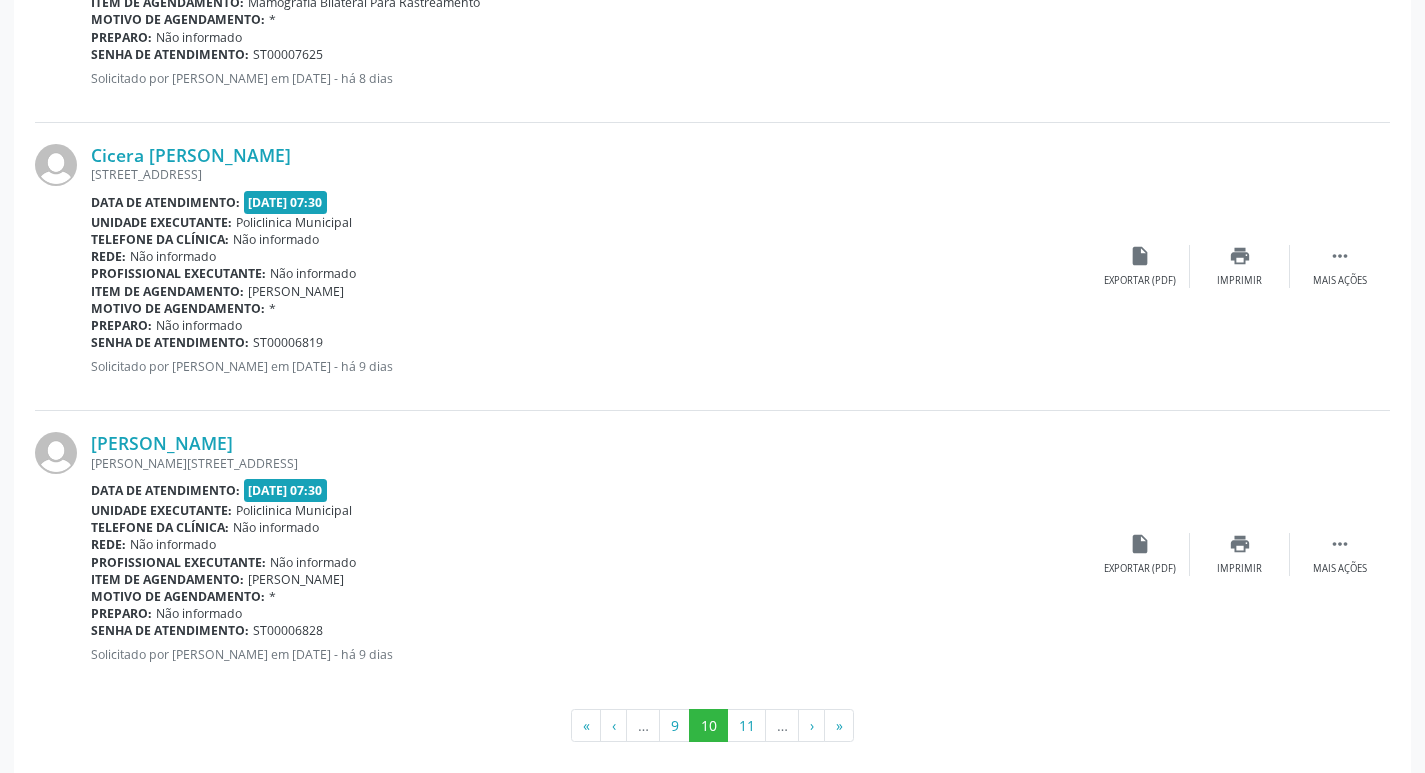 scroll, scrollTop: 4230, scrollLeft: 0, axis: vertical 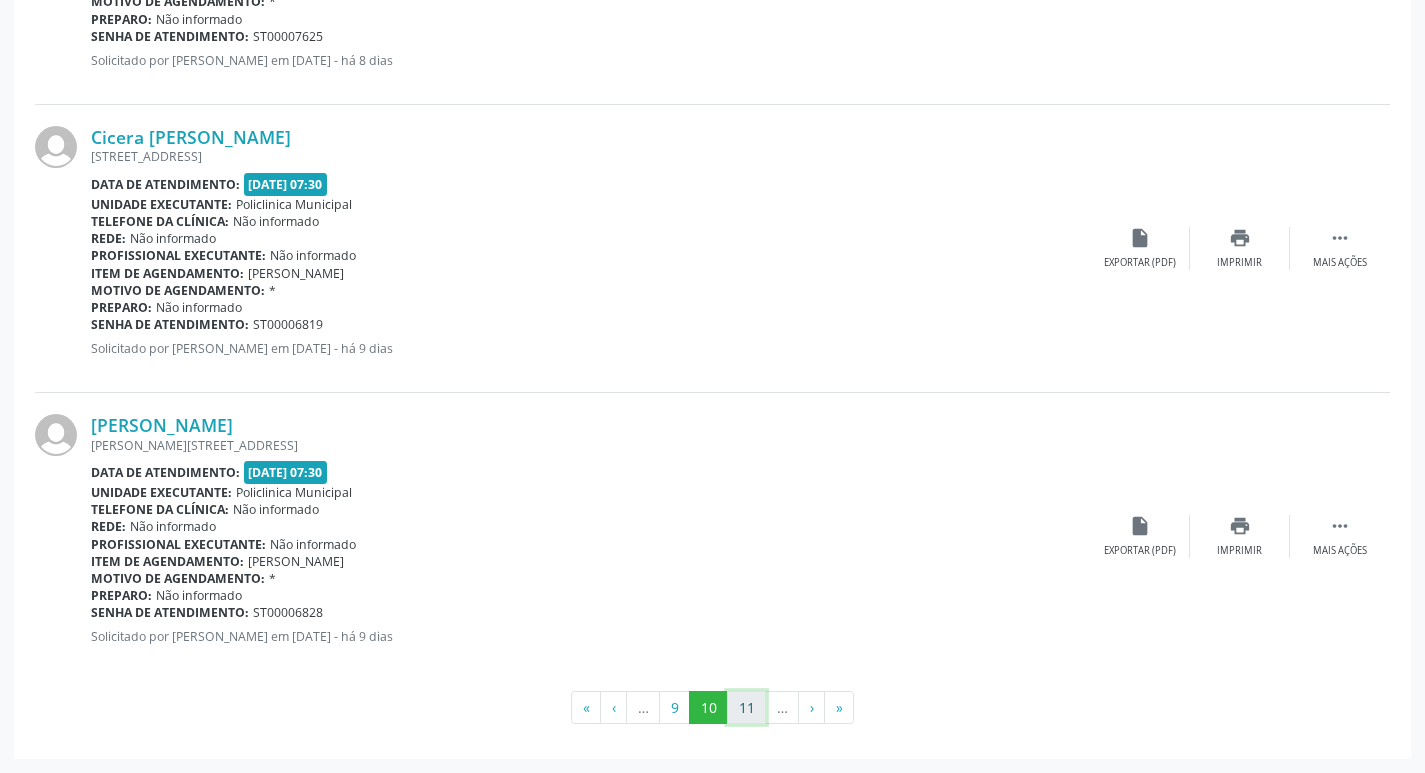 click on "11" at bounding box center (746, 708) 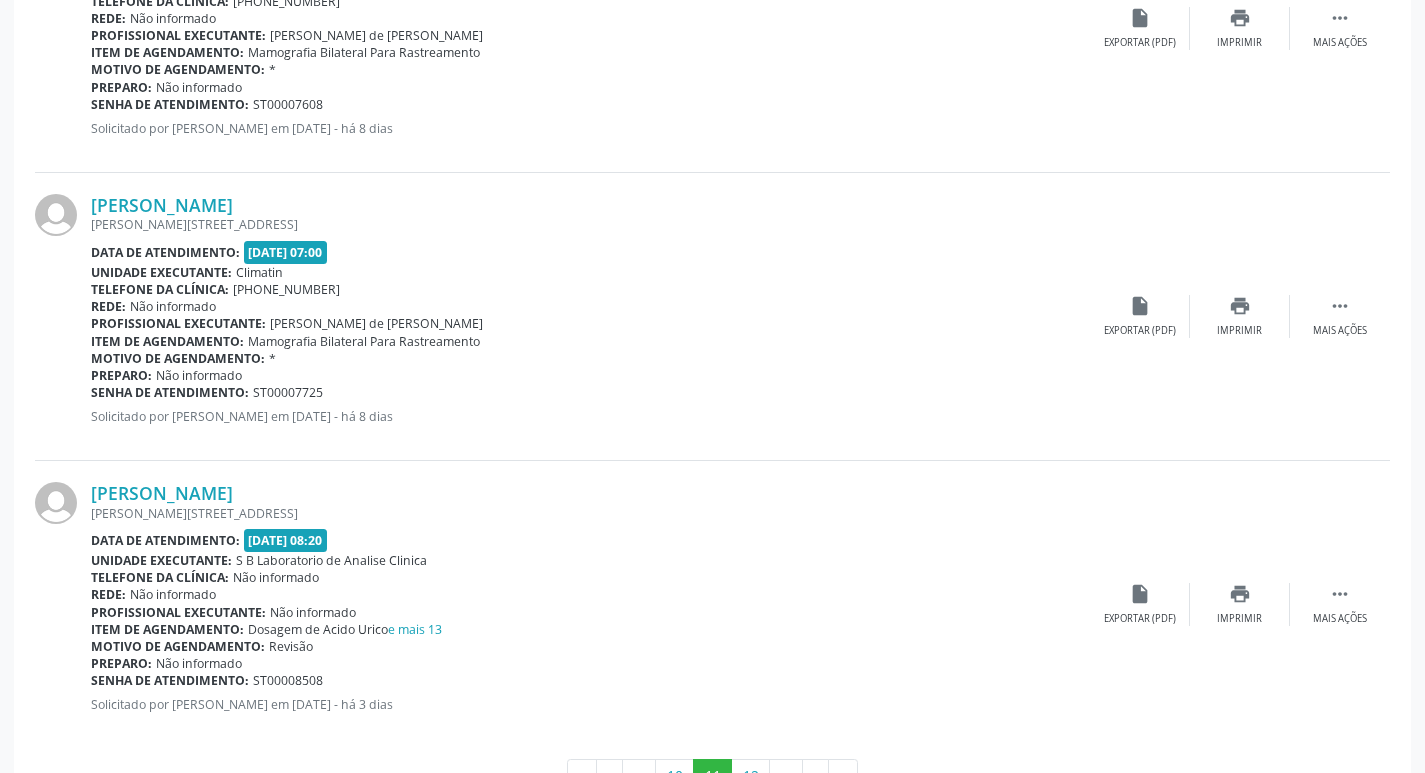 scroll, scrollTop: 4230, scrollLeft: 0, axis: vertical 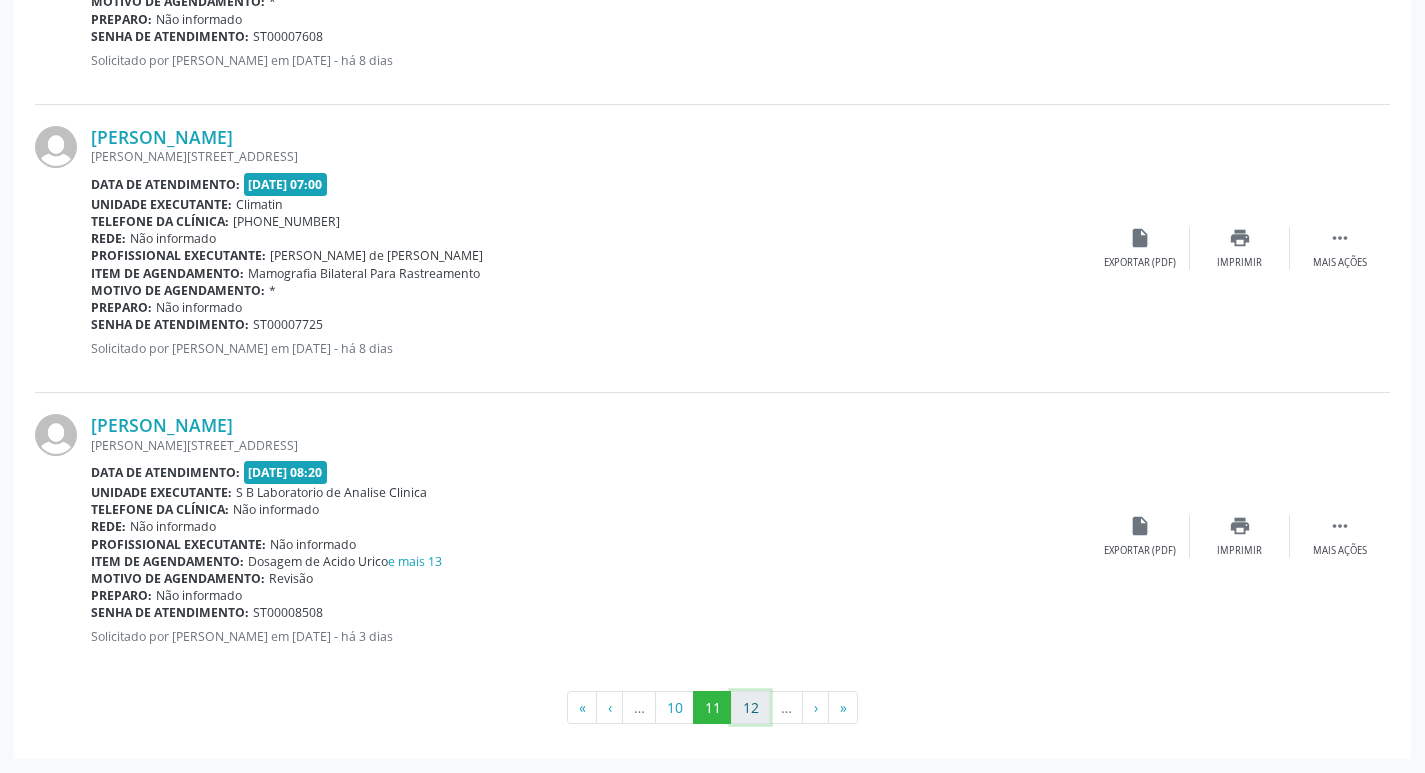 click on "12" at bounding box center (750, 708) 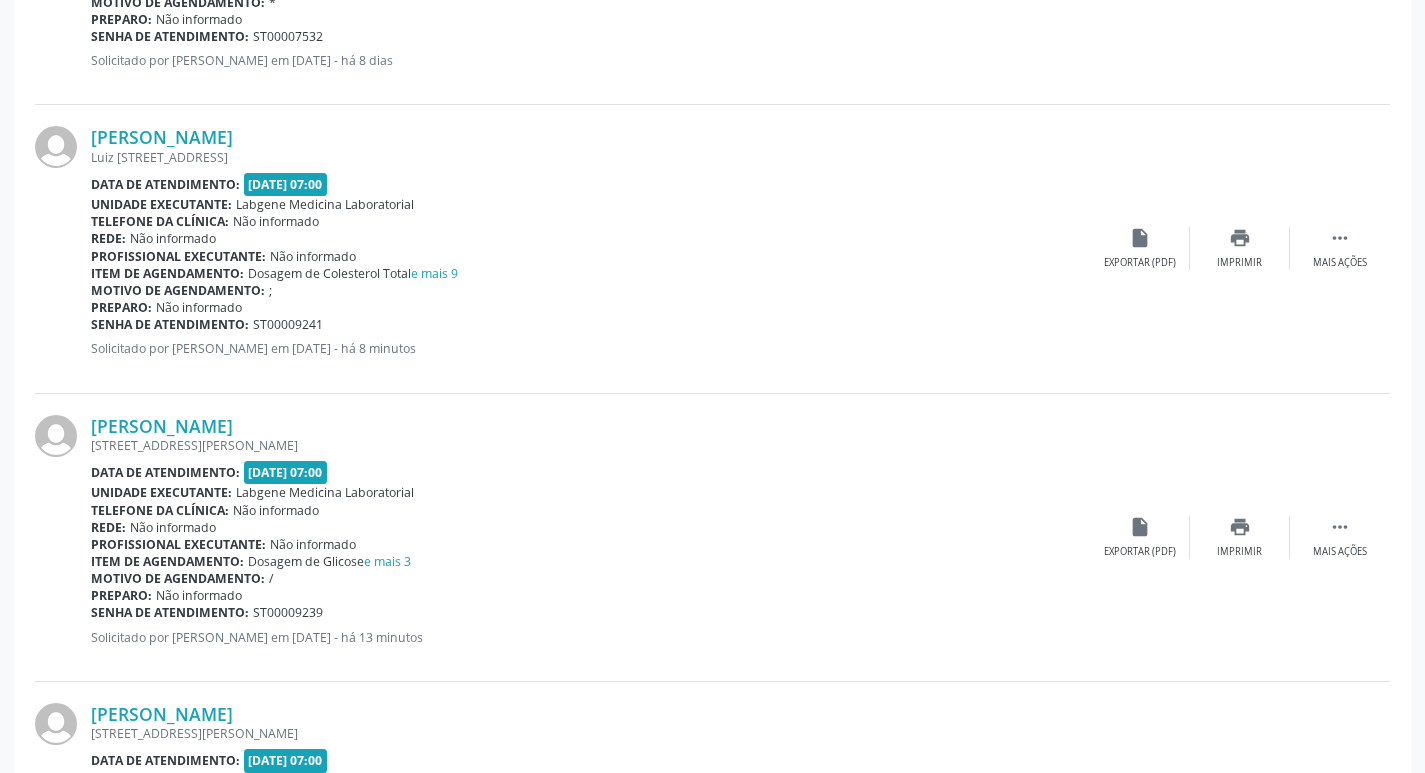 scroll, scrollTop: 3400, scrollLeft: 0, axis: vertical 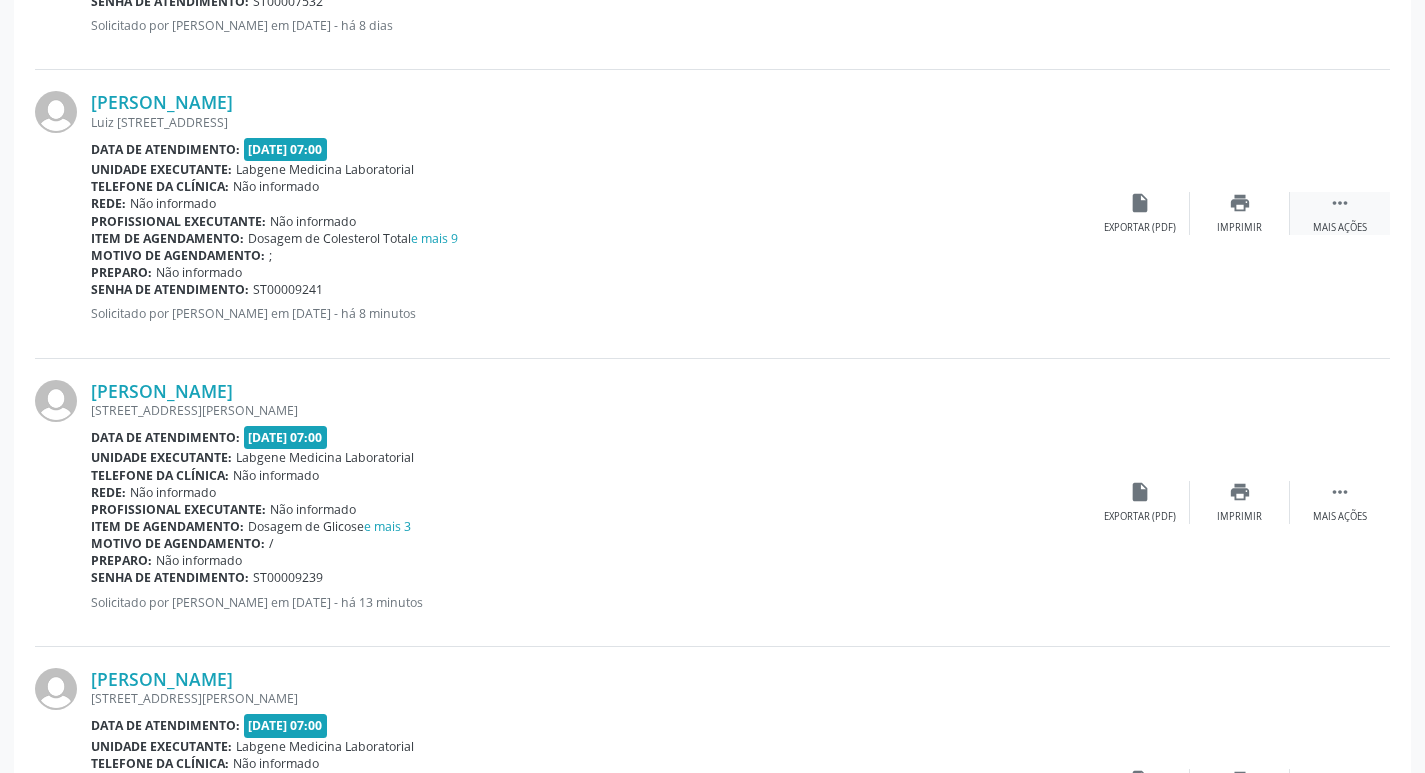 click on "" at bounding box center (1340, 203) 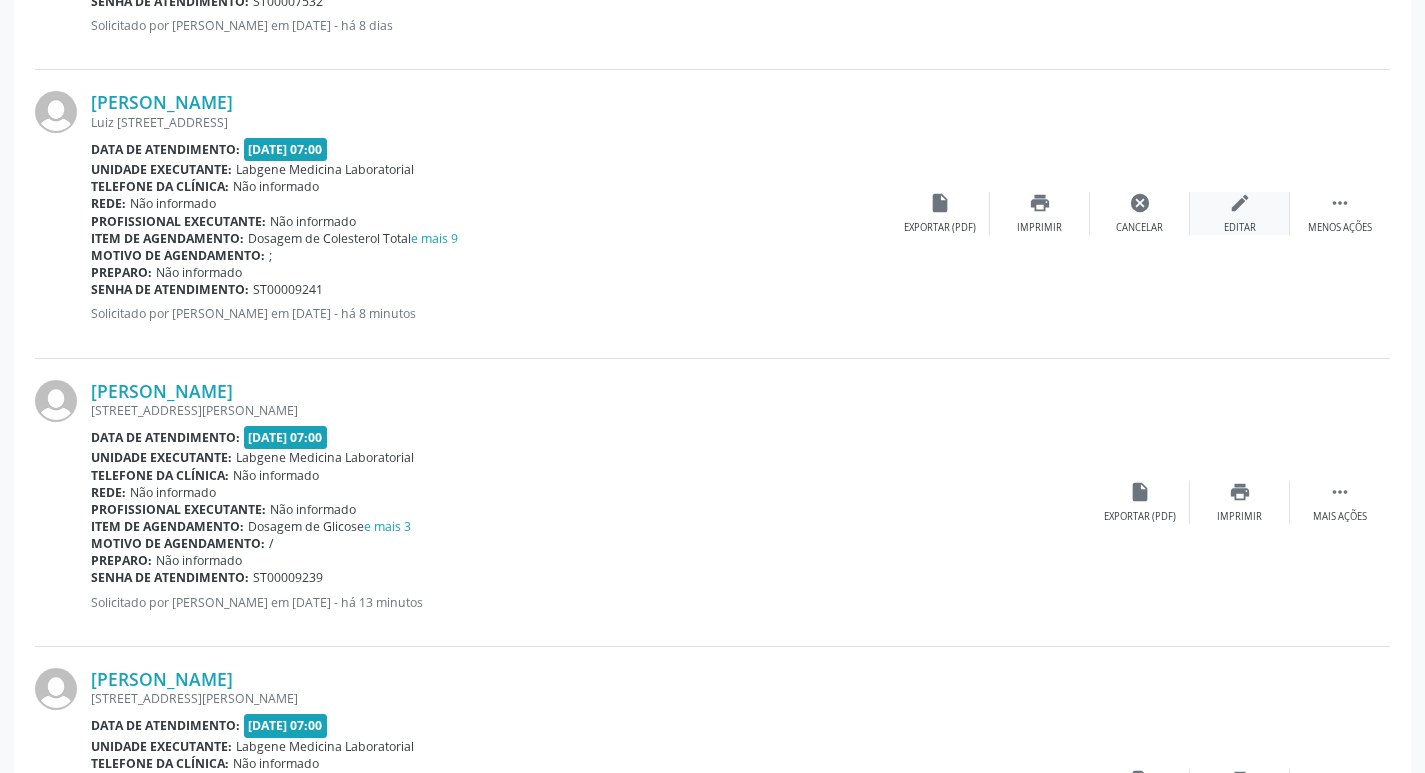 click on "Editar" at bounding box center (1240, 228) 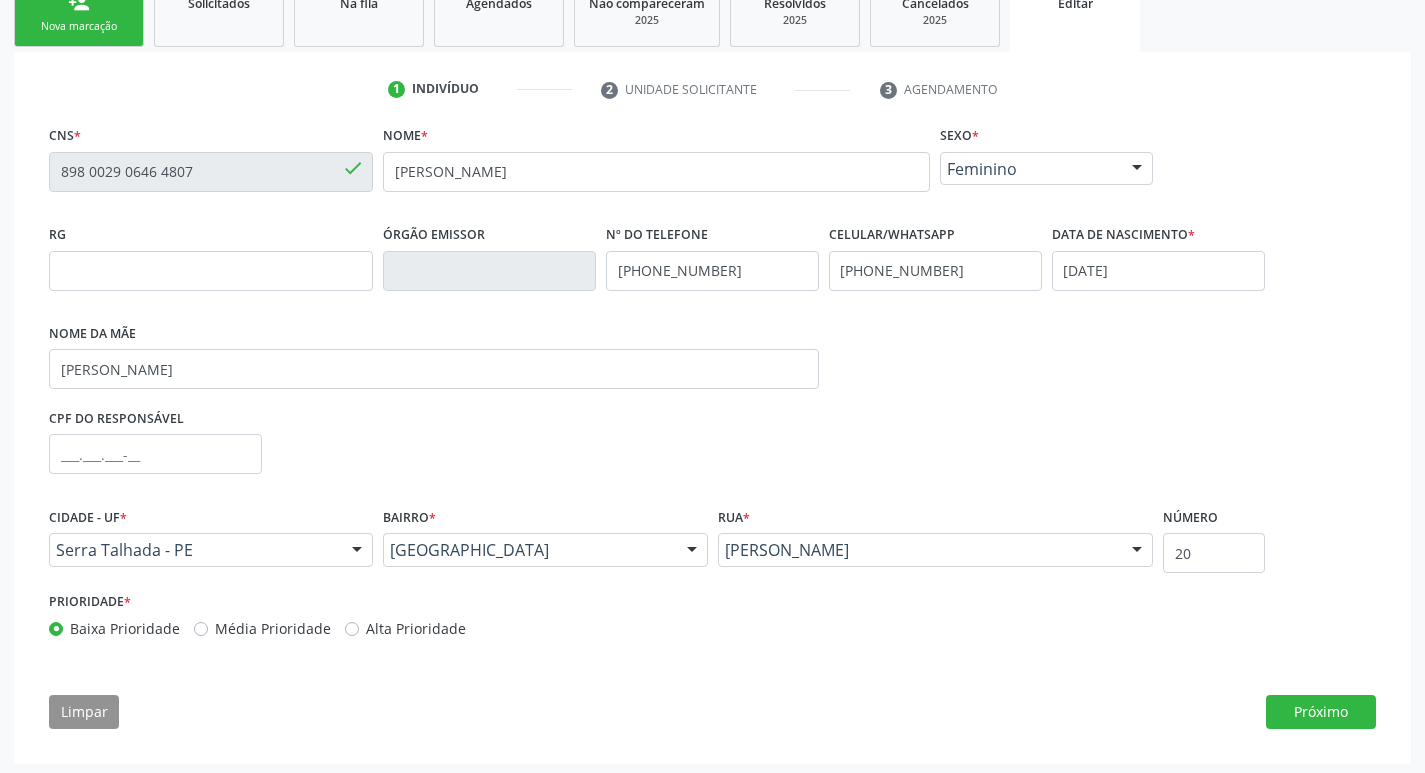 scroll, scrollTop: 324, scrollLeft: 0, axis: vertical 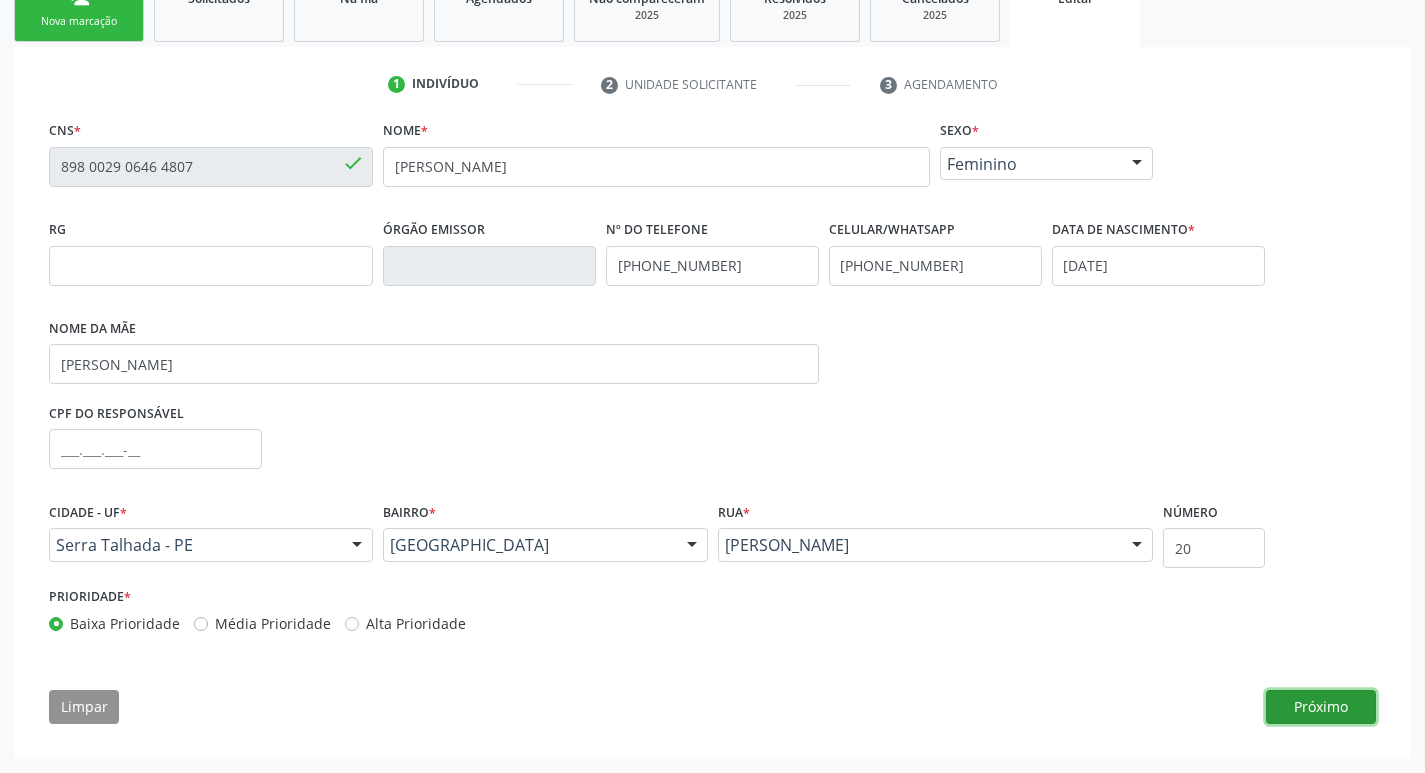 click on "Próximo" at bounding box center (1321, 707) 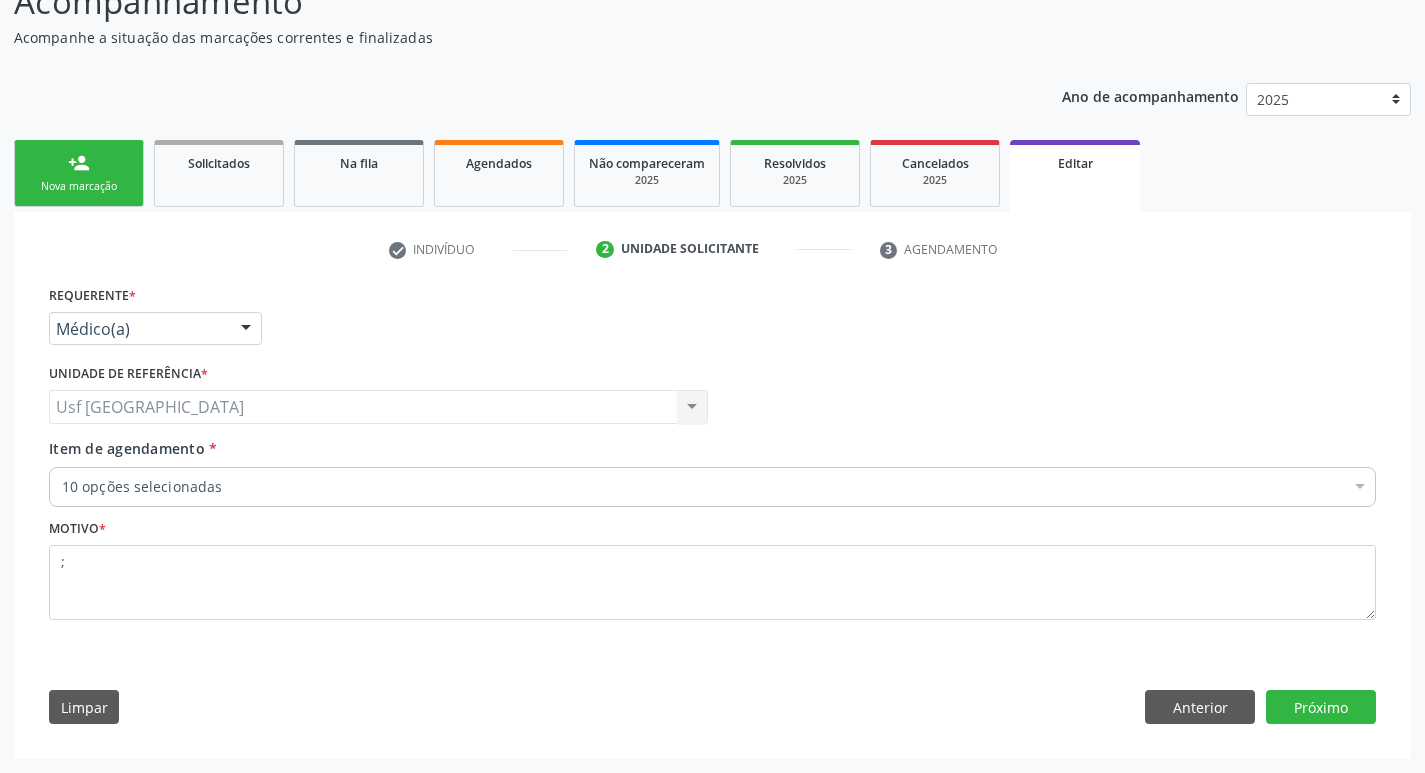 scroll, scrollTop: 159, scrollLeft: 0, axis: vertical 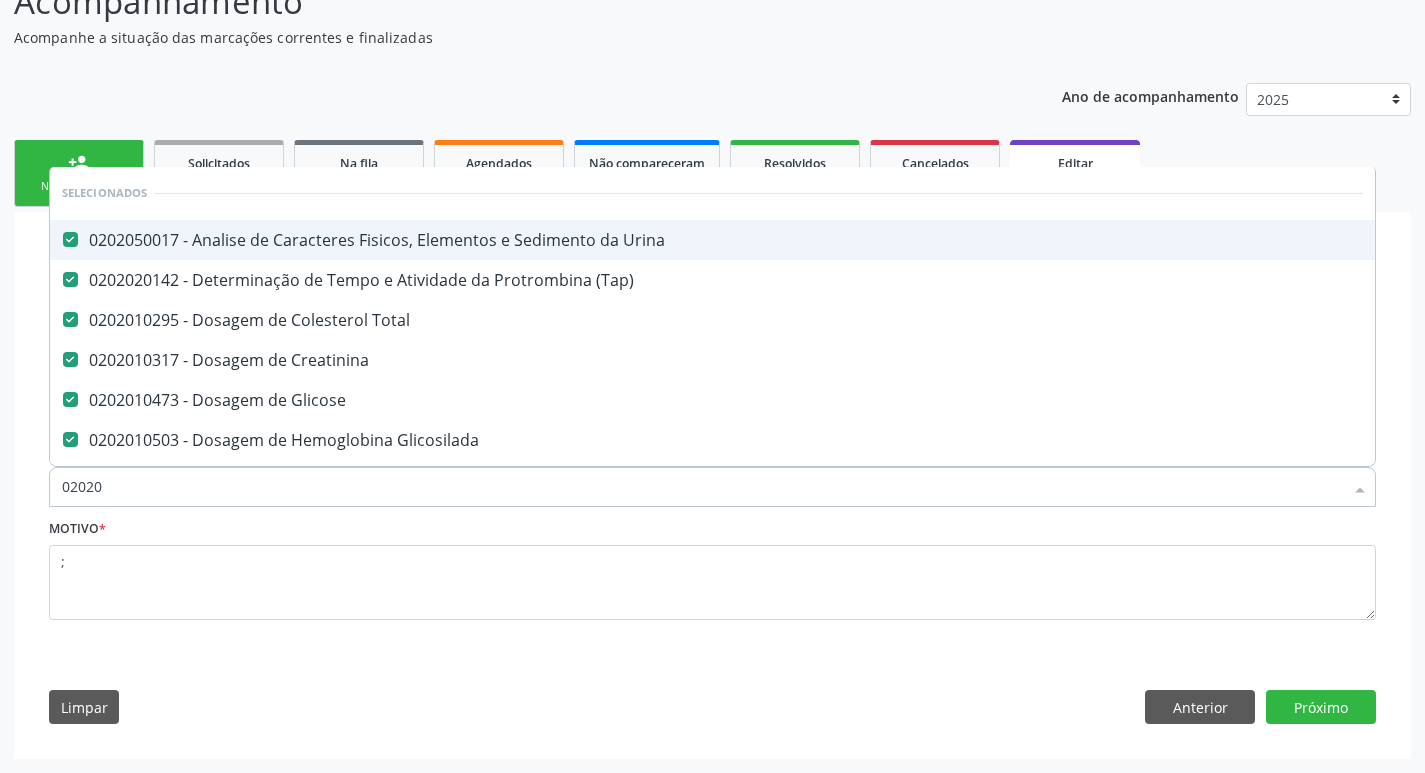 type on "020201" 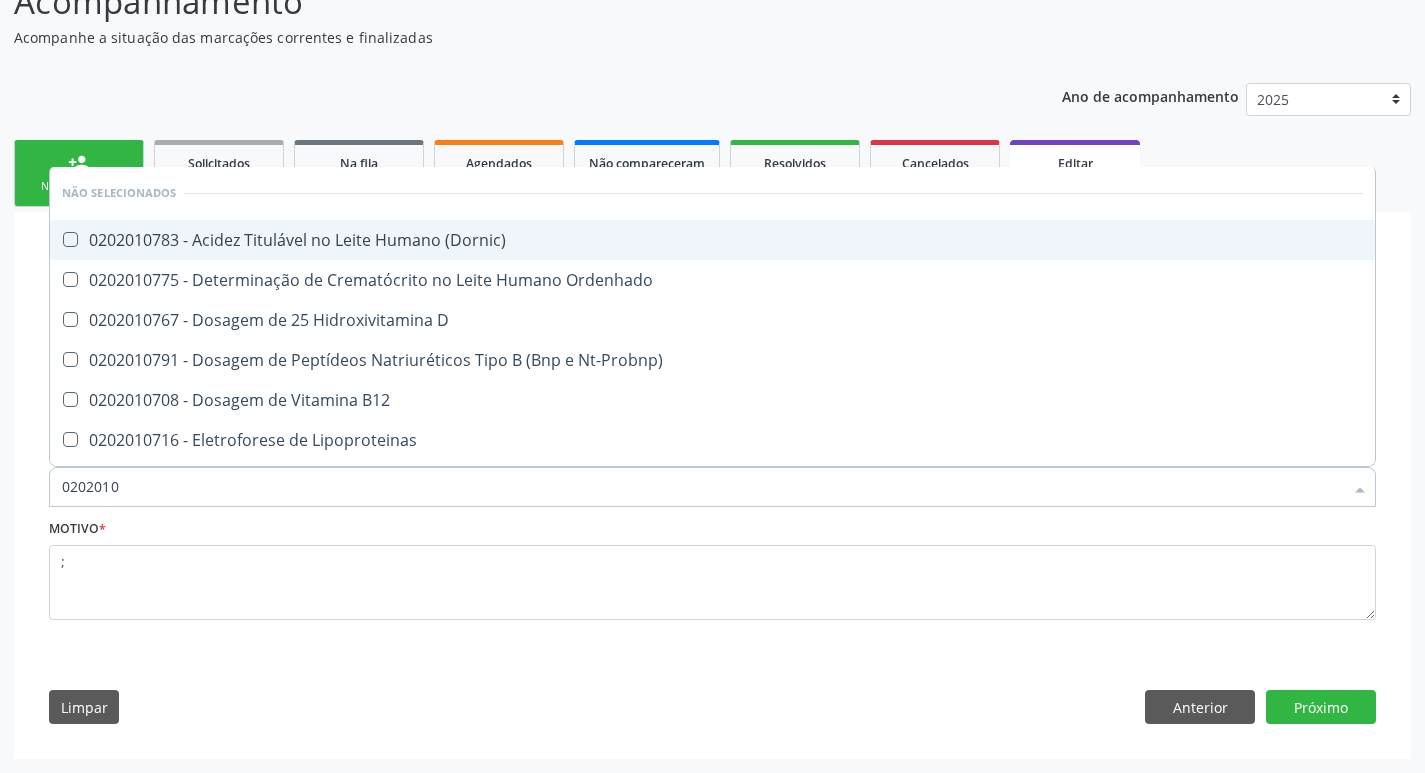 type on "02020107" 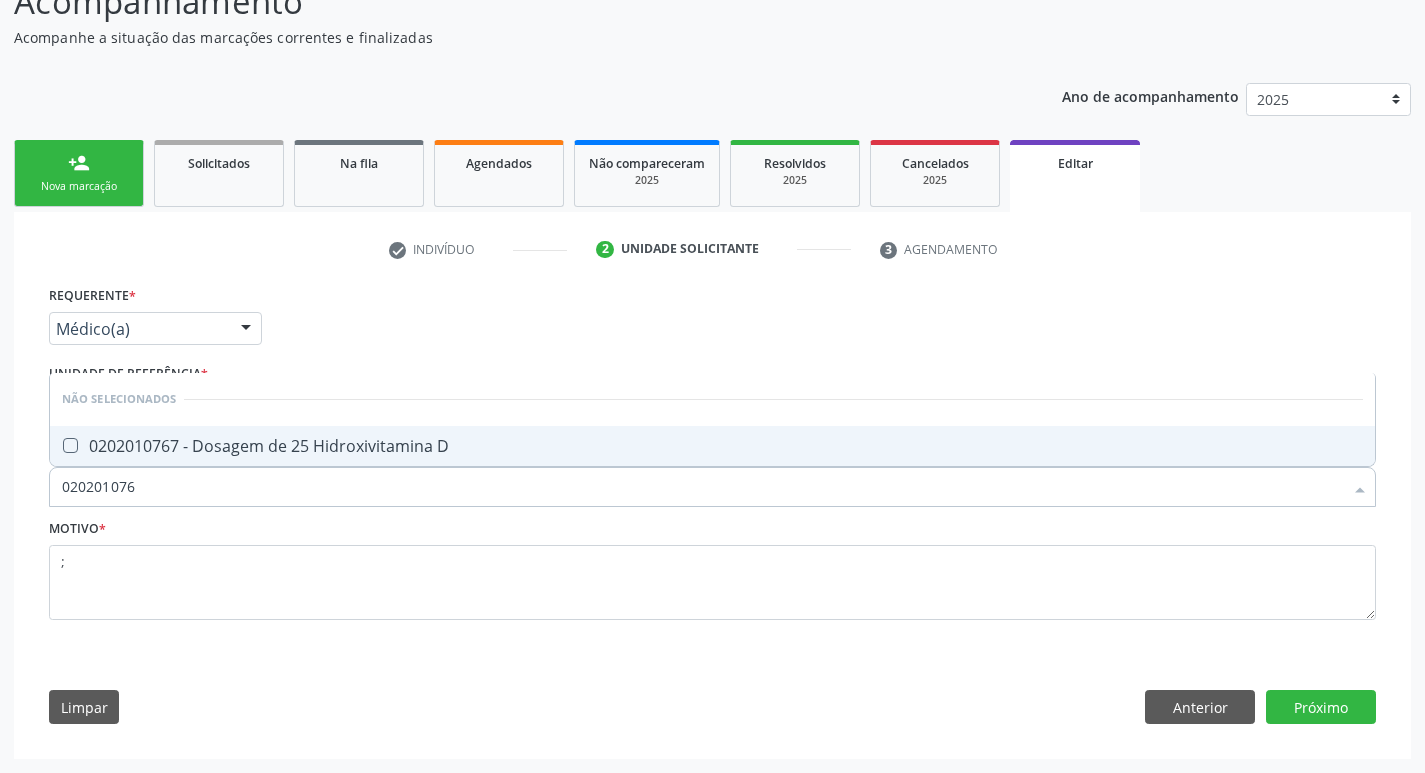 type on "0202010767" 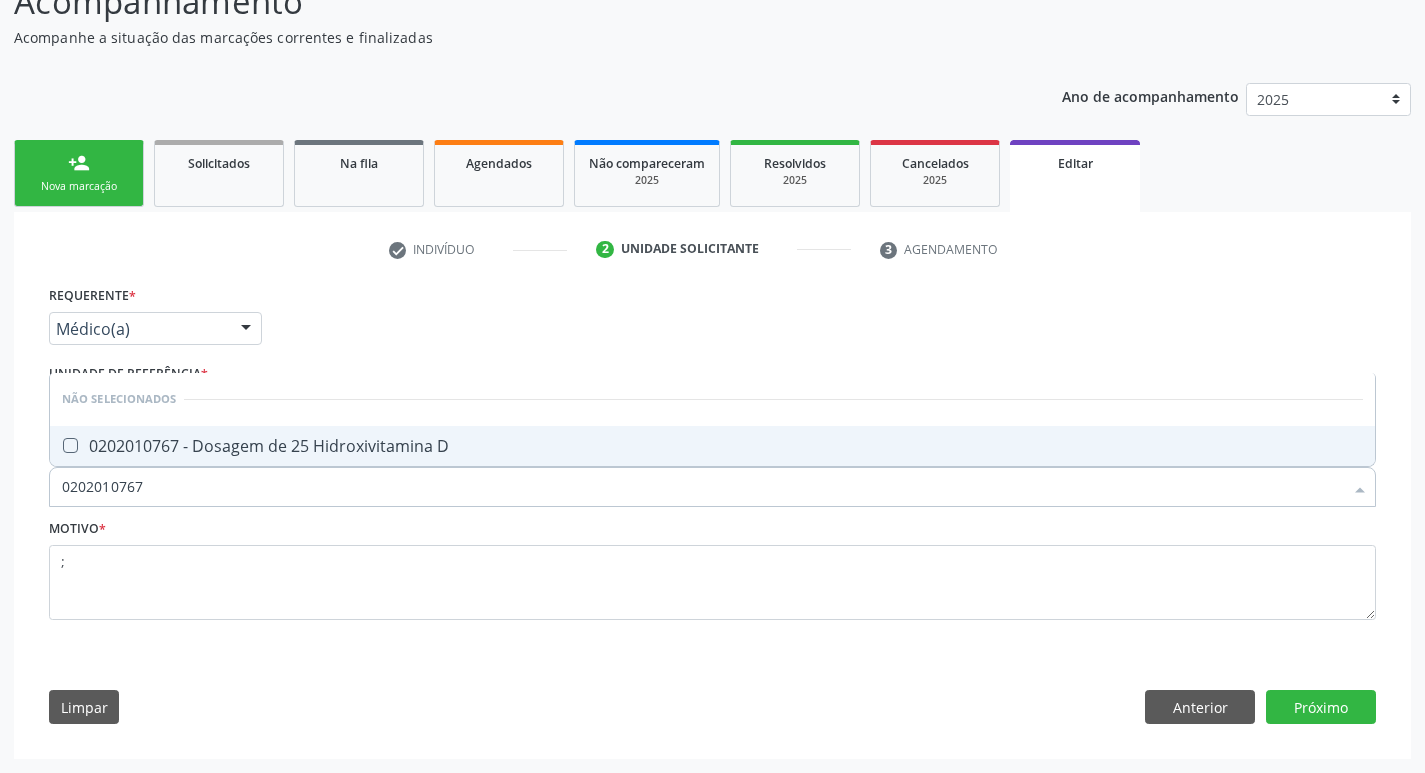 click on "0202010767 - Dosagem de 25 Hidroxivitamina D" at bounding box center (712, 446) 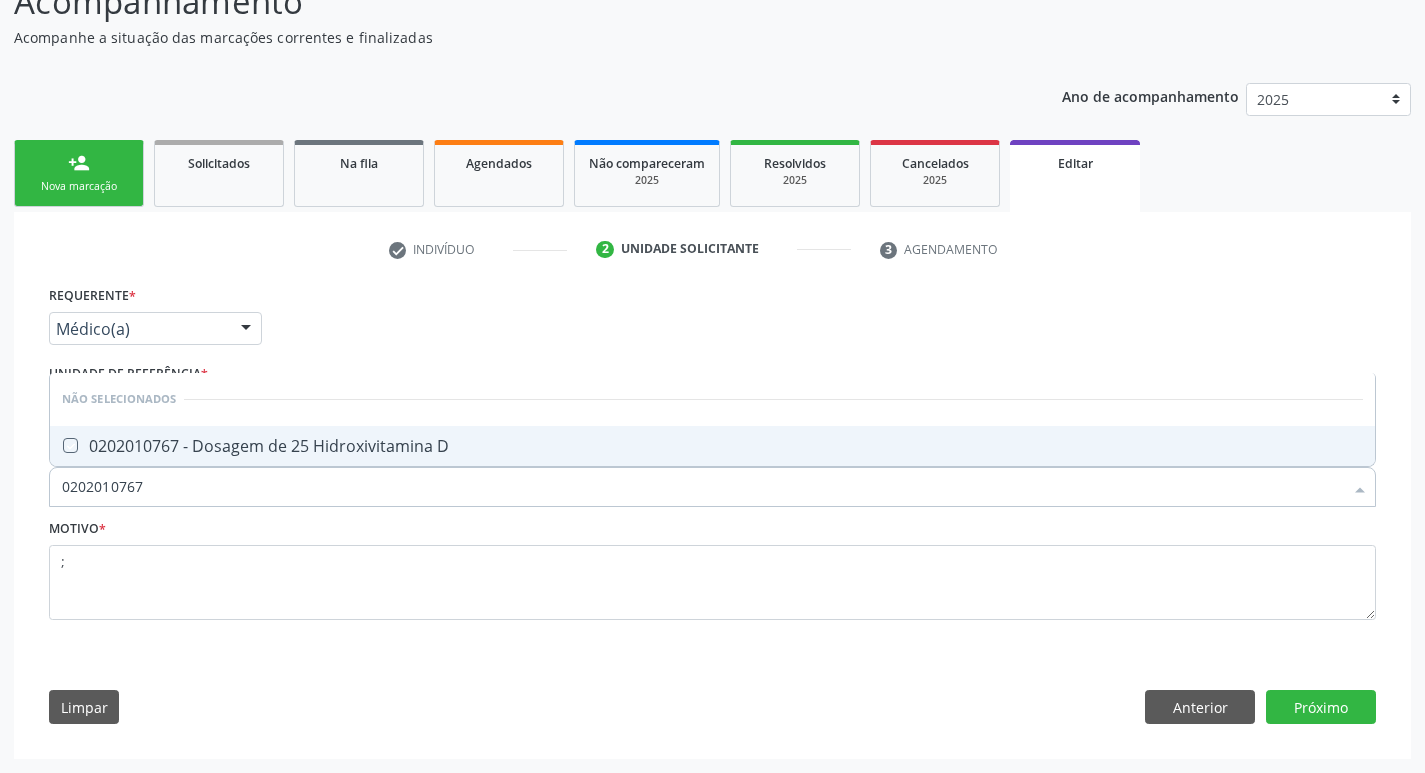 checkbox on "true" 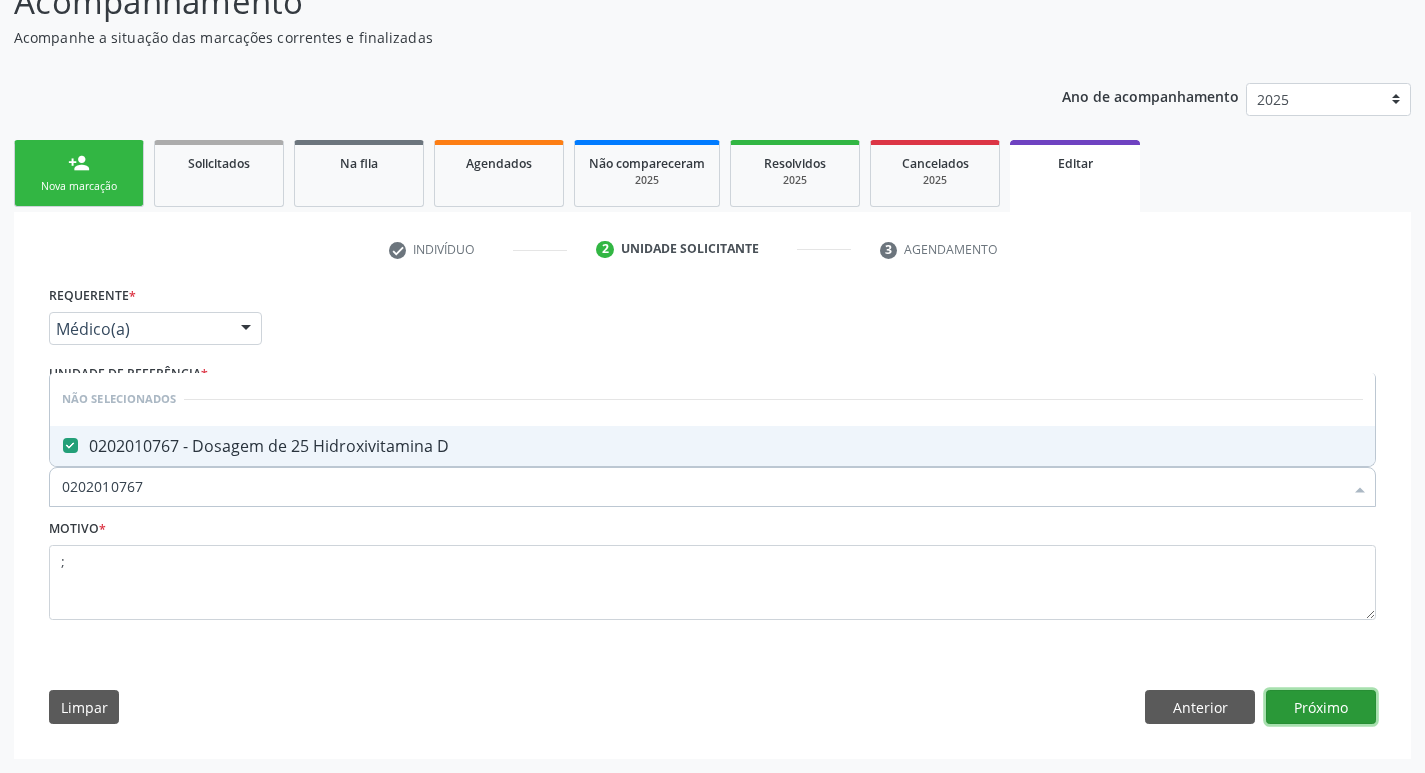 click on "Próximo" at bounding box center [1321, 707] 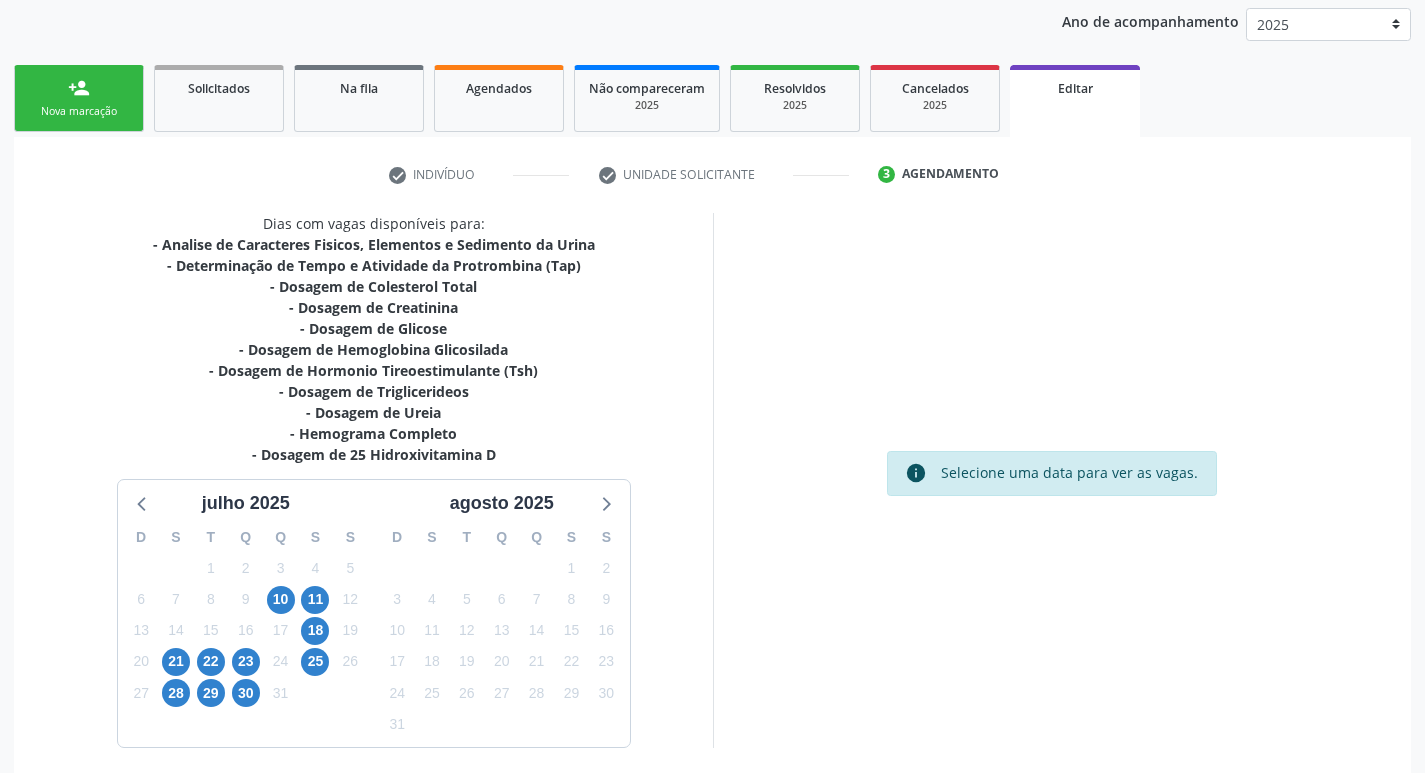 scroll, scrollTop: 333, scrollLeft: 0, axis: vertical 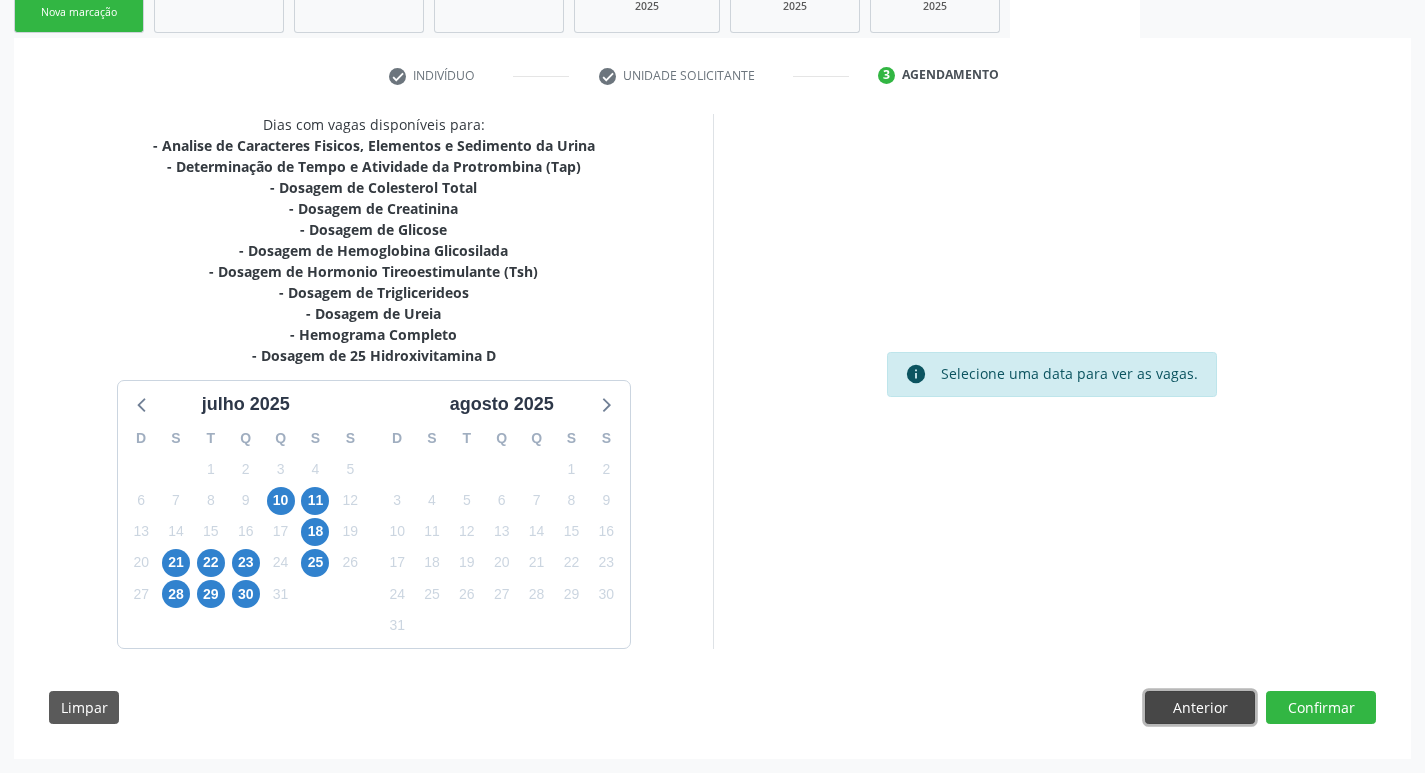 click on "Anterior" at bounding box center (1200, 708) 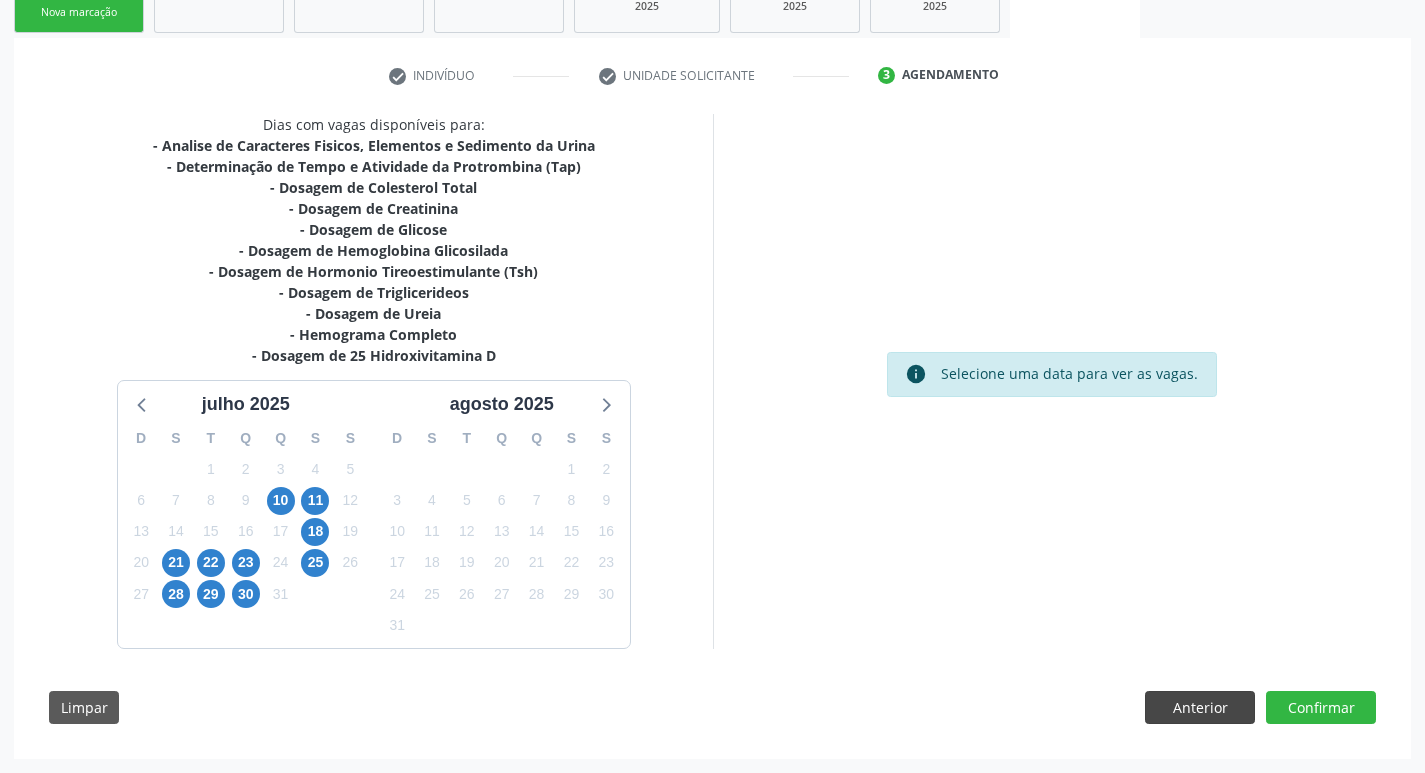 scroll, scrollTop: 159, scrollLeft: 0, axis: vertical 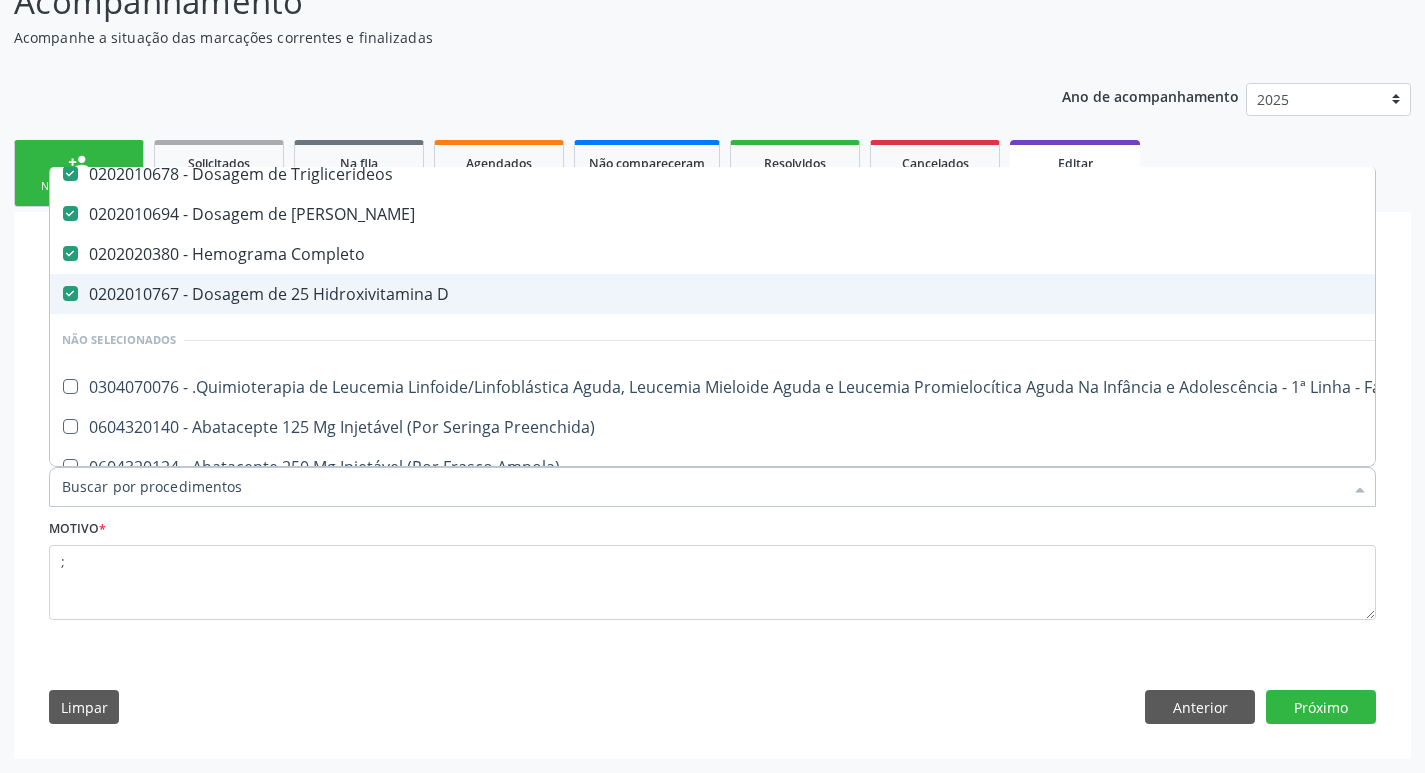 click on "0202010767 - Dosagem de 25 Hidroxivitamina D" at bounding box center (840, 294) 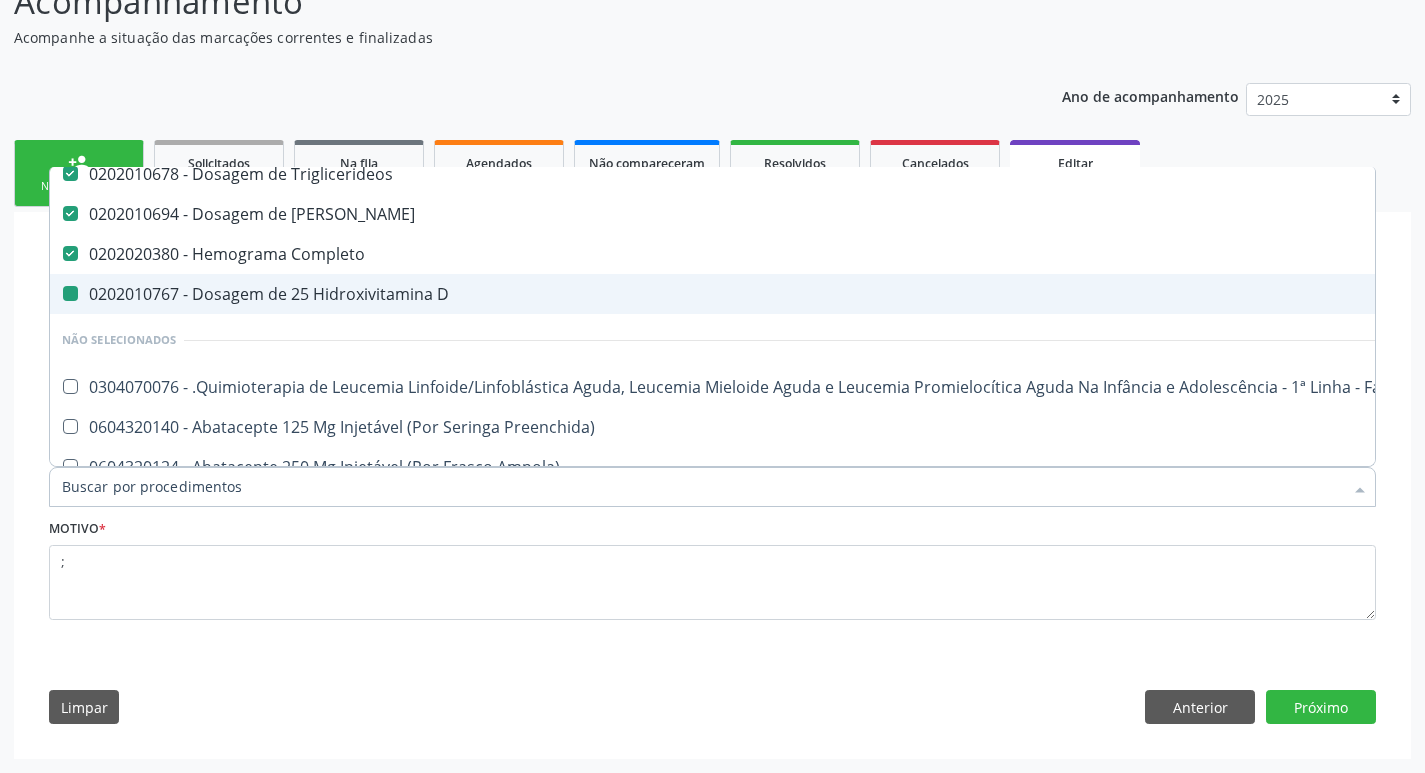 checkbox on "false" 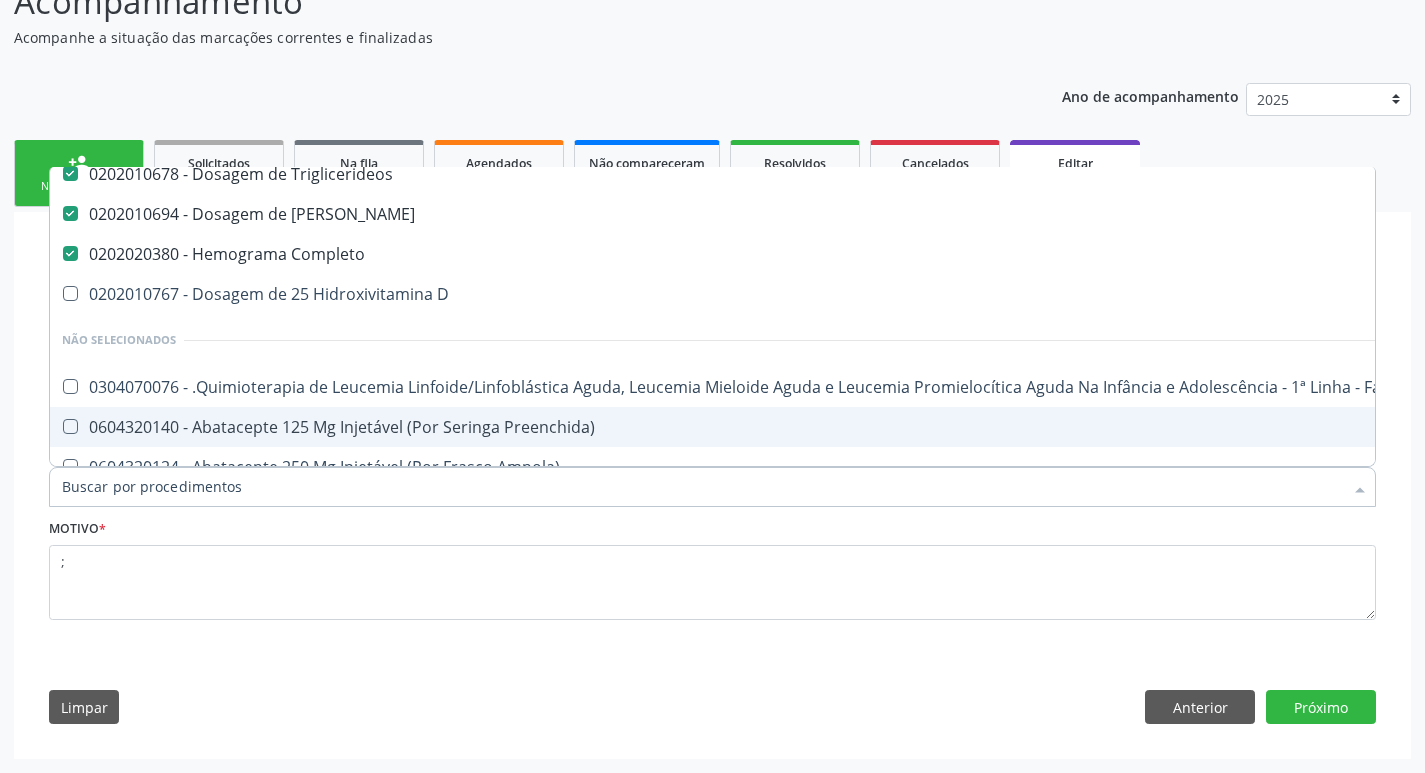 click on "Motivo
*
;" at bounding box center [712, 567] 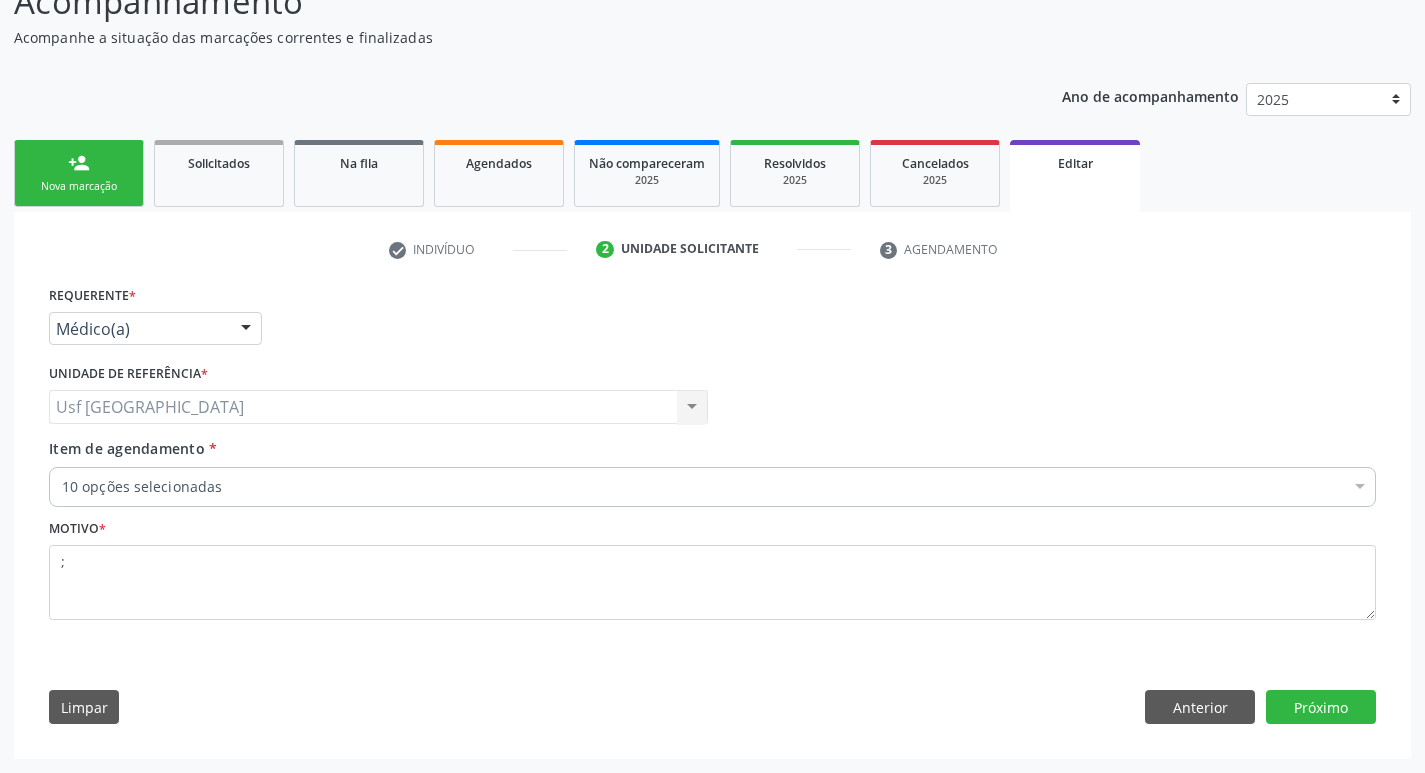 scroll, scrollTop: 0, scrollLeft: 0, axis: both 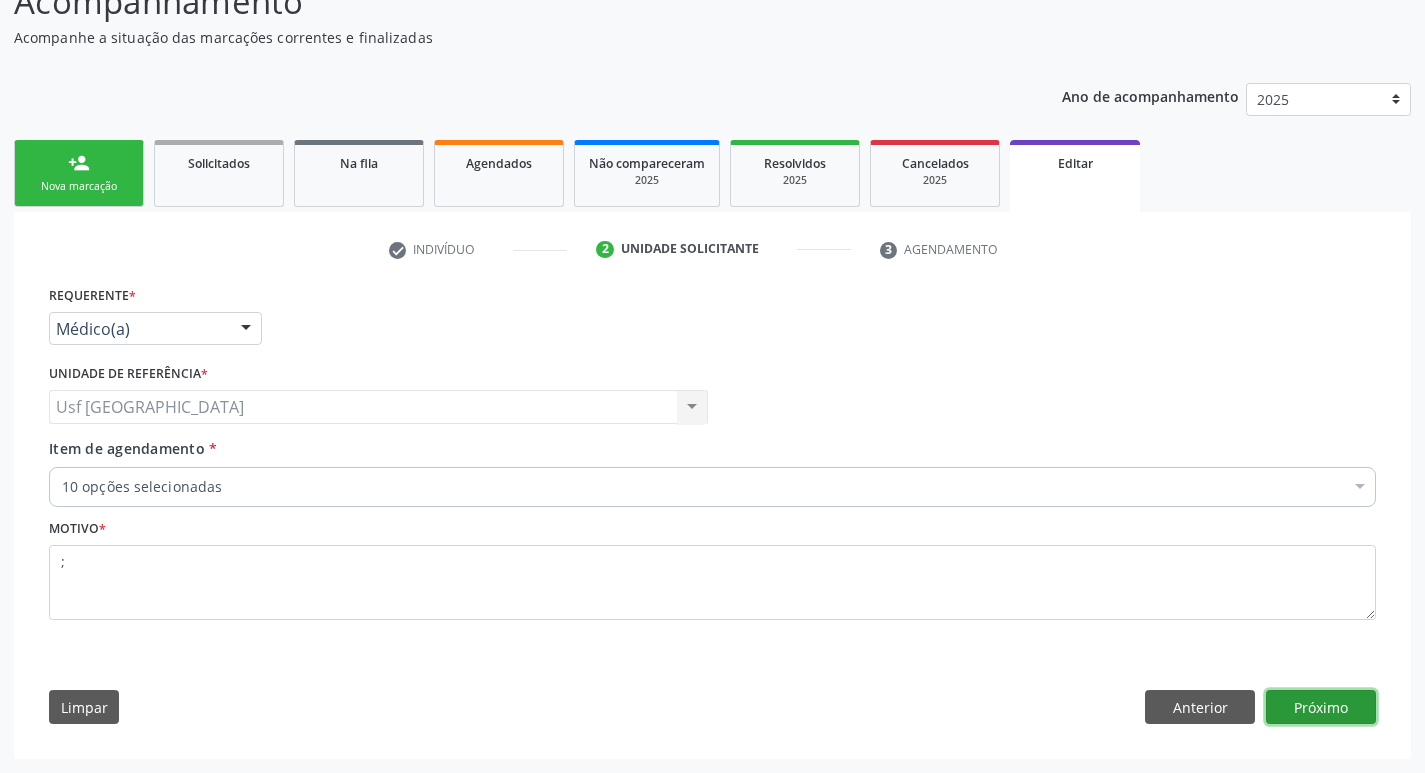 click on "Próximo" at bounding box center (1321, 707) 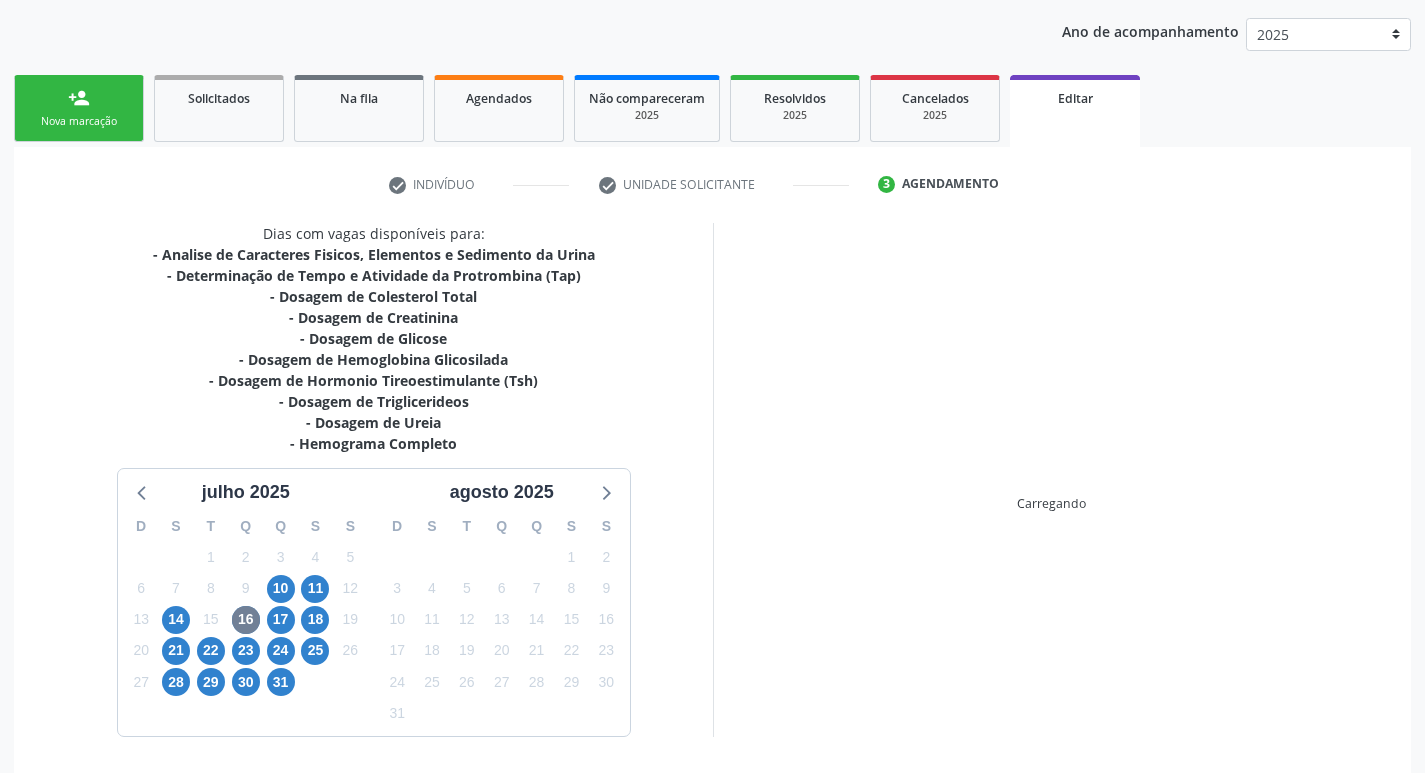 scroll, scrollTop: 259, scrollLeft: 0, axis: vertical 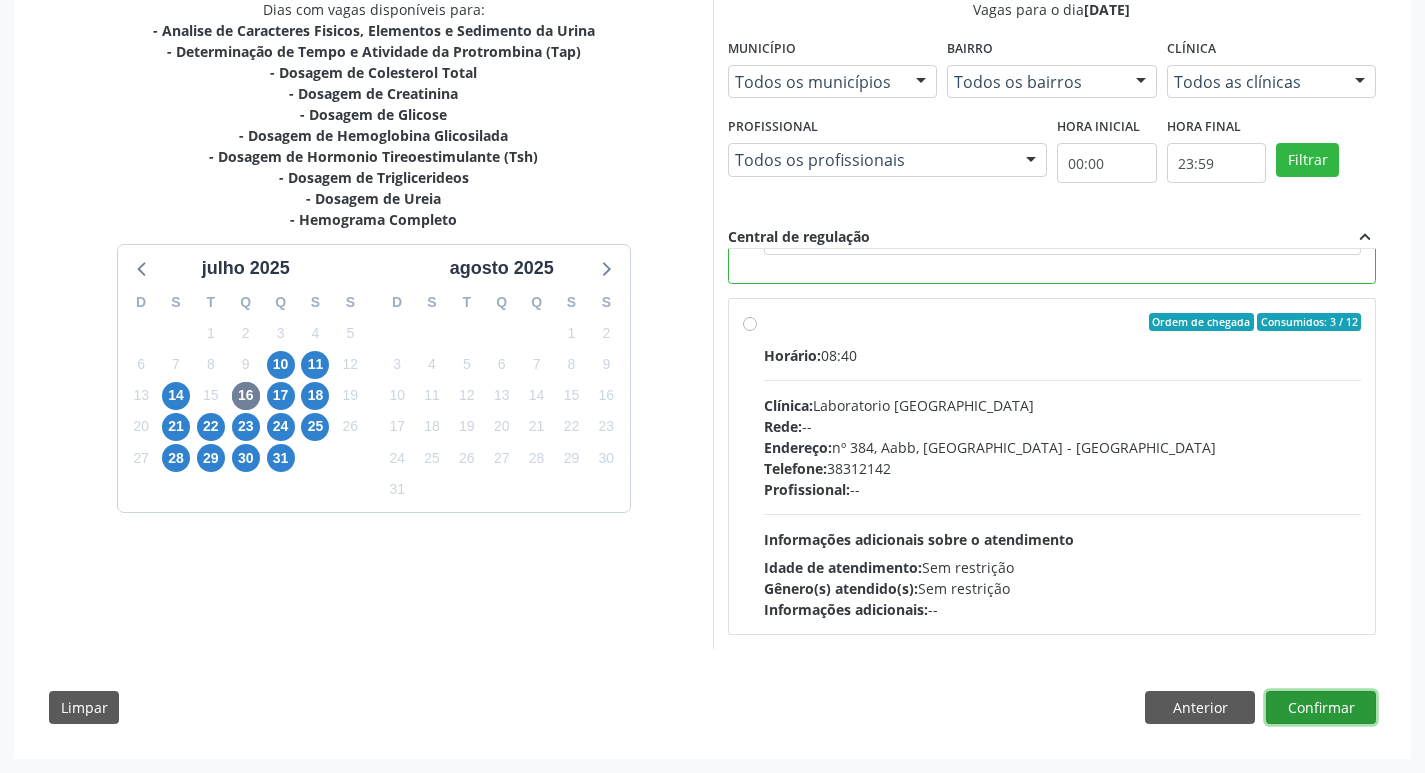 click on "Confirmar" at bounding box center (1321, 708) 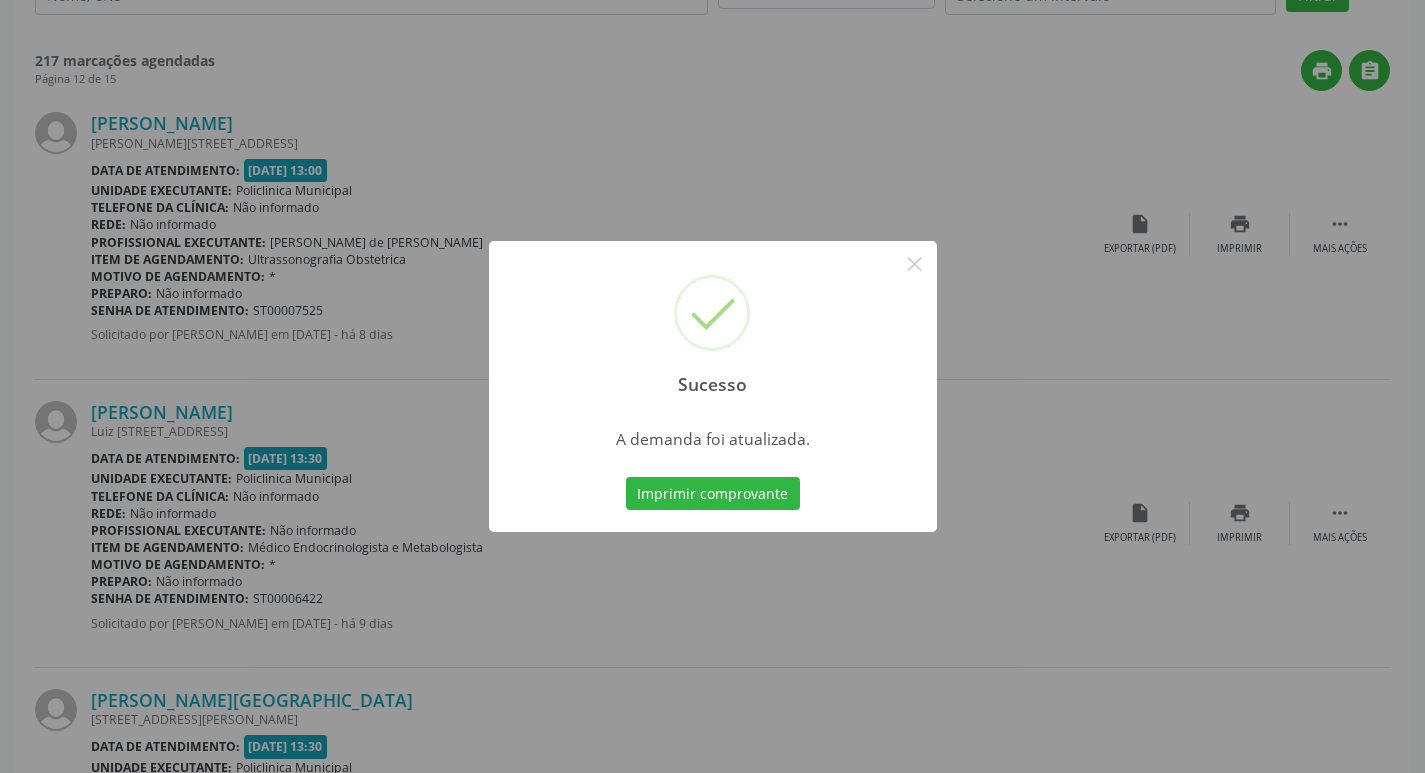 scroll, scrollTop: 0, scrollLeft: 0, axis: both 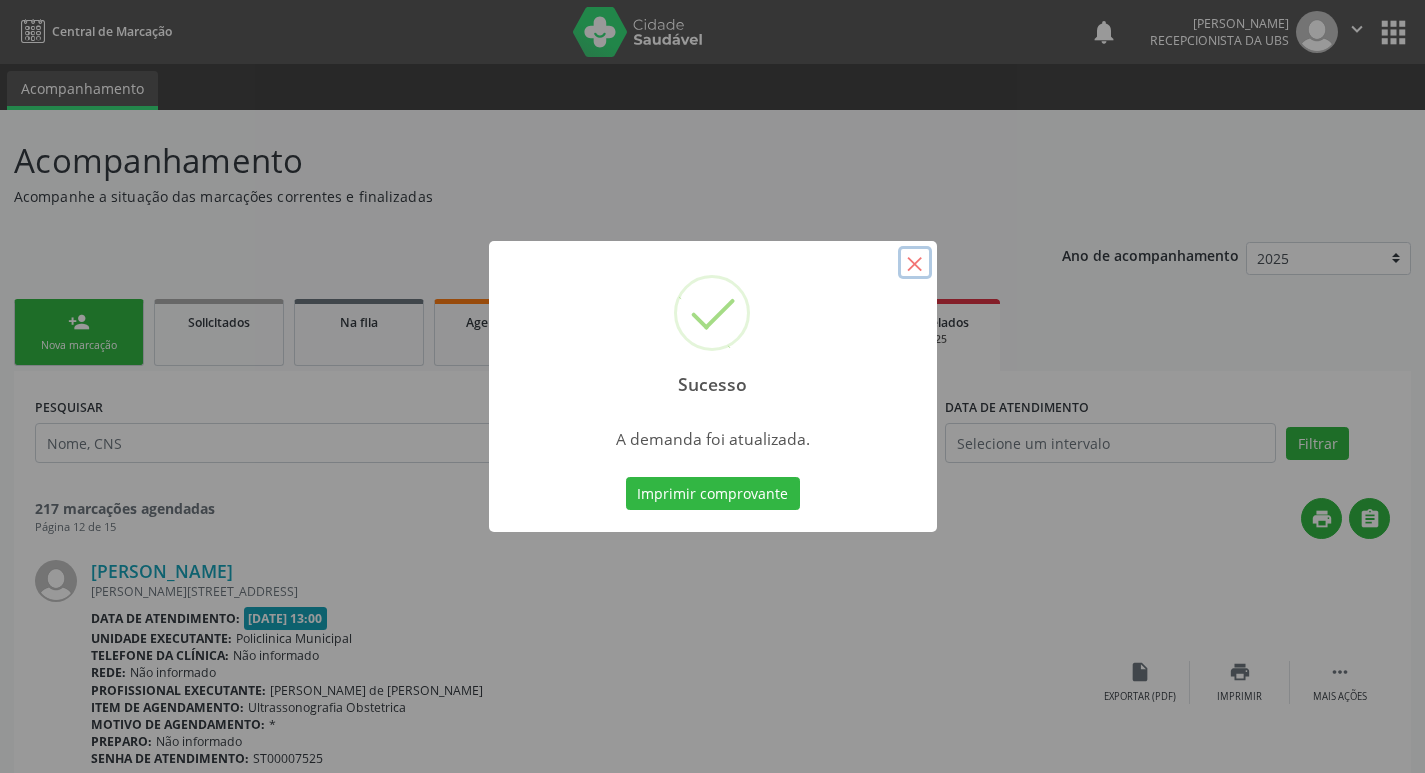 click on "×" at bounding box center (915, 263) 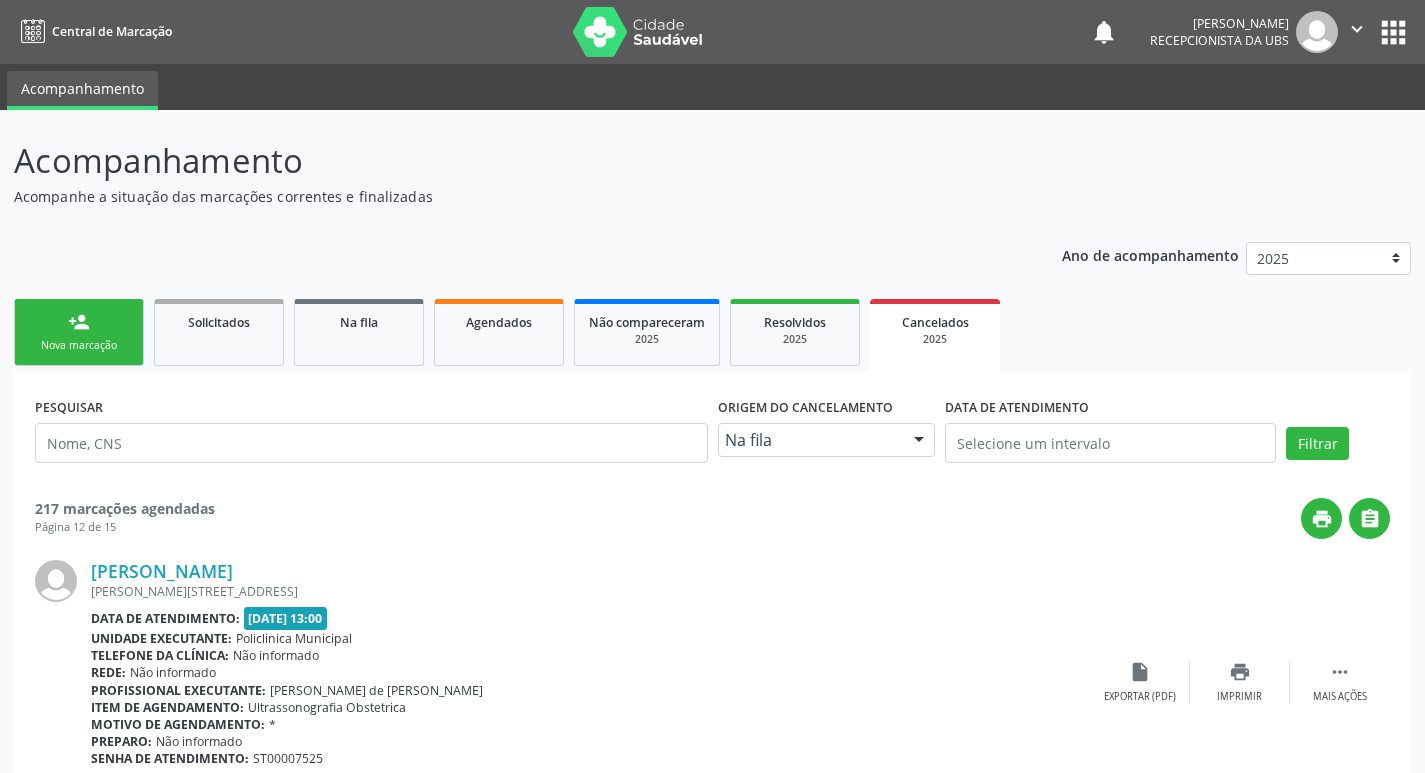 click on "person_add
Nova marcação" at bounding box center (79, 332) 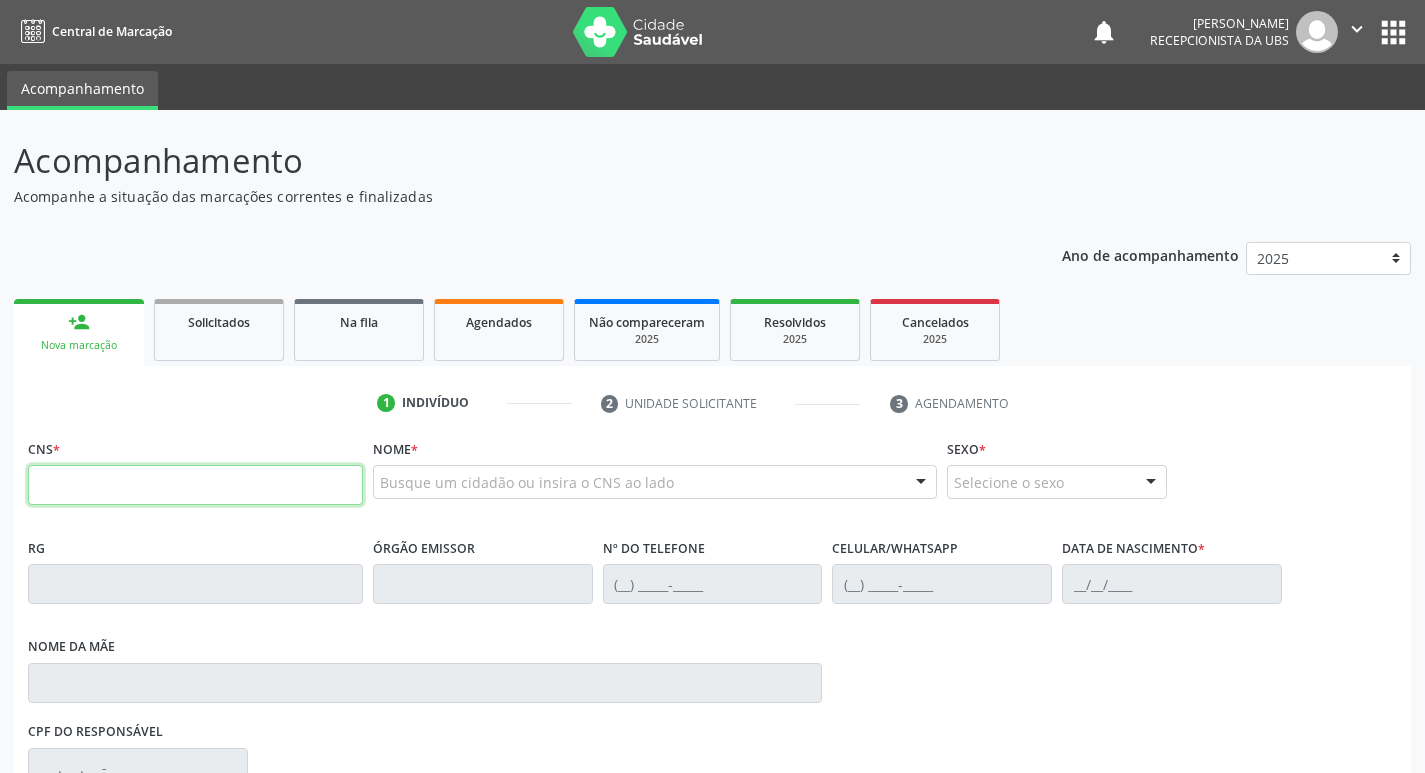 click at bounding box center [195, 485] 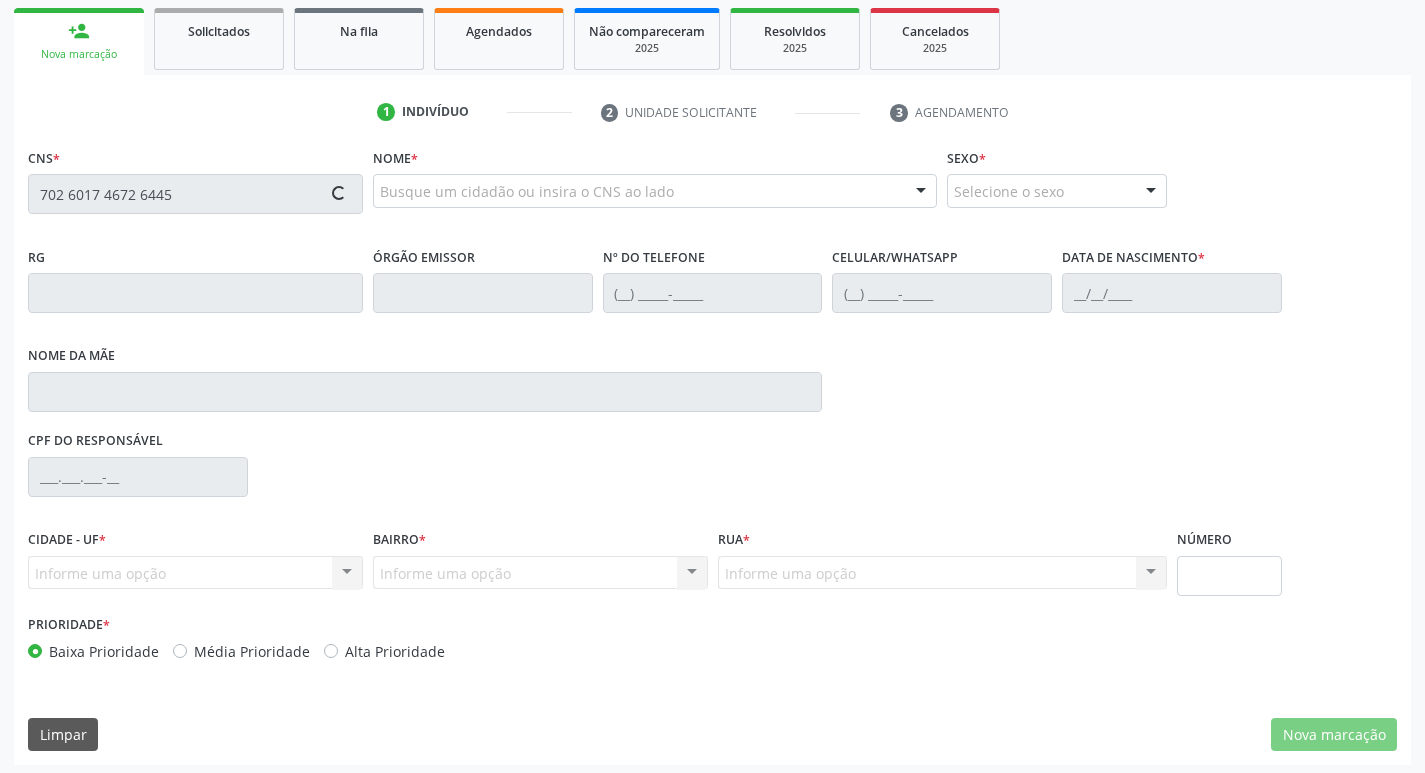 type on "702 6017 4672 6445" 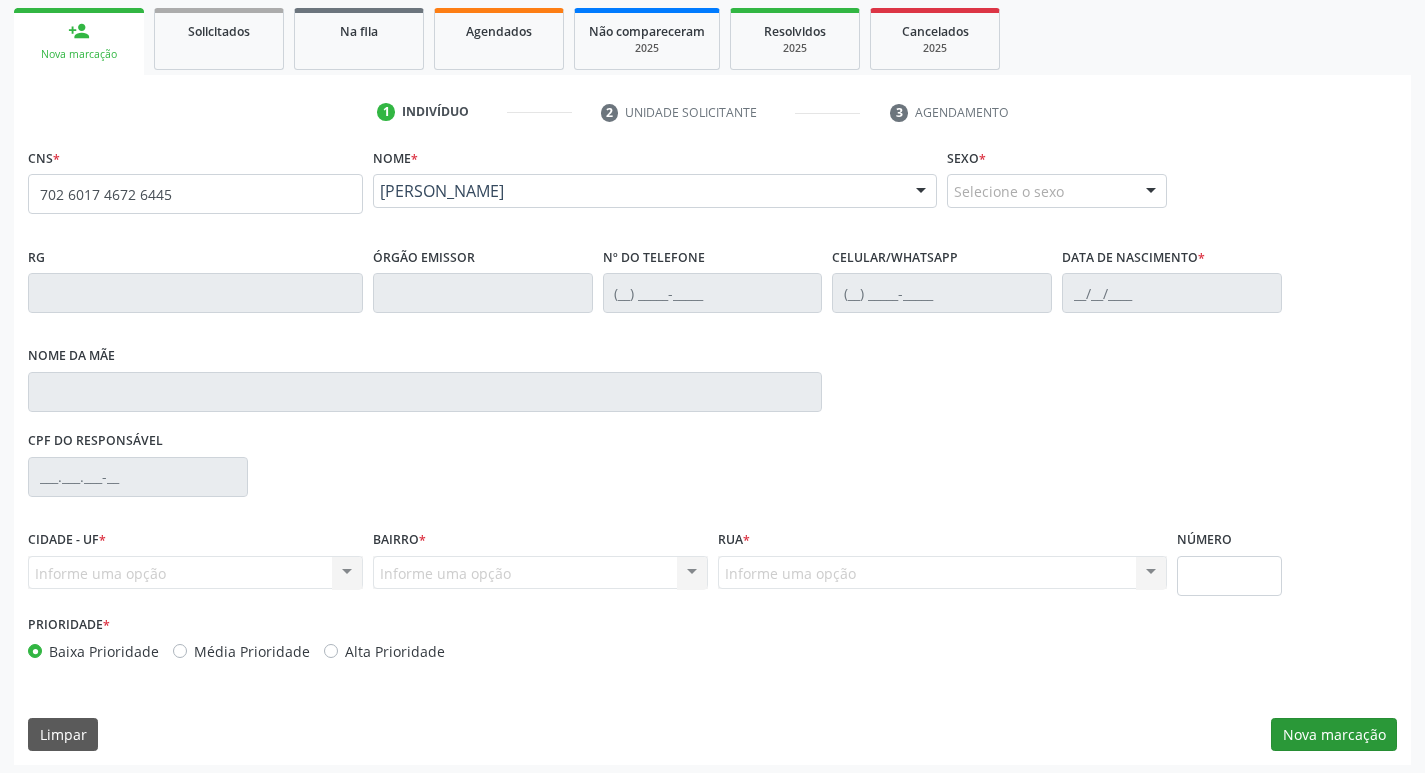 scroll, scrollTop: 297, scrollLeft: 0, axis: vertical 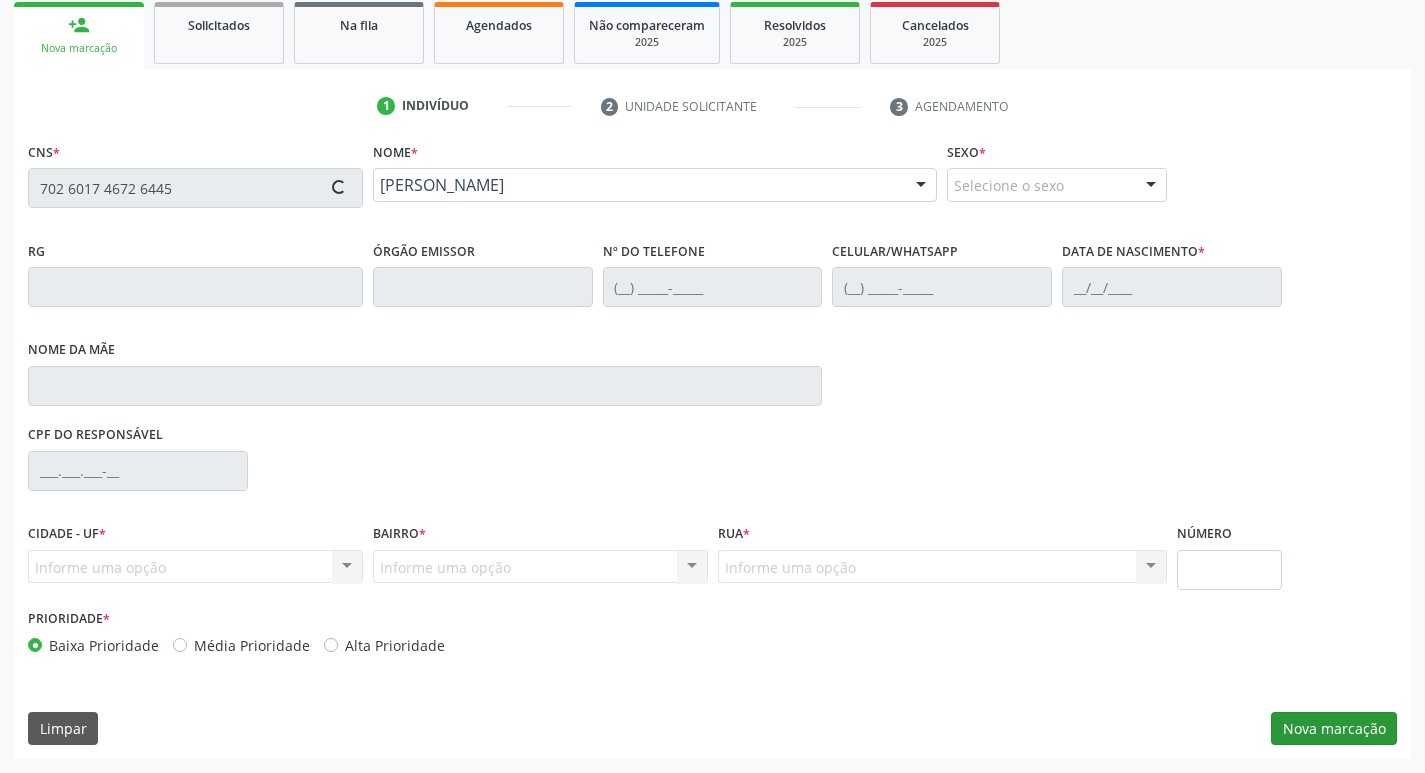type on "[PHONE_NUMBER]" 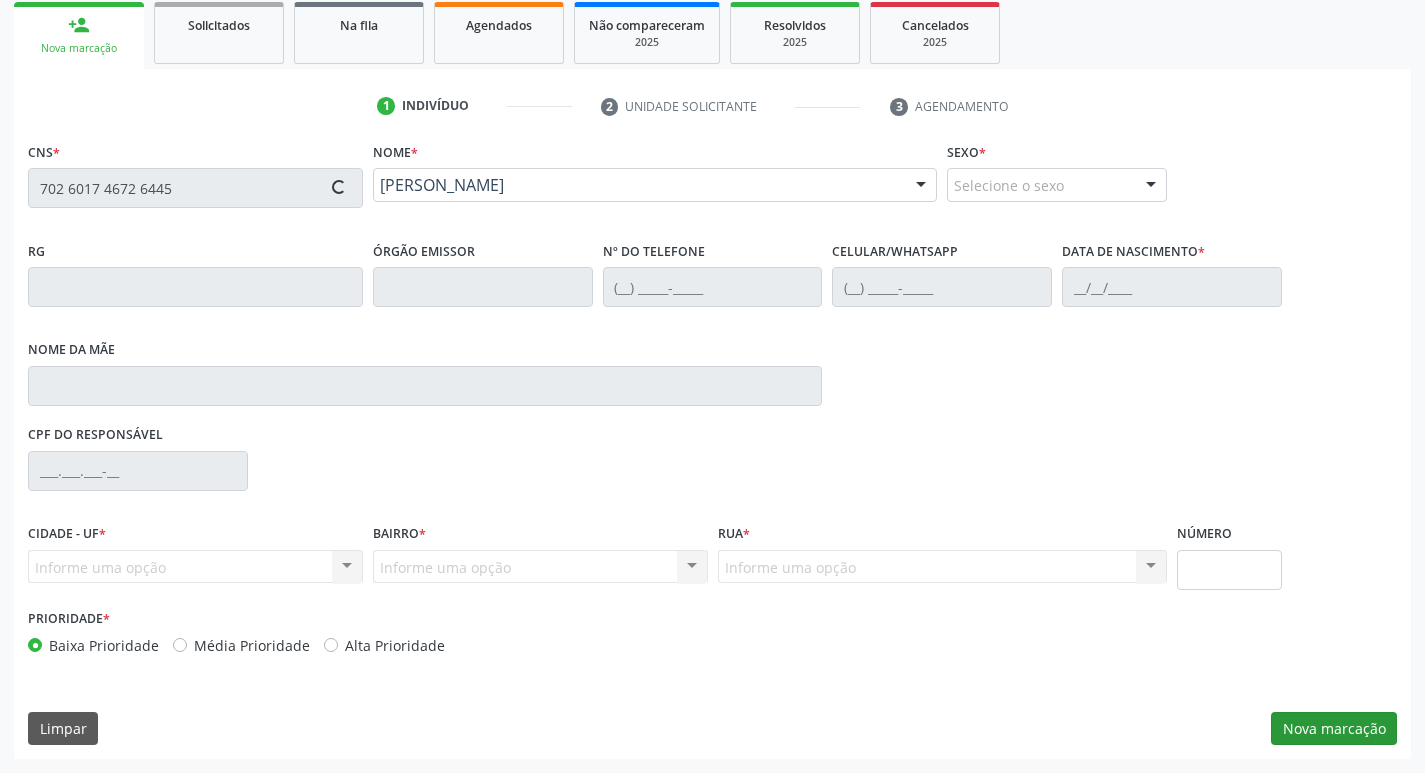 type on "[PHONE_NUMBER]" 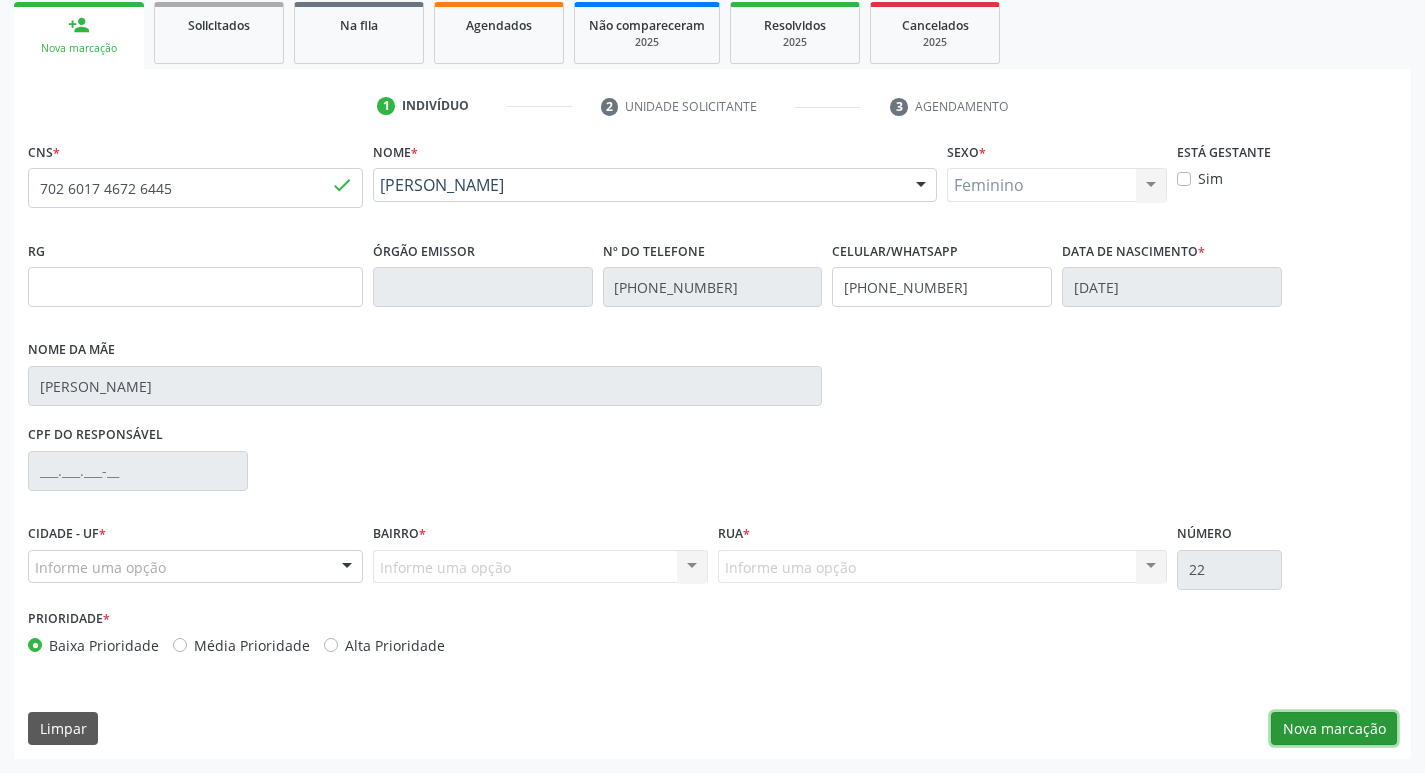 click on "Nova marcação" at bounding box center (1334, 729) 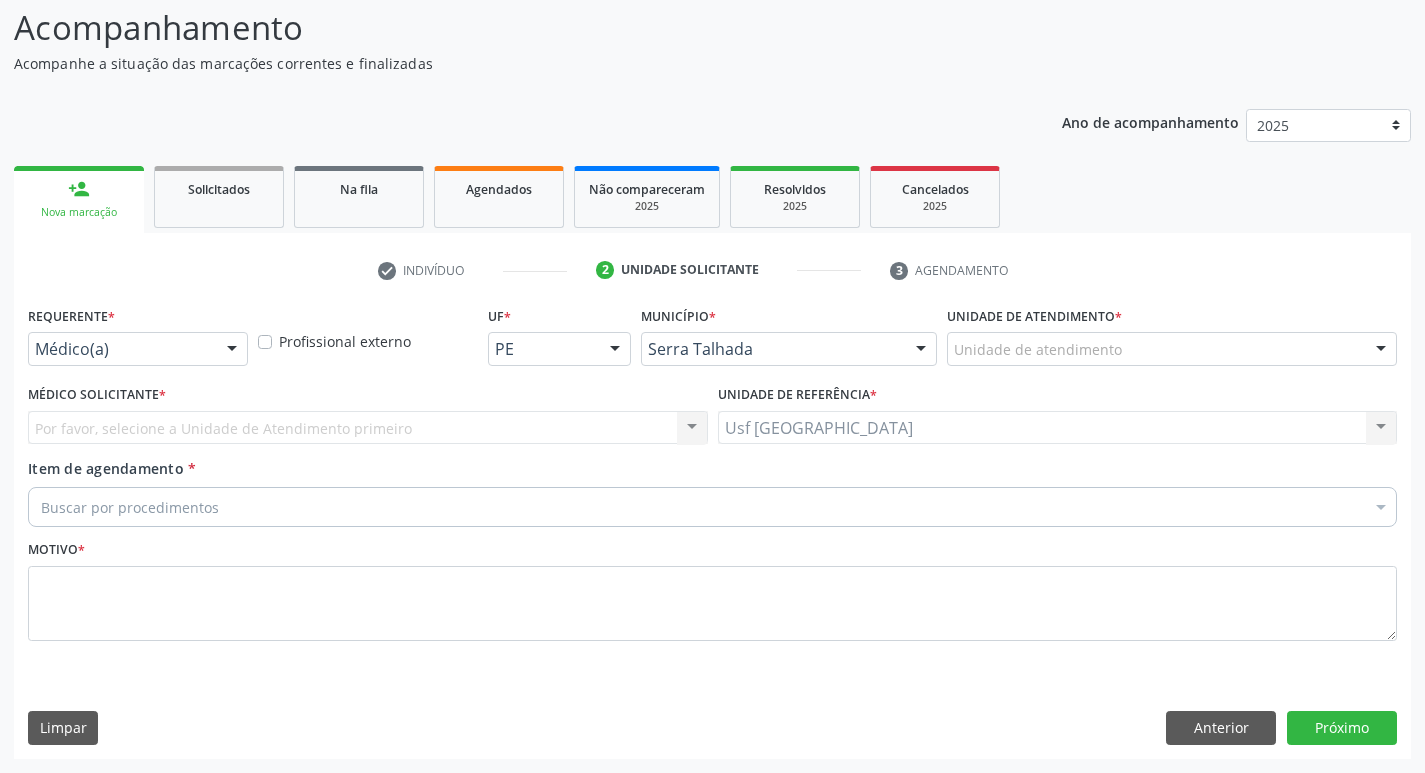 scroll, scrollTop: 133, scrollLeft: 0, axis: vertical 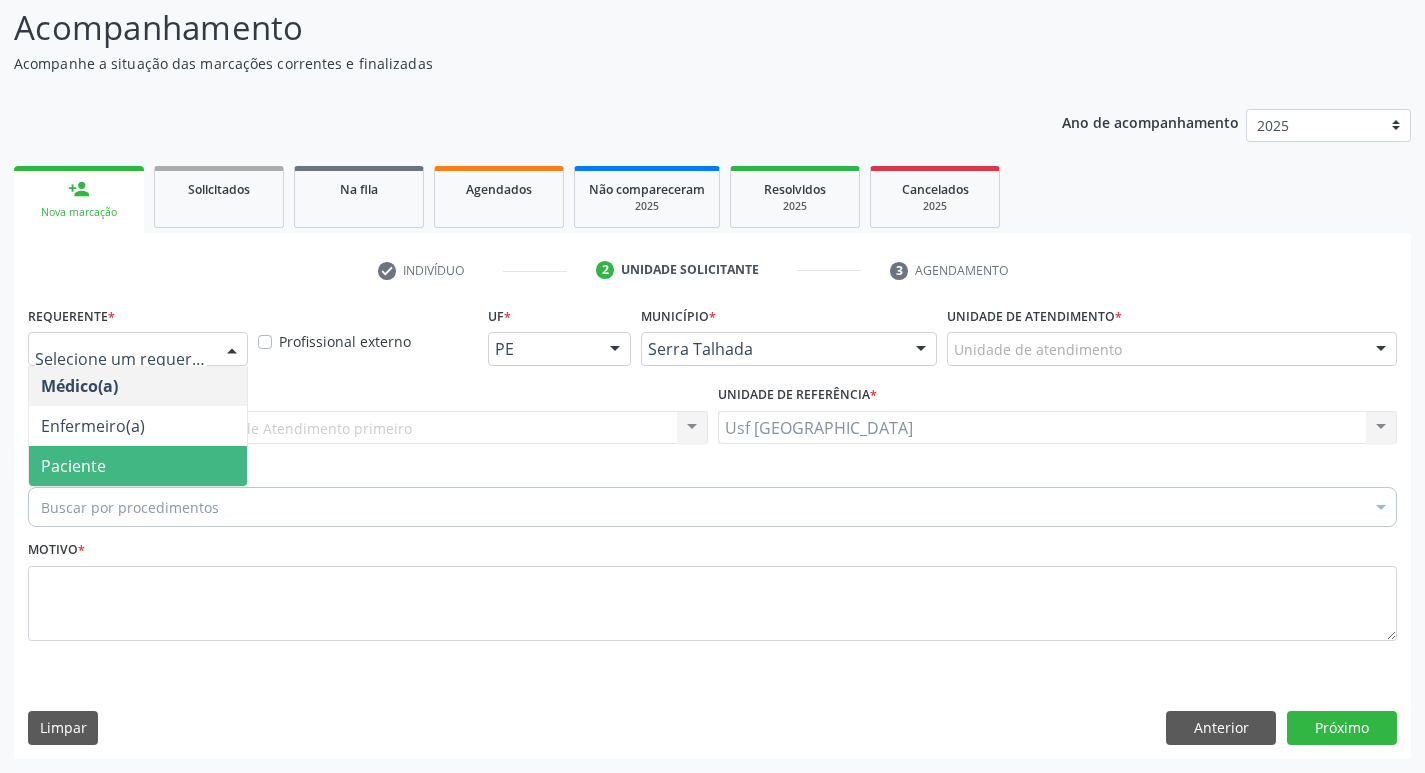click on "Paciente" at bounding box center [73, 466] 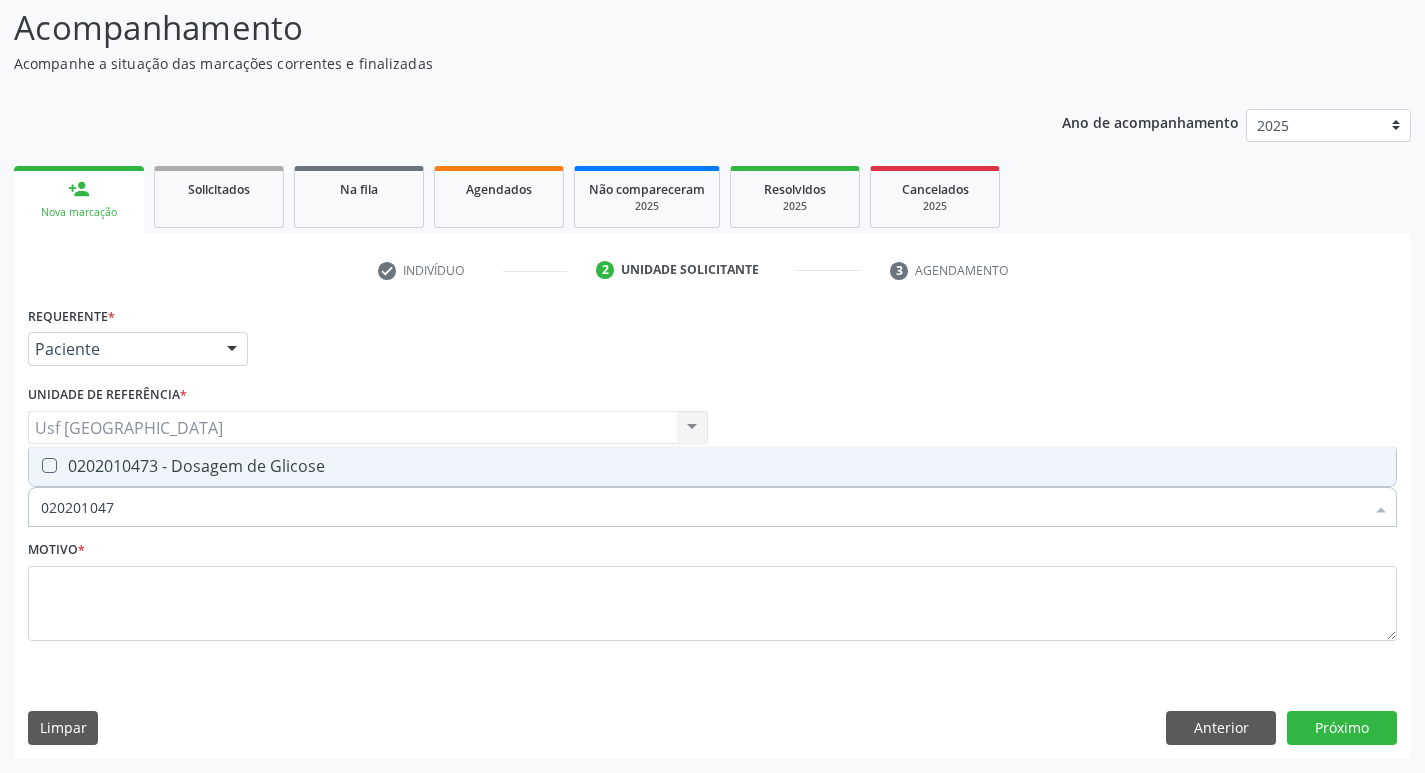 type on "0202010473" 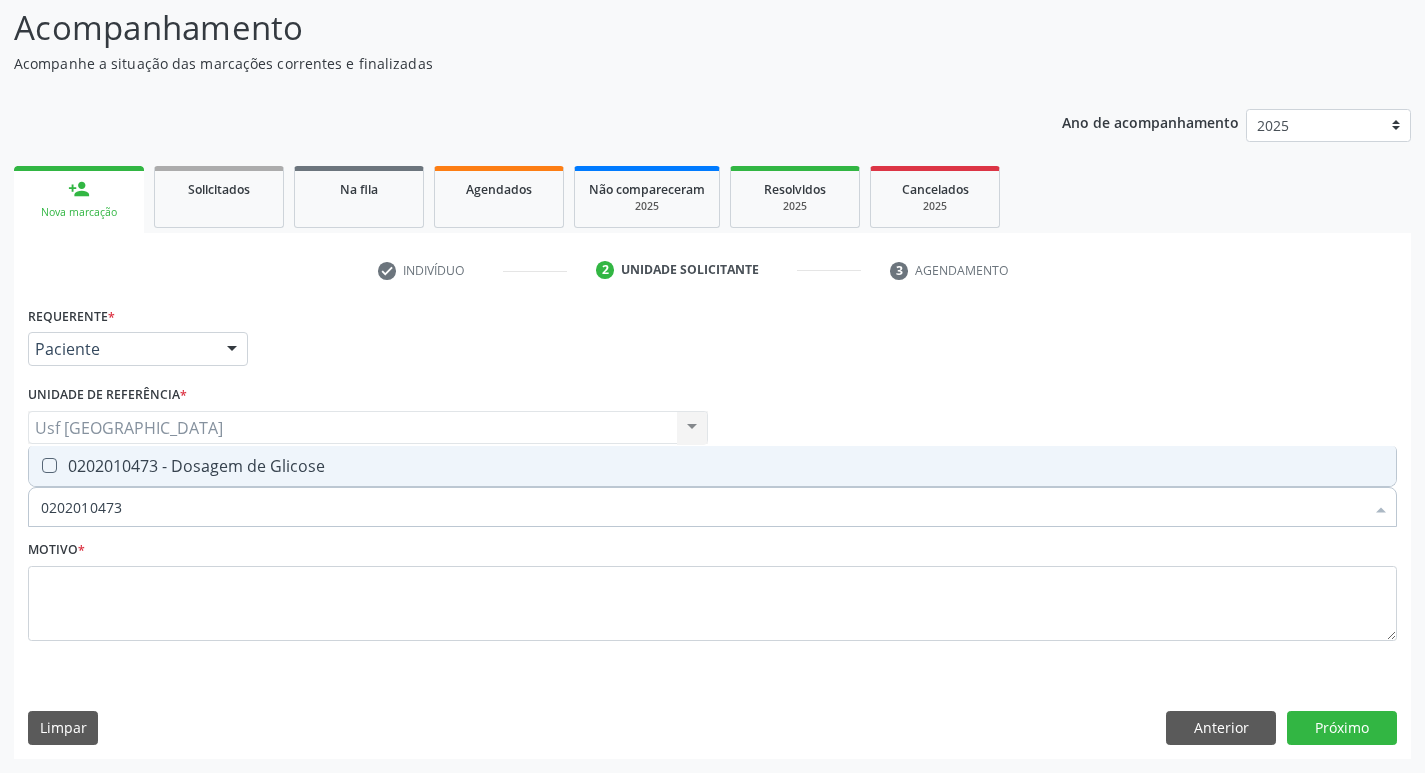 click on "0202010473" at bounding box center [702, 507] 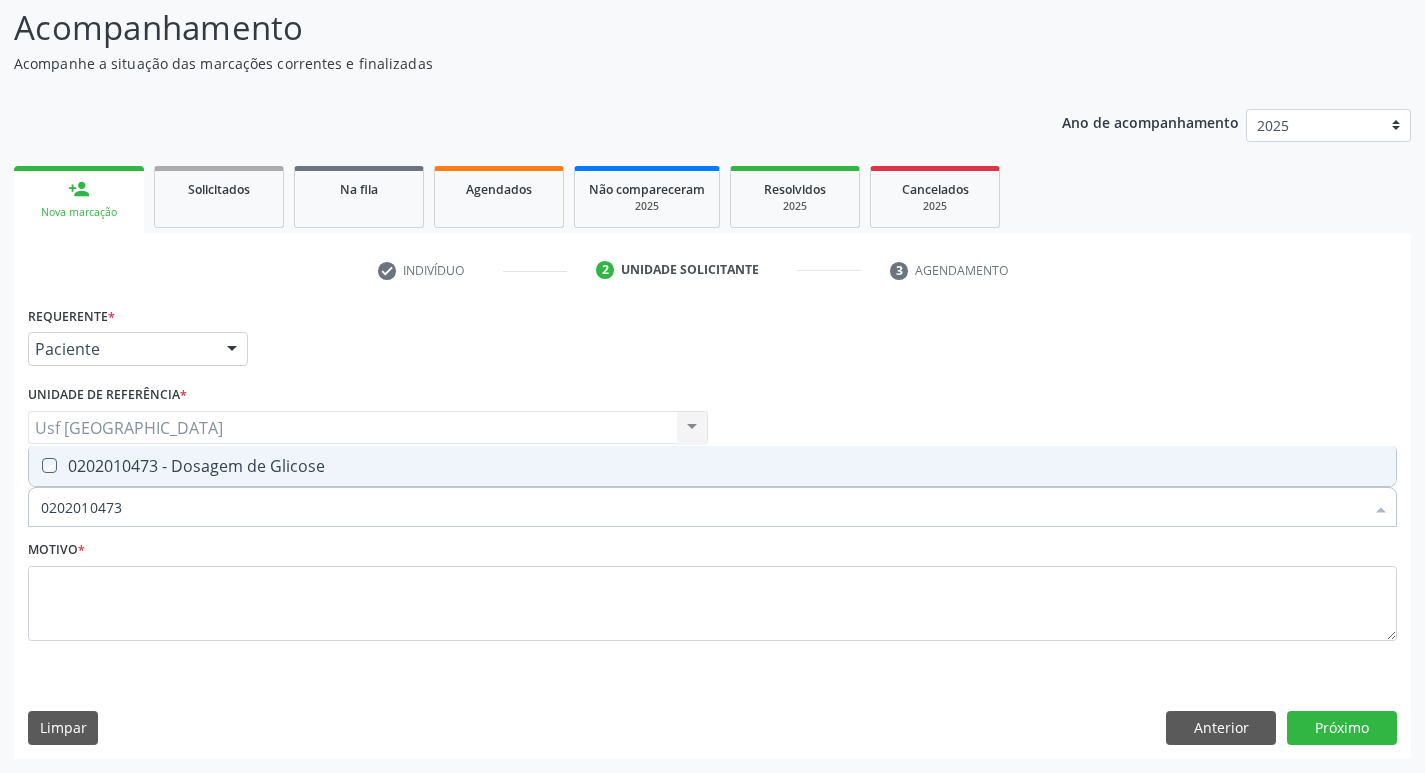 checkbox on "true" 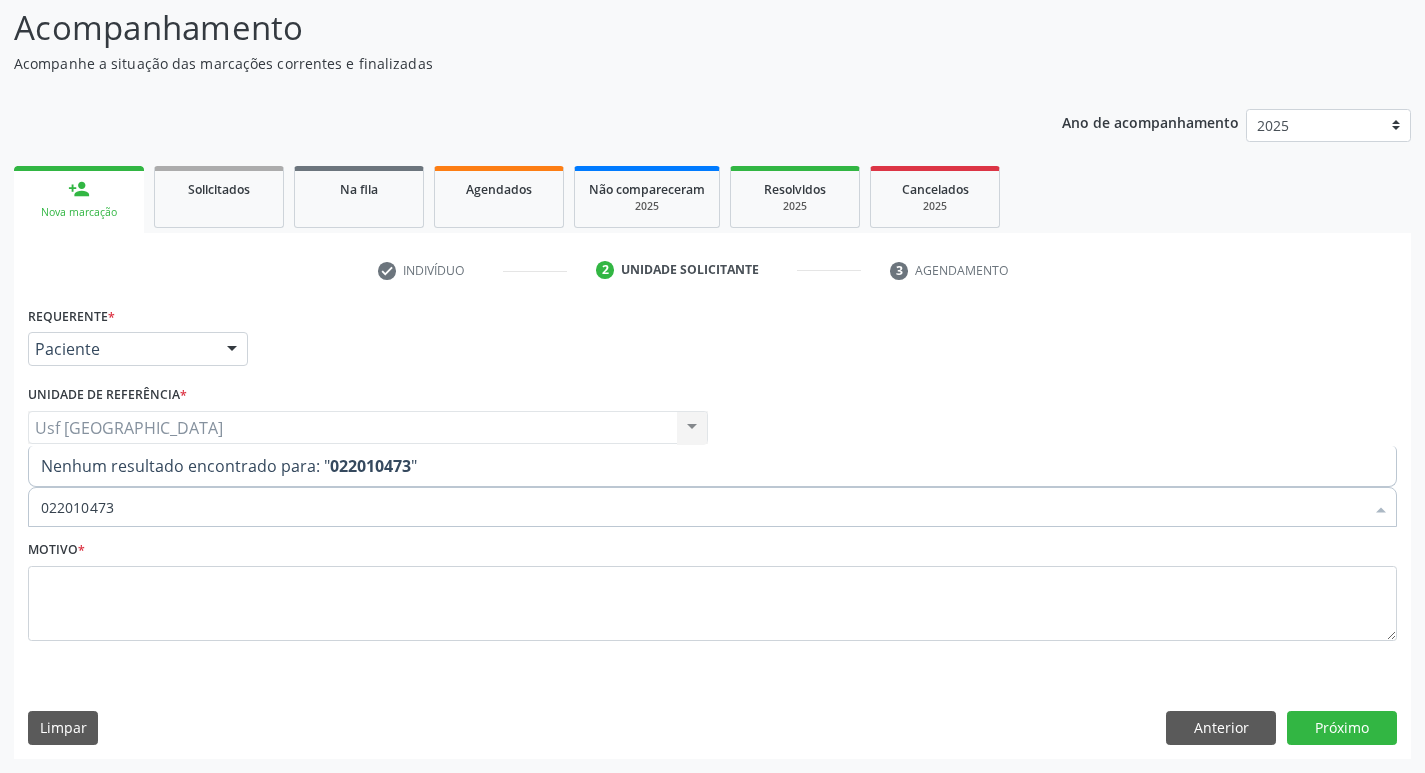 type on "0202010473" 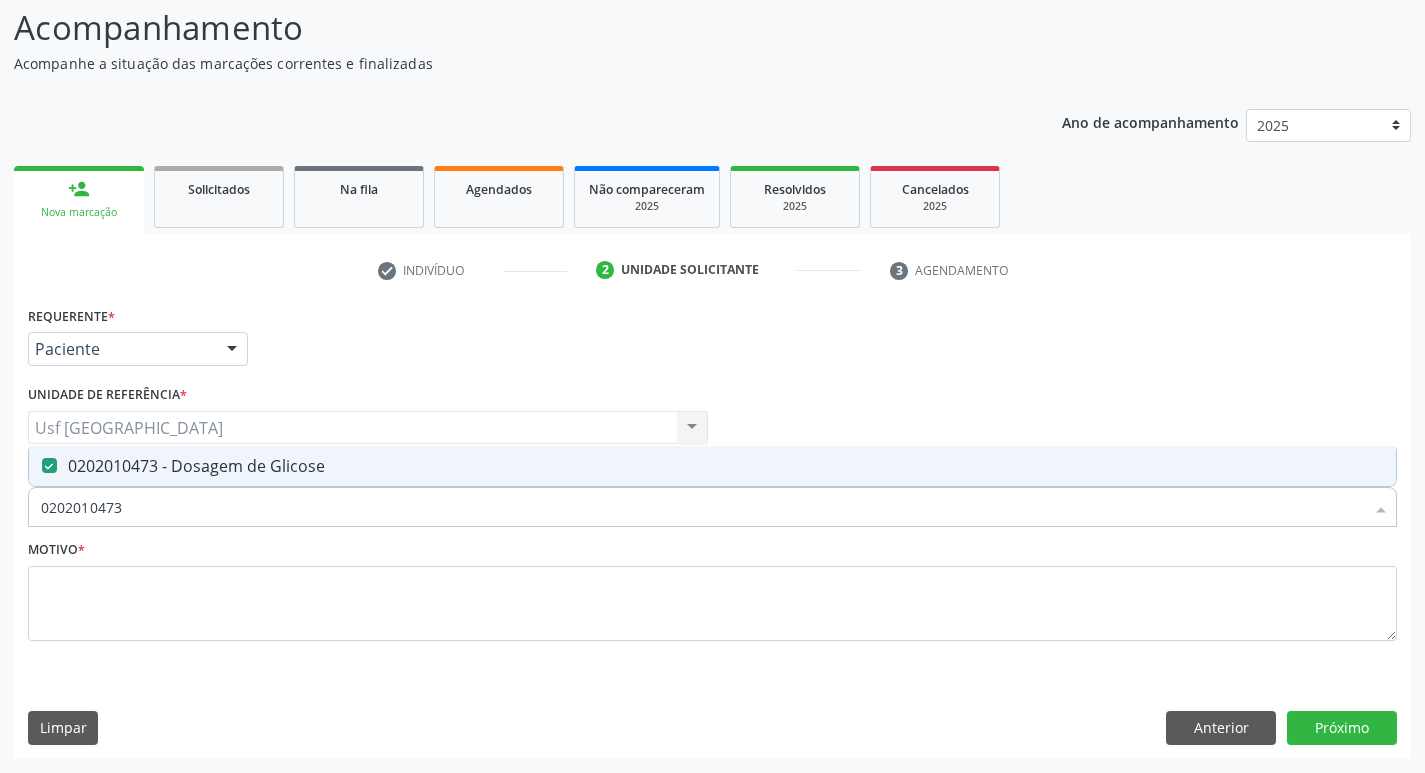 drag, startPoint x: 169, startPoint y: 554, endPoint x: 0, endPoint y: 603, distance: 175.96022 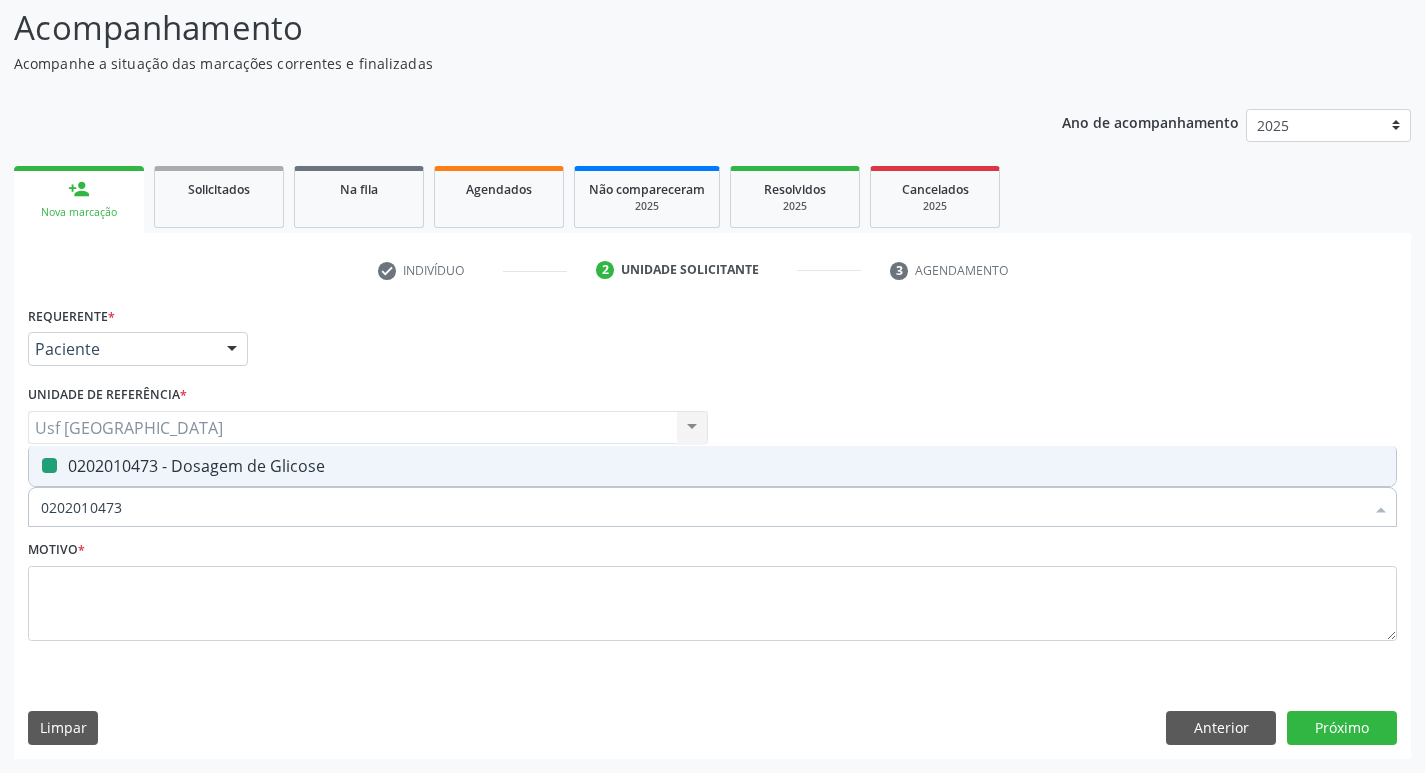 type 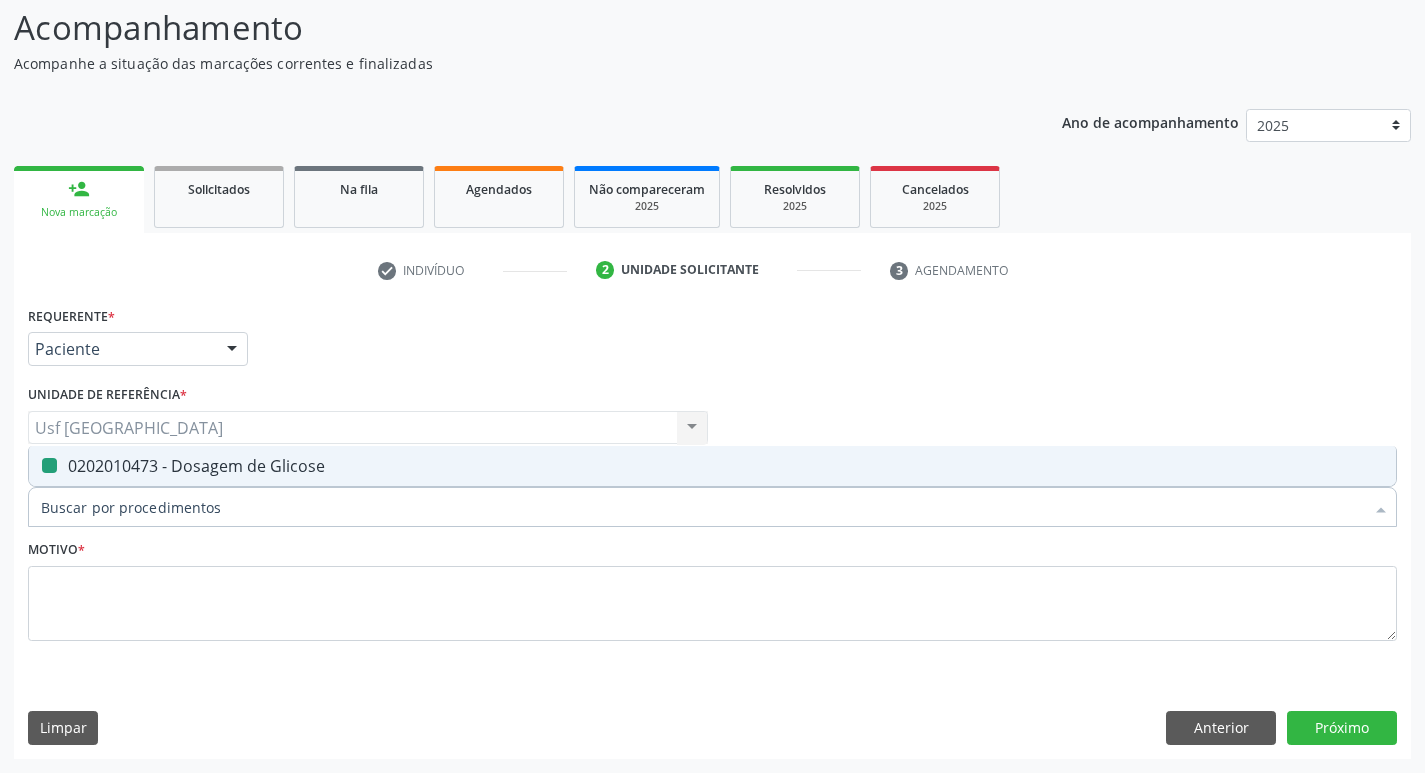 checkbox on "false" 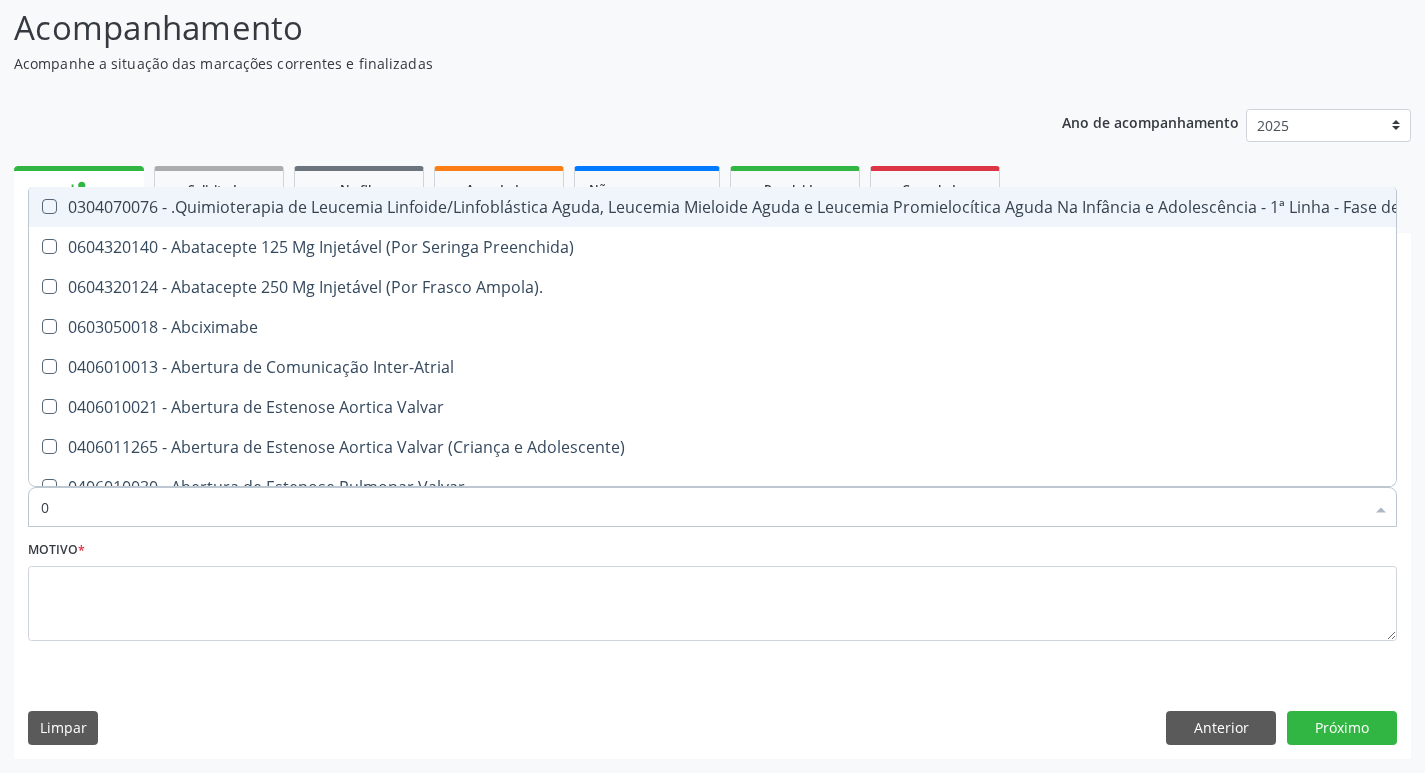 type on "02" 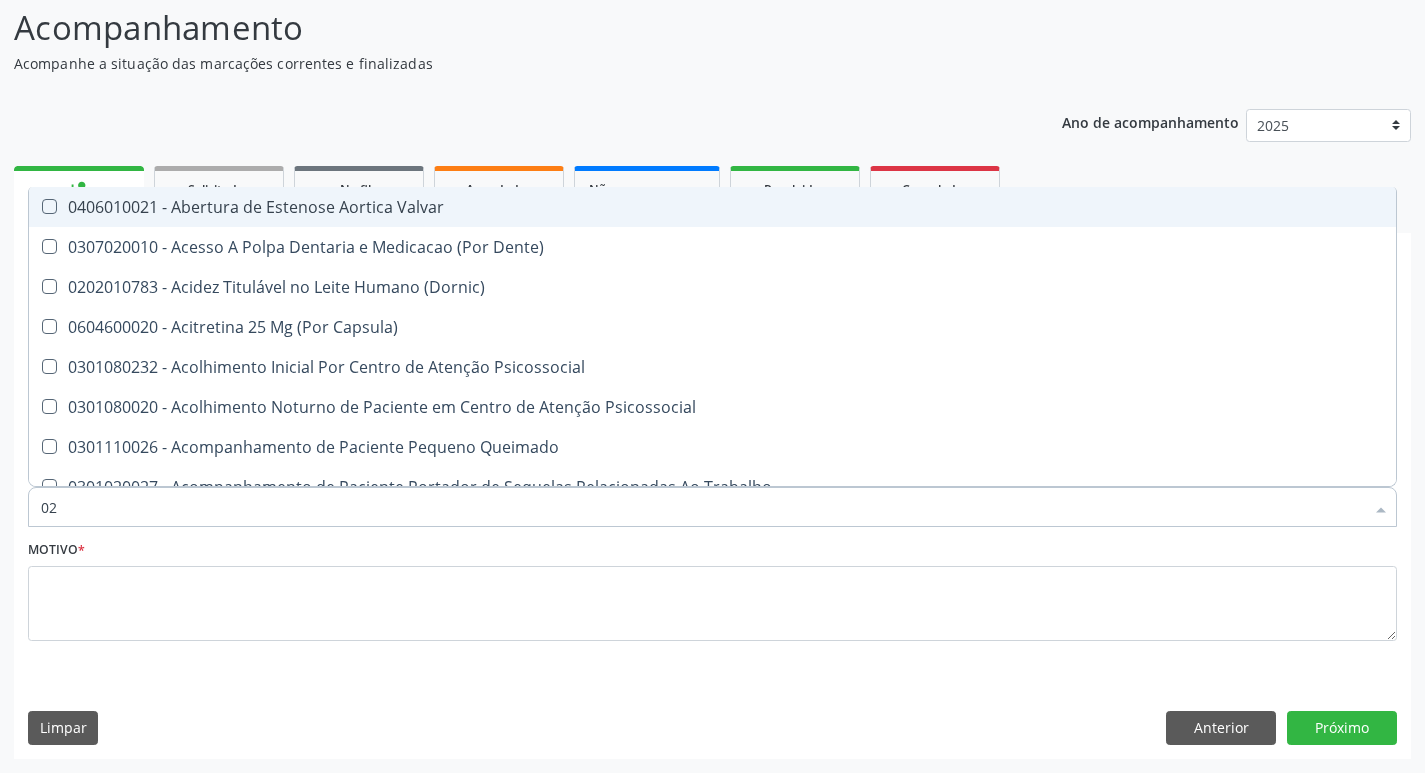 type on "020" 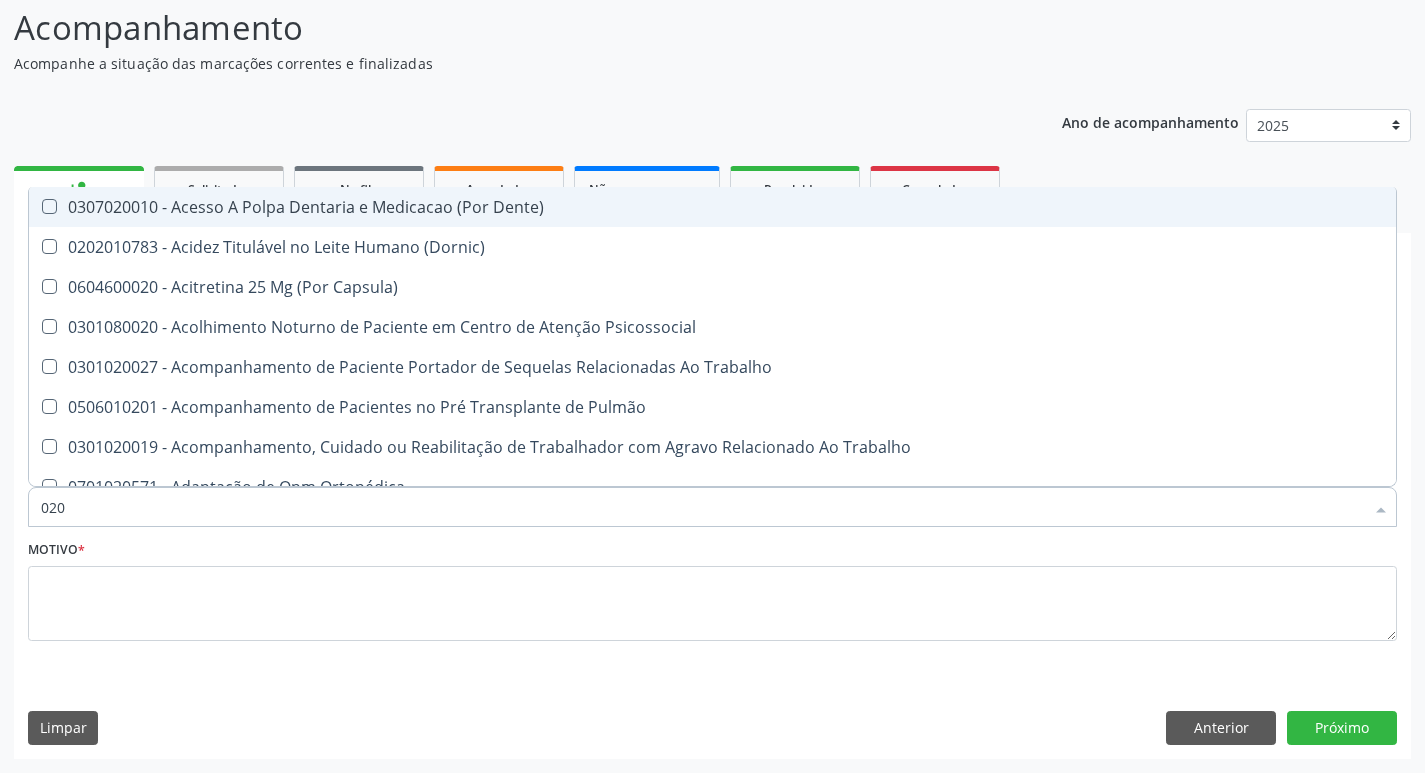 type on "0202" 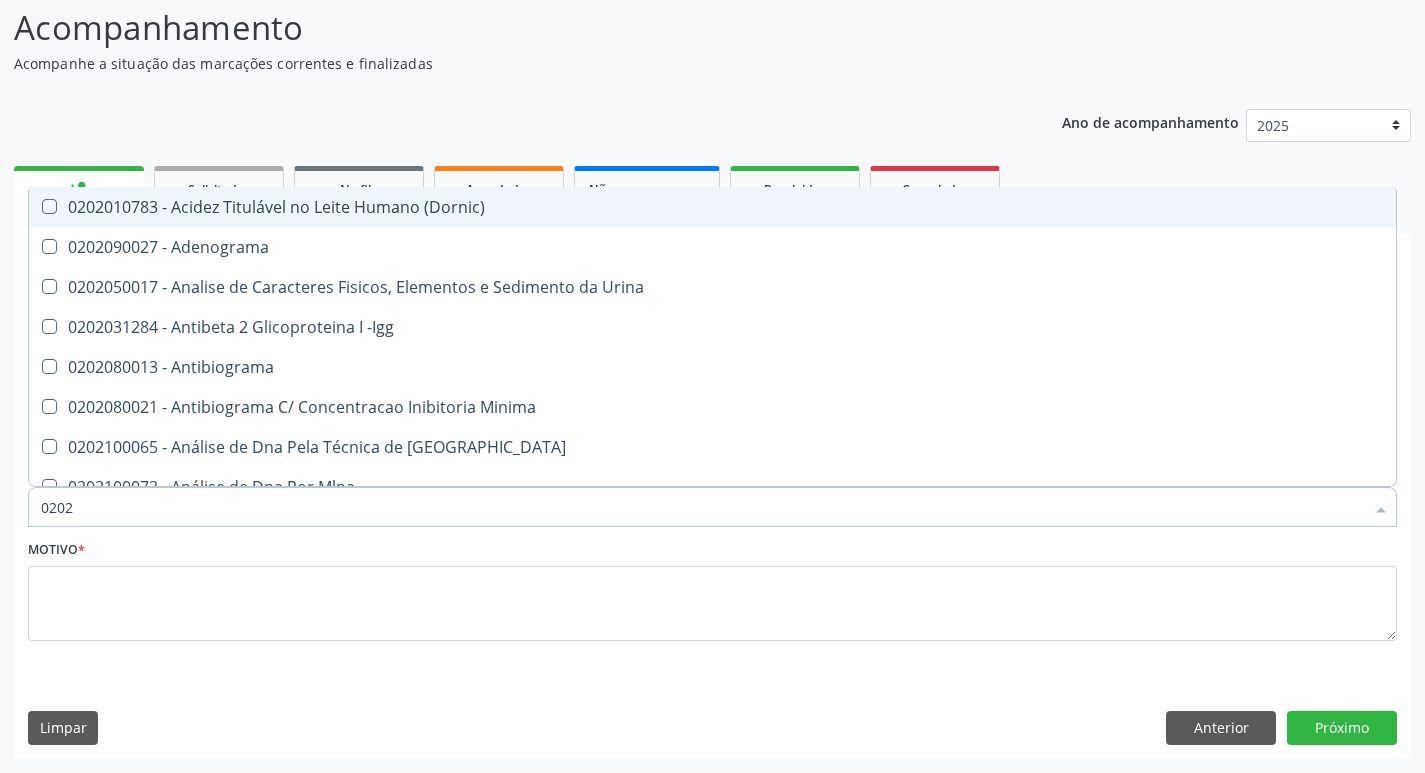 type on "02020" 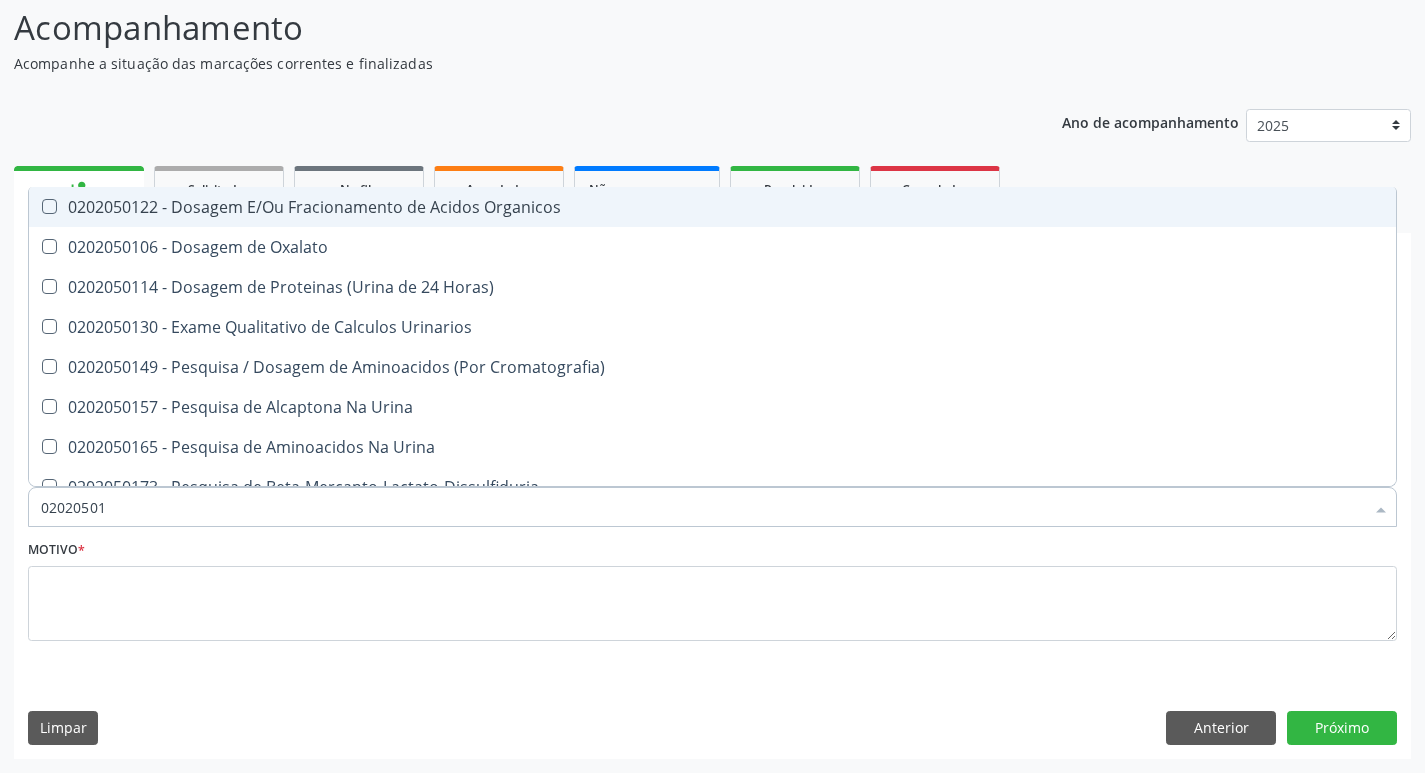 type on "020205017" 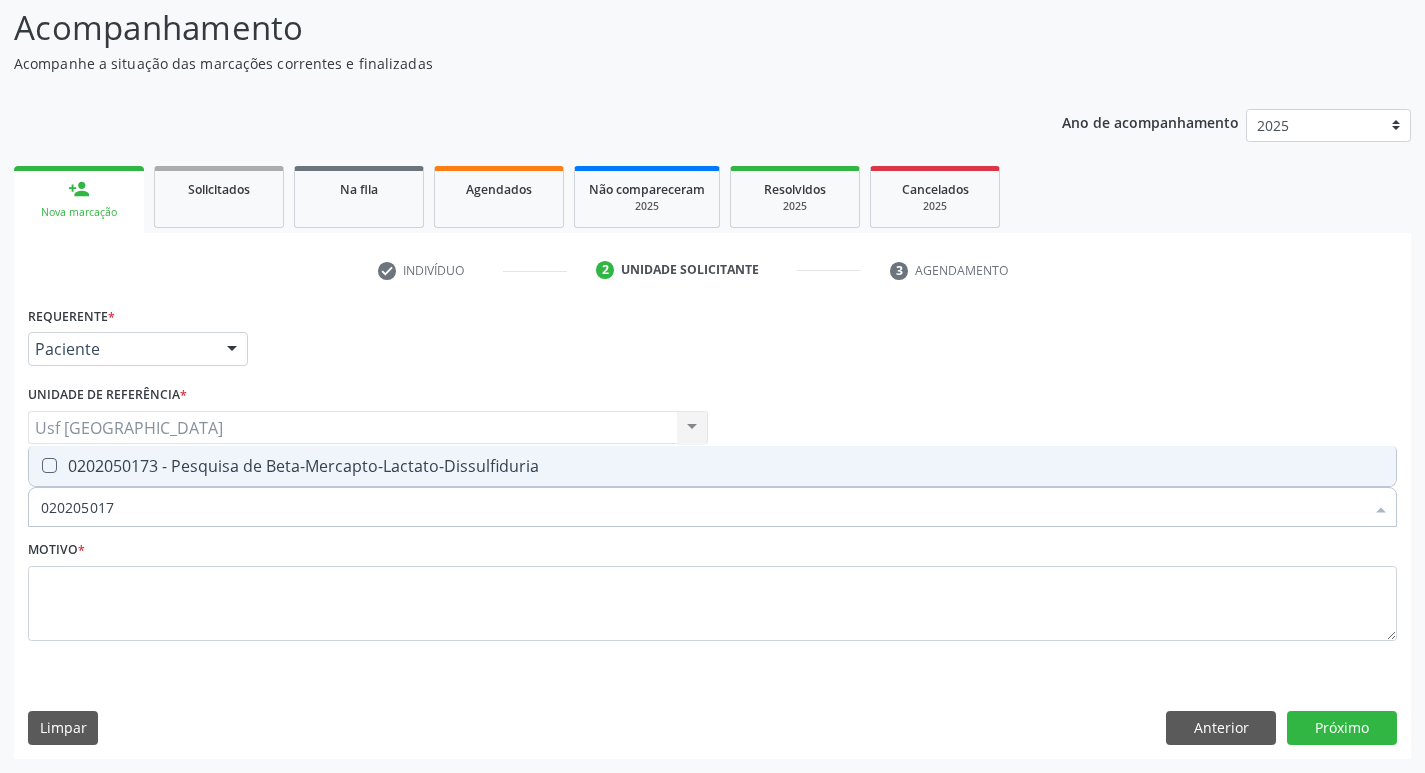 click on "0202050173 - Pesquisa de Beta-Mercapto-Lactato-Dissulfiduria" at bounding box center (712, 466) 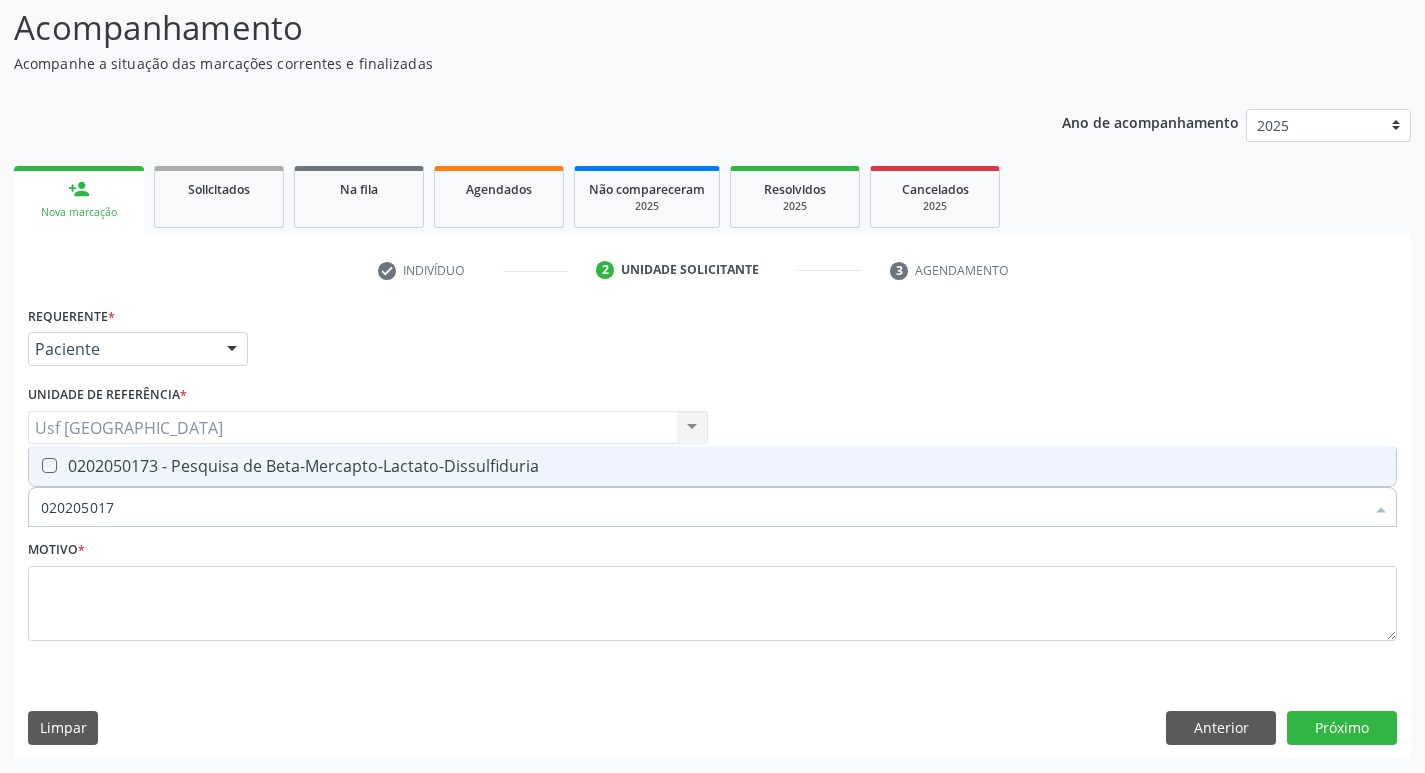 checkbox on "true" 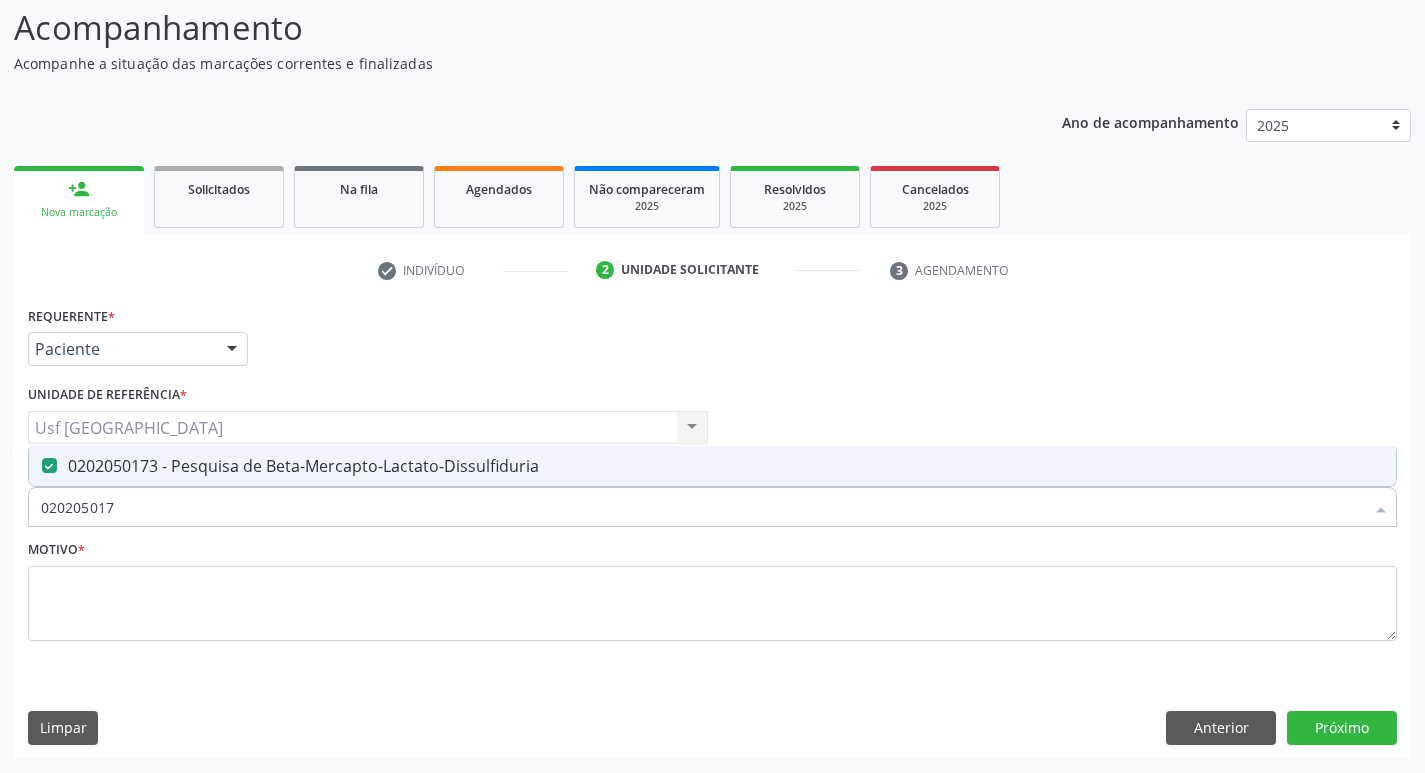 click on "Motivo
*" at bounding box center [712, 588] 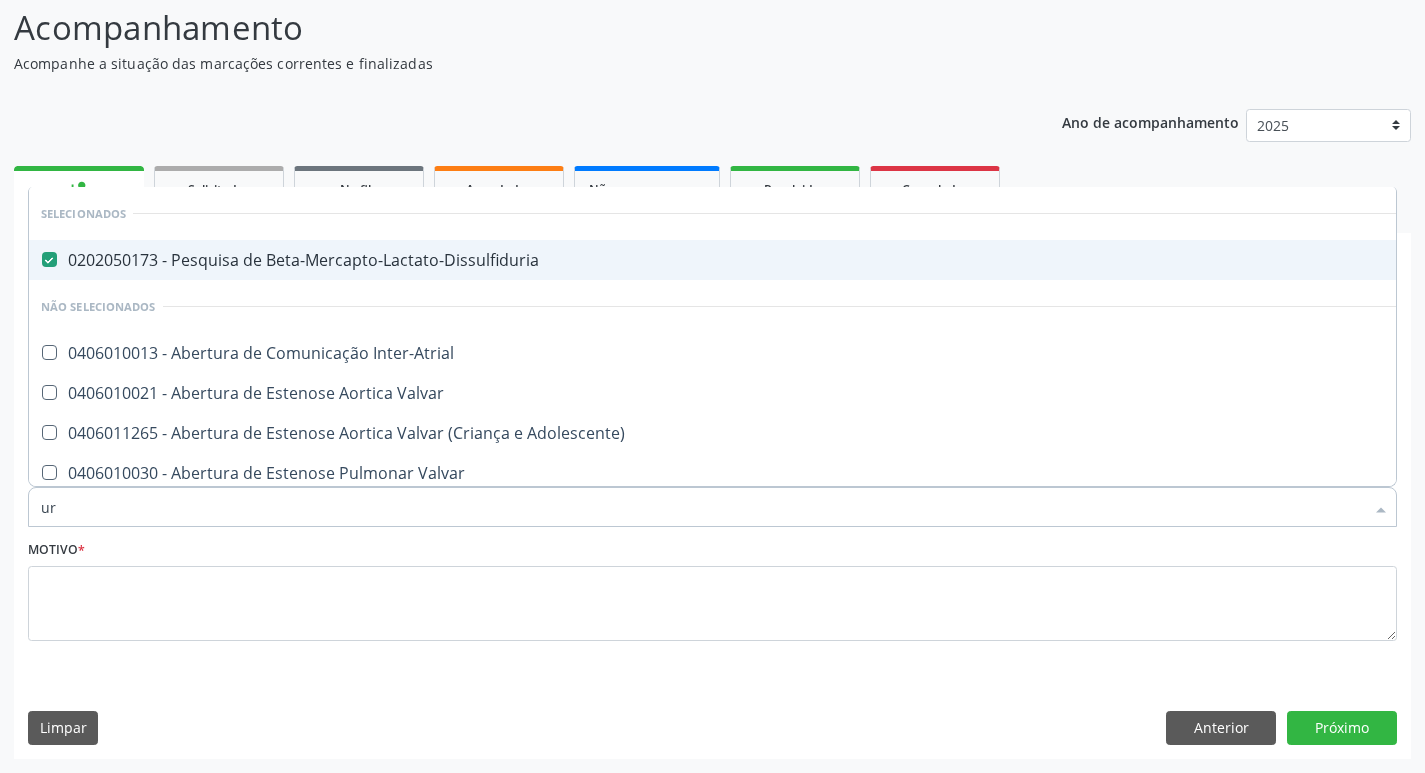 type on "u" 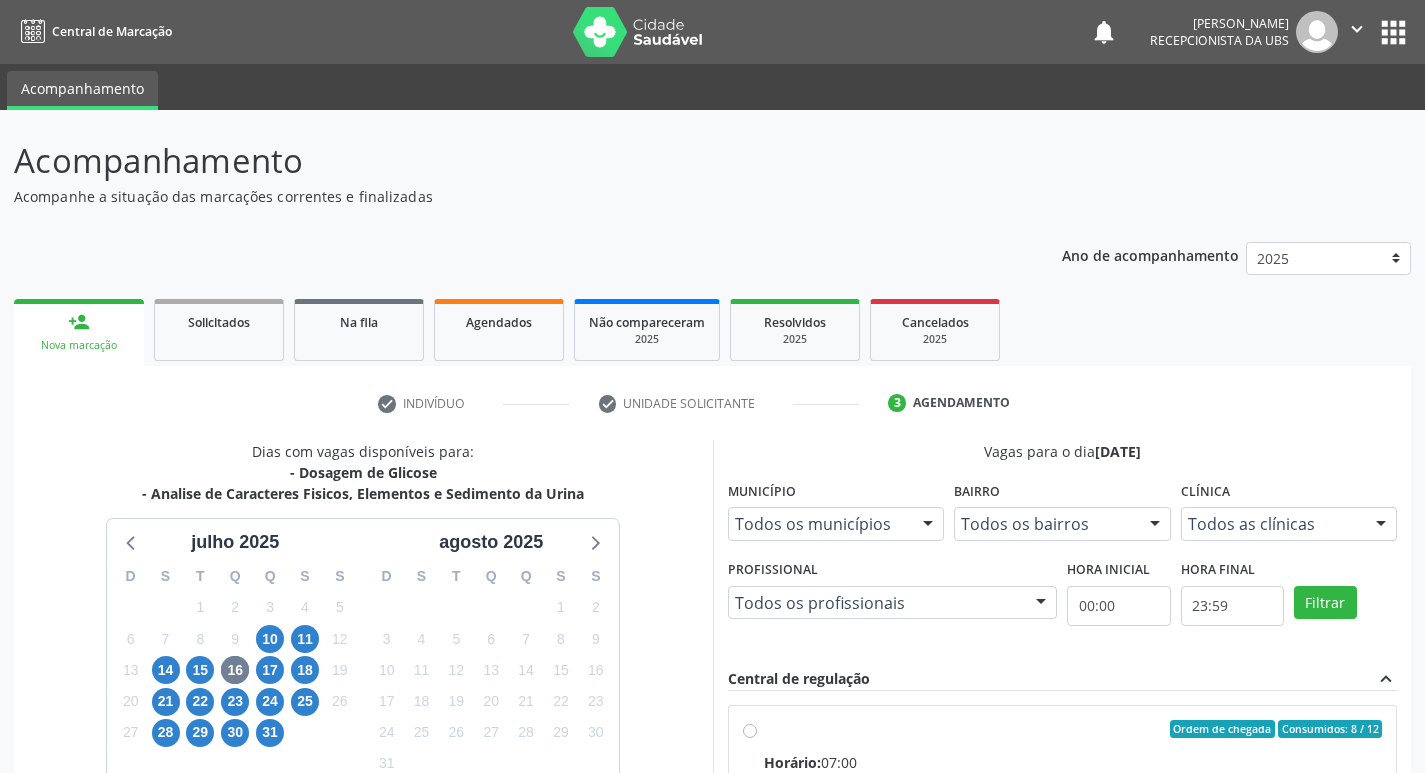 scroll, scrollTop: 422, scrollLeft: 0, axis: vertical 